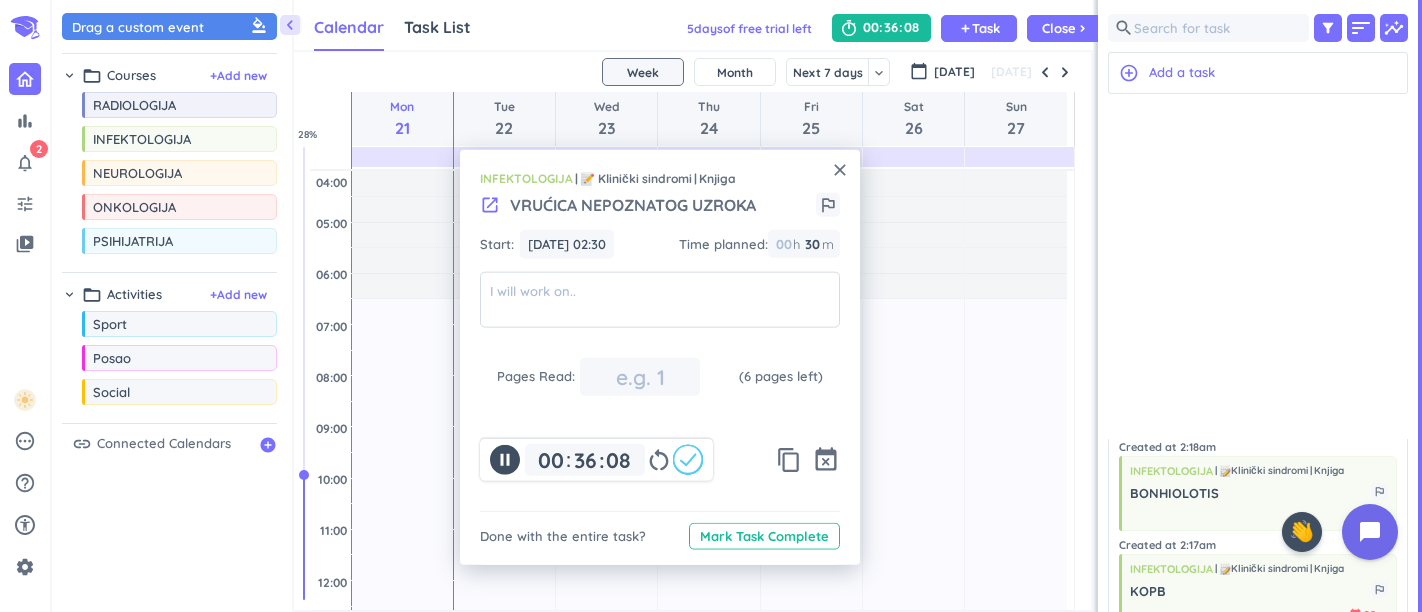scroll, scrollTop: 0, scrollLeft: 0, axis: both 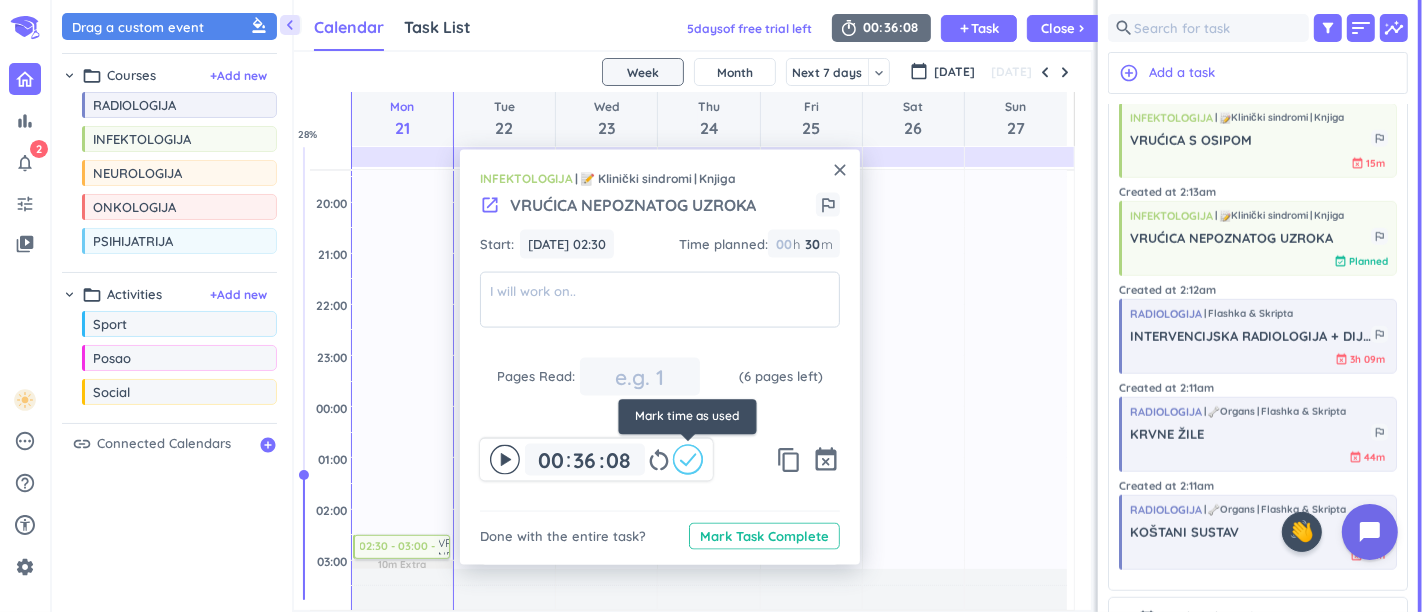 click 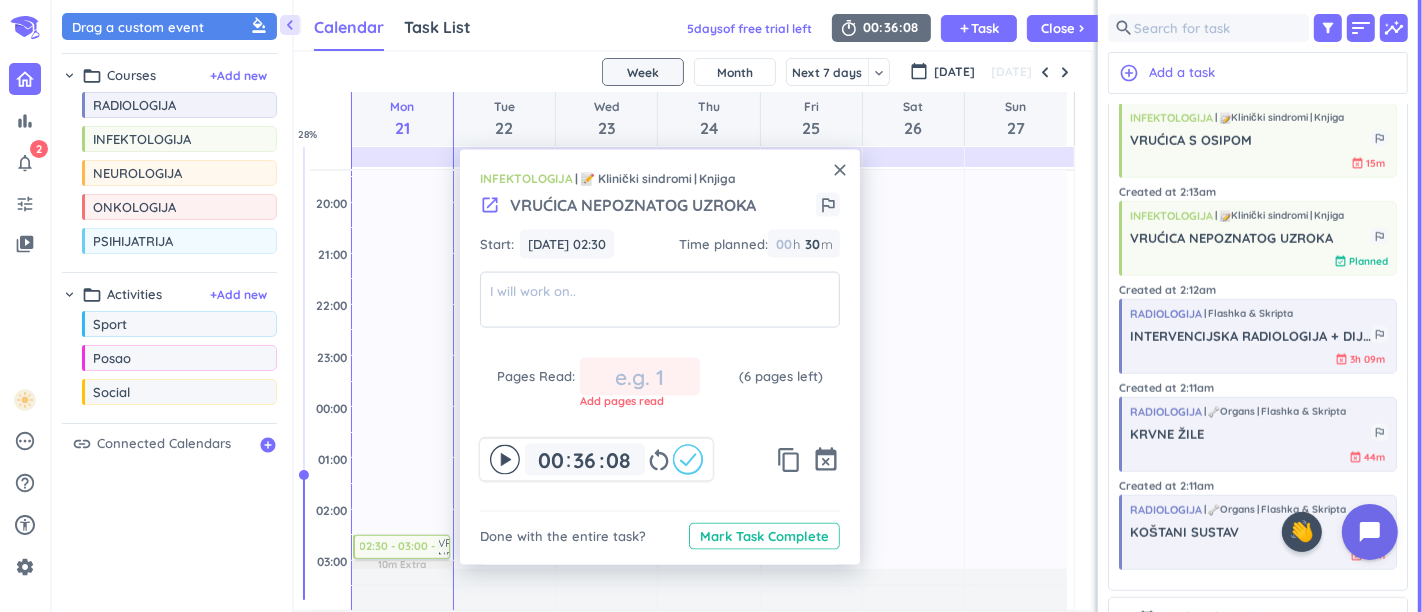 click at bounding box center [640, 377] 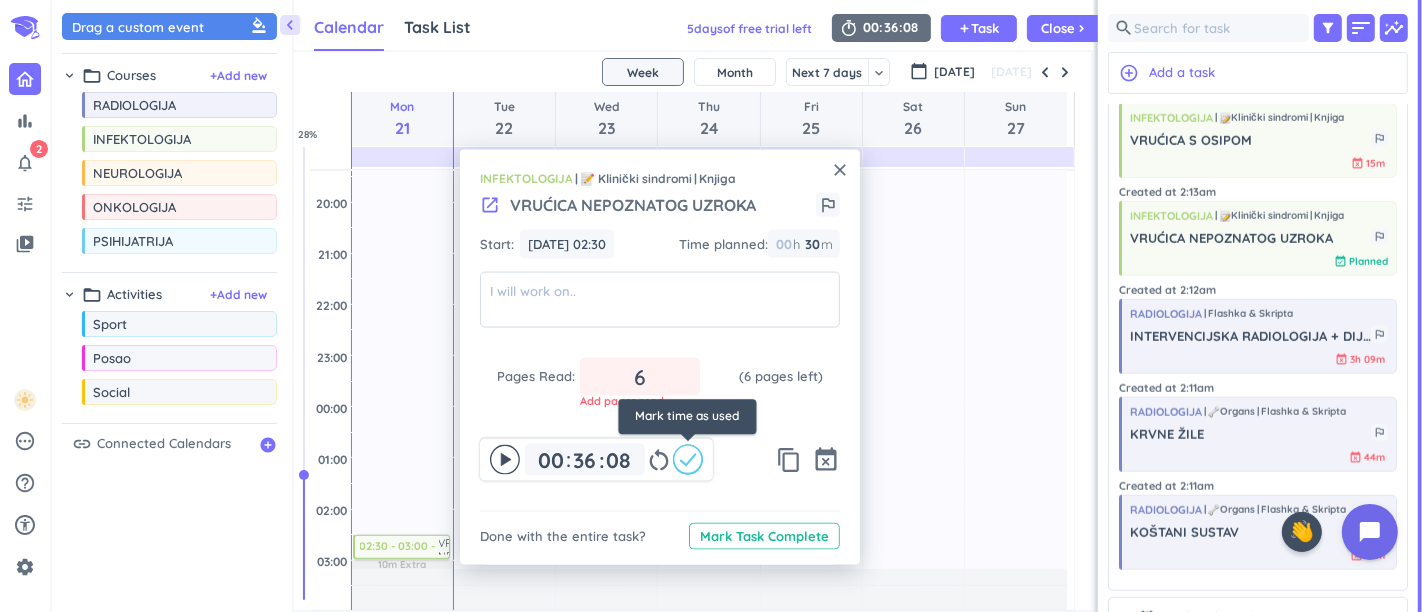 type on "6" 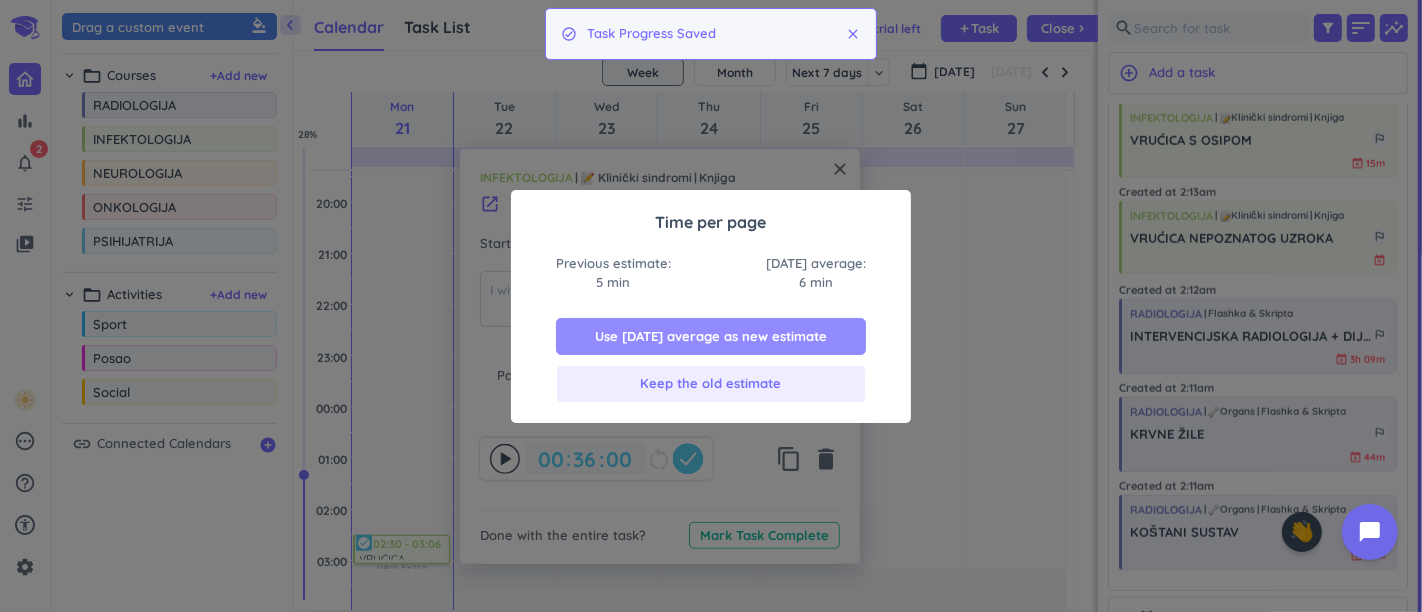 click on "Use [DATE] average as new estimate" at bounding box center [711, 337] 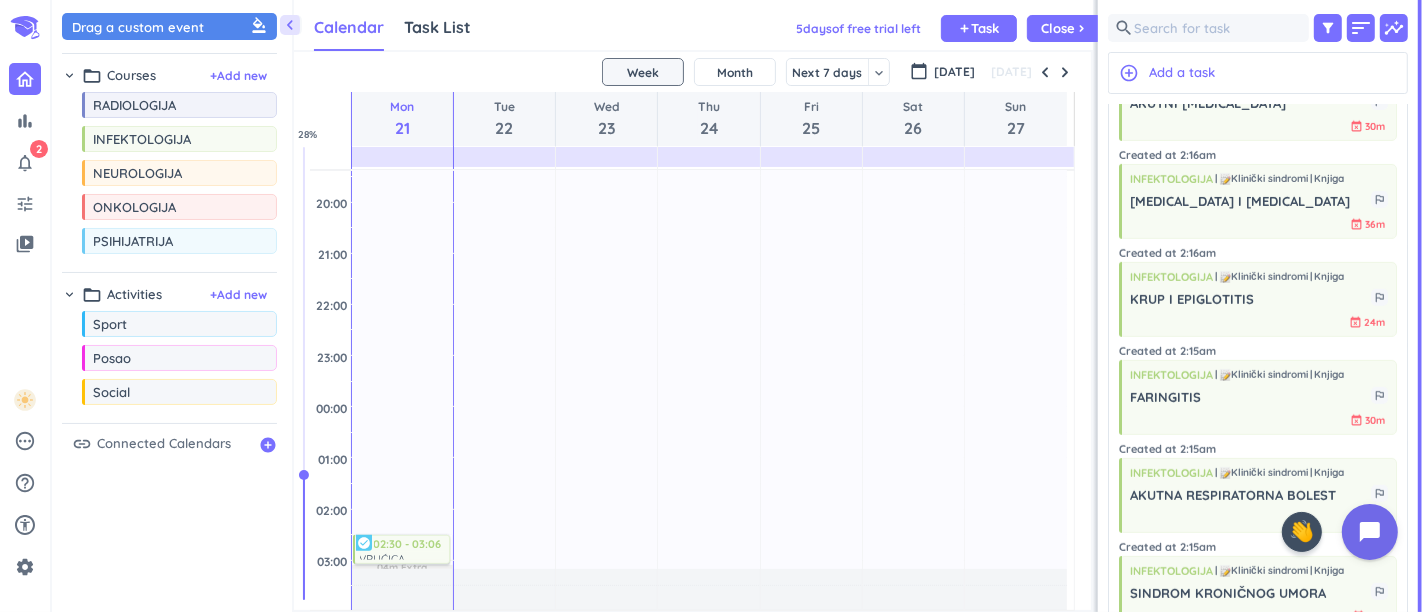 scroll, scrollTop: 666, scrollLeft: 0, axis: vertical 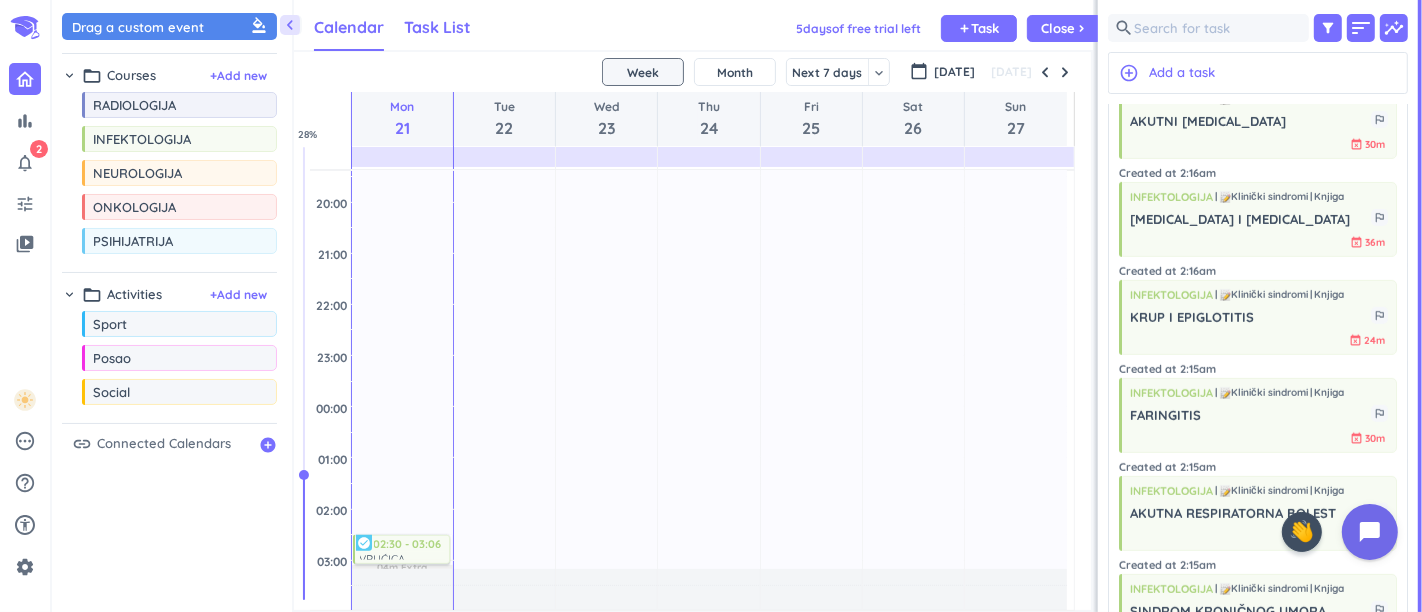 click on "Task List" at bounding box center [437, 27] 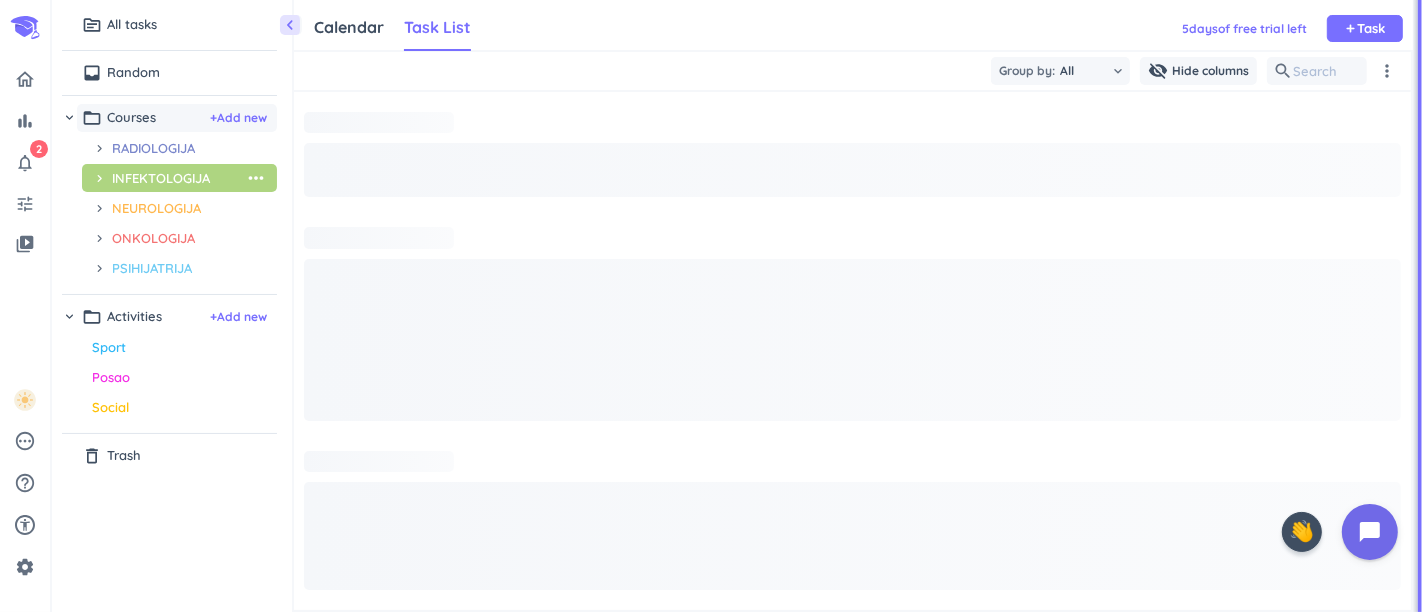 scroll, scrollTop: 8, scrollLeft: 8, axis: both 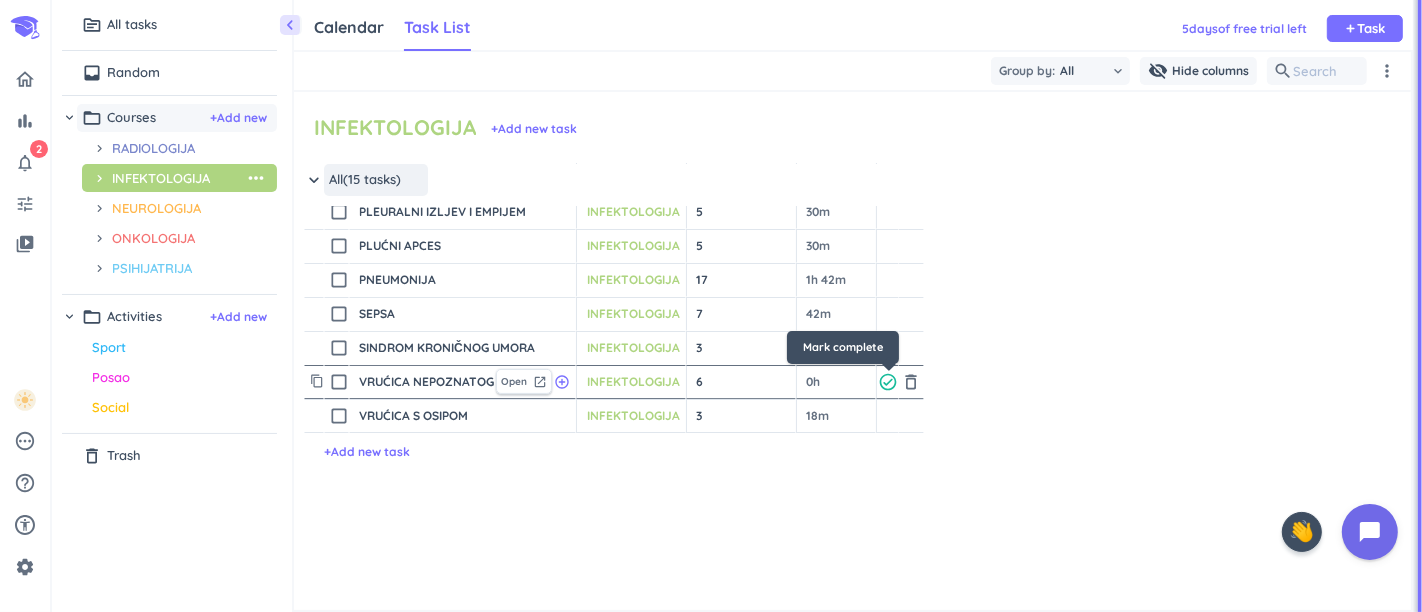 click on "check_circle_outline" at bounding box center [888, 382] 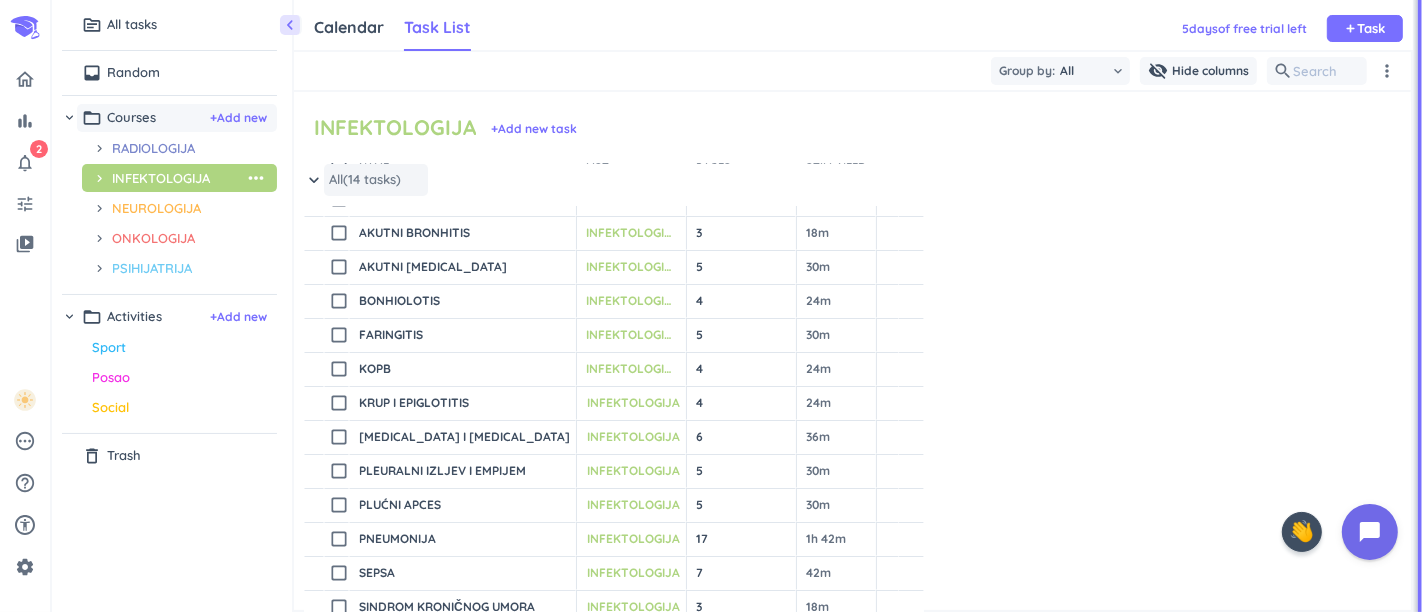 scroll, scrollTop: 0, scrollLeft: 0, axis: both 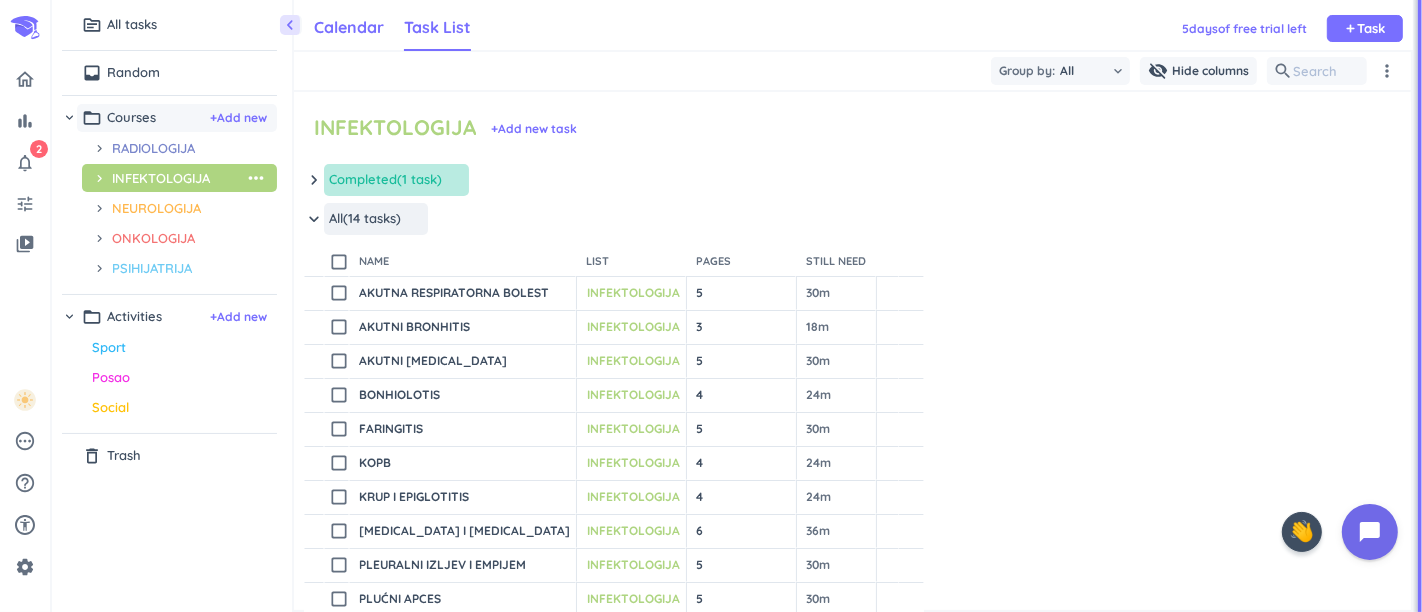 click on "Calendar" at bounding box center (349, 27) 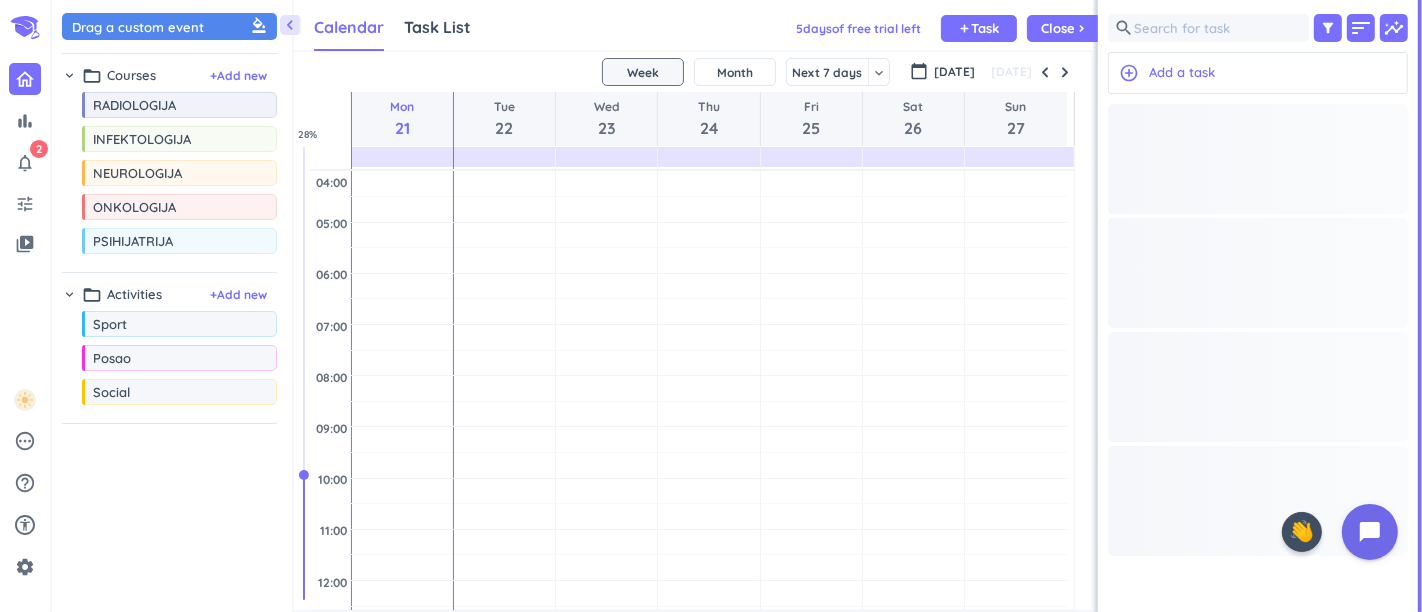 scroll, scrollTop: 8, scrollLeft: 8, axis: both 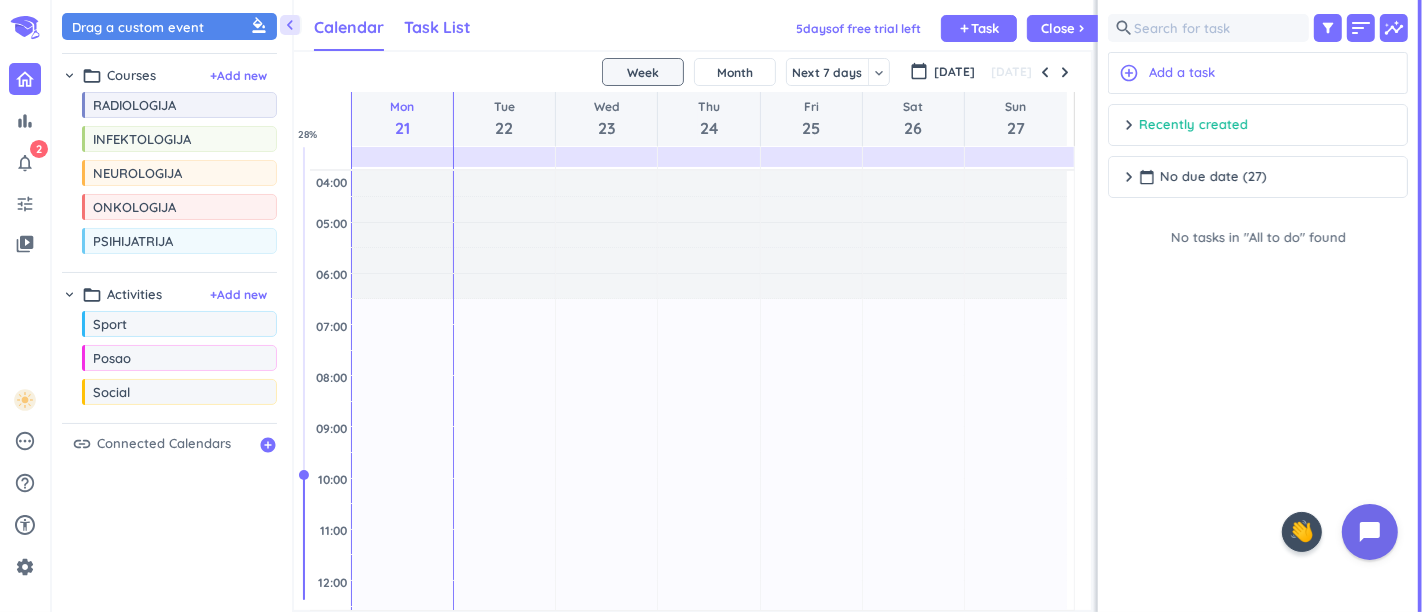 click on "Task List" at bounding box center [437, 27] 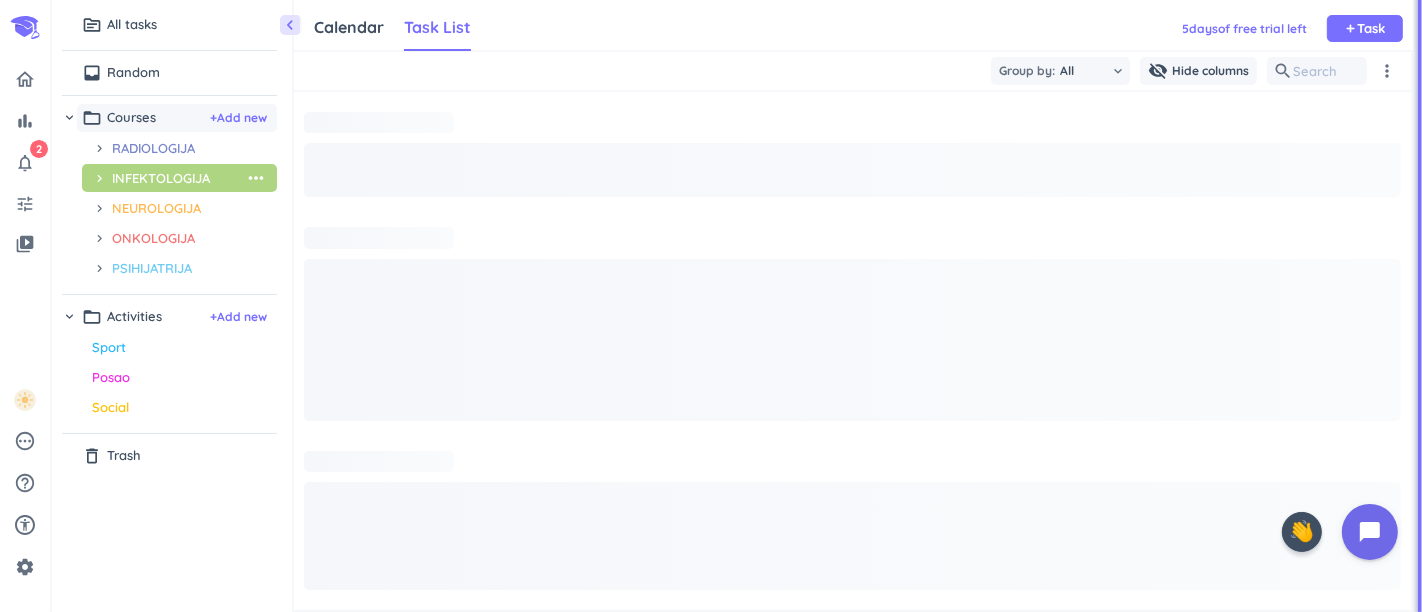 scroll, scrollTop: 8, scrollLeft: 8, axis: both 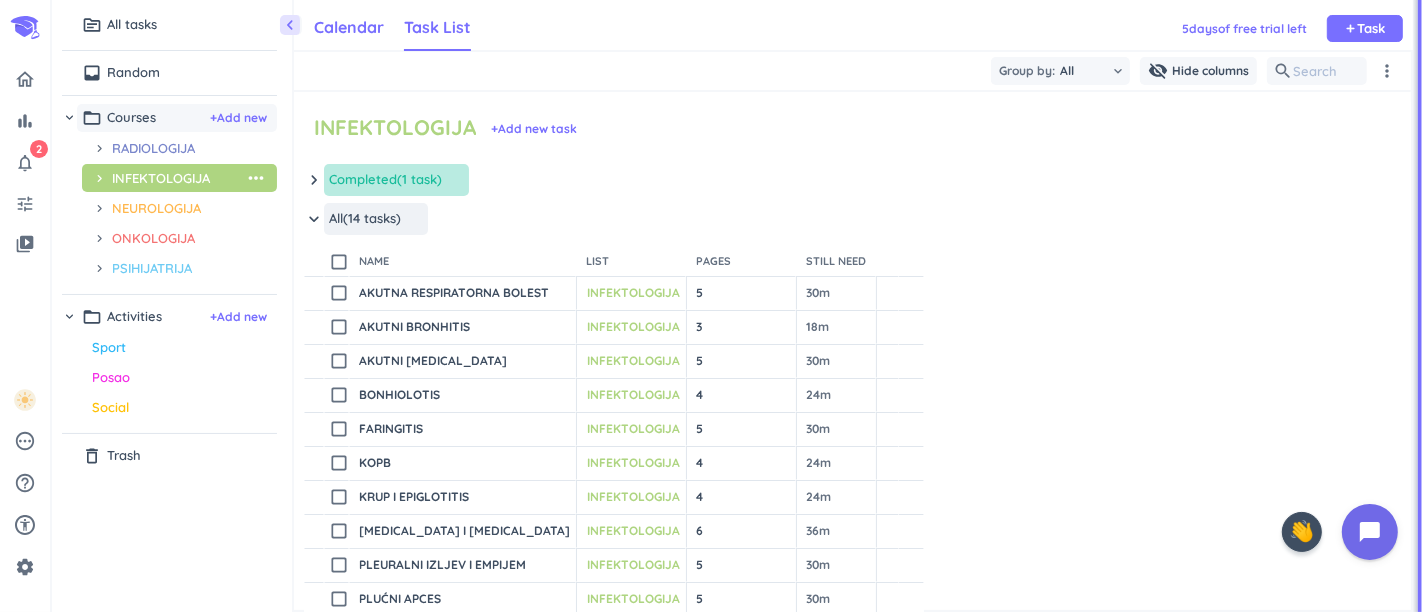 click on "Calendar" at bounding box center (349, 27) 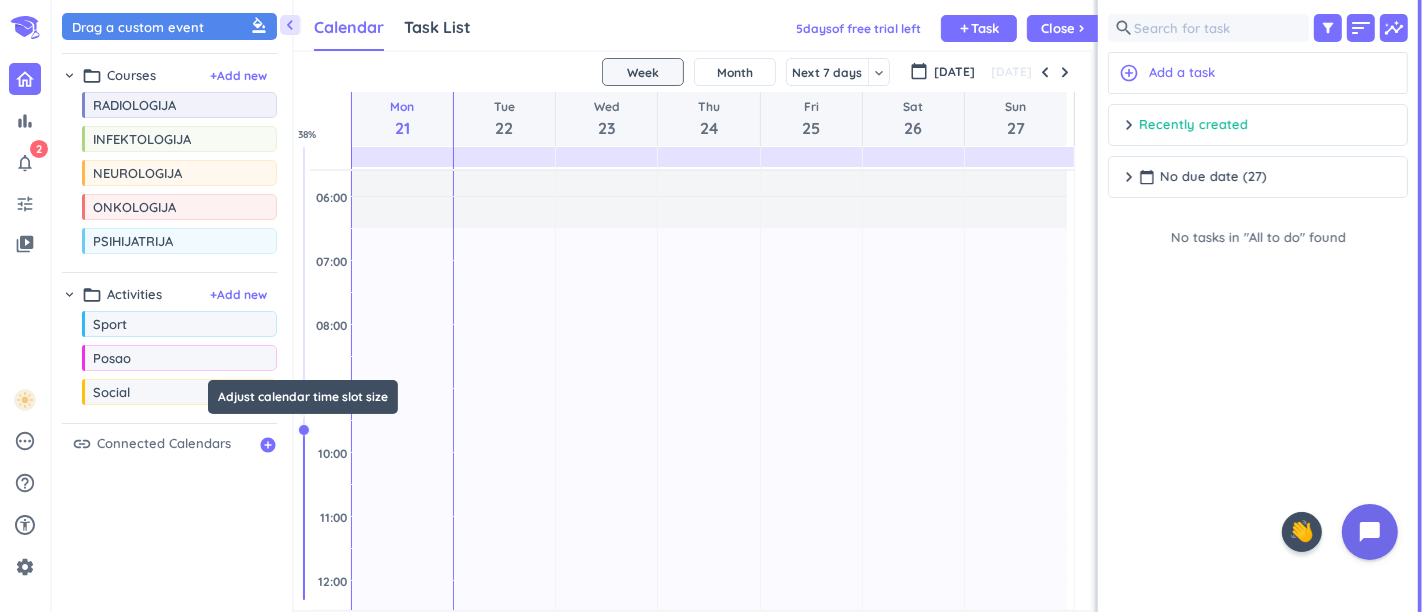 drag, startPoint x: 299, startPoint y: 473, endPoint x: 302, endPoint y: 427, distance: 46.09772 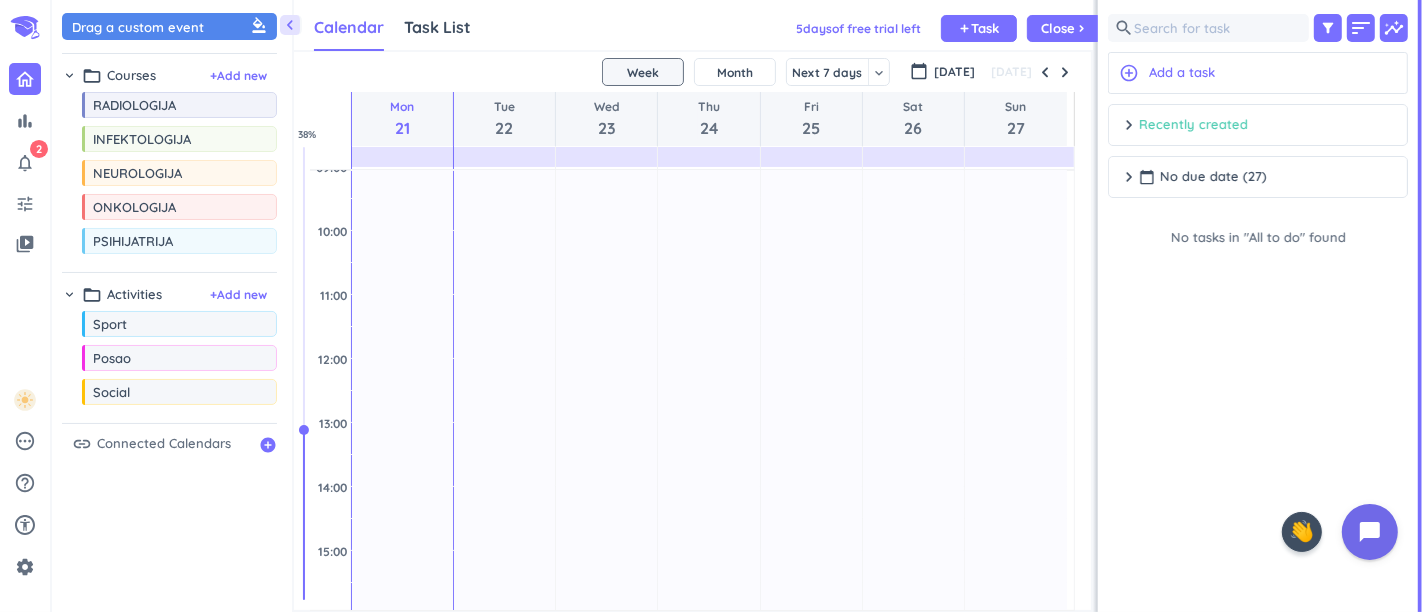 click on "Recently created" at bounding box center (1193, 125) 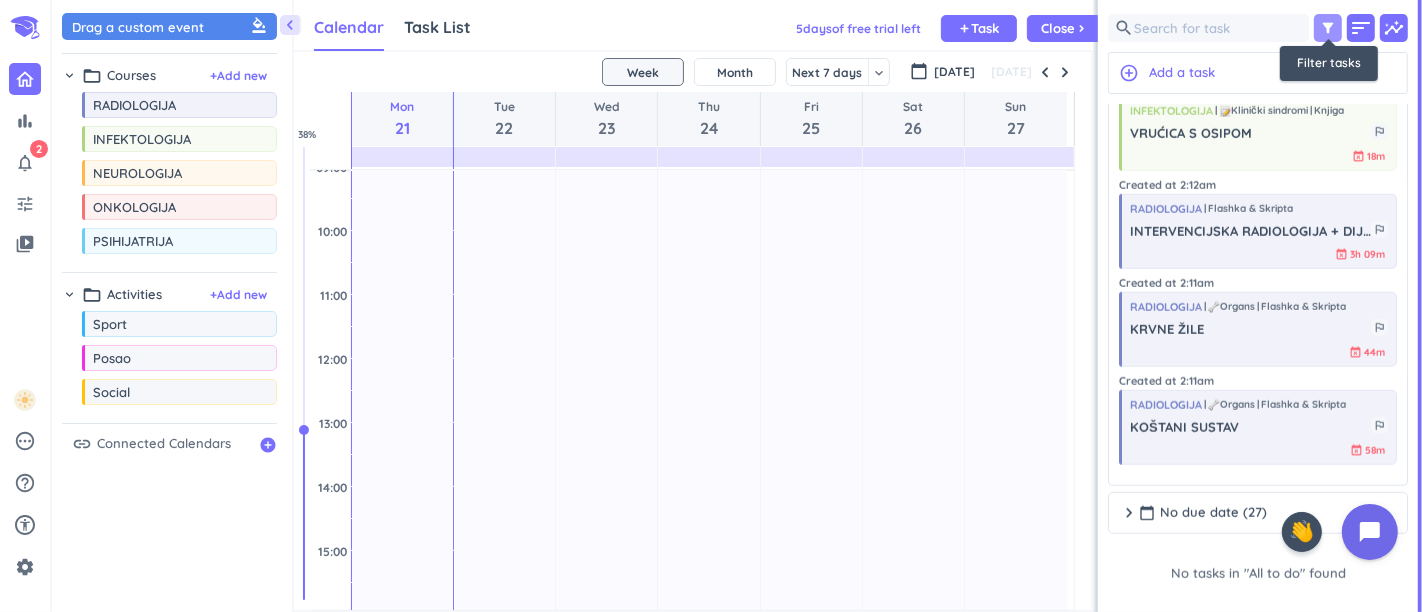 click on "filter_alt" at bounding box center [1328, 28] 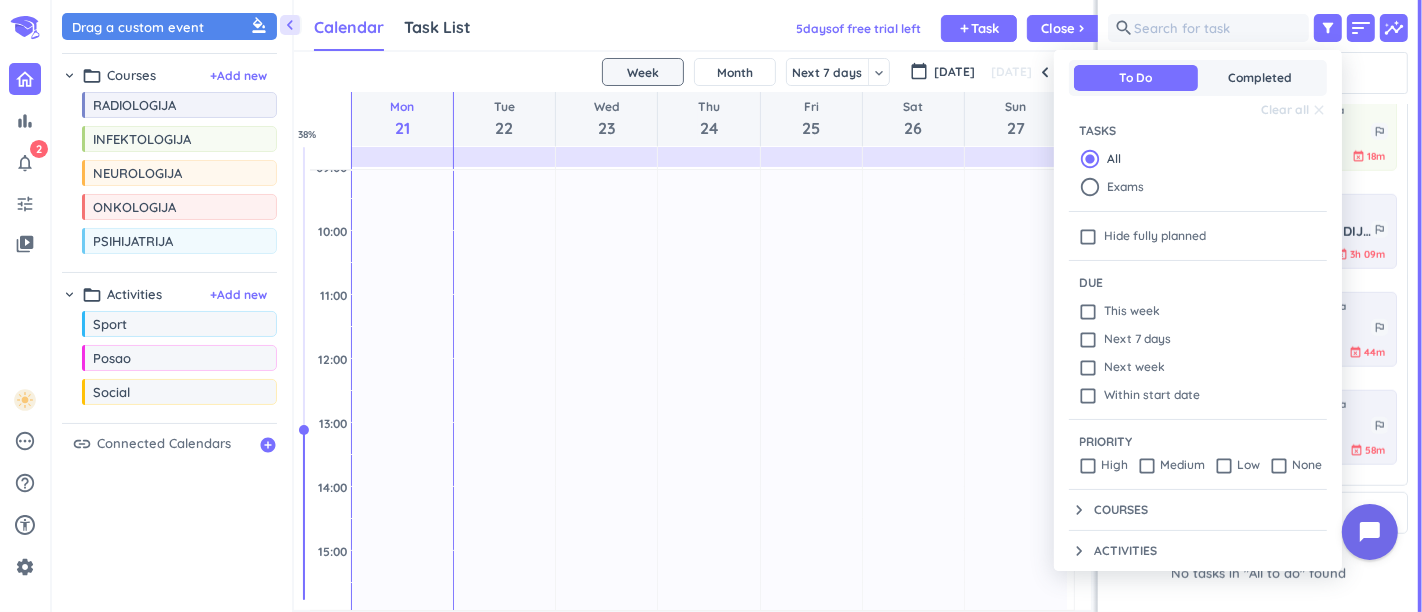click on "keyboard_arrow_down Courses" at bounding box center [1108, 510] 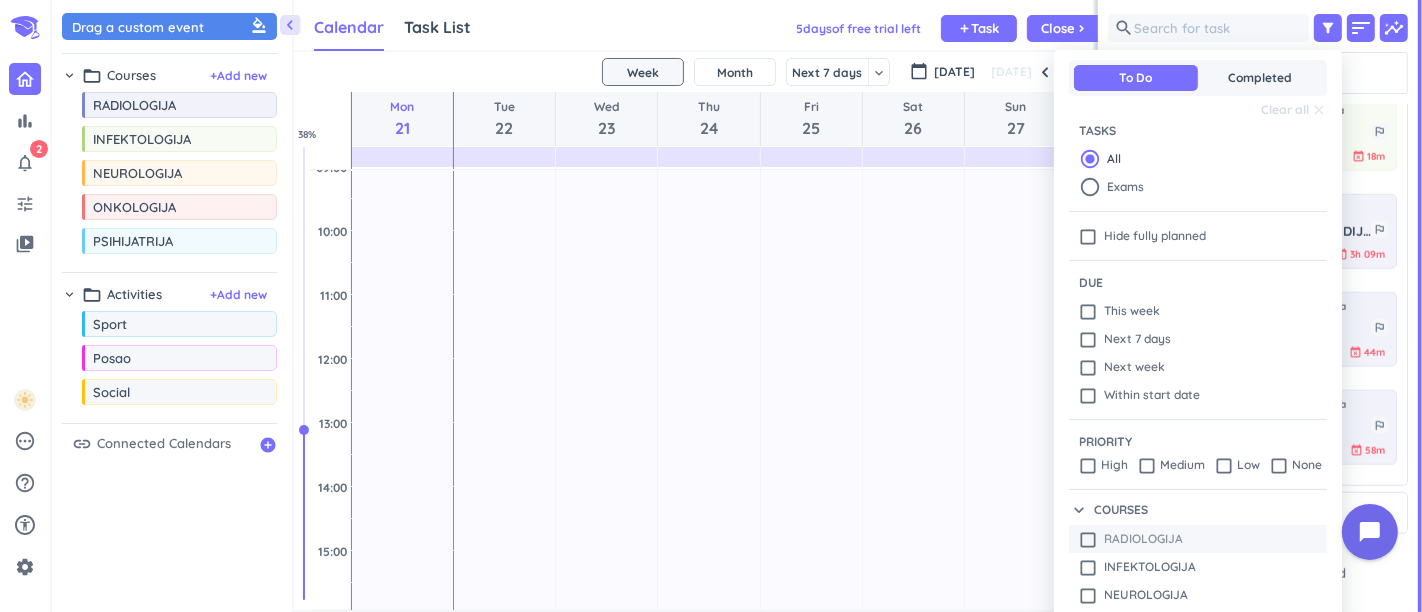 click on "check_box_outline_blank RADIOLOGIJA" at bounding box center (1131, 539) 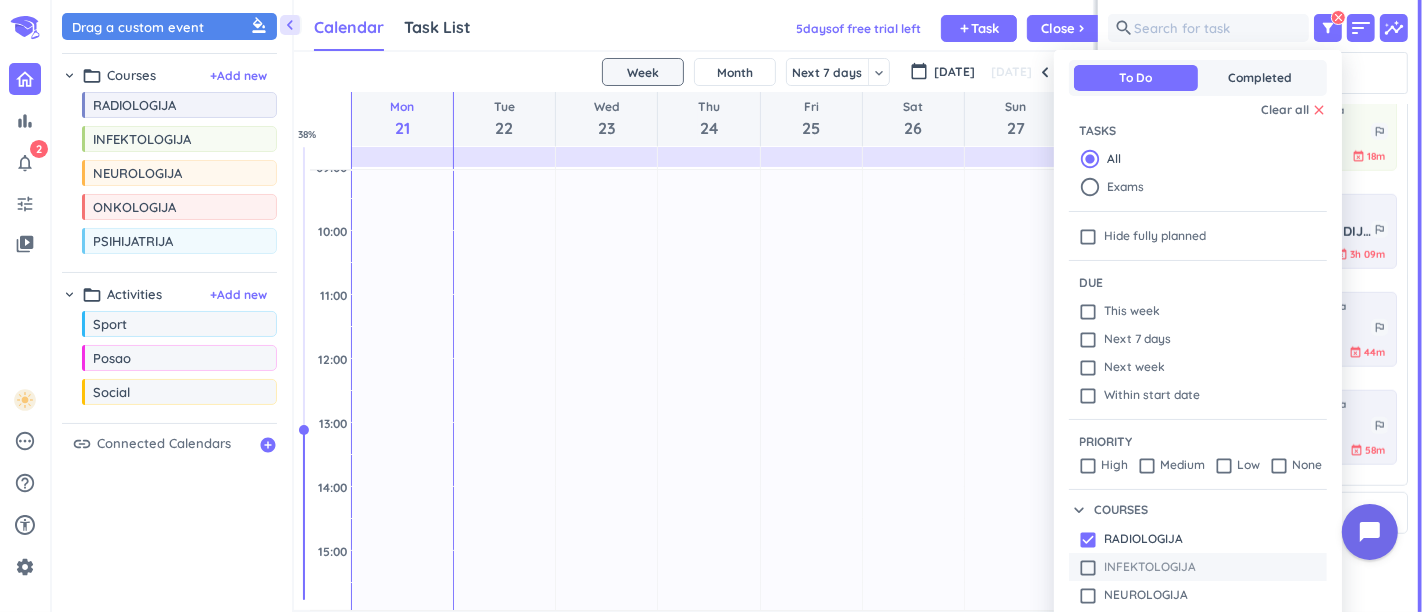 click on "check_box_outline_blank INFEKTOLOGIJA" at bounding box center [1137, 567] 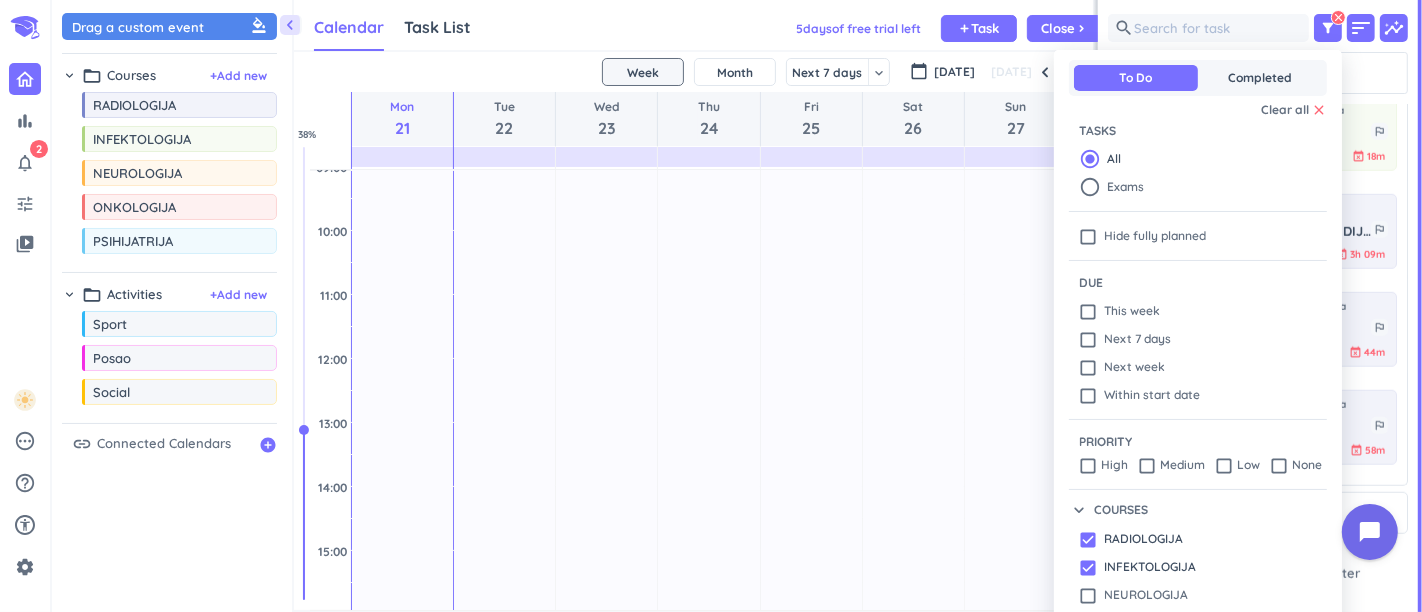 click at bounding box center [711, 306] 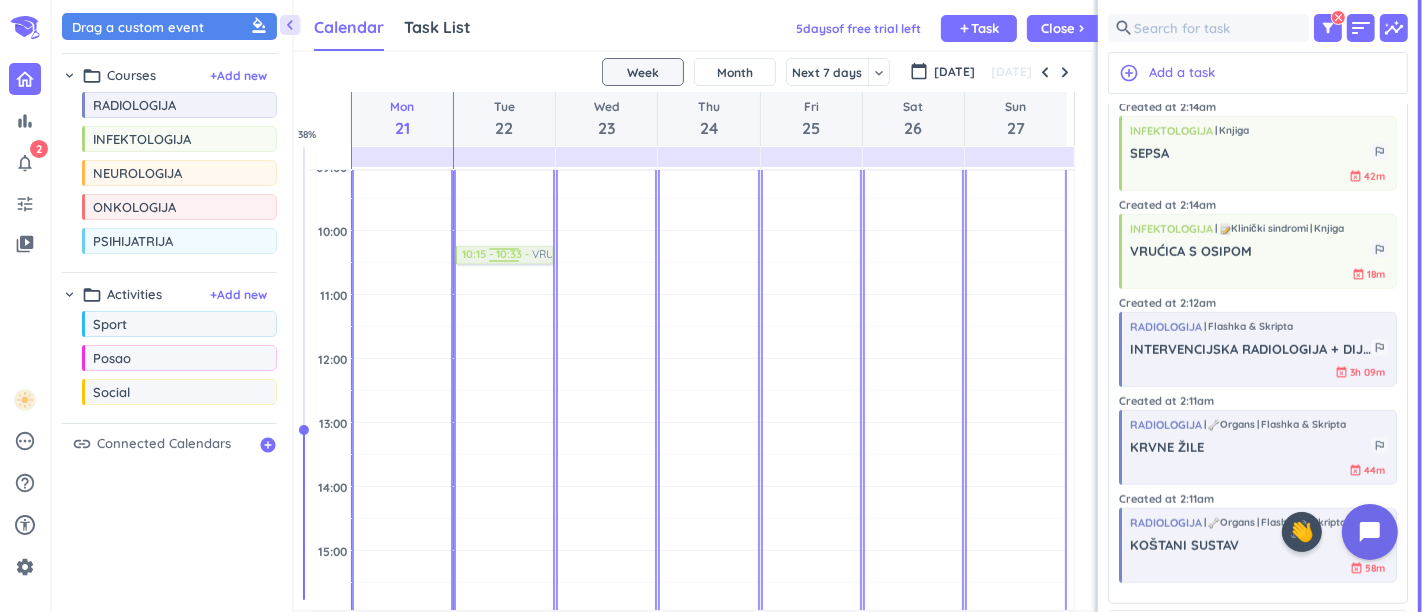 scroll, scrollTop: 325, scrollLeft: 0, axis: vertical 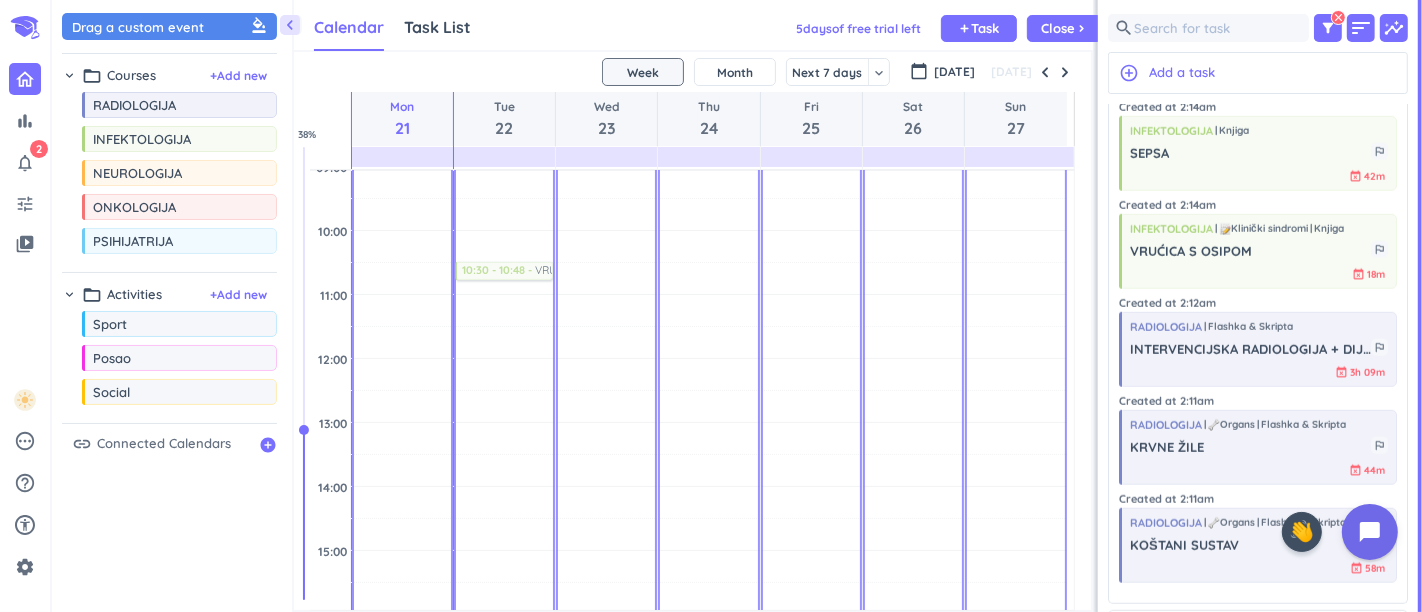 drag, startPoint x: 1199, startPoint y: 260, endPoint x: 516, endPoint y: 262, distance: 683.0029 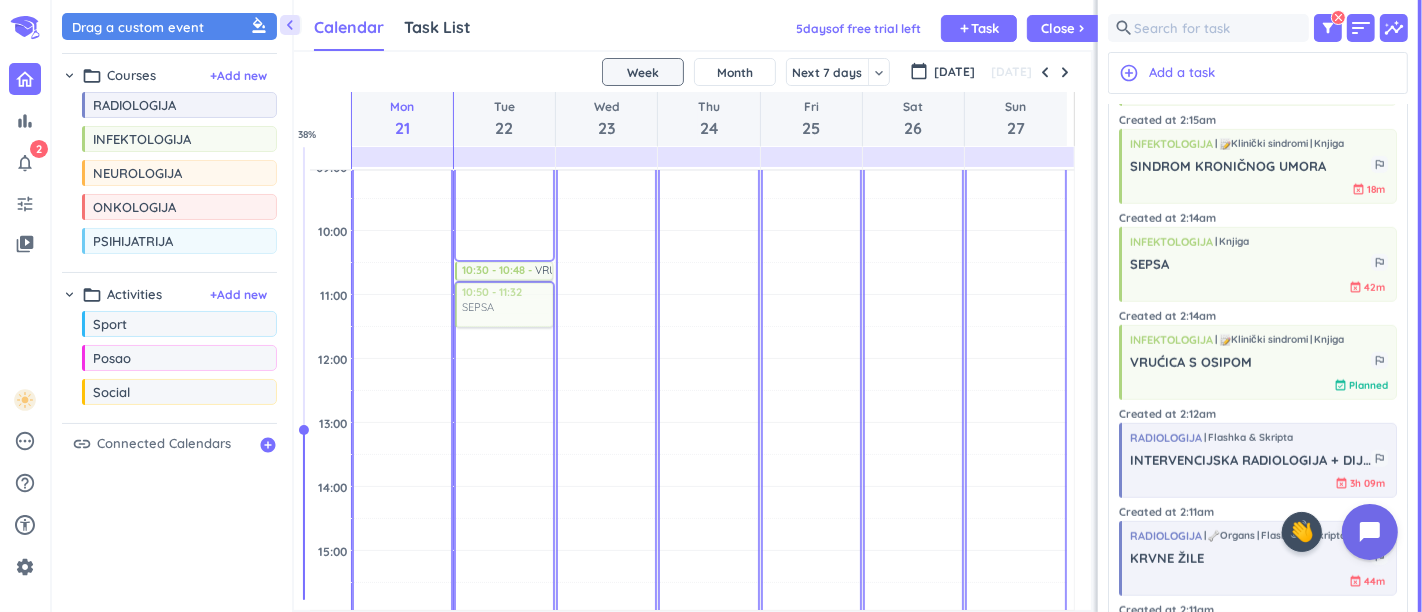 drag, startPoint x: 1225, startPoint y: 272, endPoint x: 519, endPoint y: 287, distance: 706.1593 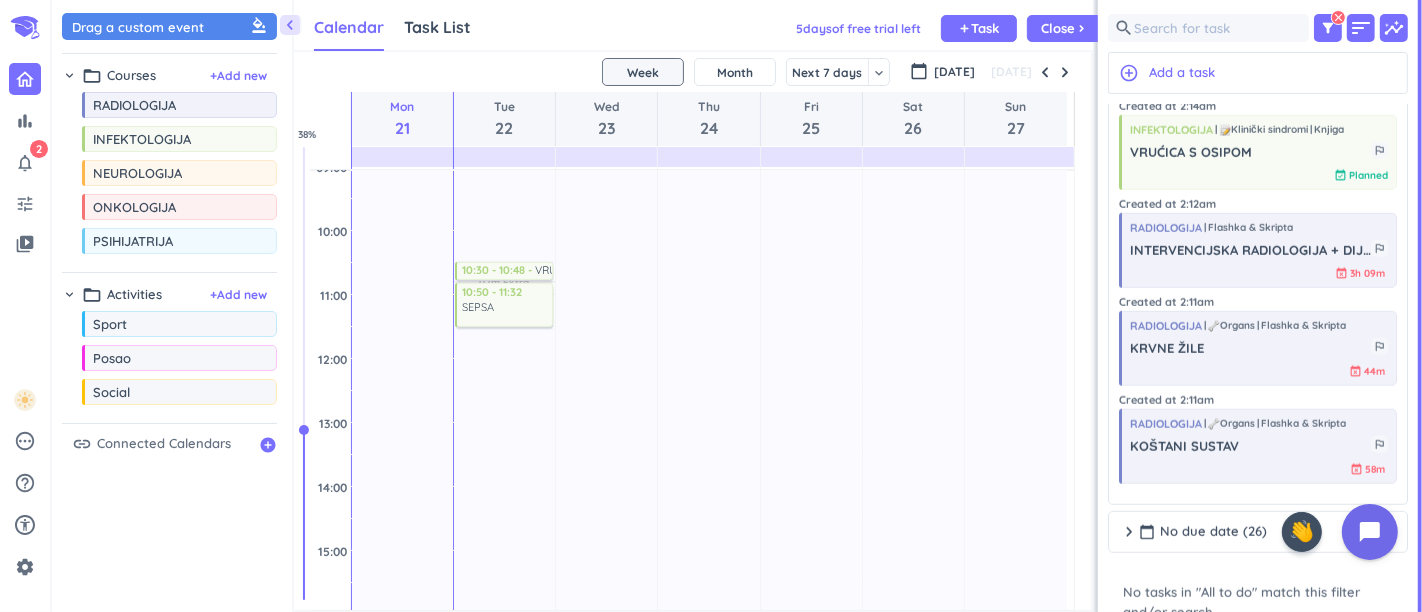 scroll, scrollTop: 1340, scrollLeft: 0, axis: vertical 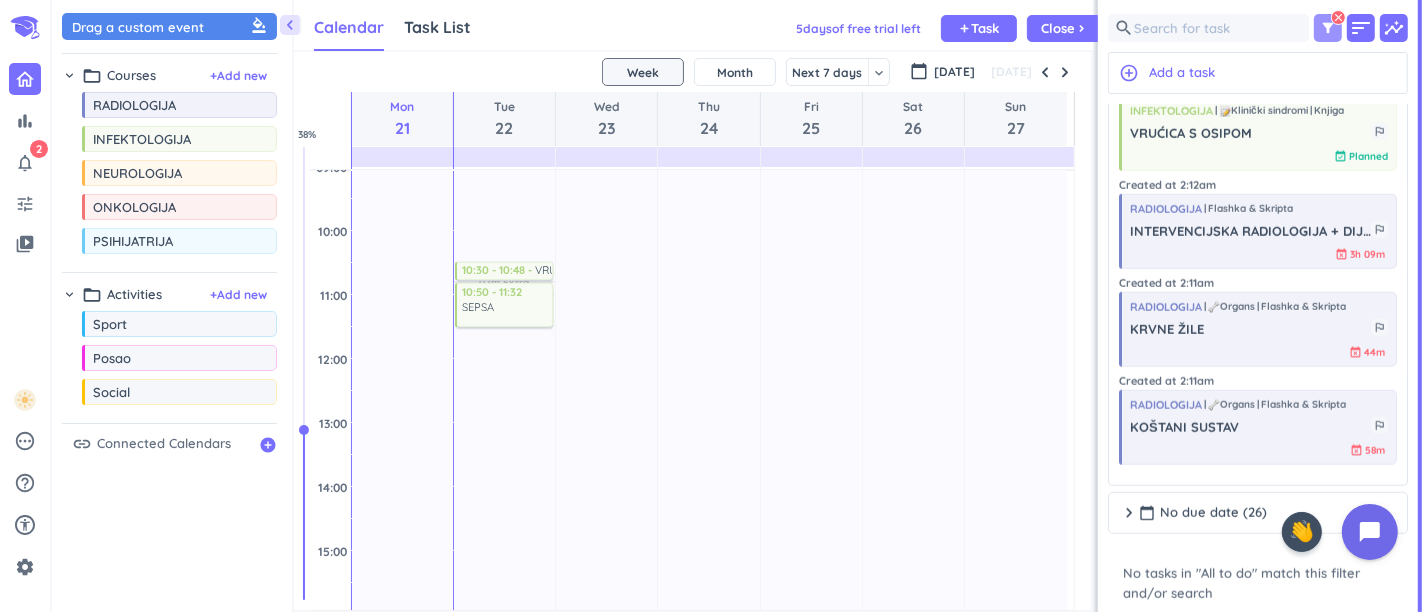 click on "filter_alt" at bounding box center [1328, 28] 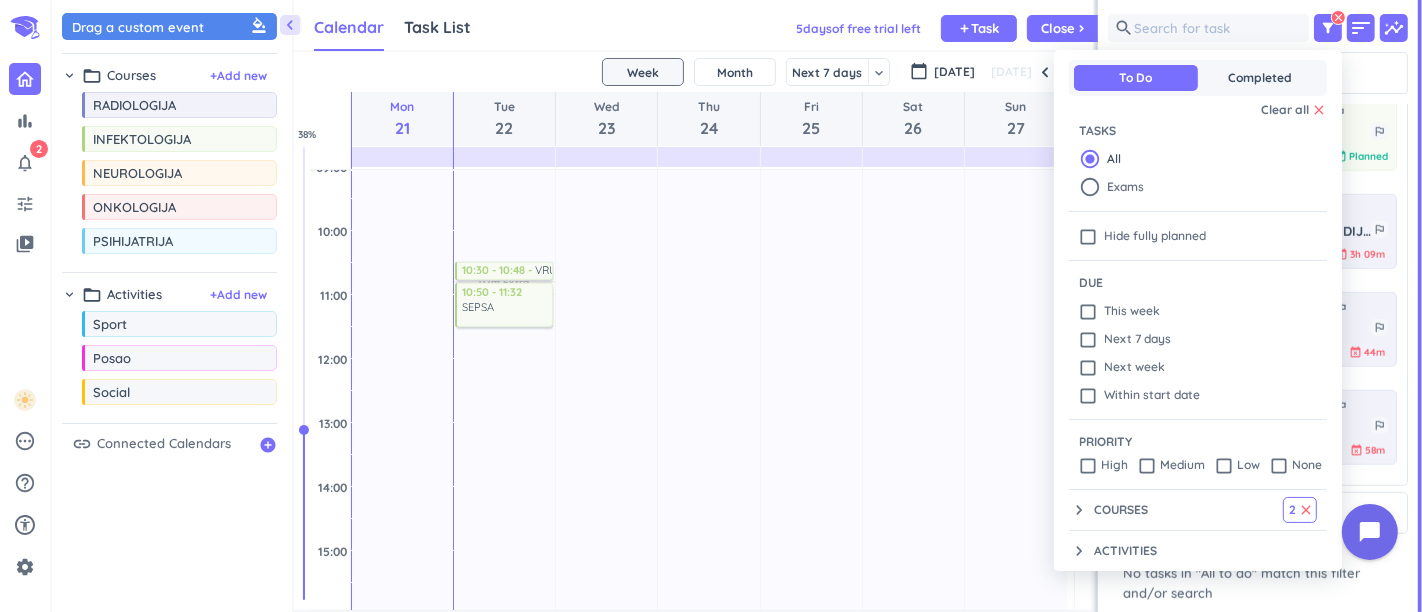 click on "Courses" at bounding box center (1121, 510) 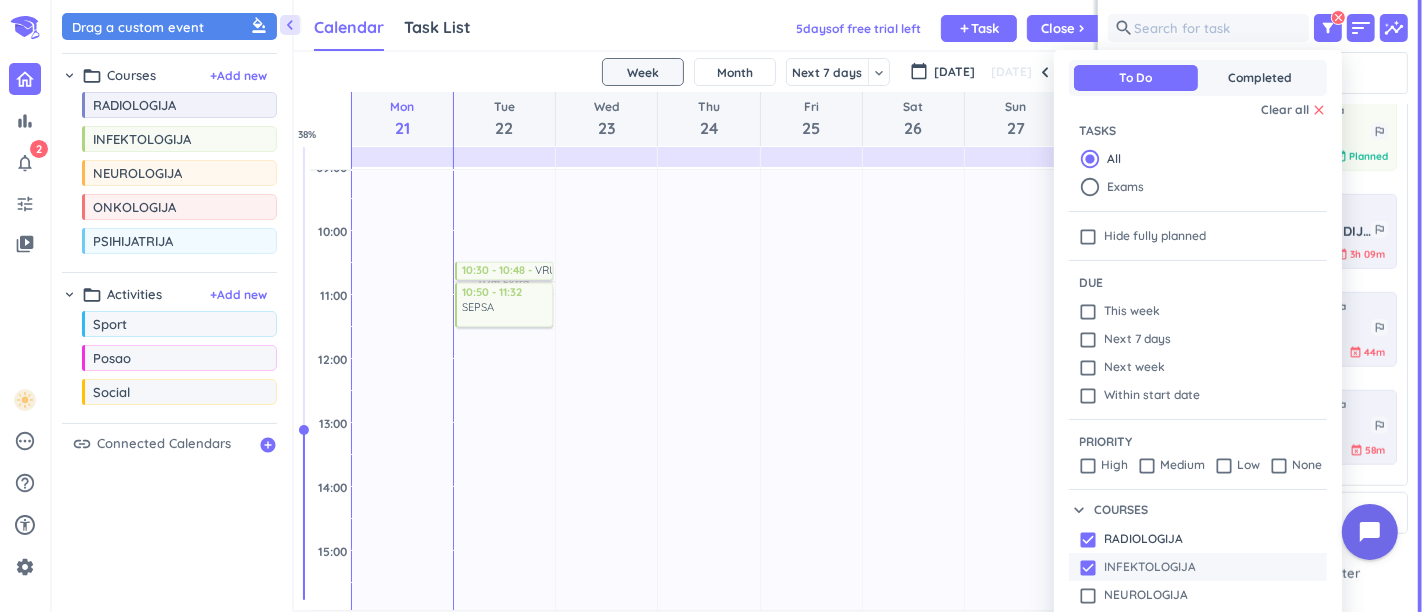 click on "INFEKTOLOGIJA" at bounding box center (1150, 567) 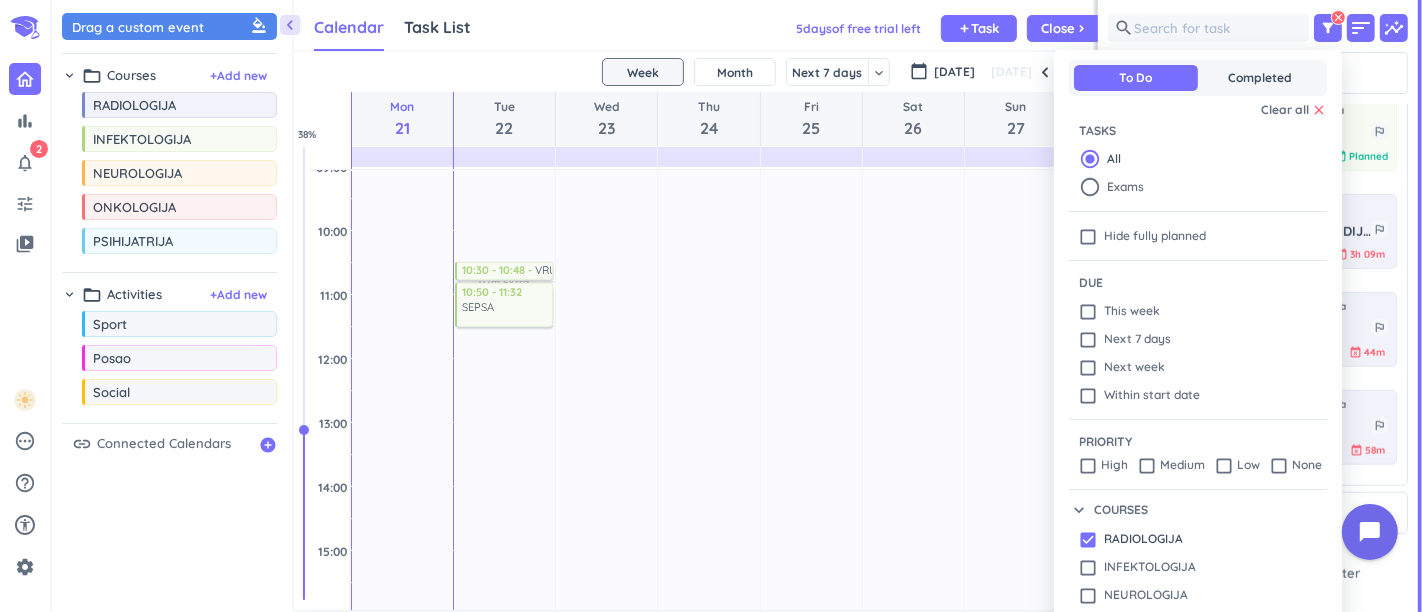 click at bounding box center [711, 306] 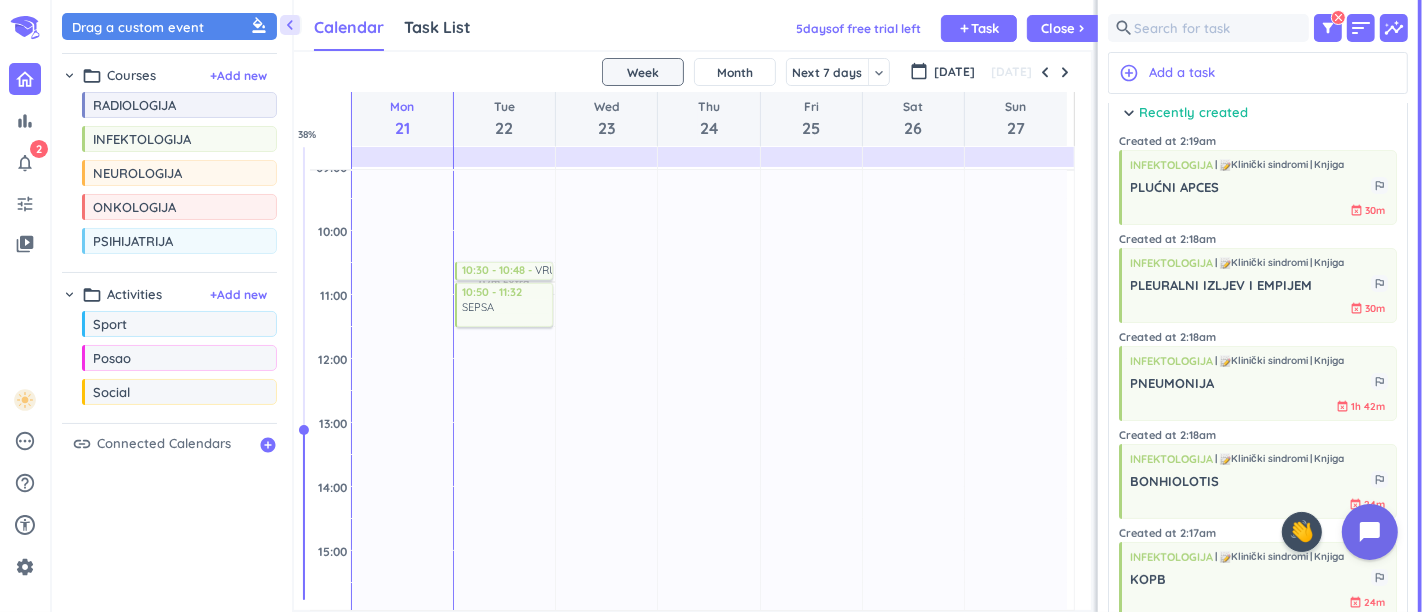scroll, scrollTop: 0, scrollLeft: 0, axis: both 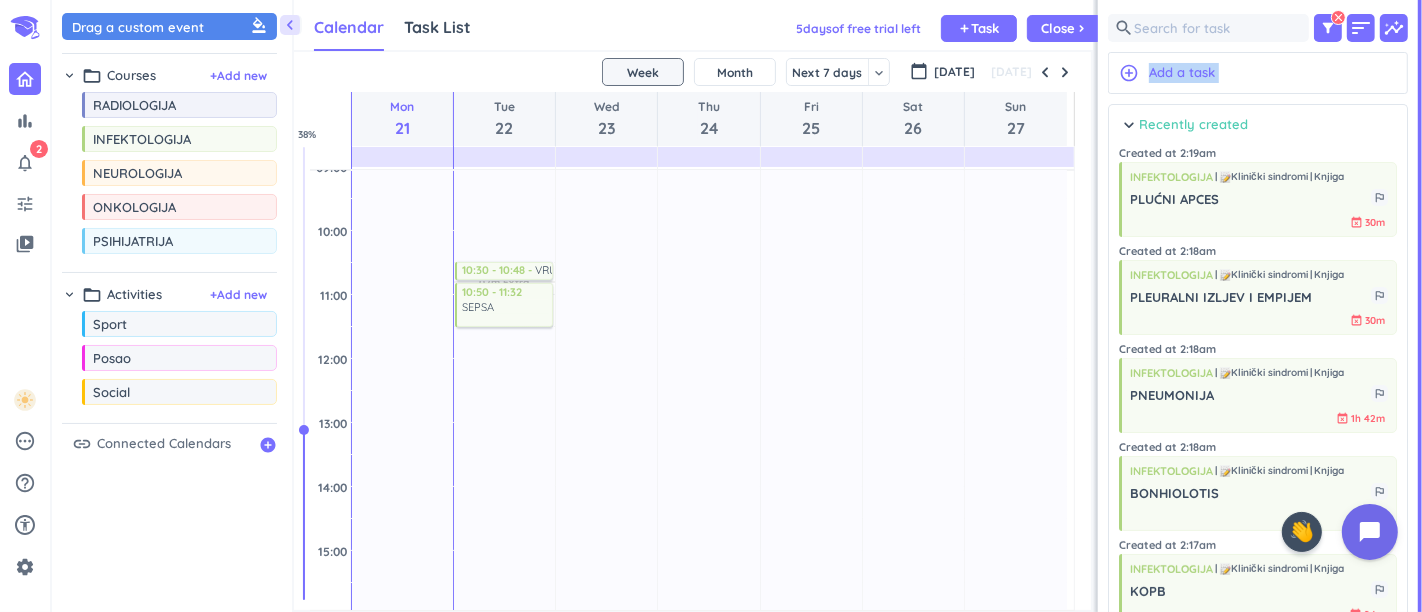 drag, startPoint x: 1149, startPoint y: 97, endPoint x: 1145, endPoint y: 123, distance: 26.305893 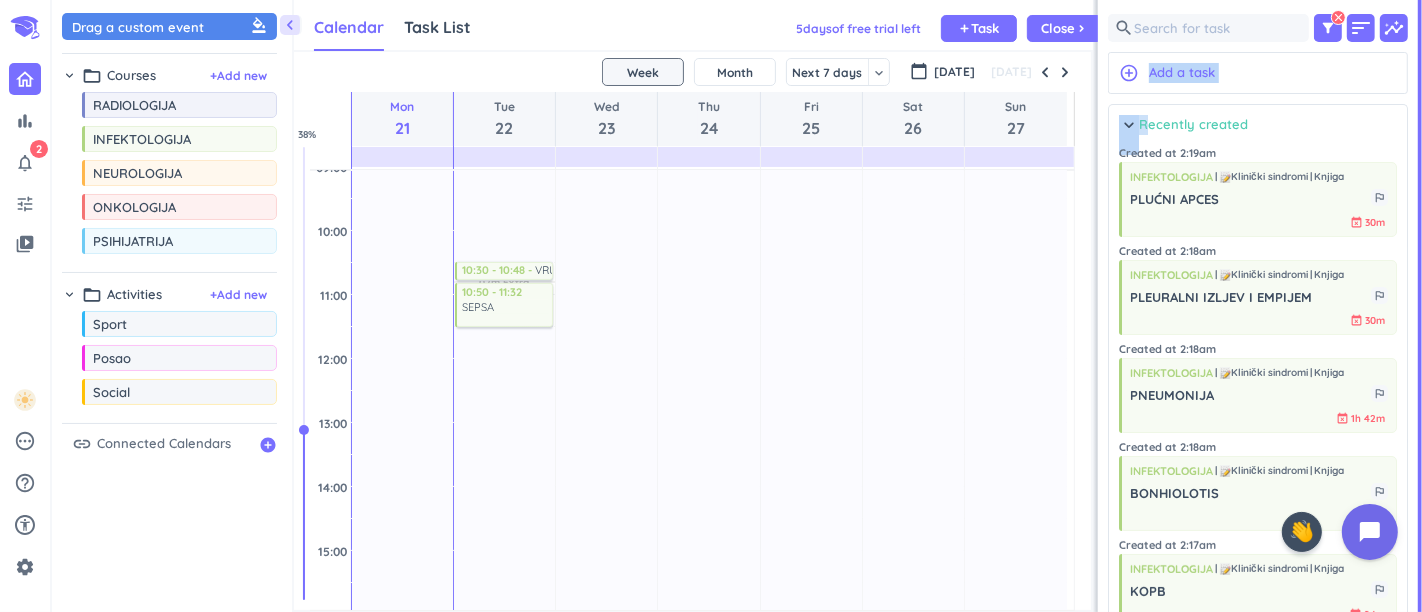 click on "Recently created" at bounding box center (1193, 125) 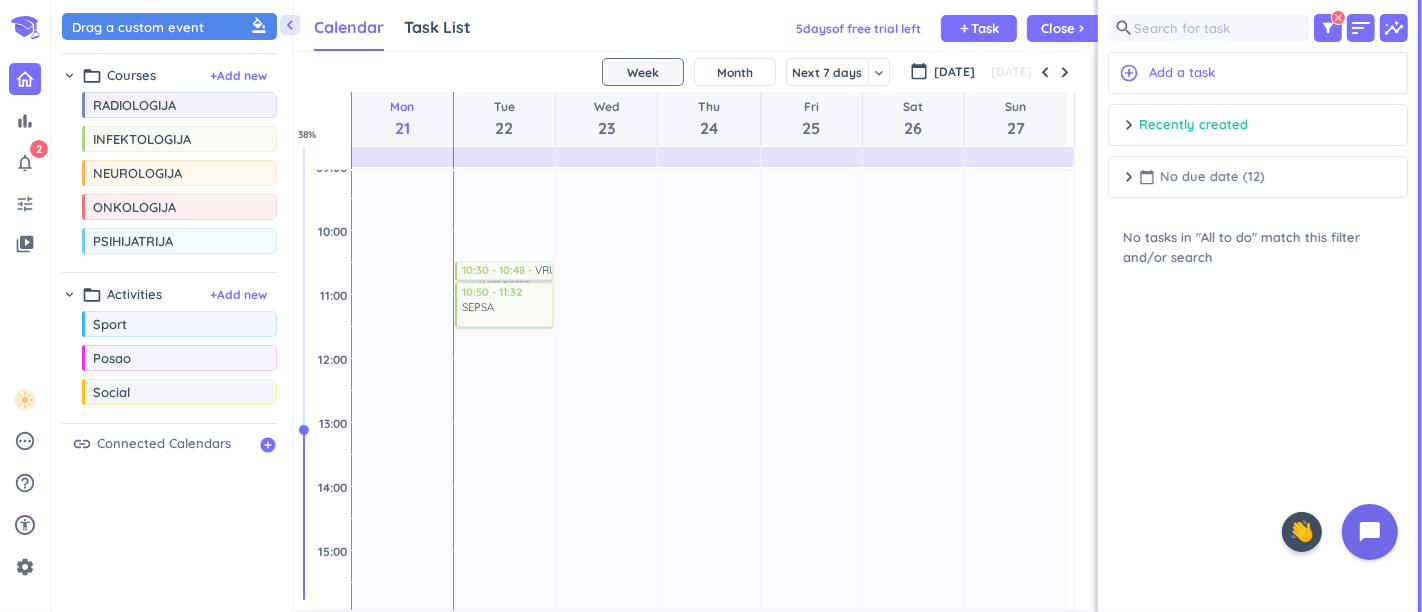 click on "calendar_today No due date (12)" at bounding box center [1202, 177] 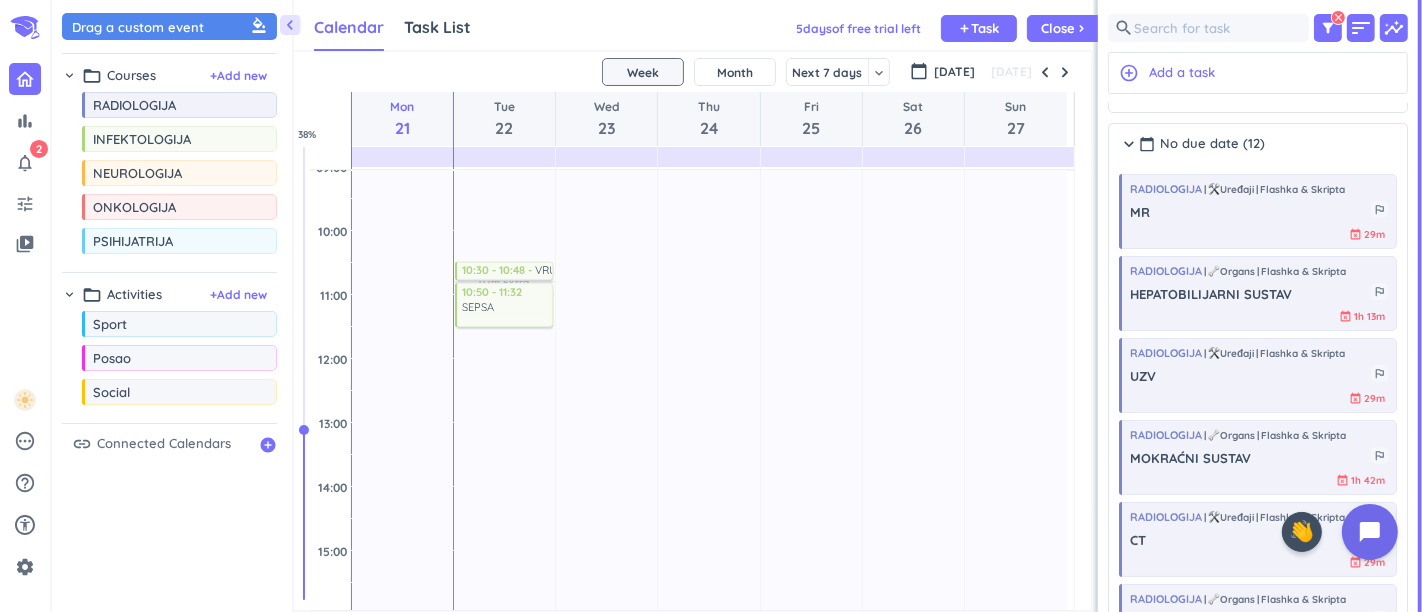 scroll, scrollTop: 0, scrollLeft: 0, axis: both 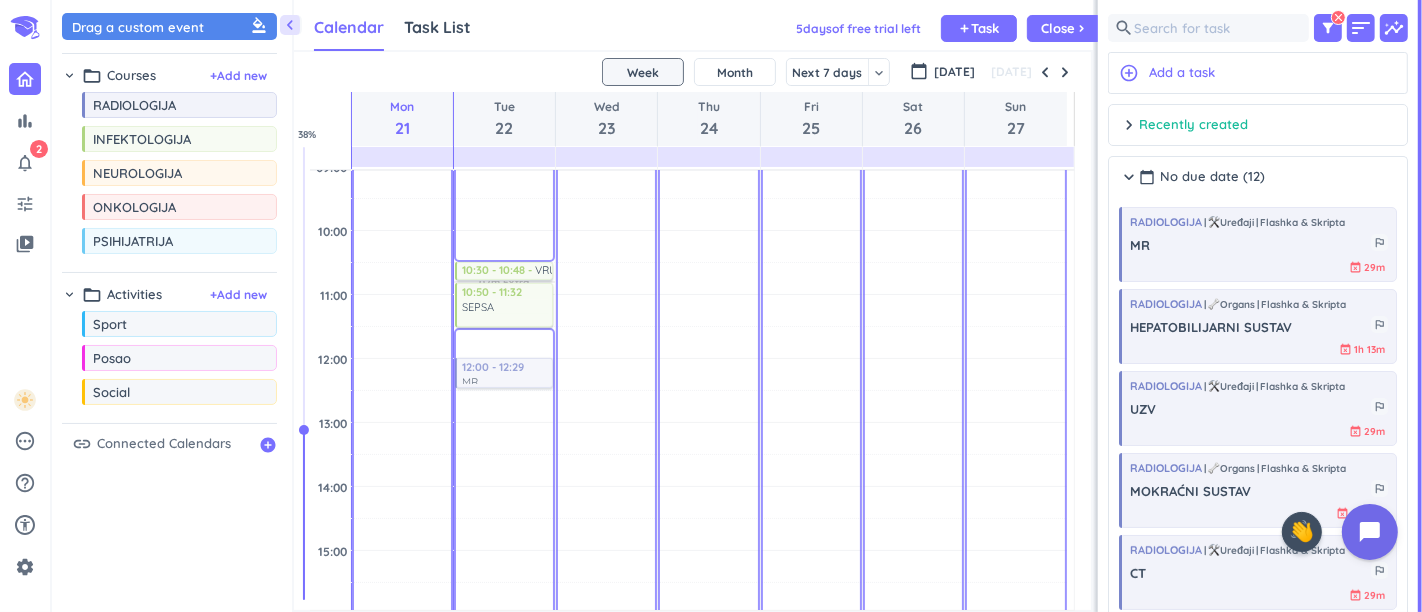 drag, startPoint x: 1201, startPoint y: 247, endPoint x: 545, endPoint y: 358, distance: 665.3247 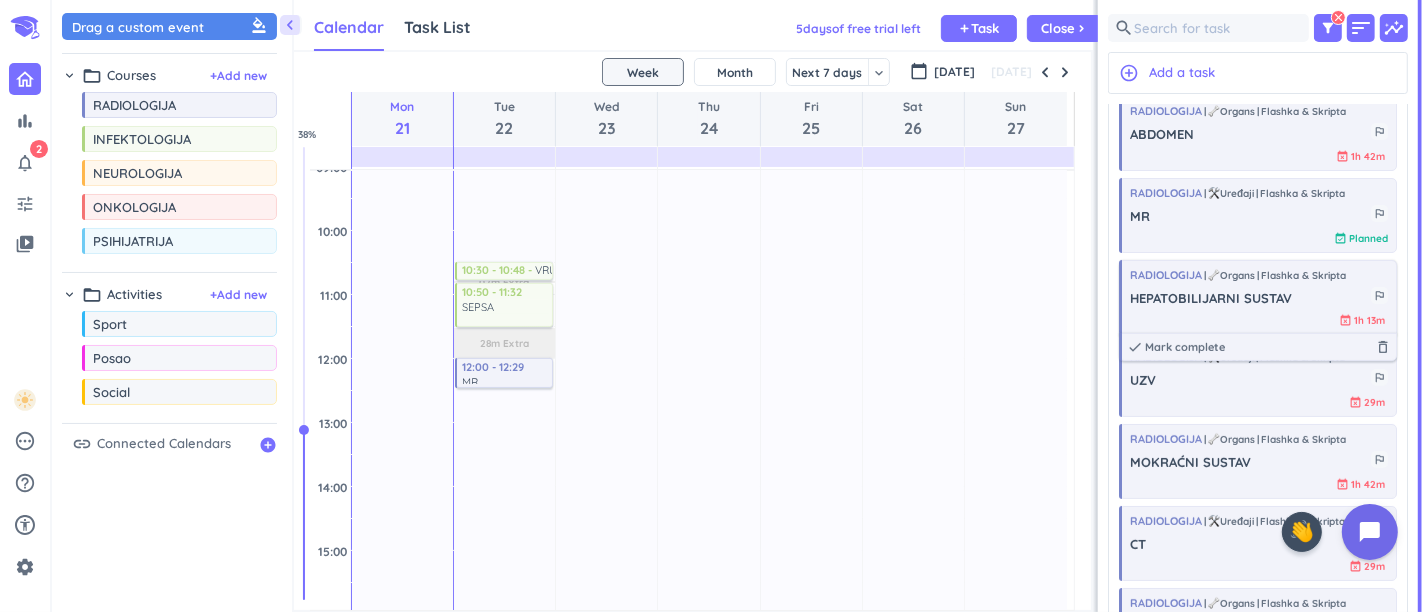 scroll, scrollTop: 222, scrollLeft: 0, axis: vertical 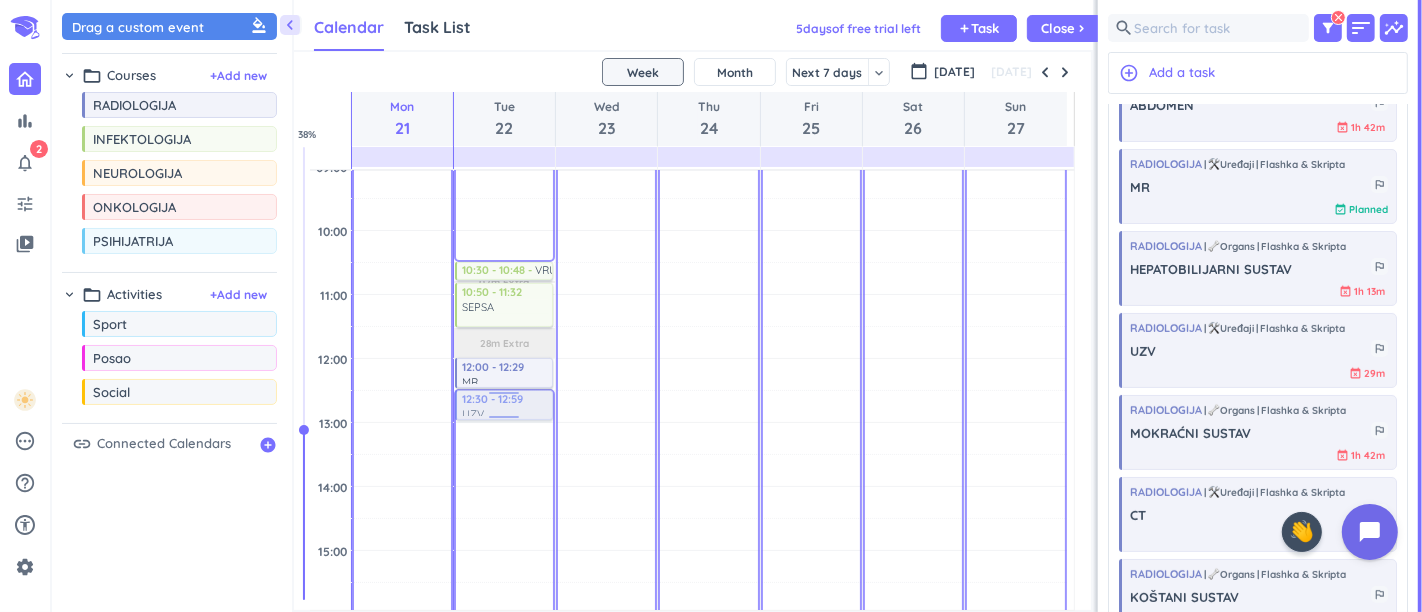 drag, startPoint x: 1225, startPoint y: 356, endPoint x: 503, endPoint y: 392, distance: 722.897 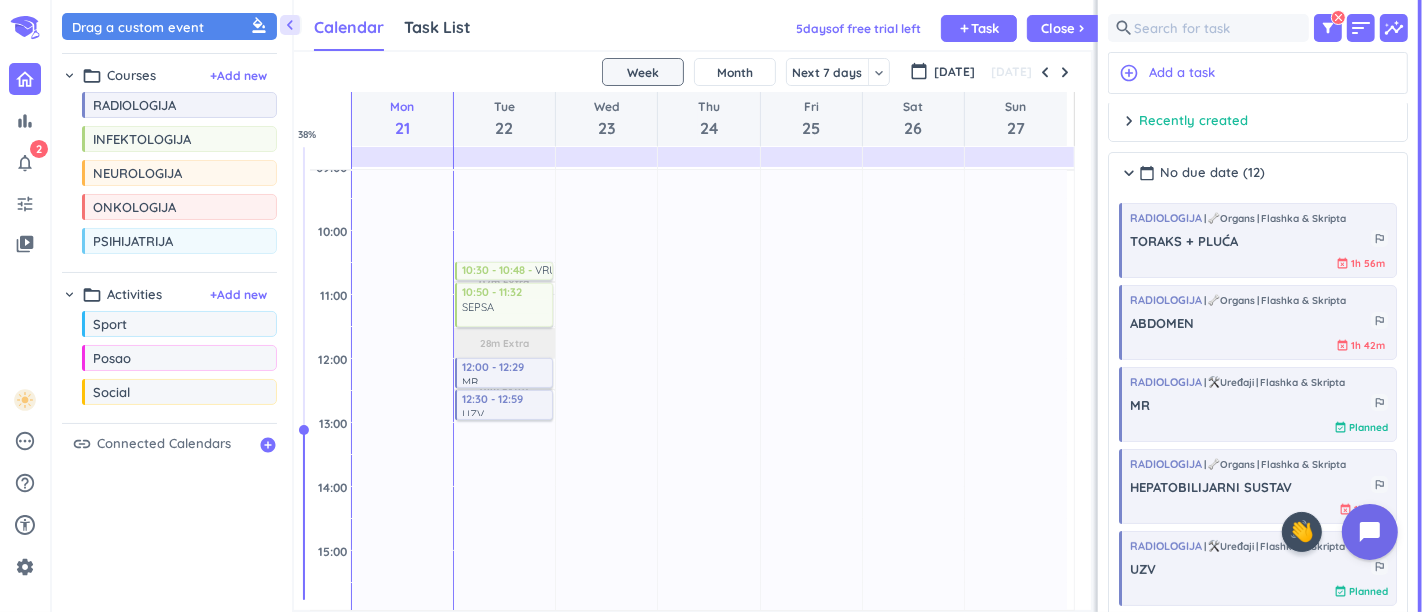 scroll, scrollTop: 0, scrollLeft: 0, axis: both 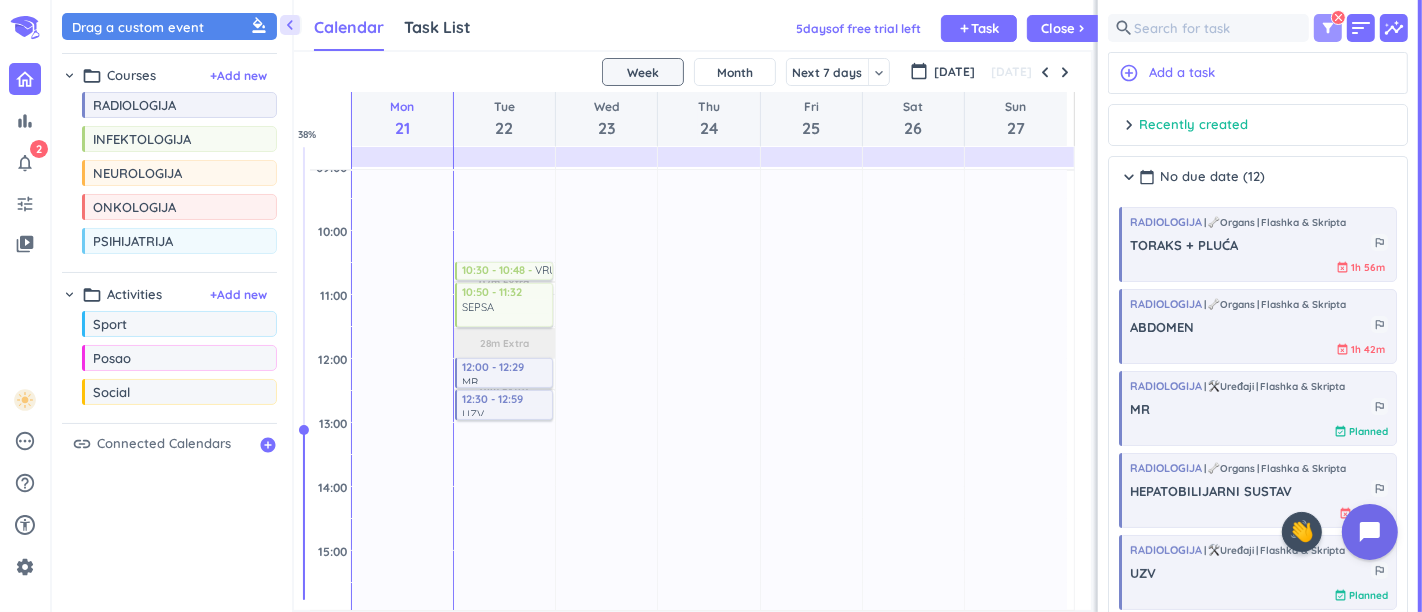 click on "filter_alt clear" at bounding box center (1328, 28) 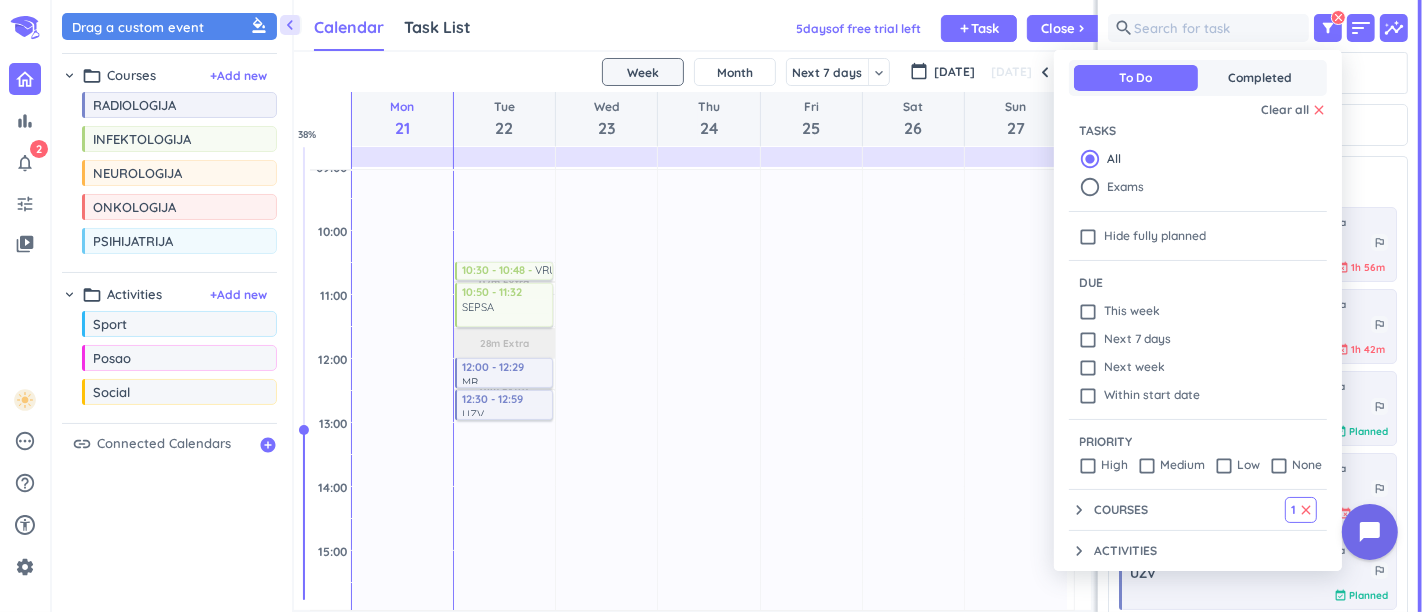 click on "keyboard_arrow_down Courses 1 clear" at bounding box center (1193, 510) 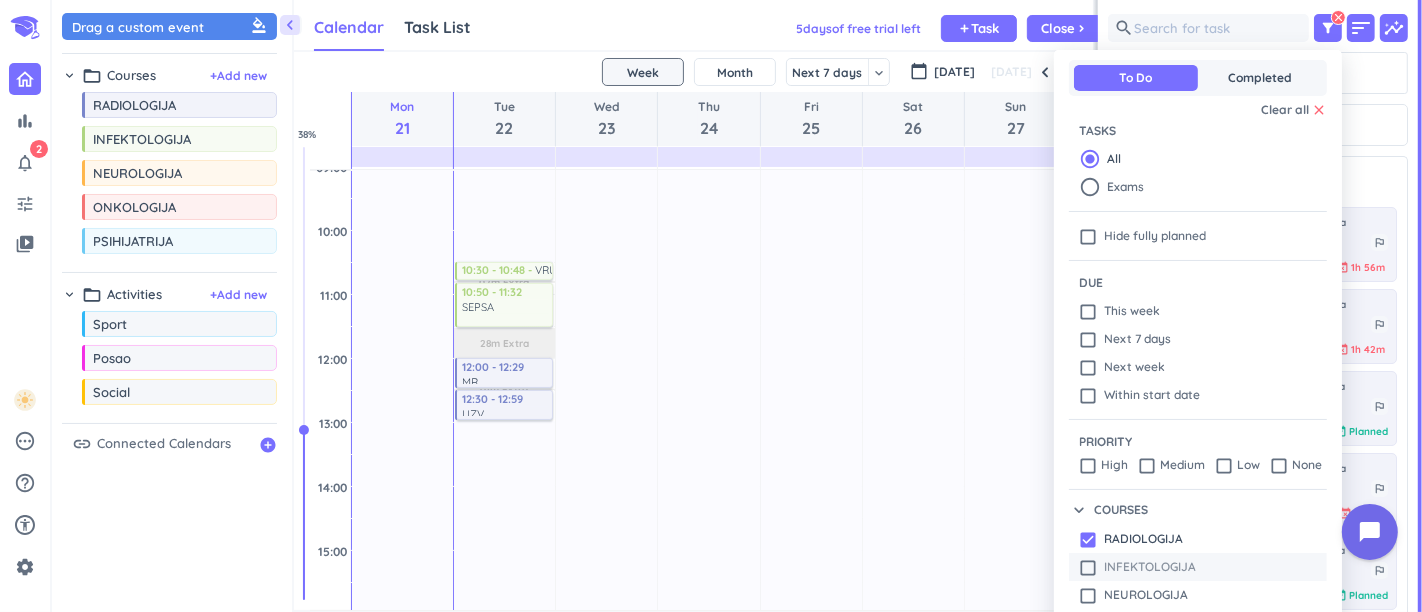 click on "check_box_outline_blank" at bounding box center (1088, 568) 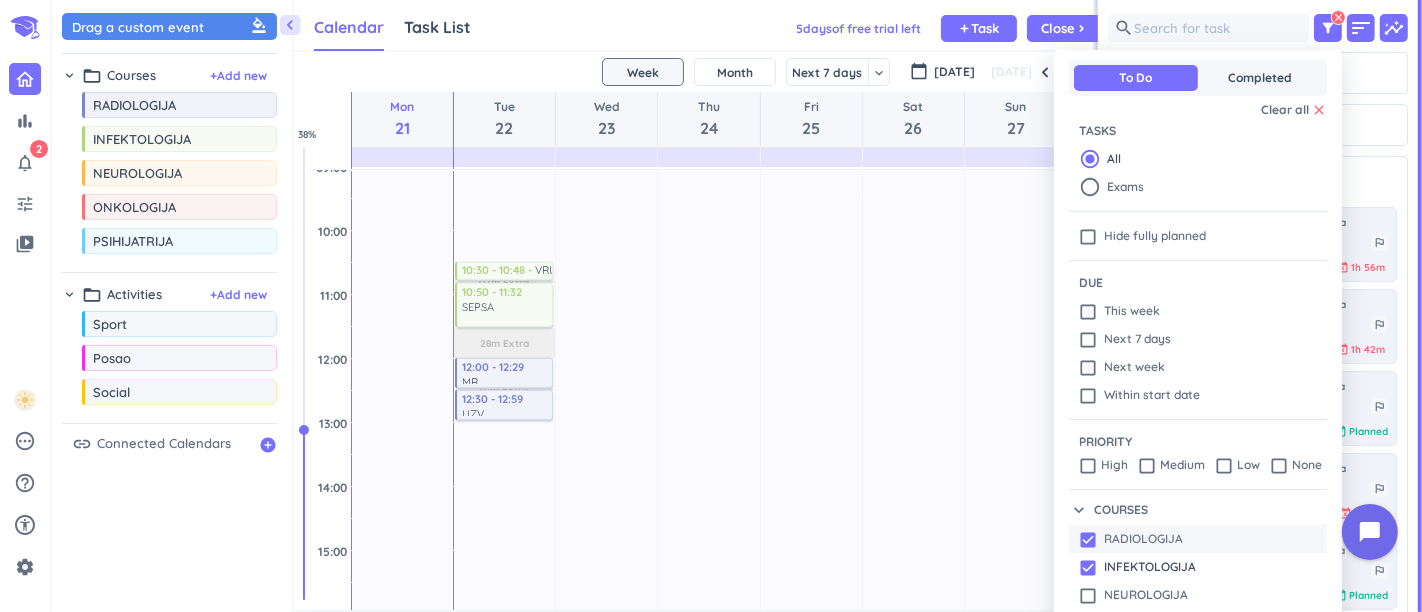 click on "check_box" at bounding box center [1088, 540] 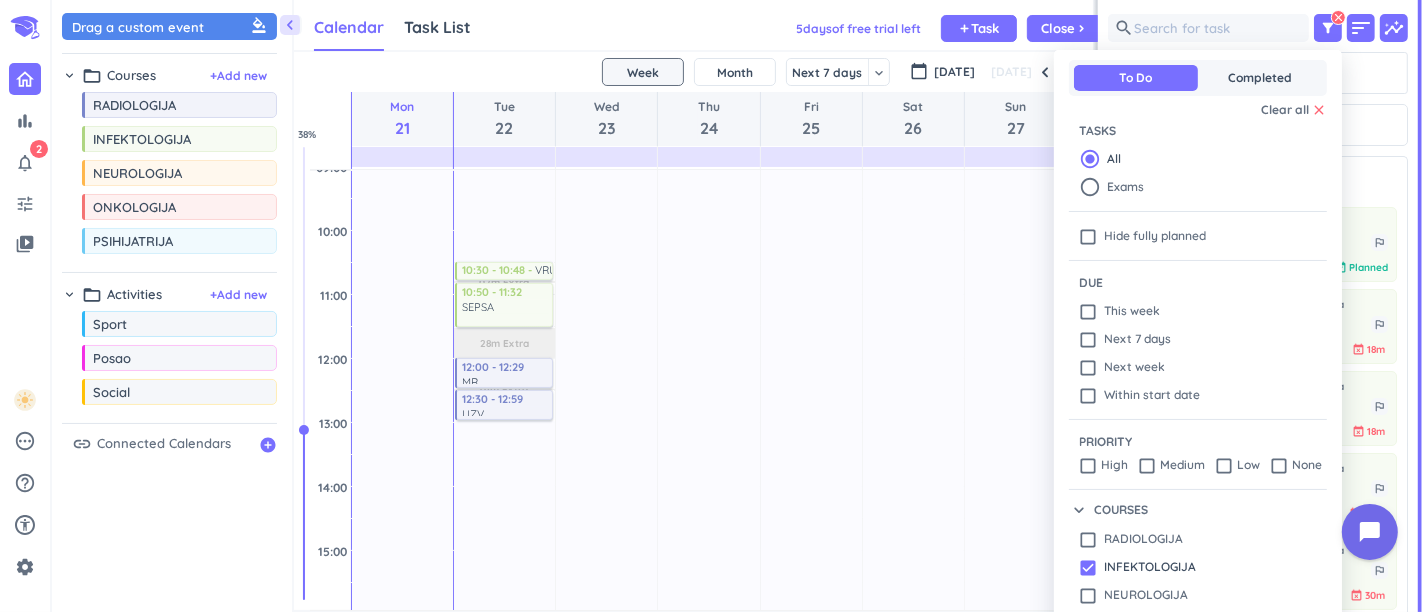 click at bounding box center [711, 306] 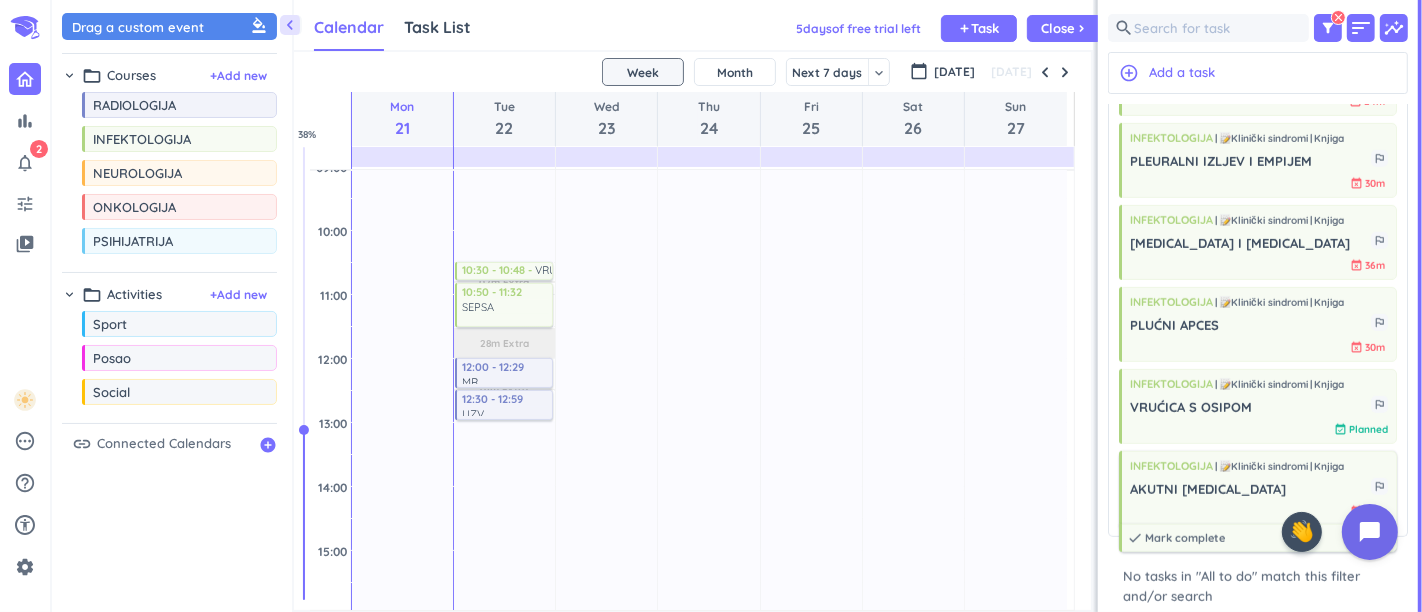 scroll, scrollTop: 711, scrollLeft: 0, axis: vertical 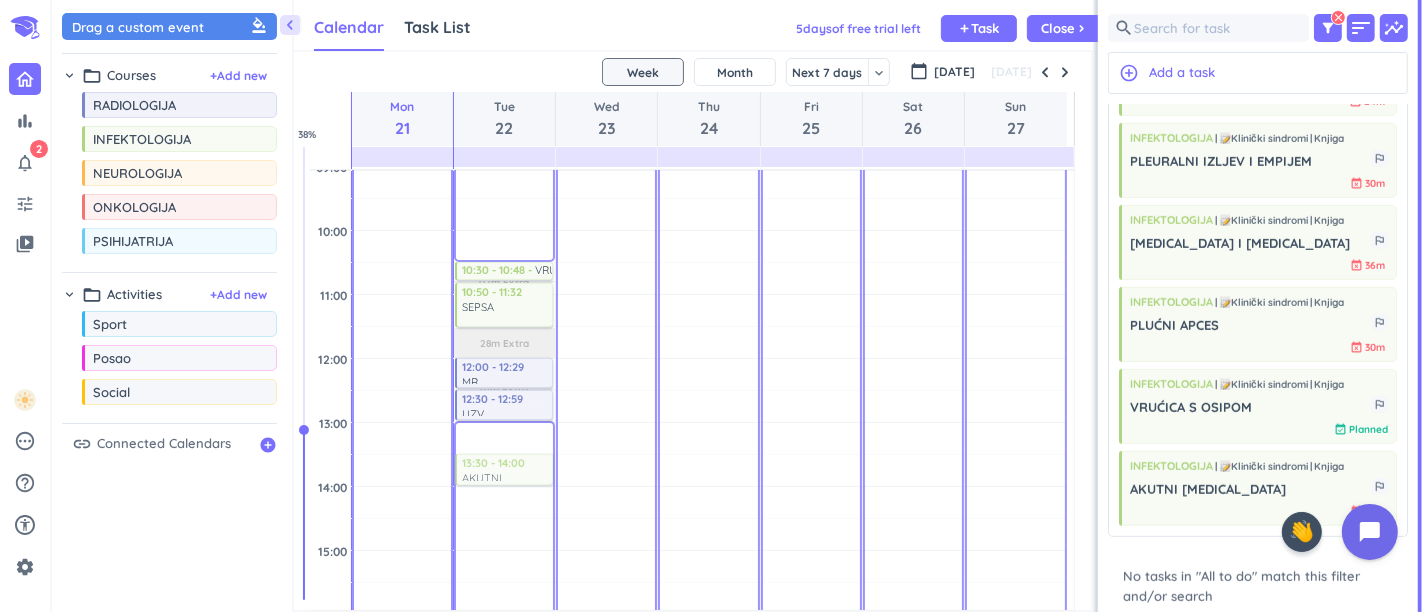 drag, startPoint x: 1185, startPoint y: 493, endPoint x: 520, endPoint y: 458, distance: 665.9204 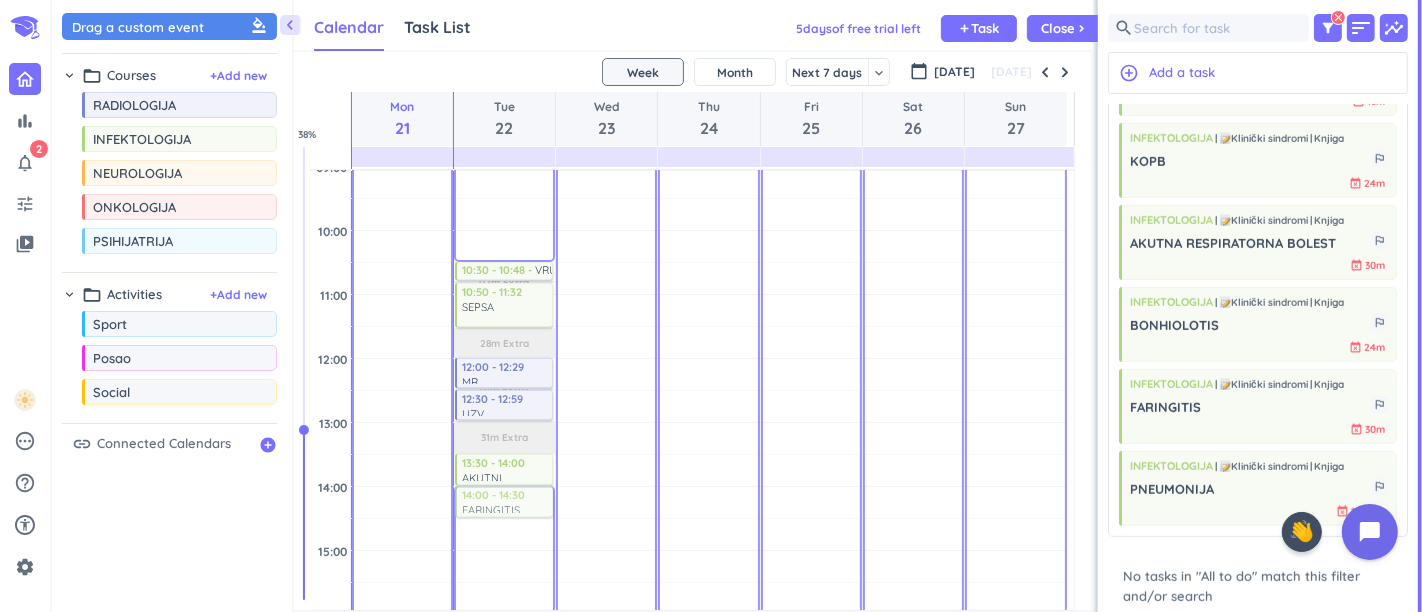 drag, startPoint x: 1228, startPoint y: 424, endPoint x: 493, endPoint y: 490, distance: 737.95734 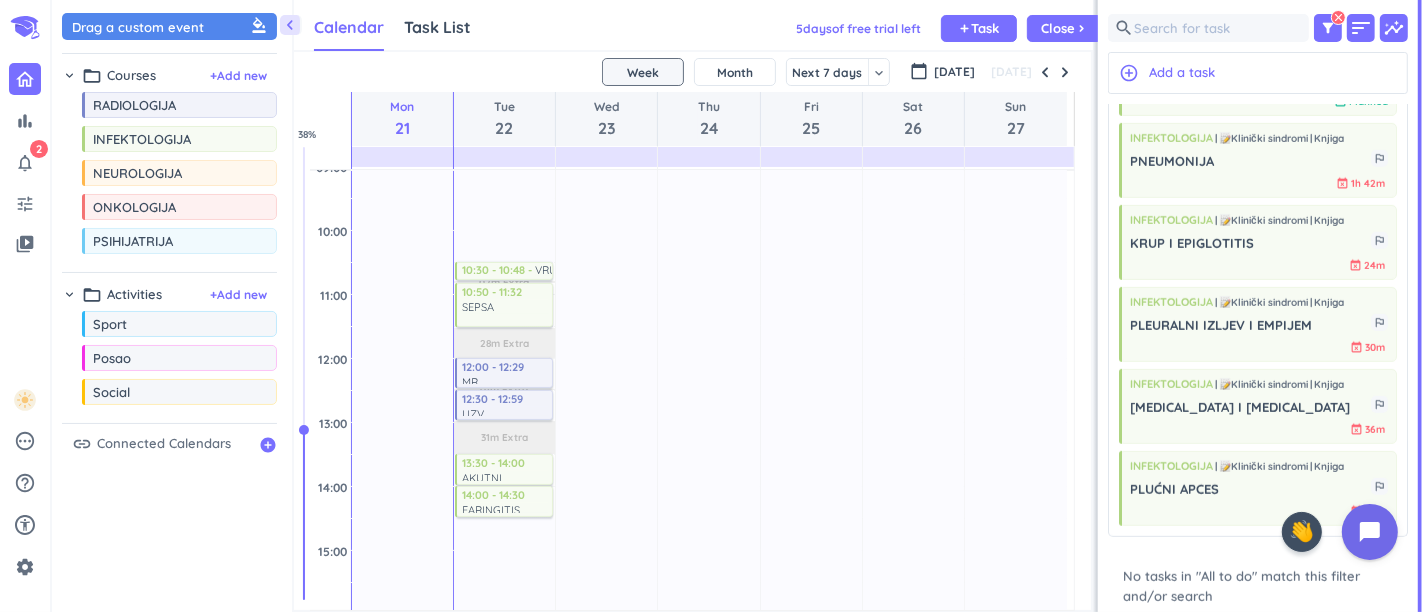 scroll, scrollTop: 436, scrollLeft: 0, axis: vertical 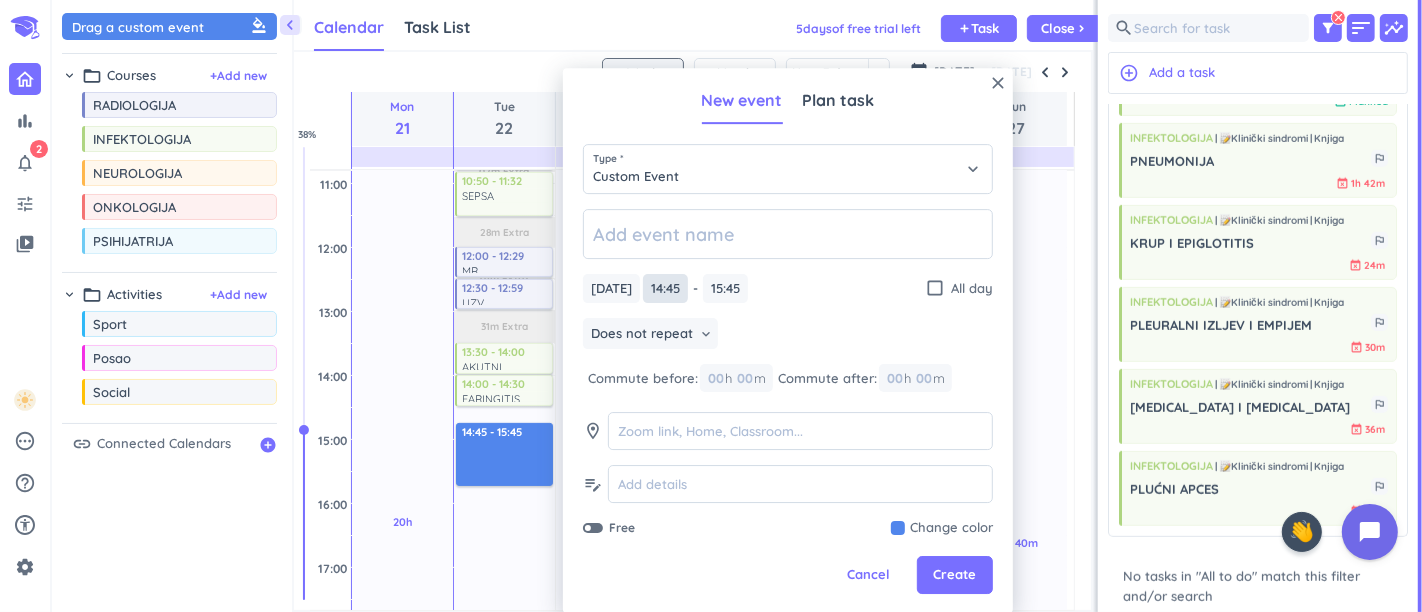 click on "14:45" at bounding box center (665, 288) 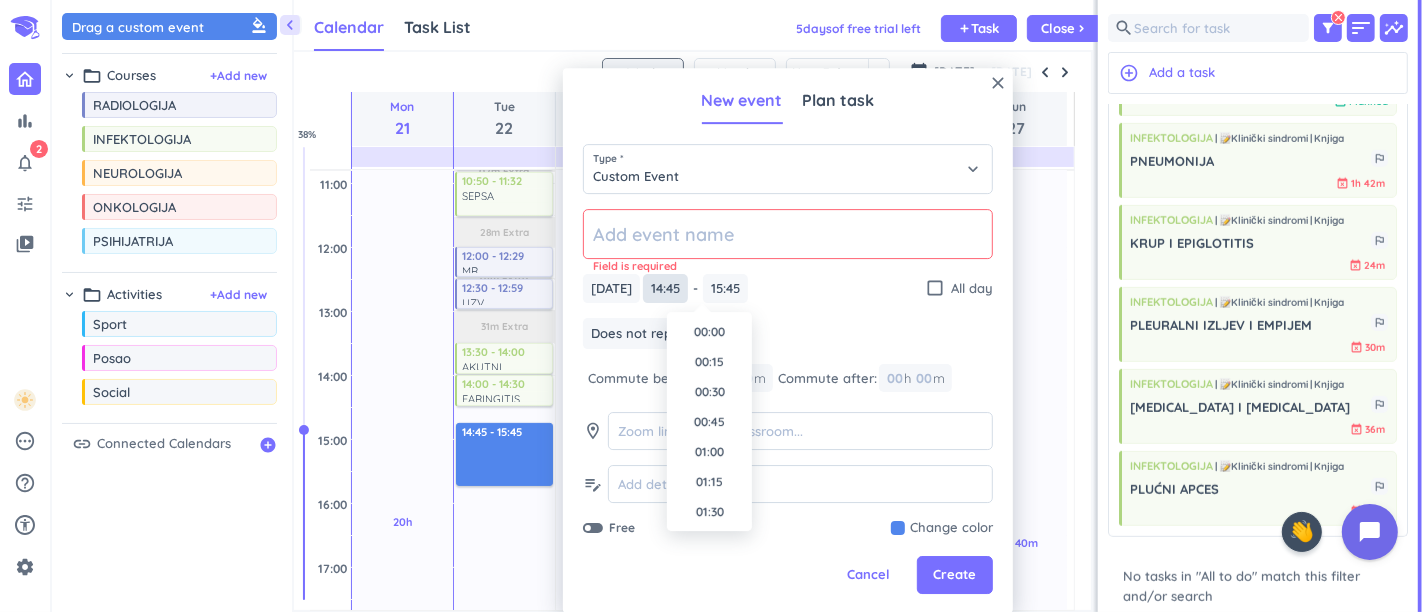 scroll, scrollTop: 1678, scrollLeft: 0, axis: vertical 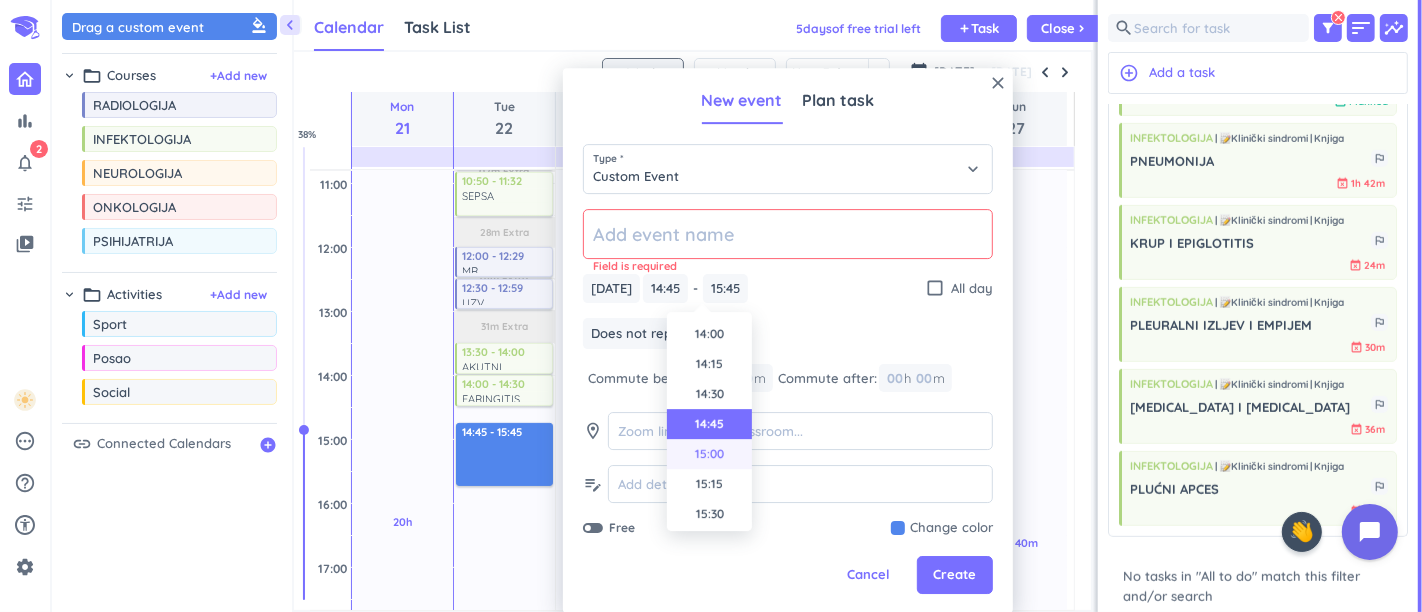 click on "15:00" at bounding box center [709, 454] 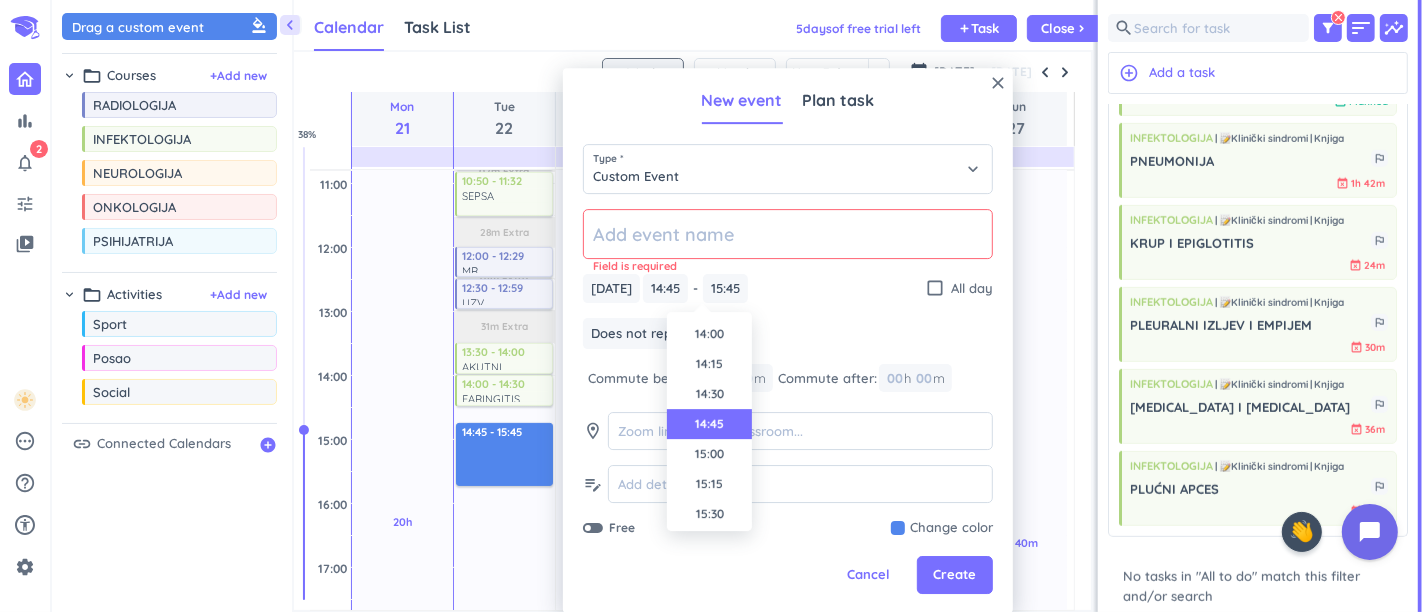 type on "15:00" 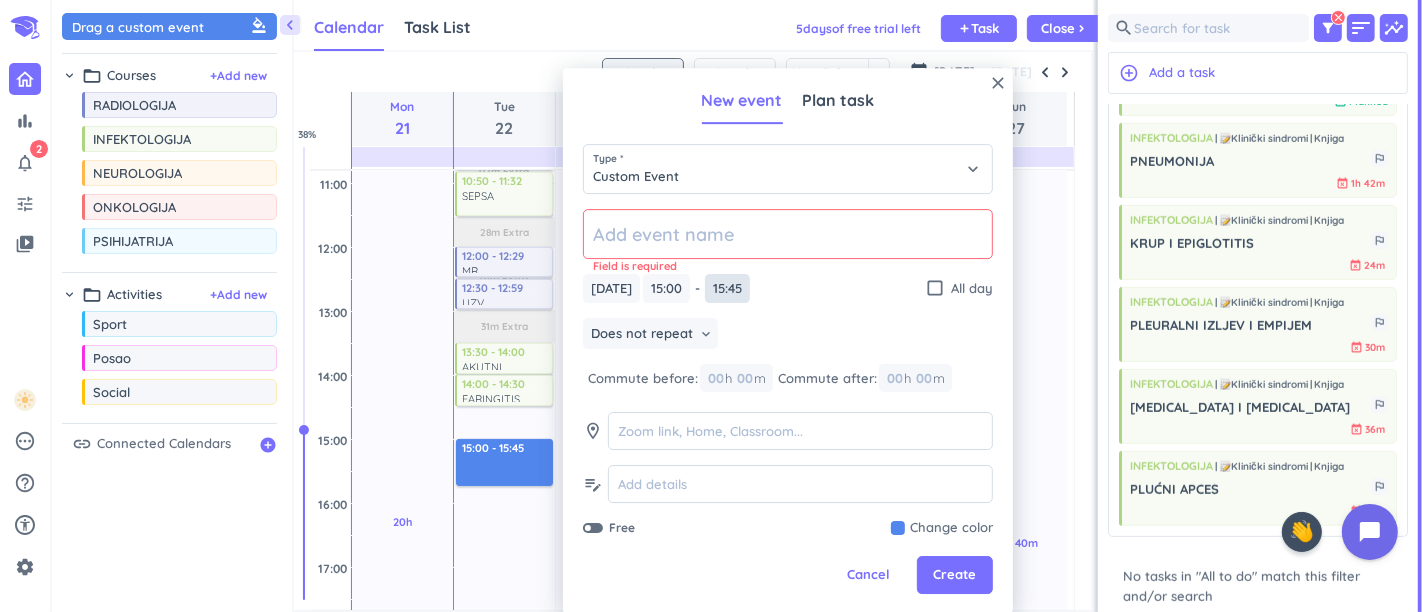 click on "15:45" at bounding box center [727, 288] 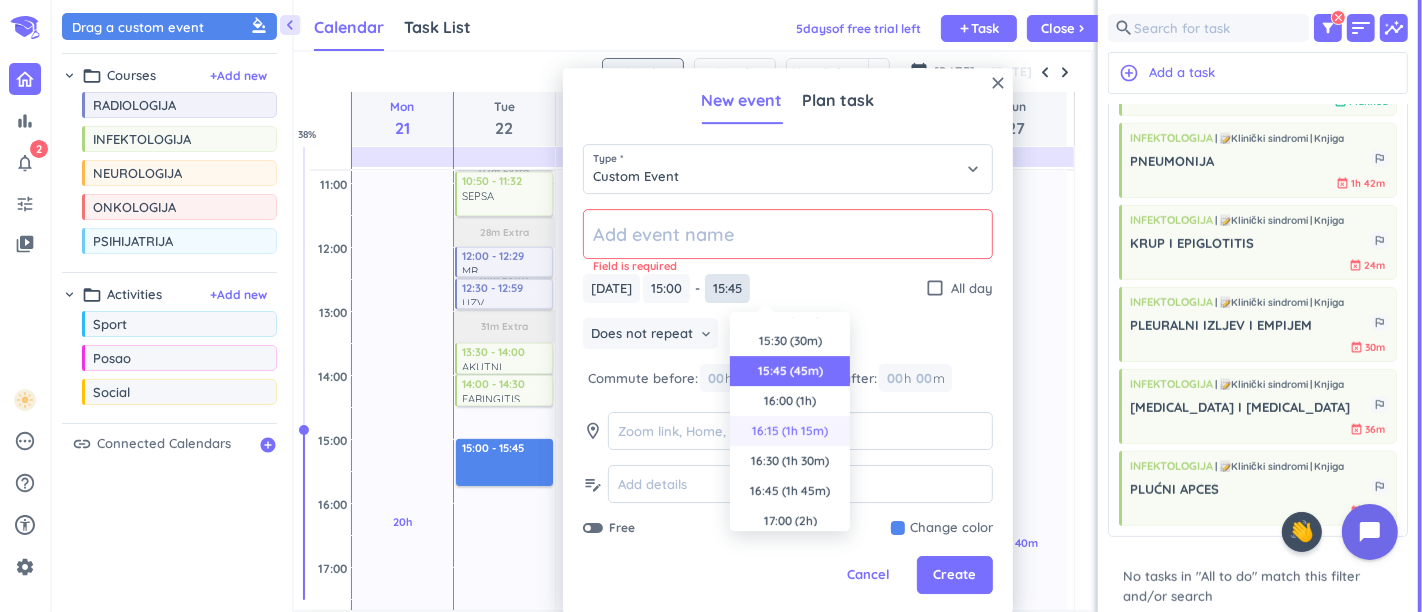 scroll, scrollTop: 0, scrollLeft: 0, axis: both 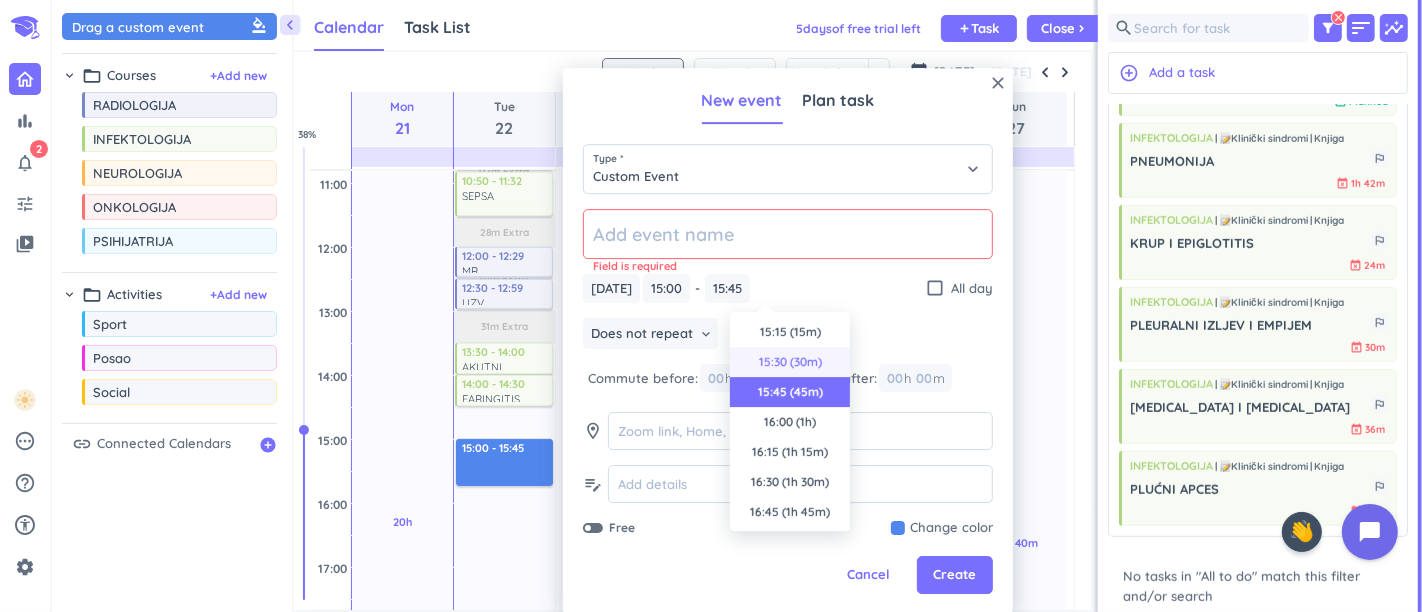 click on "15:30 (30m)" at bounding box center (790, 362) 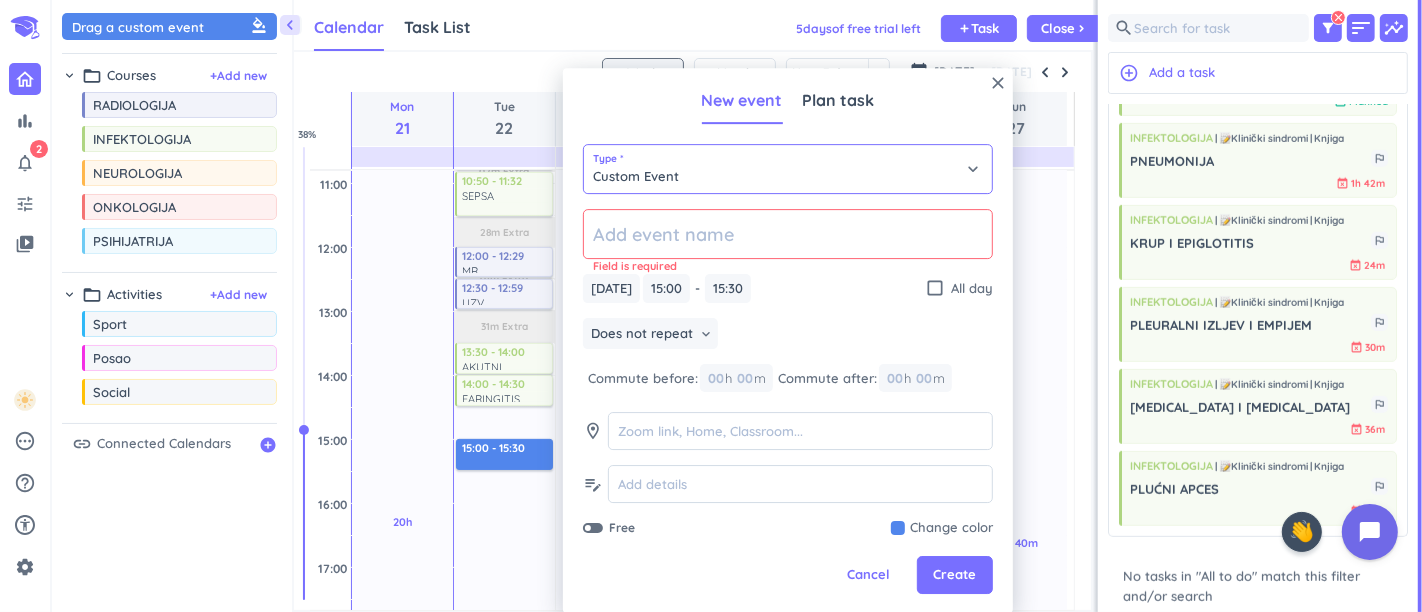 click on "Custom Event" at bounding box center (788, 169) 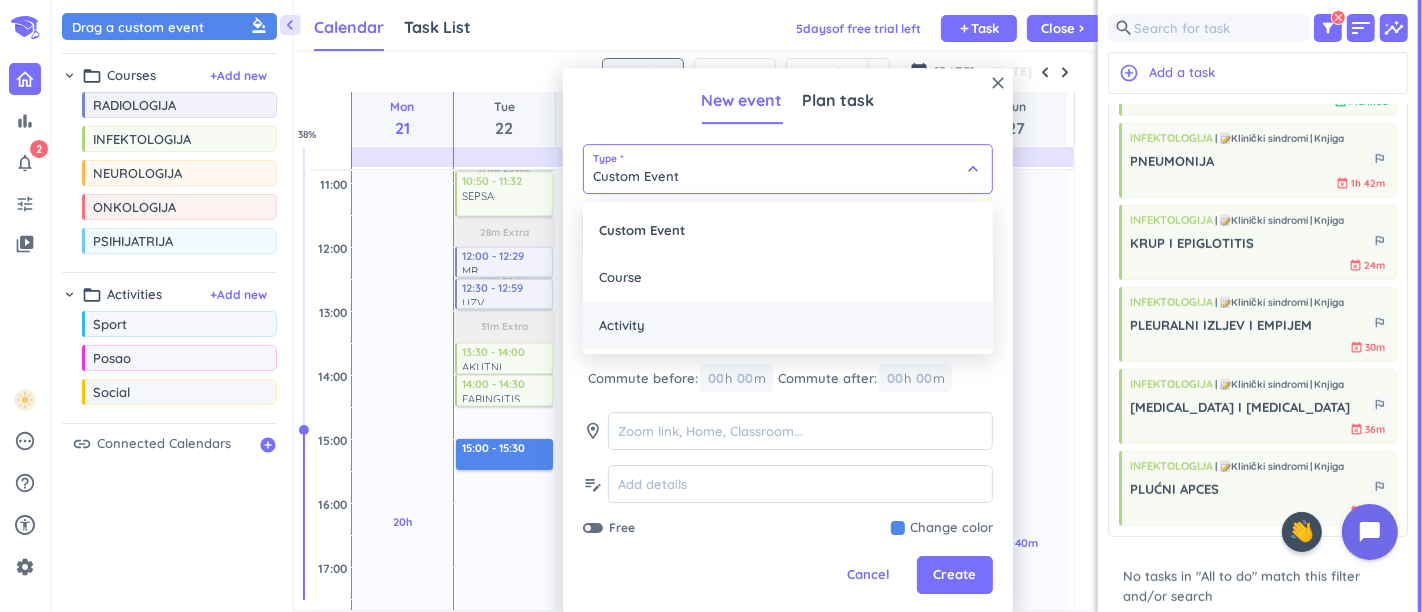 click on "Activity" at bounding box center [788, 326] 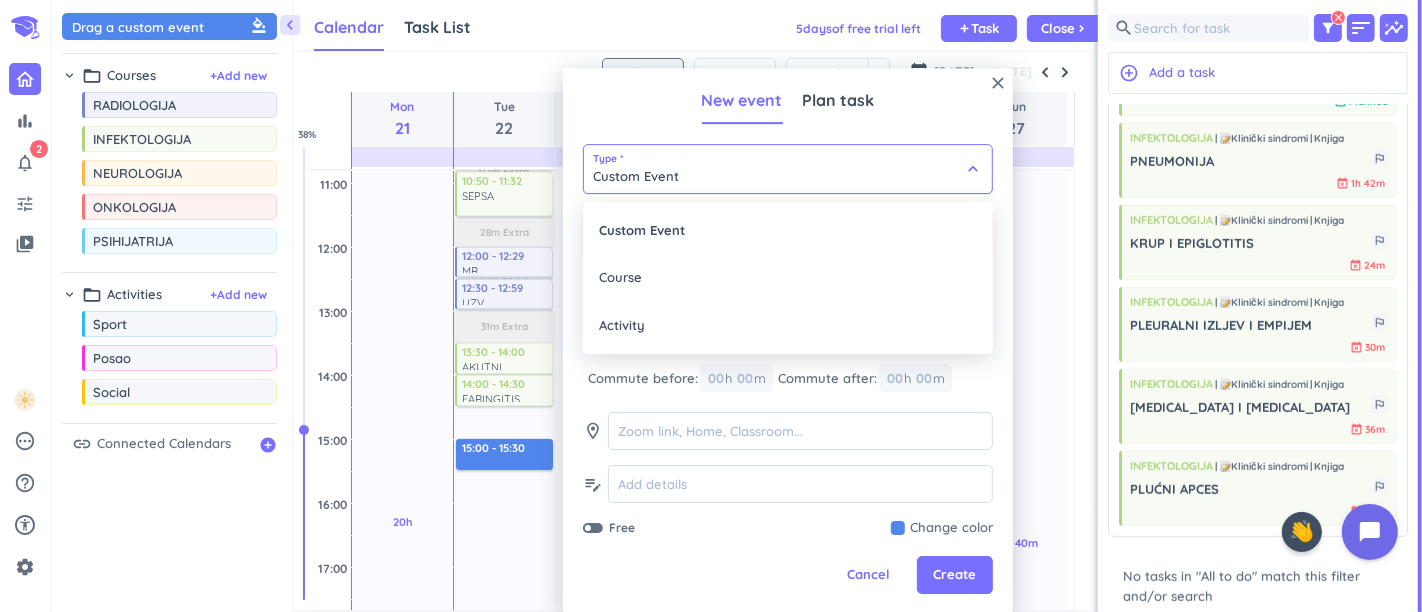 type on "Activity" 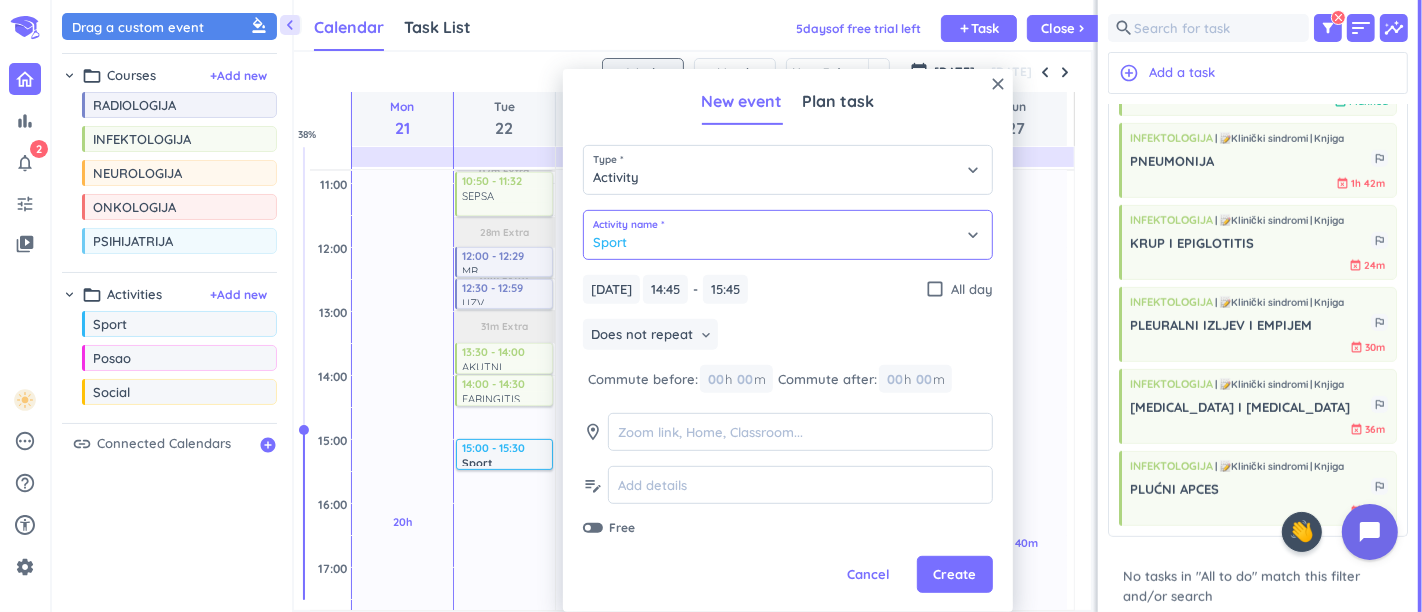 click on "Sport" at bounding box center [788, 235] 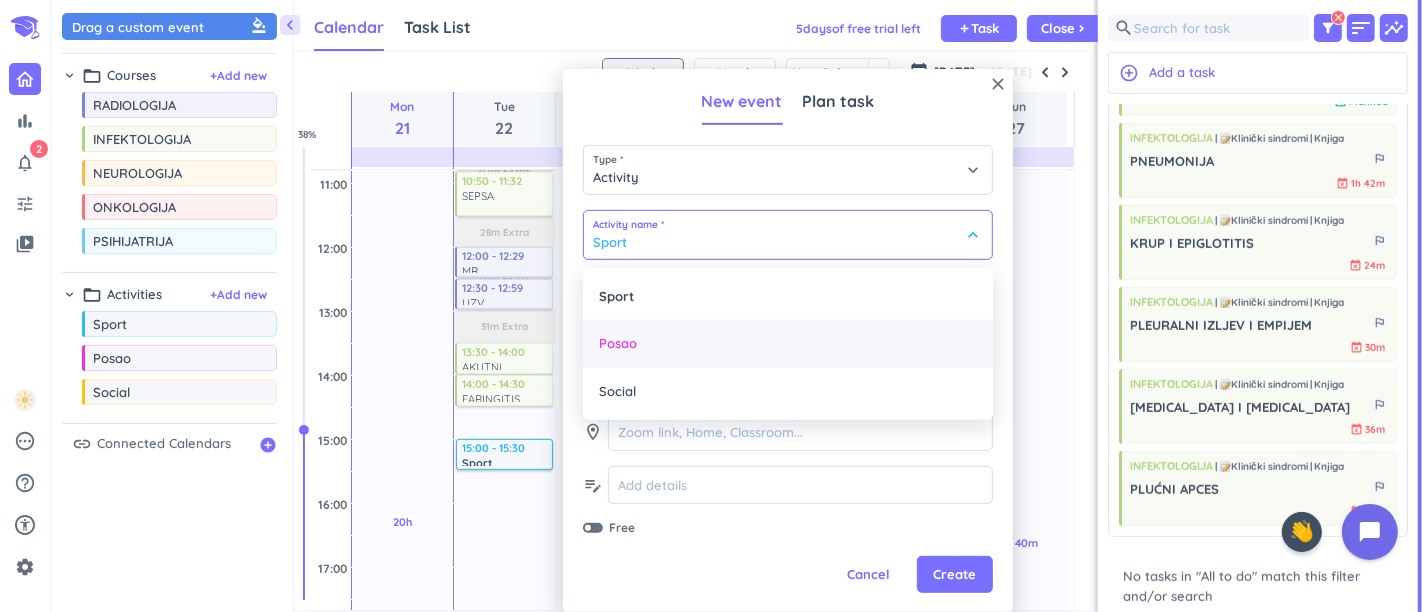click on "Posao" at bounding box center (788, 344) 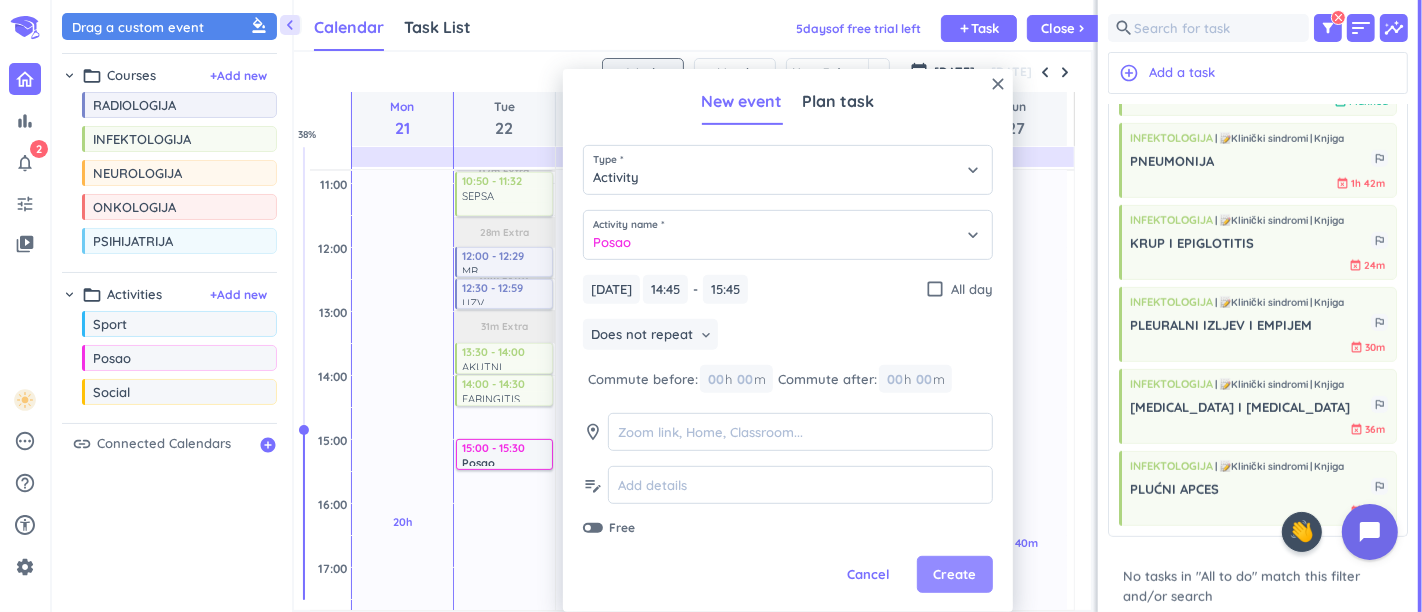 click on "Create" at bounding box center [954, 575] 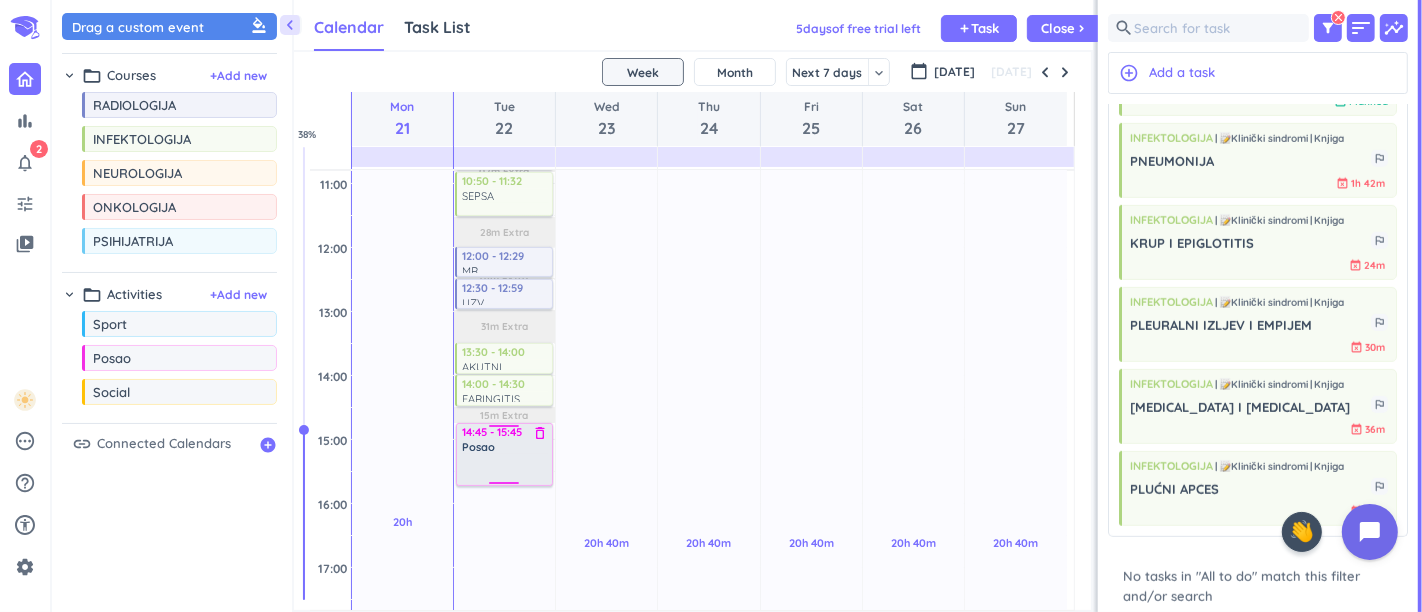click at bounding box center (505, 469) 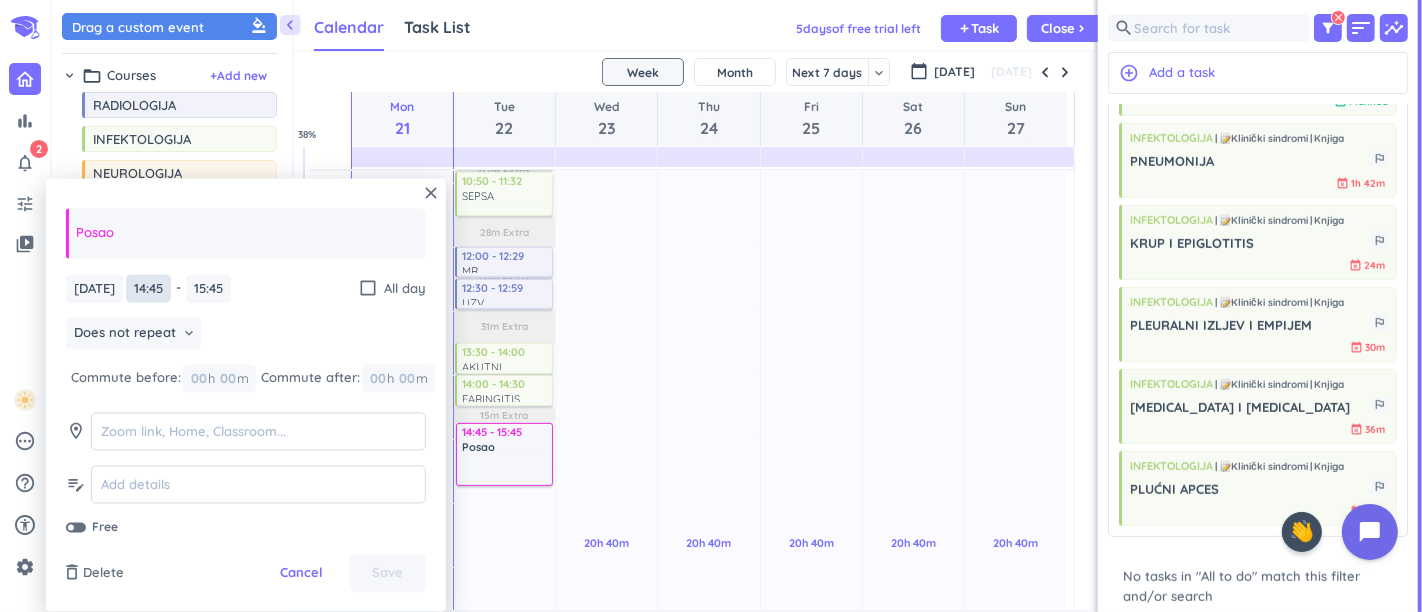 click on "14:45" at bounding box center (148, 288) 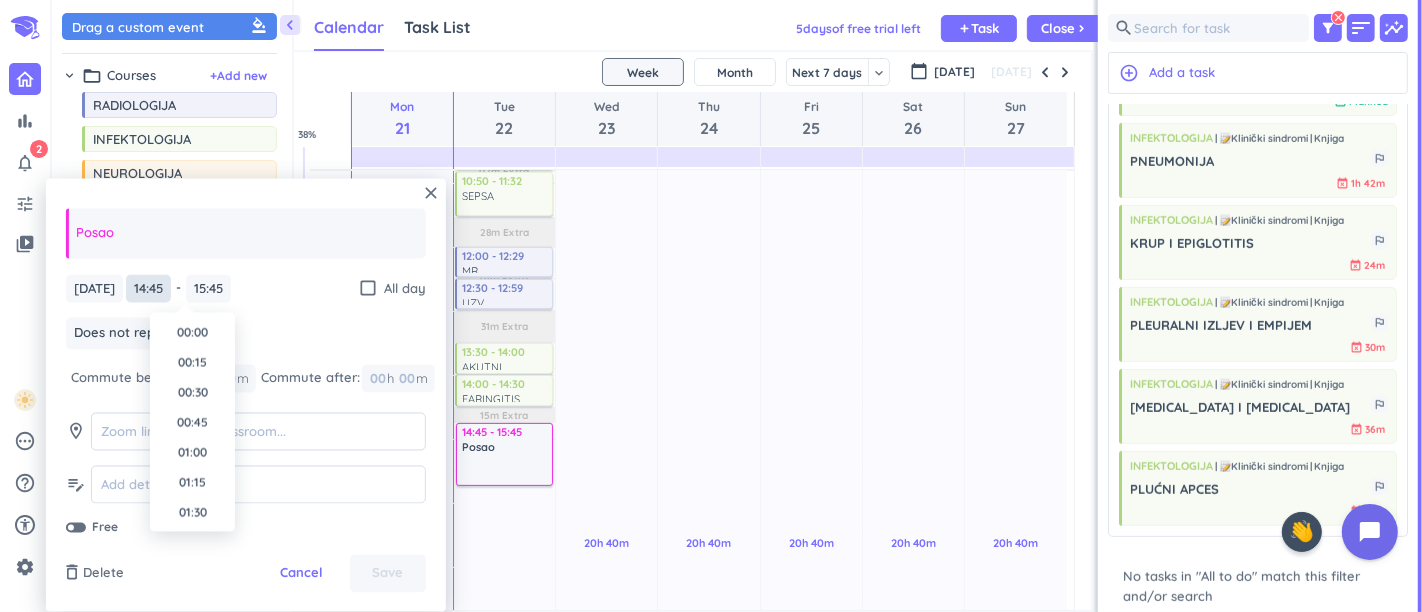 scroll, scrollTop: 1678, scrollLeft: 0, axis: vertical 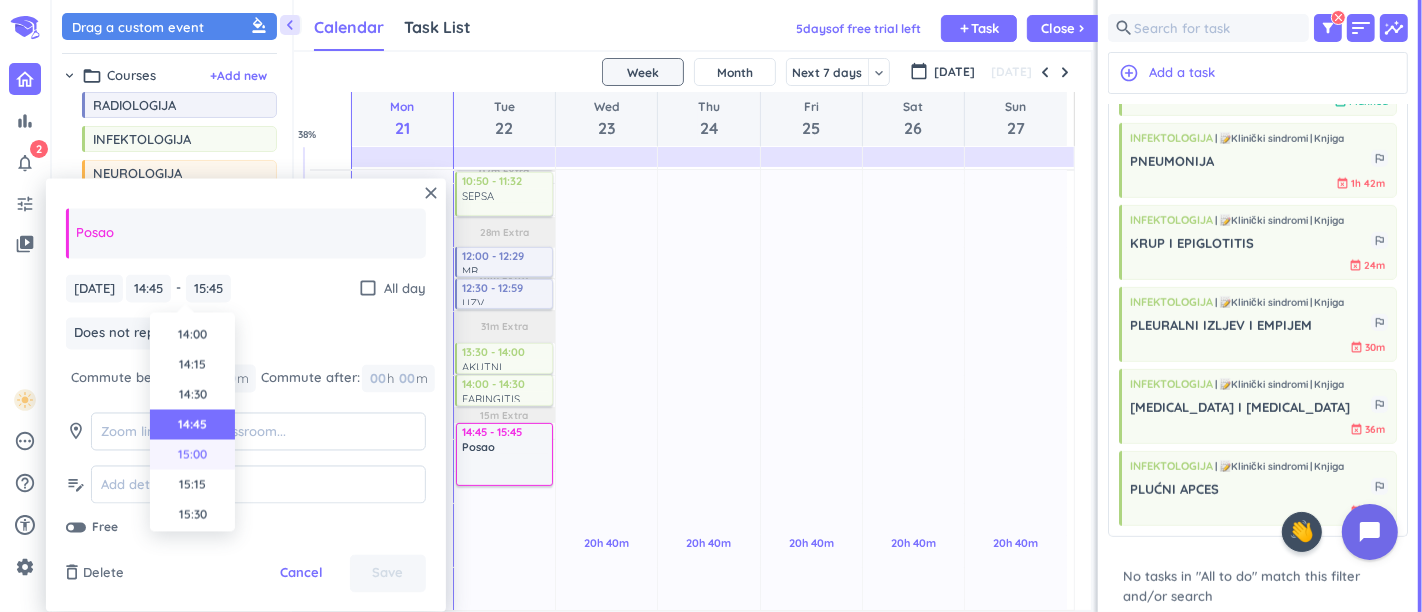 click on "15:00" at bounding box center (192, 455) 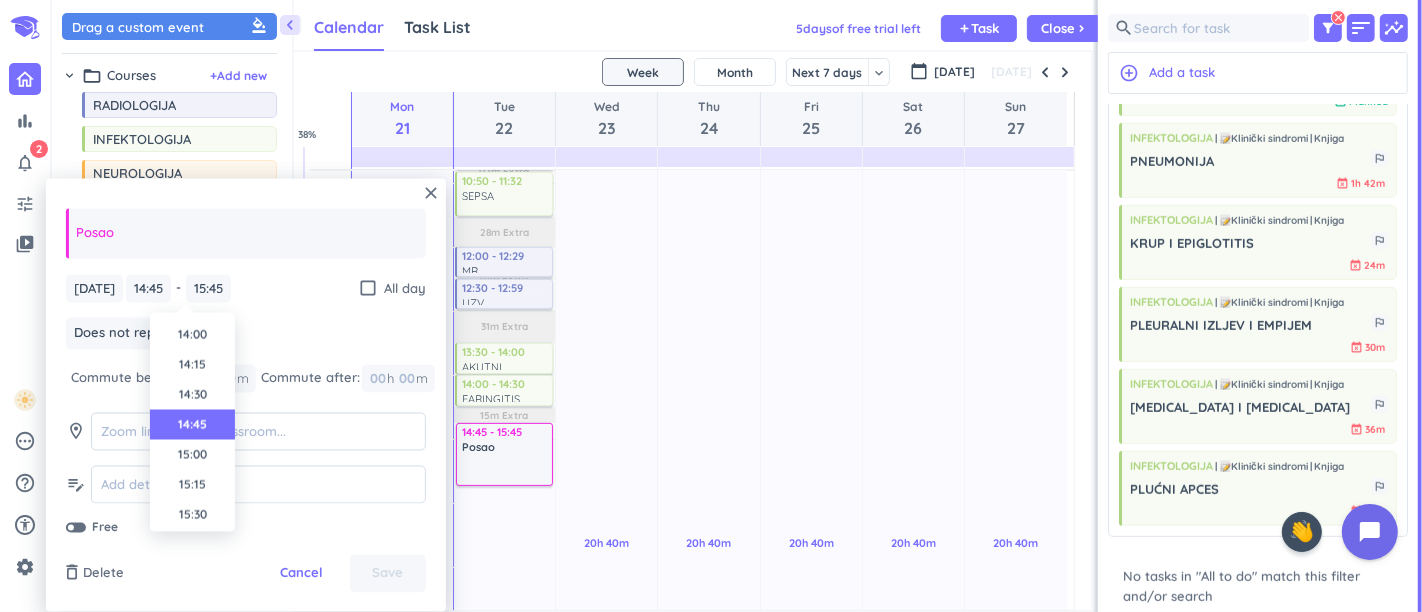 type on "15:00" 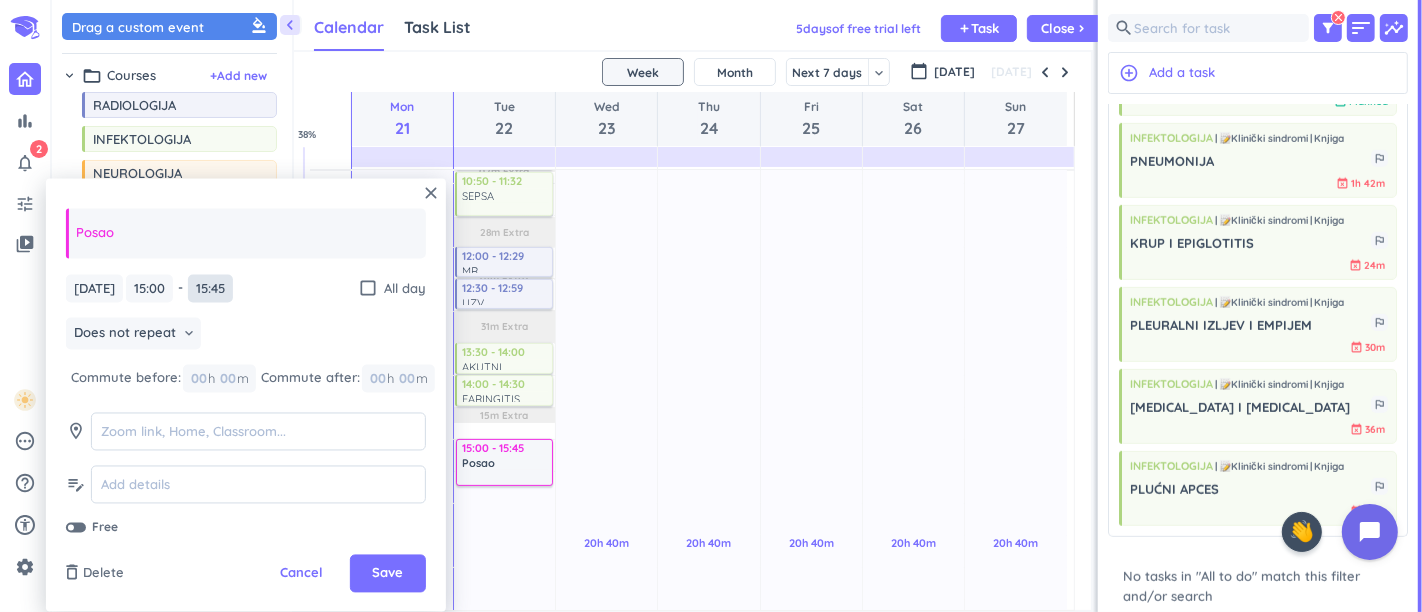 click on "15:45" at bounding box center (210, 288) 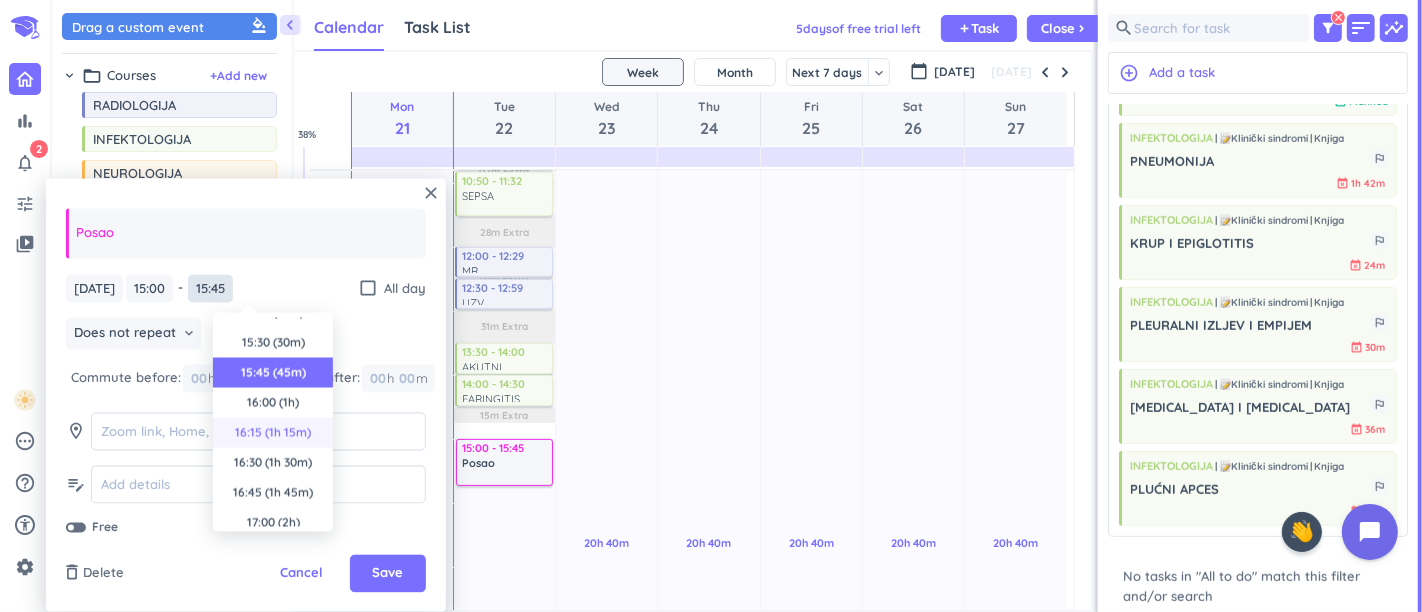 scroll, scrollTop: 0, scrollLeft: 0, axis: both 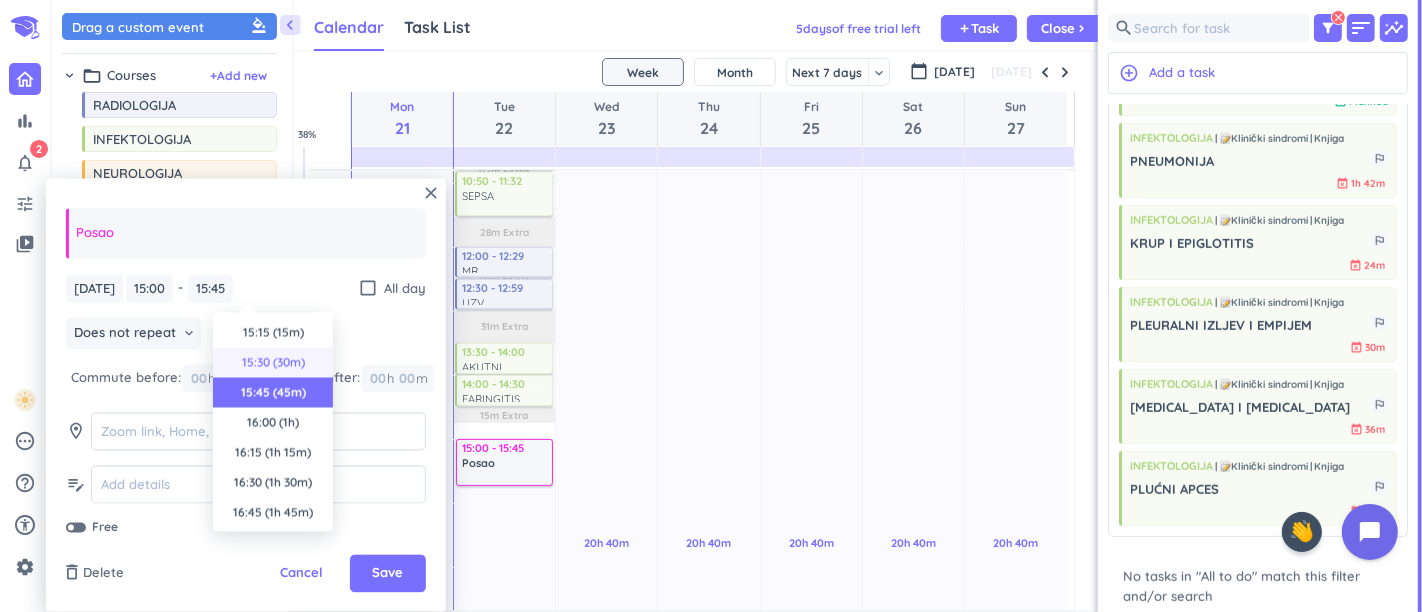 click on "15:30 (30m)" at bounding box center (273, 363) 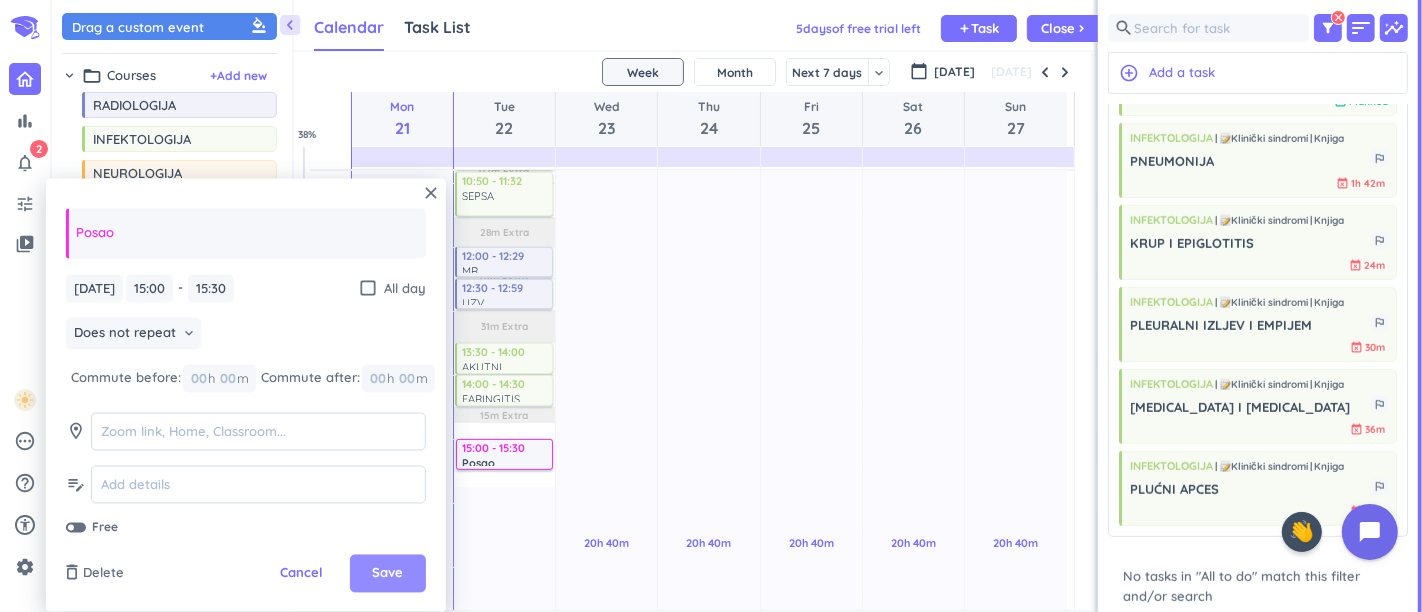click on "Save" at bounding box center (387, 574) 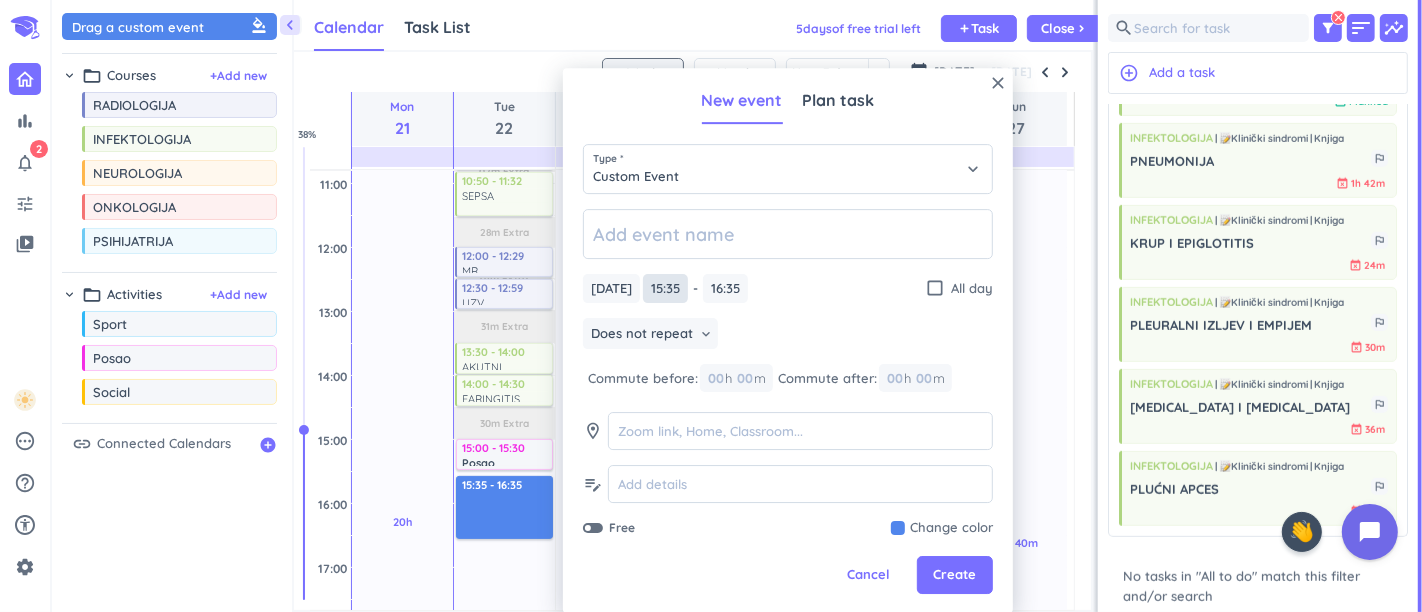 click on "15:35" at bounding box center [665, 288] 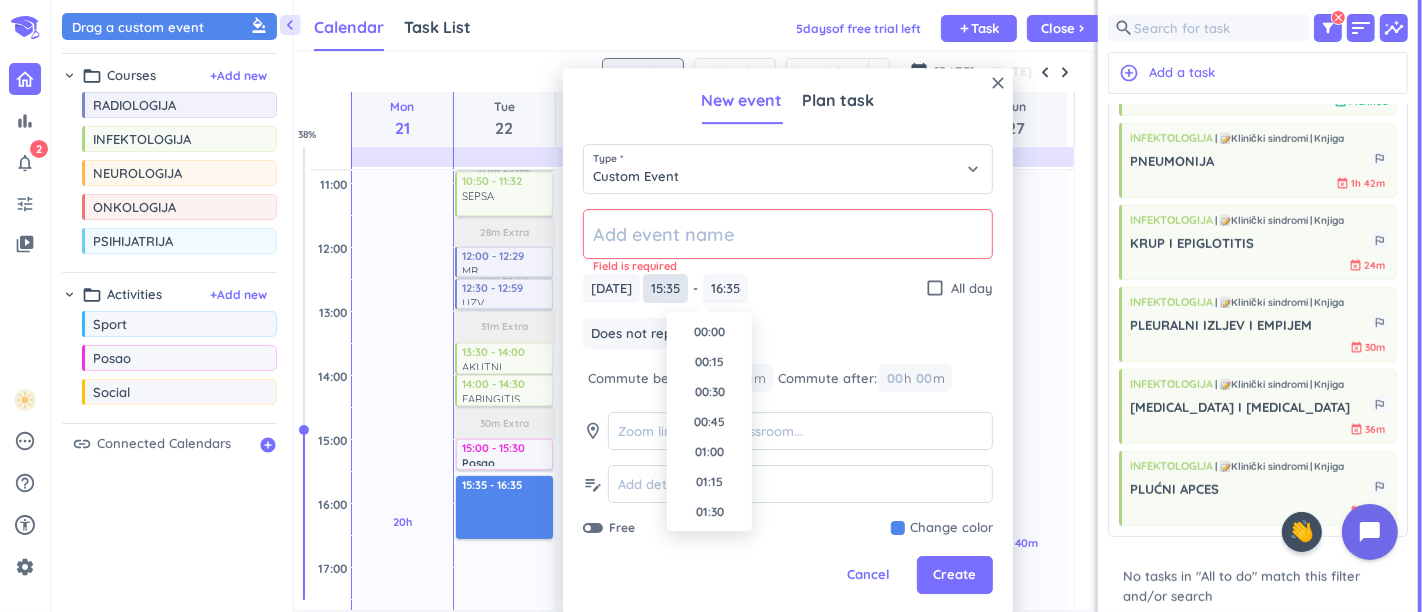 scroll, scrollTop: 1768, scrollLeft: 0, axis: vertical 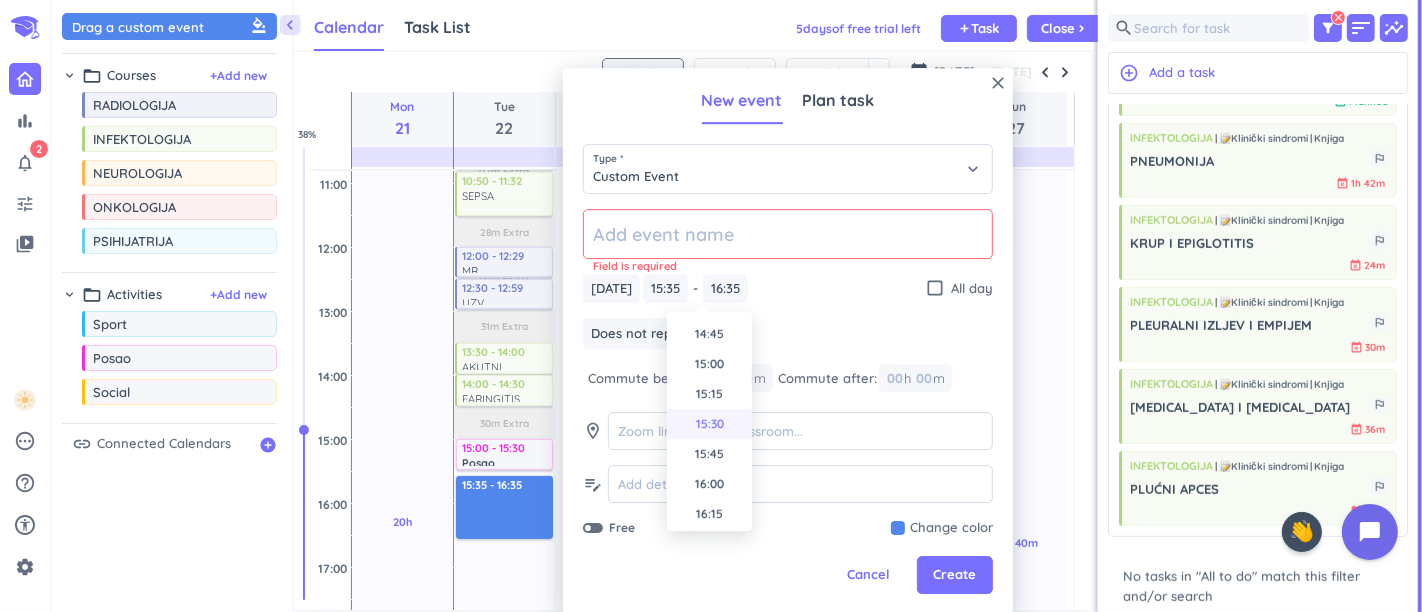 click on "15:30" at bounding box center (709, 424) 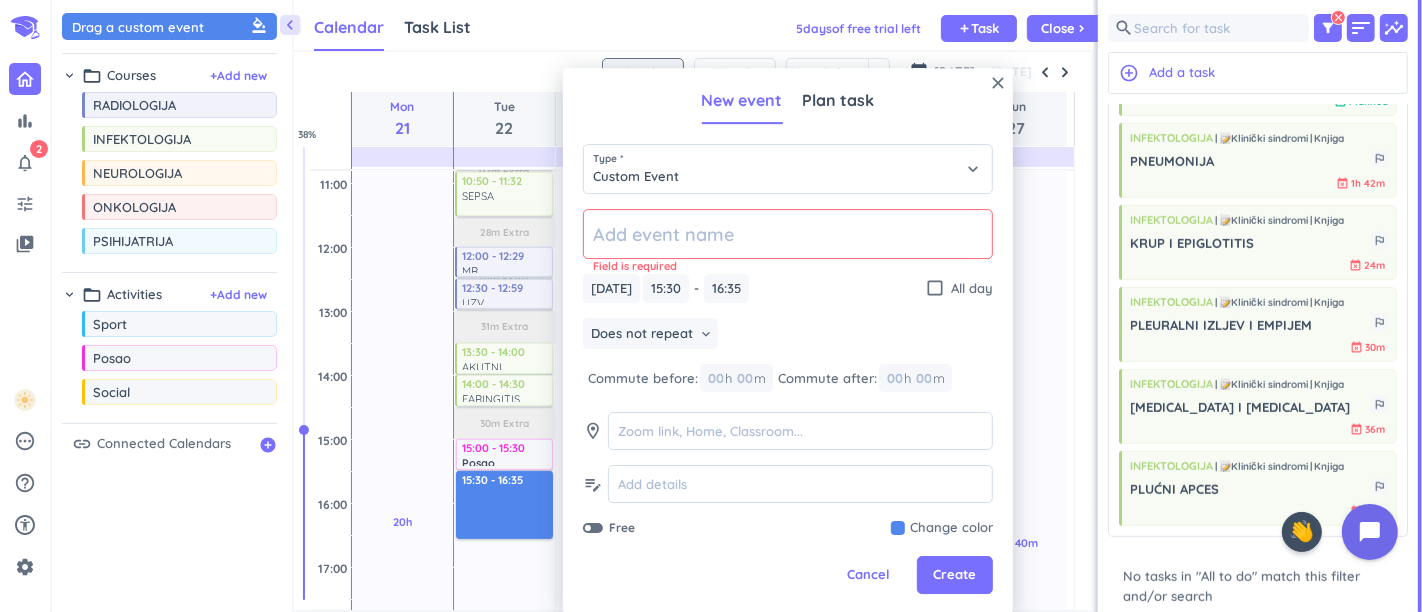 type on "15:30" 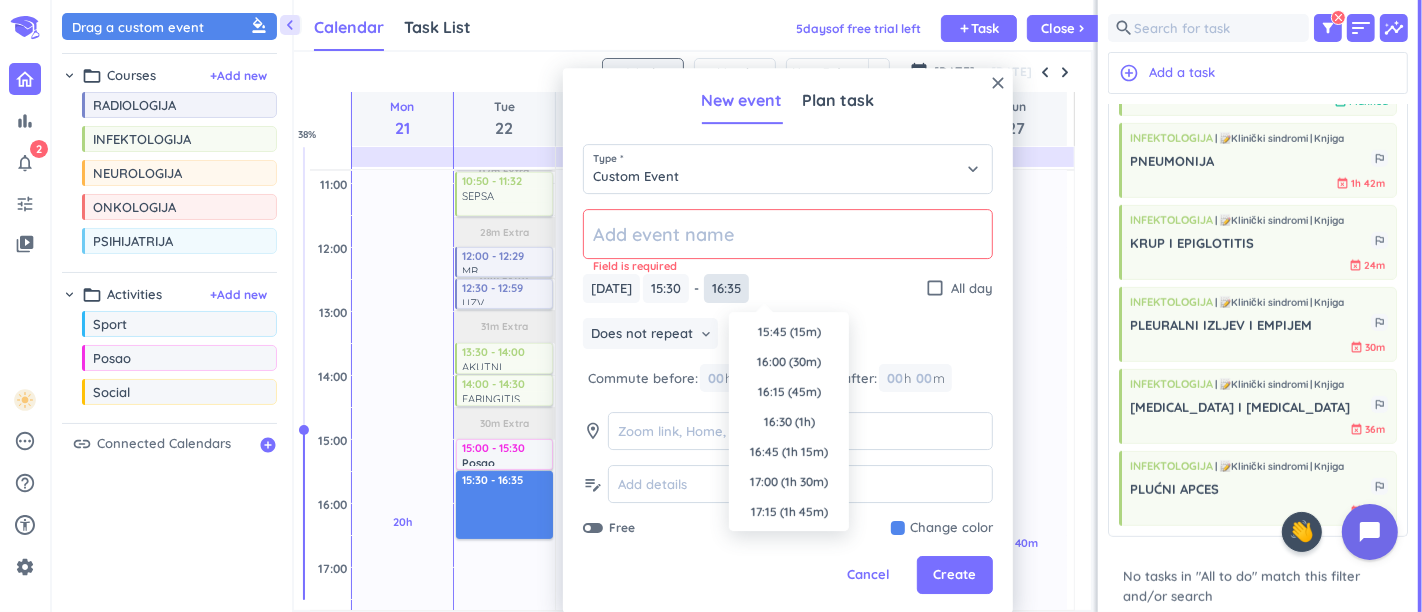 click on "16:35" at bounding box center (726, 288) 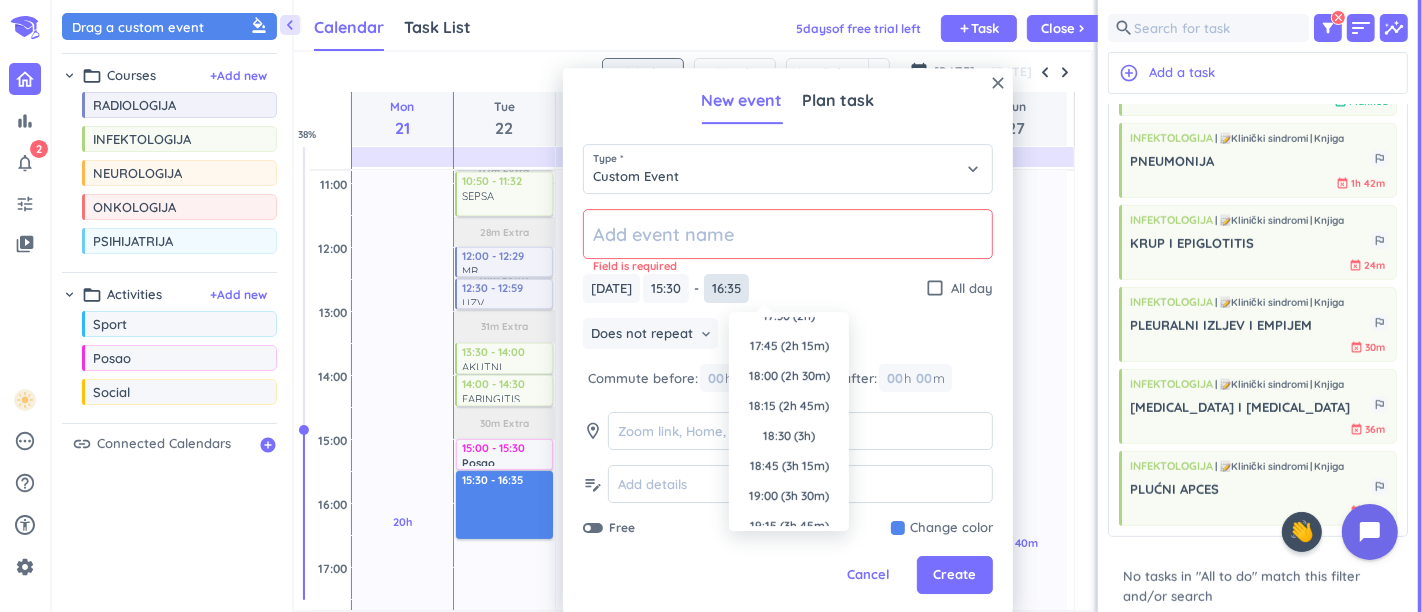 scroll, scrollTop: 0, scrollLeft: 0, axis: both 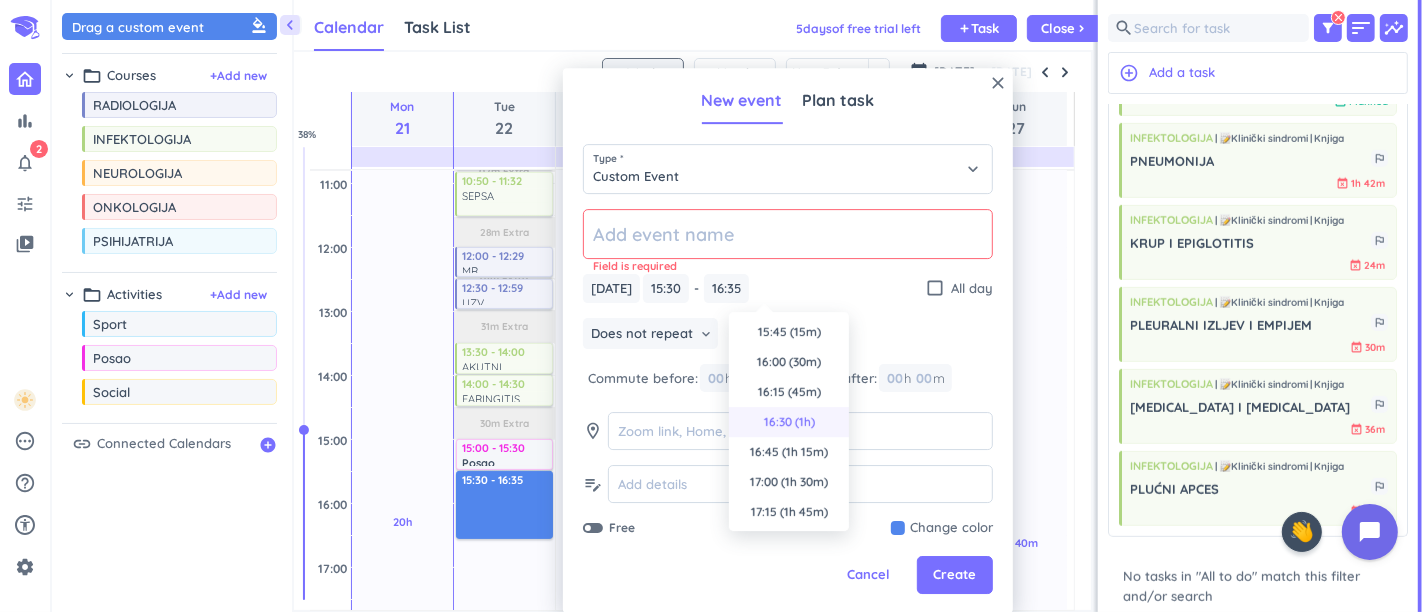click on "16:30 (1h)" at bounding box center [789, 422] 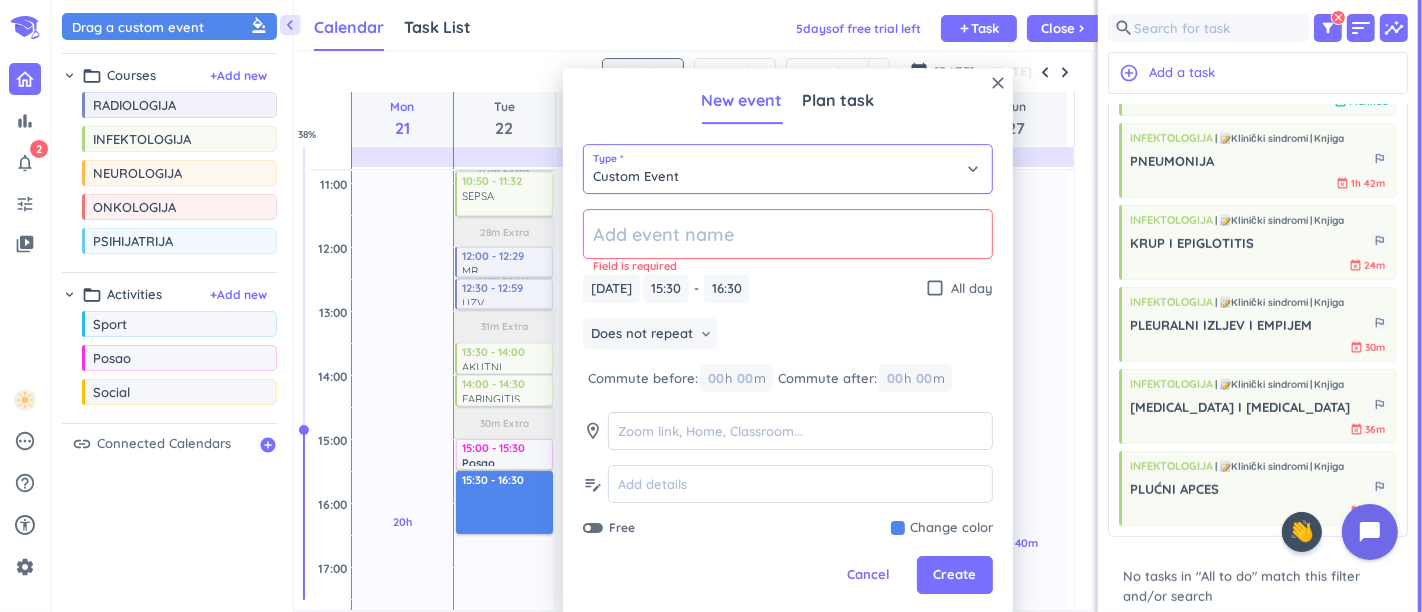 click on "Custom Event" at bounding box center (788, 169) 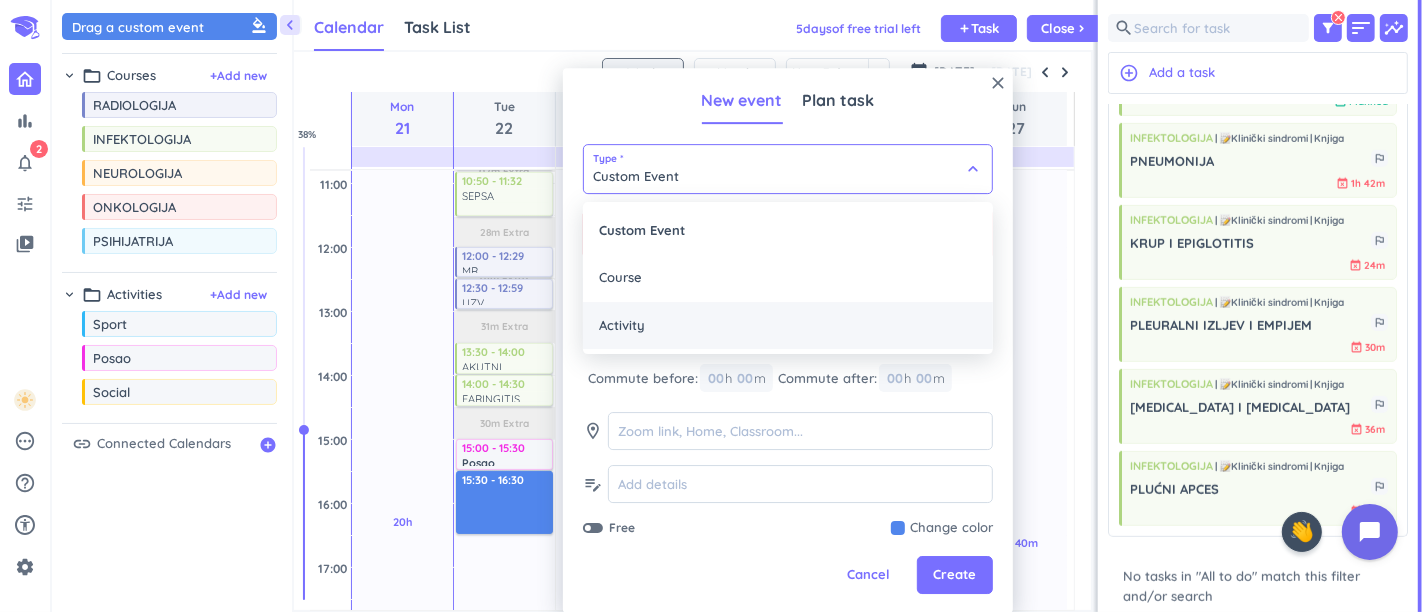 click on "Activity" at bounding box center (788, 326) 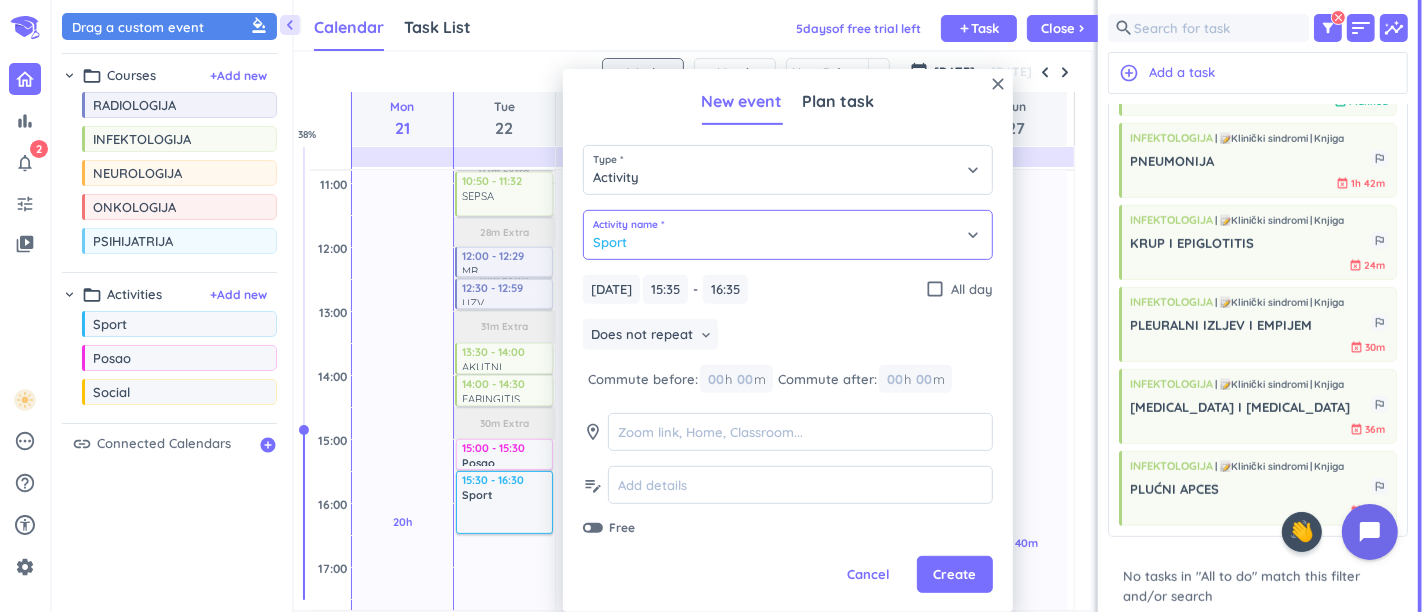 click on "Sport" at bounding box center (788, 235) 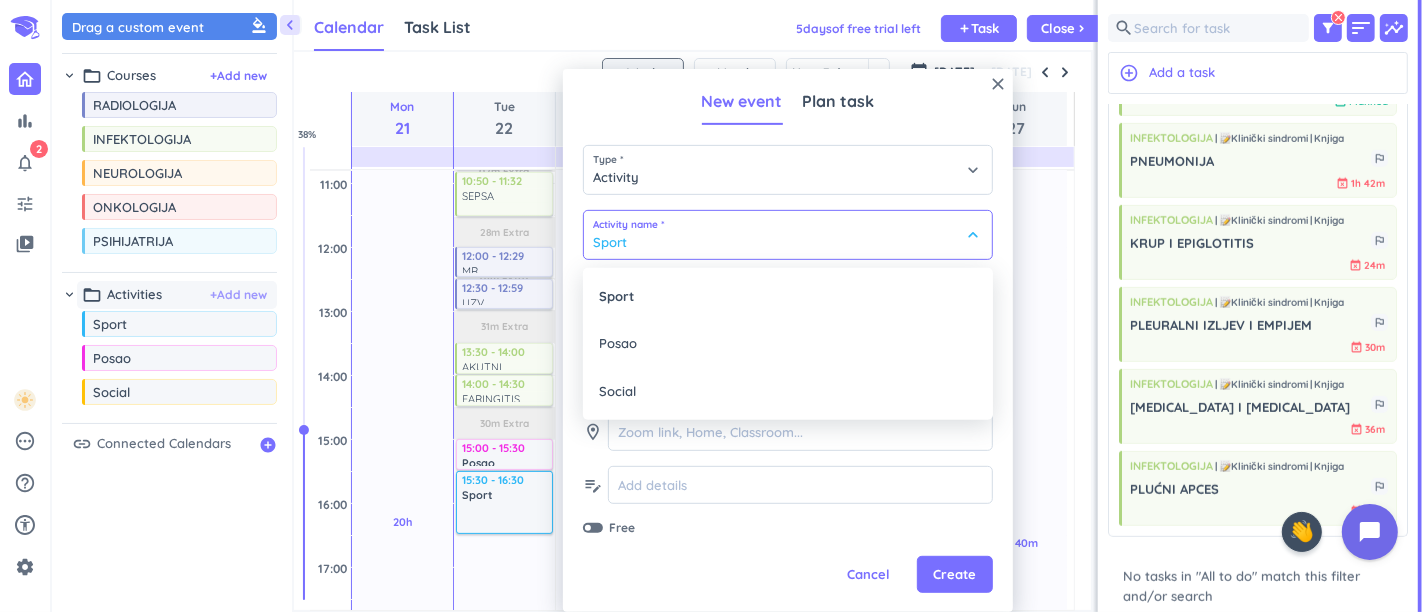 click on "+  Add new" at bounding box center (238, 295) 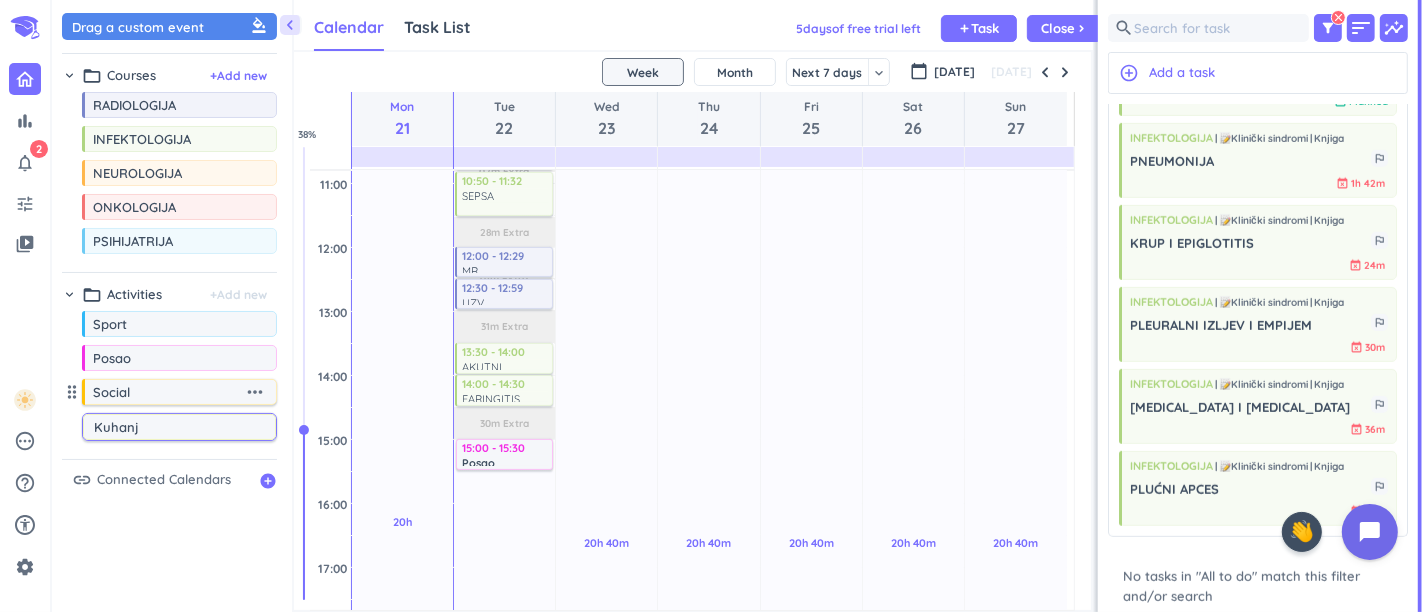 type on "Kuhanje" 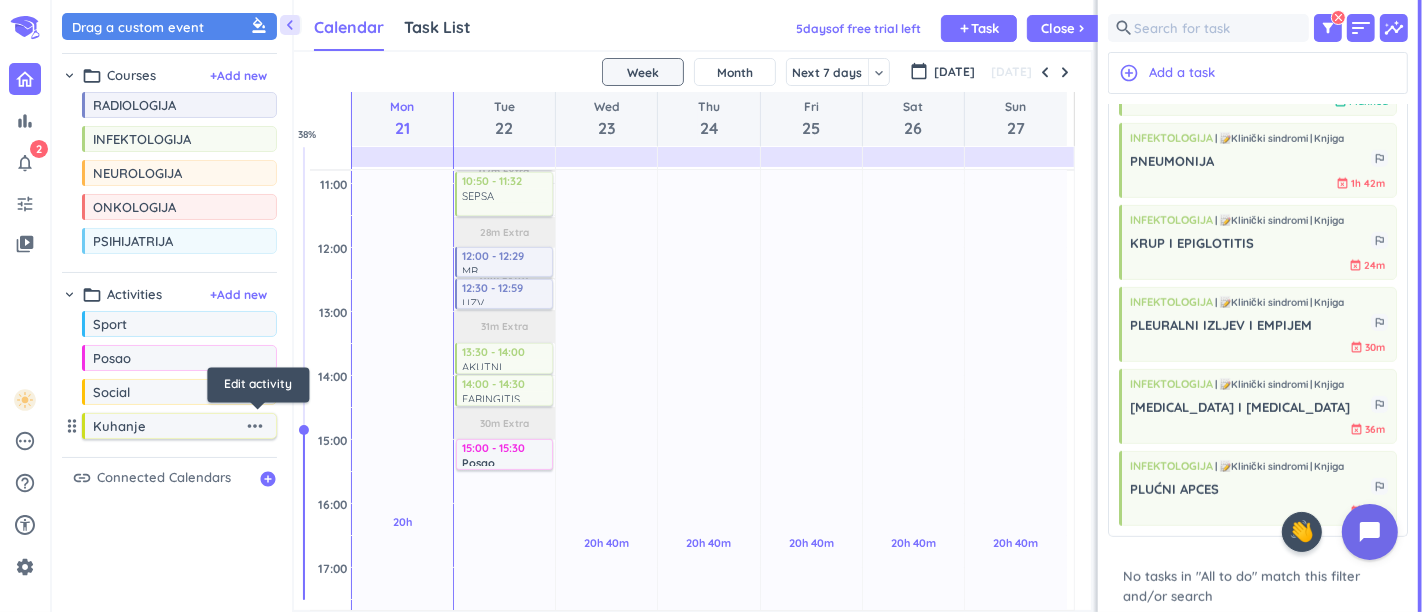 click on "more_horiz" at bounding box center (255, 426) 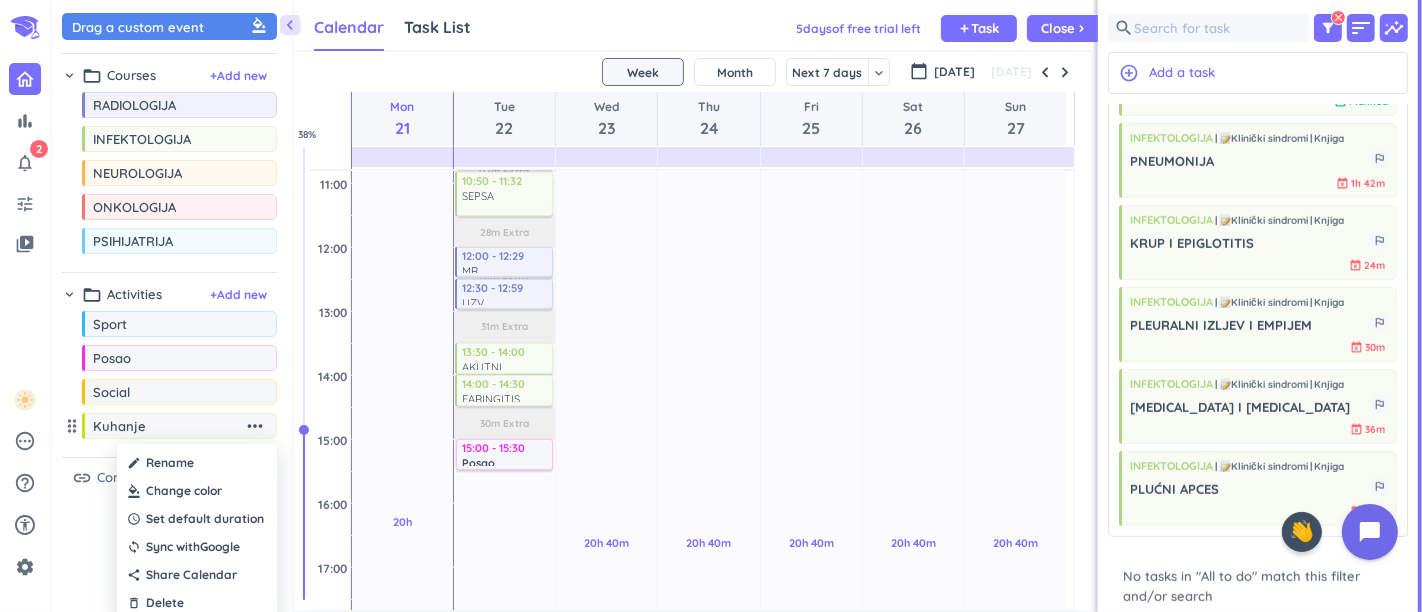 click at bounding box center (197, 491) 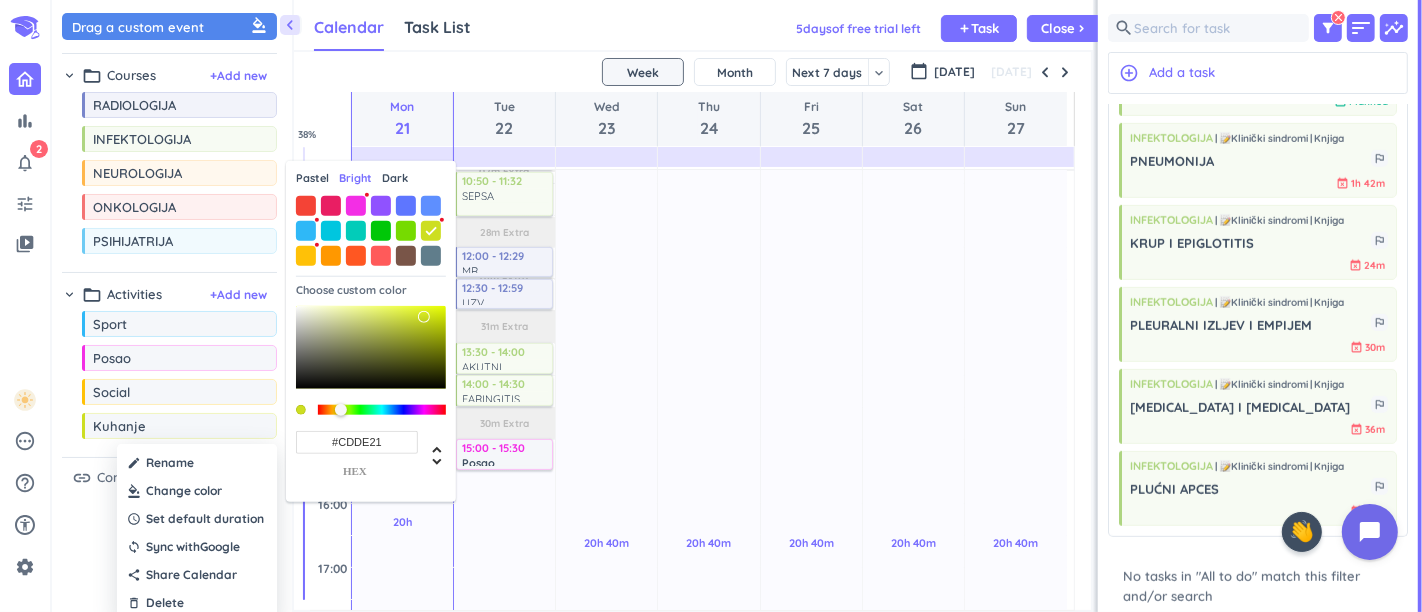 click on "Pastel" at bounding box center (312, 178) 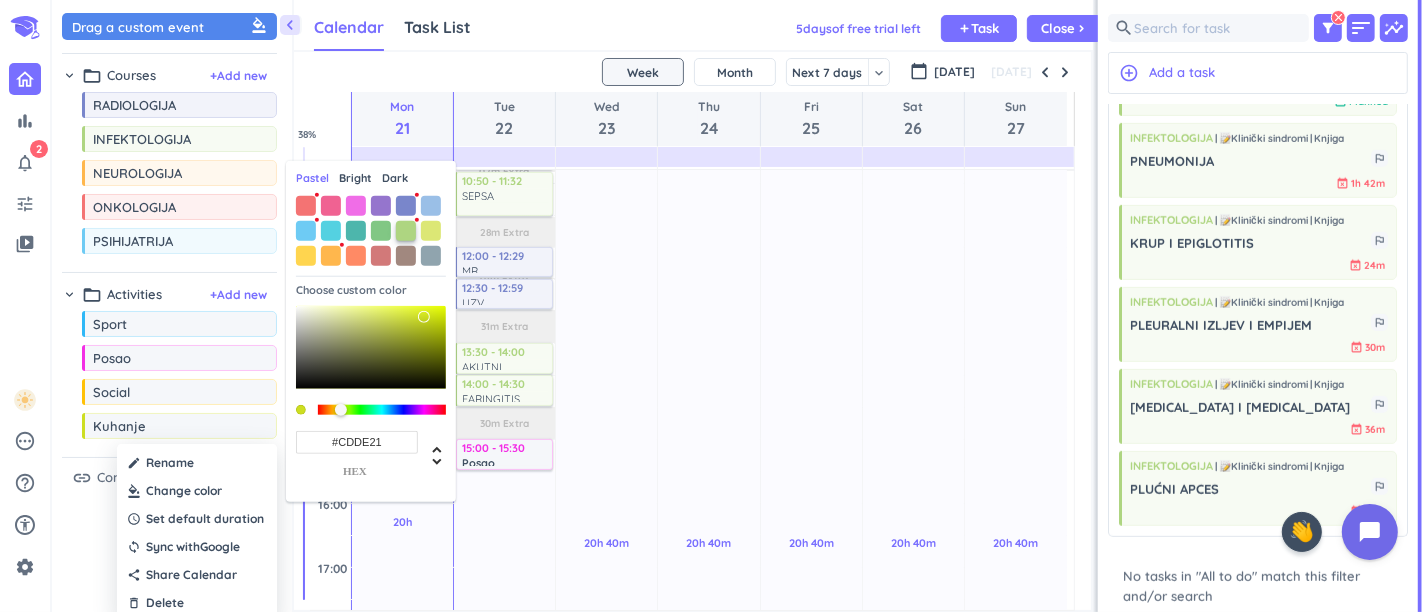 click at bounding box center [406, 230] 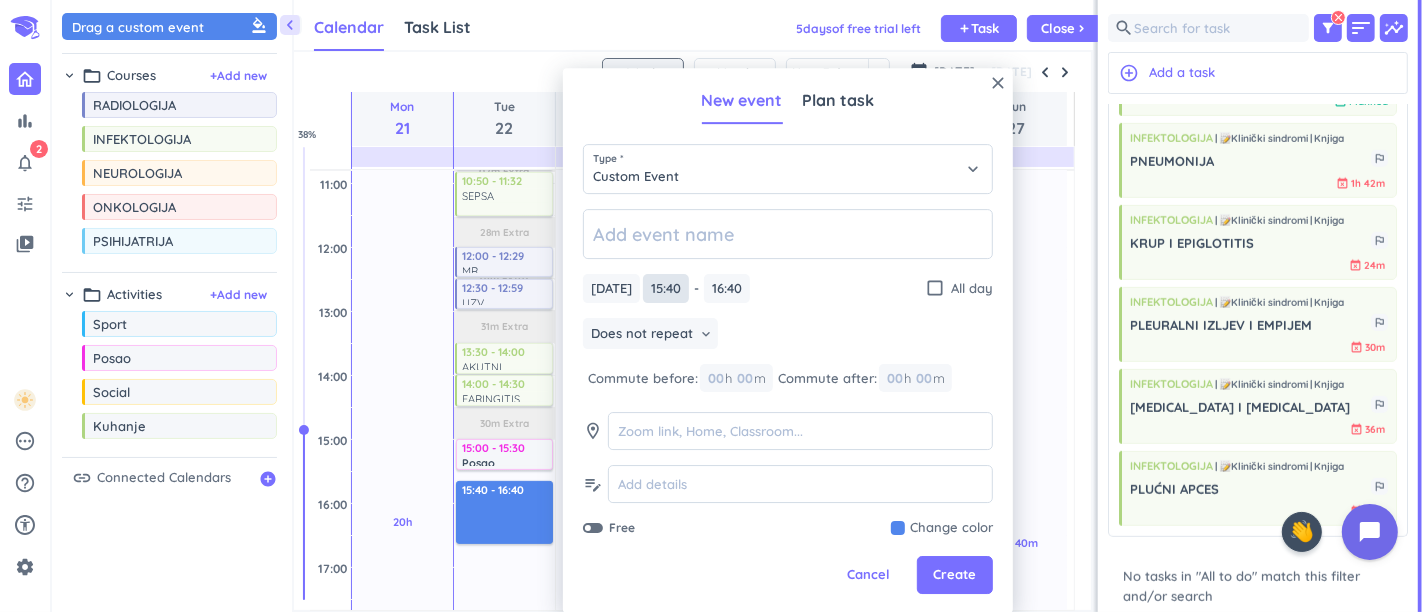 click on "15:40" at bounding box center (666, 288) 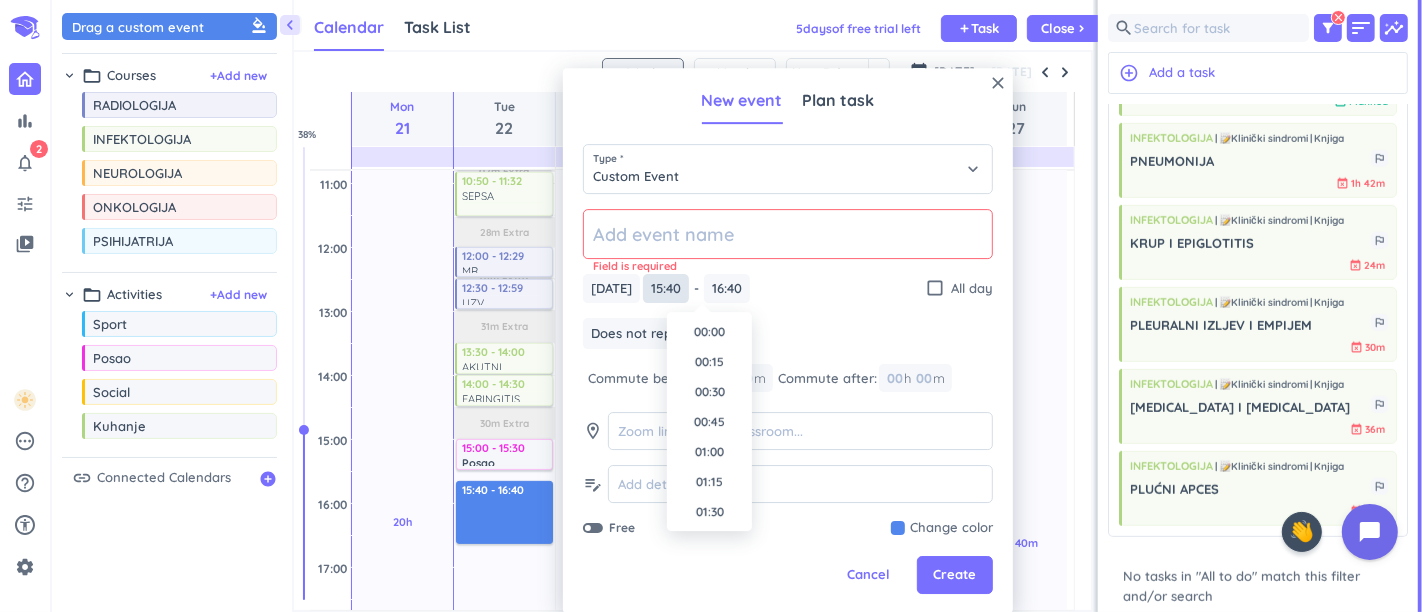 scroll, scrollTop: 1768, scrollLeft: 0, axis: vertical 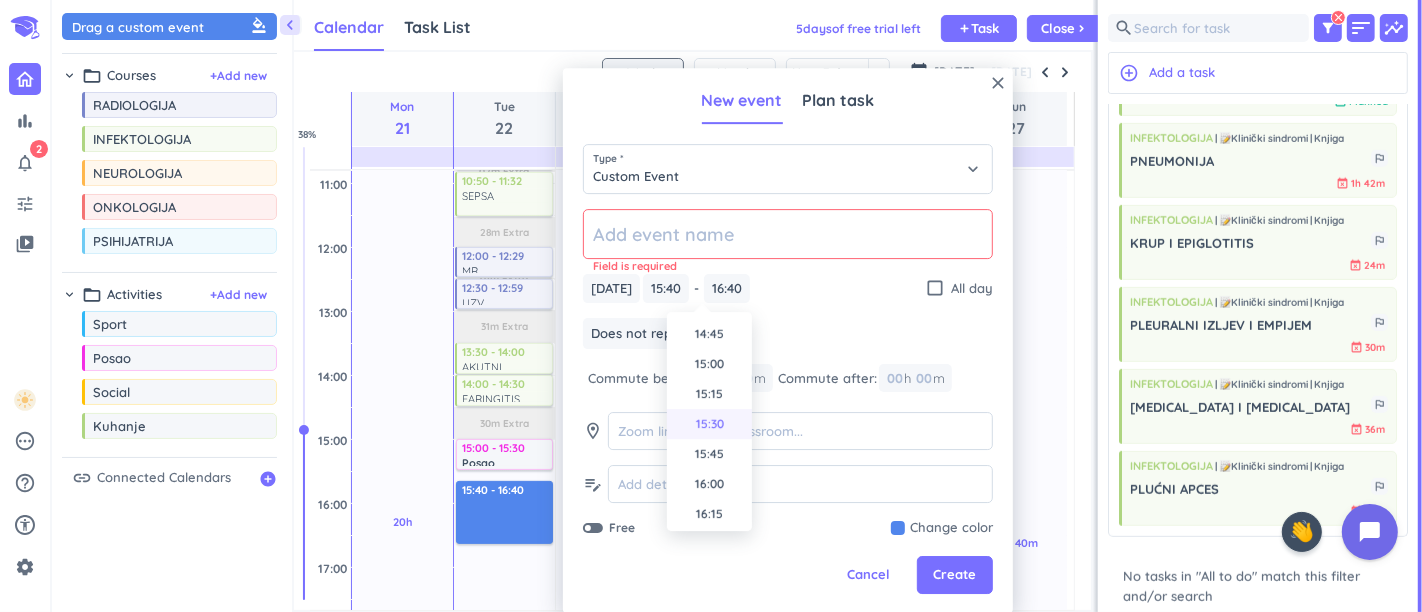 click on "15:30" at bounding box center (709, 424) 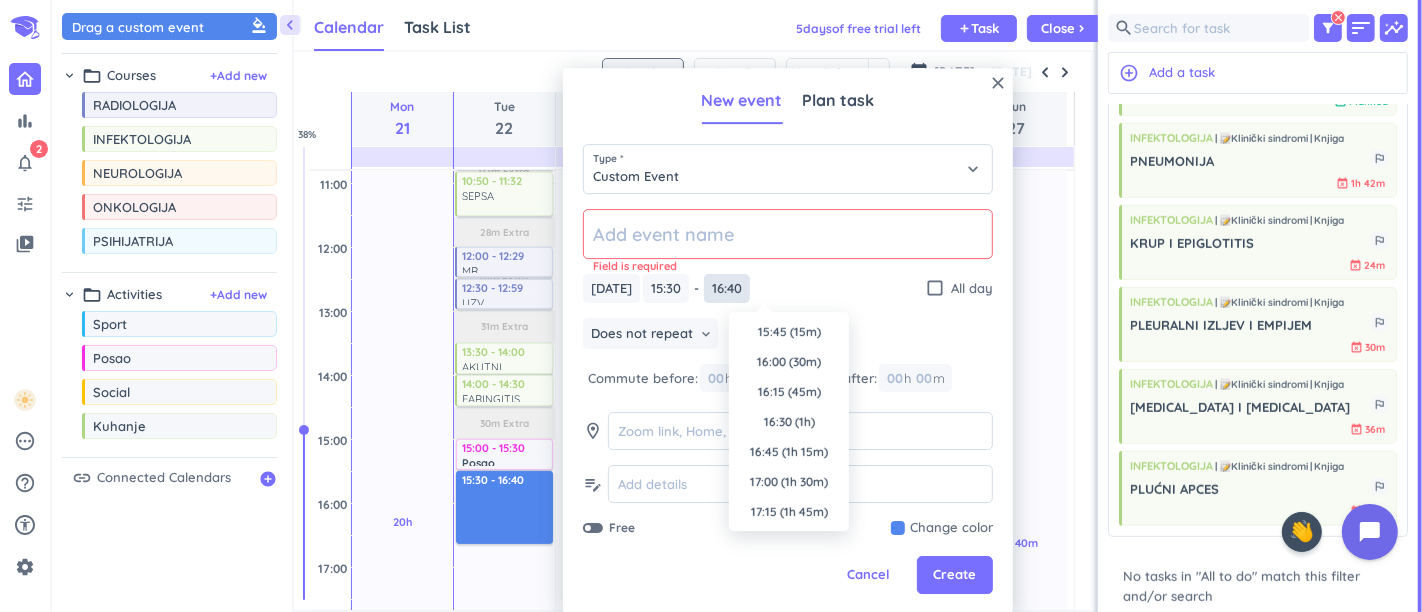 click on "16:40" at bounding box center (727, 288) 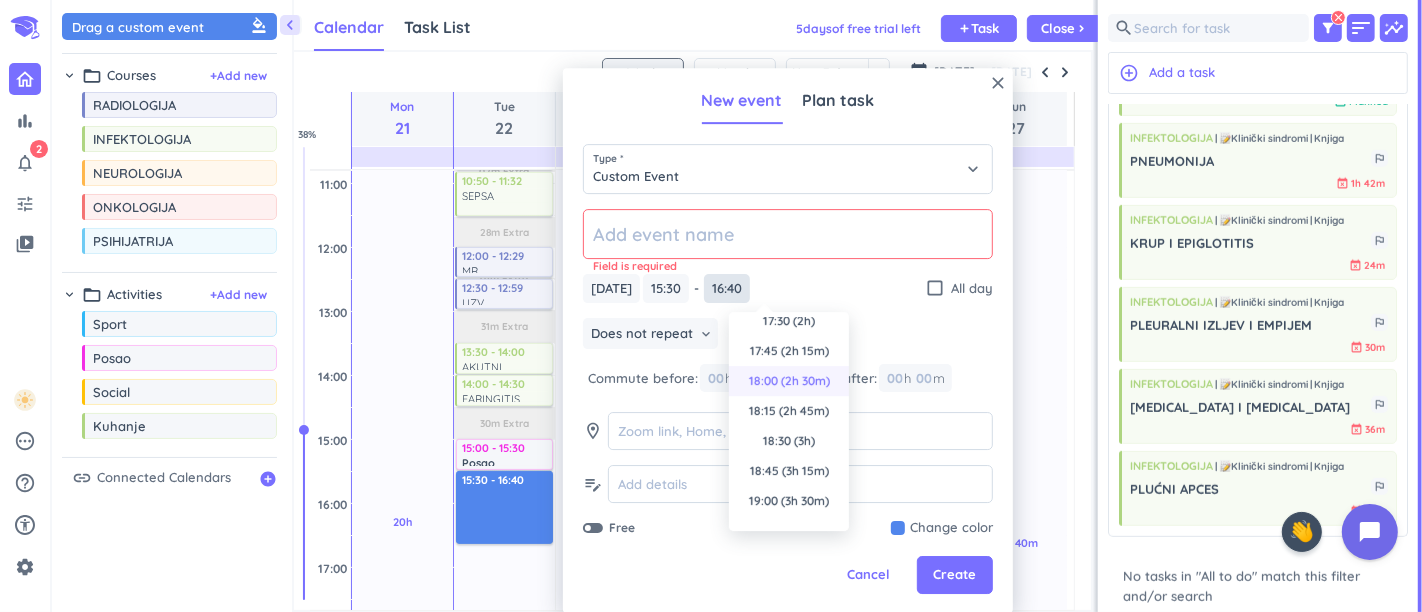 scroll, scrollTop: 0, scrollLeft: 0, axis: both 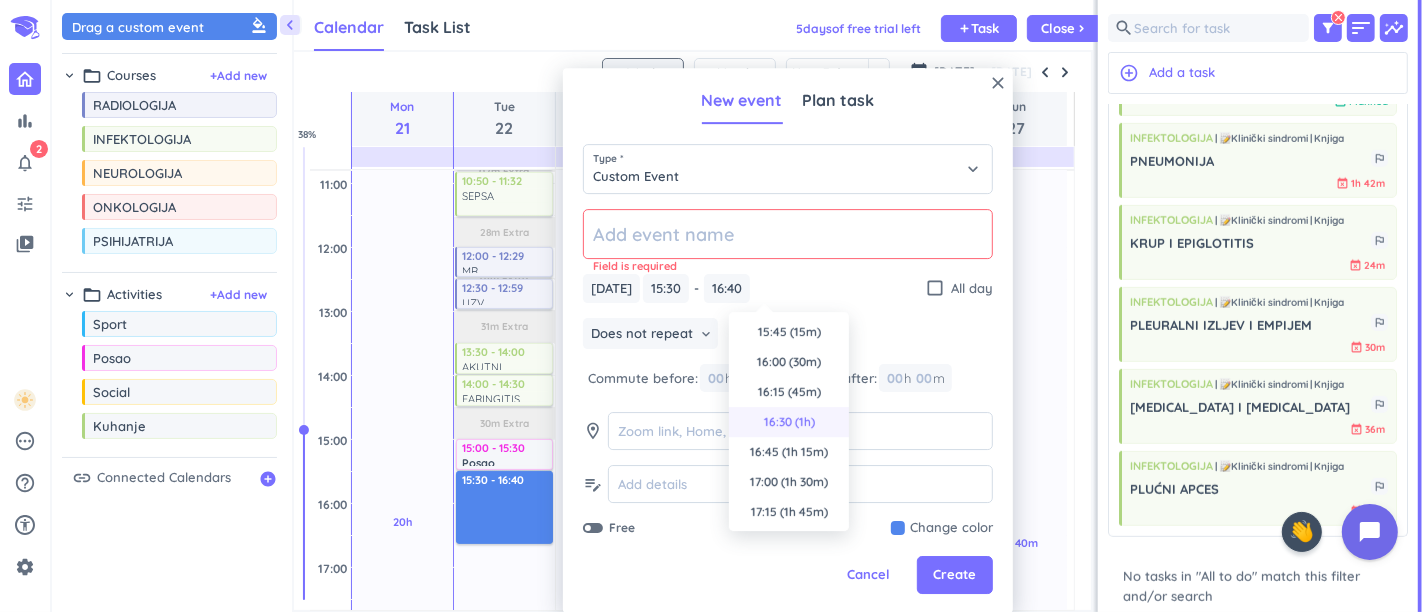 click on "16:30 (1h)" at bounding box center (789, 422) 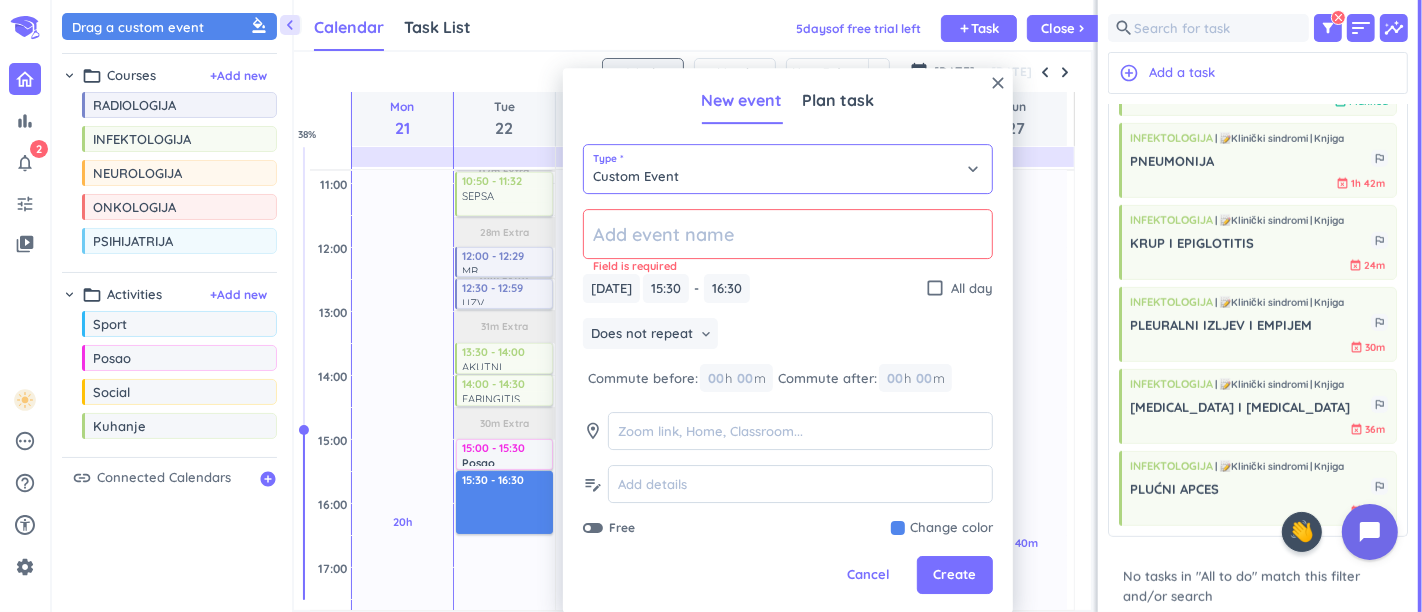 click on "Custom Event" at bounding box center [788, 169] 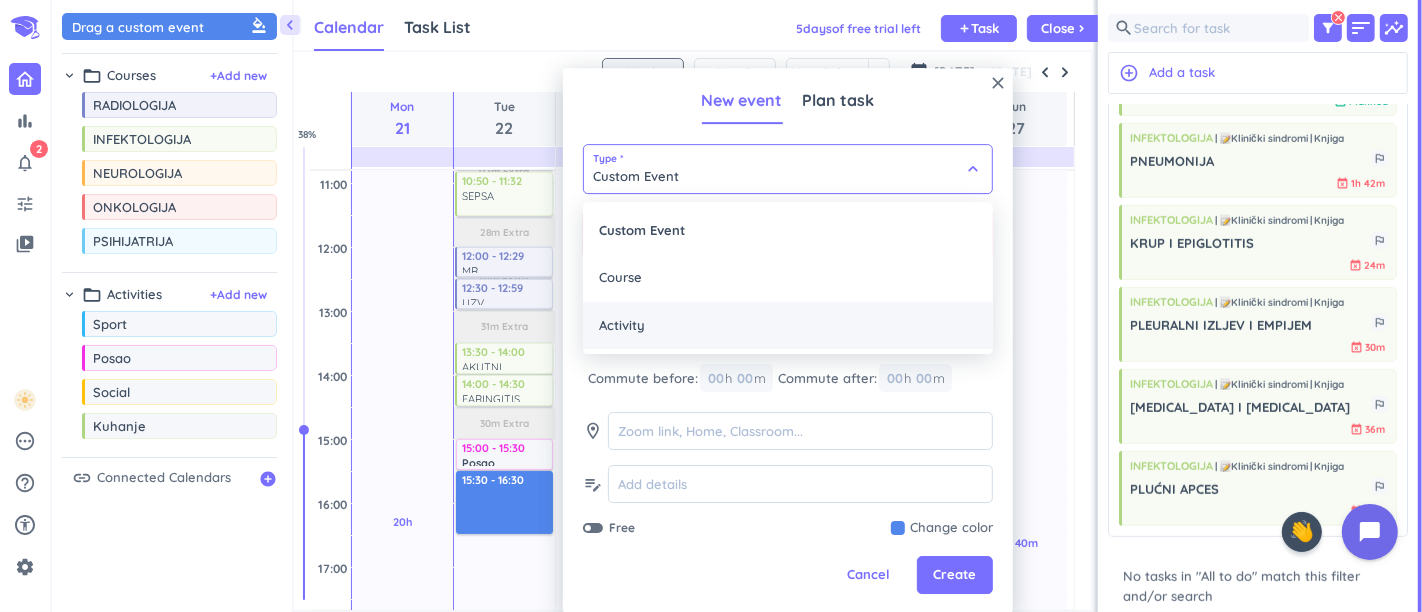 click on "Activity" at bounding box center (788, 326) 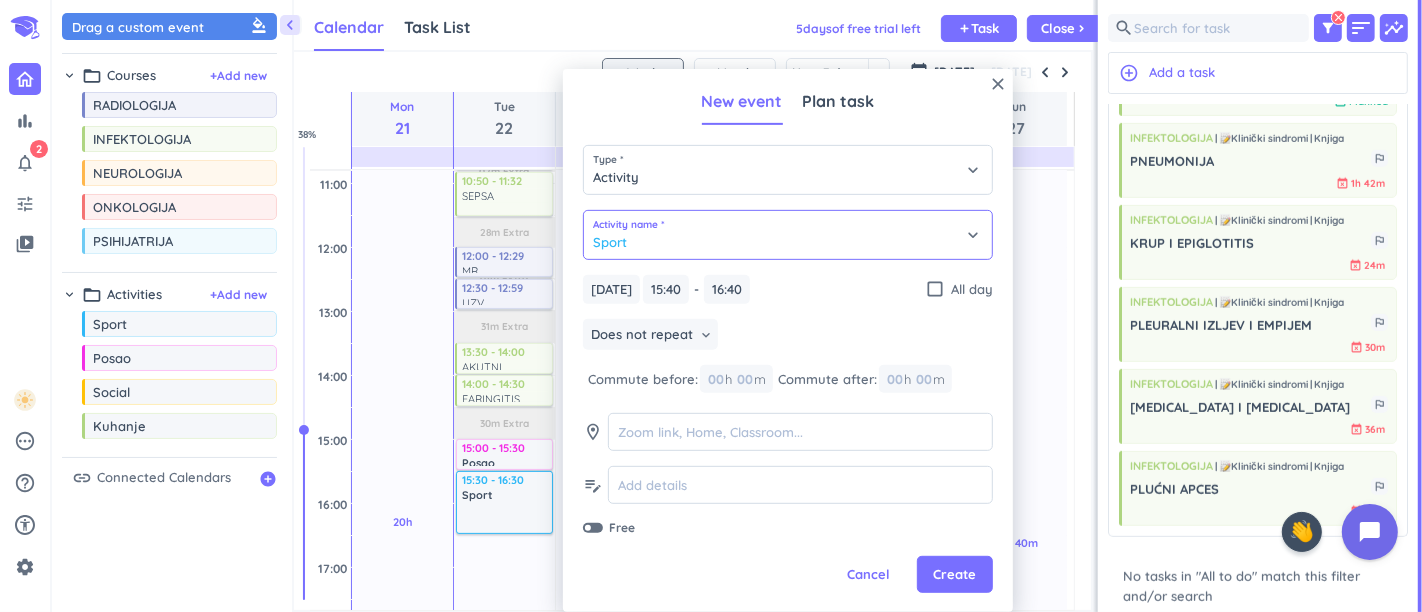 click on "Sport" at bounding box center (788, 235) 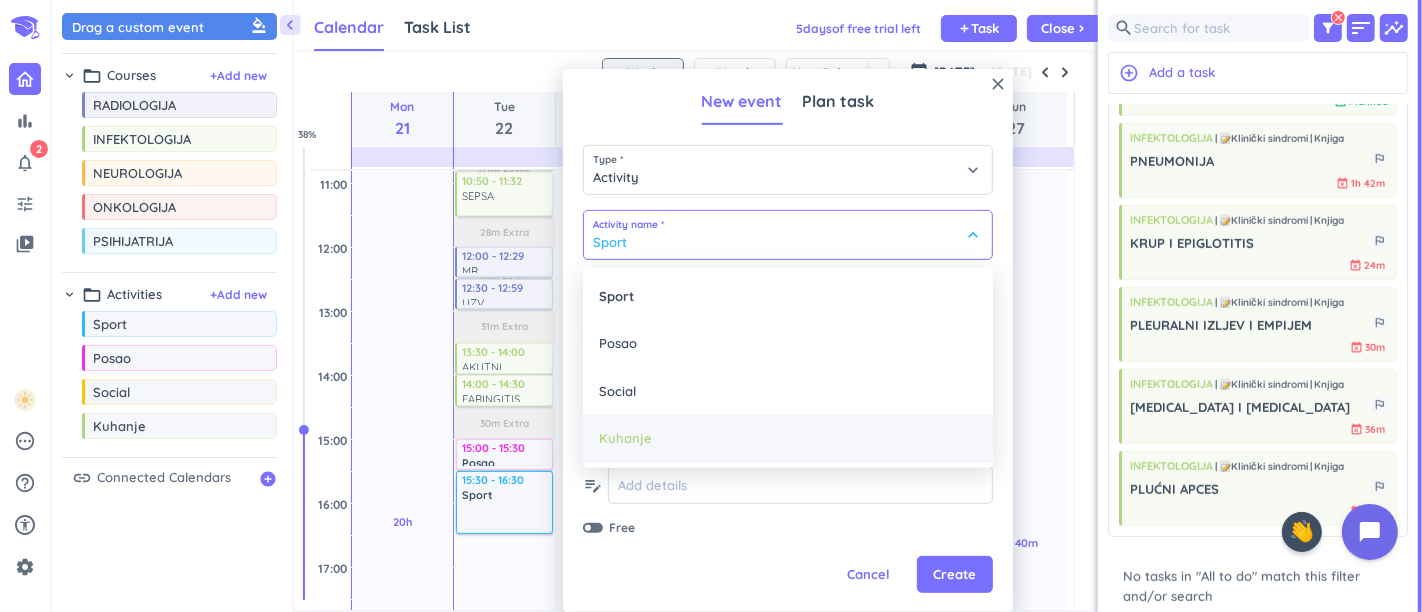 click on "Kuhanje" at bounding box center [788, 439] 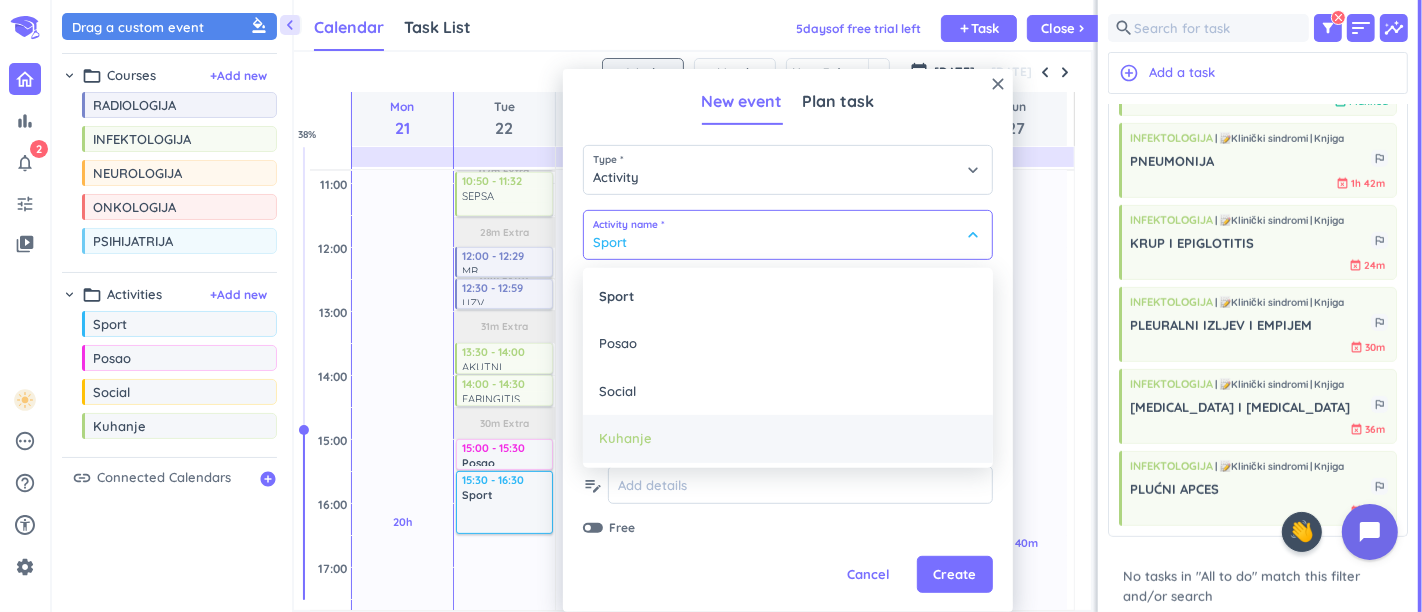 type on "Kuhanje" 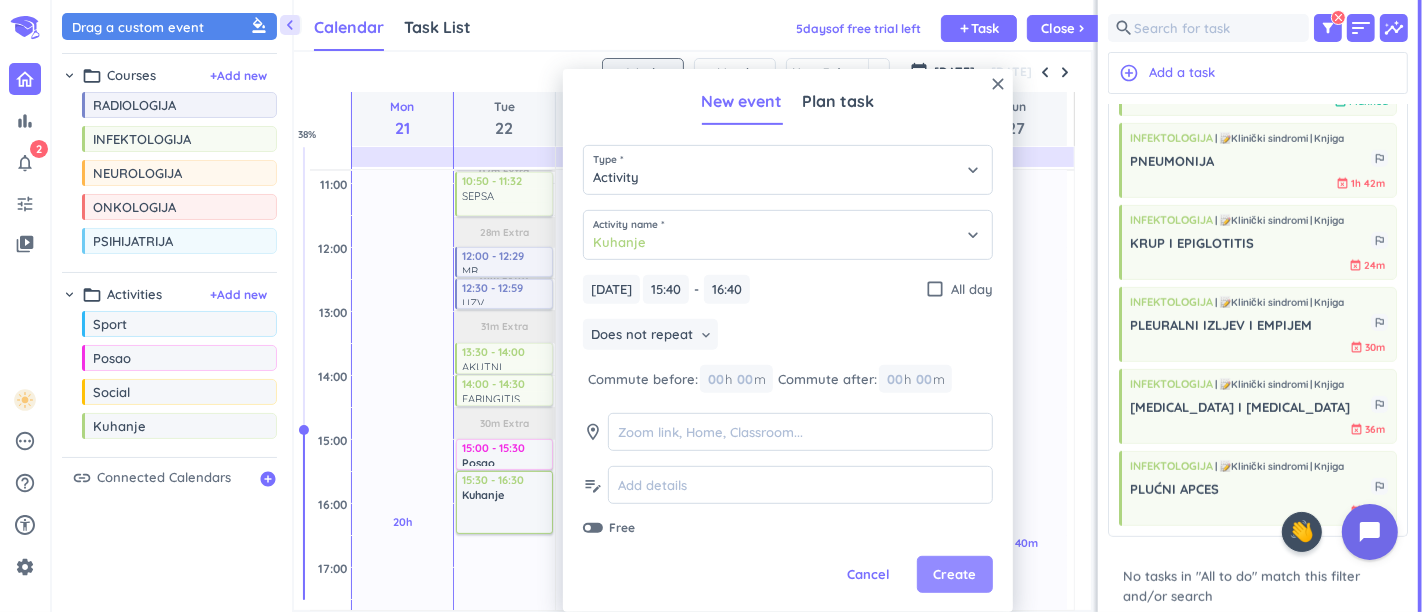 click on "Create" at bounding box center (954, 575) 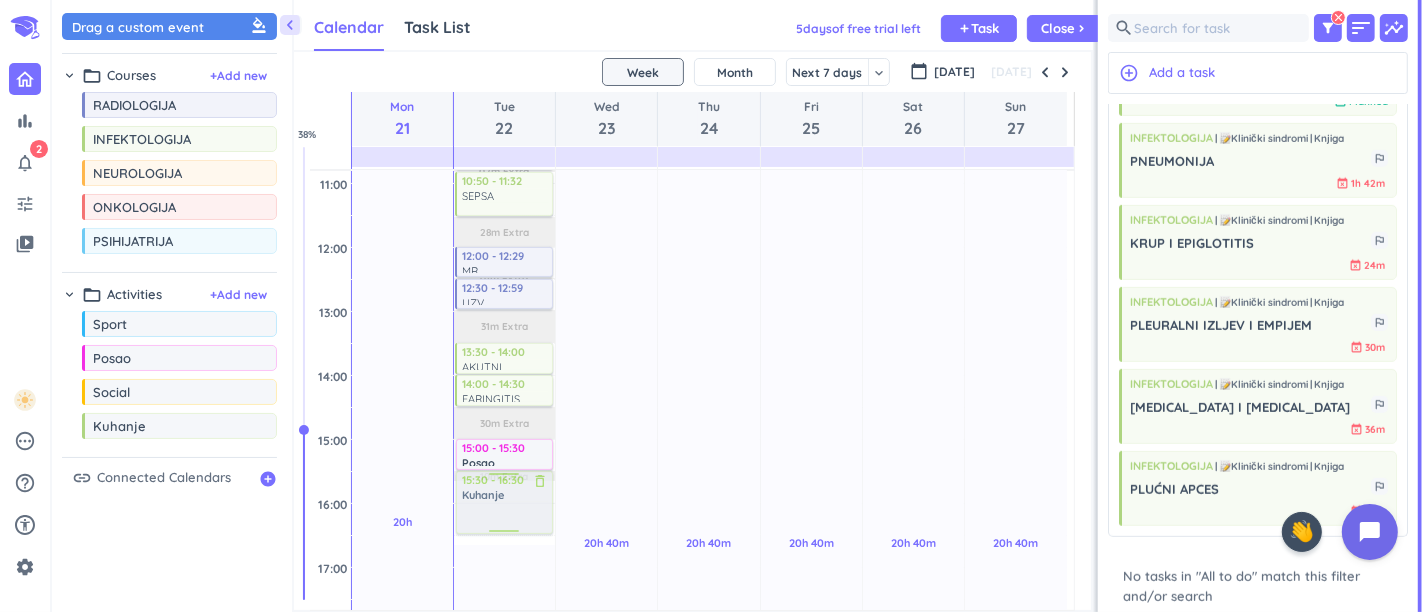 drag, startPoint x: 495, startPoint y: 505, endPoint x: 497, endPoint y: 481, distance: 24.083189 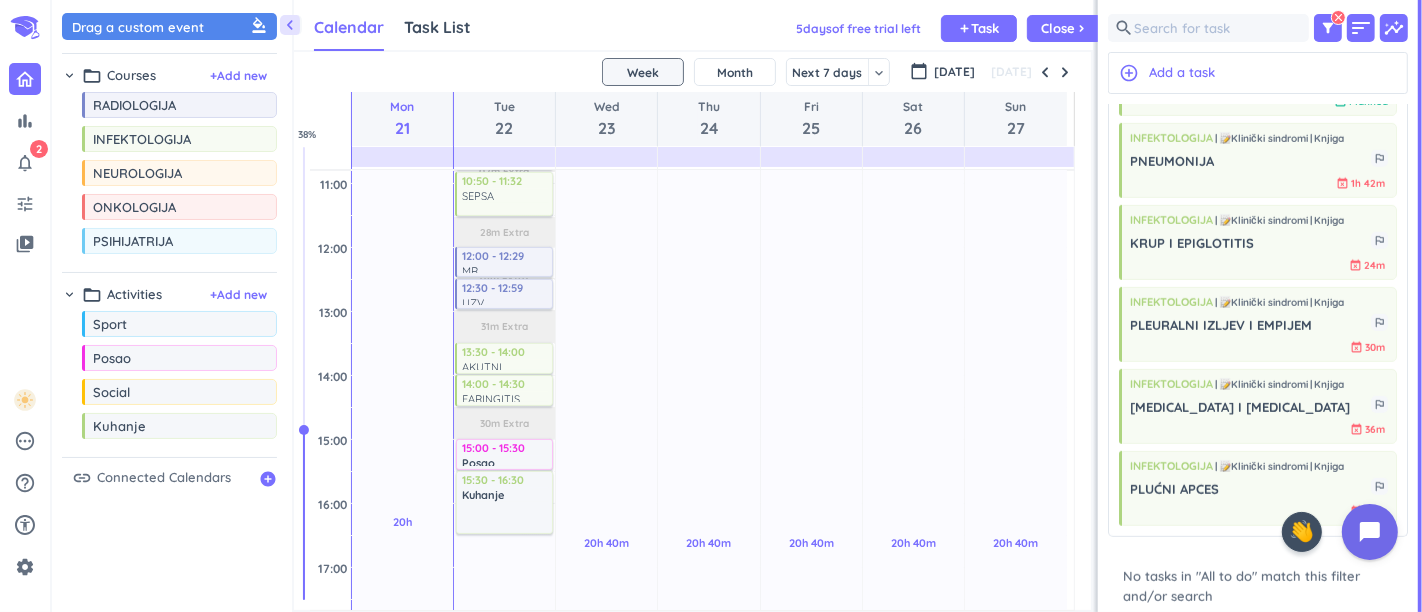 scroll, scrollTop: 547, scrollLeft: 0, axis: vertical 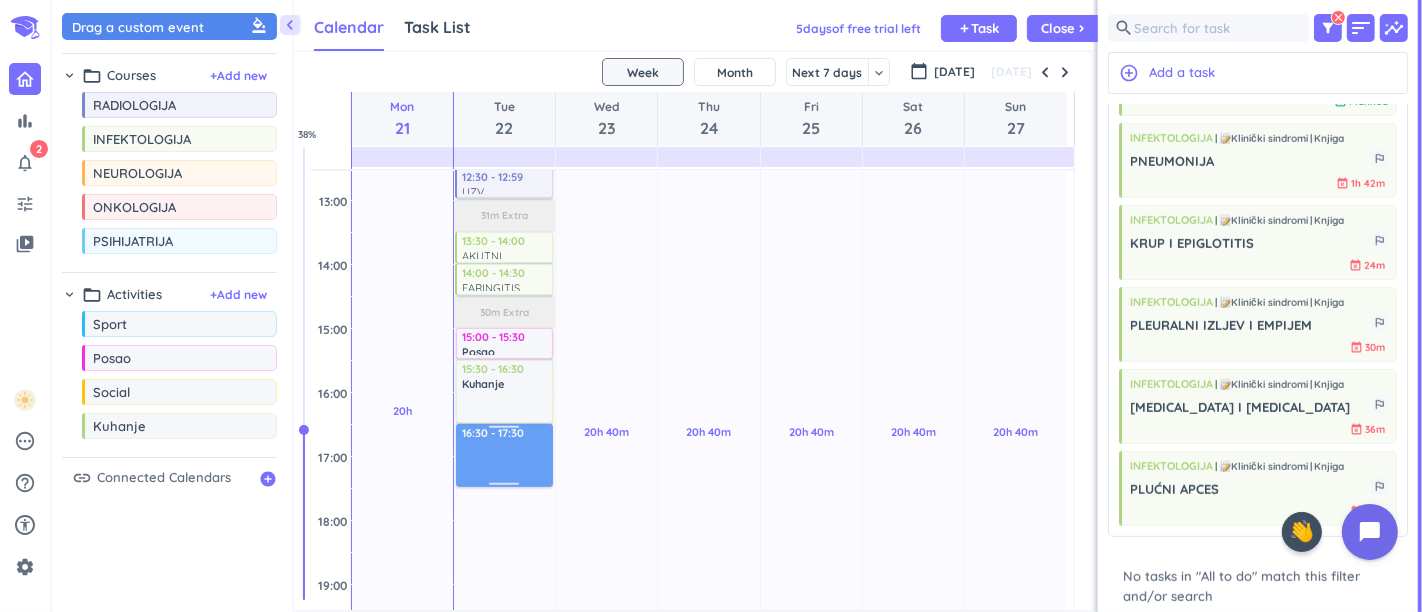 drag, startPoint x: 504, startPoint y: 456, endPoint x: 505, endPoint y: 438, distance: 18.027756 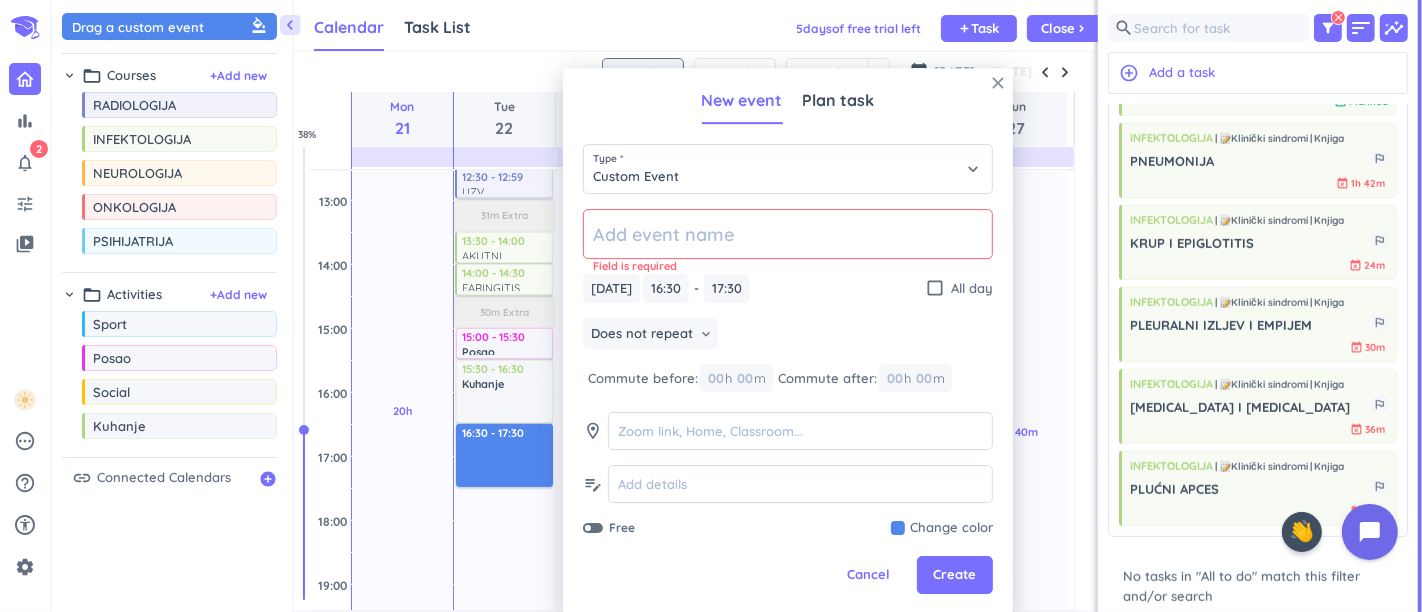 click on "close" at bounding box center (998, 83) 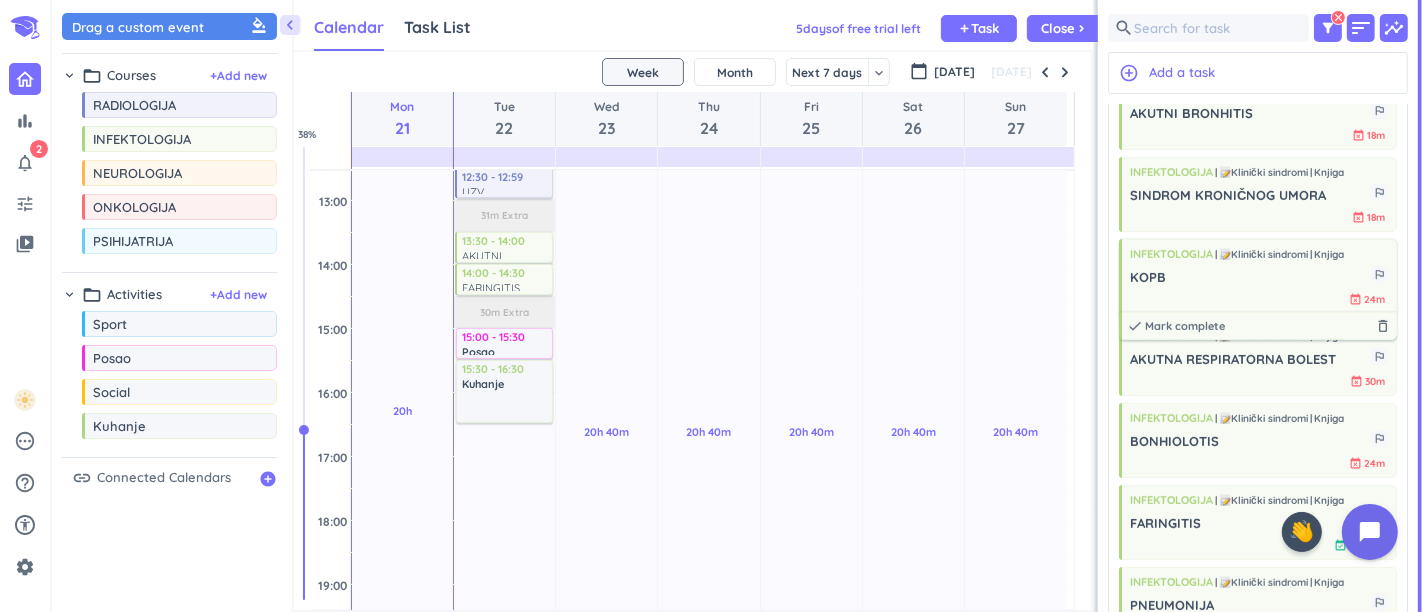 scroll, scrollTop: 0, scrollLeft: 0, axis: both 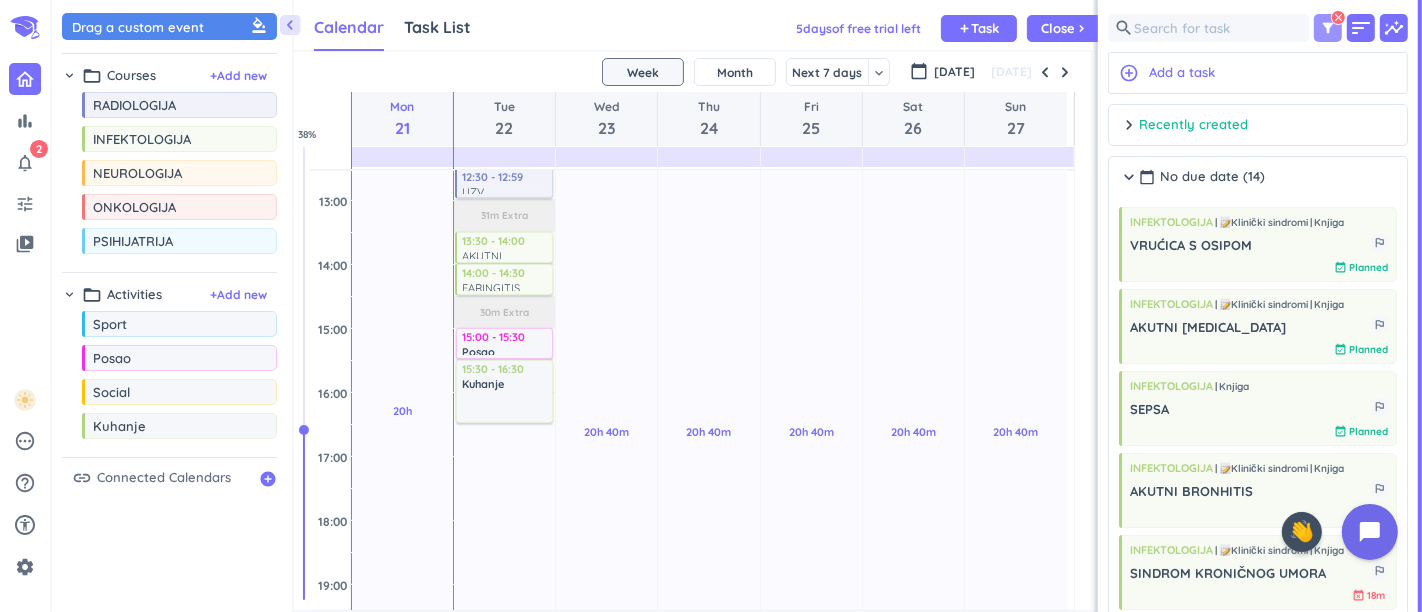 click on "filter_alt" at bounding box center [1328, 28] 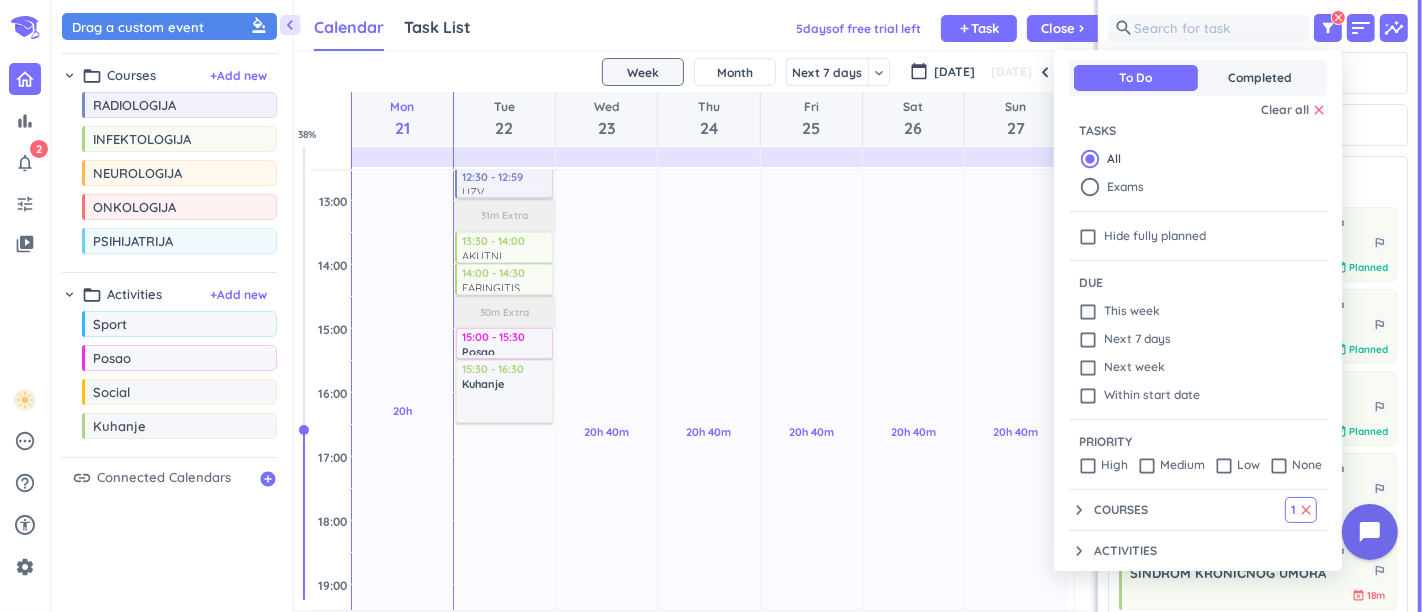 click on "keyboard_arrow_down Courses 1 clear check_box_outline_blank RADIOLOGIJA check_box INFEKTOLOGIJA check_box_outline_blank NEUROLOGIJA check_box_outline_blank ONKOLOGIJA check_box_outline_blank PSIHIJATRIJA" at bounding box center [1198, 510] 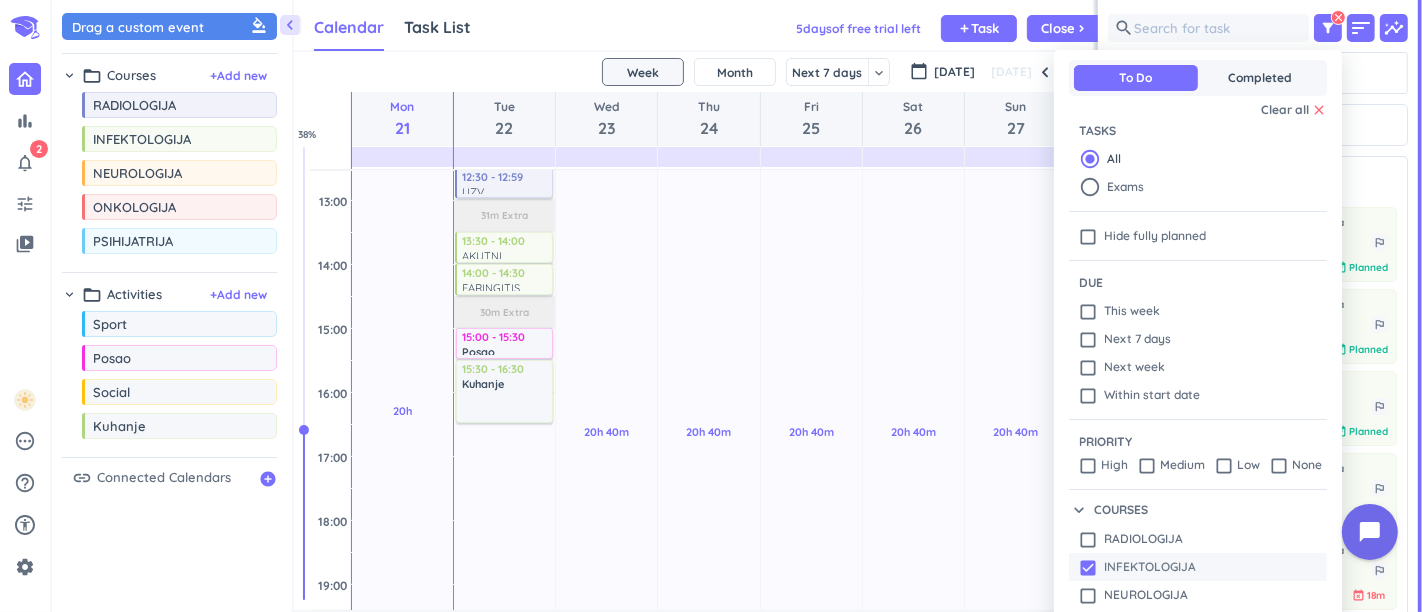 click on "check_box" at bounding box center [1088, 568] 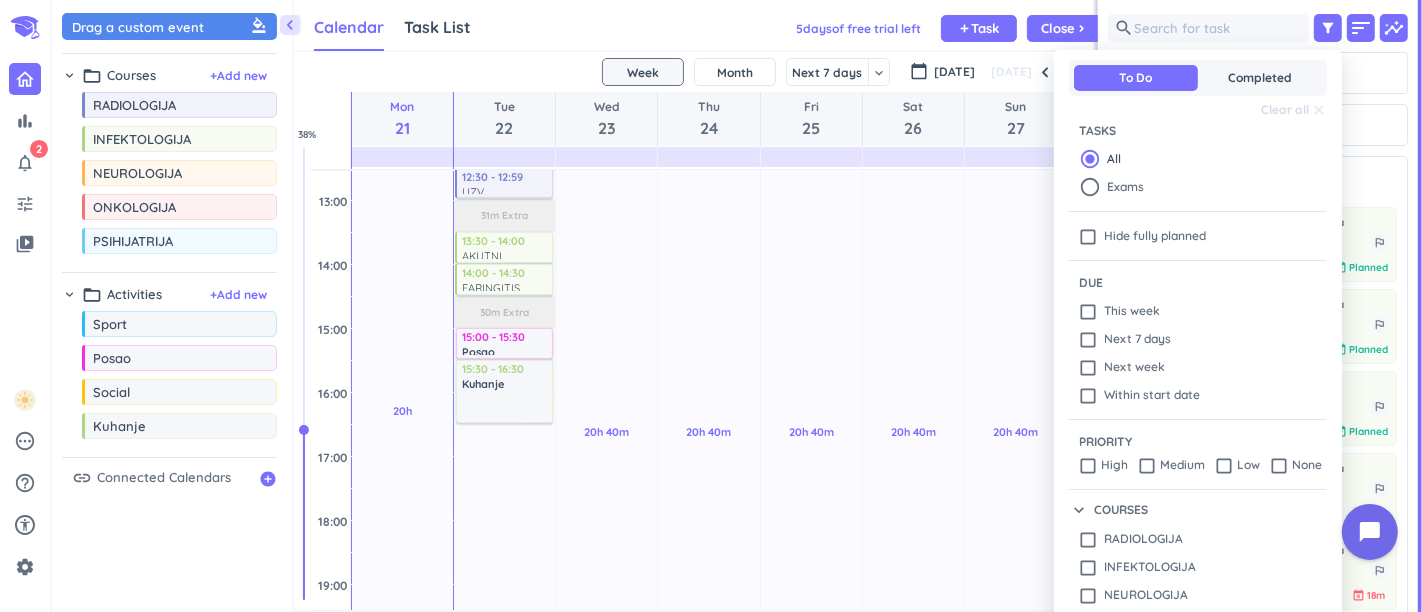 click on "check_box_outline_blank" at bounding box center [1088, 540] 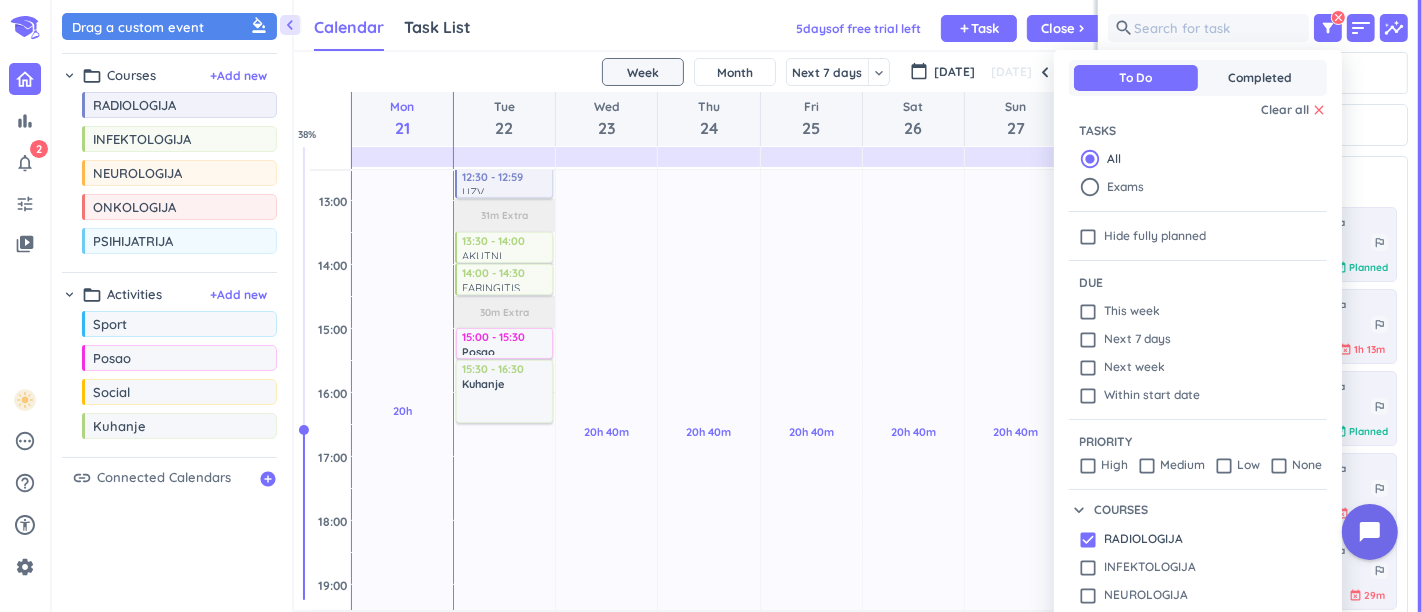 click at bounding box center (711, 306) 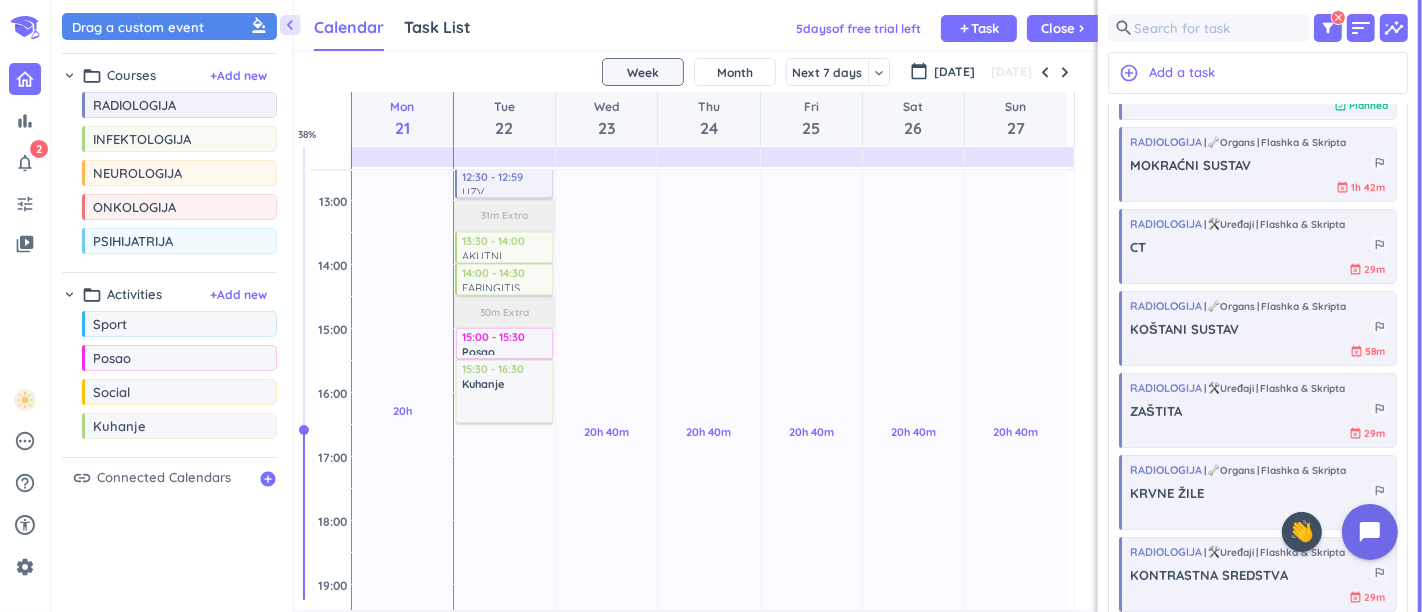 scroll, scrollTop: 333, scrollLeft: 0, axis: vertical 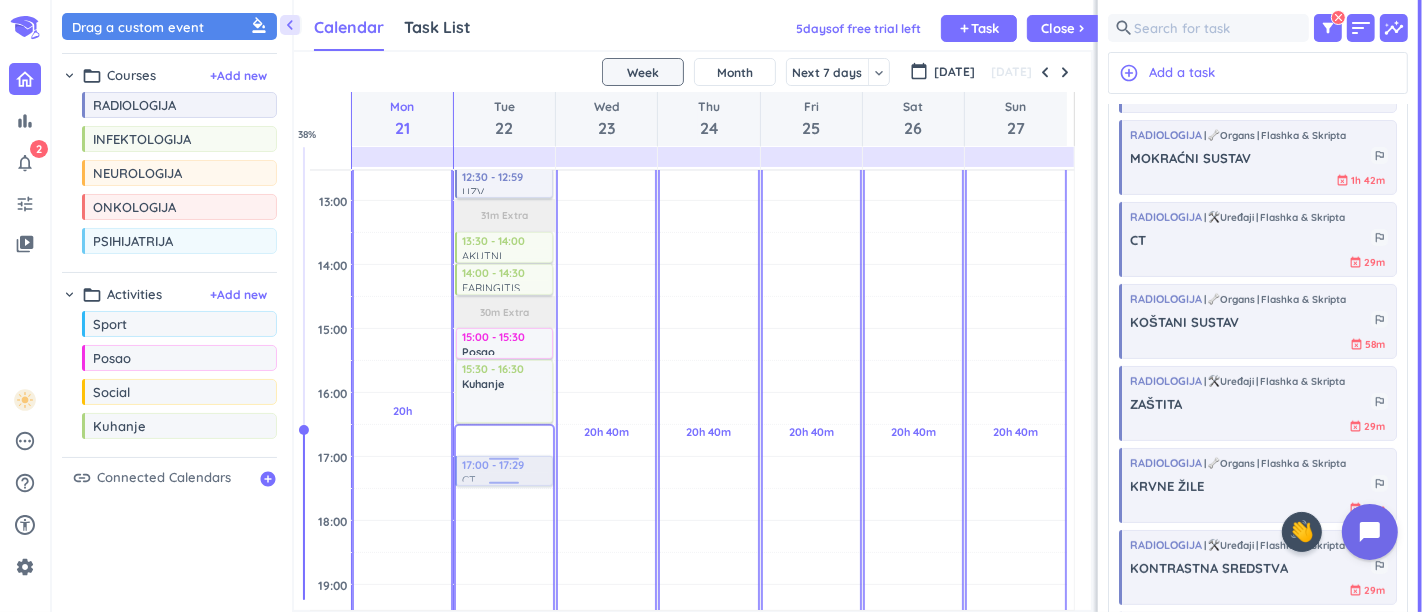 drag, startPoint x: 1210, startPoint y: 248, endPoint x: 462, endPoint y: 457, distance: 776.64984 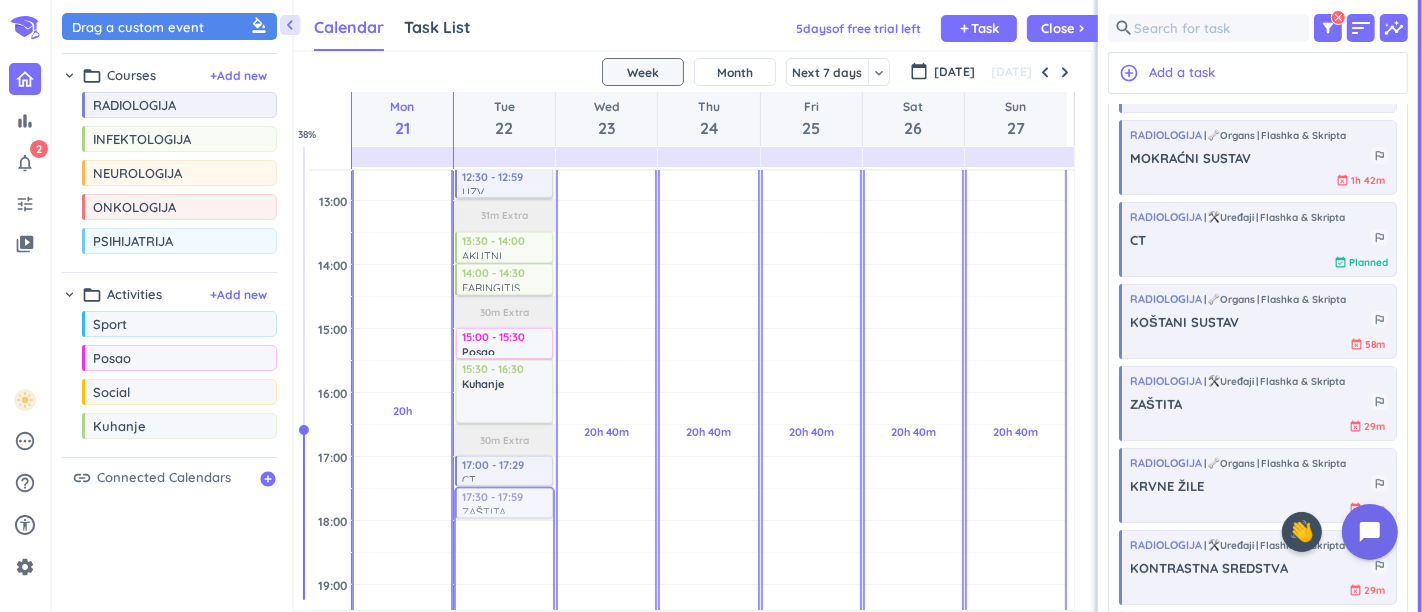 drag, startPoint x: 1194, startPoint y: 419, endPoint x: 471, endPoint y: 487, distance: 726.19073 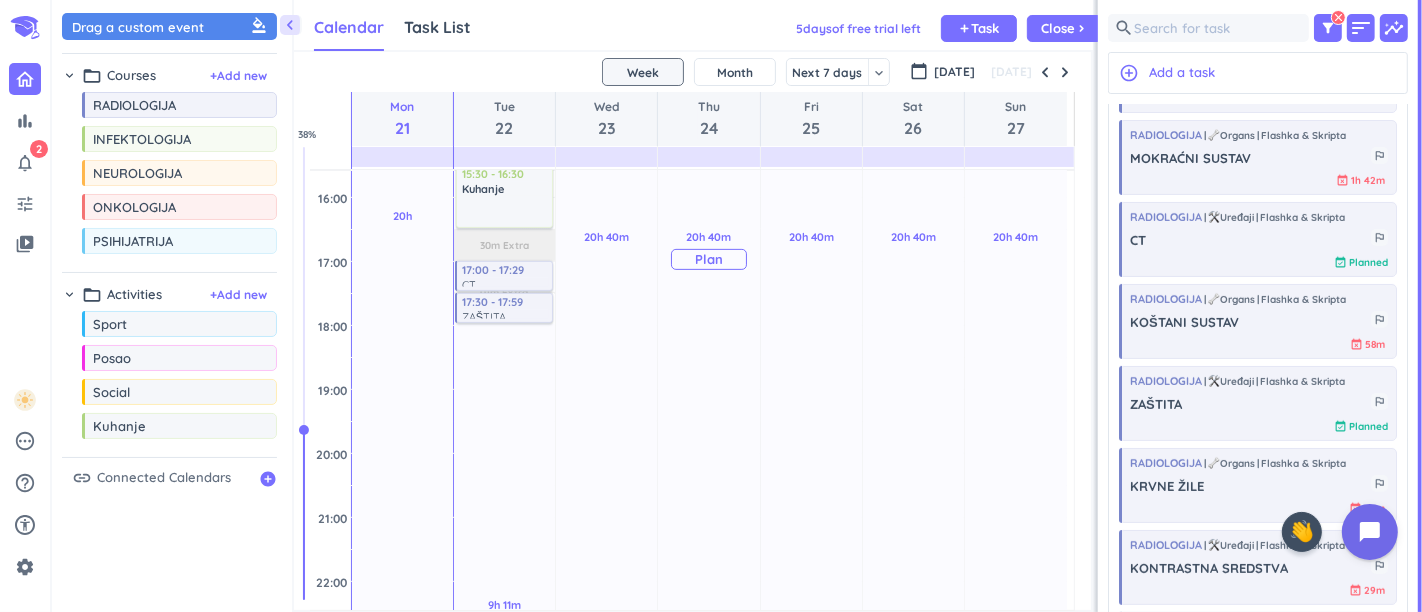 scroll, scrollTop: 777, scrollLeft: 0, axis: vertical 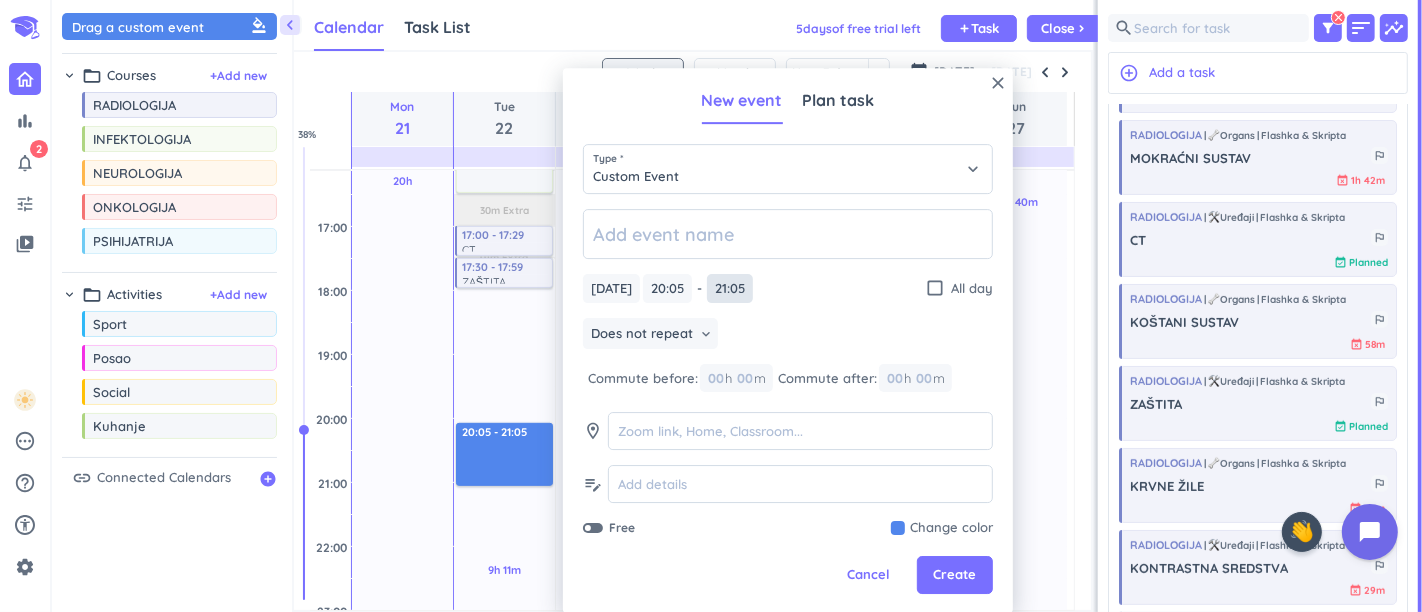click on "21:05" at bounding box center (730, 288) 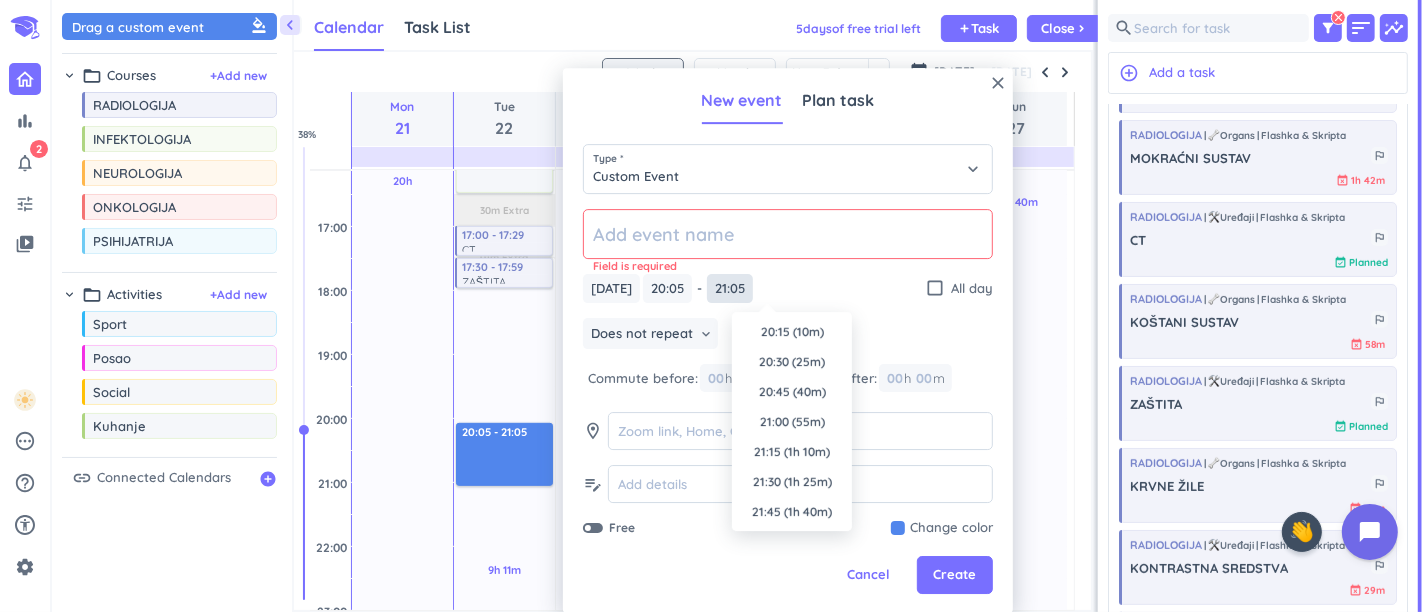 scroll, scrollTop: 2427, scrollLeft: 0, axis: vertical 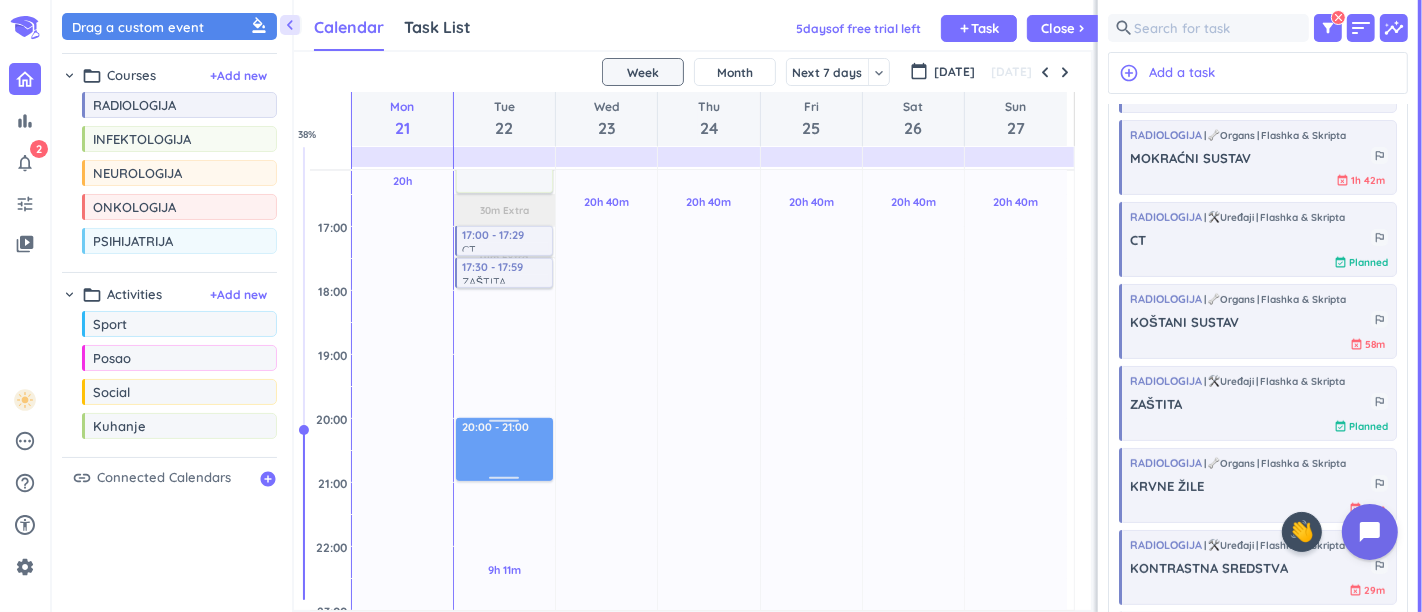 drag, startPoint x: 500, startPoint y: 450, endPoint x: 499, endPoint y: 433, distance: 17.029387 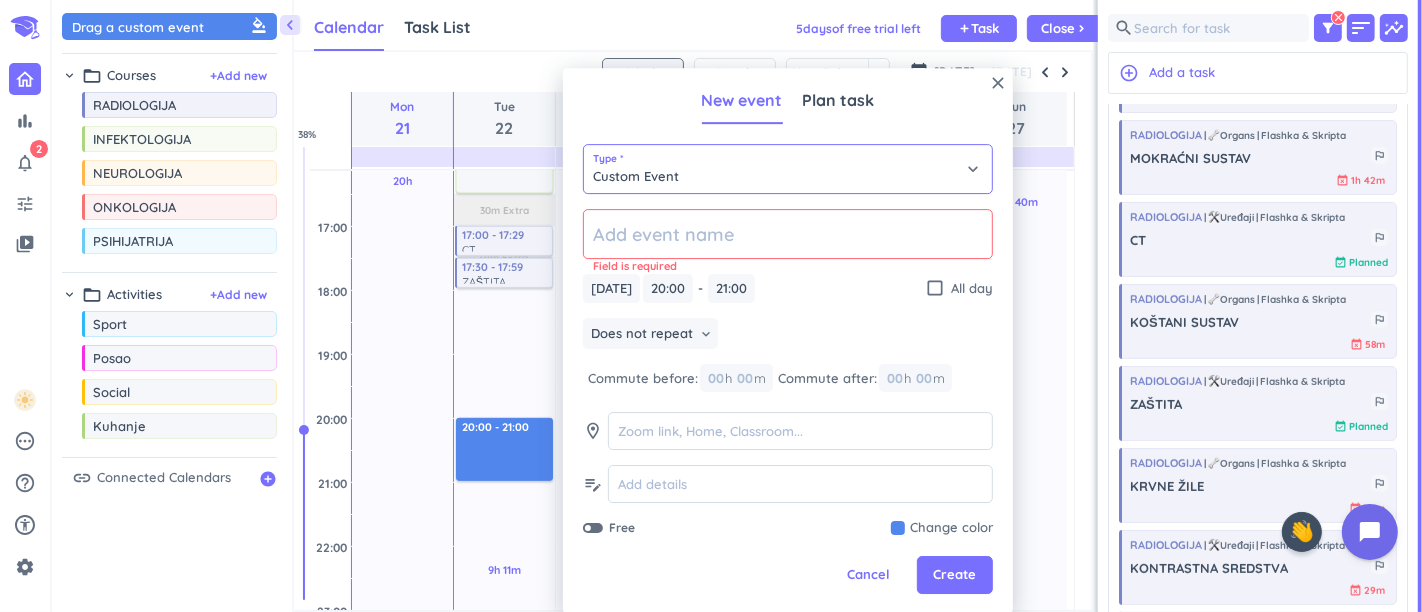 click on "Custom Event" at bounding box center [788, 169] 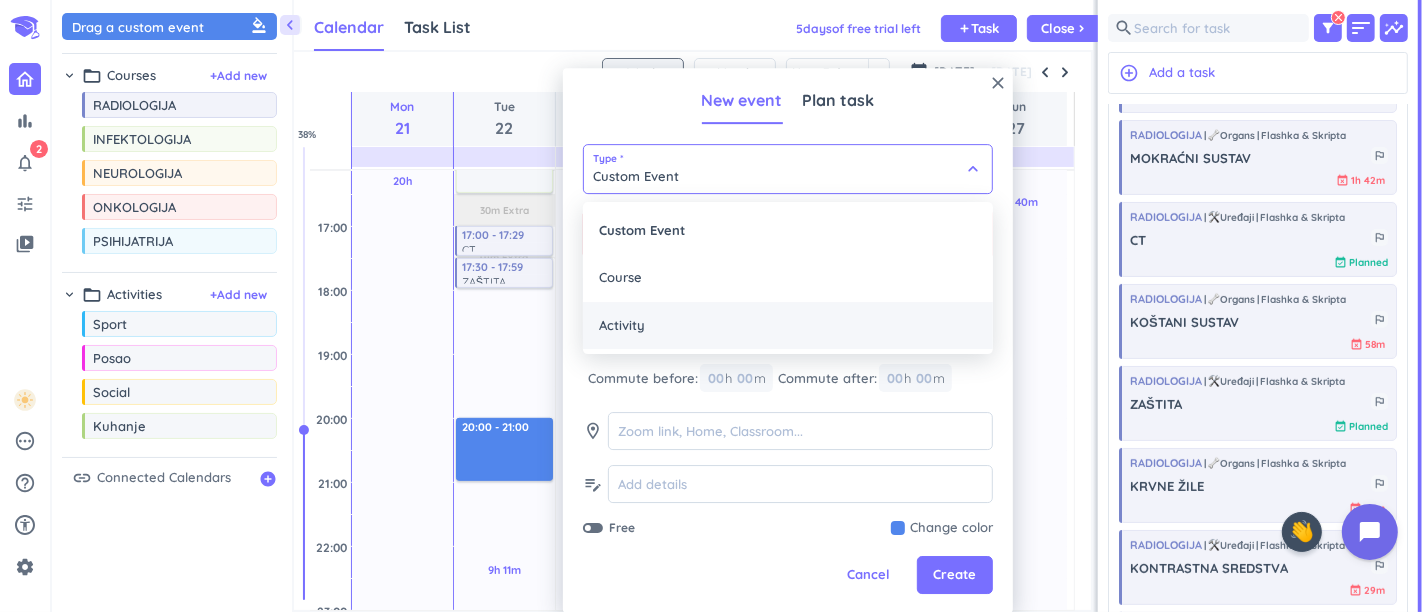 click on "Activity" at bounding box center [788, 326] 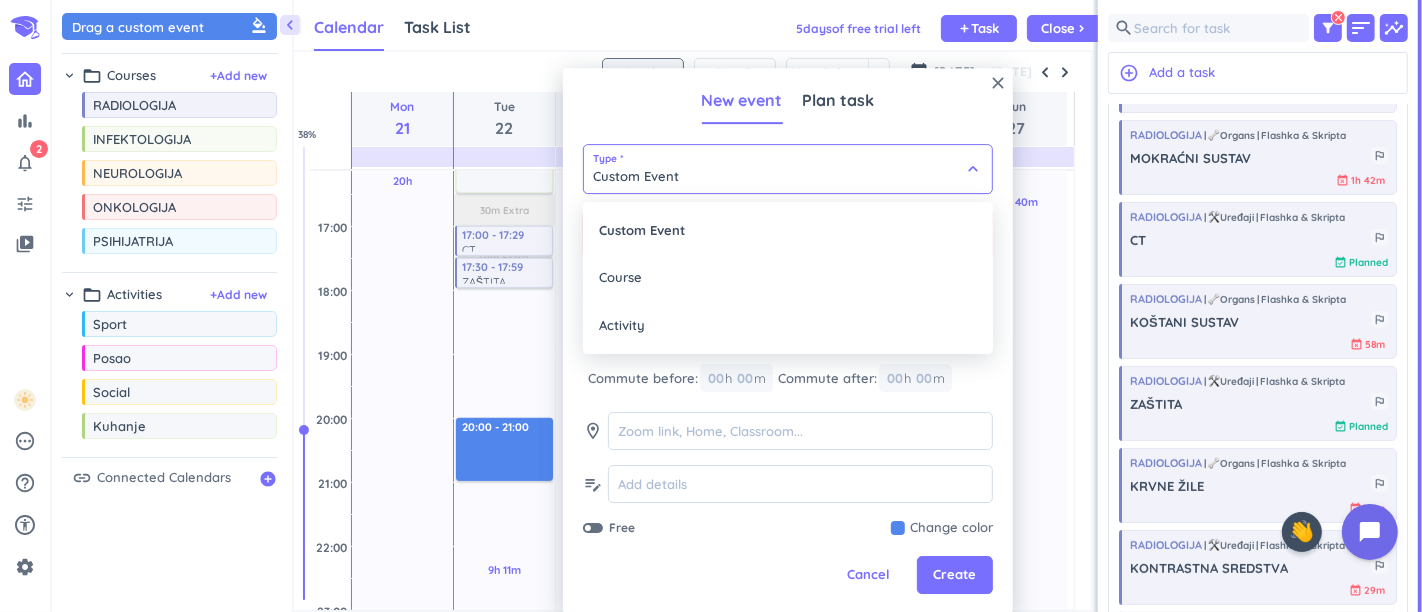 type on "Activity" 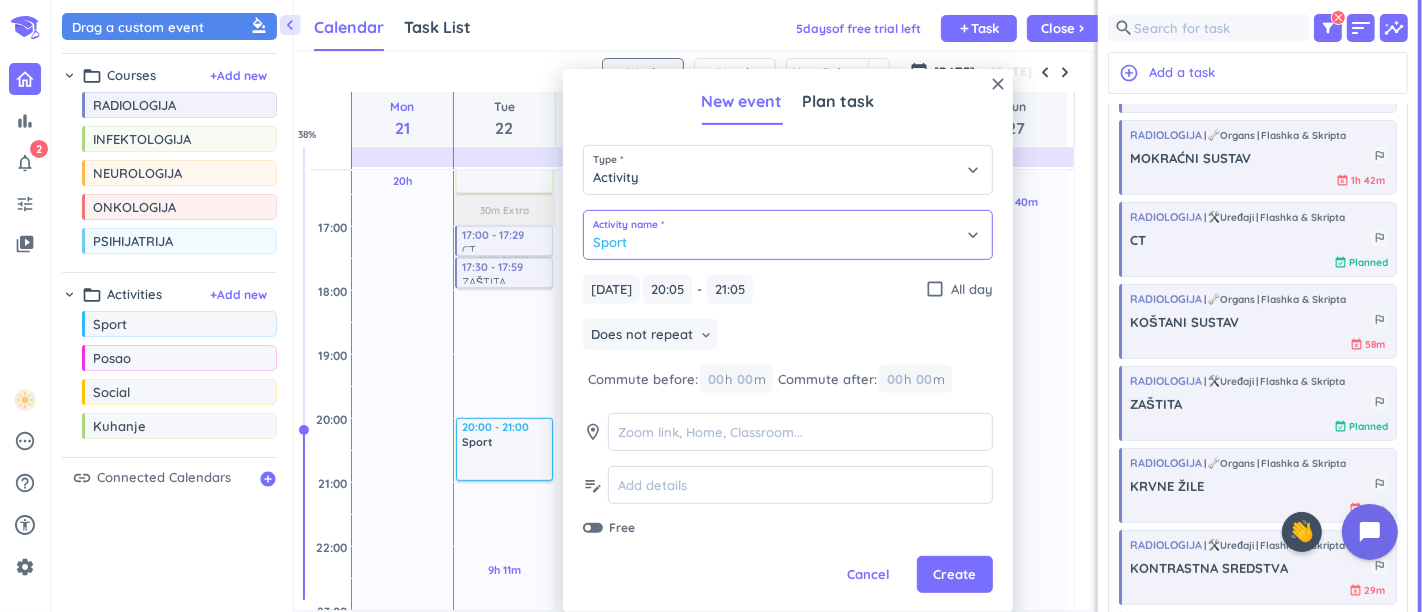 click on "Sport" at bounding box center [788, 235] 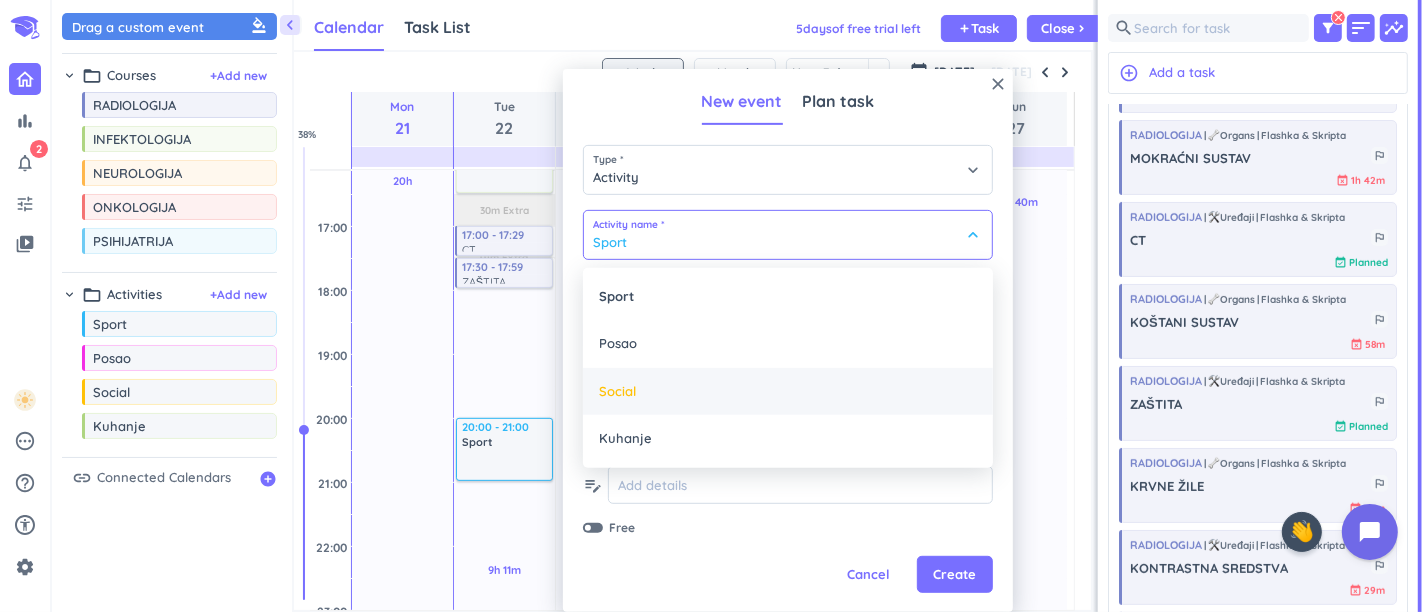 click on "Social" at bounding box center [788, 392] 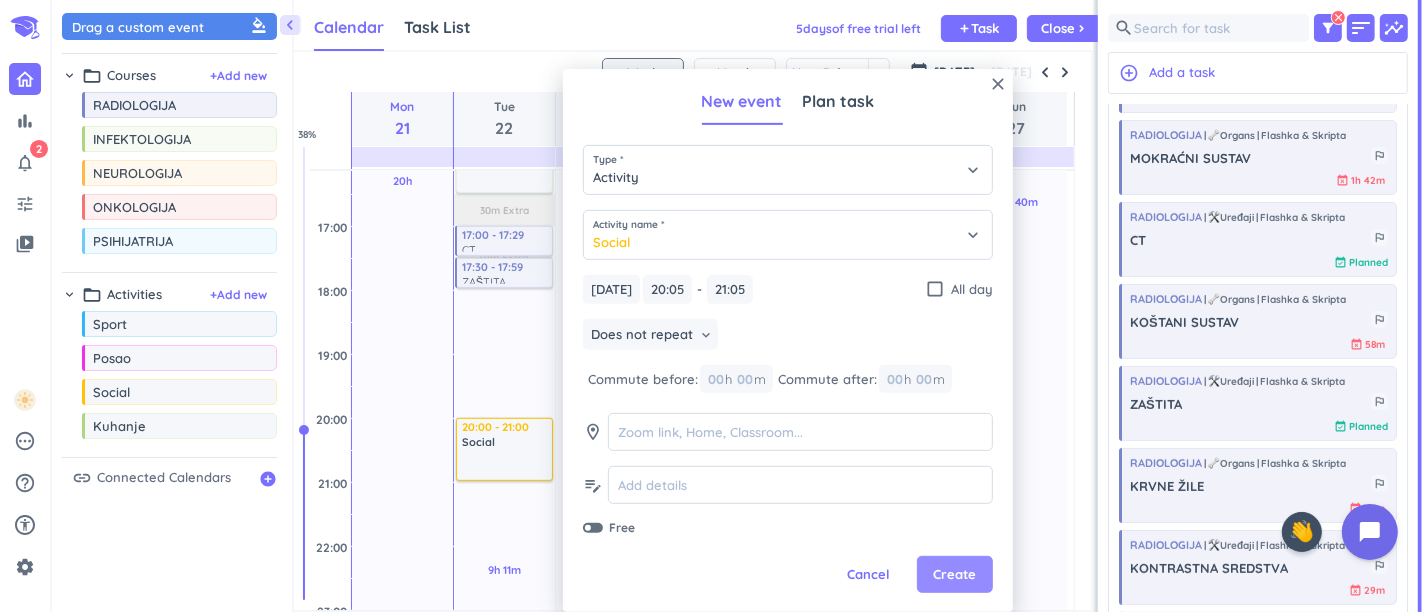 click on "Create" at bounding box center [954, 575] 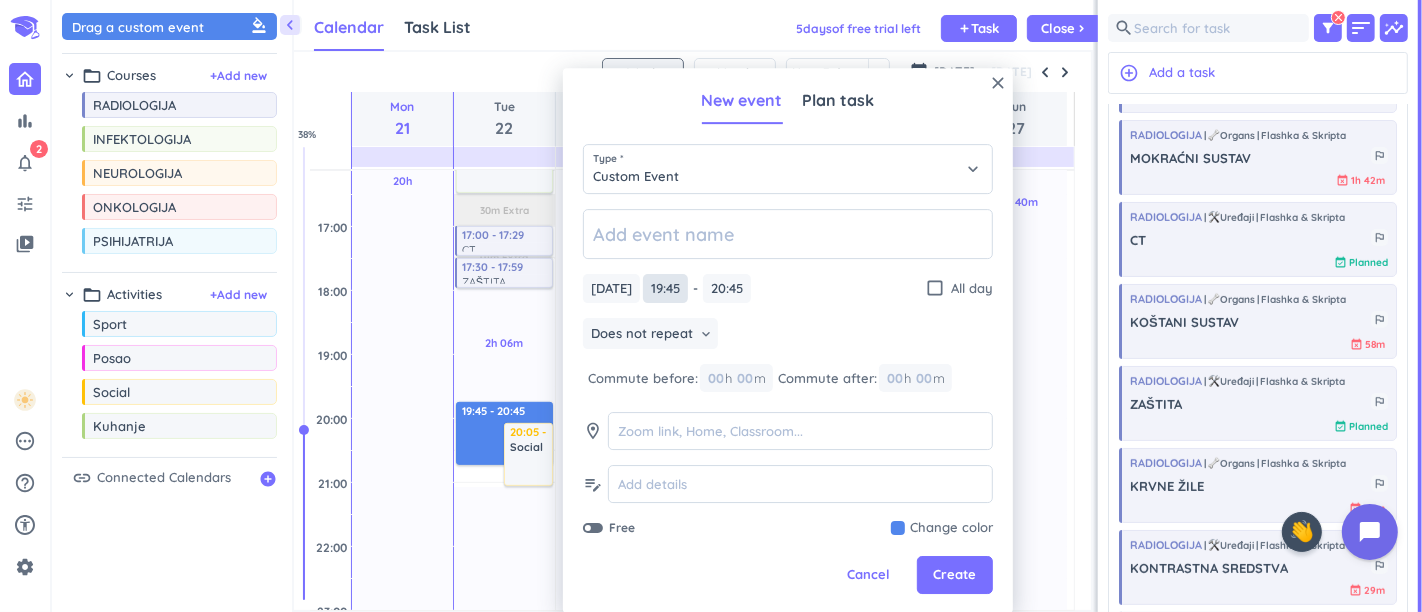 click on "19:45" at bounding box center (665, 288) 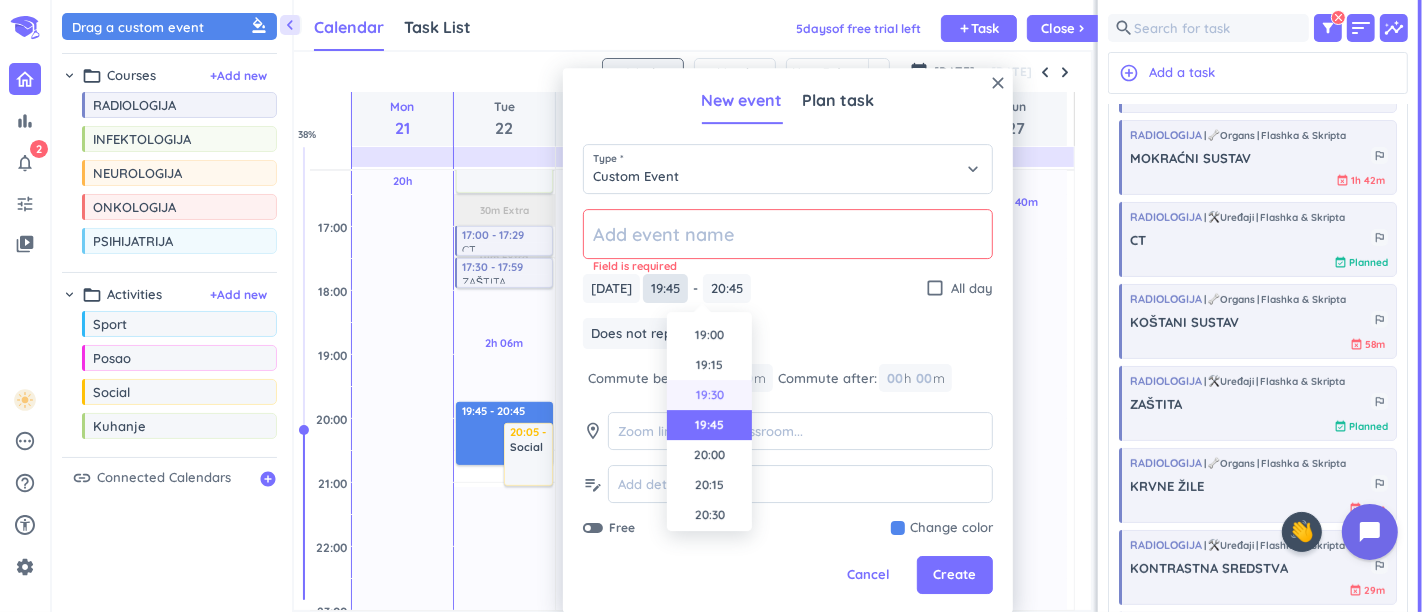 scroll, scrollTop: 2166, scrollLeft: 0, axis: vertical 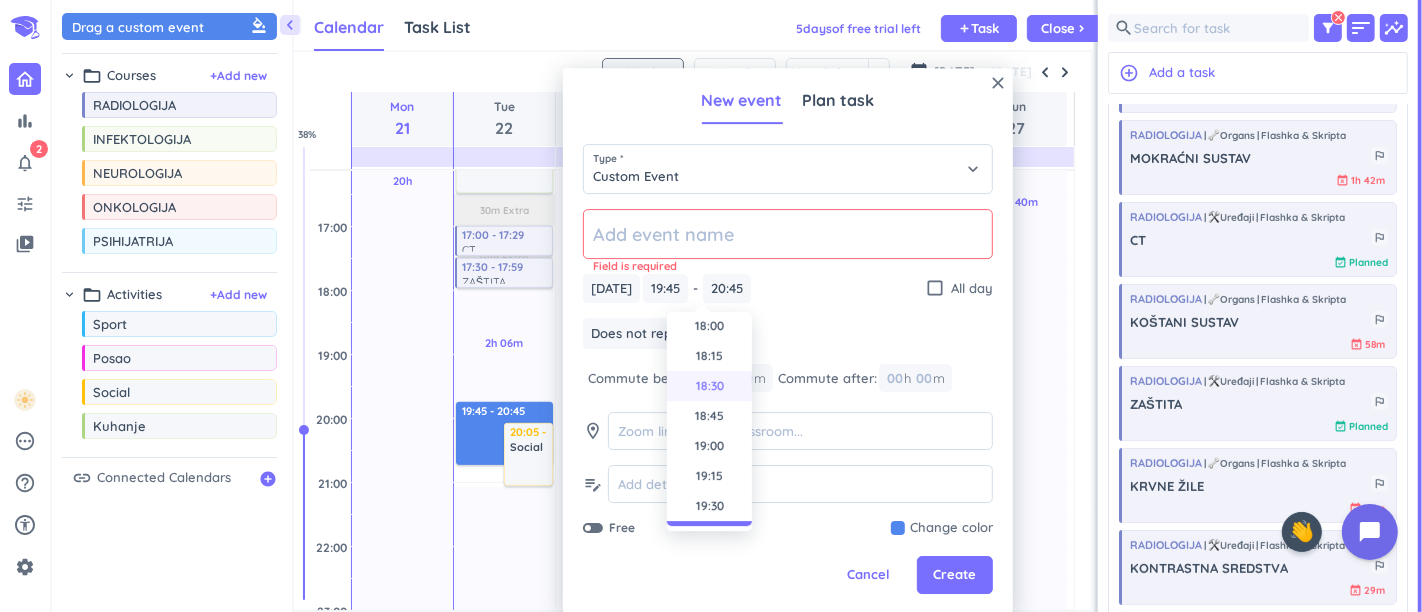 click on "18:30" at bounding box center (709, 386) 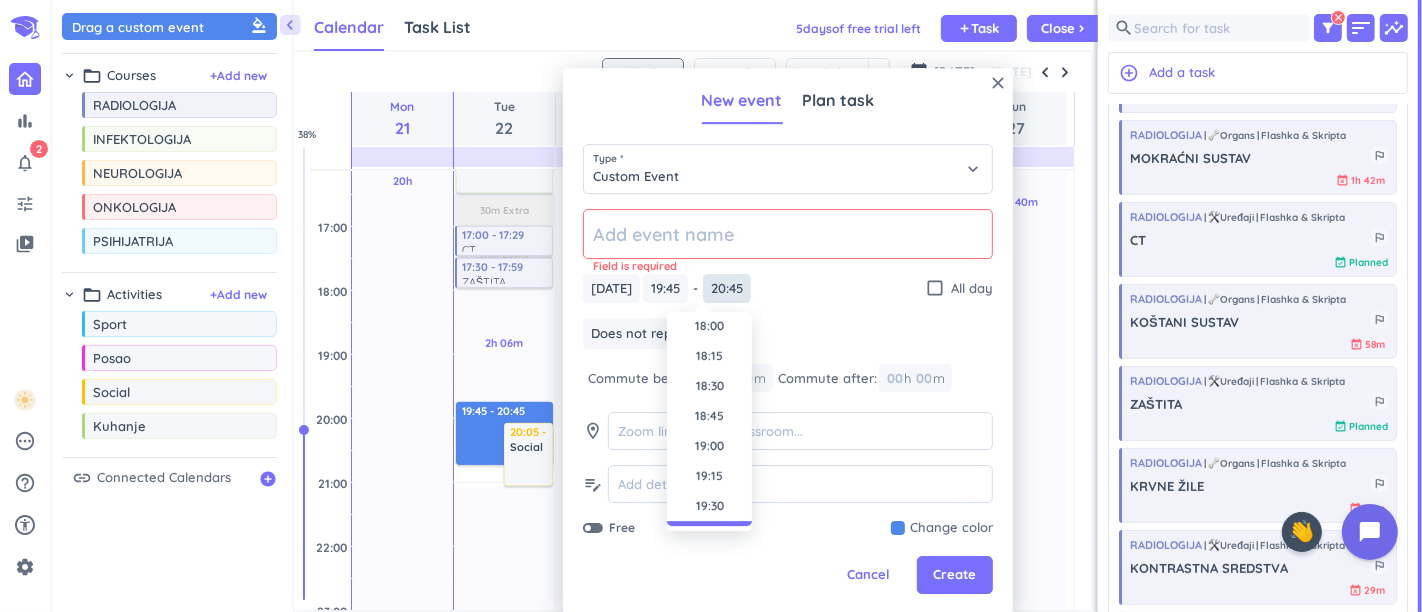 type on "18:30" 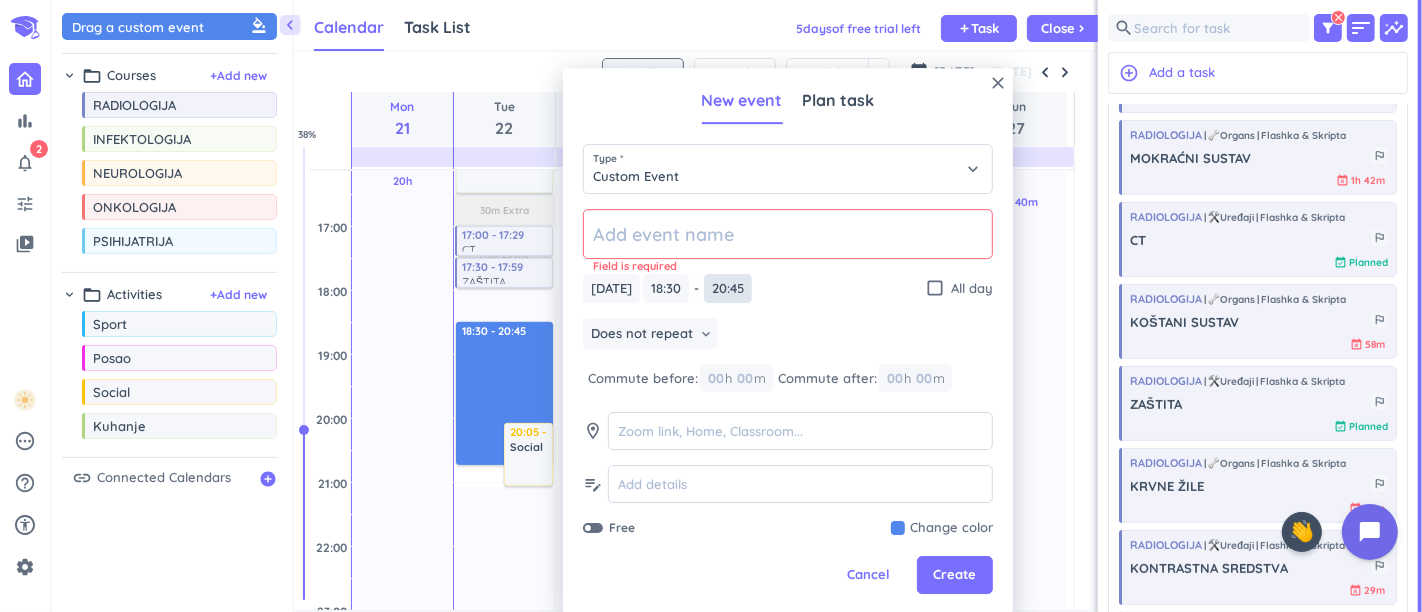 click on "20:45" at bounding box center (728, 288) 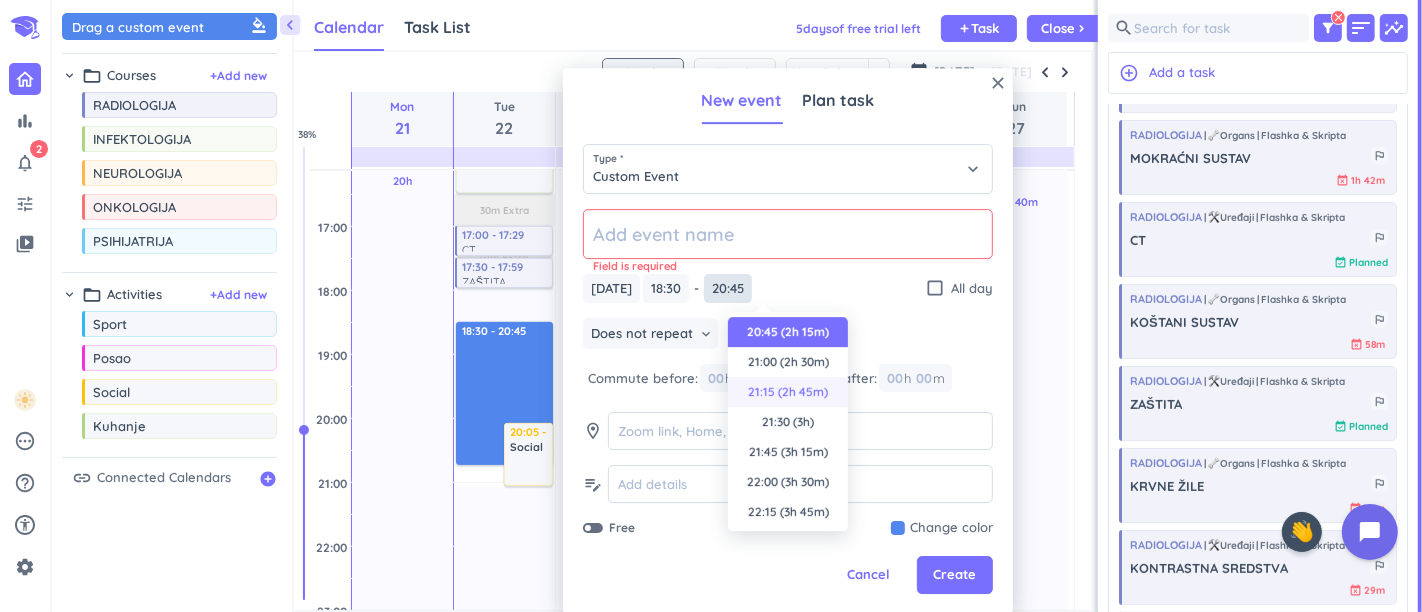 scroll, scrollTop: 128, scrollLeft: 0, axis: vertical 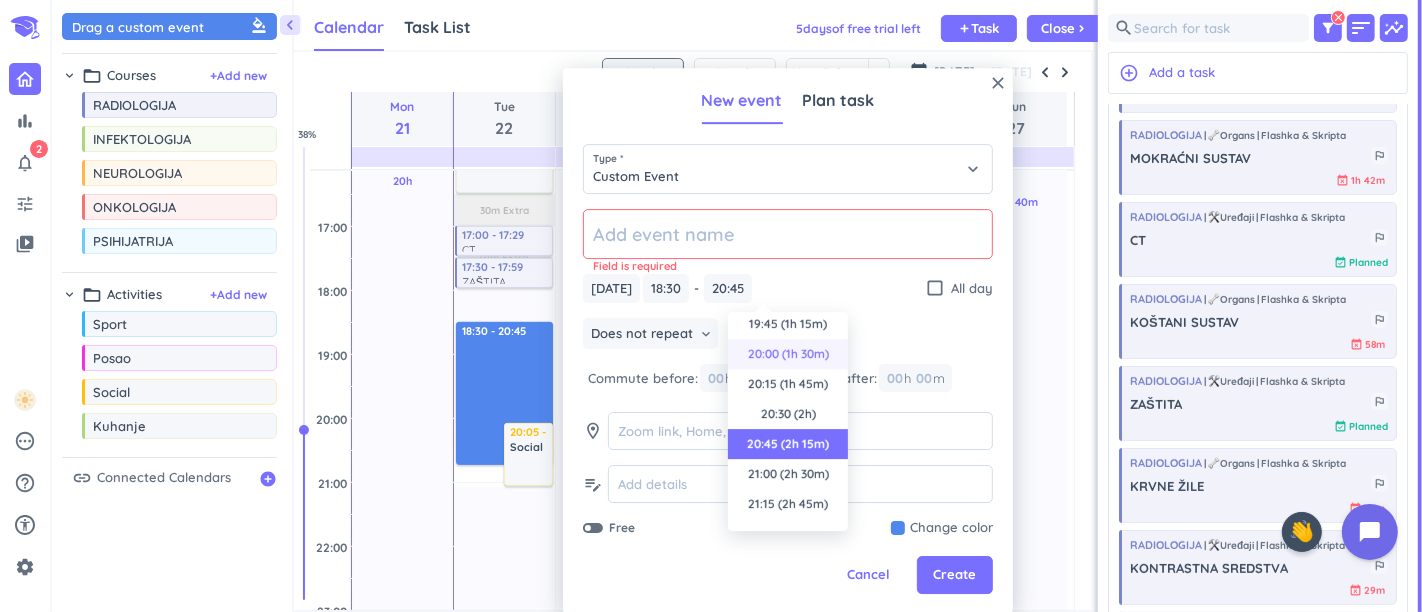 click on "20:00 (1h 30m)" at bounding box center (788, 354) 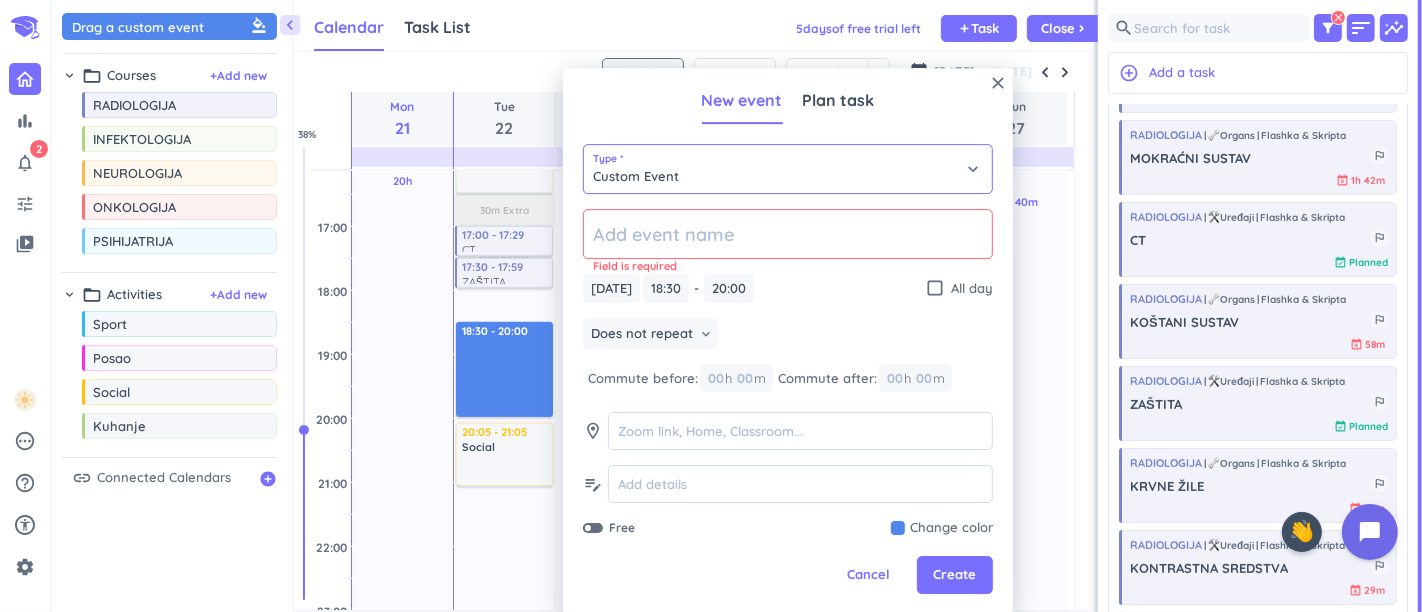 click on "Custom Event" at bounding box center [788, 169] 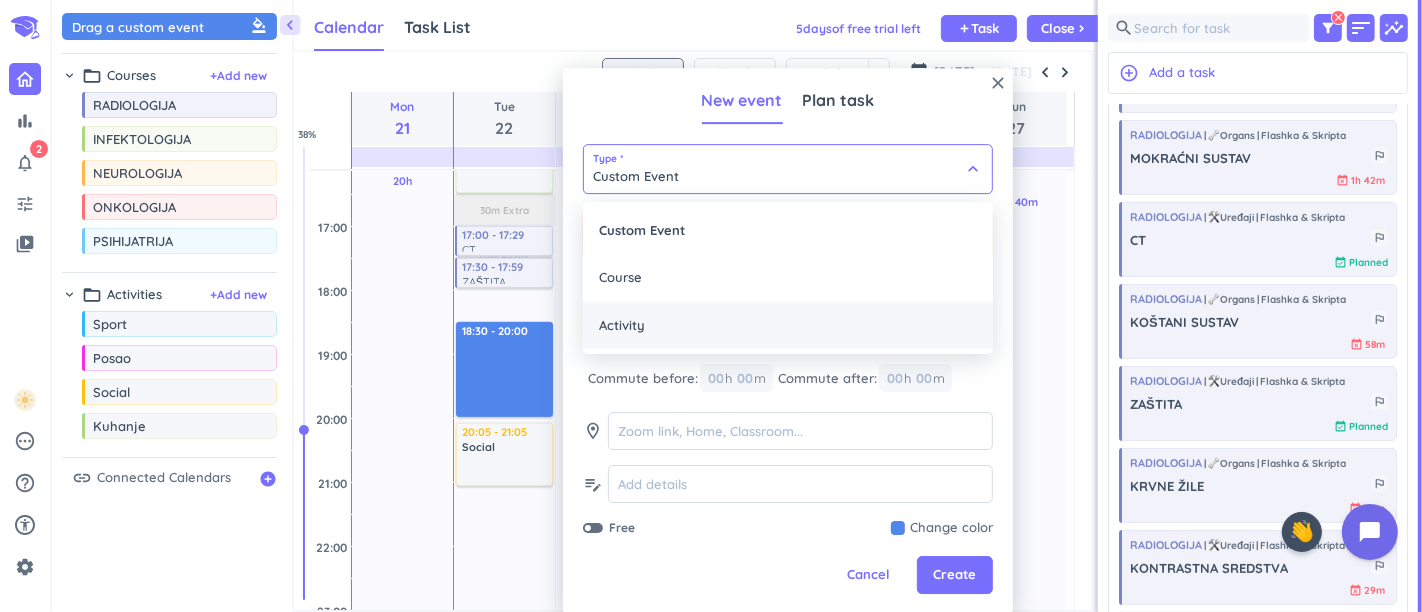 click on "Activity" at bounding box center [788, 326] 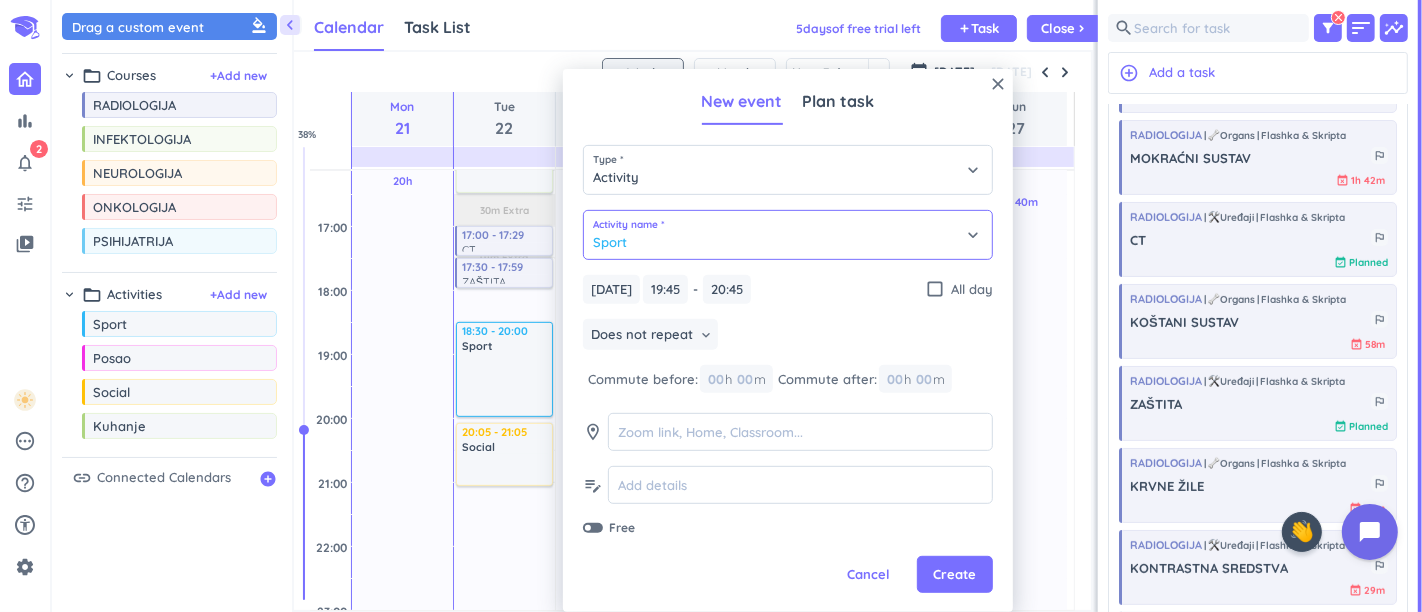 click on "Sport" at bounding box center (788, 235) 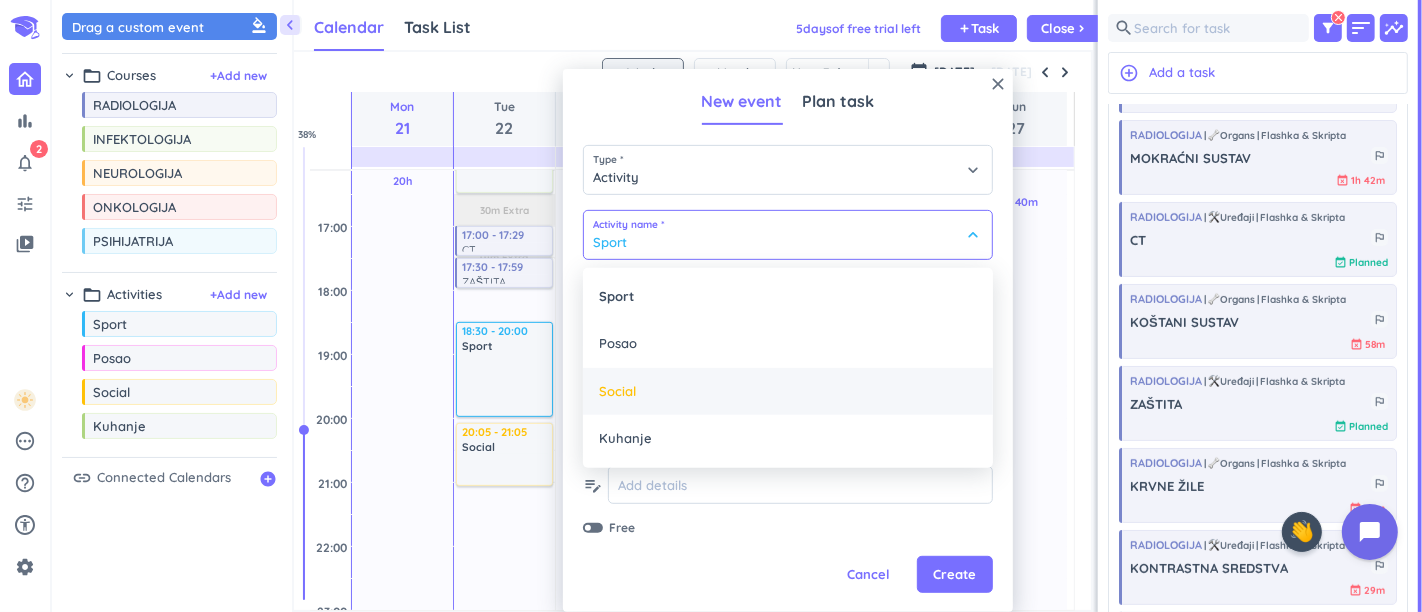 click on "Social" at bounding box center [788, 392] 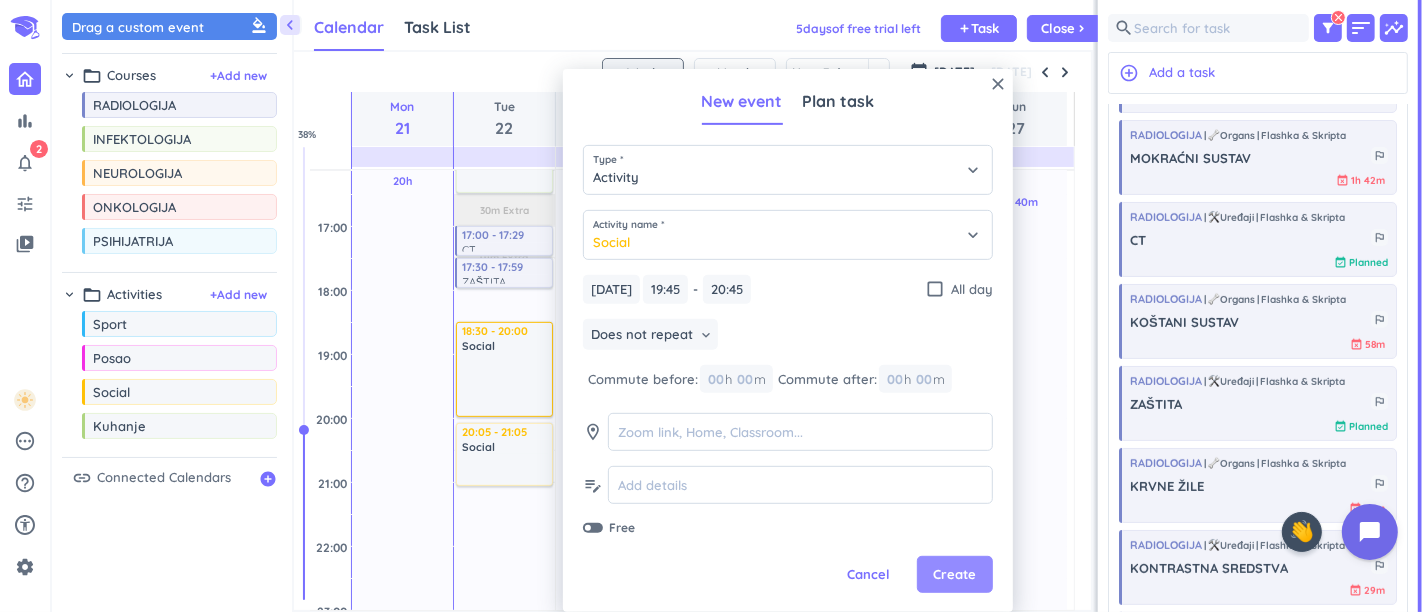 click on "Create" at bounding box center [955, 575] 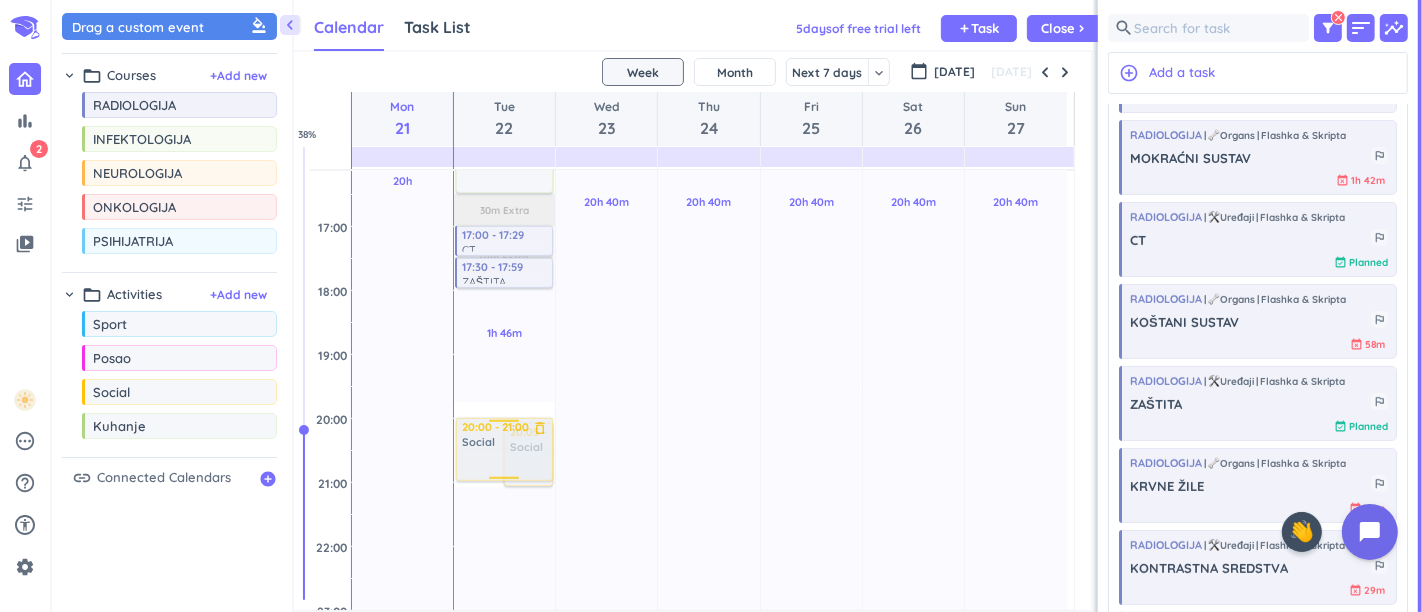 drag, startPoint x: 475, startPoint y: 432, endPoint x: 462, endPoint y: 446, distance: 19.104973 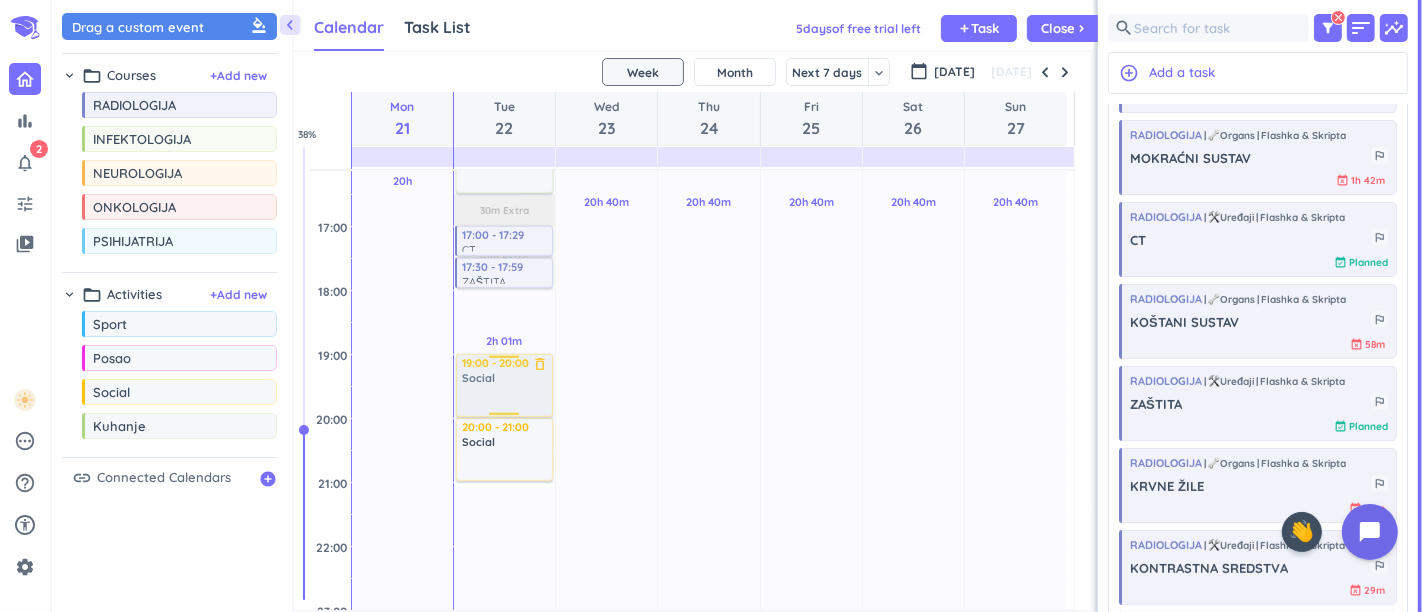 click on "4h  Past due Plan 2h 01m Past due Plan 6h 05m Past due Plan 02m Extra 28m Extra 01m Extra 31m Extra 30m Extra 30m Extra 01m Extra Adjust Awake Time Adjust Awake Time 20:00 - 21:00 Social delete_outline 20:05 - 21:05 Social delete_outline 10:30 - 10:48 VRUĆICA S OSIPOM more_vert 10:50 - 11:32 SEPSA more_vert 12:00 - 12:29 MR more_vert 12:30 - 12:59 UZV more_vert 13:30 - 14:00 AKUTNI [MEDICAL_DATA] more_vert 14:00 - 14:30 FARINGITIS more_vert 15:00 - 15:30 Posao delete_outline 15:30 - 16:30 Kuhanje delete_outline 17:00 - 17:29 CT more_vert 17:30 - 17:59 ZAŠTITA more_vert 19:00 - 20:00 Social delete_outline" at bounding box center (504, 162) 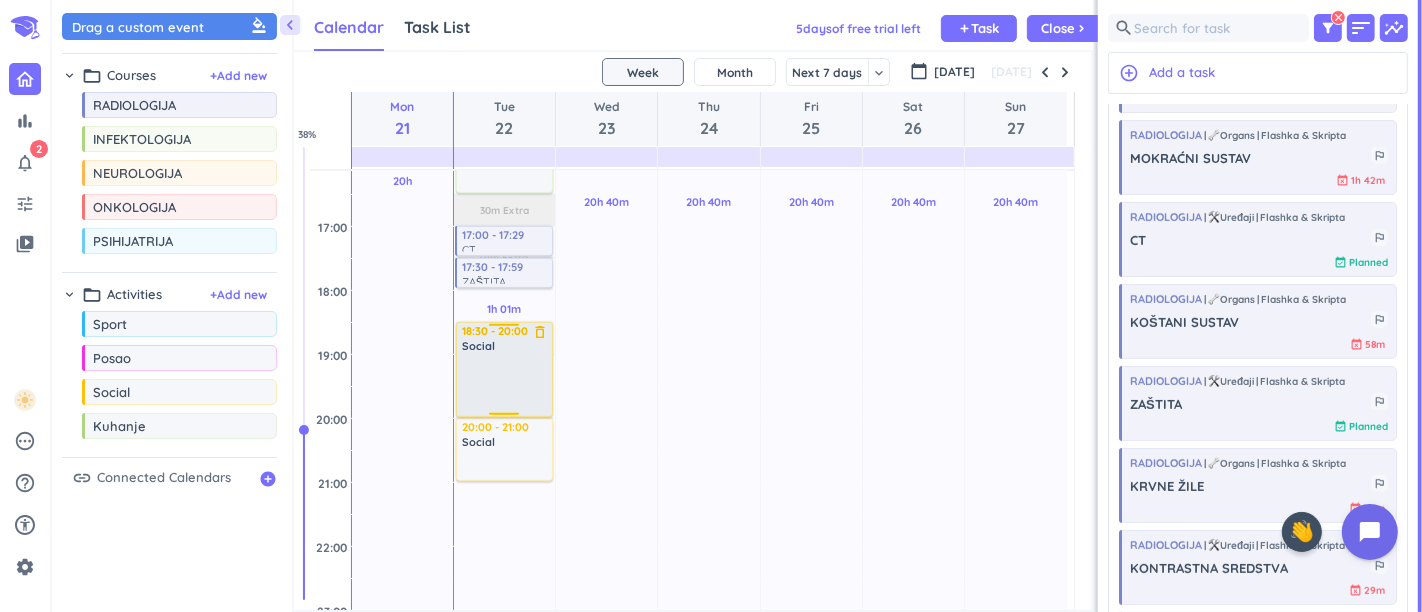 drag, startPoint x: 497, startPoint y: 358, endPoint x: 498, endPoint y: 329, distance: 29.017237 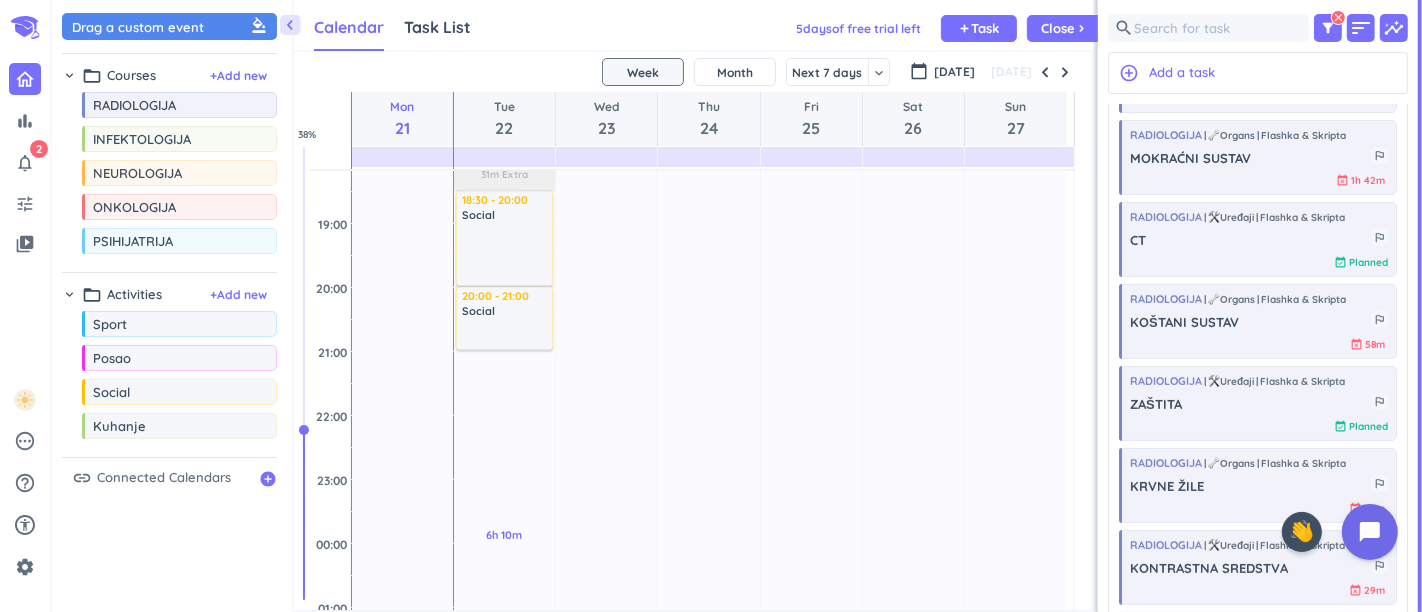 scroll, scrollTop: 985, scrollLeft: 0, axis: vertical 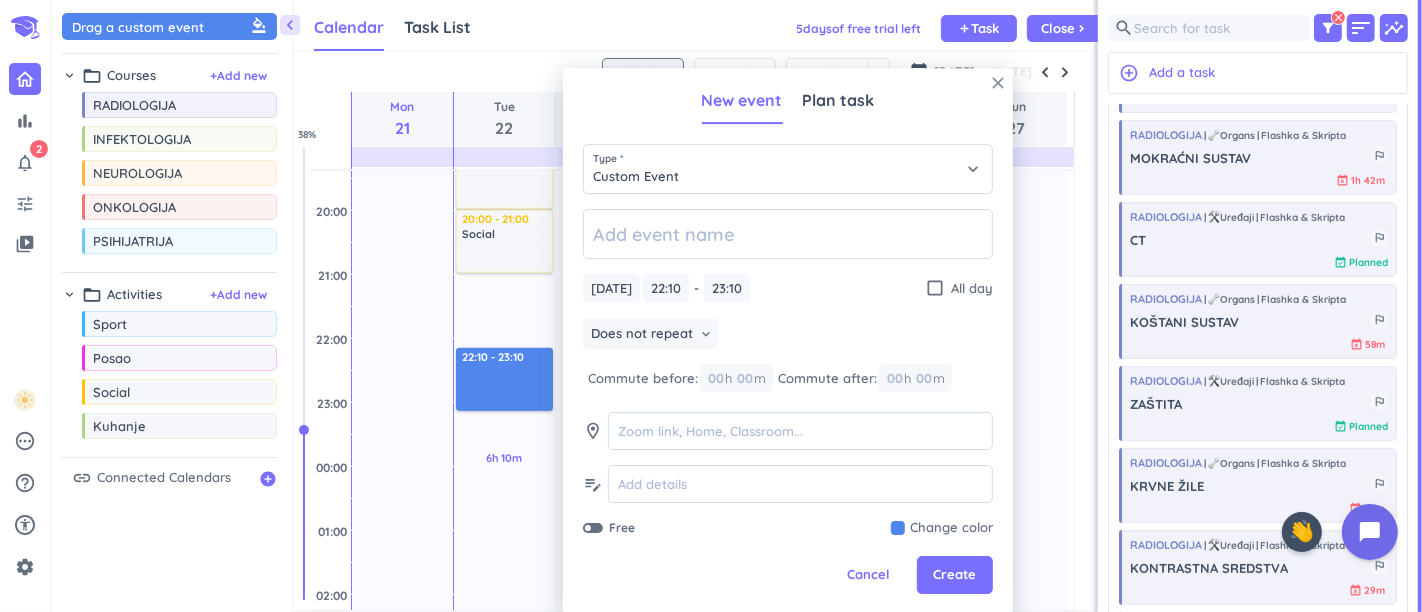 click on "close" at bounding box center (998, 83) 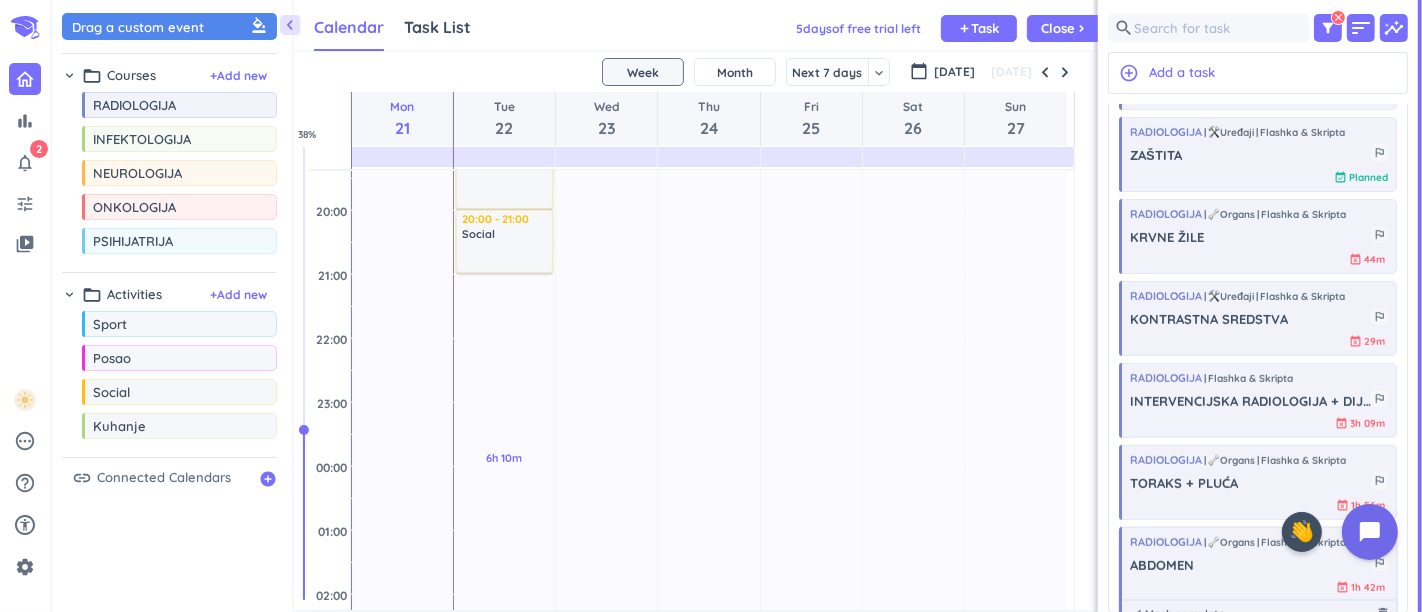 scroll, scrollTop: 548, scrollLeft: 0, axis: vertical 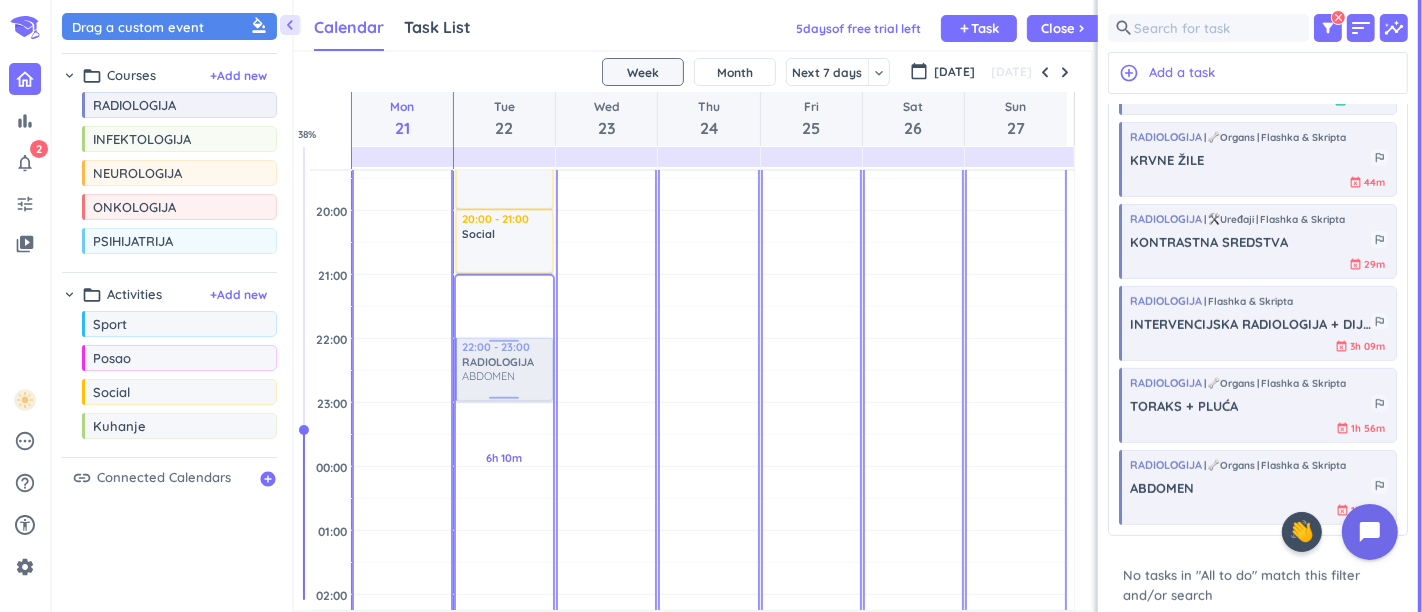 drag, startPoint x: 1214, startPoint y: 493, endPoint x: 490, endPoint y: 338, distance: 740.40594 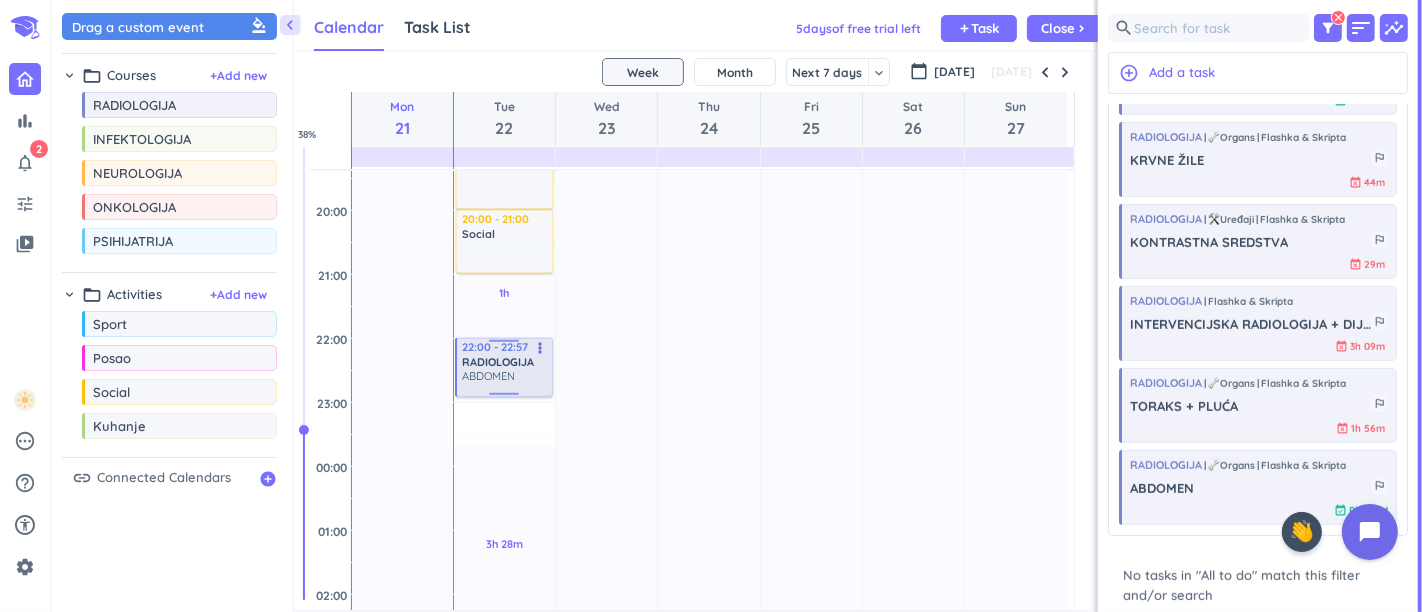 drag, startPoint x: 497, startPoint y: 441, endPoint x: 499, endPoint y: 395, distance: 46.043457 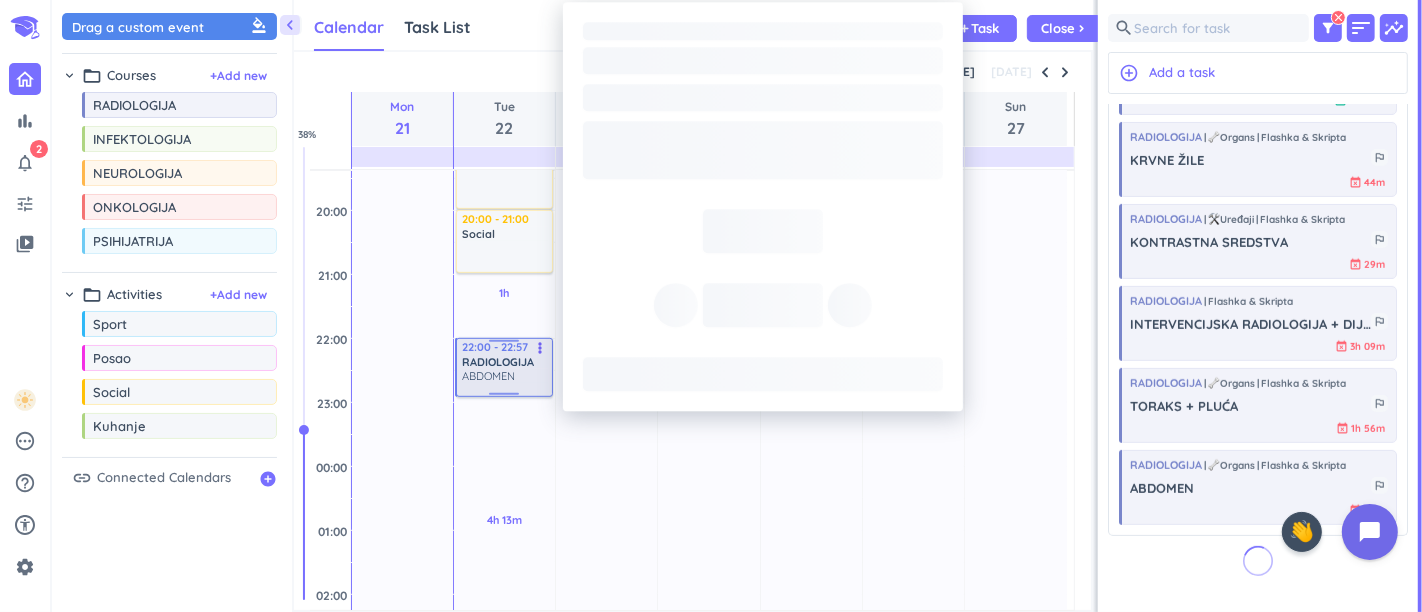 click on "RADIOLOGIJA" at bounding box center [505, 362] 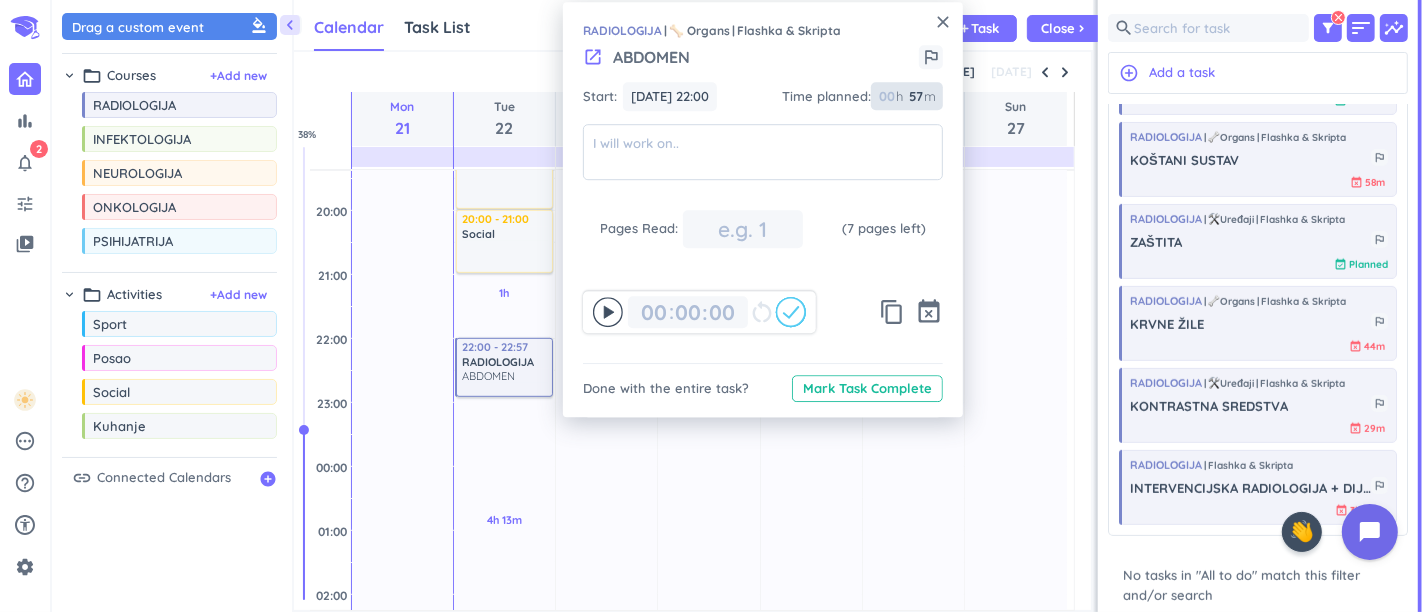 drag, startPoint x: 917, startPoint y: 95, endPoint x: 854, endPoint y: 98, distance: 63.07139 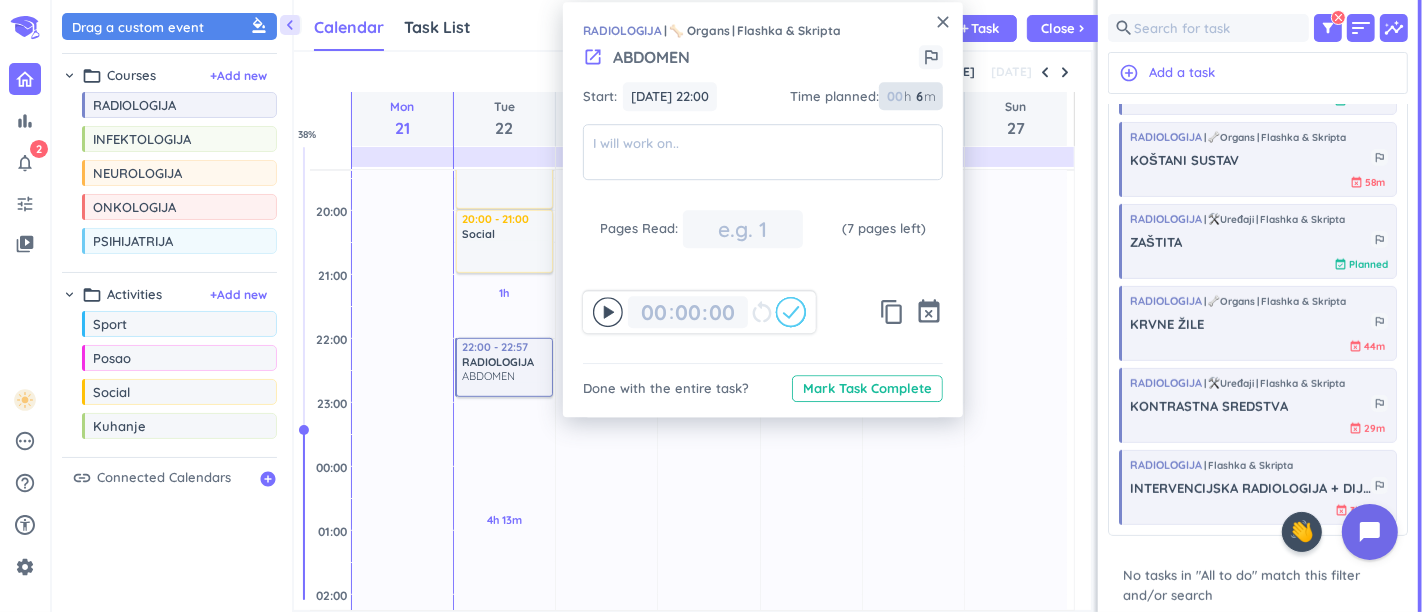 type on "6" 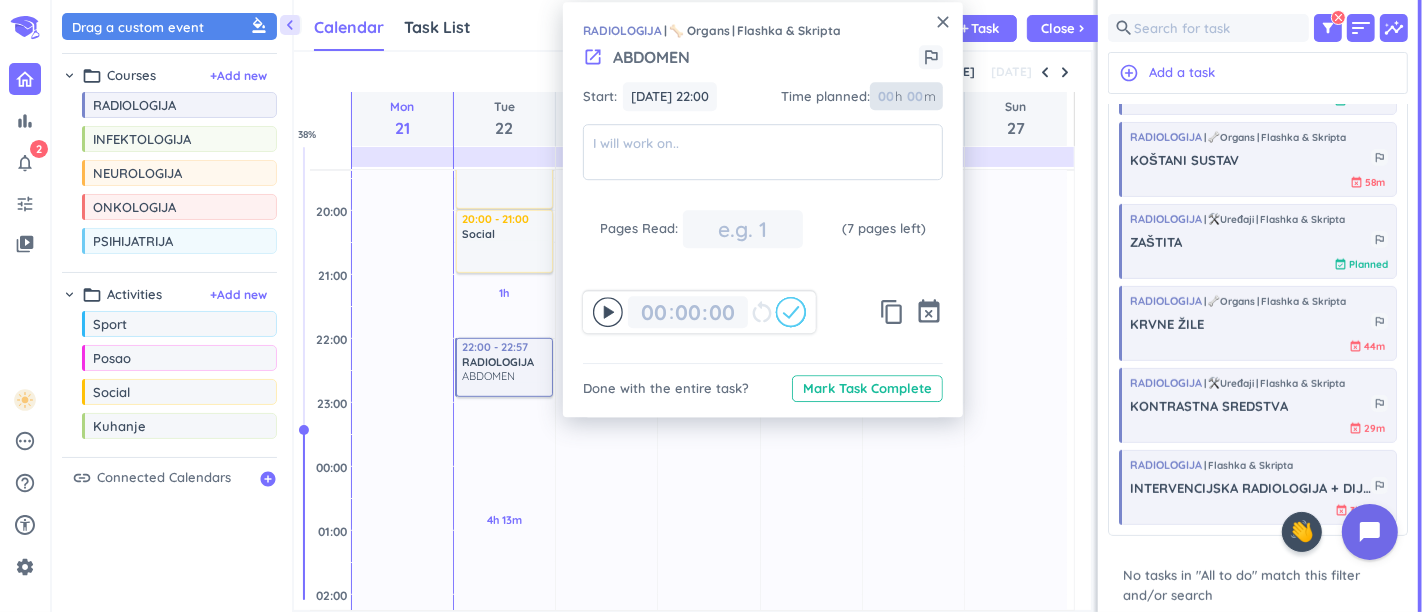 type 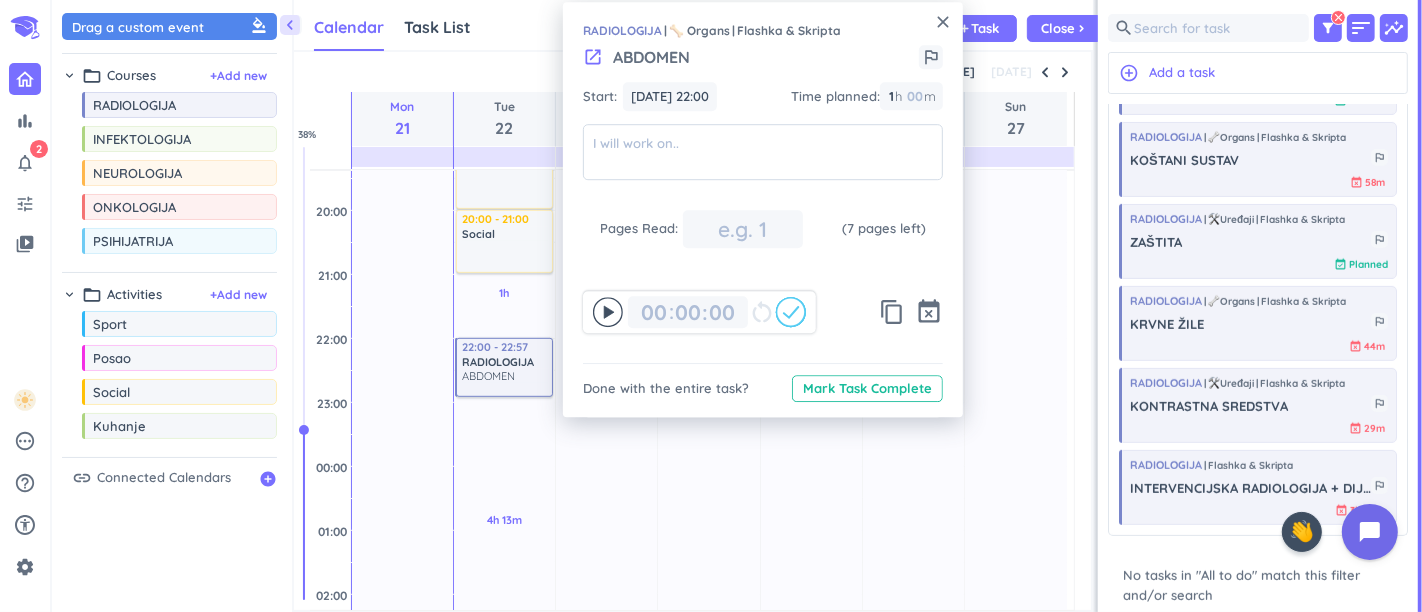 click on "close" at bounding box center (943, 22) 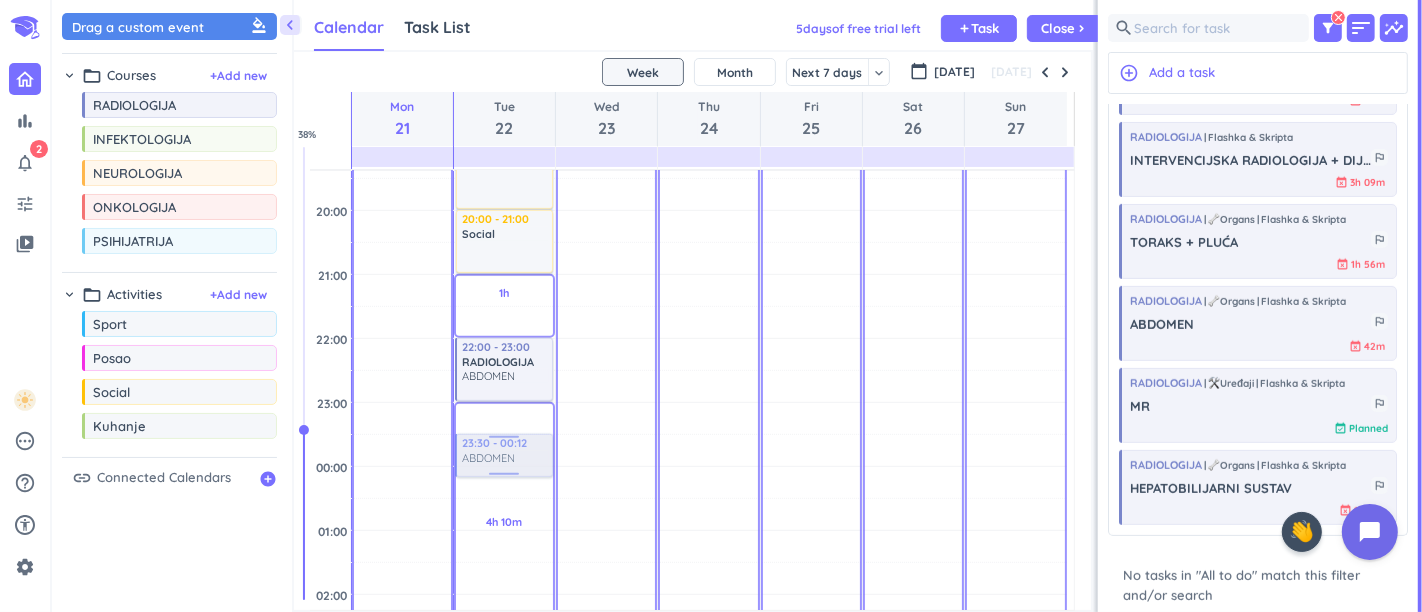 drag, startPoint x: 1224, startPoint y: 330, endPoint x: 508, endPoint y: 437, distance: 723.951 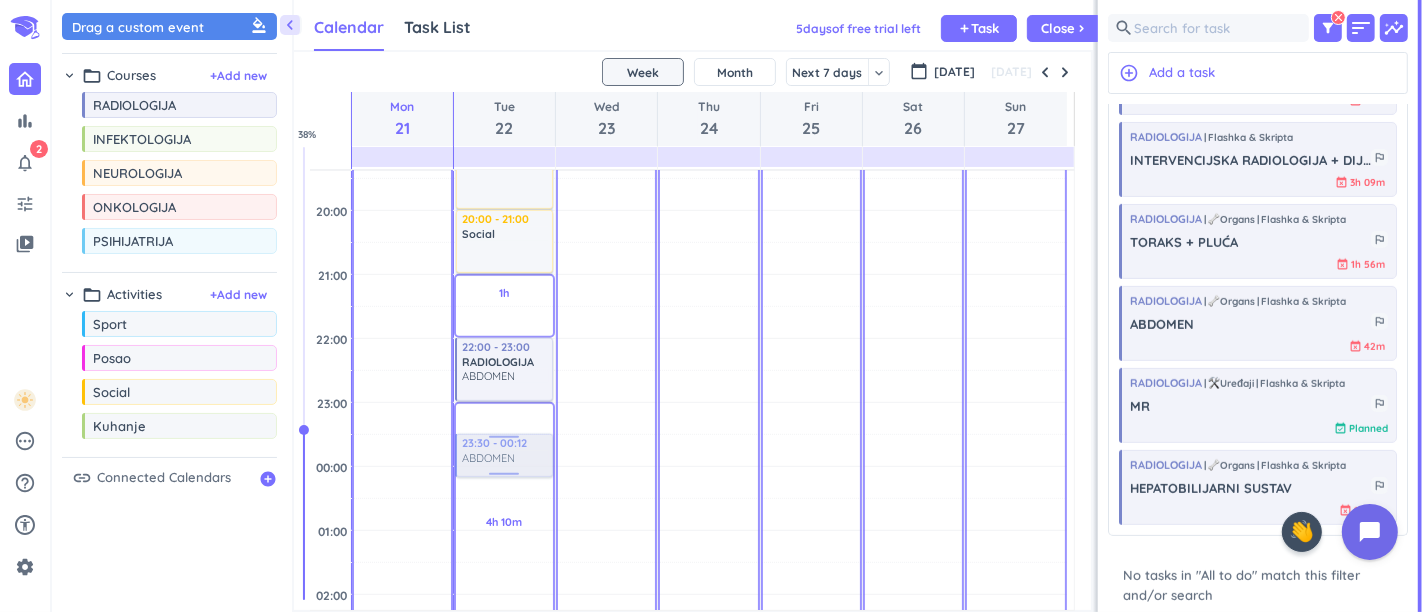 click on "chevron_left Drag a custom event format_color_fill chevron_right folder_open Courses   +  Add new drag_indicator RADIOLOGIJA more_horiz drag_indicator INFEKTOLOGIJA more_horiz drag_indicator NEUROLOGIJA more_horiz drag_indicator ONKOLOGIJA more_horiz drag_indicator PSIHIJATRIJA more_horiz chevron_right folder_open Activities   +  Add new drag_indicator Sport more_horiz drag_indicator Posao more_horiz drag_indicator Social more_horiz drag_indicator Kuhanje more_horiz link Connected Calendars add_circle Calendar Task List Calendar keyboard_arrow_down 5  day s  of free trial left add Task Close chevron_right SHOVEL [DATE] - [DATE] Week Month Next 7 days keyboard_arrow_down Week keyboard_arrow_down calendar_today [DATE] [DATE] Mon 21 Tue 22 Wed 23 Thu 24 Fri 25 Sat 26 Sun 27 04:00 05:00 06:00 07:00 08:00 09:00 10:00 11:00 12:00 13:00 14:00 15:00 16:00 17:00 18:00 19:00 20:00 21:00 22:00 23:00 00:00 01:00 02:00 03:00 20h  Past due Plan 04m Extra Adjust Awake Time Adjust Awake Time 02:30 - 03:06 more_vert" at bounding box center (737, 306) 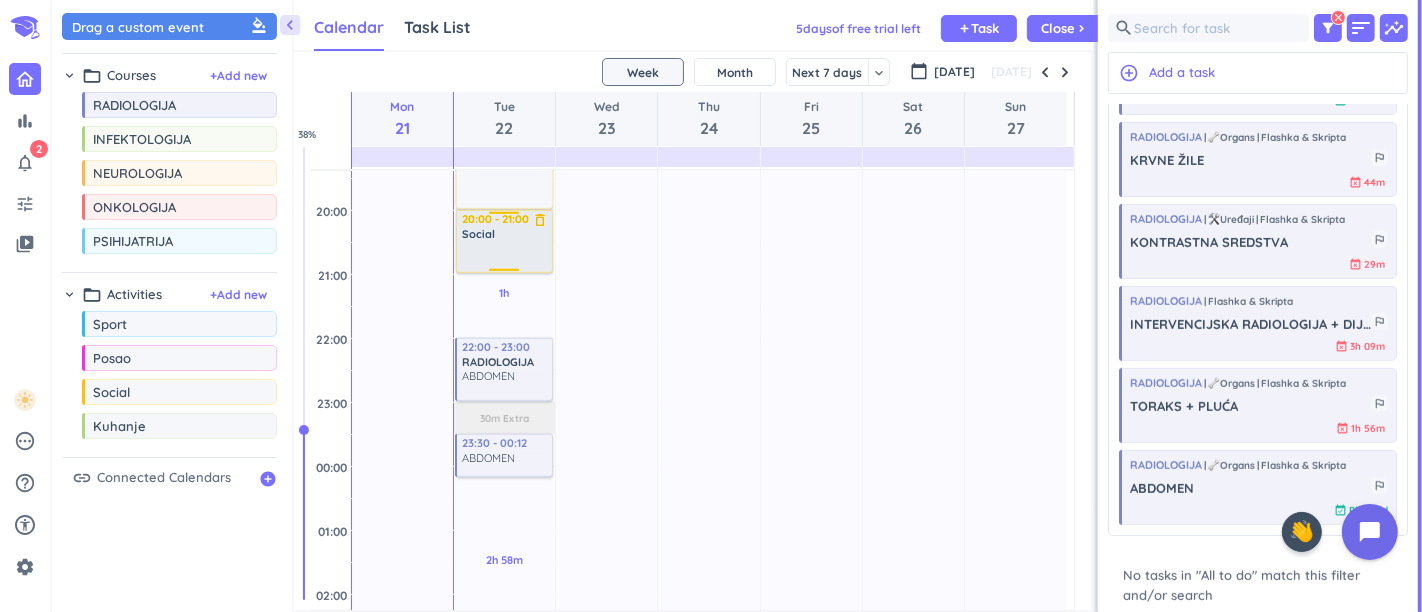 click at bounding box center (505, 256) 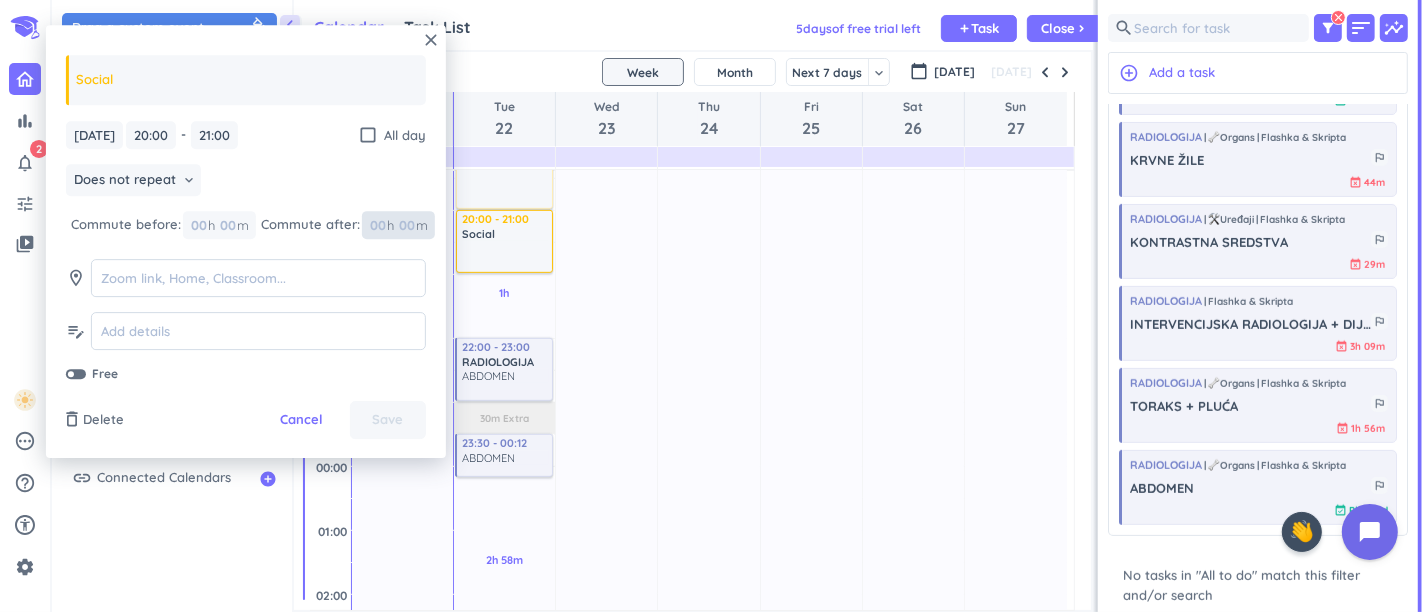 click at bounding box center [406, 225] 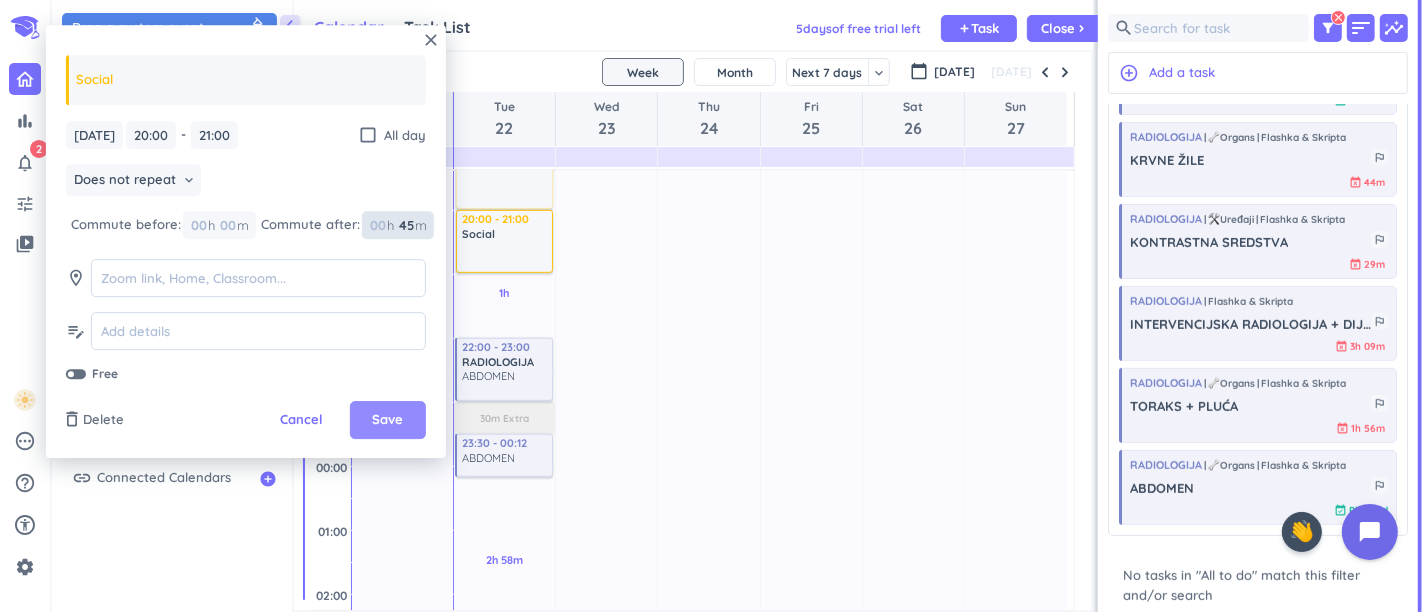 type on "45" 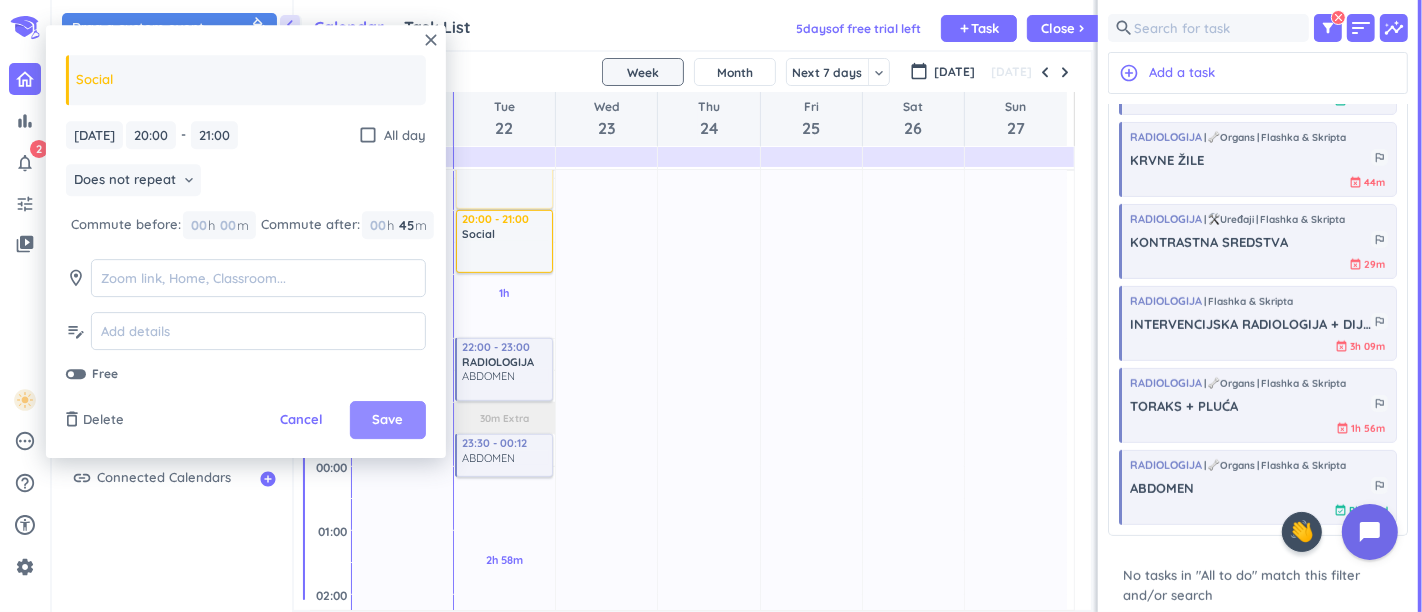 click on "Save" at bounding box center [387, 421] 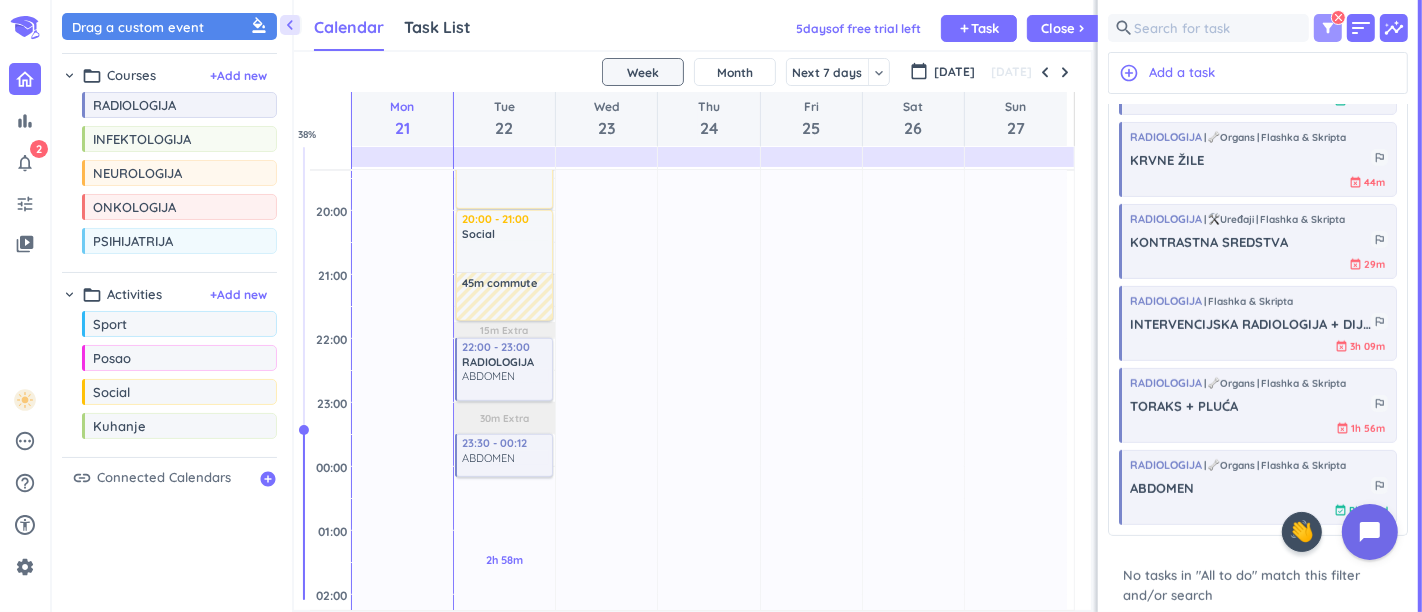 click on "filter_alt" at bounding box center [1328, 28] 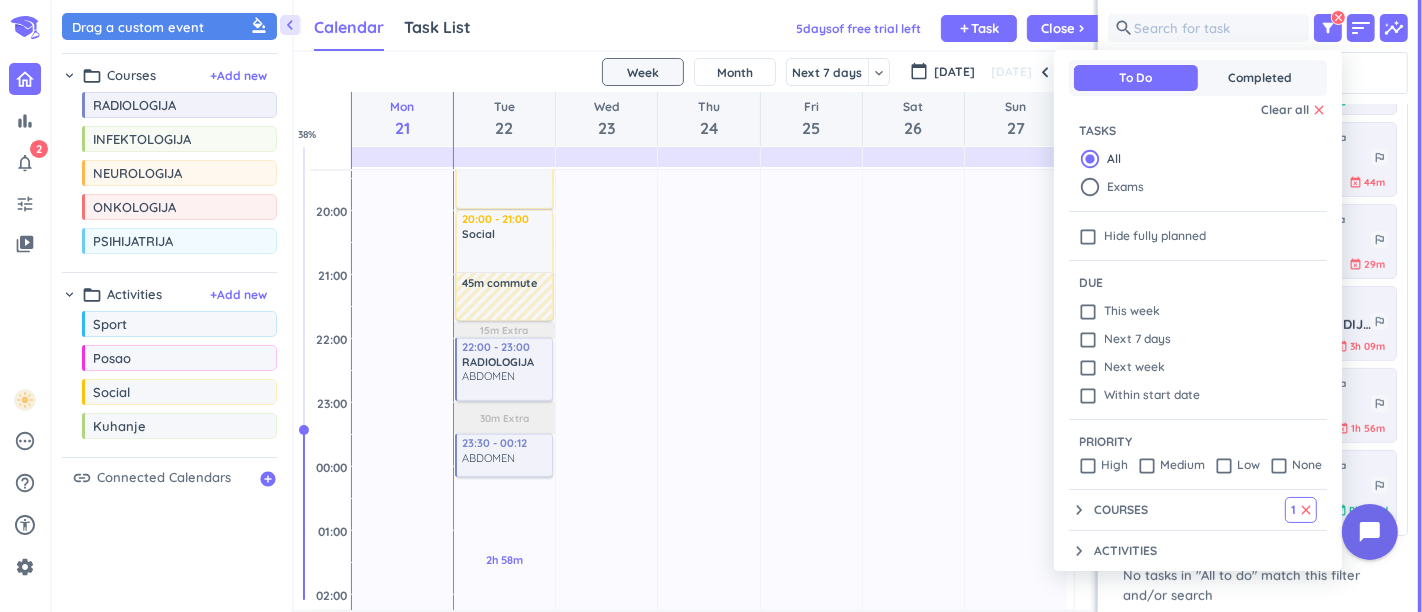 click on "keyboard_arrow_down Courses 1 clear" at bounding box center (1193, 510) 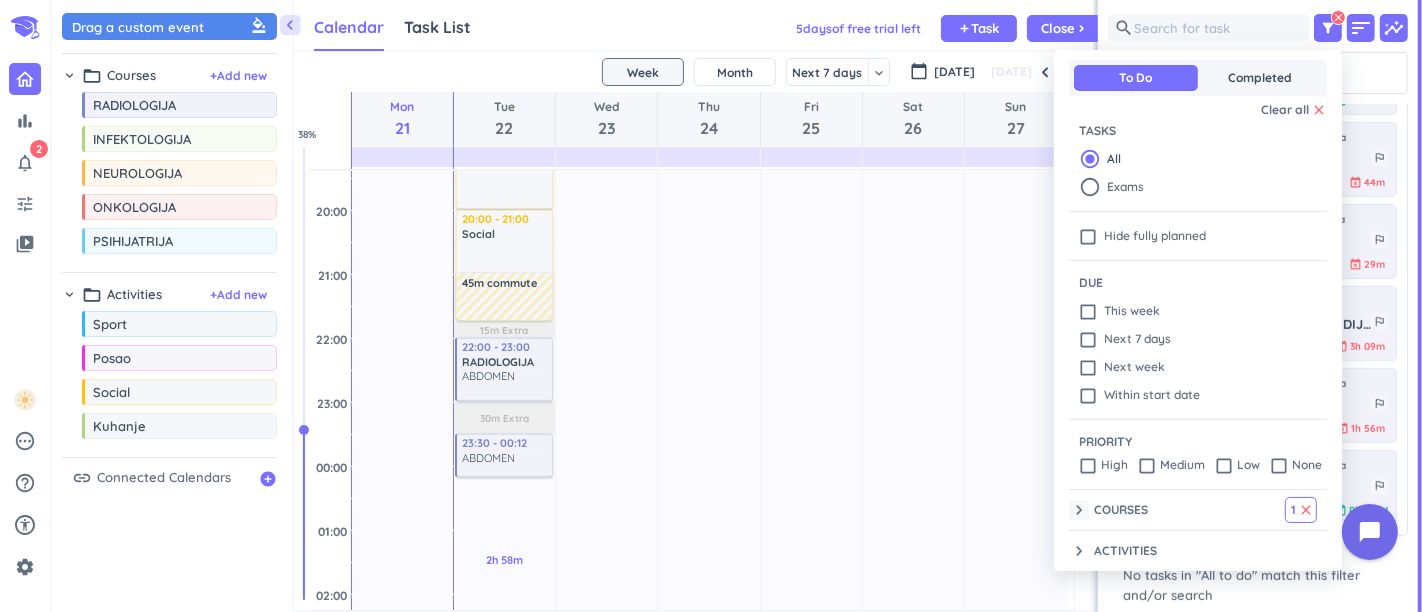 click on "keyboard_arrow_down" at bounding box center (1079, 510) 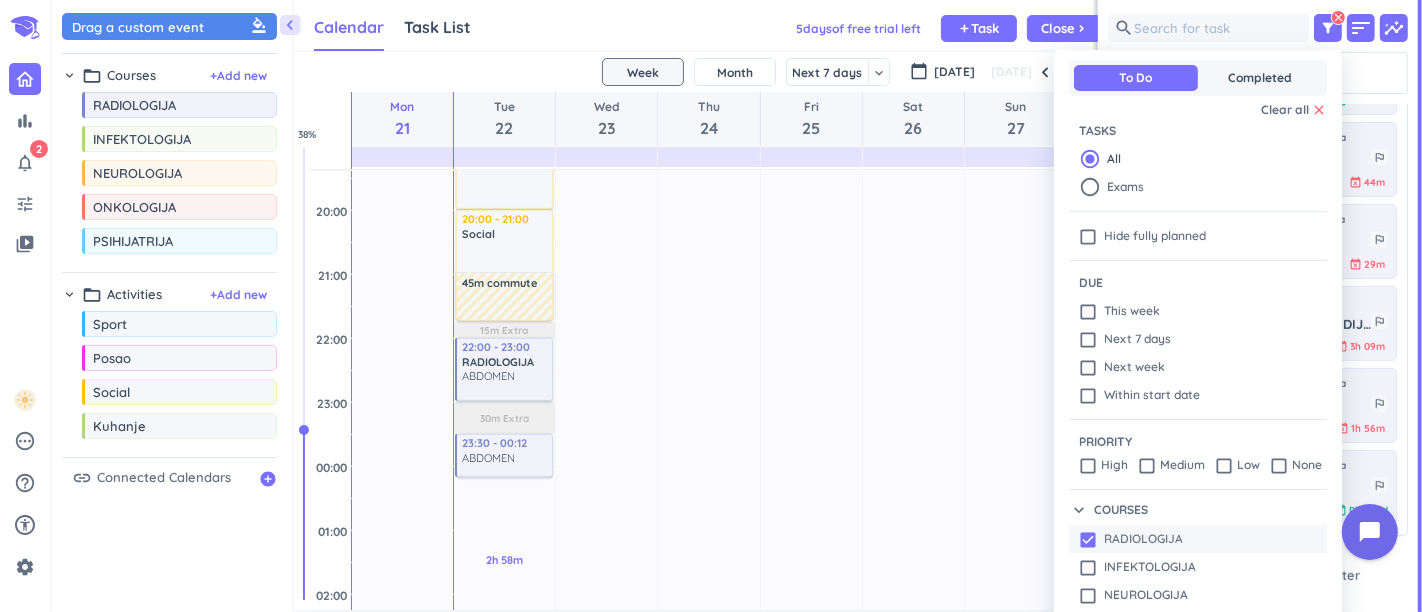 drag, startPoint x: 1086, startPoint y: 533, endPoint x: 1081, endPoint y: 561, distance: 28.442924 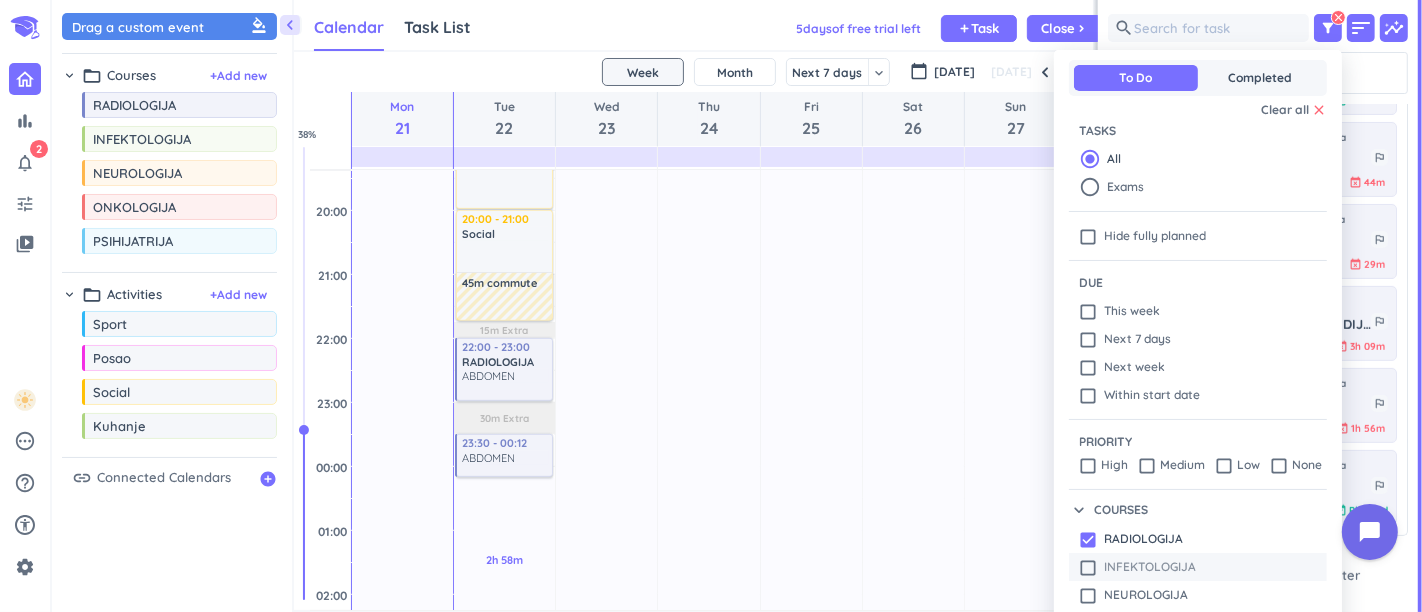 click on "check_box" at bounding box center [1088, 540] 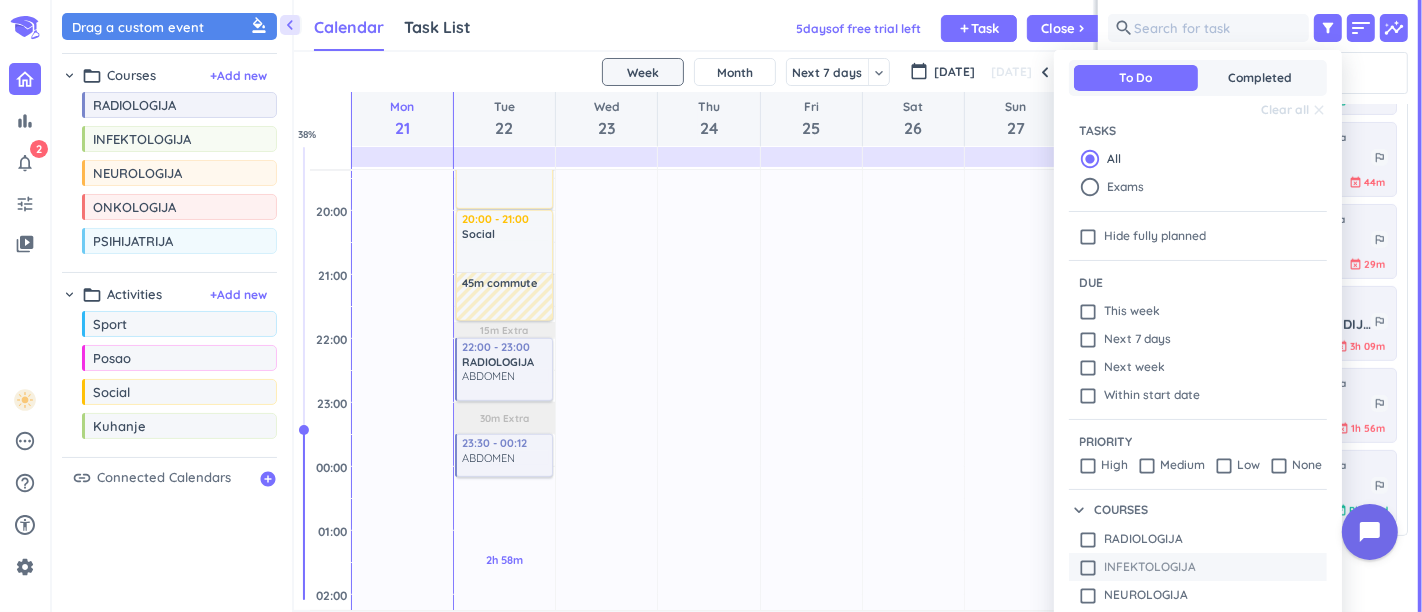 click on "check_box_outline_blank" at bounding box center (1088, 568) 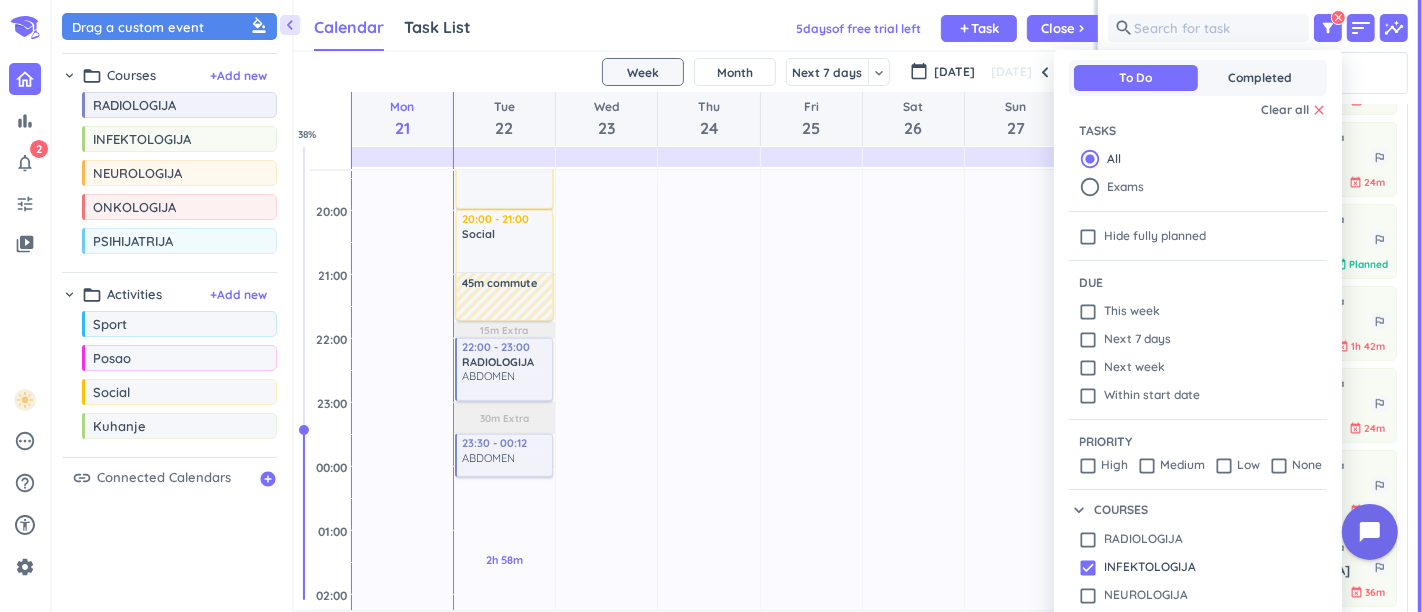 click at bounding box center (711, 306) 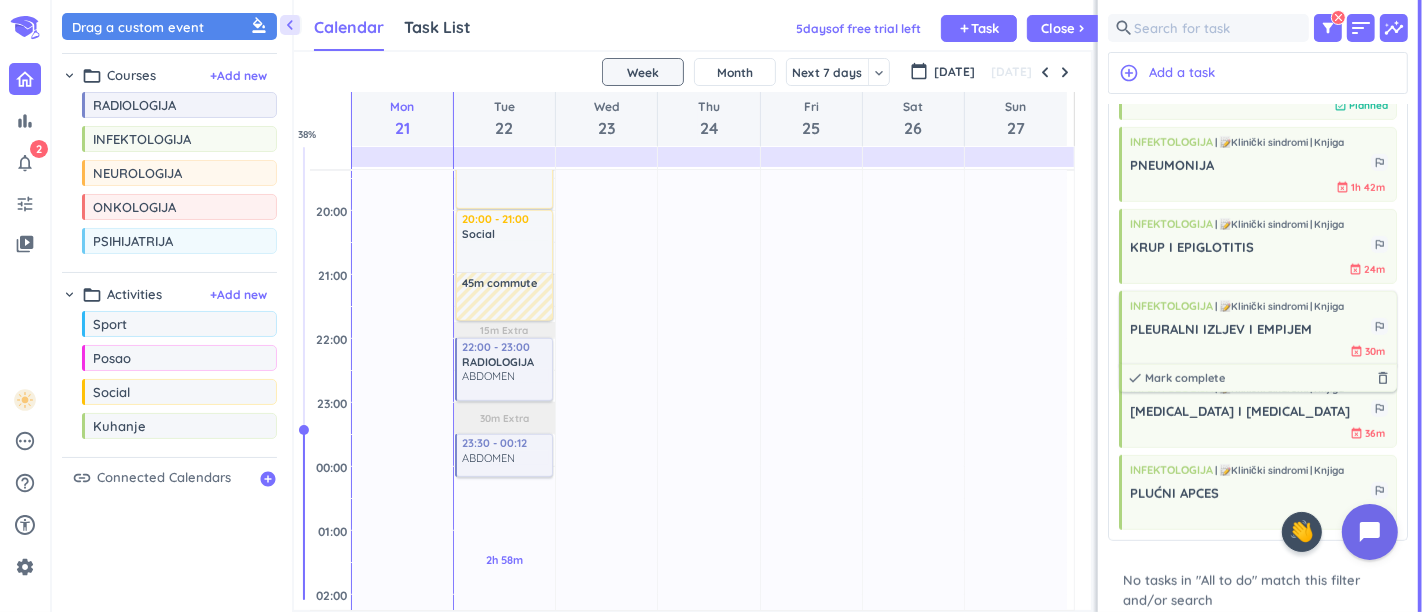 scroll, scrollTop: 822, scrollLeft: 0, axis: vertical 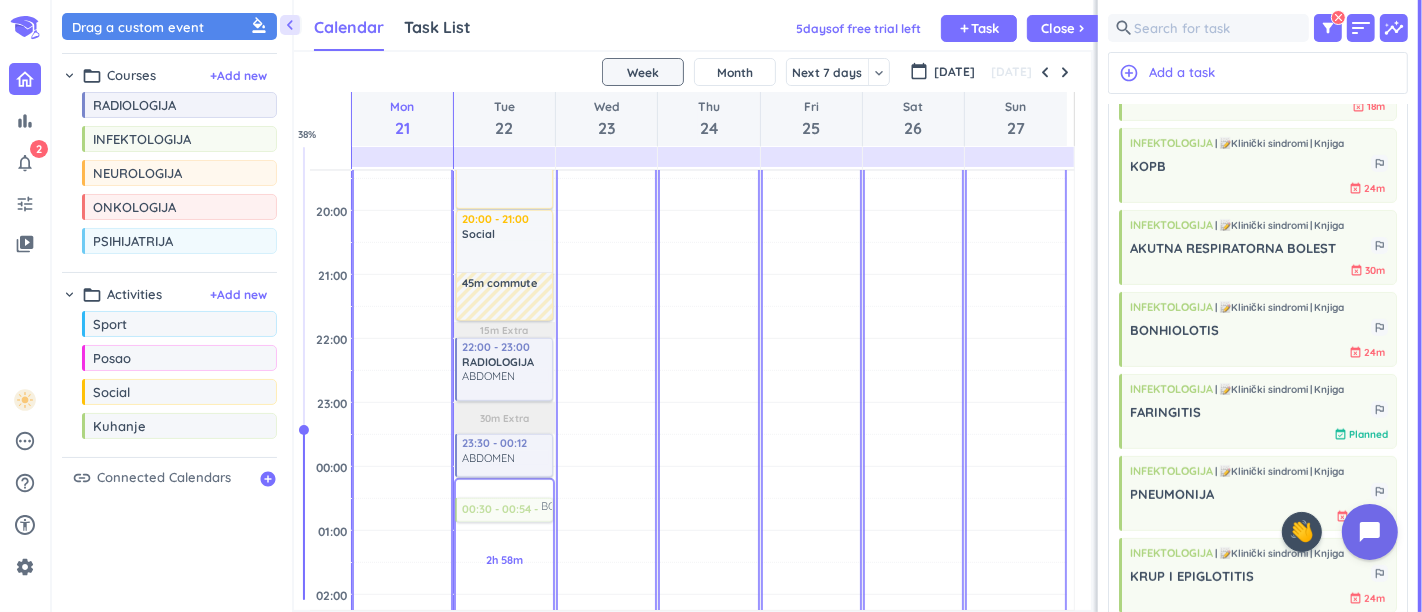 drag, startPoint x: 1242, startPoint y: 344, endPoint x: 534, endPoint y: 498, distance: 724.55505 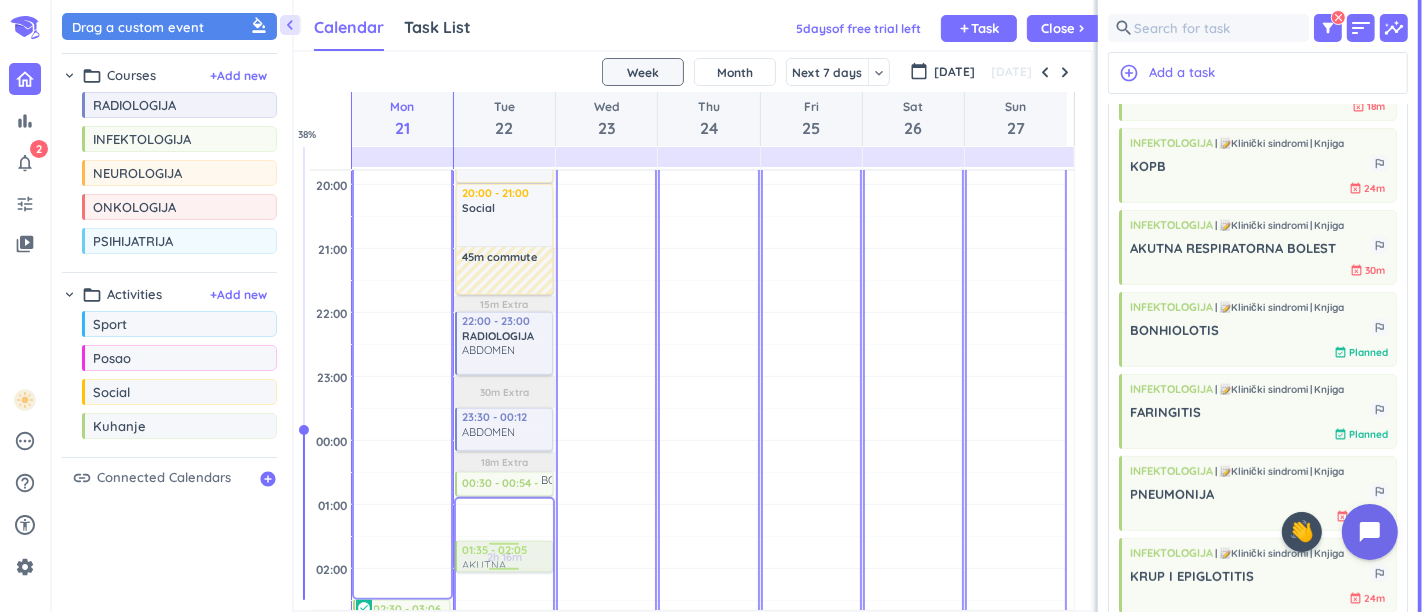 scroll, scrollTop: 1017, scrollLeft: 0, axis: vertical 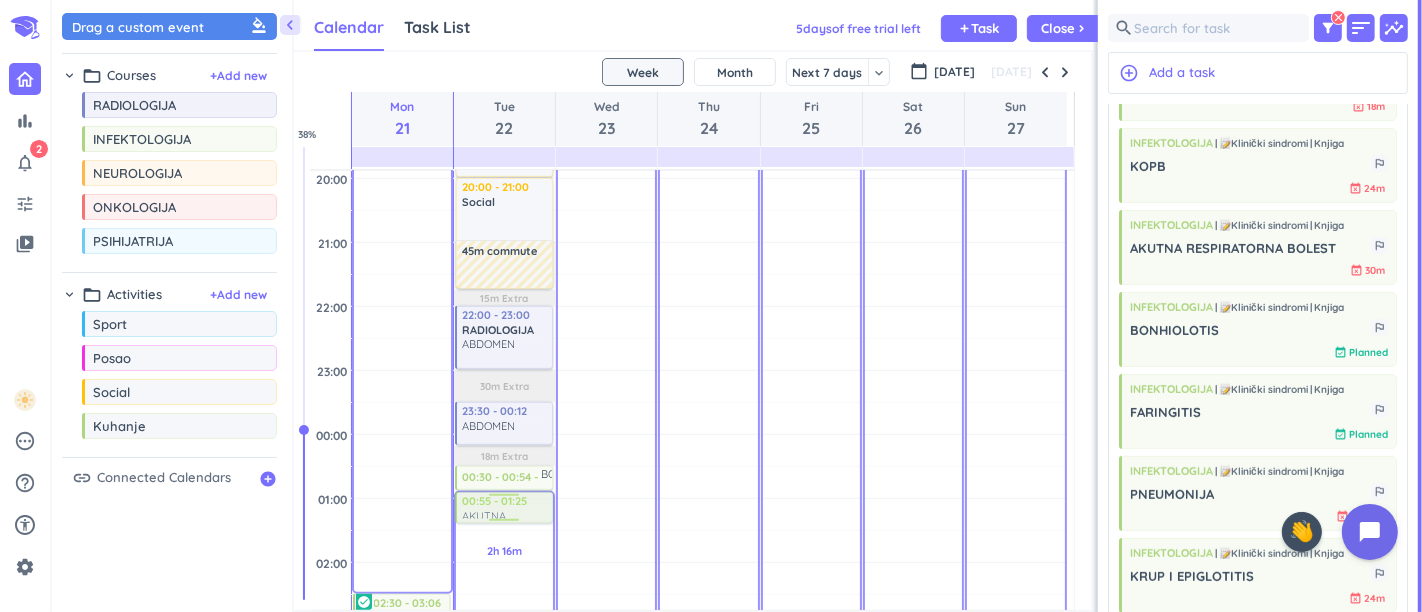 drag, startPoint x: 1220, startPoint y: 266, endPoint x: 505, endPoint y: 494, distance: 750.47253 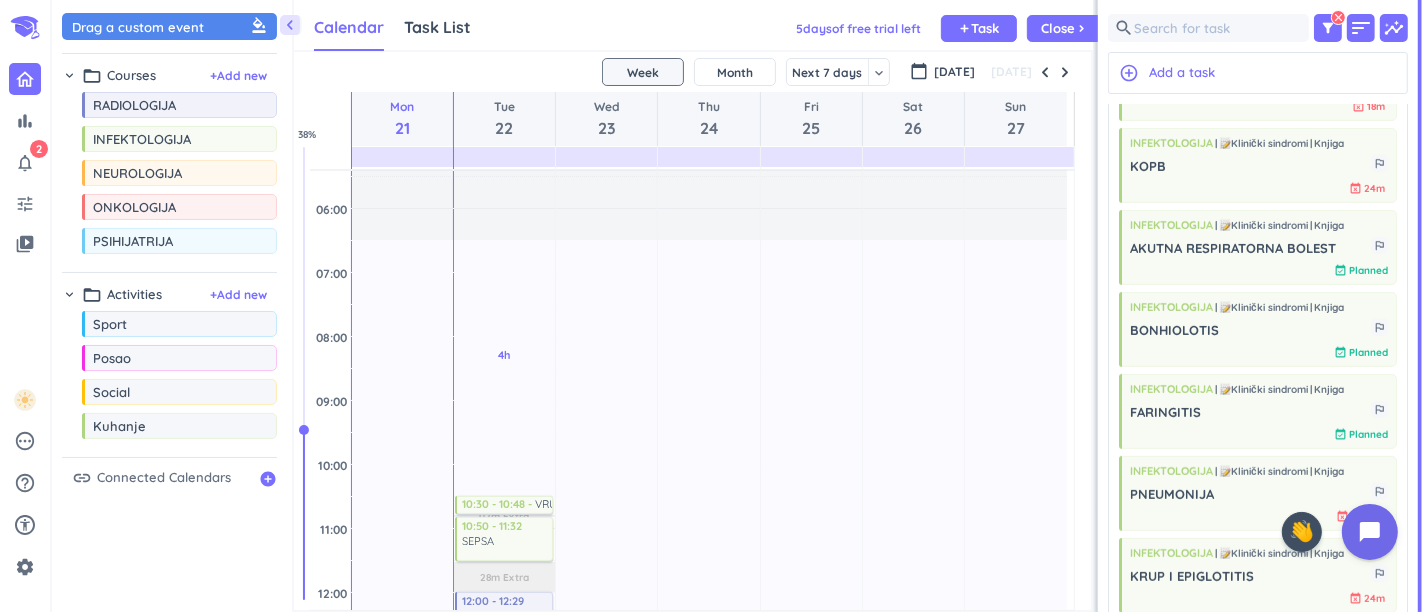 scroll, scrollTop: 0, scrollLeft: 0, axis: both 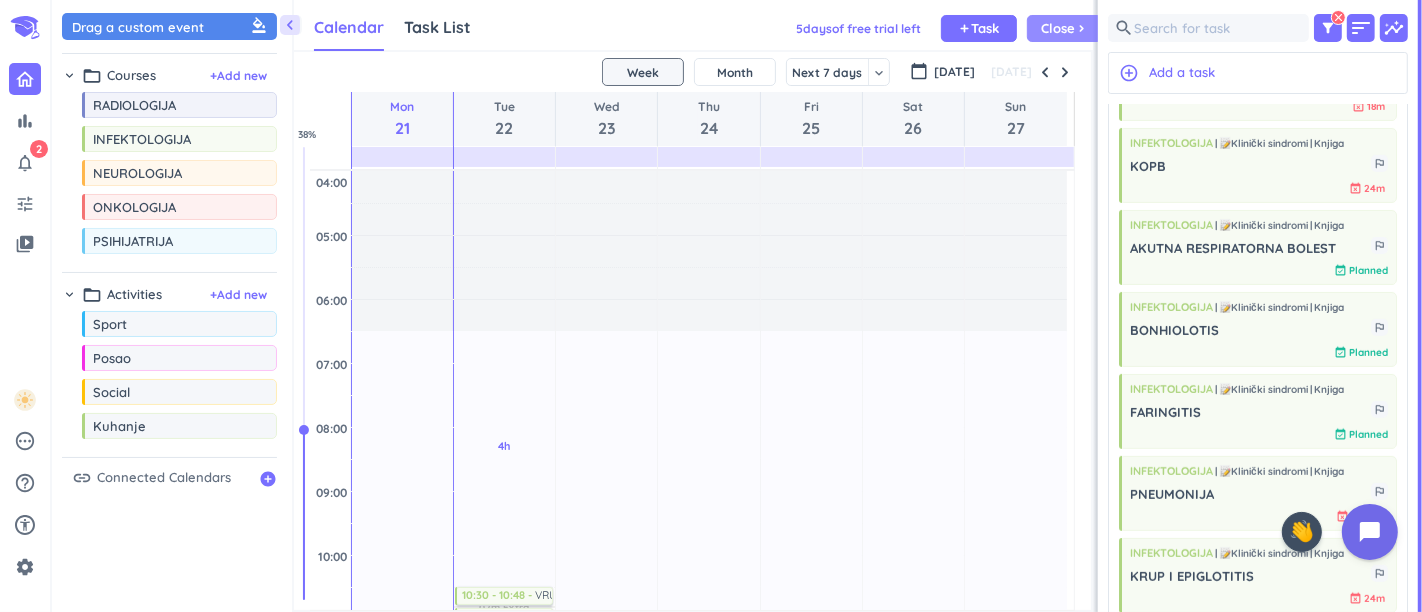 click on "Close" at bounding box center [1059, 28] 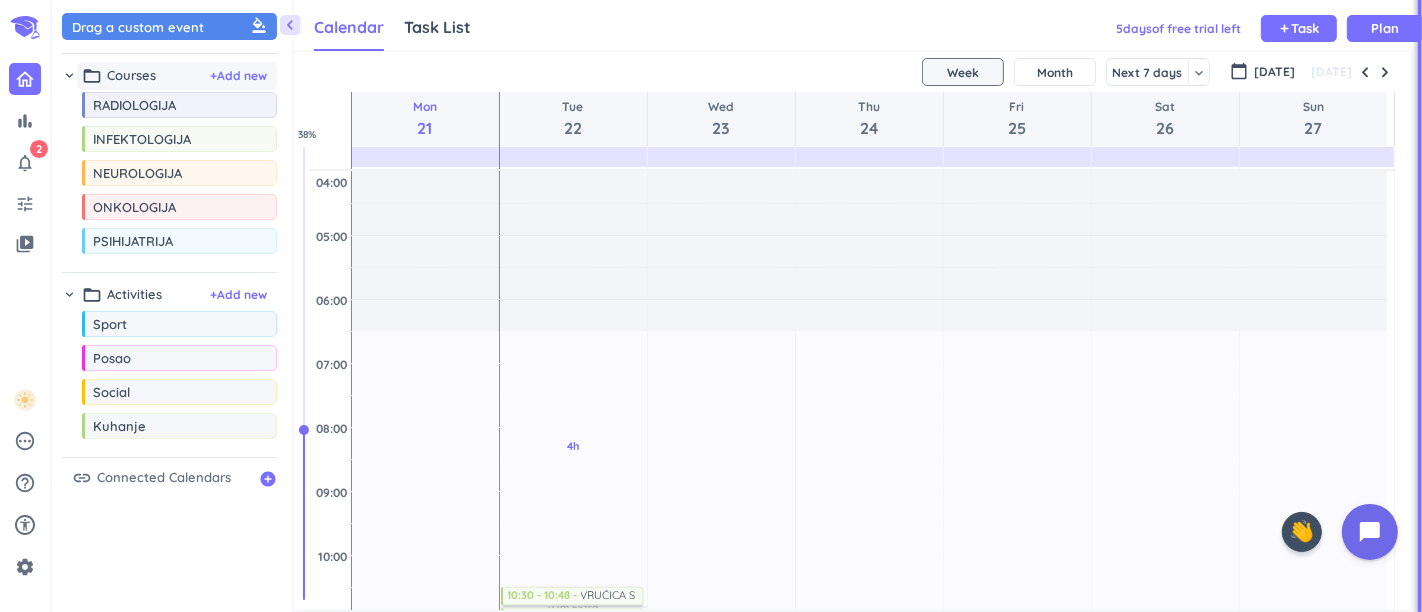 scroll, scrollTop: 8, scrollLeft: 8, axis: both 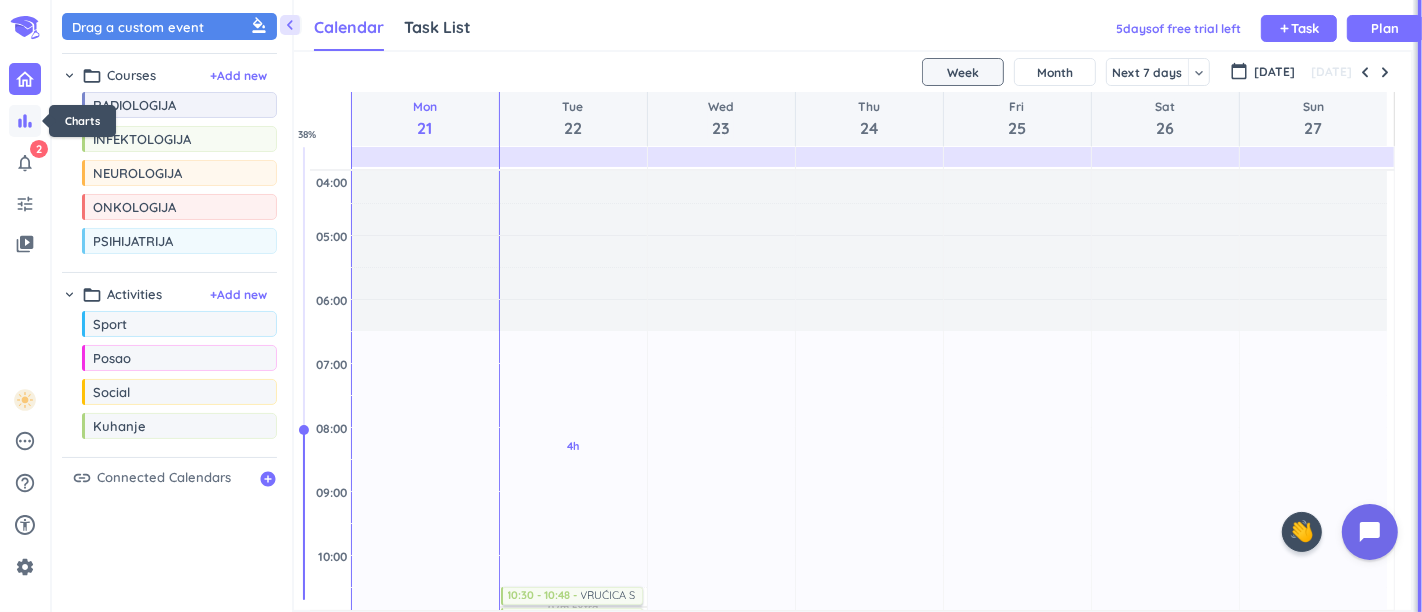 click on "bar_chart" at bounding box center [25, 121] 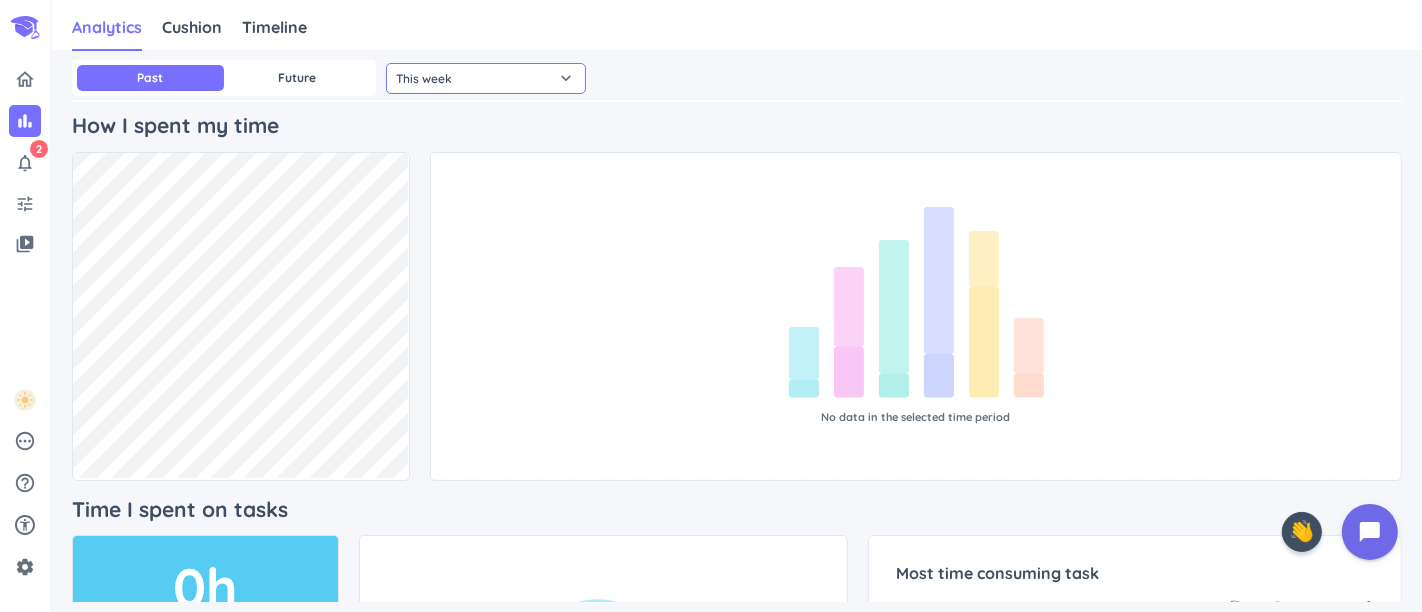 click on "This week" 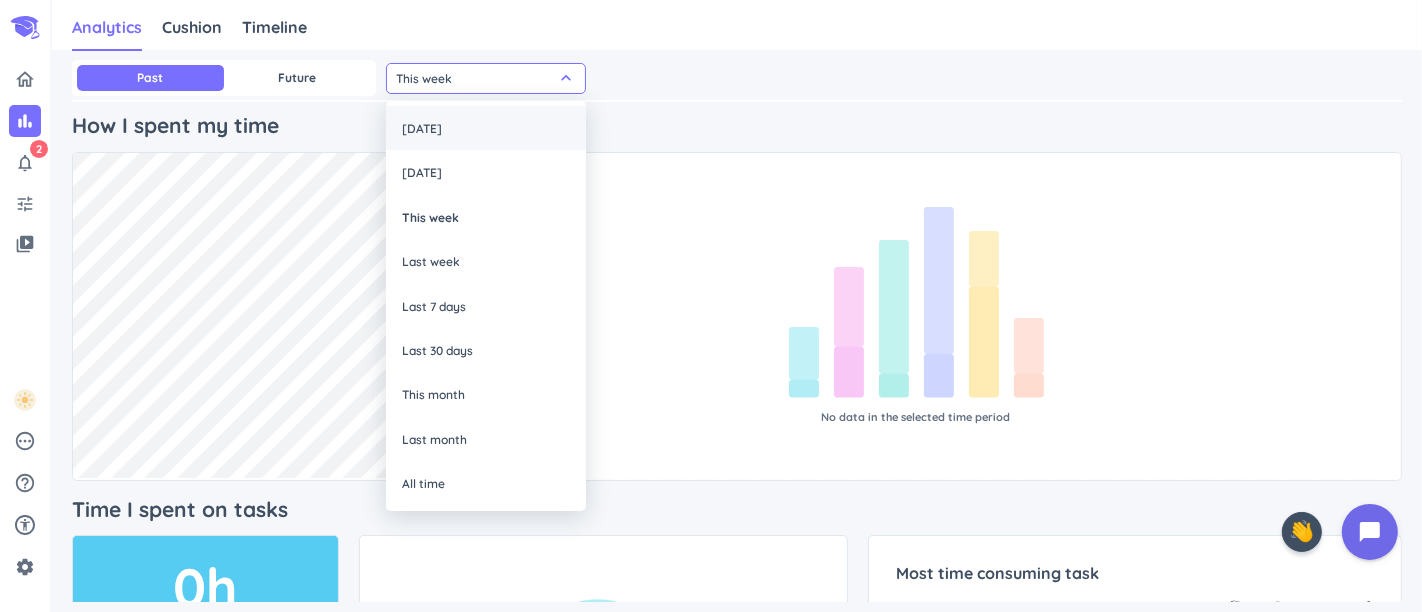 click on "[DATE]" at bounding box center (486, 128) 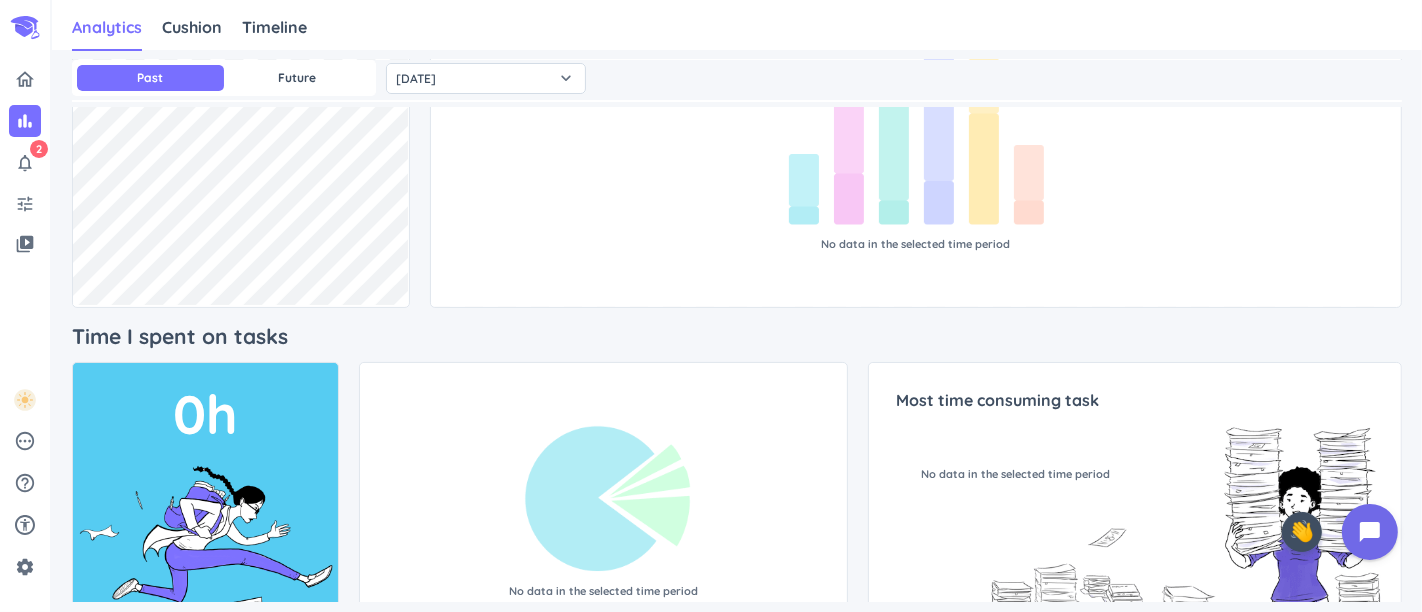 scroll, scrollTop: 0, scrollLeft: 0, axis: both 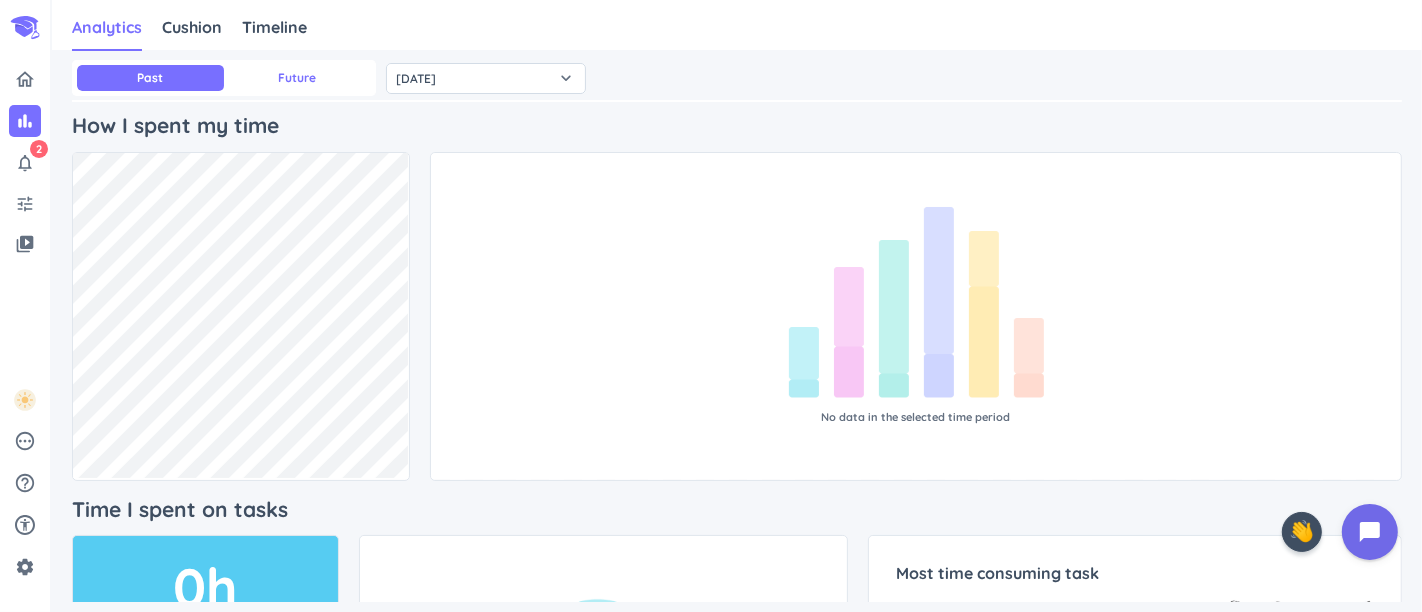 click on "Future" at bounding box center (297, 78) 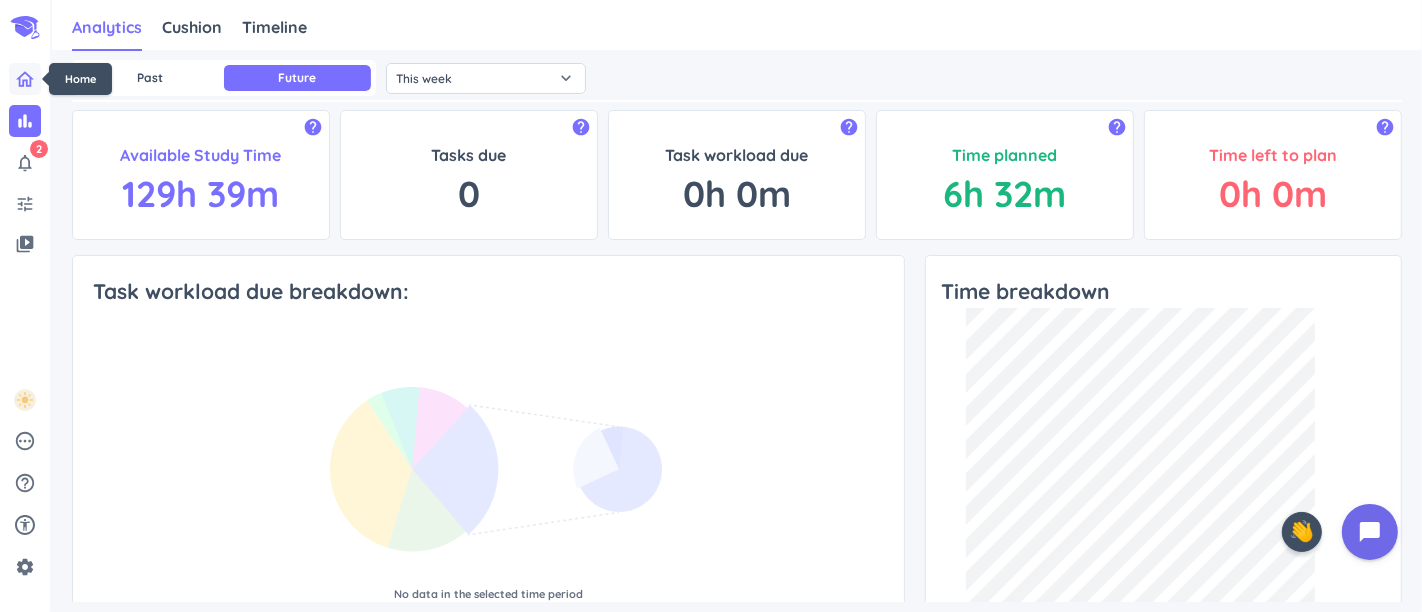 click 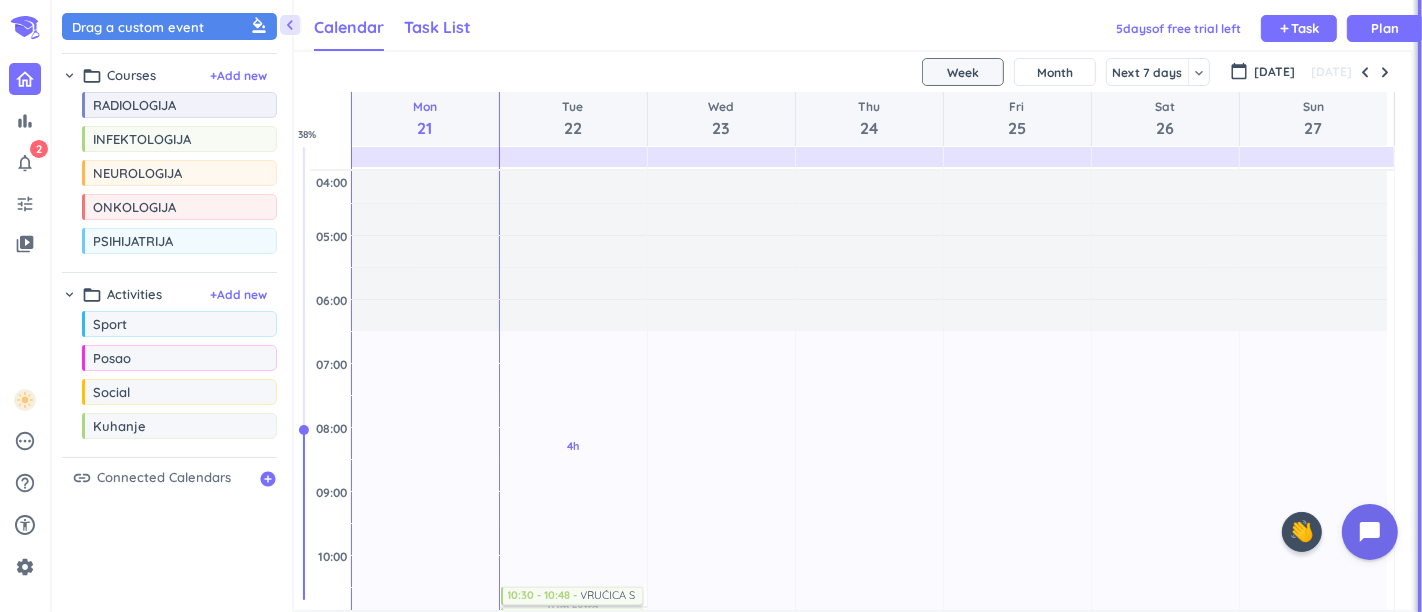 scroll, scrollTop: 8, scrollLeft: 8, axis: both 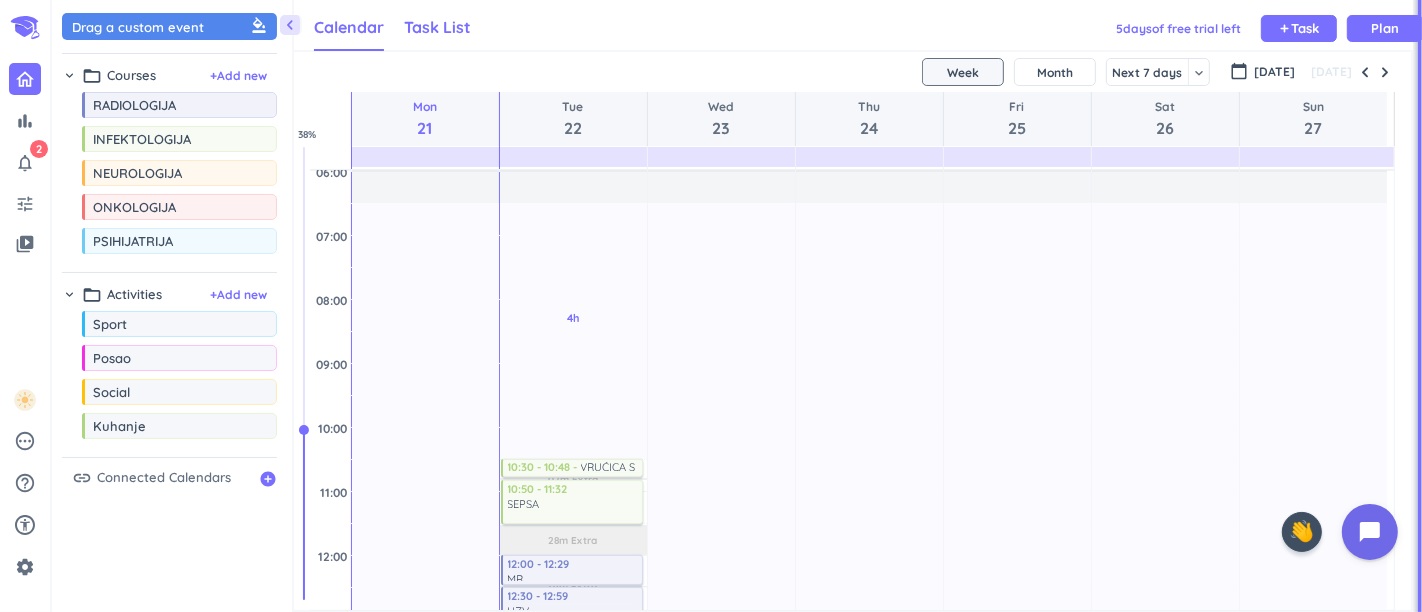 click on "Task List" at bounding box center (437, 27) 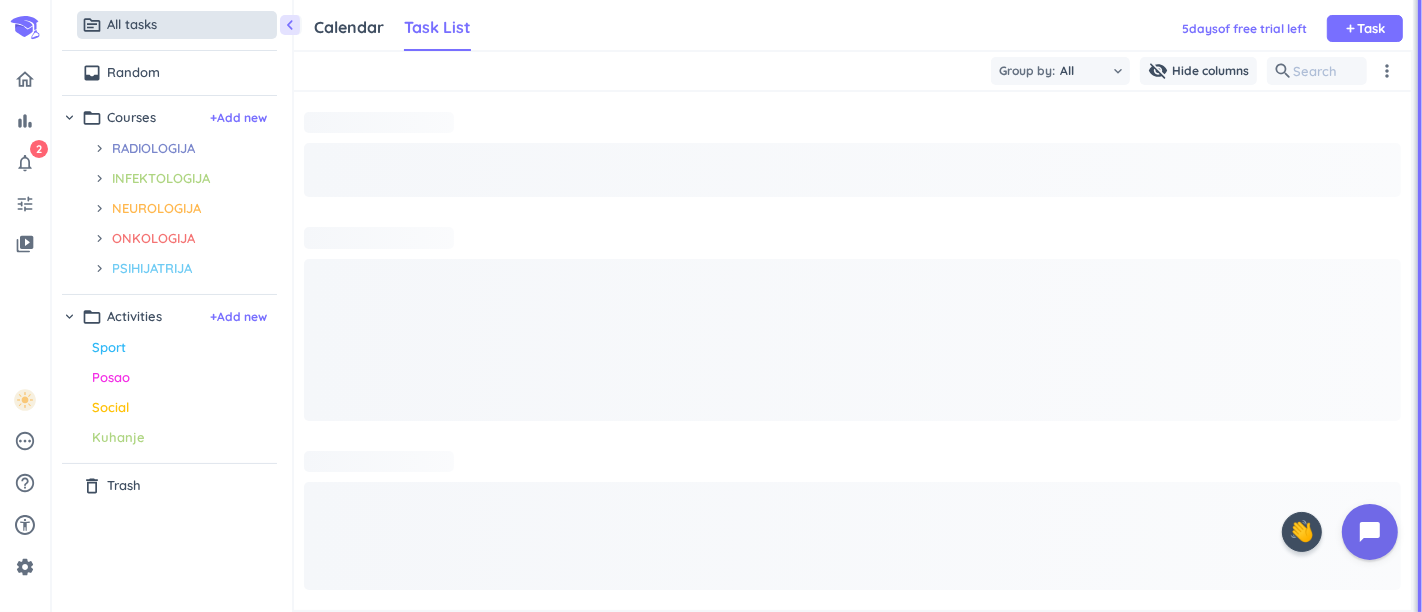 scroll, scrollTop: 8, scrollLeft: 8, axis: both 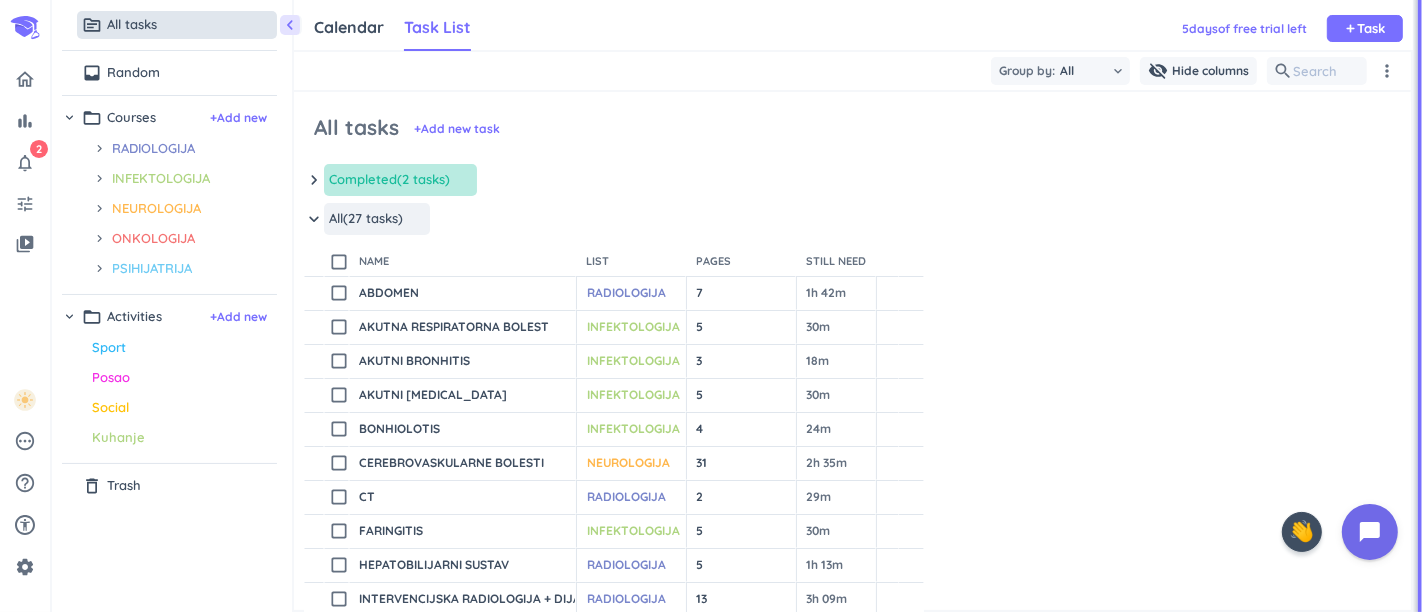 click on "more_vert" at bounding box center (1387, 71) 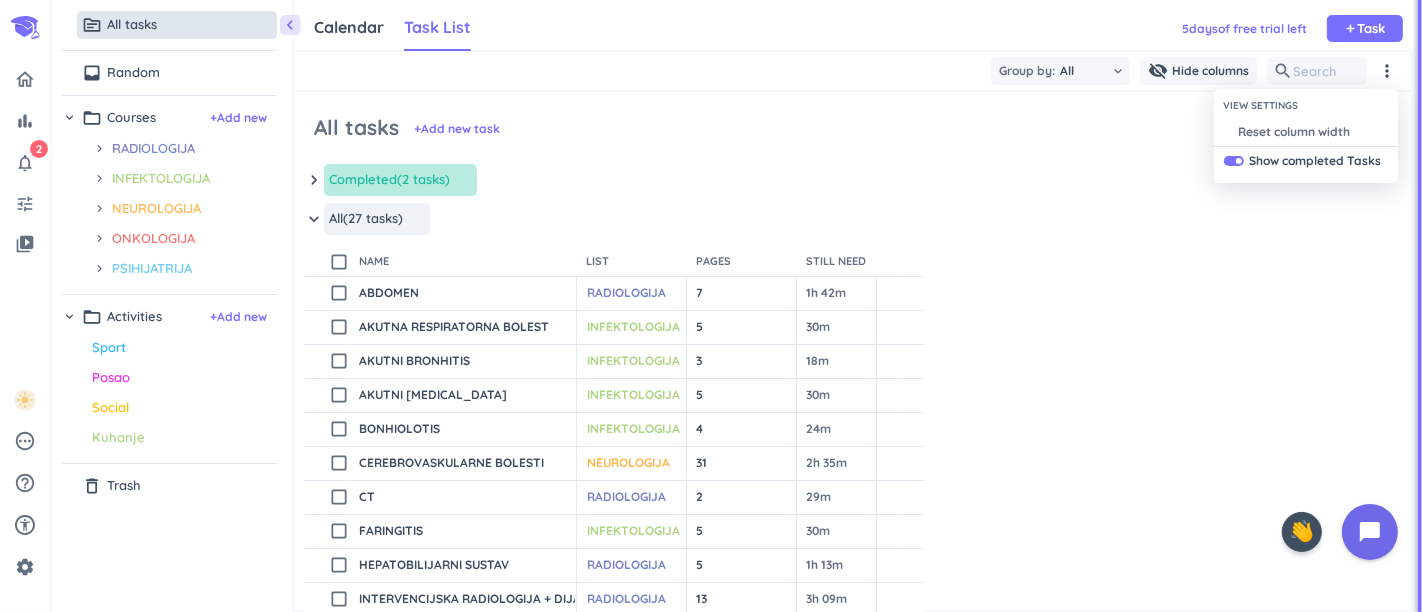 click at bounding box center [711, 306] 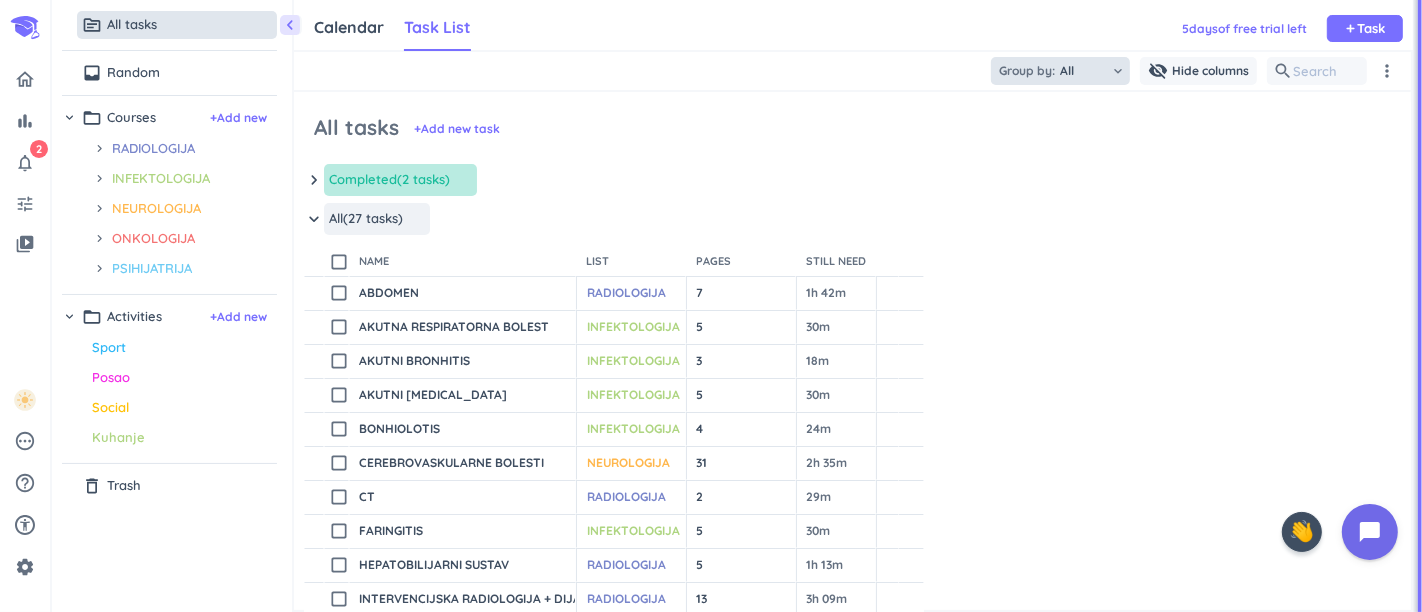 click on "Group by:" at bounding box center [1027, 71] 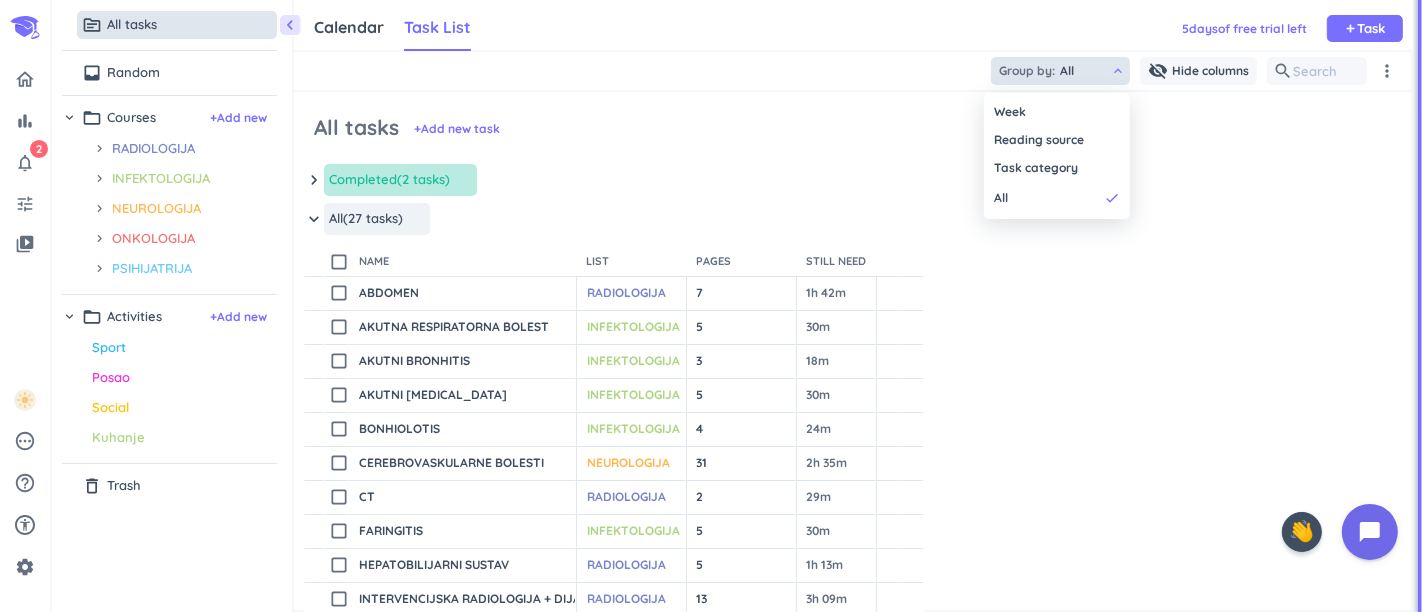 click at bounding box center (711, 306) 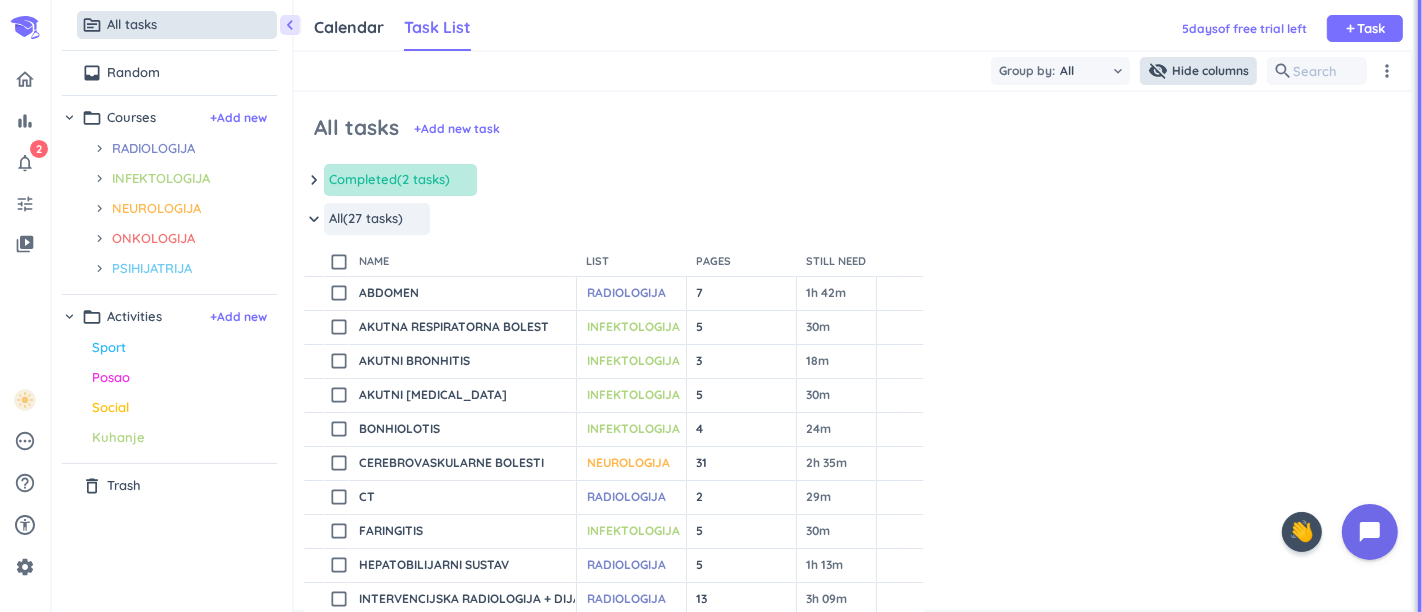 click on "Hide columns" at bounding box center [1210, 71] 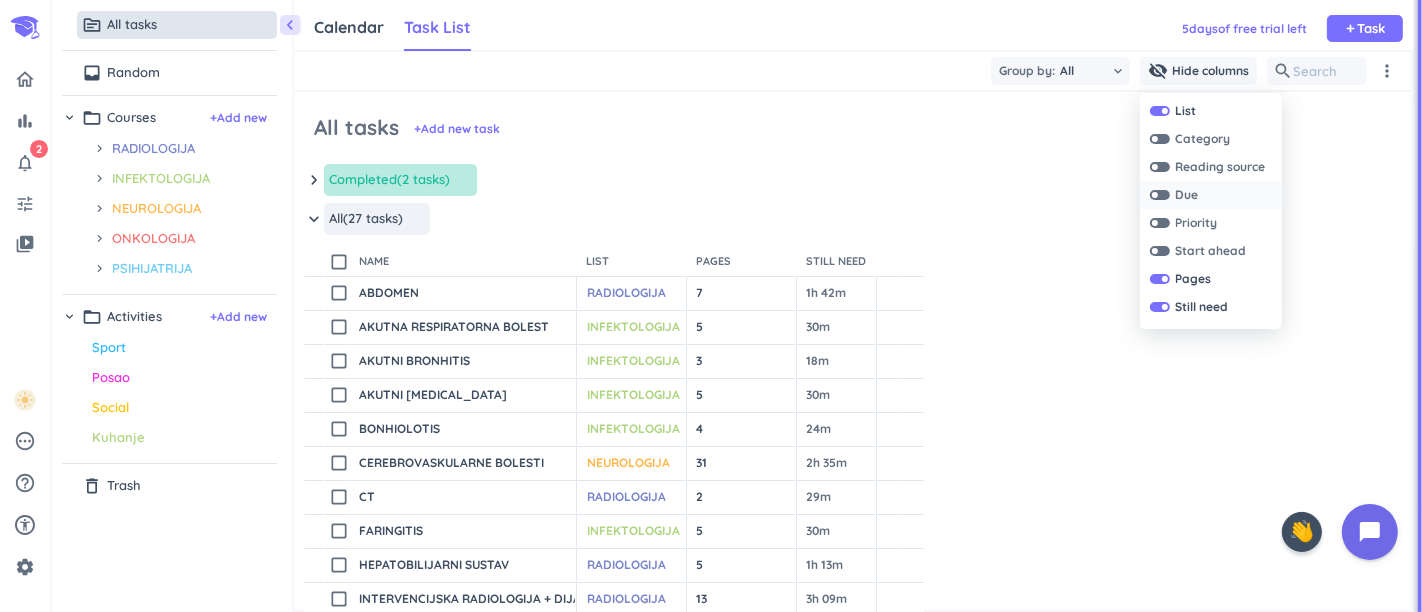 click at bounding box center (1155, 195) 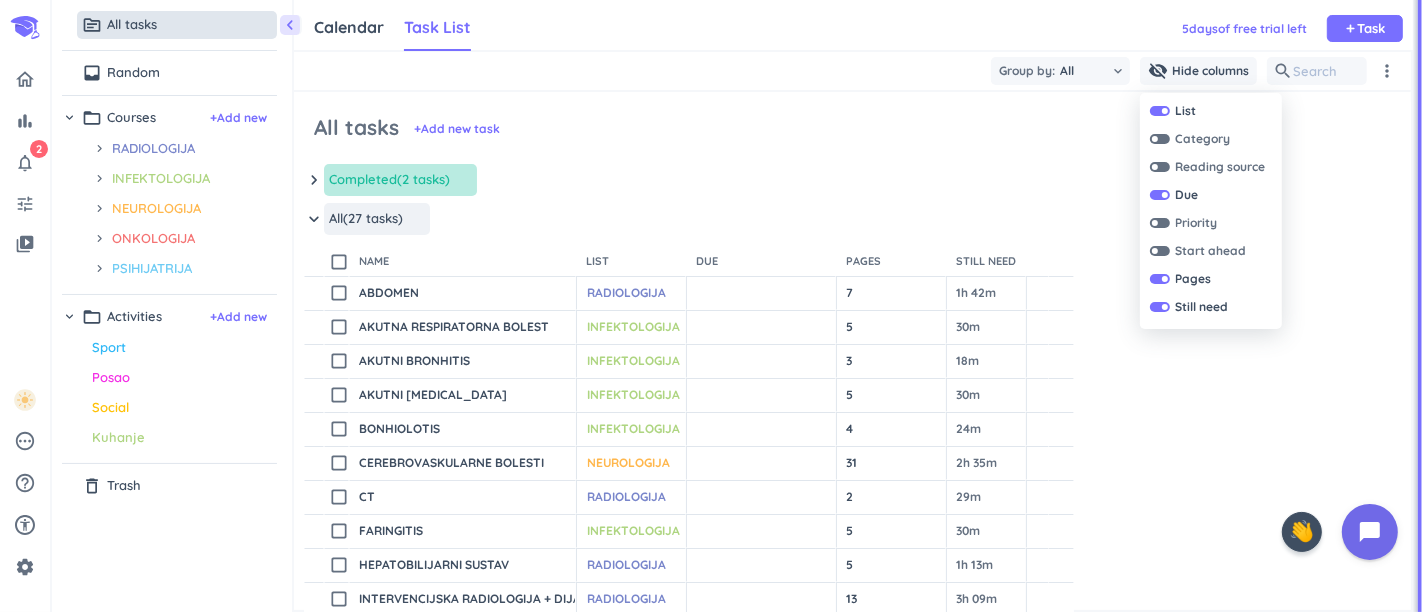 click at bounding box center (711, 306) 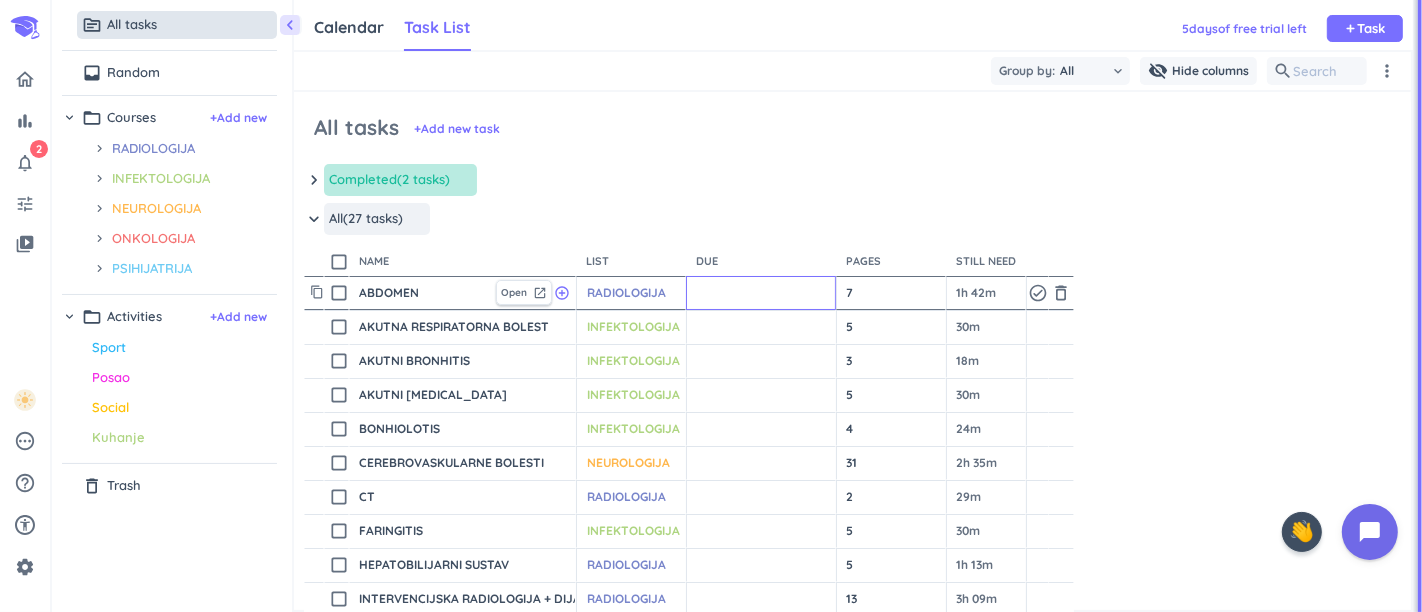 click at bounding box center (761, 293) 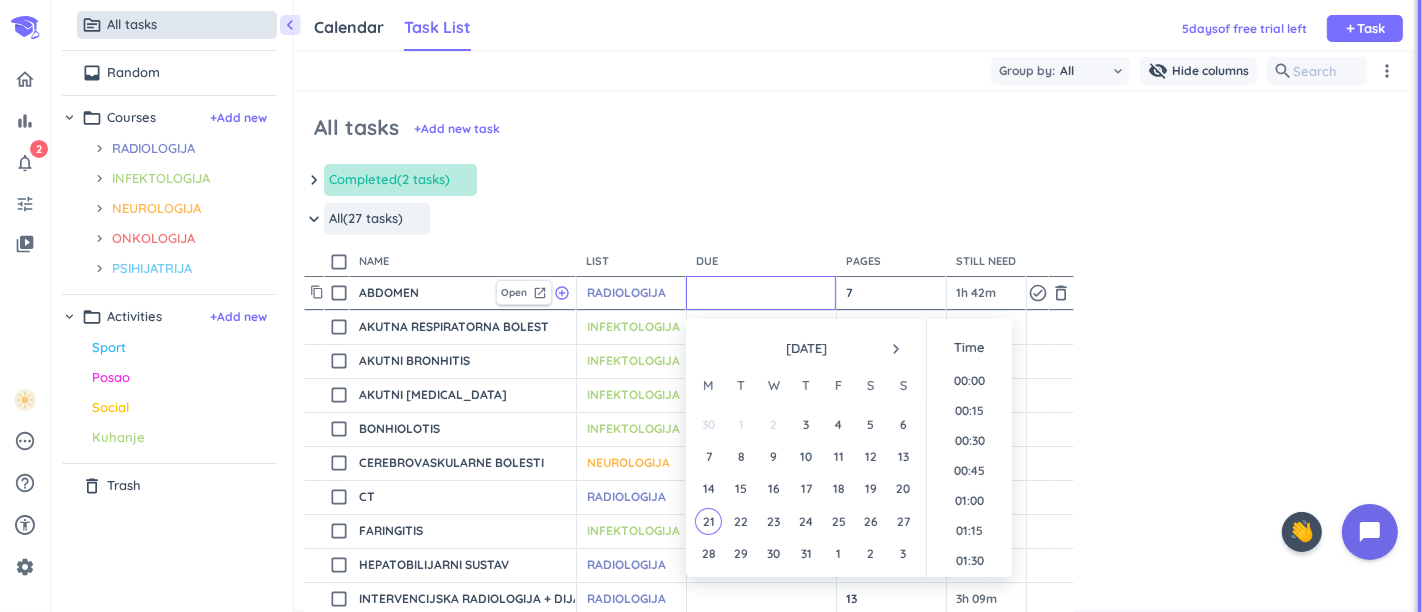 scroll, scrollTop: 268, scrollLeft: 0, axis: vertical 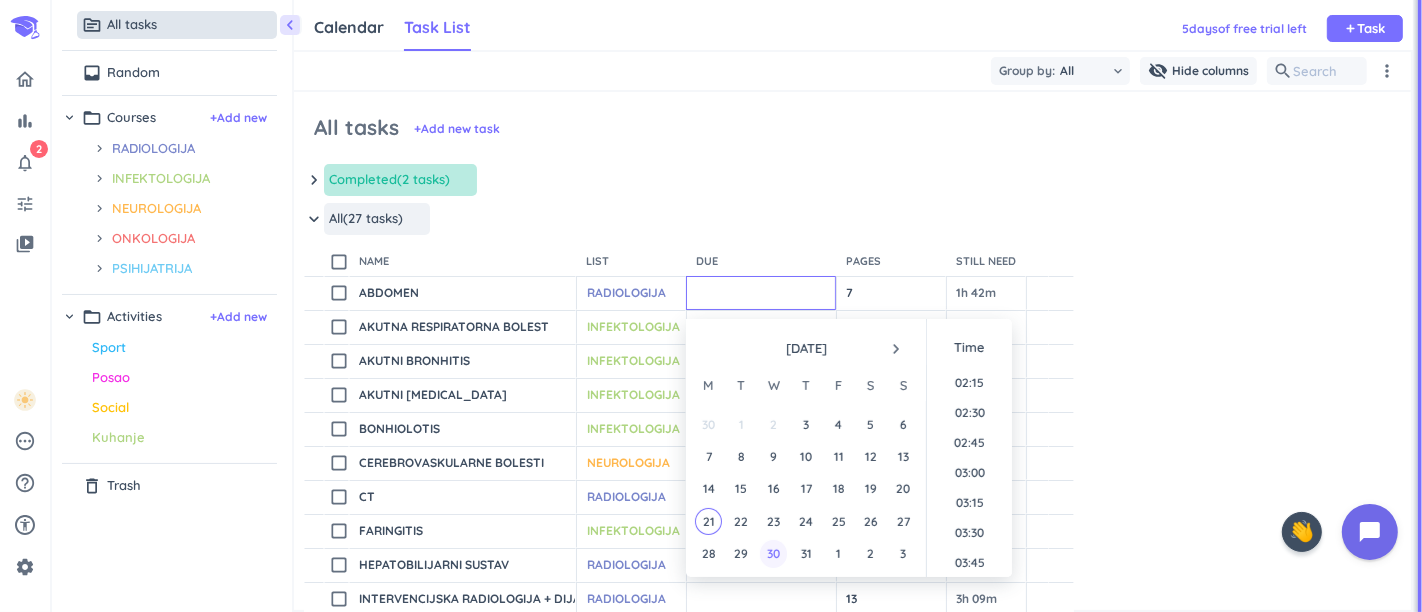 click on "30" at bounding box center (773, 553) 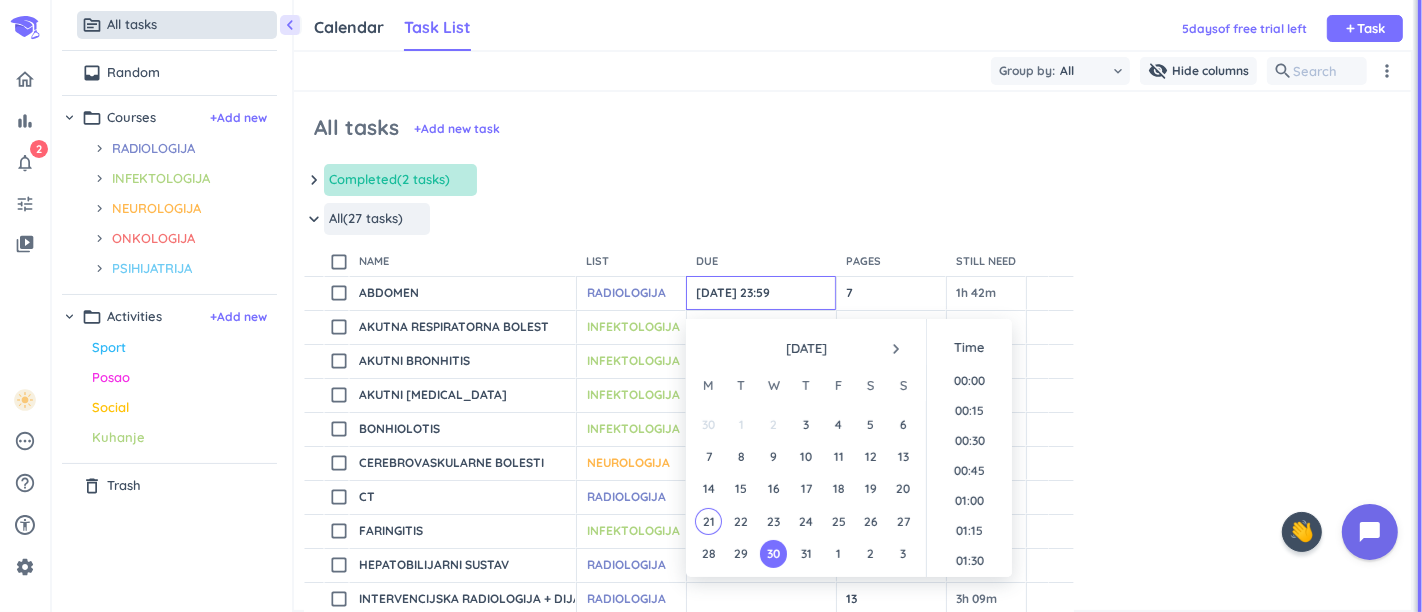 scroll, scrollTop: 2694, scrollLeft: 0, axis: vertical 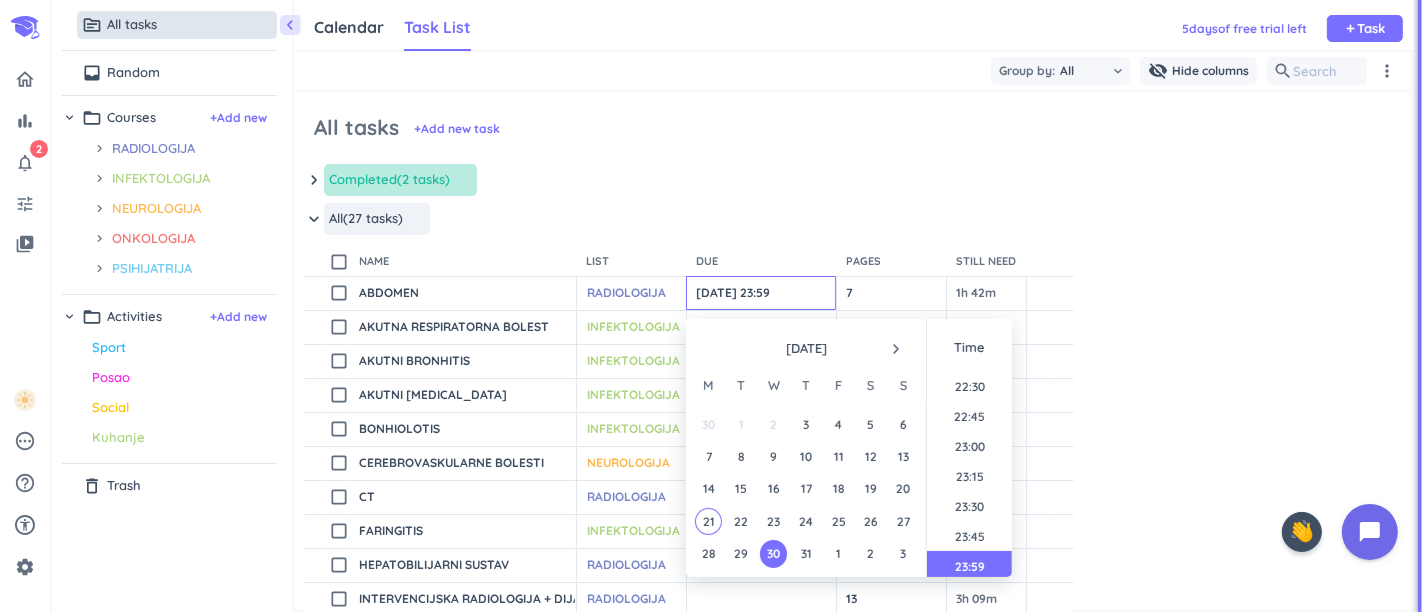click on "30" at bounding box center (773, 553) 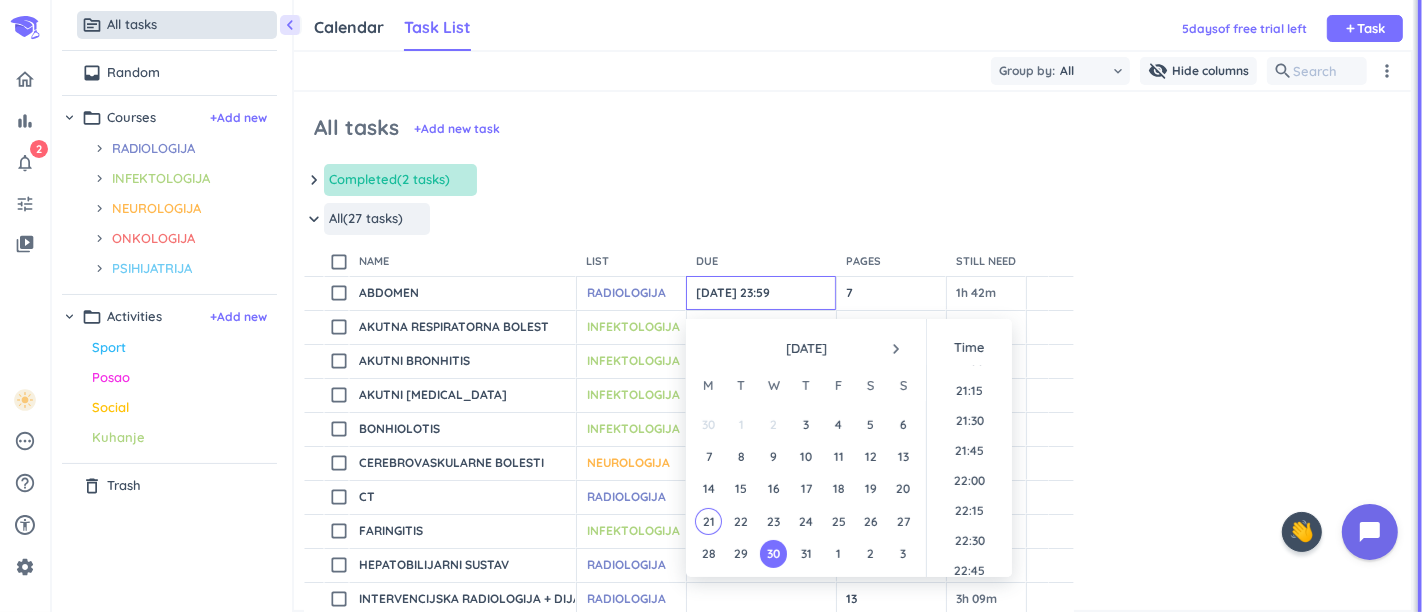 scroll, scrollTop: 2694, scrollLeft: 0, axis: vertical 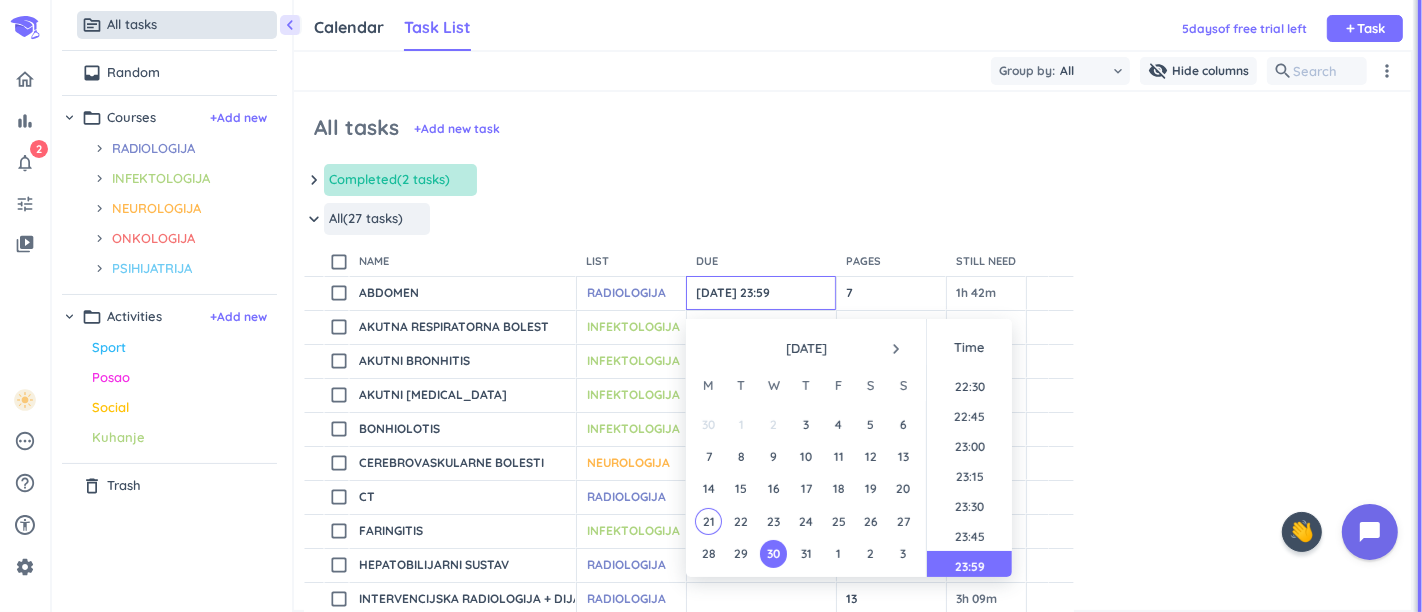 click on "keyboard_arrow_down Completed  (2 tasks) more_horiz" at bounding box center (852, 185) 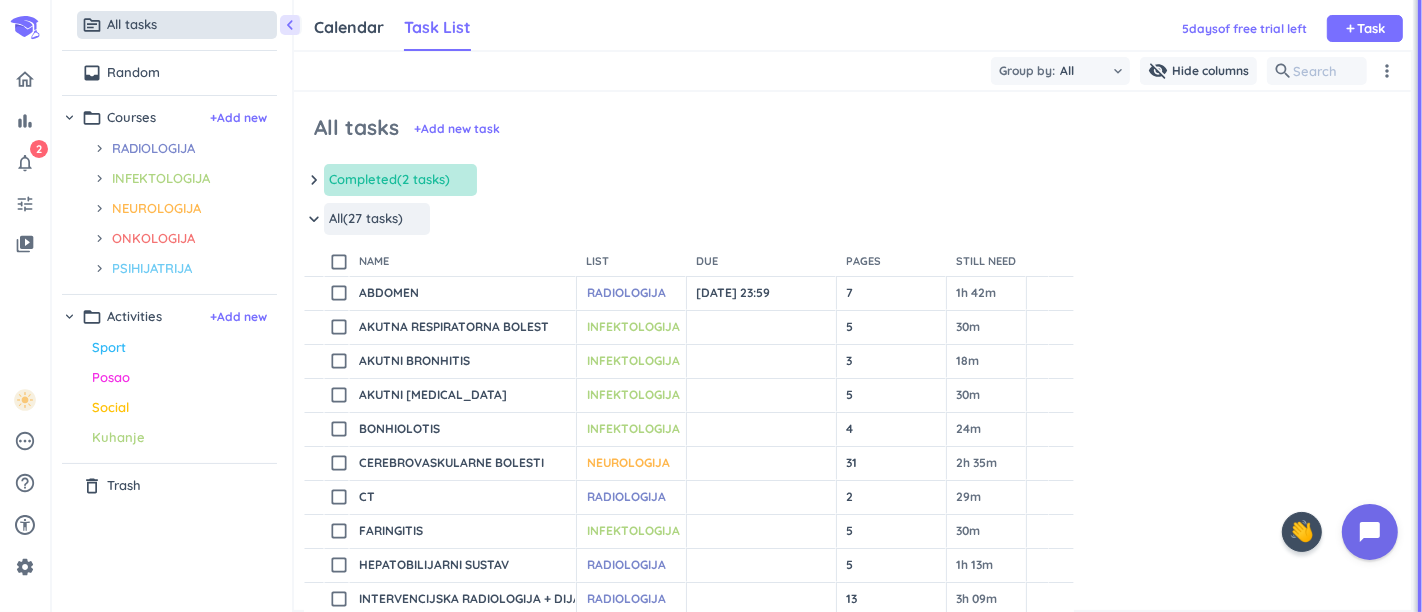 click on "more_vert" at bounding box center (1387, 71) 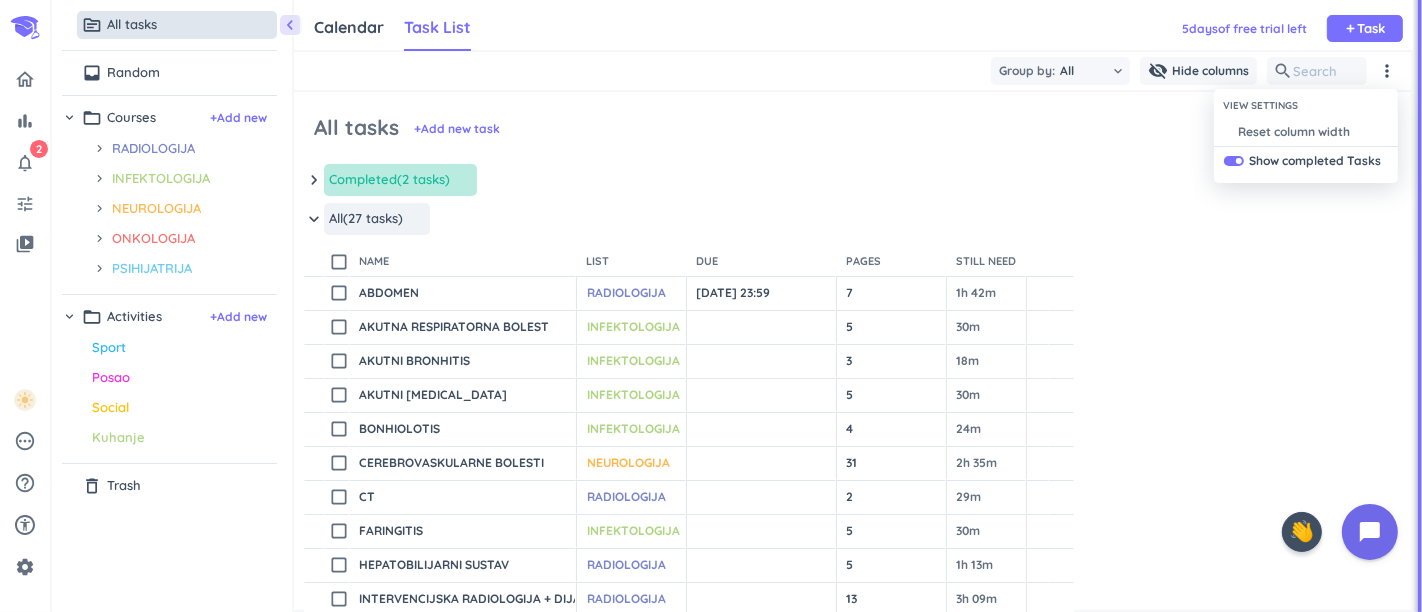 click at bounding box center (711, 306) 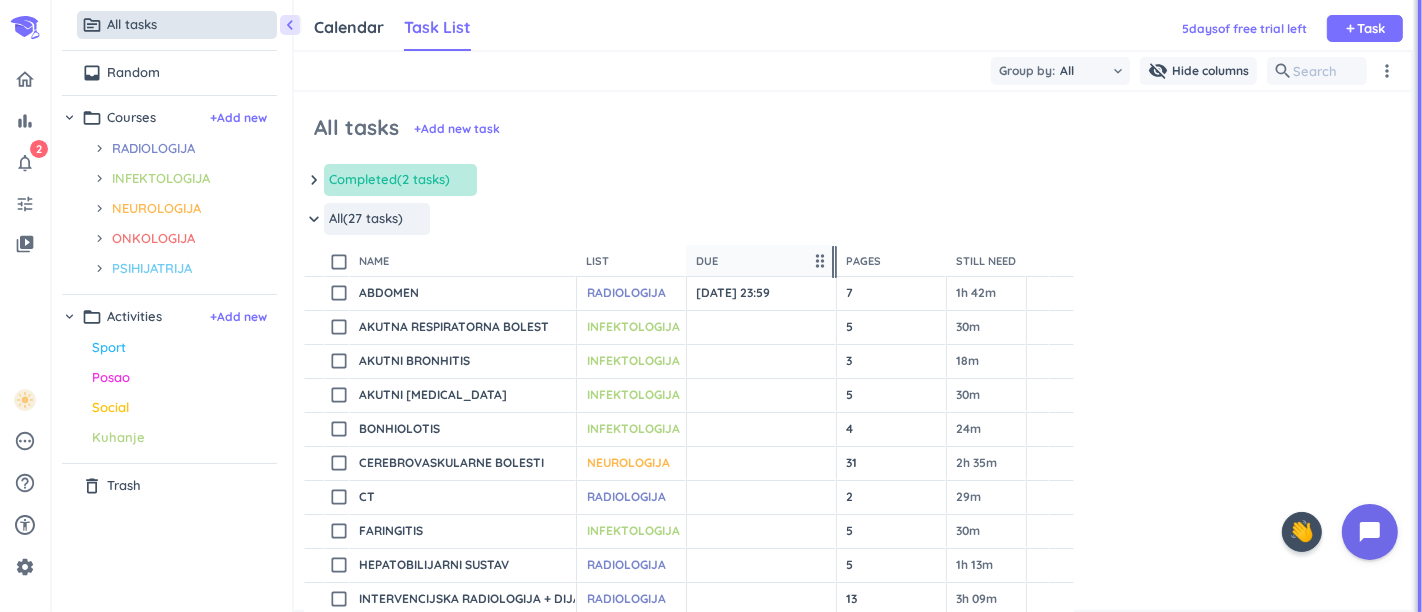 click on "drag_indicator" at bounding box center (820, 261) 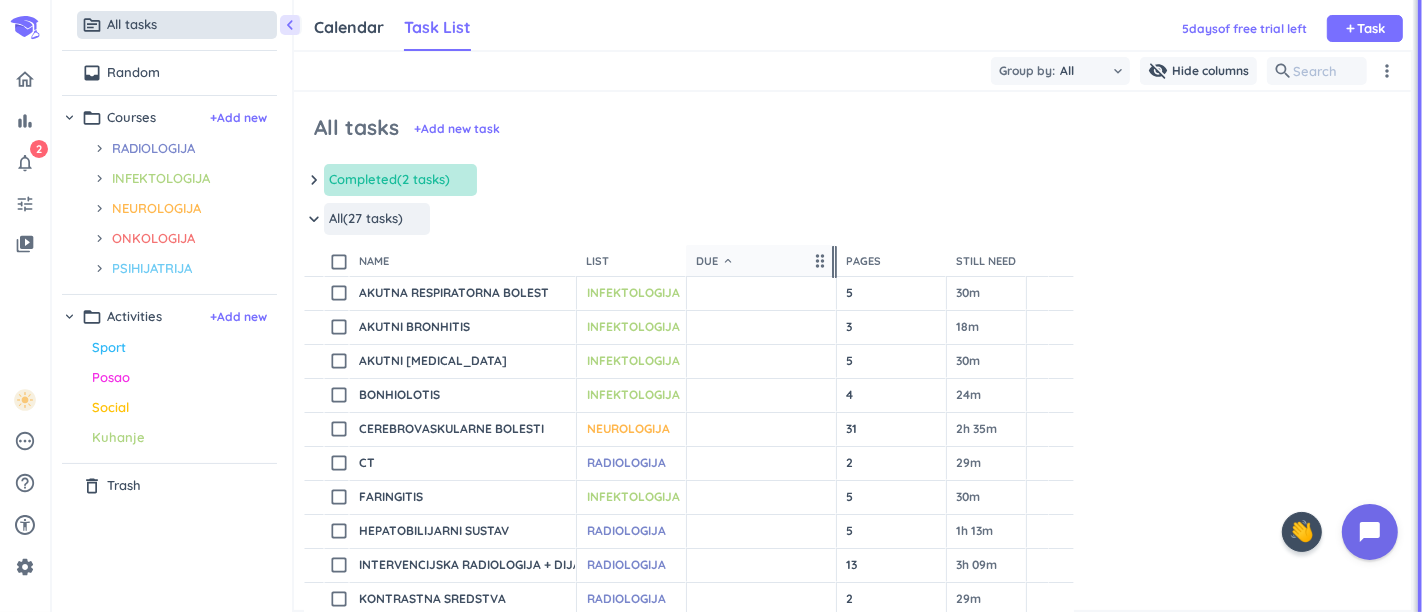 click on "Due keyboard_arrow_down" at bounding box center [752, 261] 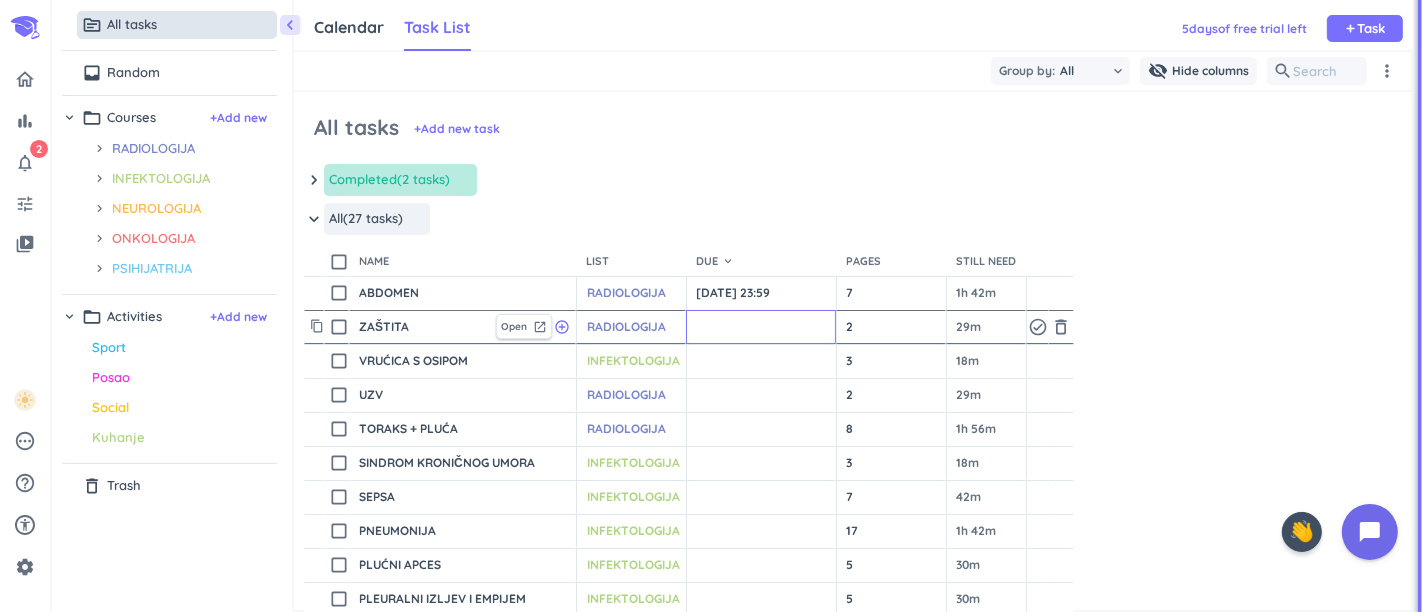 click at bounding box center (761, 327) 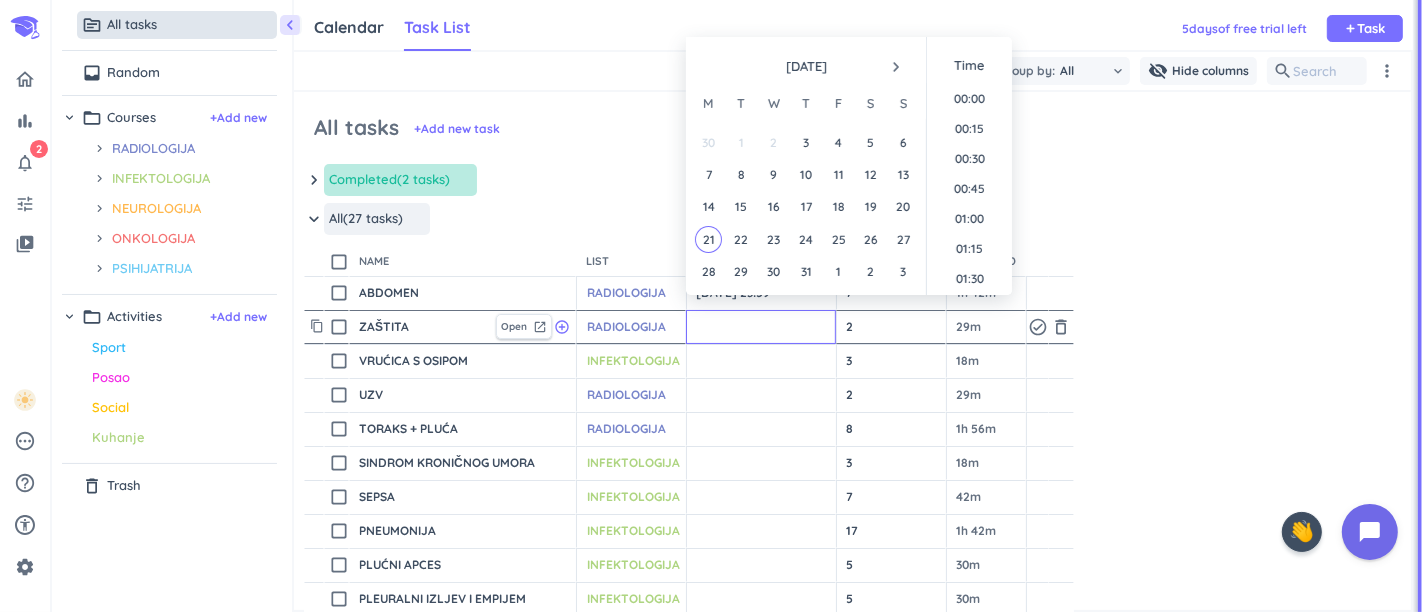 scroll, scrollTop: 268, scrollLeft: 0, axis: vertical 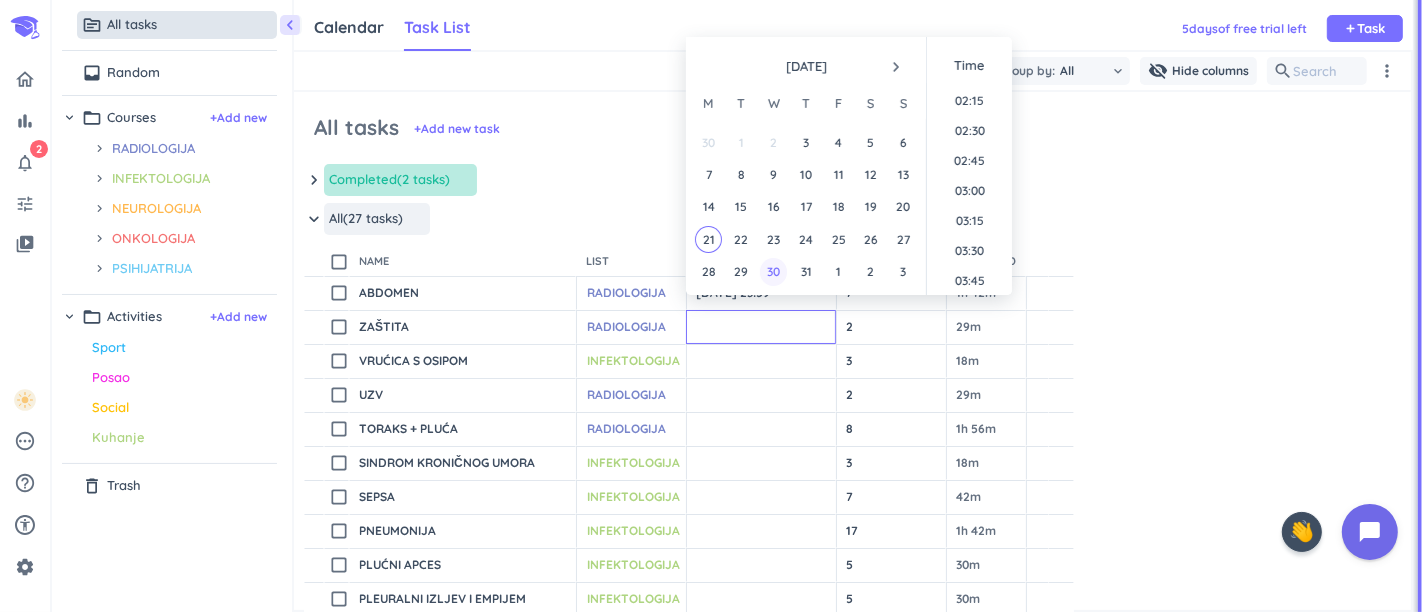 click on "30" at bounding box center [773, 271] 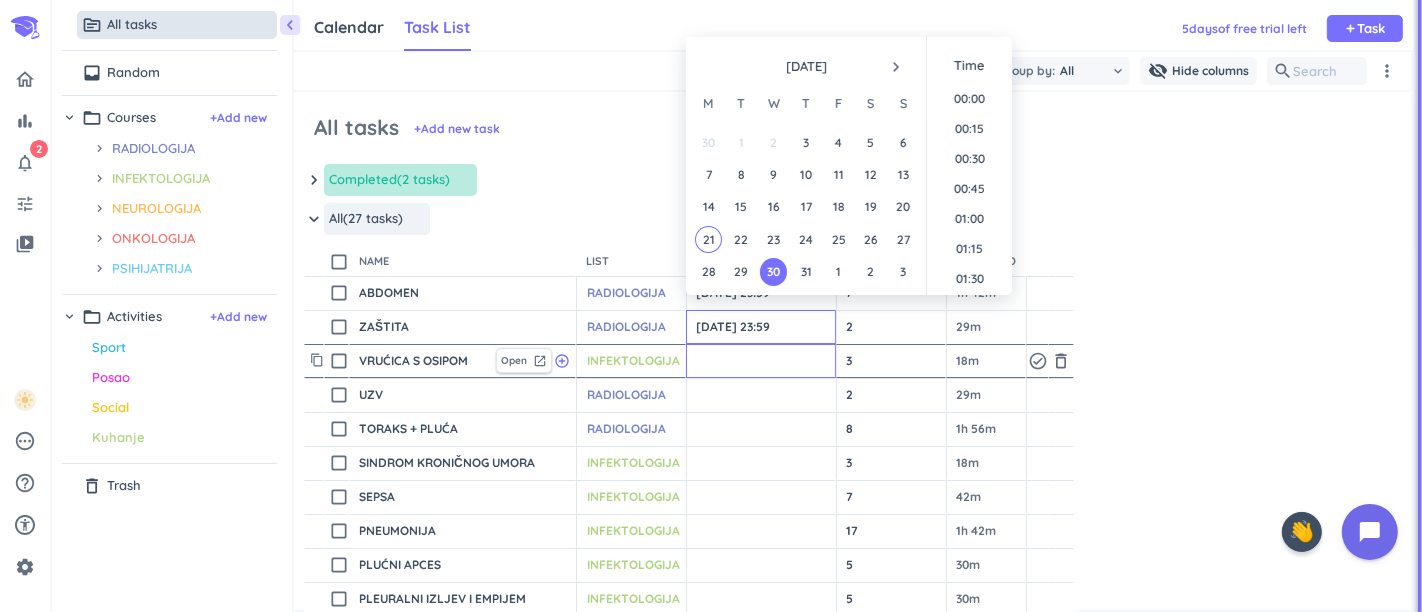 click at bounding box center (761, 361) 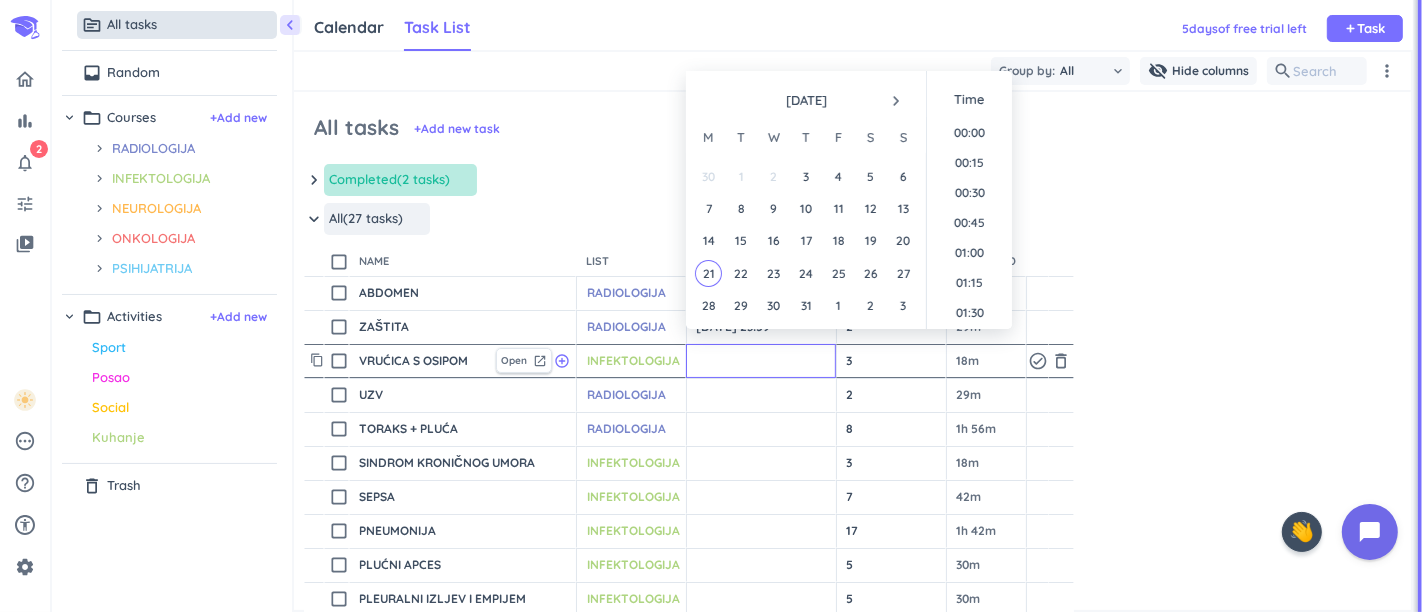 scroll, scrollTop: 268, scrollLeft: 0, axis: vertical 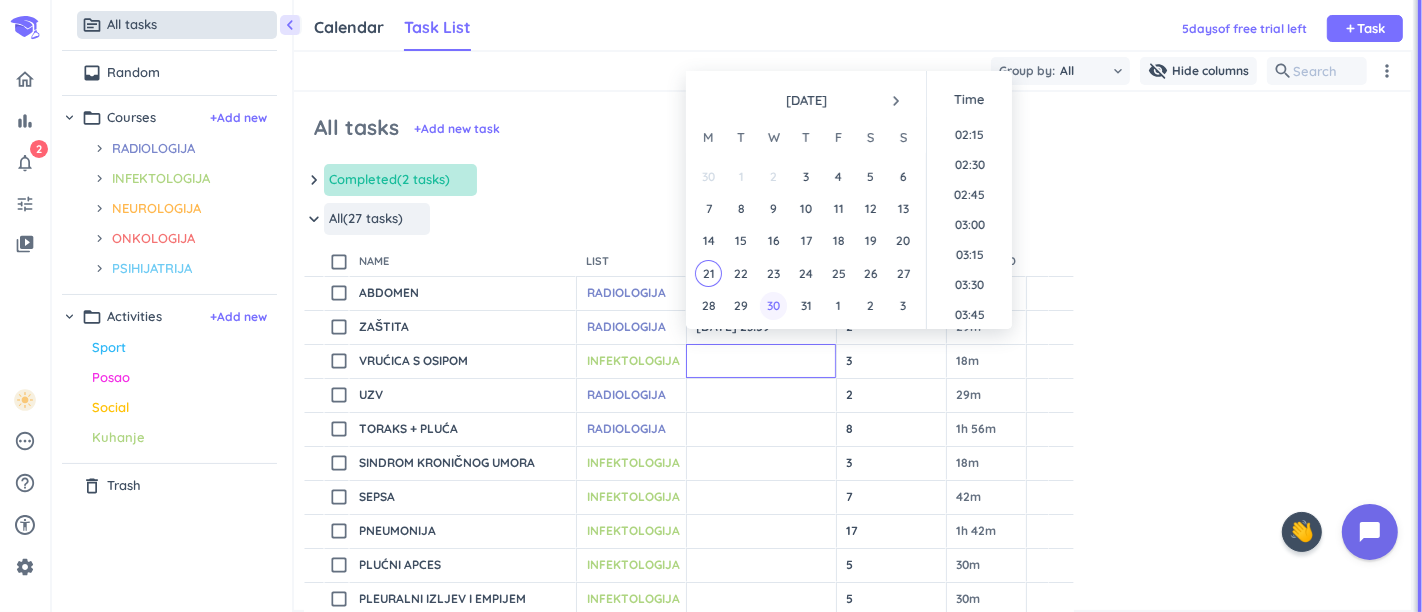 click on "30" at bounding box center (773, 305) 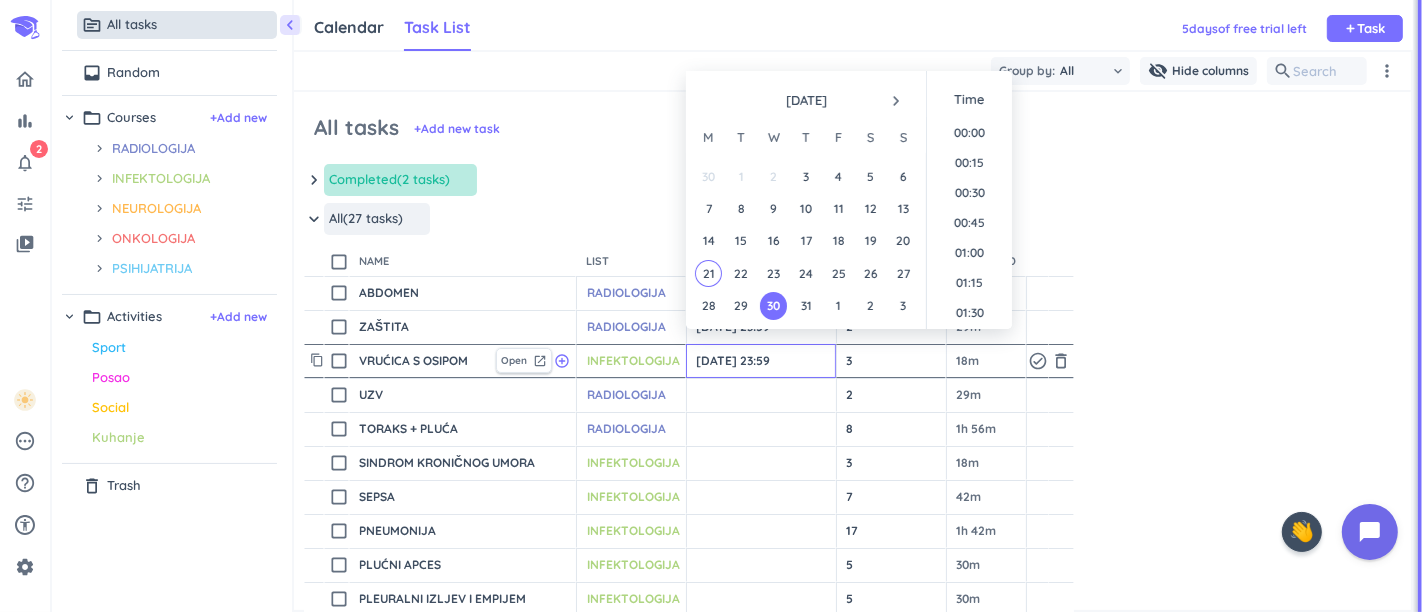 scroll, scrollTop: 2694, scrollLeft: 0, axis: vertical 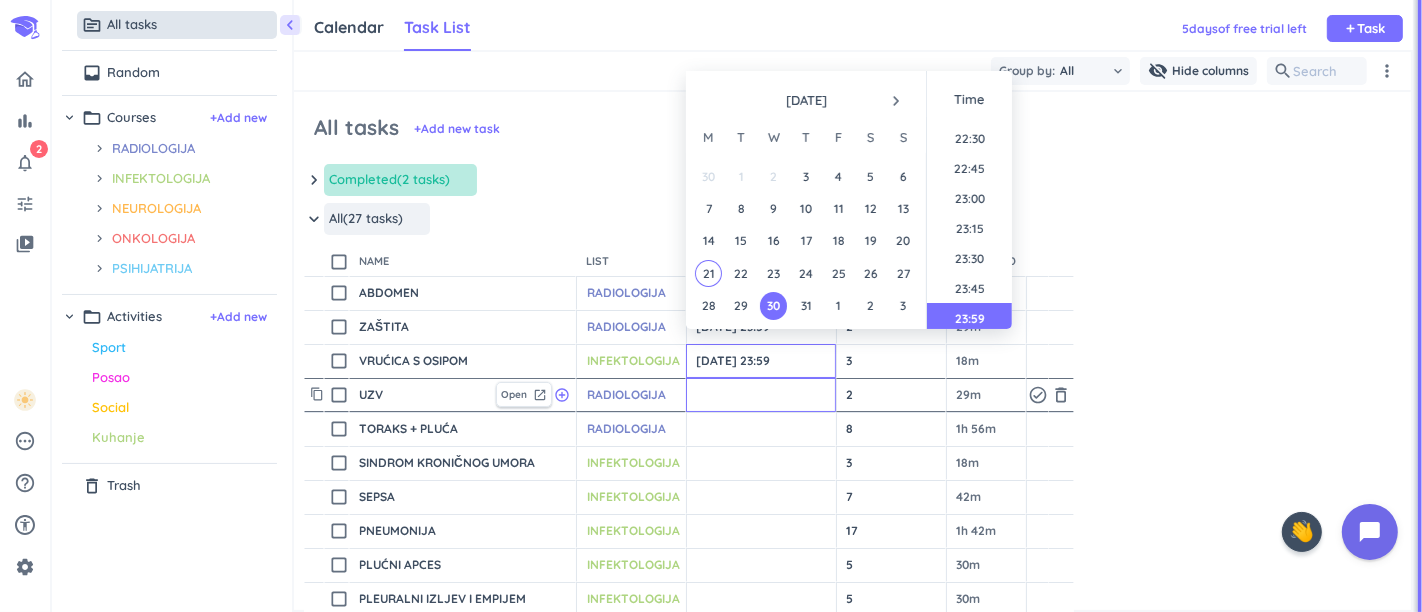click at bounding box center [761, 395] 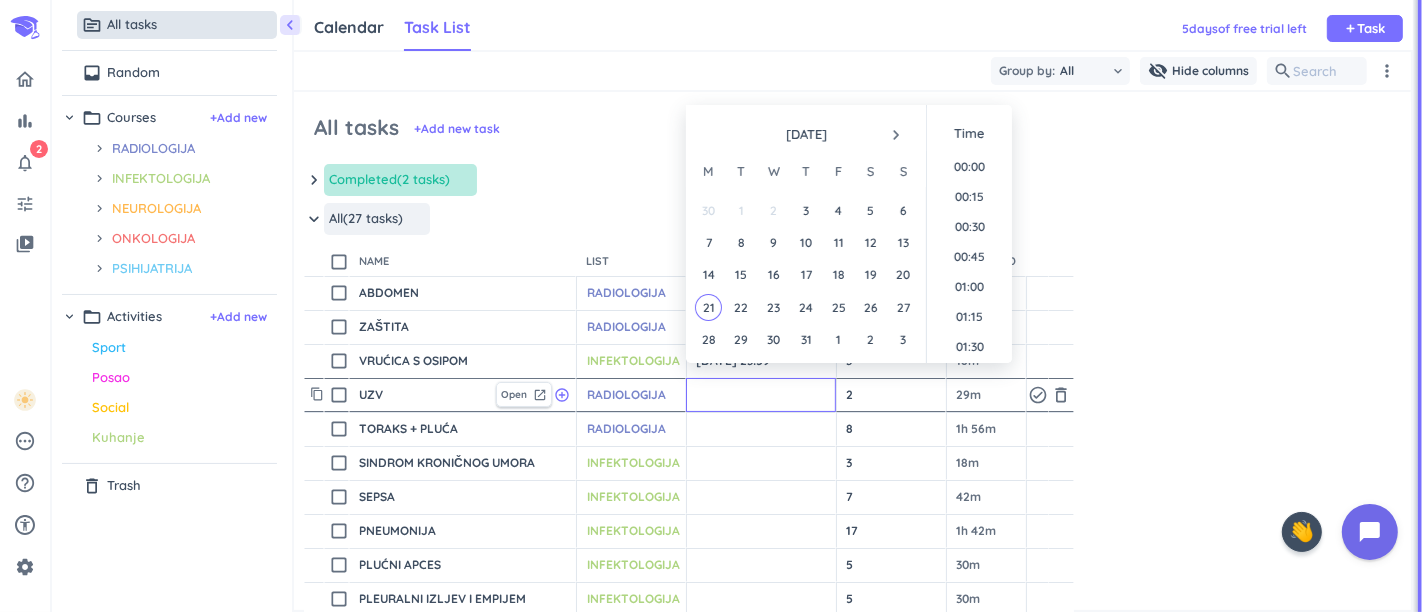 scroll, scrollTop: 268, scrollLeft: 0, axis: vertical 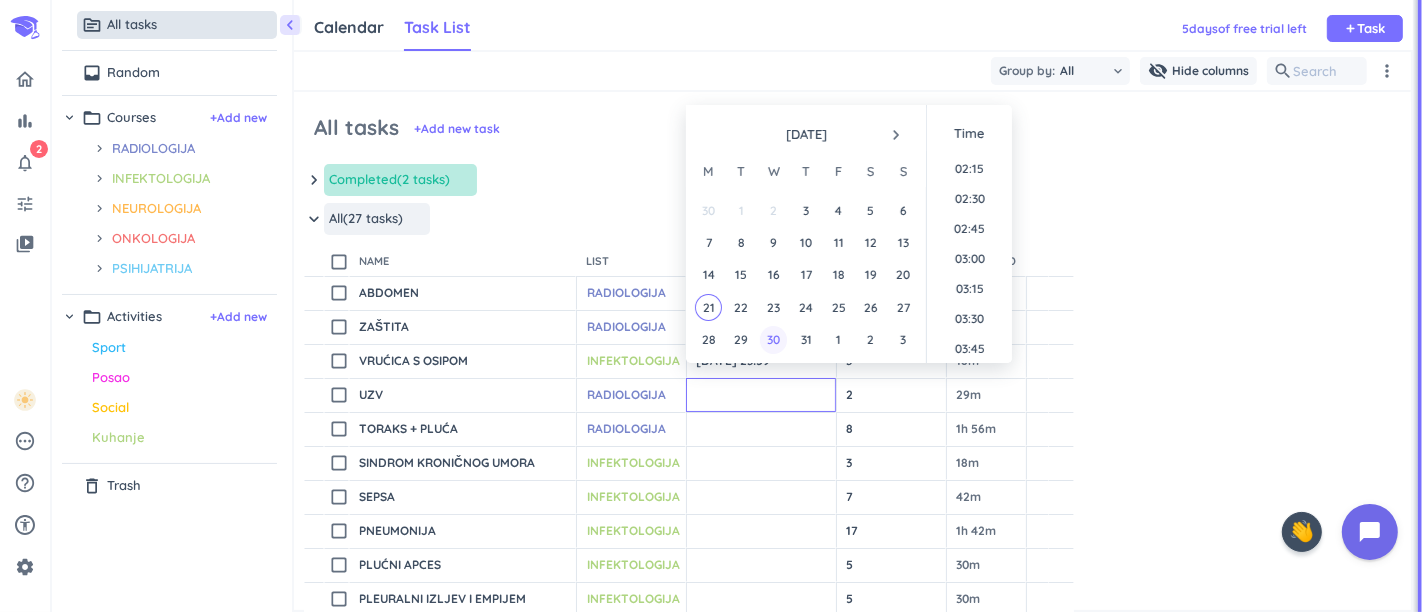 click on "30" at bounding box center (773, 339) 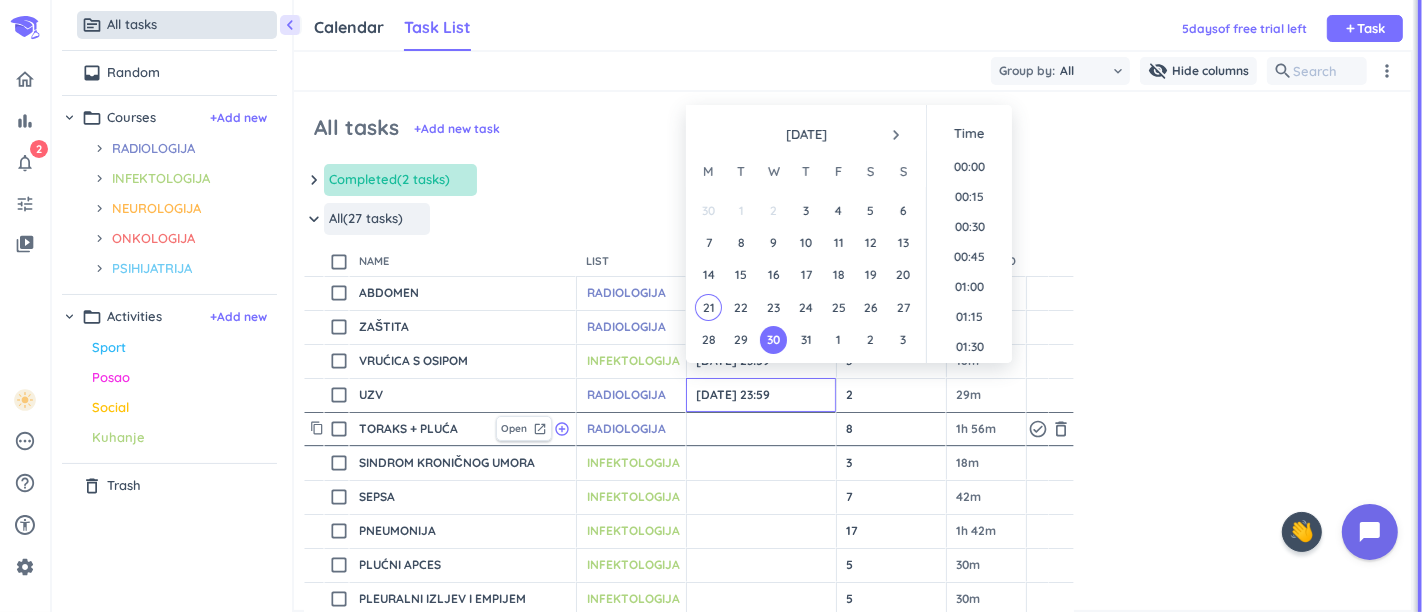scroll, scrollTop: 2694, scrollLeft: 0, axis: vertical 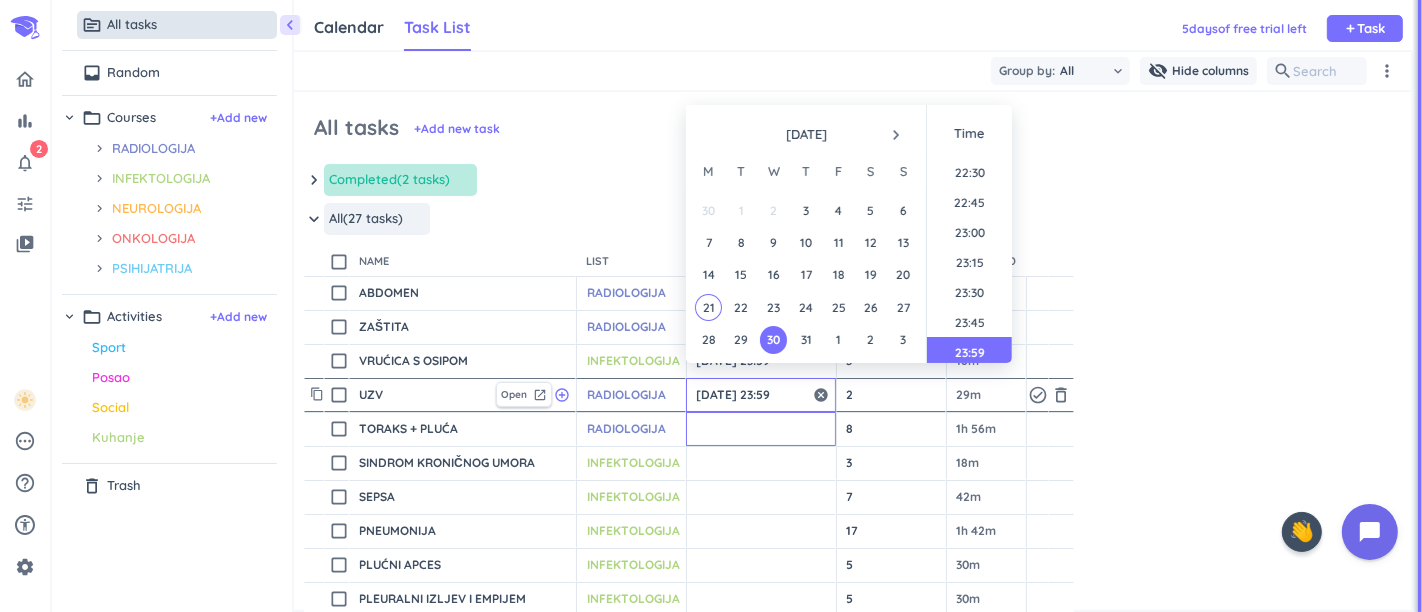 click at bounding box center [761, 429] 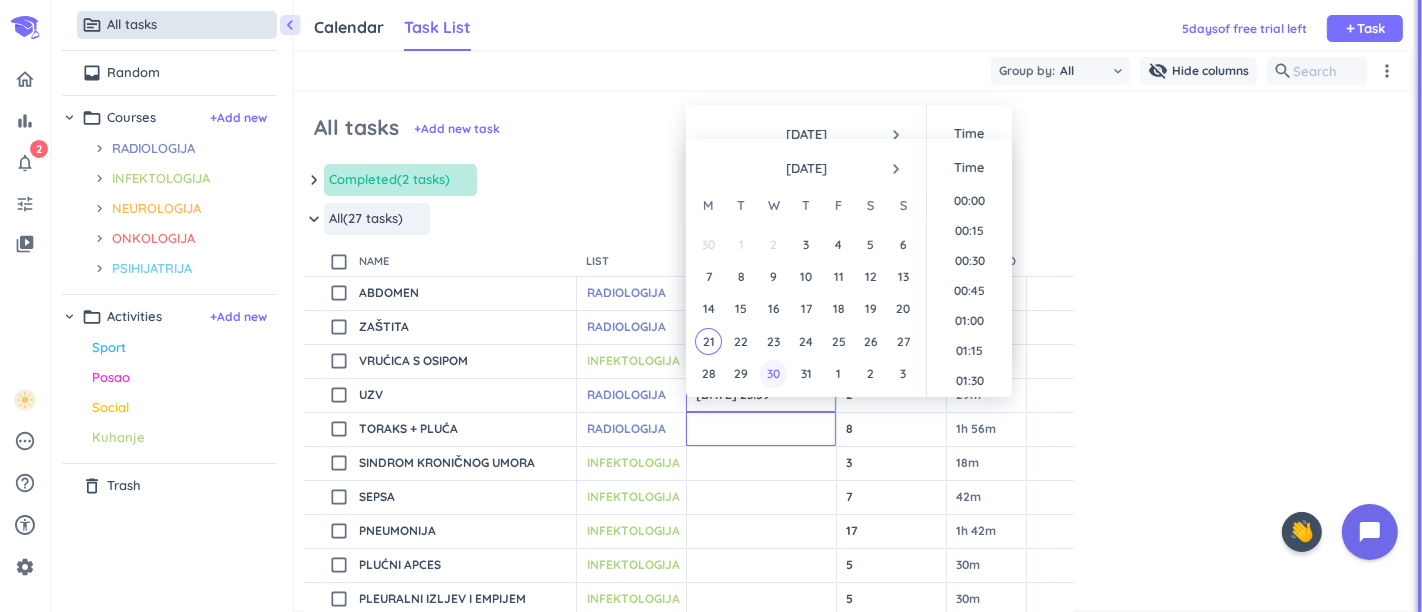 scroll, scrollTop: 2694, scrollLeft: 0, axis: vertical 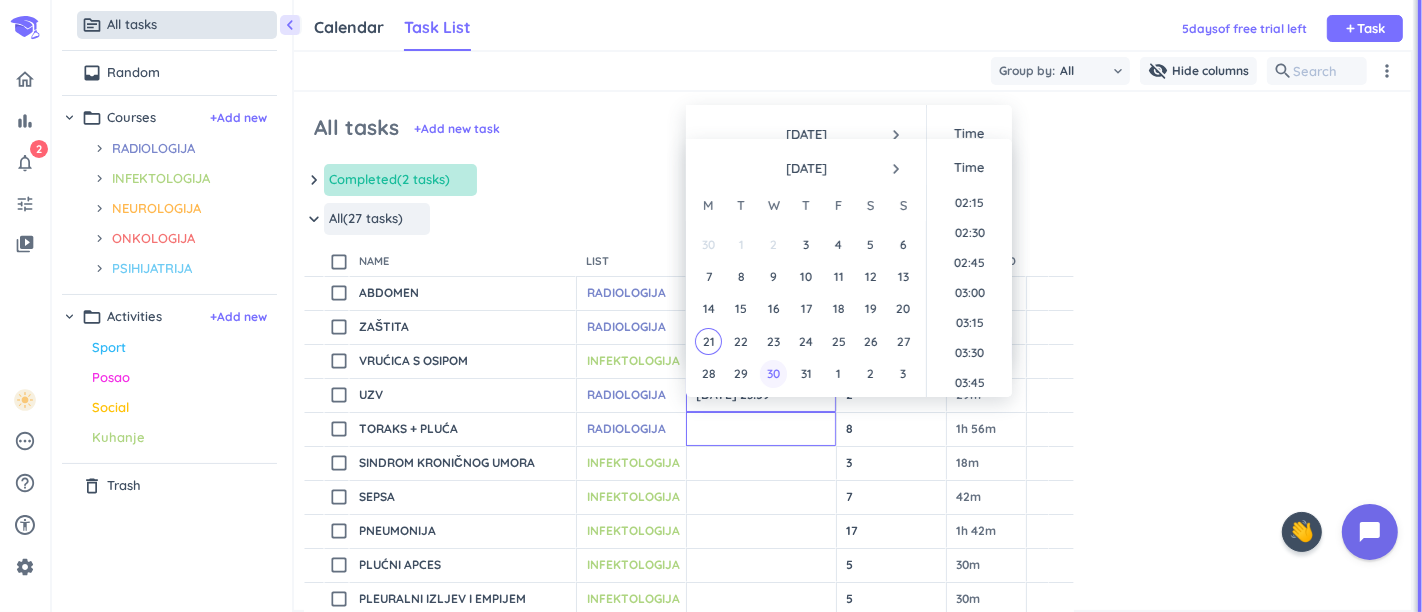 click on "30" at bounding box center [773, 373] 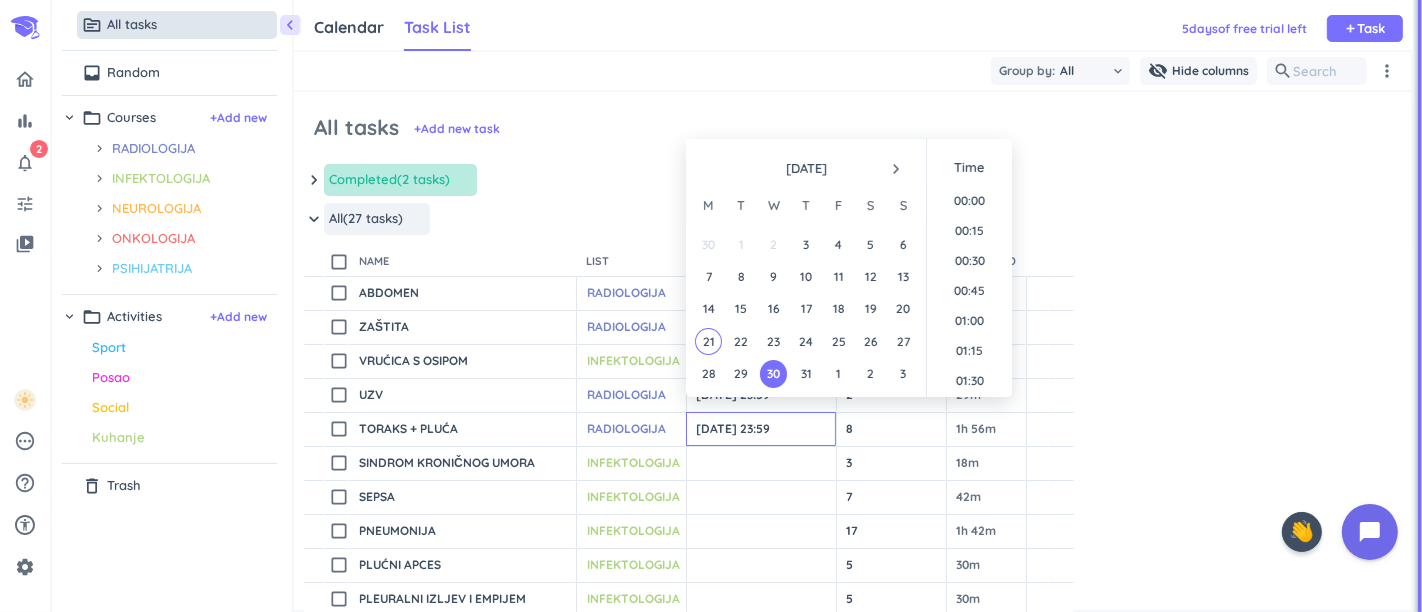 type on "[DATE] 23:59" 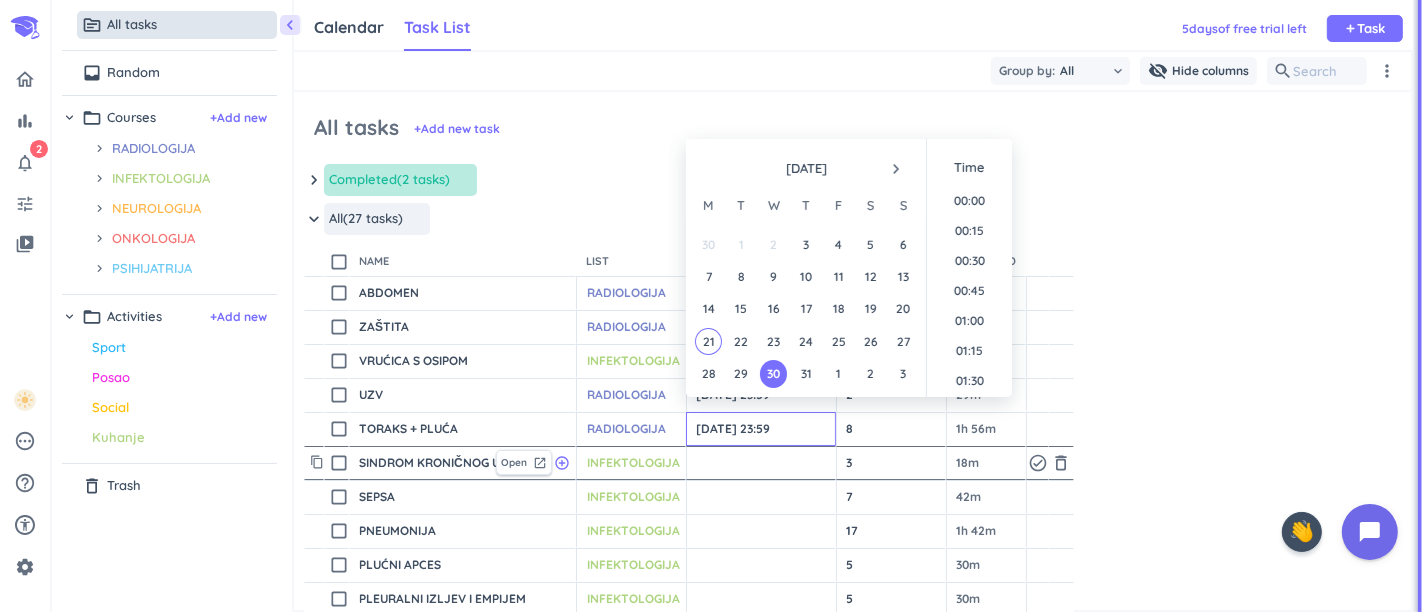 scroll, scrollTop: 2694, scrollLeft: 0, axis: vertical 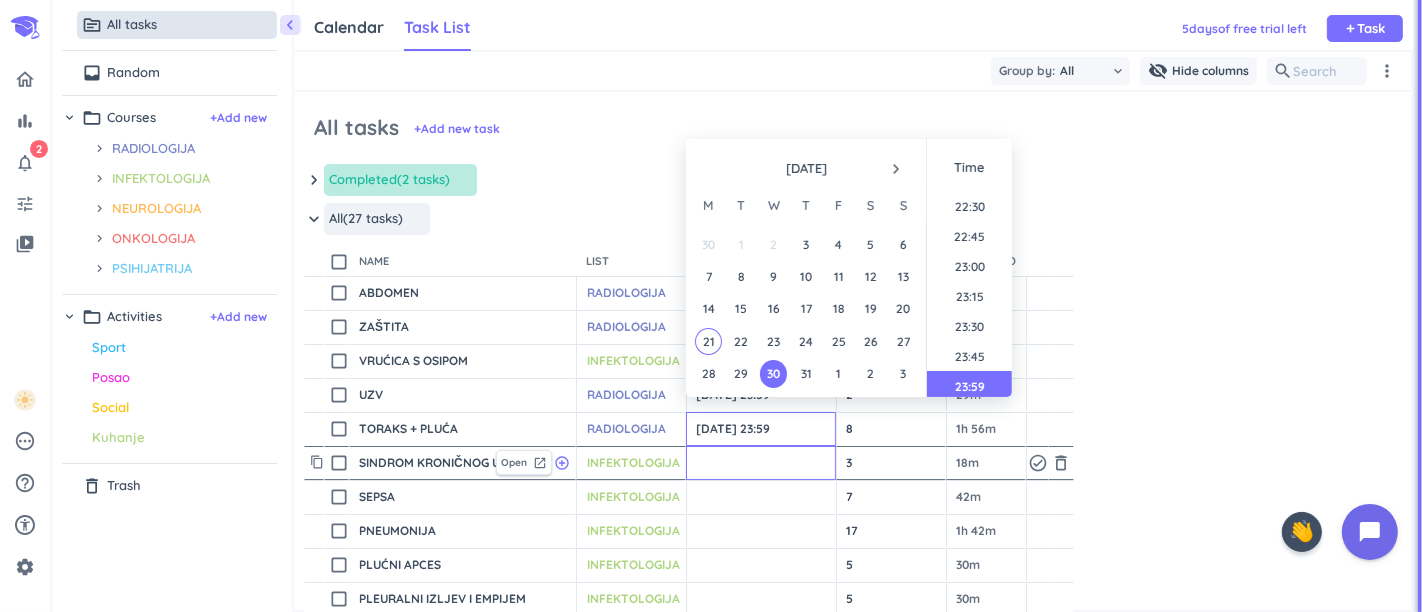 click at bounding box center (761, 463) 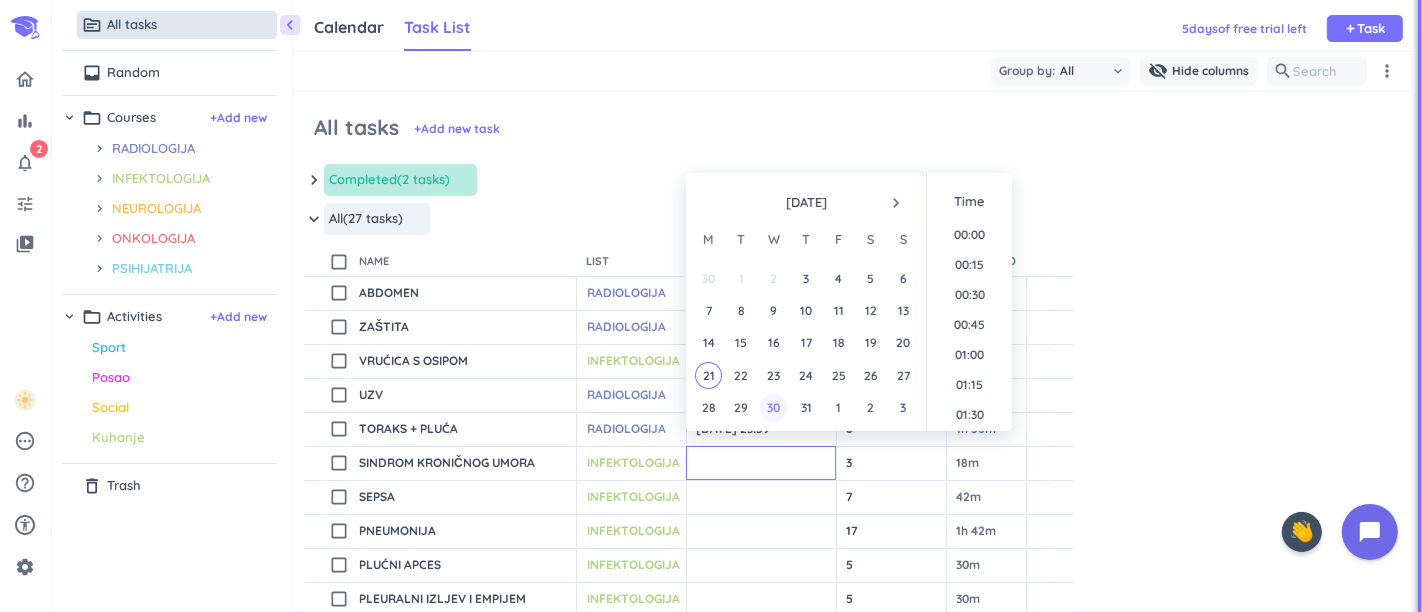 scroll, scrollTop: 268, scrollLeft: 0, axis: vertical 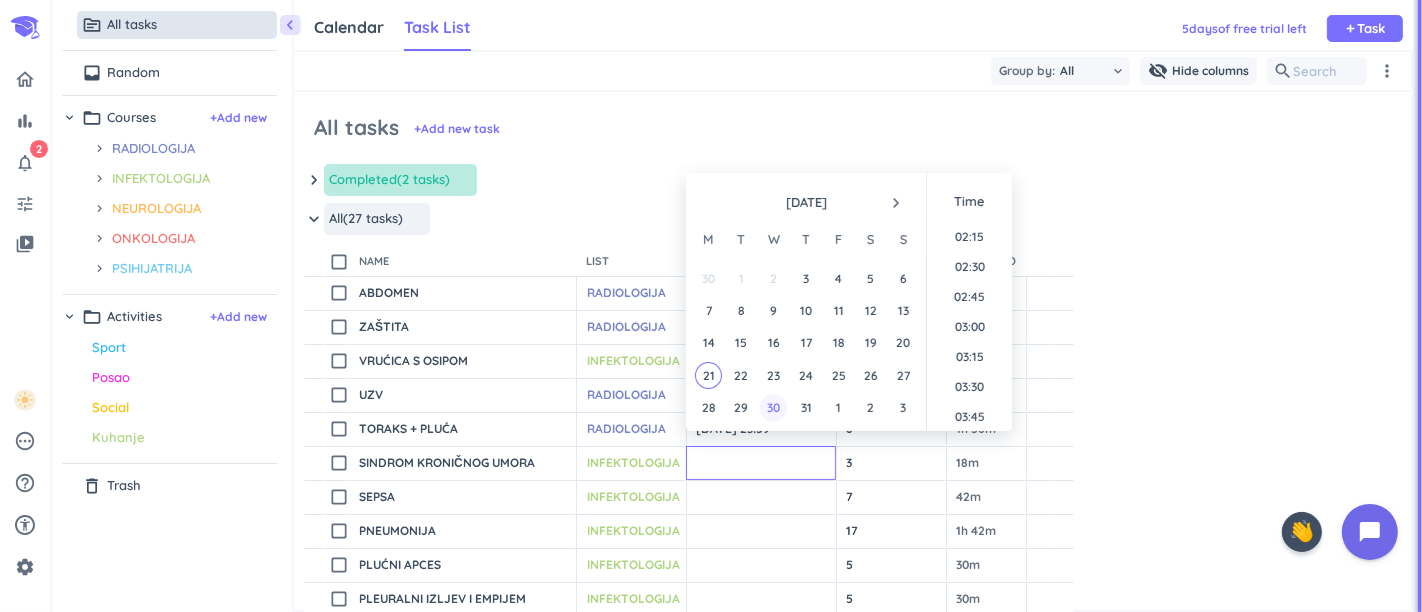click on "30" at bounding box center (773, 407) 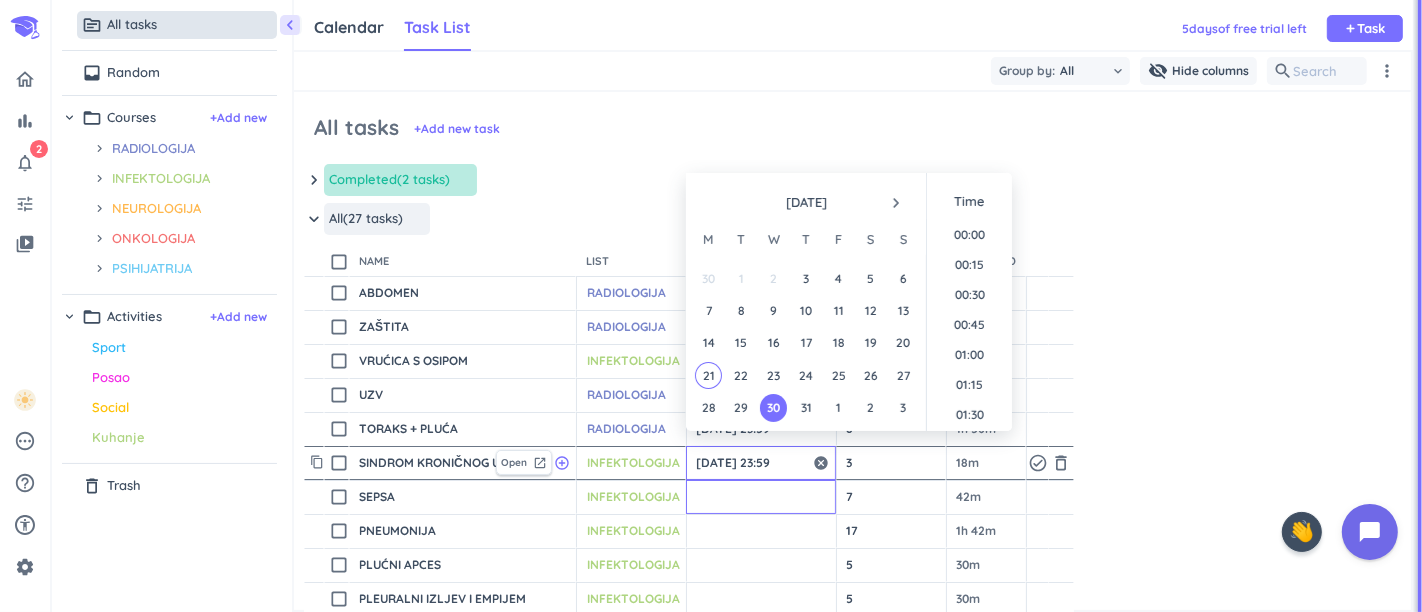 click at bounding box center (761, 497) 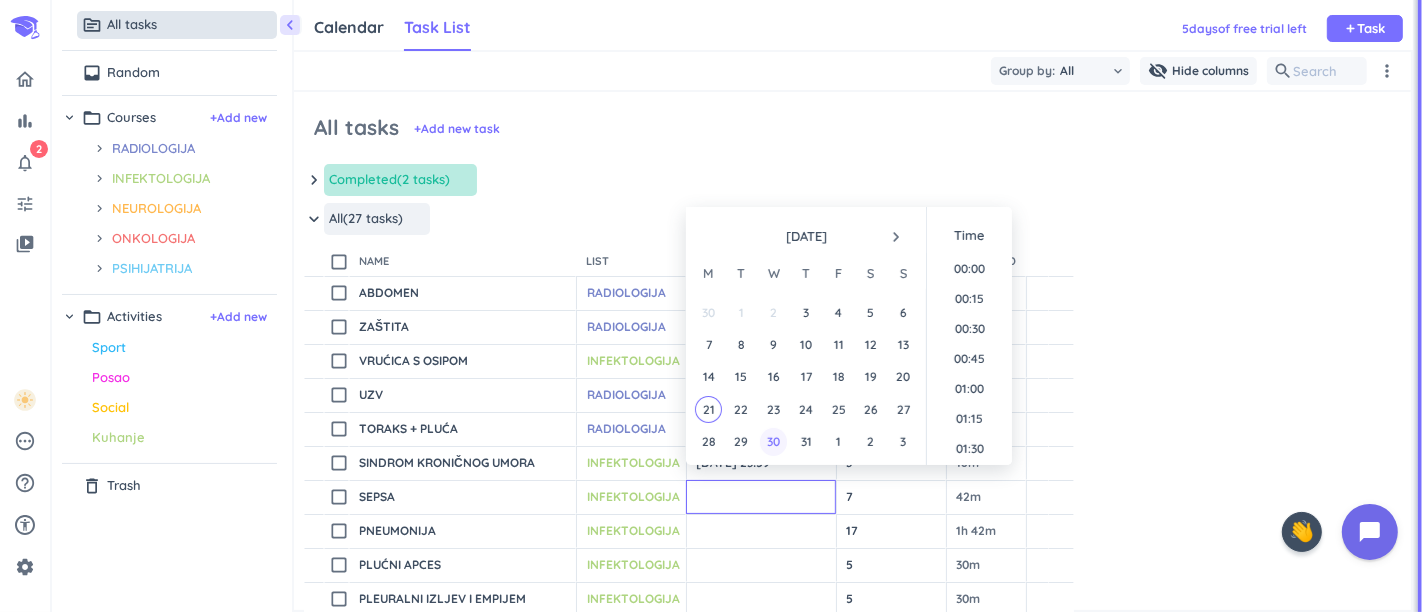 scroll, scrollTop: 268, scrollLeft: 0, axis: vertical 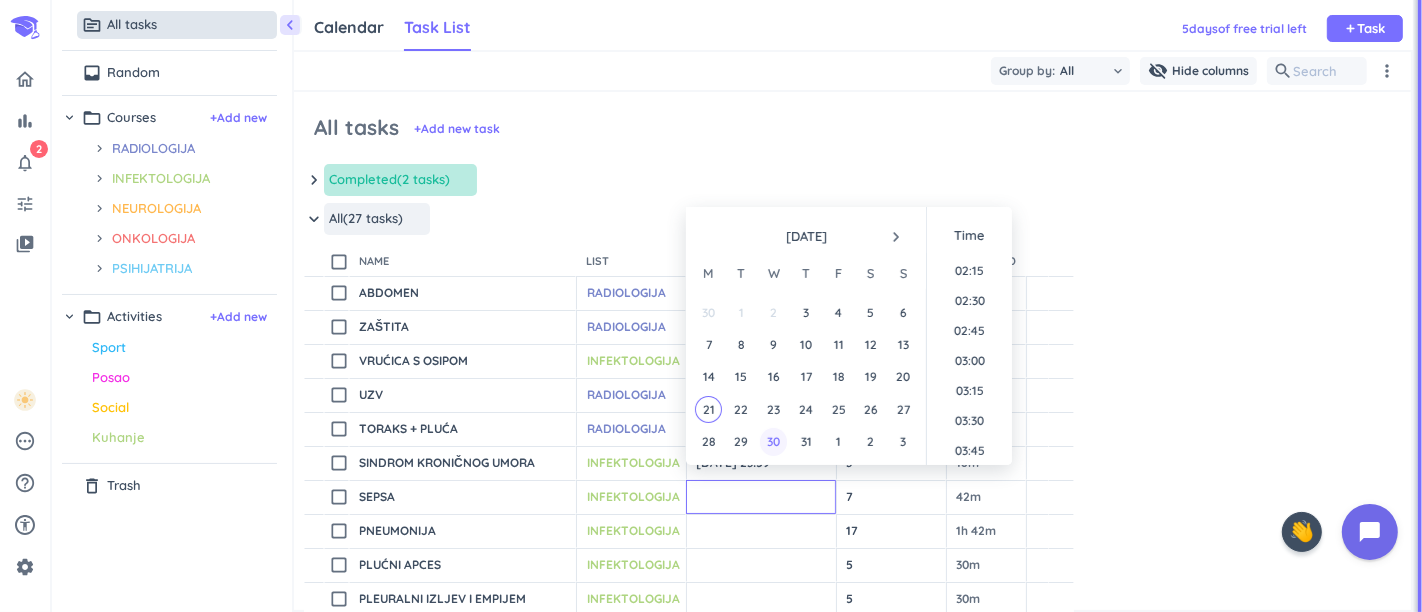 click on "30" at bounding box center (773, 441) 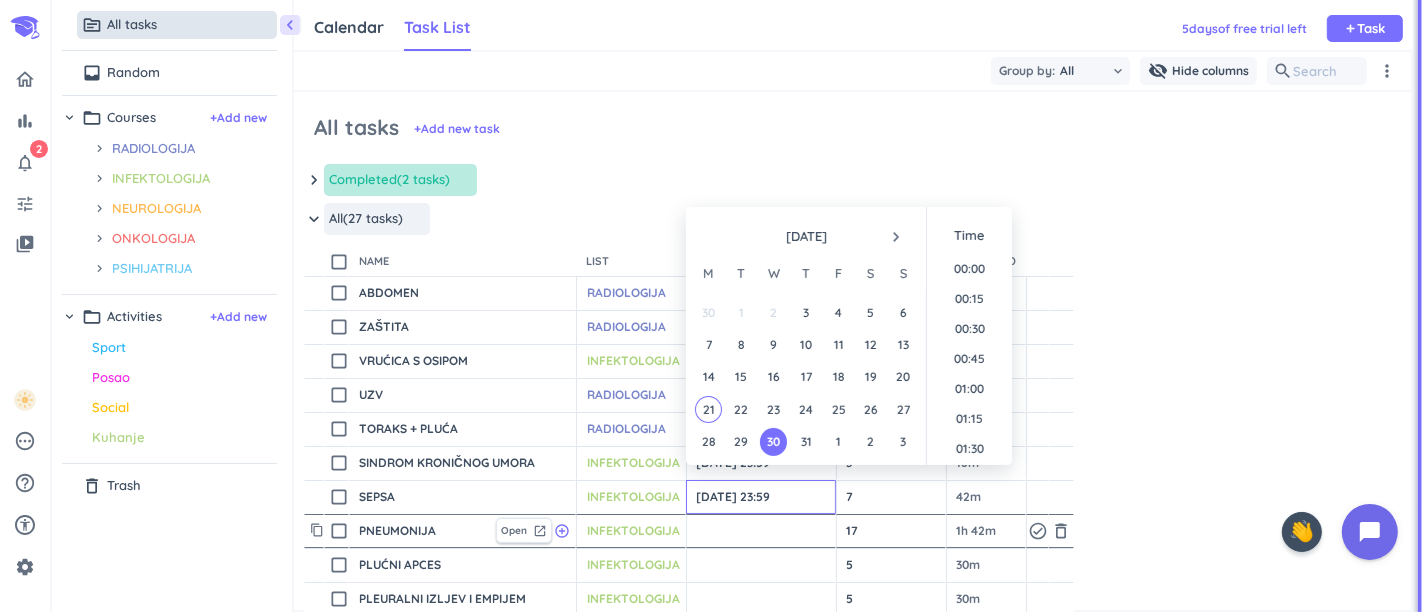 scroll, scrollTop: 2694, scrollLeft: 0, axis: vertical 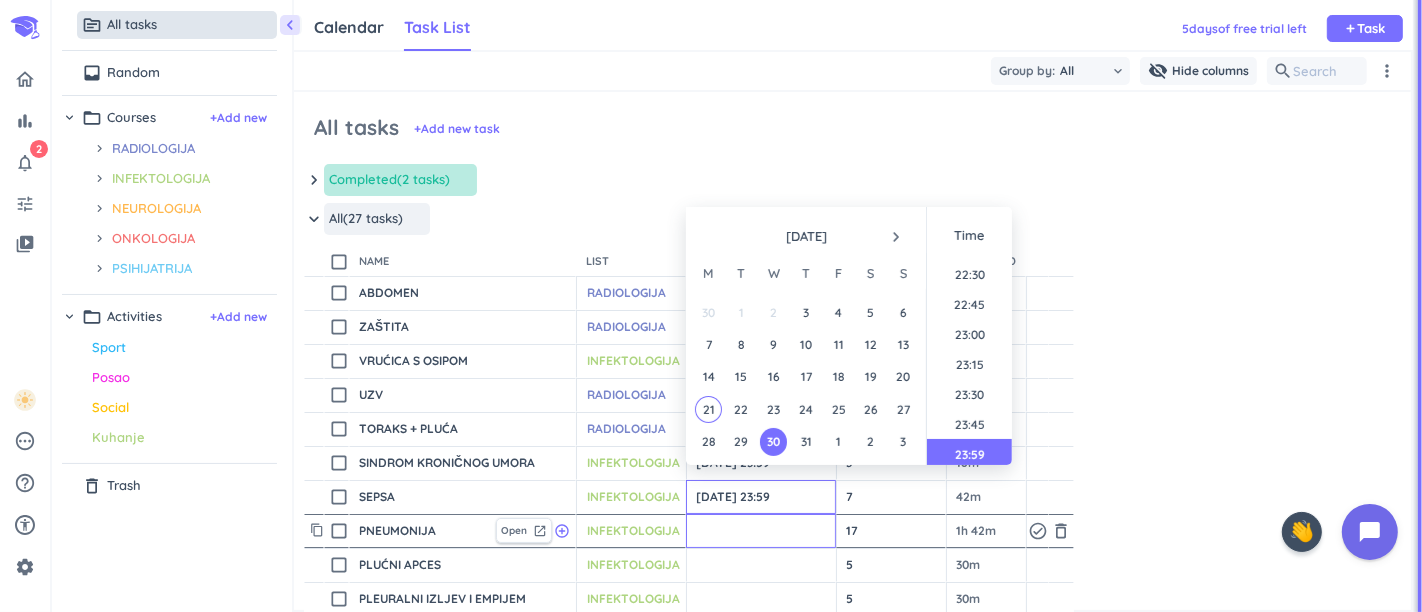 click at bounding box center (761, 531) 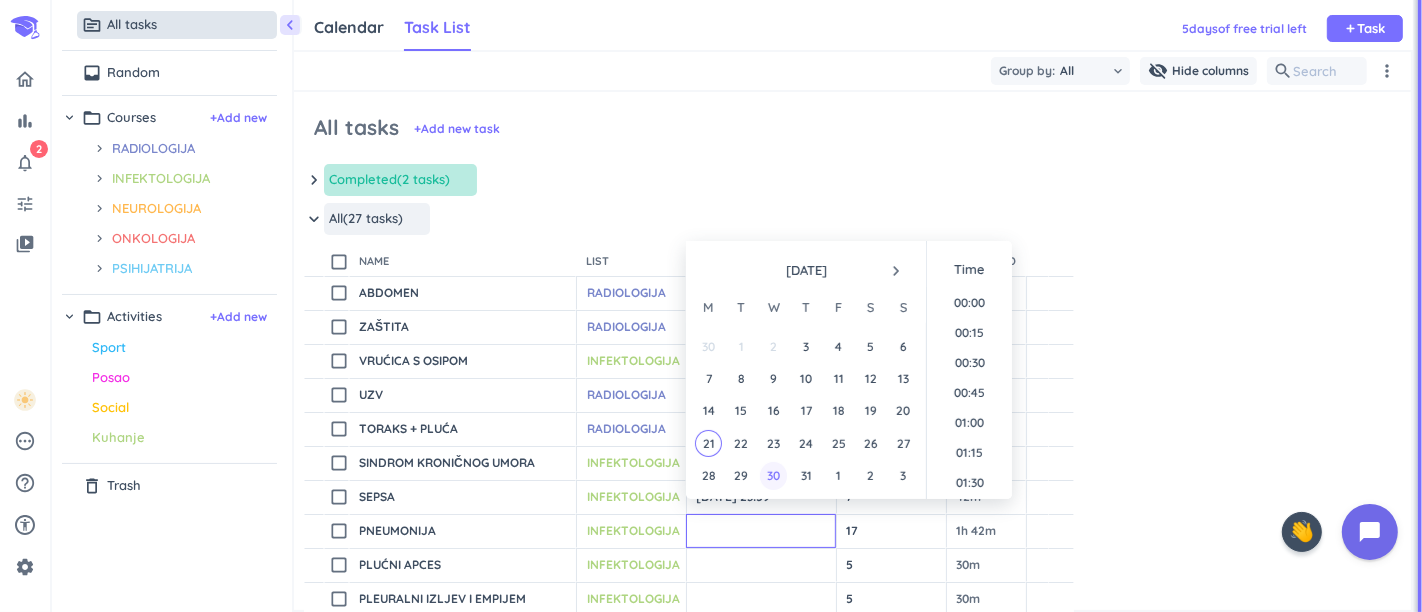 scroll, scrollTop: 268, scrollLeft: 0, axis: vertical 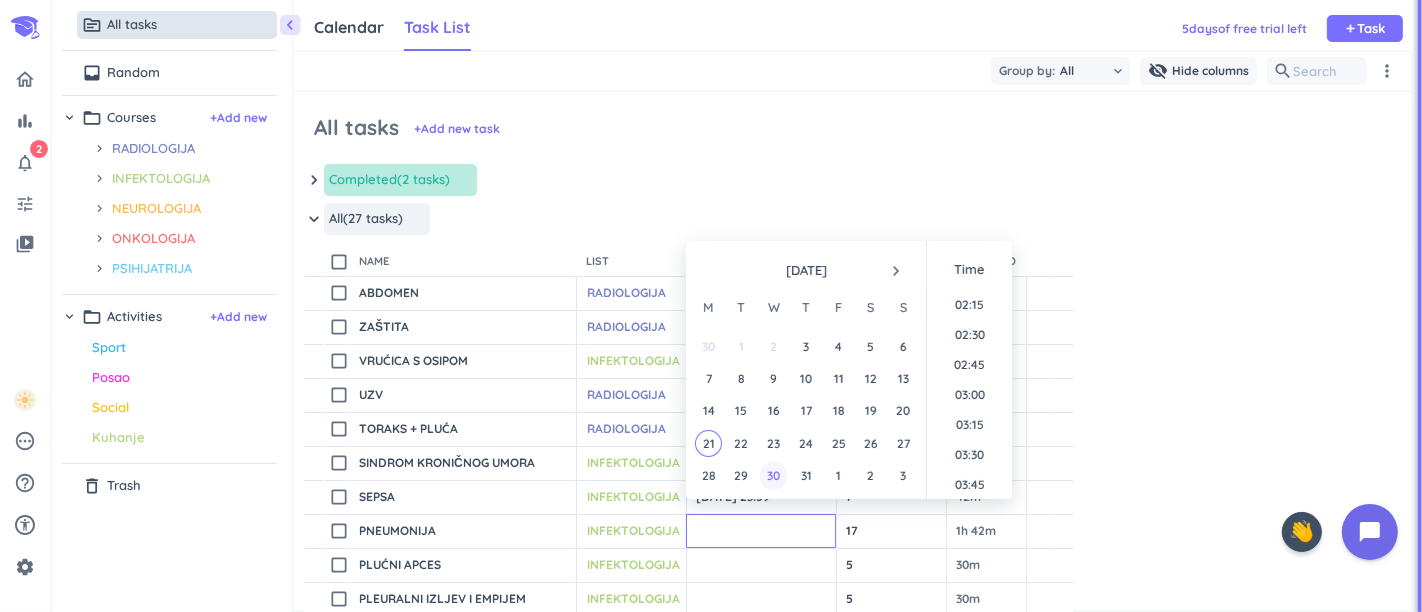 click on "30" at bounding box center (773, 475) 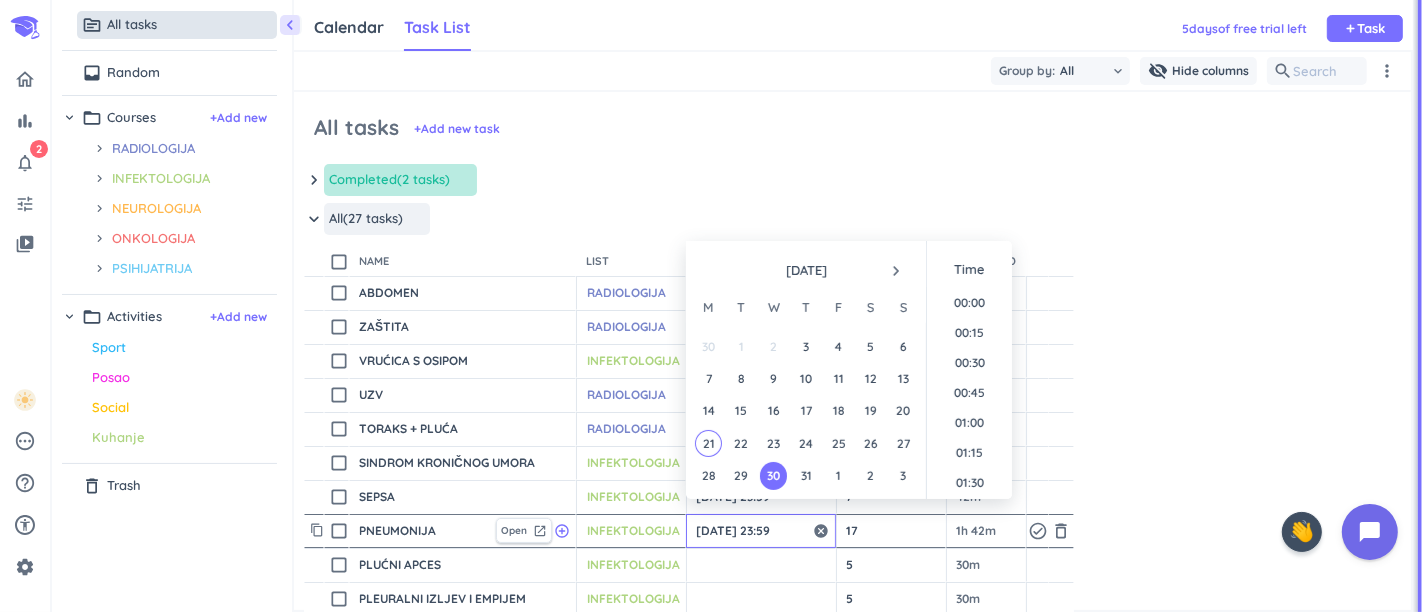 scroll, scrollTop: 2694, scrollLeft: 0, axis: vertical 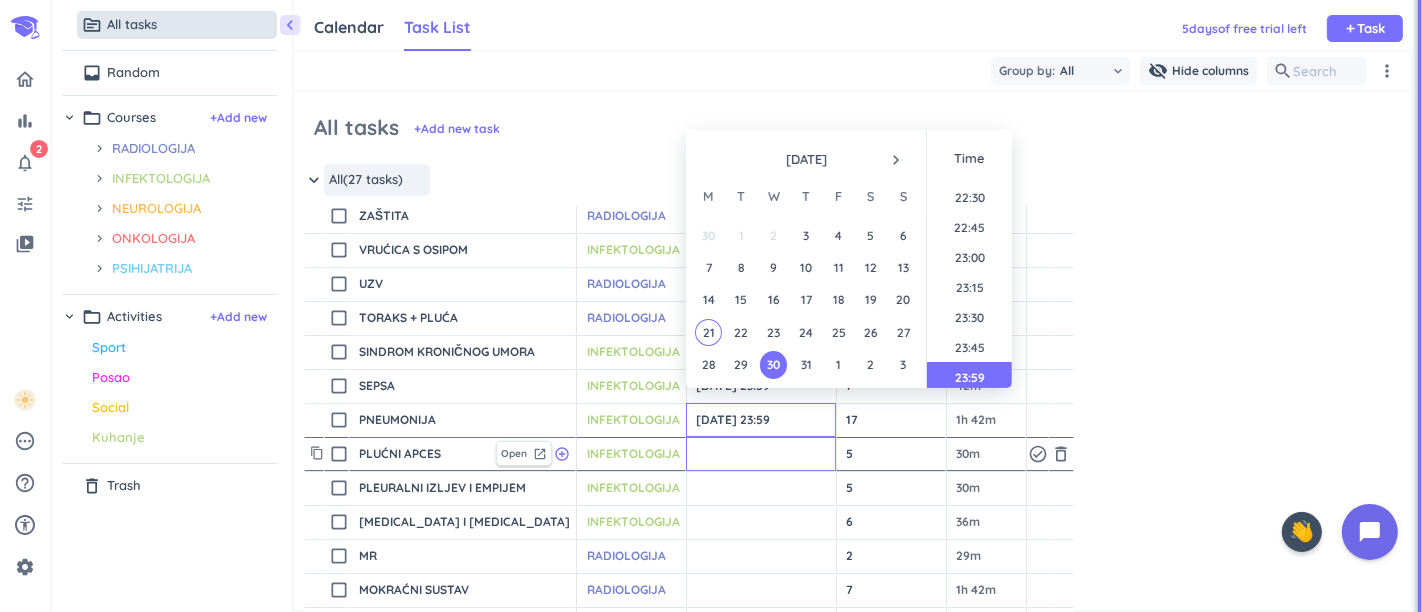 click at bounding box center (761, 454) 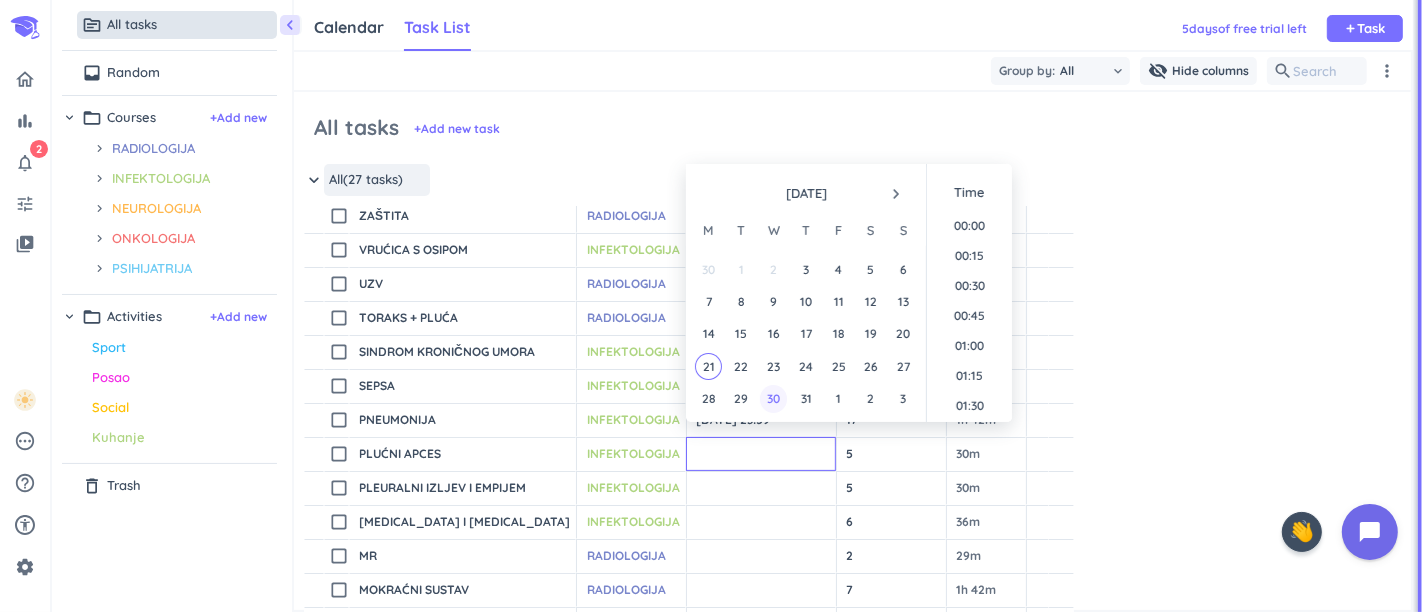 scroll, scrollTop: 268, scrollLeft: 0, axis: vertical 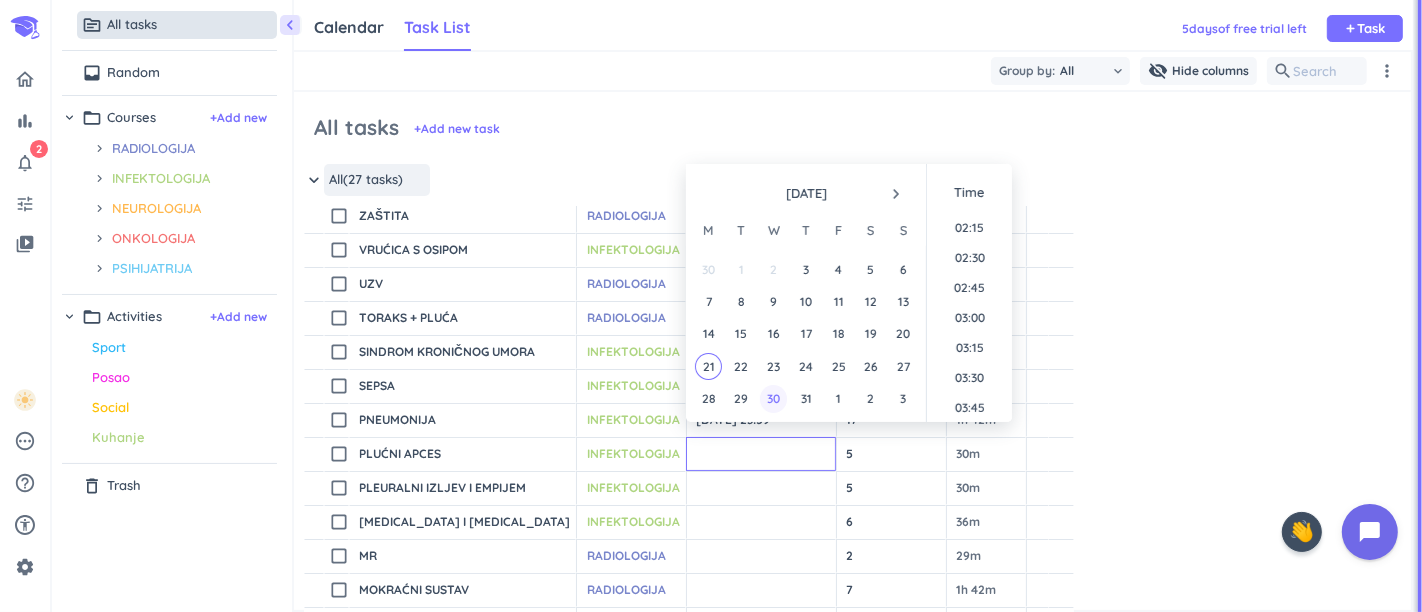 click on "30" at bounding box center [773, 398] 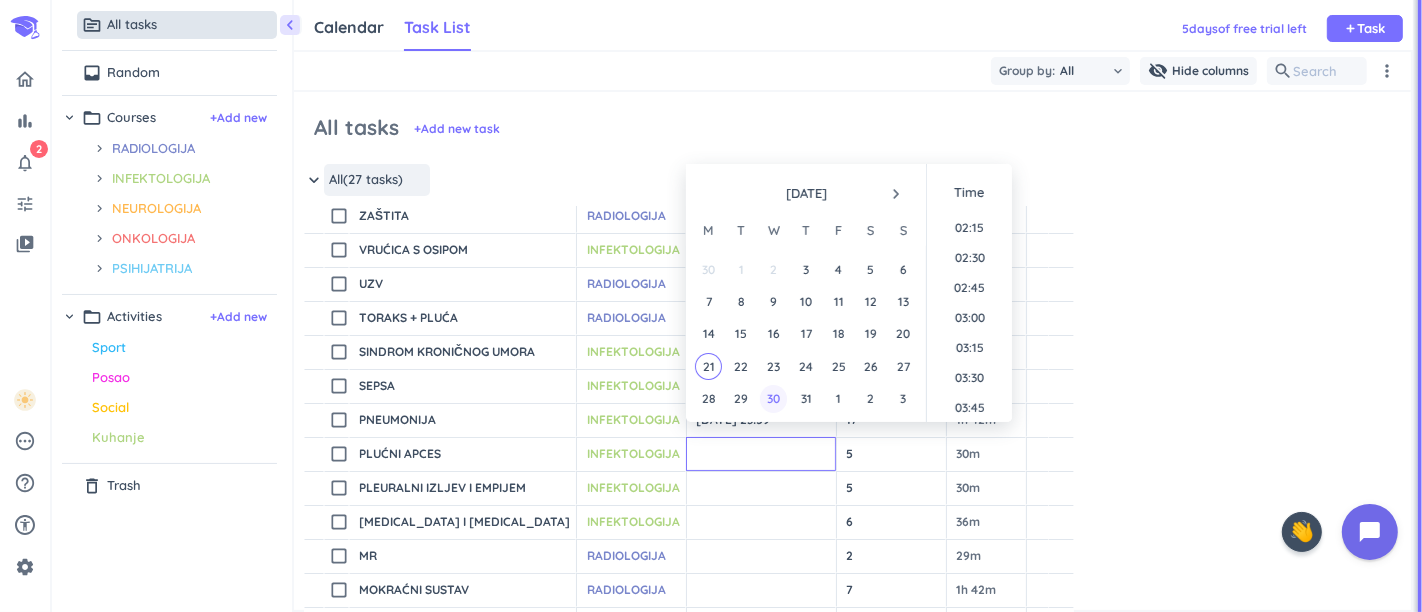 type on "[DATE] 23:59" 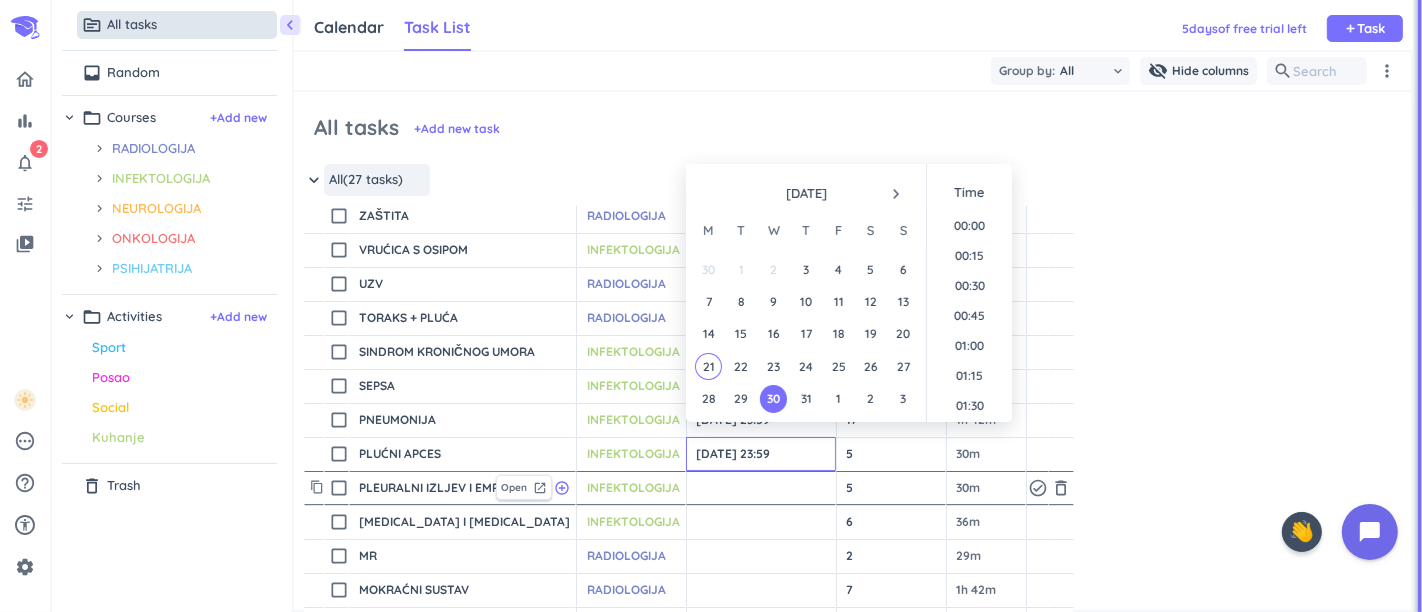 scroll, scrollTop: 2694, scrollLeft: 0, axis: vertical 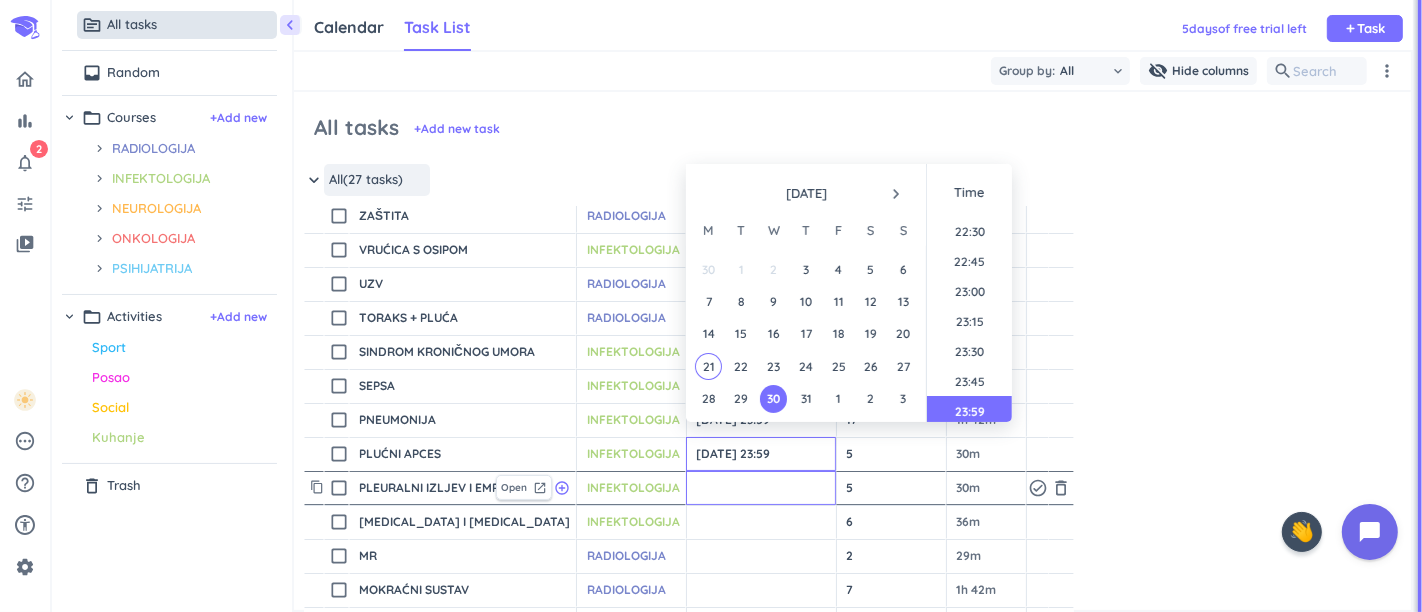 click at bounding box center [761, 488] 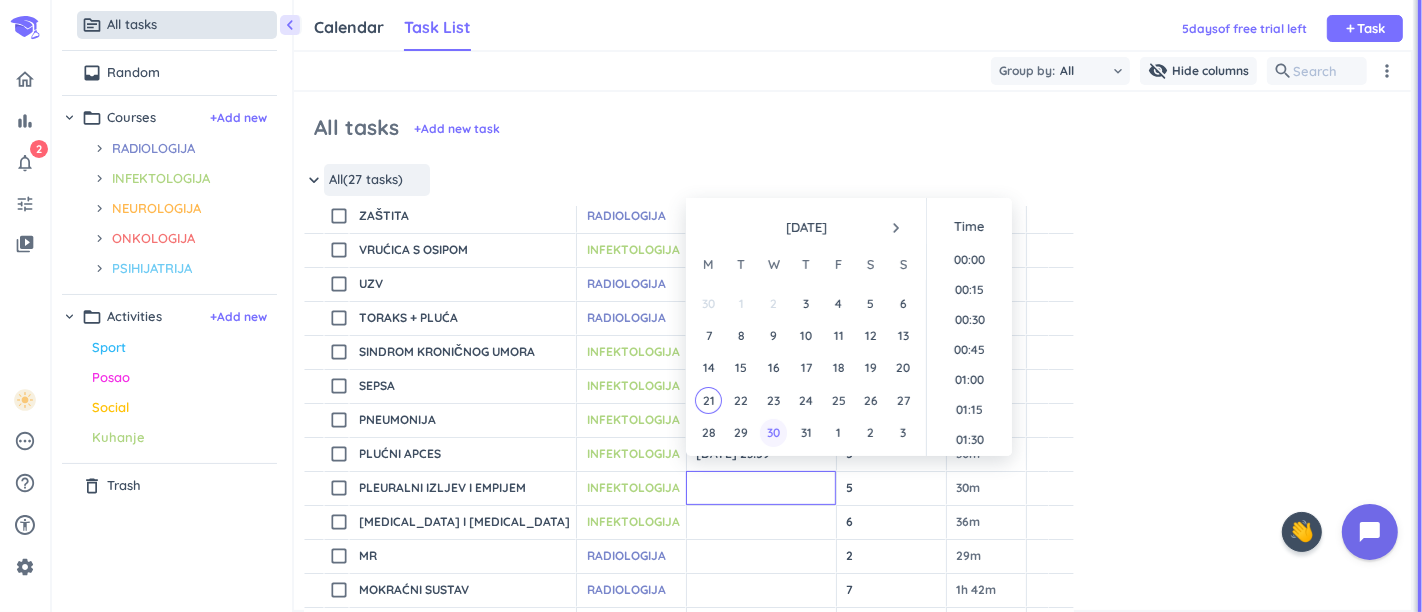 scroll, scrollTop: 268, scrollLeft: 0, axis: vertical 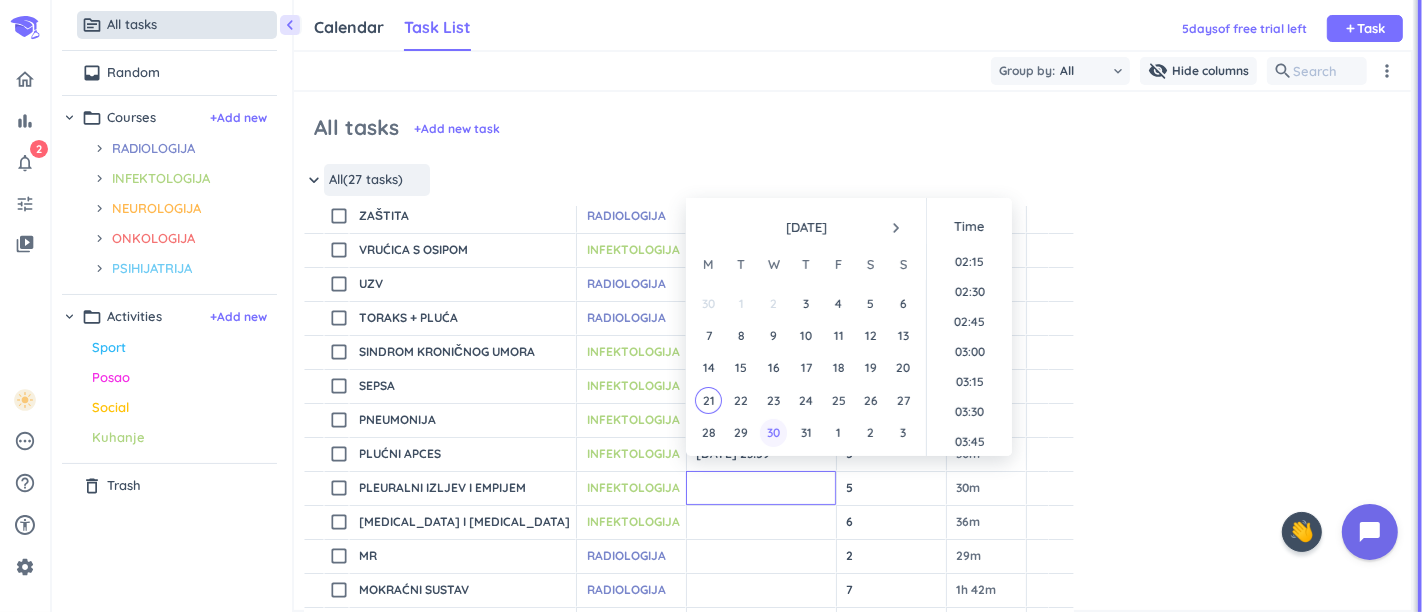 click on "30" at bounding box center (773, 432) 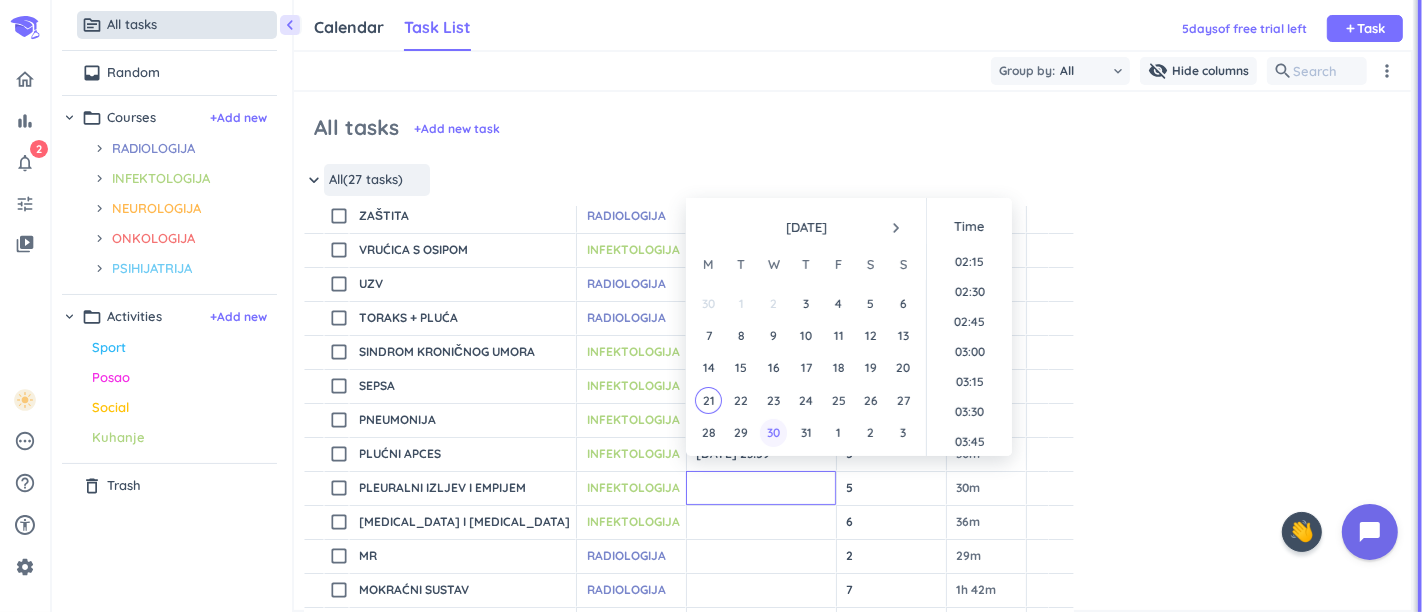type on "[DATE] 23:59" 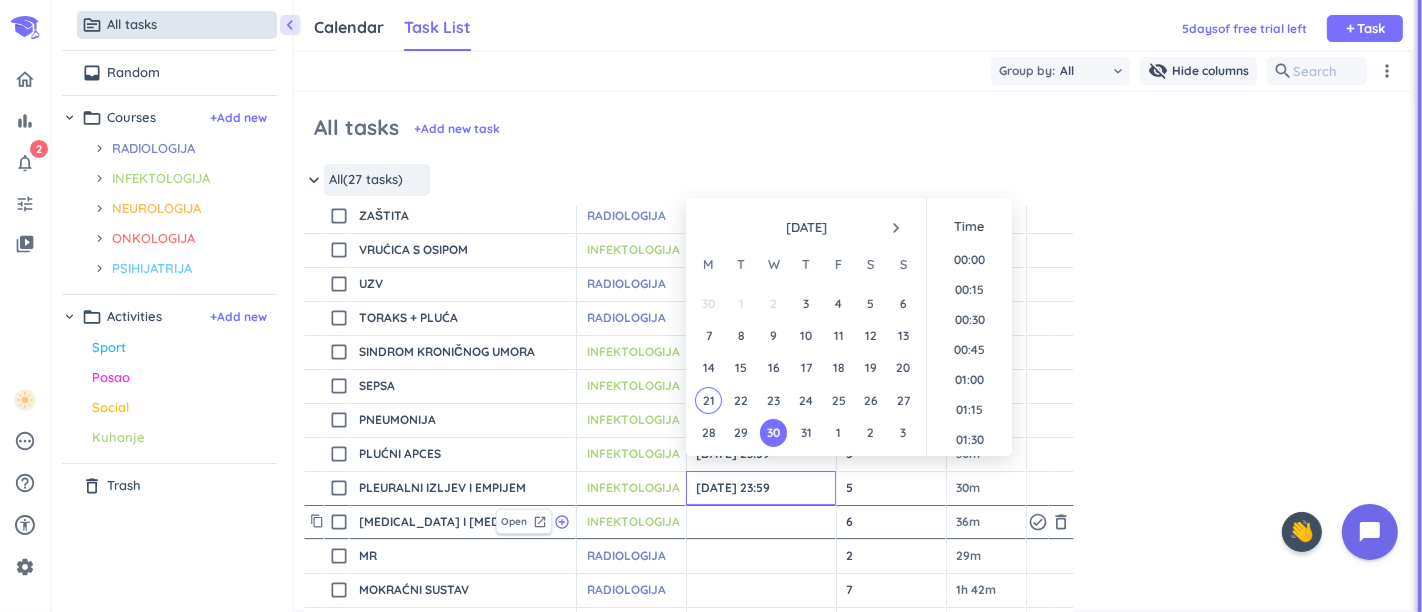 scroll, scrollTop: 2694, scrollLeft: 0, axis: vertical 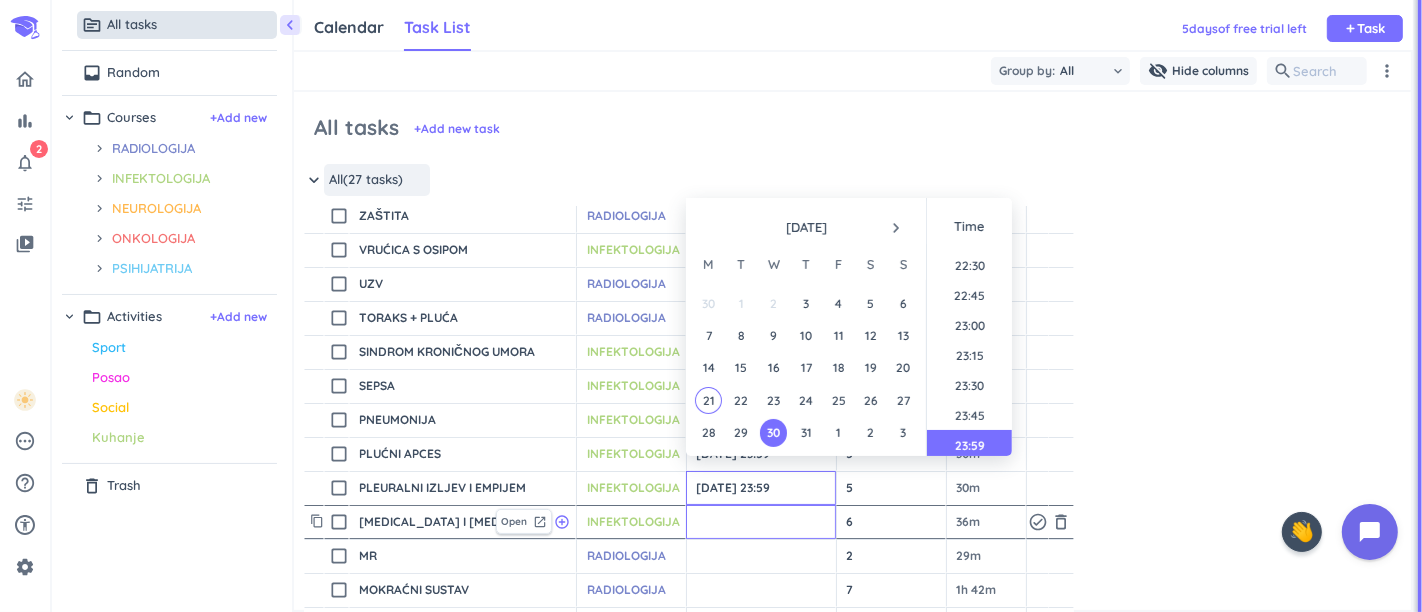 click at bounding box center [761, 522] 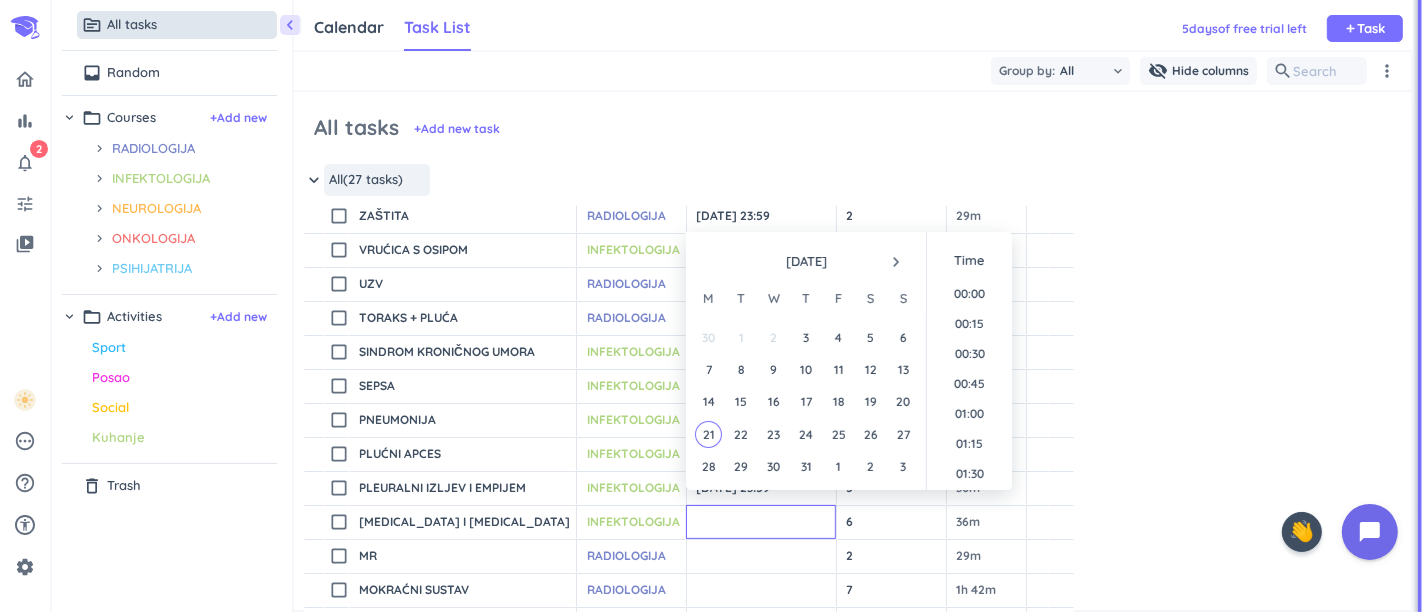scroll, scrollTop: 268, scrollLeft: 0, axis: vertical 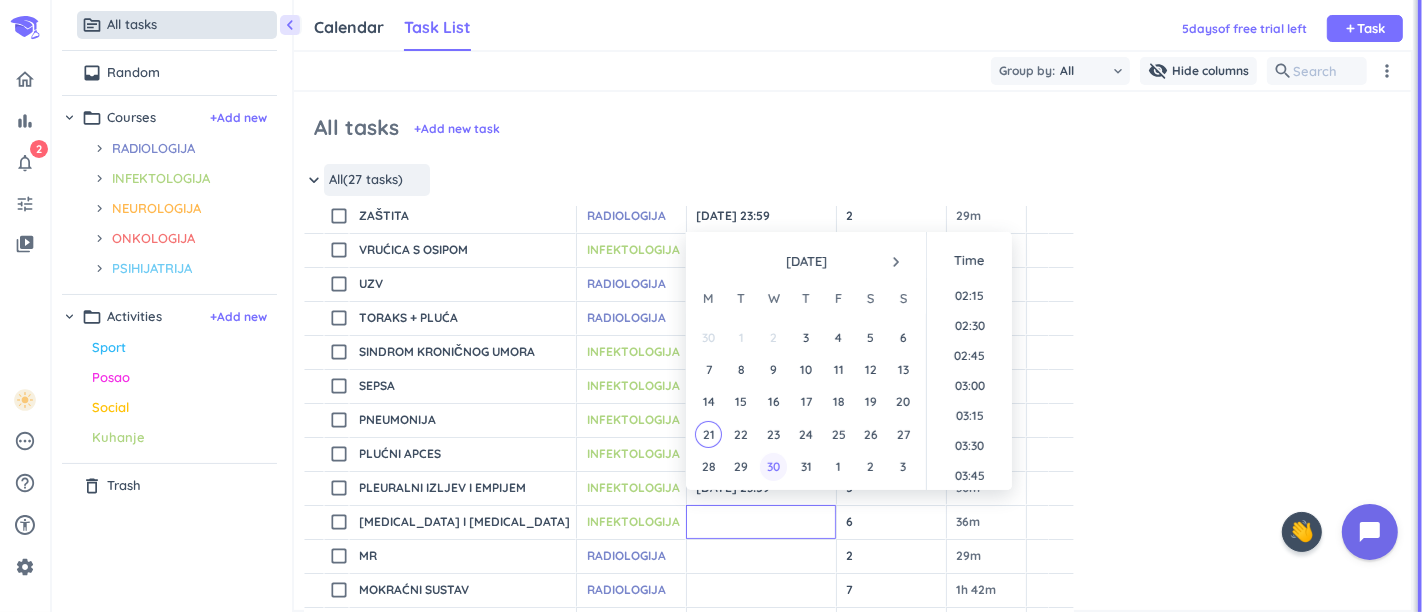 click on "30" at bounding box center [773, 466] 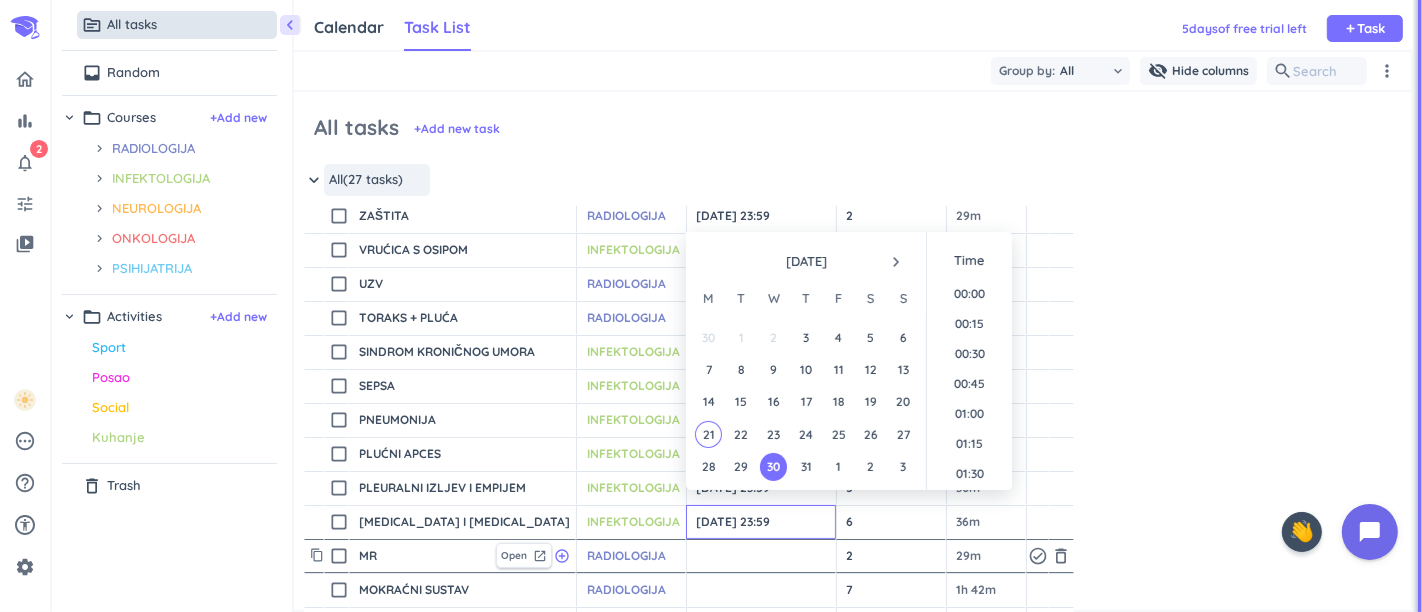 scroll, scrollTop: 2694, scrollLeft: 0, axis: vertical 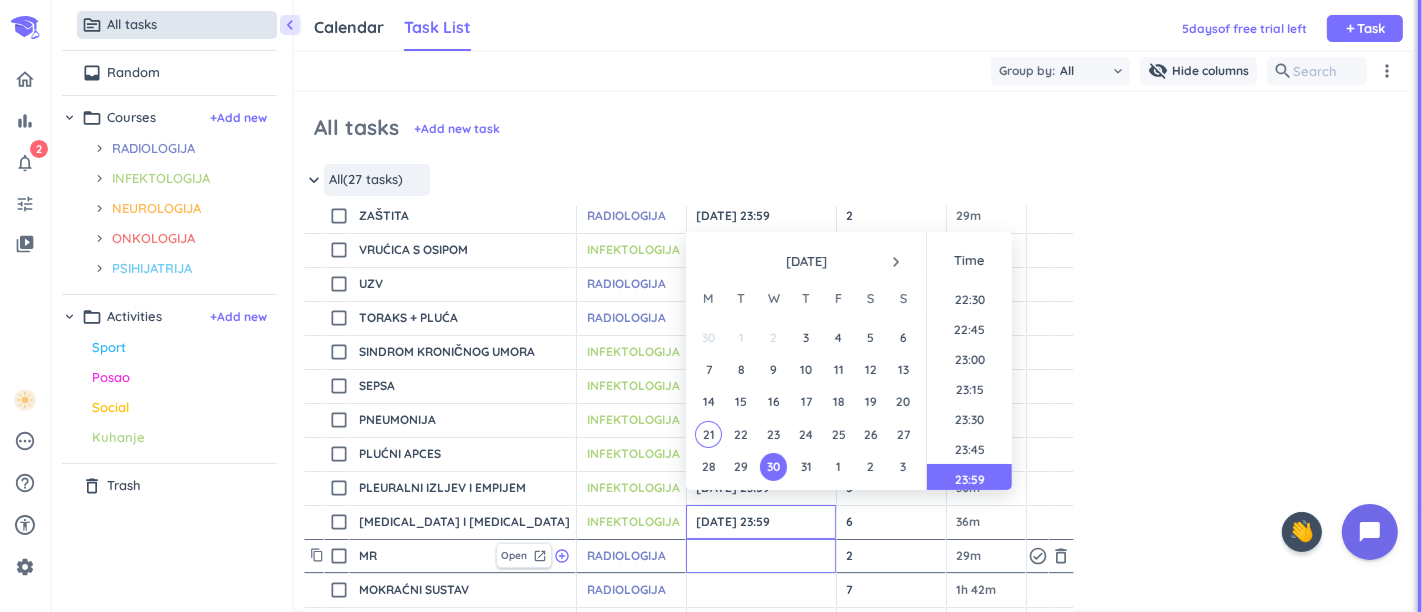click at bounding box center [761, 556] 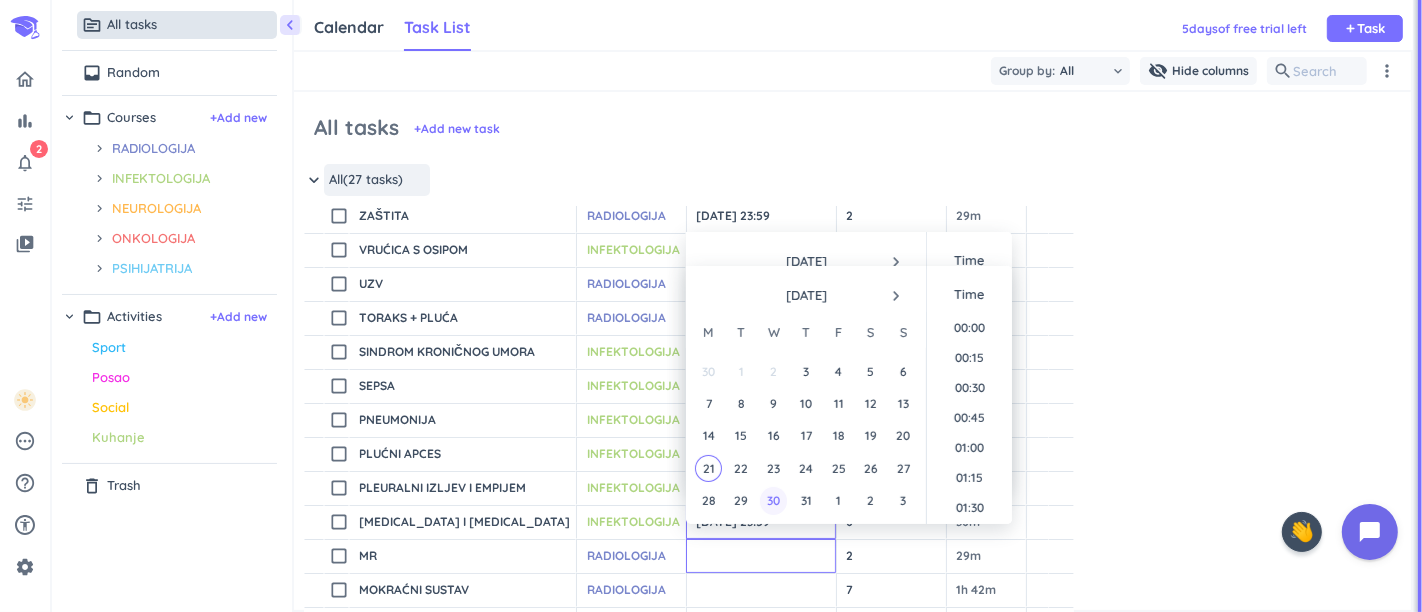 scroll, scrollTop: 0, scrollLeft: 0, axis: both 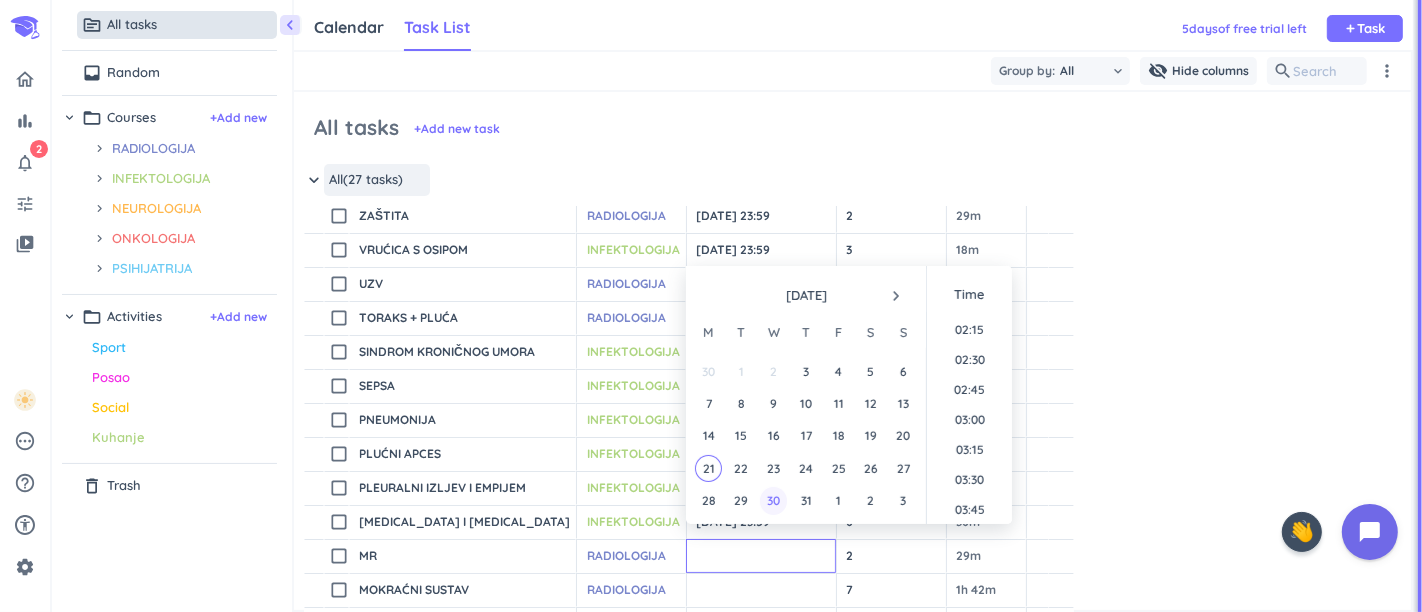 click on "30" at bounding box center [773, 500] 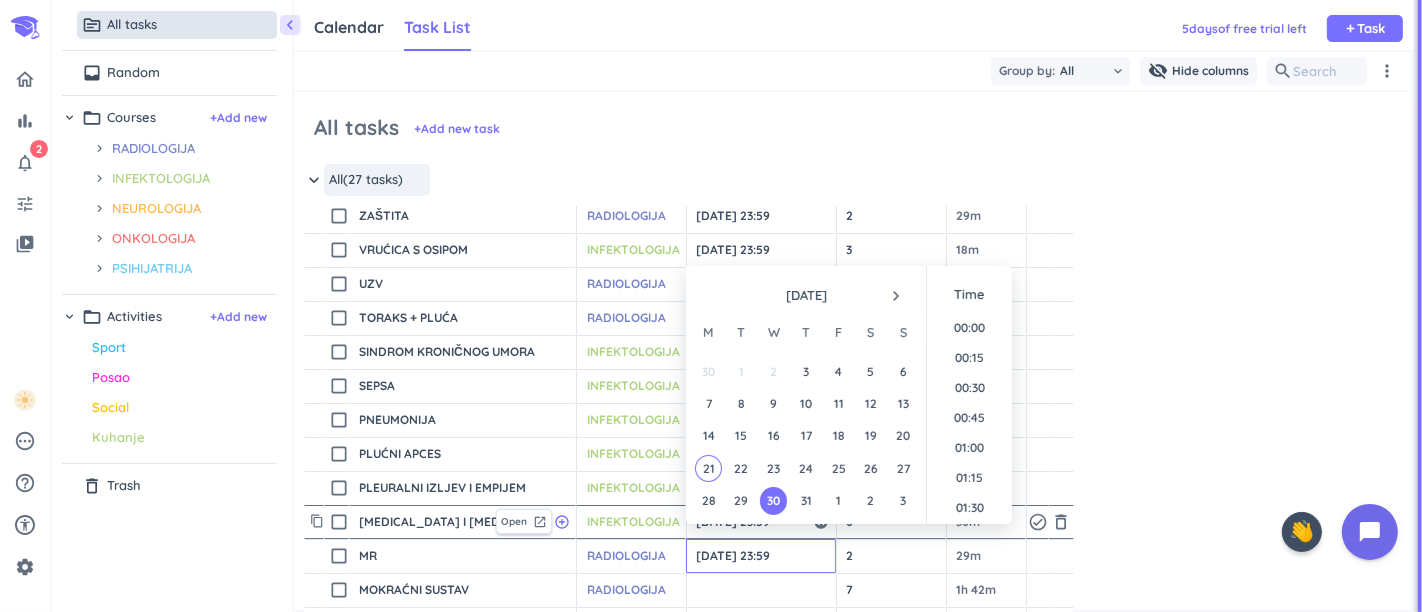 scroll, scrollTop: 2694, scrollLeft: 0, axis: vertical 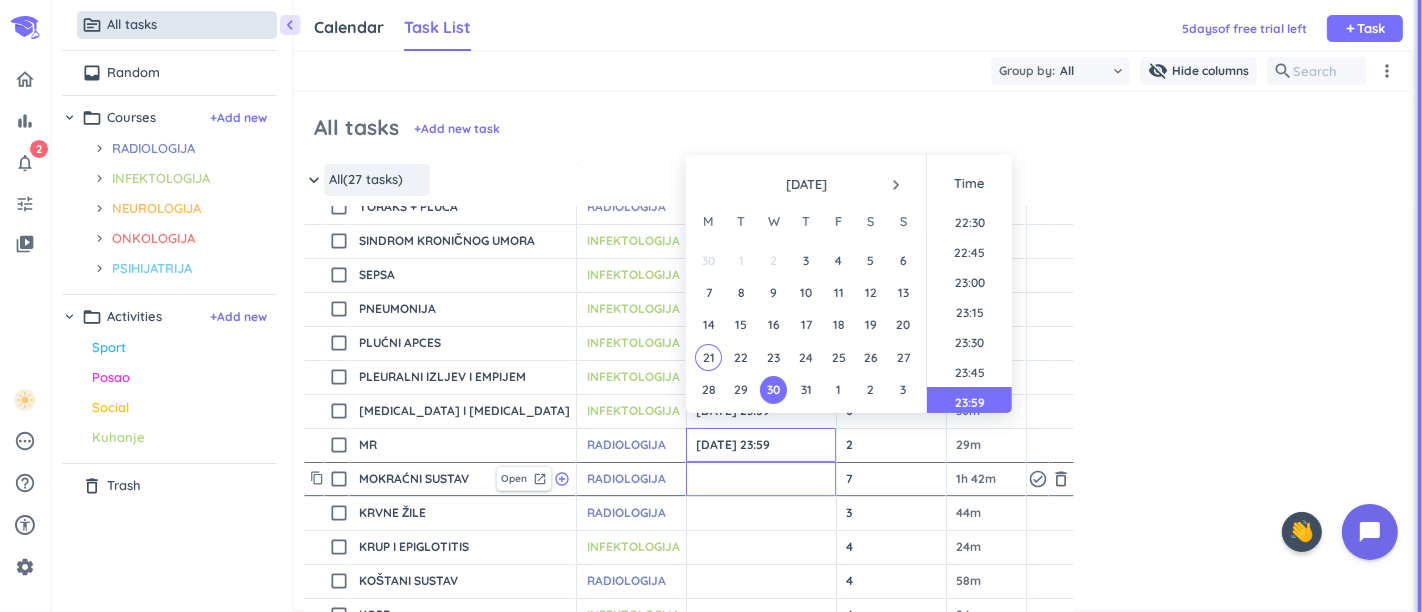 click at bounding box center (761, 479) 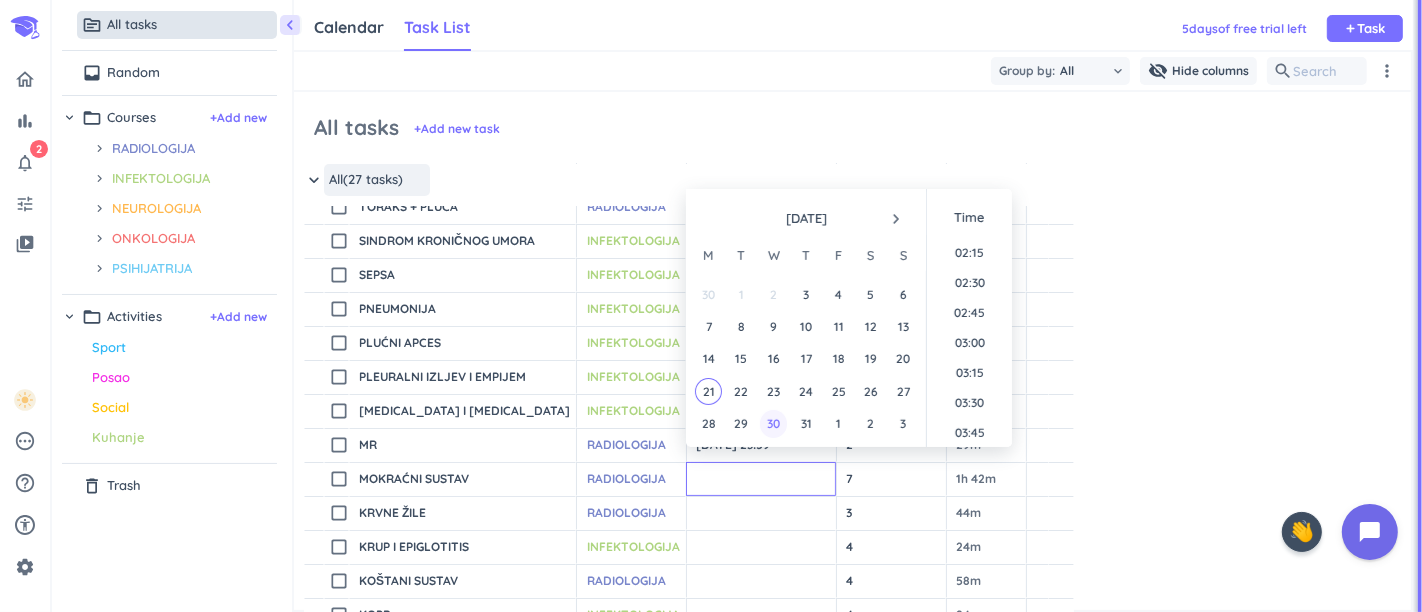 click on "30" at bounding box center (773, 423) 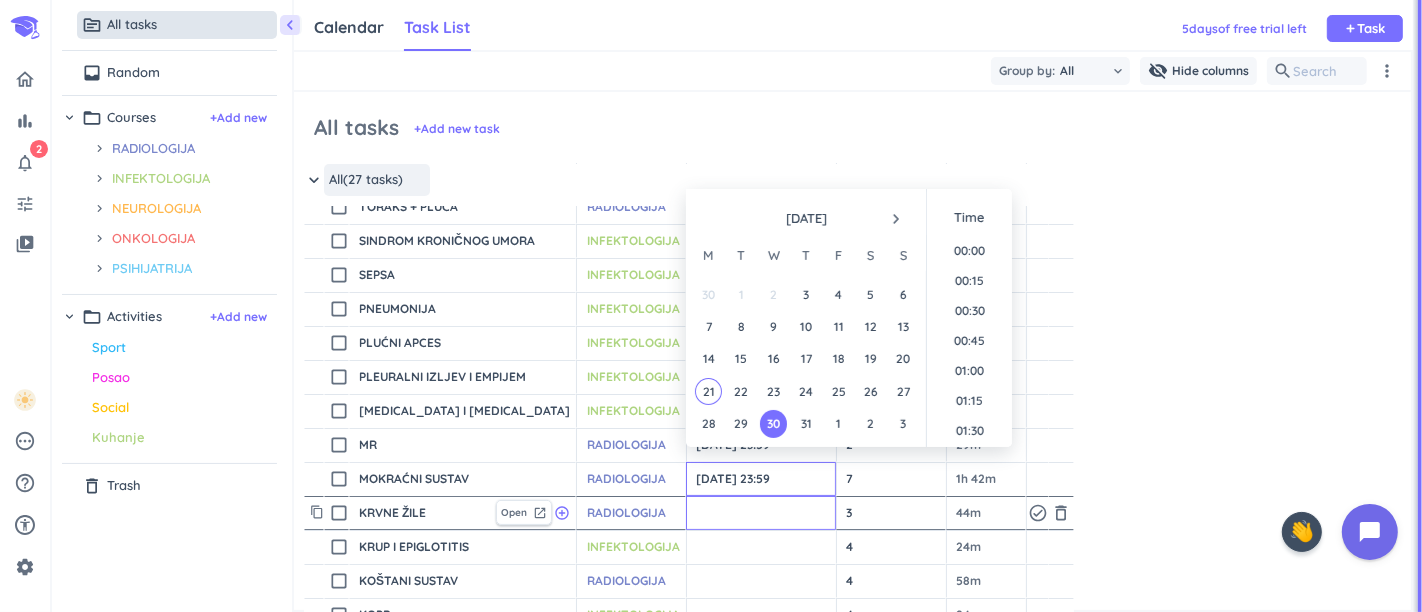 click at bounding box center [761, 513] 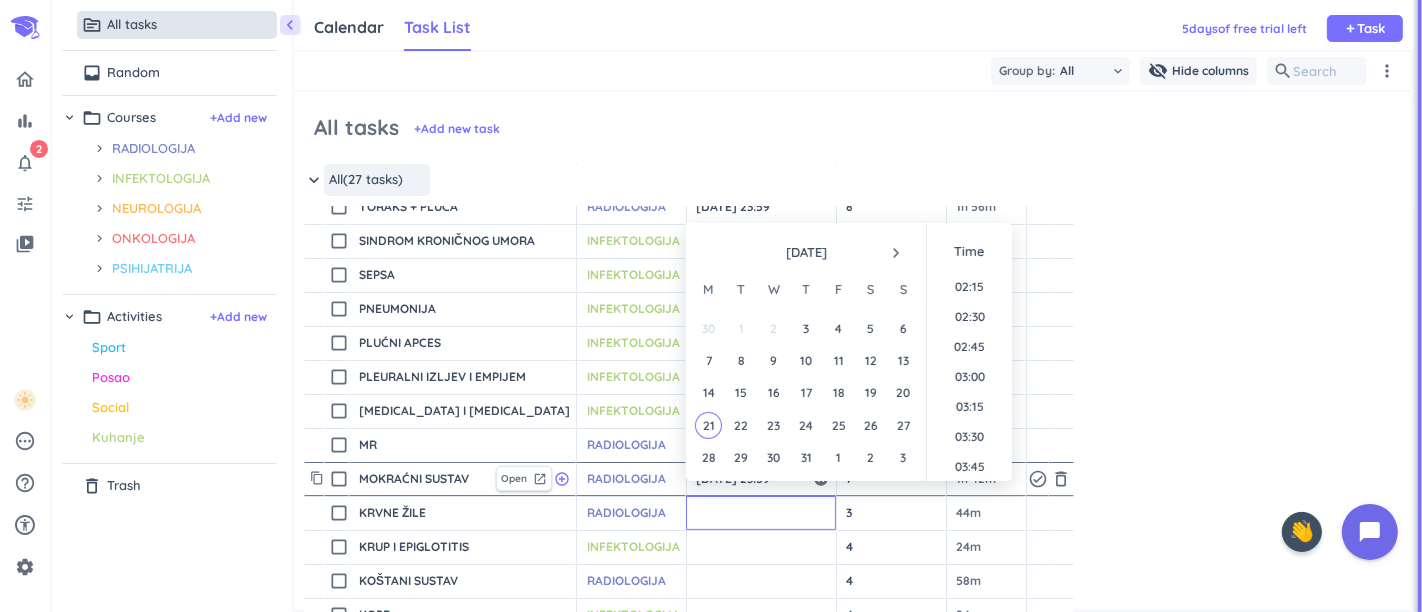 click on "30" at bounding box center [773, 457] 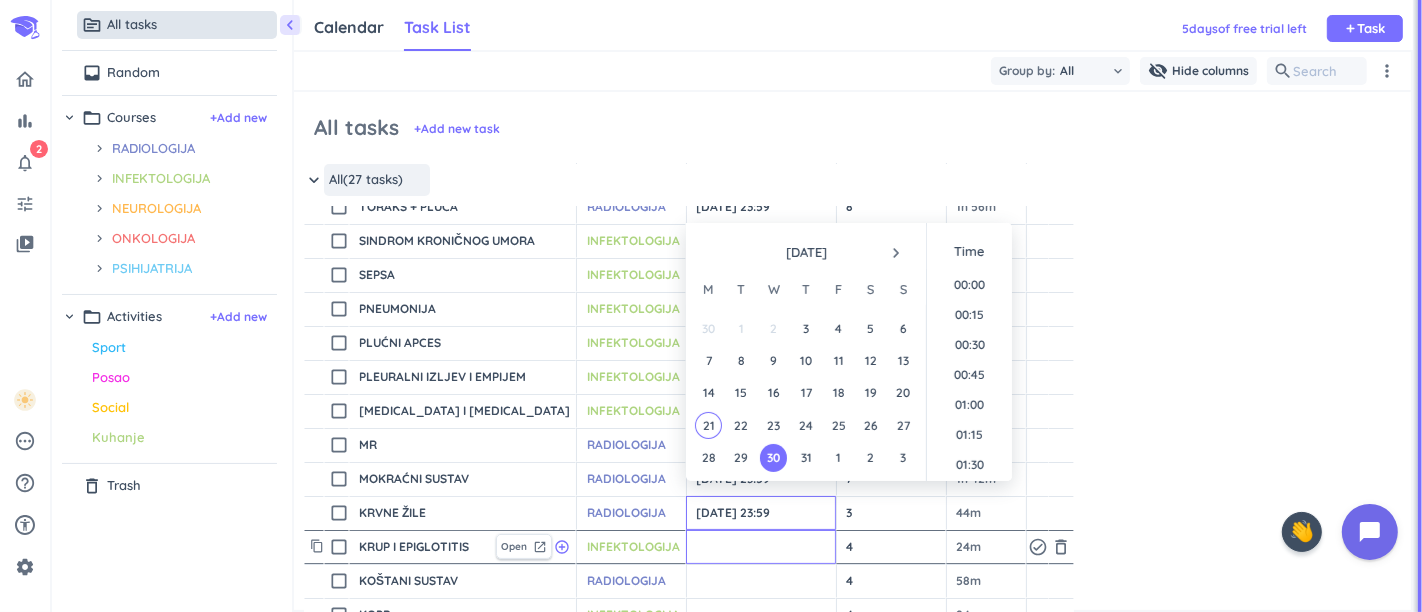 click at bounding box center [761, 547] 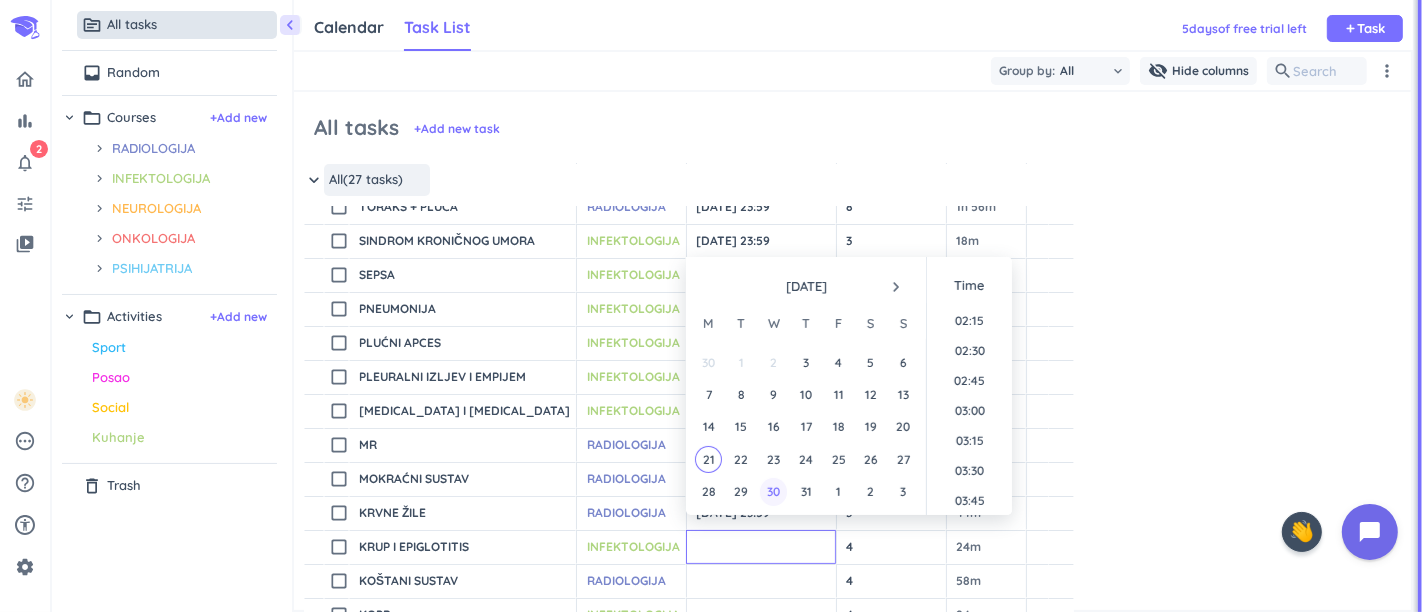 click on "30" at bounding box center (773, 491) 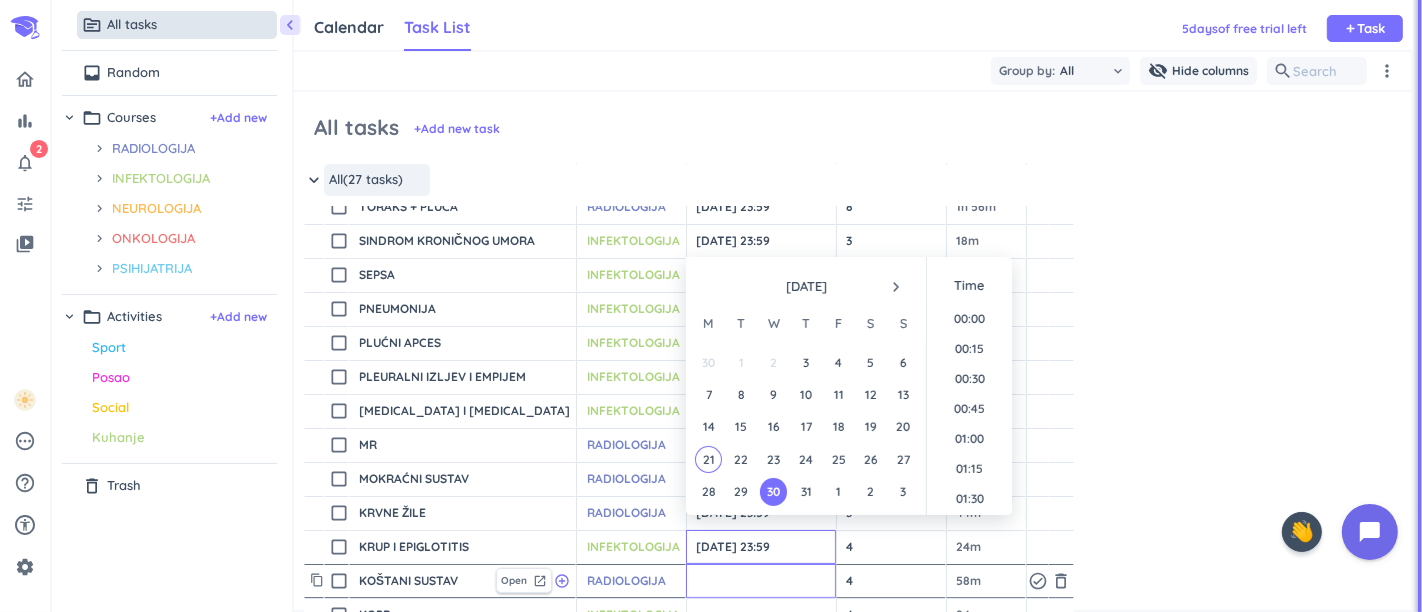 click at bounding box center (761, 581) 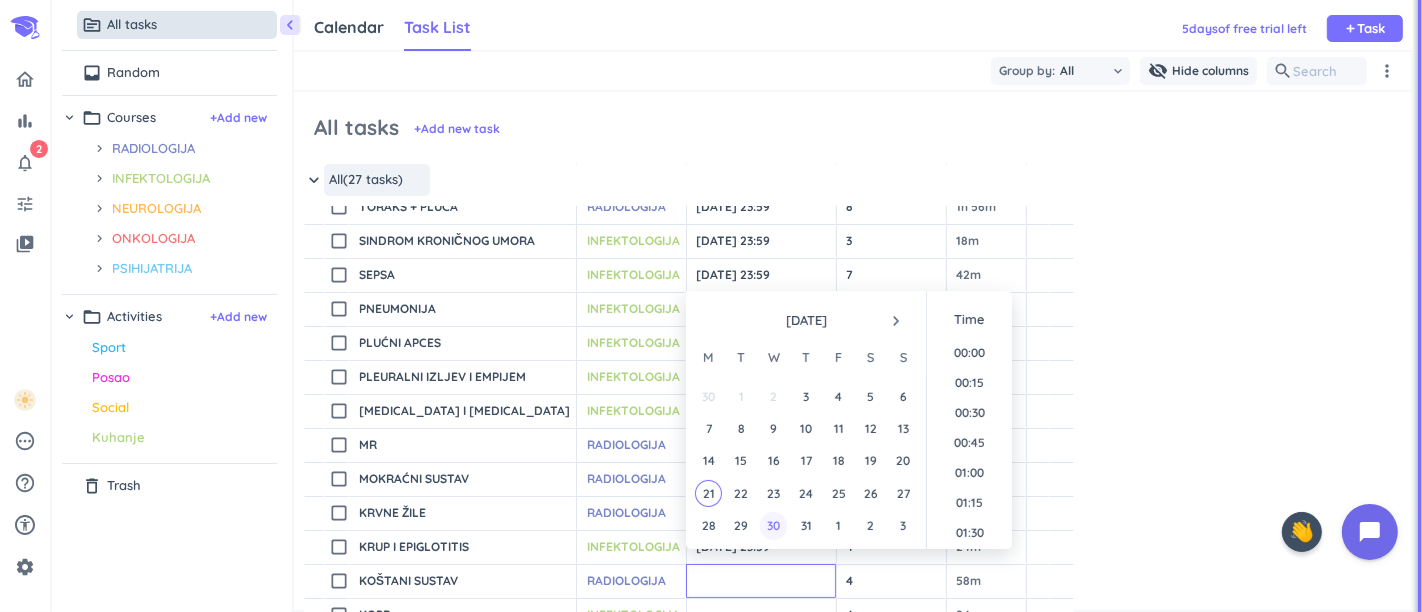 click on "30" at bounding box center (773, 525) 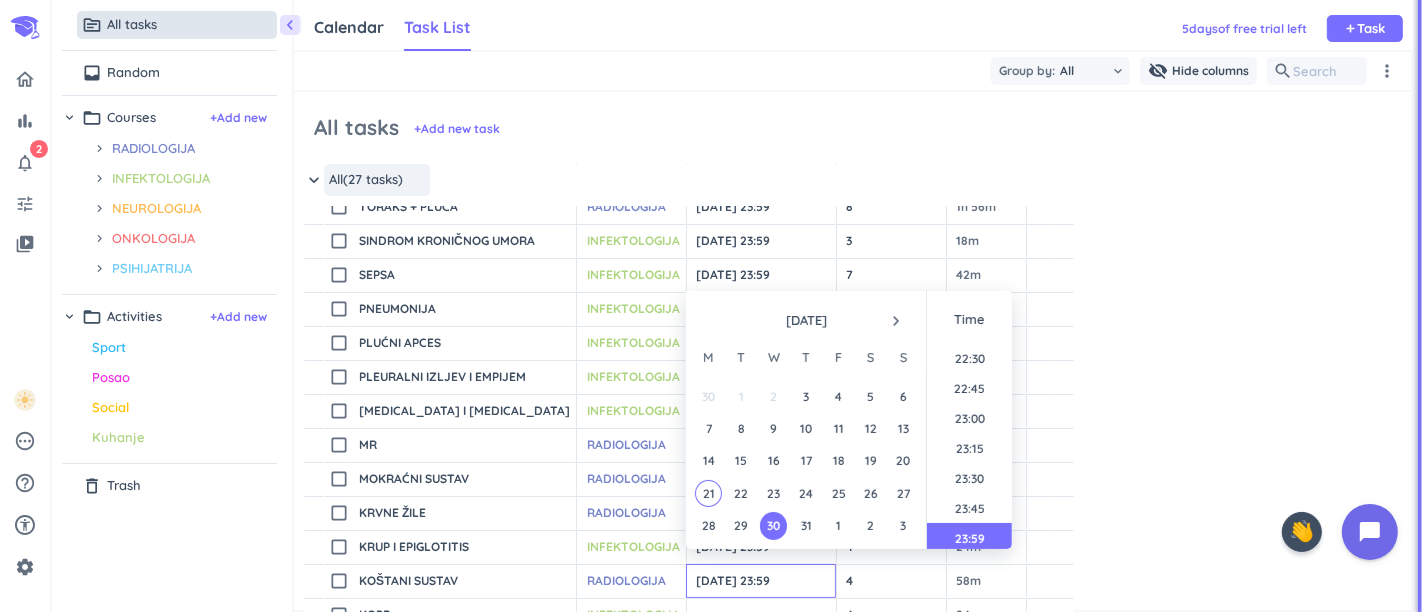 click on "content_copy check_box_outline_blank PLUĆNI APCES Open launch add_circle_outline INFEKTOLOGIJA cancel keyboard_arrow_down [DATE] 23:59 5 30m check_circle_outline delete_outline" at bounding box center [852, 343] 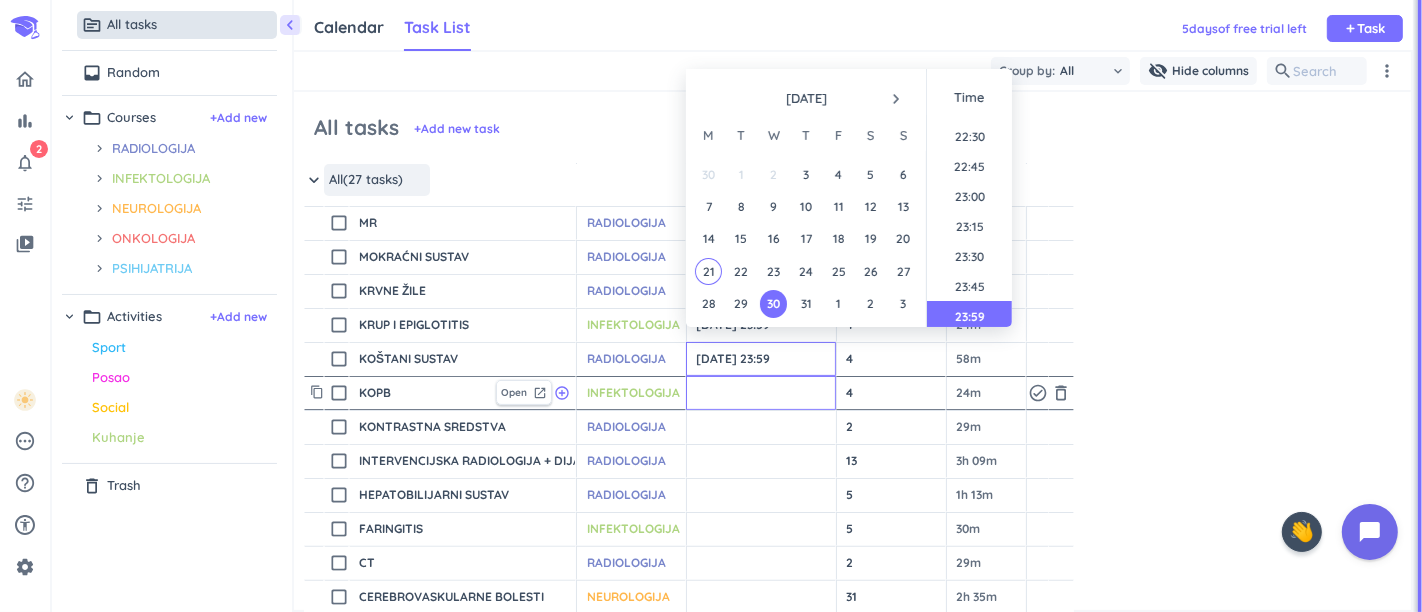 click at bounding box center (761, 393) 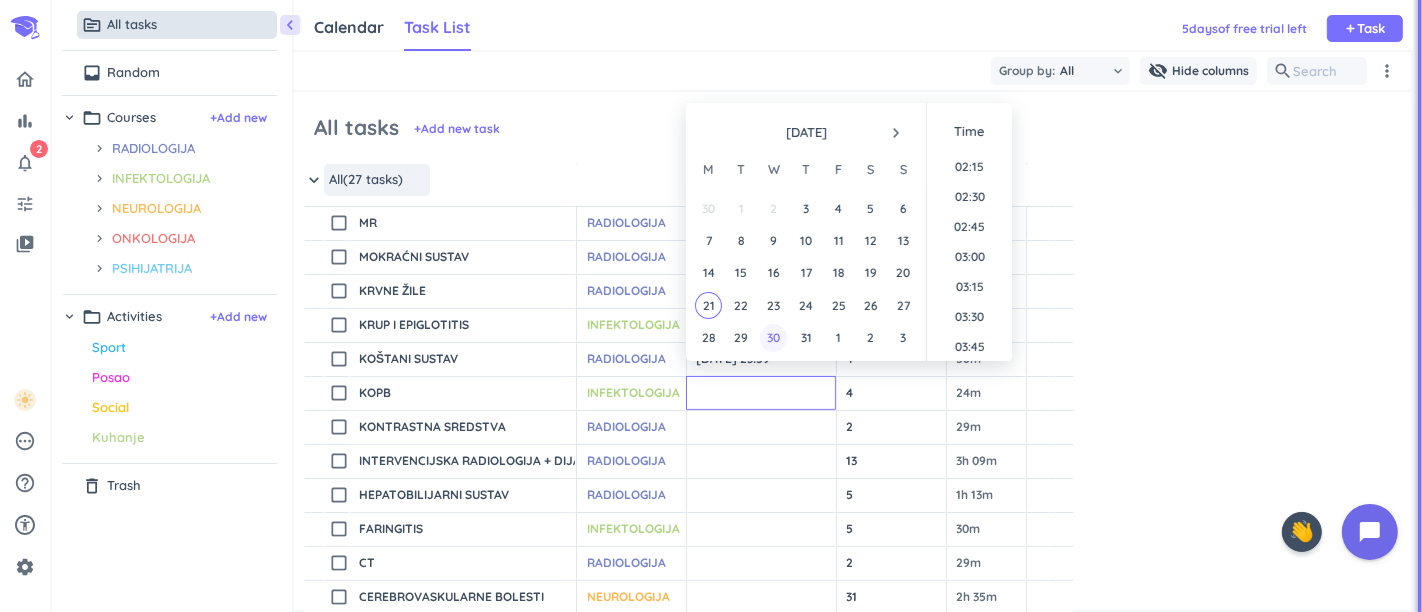 click on "30" at bounding box center [773, 337] 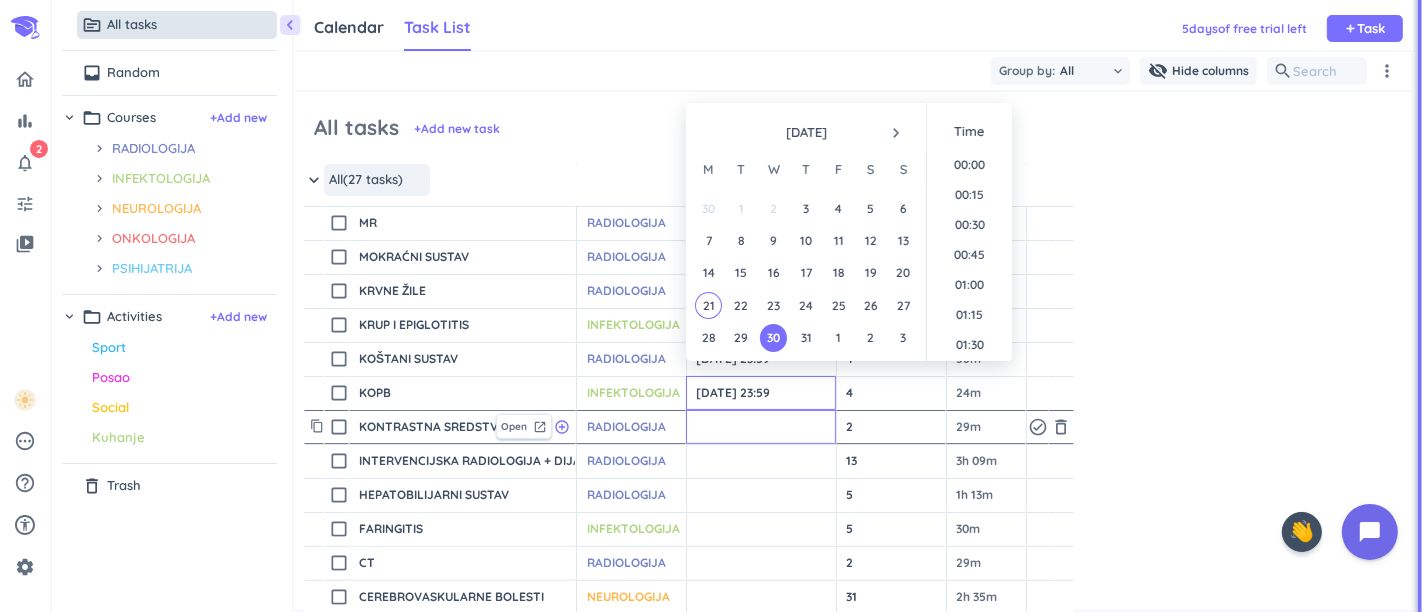 click at bounding box center (761, 427) 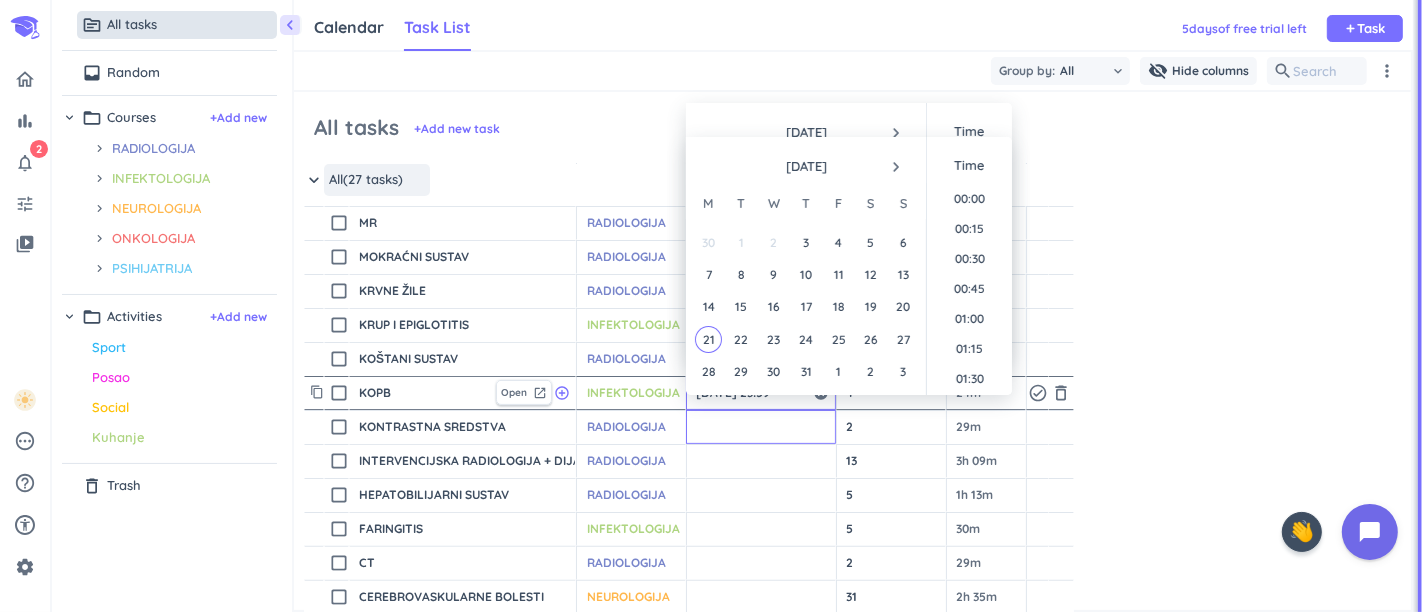 click on "30" at bounding box center [773, 371] 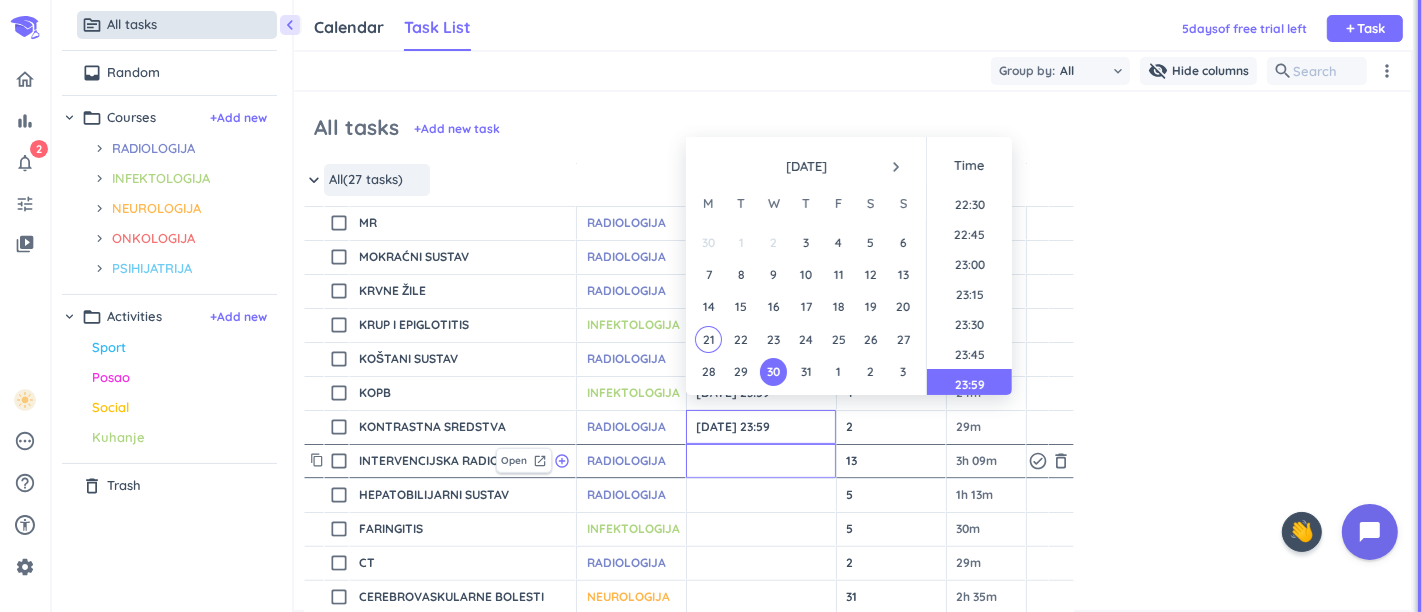 click at bounding box center [761, 461] 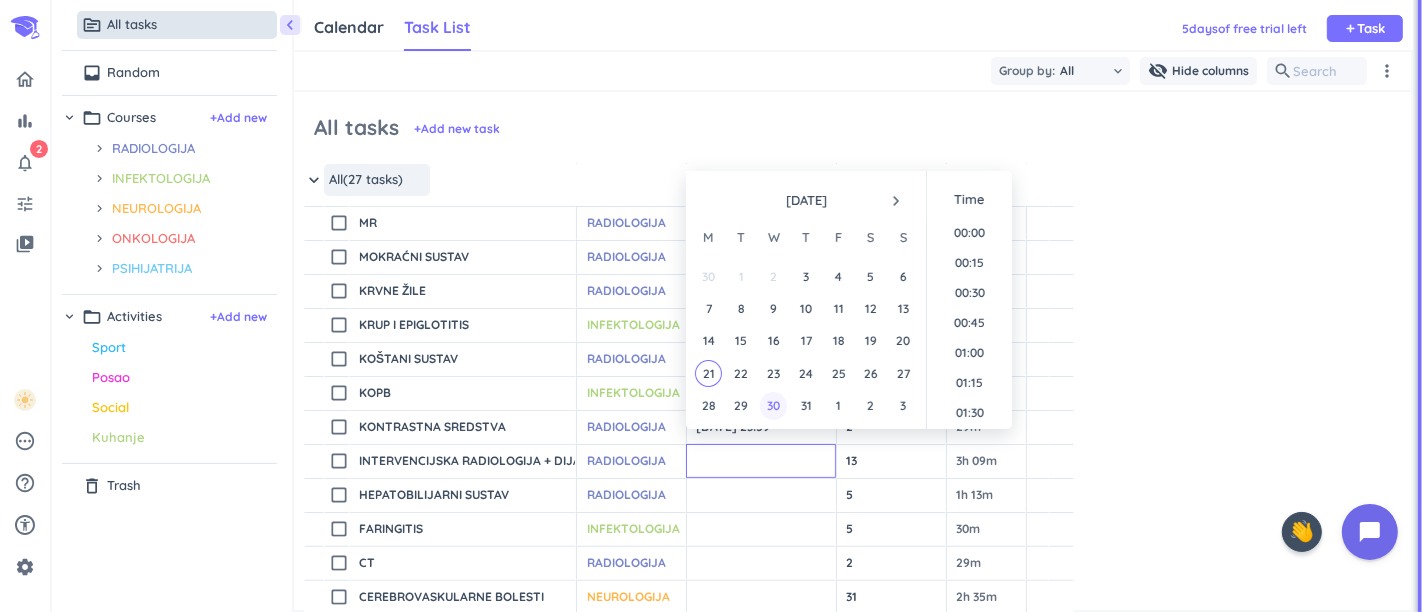click on "30" at bounding box center (773, 405) 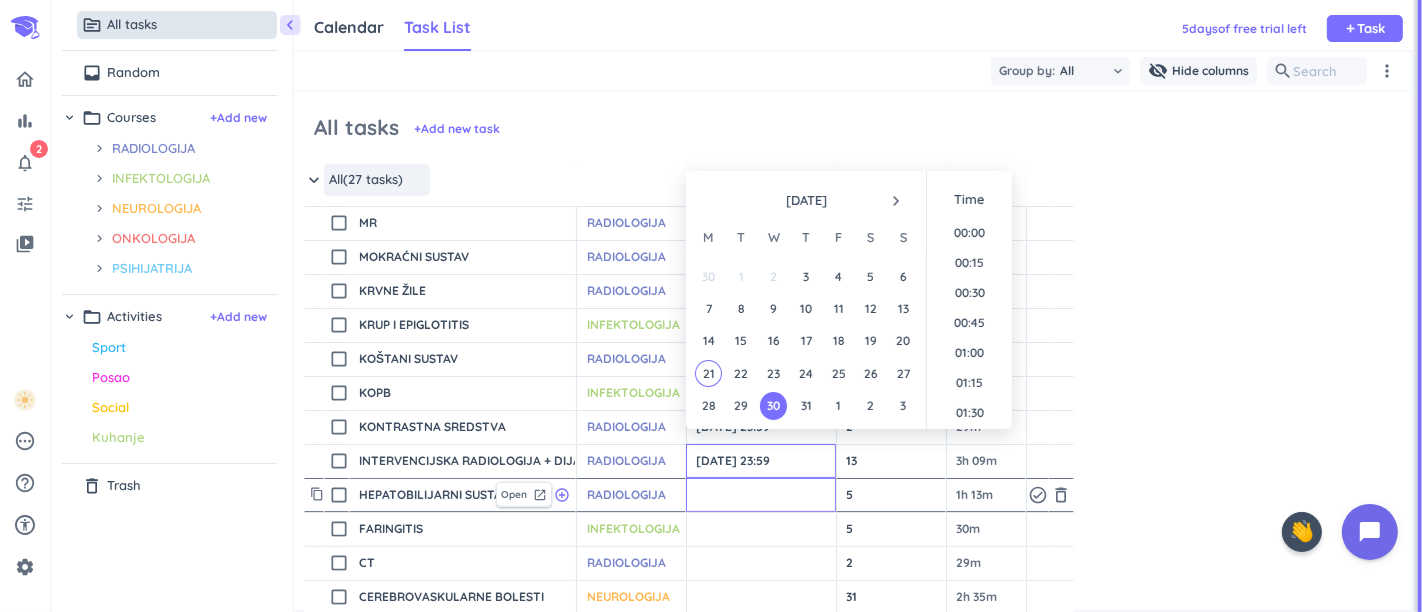 click at bounding box center [761, 495] 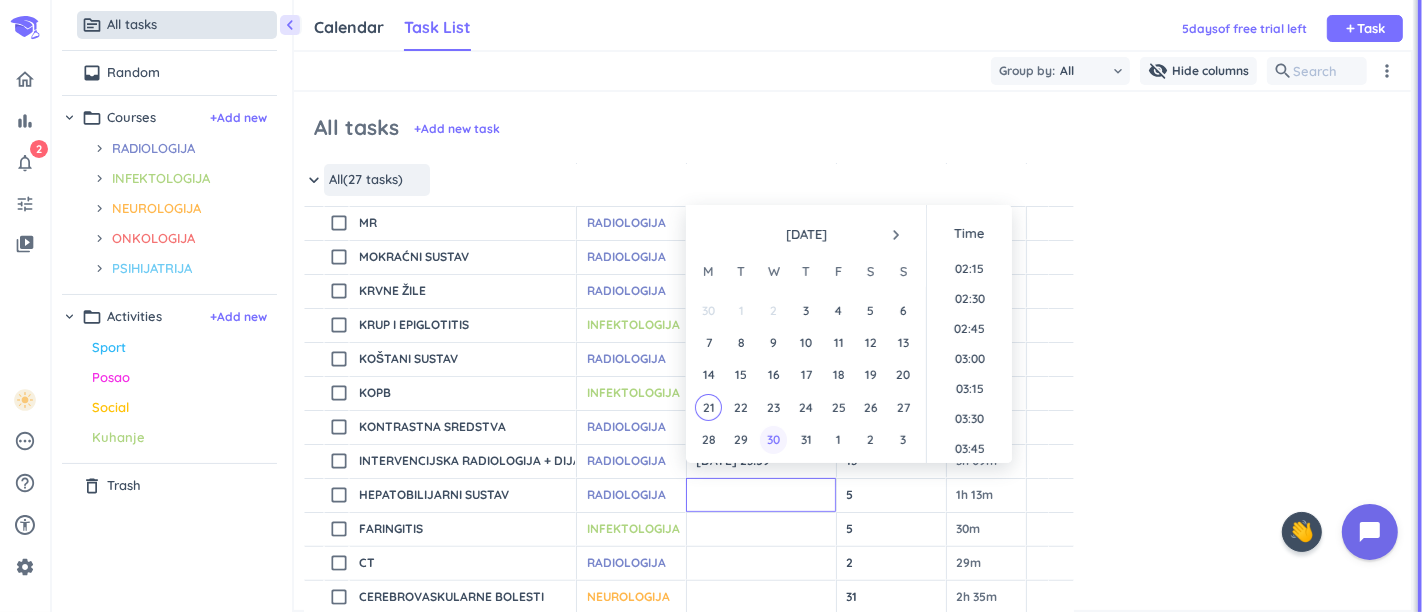 click on "30" at bounding box center (773, 439) 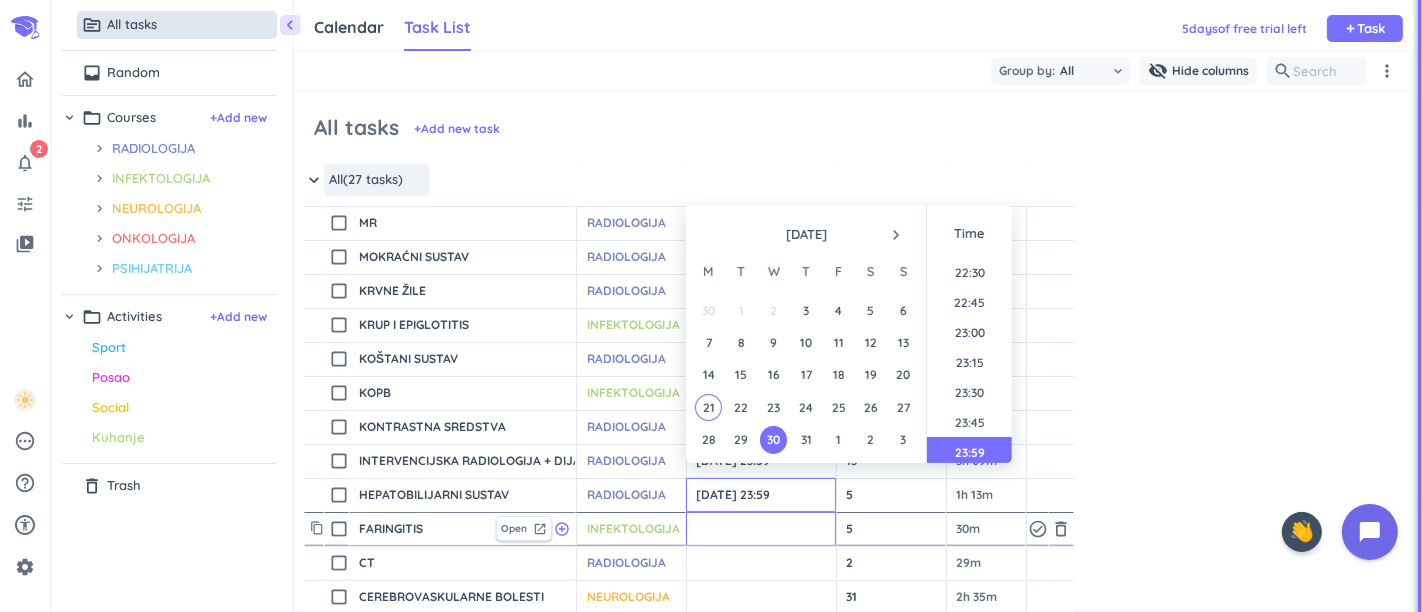click at bounding box center [761, 529] 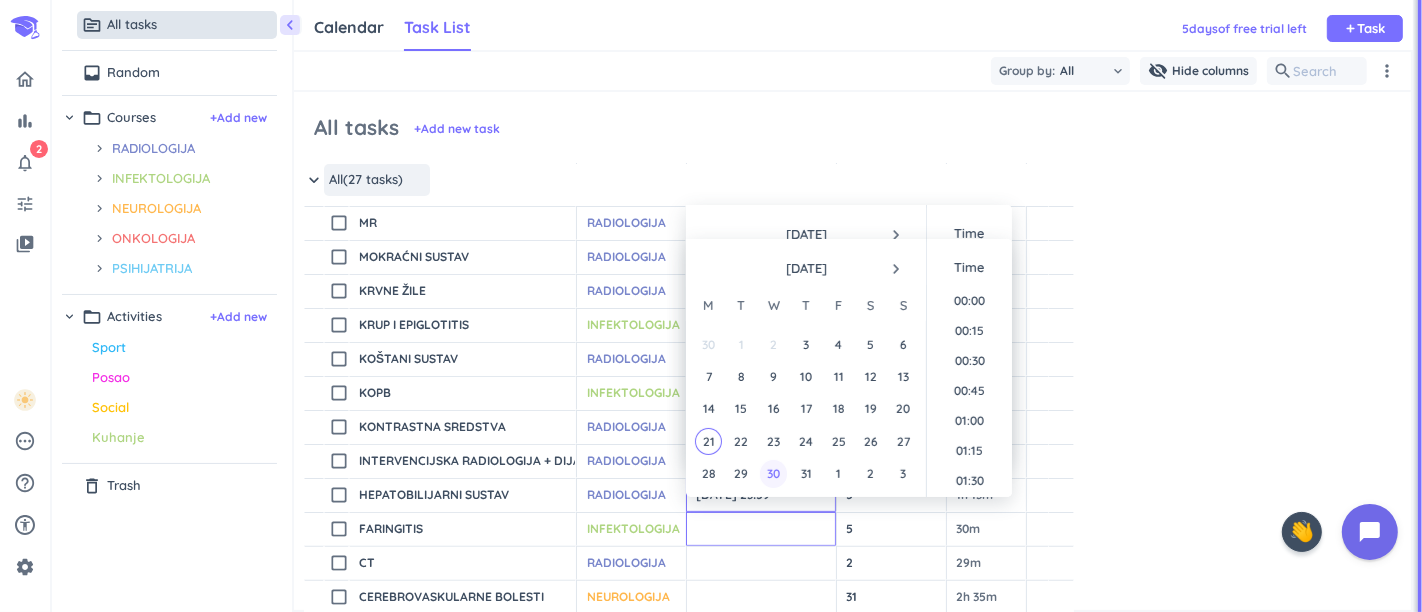 click on "30" at bounding box center [773, 473] 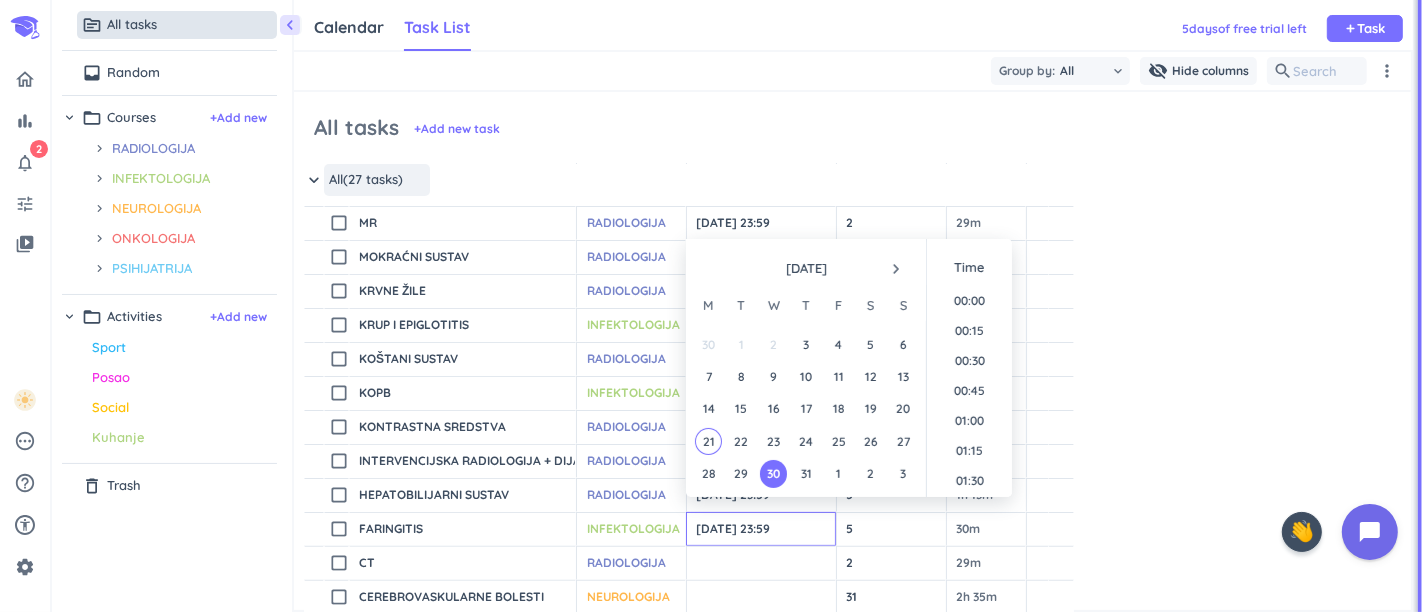 type on "[DATE] 23:59" 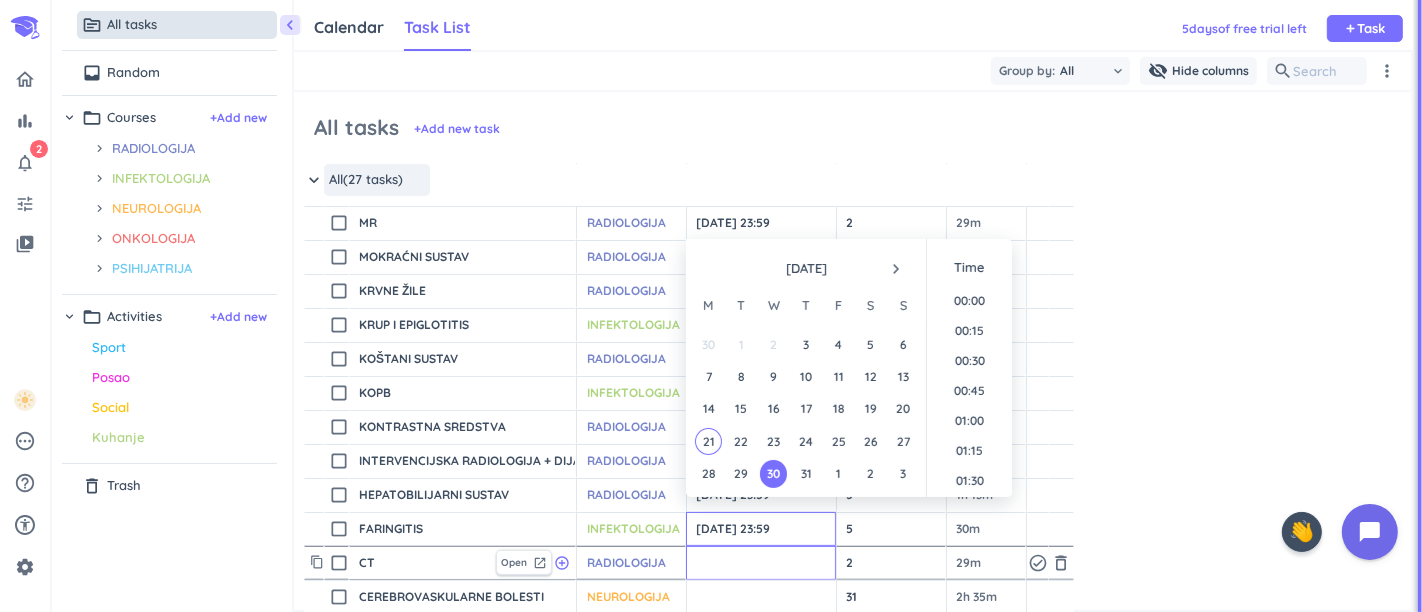 click at bounding box center (761, 563) 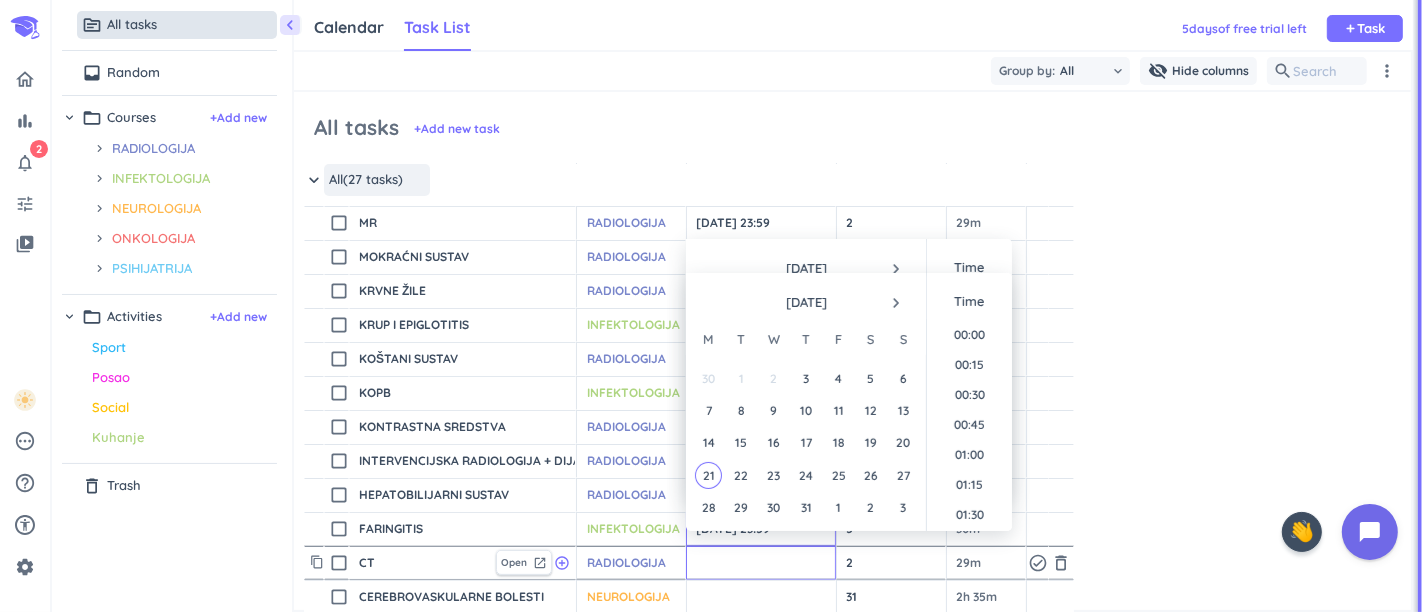 click on "30" at bounding box center [773, 507] 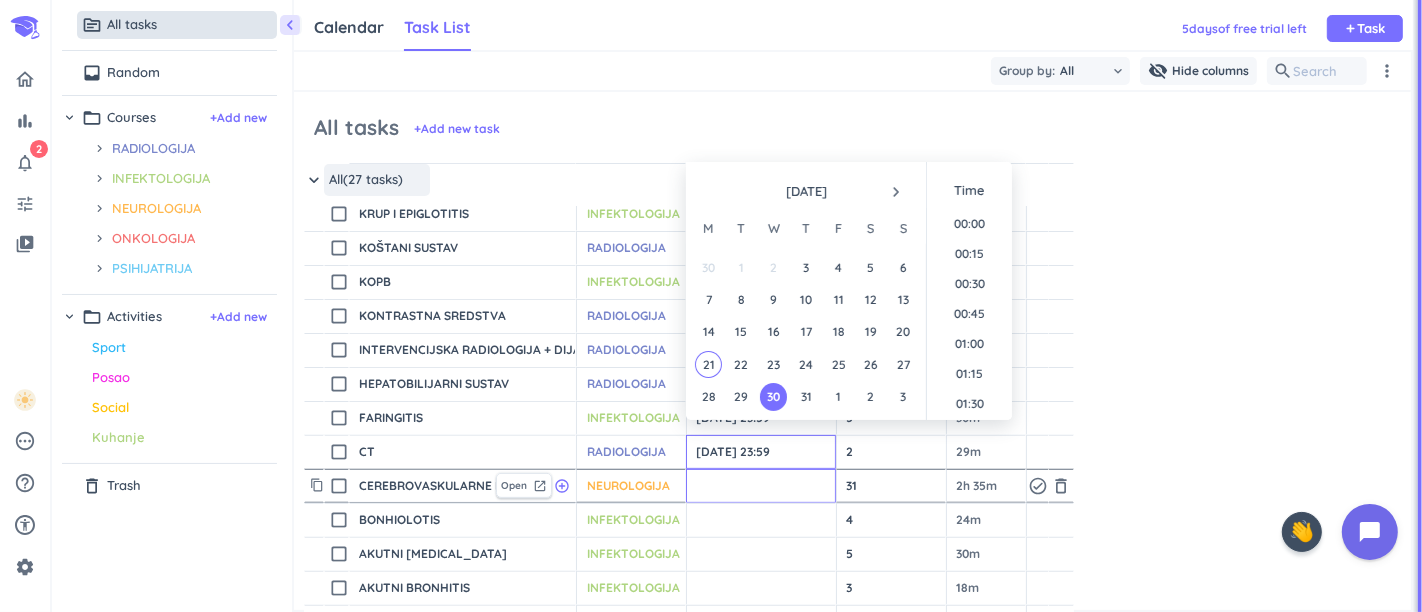 click at bounding box center [761, 486] 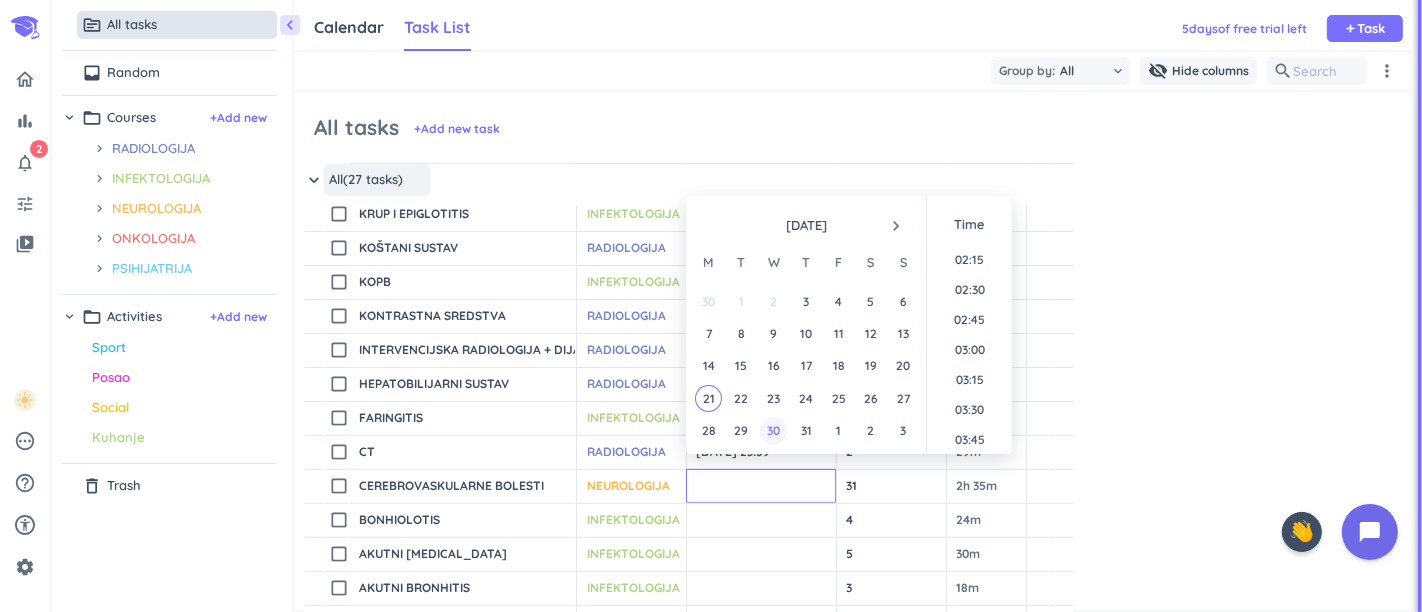 click on "30" at bounding box center [773, 430] 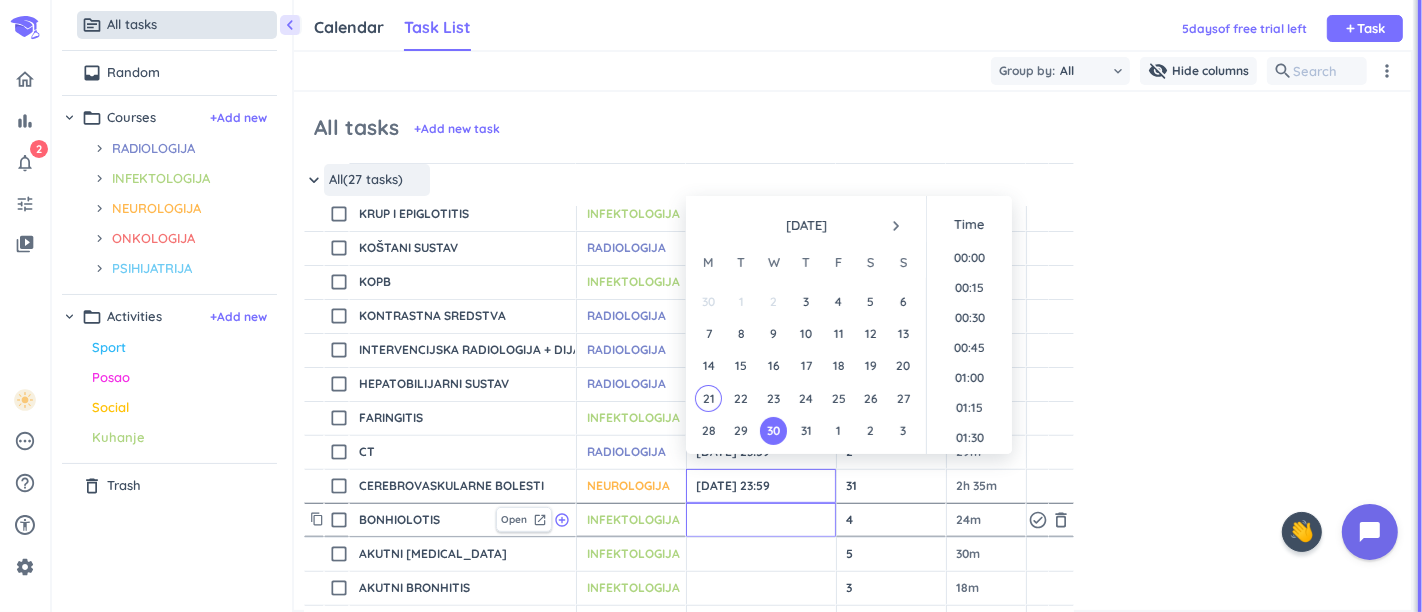 click at bounding box center [761, 520] 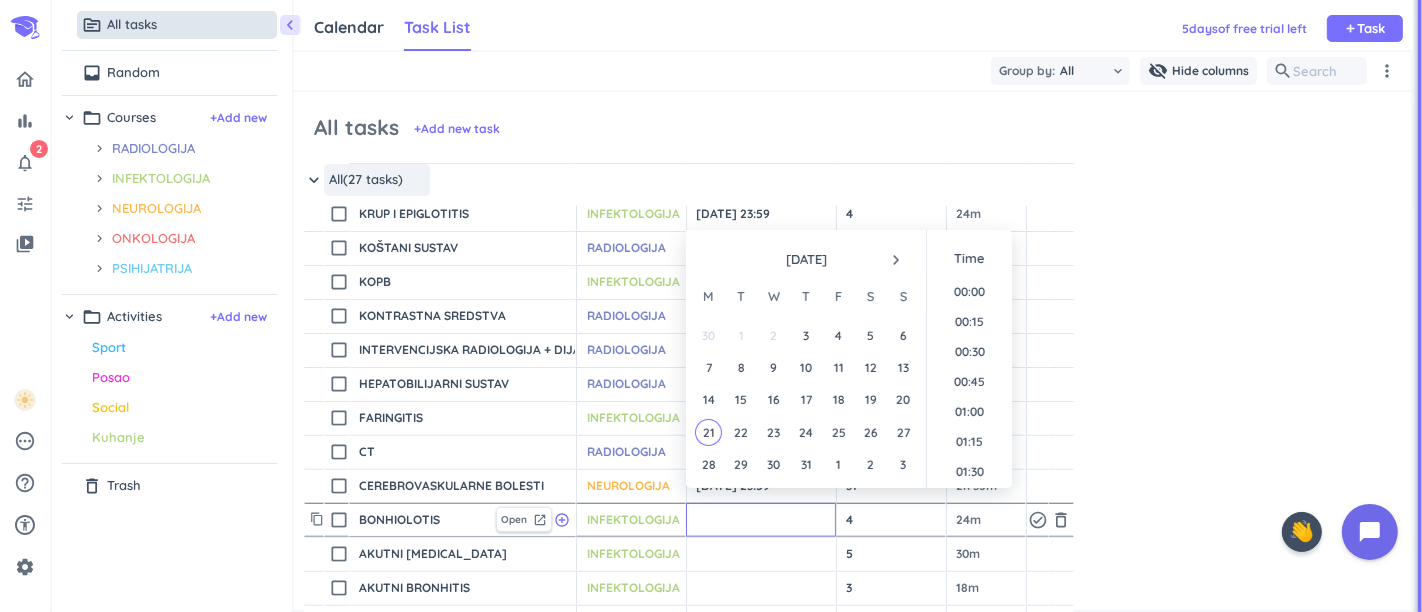 click on "30" at bounding box center [773, 464] 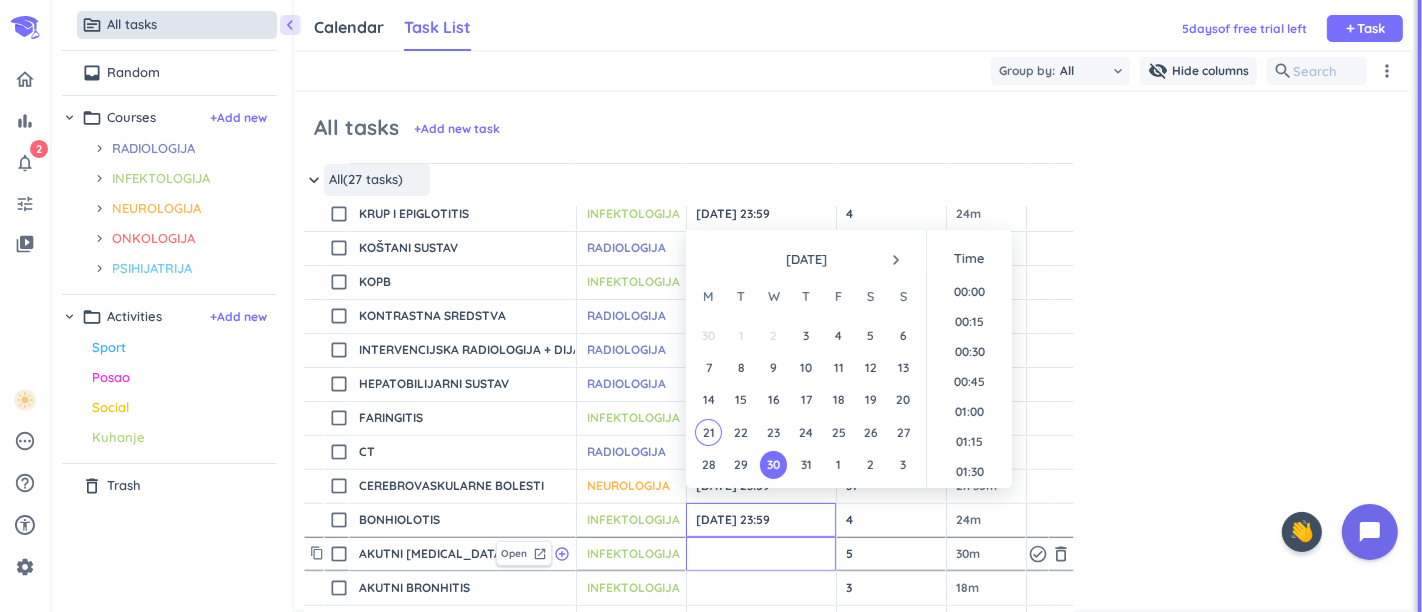 click at bounding box center [761, 554] 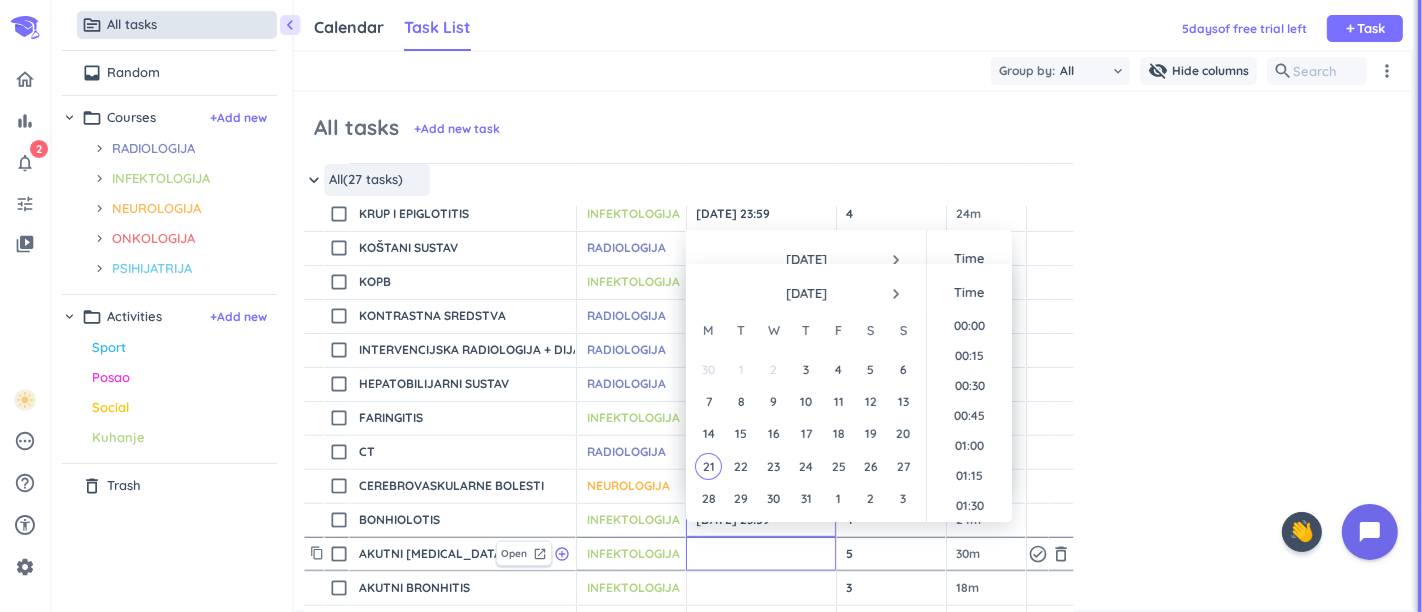 click on "30" at bounding box center (773, 498) 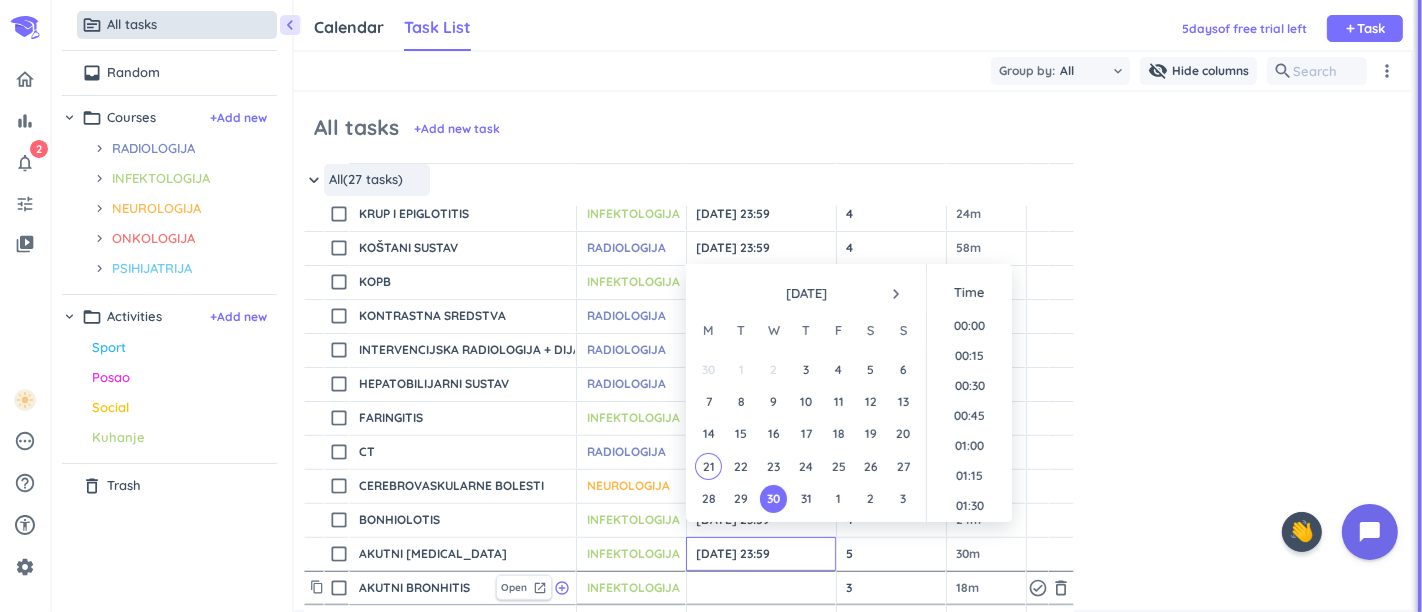 type on "[DATE] 23:59" 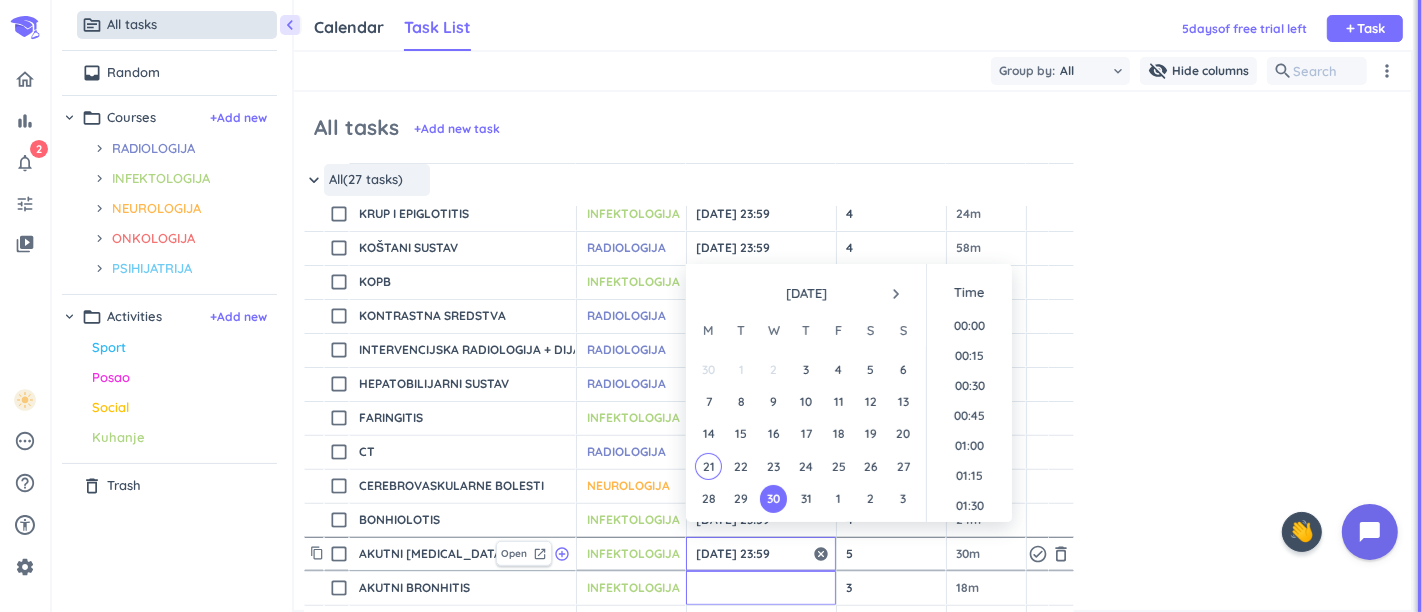 click at bounding box center (761, 588) 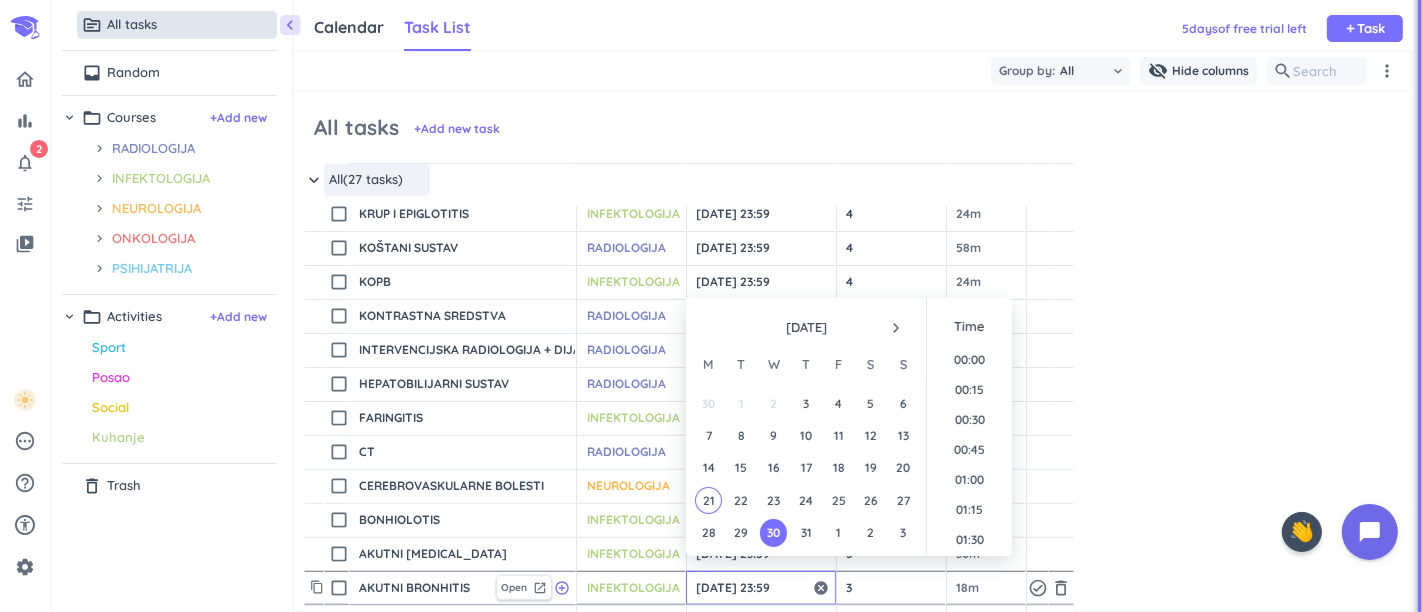type on "[DATE] 23:59" 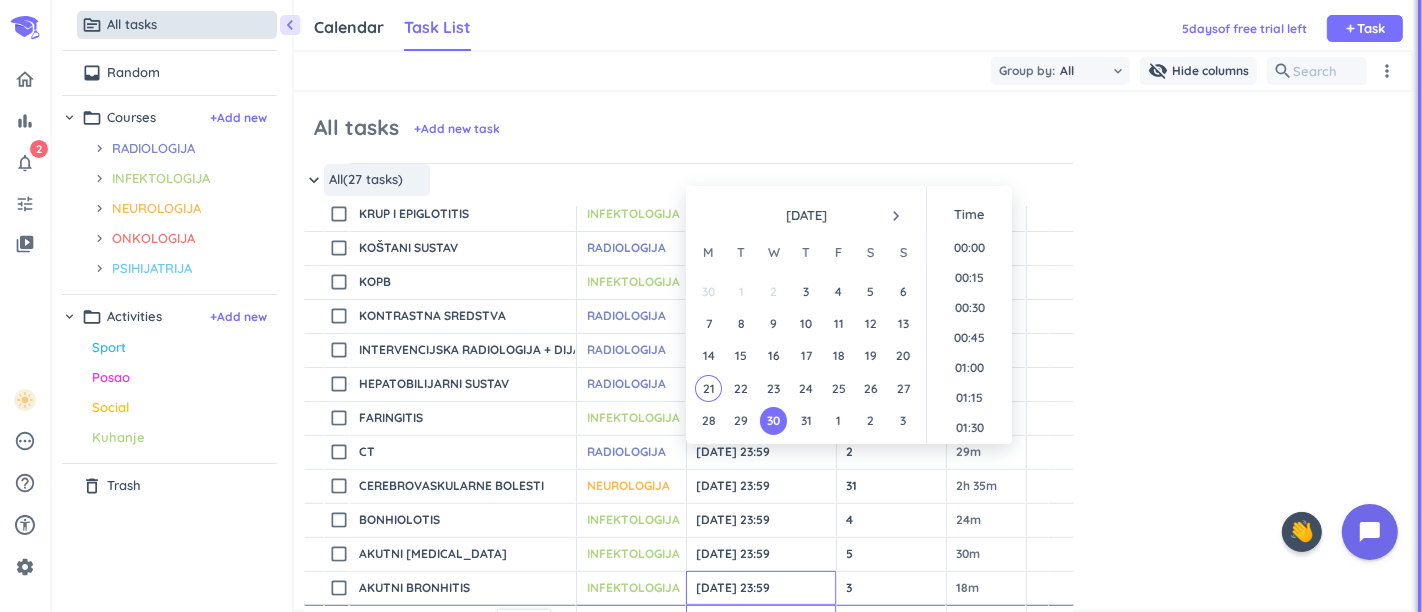click at bounding box center [761, 622] 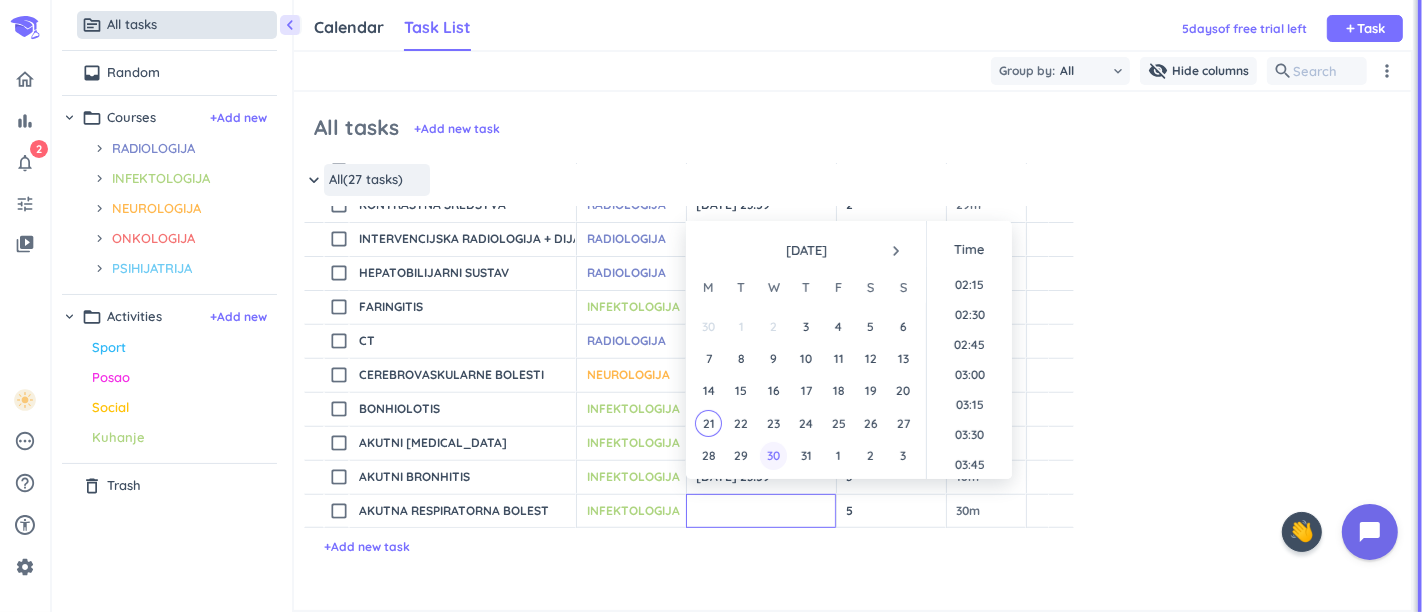 click on "30" at bounding box center [773, 455] 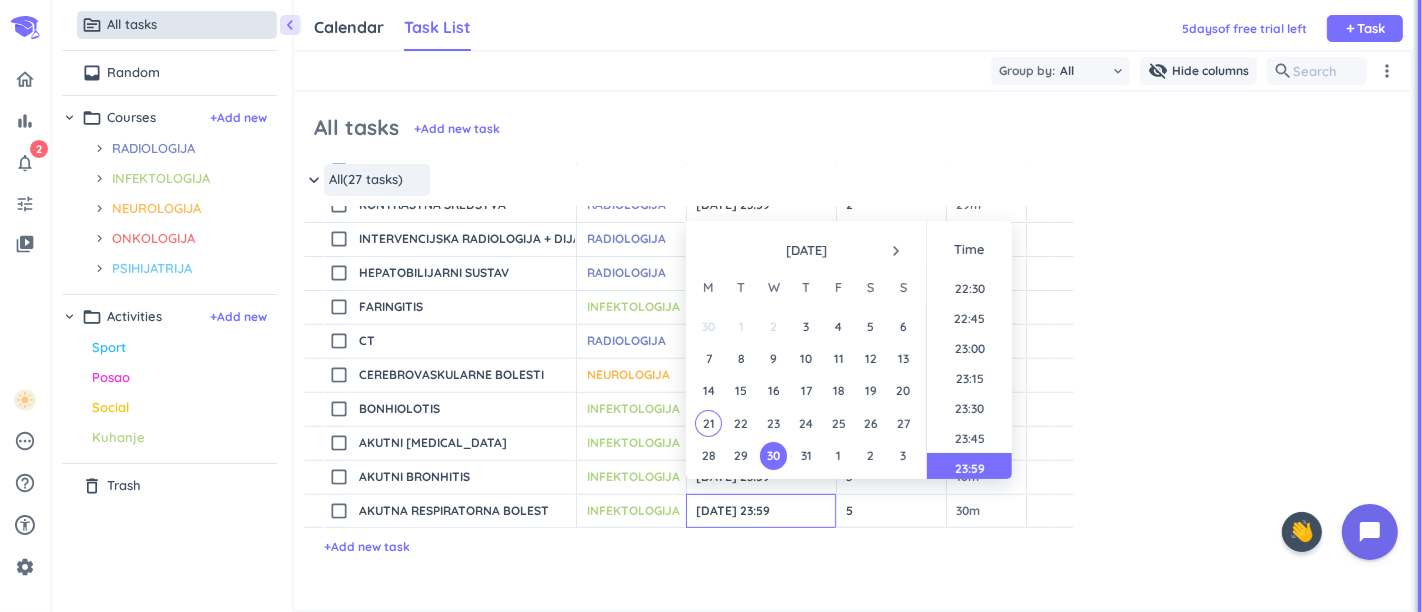 click on "All tasks +  Add new task" at bounding box center (852, 133) 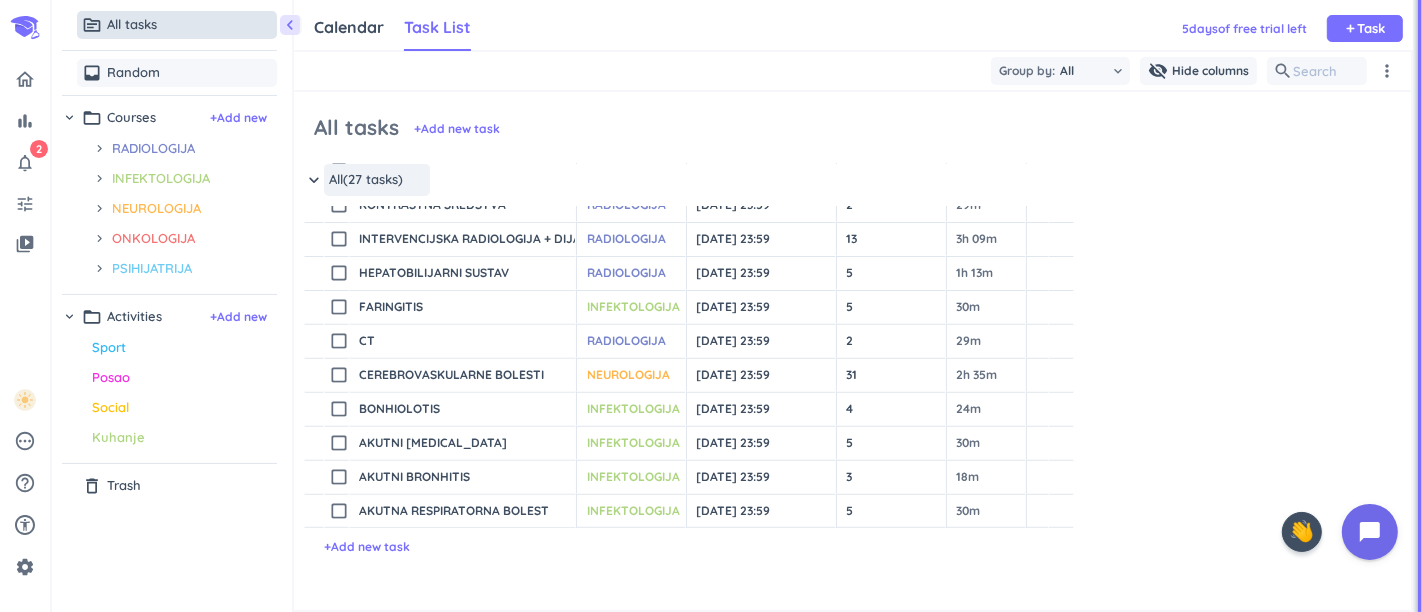 click on "inbox Random" at bounding box center (177, 73) 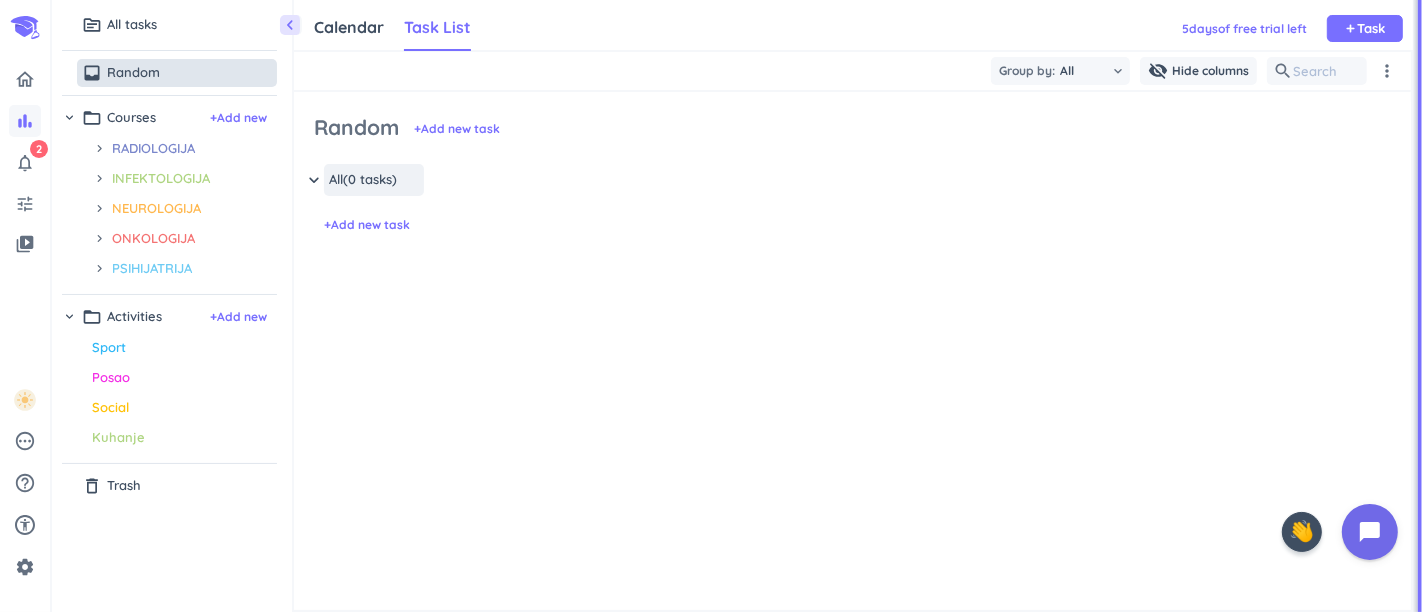 click on "bar_chart" at bounding box center (25, 121) 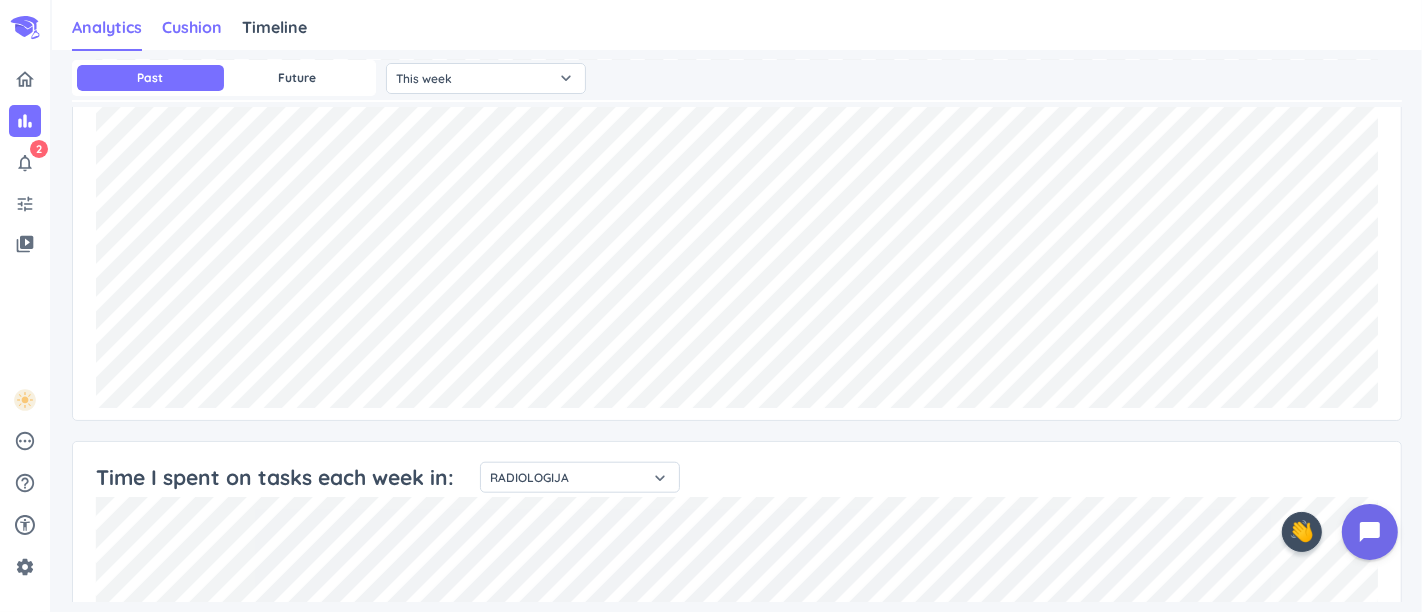 click on "Cushion" at bounding box center [192, 27] 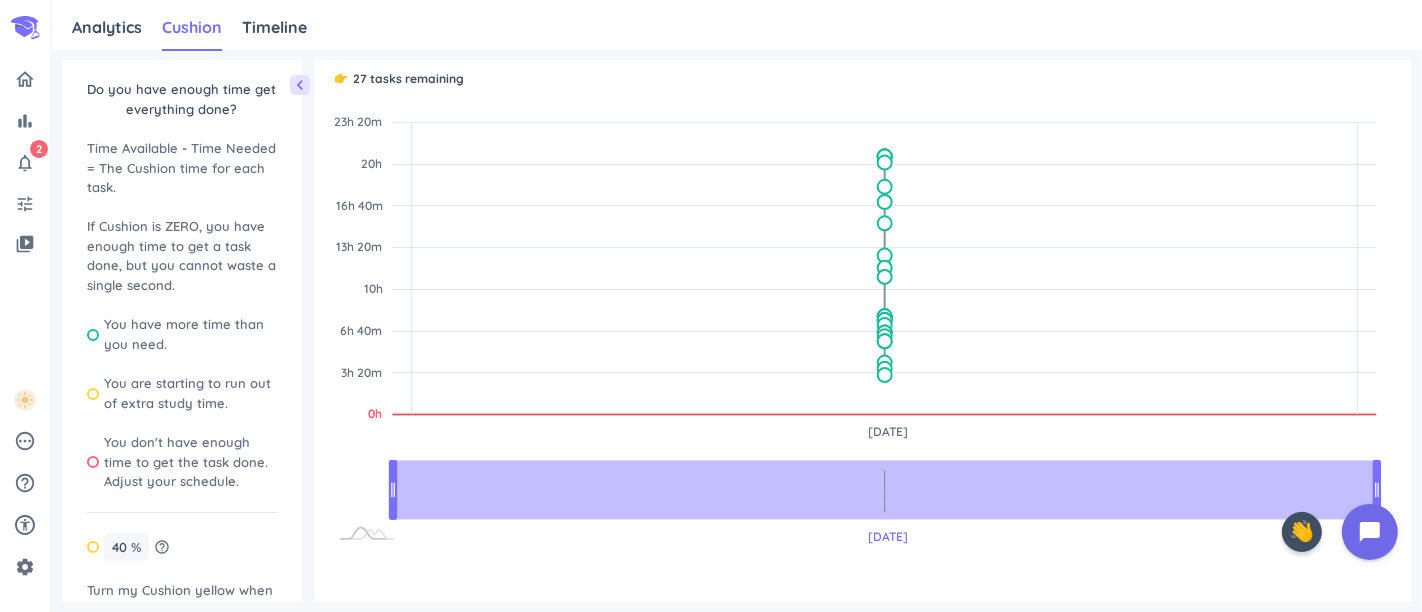 click on "0h [DATE] [DATE] [DATE] [DATE] [DATE] 1 Use left and right arrows to move selection Use left and right arrows to move left selection Use left and right arrows to move right selection" 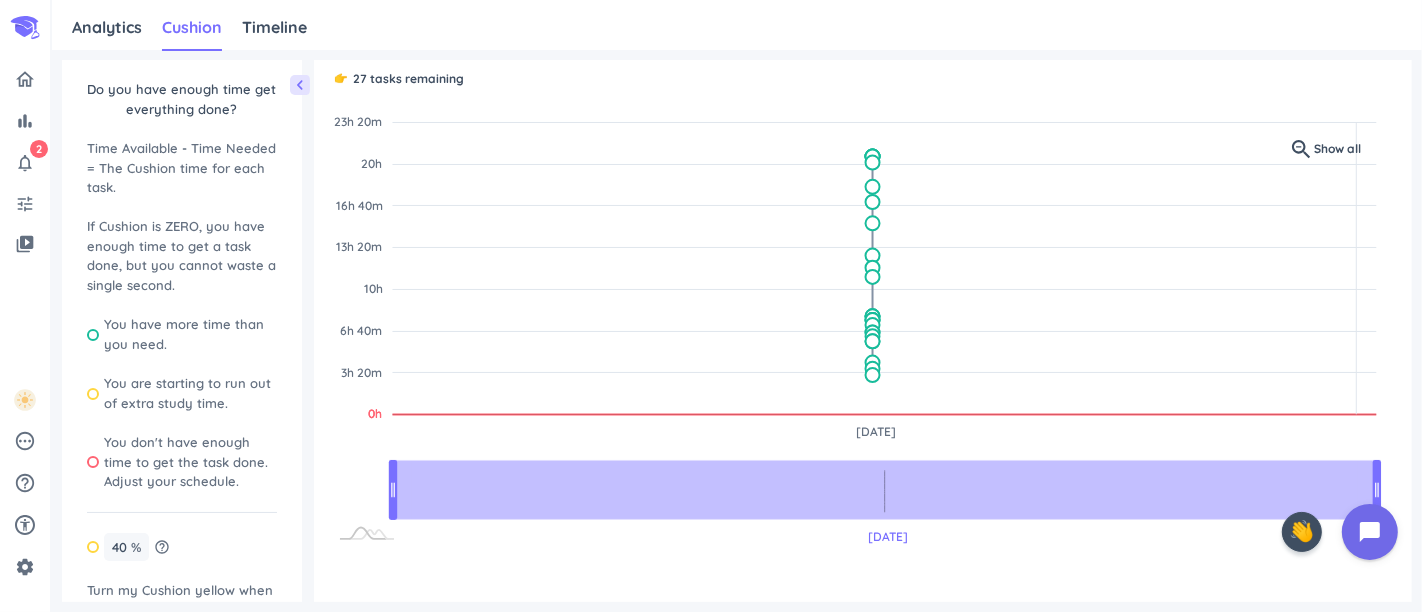 click on "chevron_left Do you have enough time get everything done? Time Available - Time Needed = The Cushion time for each task.
If Cushion is ZERO, you have enough time to get a task done, but you cannot waste a single second. You have more time than you need. You are starting to run out of extra study time. You don't have enough time to get the task done. Adjust your schedule. 40 40 % help_outline Turn my Cushion yellow when the Cushion of a task = 40% of the time needed to complete the task. 👉️ 27   tasks remaining Show all Zoom Out 23h 20m -6h 40m -3h 20m 0h 3h 20m 6h 40m 10h 13h 20m 16h 40m 20h 23h 20m 26h 40m 0h 0h L [DATE] [DATE] [DATE] [DATE] 0h [DATE] [DATE] [DATE] [DATE] [DATE] 1 Use left and right arrows to move selection Use left and right arrows to move left selection Use left and right arrows to move right selection 100% Chart created using amCharts library" at bounding box center [737, 331] 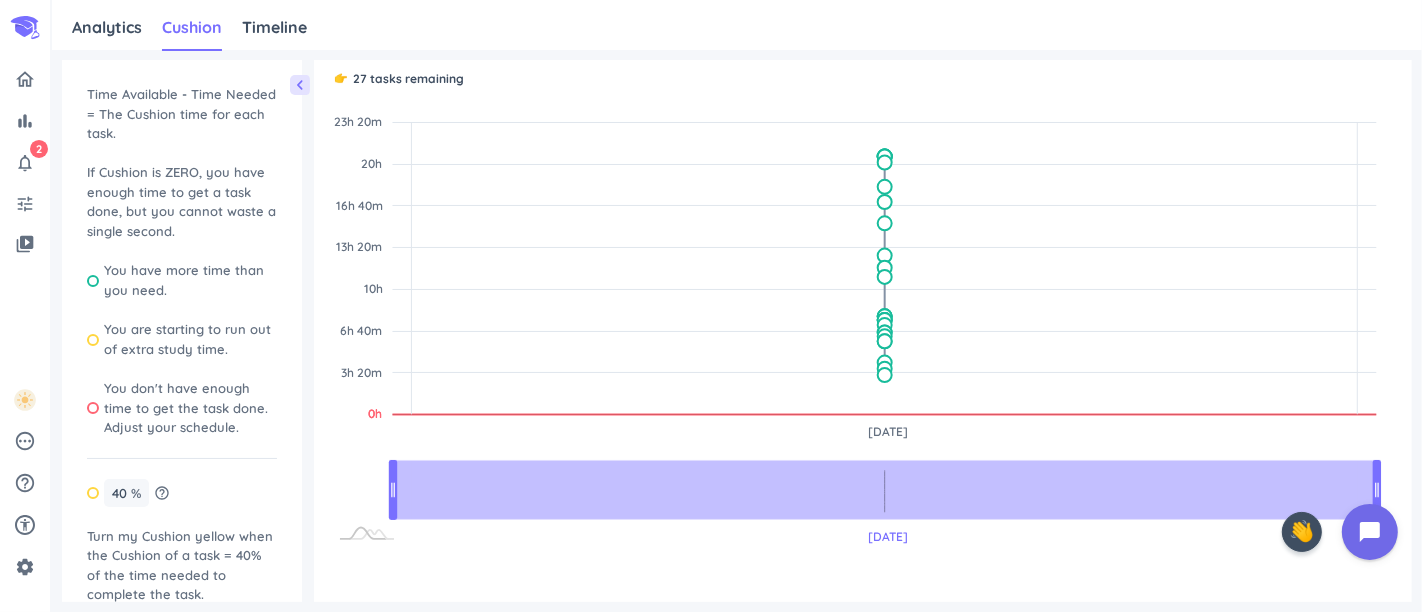 scroll, scrollTop: 82, scrollLeft: 0, axis: vertical 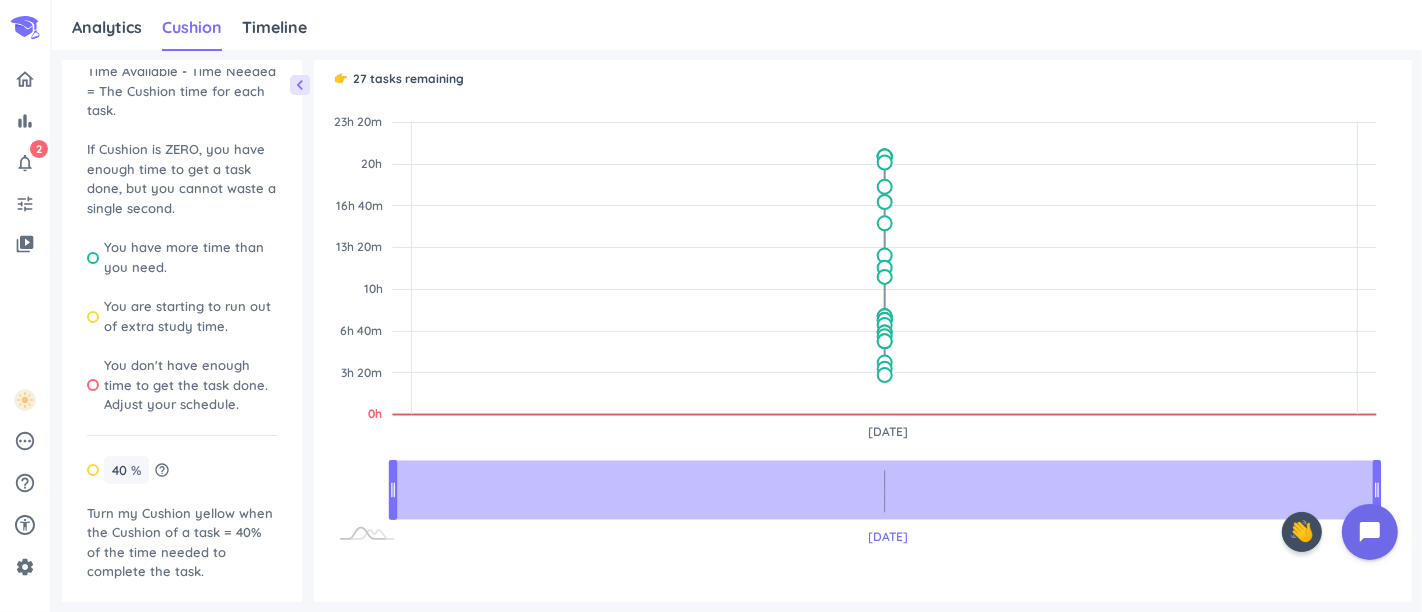 click 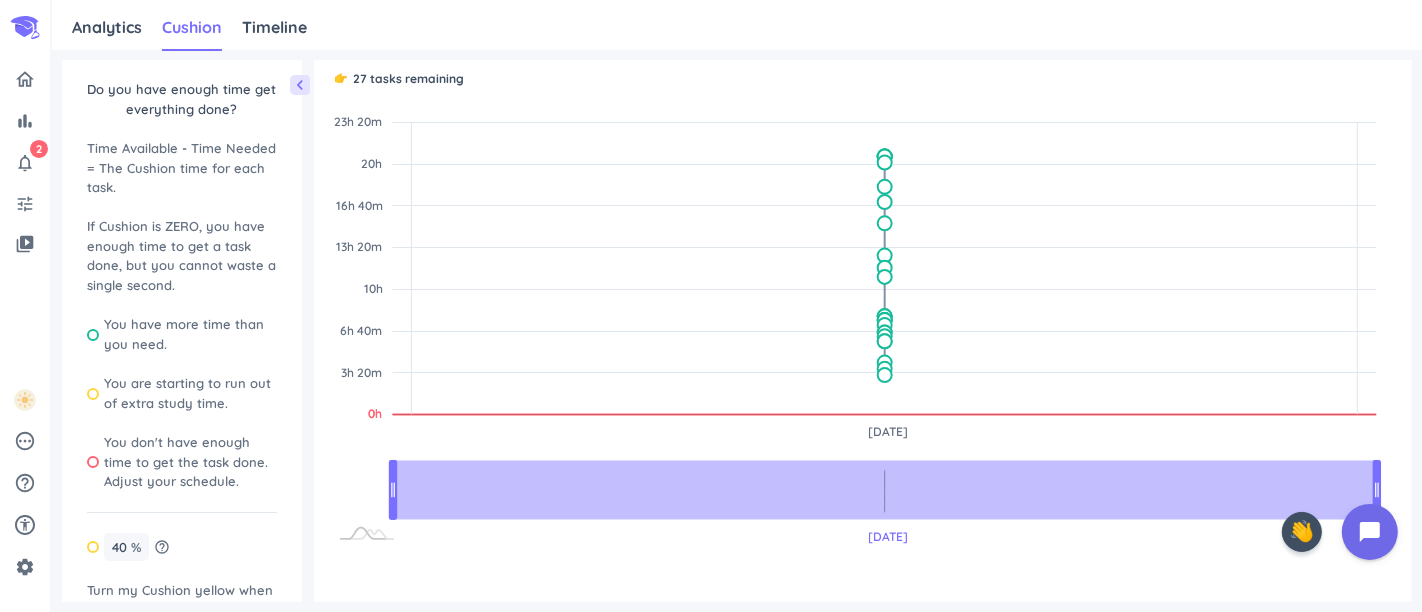 scroll, scrollTop: 82, scrollLeft: 0, axis: vertical 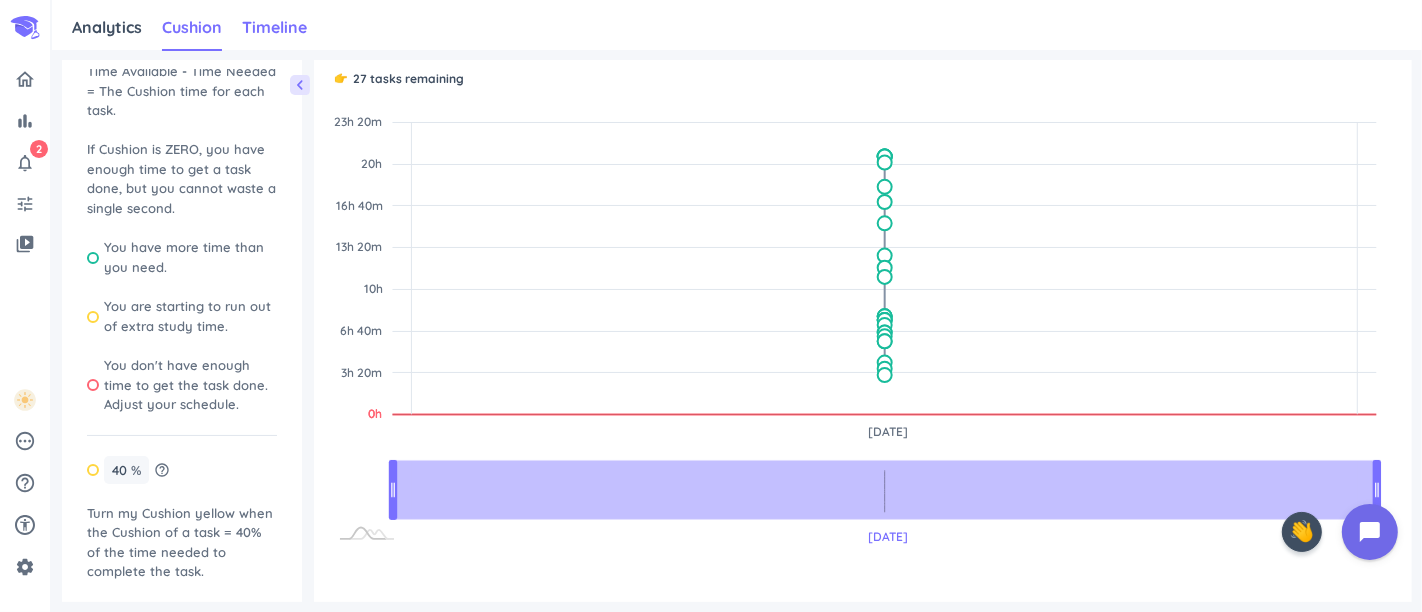 click on "Timeline" at bounding box center [274, 27] 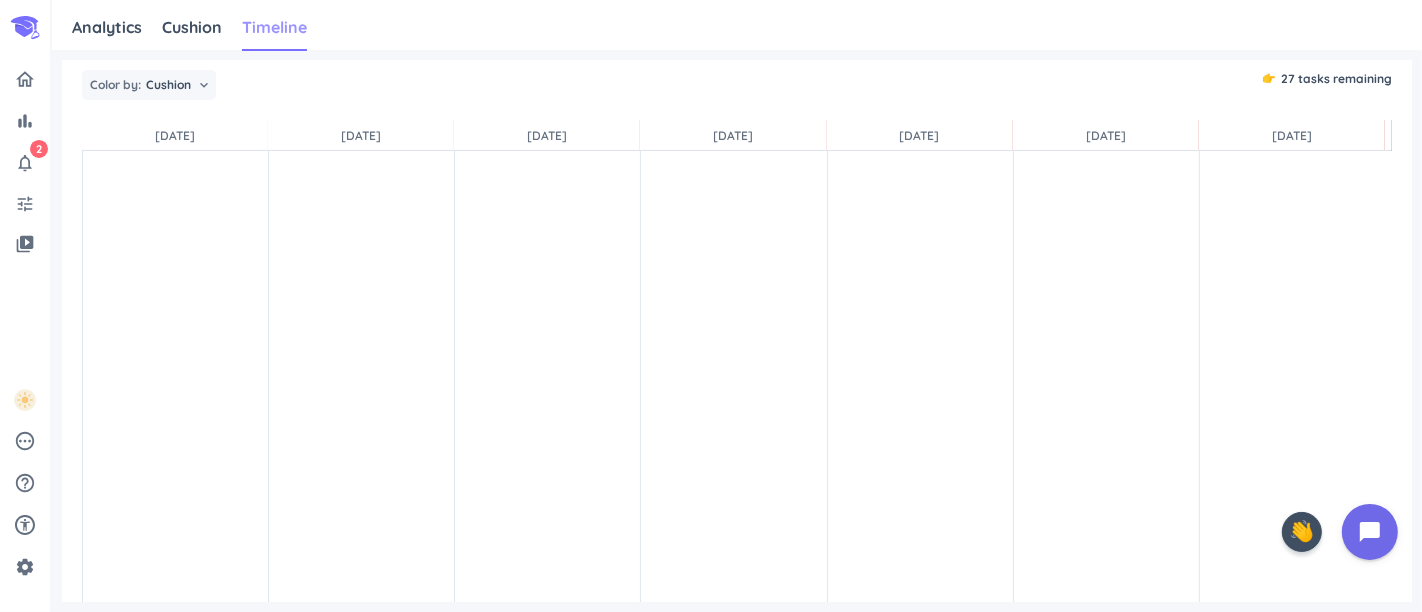 scroll, scrollTop: 0, scrollLeft: 1302, axis: horizontal 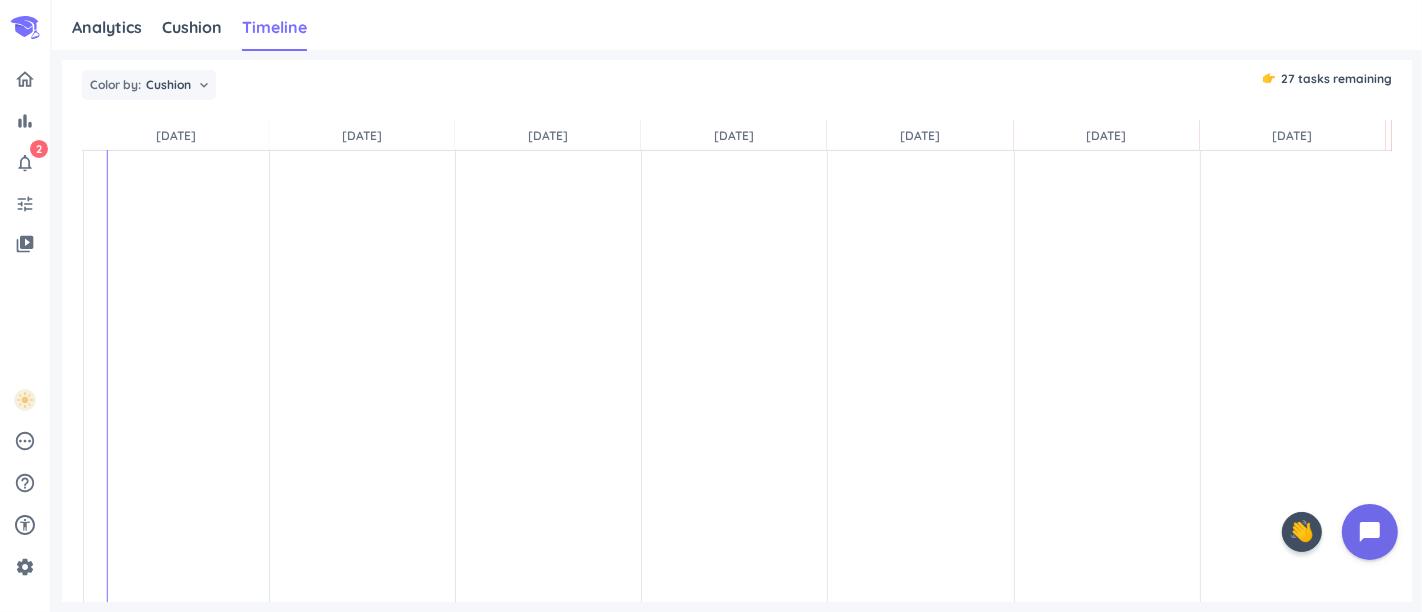 click at bounding box center (734, -5) 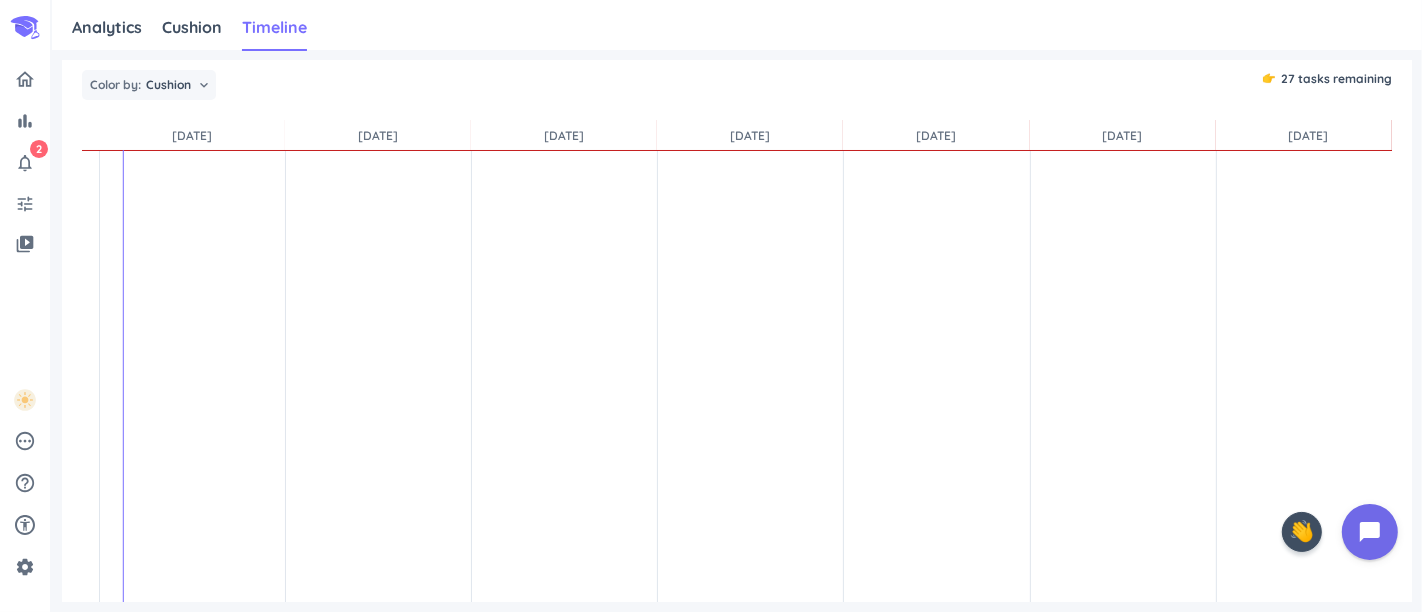 scroll, scrollTop: 769, scrollLeft: 1282, axis: both 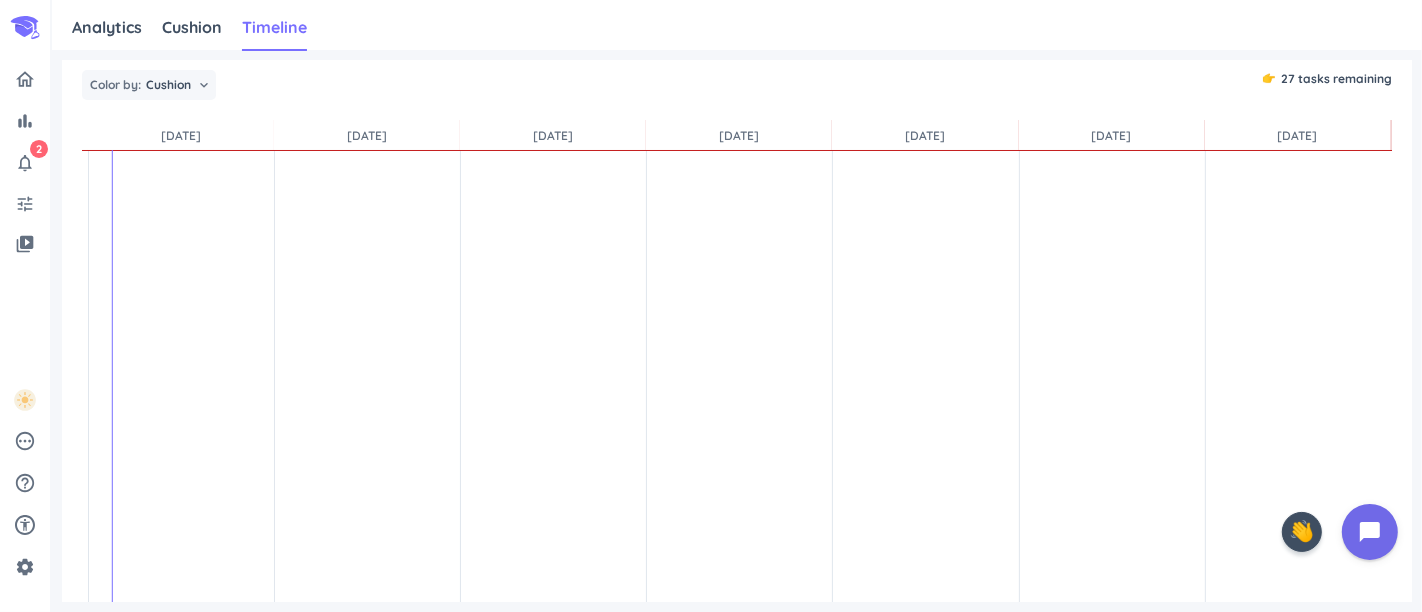 drag, startPoint x: 617, startPoint y: 338, endPoint x: 623, endPoint y: 240, distance: 98.1835 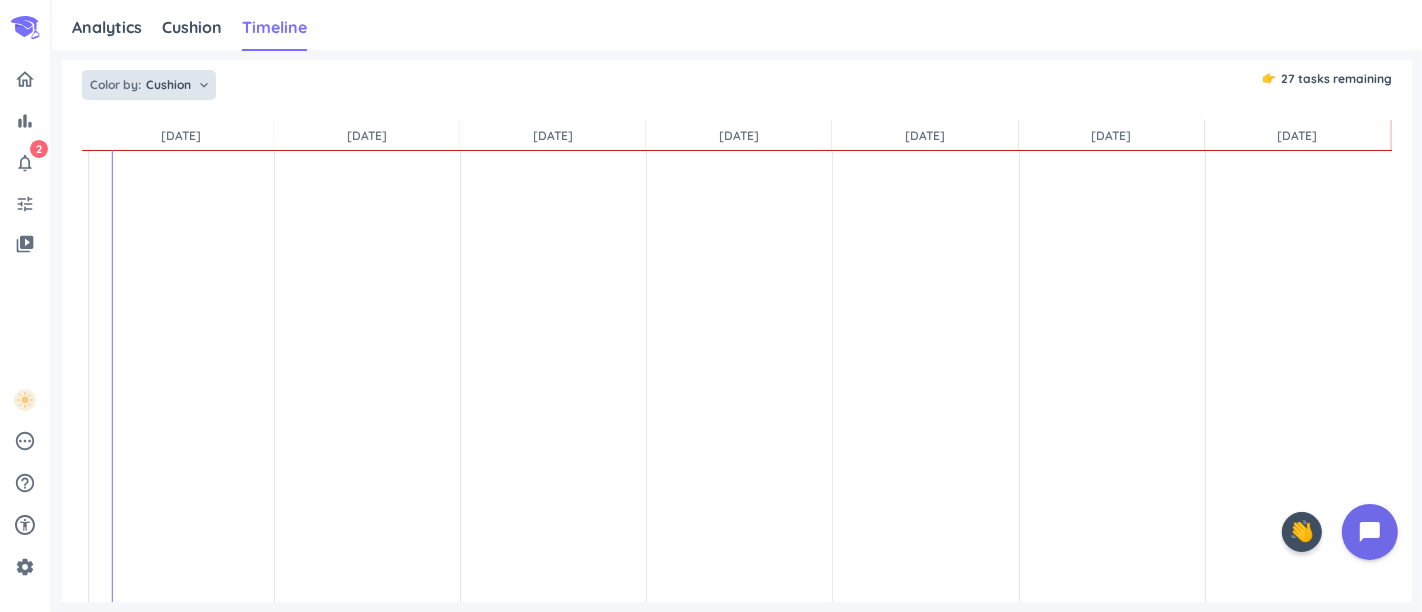 click on "keyboard_arrow_down" at bounding box center (204, 85) 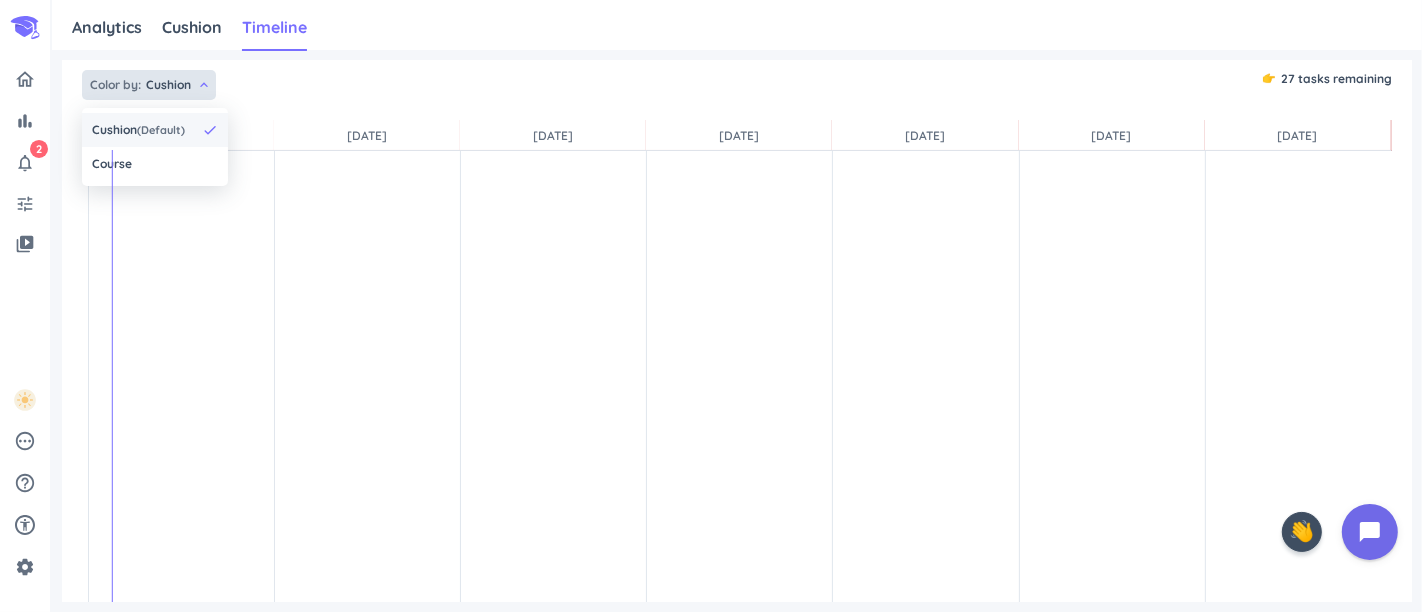 click on "(Default)" at bounding box center (161, 130) 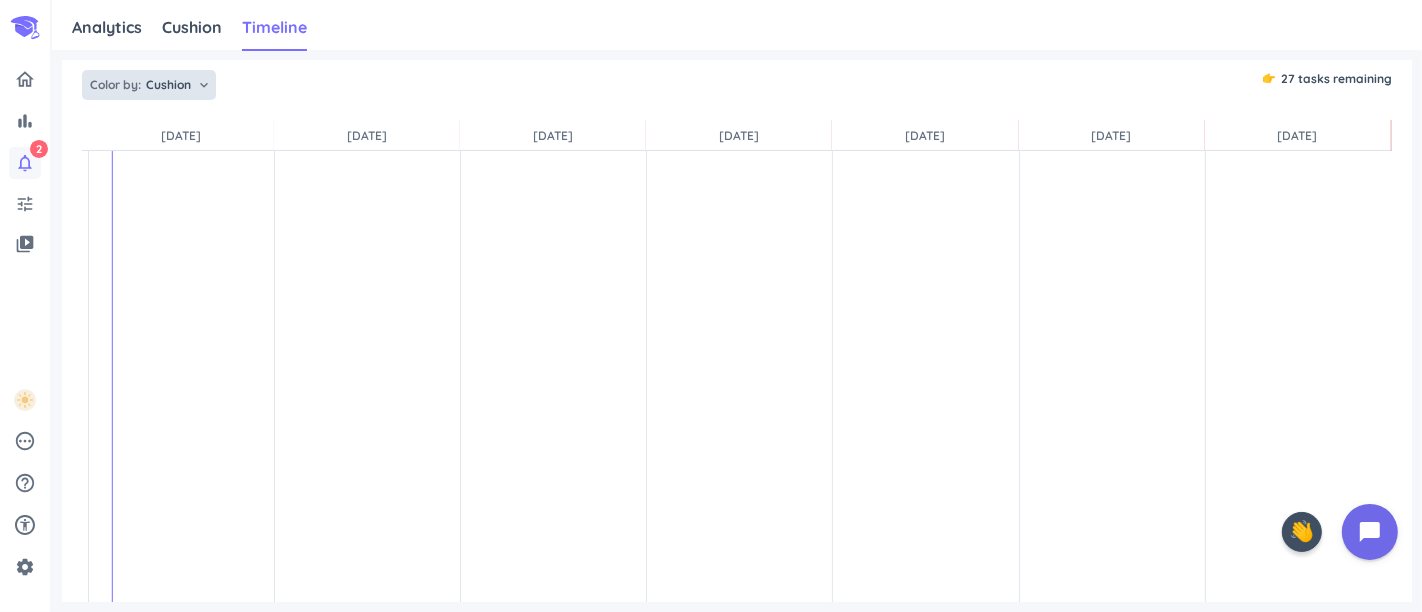 click on "notifications_none" at bounding box center (25, 163) 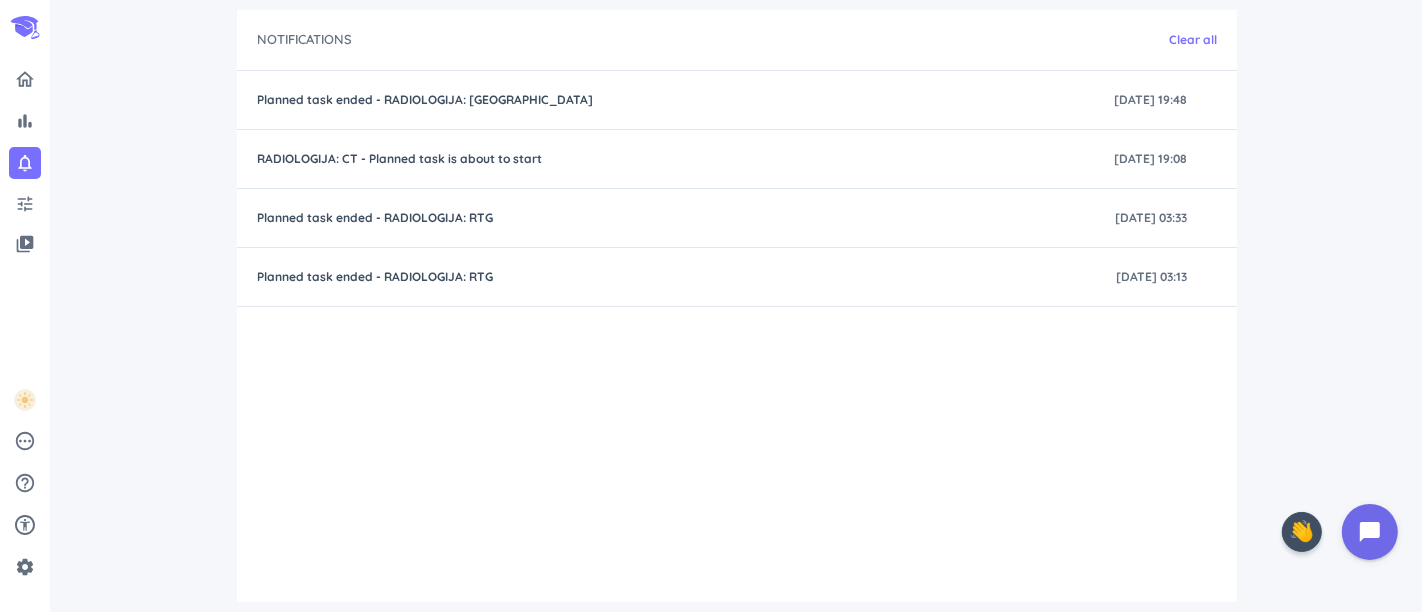 click on "bar_chart notifications_none tune video_library pending help_outline settings" at bounding box center (25, 318) 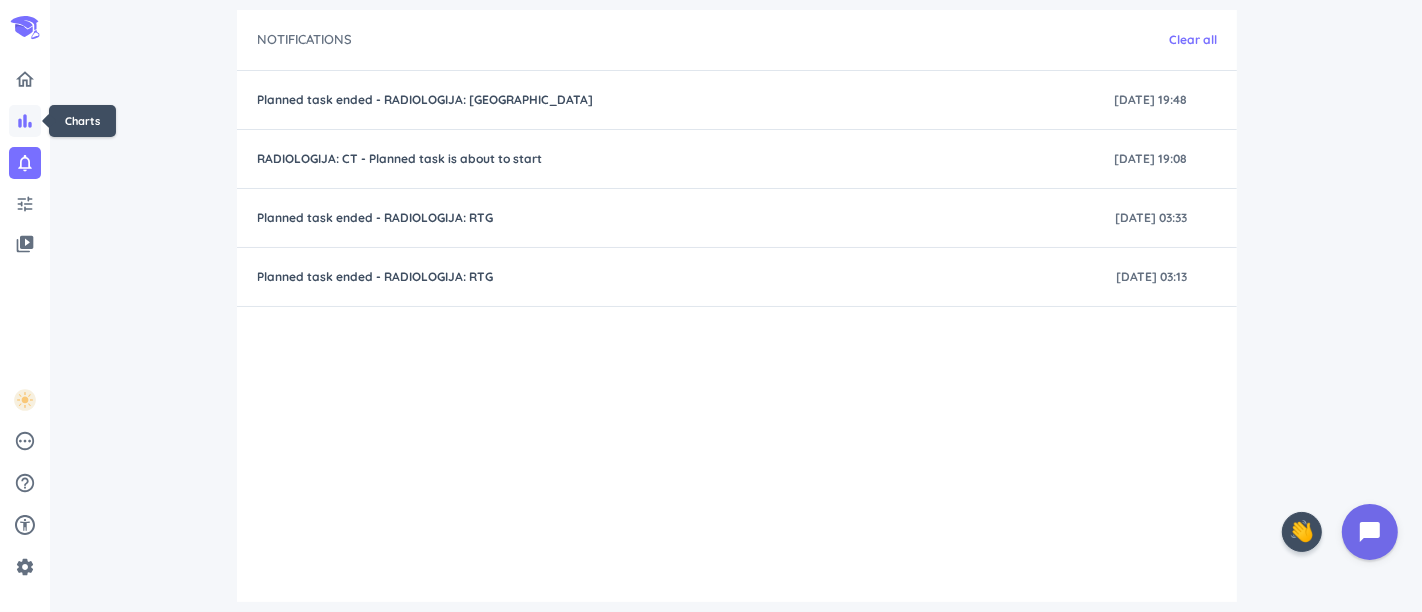click on "bar_chart" at bounding box center (25, 121) 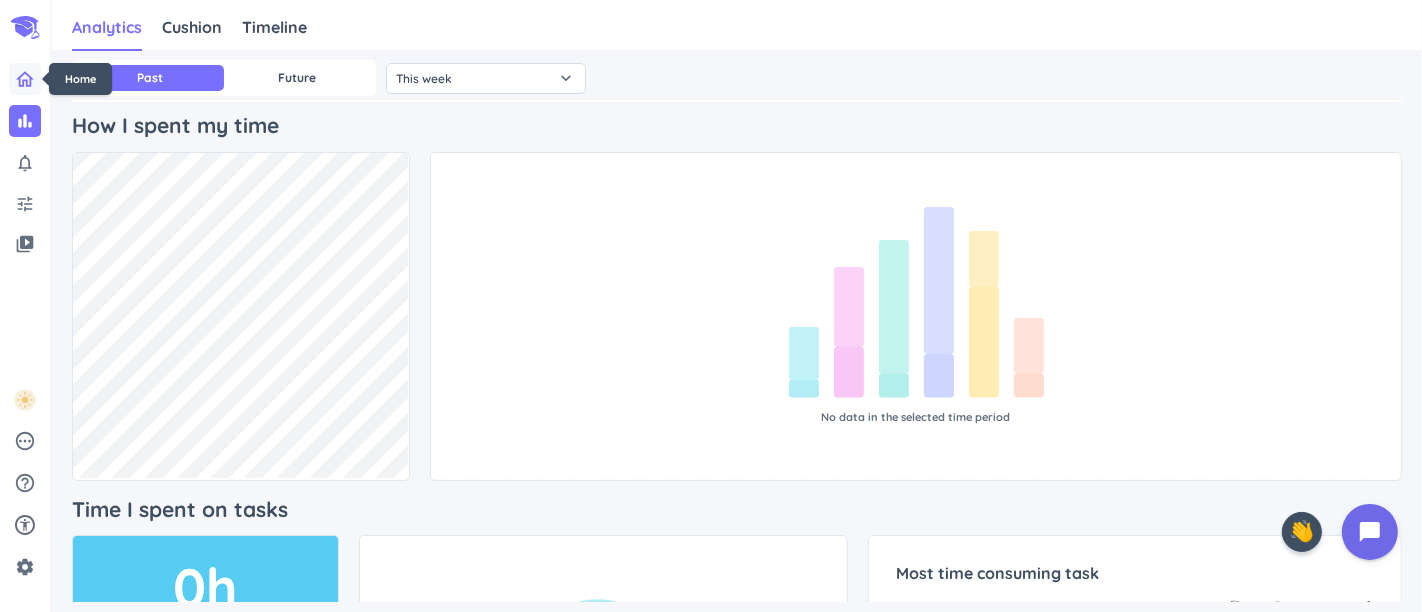 click 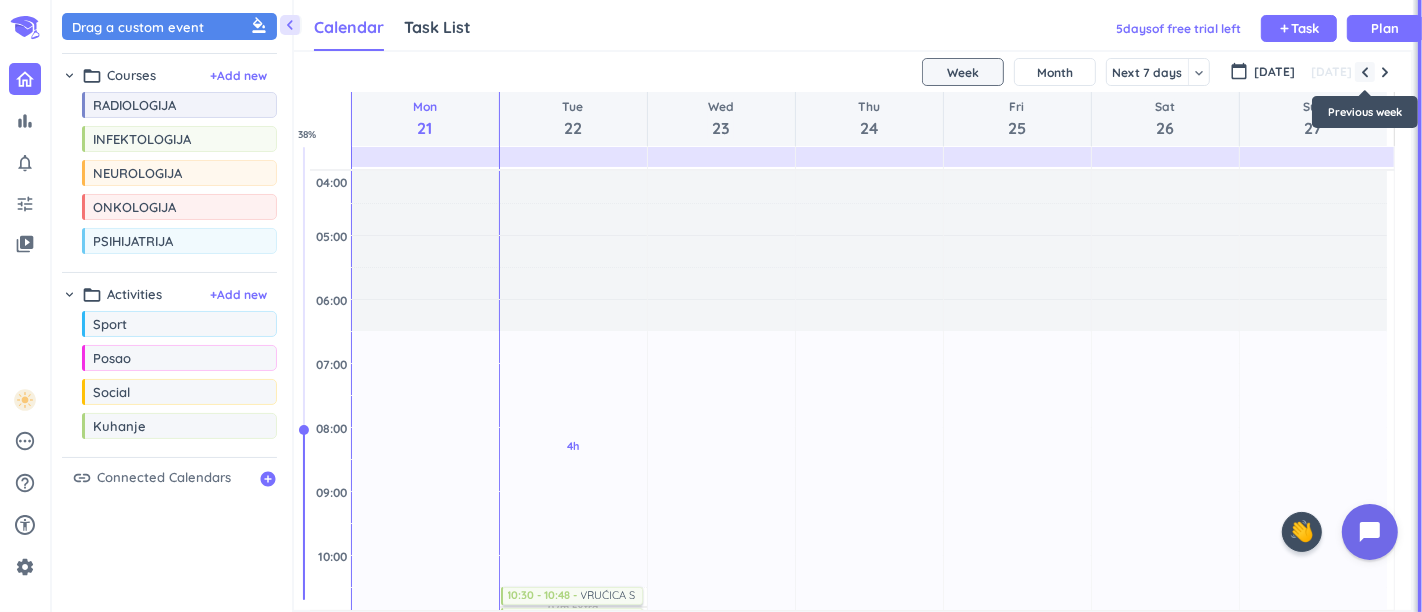 click at bounding box center (1365, 72) 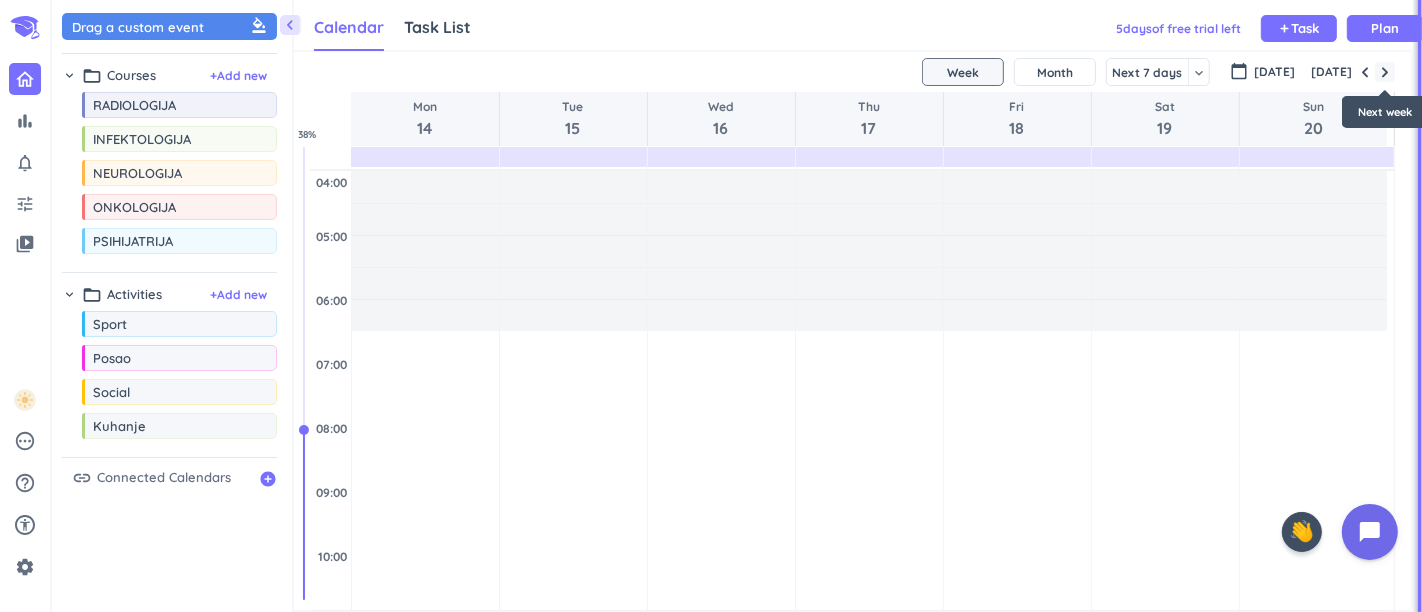 click at bounding box center [1385, 72] 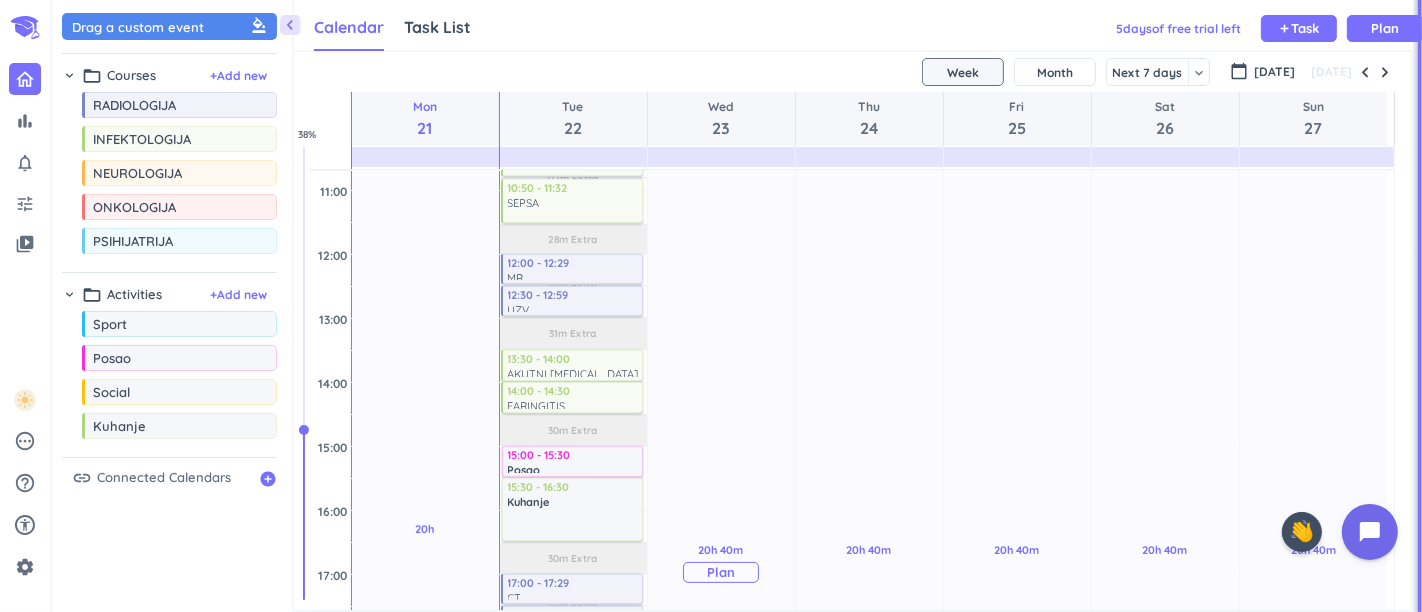 scroll, scrollTop: 318, scrollLeft: 0, axis: vertical 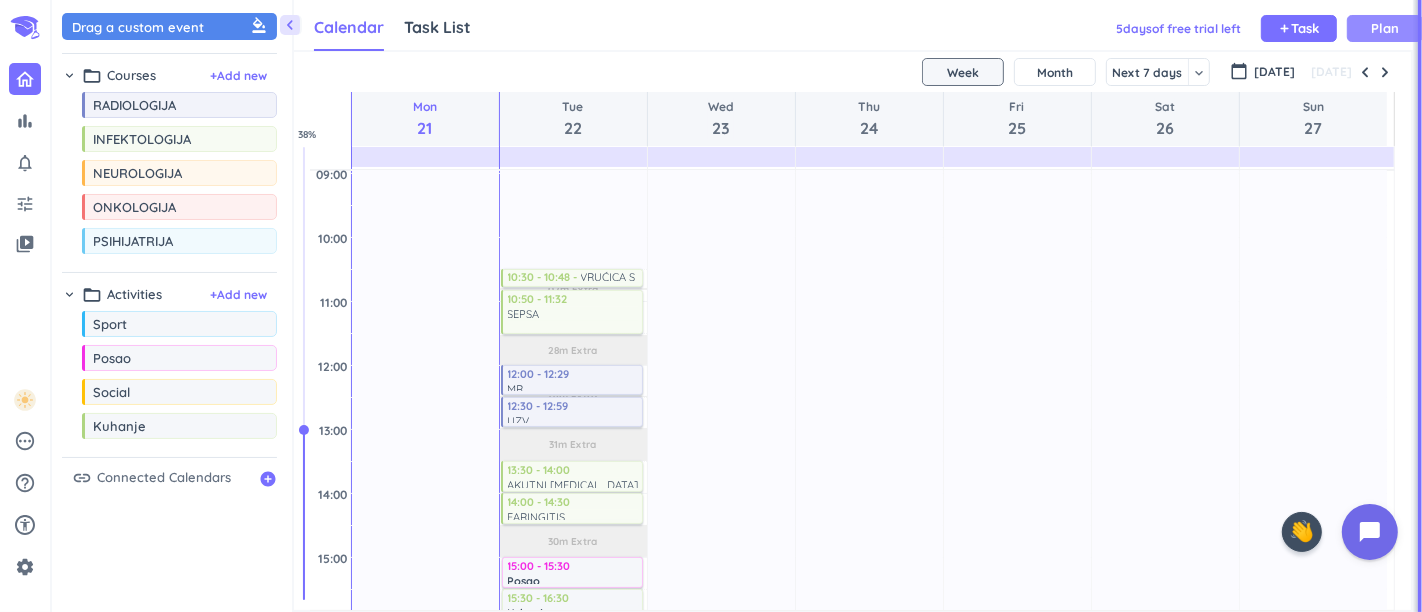click on "Plan" at bounding box center (1385, 28) 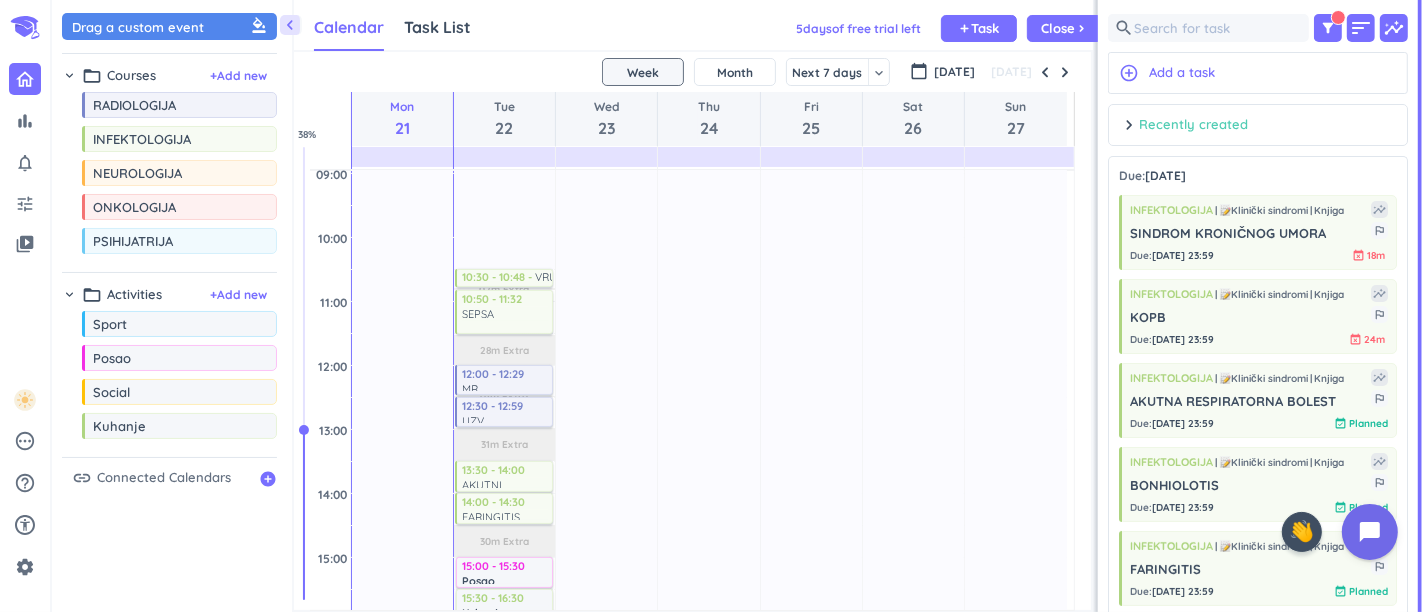 scroll, scrollTop: 42, scrollLeft: 791, axis: both 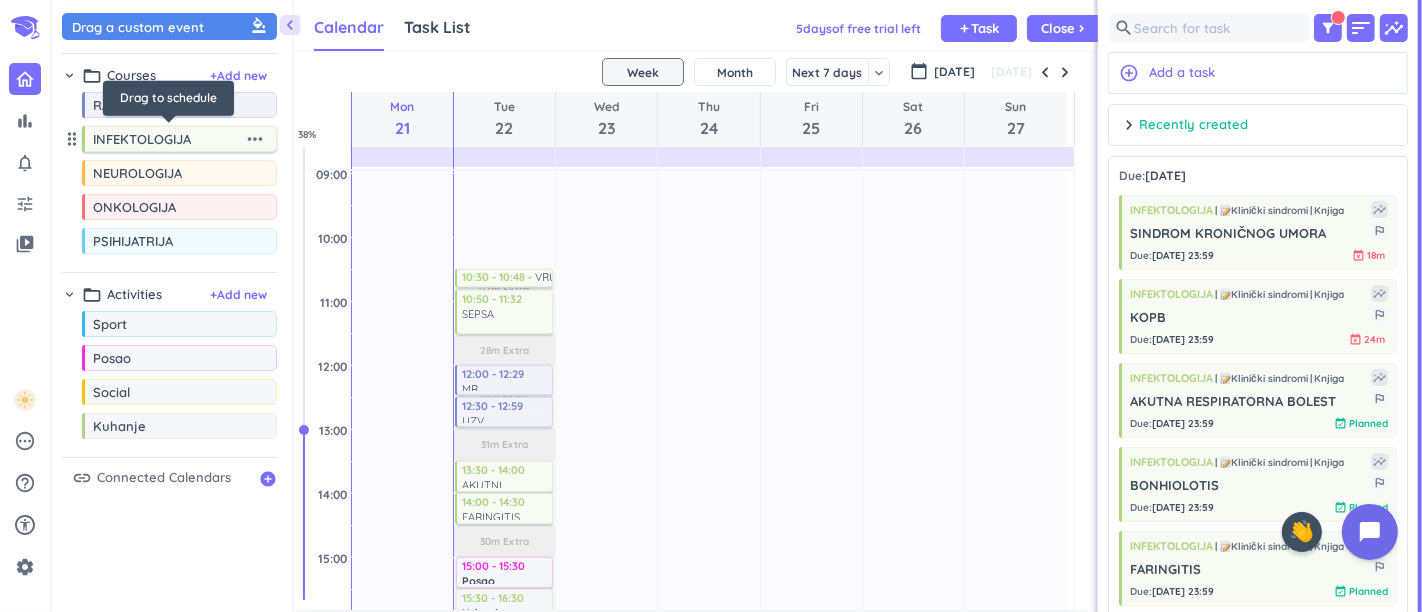 click on "INFEKTOLOGIJA" at bounding box center (168, 139) 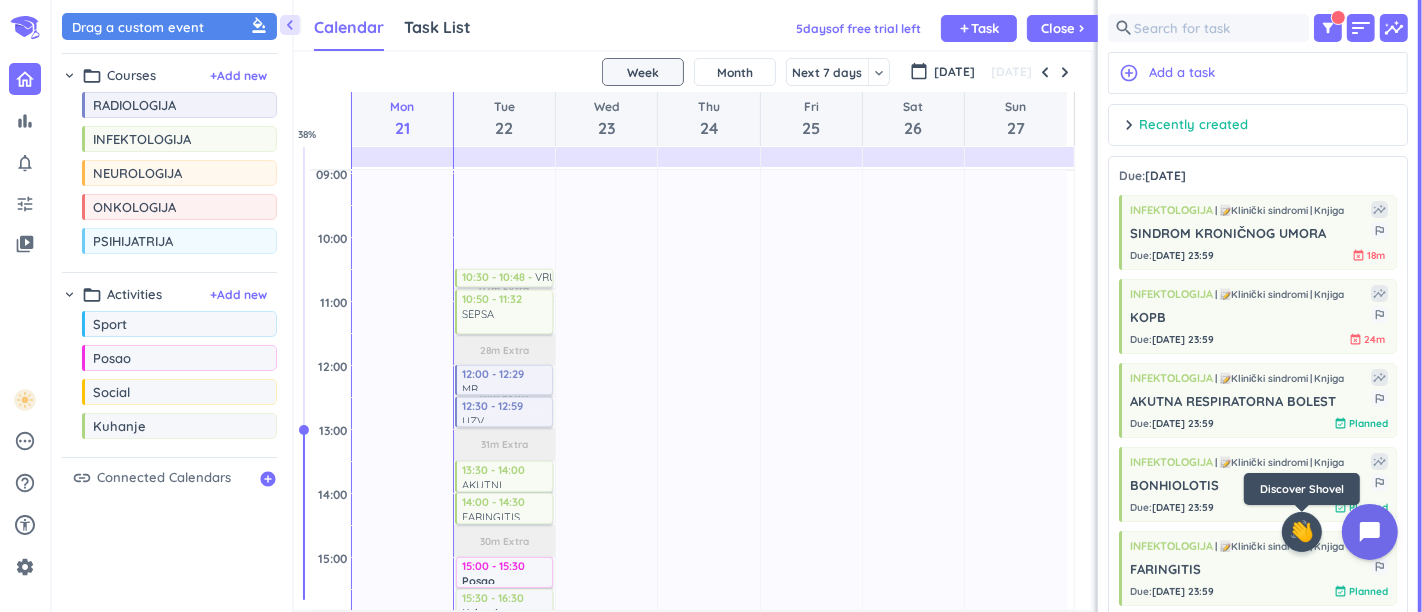 click on "👋" at bounding box center (1302, 532) 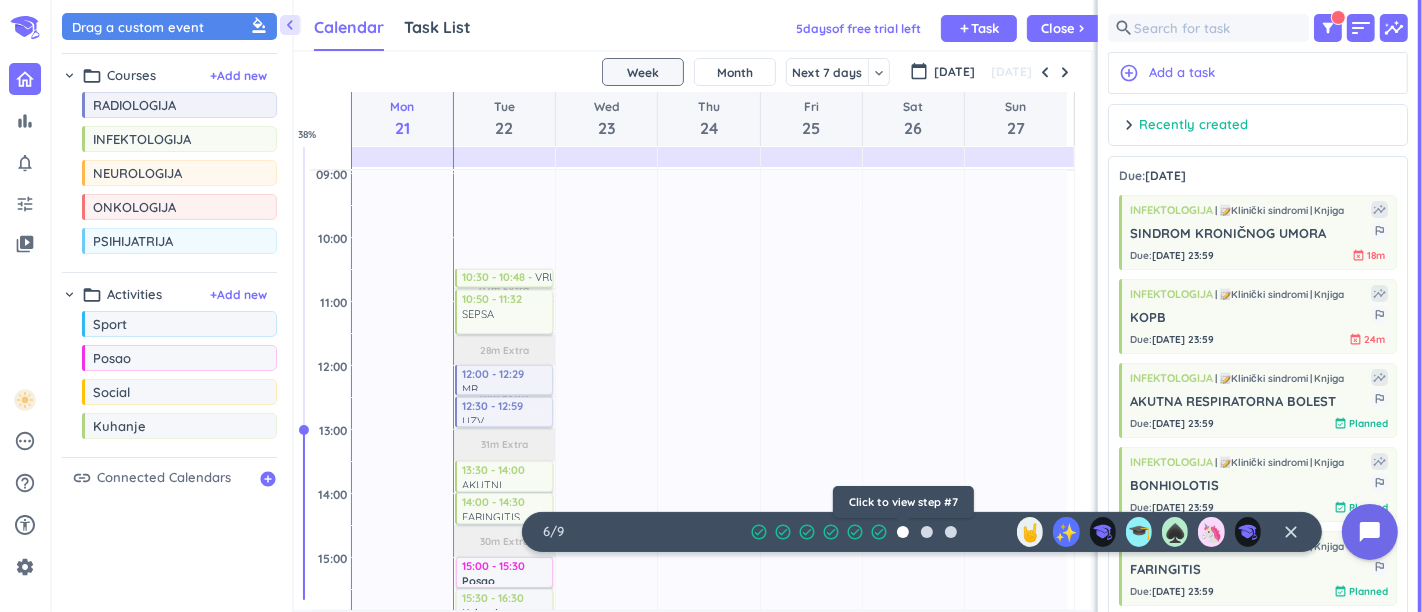 click at bounding box center (903, 532) 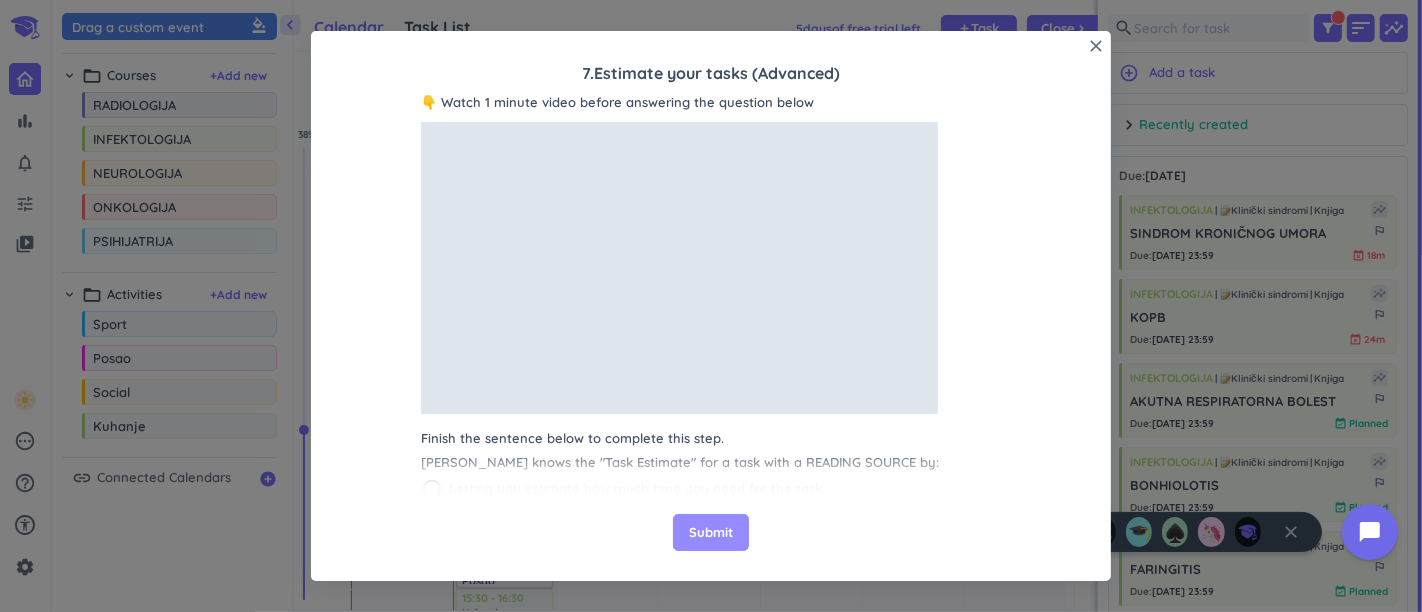 click on "Submit" at bounding box center (711, 533) 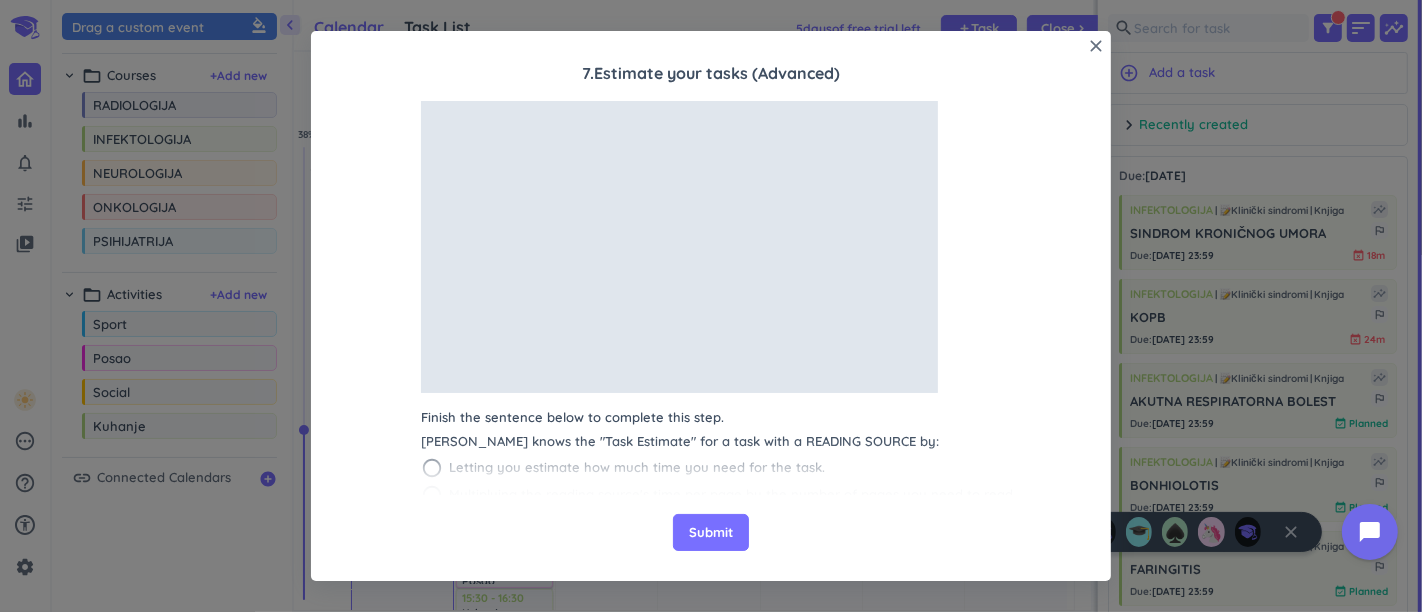 scroll, scrollTop: 32, scrollLeft: 0, axis: vertical 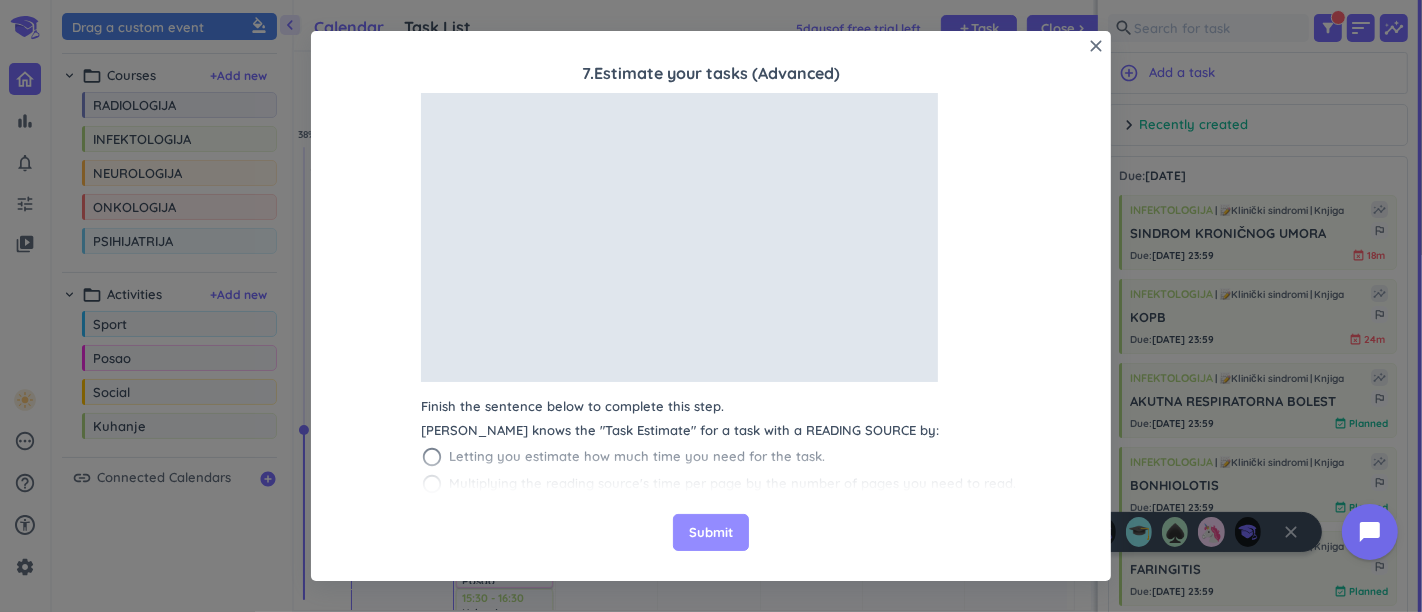 click on "Submit" at bounding box center [711, 533] 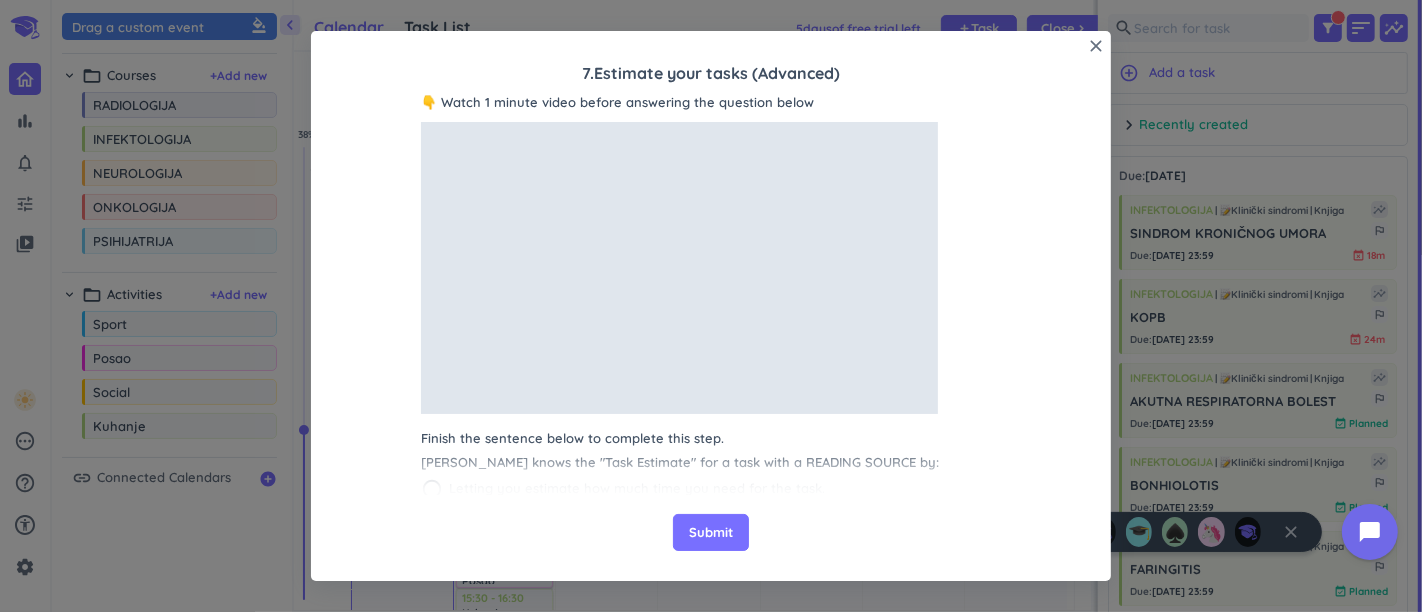 scroll, scrollTop: 32, scrollLeft: 0, axis: vertical 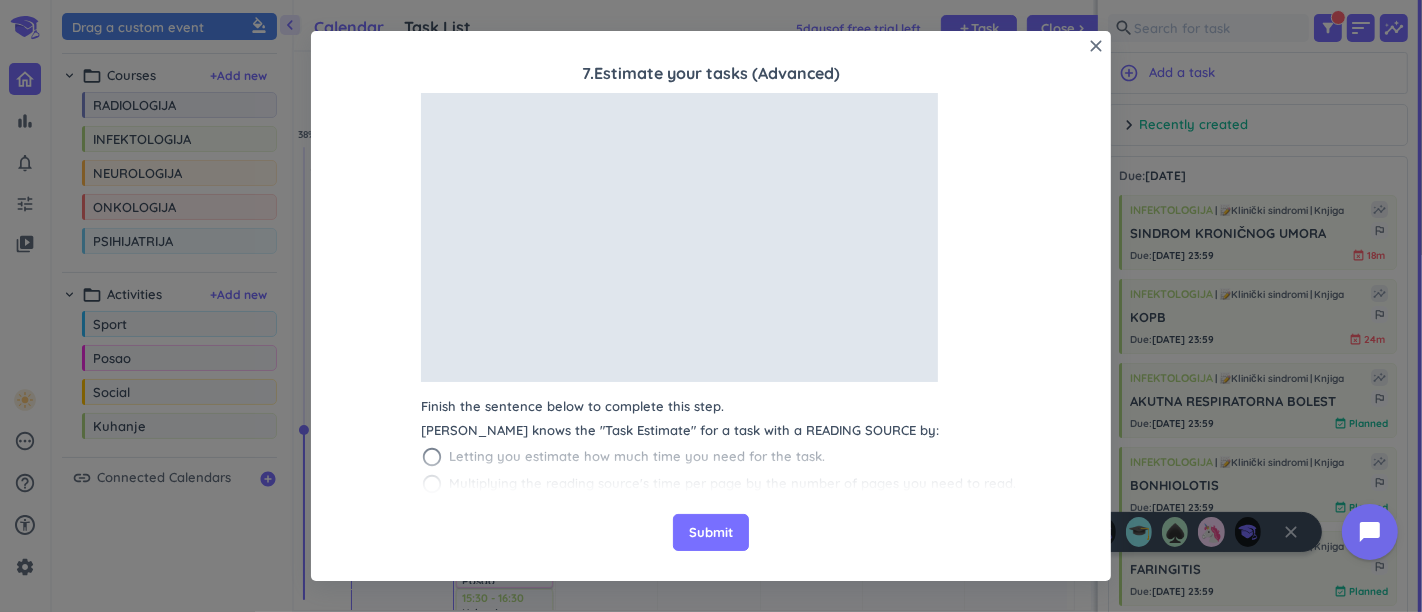 click on "Letting you estimate how much time you need for the task." at bounding box center [637, 457] 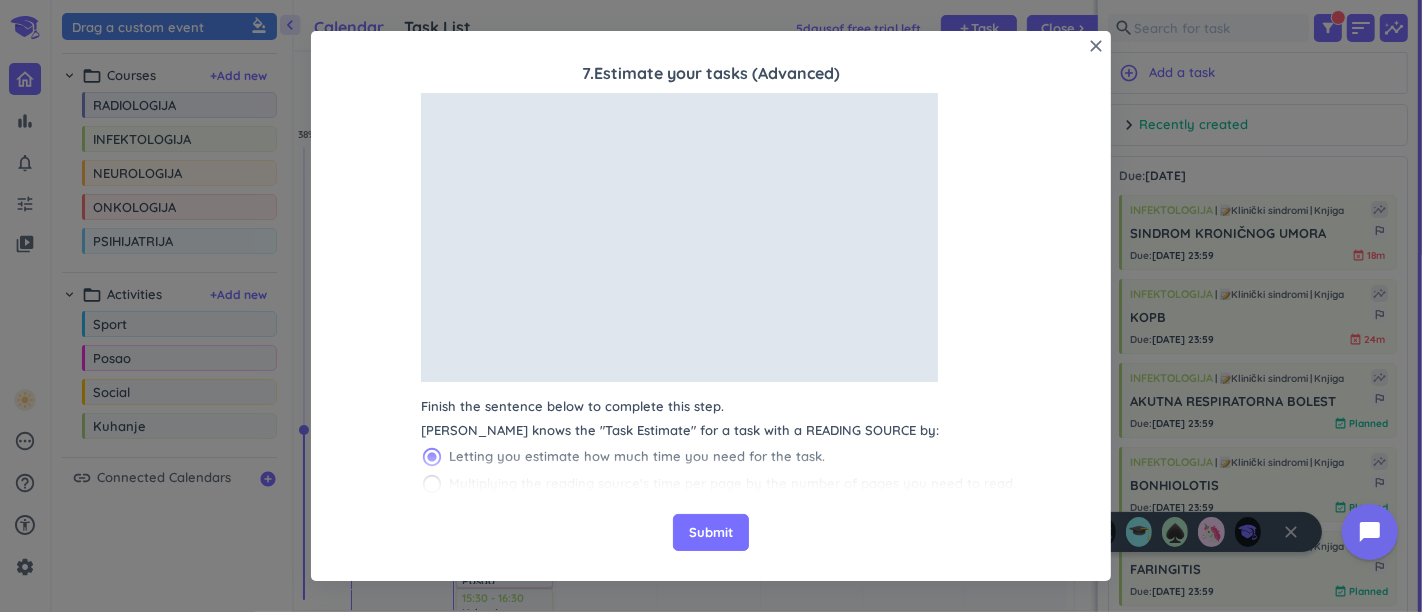 click on "Multiplying the reading source's time per page by the number of pages you need to read." at bounding box center (732, 484) 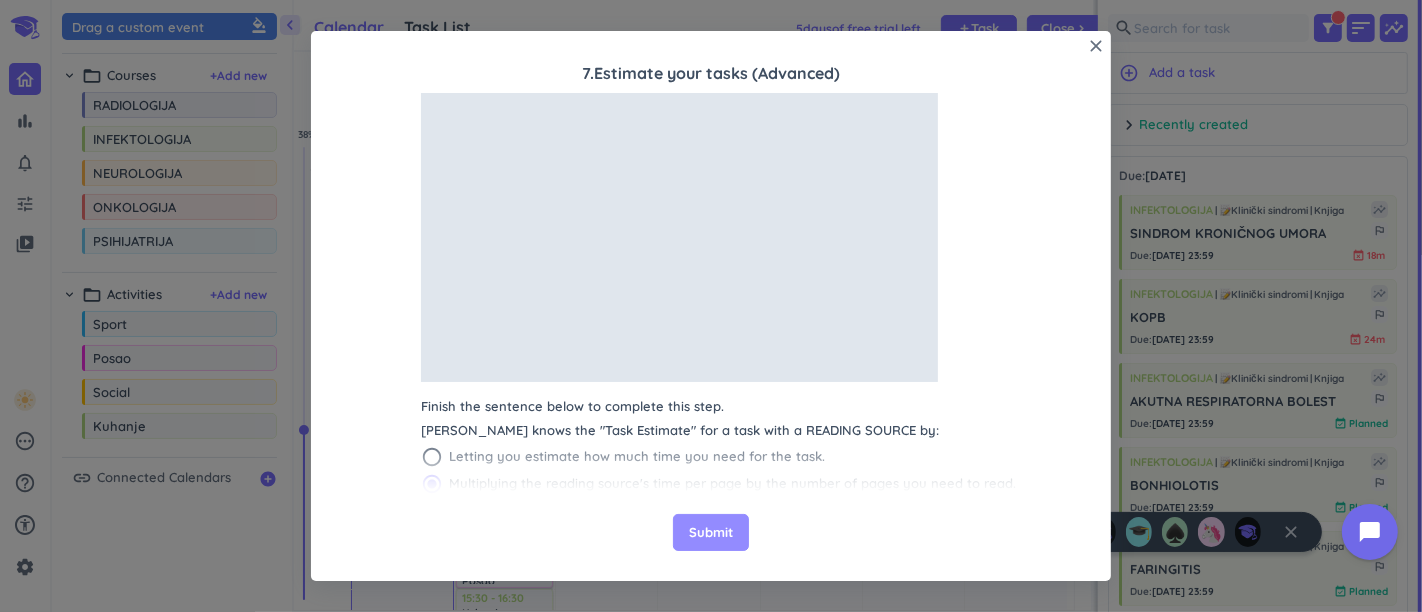 click on "Submit" at bounding box center (711, 533) 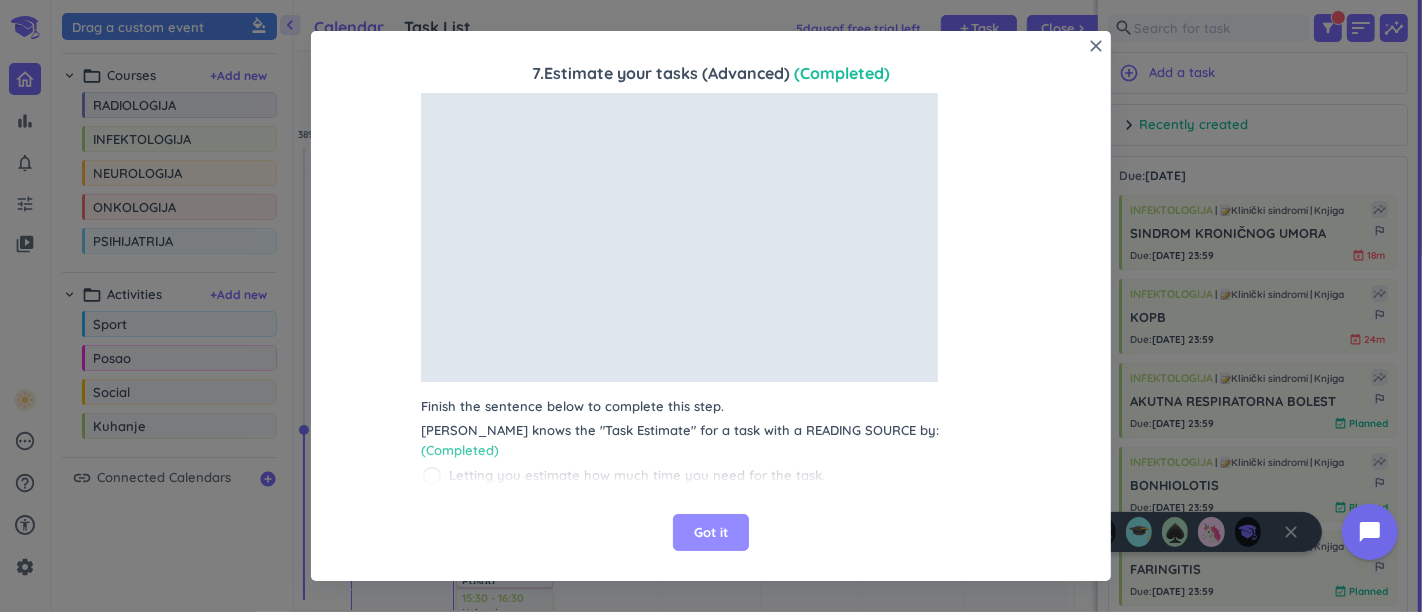 click on "Got it" at bounding box center [711, 533] 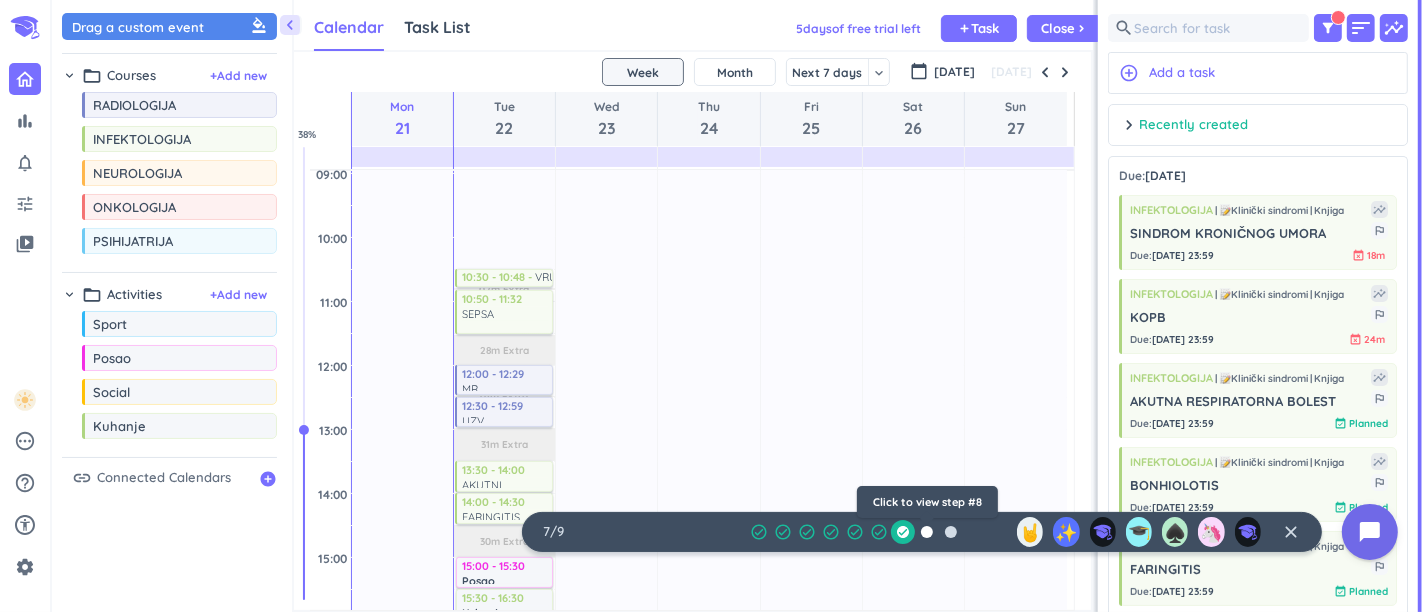 click at bounding box center [927, 532] 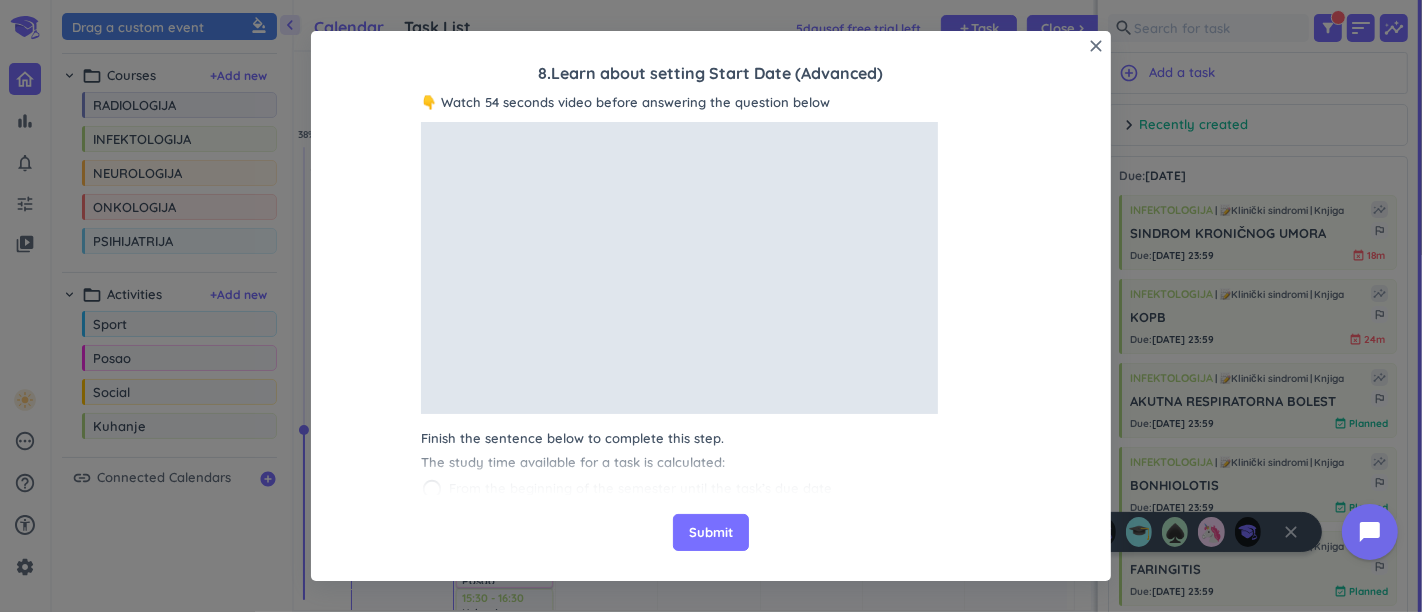 scroll, scrollTop: 32, scrollLeft: 0, axis: vertical 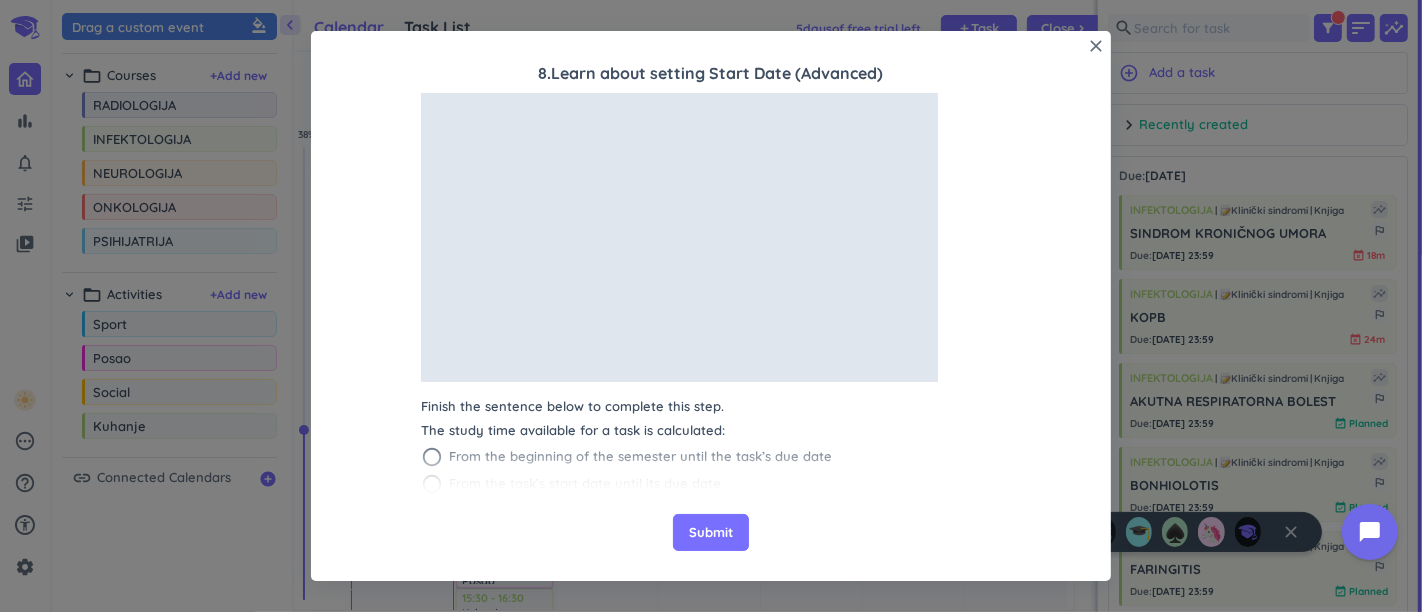 click on "From the task’s start date until its due date" at bounding box center [585, 484] 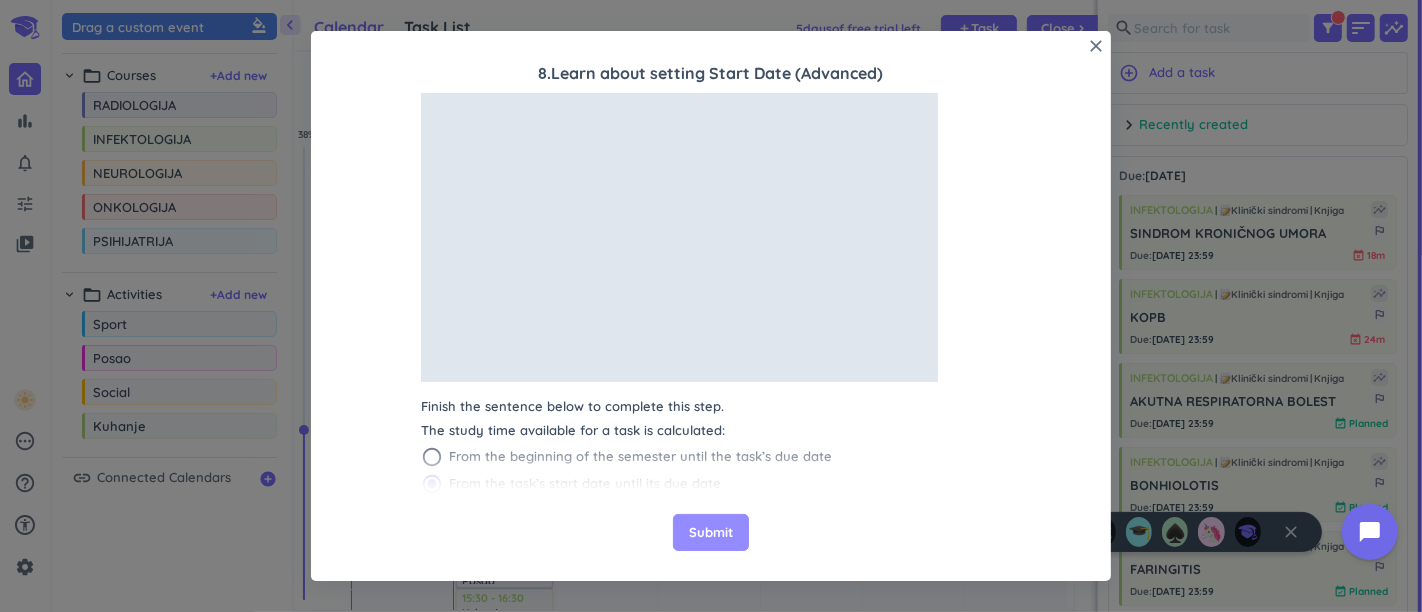click on "Submit" at bounding box center [711, 533] 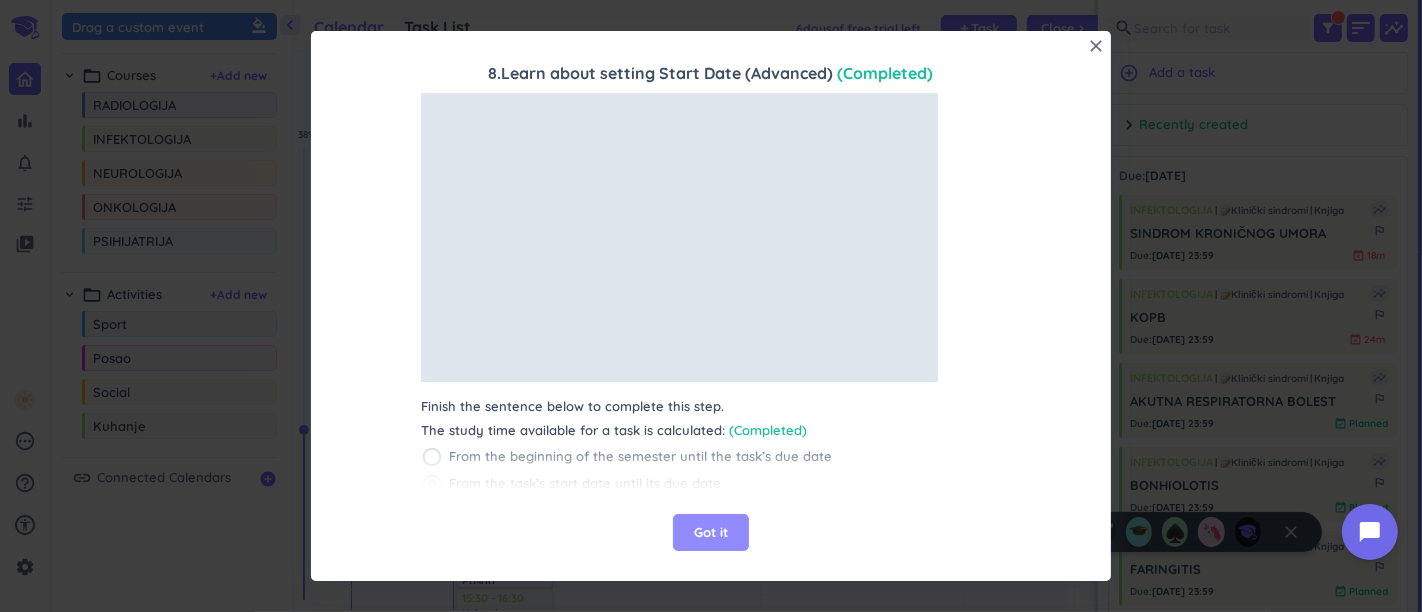 click on "Got it" at bounding box center [711, 533] 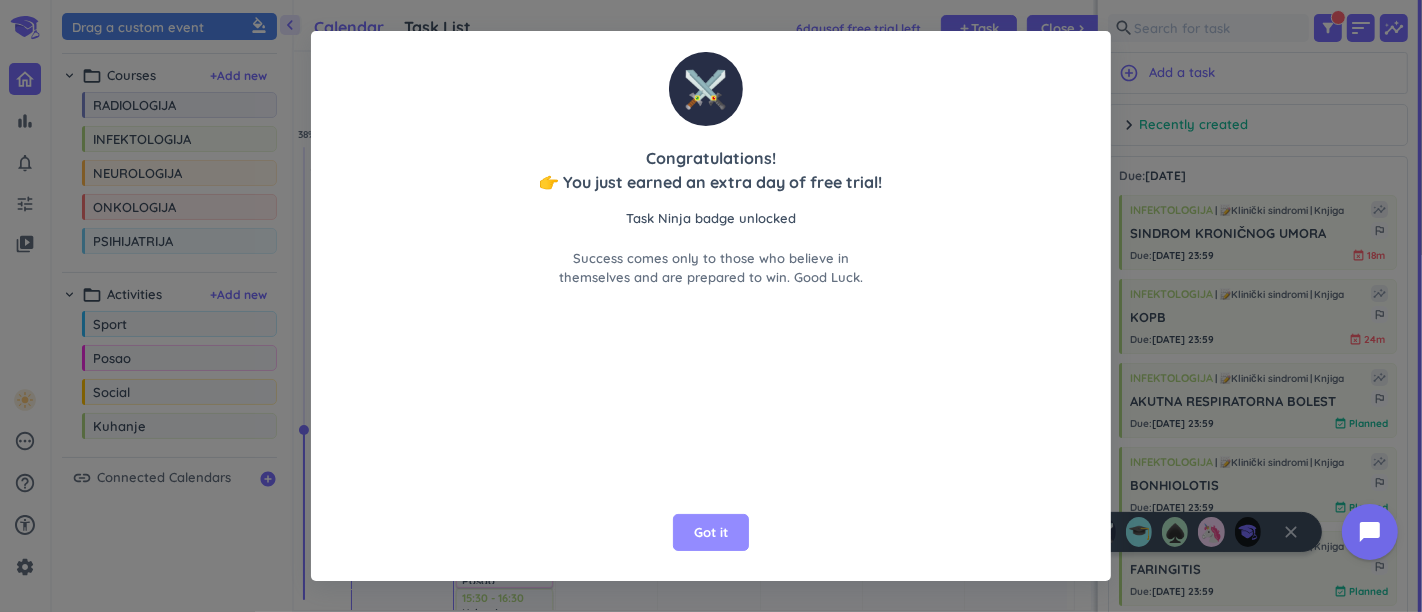 click on "Got it" at bounding box center (711, 533) 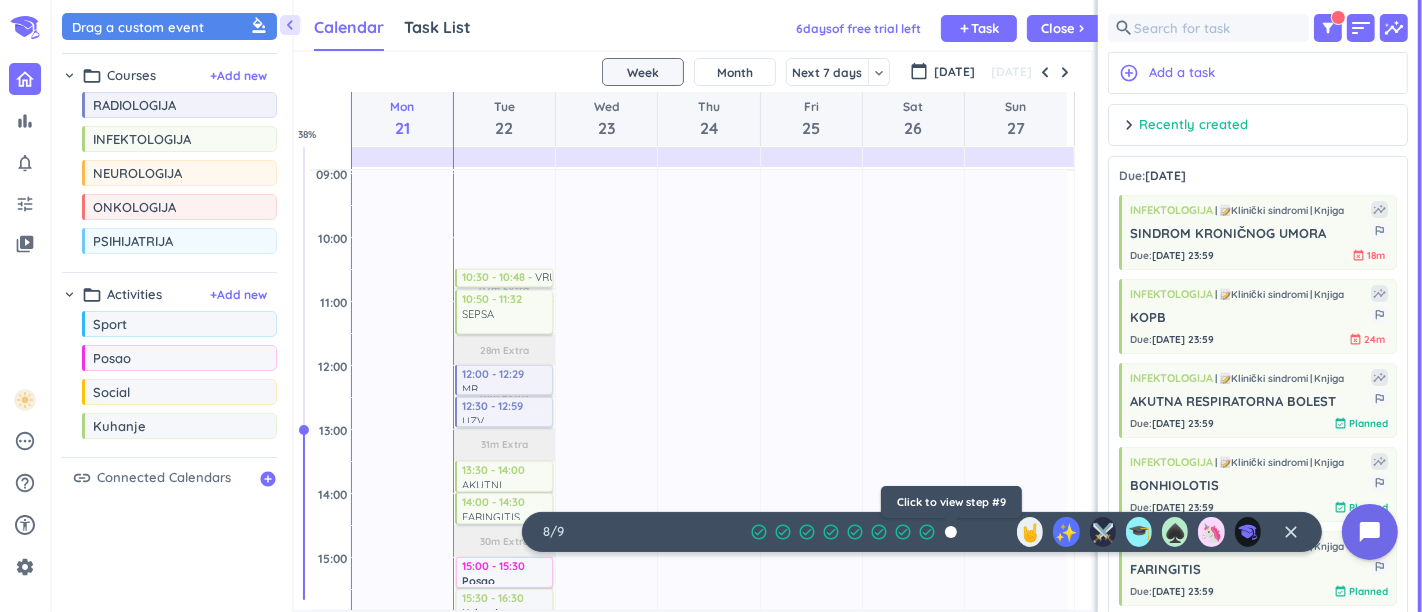 click at bounding box center [951, 532] 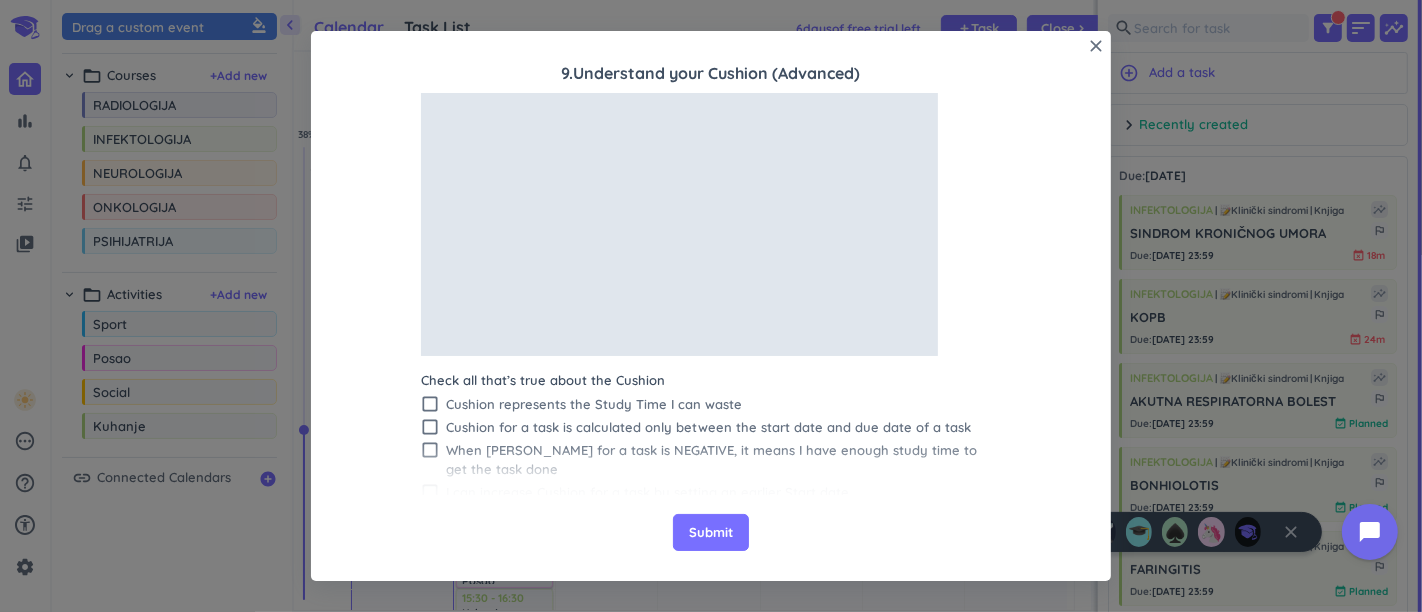 scroll, scrollTop: 88, scrollLeft: 0, axis: vertical 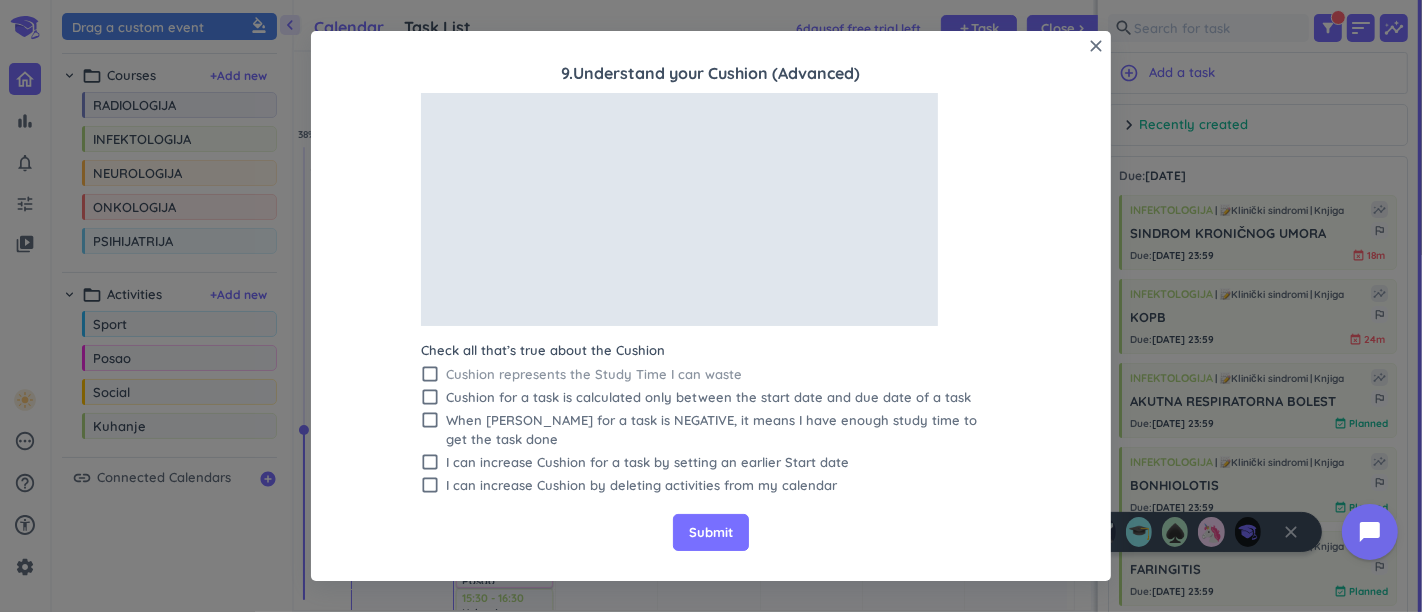 click on "Cushion represents the Study Time I can waste" at bounding box center (723, 374) 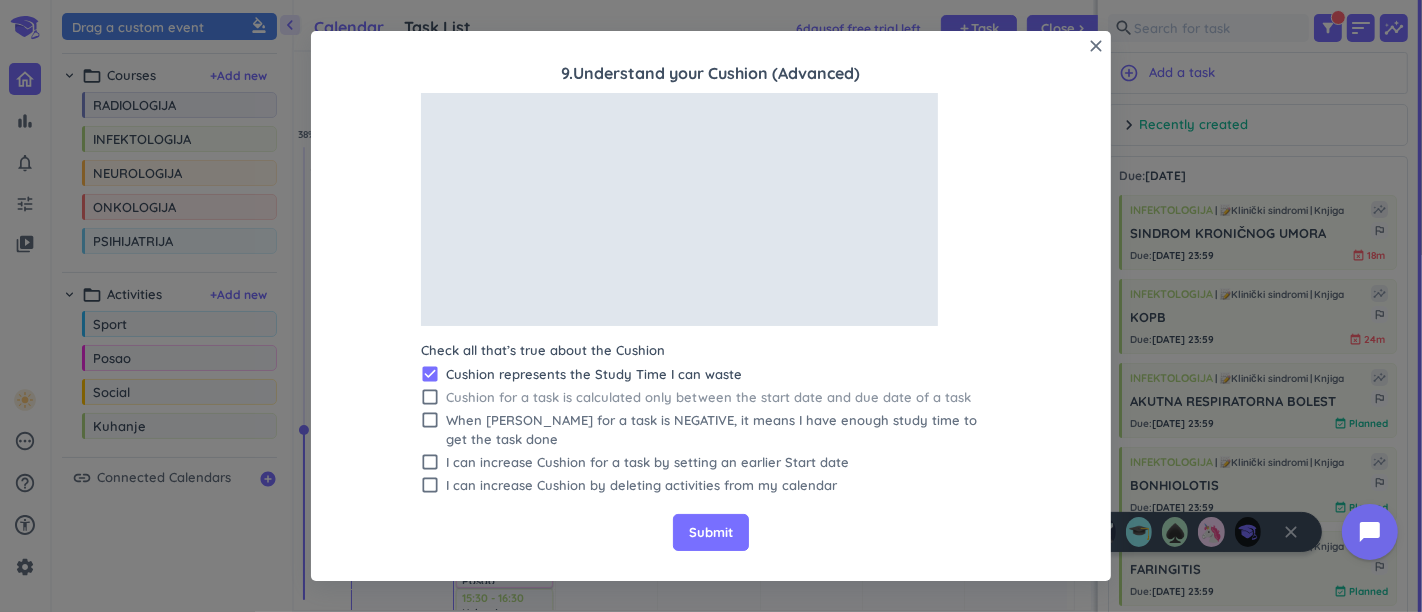 click on "Cushion for a task is calculated only between the start date and due date of a task" at bounding box center [723, 397] 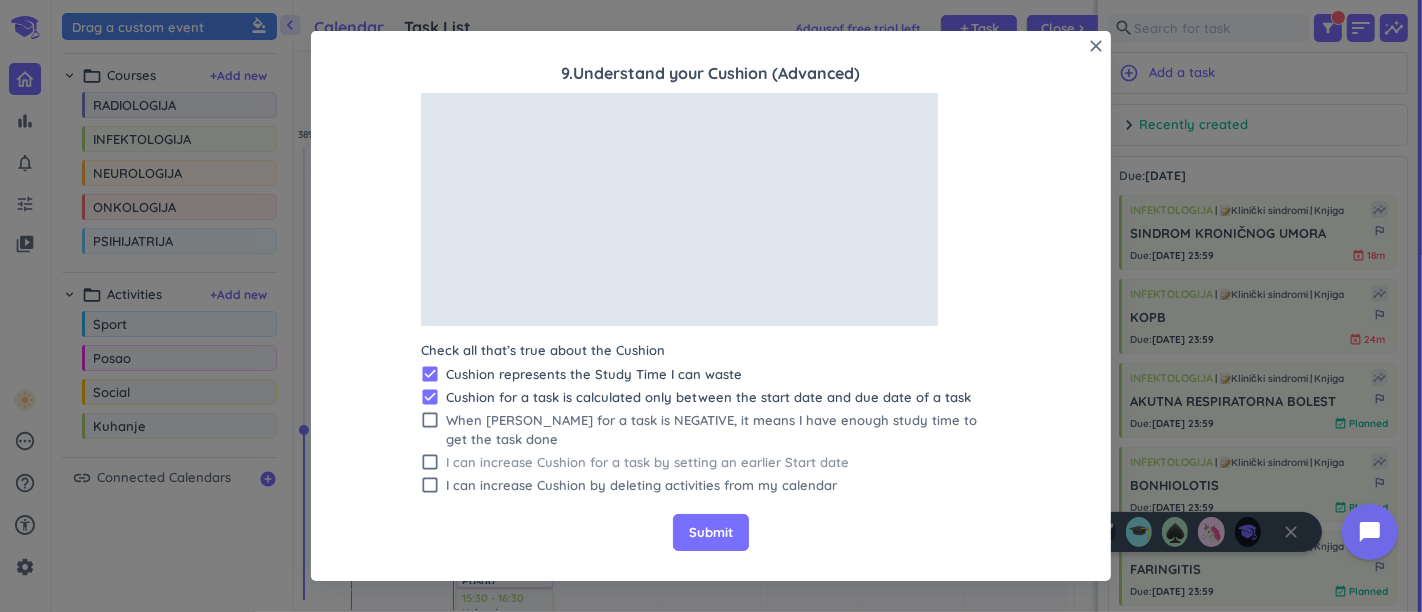 click on "I can increase Cushion for a task by setting an earlier Start date" at bounding box center [723, 462] 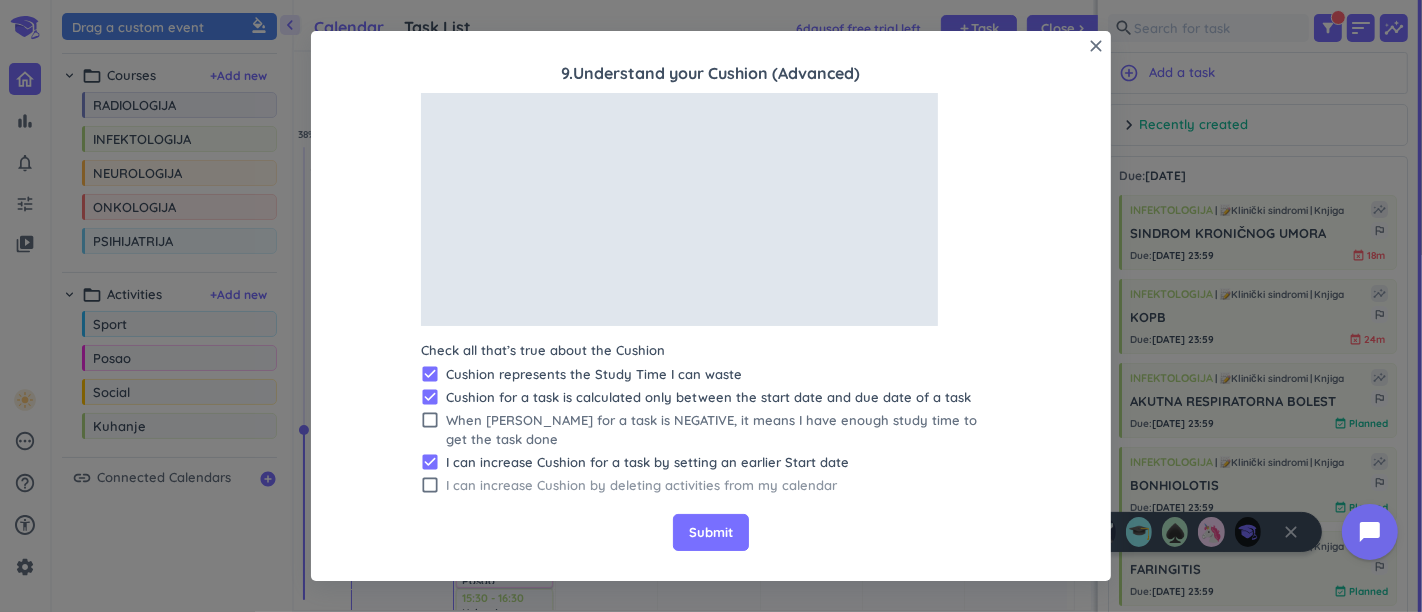 click on "I can increase Cushion by deleting activities from my calendar" at bounding box center (723, 485) 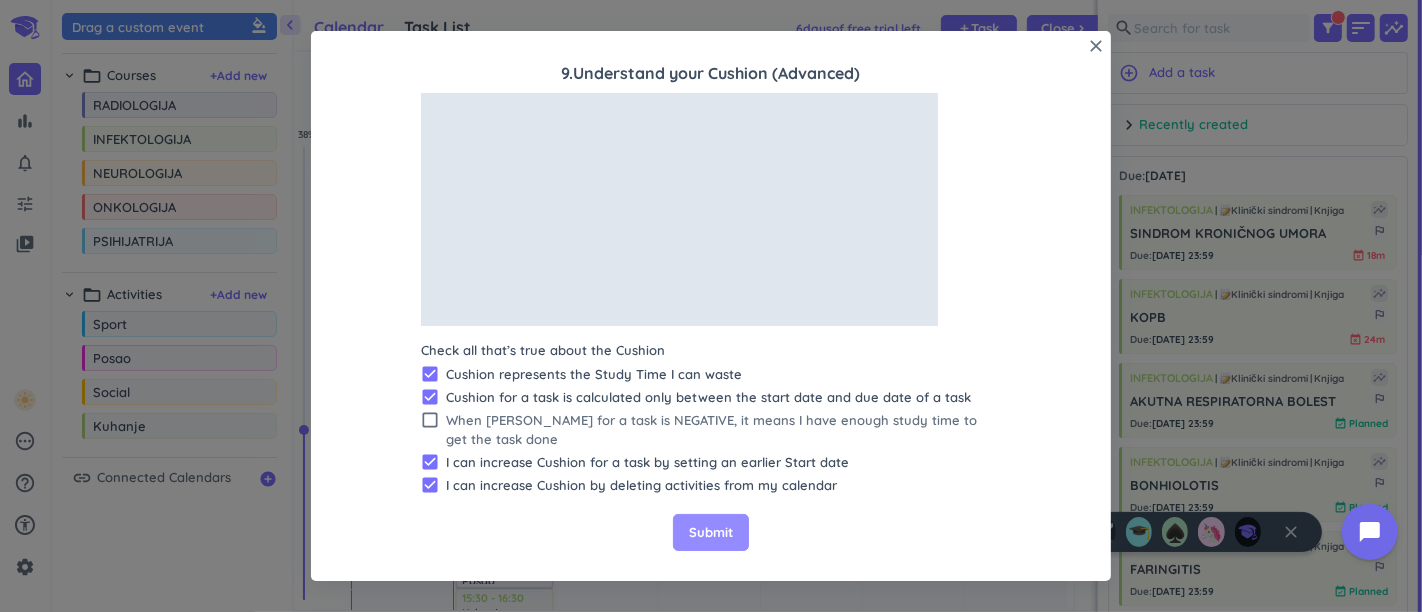 click on "Submit" at bounding box center [711, 533] 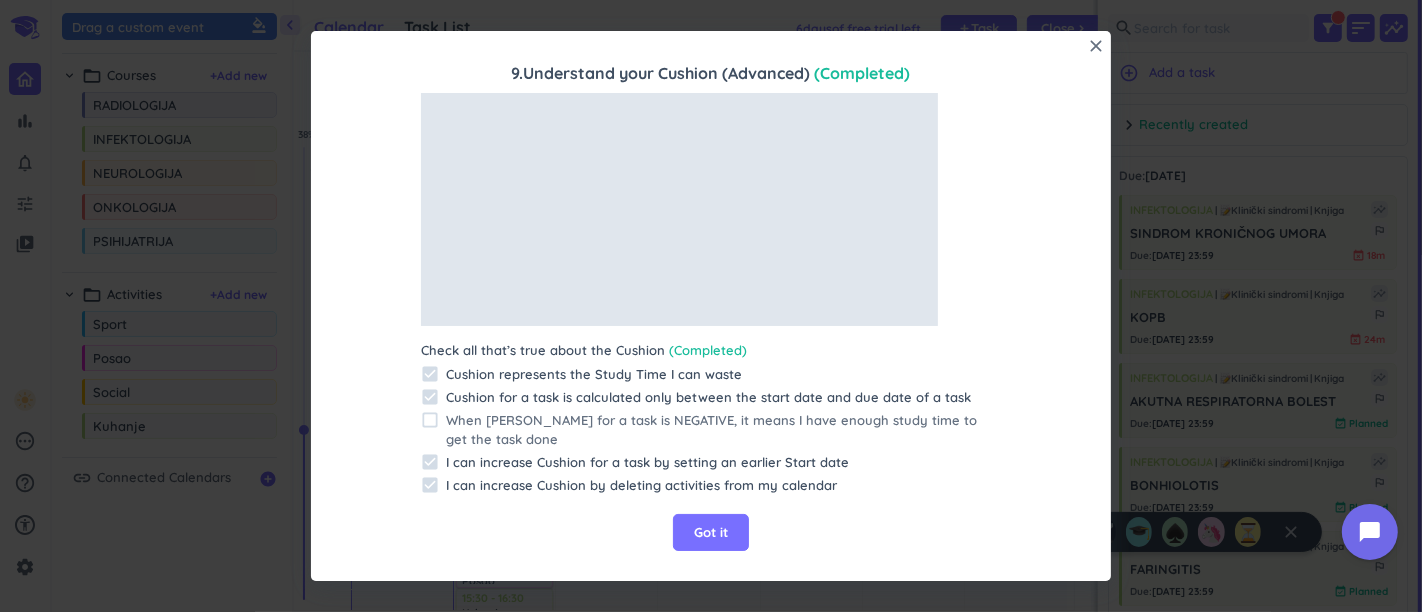 click on "Got it" at bounding box center [711, 533] 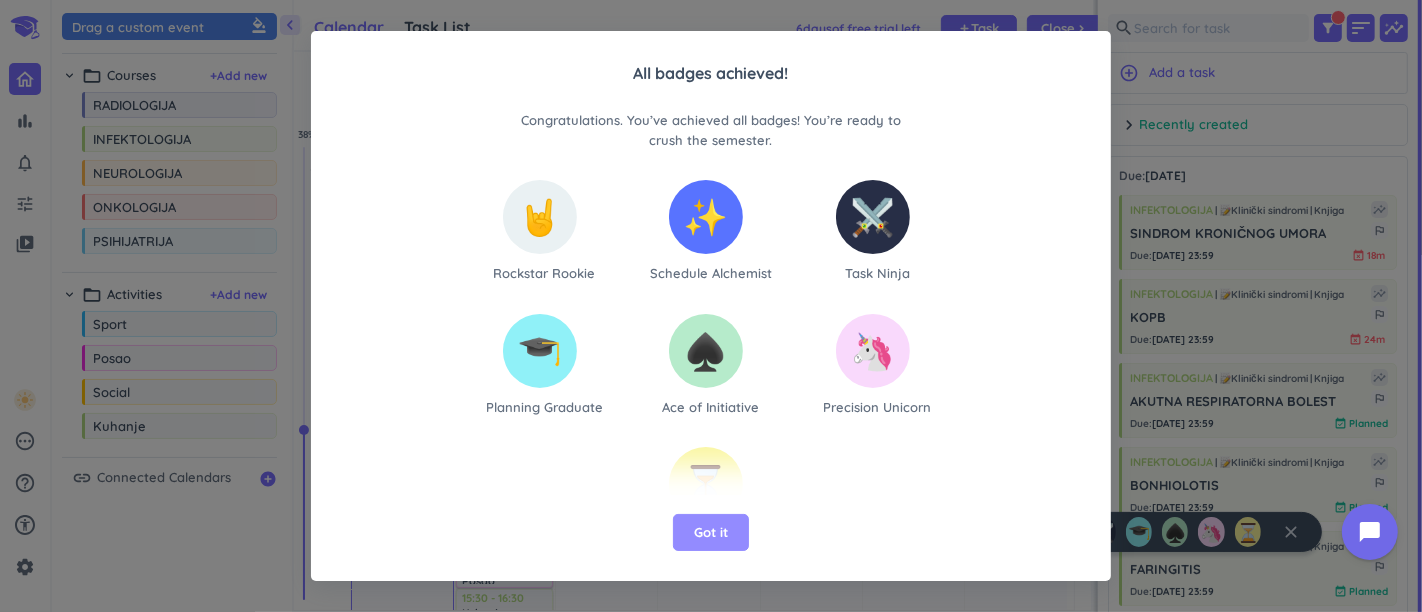 click on "Got it" at bounding box center [711, 533] 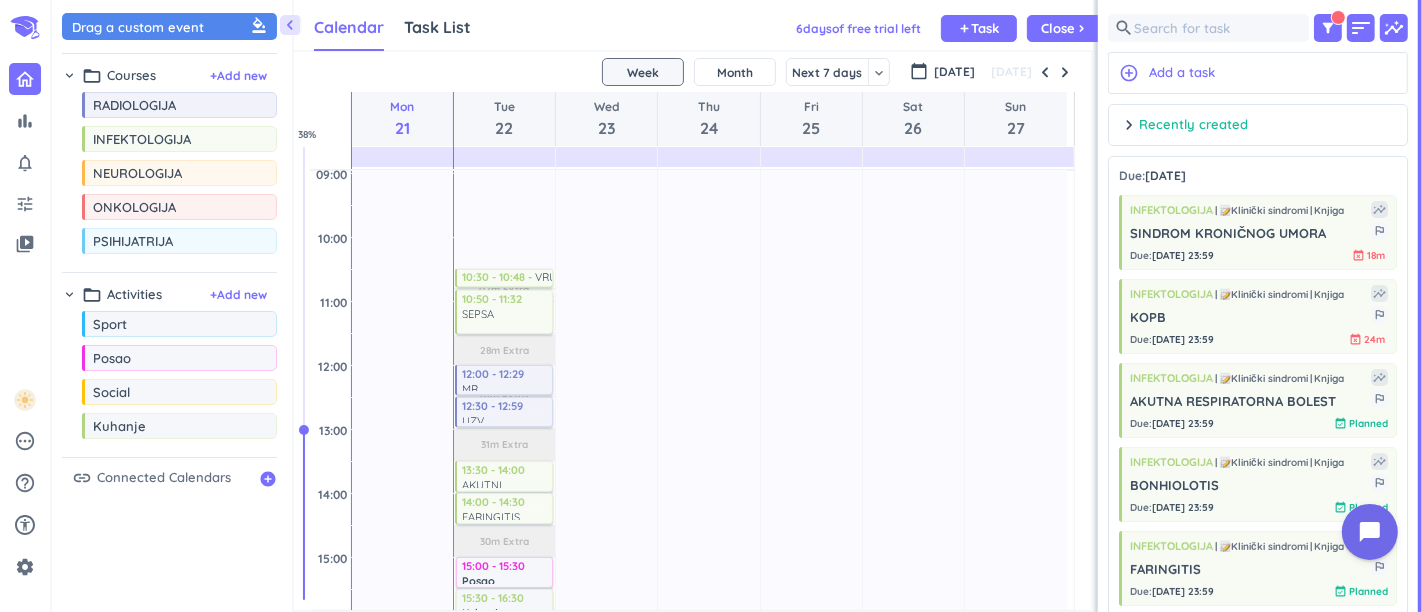 scroll, scrollTop: 0, scrollLeft: 0, axis: both 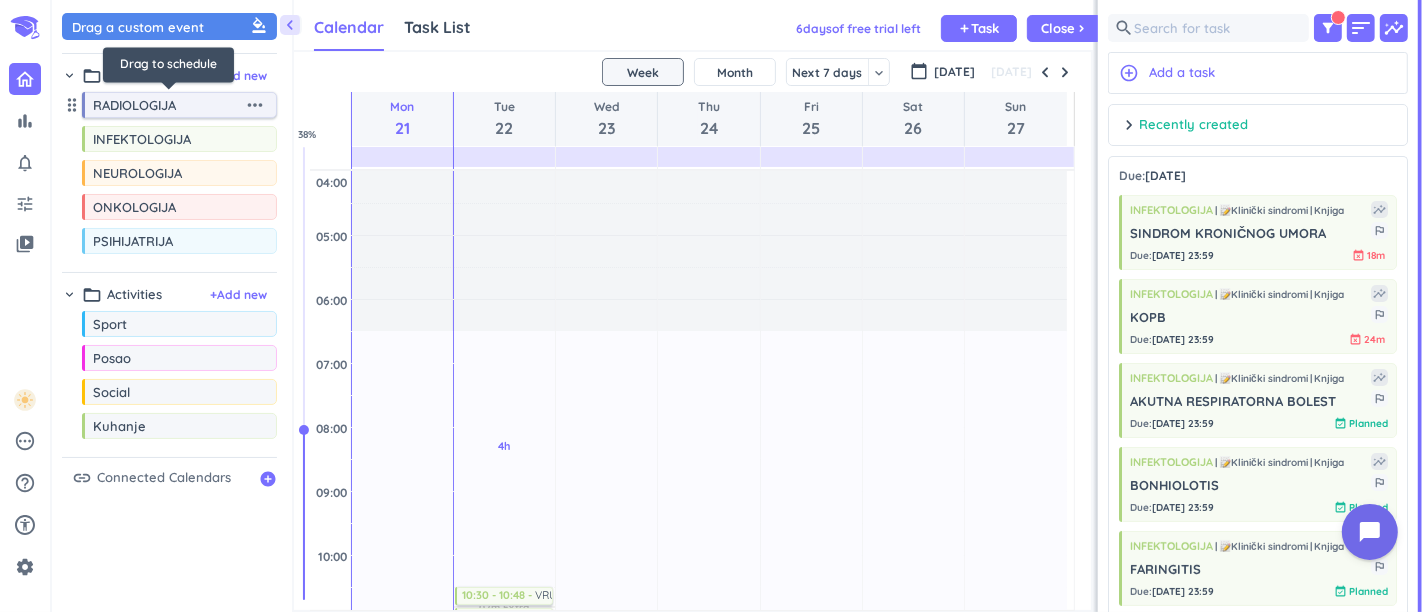 click on "RADIOLOGIJA" at bounding box center (168, 105) 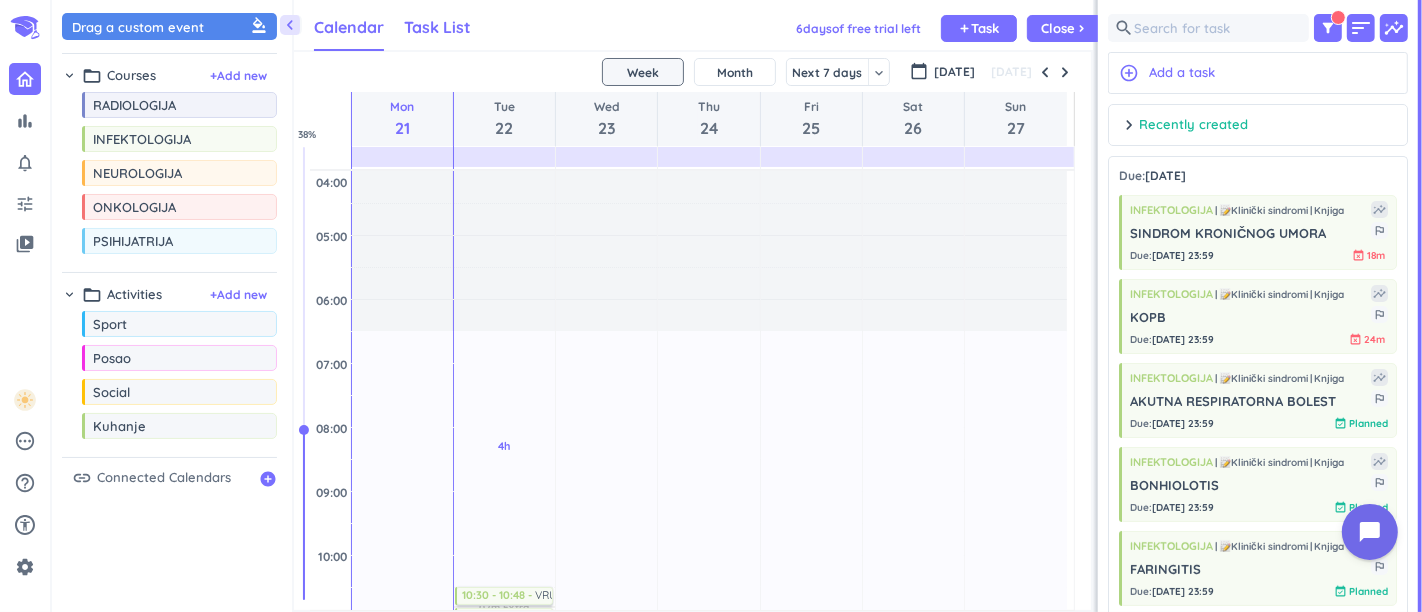 click on "Task List" at bounding box center [437, 27] 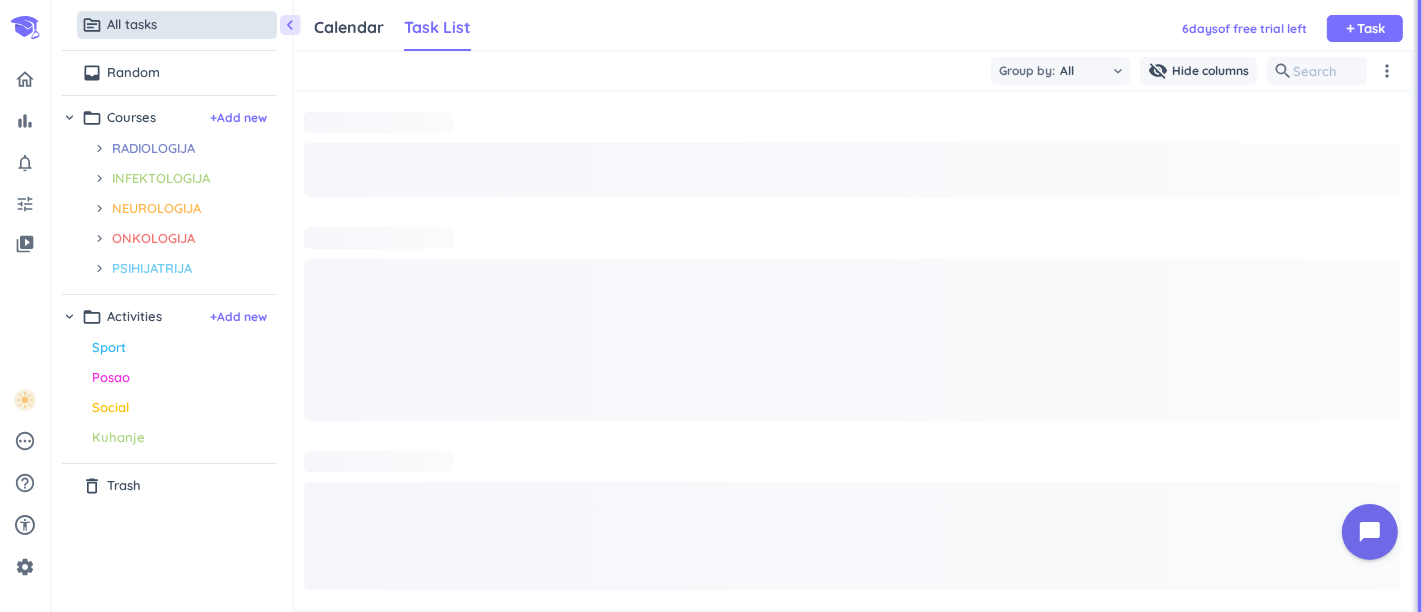 scroll, scrollTop: 8, scrollLeft: 8, axis: both 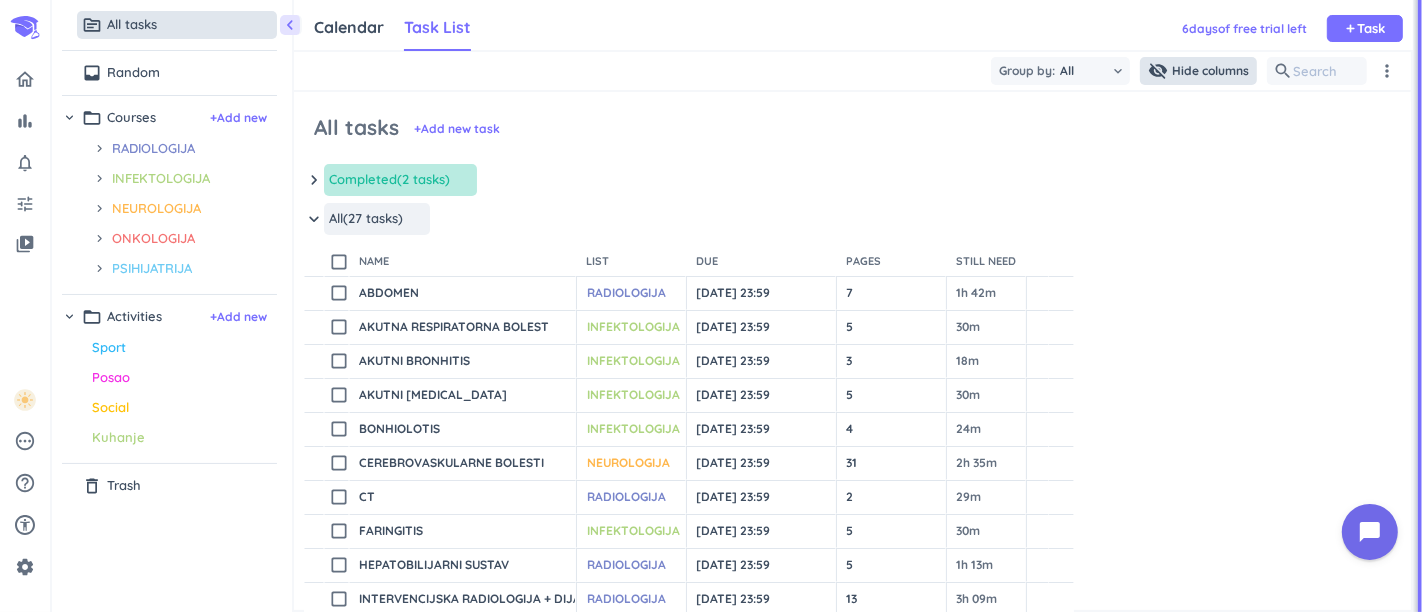 click on "Hide columns" at bounding box center (1210, 71) 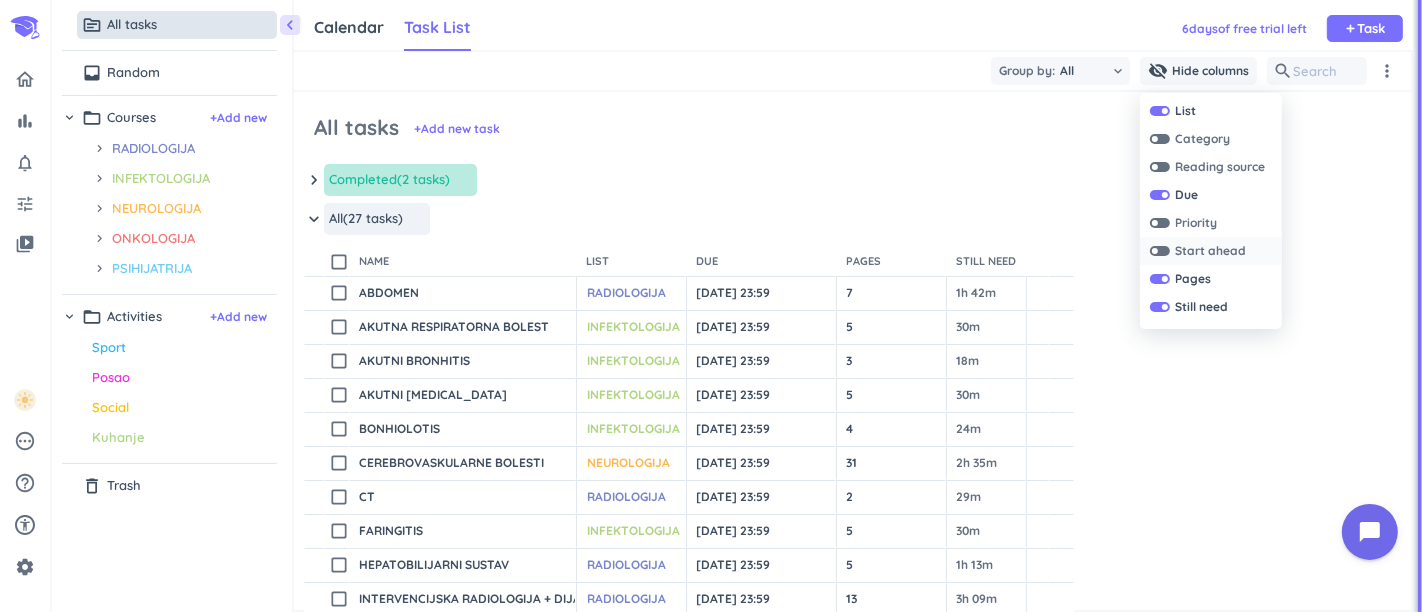 click at bounding box center [1160, 251] 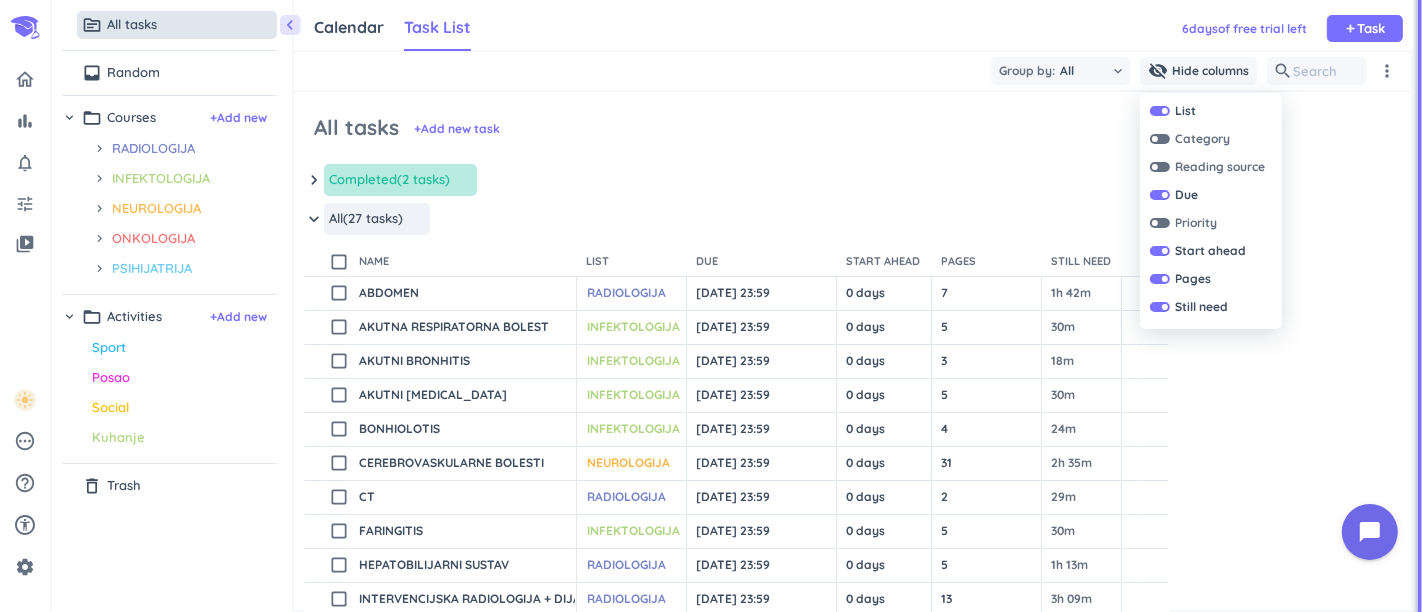 click at bounding box center (711, 306) 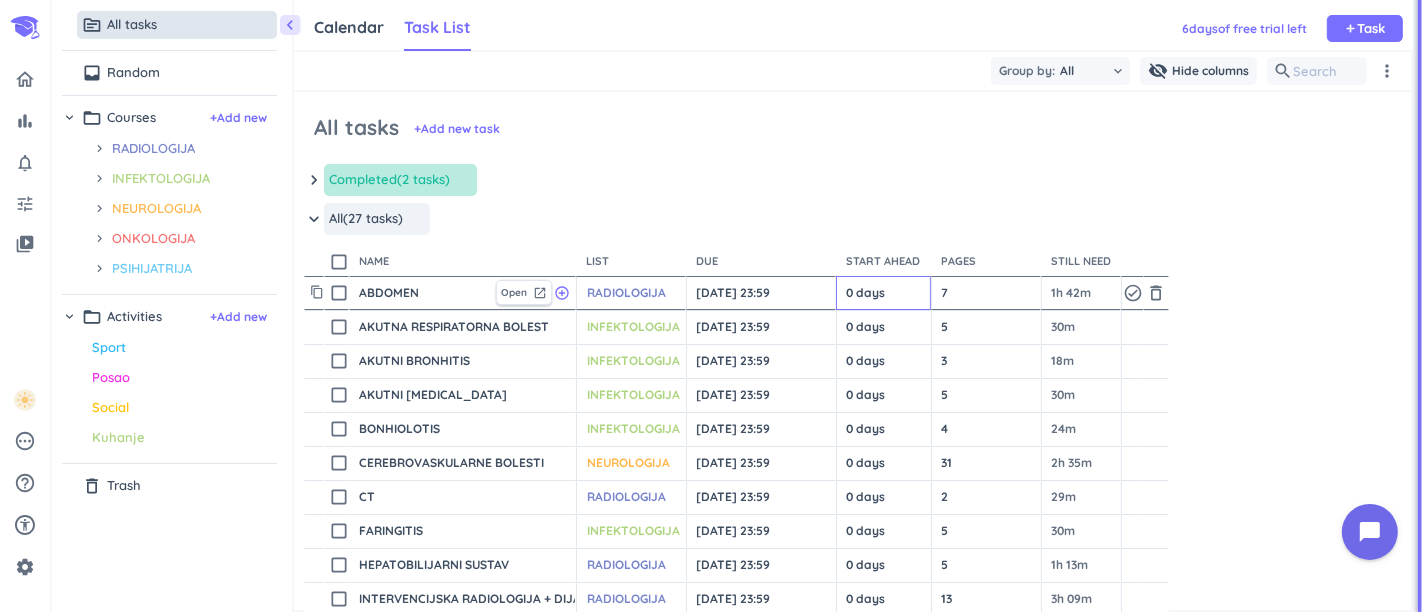 click on "0   days" at bounding box center (883, 293) 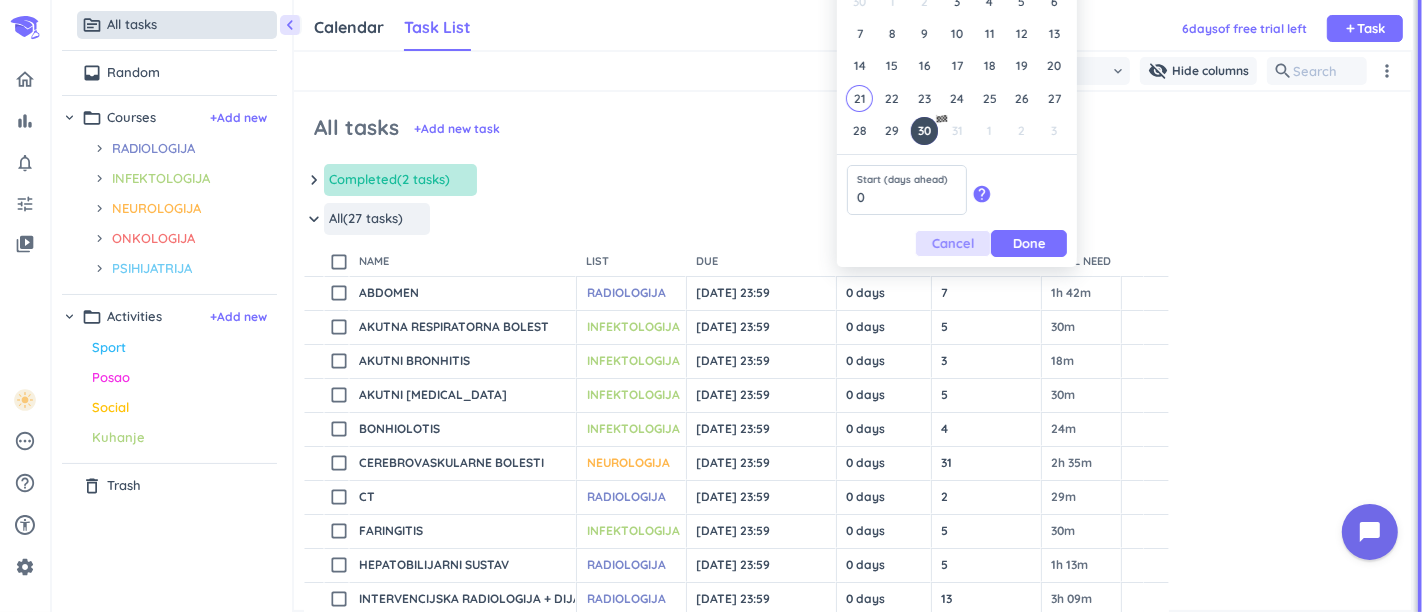 click on "Cancel" at bounding box center [953, 243] 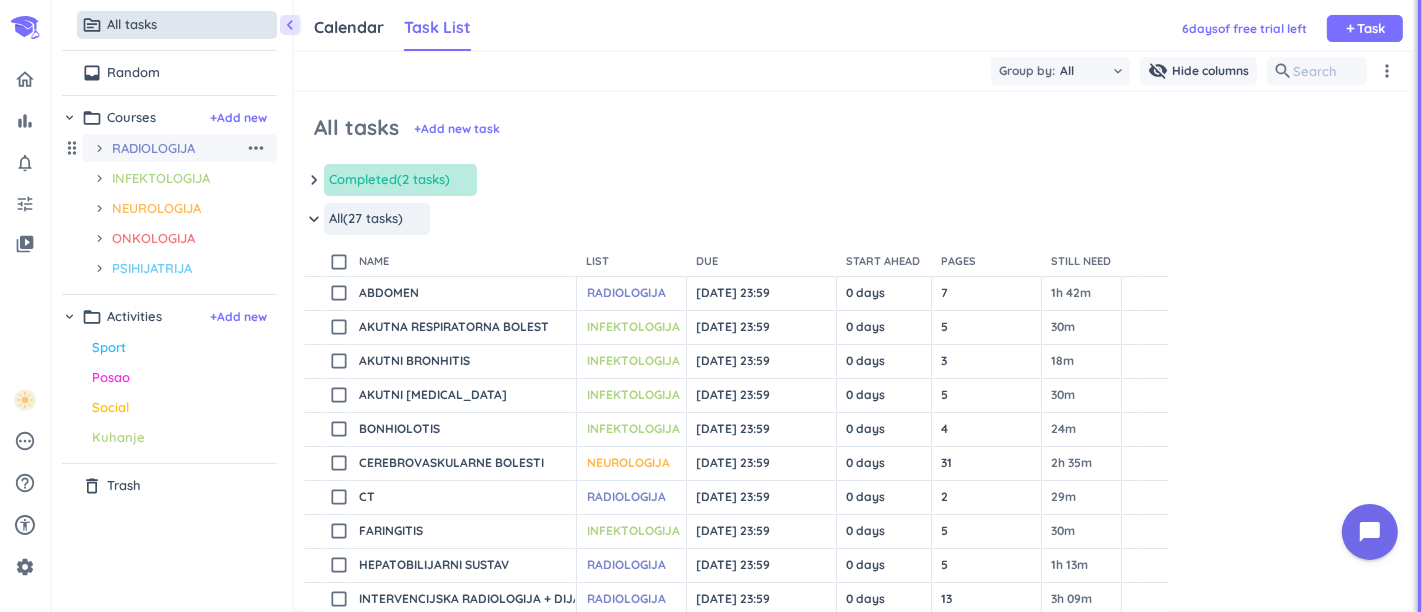 click on "RADIOLOGIJA" at bounding box center [178, 148] 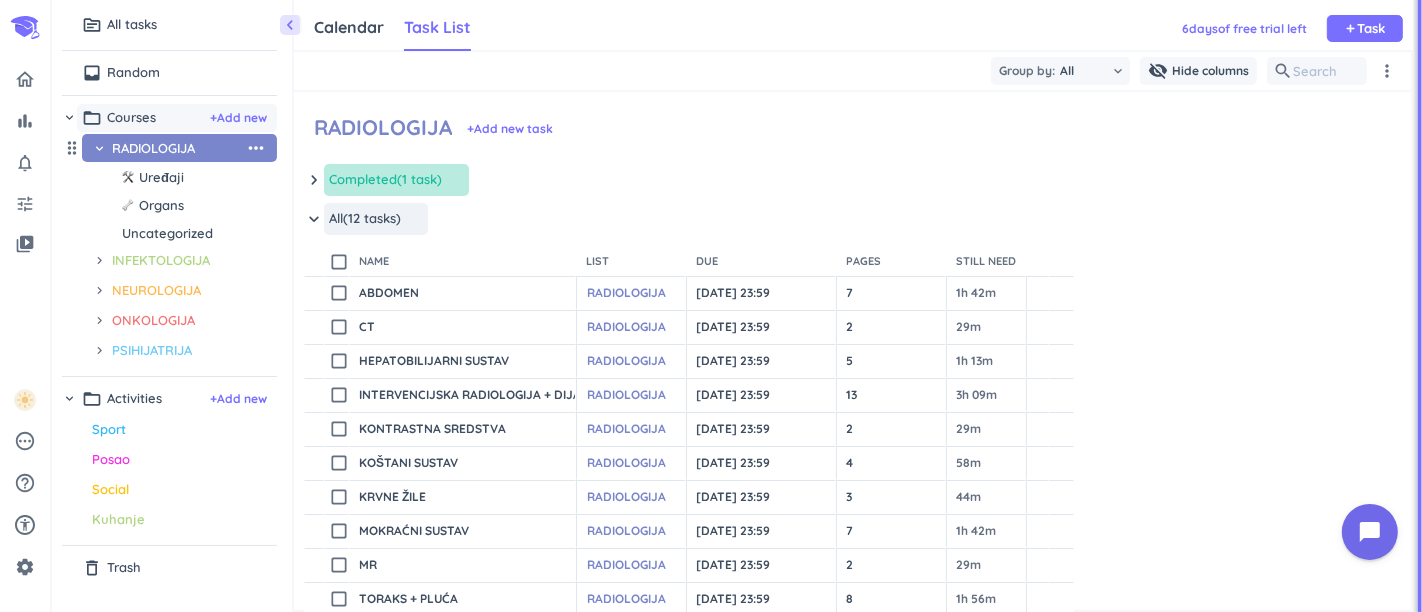 scroll, scrollTop: 8, scrollLeft: 8, axis: both 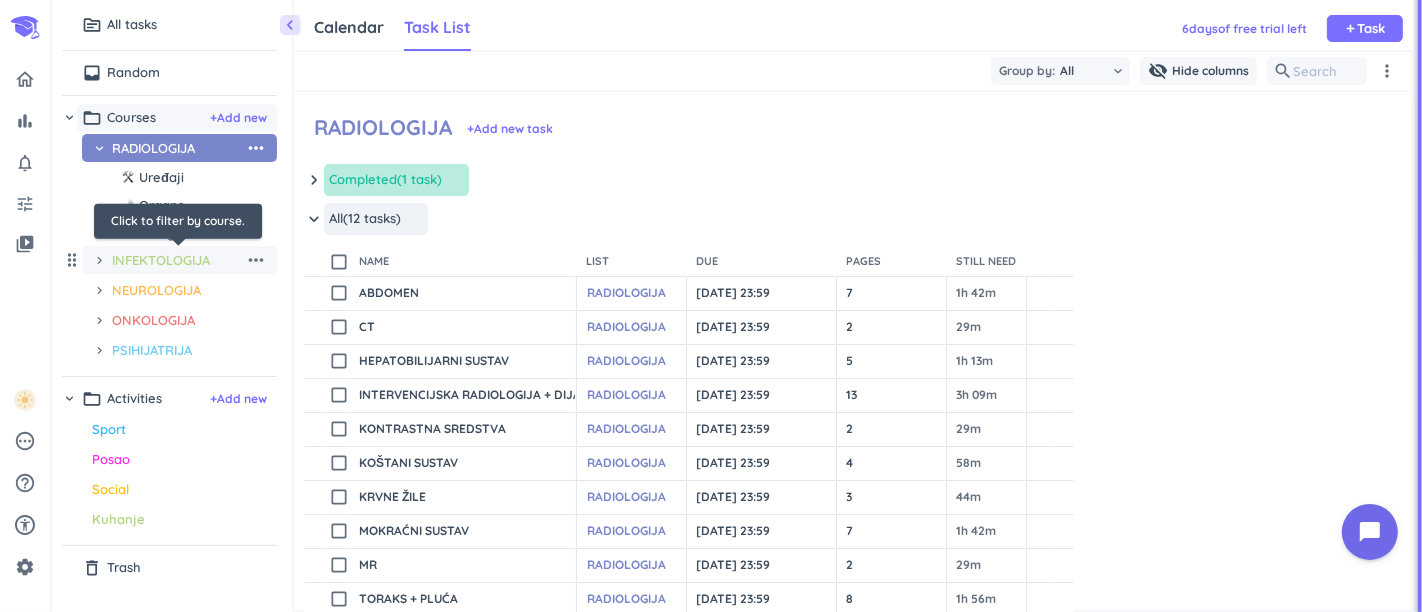 click on "INFEKTOLOGIJA" at bounding box center [178, 260] 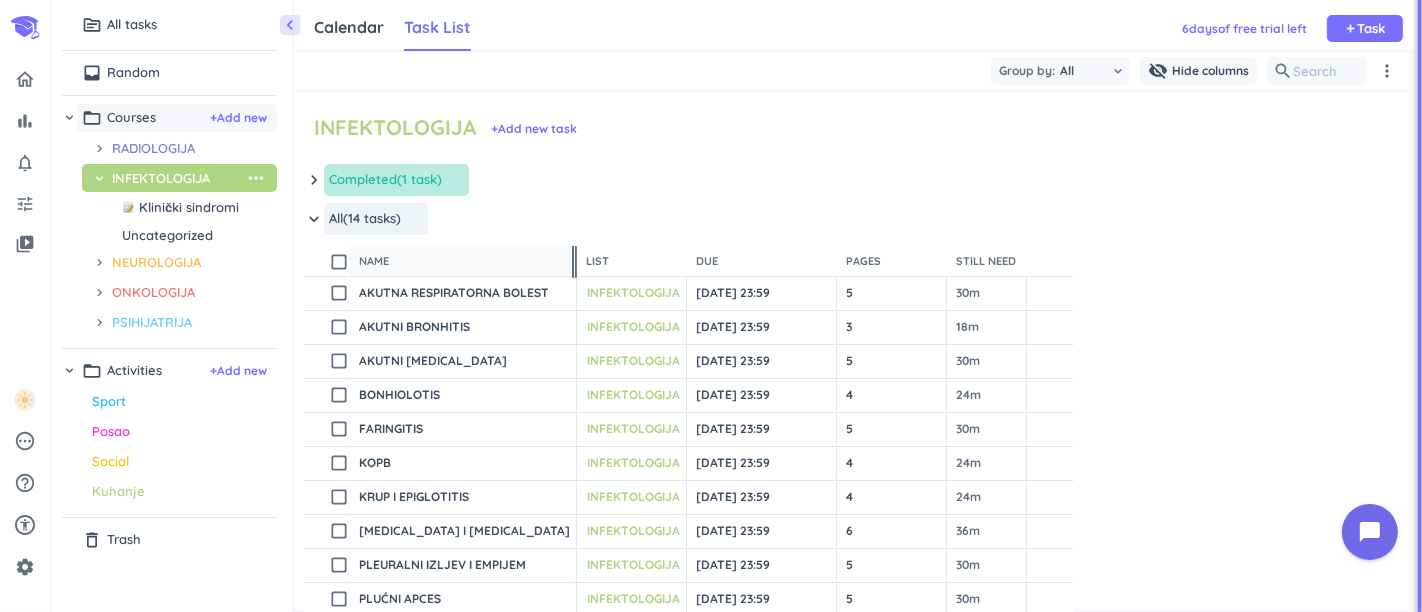 scroll, scrollTop: 8, scrollLeft: 8, axis: both 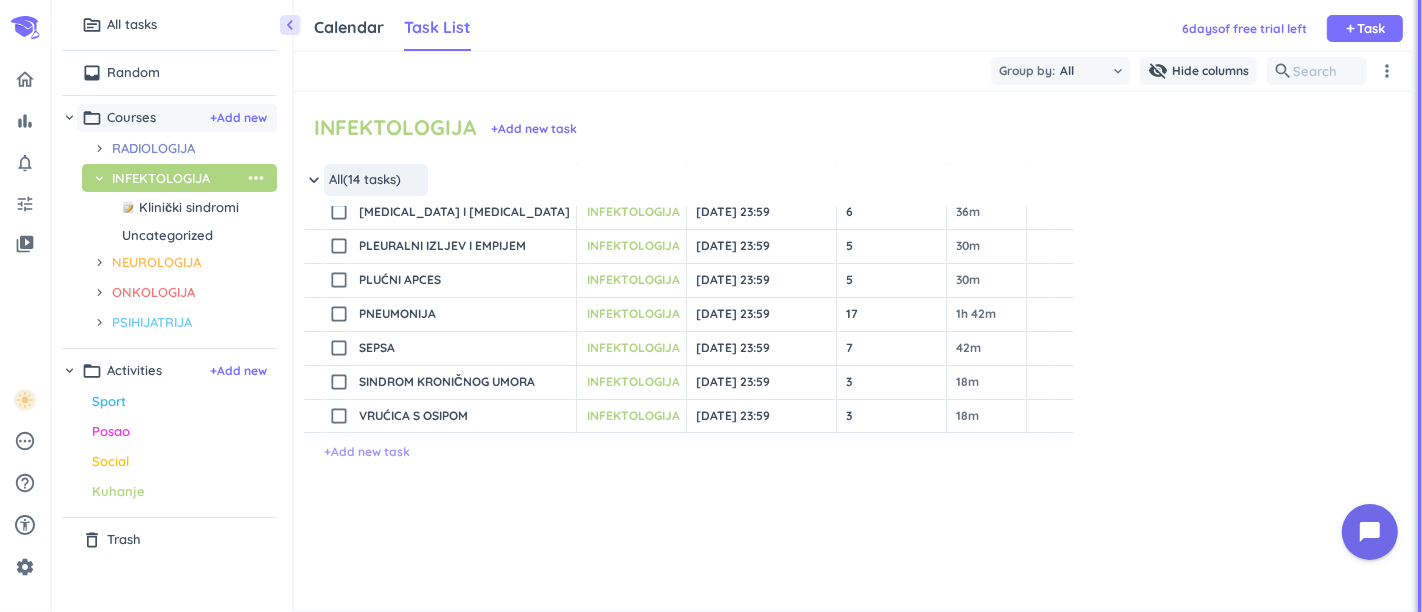 click on "+  Add new task" at bounding box center (367, 452) 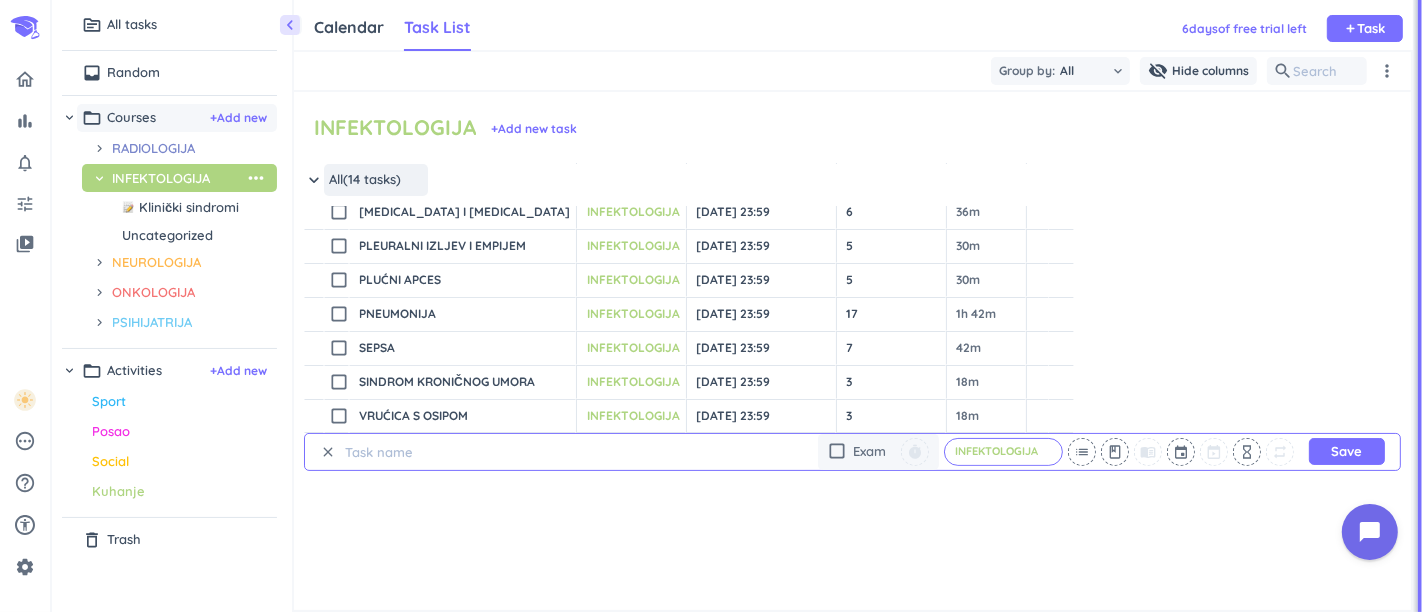 scroll, scrollTop: 319, scrollLeft: 0, axis: vertical 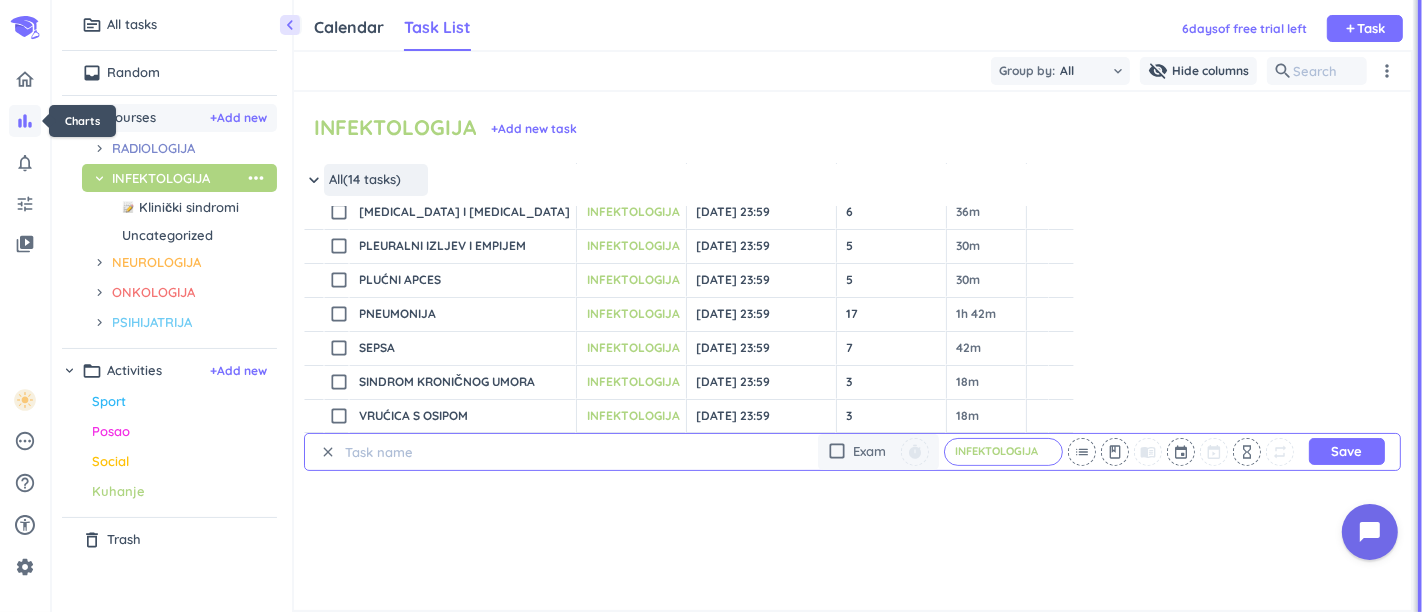 click on "bar_chart" at bounding box center [25, 121] 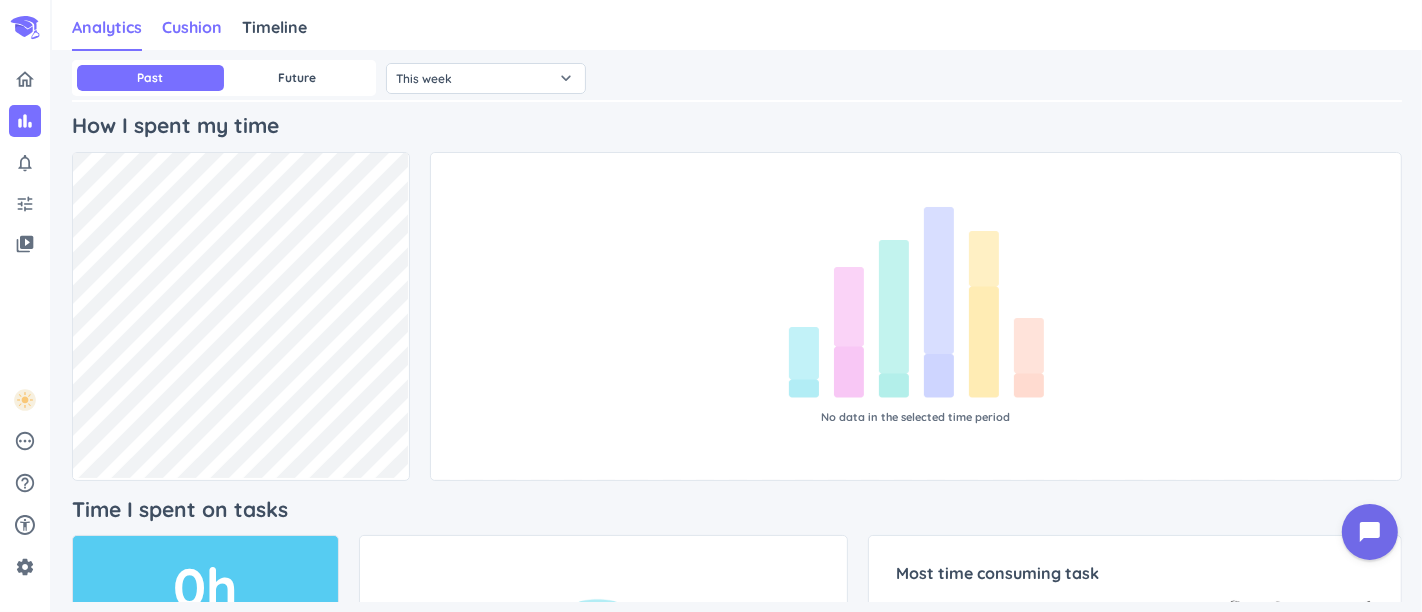 click on "Cushion" at bounding box center (192, 27) 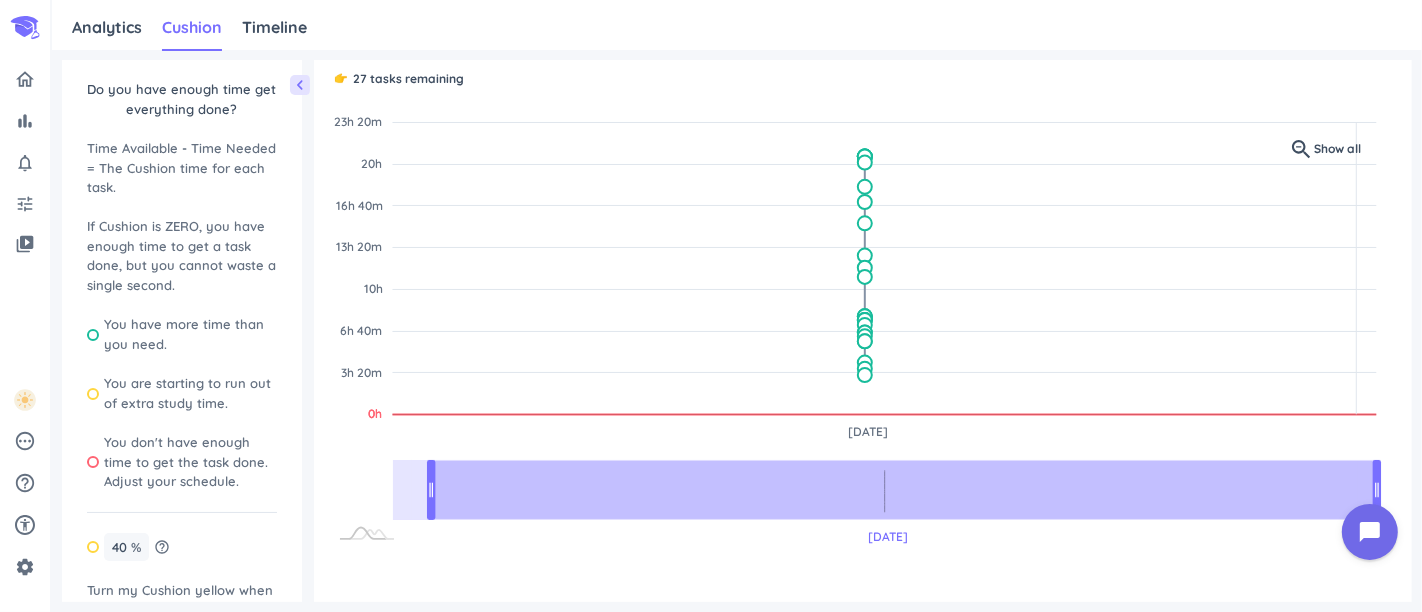 click on "0h [DATE] [DATE] [DATE] [DATE] [DATE] 1 Use left and right arrows to move selection Use left and right arrows to move left selection Use left and right arrows to move right selection" 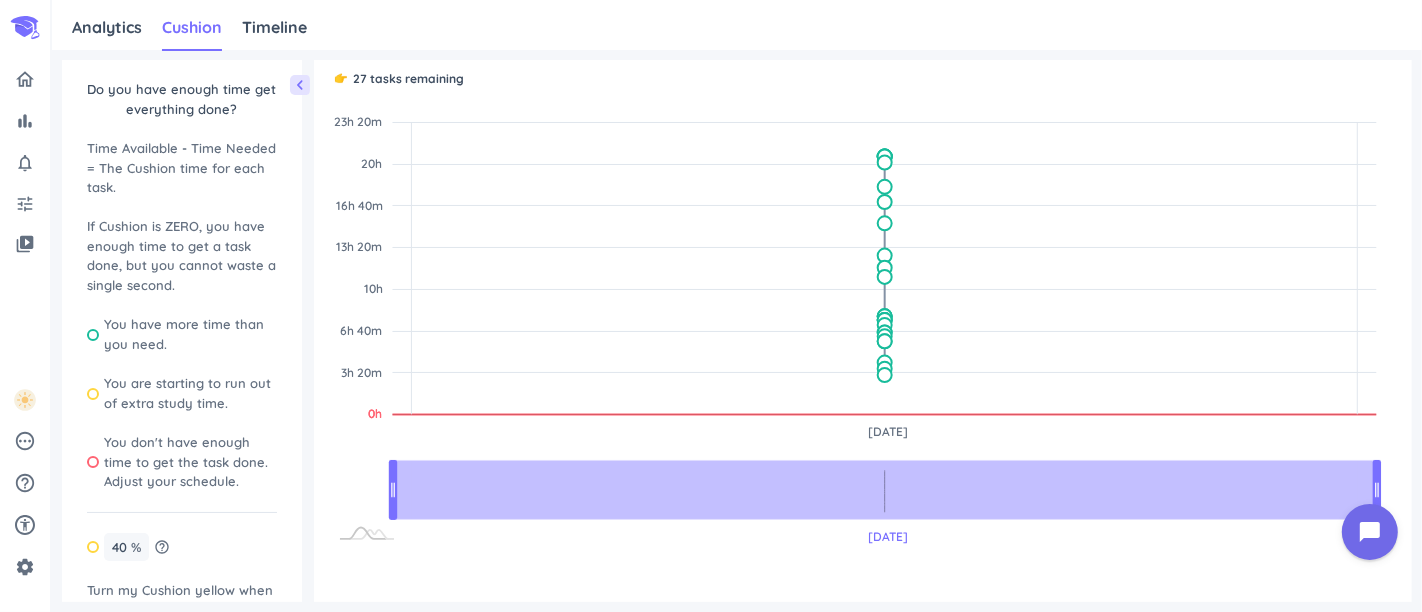 click on "chevron_left Do you have enough time get everything done? Time Available - Time Needed = The Cushion time for each task.
If Cushion is ZERO, you have enough time to get a task done, but you cannot waste a single second. You have more time than you need. You are starting to run out of extra study time. You don't have enough time to get the task done. Adjust your schedule. 40 40 % help_outline Turn my Cushion yellow when the Cushion of a task = 40% of the time needed to complete the task. 👉️ 27   tasks remaining Show all Zoom Out 23h 20m -6h 40m -3h 20m 0h 3h 20m 6h 40m 10h 13h 20m 16h 40m 20h 23h 20m 26h 40m 0h 0h L [DATE] [DATE] [DATE] [DATE] 0h [DATE] [DATE] [DATE] [DATE] [DATE] 1 Use left and right arrows to move selection Use left and right arrows to move left selection Use left and right arrows to move right selection 100% Chart created using amCharts library" at bounding box center [737, 331] 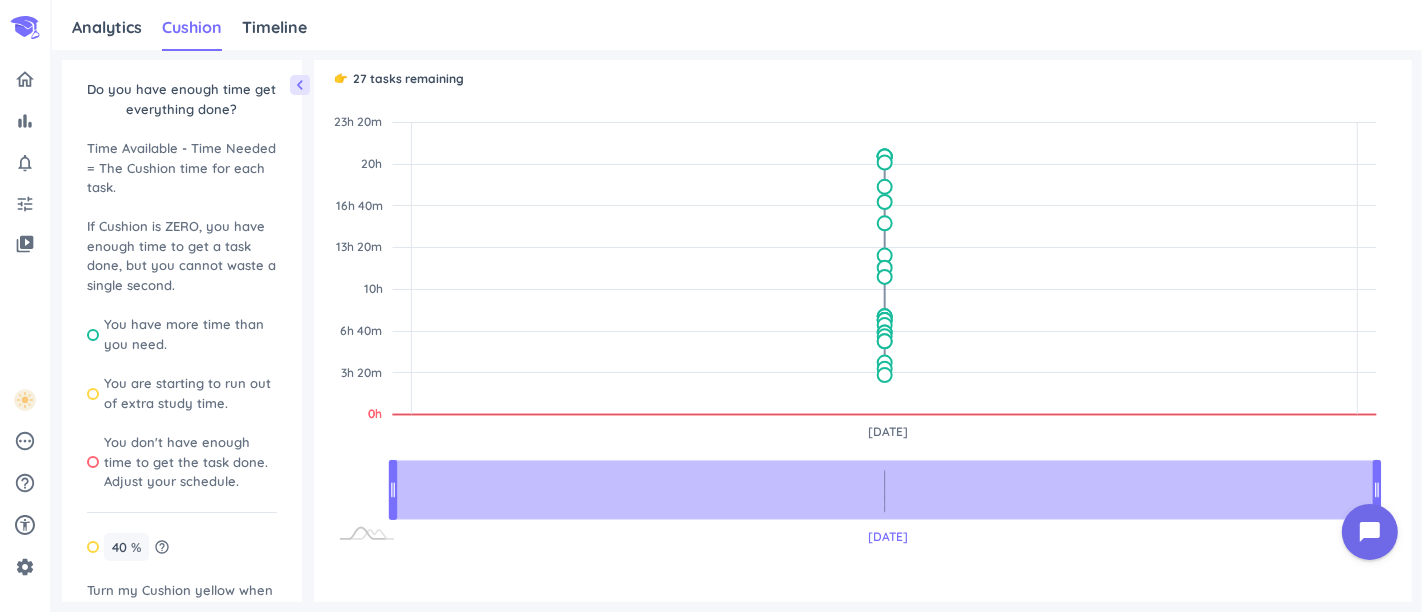 drag, startPoint x: 882, startPoint y: 344, endPoint x: 688, endPoint y: 325, distance: 194.92819 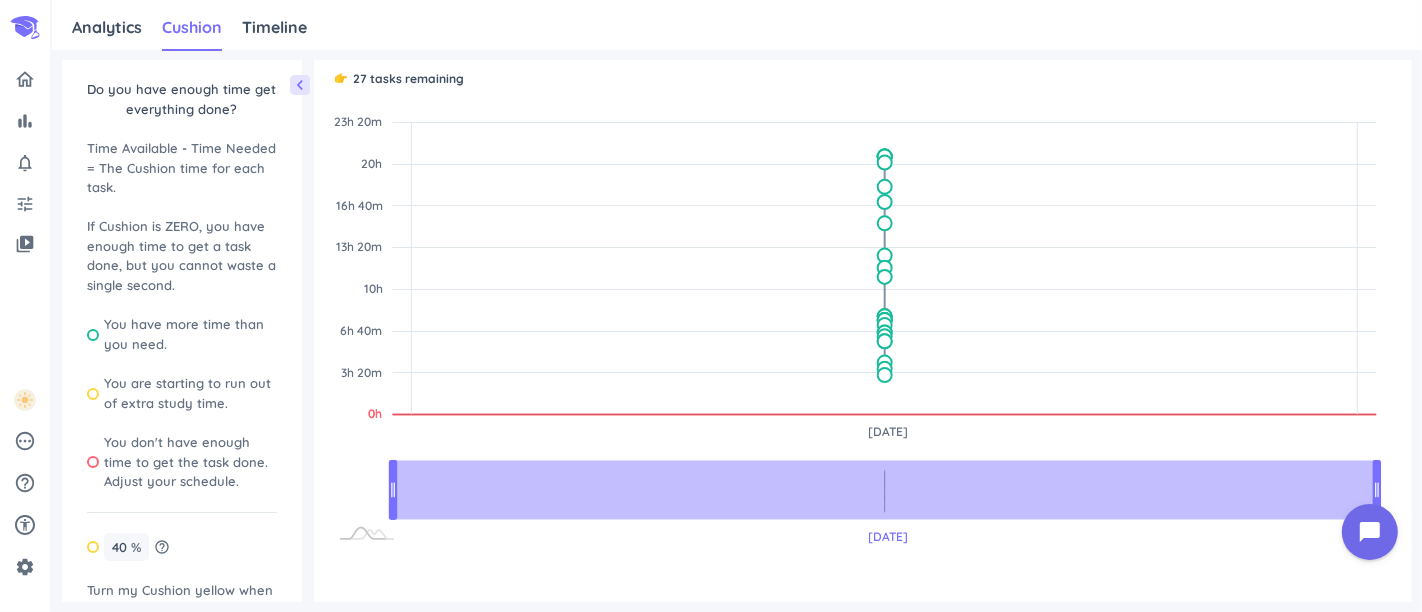 click 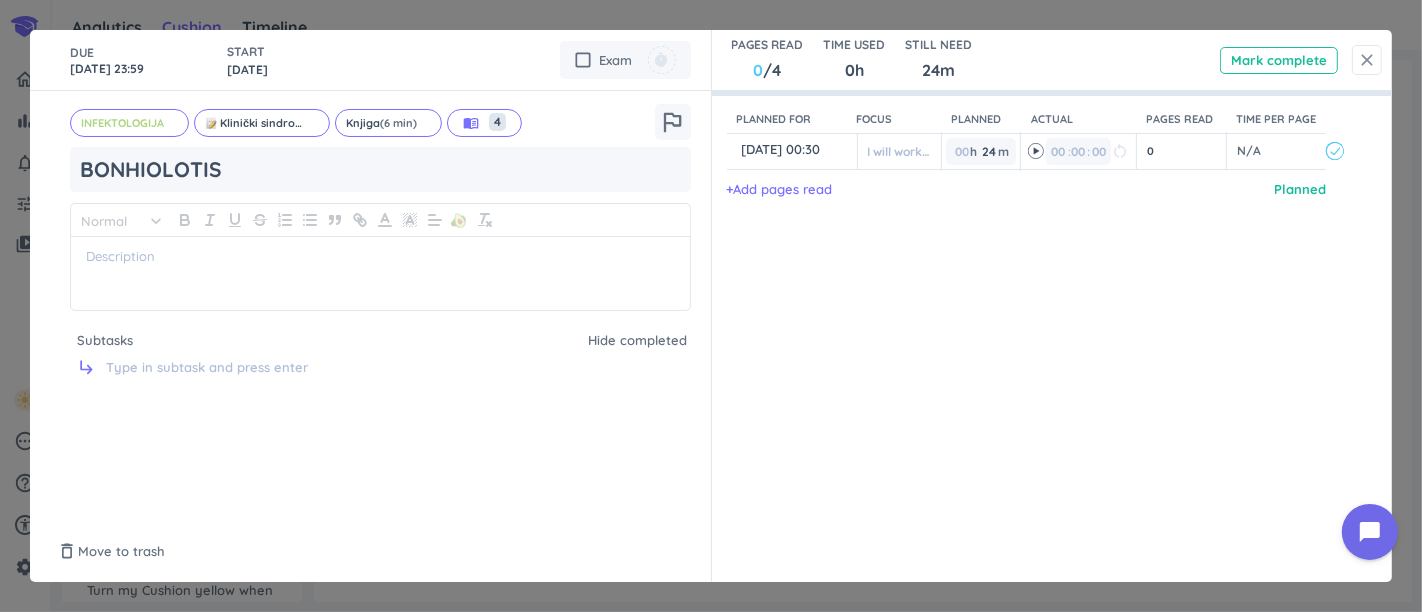 click on "close" at bounding box center (1367, 60) 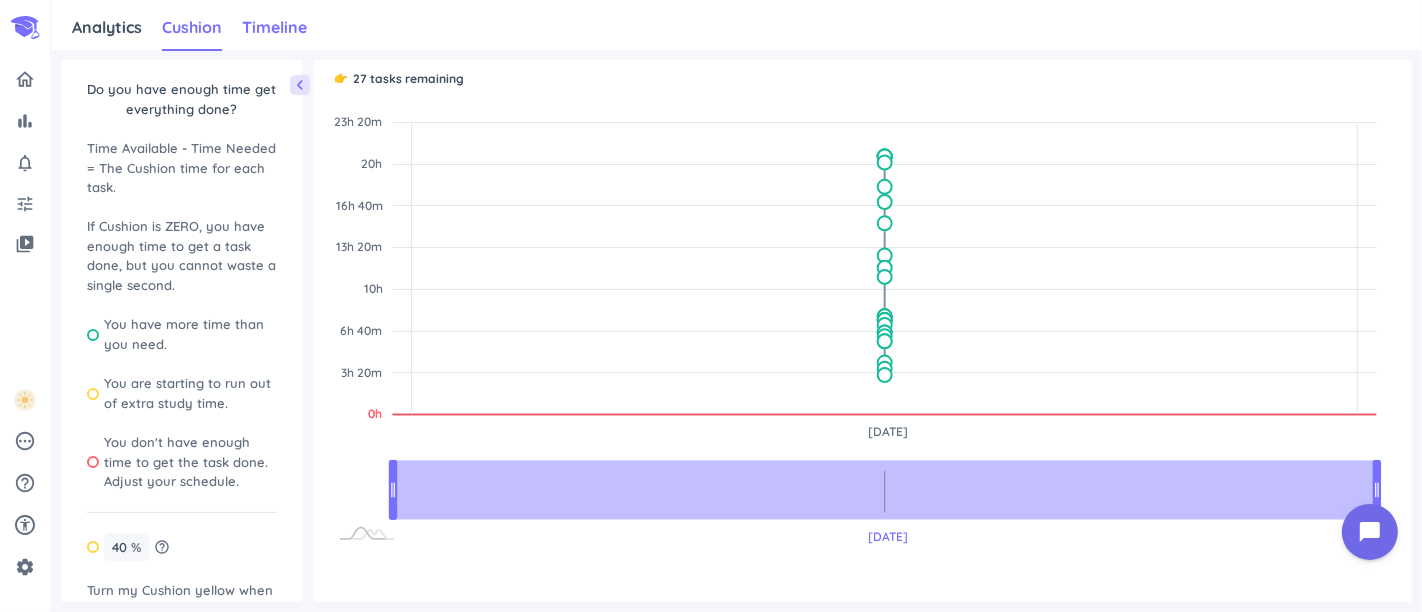 click on "Timeline" at bounding box center (274, 27) 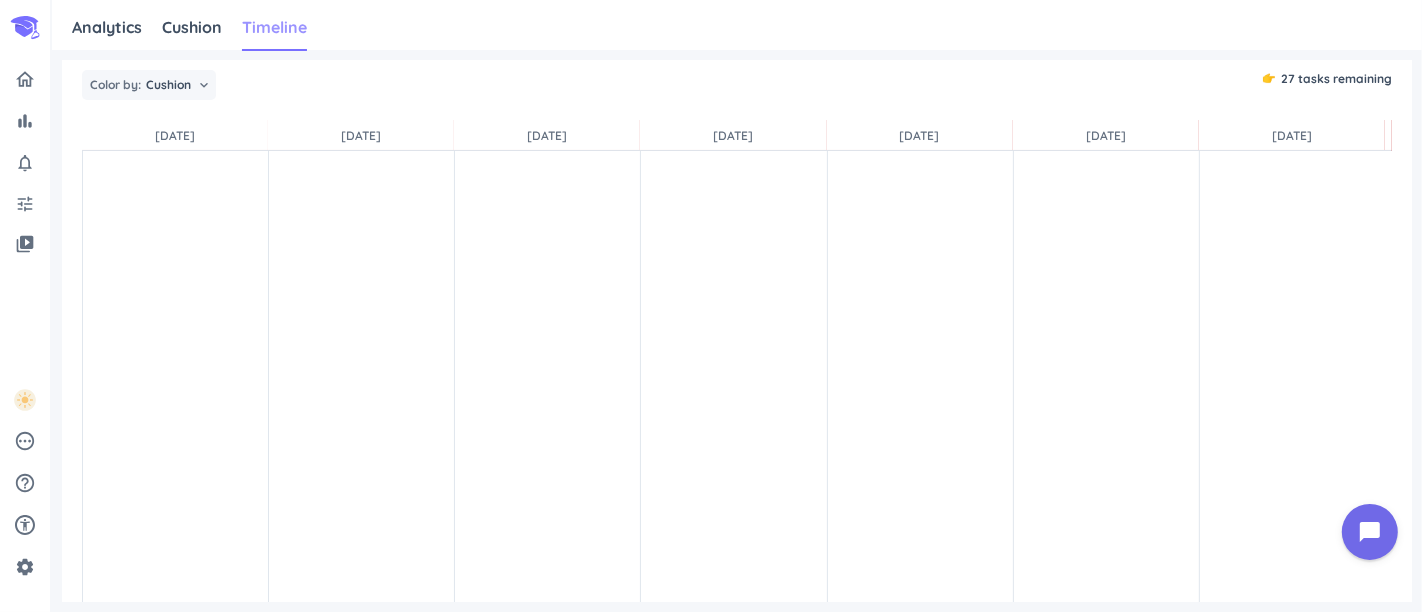 scroll, scrollTop: 0, scrollLeft: 1302, axis: horizontal 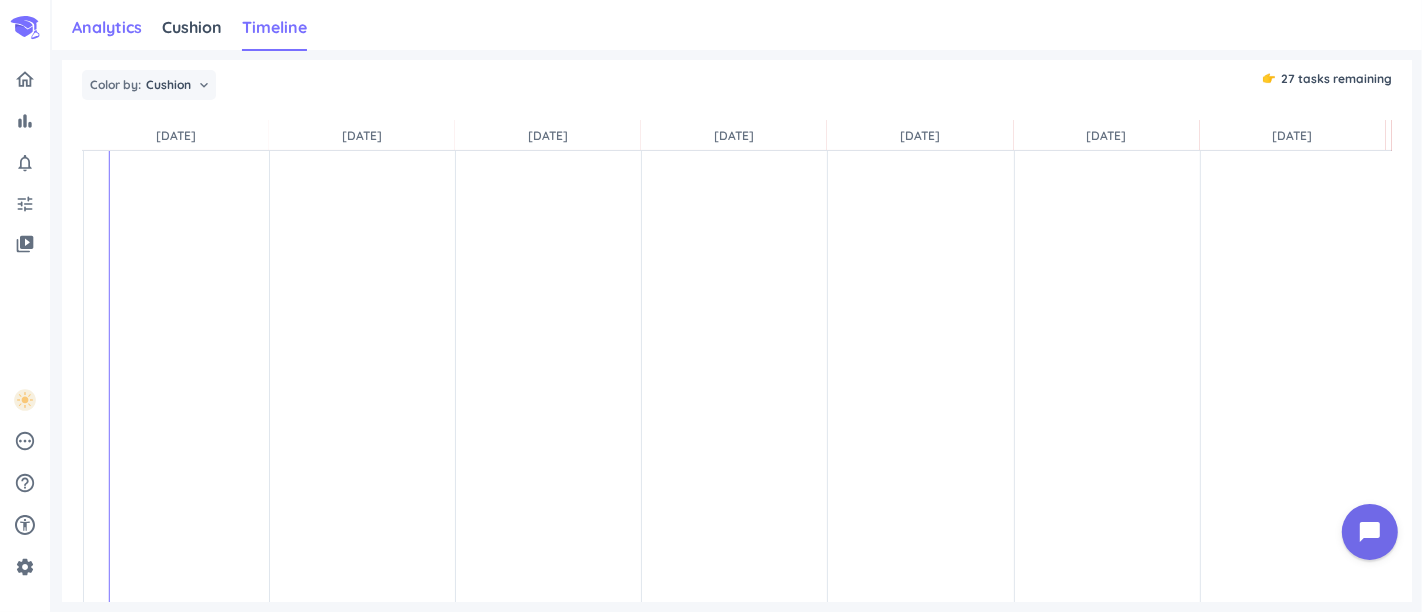 click on "Analytics" at bounding box center [107, 28] 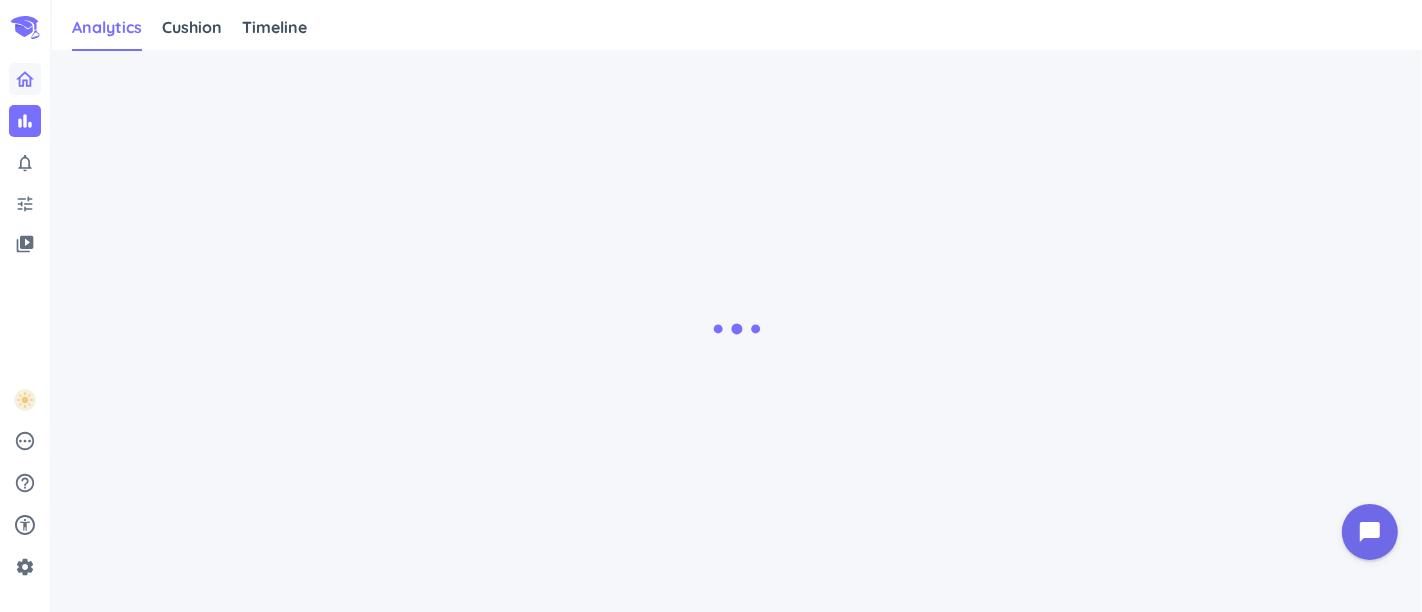 click 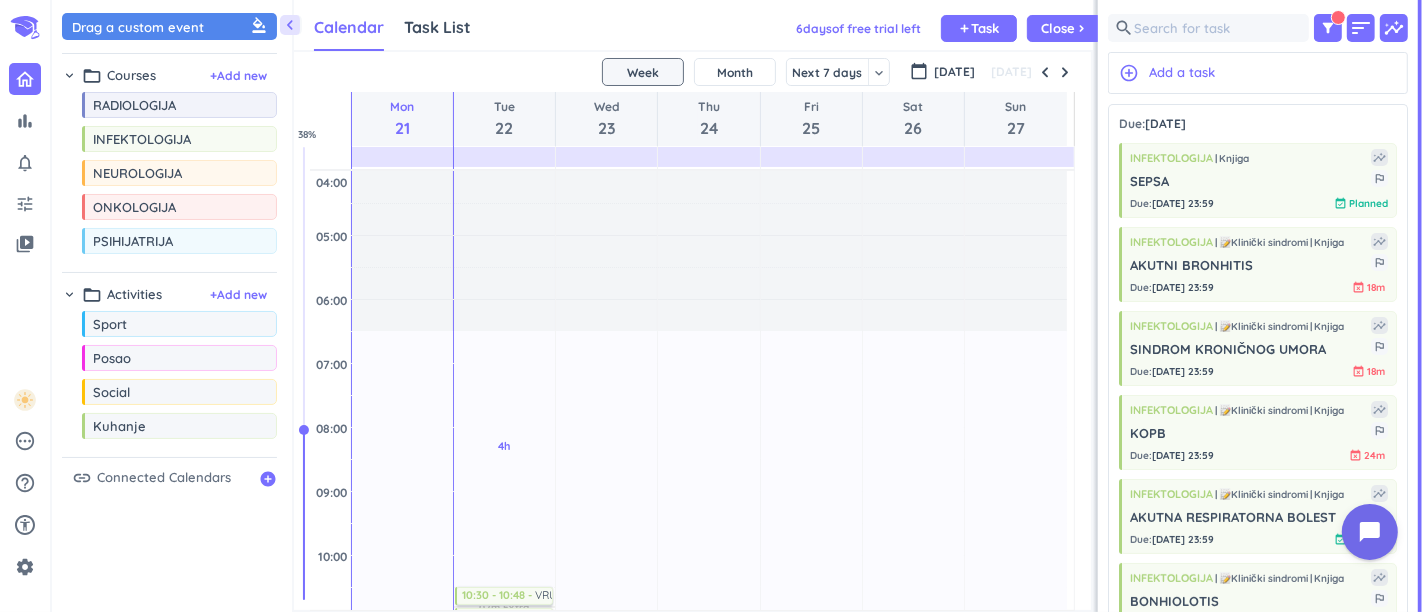 scroll, scrollTop: 8, scrollLeft: 8, axis: both 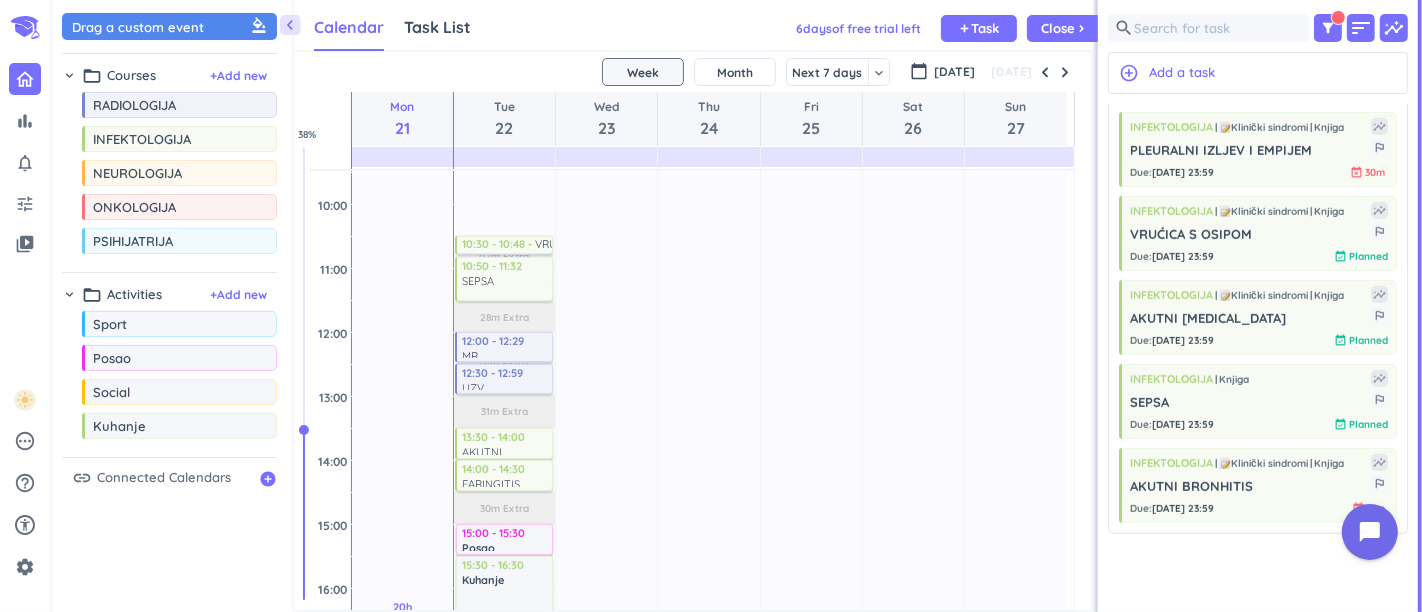 drag, startPoint x: 1408, startPoint y: 478, endPoint x: 1398, endPoint y: 433, distance: 46.09772 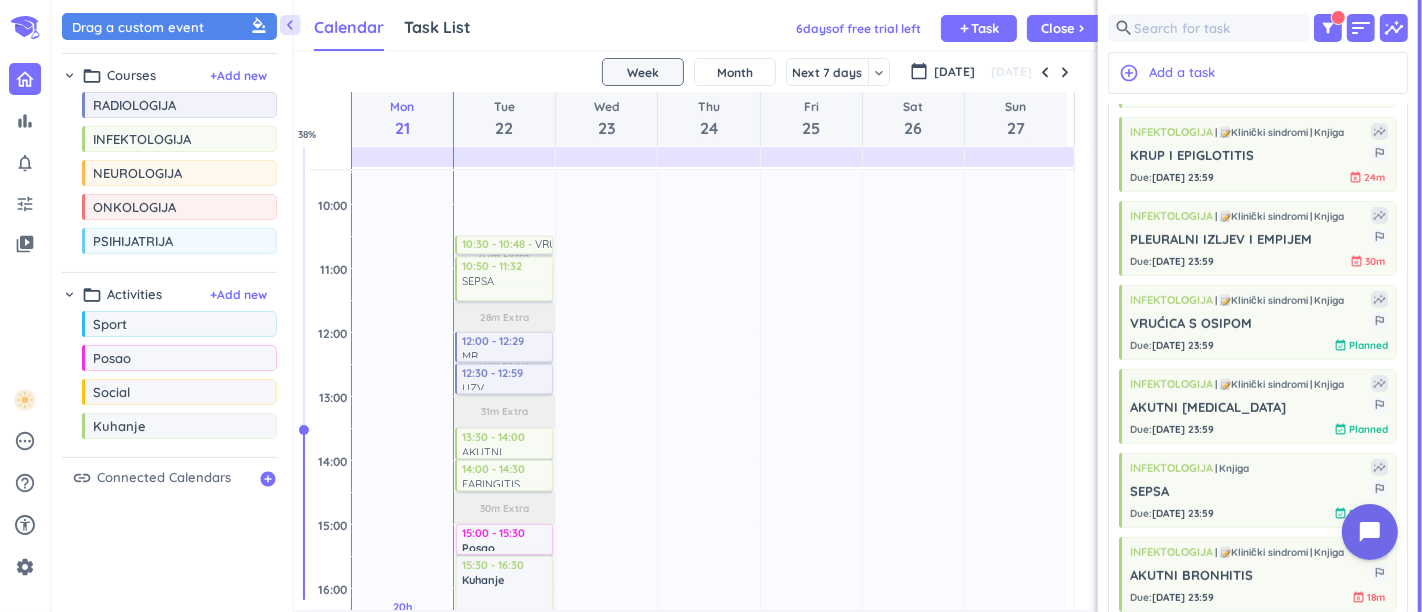 scroll, scrollTop: 787, scrollLeft: 0, axis: vertical 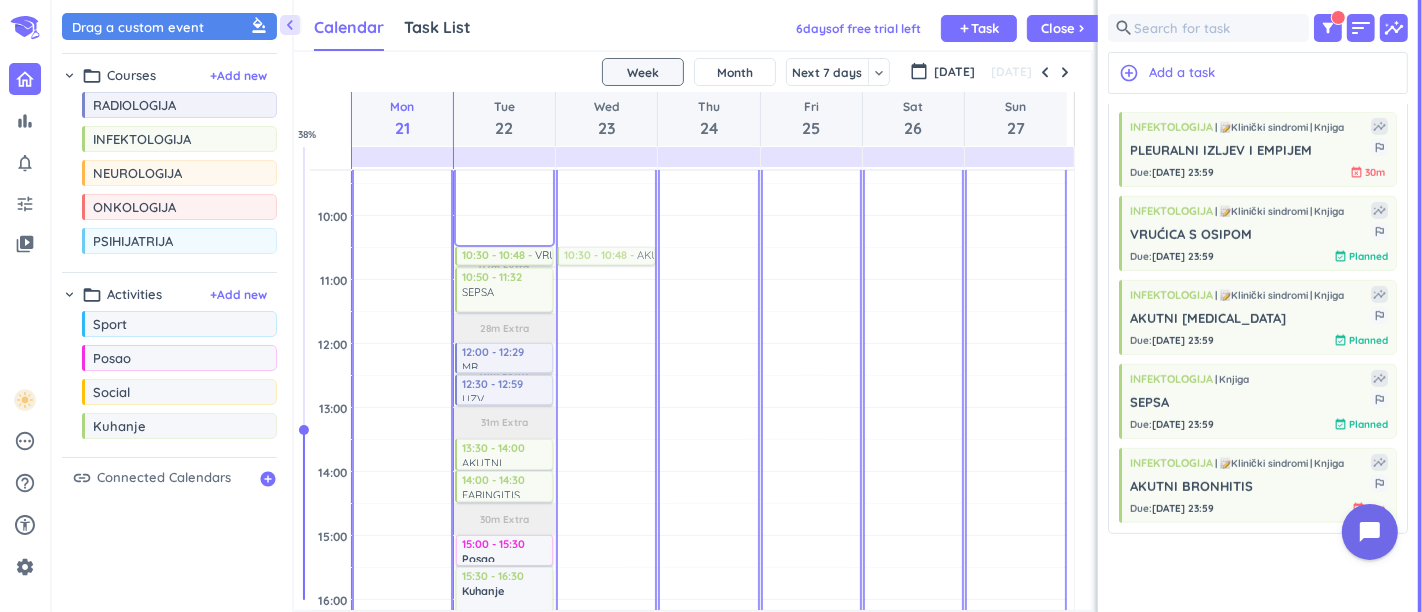 drag, startPoint x: 1211, startPoint y: 502, endPoint x: 609, endPoint y: 251, distance: 652.2308 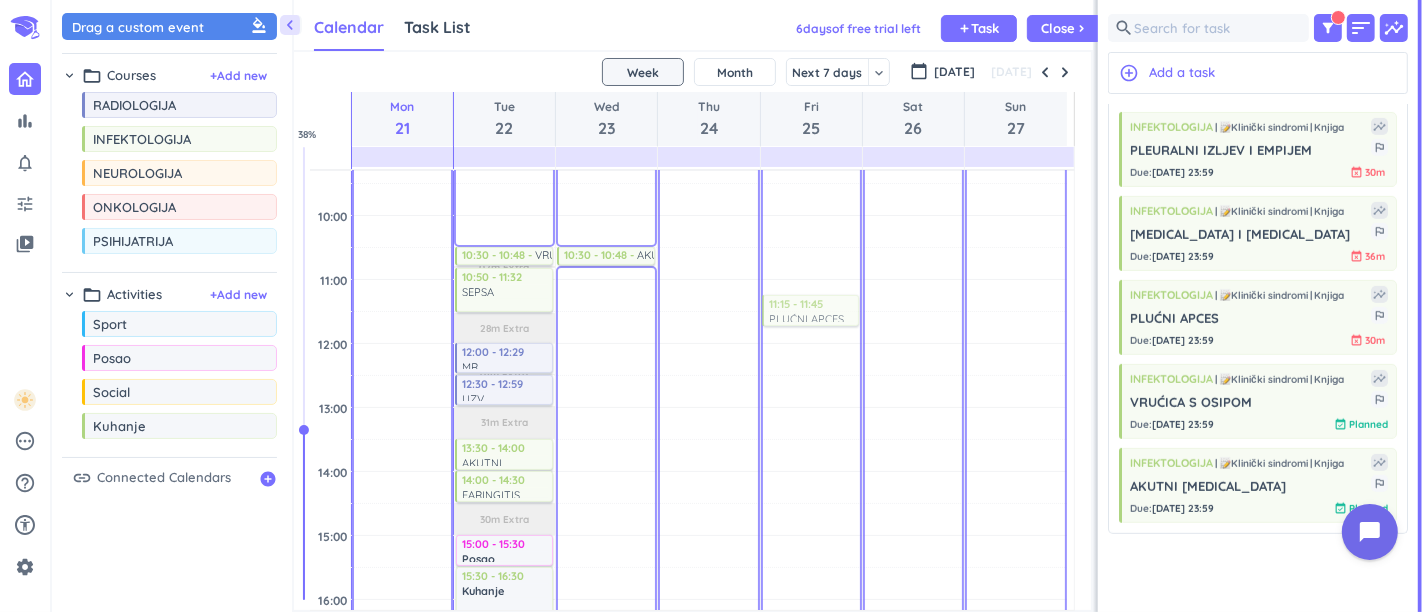 click on "chevron_left Drag a custom event format_color_fill chevron_right folder_open Courses   +  Add new drag_indicator RADIOLOGIJA more_horiz drag_indicator INFEKTOLOGIJA more_horiz drag_indicator NEUROLOGIJA more_horiz drag_indicator ONKOLOGIJA more_horiz drag_indicator PSIHIJATRIJA more_horiz chevron_right folder_open Activities   +  Add new drag_indicator Sport more_horiz drag_indicator Posao more_horiz drag_indicator Social more_horiz drag_indicator Kuhanje more_horiz link Connected Calendars add_circle Calendar Task List Calendar keyboard_arrow_down 6  day s  of free trial left add Task Close chevron_right SHOVEL [DATE] - [DATE] Week Month Next 7 days keyboard_arrow_down Week keyboard_arrow_down calendar_today [DATE] [DATE] Mon 21 Tue 22 Wed 23 Thu 24 Fri 25 Sat 26 Sun 27 04:00 05:00 06:00 07:00 08:00 09:00 10:00 11:00 12:00 13:00 14:00 15:00 16:00 17:00 18:00 19:00 20:00 21:00 22:00 23:00 00:00 01:00 02:00 03:00 20h  Past due Plan 04m Extra Adjust Awake Time Adjust Awake Time 02:30 - 03:06 more_vert" at bounding box center (737, 306) 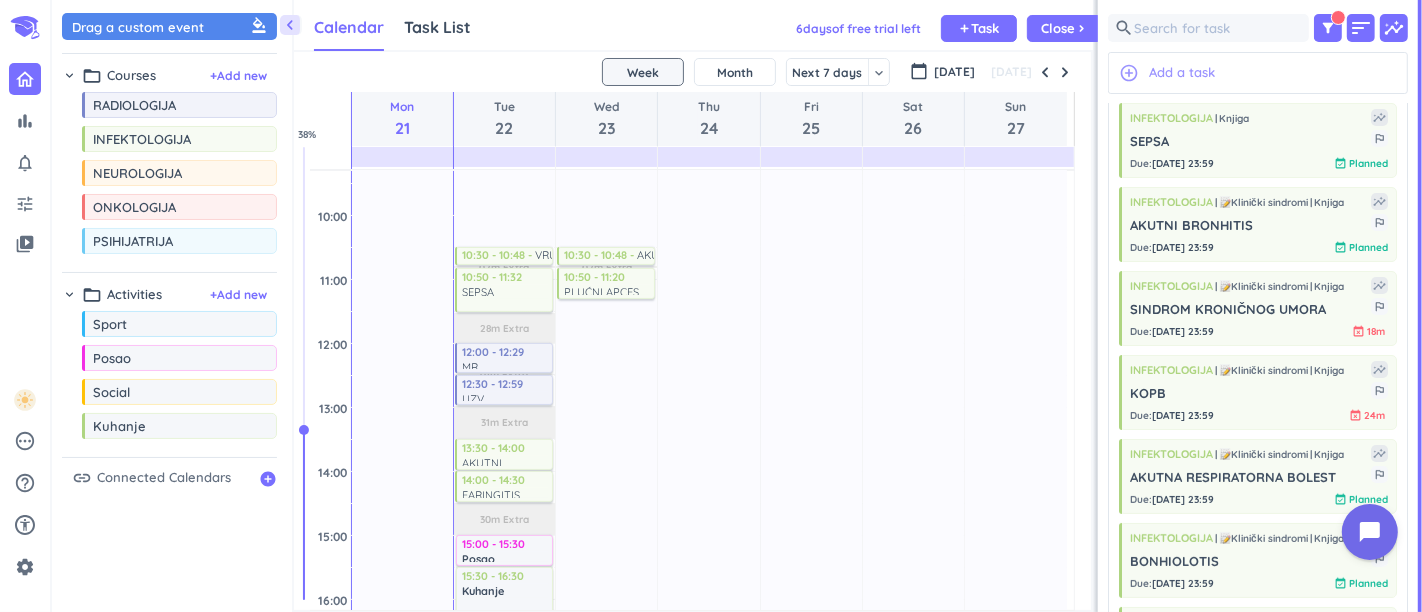 scroll, scrollTop: 9, scrollLeft: 0, axis: vertical 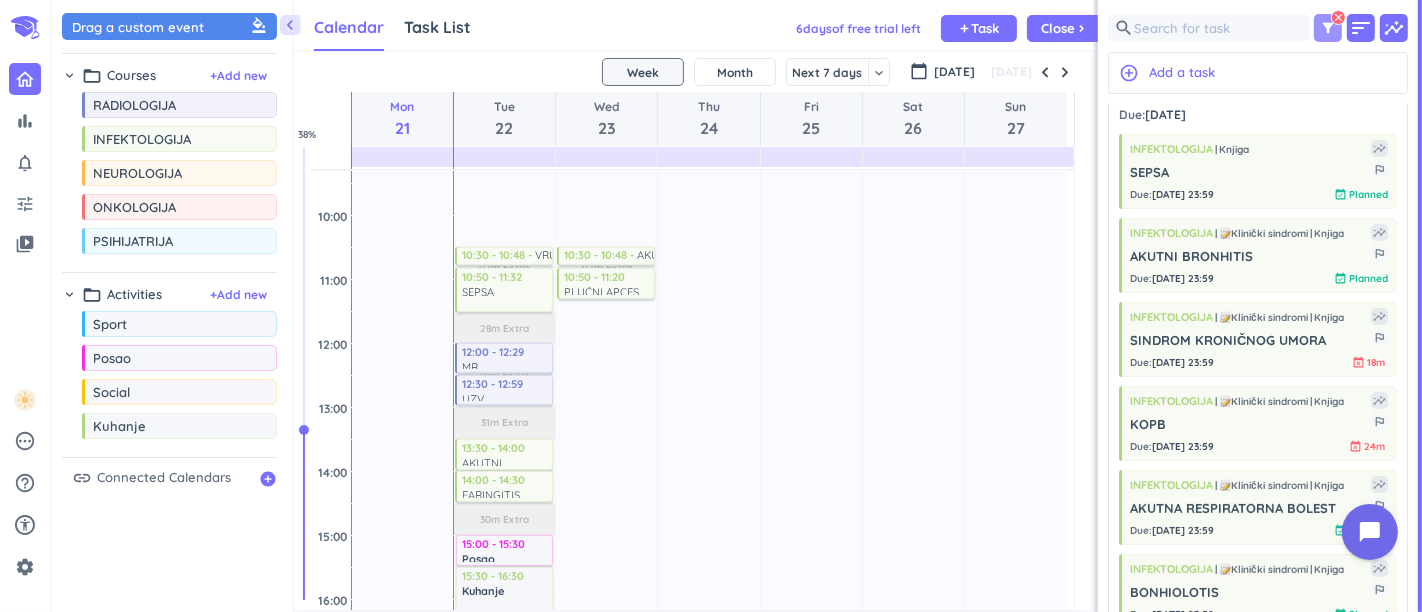 click on "filter_alt" at bounding box center [1328, 28] 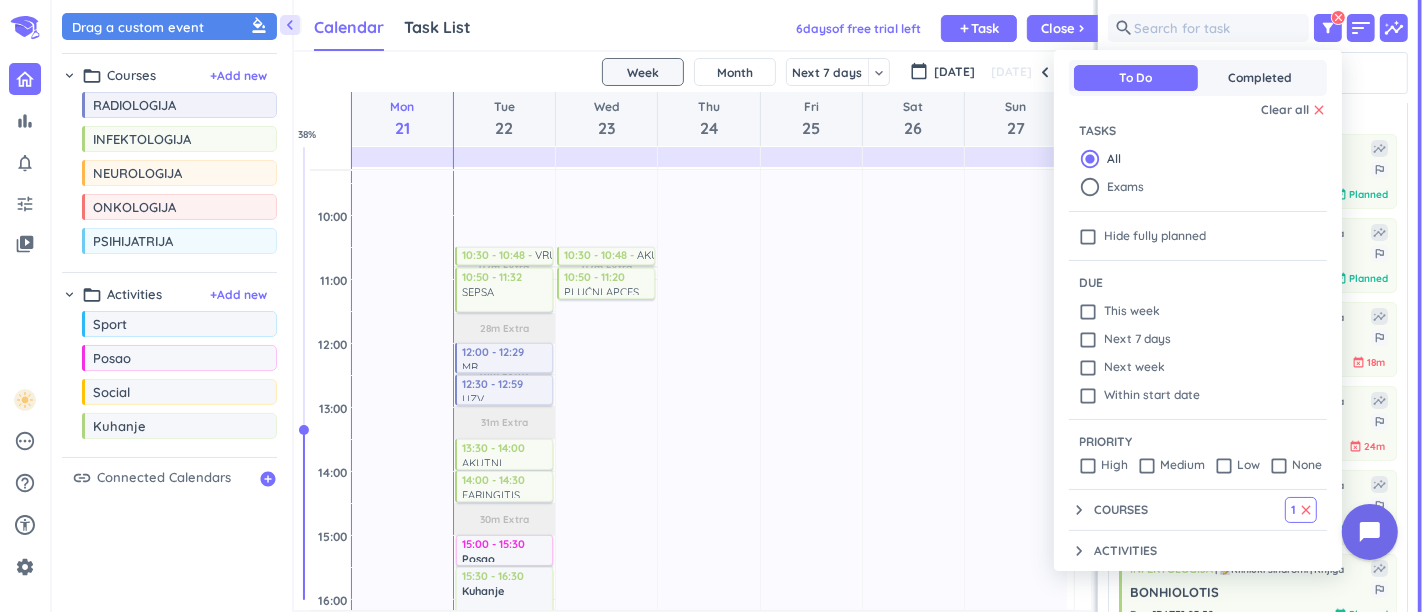 click on "Courses" at bounding box center [1121, 510] 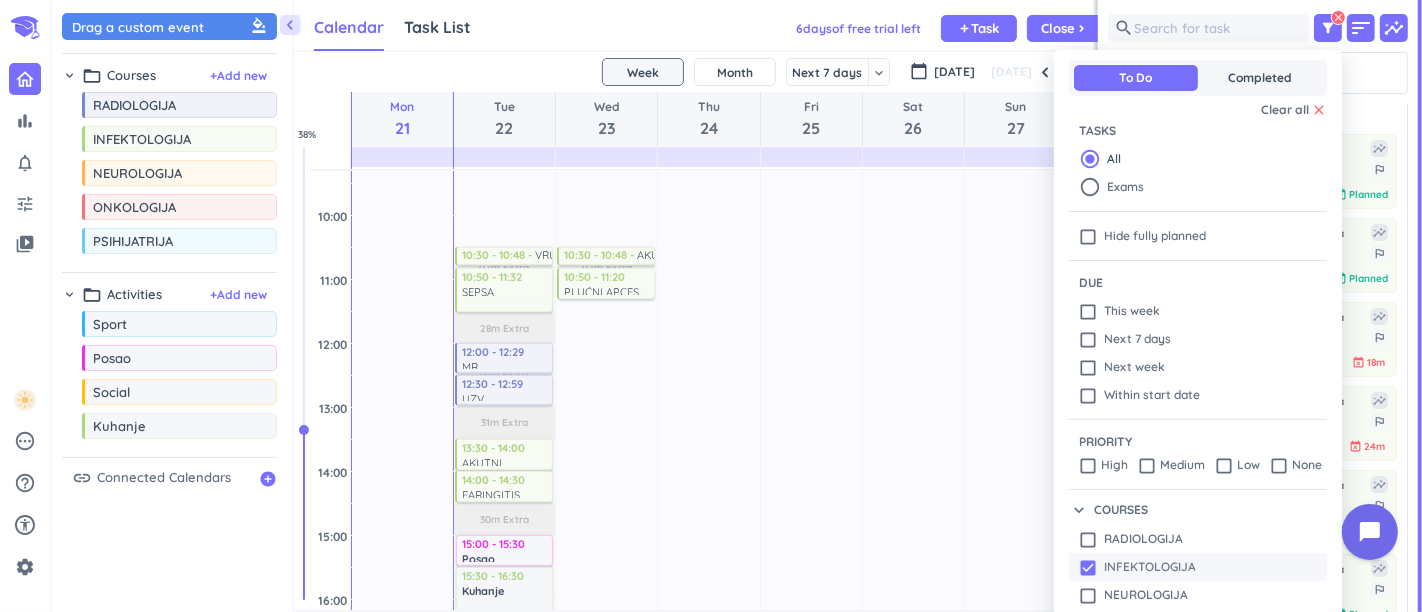 click on "INFEKTOLOGIJA" at bounding box center [1150, 567] 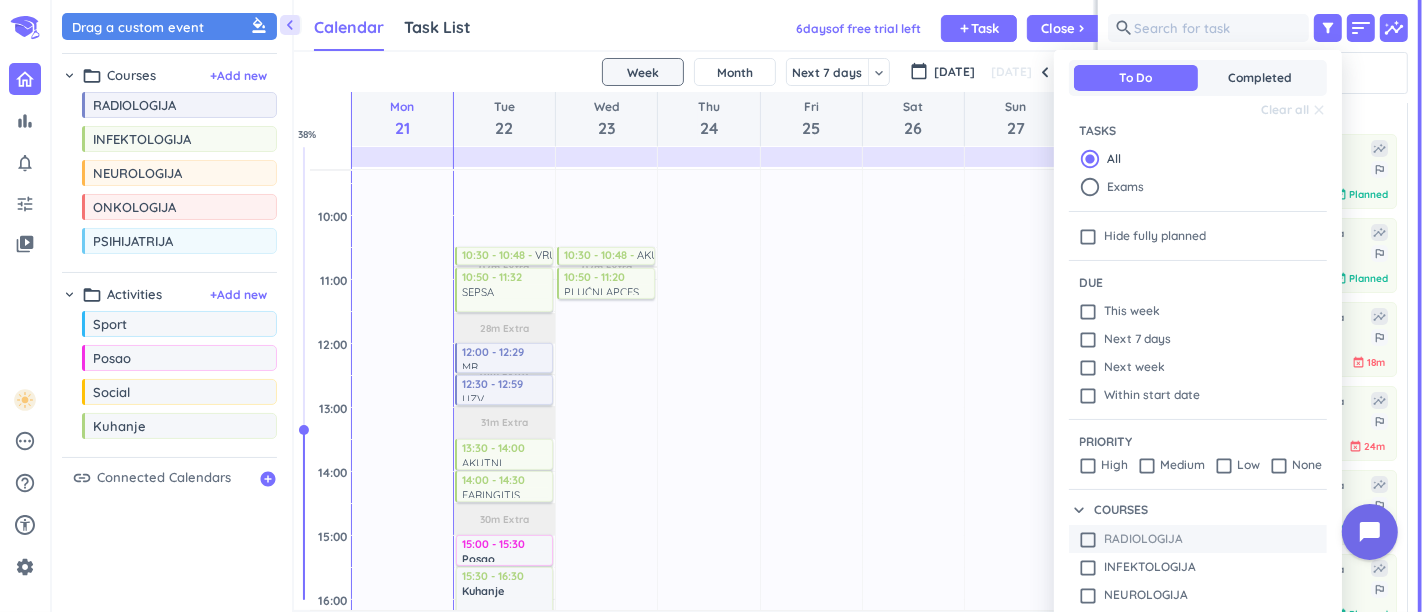 click on "RADIOLOGIJA" at bounding box center (1143, 539) 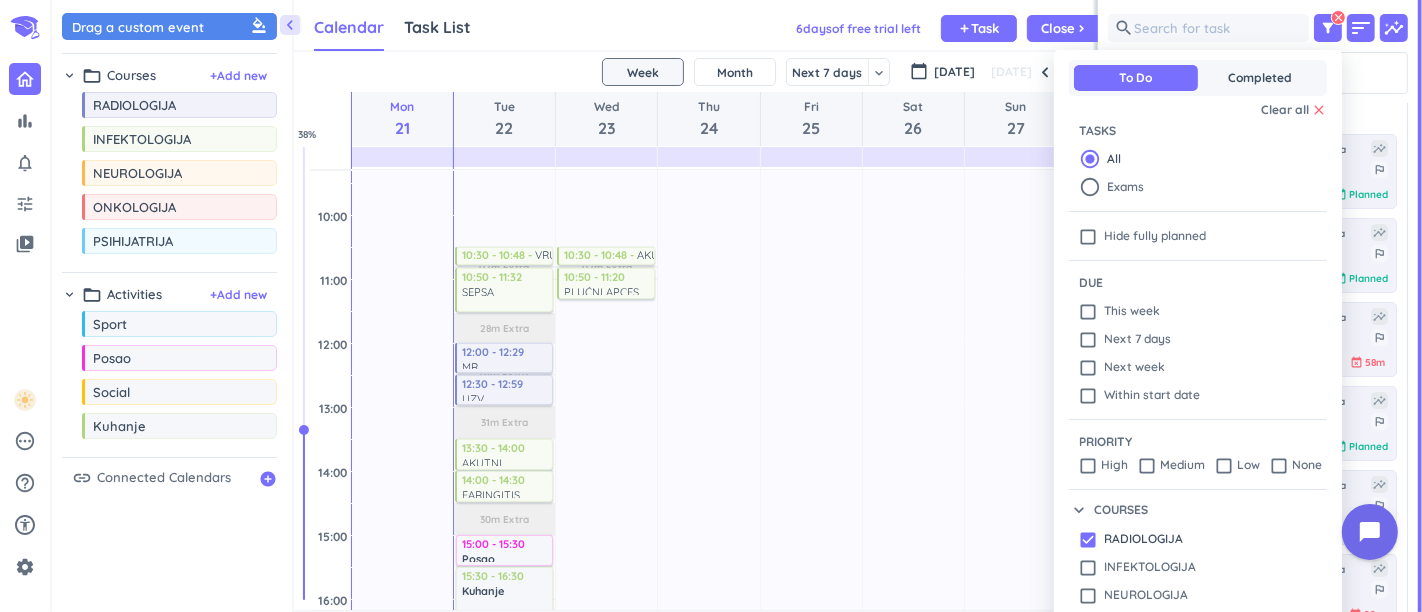 click at bounding box center [711, 306] 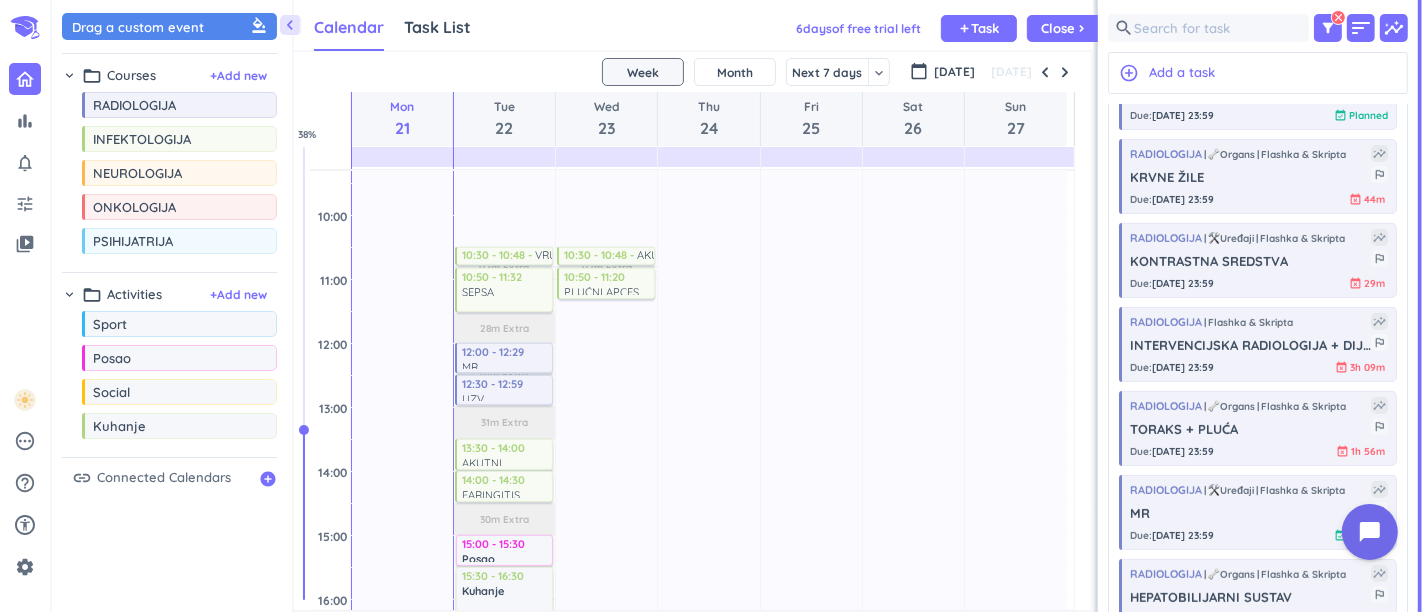 scroll, scrollTop: 342, scrollLeft: 0, axis: vertical 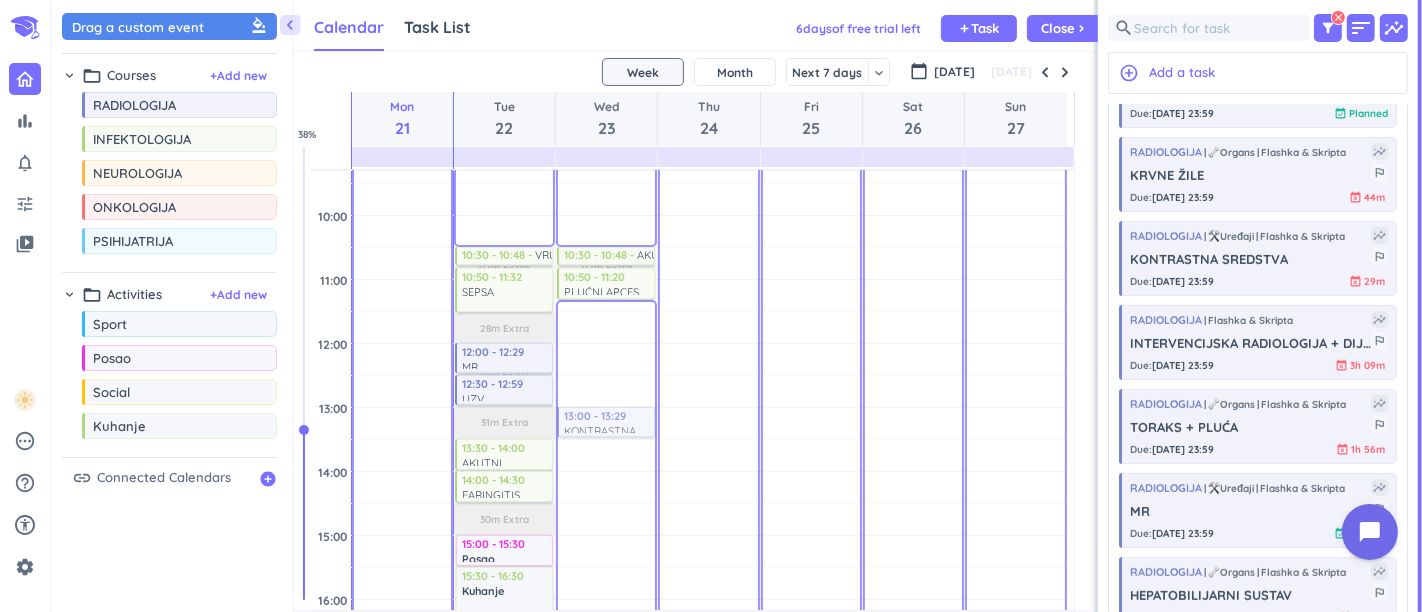 drag, startPoint x: 1280, startPoint y: 268, endPoint x: 607, endPoint y: 406, distance: 687.0029 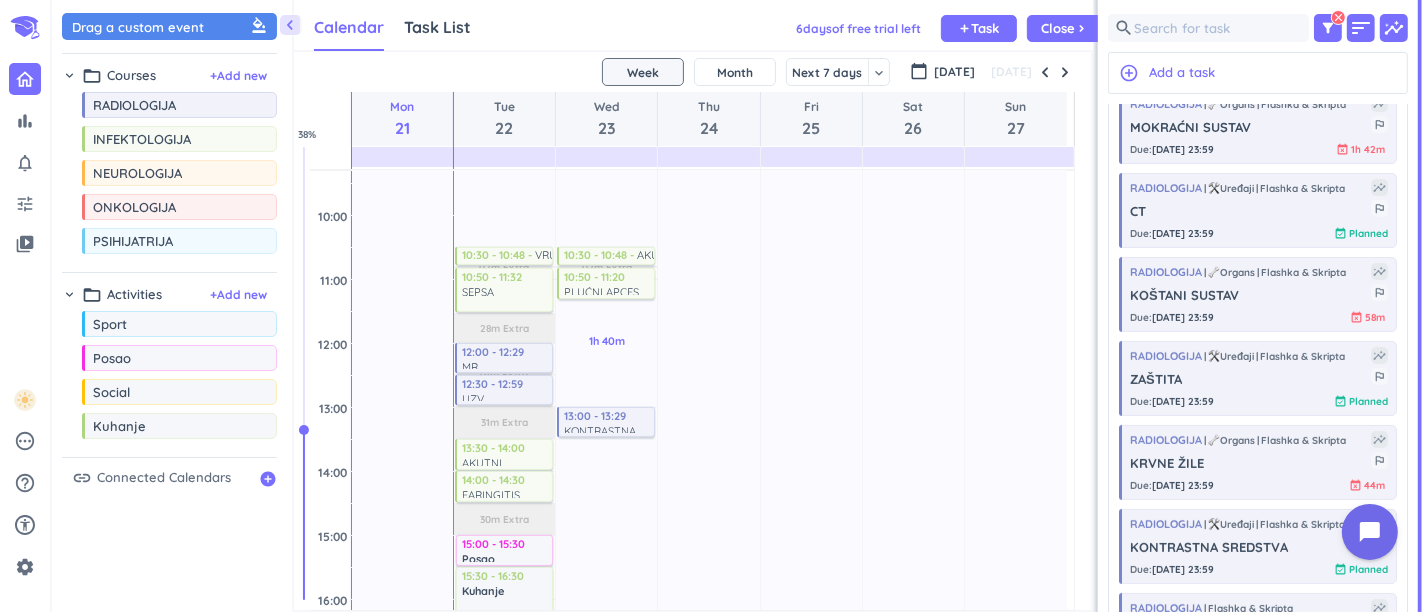 scroll, scrollTop: 333, scrollLeft: 0, axis: vertical 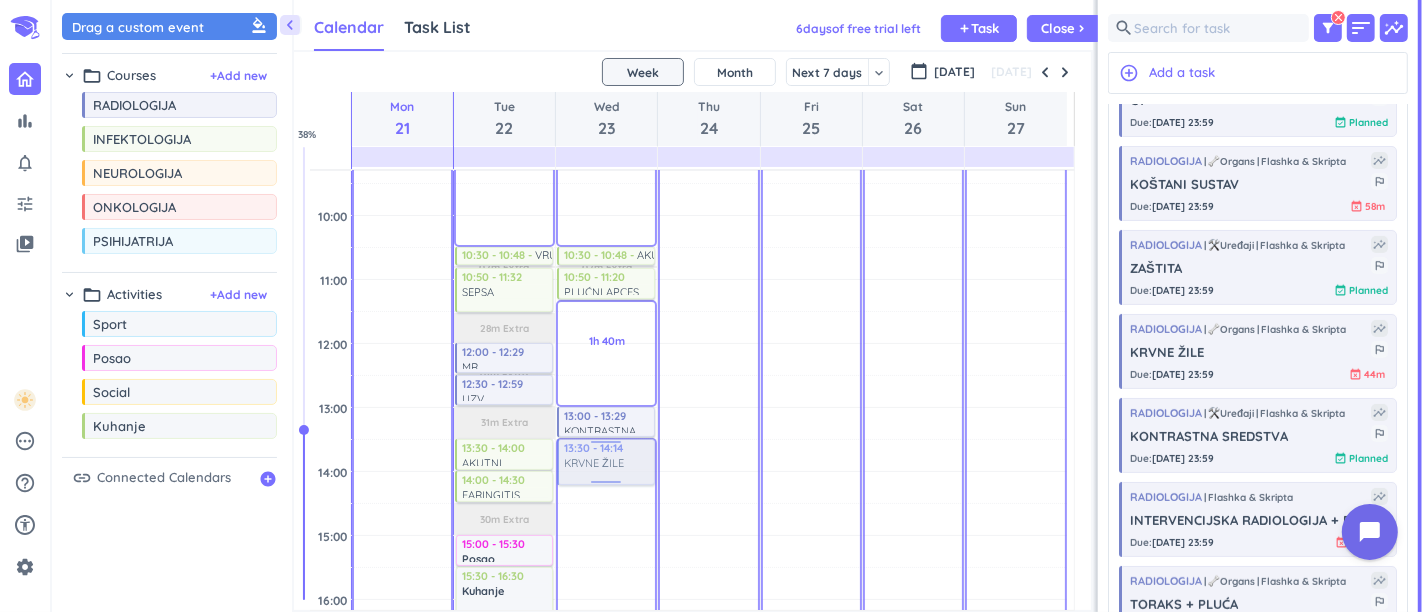 drag, startPoint x: 1223, startPoint y: 360, endPoint x: 593, endPoint y: 438, distance: 634.8102 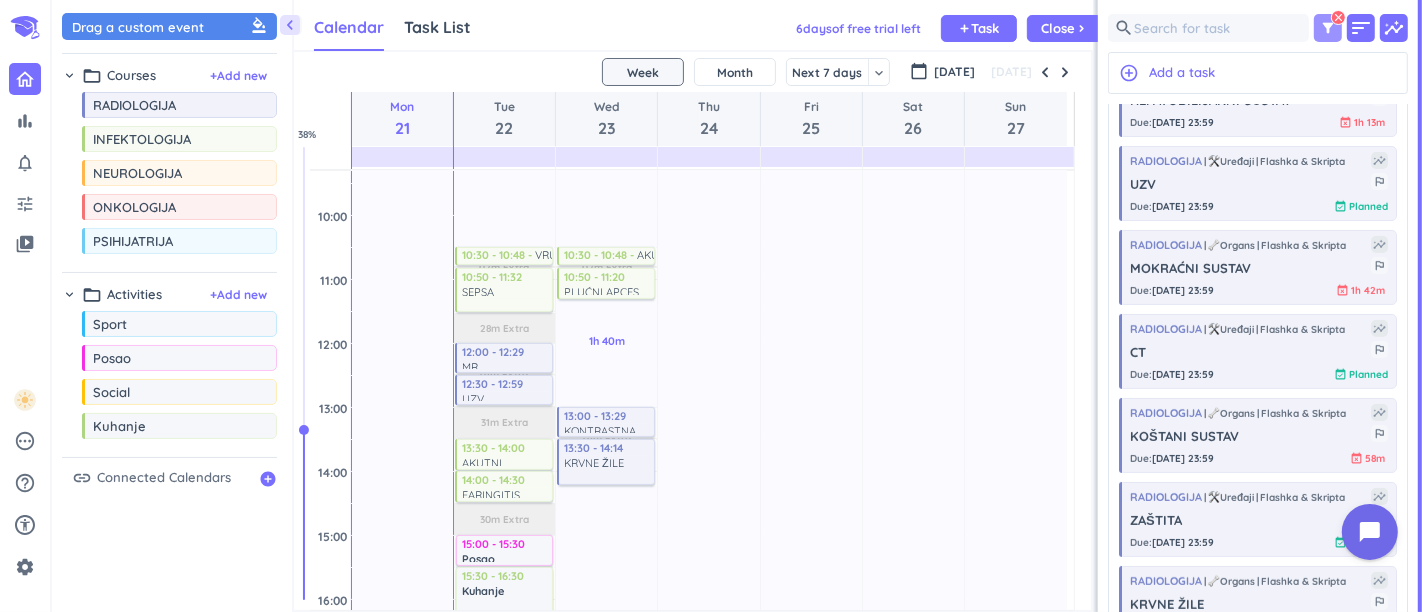 click on "filter_alt clear" at bounding box center (1328, 28) 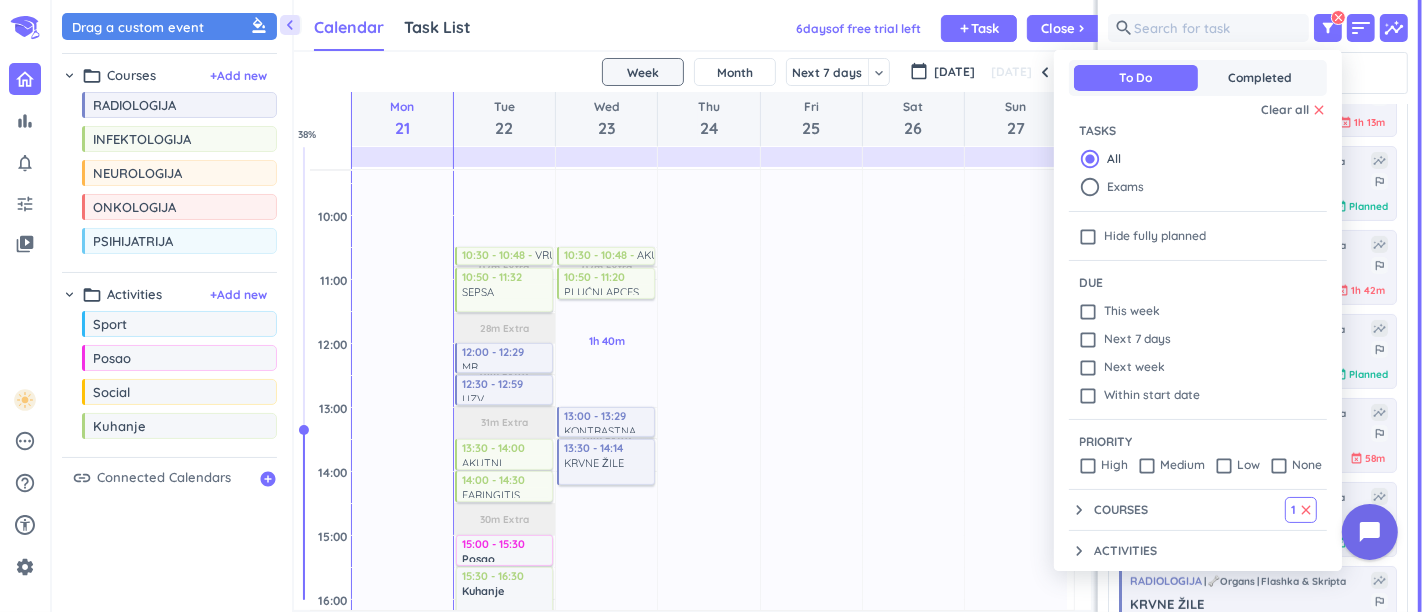 click on "Courses" at bounding box center (1121, 510) 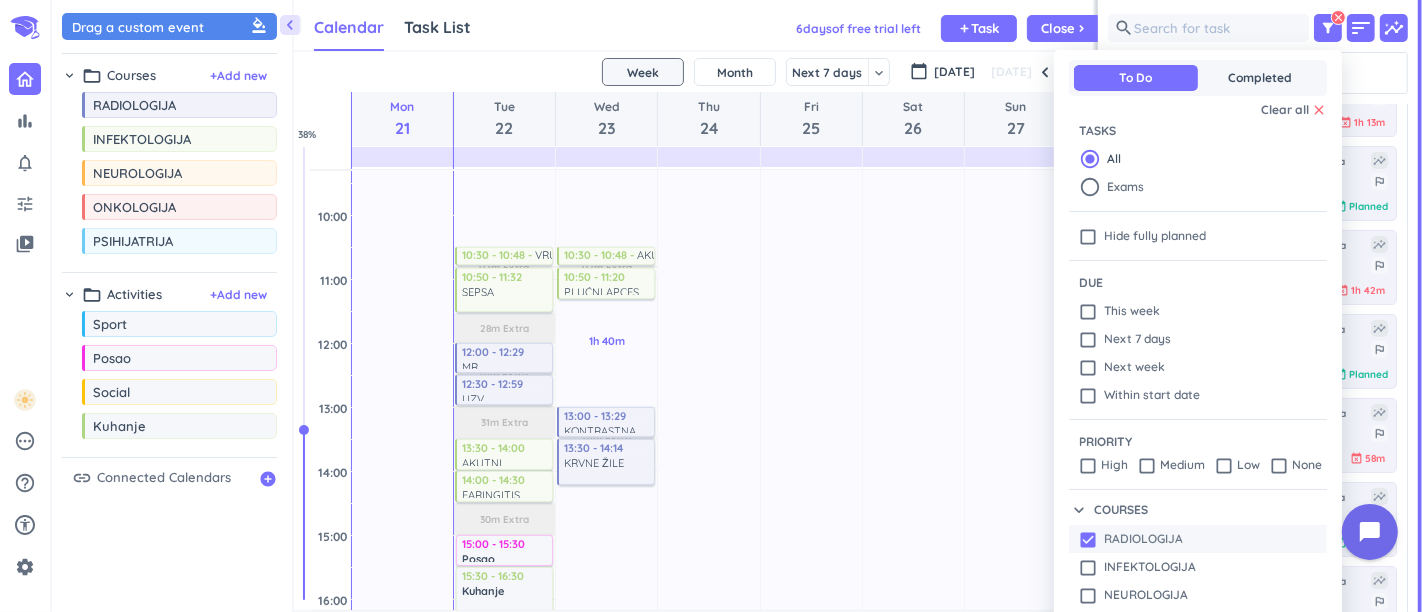 click on "RADIOLOGIJA" at bounding box center (1143, 539) 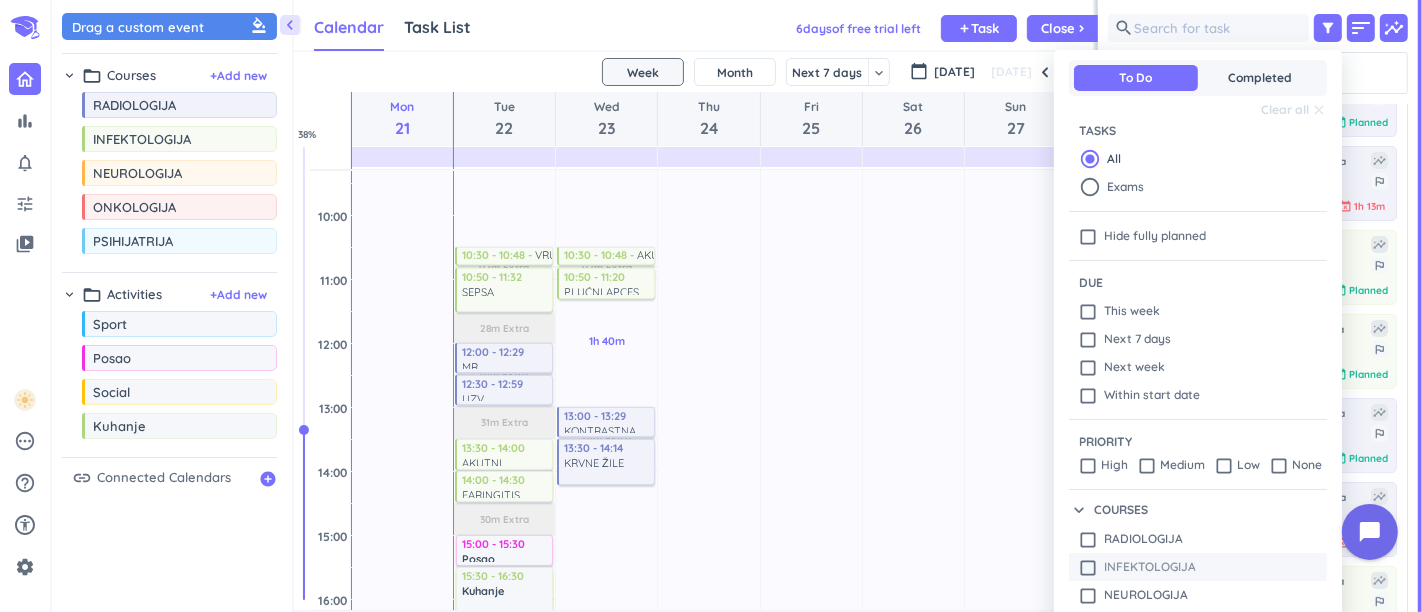 click on "INFEKTOLOGIJA" at bounding box center [1150, 567] 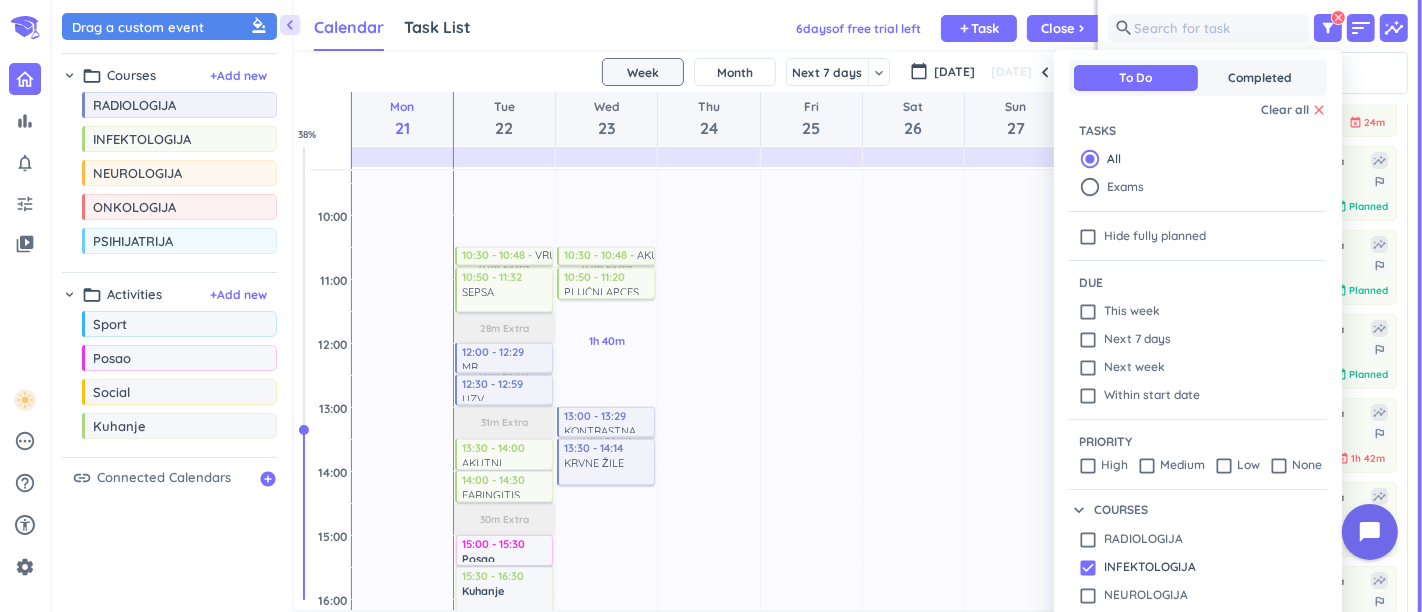 click at bounding box center (711, 306) 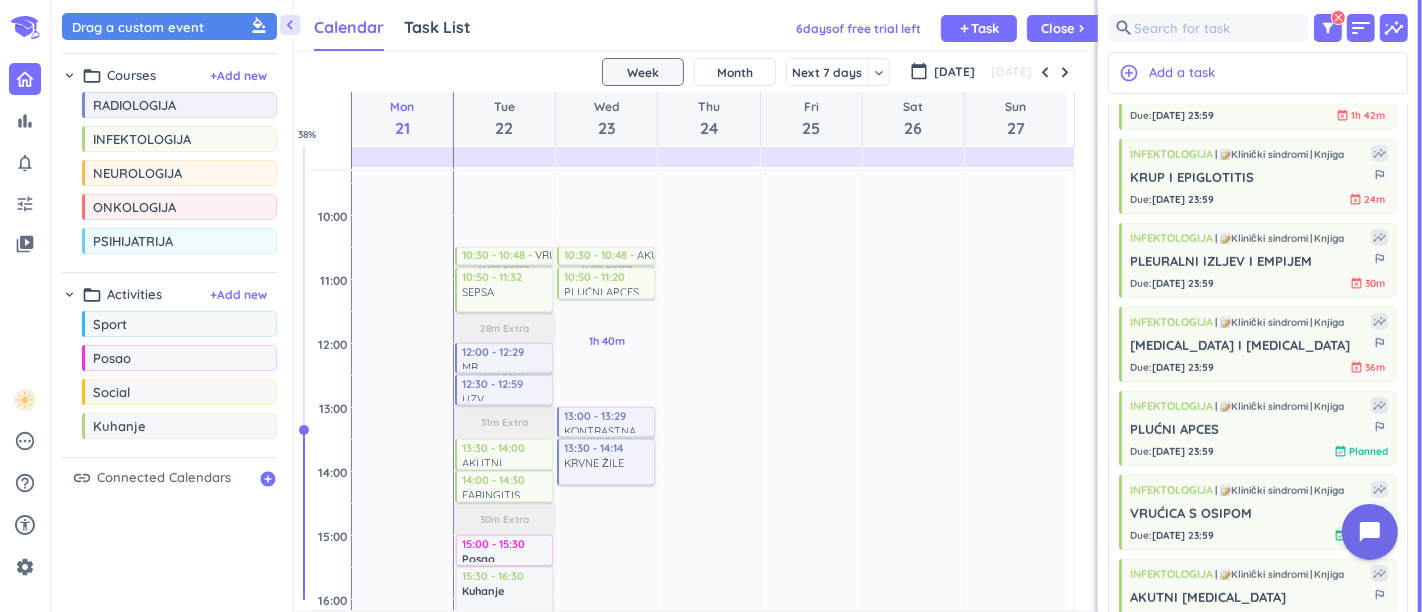scroll, scrollTop: 787, scrollLeft: 0, axis: vertical 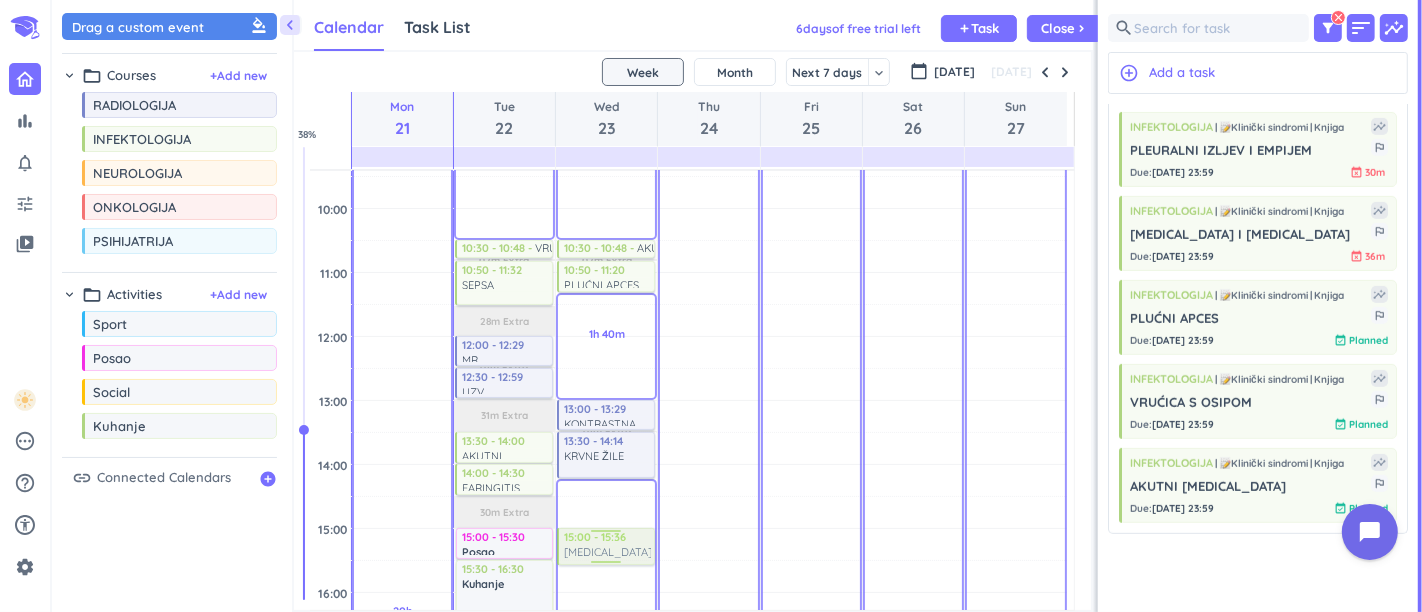 drag, startPoint x: 1248, startPoint y: 251, endPoint x: 615, endPoint y: 529, distance: 691.3559 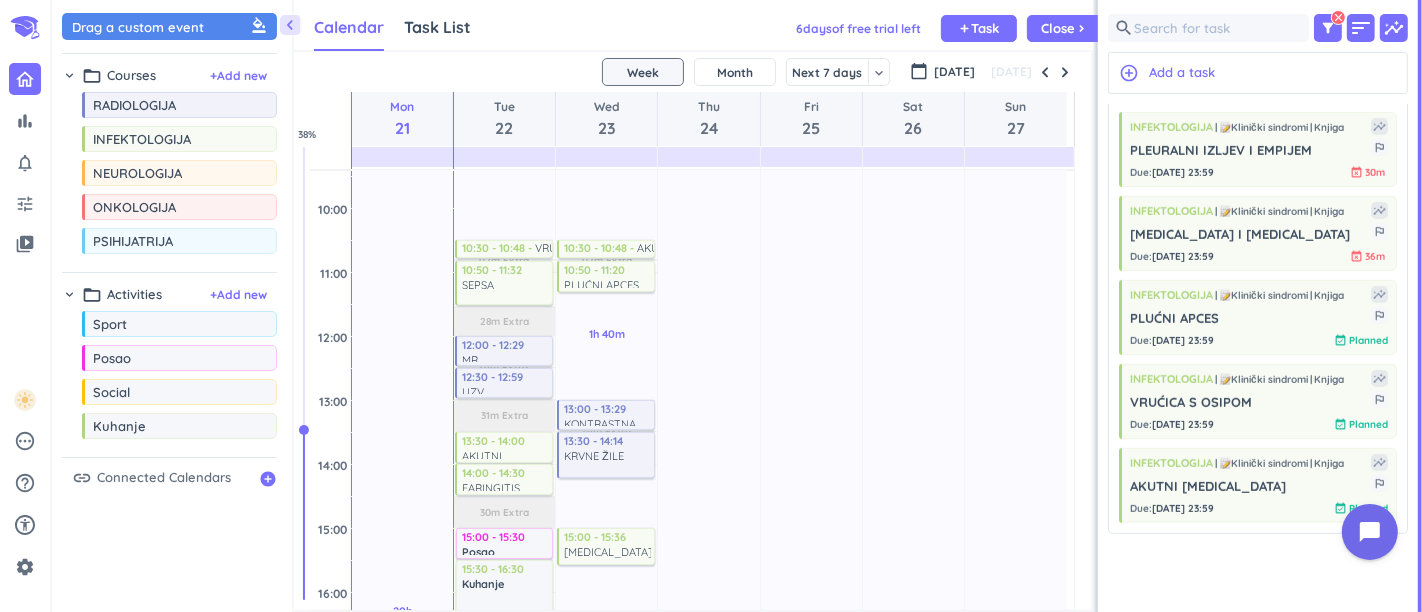 scroll, scrollTop: 569, scrollLeft: 0, axis: vertical 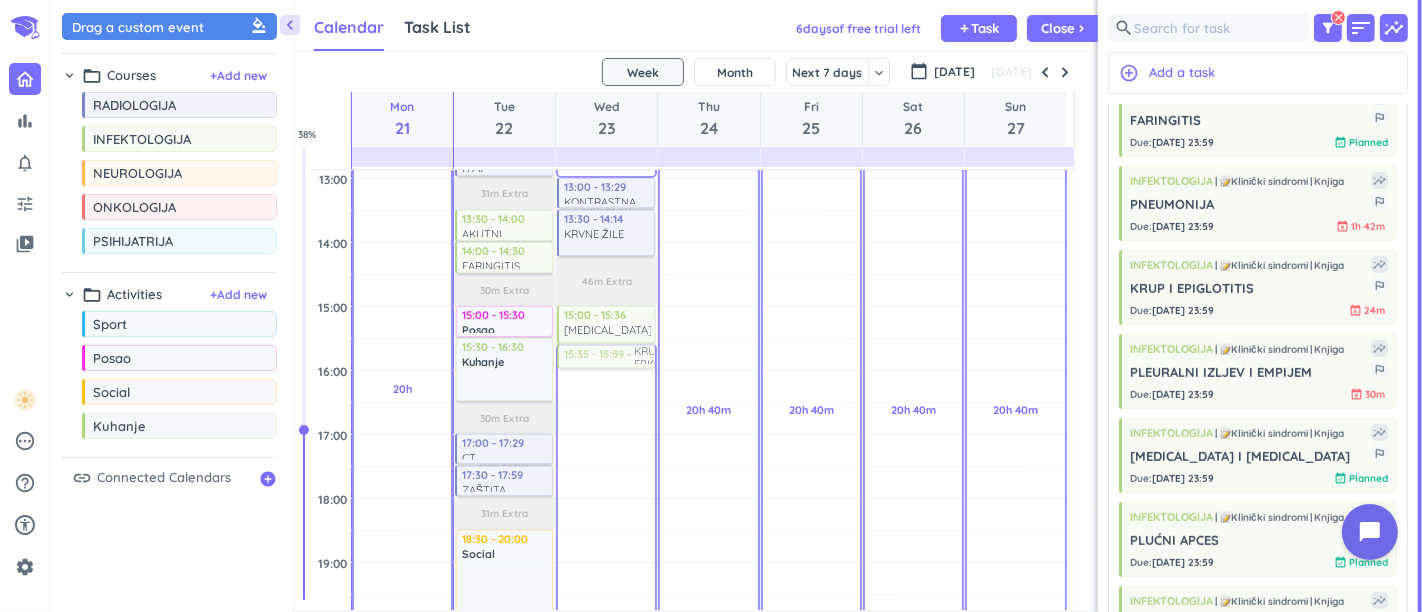drag, startPoint x: 1255, startPoint y: 298, endPoint x: 636, endPoint y: 347, distance: 620.9364 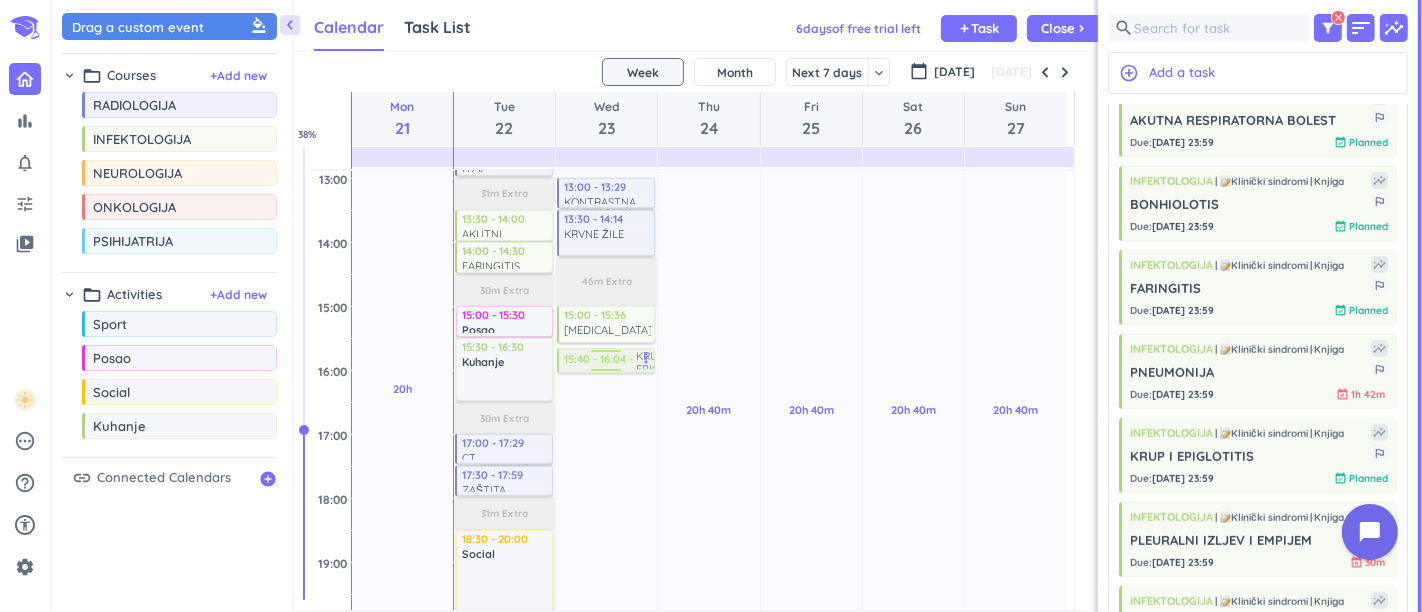 click on "4h  Past due Plan 1h 40m Past due Plan 11h 11m Past due Plan 02m Extra 01m Extra 46m Extra Adjust Awake Time Adjust Awake Time 15:00 - 15:36 [MEDICAL_DATA] I [MEDICAL_DATA] more_vert 15:35 - 15:59 KRUP I EPIGLOTITIS more_vert 10:30 - 10:48 AKUTNI BRONHITIS more_vert 10:50 - 11:20 PLUĆNI APCES more_vert 13:00 - 13:29 KONTRASTNA SREDSTVA more_vert 13:30 - 14:14 KRVNE ŽILE more_vert 15:40 - 16:04 KRUP I EPIGLOTITIS more_vert" at bounding box center [606, 370] 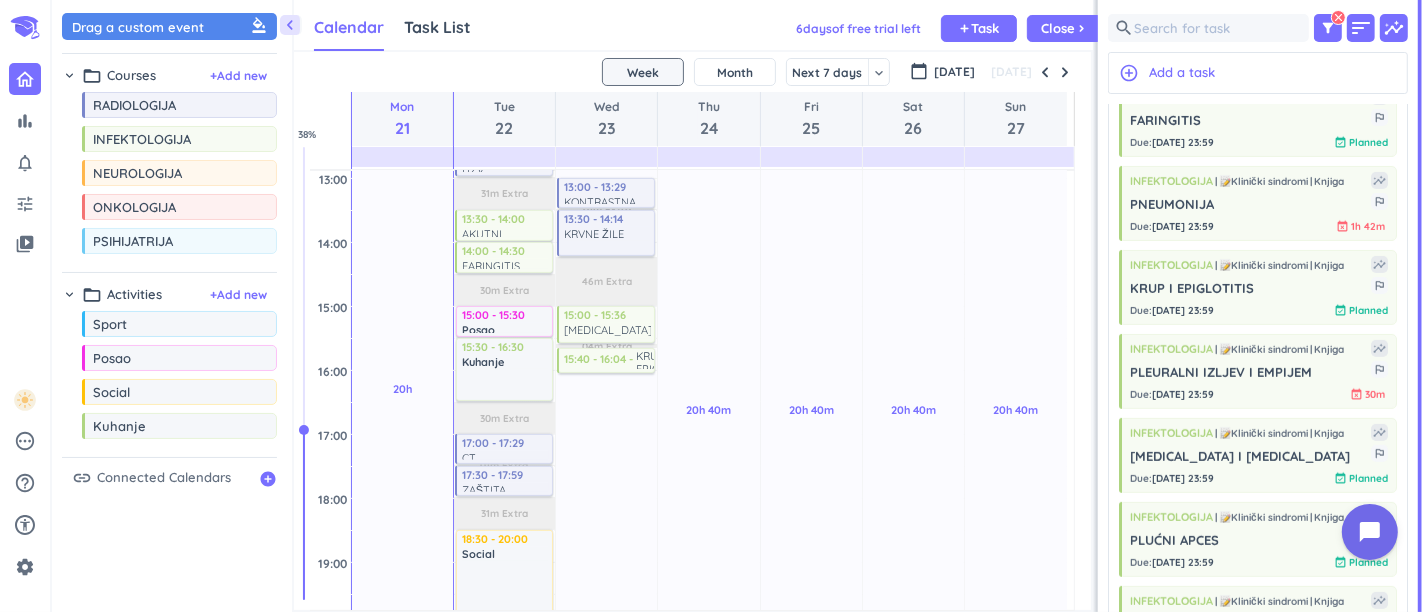 scroll, scrollTop: 0, scrollLeft: 0, axis: both 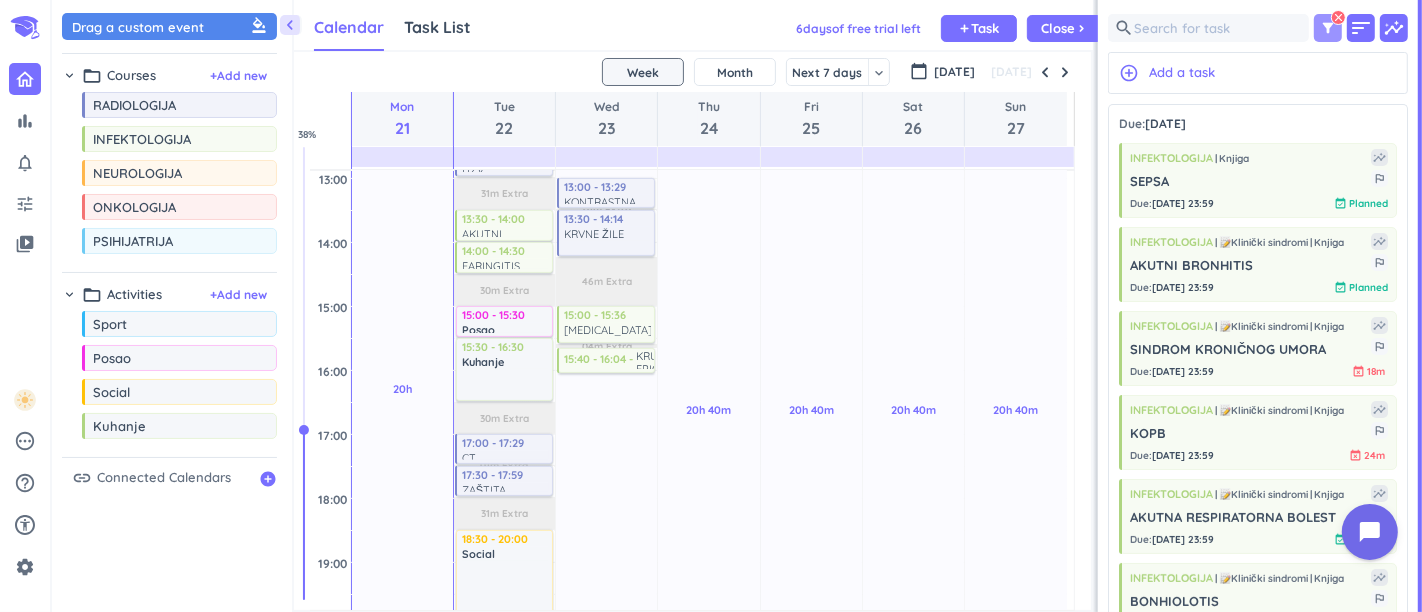 click on "filter_alt clear" at bounding box center (1328, 28) 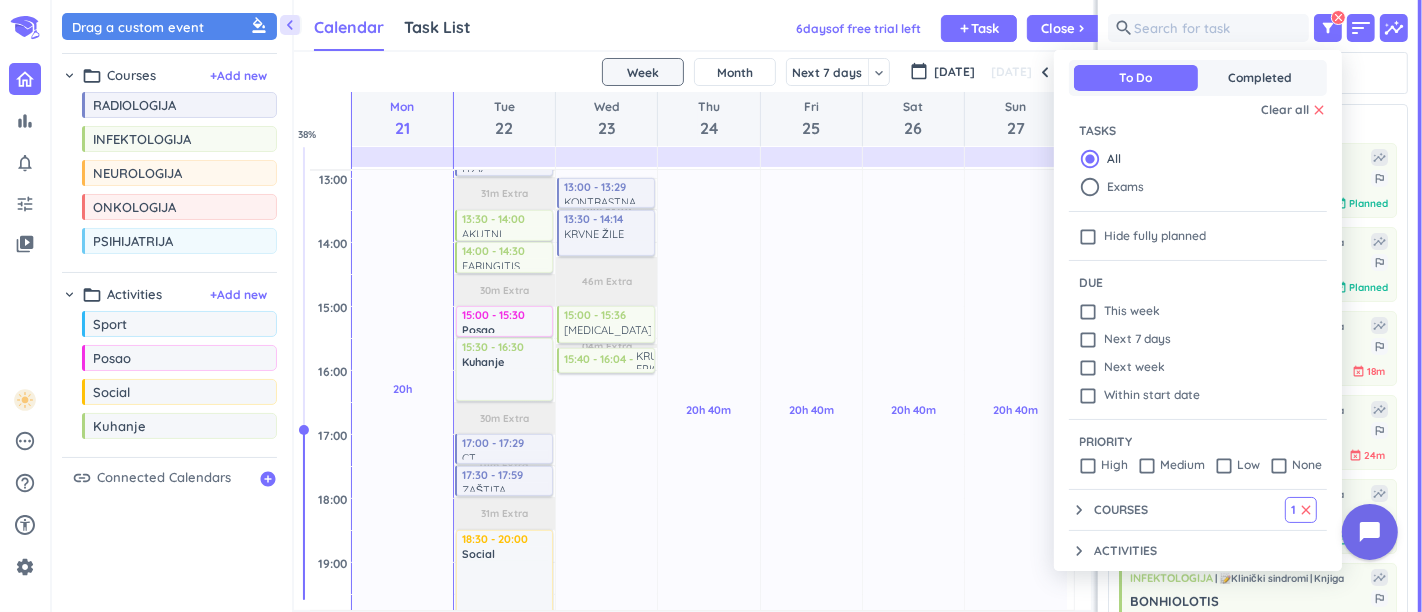 click on "Courses" at bounding box center (1121, 510) 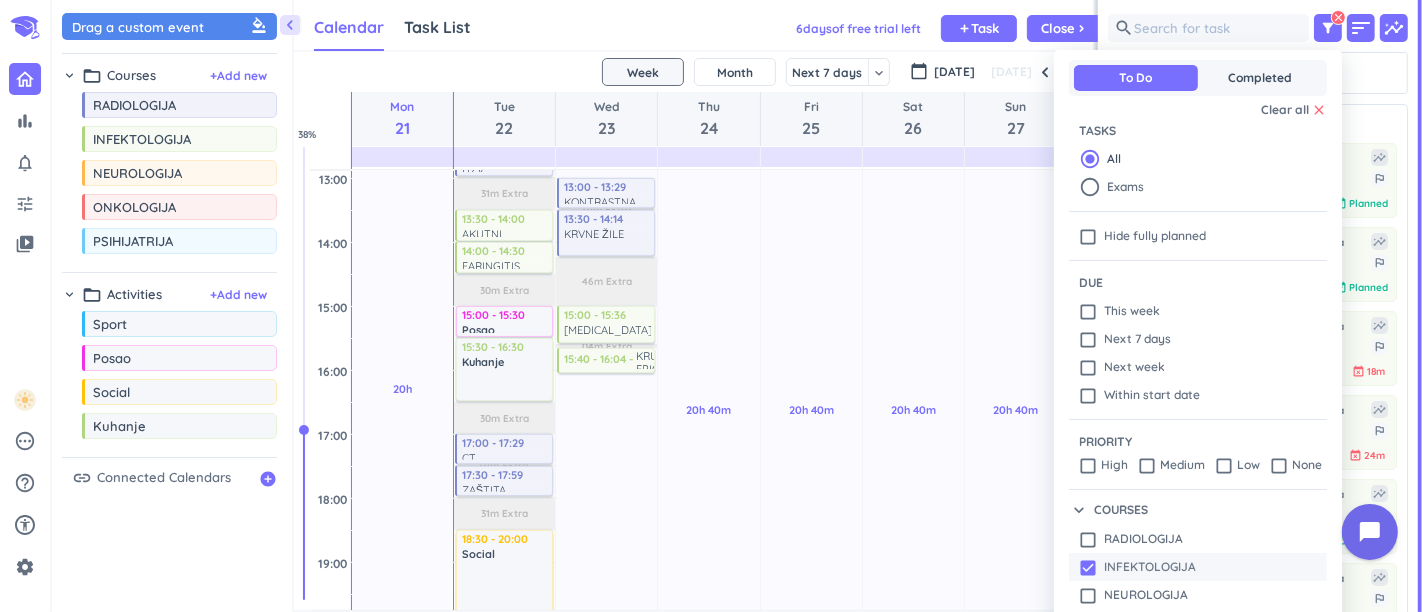 click on "INFEKTOLOGIJA" at bounding box center (1150, 567) 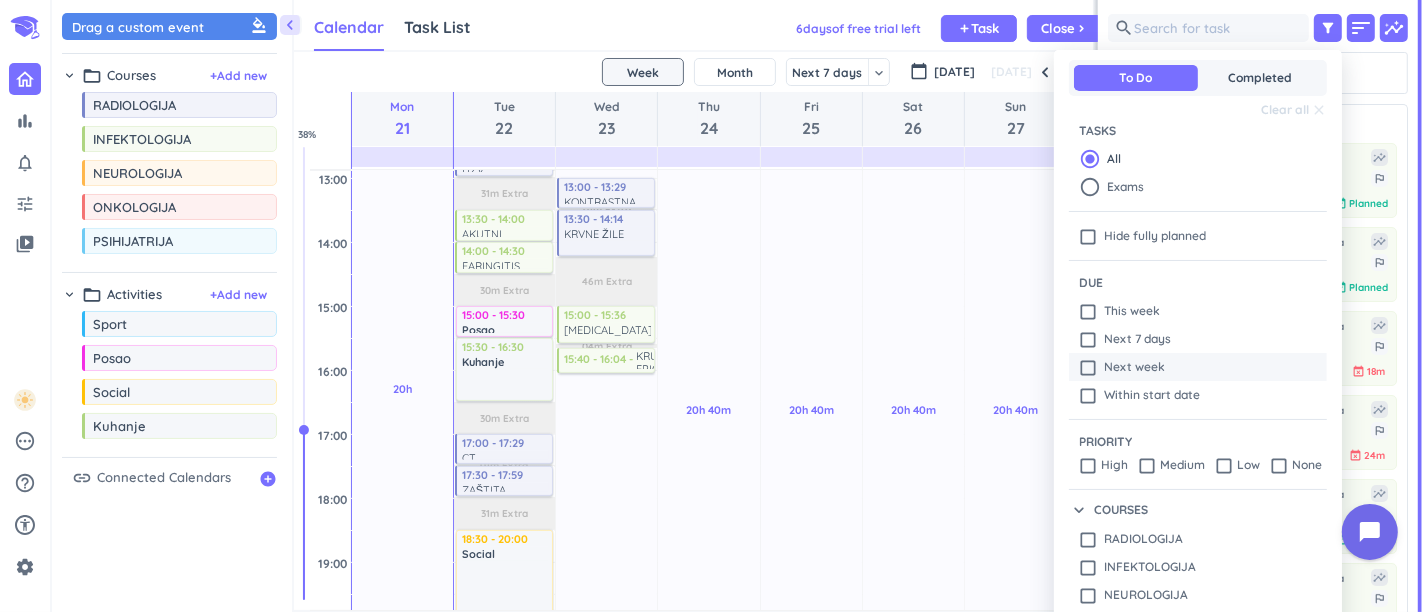 drag, startPoint x: 1124, startPoint y: 538, endPoint x: 1236, endPoint y: 370, distance: 201.91087 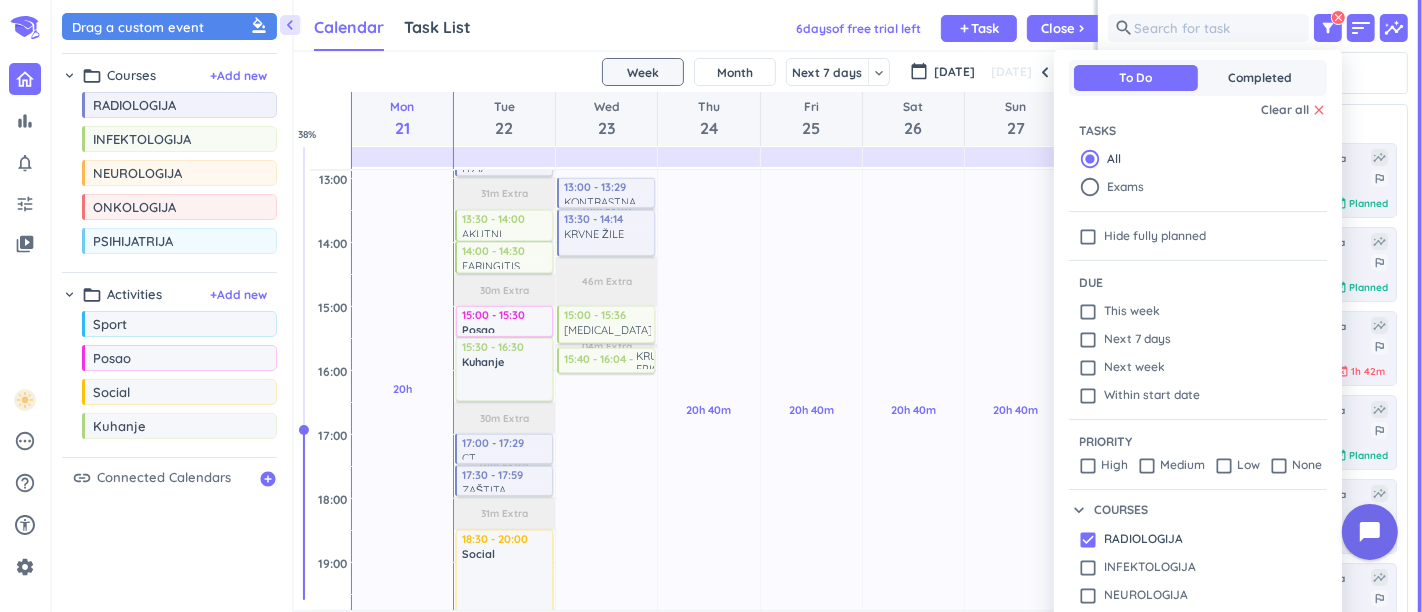 click at bounding box center [711, 306] 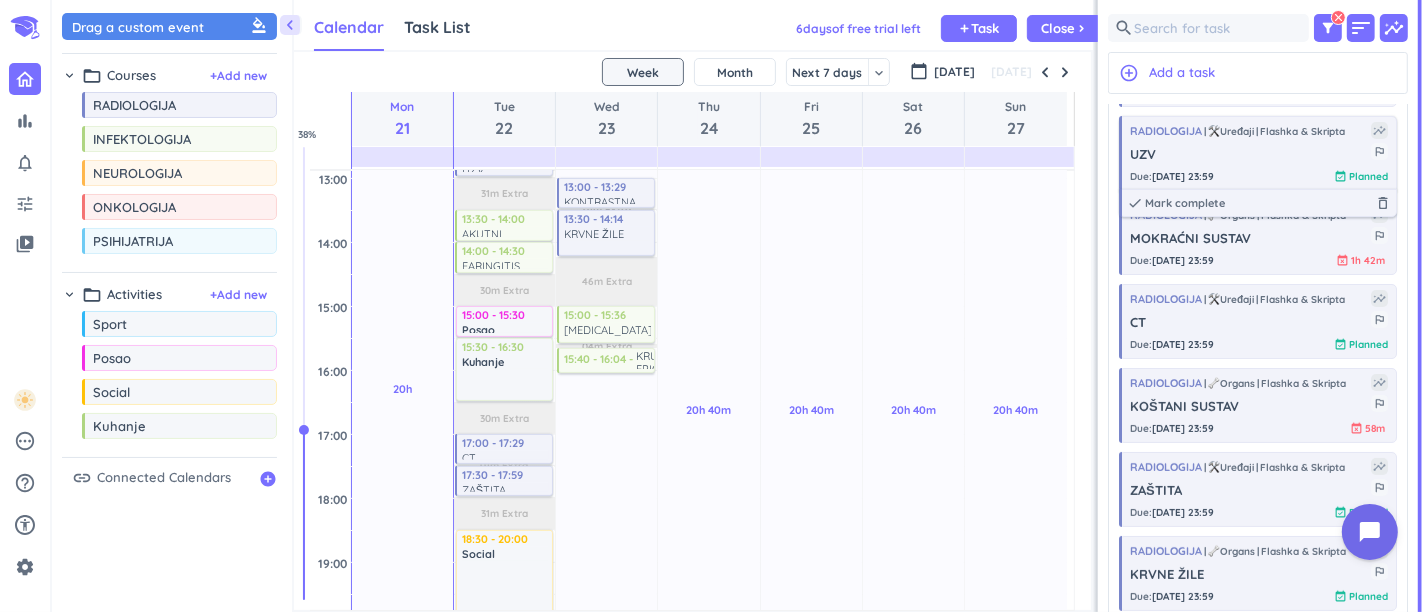 scroll, scrollTop: 222, scrollLeft: 0, axis: vertical 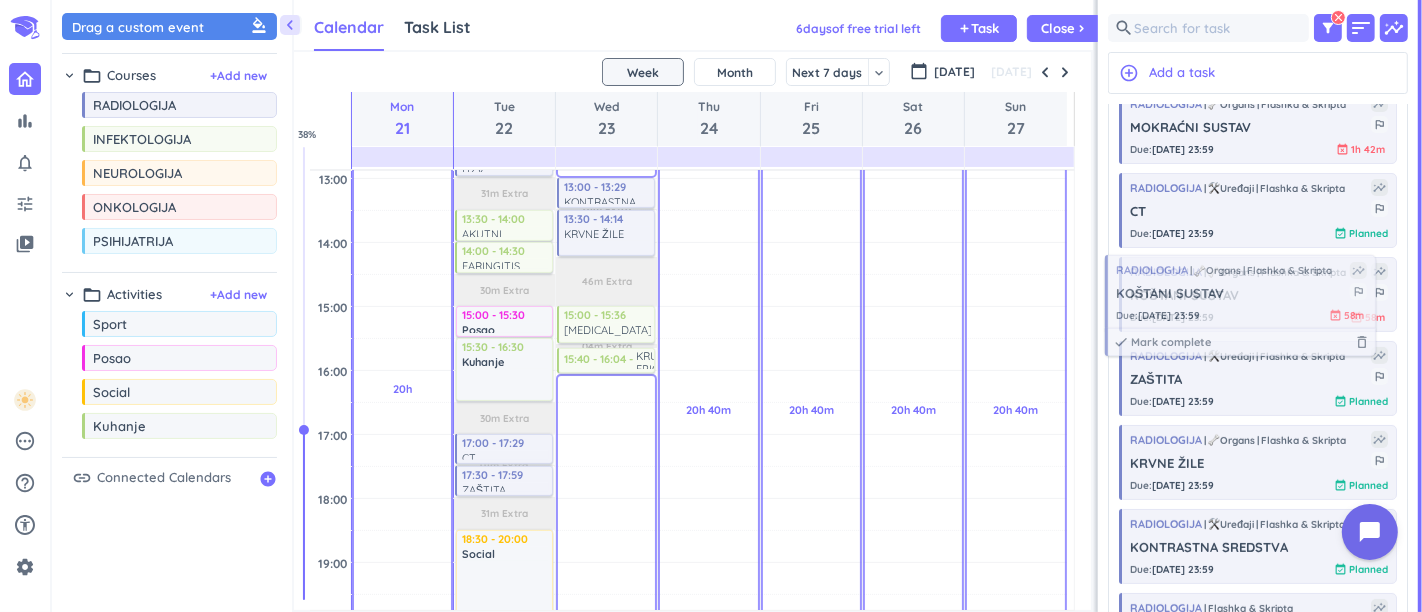click on "bar_chart notifications_none tune video_library pending help_outline settings chevron_left Drag a custom event format_color_fill chevron_right folder_open Courses   +  Add new drag_indicator RADIOLOGIJA more_horiz drag_indicator INFEKTOLOGIJA more_horiz drag_indicator NEUROLOGIJA more_horiz drag_indicator ONKOLOGIJA more_horiz drag_indicator PSIHIJATRIJA more_horiz chevron_right folder_open Activities   +  Add new drag_indicator Sport more_horiz drag_indicator Posao more_horiz drag_indicator Social more_horiz drag_indicator Kuhanje more_horiz link Connected Calendars add_circle Calendar Task List Calendar keyboard_arrow_down 6  day s  of free trial left add Task Close chevron_right SHOVEL [DATE] - [DATE] Week Month Next 7 days keyboard_arrow_down Week keyboard_arrow_down calendar_today [DATE] [DATE] Mon 21 Tue 22 Wed 23 Thu 24 Fri 25 Sat 26 Sun 27 04:00 05:00 06:00 07:00 08:00 09:00 10:00 11:00 12:00 13:00 14:00 15:00 16:00 17:00 18:00 19:00 20:00 21:00 22:00 23:00 00:00 01:00 02:00 03:00 20h  Past due" at bounding box center (711, 306) 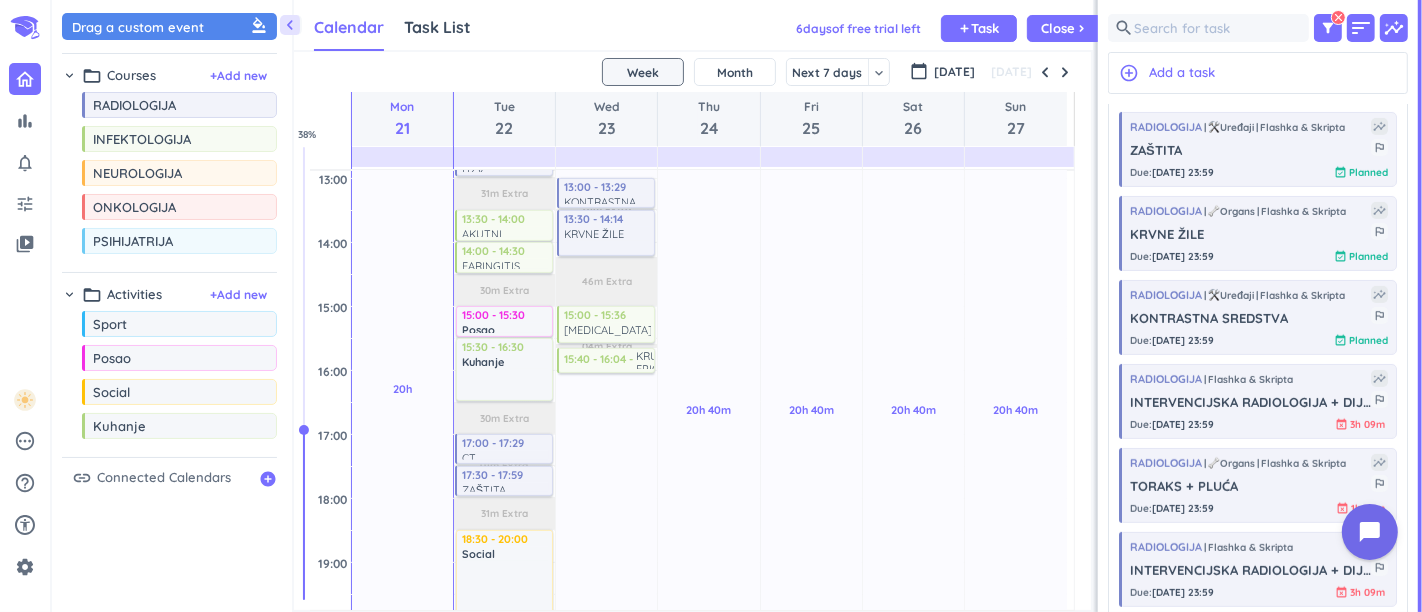 scroll, scrollTop: 619, scrollLeft: 0, axis: vertical 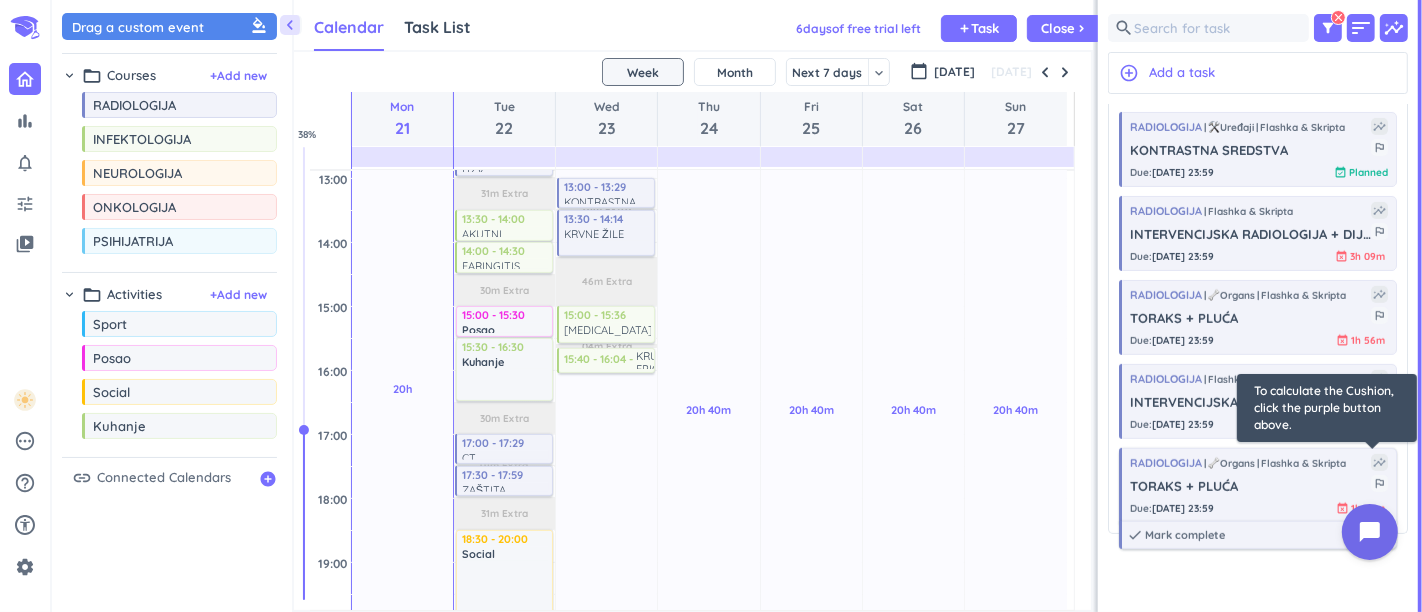 click on "insights" at bounding box center [1379, 462] 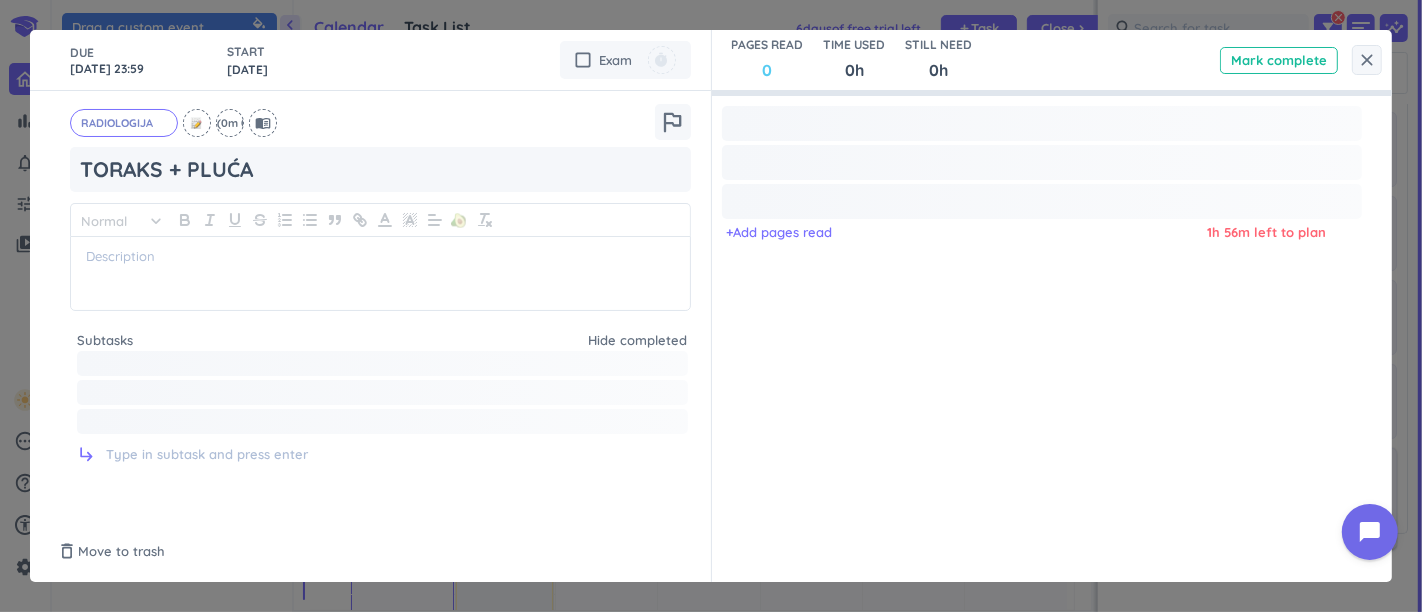 type on "x" 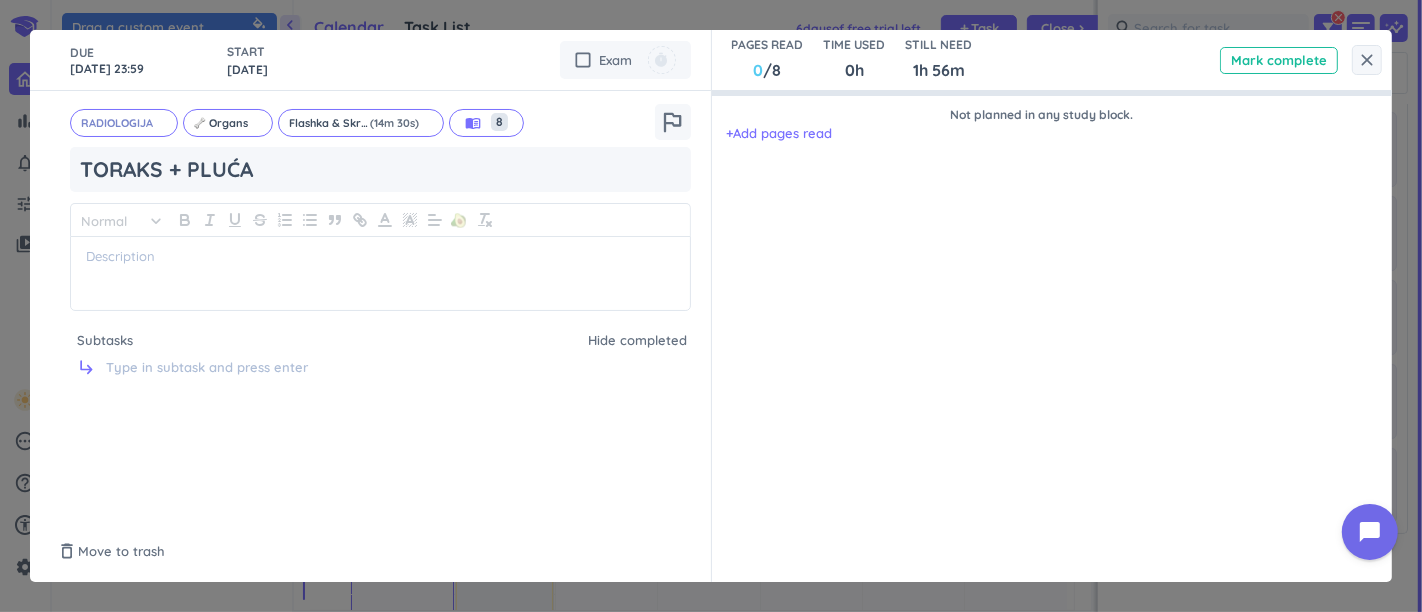 click on "close" at bounding box center [1367, 60] 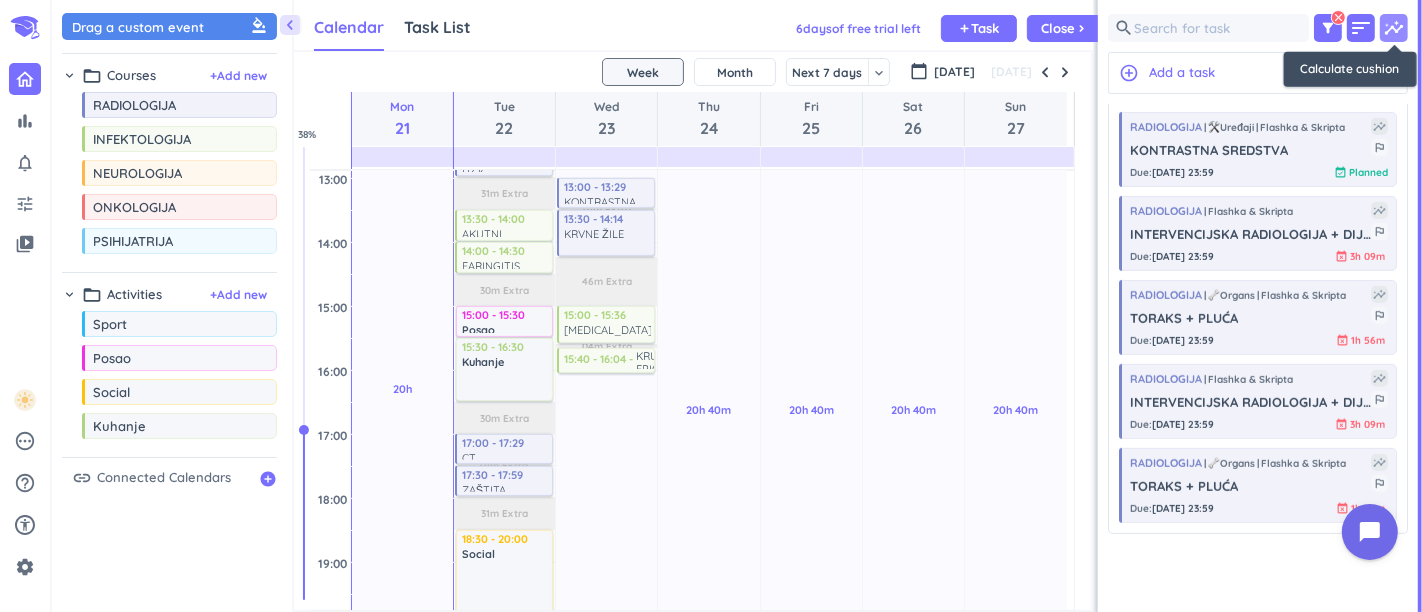 click on "insights" at bounding box center (1394, 28) 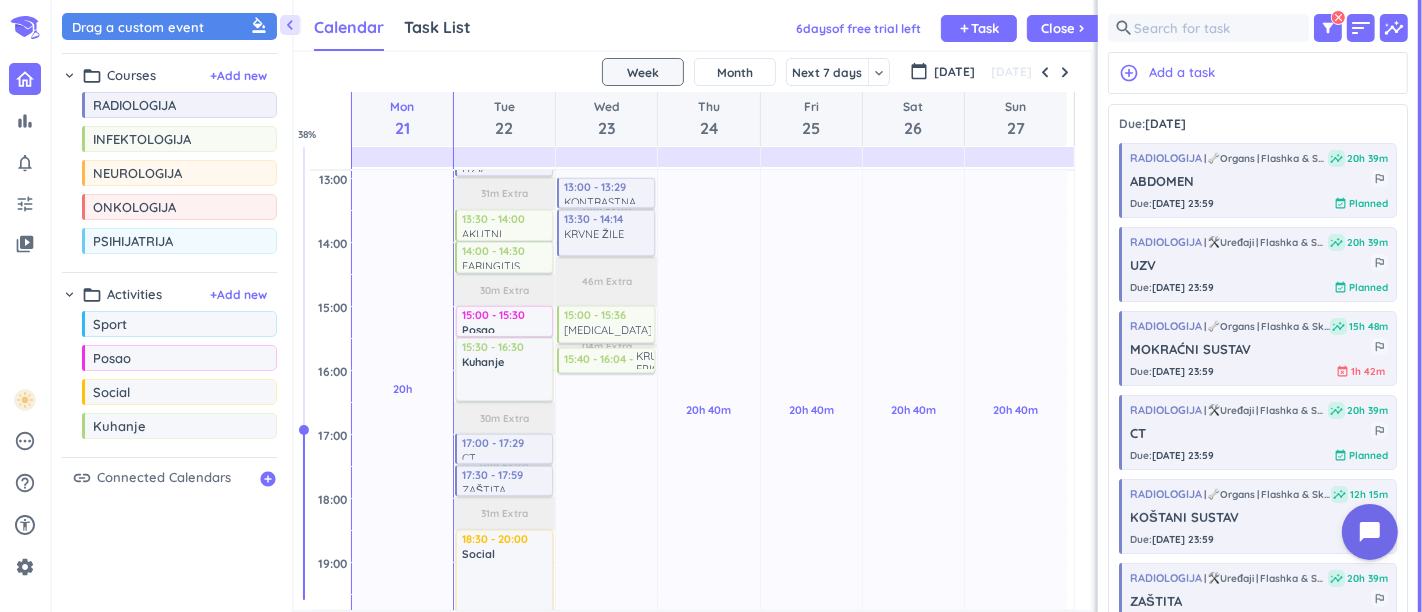 scroll, scrollTop: 222, scrollLeft: 0, axis: vertical 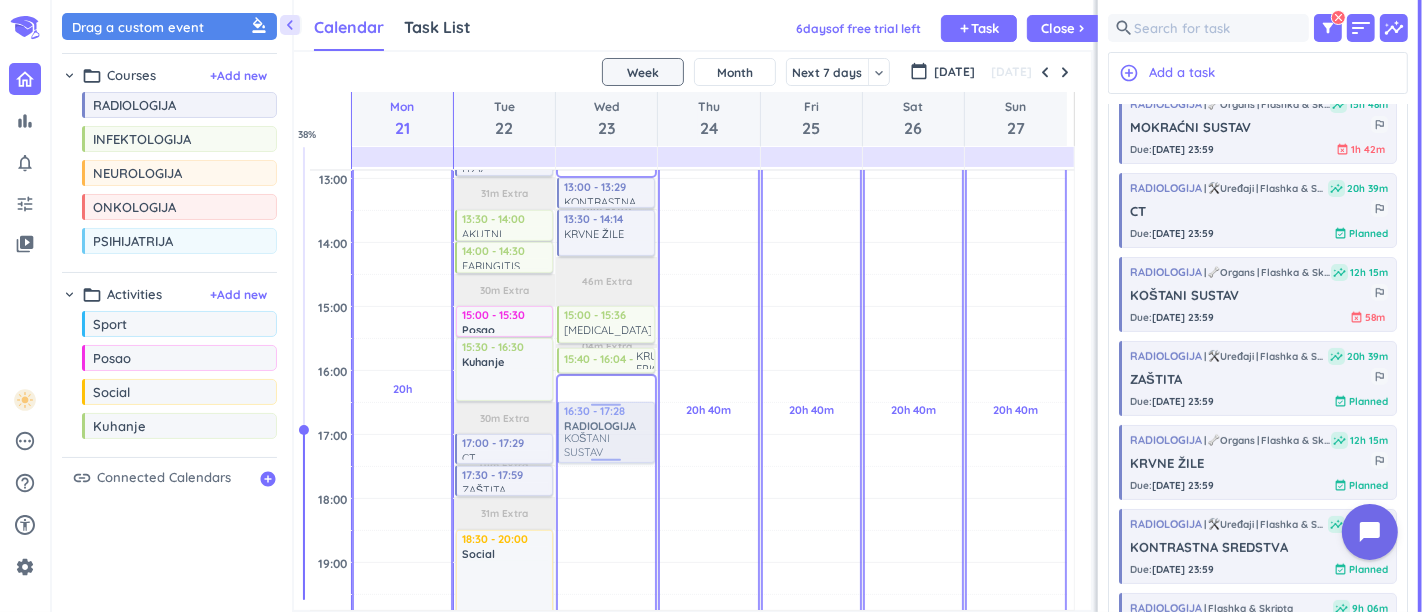 drag, startPoint x: 1282, startPoint y: 311, endPoint x: 652, endPoint y: 402, distance: 636.53827 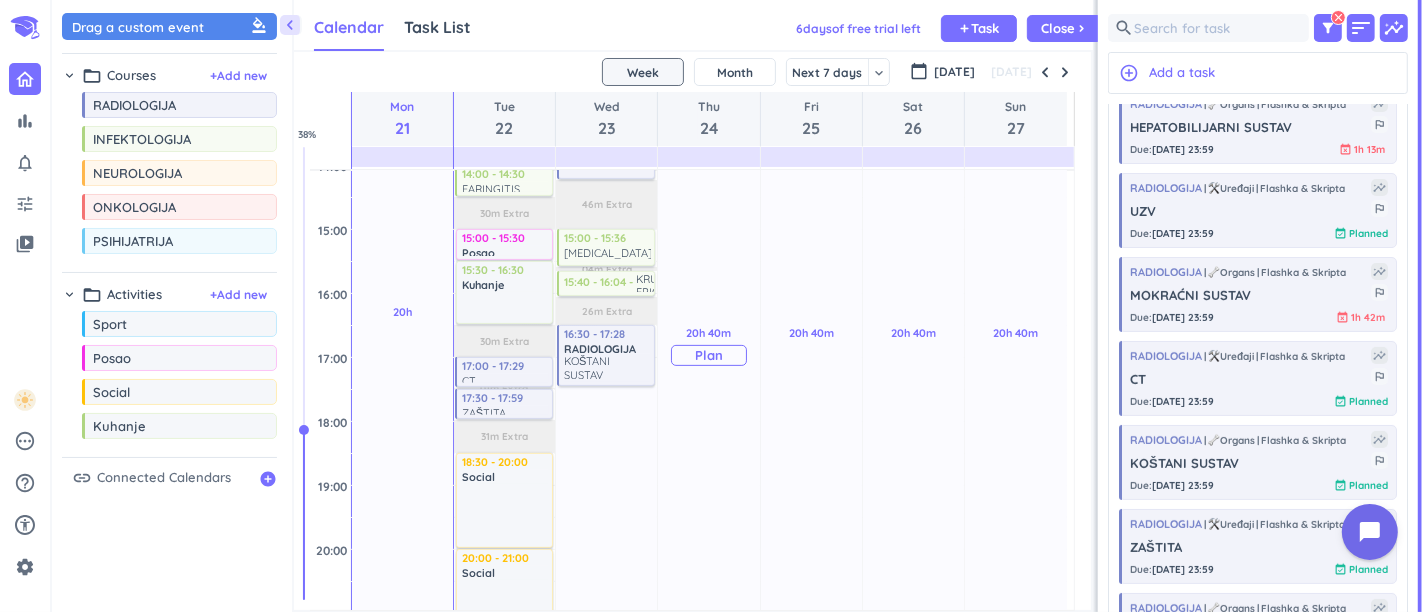 scroll, scrollTop: 680, scrollLeft: 0, axis: vertical 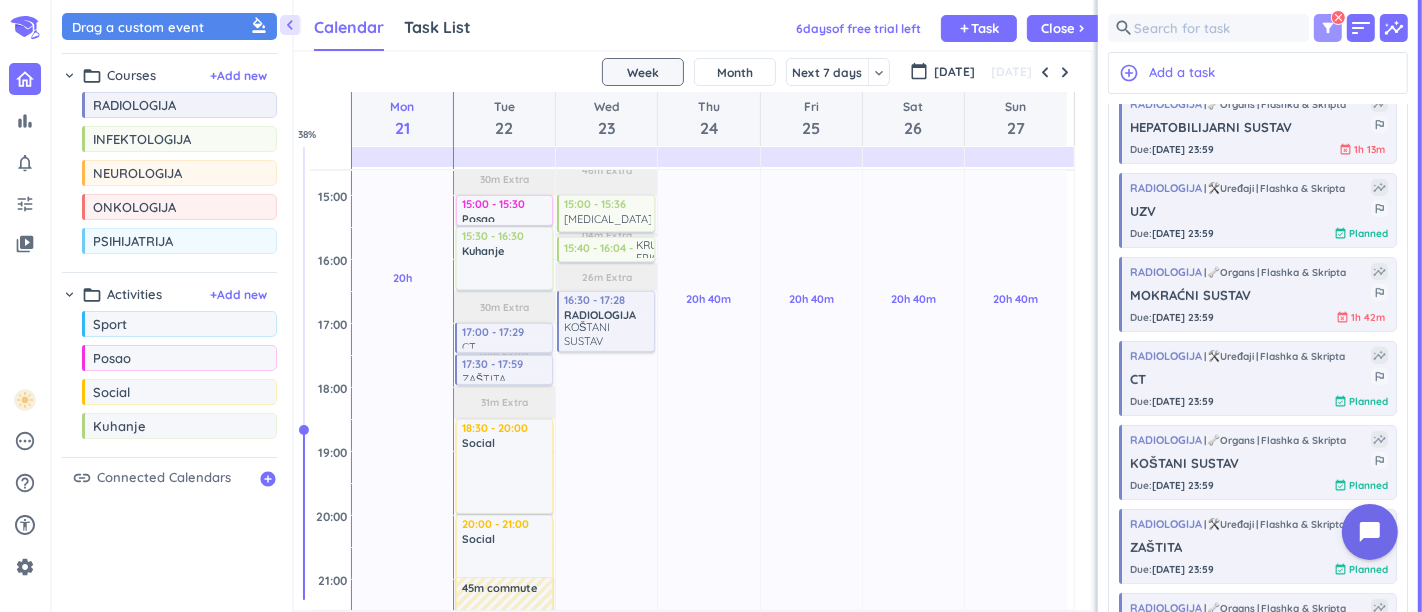click on "filter_alt" at bounding box center (1328, 28) 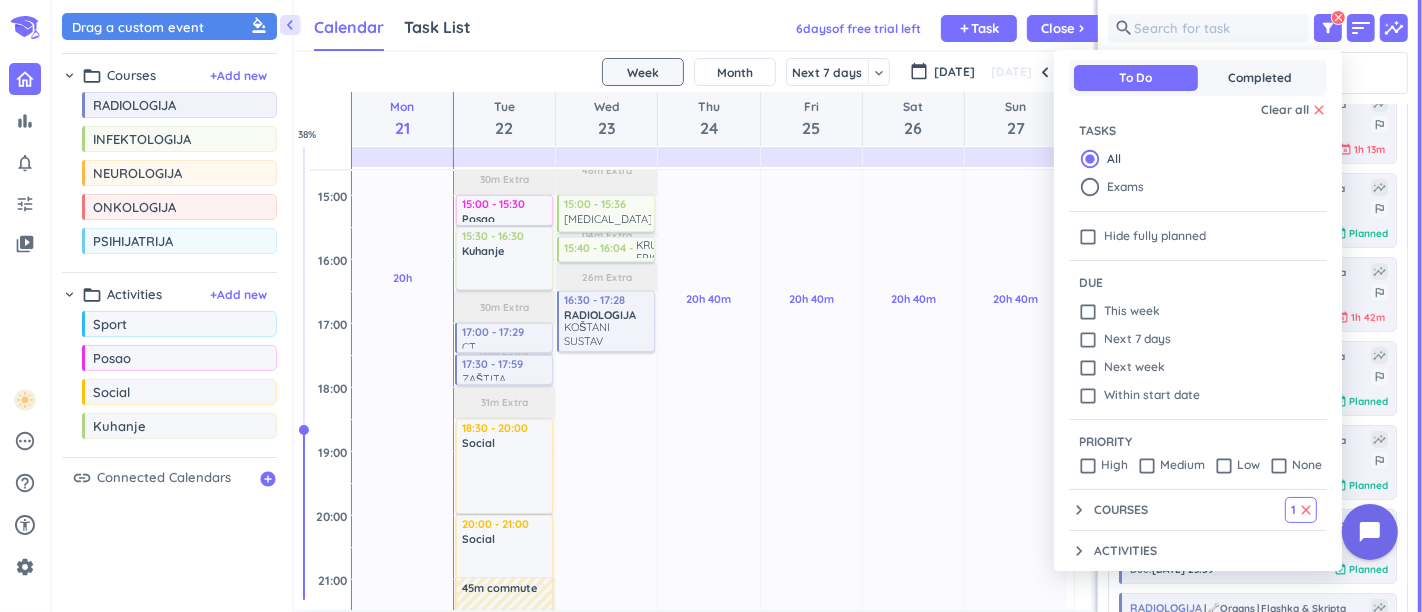click on "keyboard_arrow_down Courses 1 clear" at bounding box center (1193, 510) 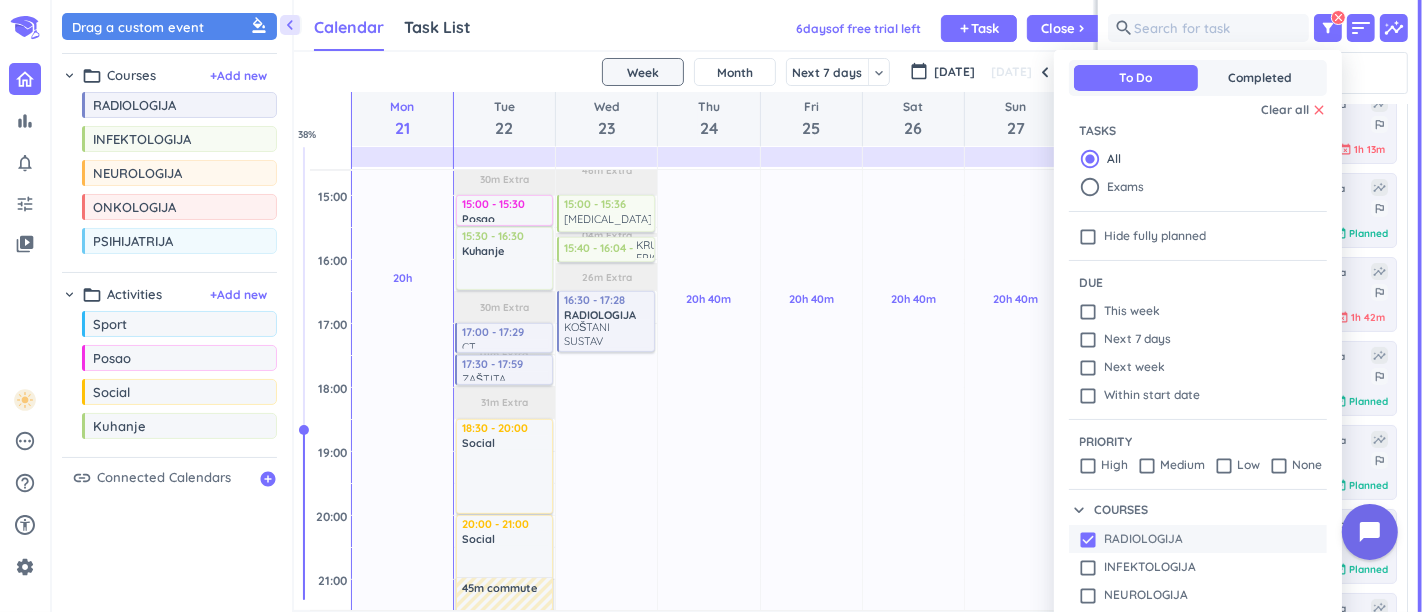 click on "RADIOLOGIJA" at bounding box center [1143, 539] 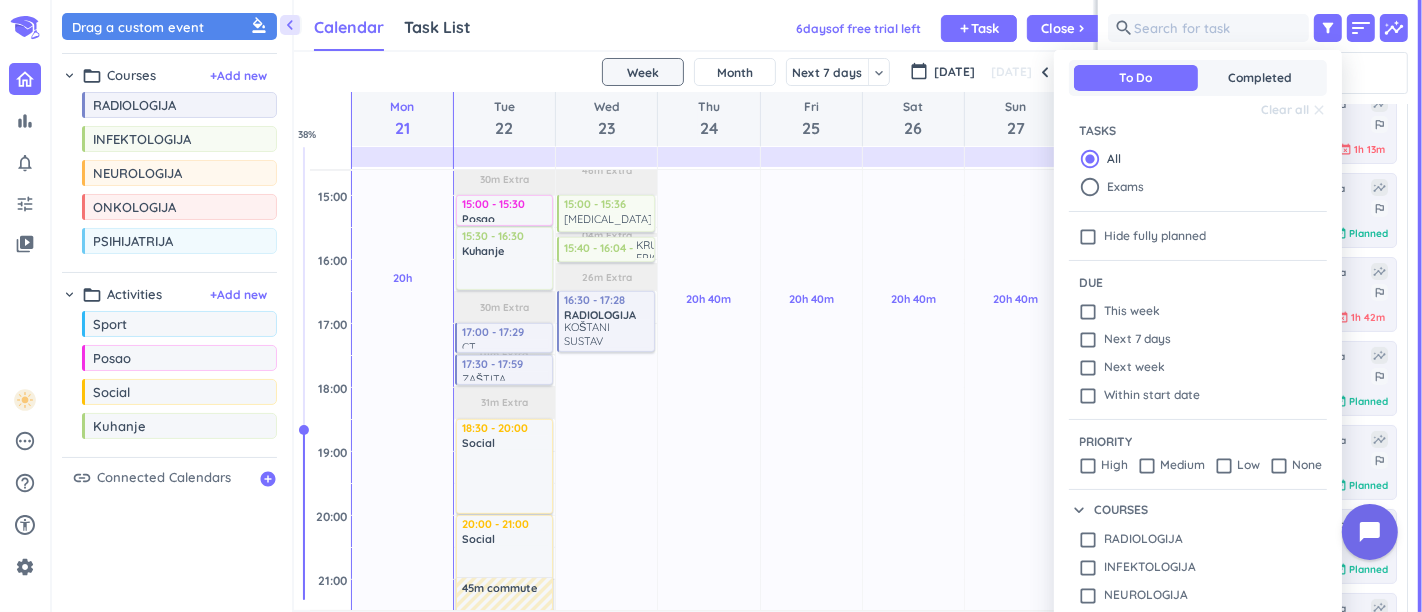 click on "check_box_outline_blank INFEKTOLOGIJA" at bounding box center (1137, 567) 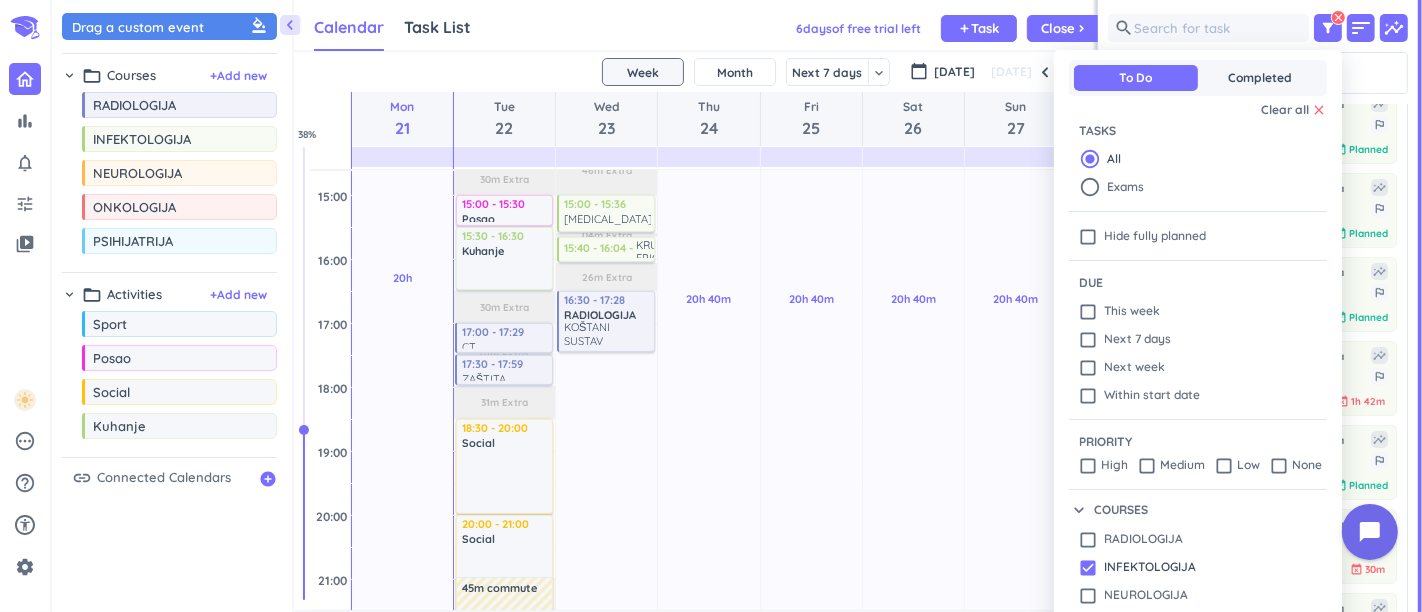 click at bounding box center (711, 306) 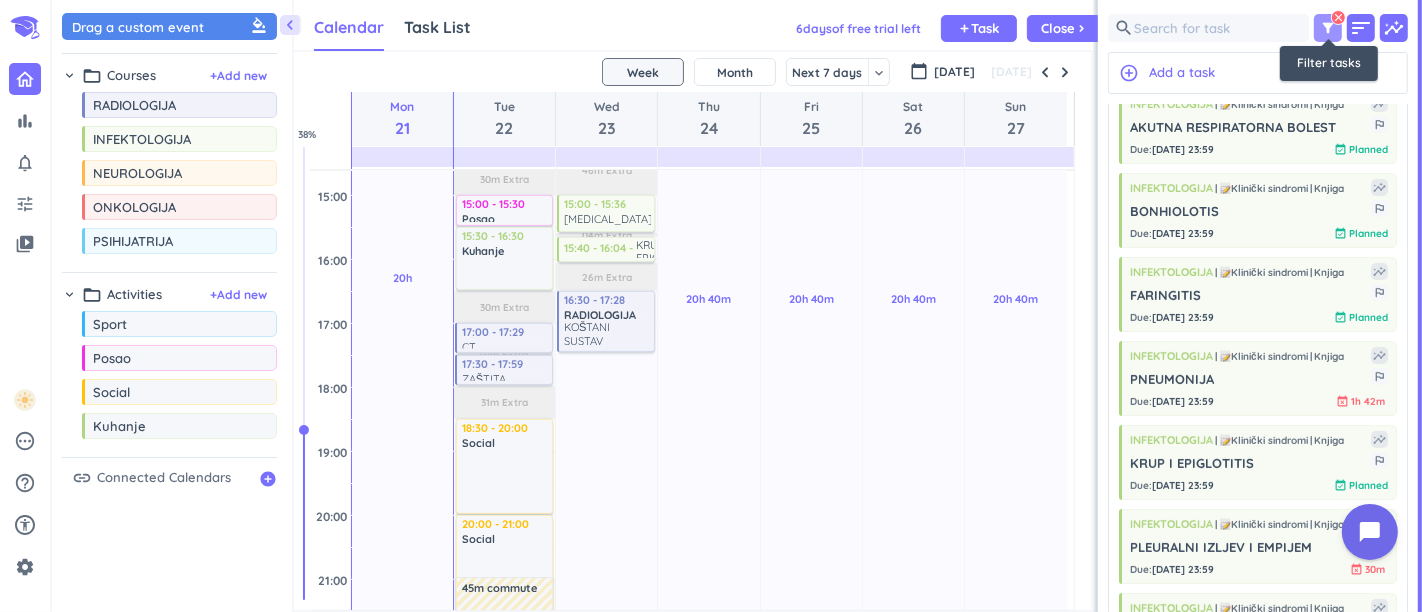 click on "filter_alt" at bounding box center (1328, 28) 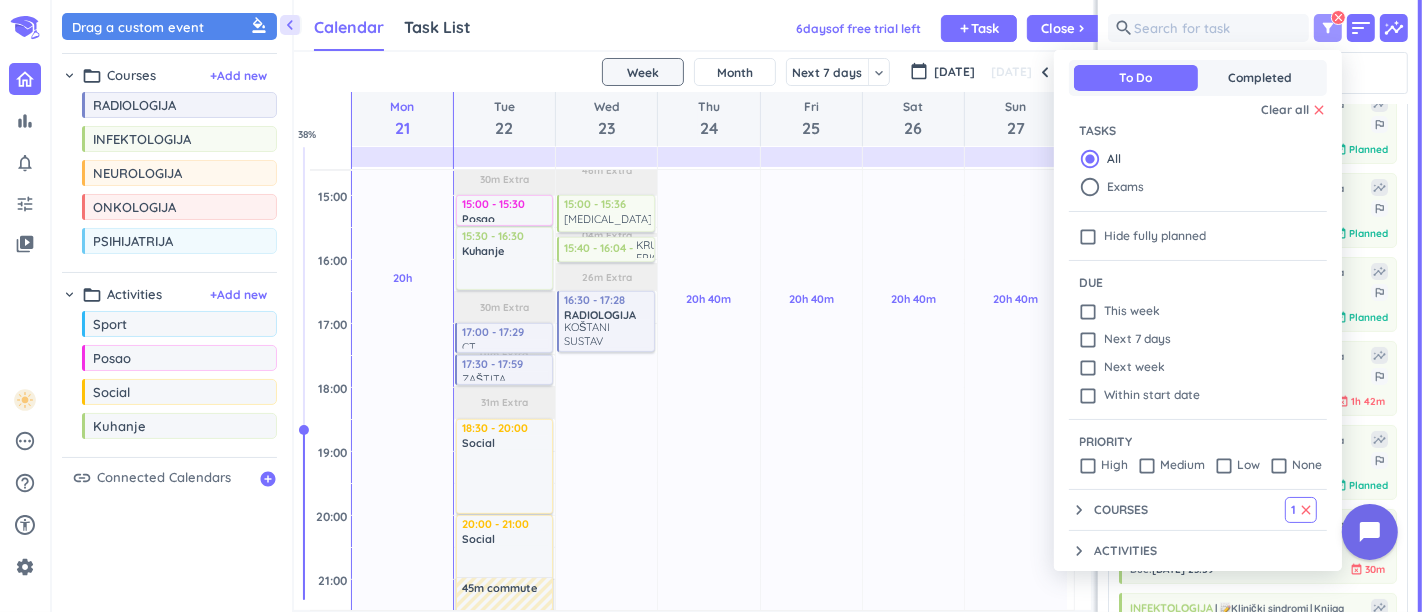 click at bounding box center (711, 306) 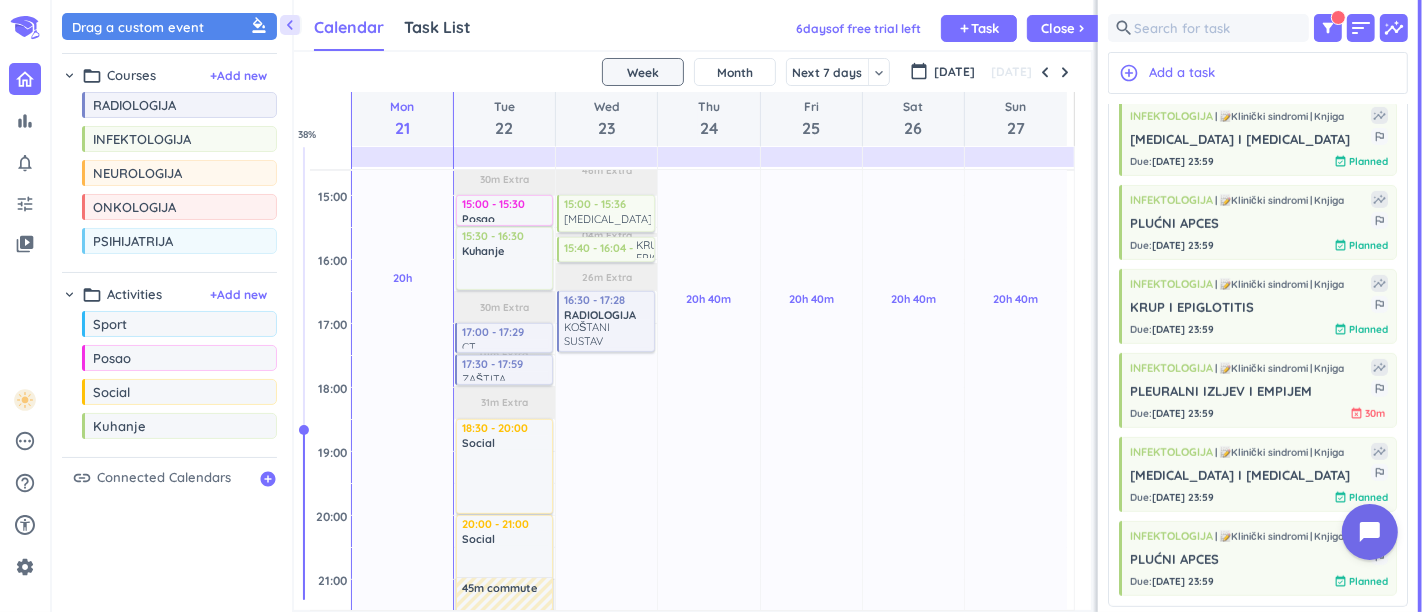 scroll, scrollTop: 787, scrollLeft: 0, axis: vertical 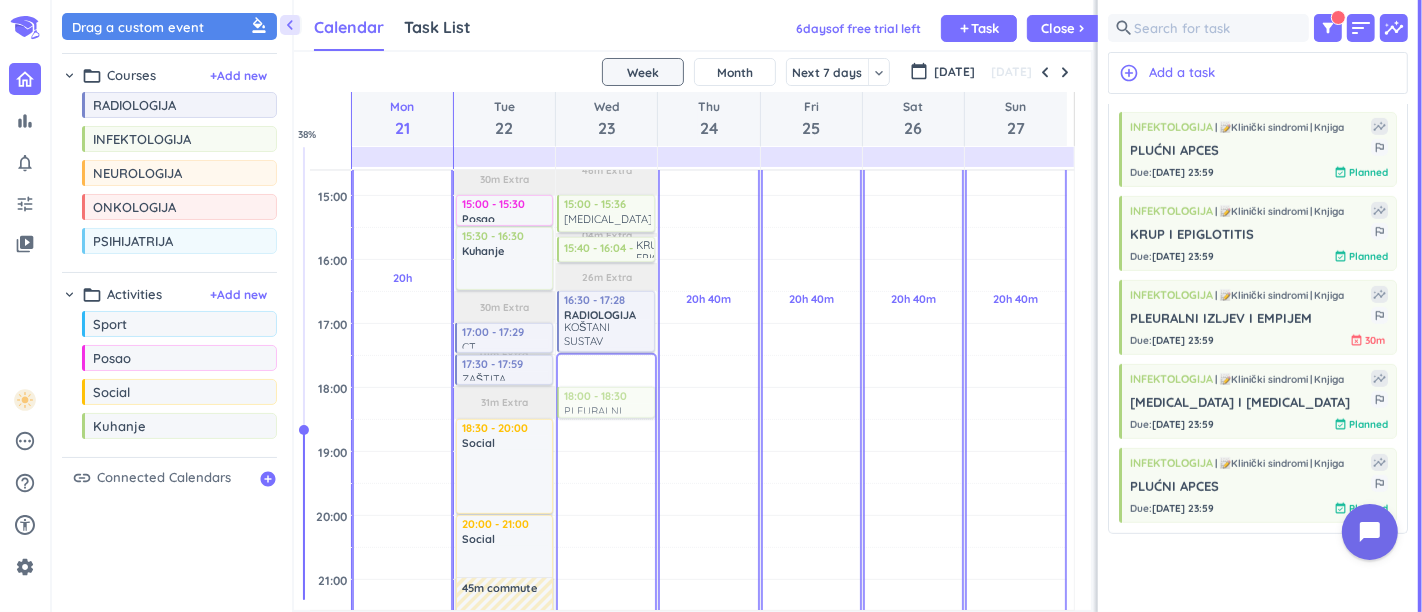 drag, startPoint x: 1271, startPoint y: 317, endPoint x: 600, endPoint y: 390, distance: 674.9592 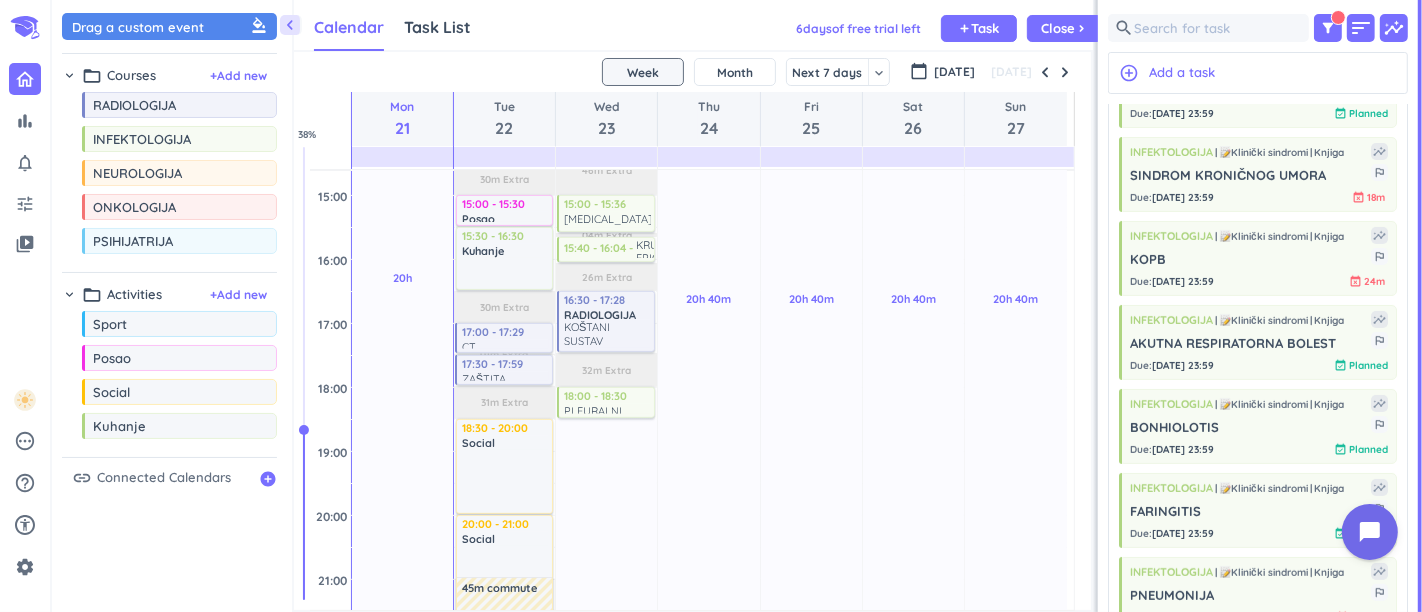 scroll, scrollTop: 231, scrollLeft: 0, axis: vertical 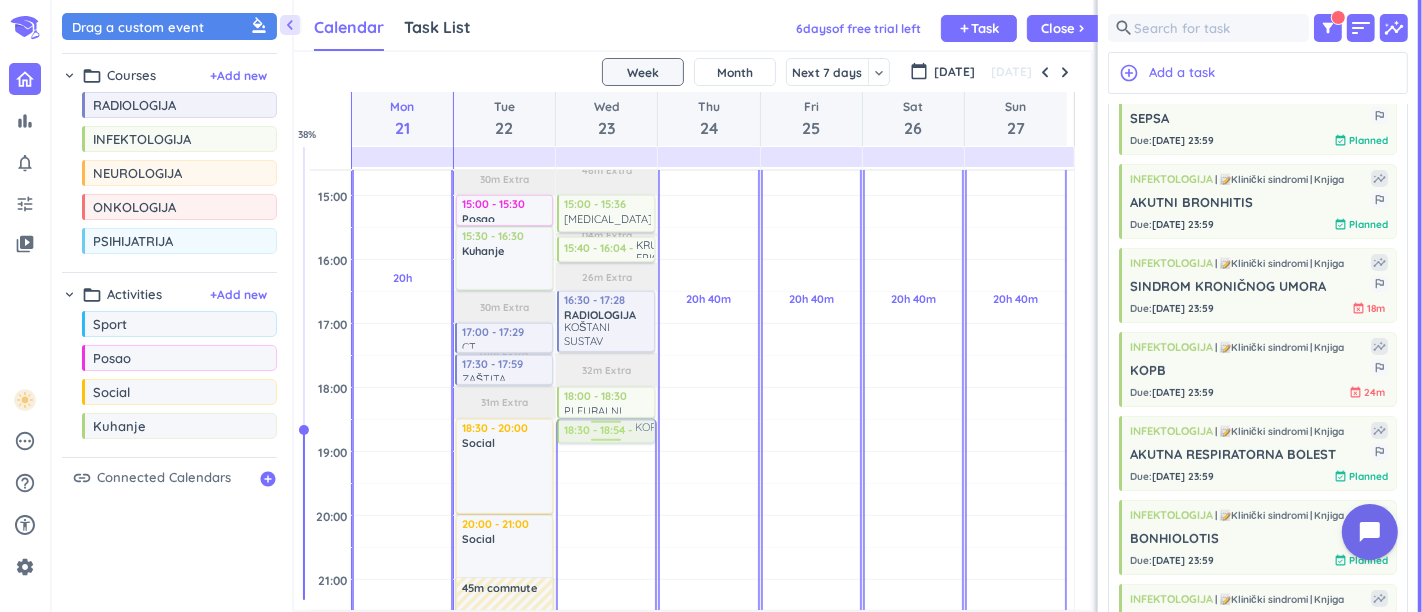 drag, startPoint x: 1278, startPoint y: 380, endPoint x: 605, endPoint y: 419, distance: 674.1291 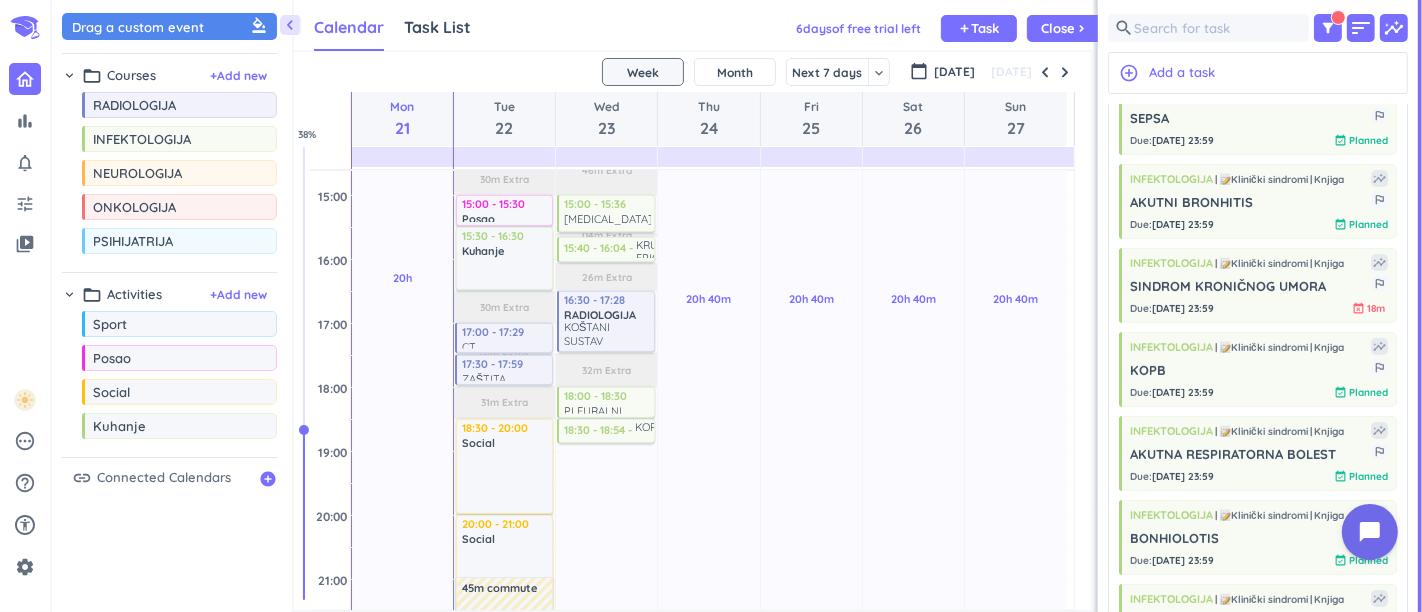scroll, scrollTop: 0, scrollLeft: 0, axis: both 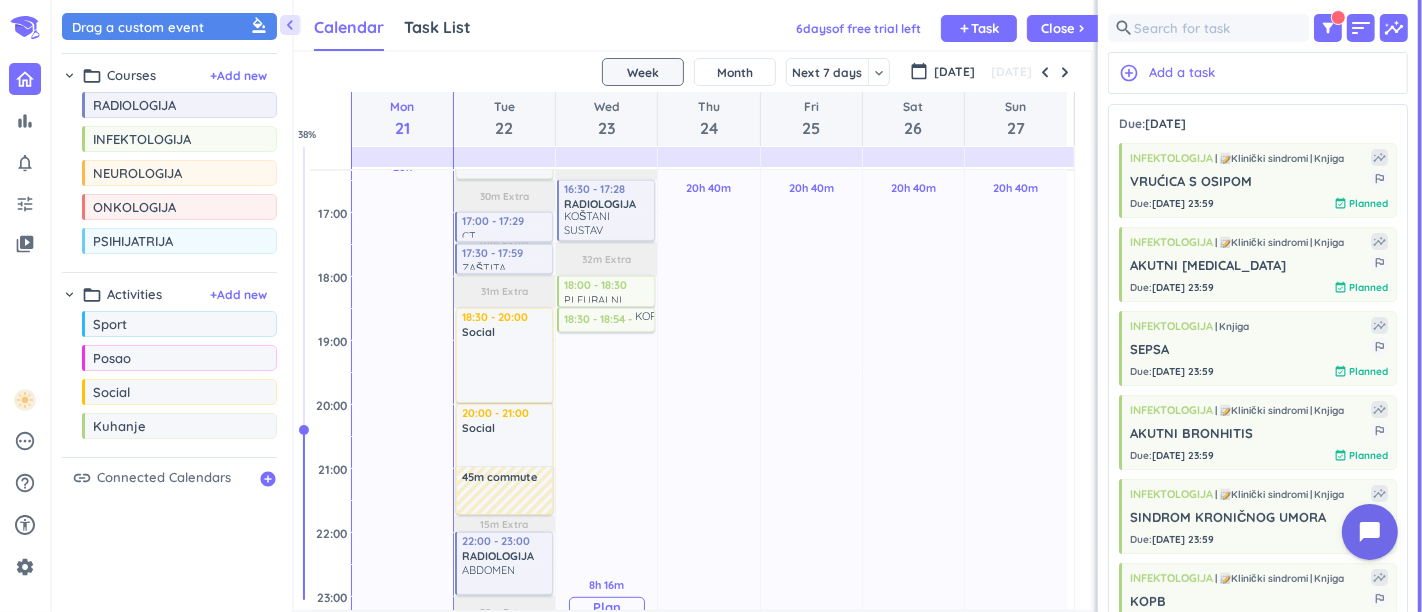 click on "8h 16m Past due Plan" at bounding box center [606, 597] 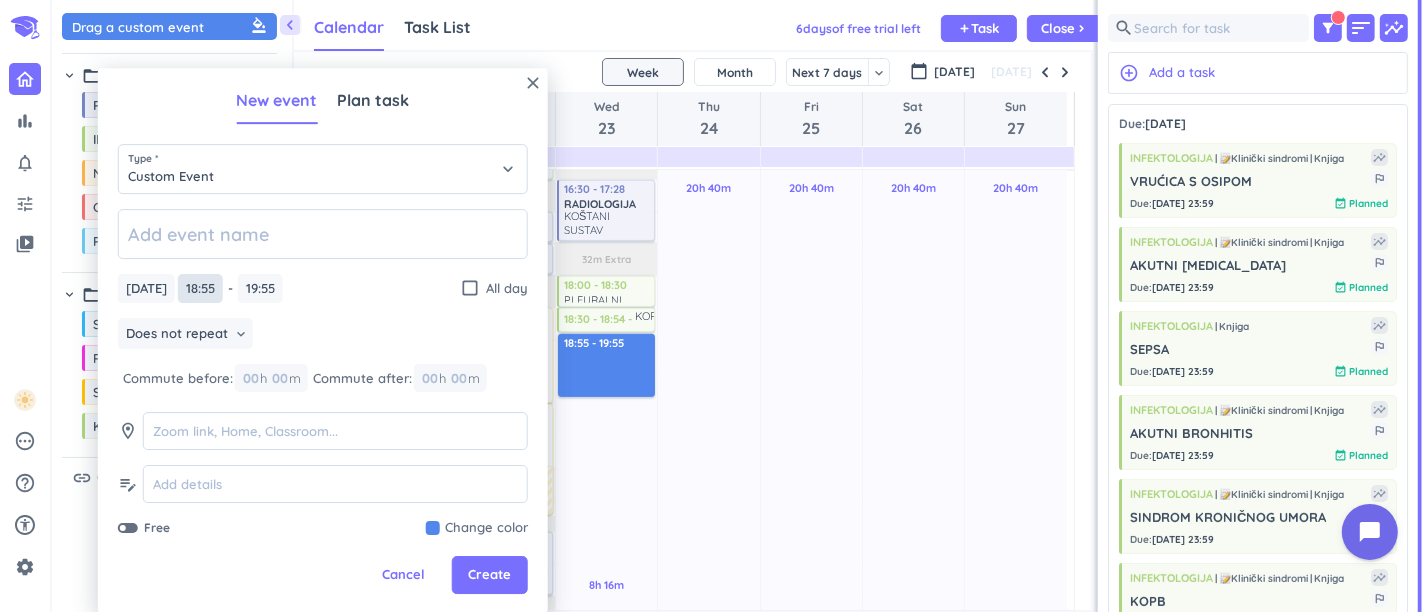 click on "18:55" at bounding box center [200, 288] 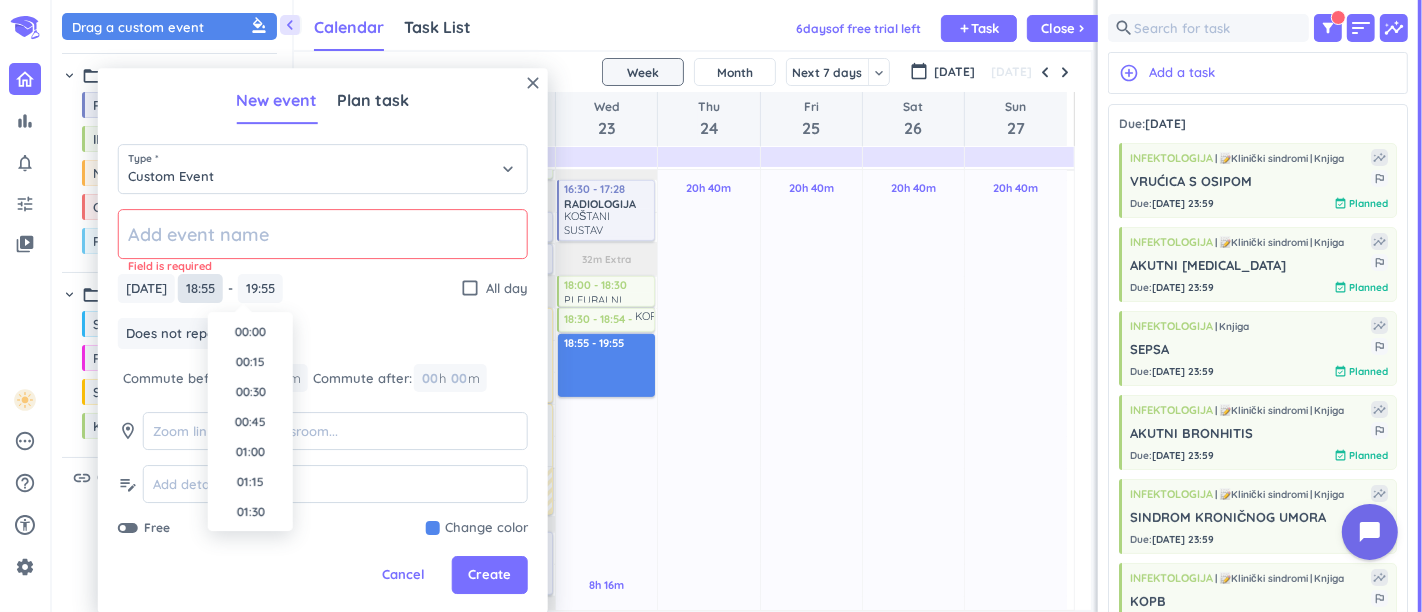 scroll, scrollTop: 2157, scrollLeft: 0, axis: vertical 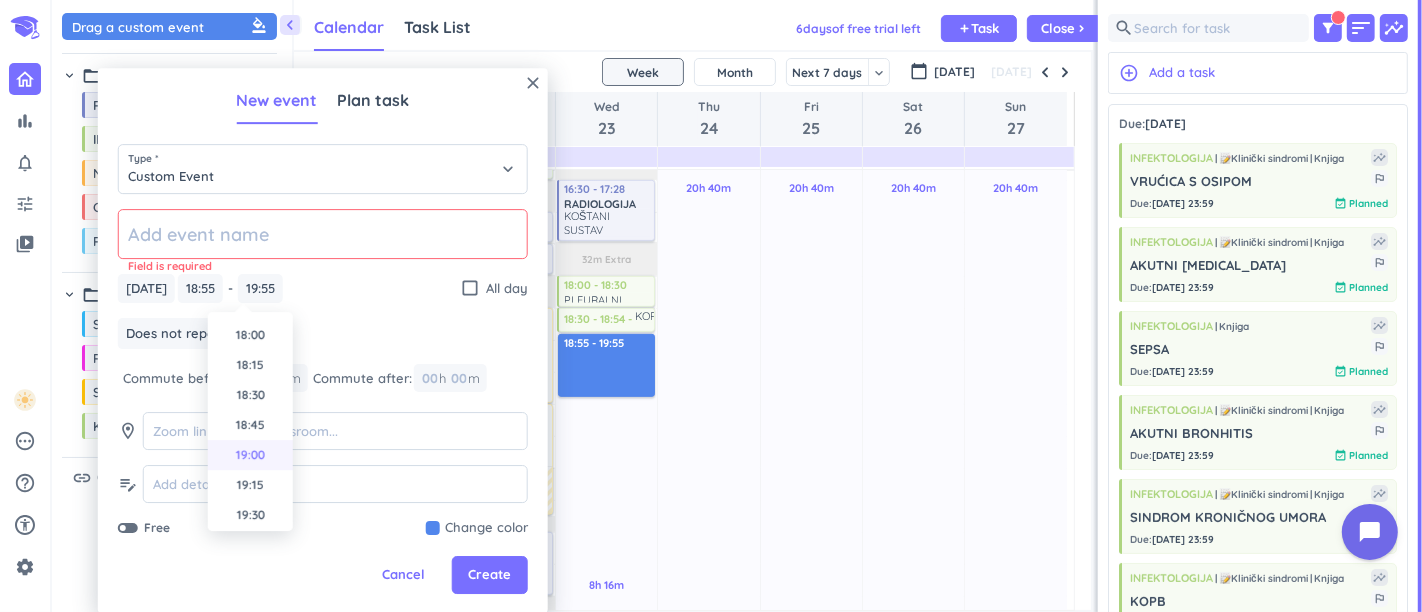 click on "19:00" at bounding box center (250, 455) 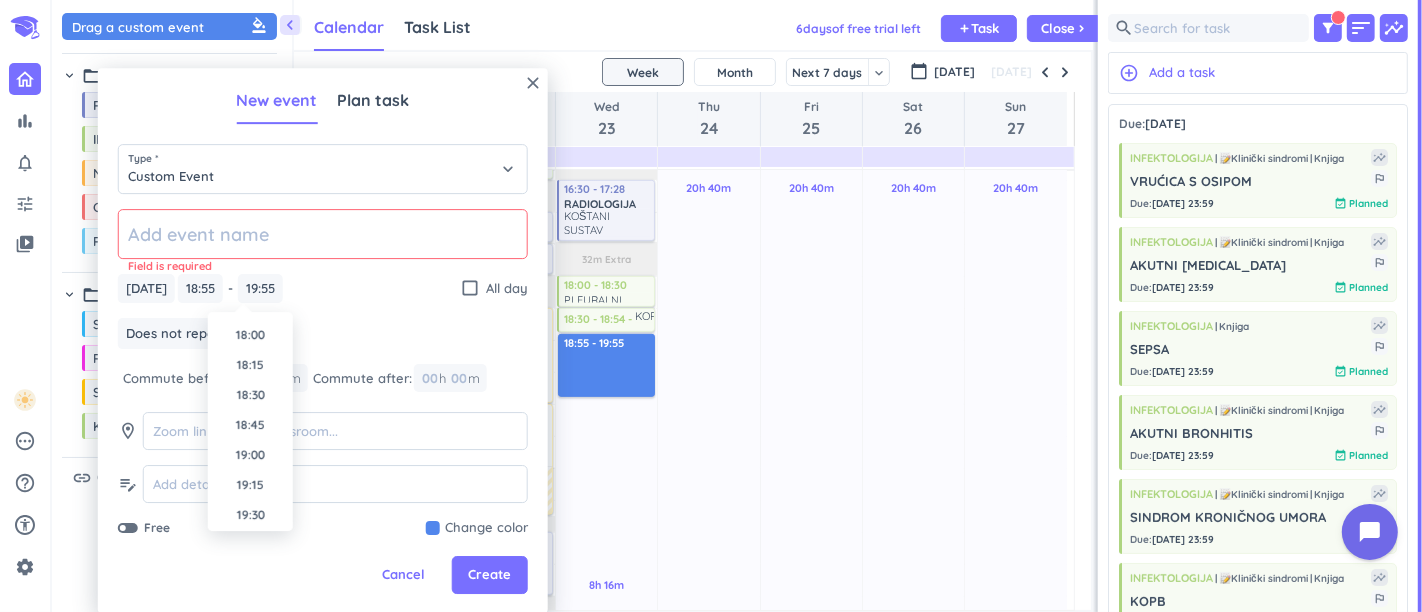 type on "19:00" 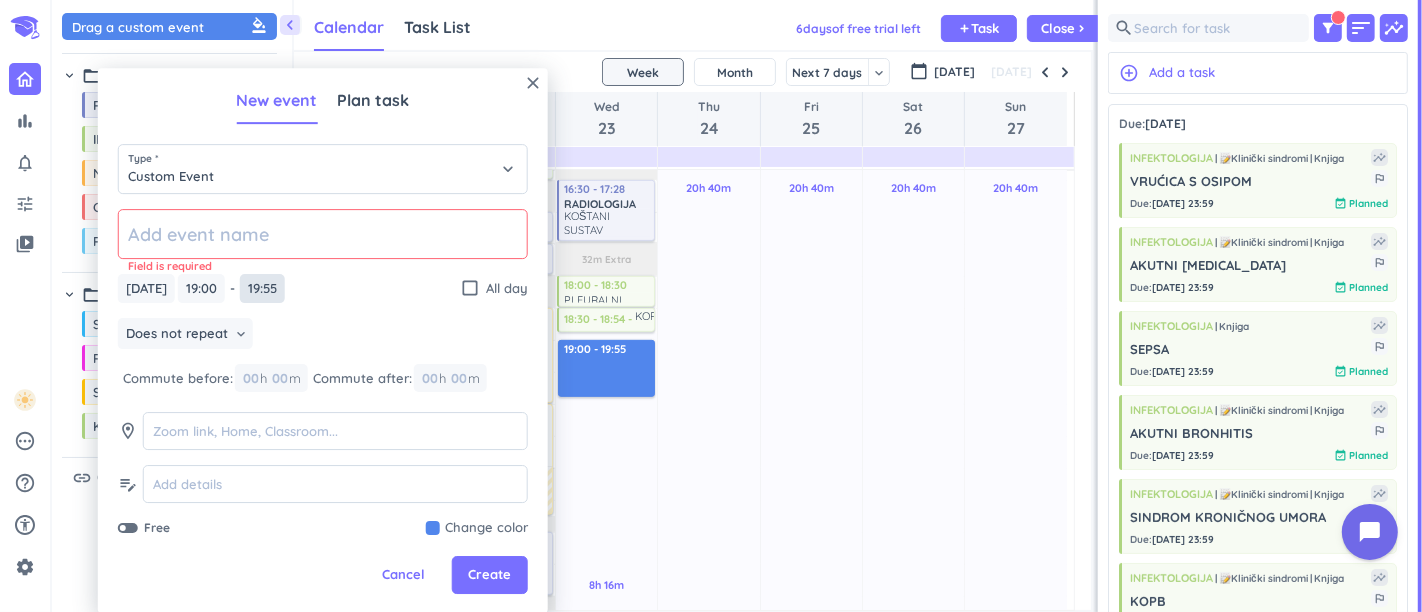 click on "19:55" at bounding box center (262, 288) 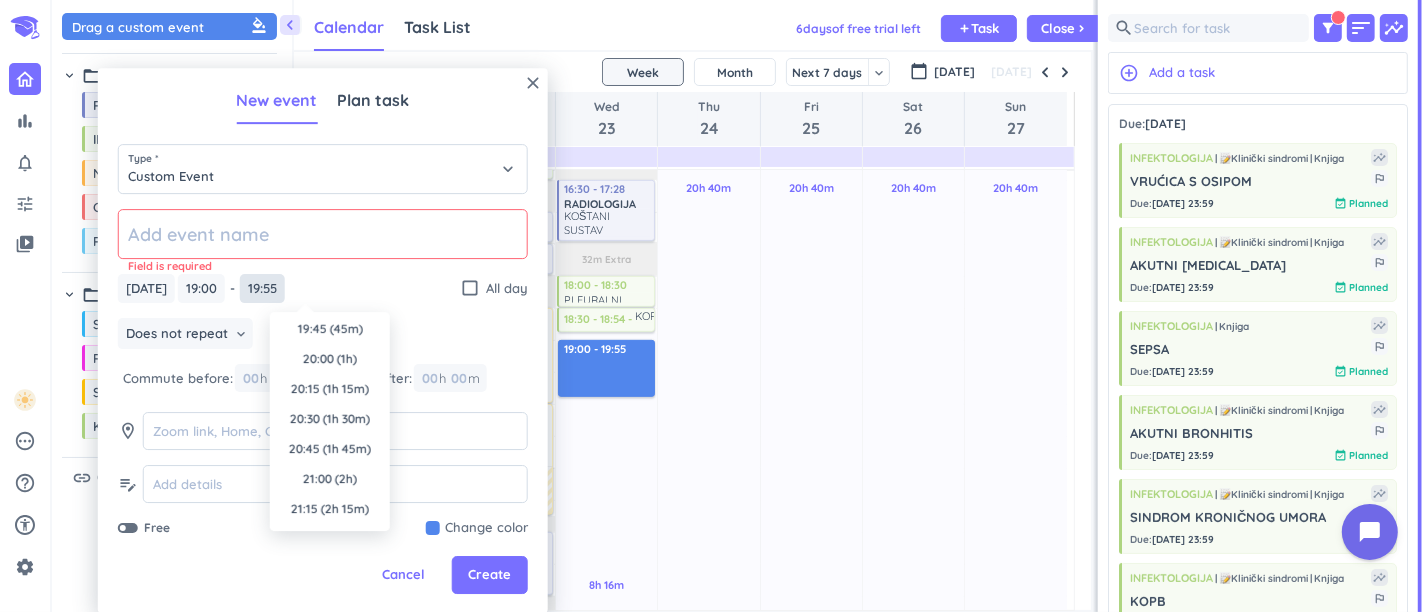 scroll, scrollTop: 0, scrollLeft: 0, axis: both 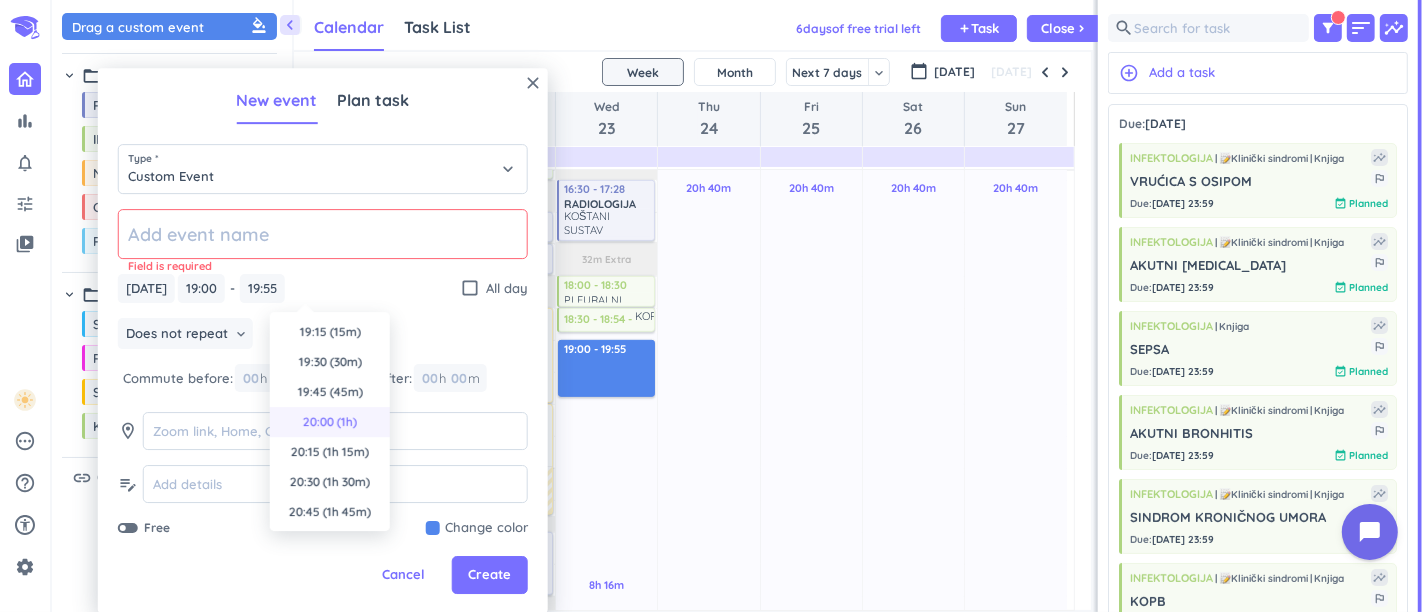 click on "20:00 (1h)" at bounding box center (330, 422) 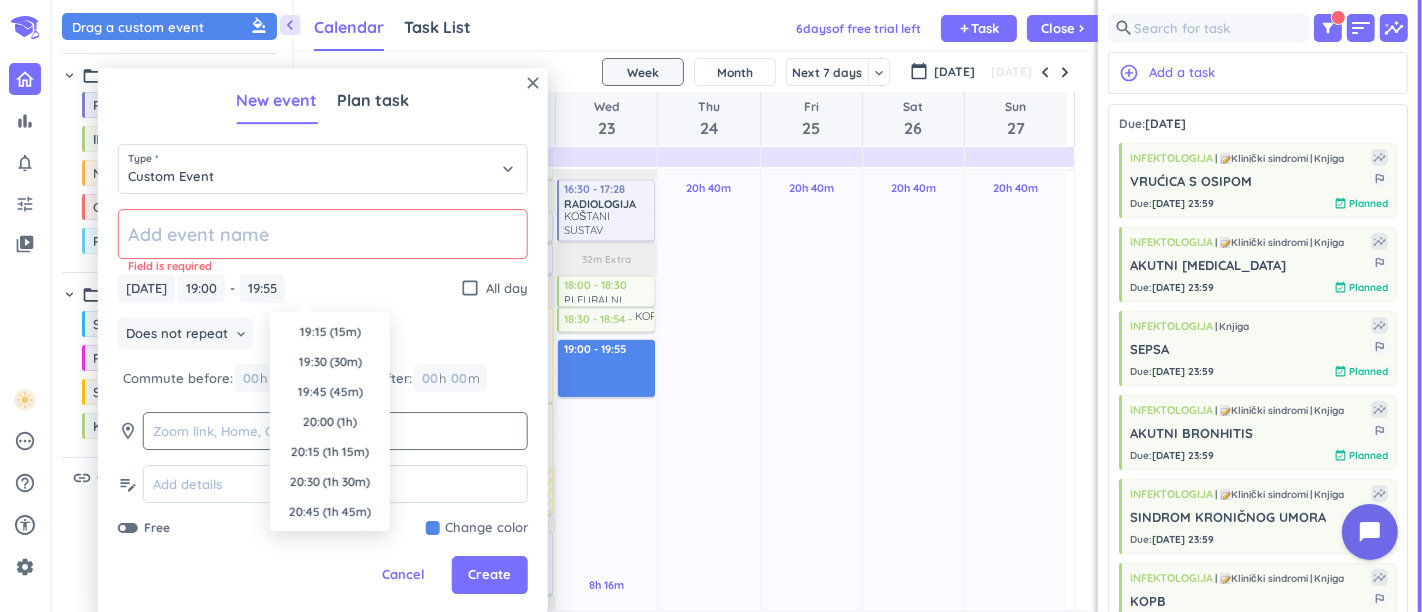 type on "20:00" 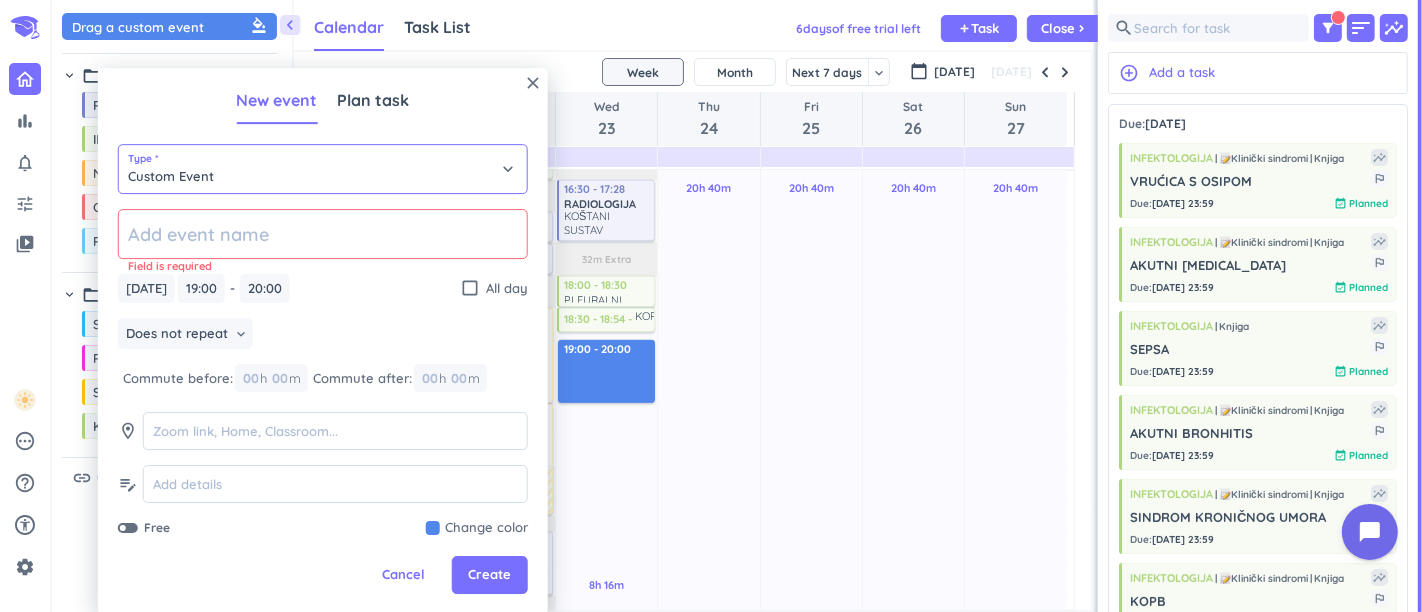 click on "Custom Event" at bounding box center [323, 169] 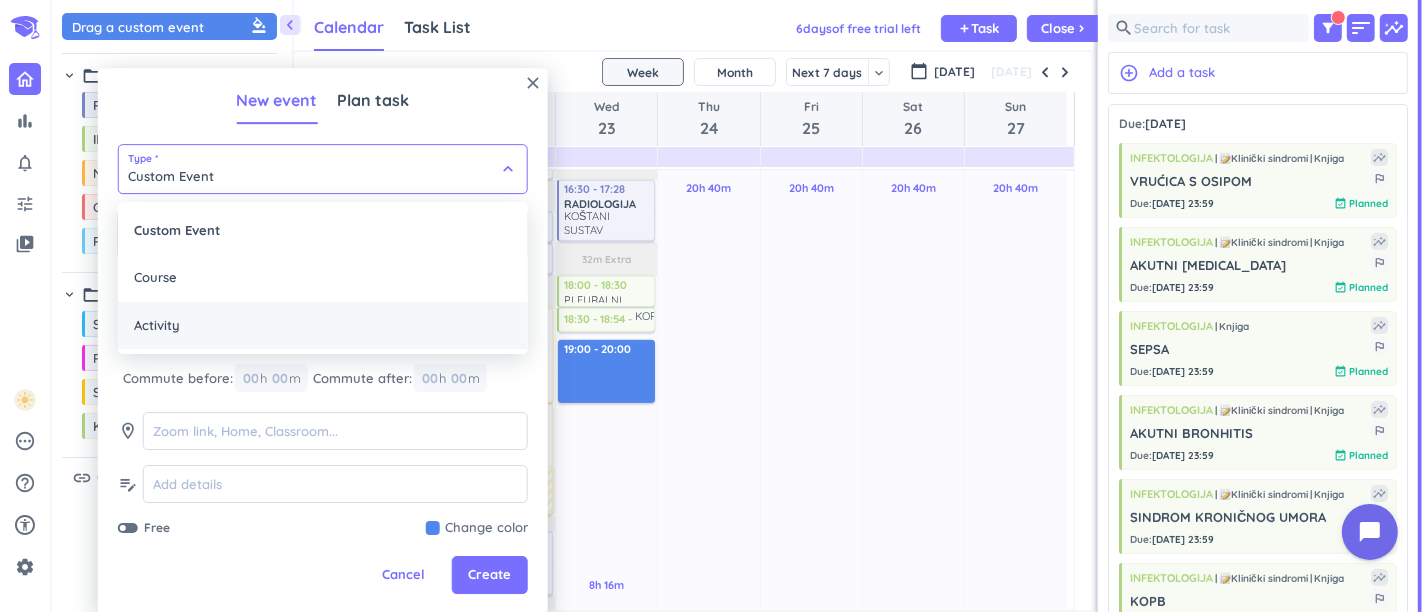 click on "Activity" at bounding box center [323, 326] 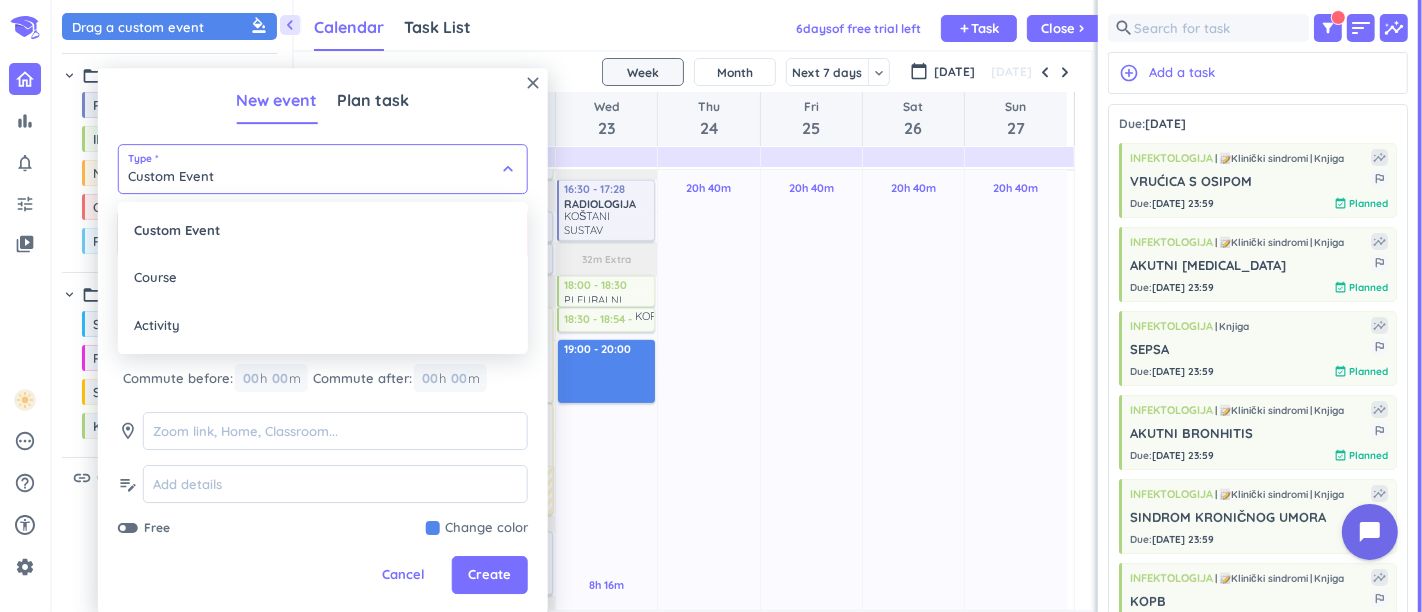 type on "Activity" 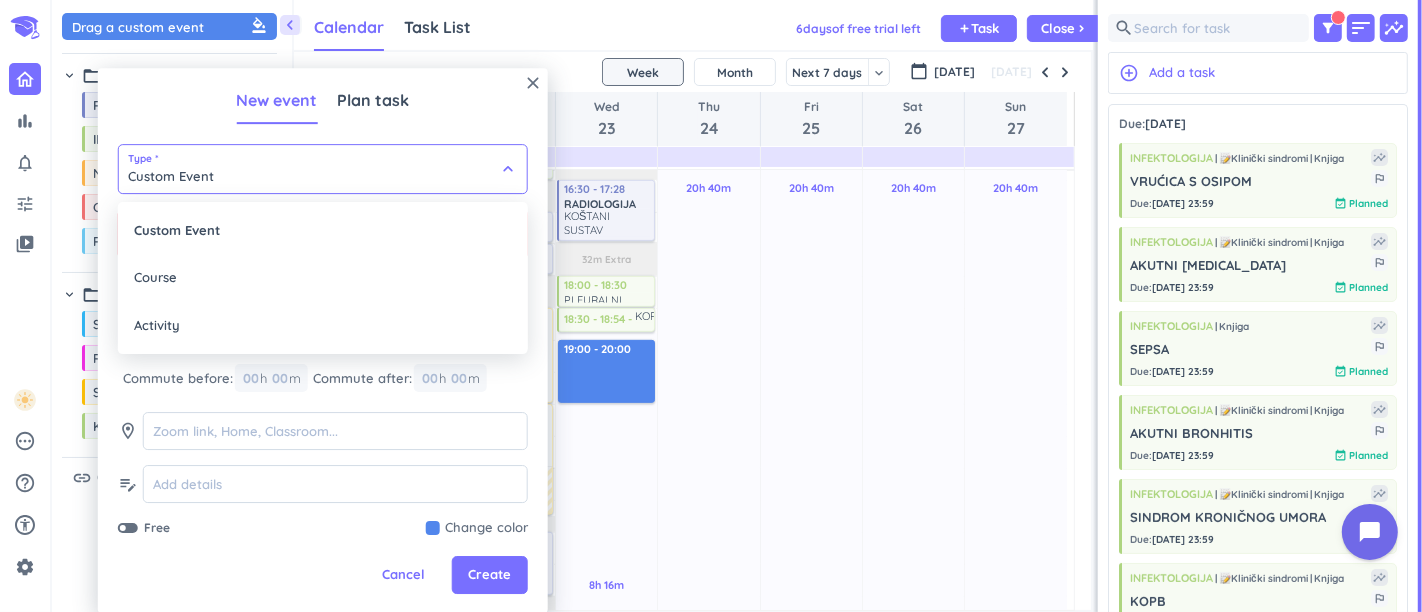 type on "18:55" 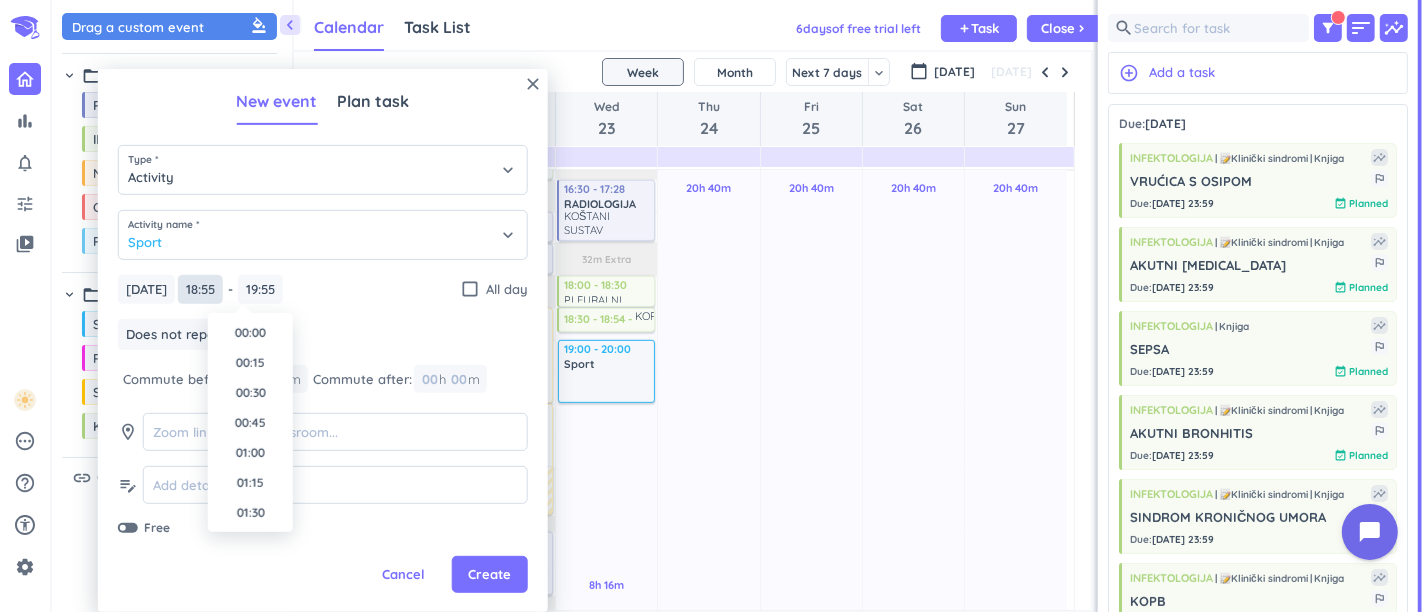 click on "18:55" at bounding box center (200, 289) 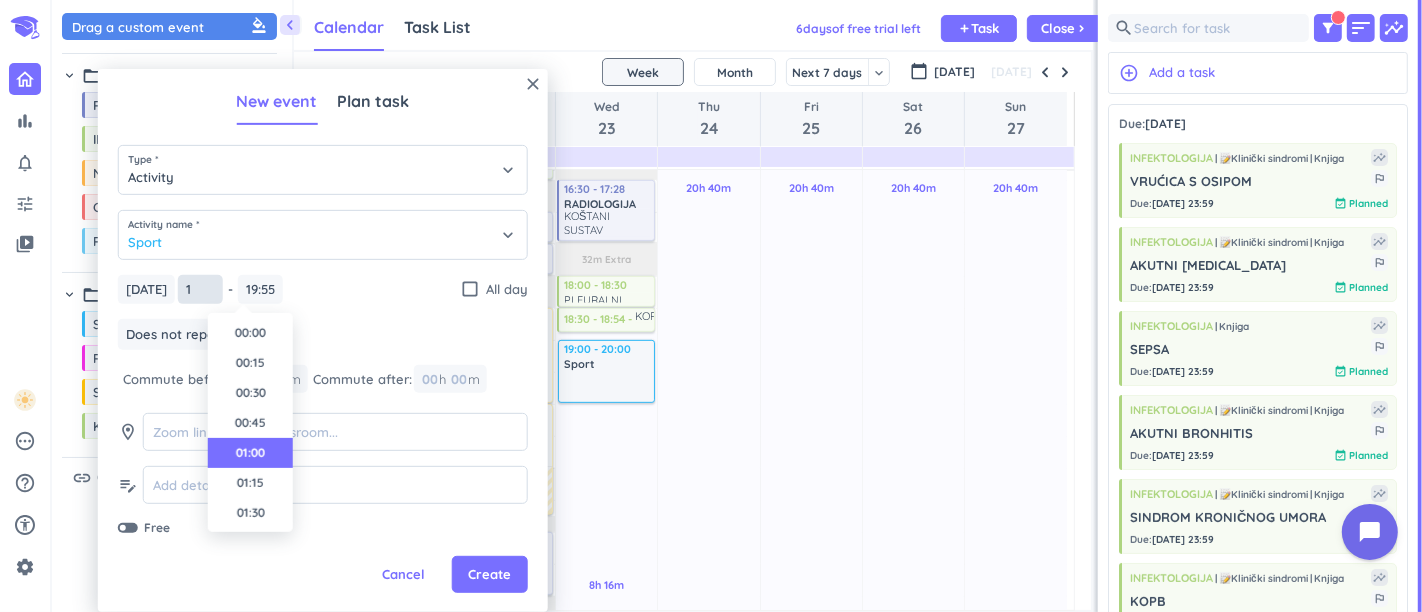 scroll, scrollTop: 30, scrollLeft: 0, axis: vertical 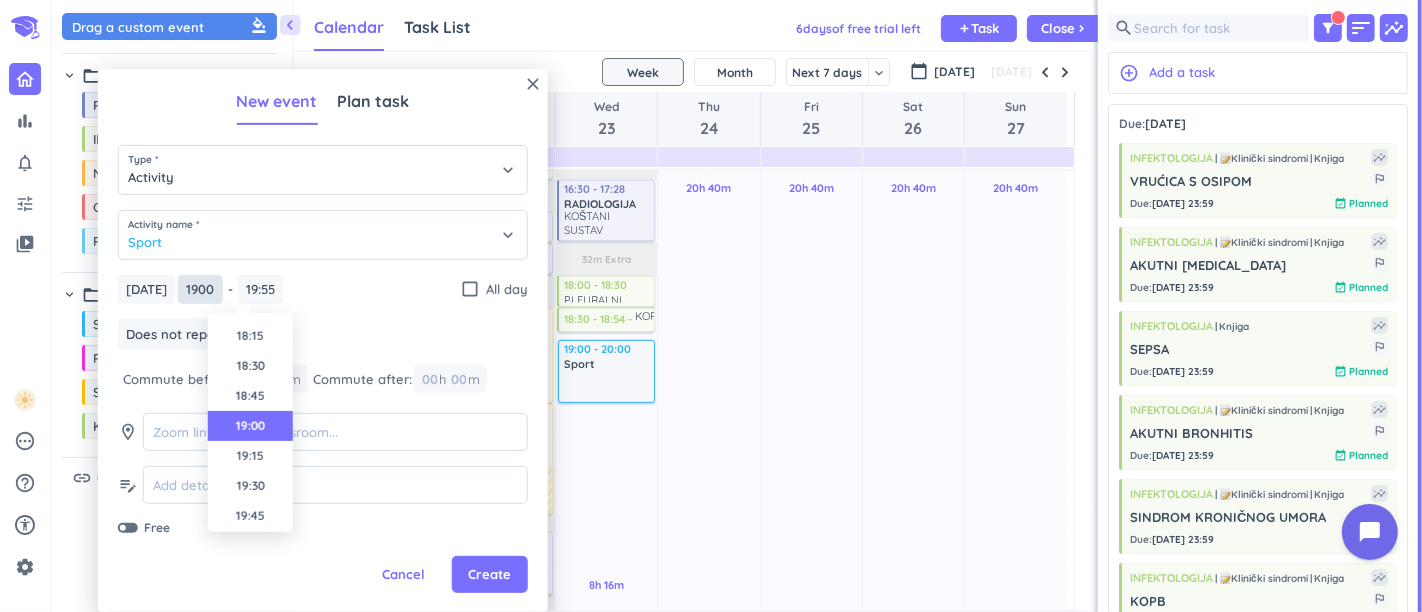 type on "19:00" 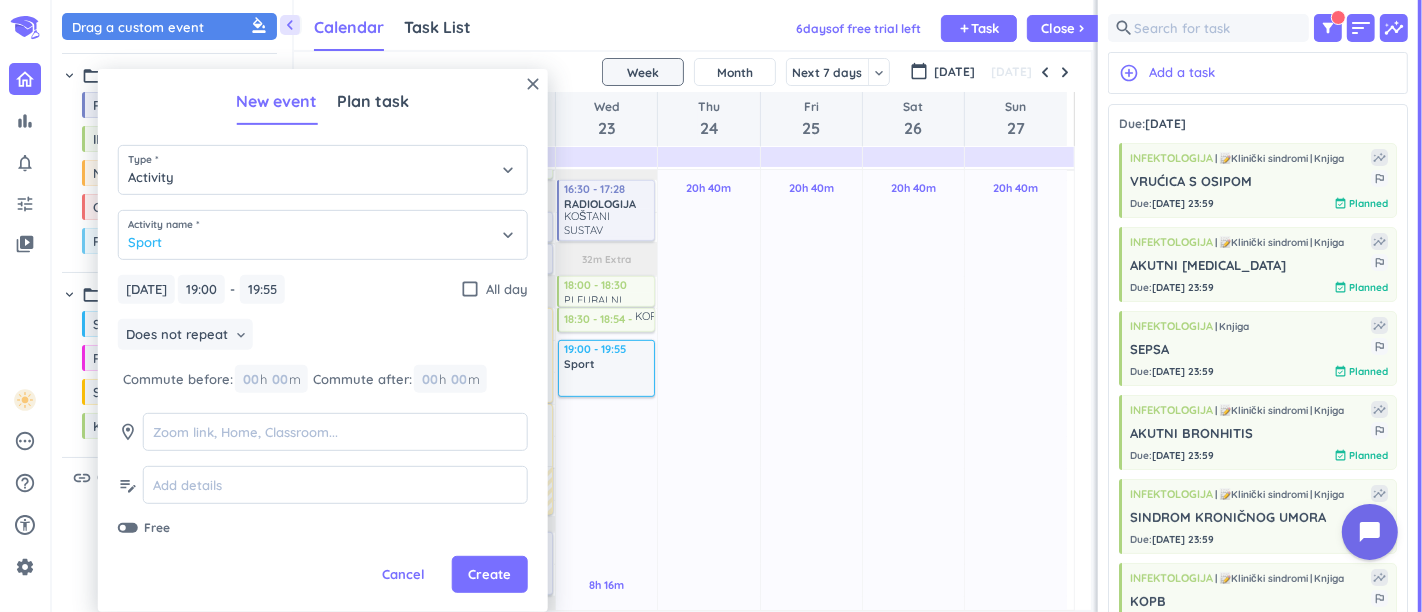 click on "[DATE] [DATE]   19:00 19:00 - 19:55 19:55 check_box_outline_blank All day" at bounding box center [323, 289] 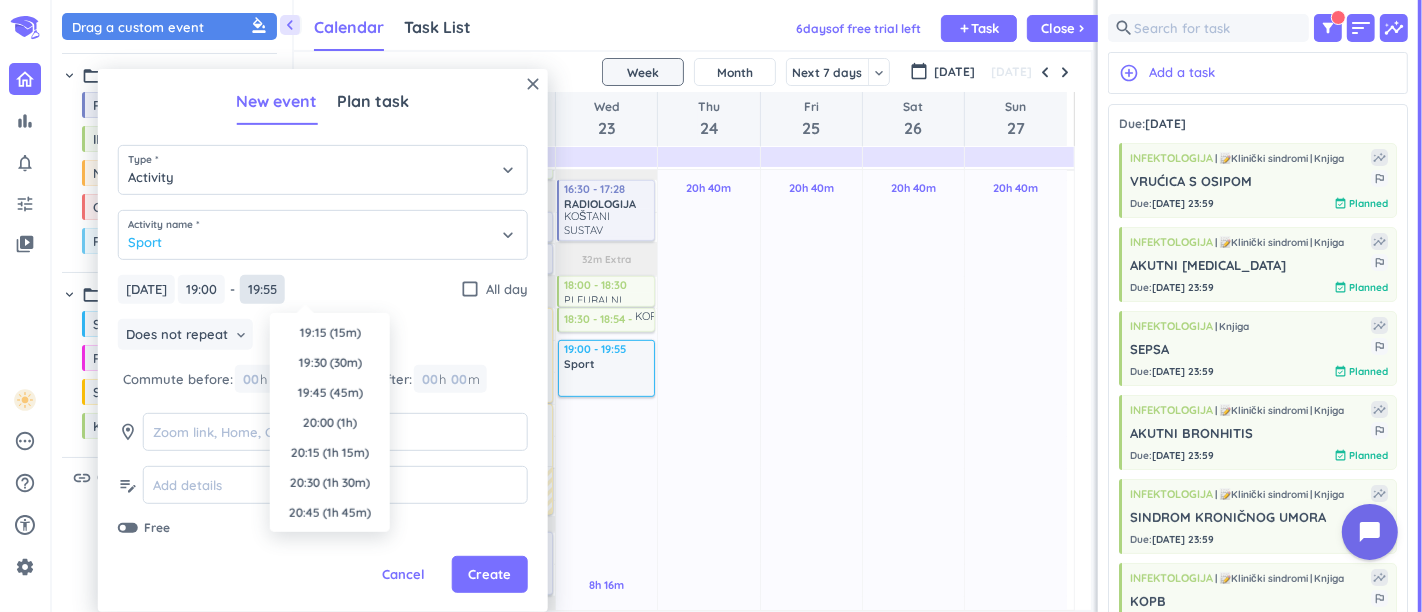 click on "19:55" at bounding box center (262, 289) 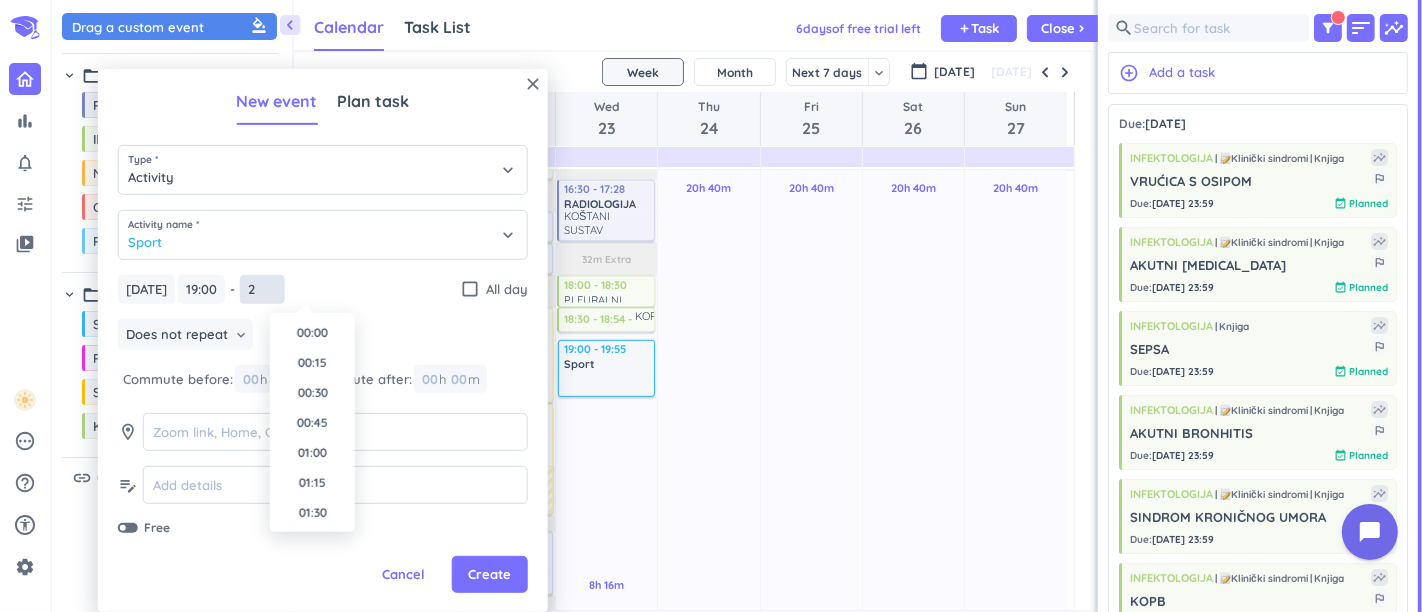 scroll, scrollTop: 150, scrollLeft: 0, axis: vertical 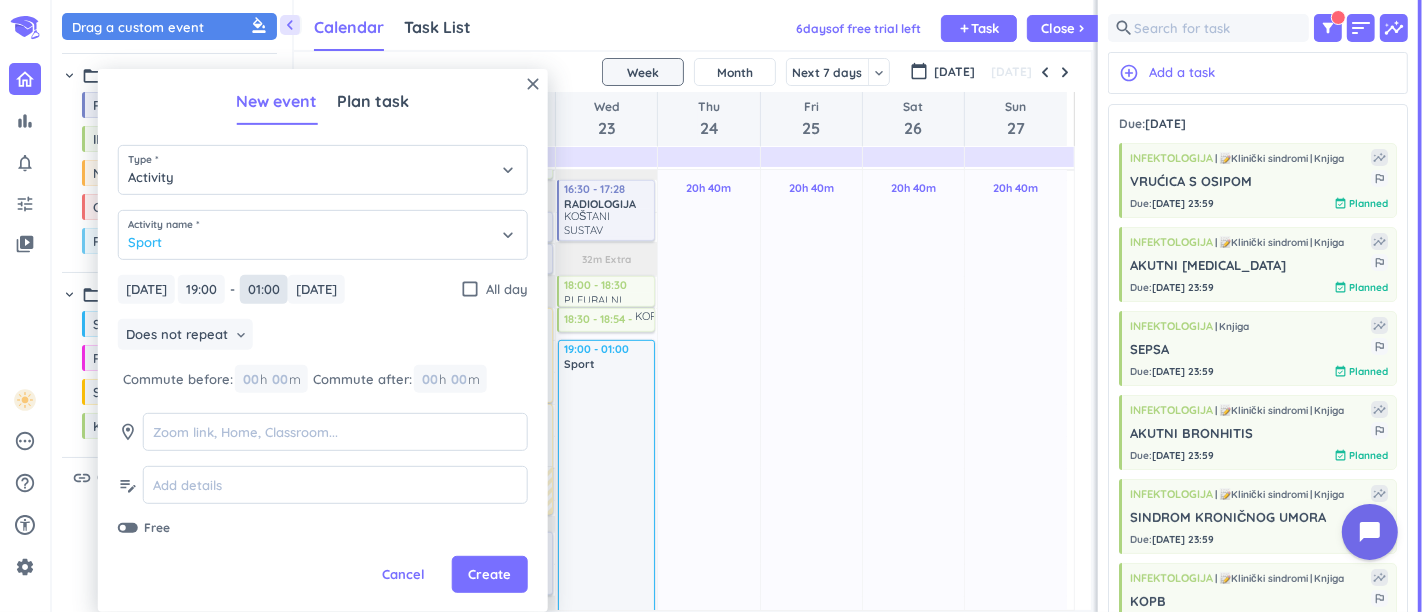 click on "01:00" at bounding box center (264, 289) 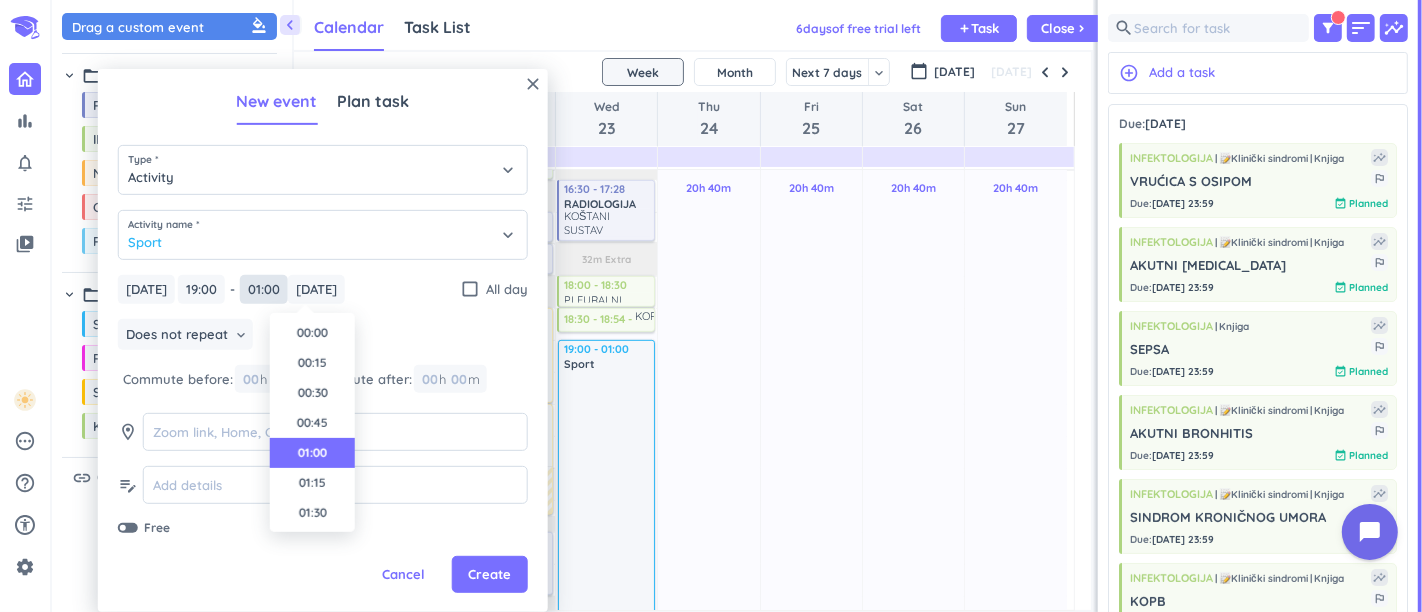 scroll, scrollTop: 30, scrollLeft: 0, axis: vertical 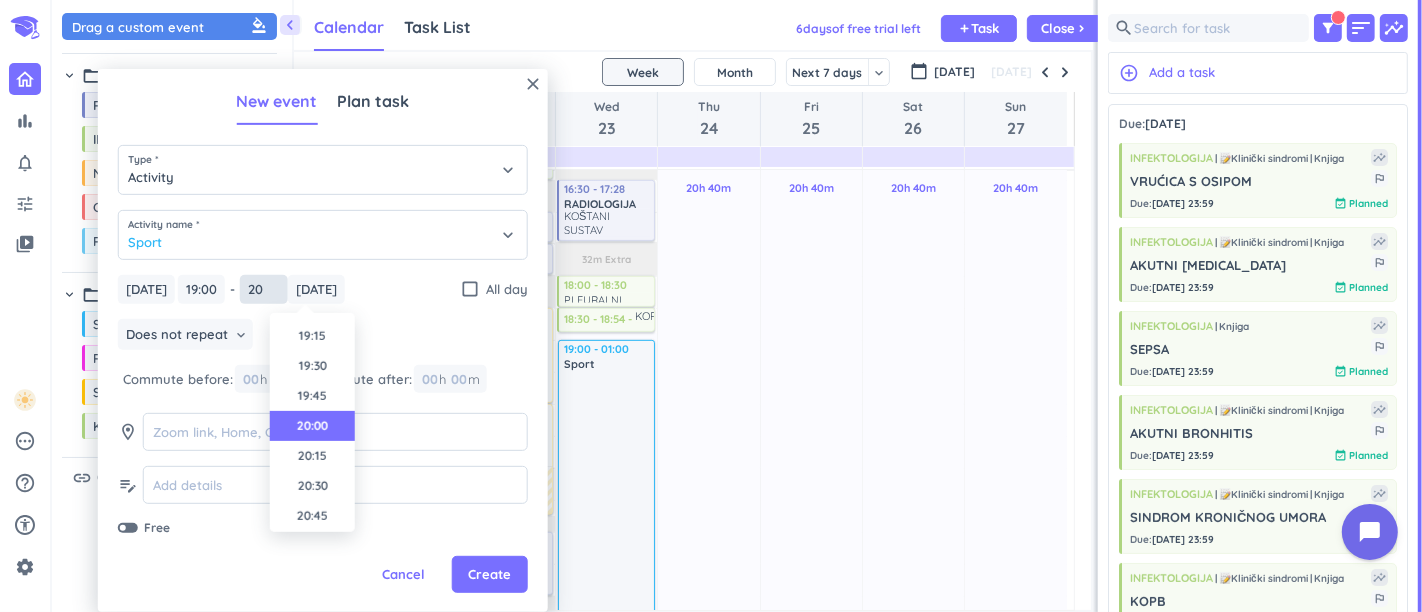 type on "20:00" 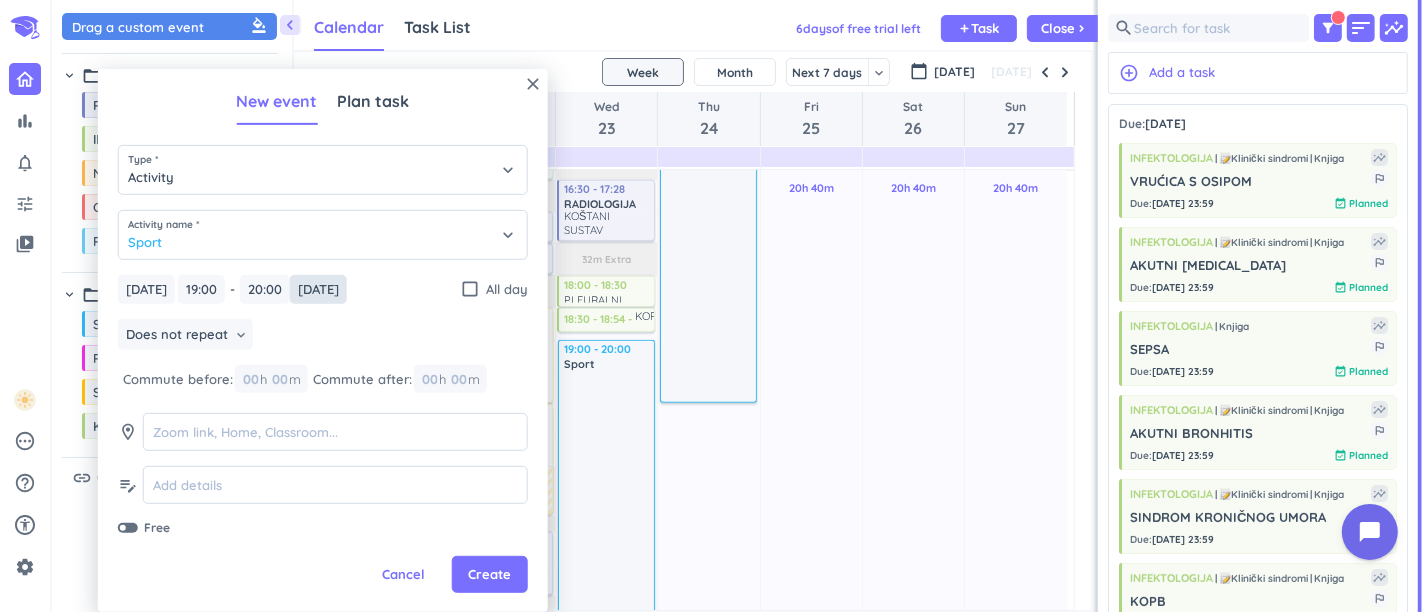 click on "[DATE]" at bounding box center [318, 289] 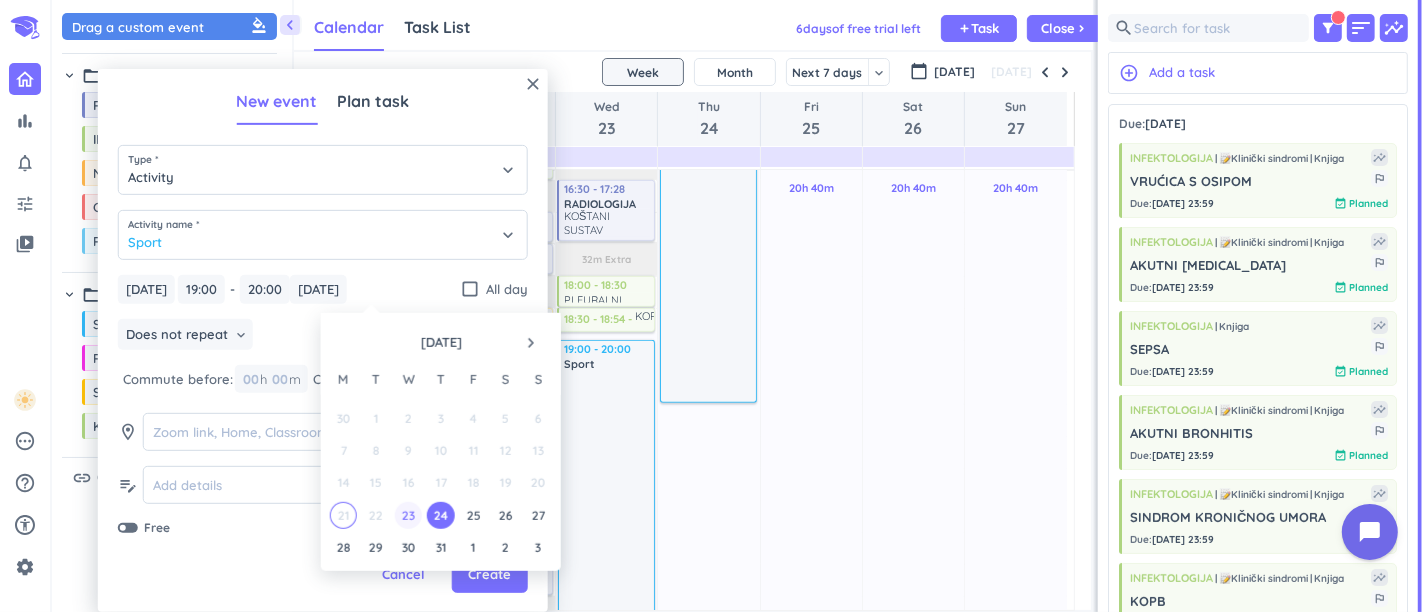 click on "23" at bounding box center (408, 515) 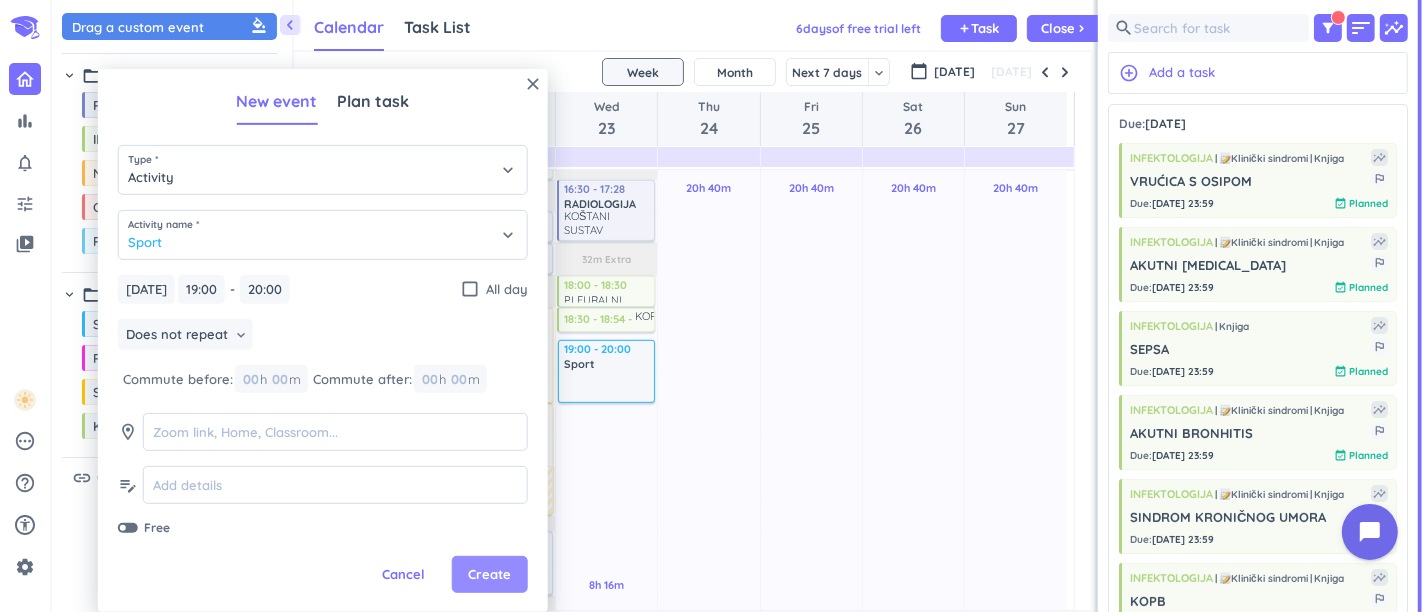 click on "Create" at bounding box center [489, 575] 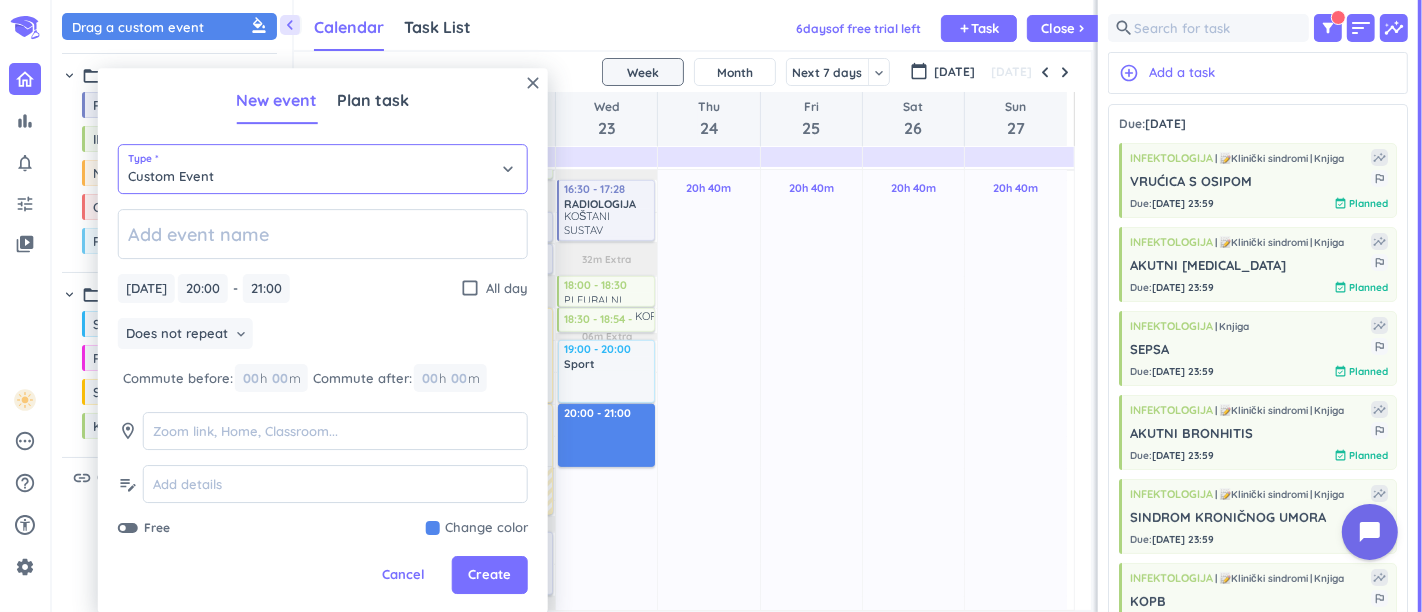 click on "Custom Event" at bounding box center (323, 169) 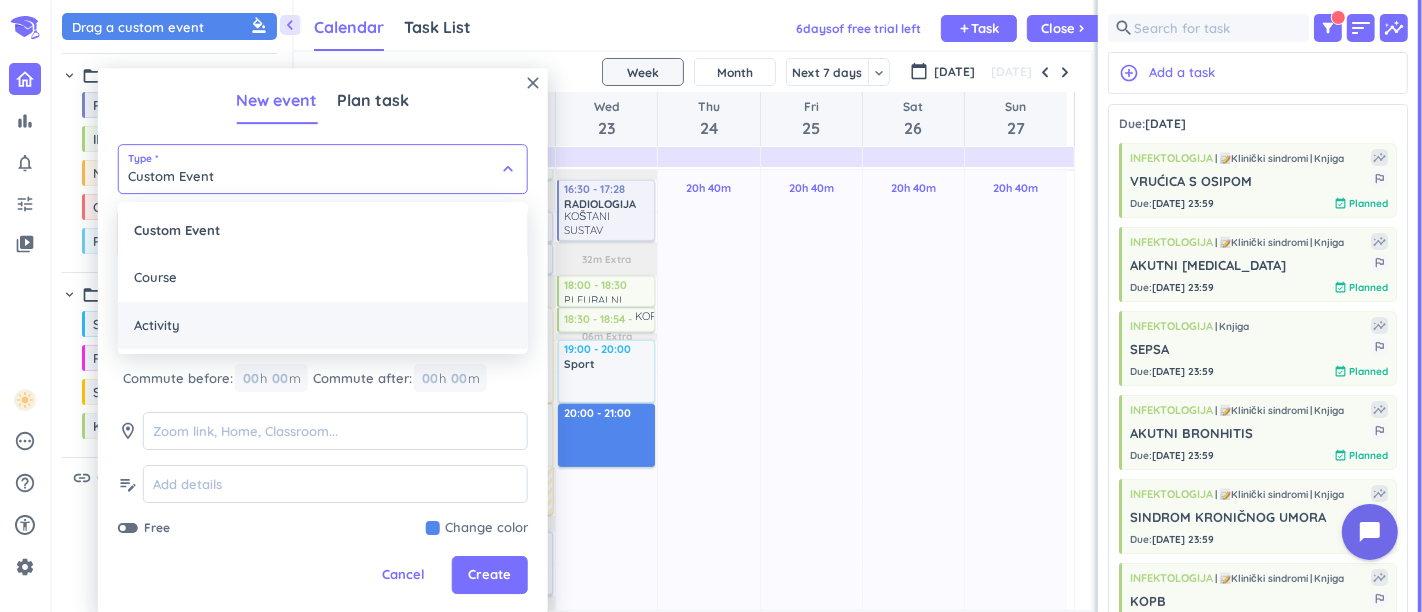 click on "Activity" at bounding box center [323, 326] 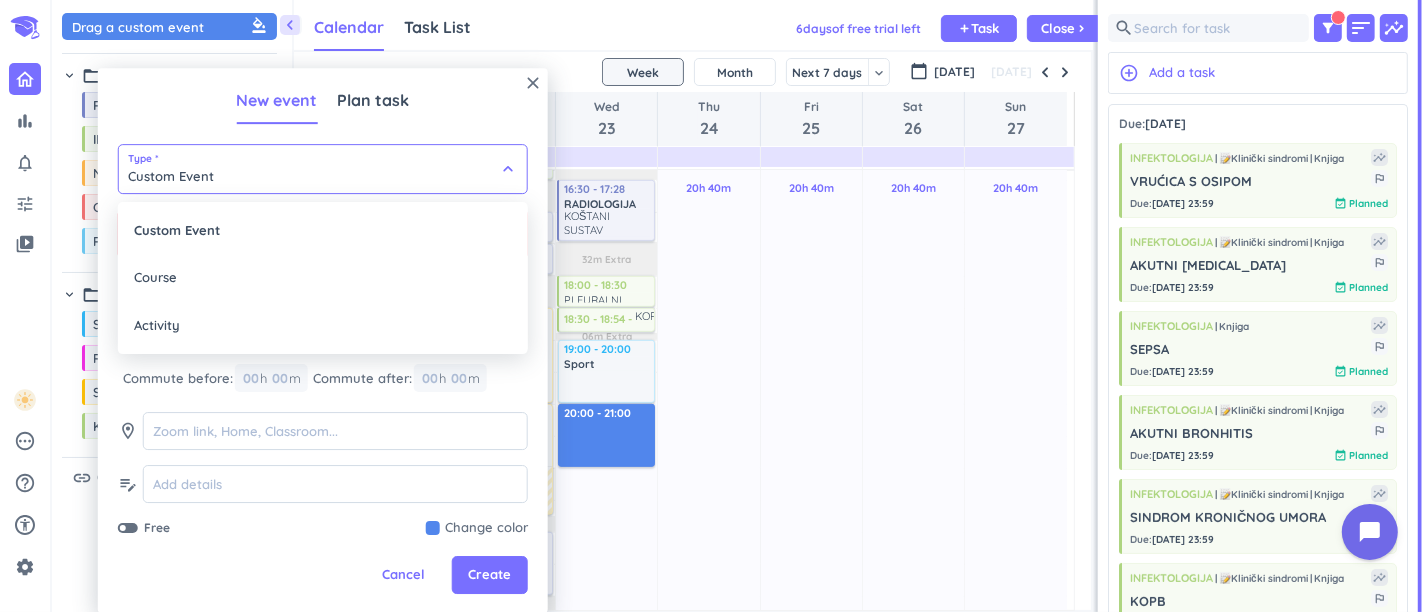 type on "Activity" 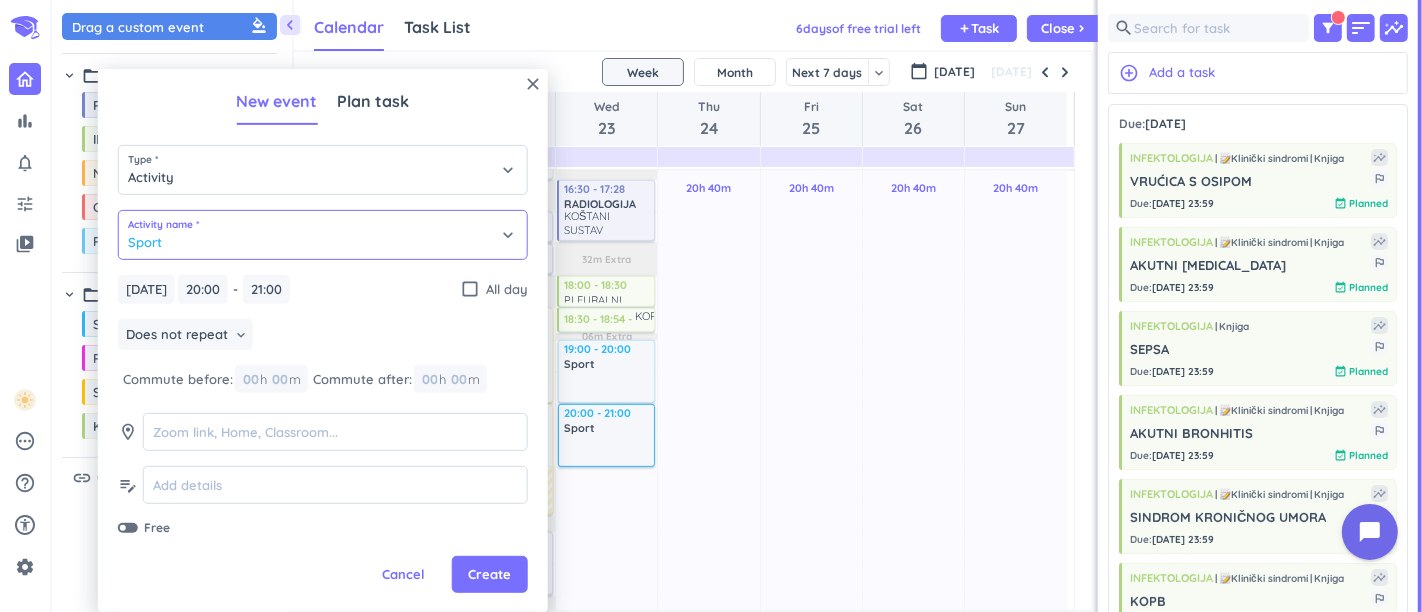click on "Sport" at bounding box center [323, 235] 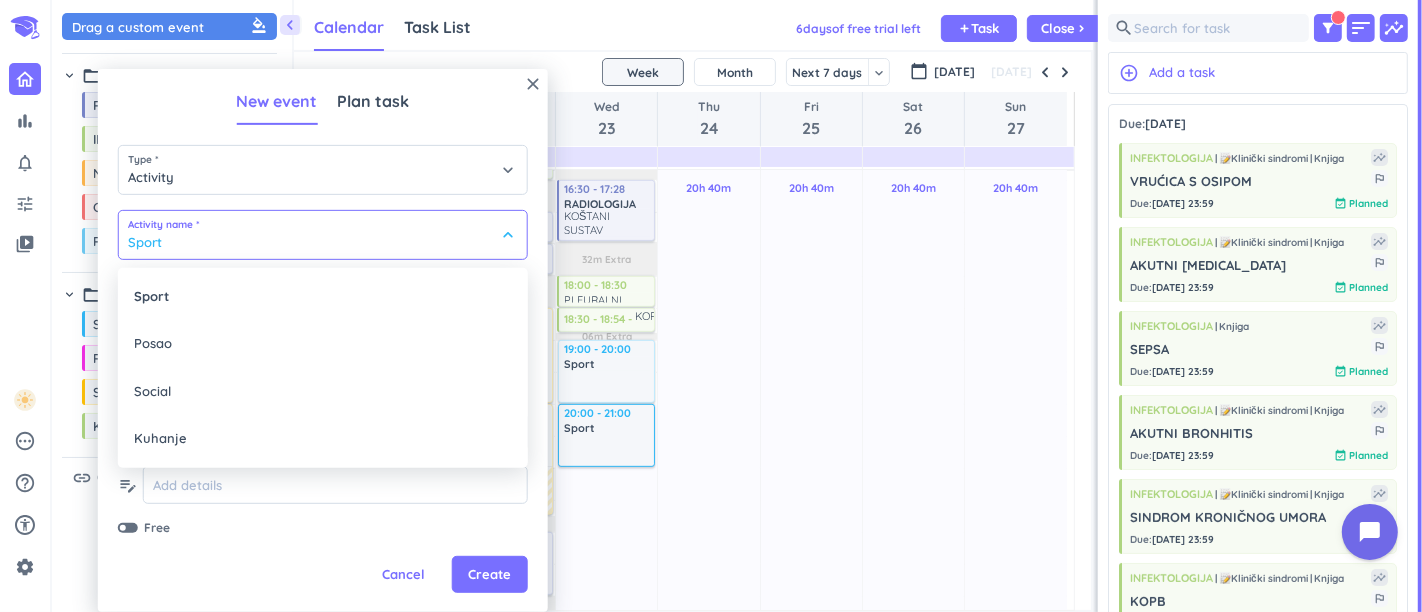 drag, startPoint x: 322, startPoint y: 86, endPoint x: 479, endPoint y: 82, distance: 157.05095 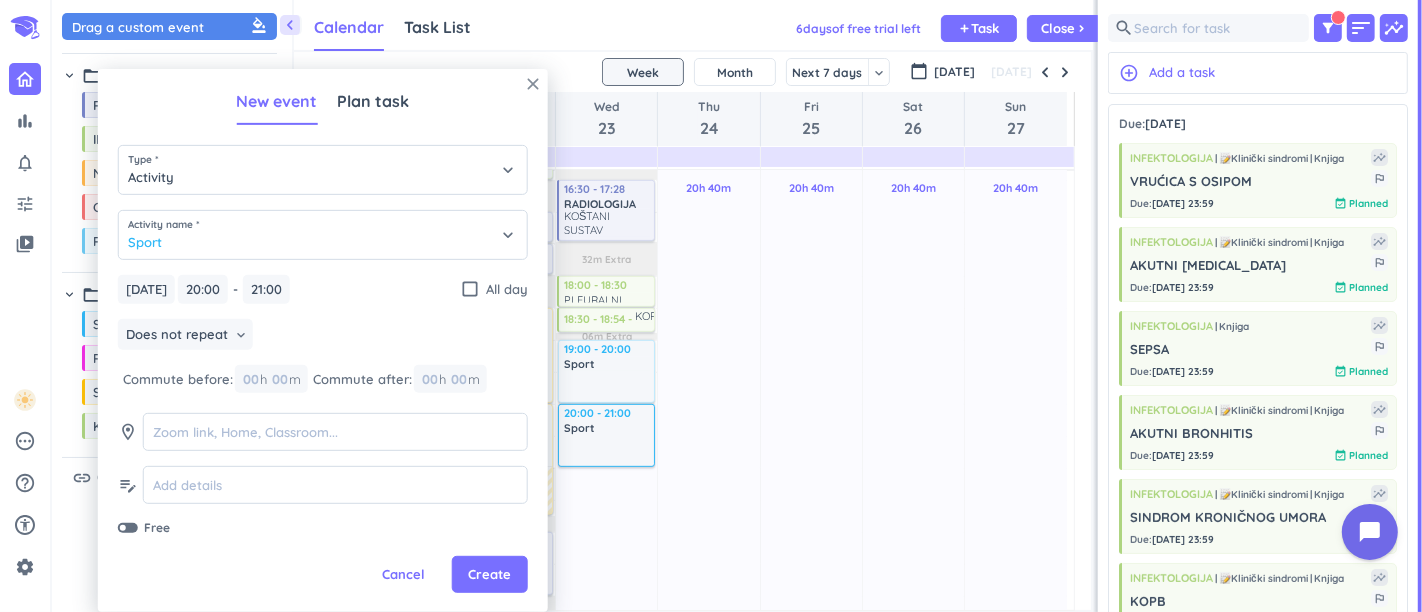 click on "close" at bounding box center (533, 84) 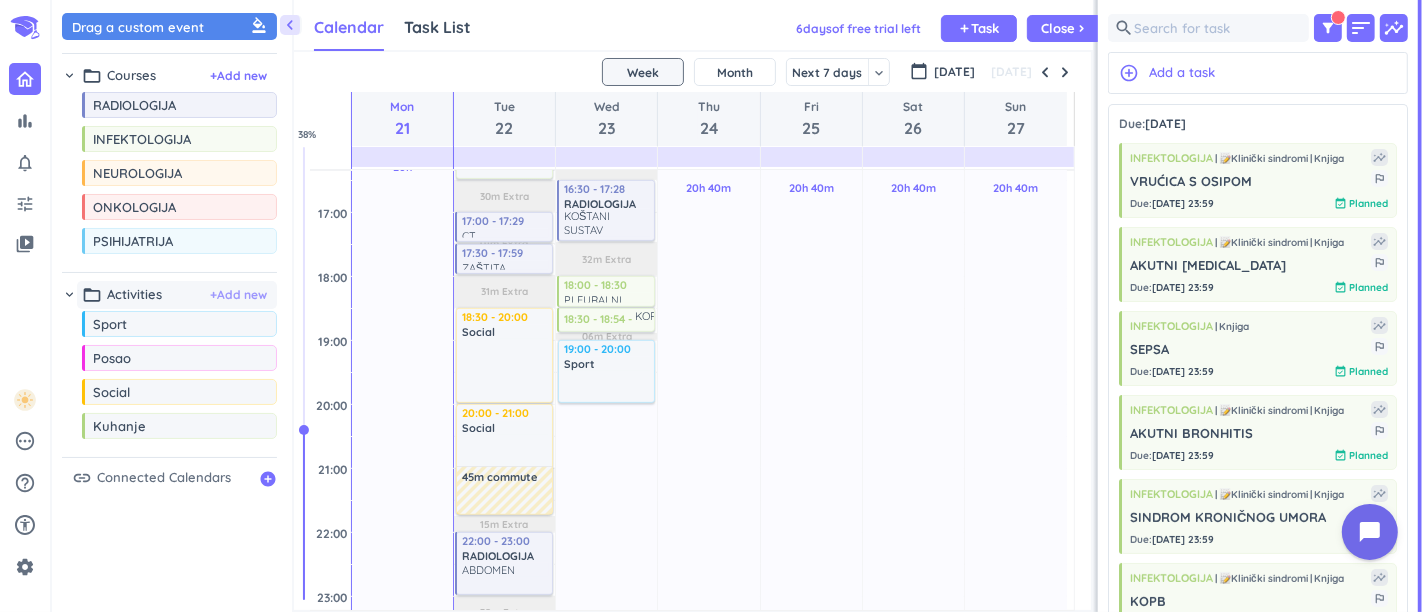 click on "+  Add new" at bounding box center (238, 295) 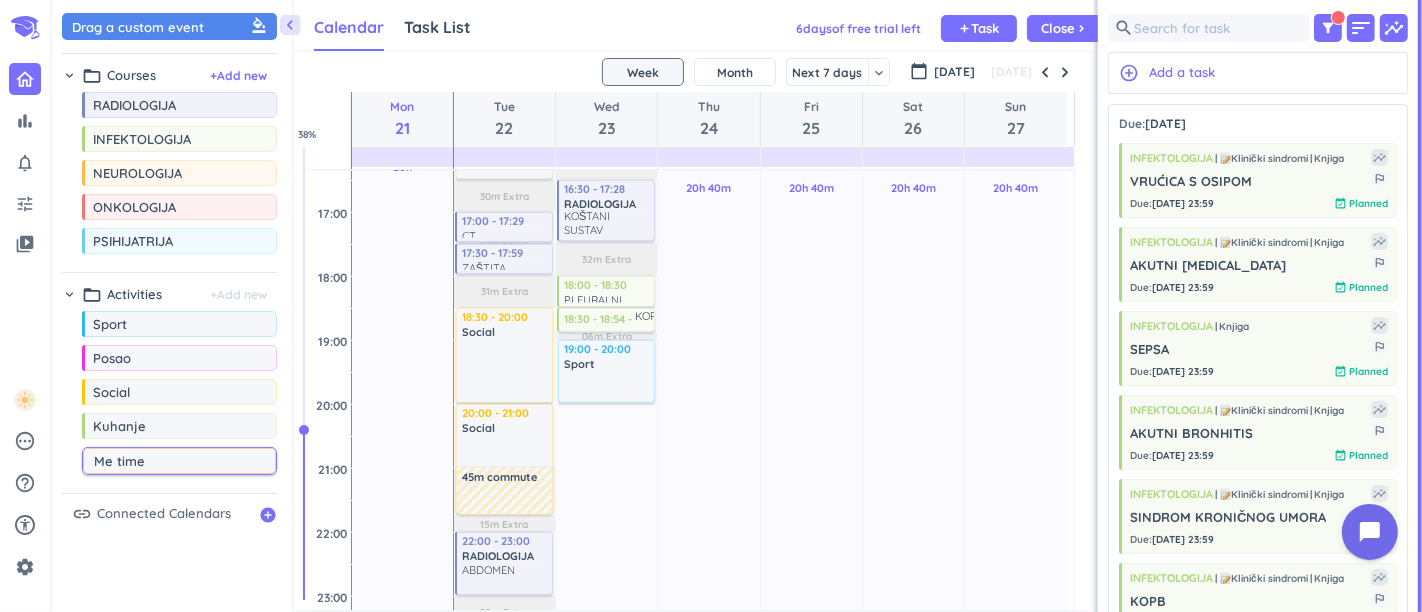 type on "Me time" 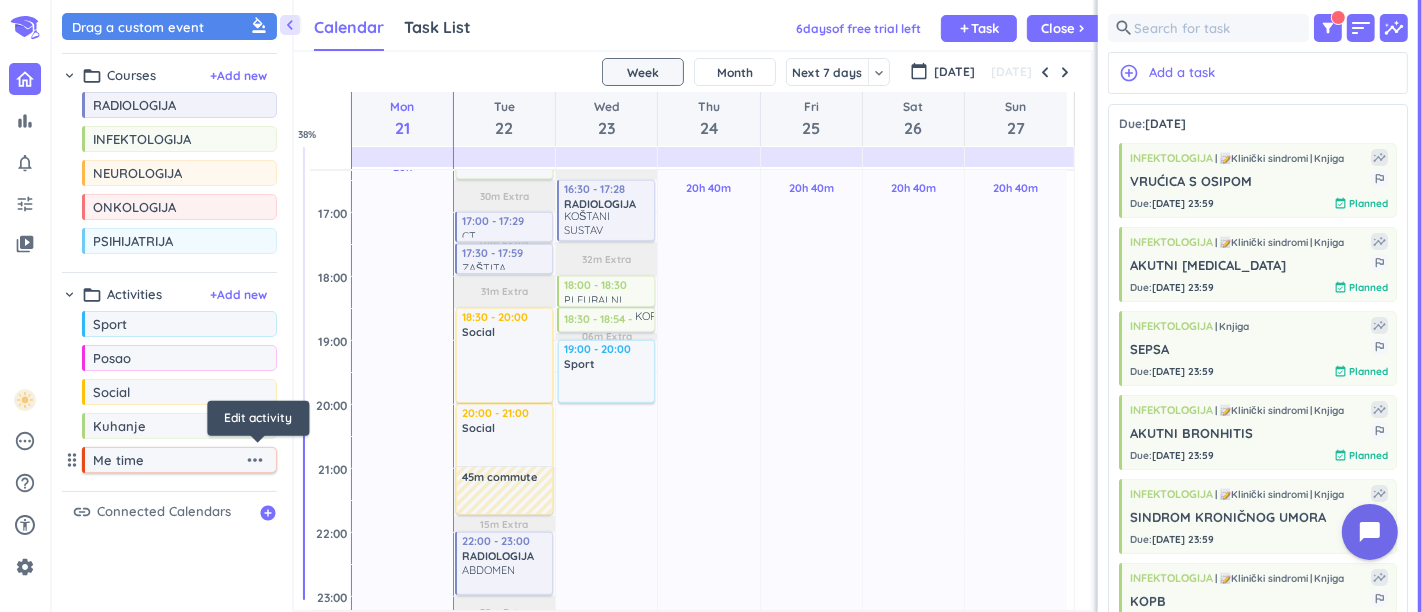 click on "more_horiz" at bounding box center (255, 460) 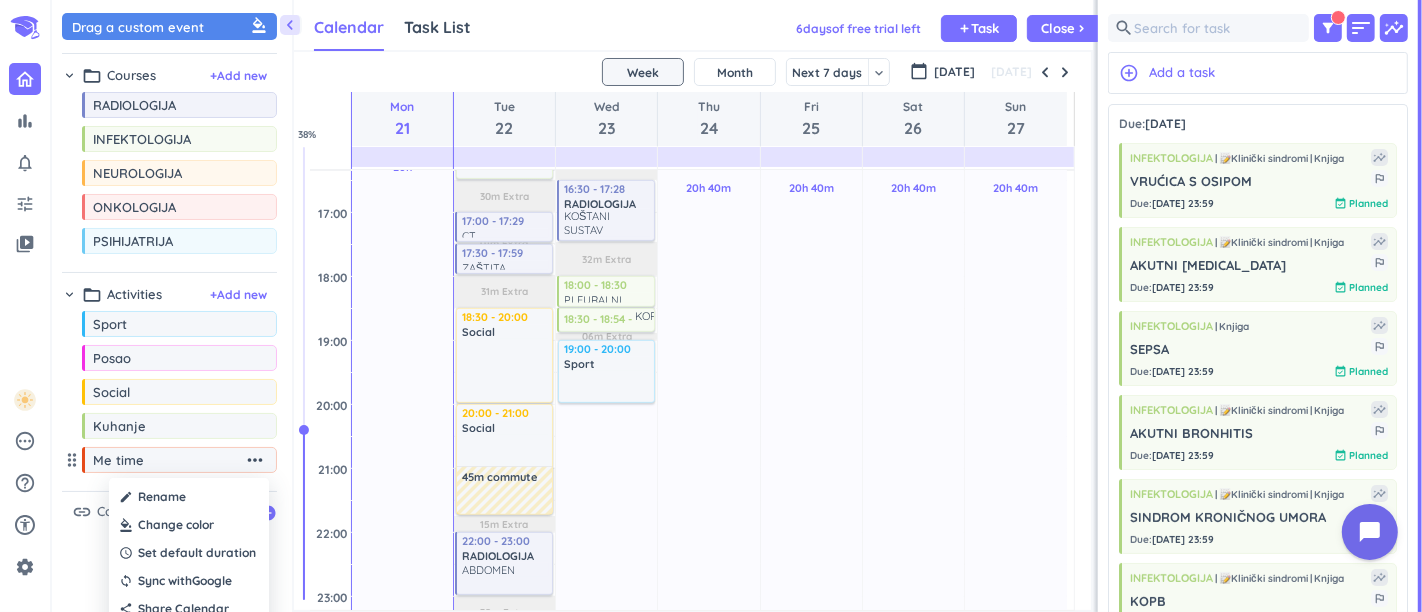 click at bounding box center [189, 525] 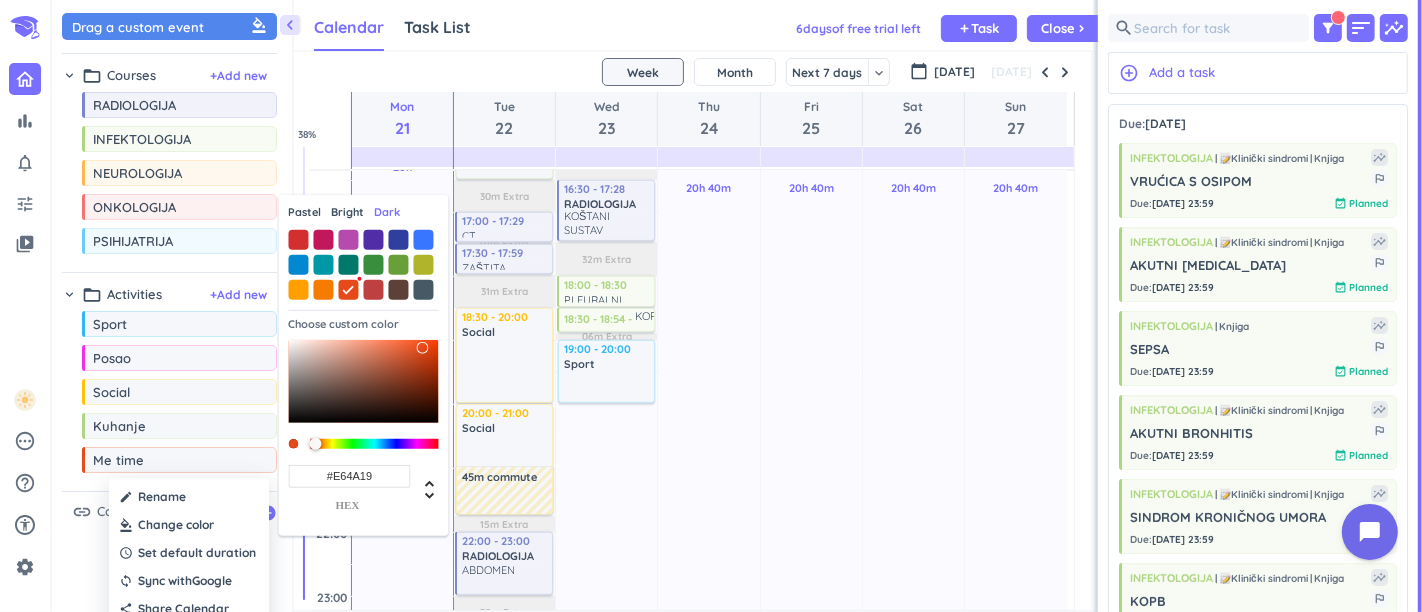 click on "Pastel" at bounding box center [305, 212] 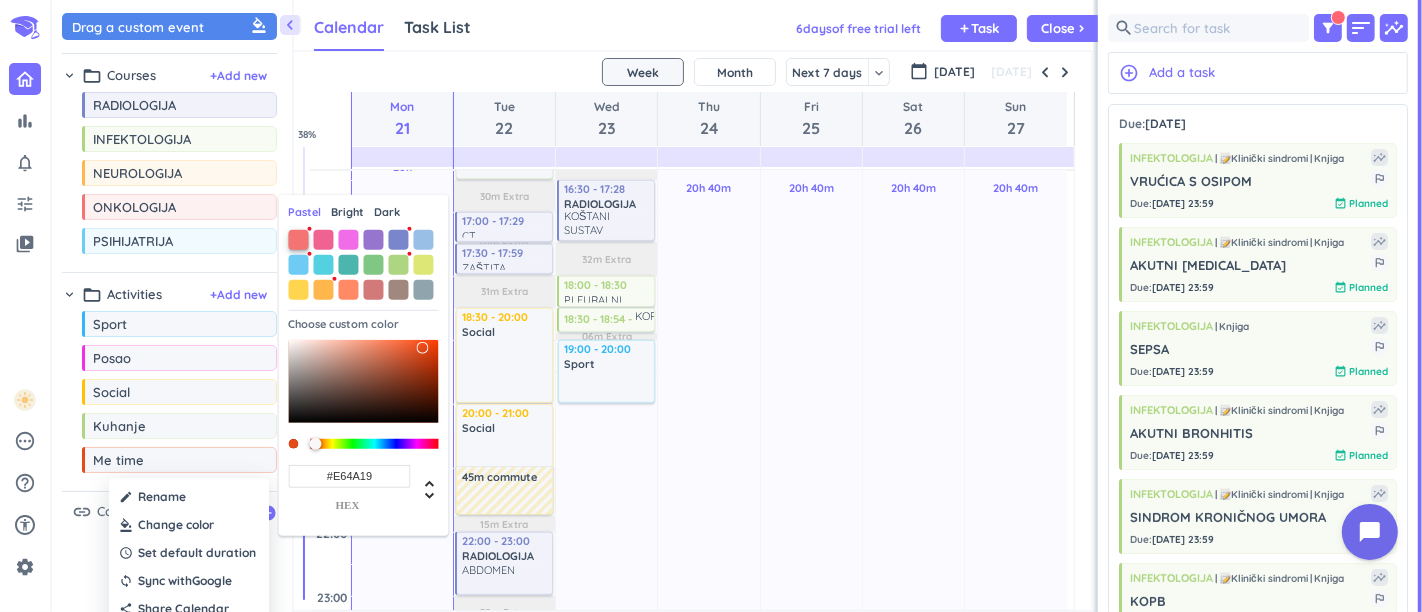 click at bounding box center (299, 239) 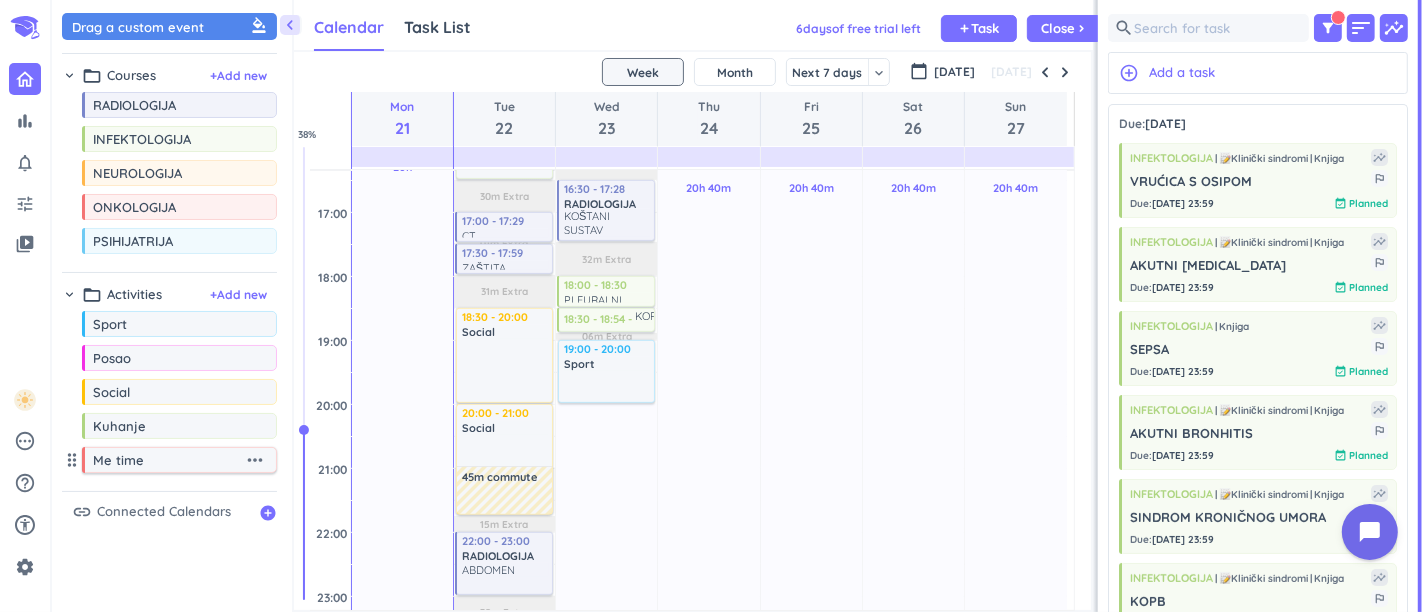 click on "more_horiz" at bounding box center (255, 460) 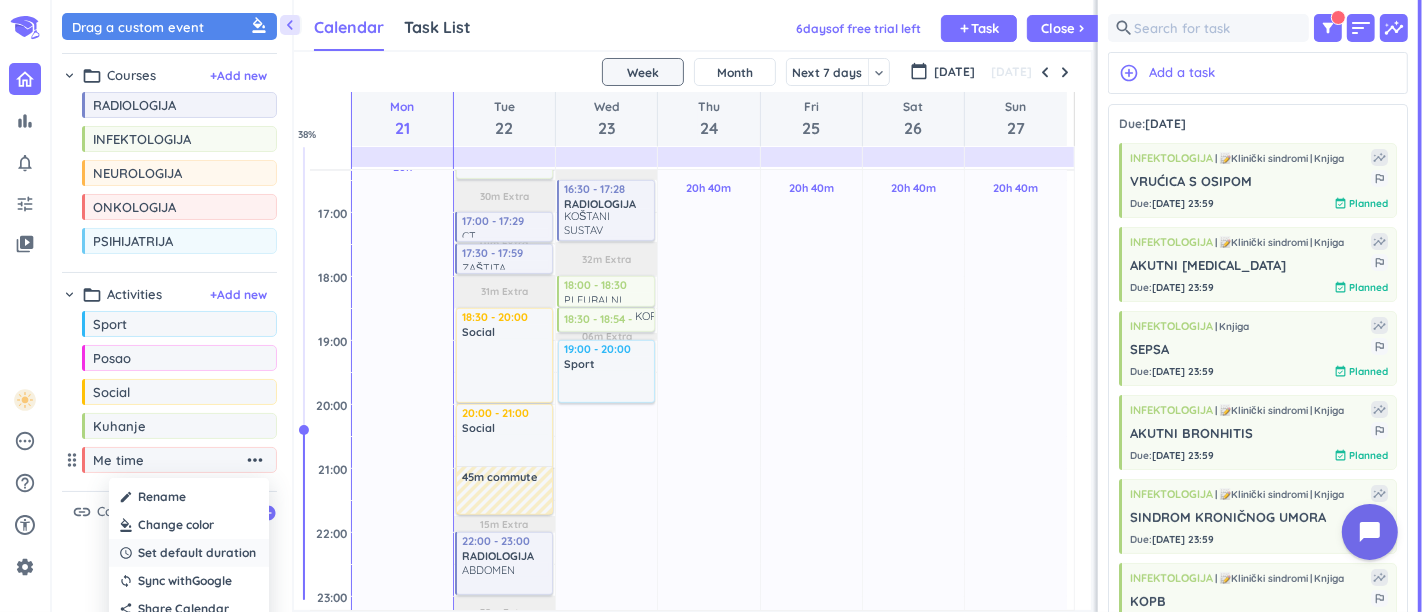 click on "Set default duration" at bounding box center [197, 553] 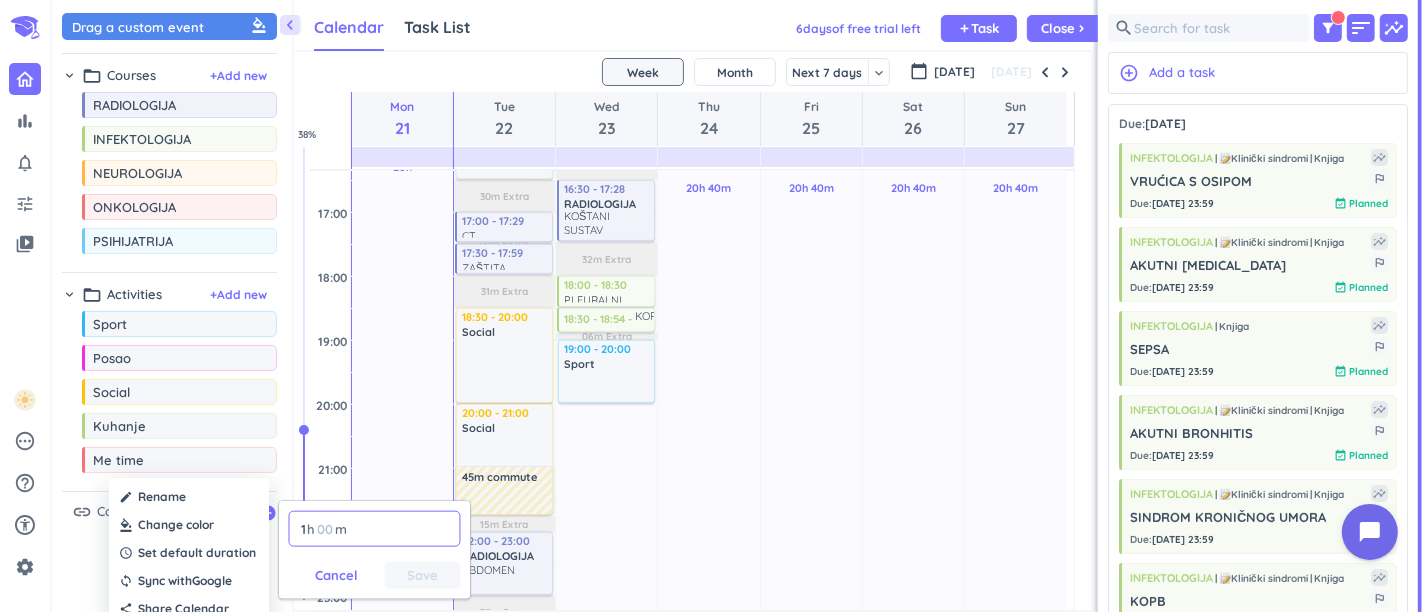 click at bounding box center (326, 529) 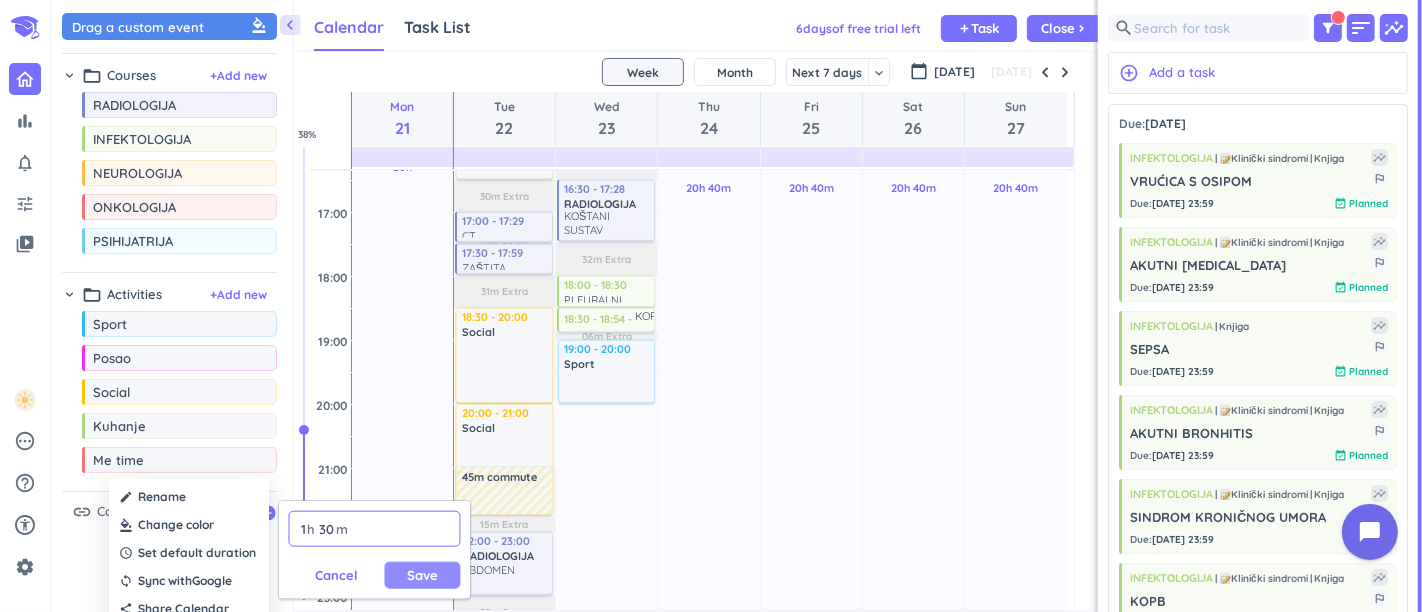 type on "30" 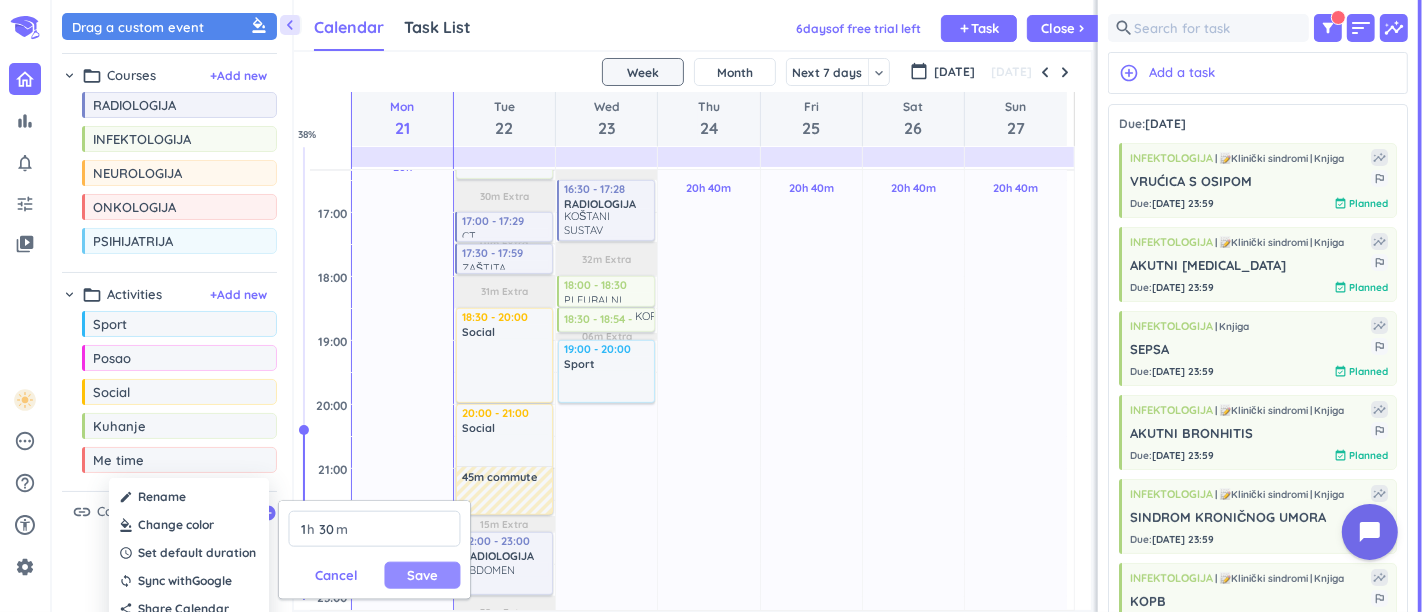 click on "Save" at bounding box center (422, 575) 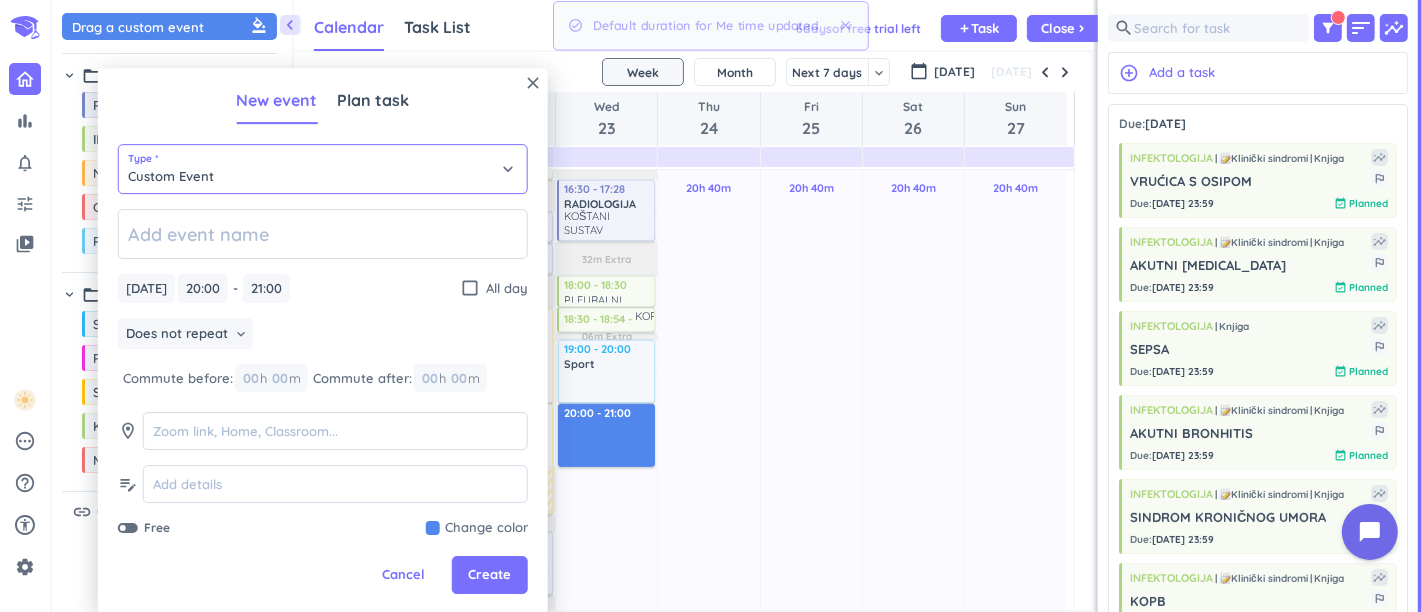 click on "Custom Event" at bounding box center (323, 169) 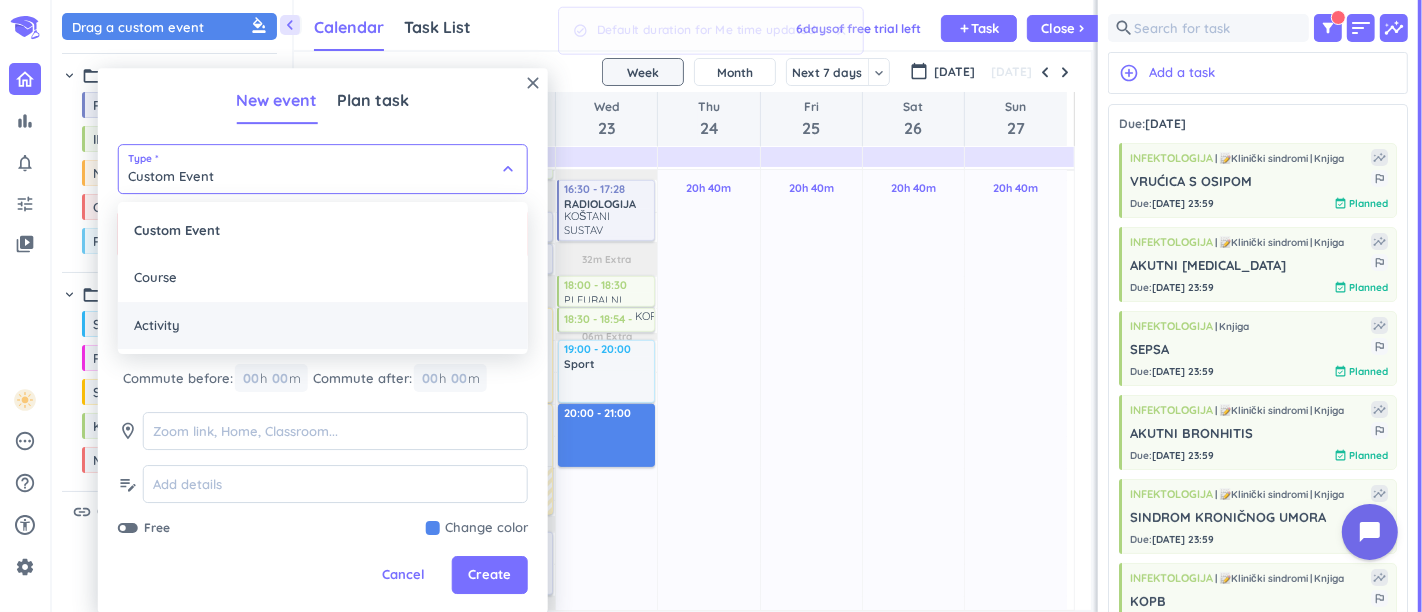 click on "Activity" at bounding box center [323, 326] 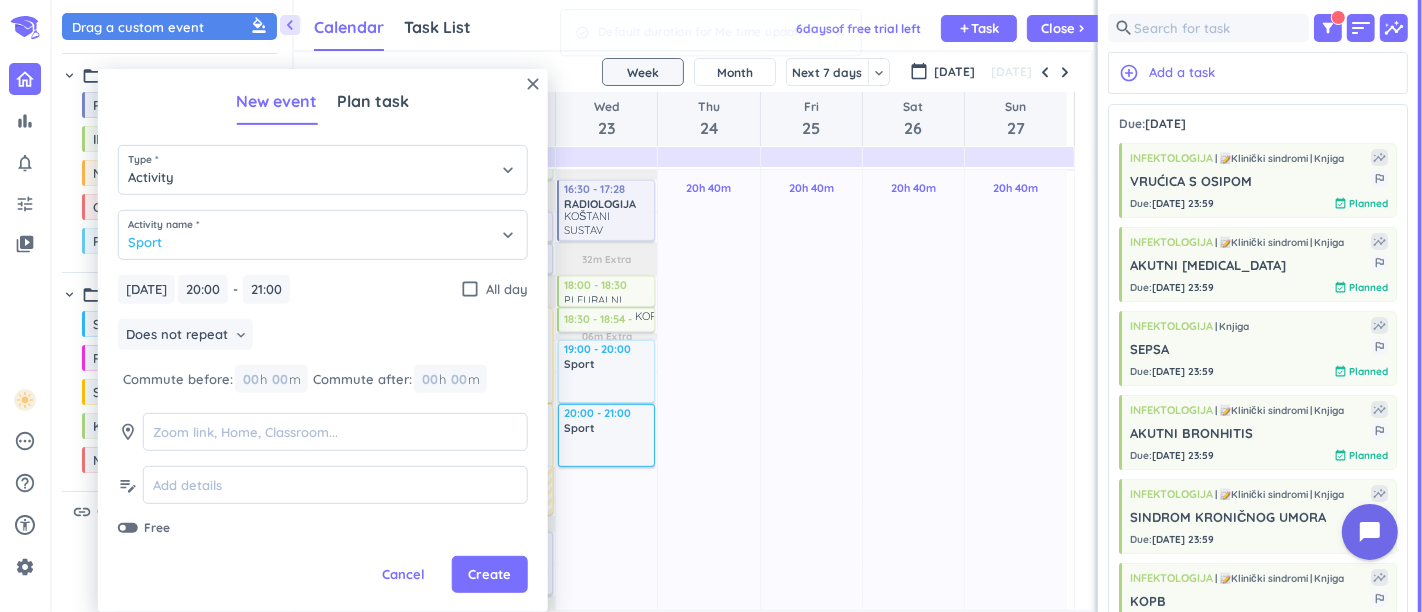 type on "Activity" 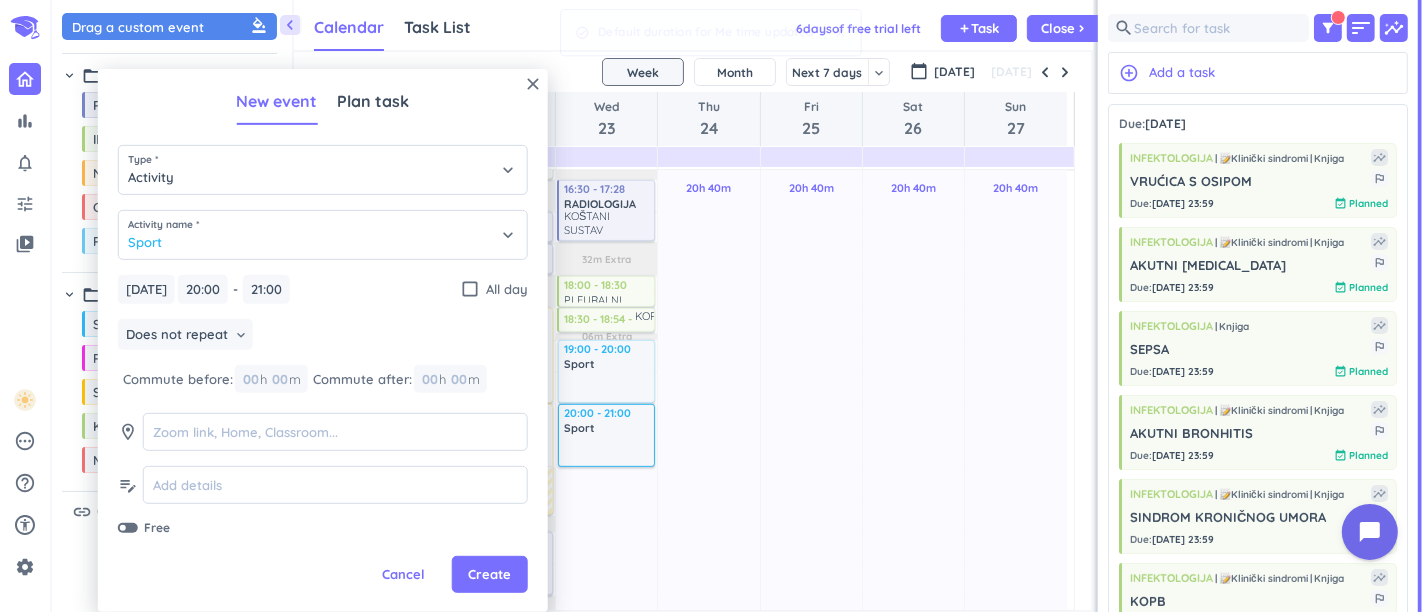 click on "Sport" at bounding box center [323, 235] 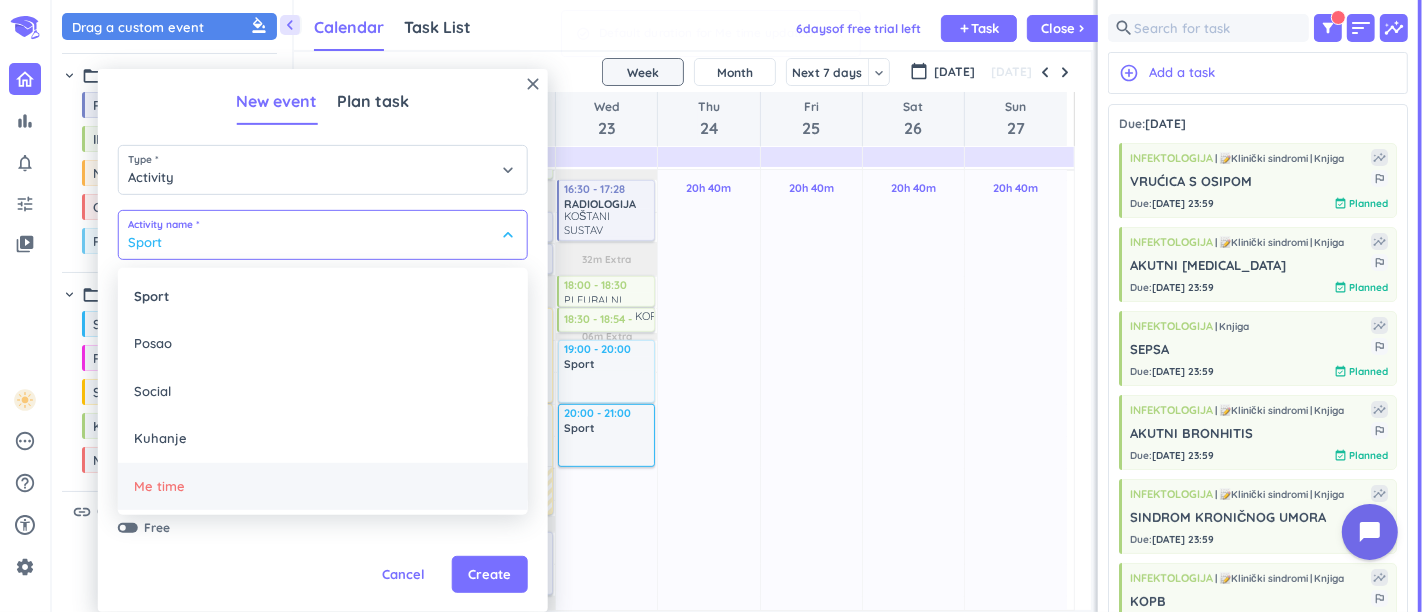 click on "Me time" at bounding box center [323, 487] 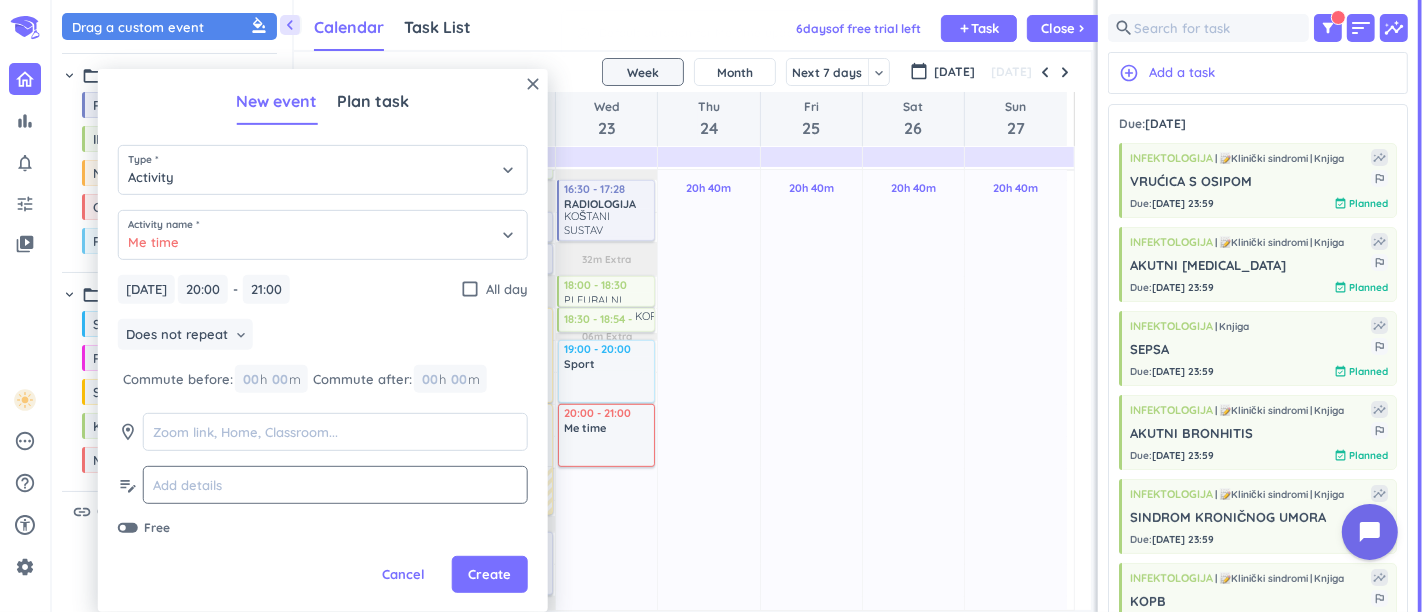 type on "Me time" 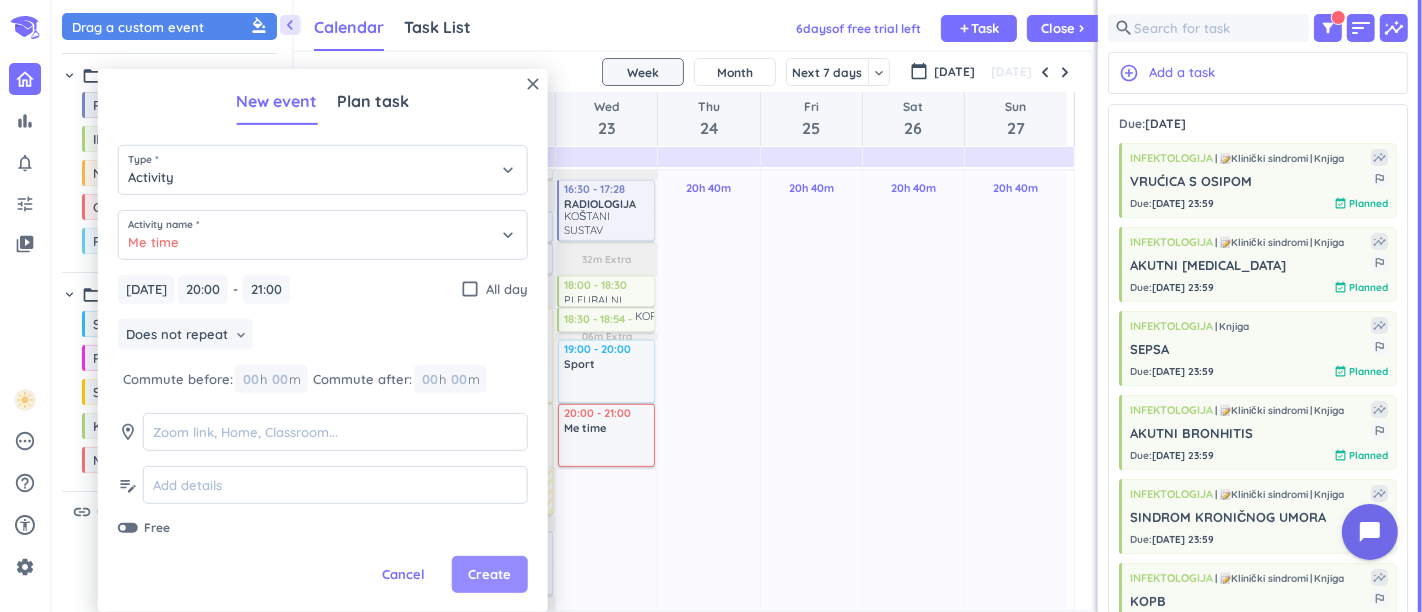 click on "Create" at bounding box center [489, 575] 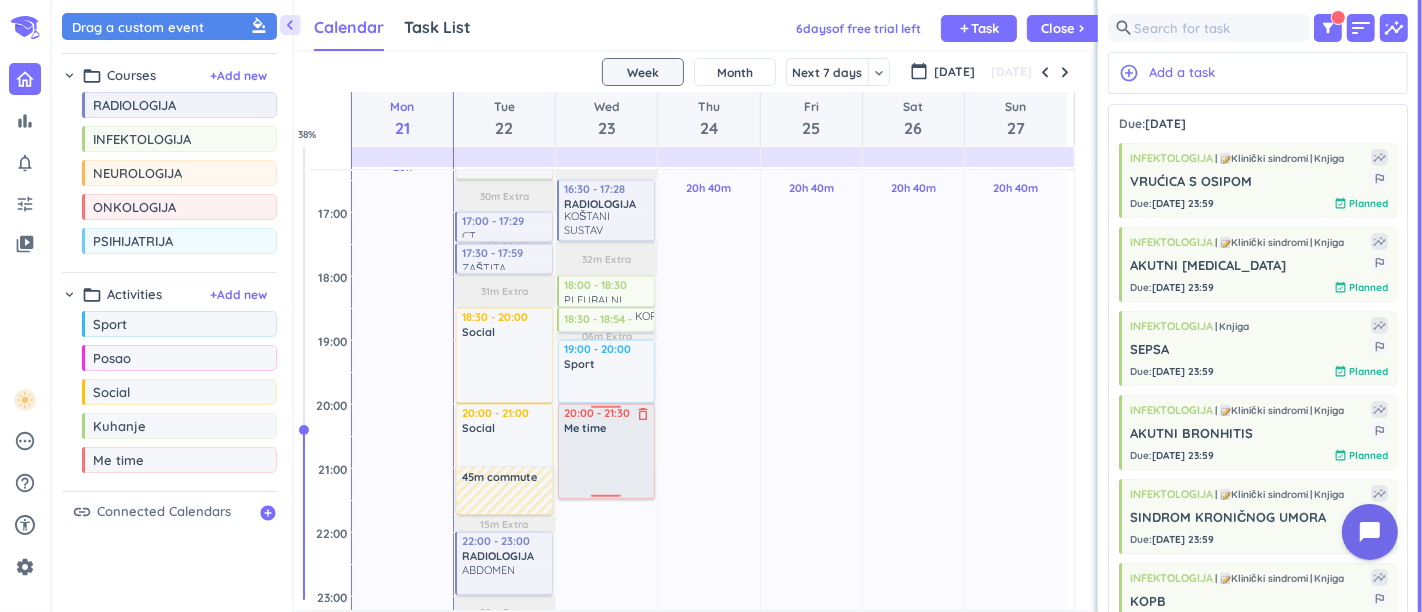 drag, startPoint x: 605, startPoint y: 463, endPoint x: 602, endPoint y: 497, distance: 34.132095 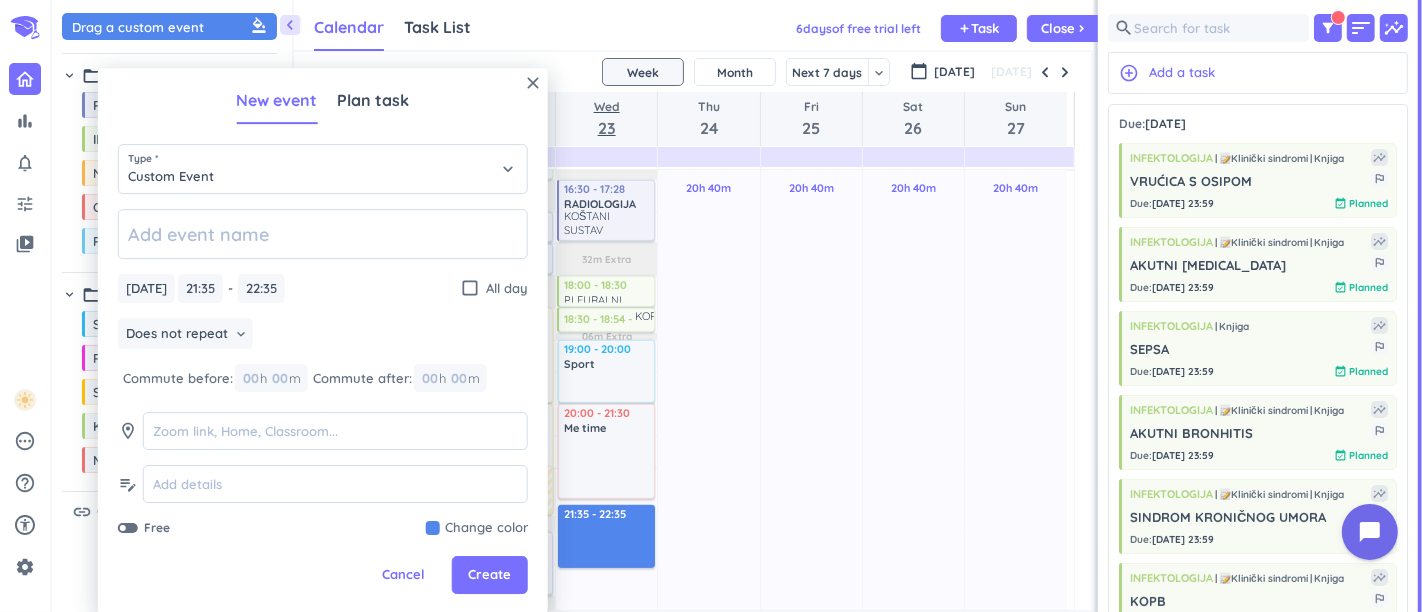 click on "close" at bounding box center (533, 83) 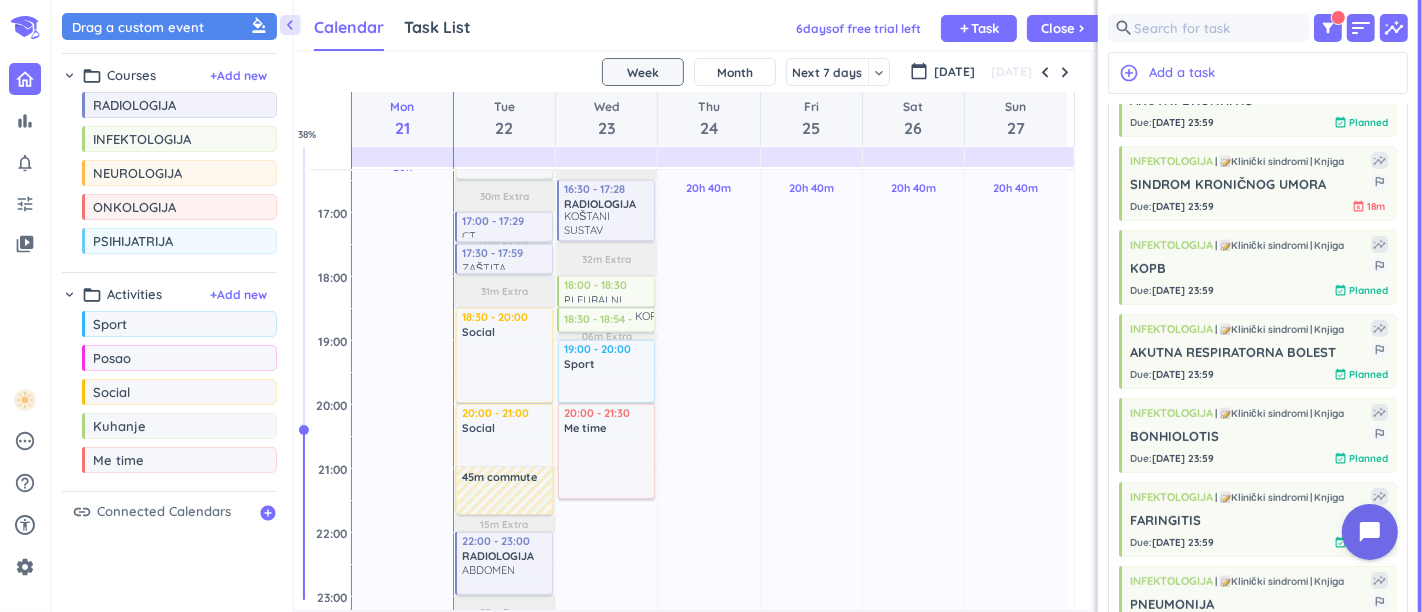 scroll, scrollTop: 777, scrollLeft: 0, axis: vertical 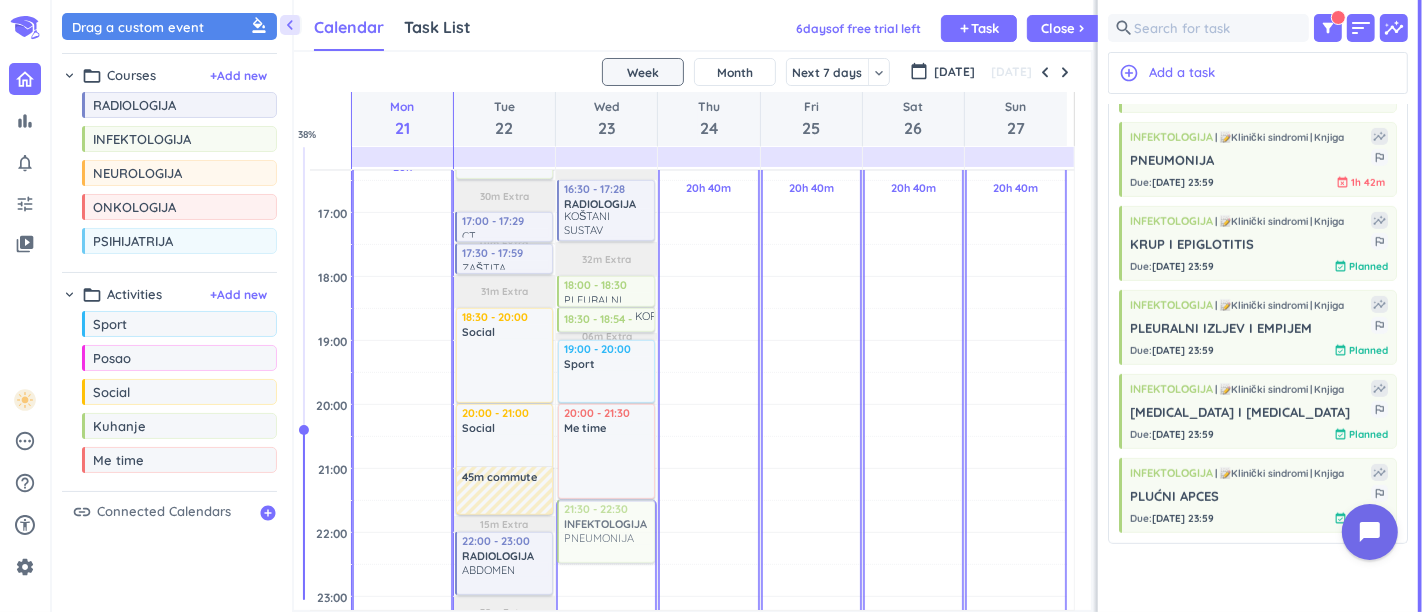drag, startPoint x: 1255, startPoint y: 175, endPoint x: 628, endPoint y: 503, distance: 707.6108 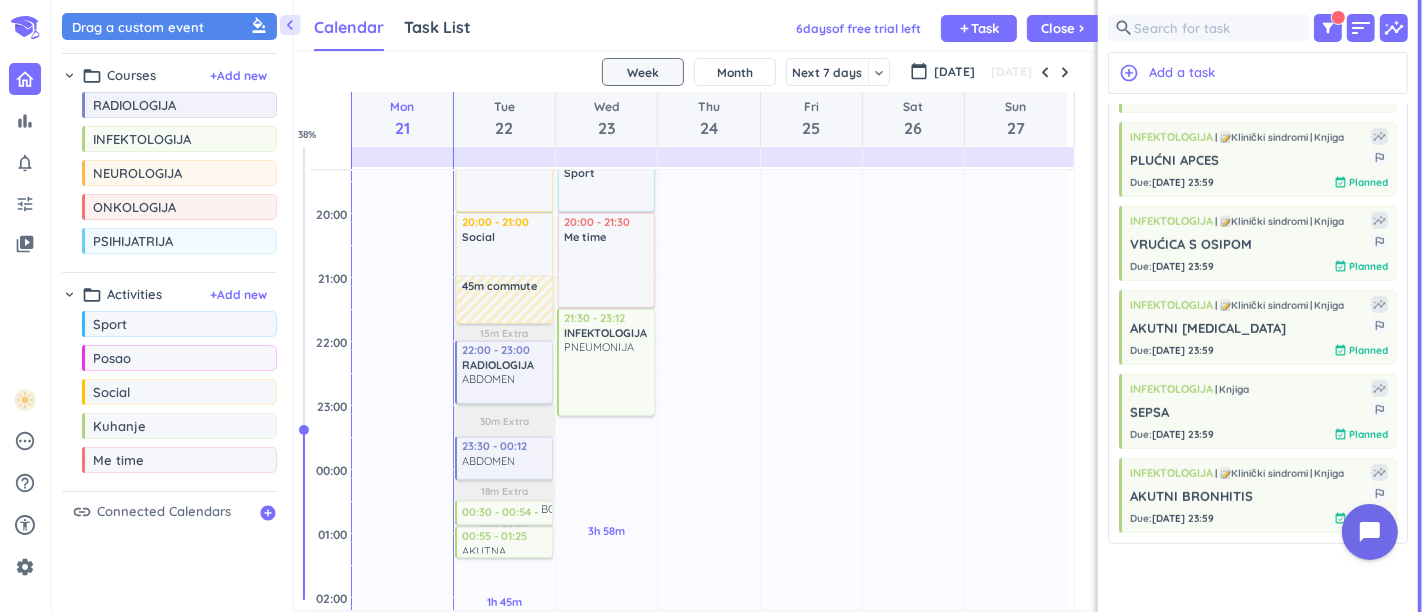 scroll, scrollTop: 1014, scrollLeft: 0, axis: vertical 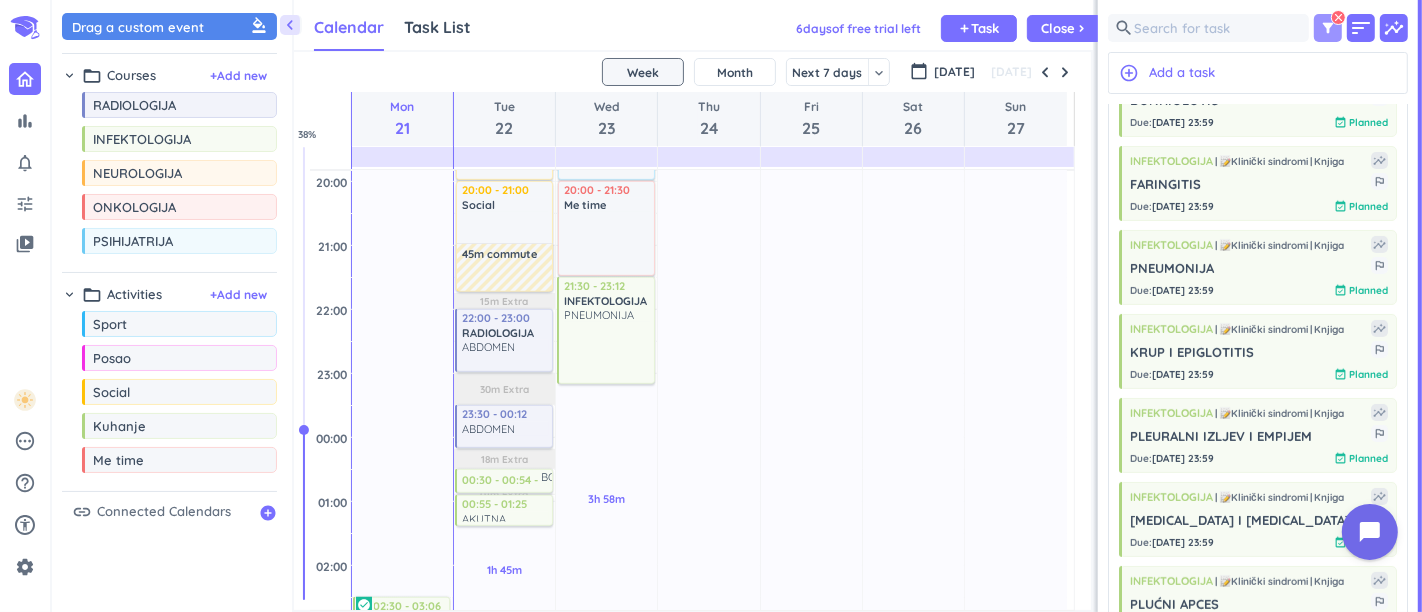 click on "sort" at bounding box center [1358, 28] 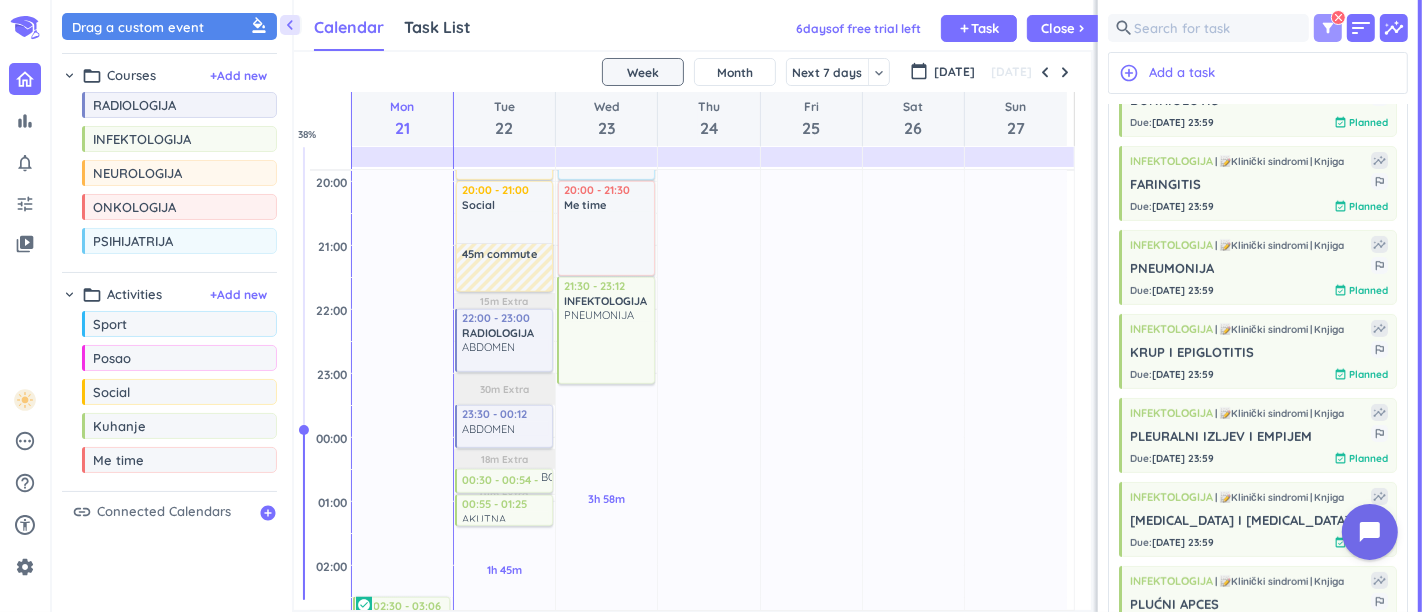 click on "filter_alt clear" at bounding box center (1328, 28) 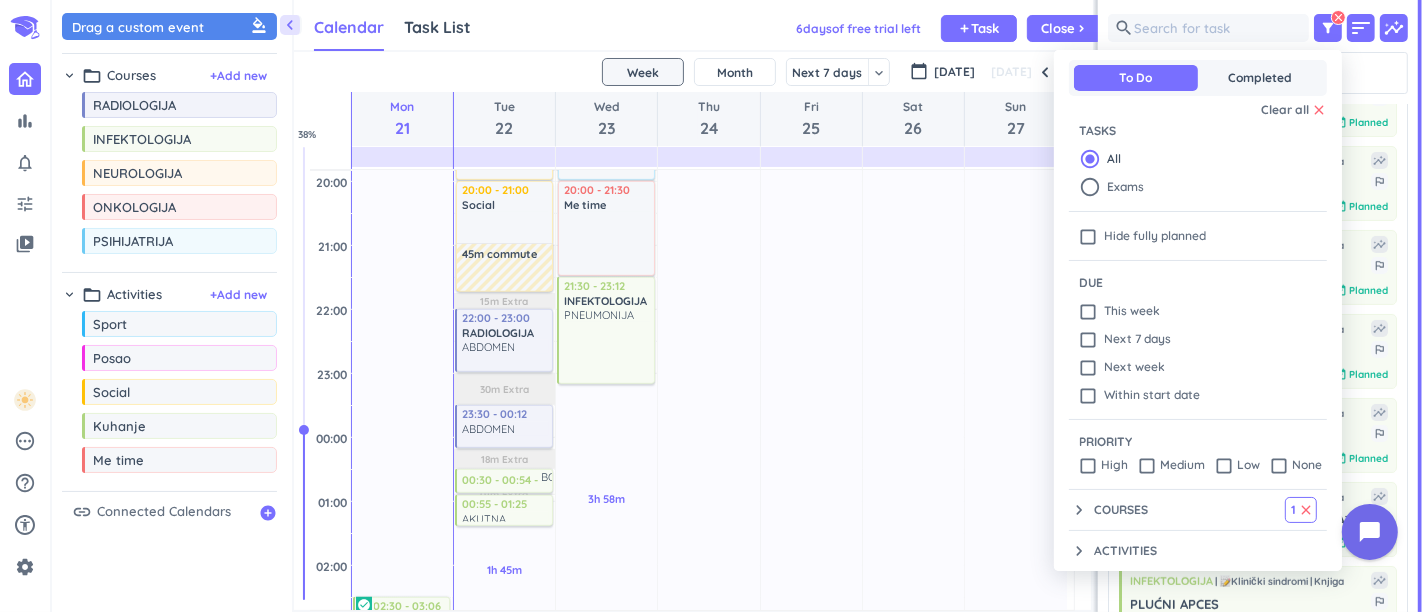 click on "Courses" at bounding box center (1121, 510) 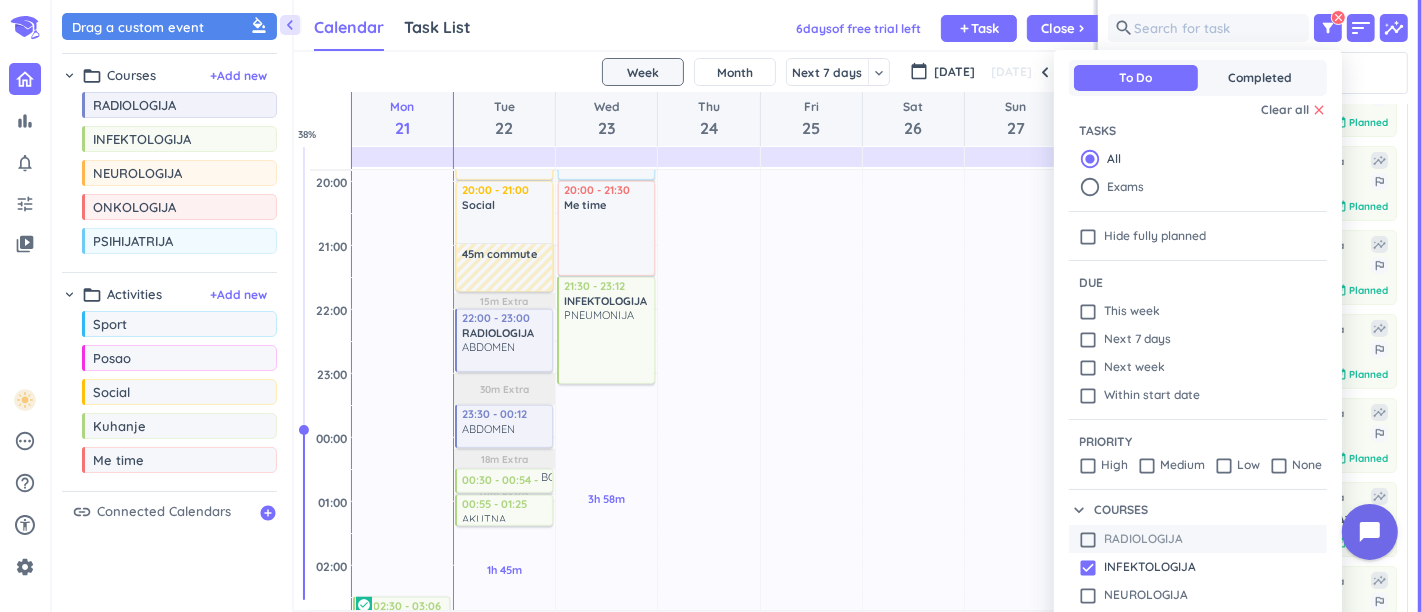 click on "check_box_outline_blank" at bounding box center [1088, 540] 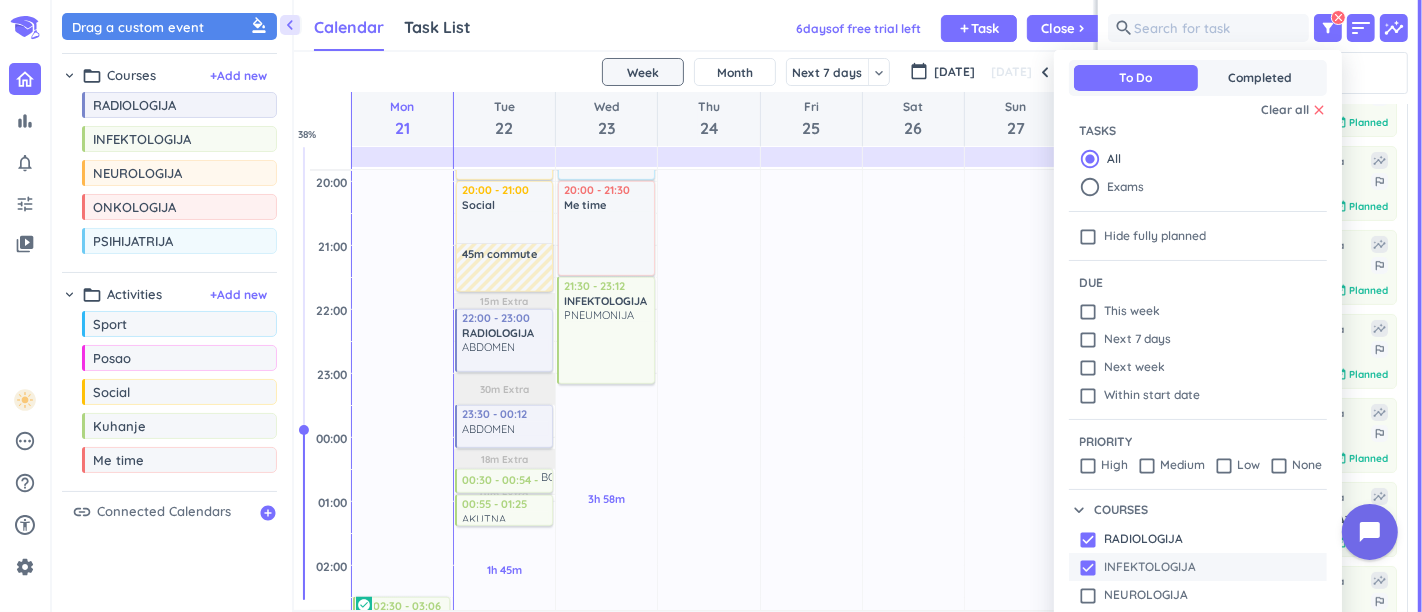 click on "check_box" at bounding box center (1088, 568) 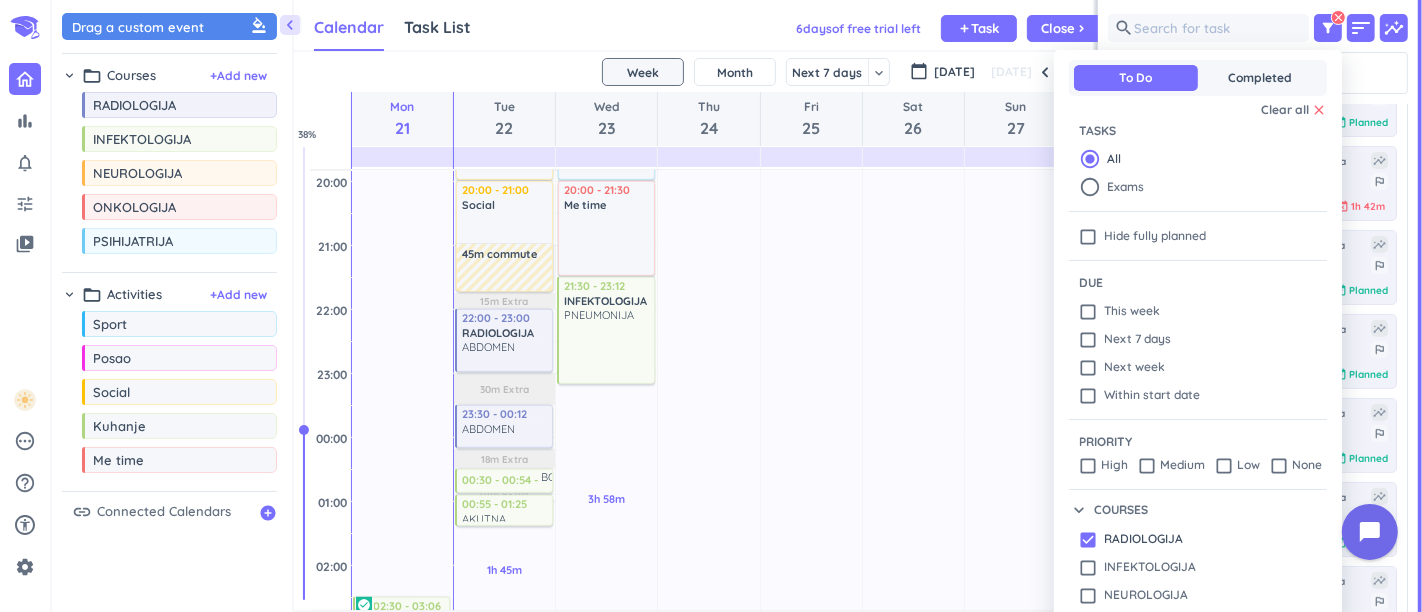click at bounding box center (711, 306) 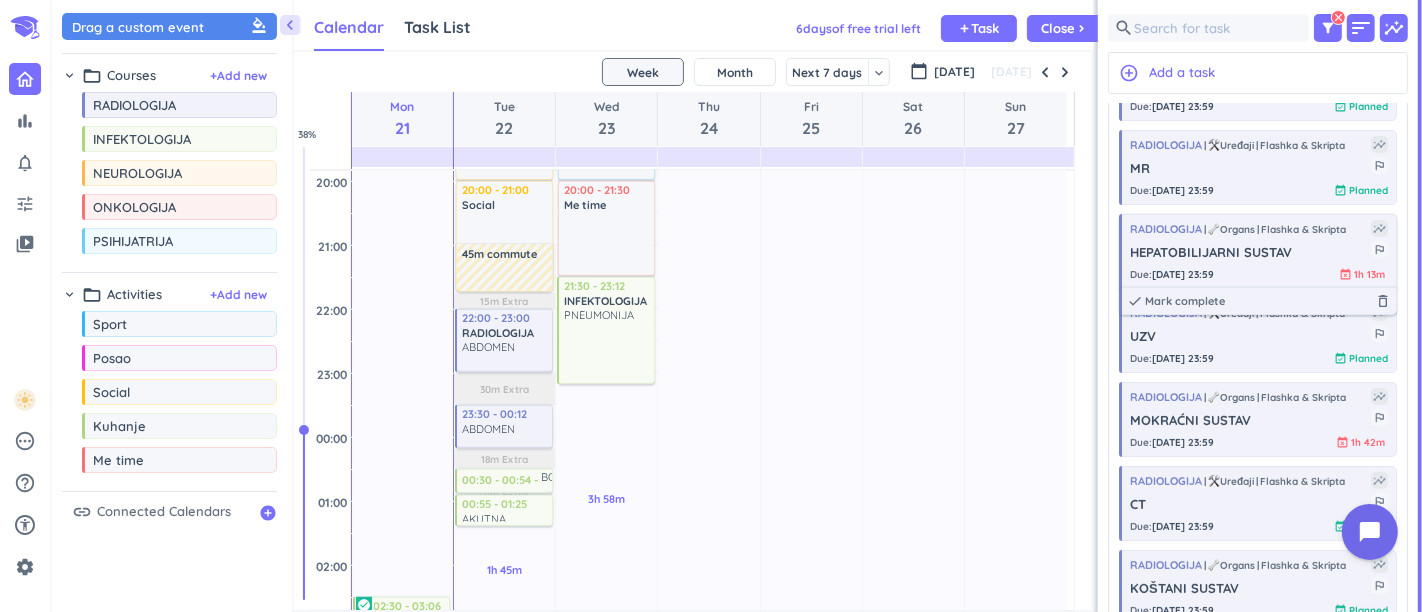 scroll, scrollTop: 63, scrollLeft: 0, axis: vertical 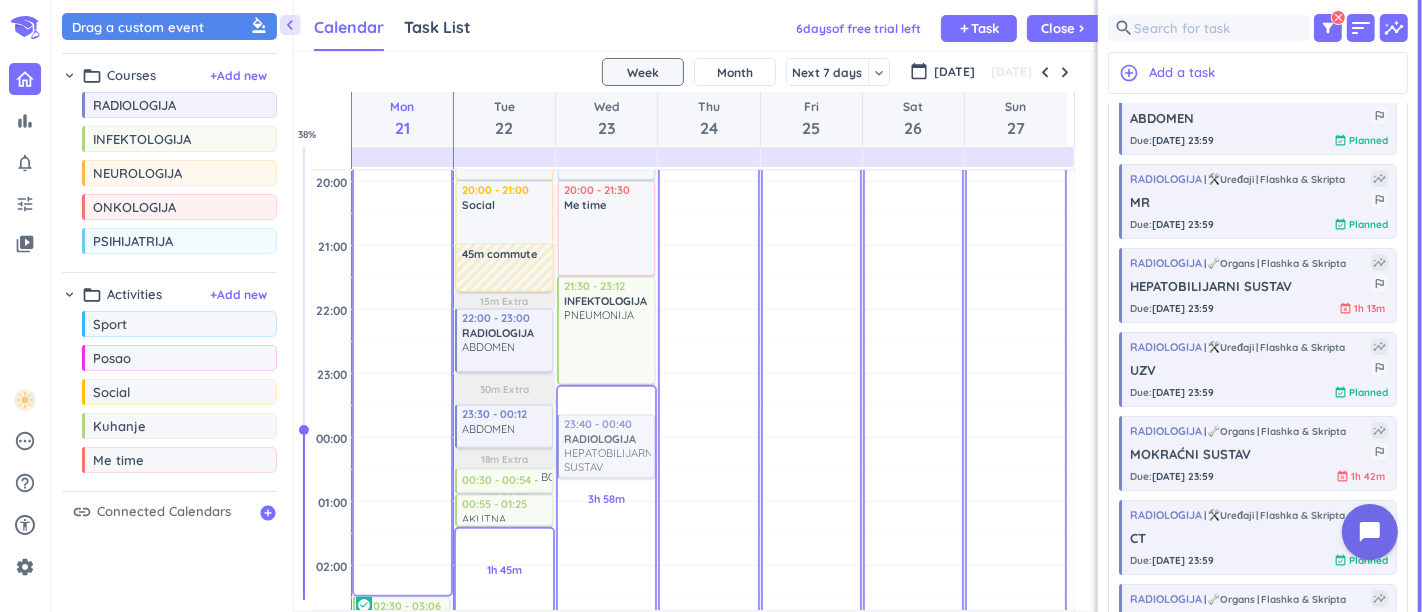 drag, startPoint x: 1228, startPoint y: 281, endPoint x: 630, endPoint y: 415, distance: 612.8295 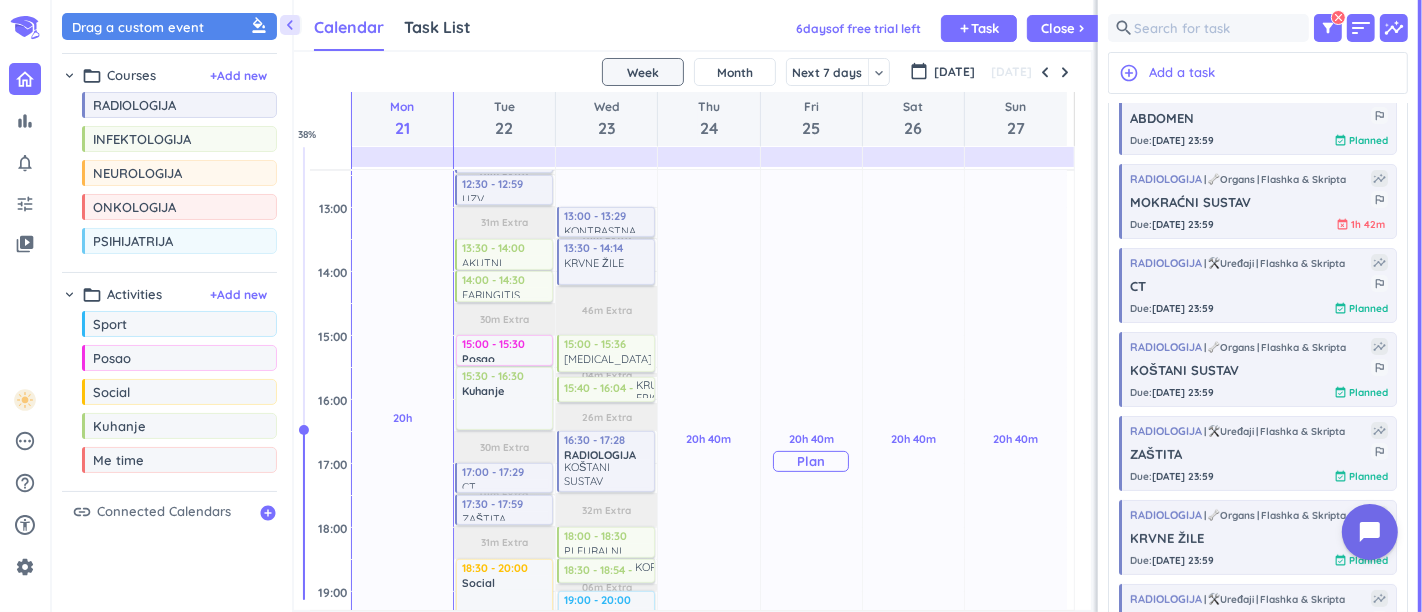 scroll, scrollTop: 429, scrollLeft: 0, axis: vertical 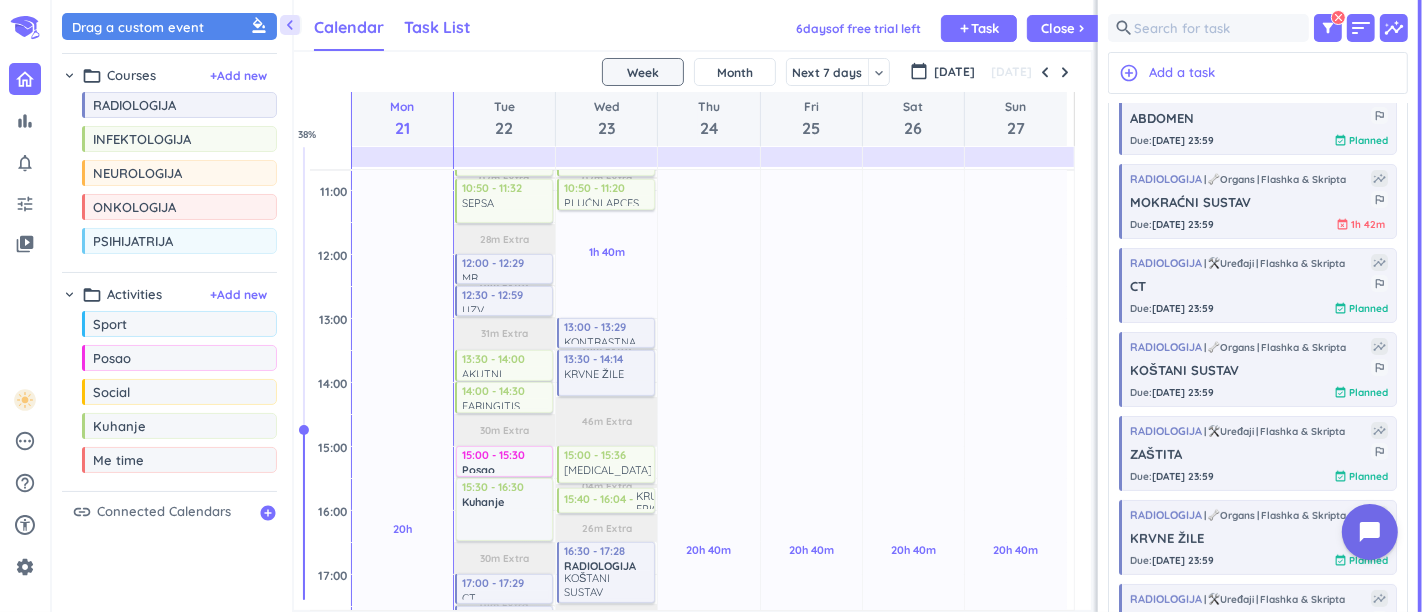 click on "Task List" at bounding box center [437, 28] 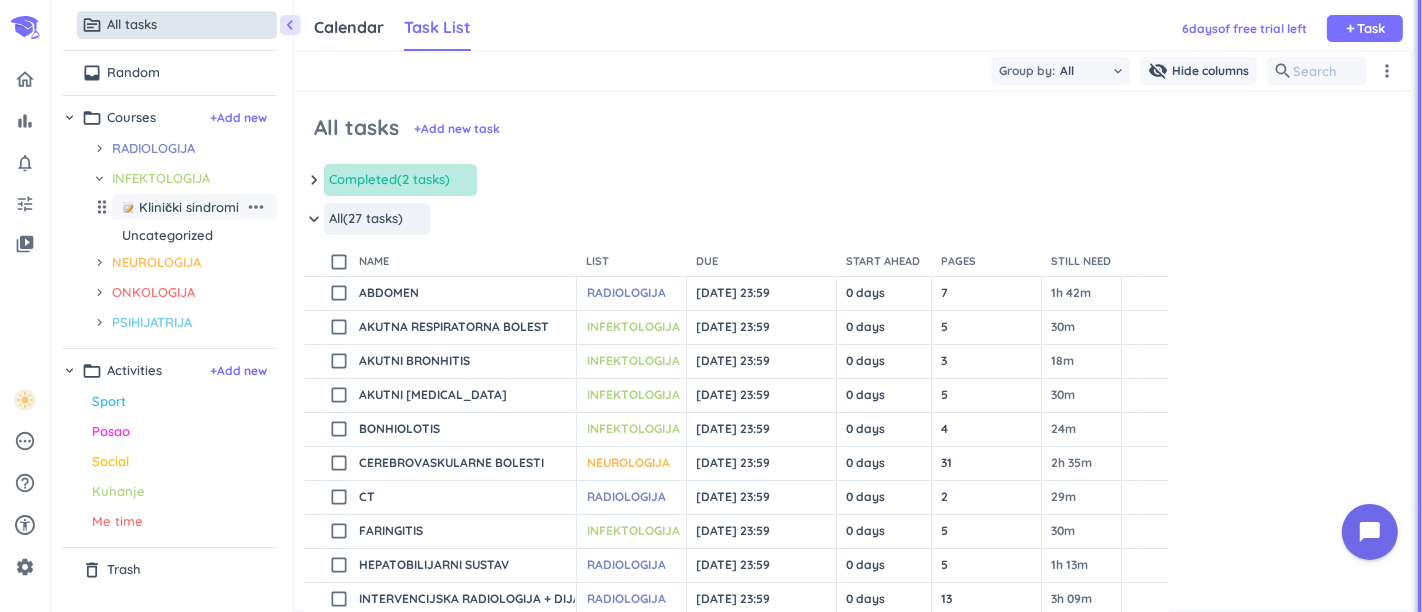 click on "Klinički sindromi" at bounding box center (189, 207) 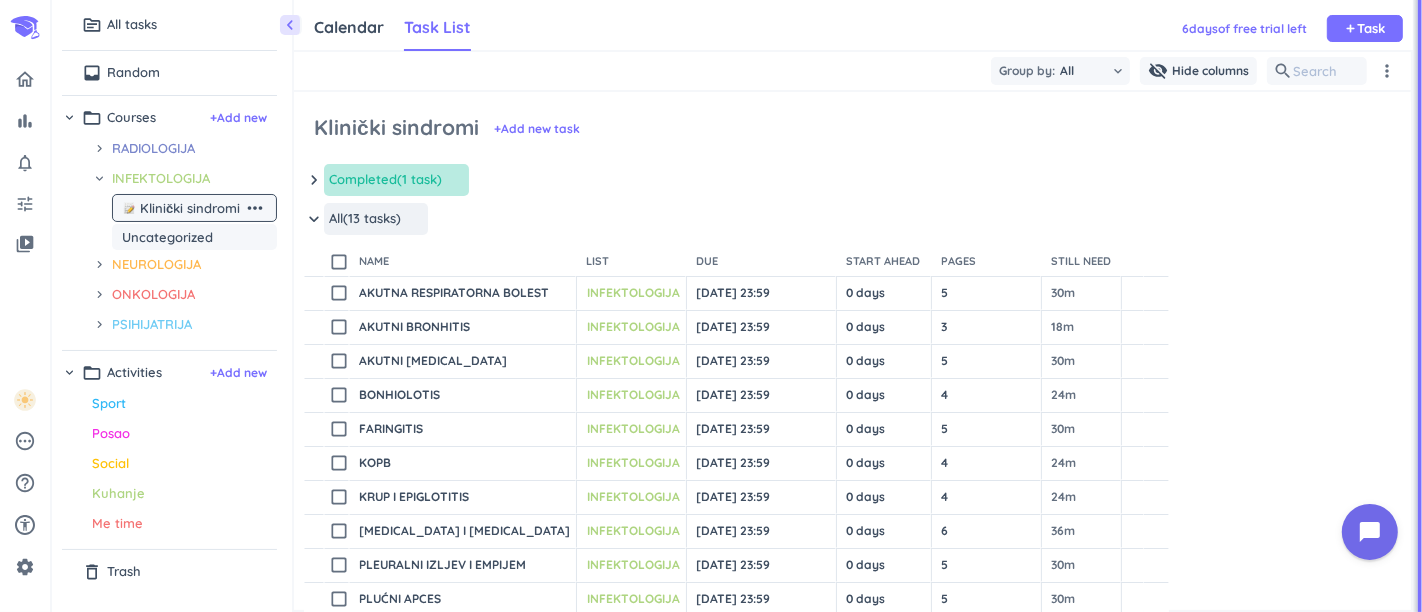 scroll, scrollTop: 8, scrollLeft: 8, axis: both 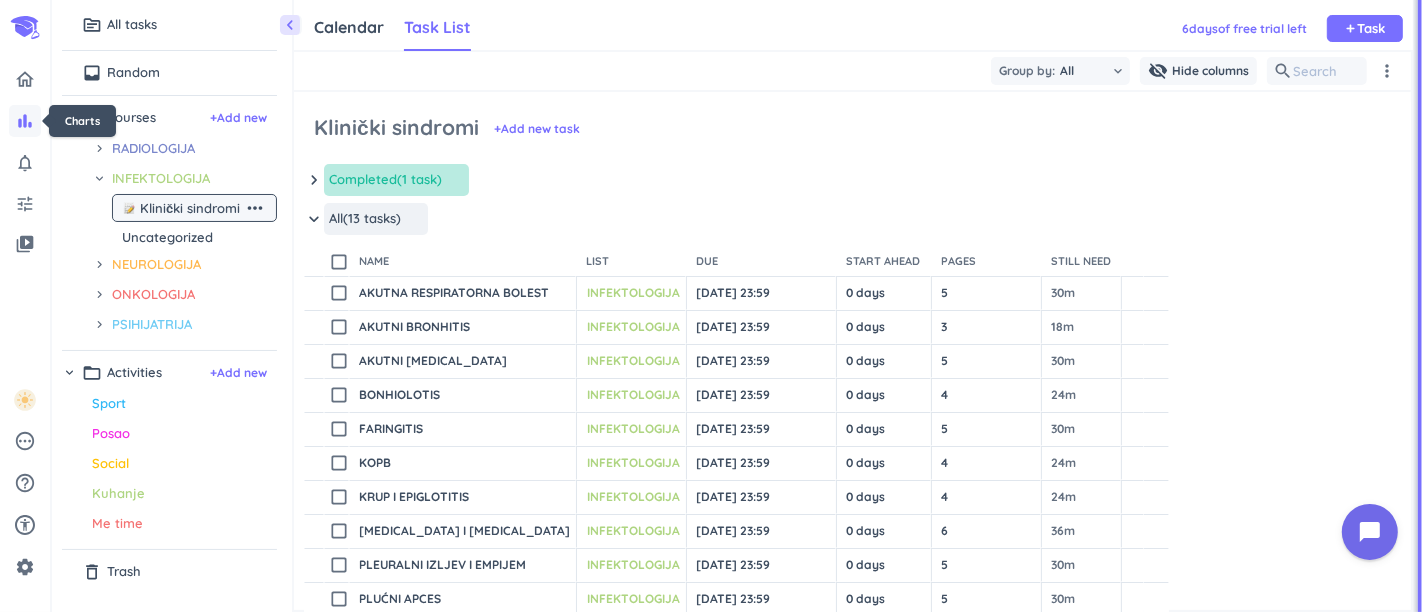 click on "bar_chart" at bounding box center [25, 121] 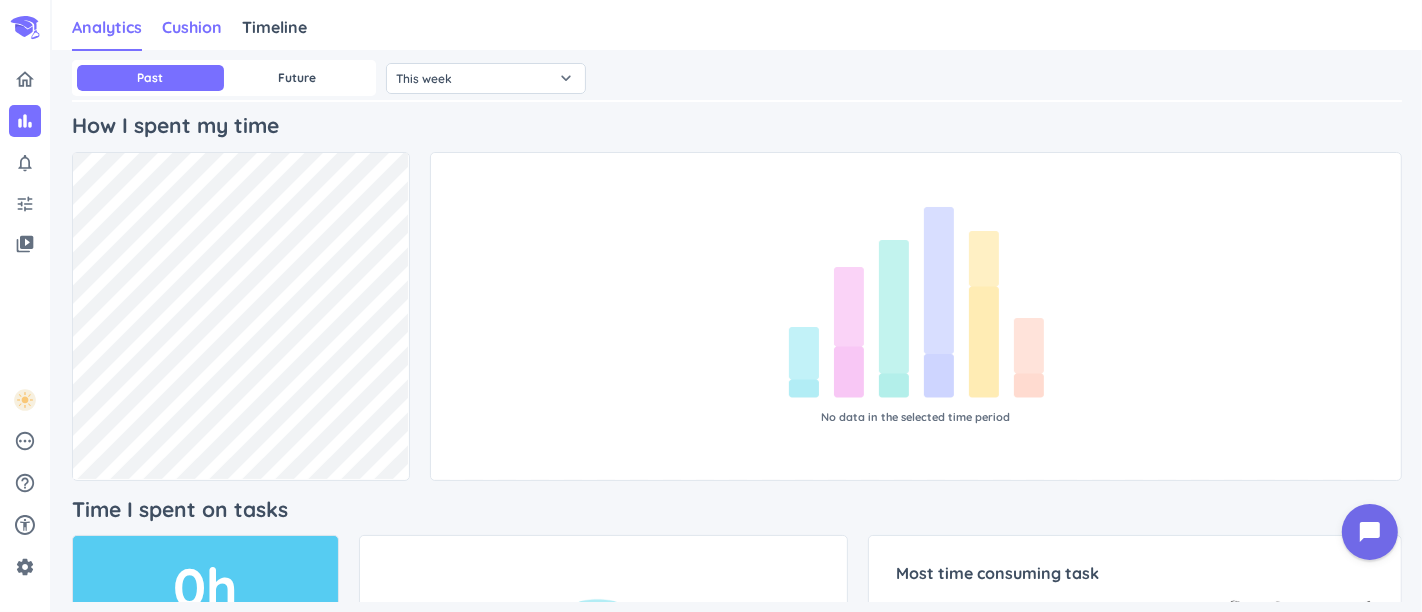 click on "Cushion" at bounding box center (192, 27) 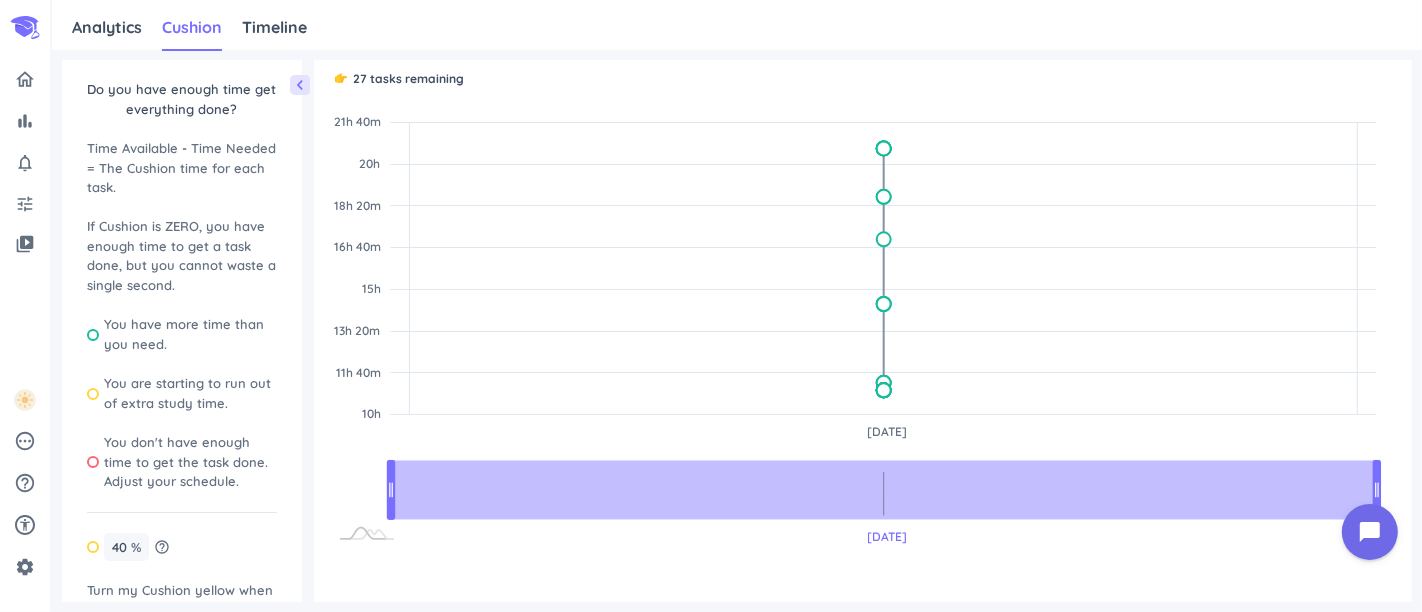 click on "chevron_left" at bounding box center [300, 85] 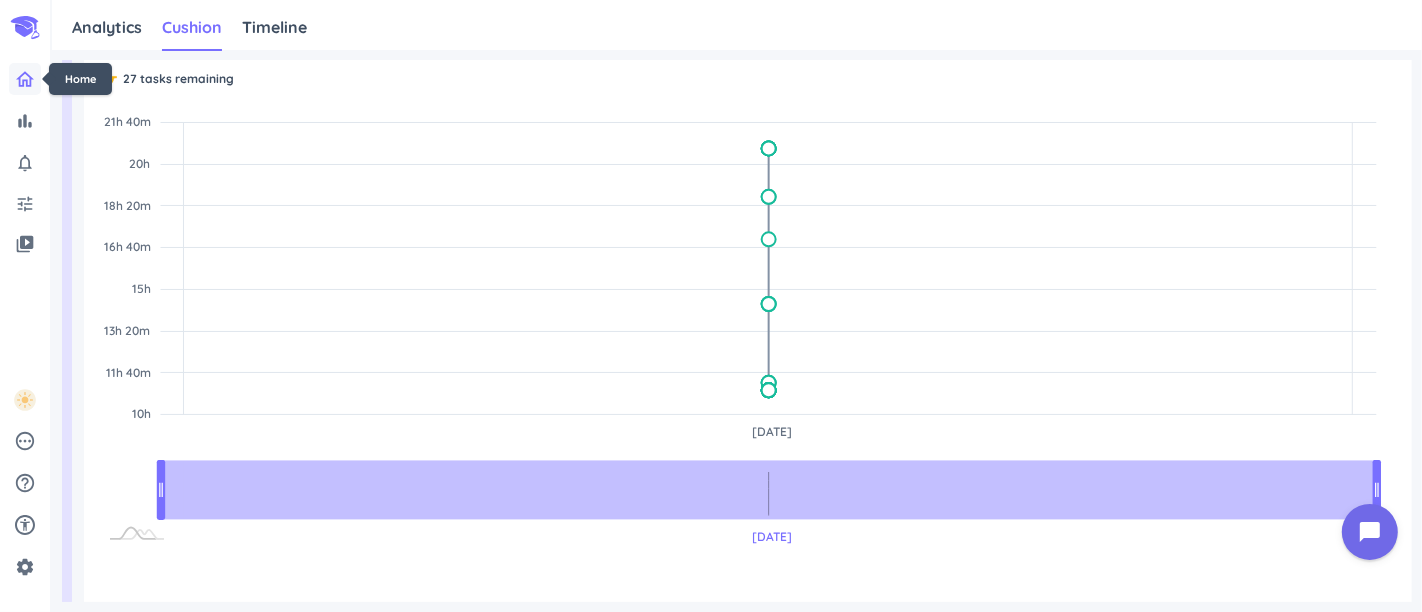 click 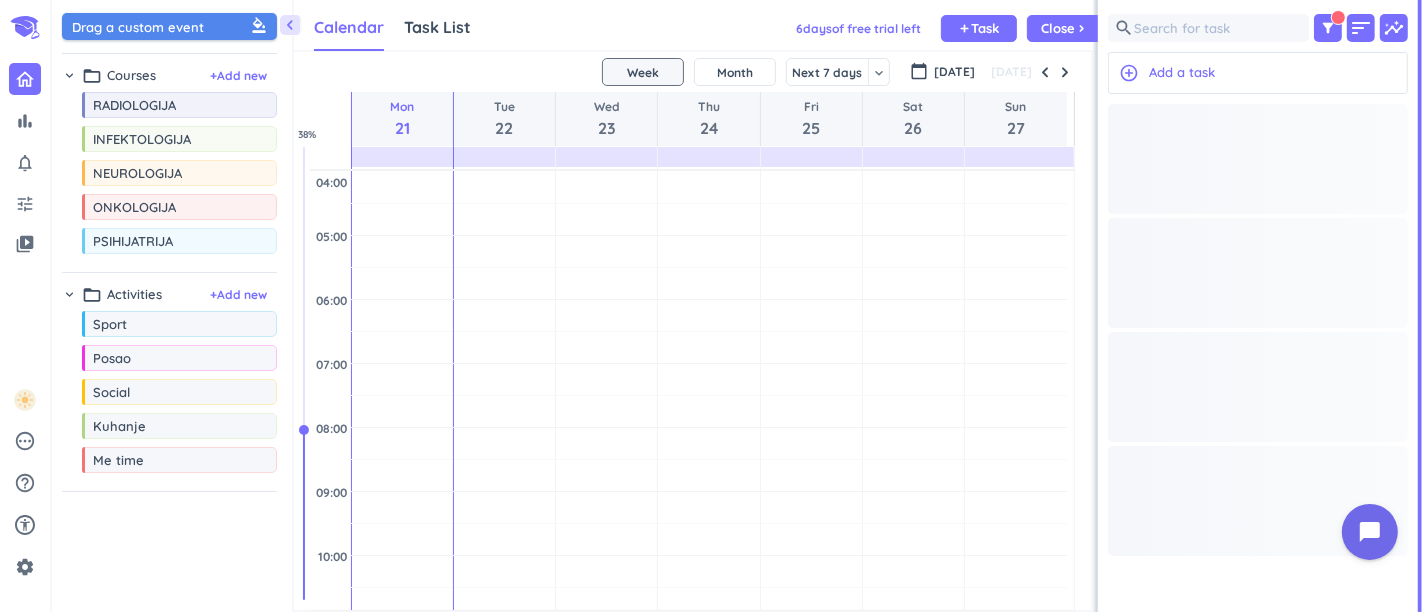 scroll, scrollTop: 8, scrollLeft: 8, axis: both 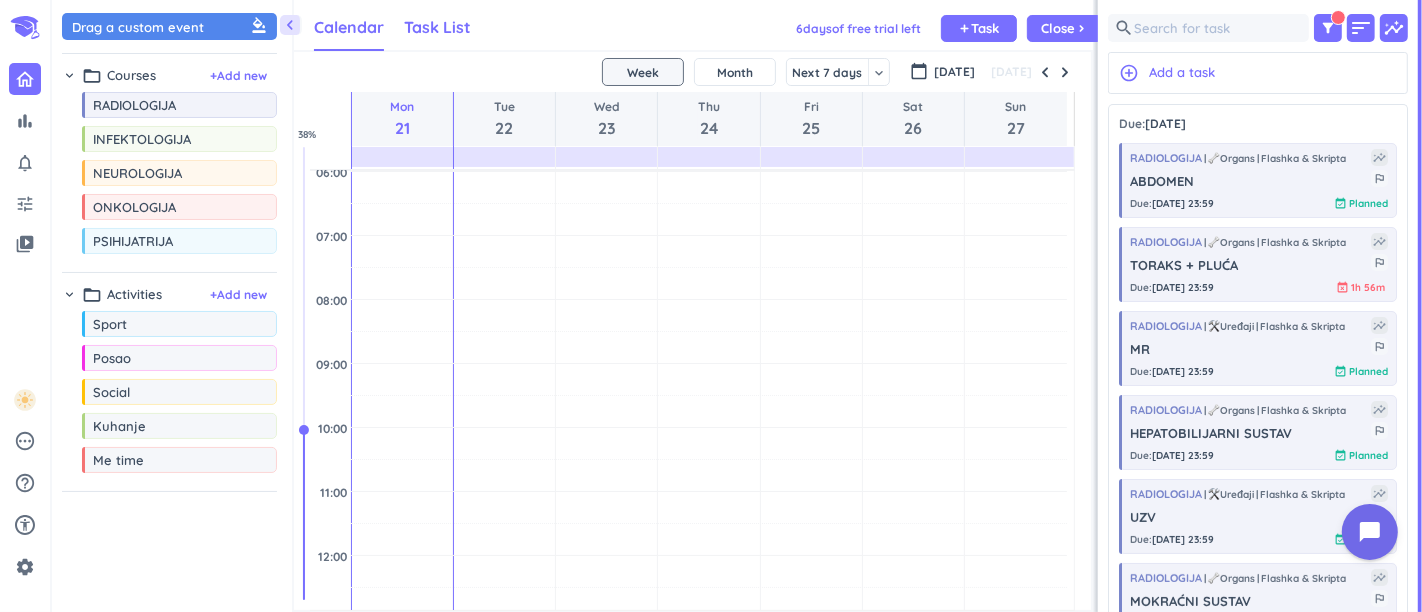 click on "Task List" at bounding box center [437, 27] 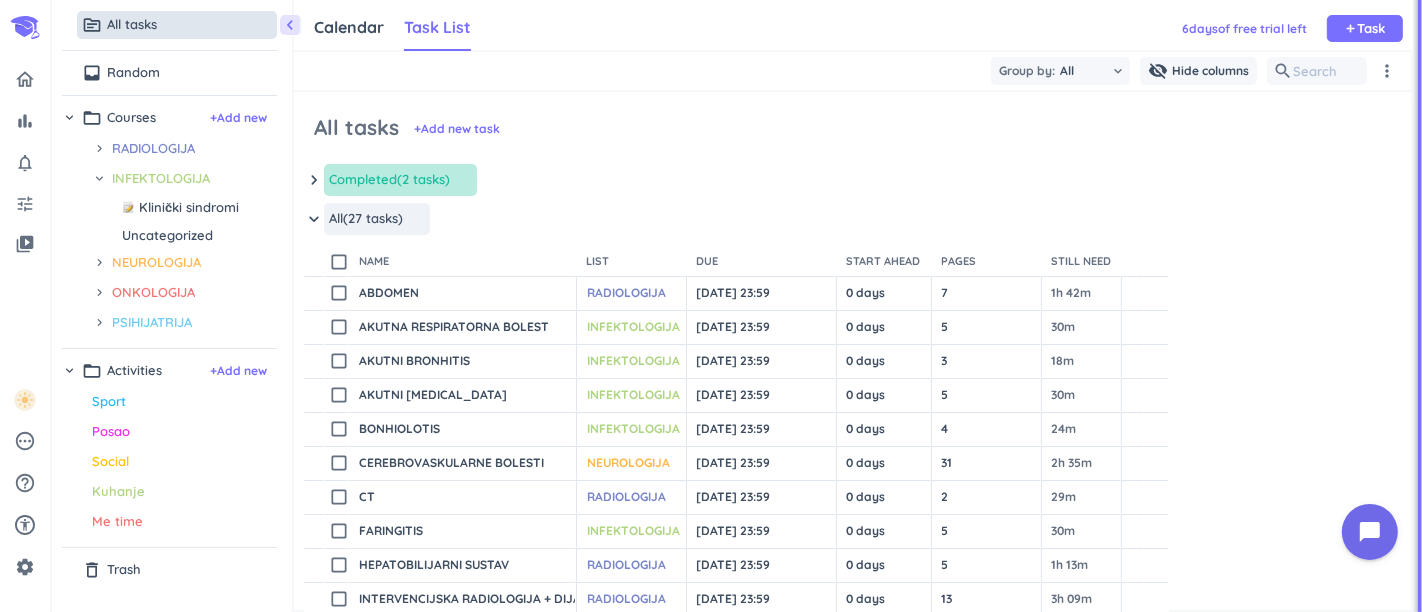 scroll, scrollTop: 8, scrollLeft: 8, axis: both 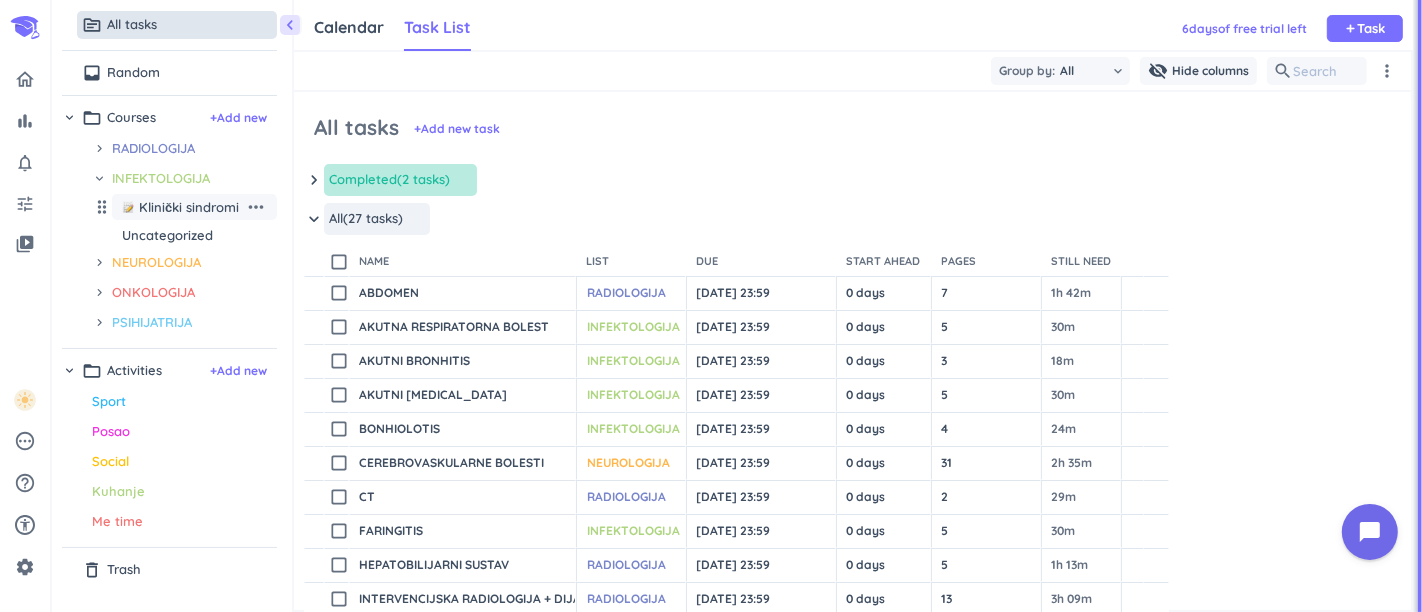 click on "Klinički sindromi" at bounding box center (189, 207) 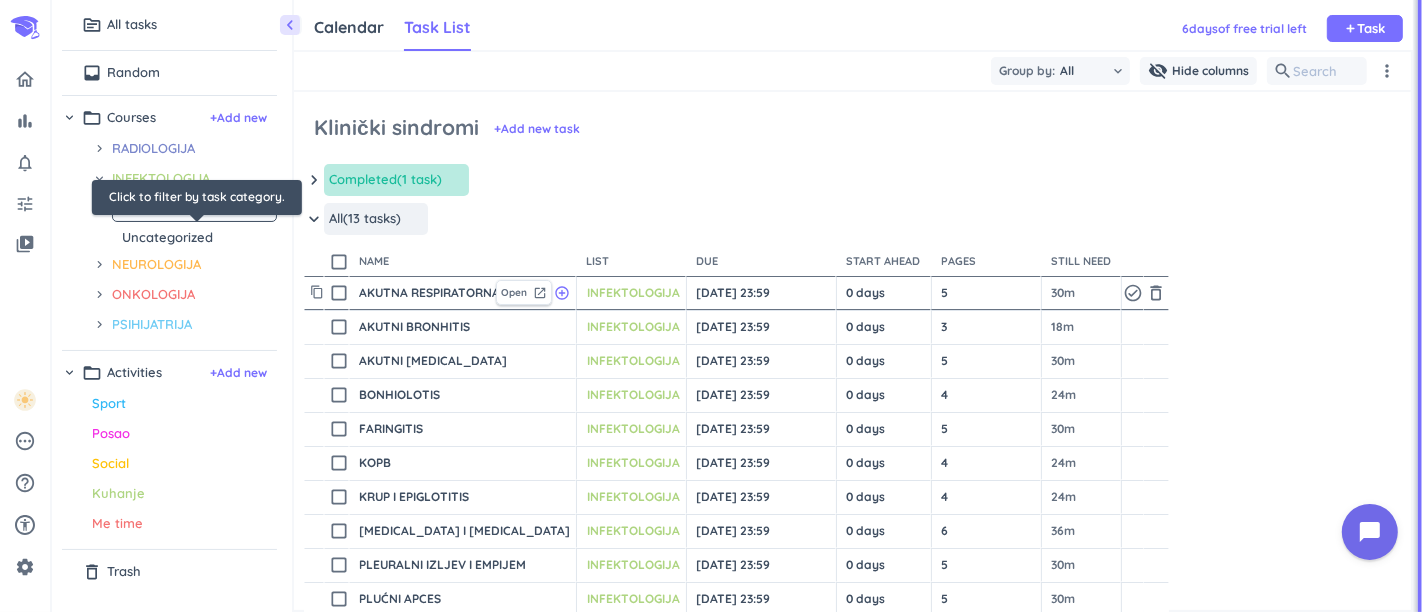 scroll, scrollTop: 8, scrollLeft: 8, axis: both 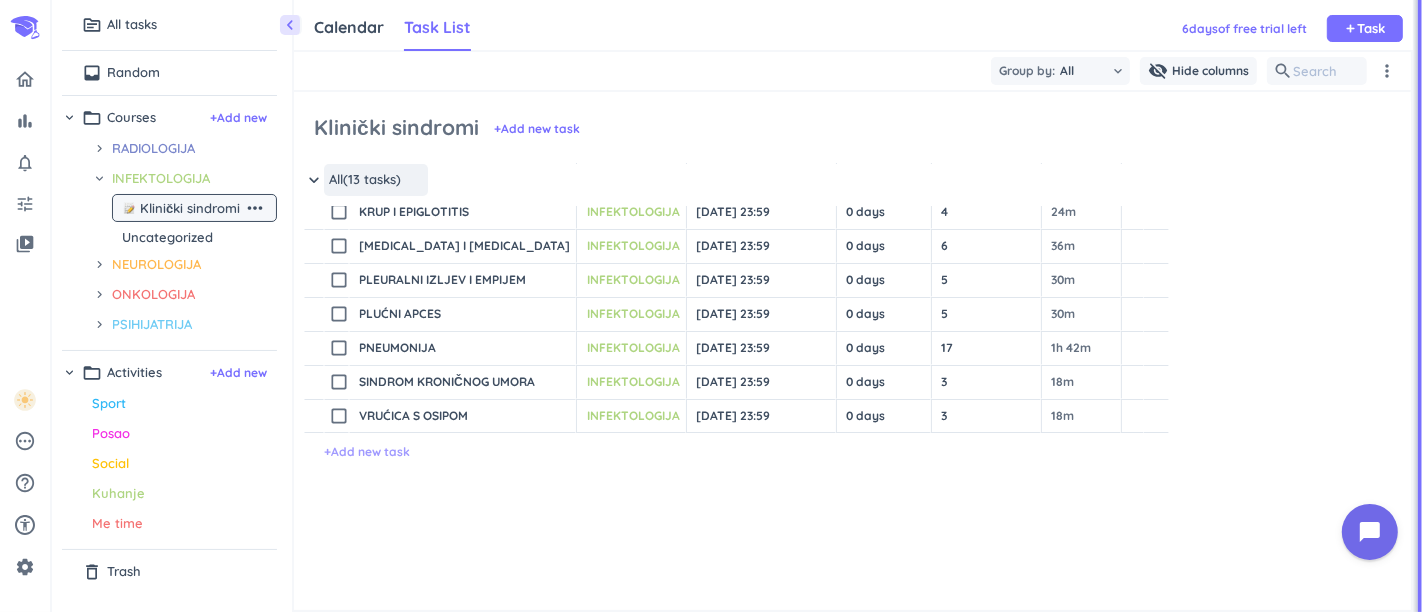 click on "+  Add new task" at bounding box center (367, 452) 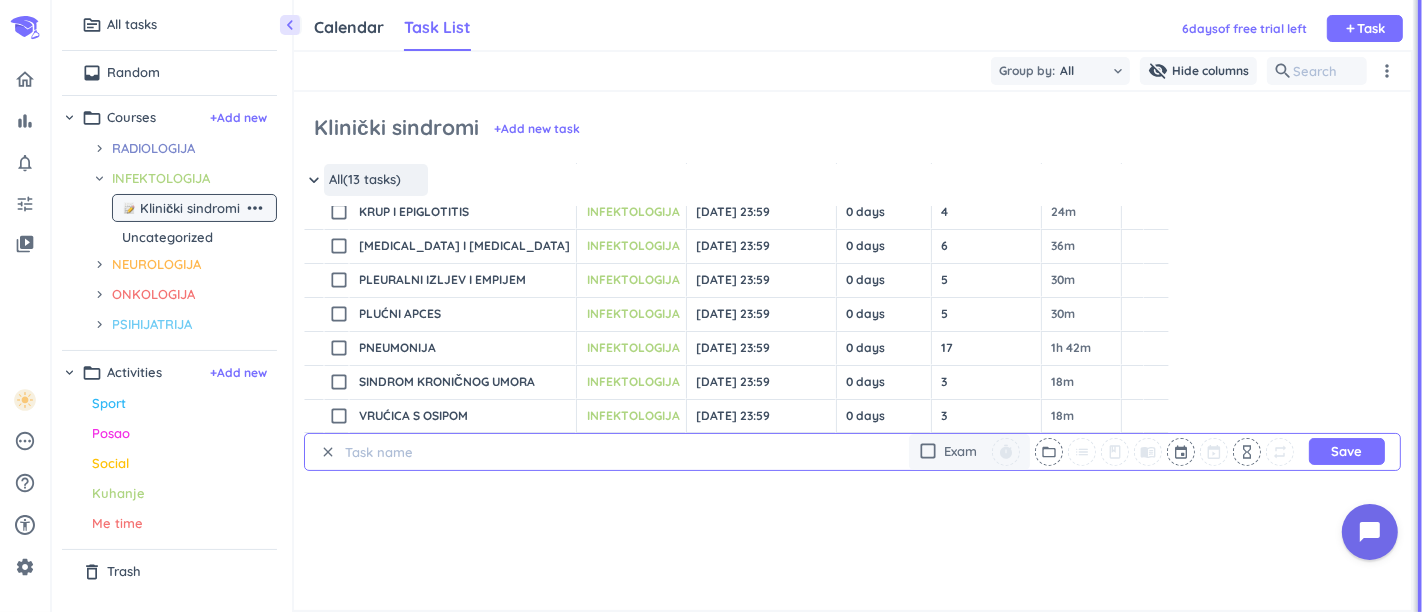 scroll, scrollTop: 285, scrollLeft: 0, axis: vertical 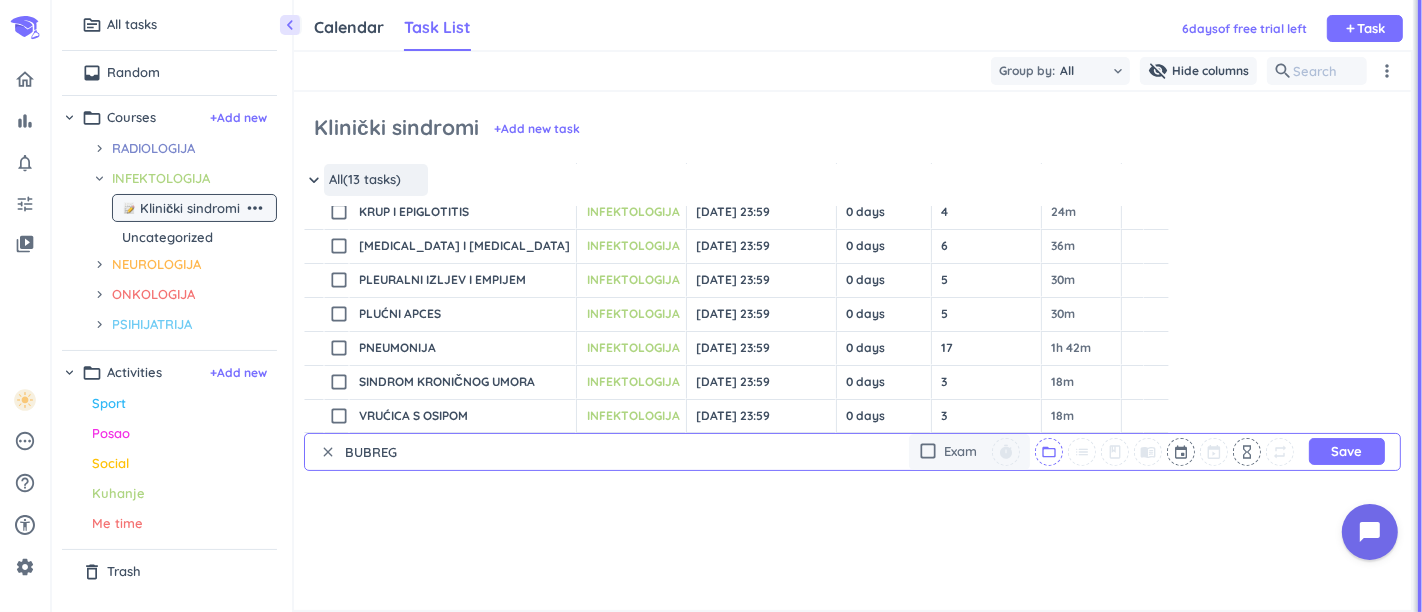 type on "BUBREG" 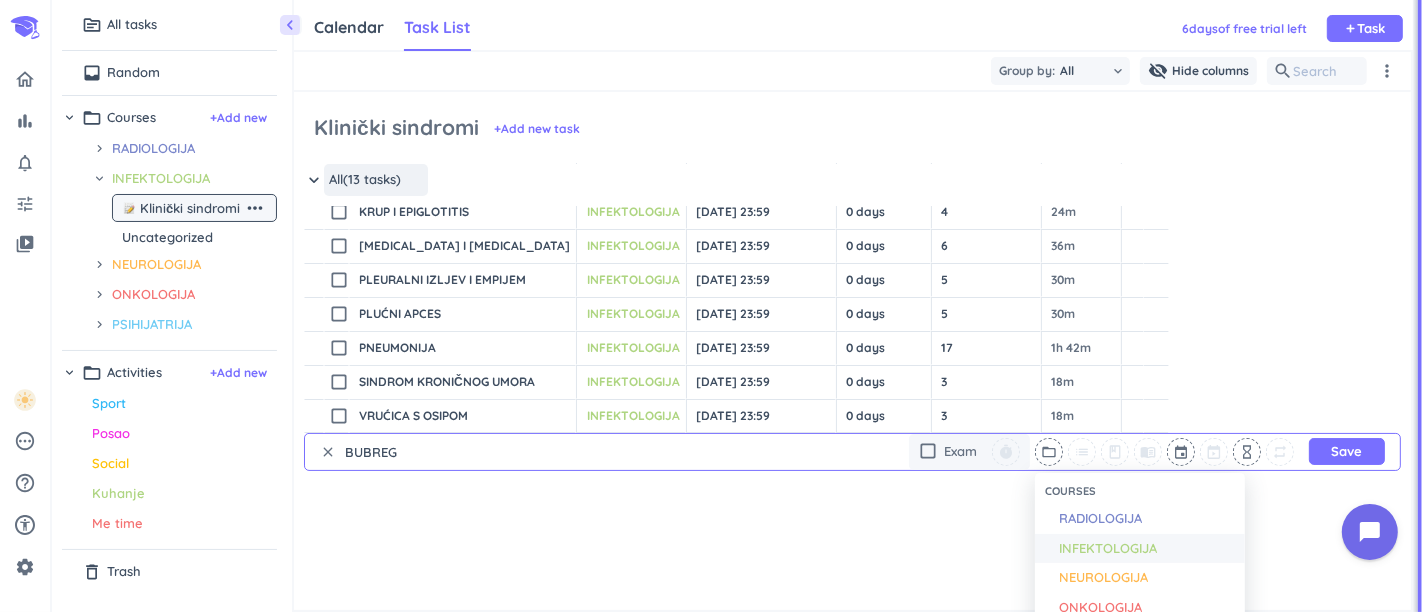 click on "INFEKTOLOGIJA" at bounding box center [1108, 549] 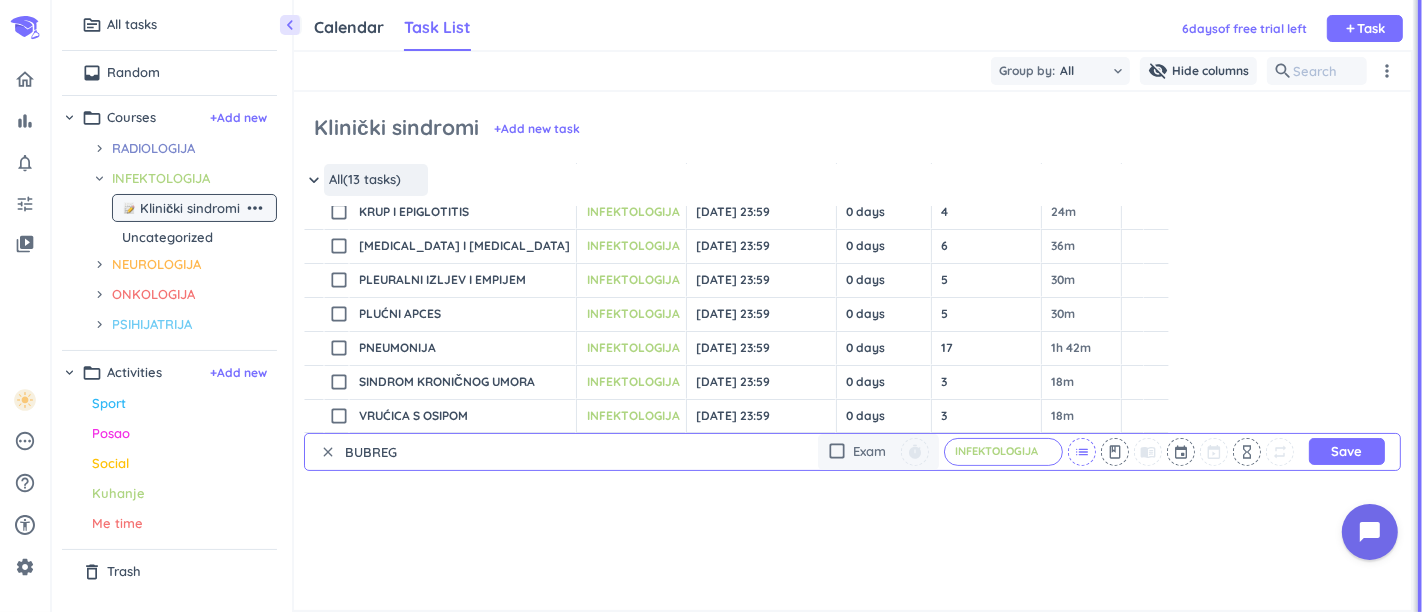 click on "list" at bounding box center (1082, 452) 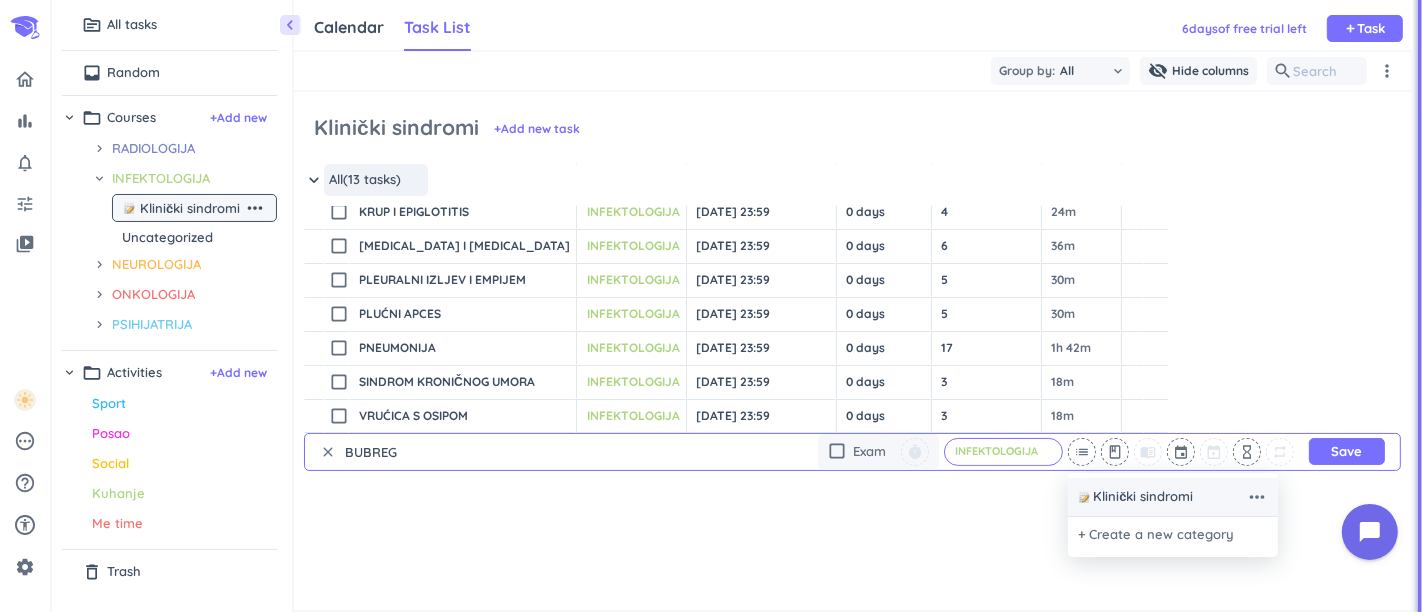 click on "Klinički sindromi" at bounding box center [1143, 497] 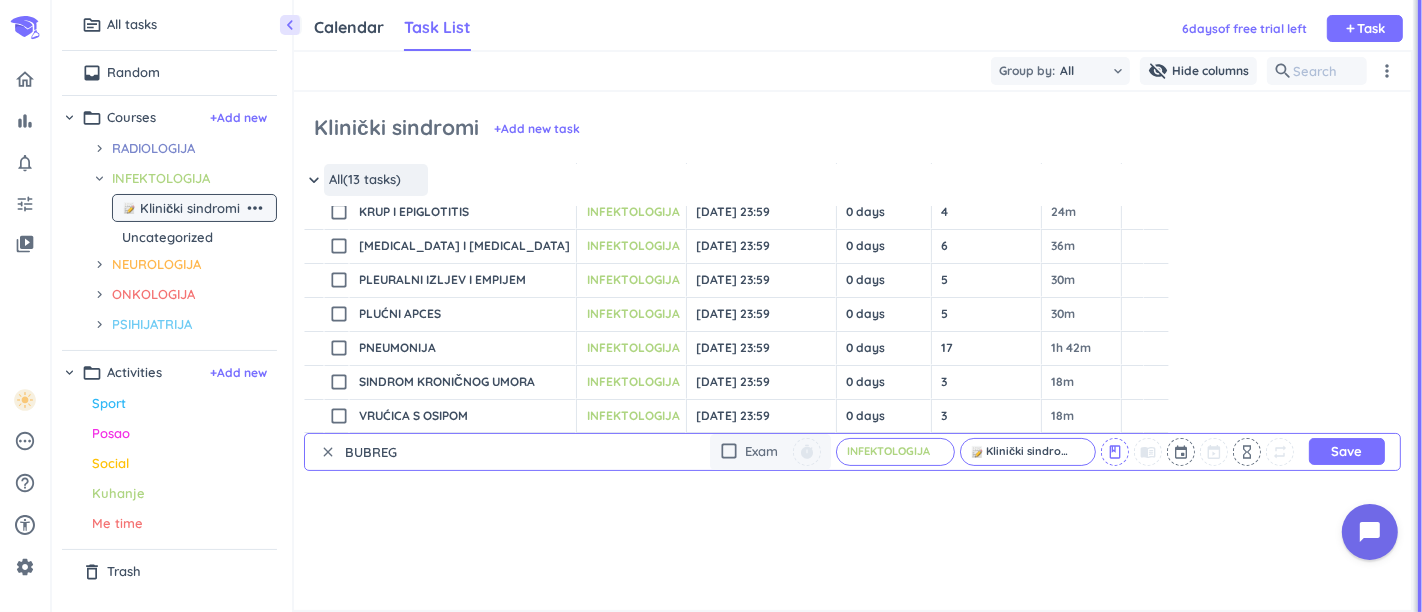 click on "class" at bounding box center [1115, 452] 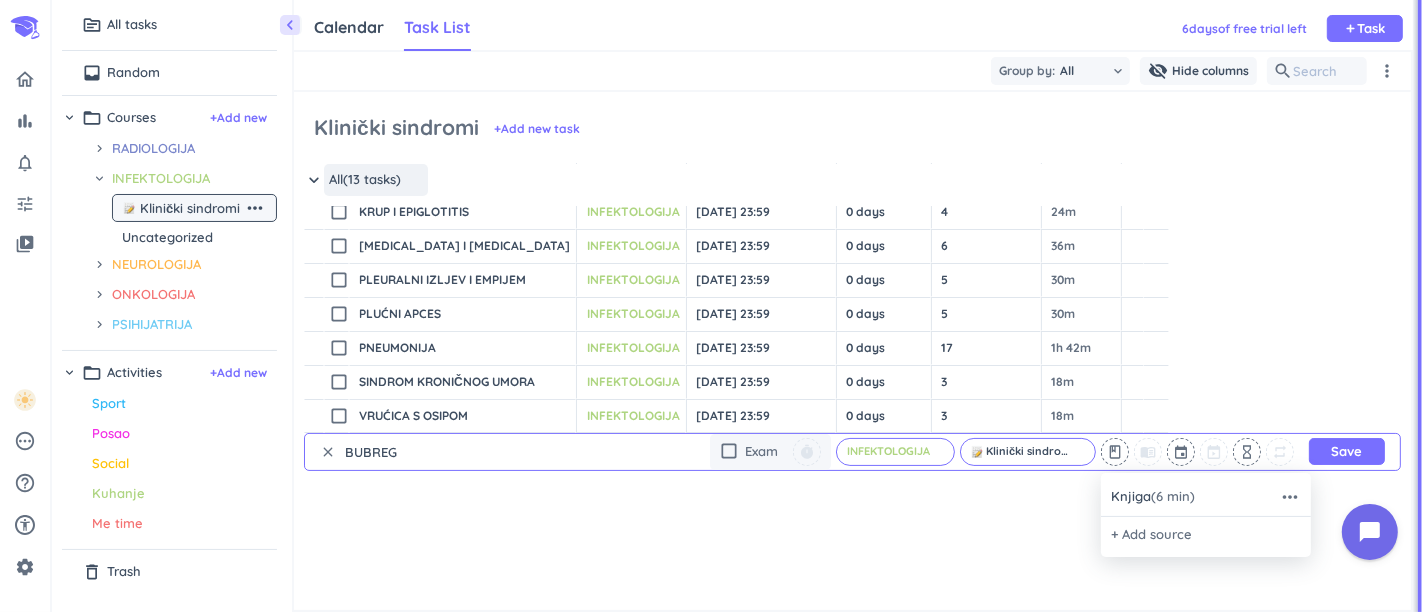 click on "Knjiga  (6 min)" at bounding box center [1153, 497] 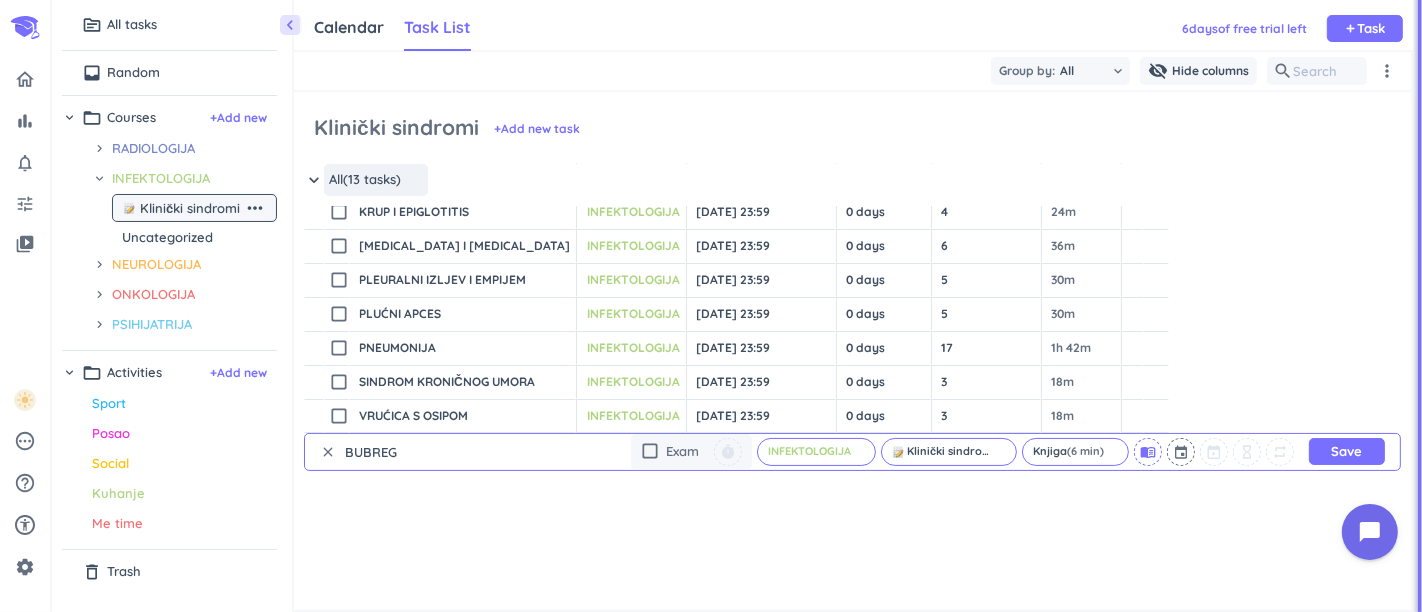 click on "menu_book" at bounding box center (1148, 452) 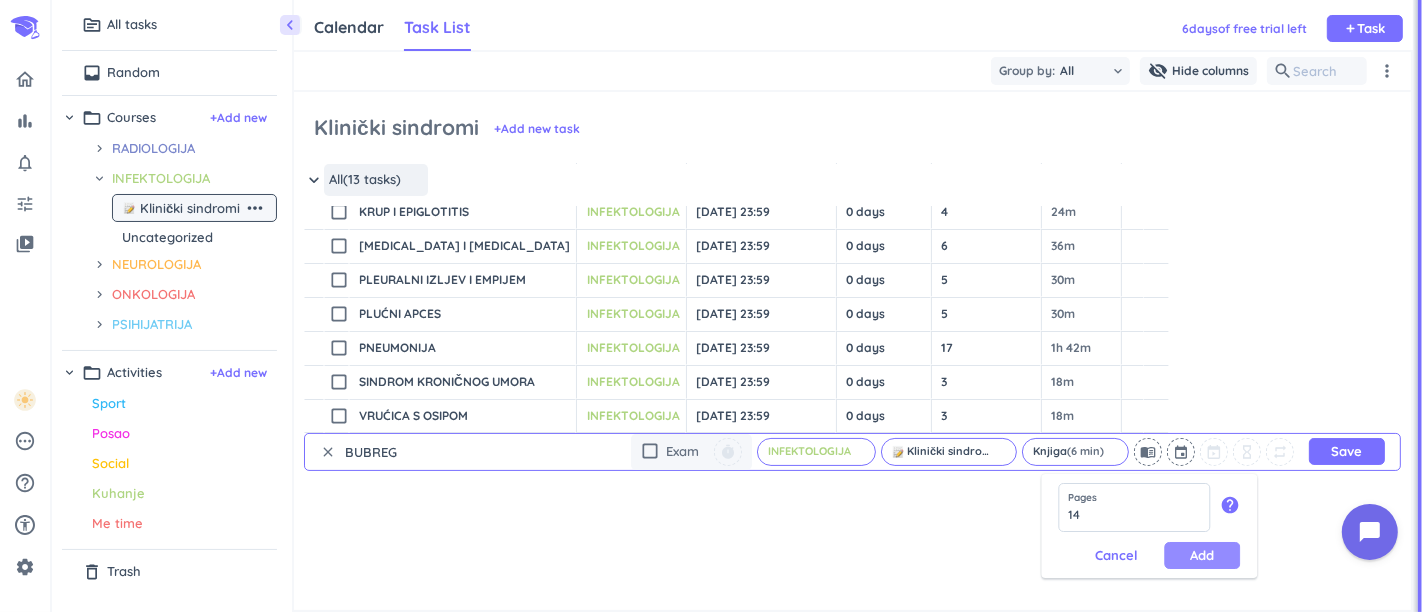 type on "14" 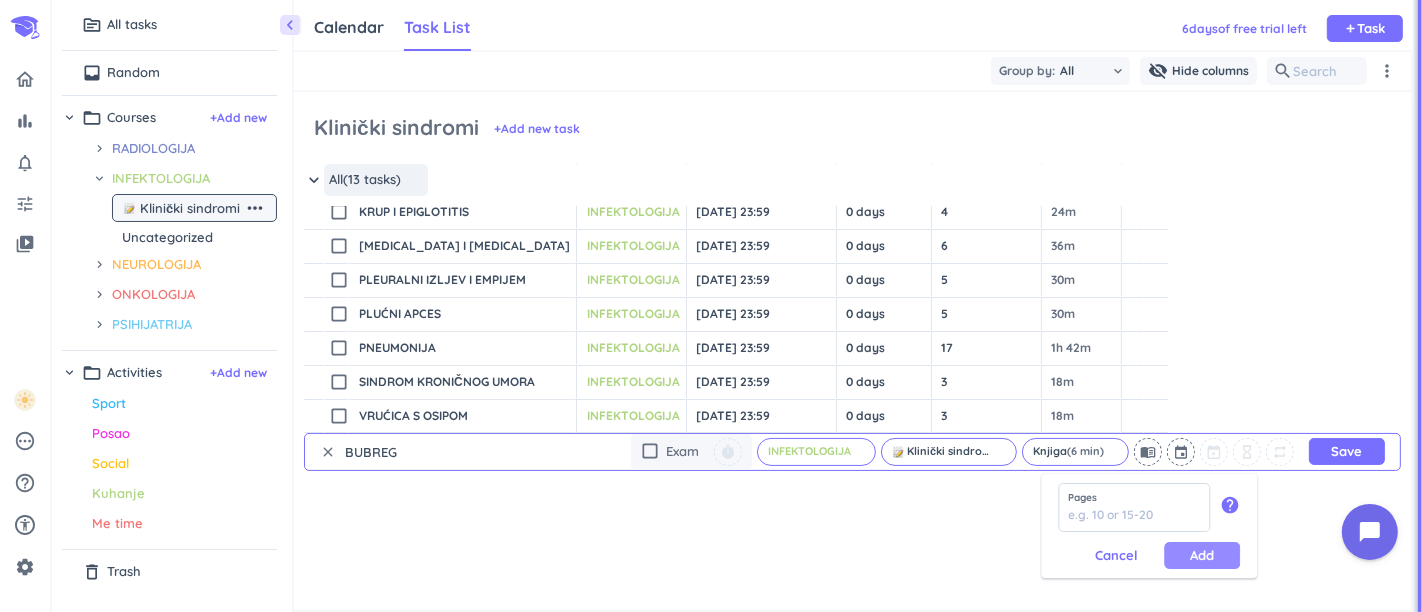 click on "Add" at bounding box center (1202, 555) 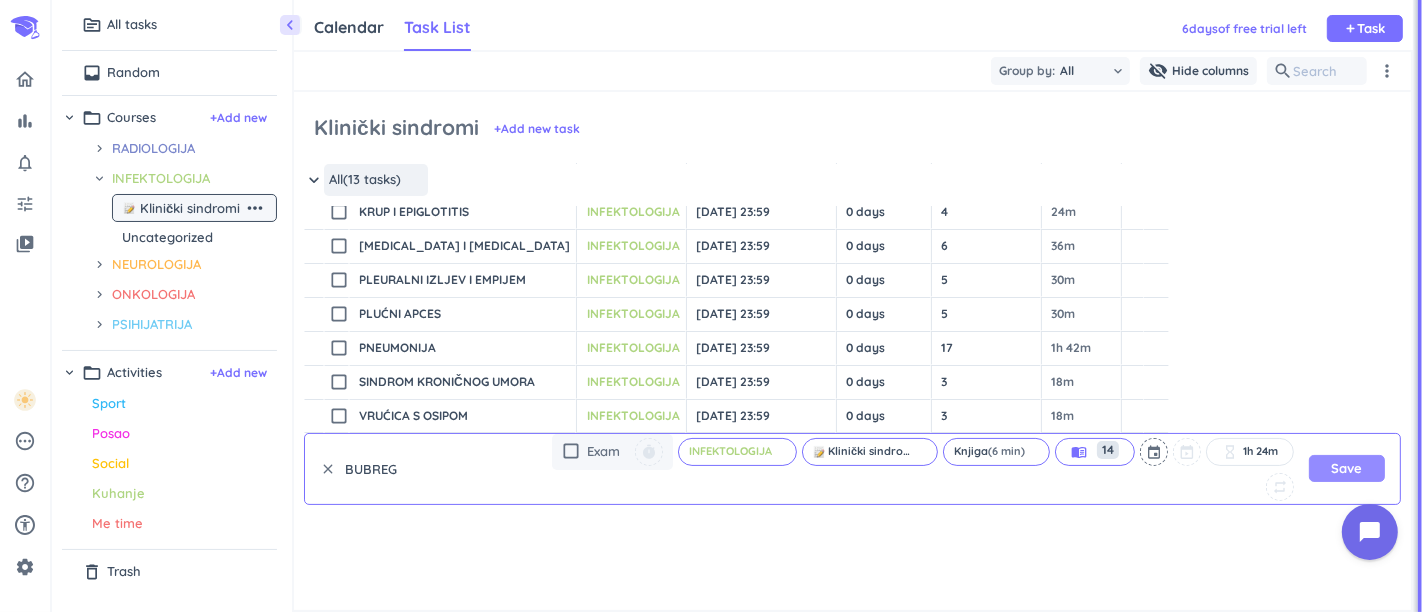 click on "Save" at bounding box center (1347, 468) 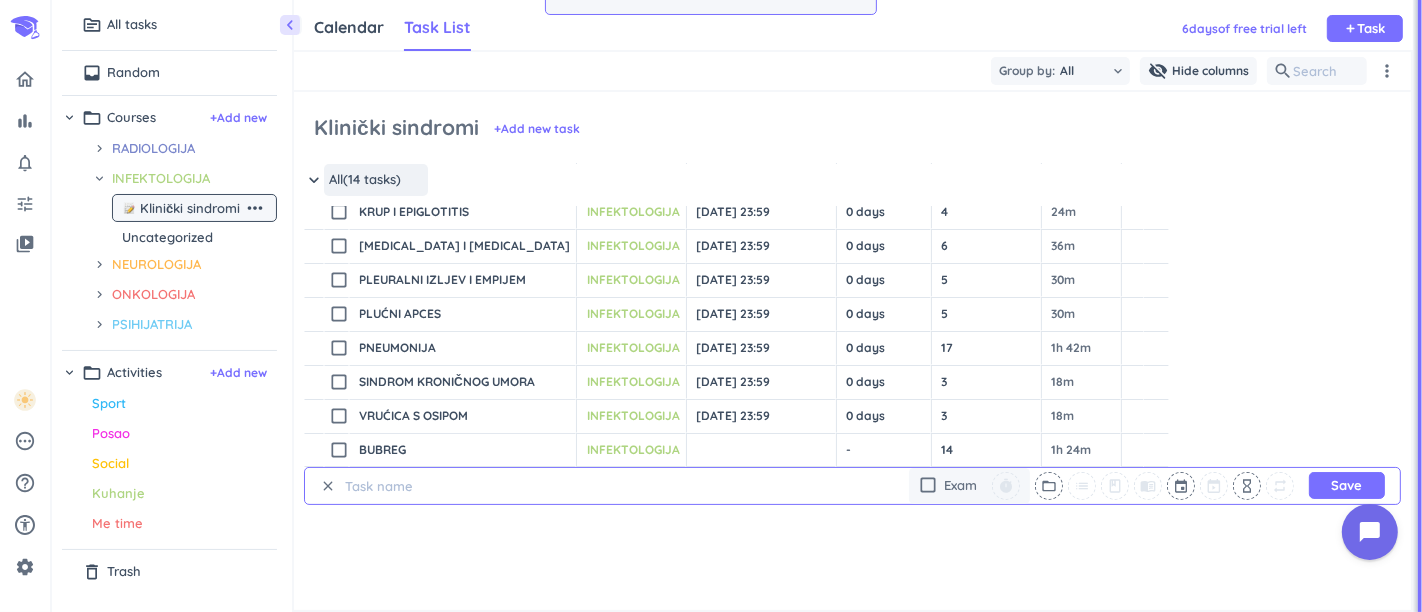 scroll, scrollTop: 0, scrollLeft: 0, axis: both 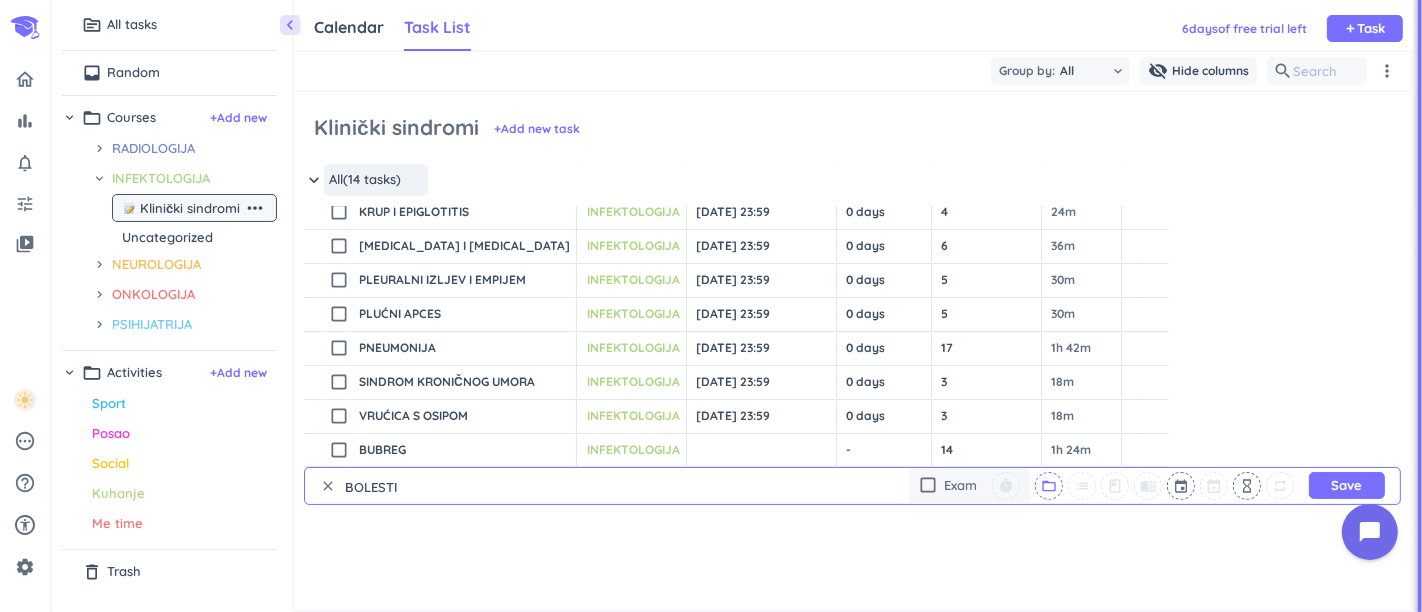 type on "SPOLNO PRENOSIVE BOLESTI" 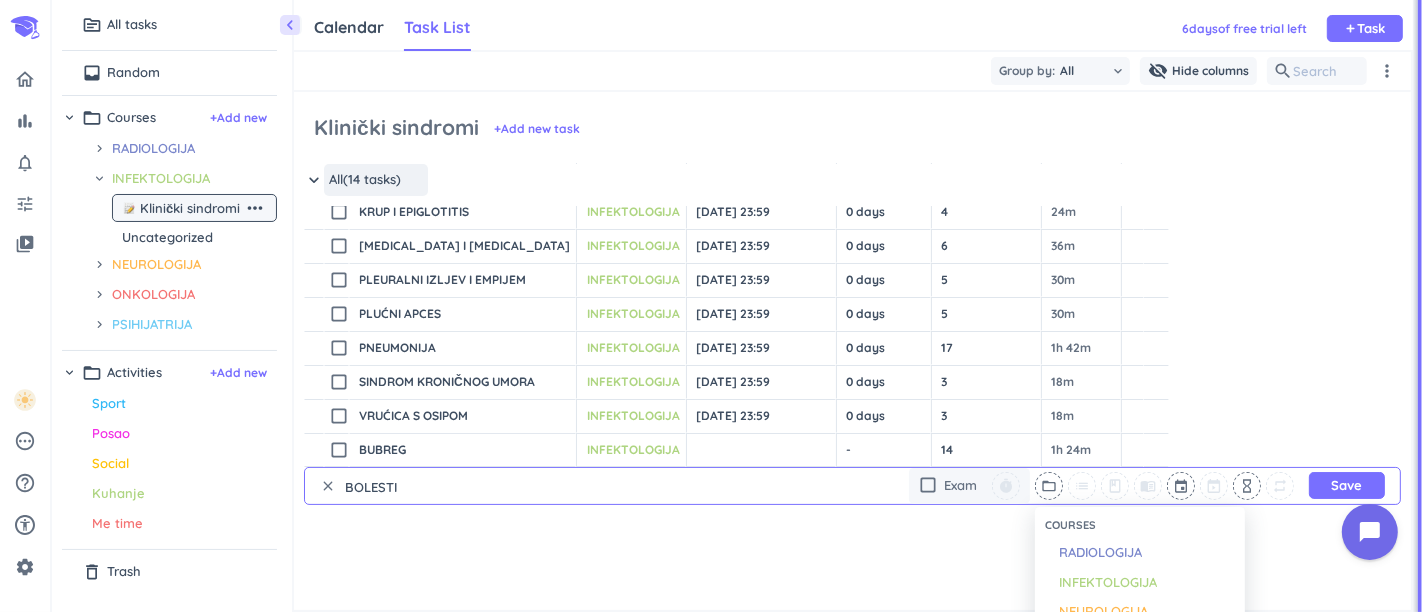 scroll, scrollTop: 0, scrollLeft: 0, axis: both 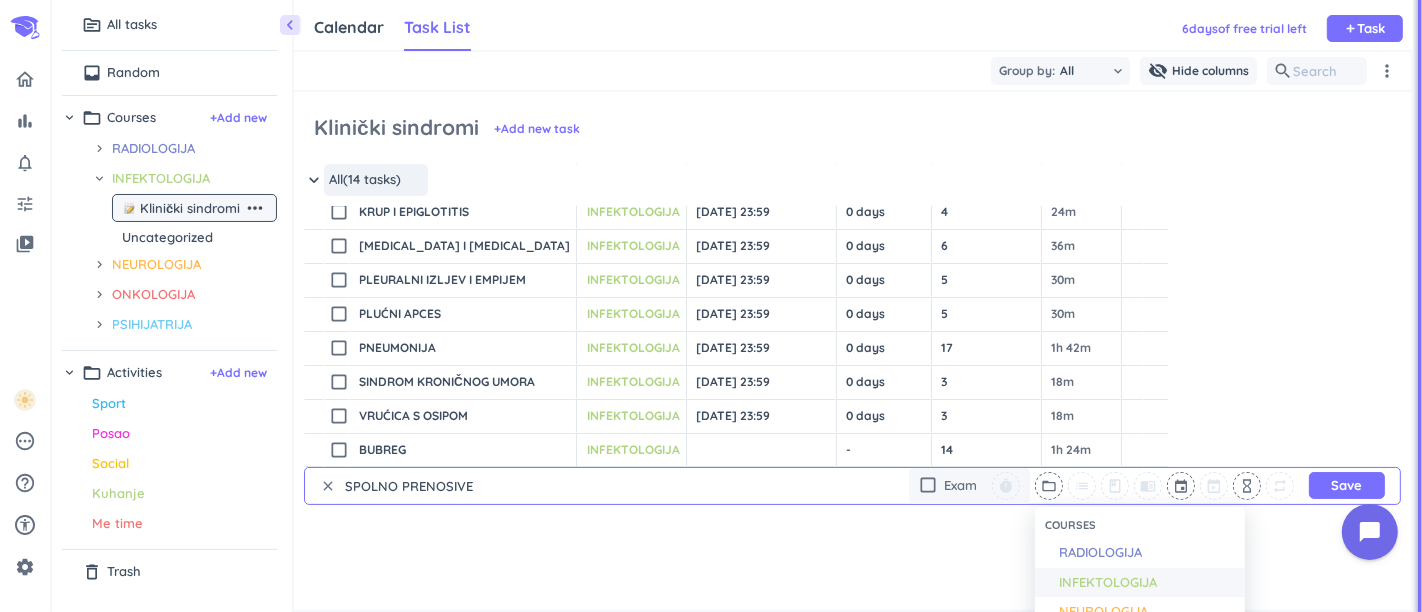 click on "INFEKTOLOGIJA" at bounding box center (1108, 583) 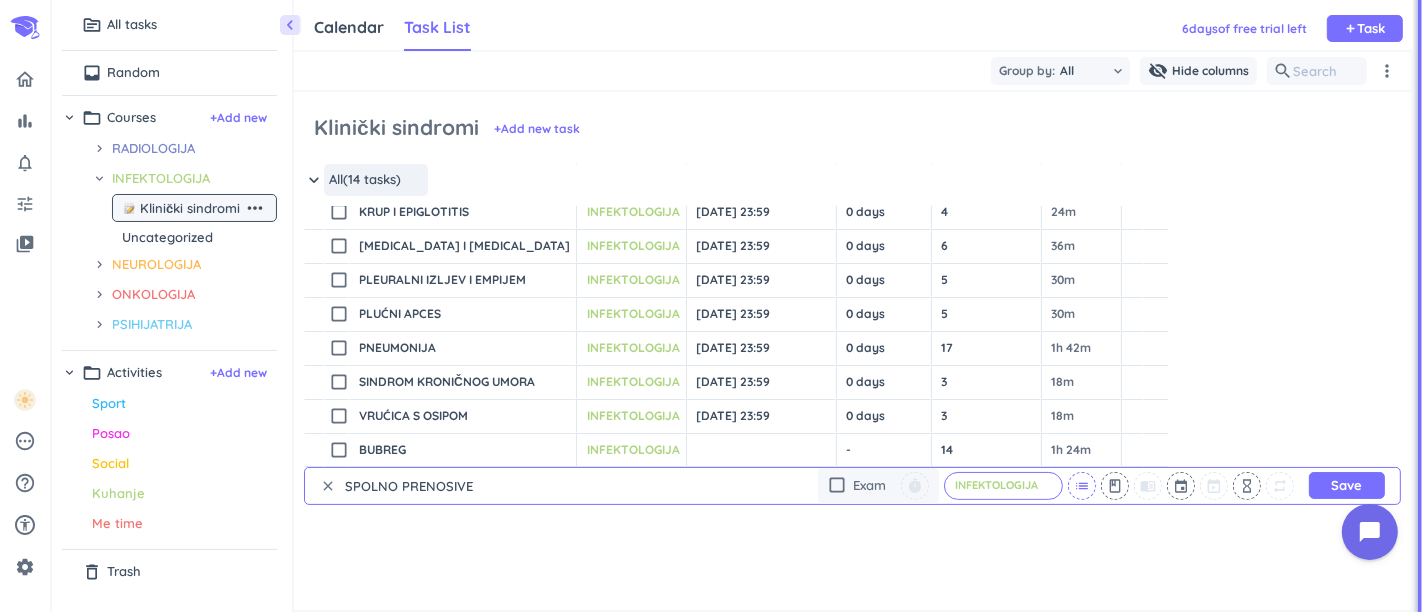 click on "list" at bounding box center [1082, 486] 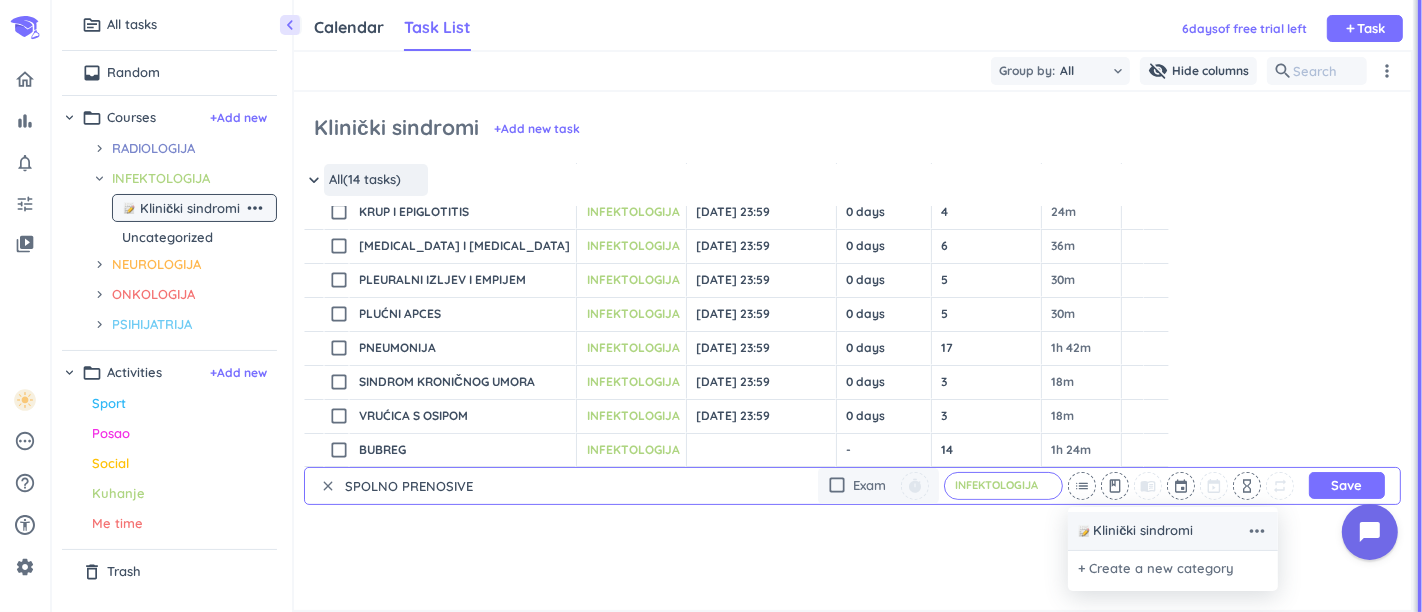 click on "Klinički sindromi" at bounding box center [1143, 531] 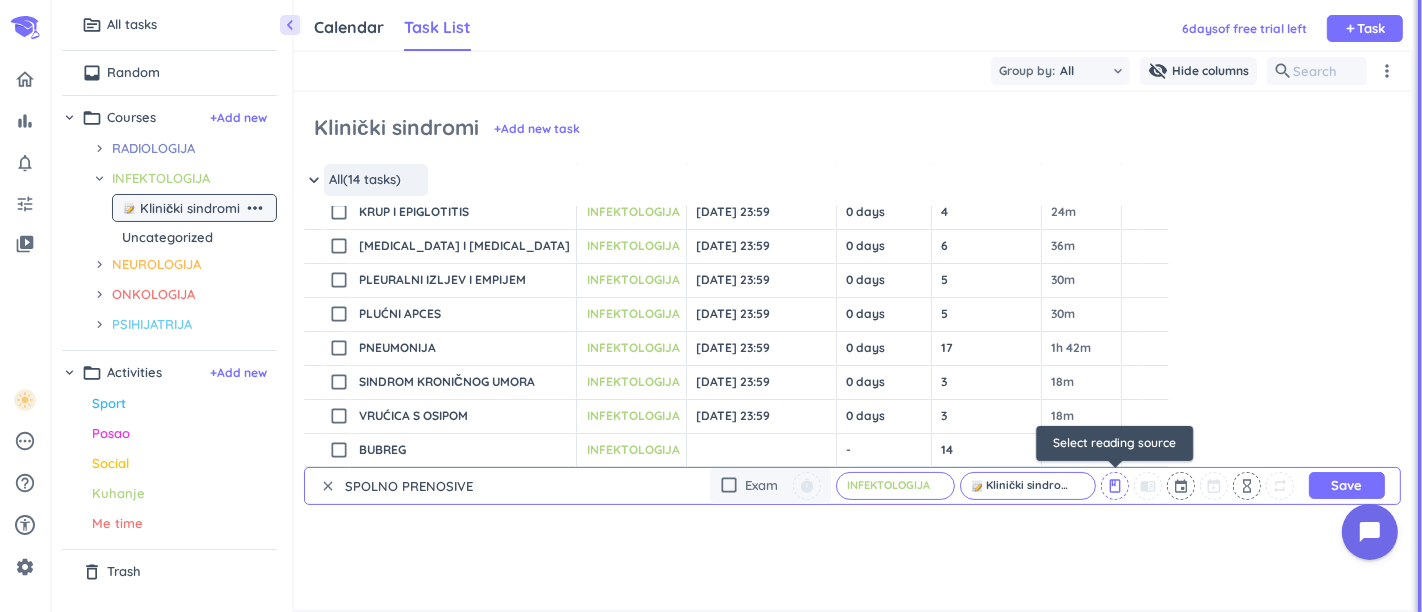 click on "class" at bounding box center [1115, 486] 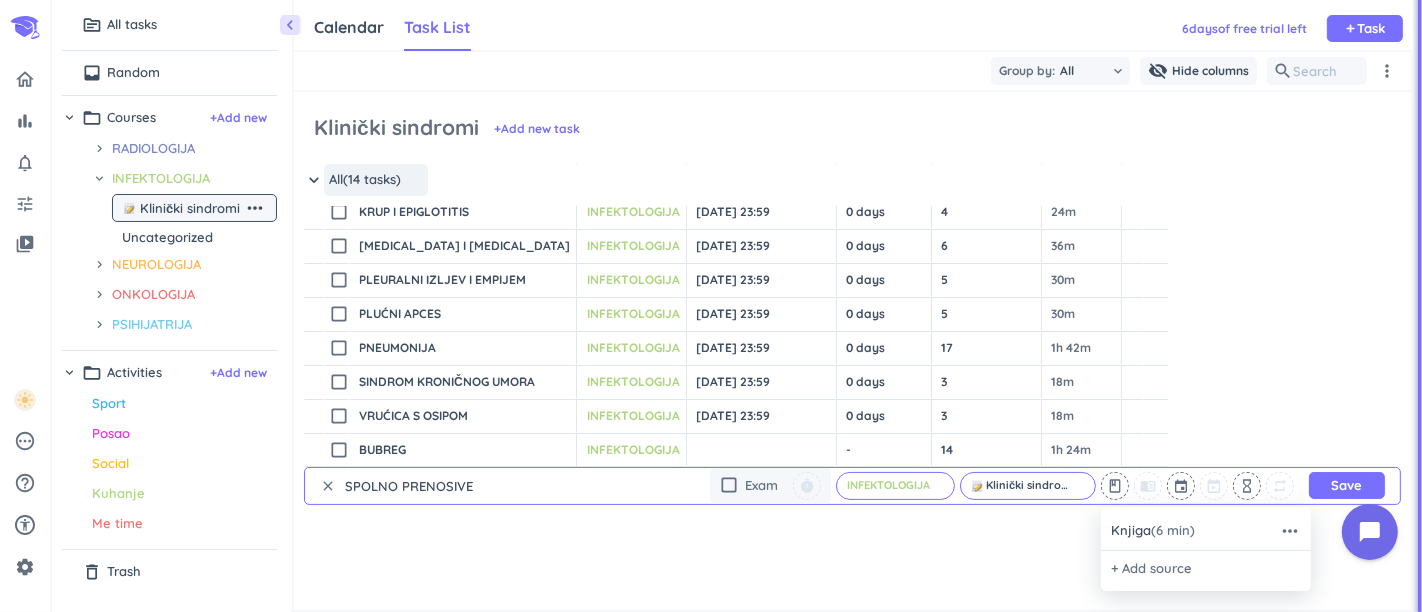 click on "Knjiga  (6 min)" at bounding box center (1153, 531) 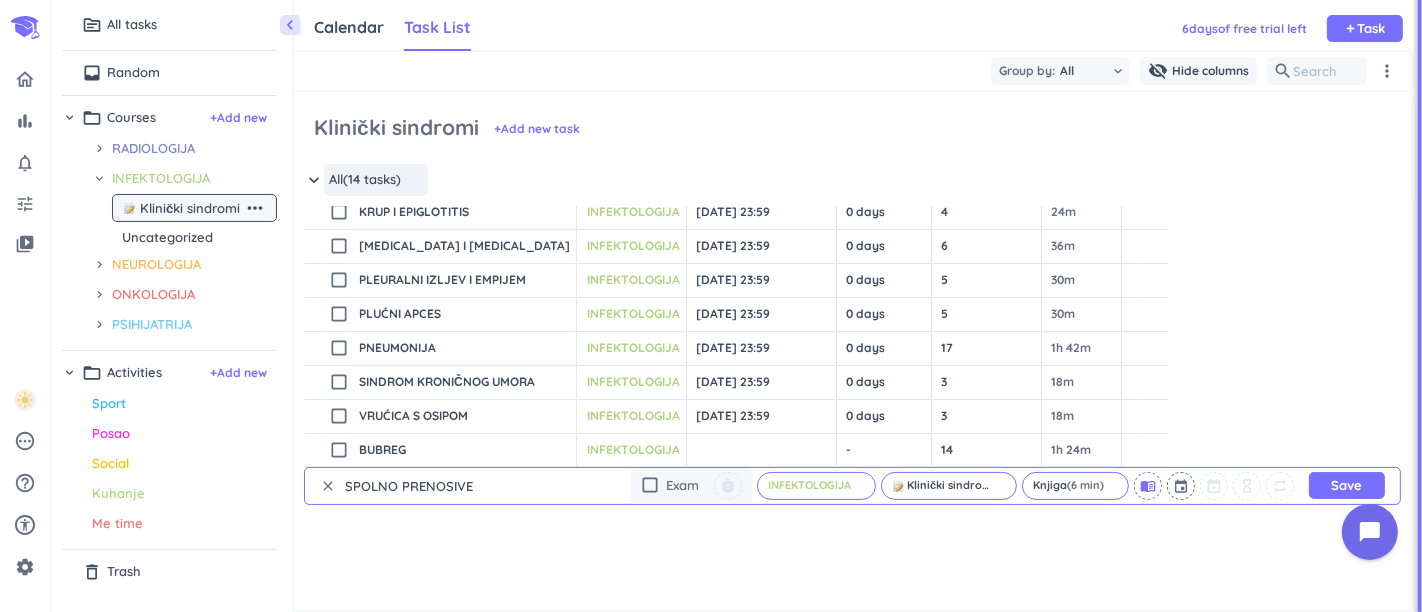click on "menu_book" at bounding box center (1148, 486) 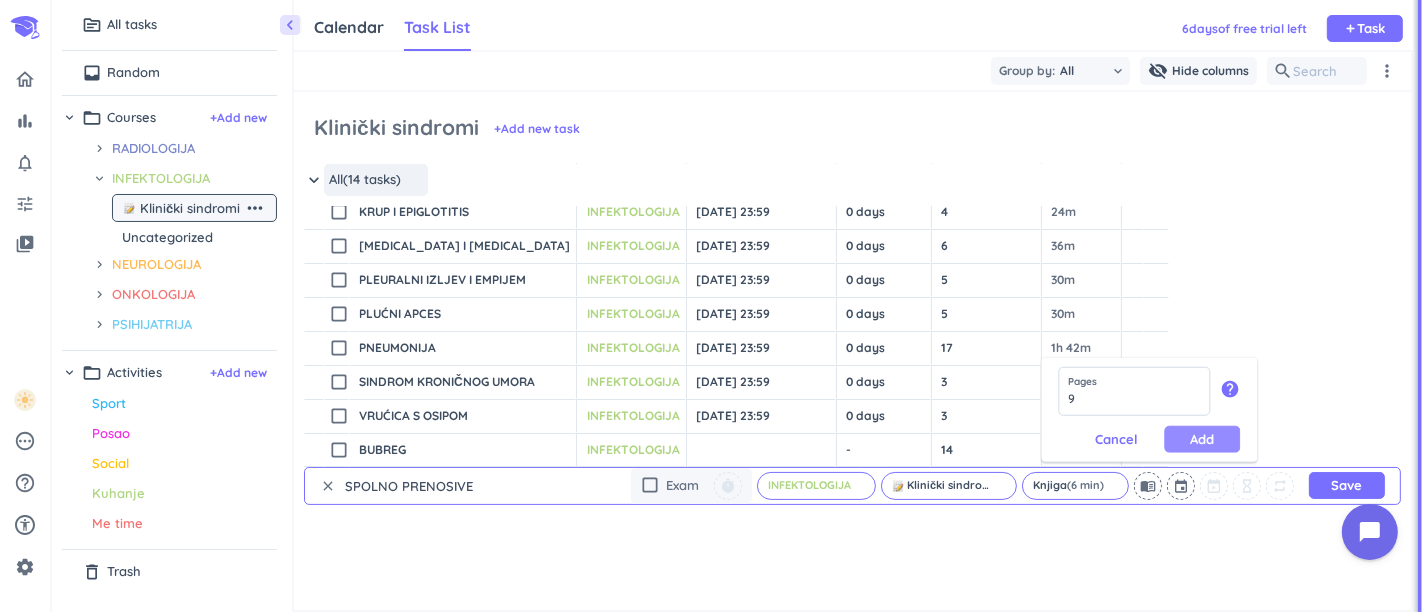 type on "9" 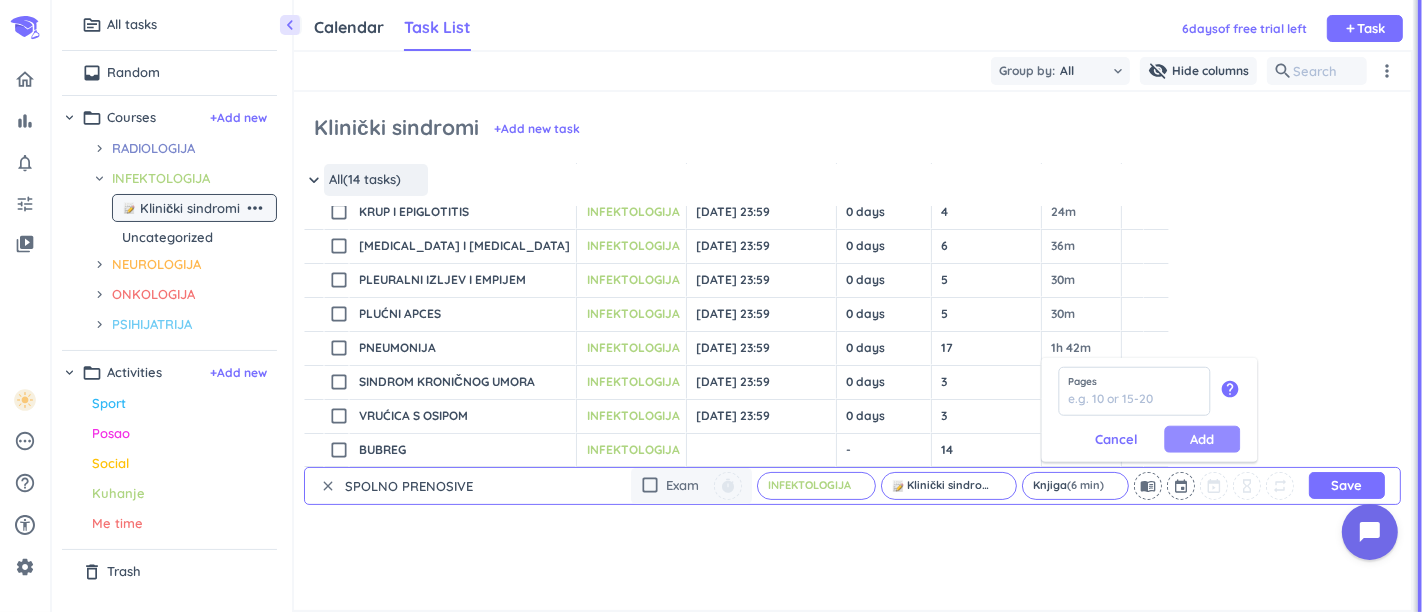 click on "Add" at bounding box center [1202, 439] 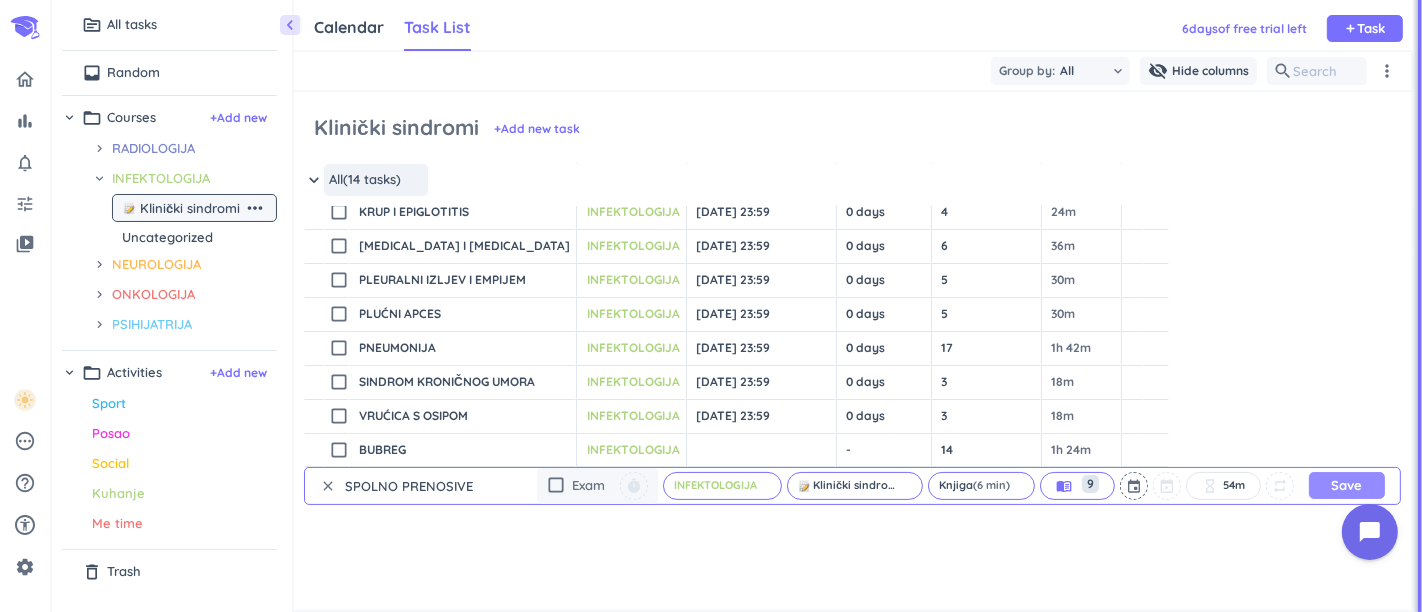 click on "Save" at bounding box center (1347, 485) 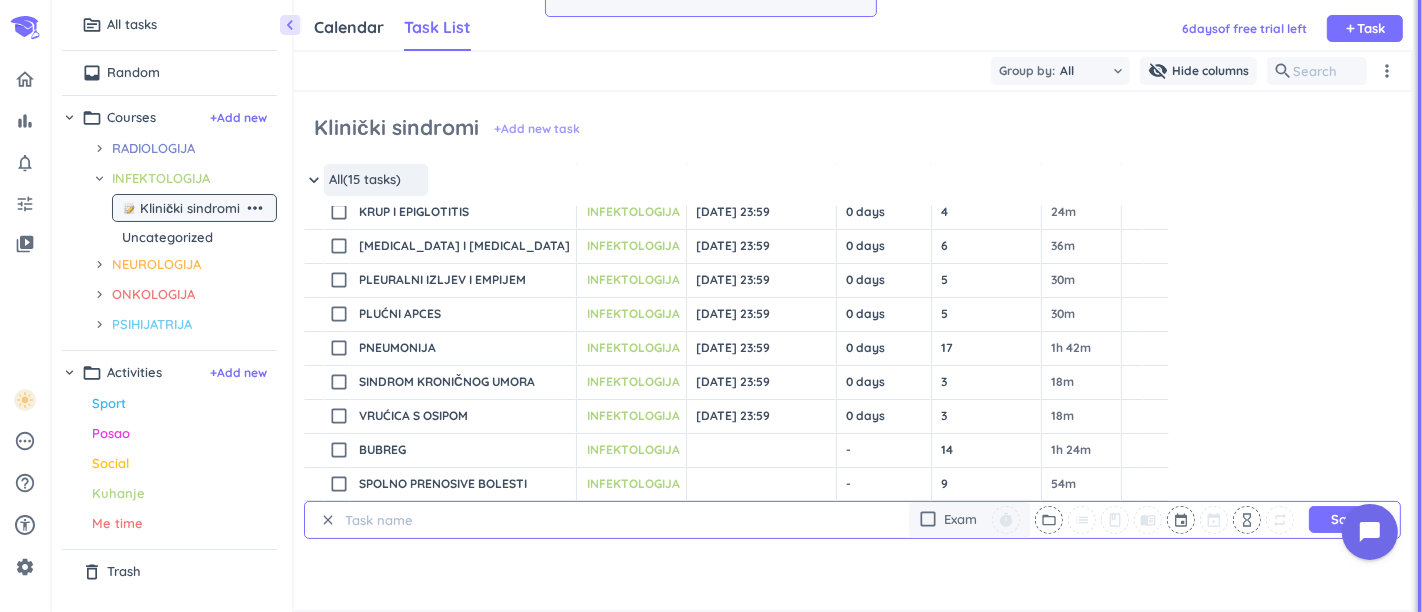 scroll, scrollTop: 0, scrollLeft: 0, axis: both 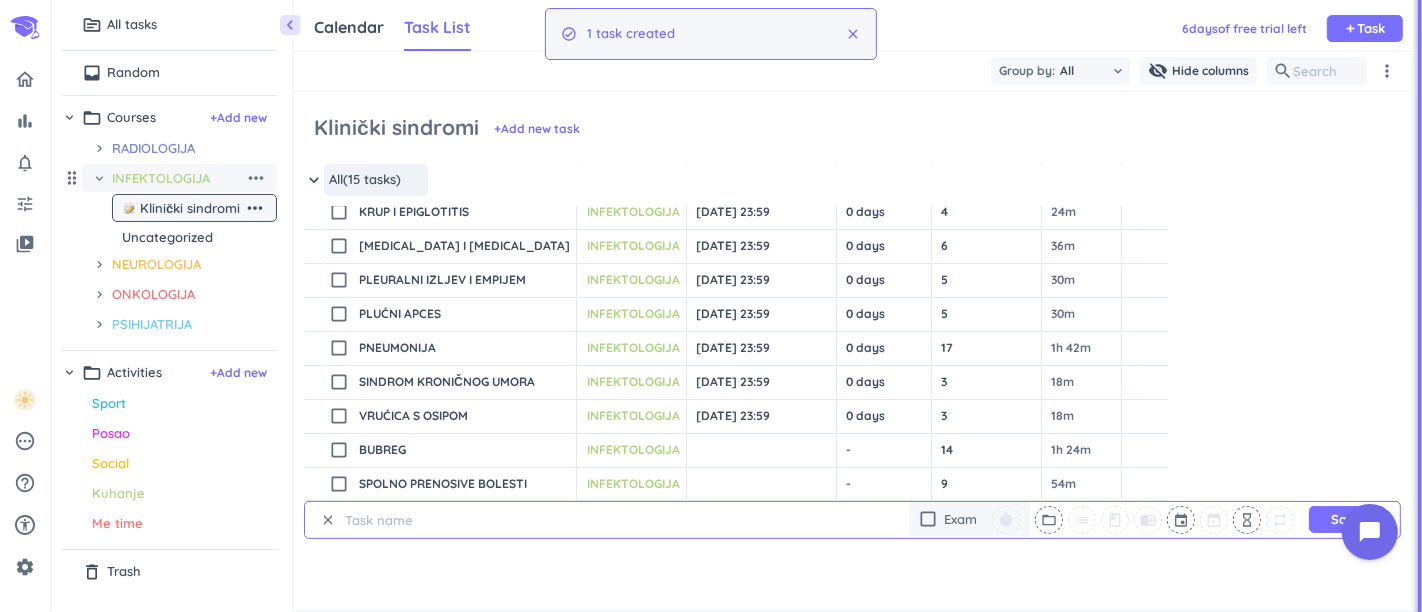 click on "INFEKTOLOGIJA" at bounding box center [178, 178] 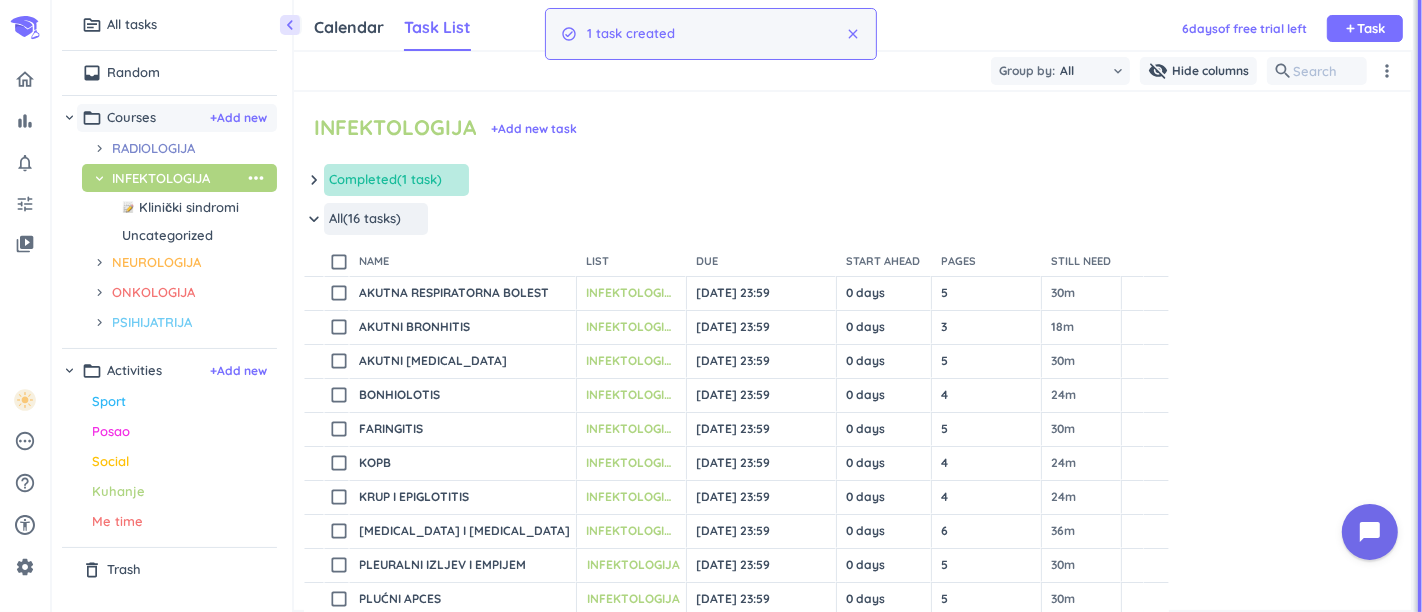 click on "+  Add new task" at bounding box center (367, 839) 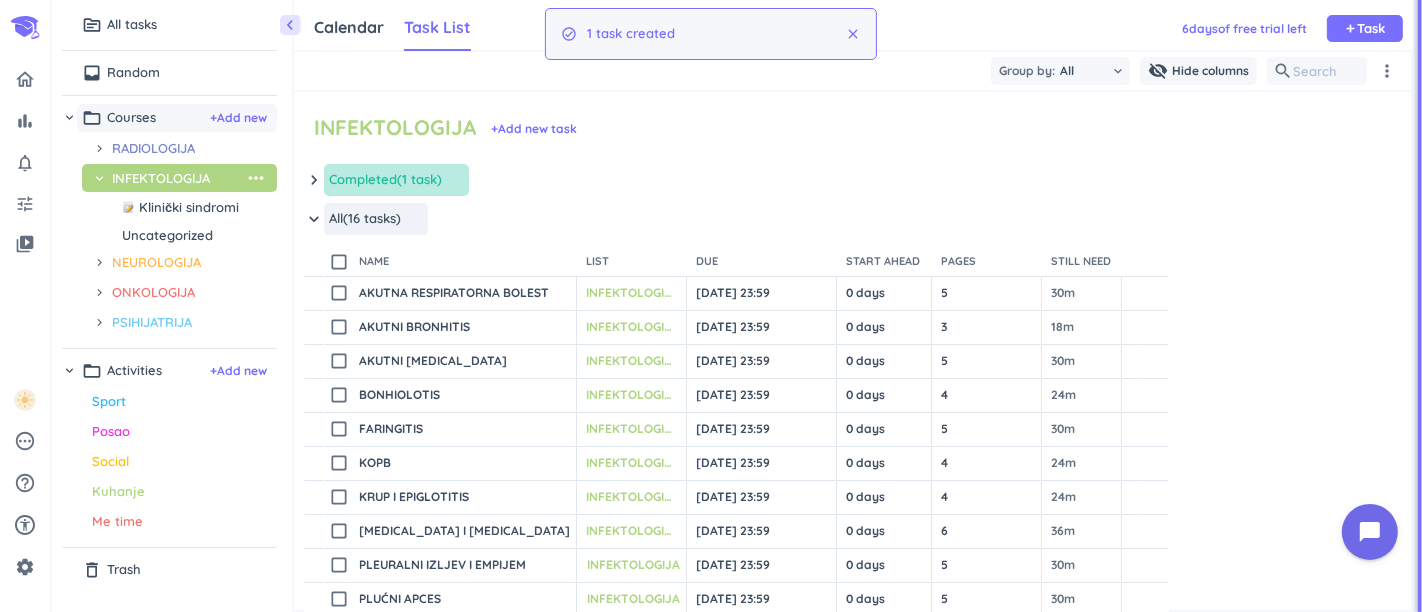 scroll, scrollTop: 387, scrollLeft: 0, axis: vertical 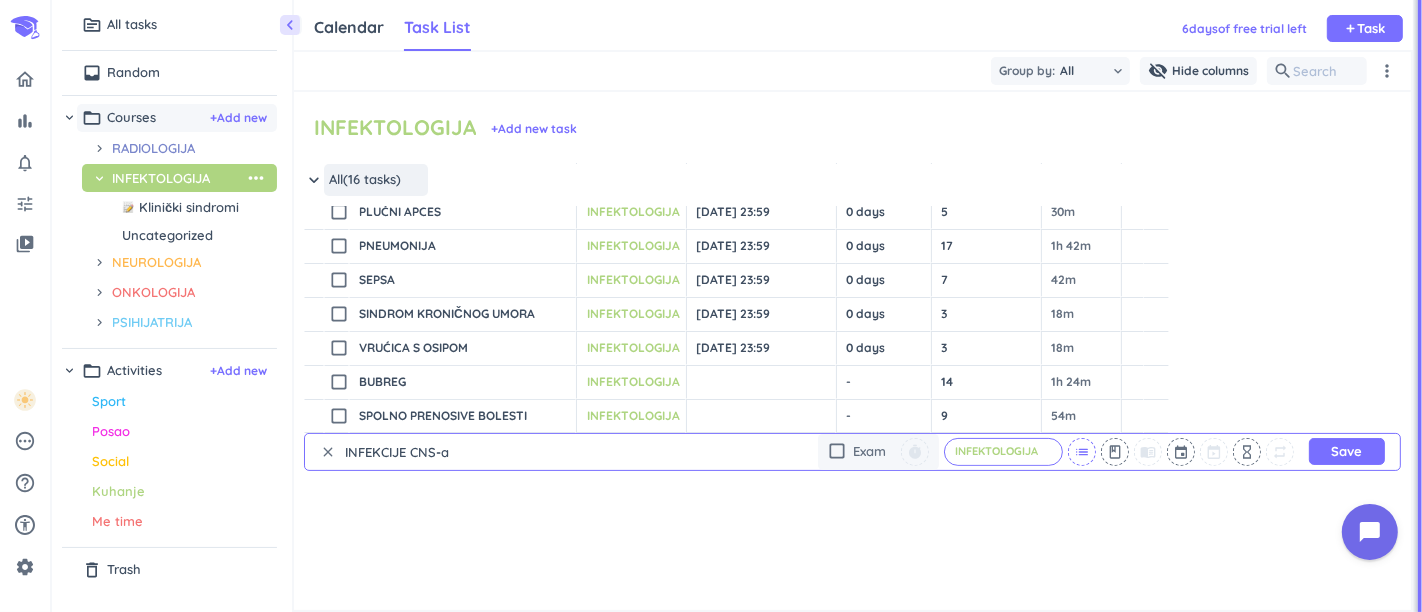 type on "INFEKCIJE CNS-a" 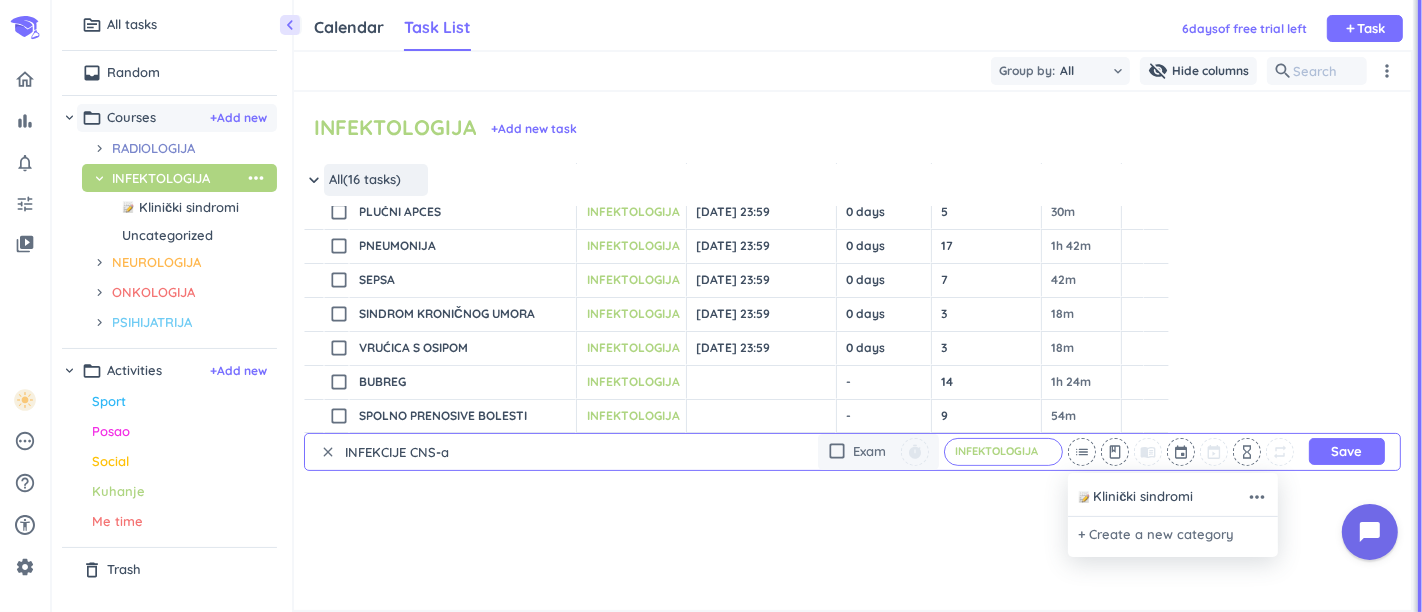 click at bounding box center [711, 306] 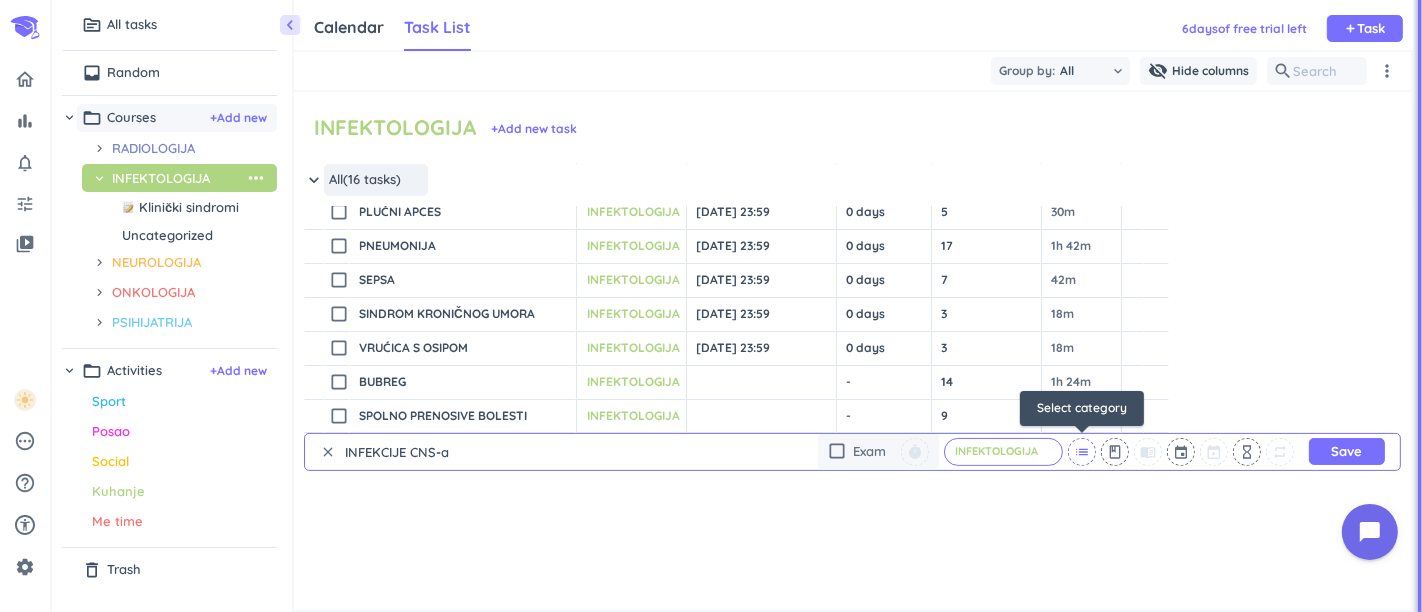 click on "list" at bounding box center [1082, 452] 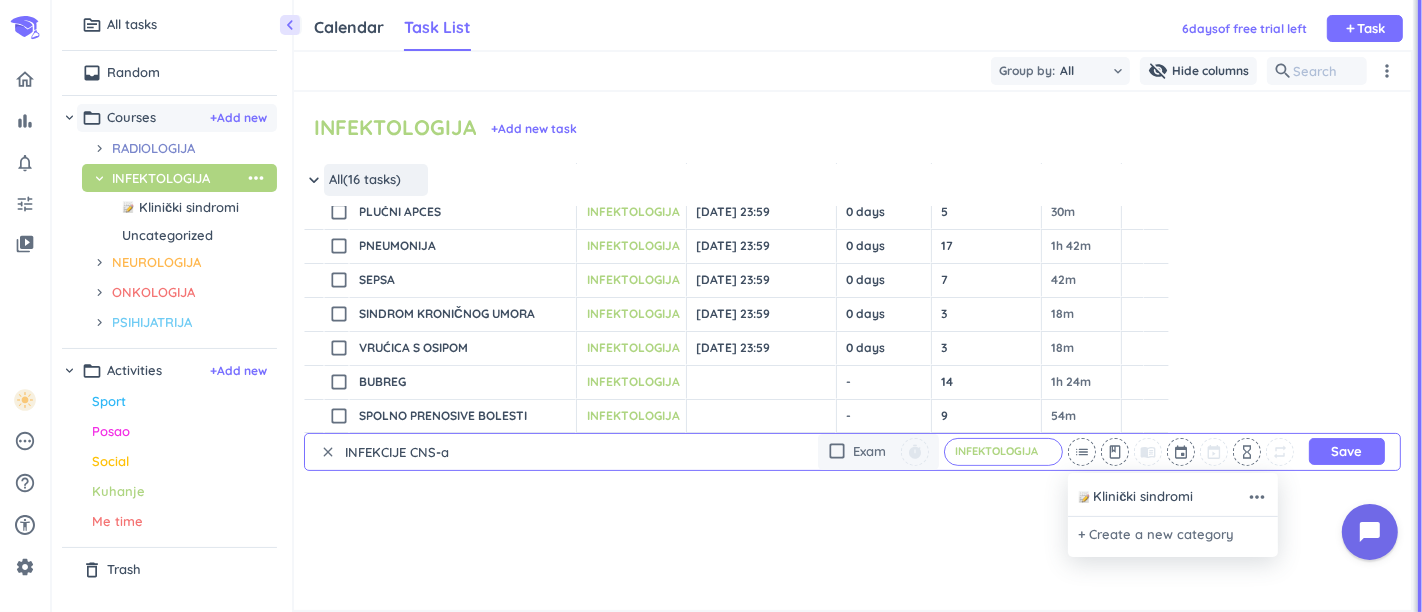 click at bounding box center [1084, 497] 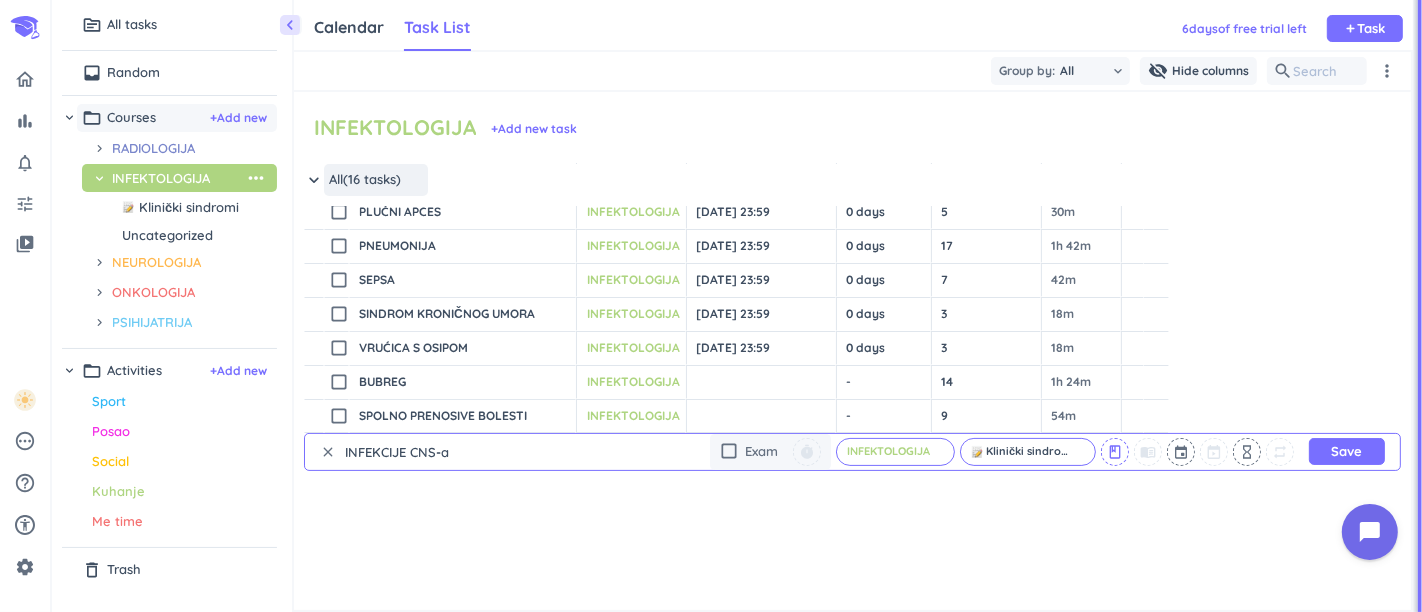 click on "class" at bounding box center (1115, 452) 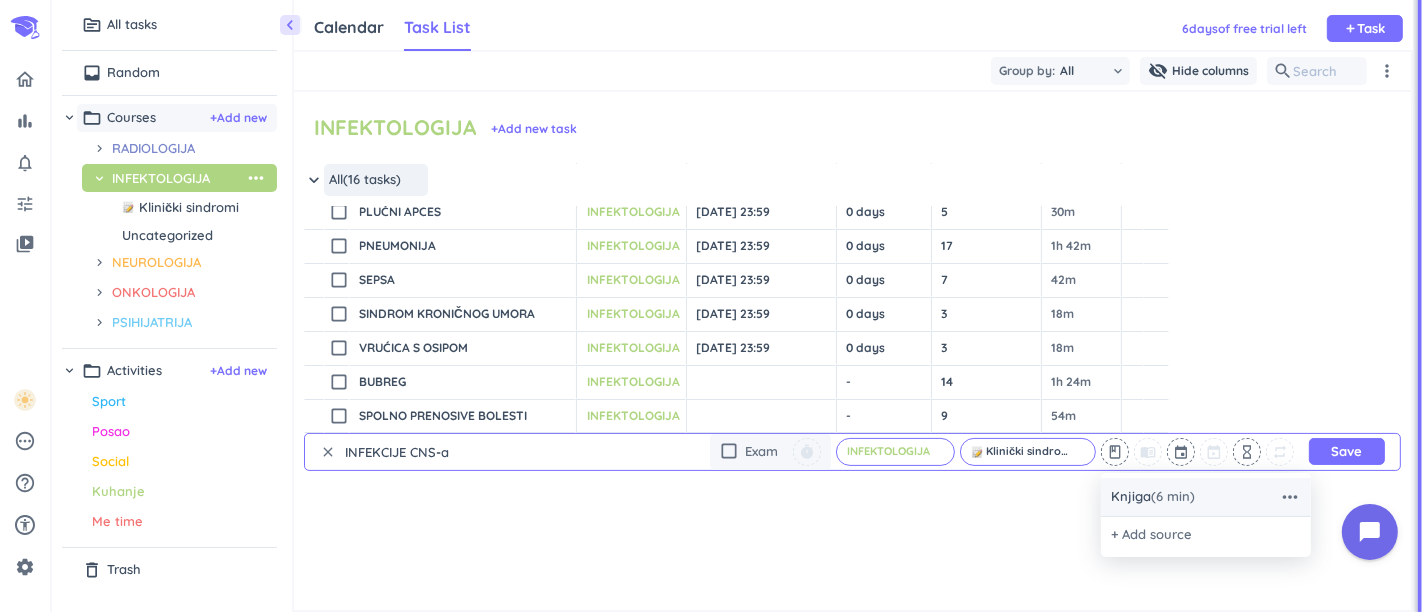 click on "Knjiga  (6 min)" at bounding box center [1153, 497] 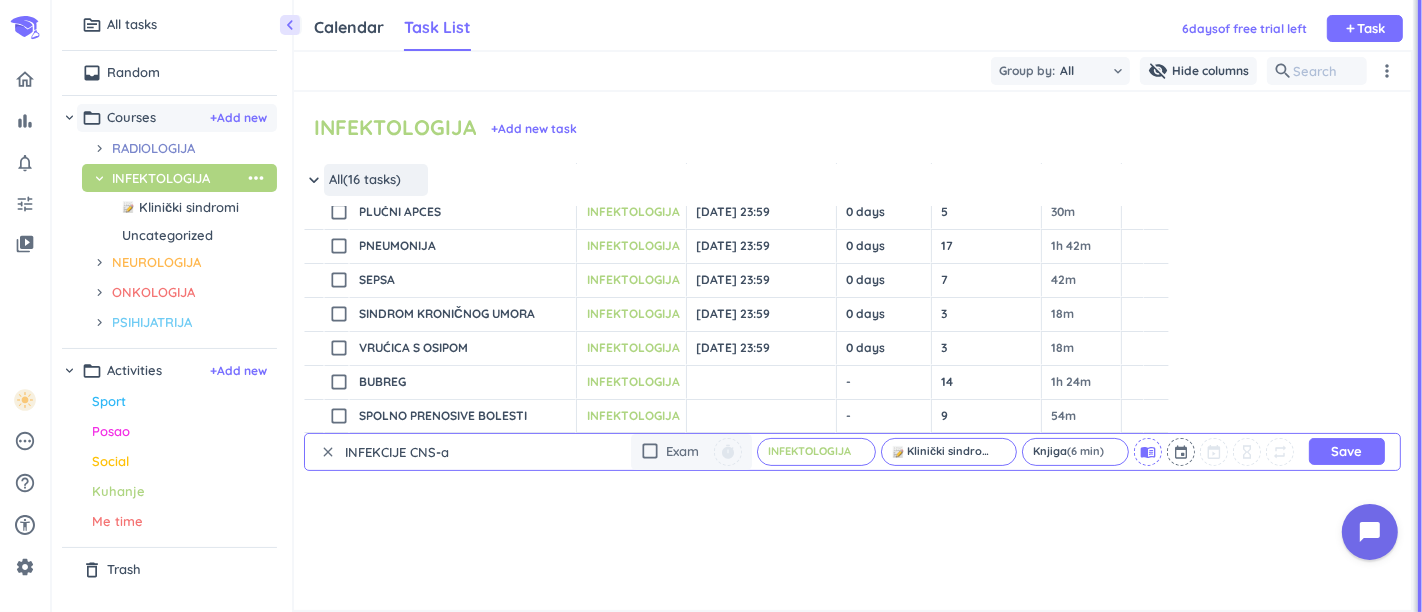 click on "menu_book" at bounding box center [1148, 452] 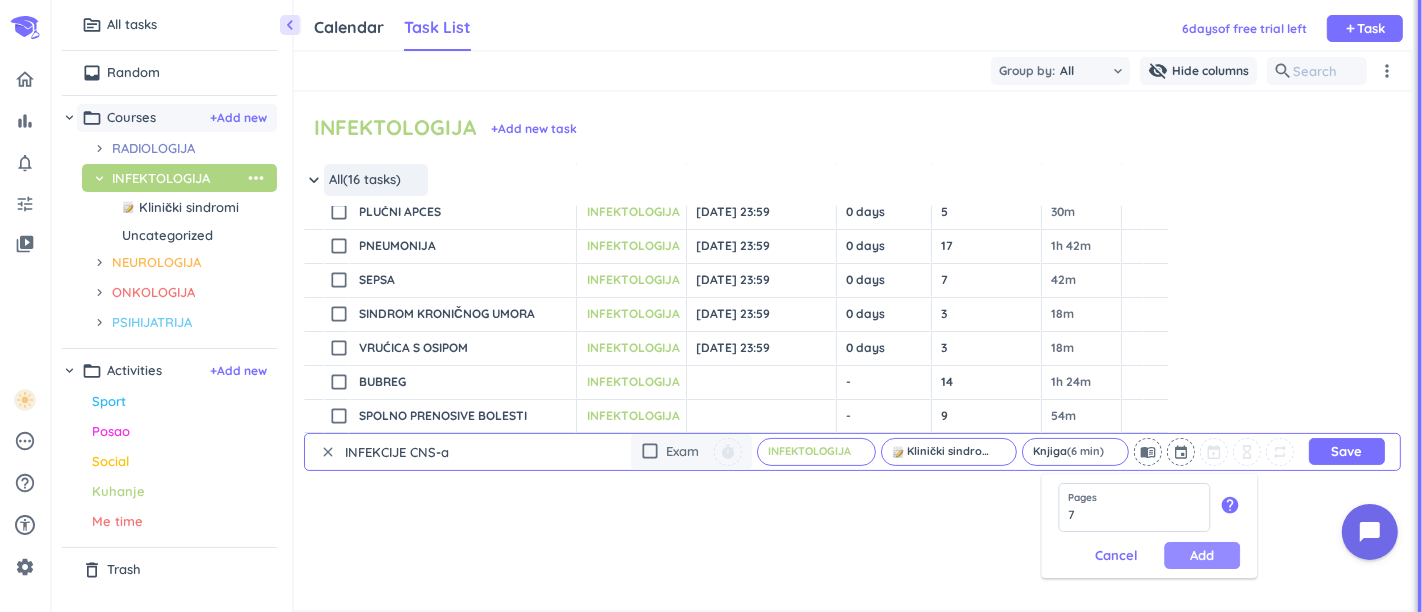 type on "7" 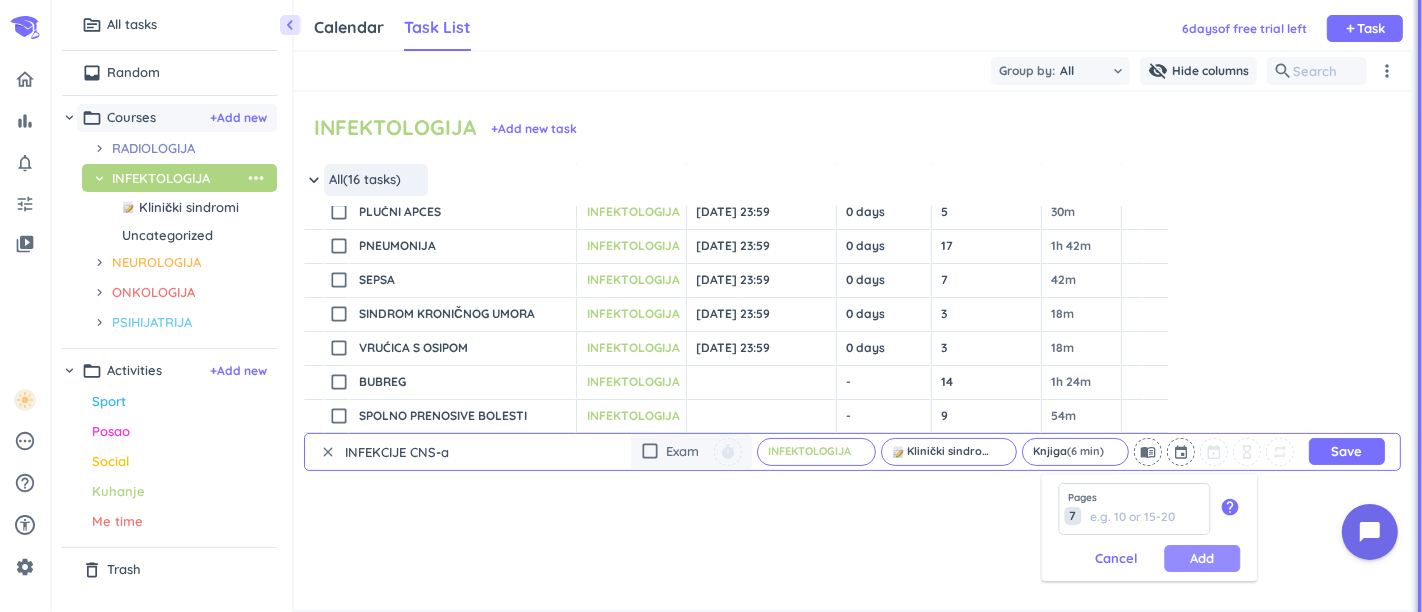 click on "Add" at bounding box center [1202, 558] 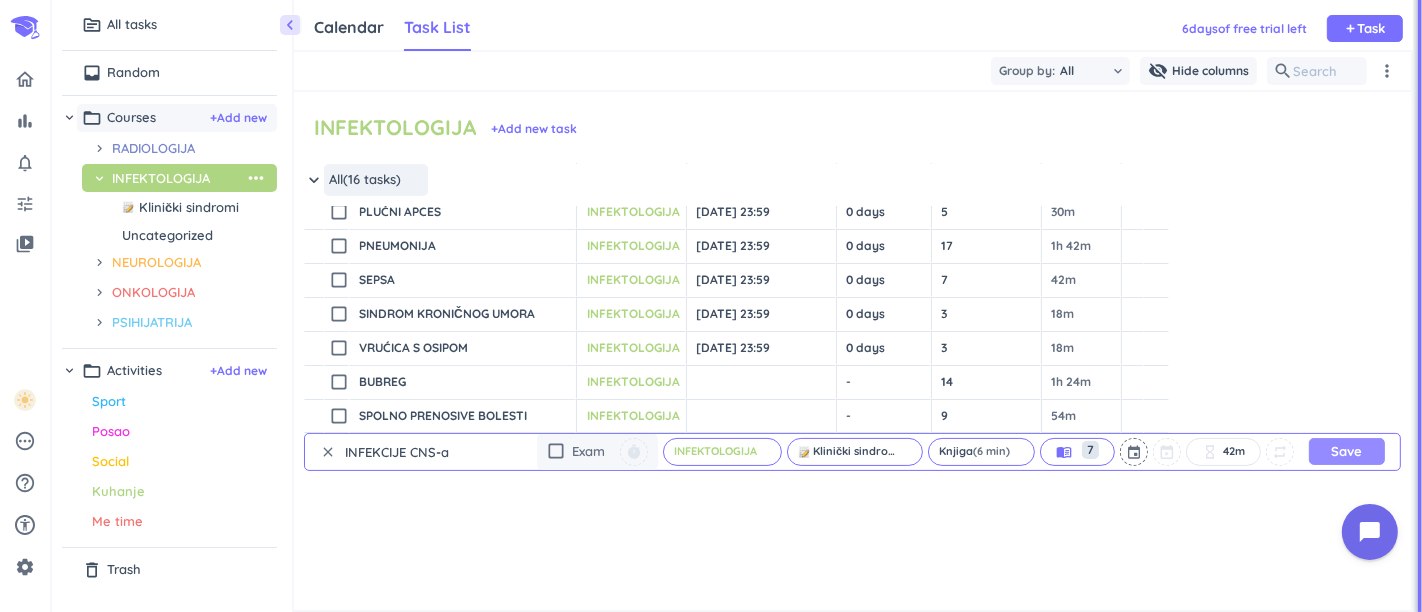 click on "Save" at bounding box center (1347, 451) 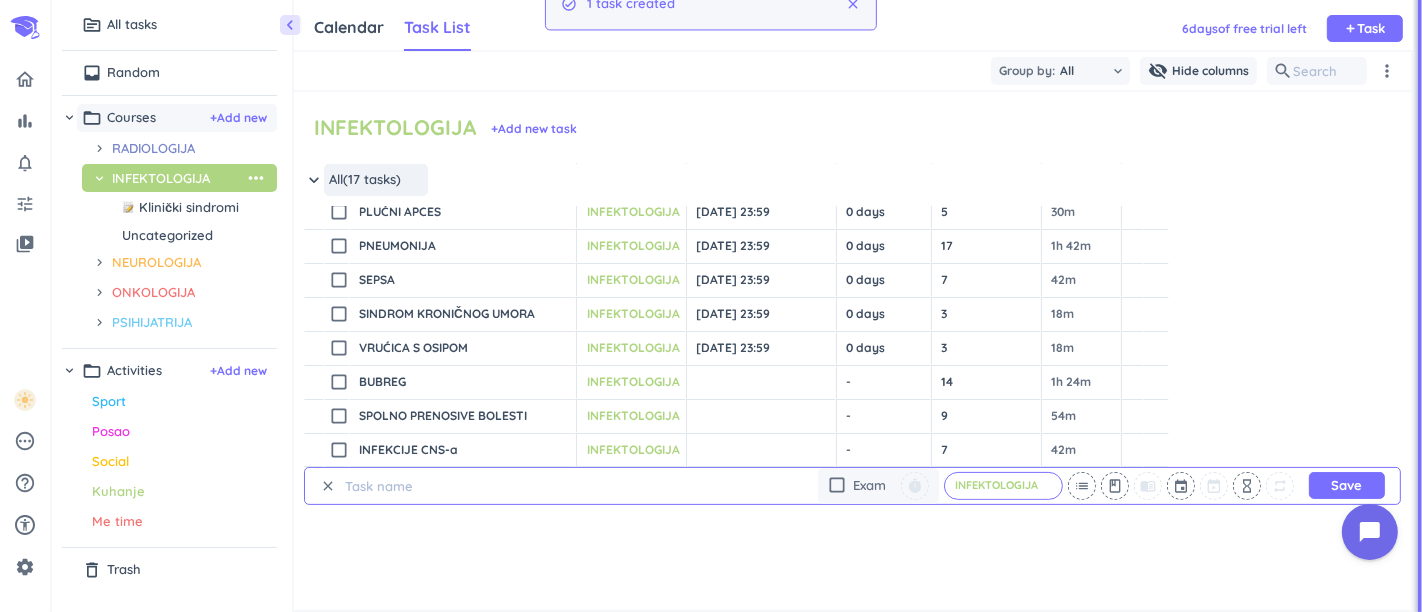 scroll, scrollTop: 0, scrollLeft: 0, axis: both 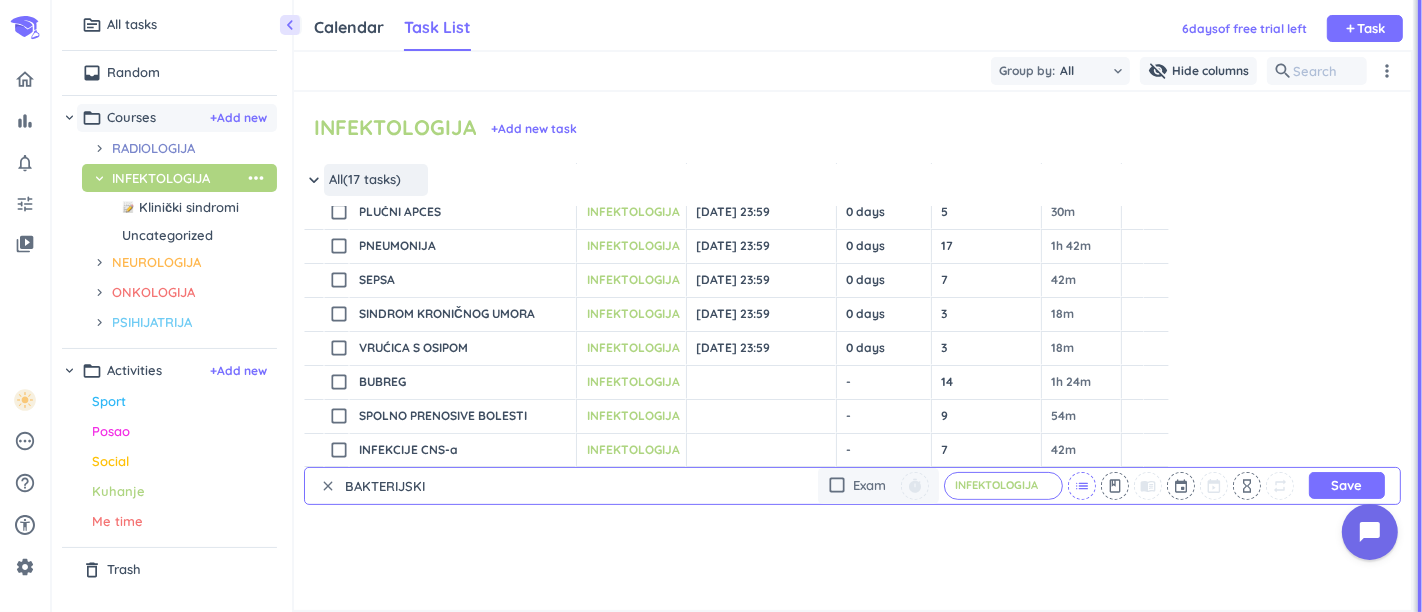 type on "BAKTERIJSKI [MEDICAL_DATA]" 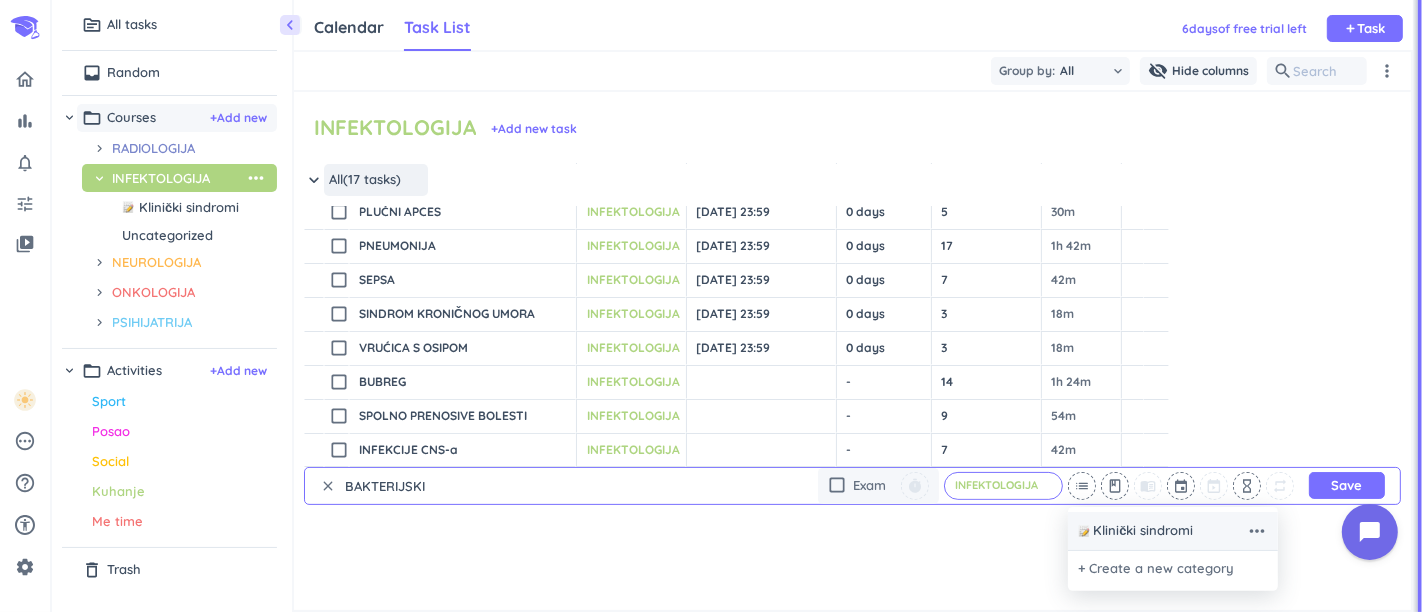 click on "Klinički sindromi" at bounding box center (1143, 531) 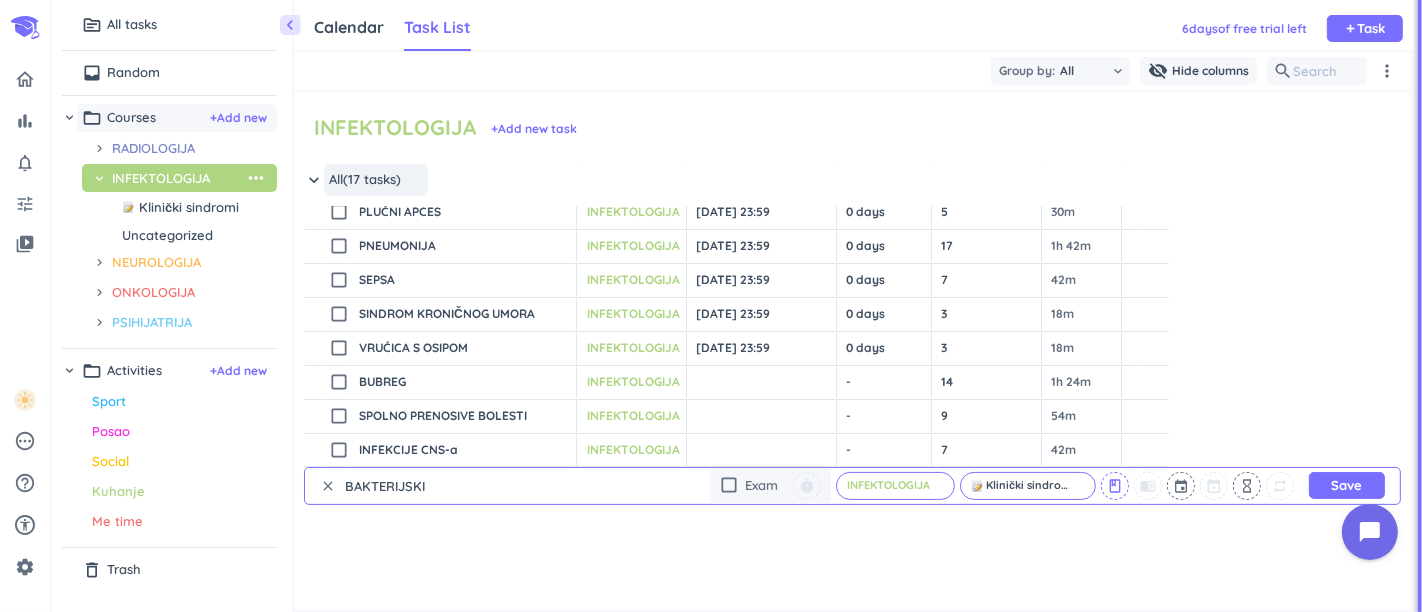 click on "class" at bounding box center [1115, 486] 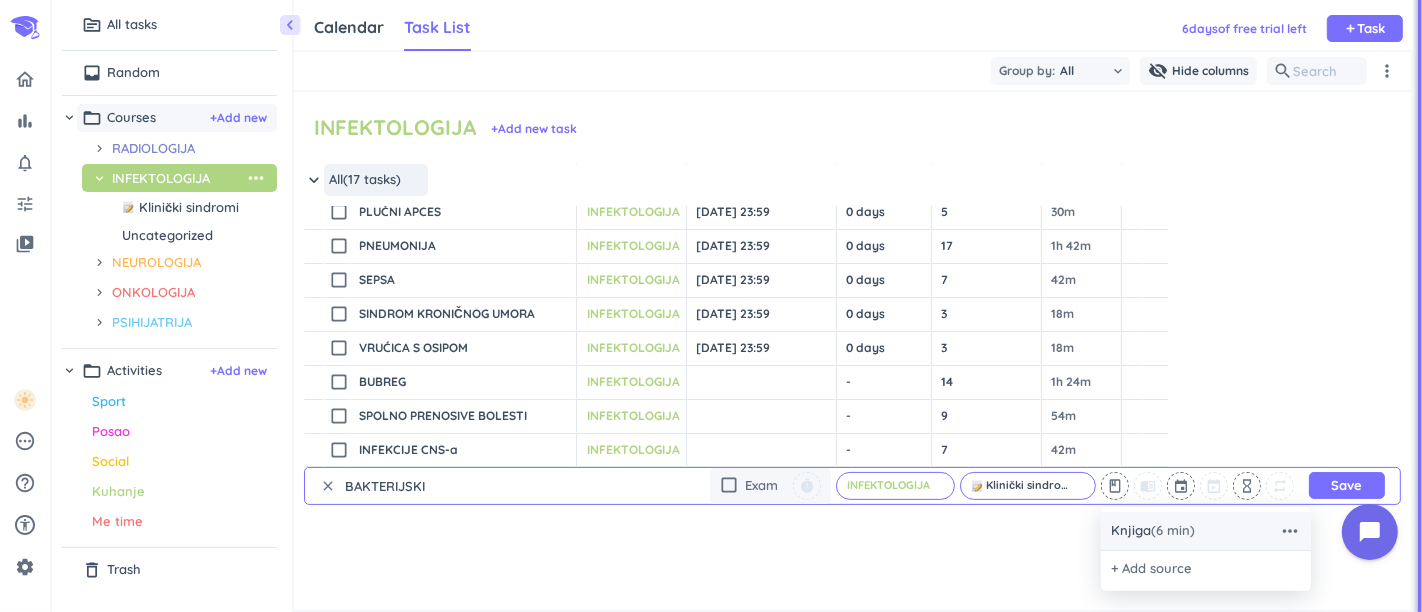 click on "Knjiga  (6 min)" at bounding box center [1153, 531] 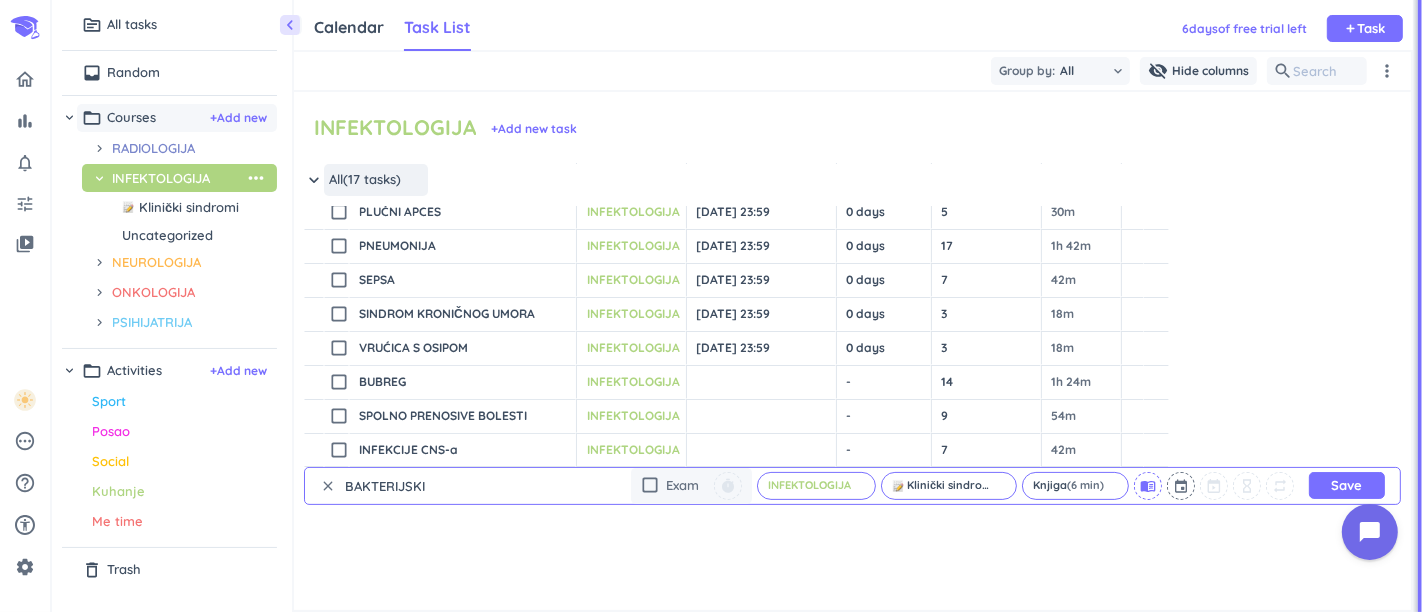 click on "menu_book" at bounding box center (1148, 486) 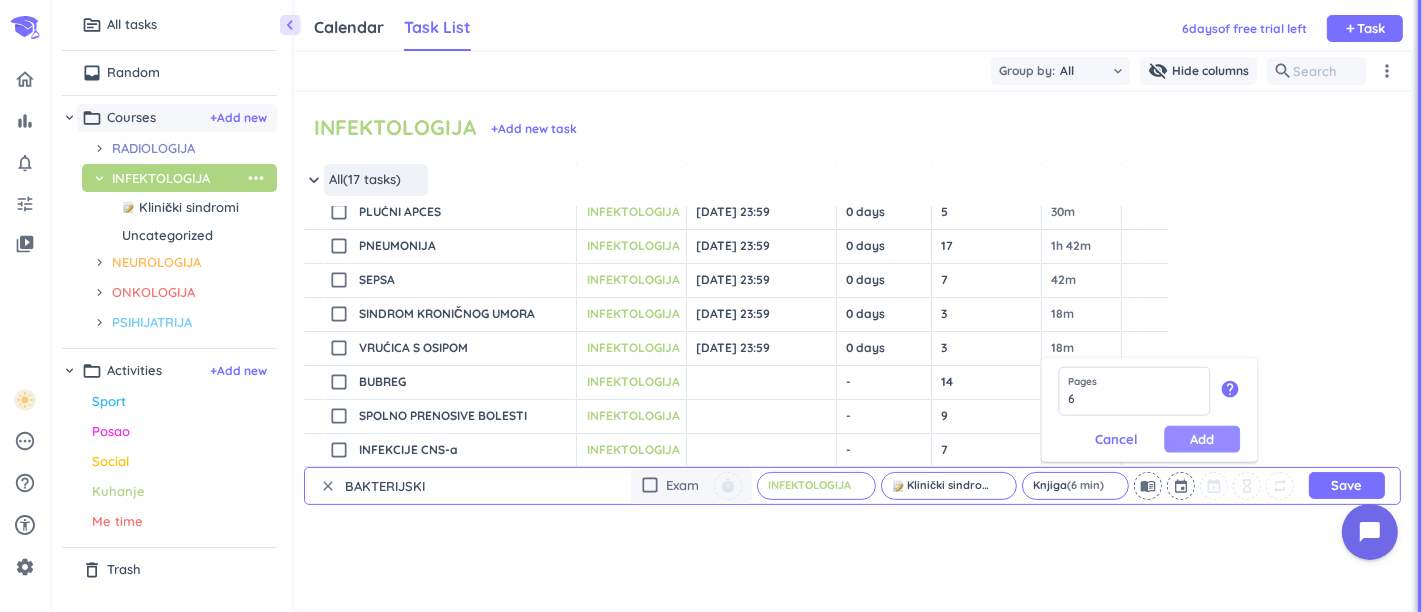 type on "6" 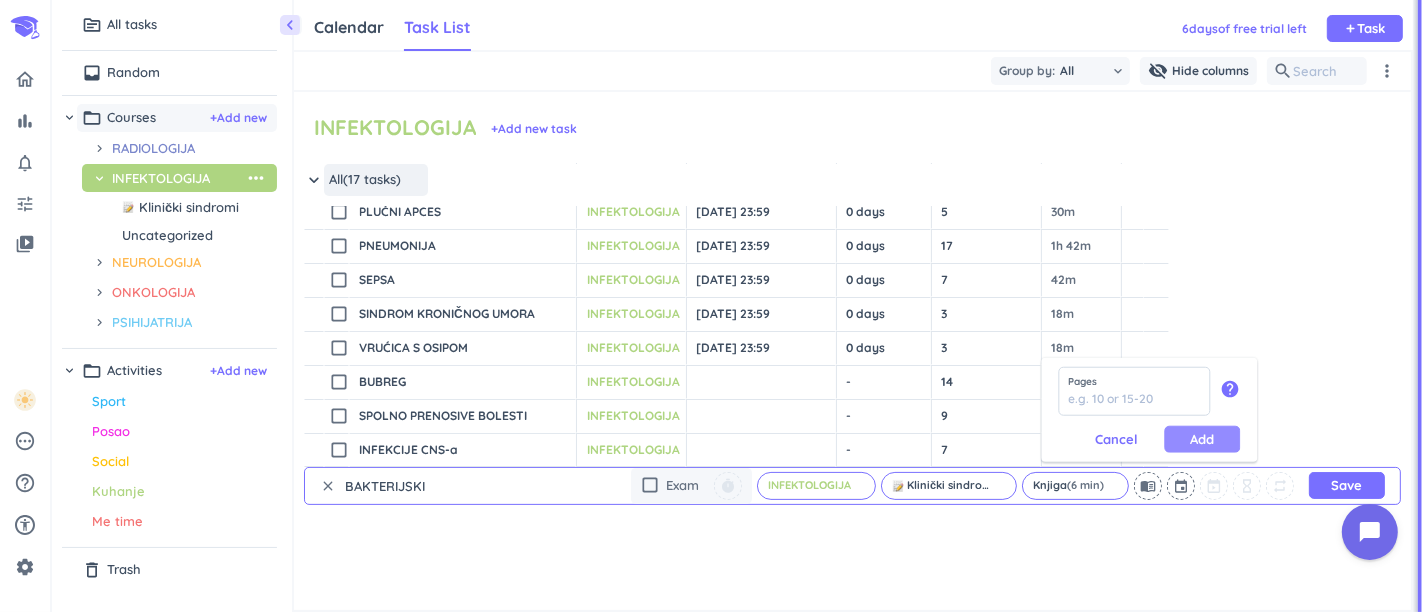 click on "Add" at bounding box center (1202, 439) 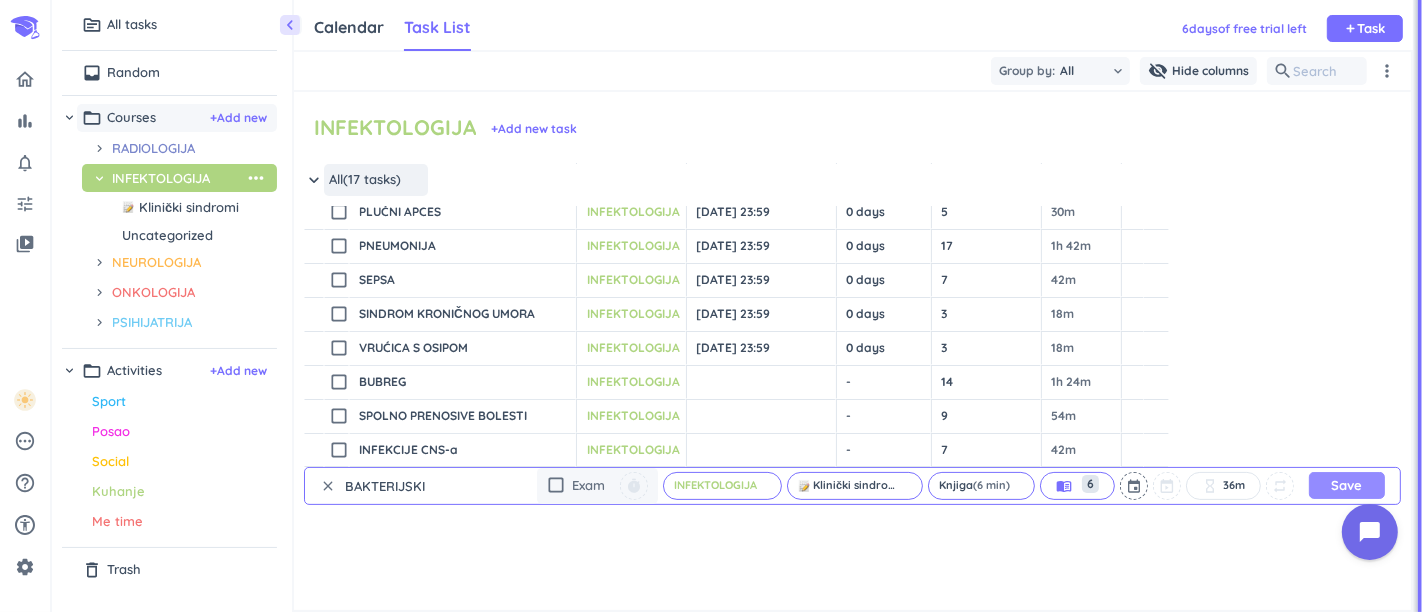 click on "Save" at bounding box center (1347, 485) 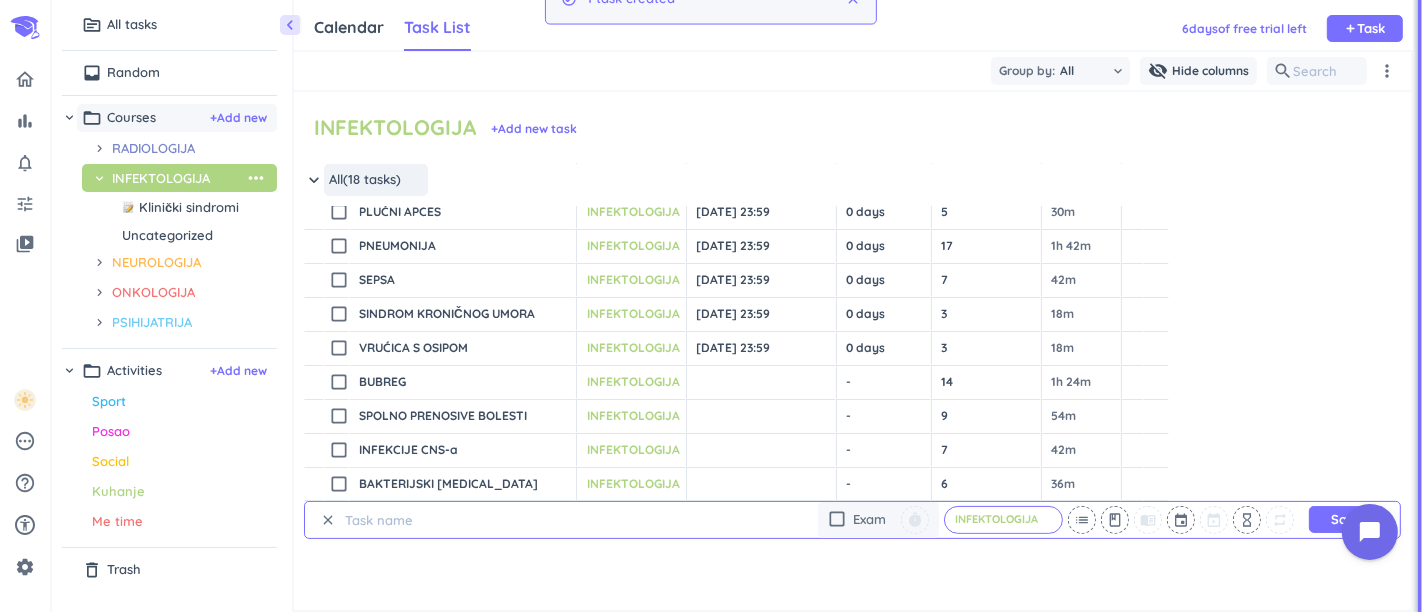 scroll, scrollTop: 0, scrollLeft: 0, axis: both 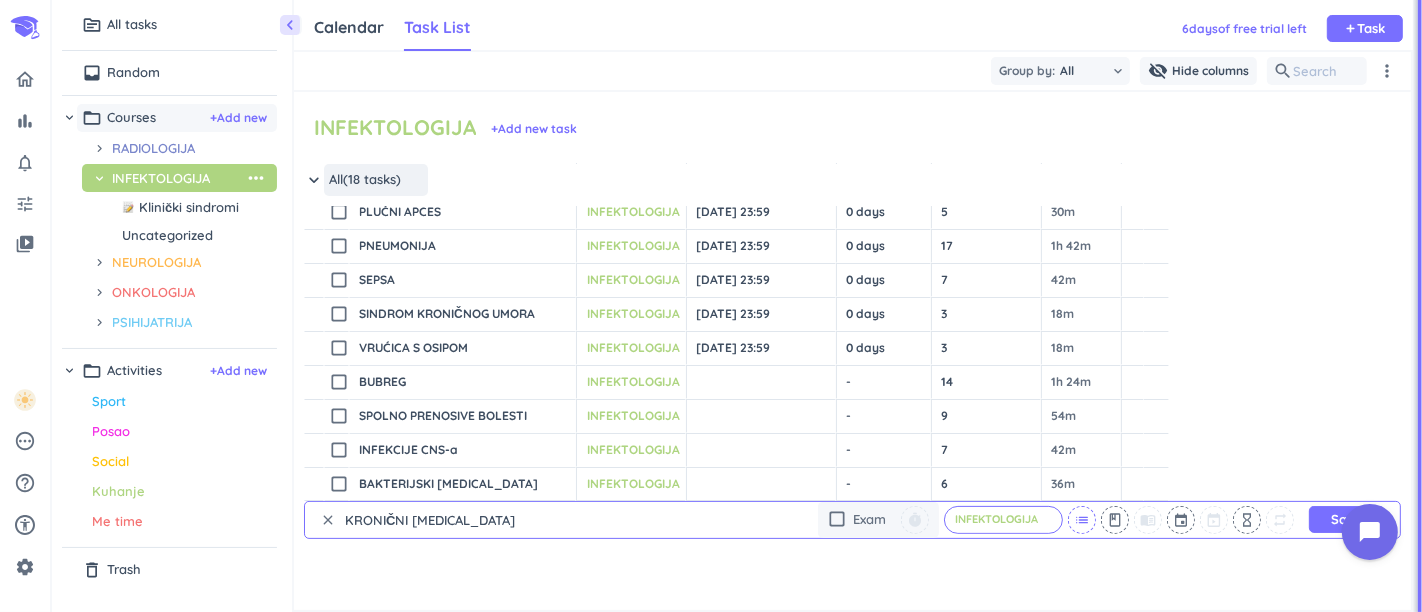 type on "KRONIČNI [MEDICAL_DATA]" 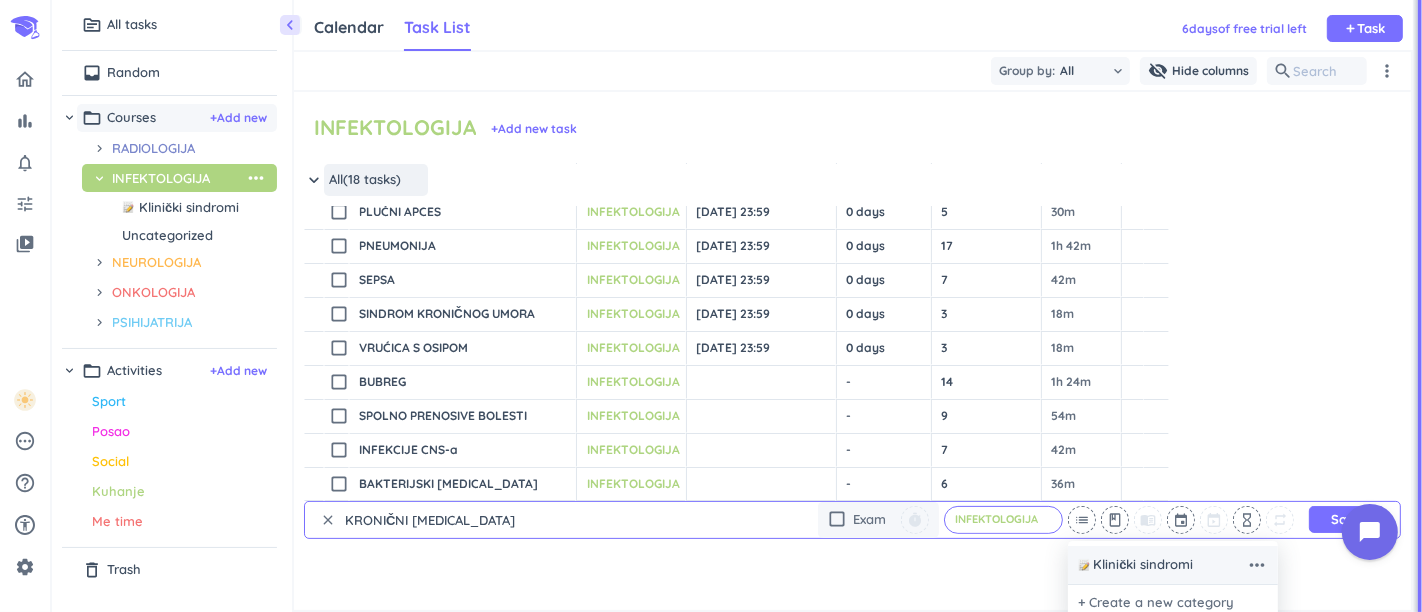 click on "Klinički sindromi" at bounding box center (1143, 565) 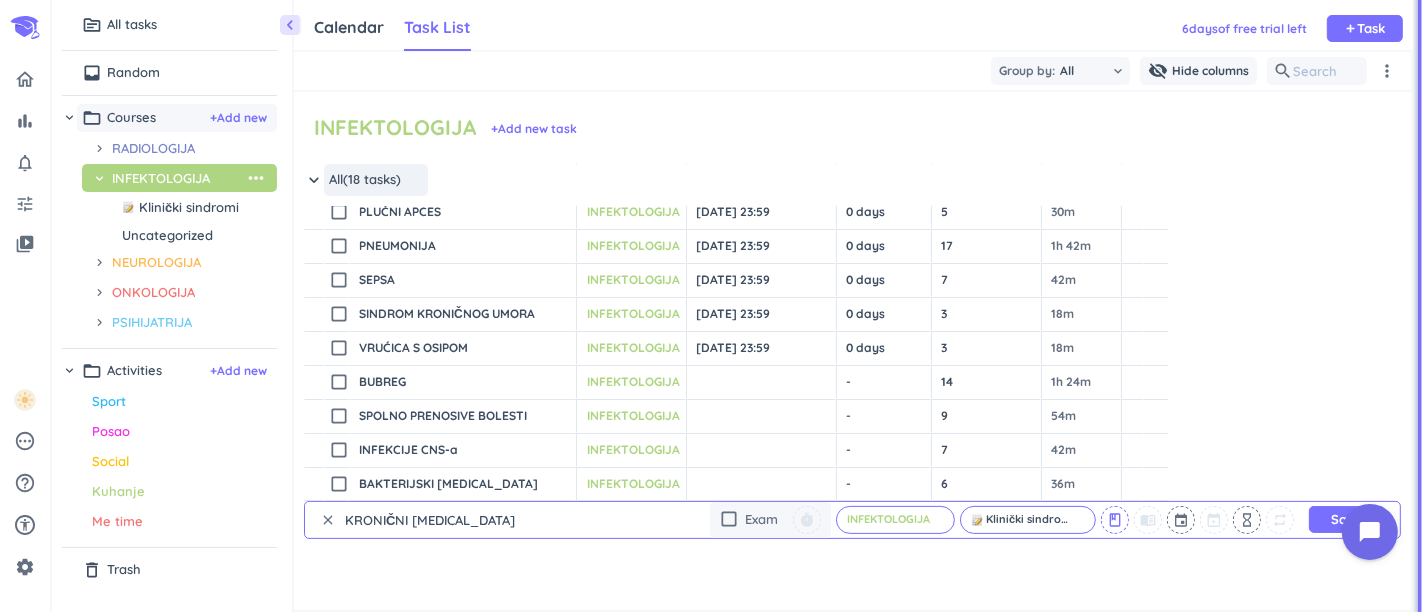 click on "class" at bounding box center [1115, 520] 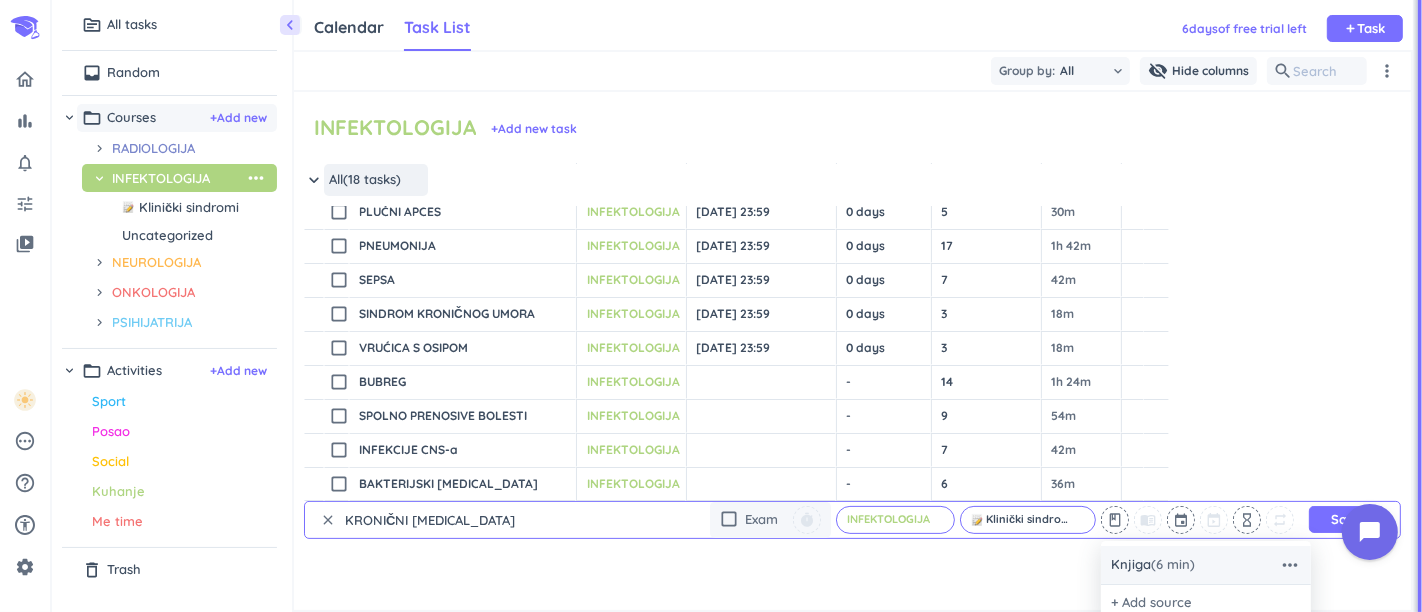 click on "Knjiga  (6 min)" at bounding box center (1153, 565) 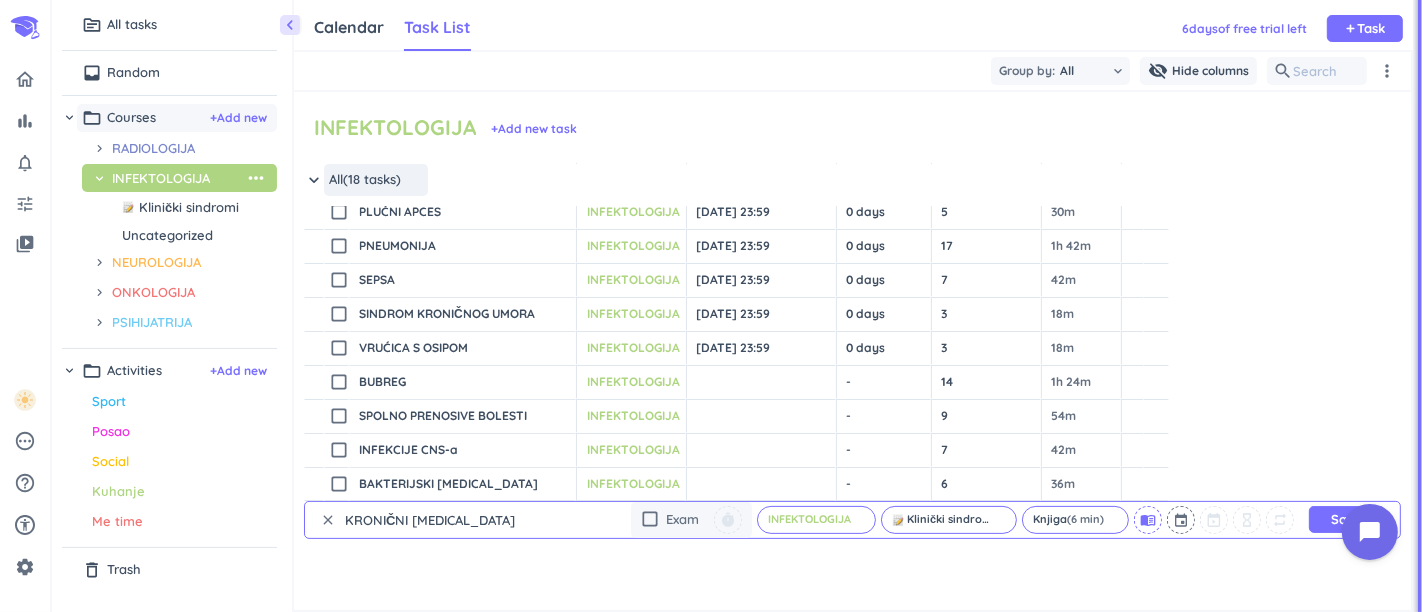 click on "menu_book" at bounding box center (1148, 520) 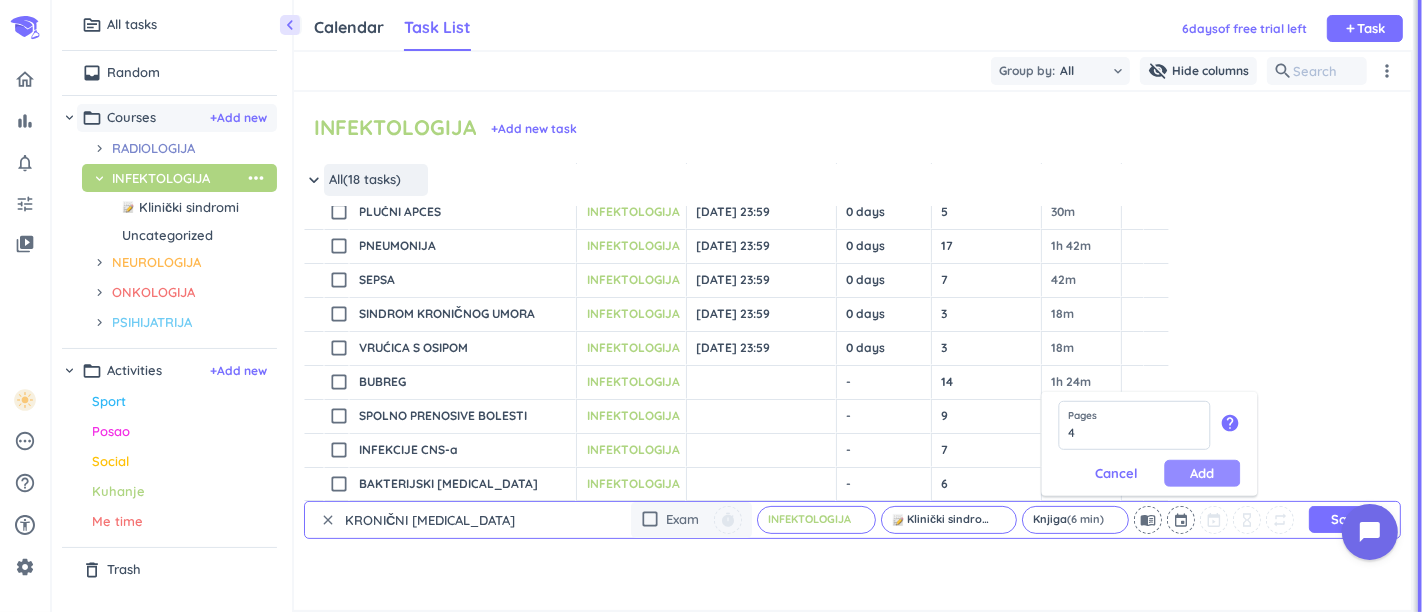 type on "4" 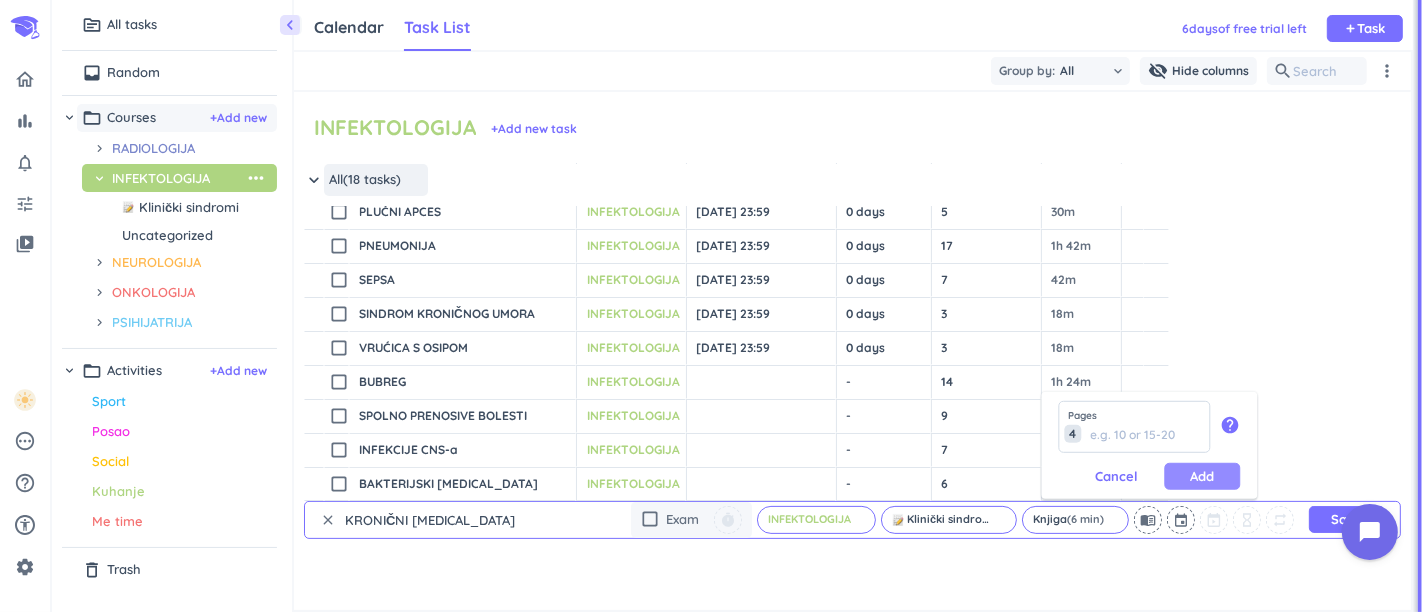 click on "Add" at bounding box center [1202, 476] 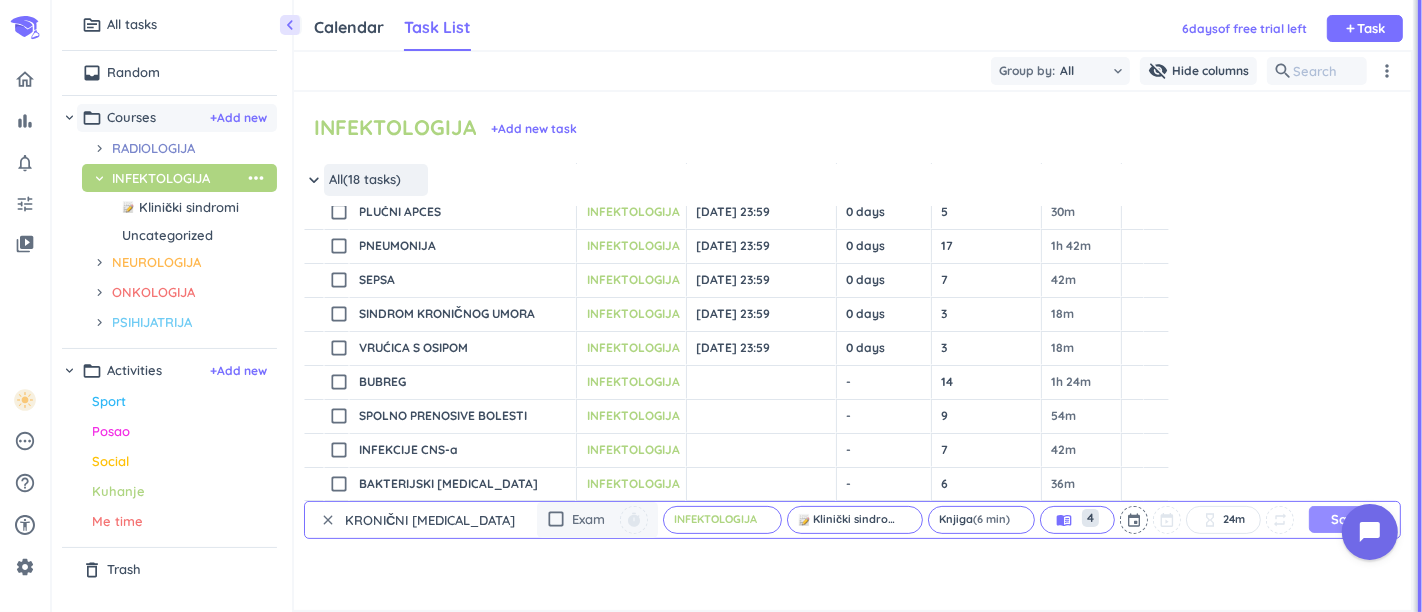 click on "Save" at bounding box center [1347, 519] 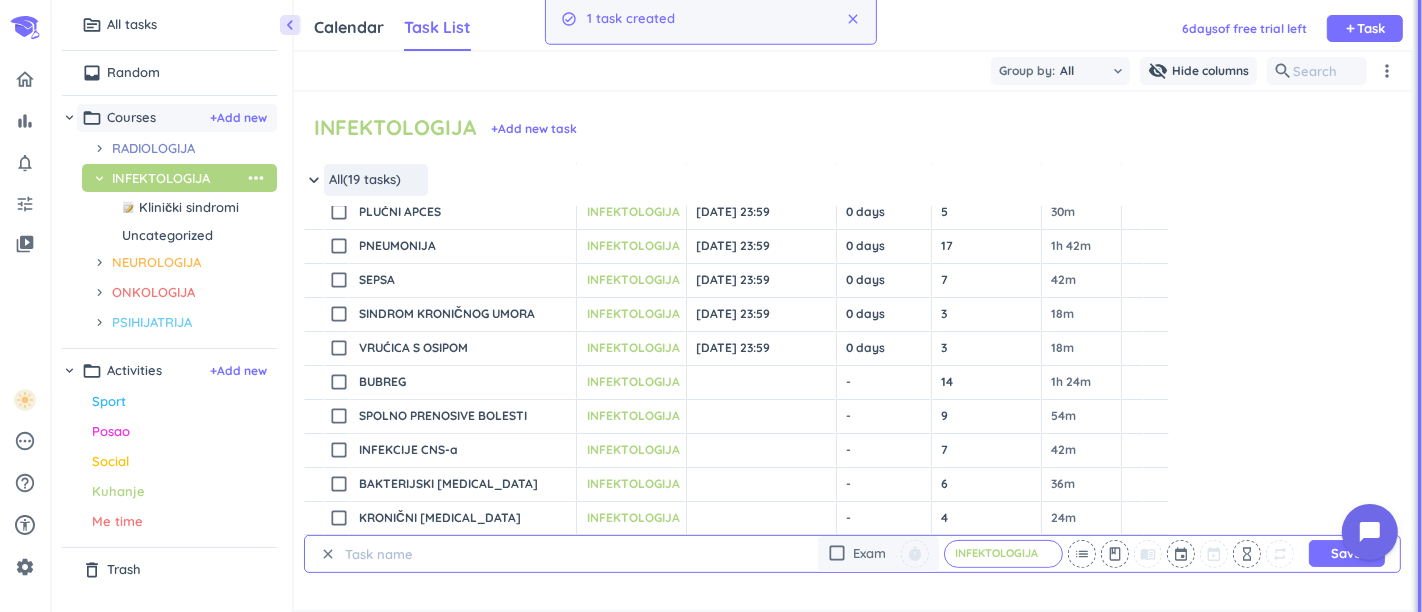 scroll, scrollTop: 0, scrollLeft: 0, axis: both 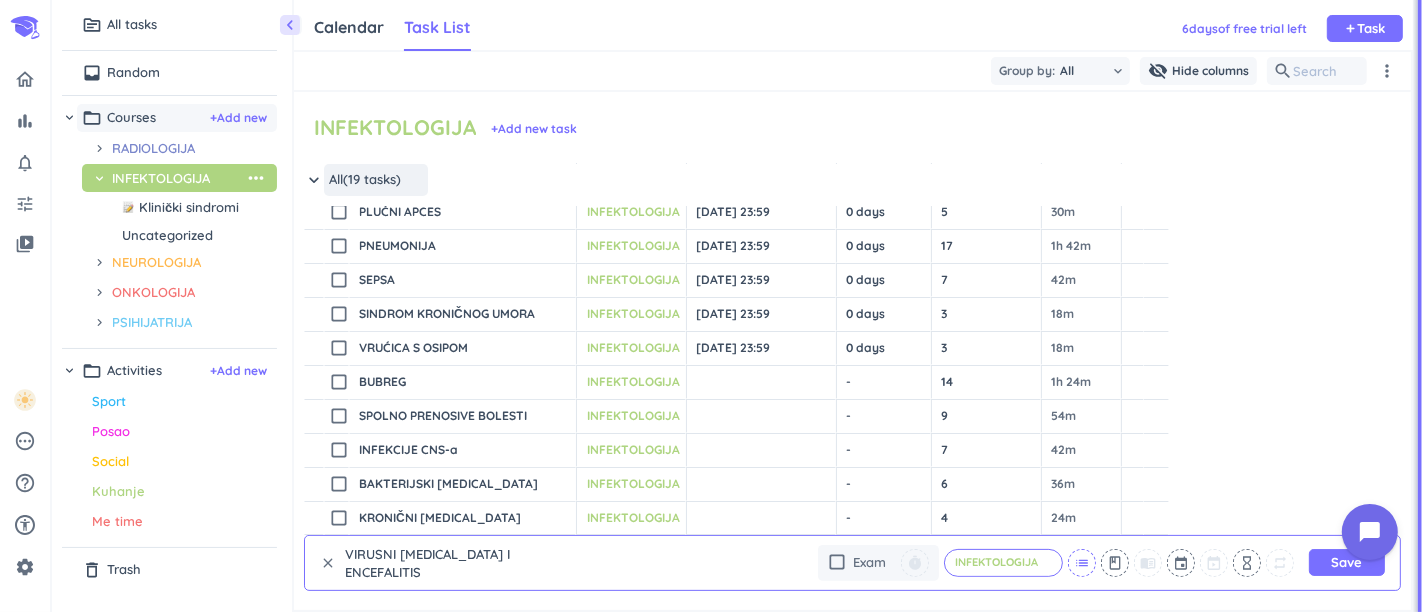 type on "VIRUSNI [MEDICAL_DATA] I ENCEFALITIS" 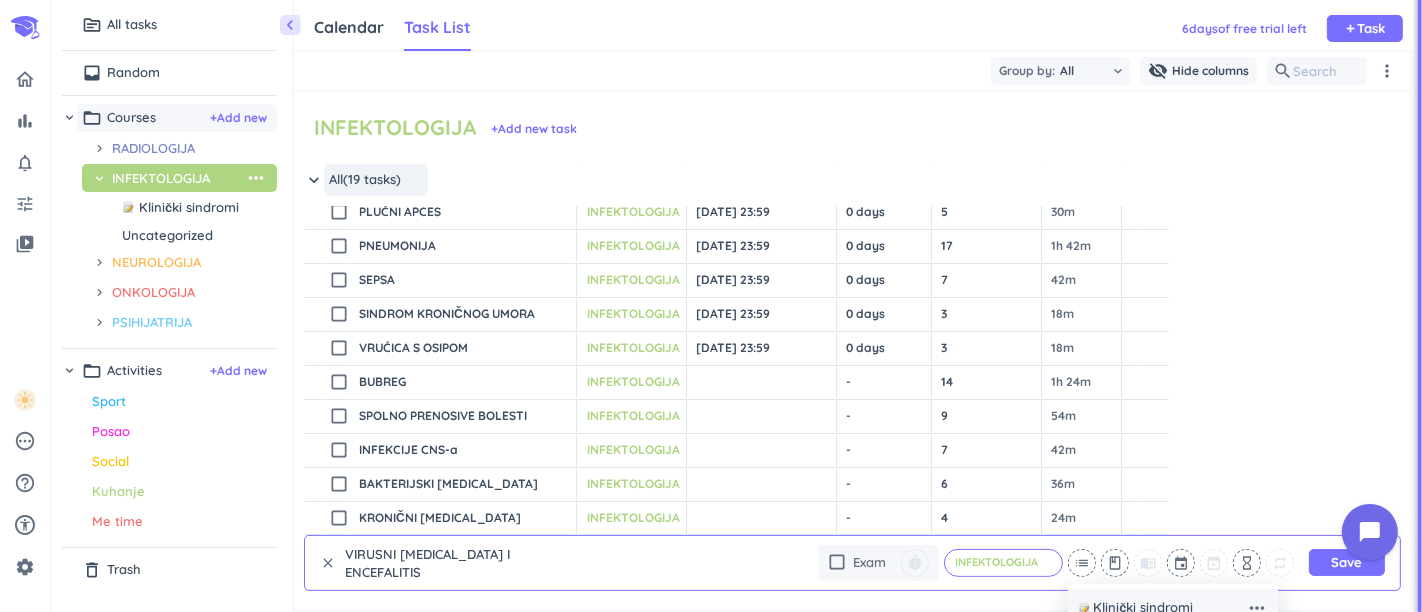 click on "Klinički sindromi more_horiz" at bounding box center [1173, 608] 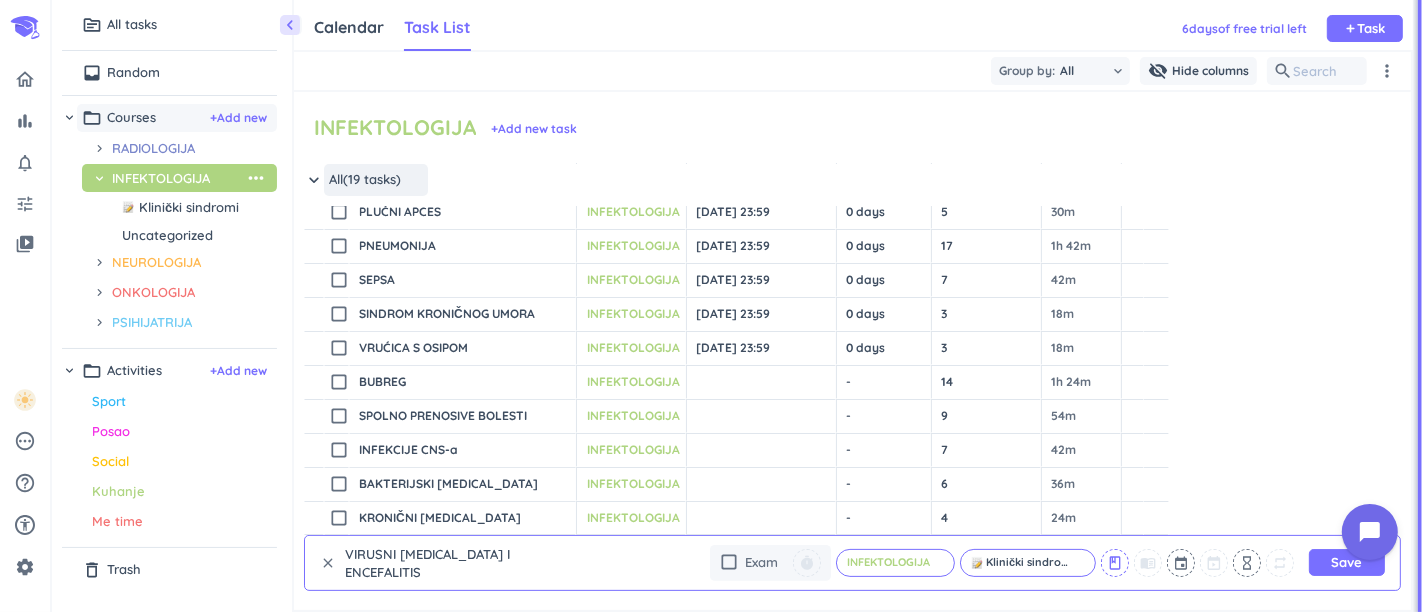 click on "class" at bounding box center [1115, 563] 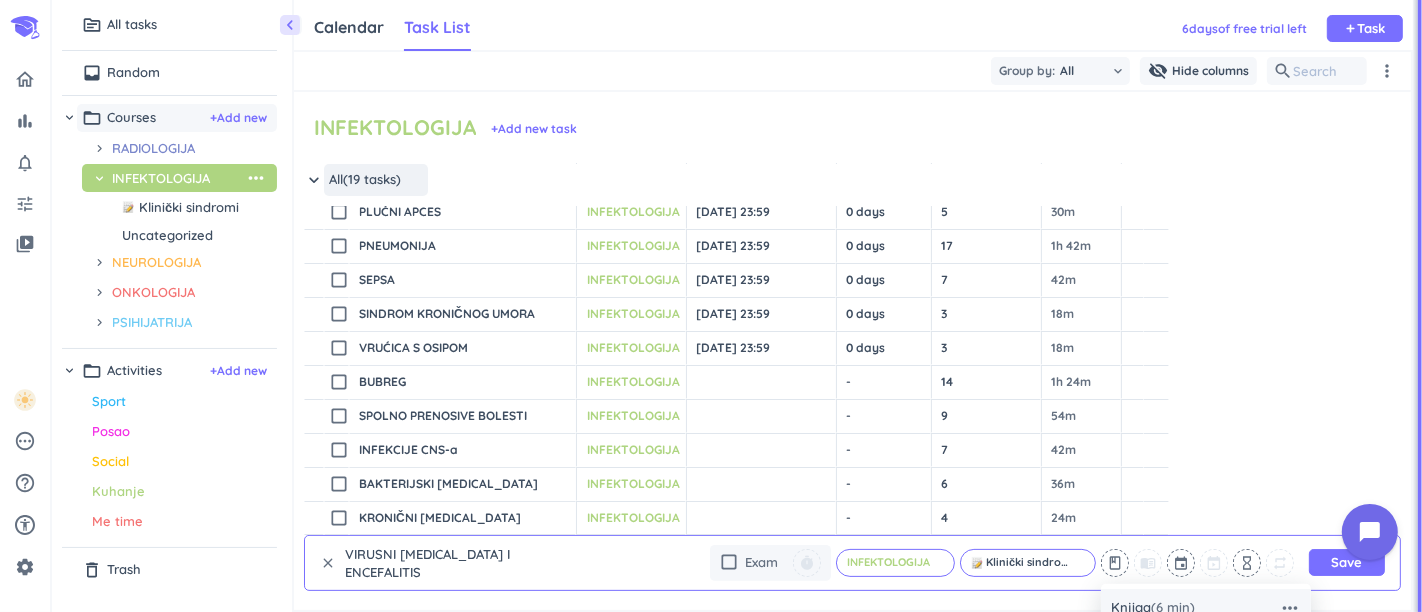 click on "Knjiga  (6 min)" at bounding box center (1153, 608) 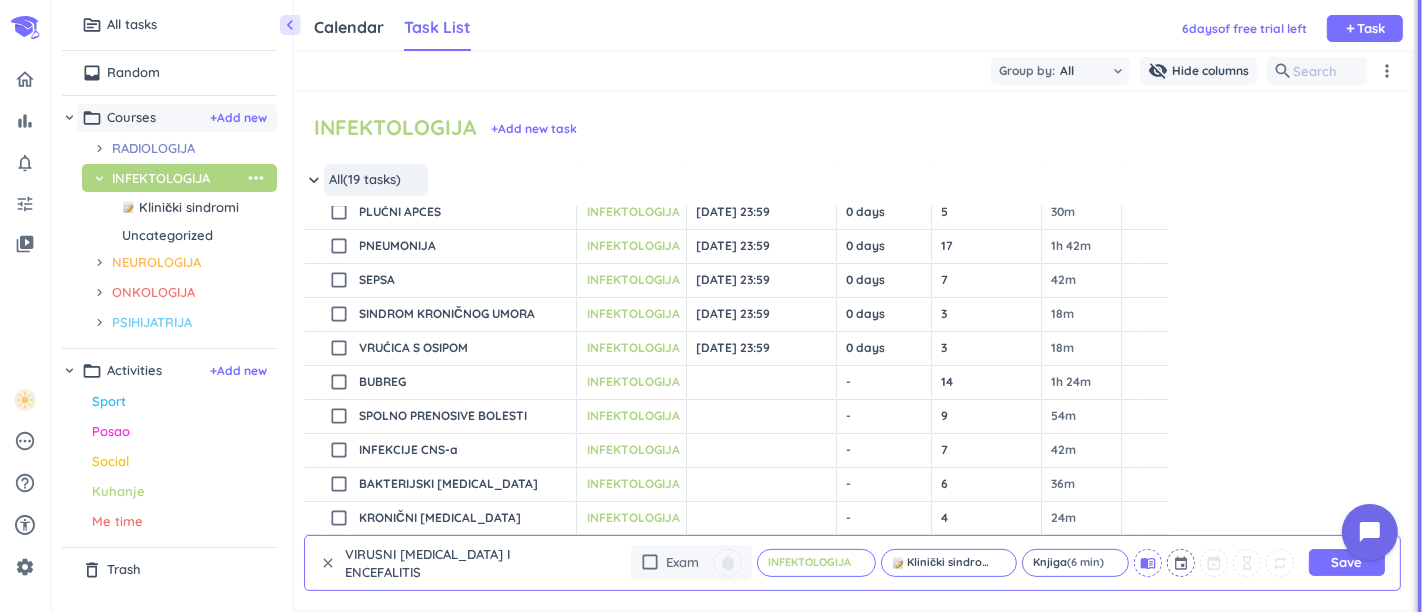 click on "menu_book" at bounding box center (1148, 563) 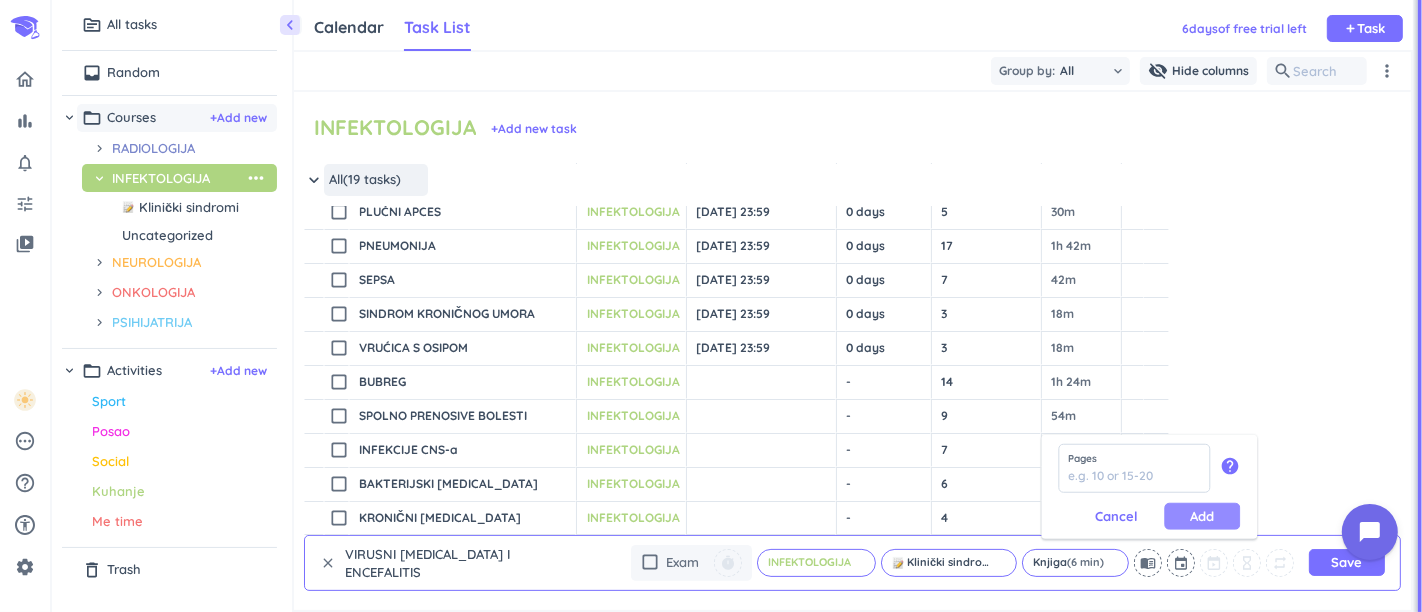 type on "6" 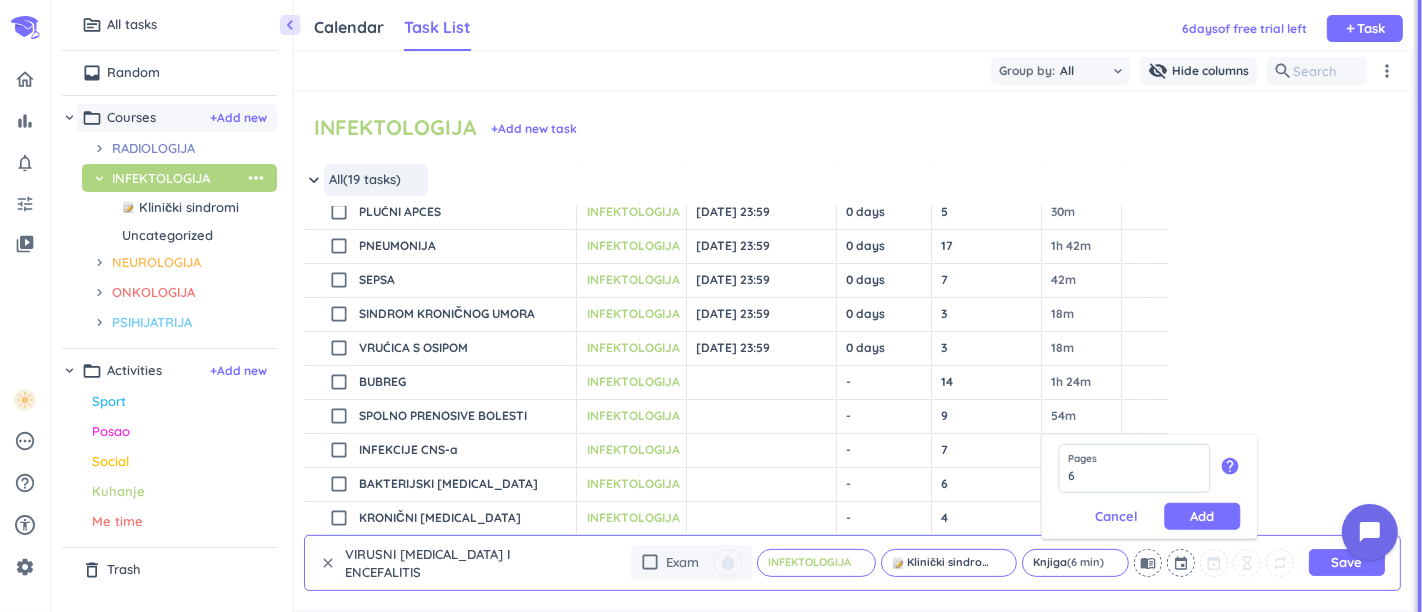 click on "Add" at bounding box center [1202, 516] 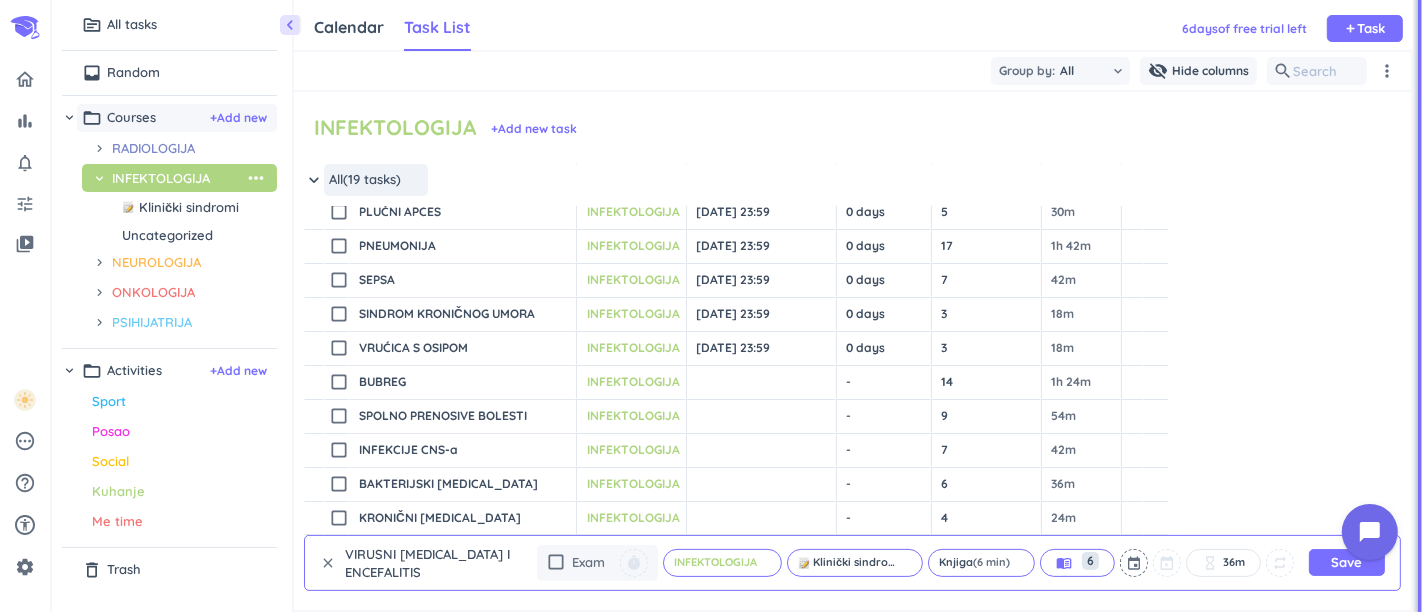 click on "Save" at bounding box center (1347, 562) 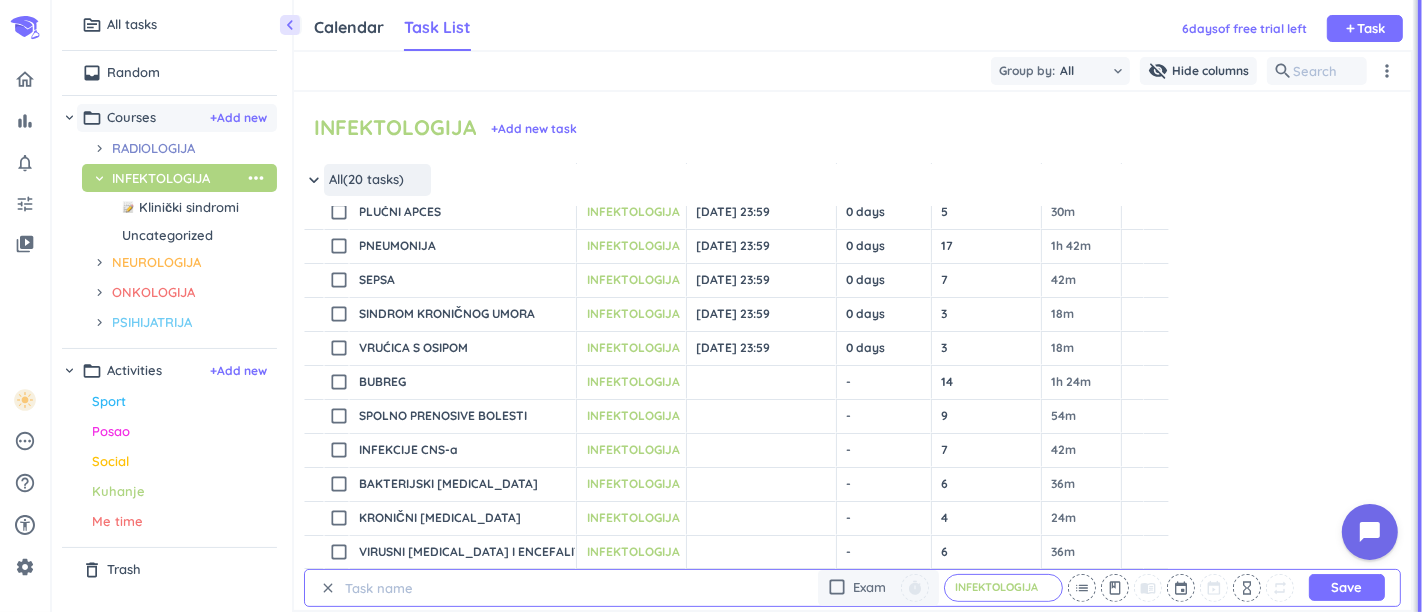 scroll, scrollTop: 0, scrollLeft: 0, axis: both 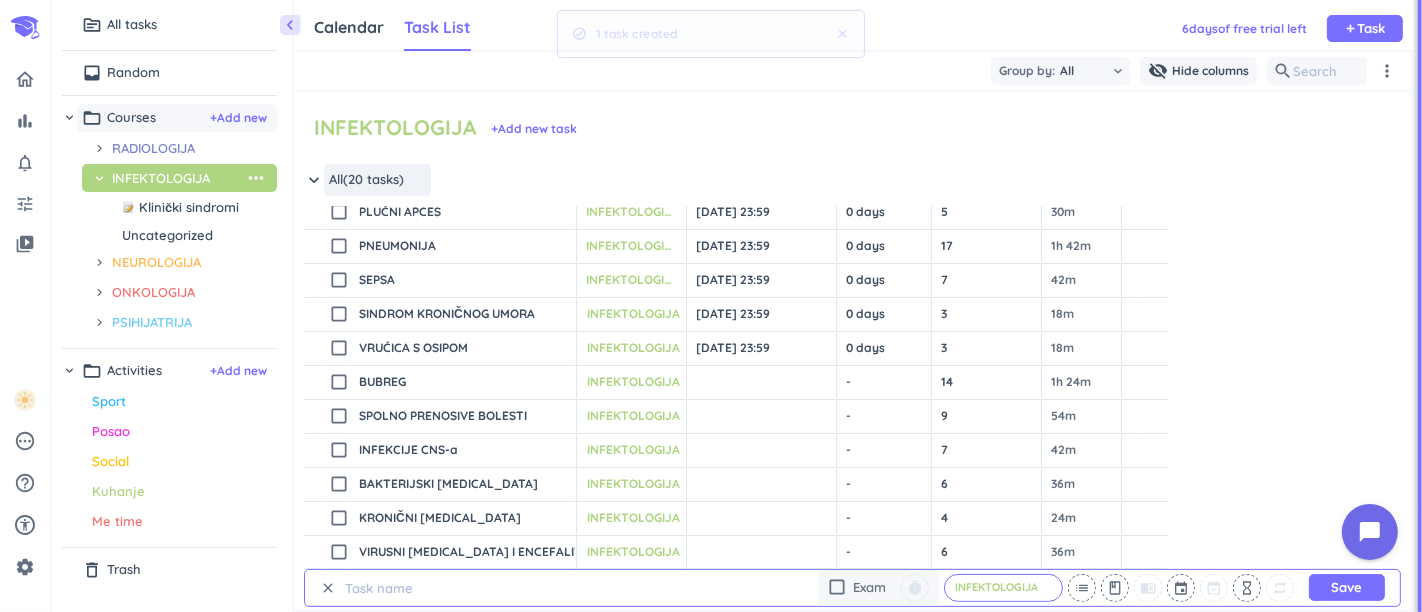 click at bounding box center [436, 588] 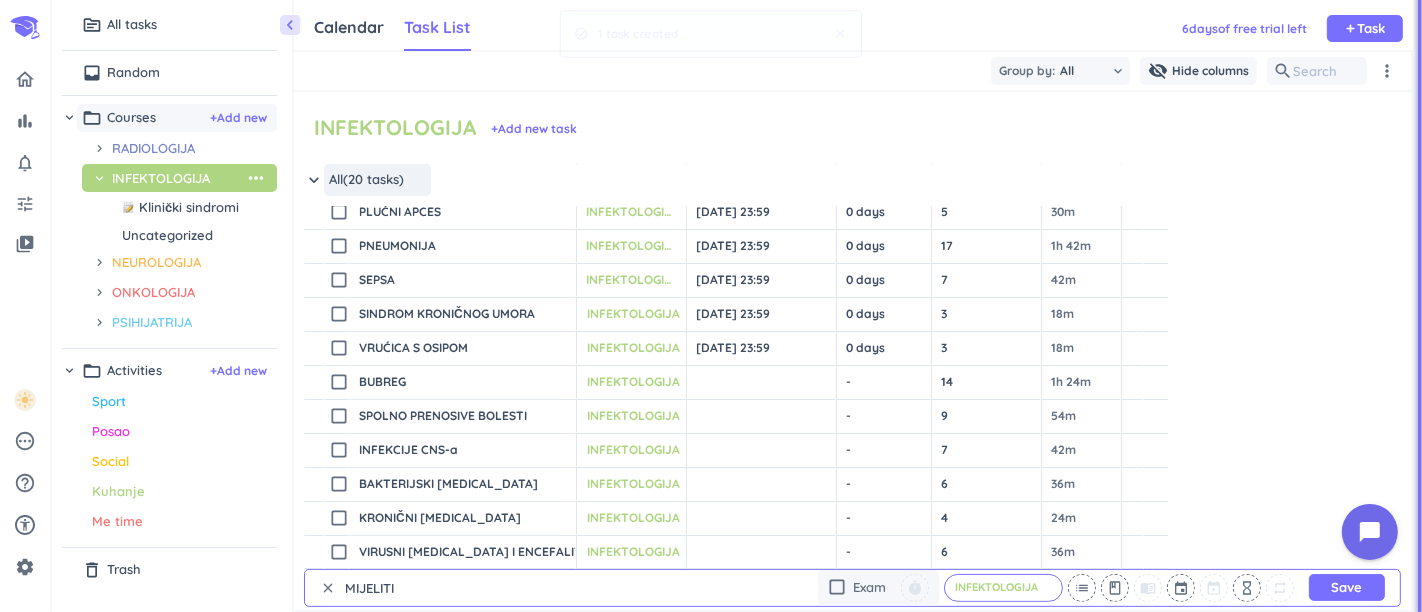 scroll, scrollTop: 522, scrollLeft: 0, axis: vertical 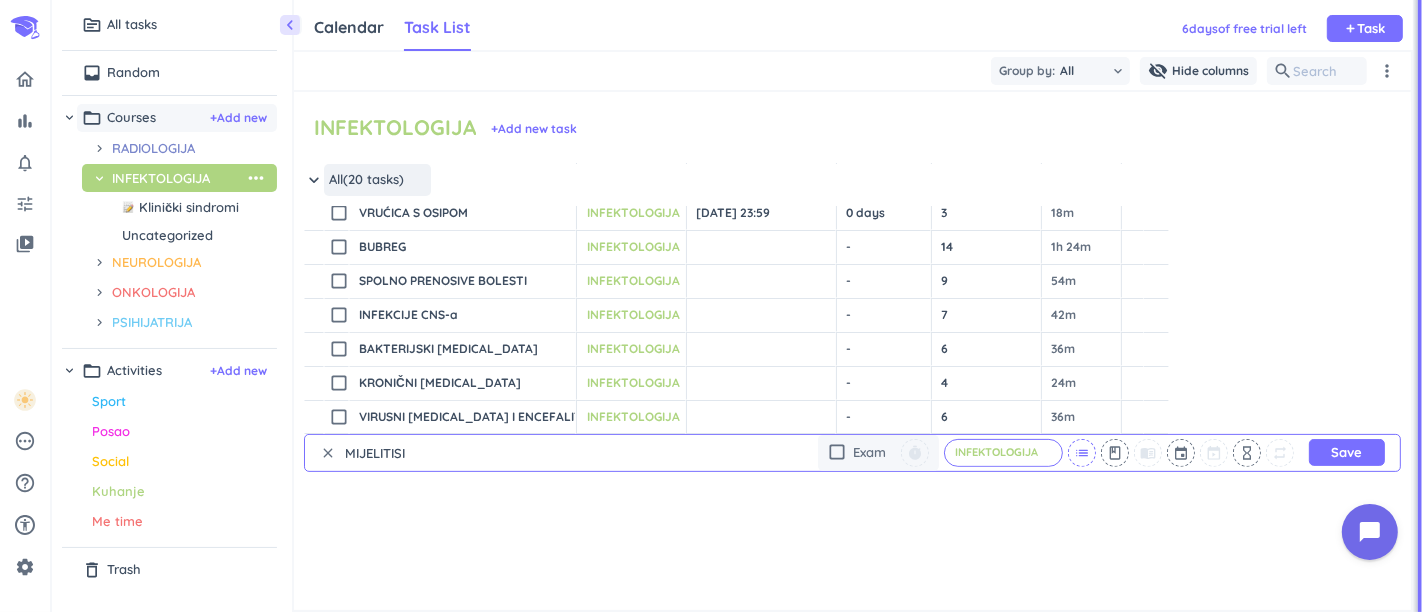 type on "MIJELITISI" 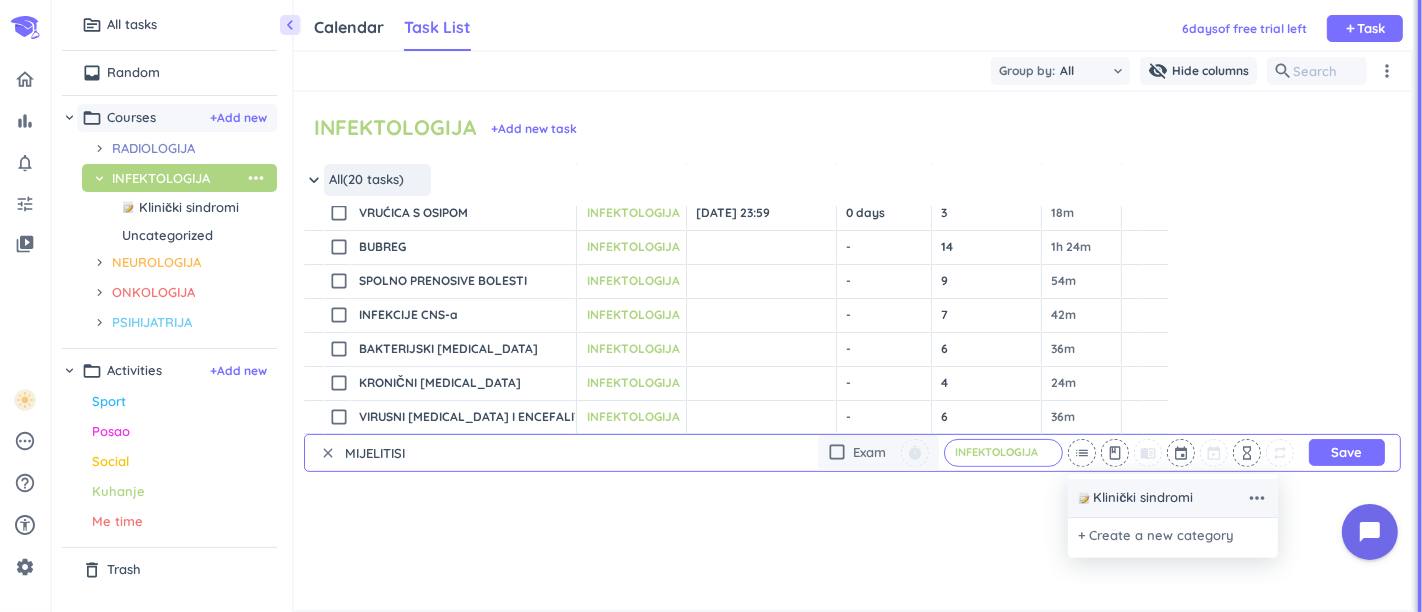click on "Klinički sindromi" at bounding box center (1143, 498) 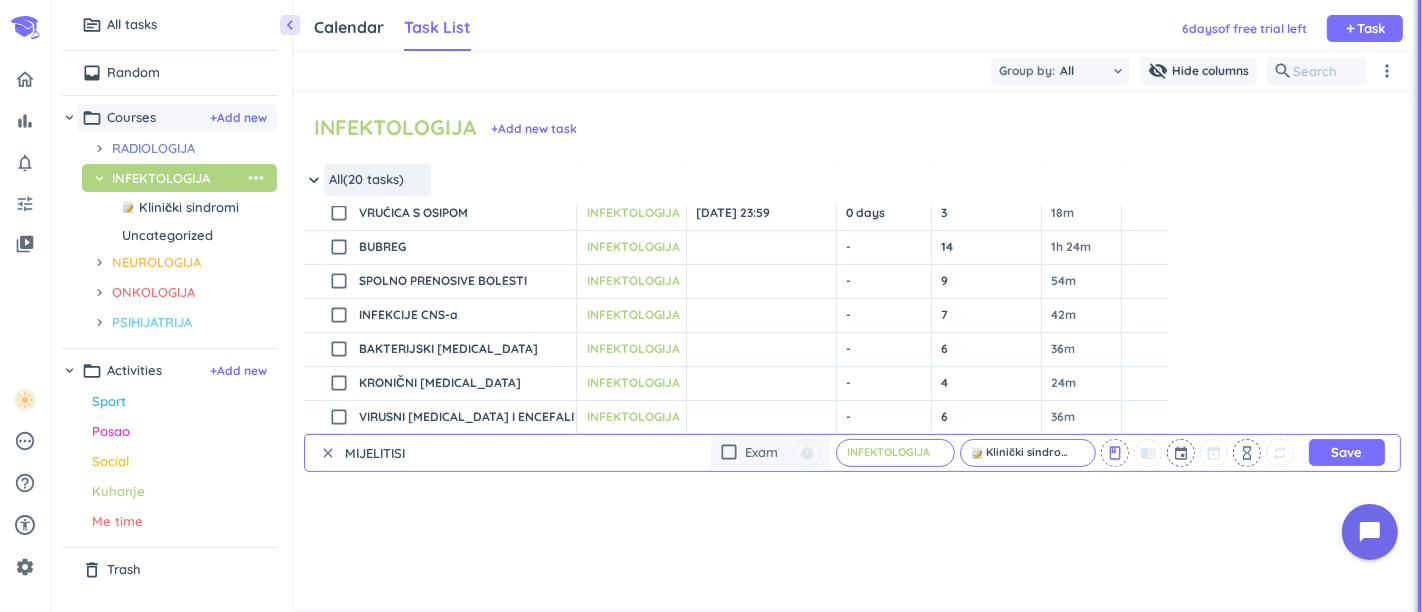 click on "class" at bounding box center [1115, 453] 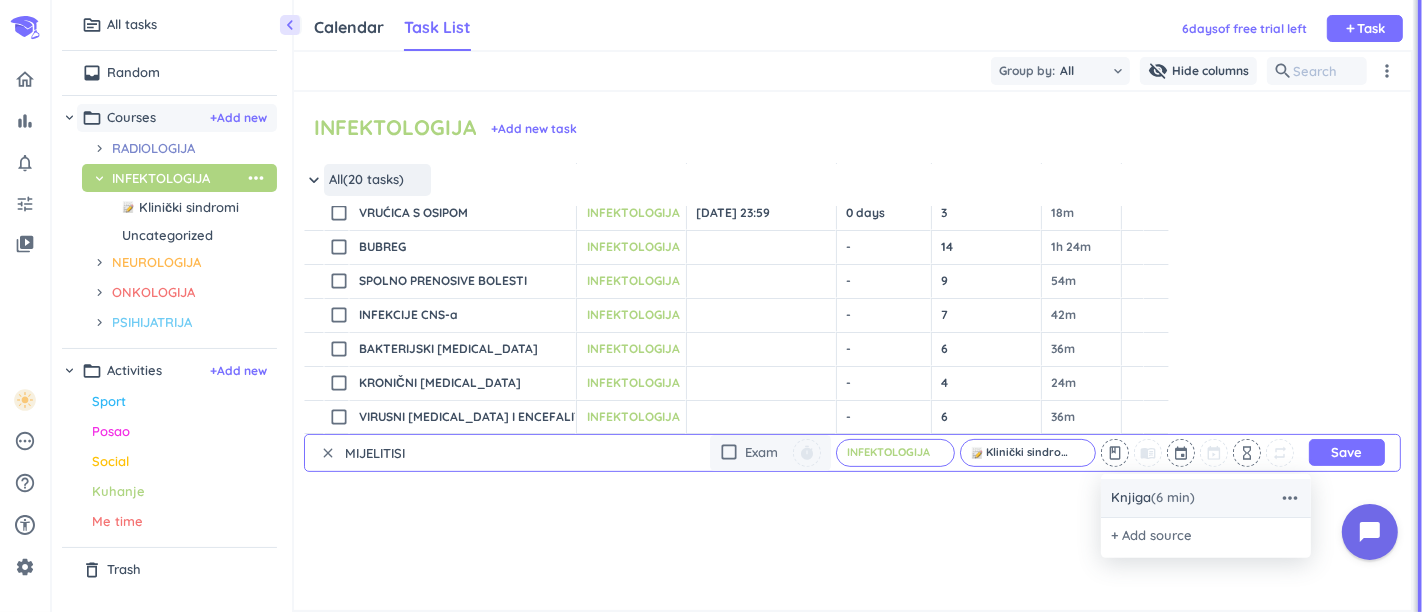 click on "Knjiga  (6 min)" at bounding box center [1153, 498] 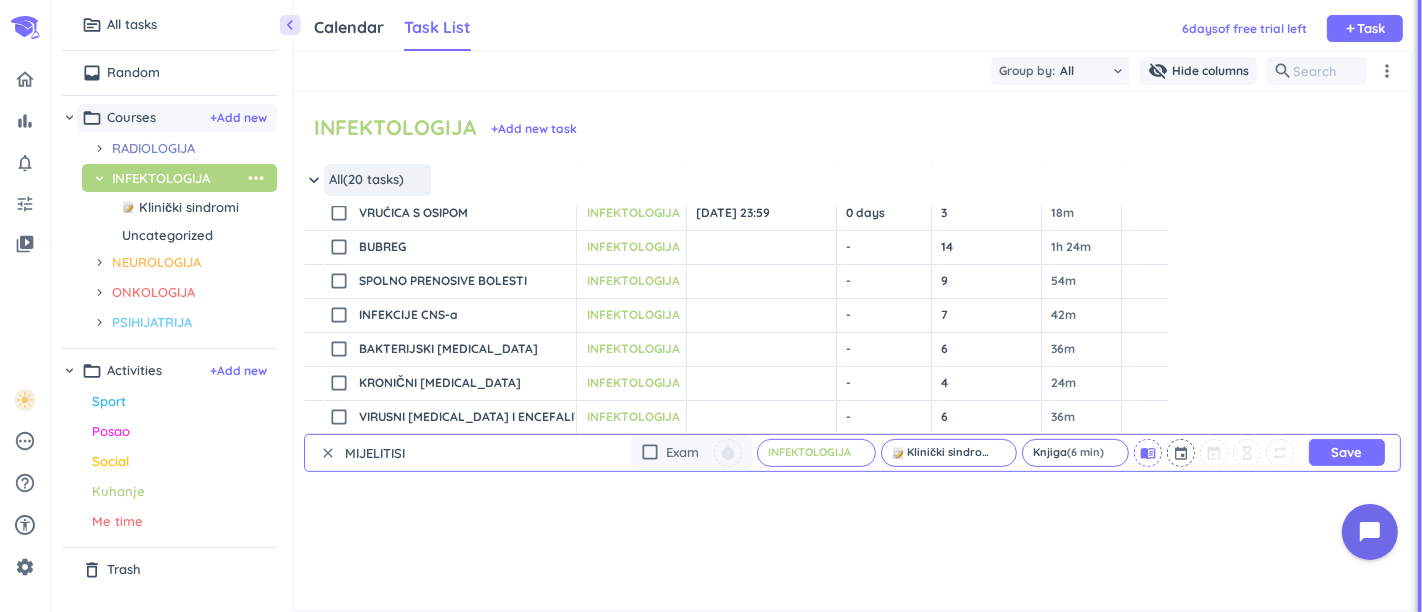 click on "menu_book" at bounding box center (1148, 453) 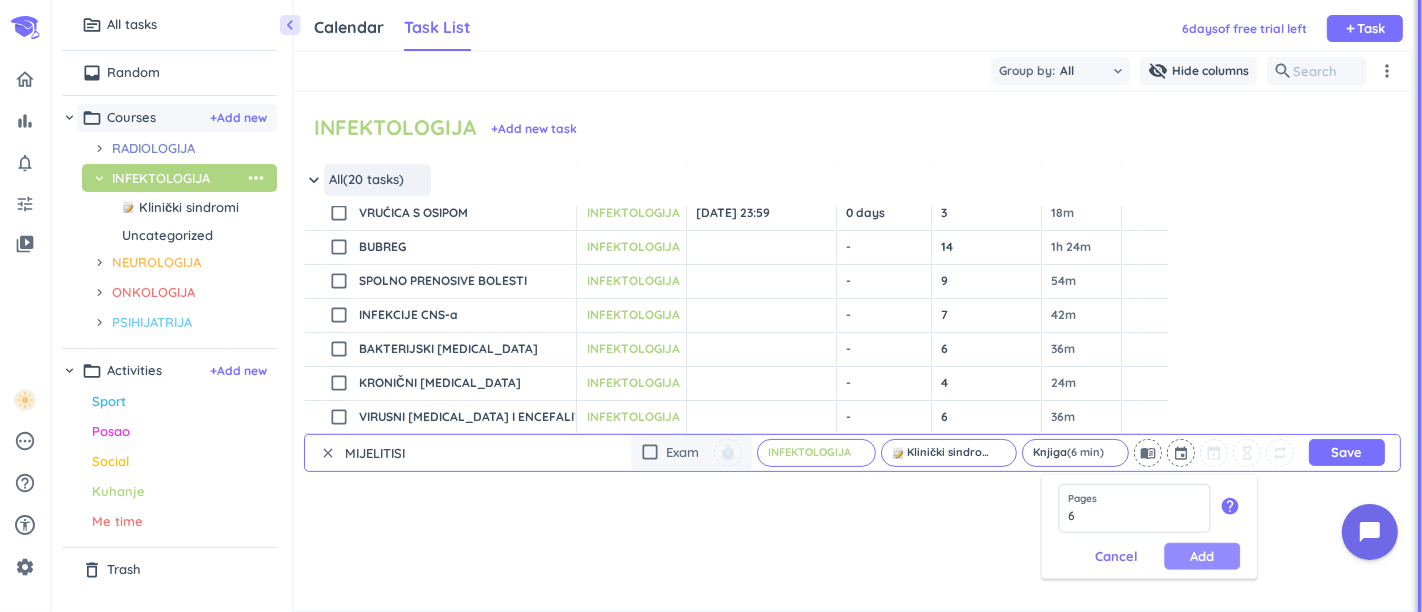 type on "6" 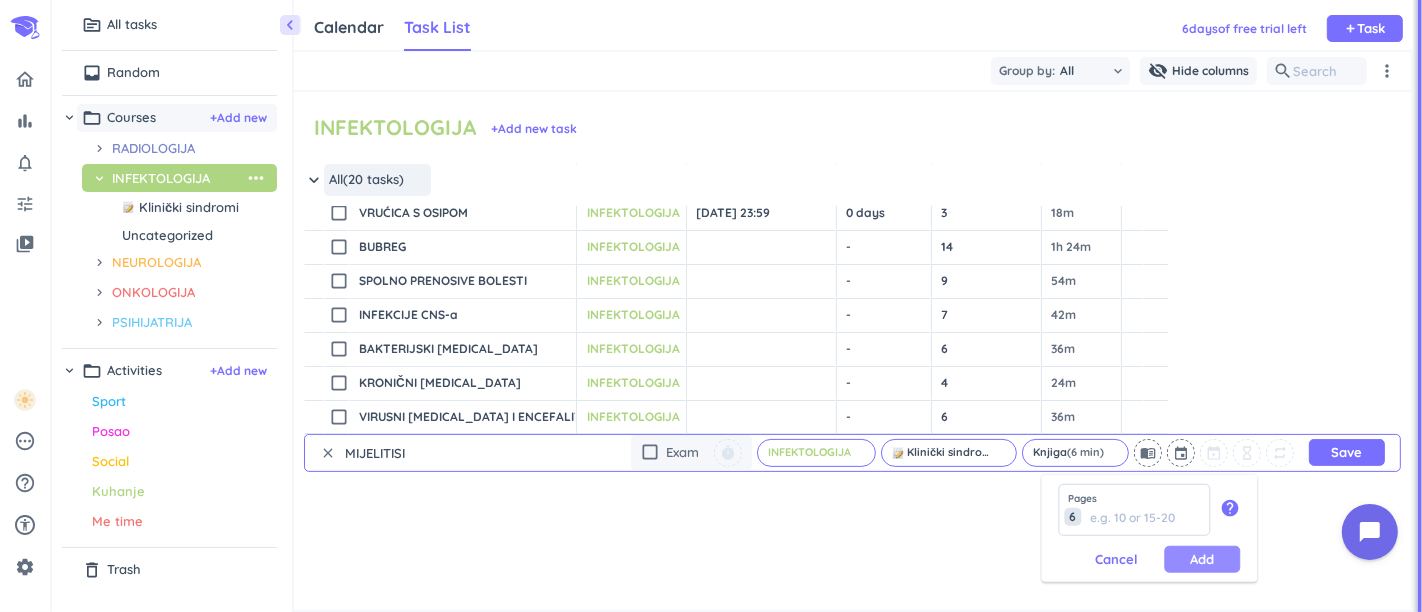 click on "Add" at bounding box center (1202, 559) 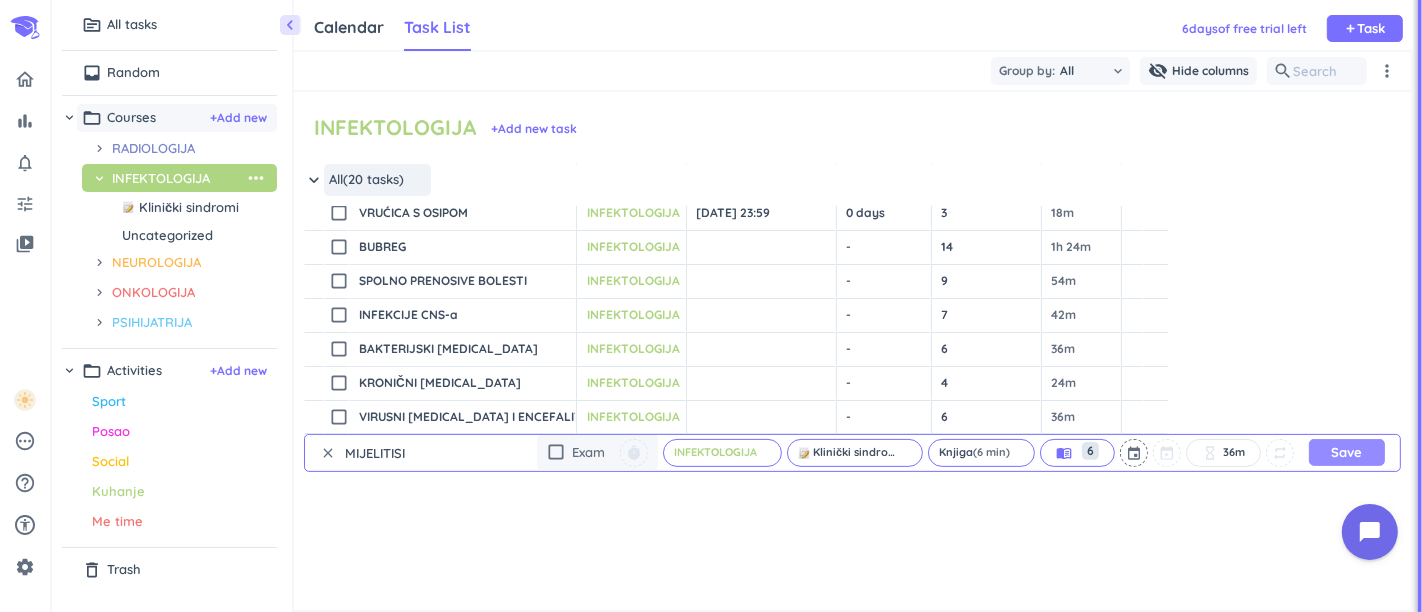 click on "Save" at bounding box center [1347, 452] 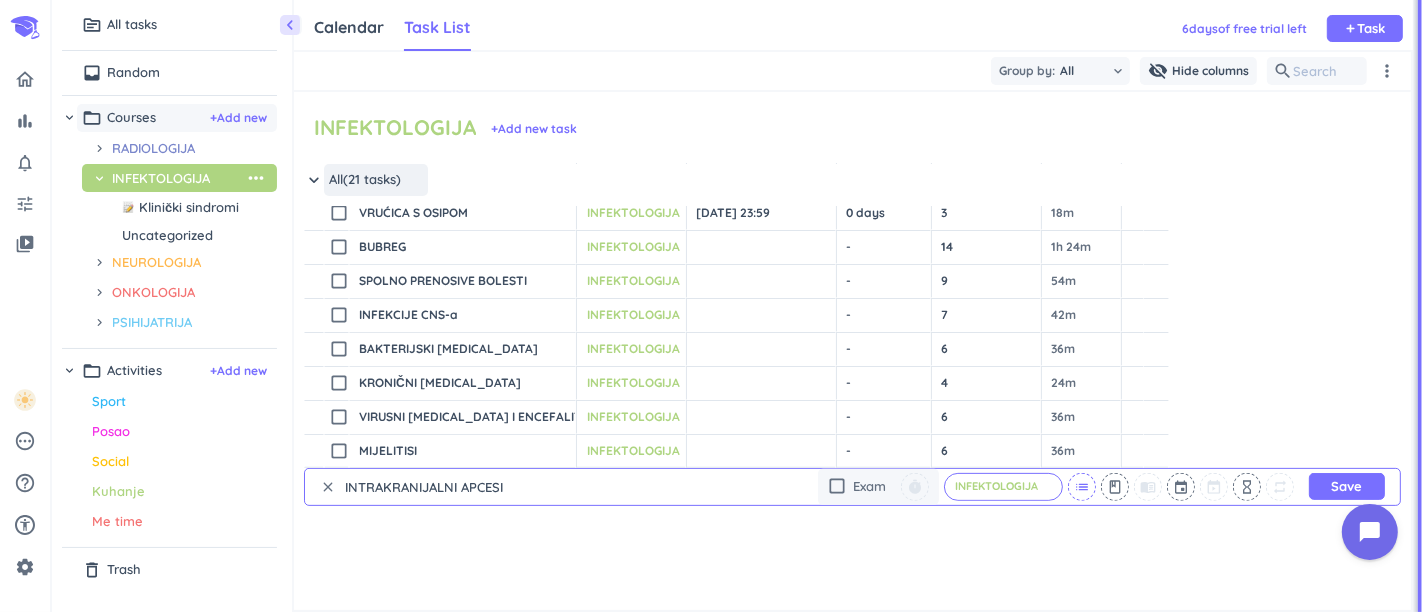 type on "INTRAKRANIJALNI APCESI" 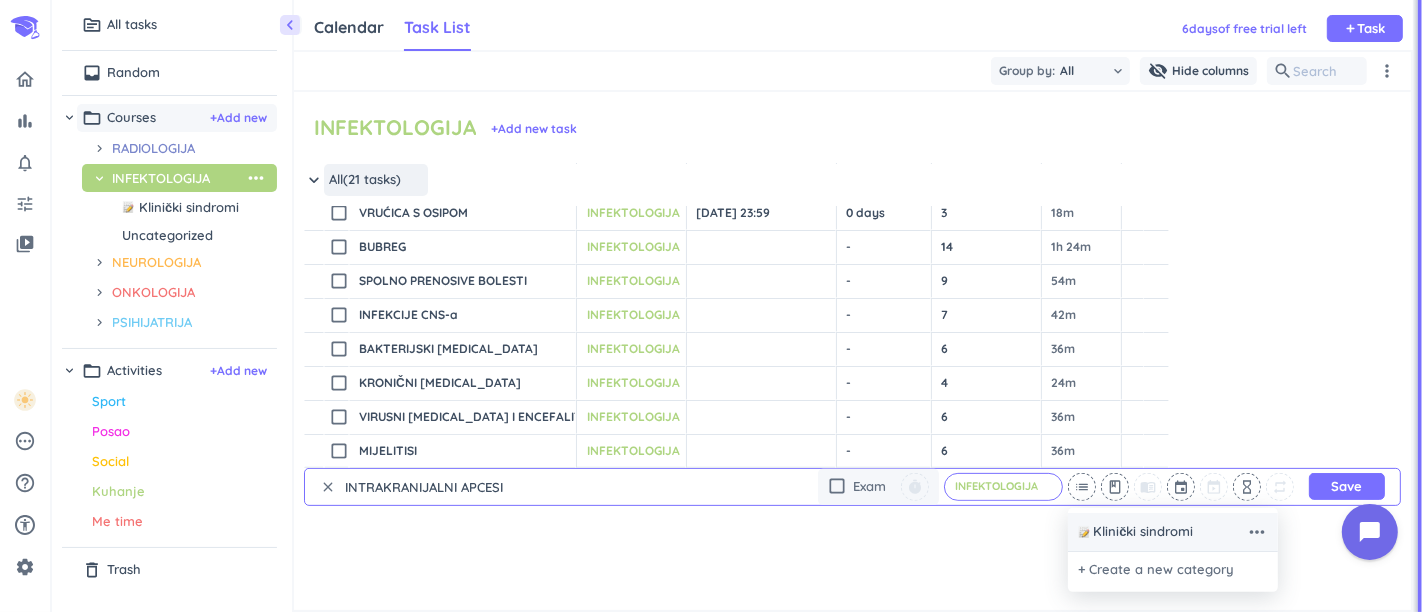 click on "Klinički sindromi" at bounding box center (1143, 532) 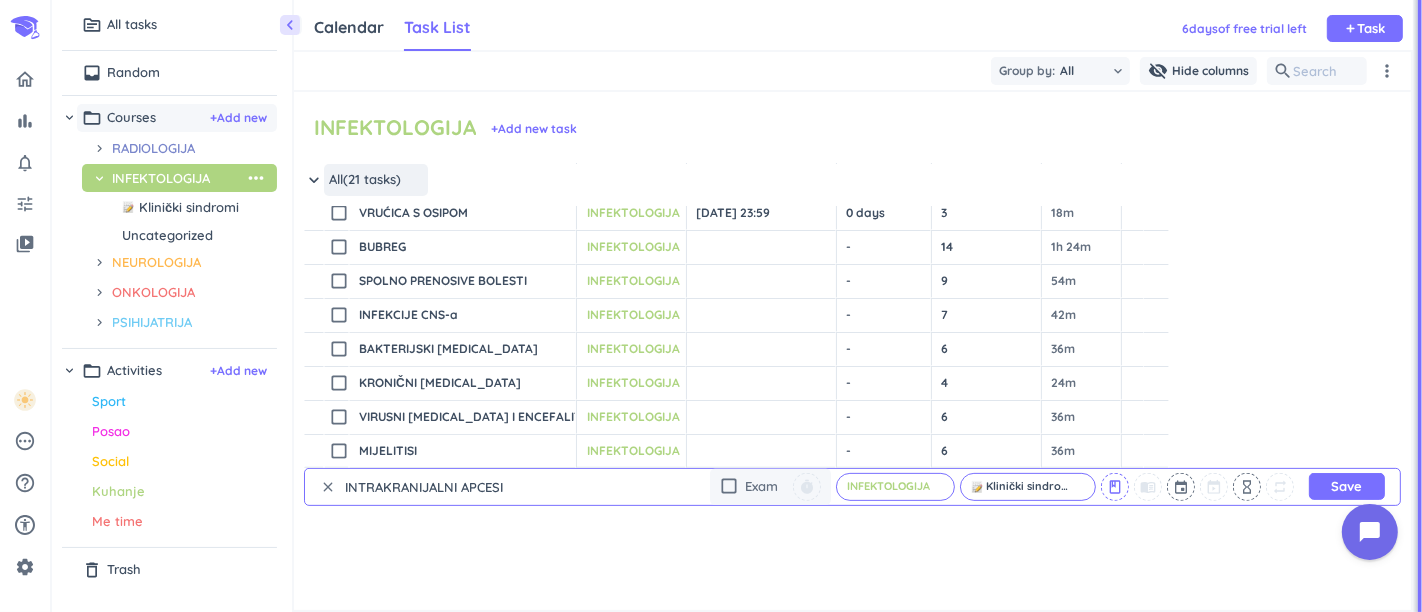 click on "class" at bounding box center [1115, 487] 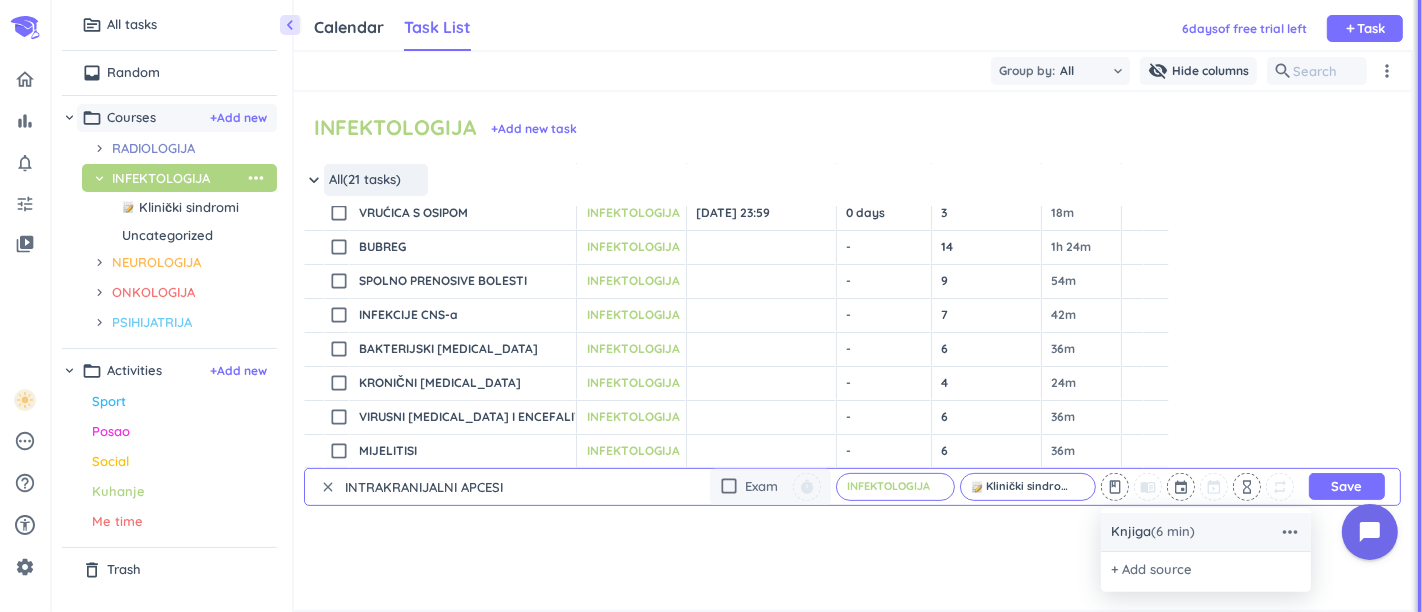 click on "Knjiga  (6 min)" at bounding box center (1153, 532) 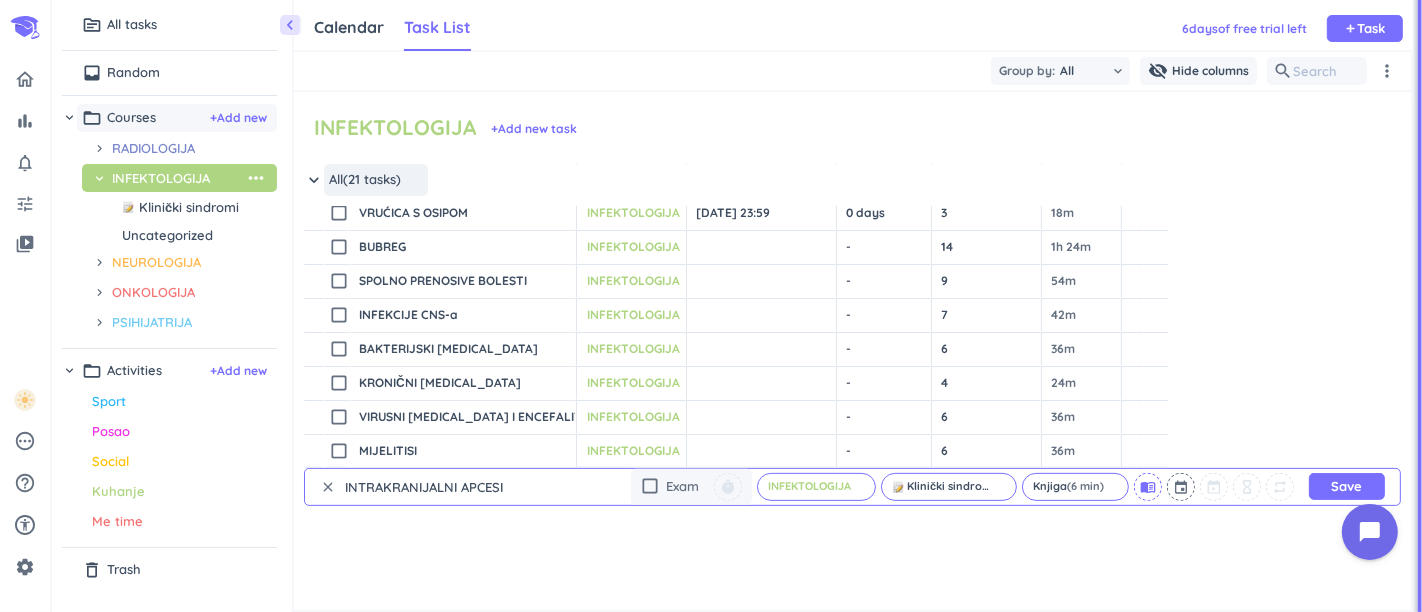 click on "menu_book" at bounding box center [1148, 487] 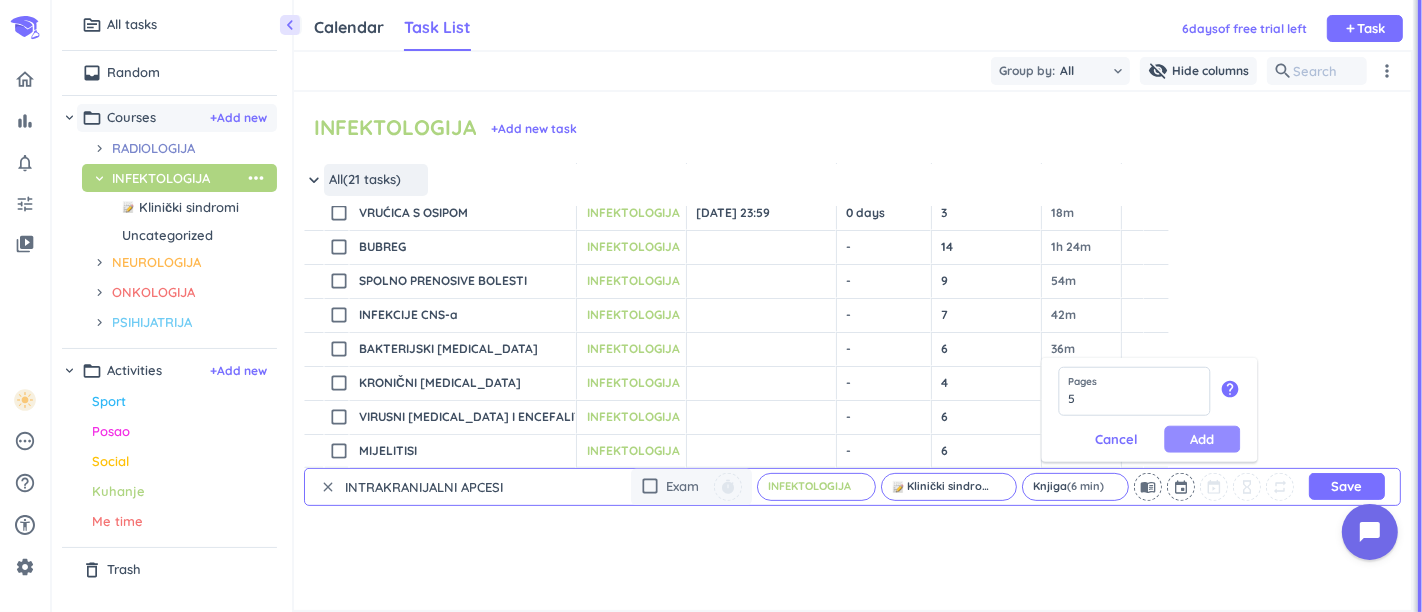 type on "5" 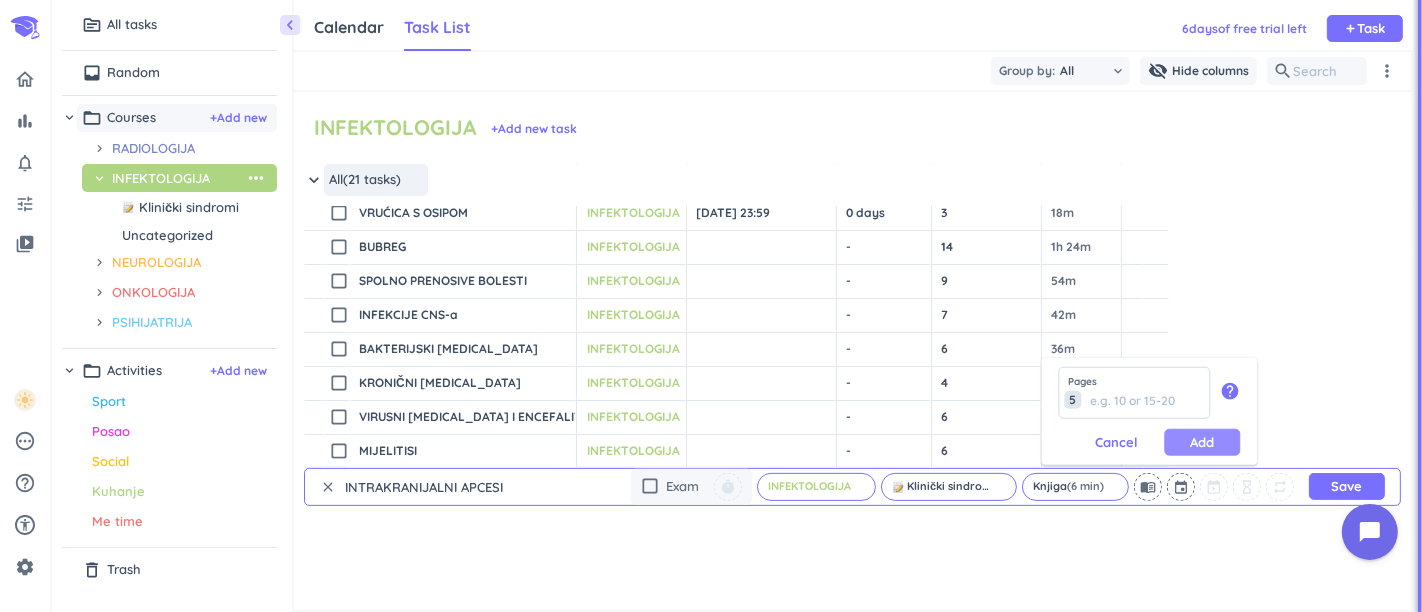 click on "Add" at bounding box center [1202, 442] 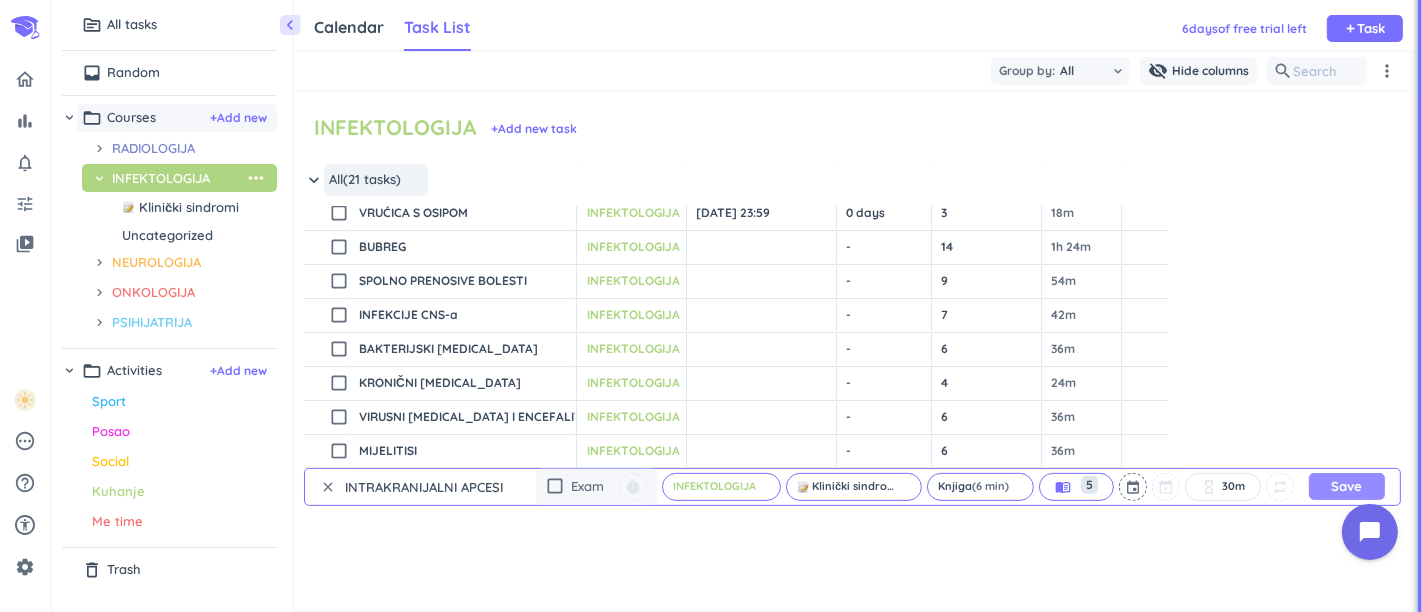 click on "Save" at bounding box center [1347, 486] 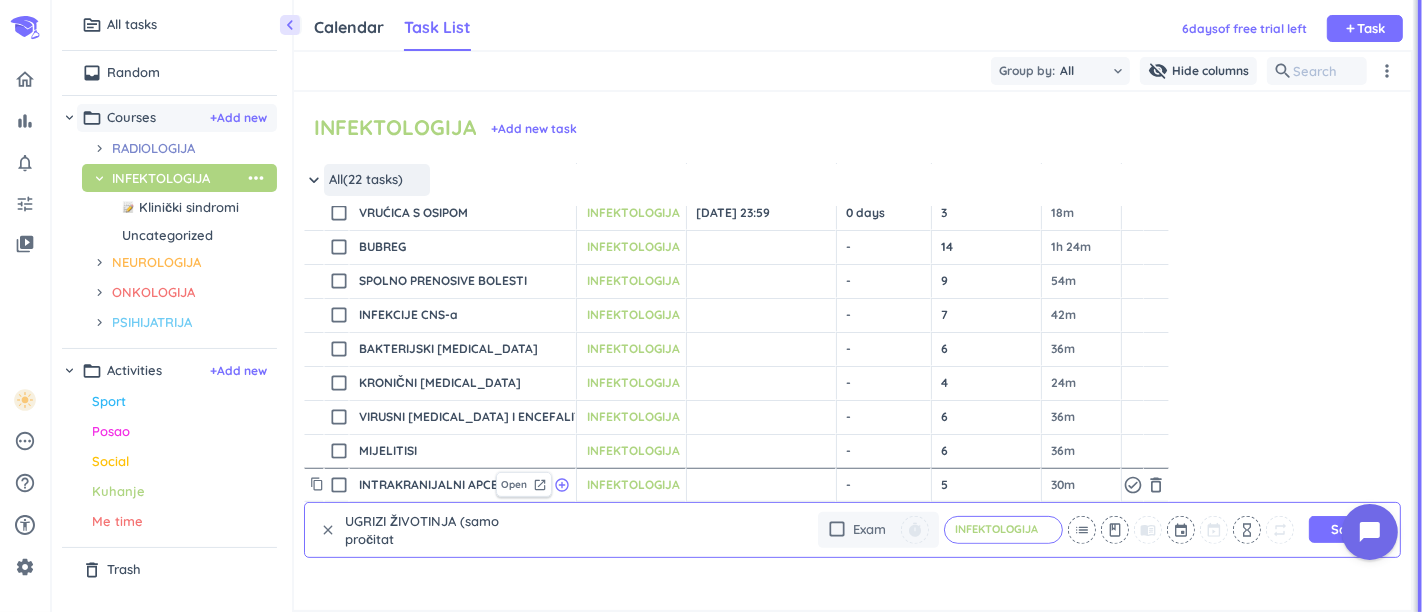scroll, scrollTop: 0, scrollLeft: 0, axis: both 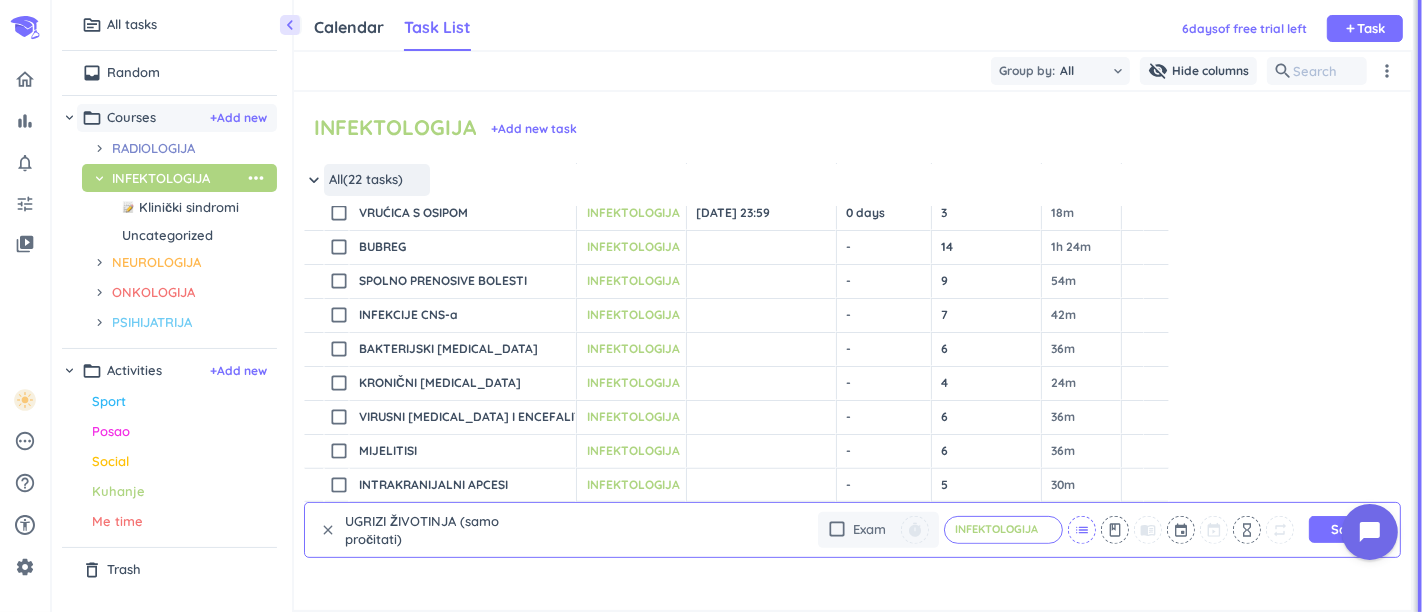 type on "UGRIZI ŽIVOTINJA (samo pročitati)" 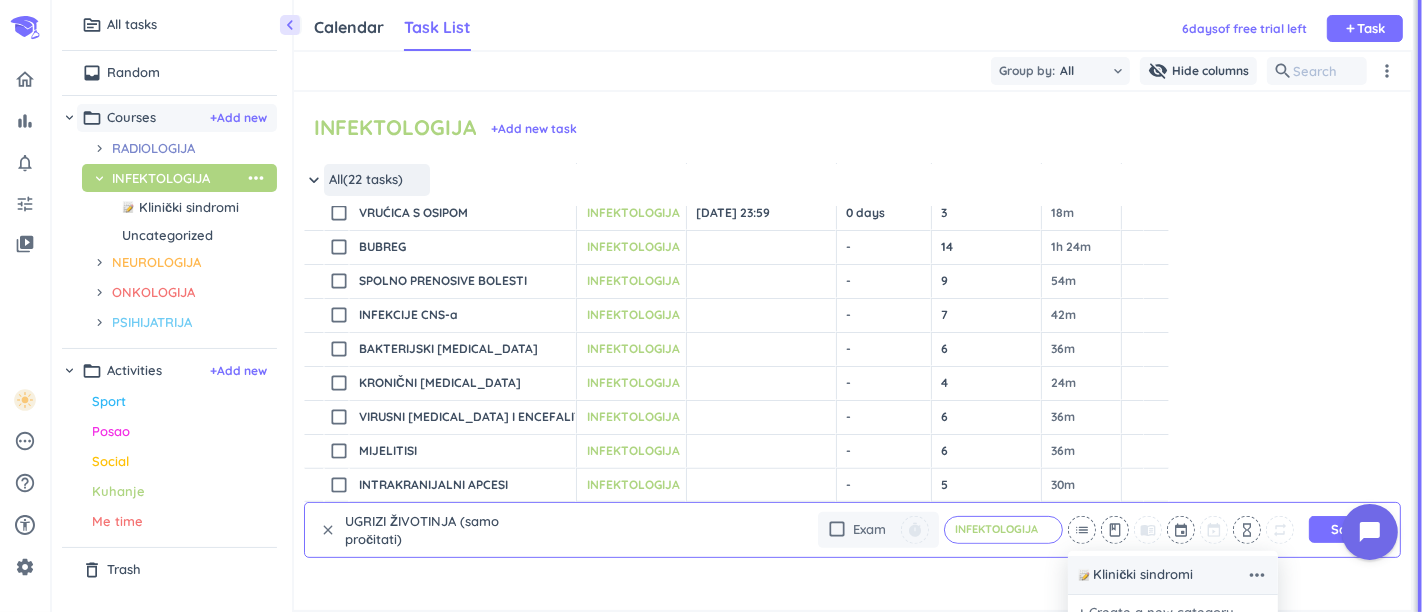 click on "Klinički sindromi" at bounding box center (1143, 575) 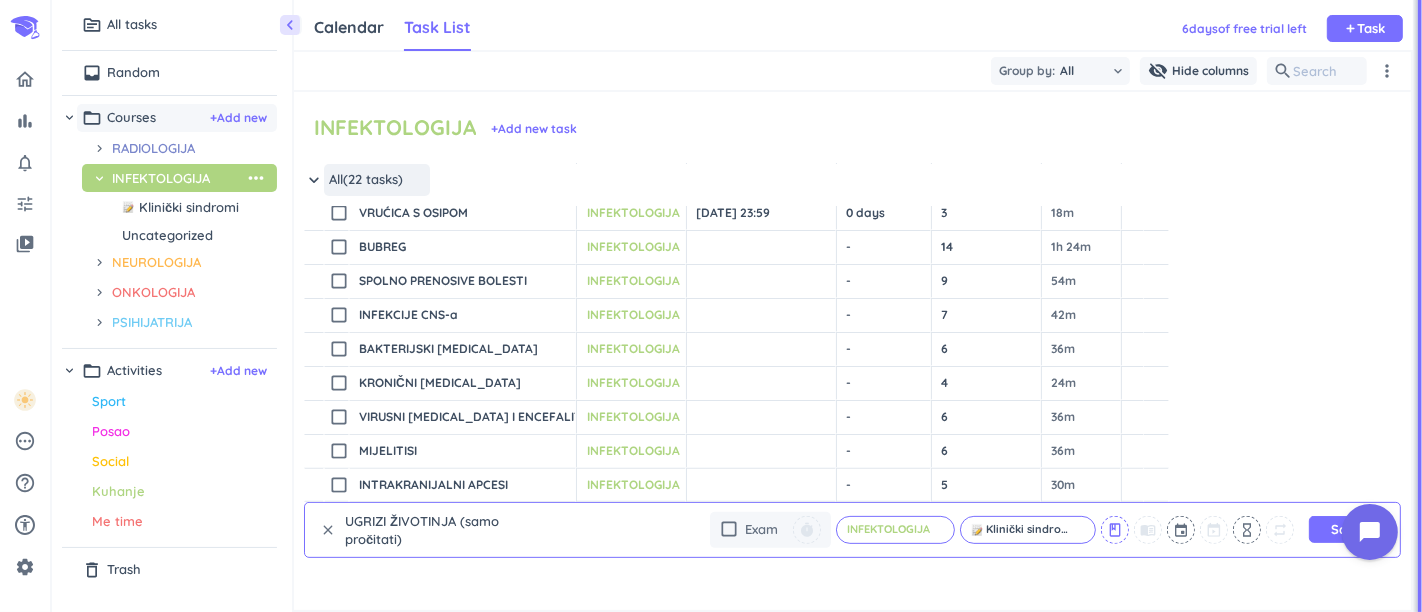 click on "class" at bounding box center (1115, 530) 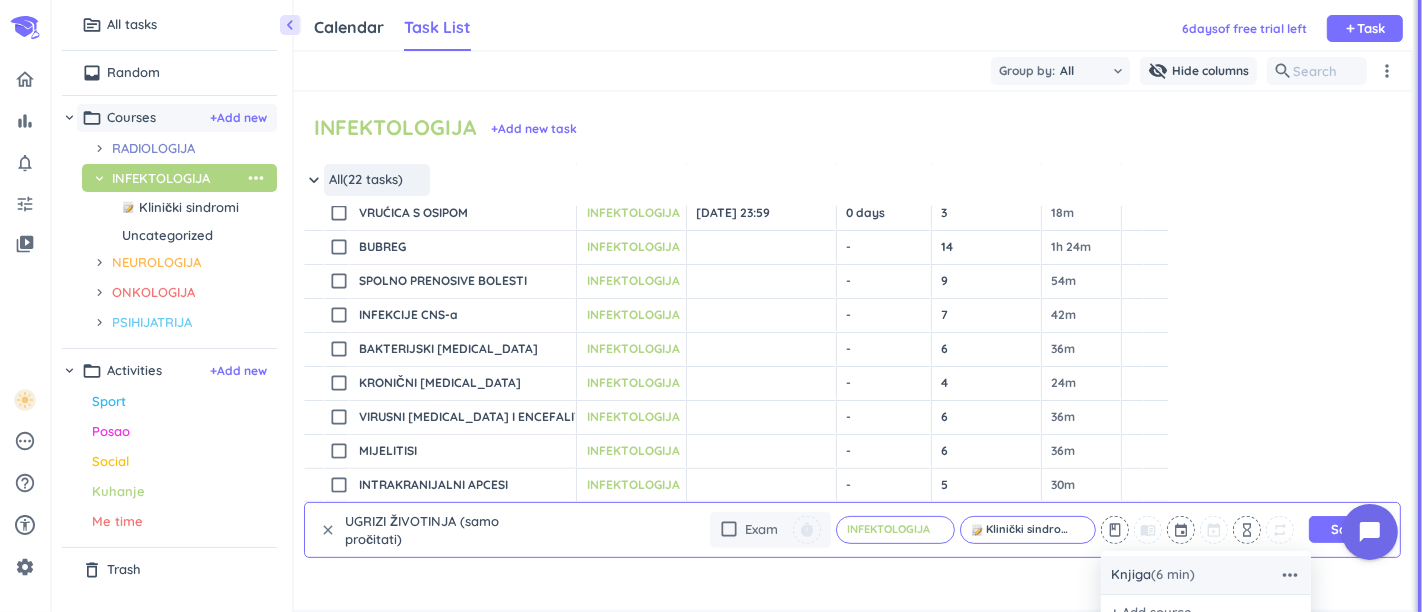 click on "Knjiga  (6 min)" at bounding box center (1153, 575) 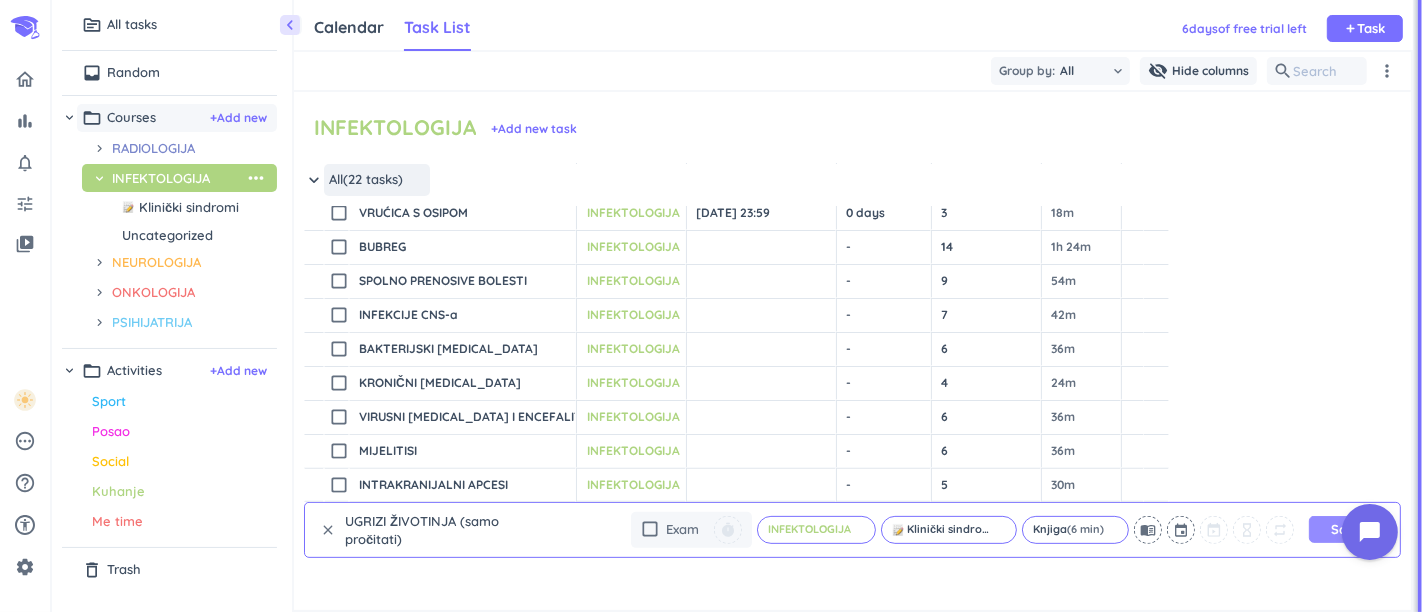 click on "Save" at bounding box center (1347, 529) 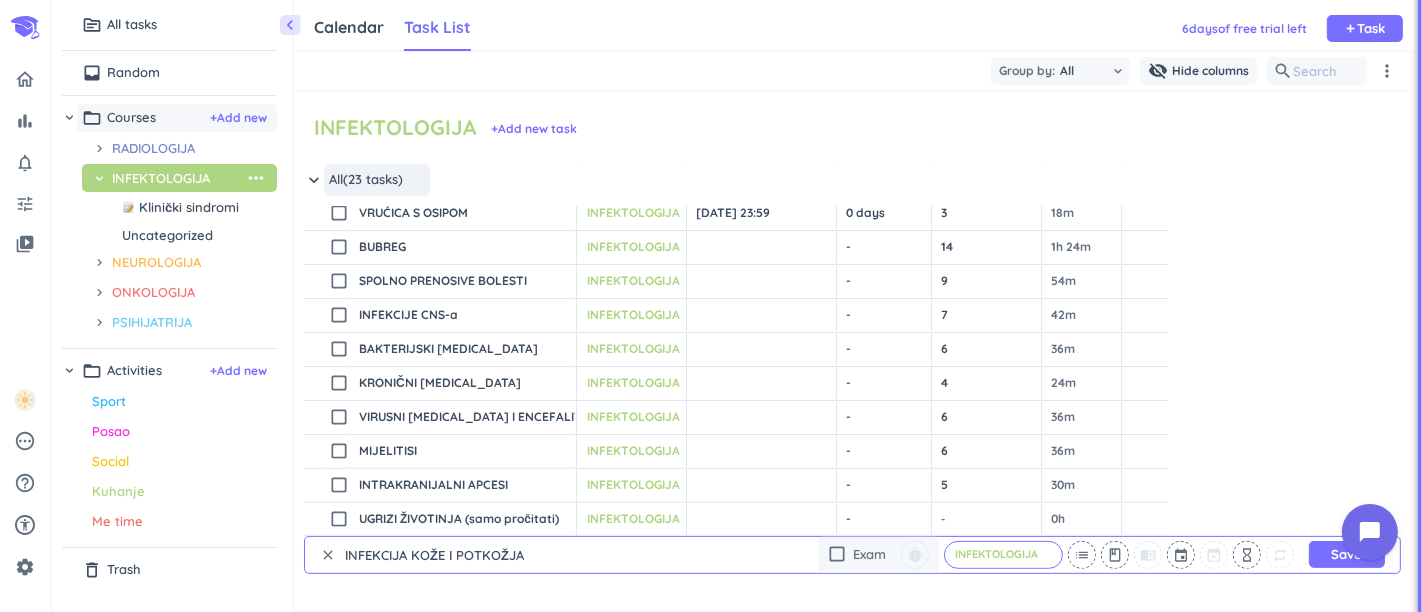scroll, scrollTop: 17, scrollLeft: 0, axis: vertical 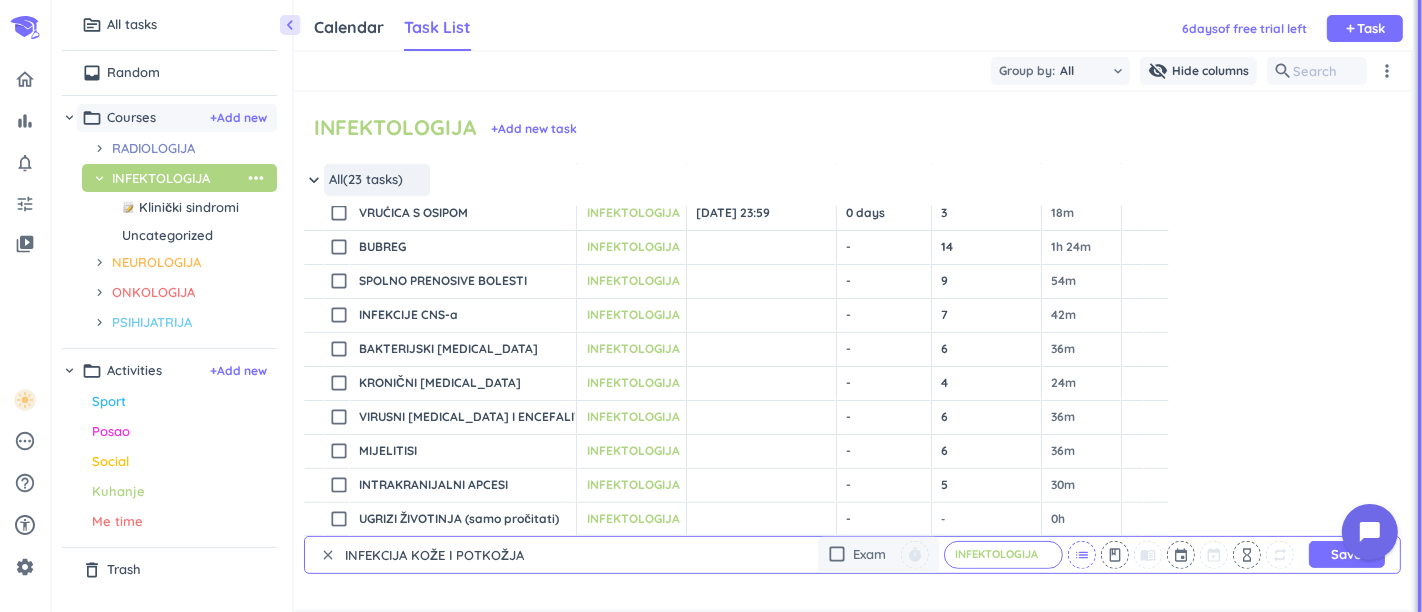 type on "INFEKCIJA KOŽE I POTKOŽJA" 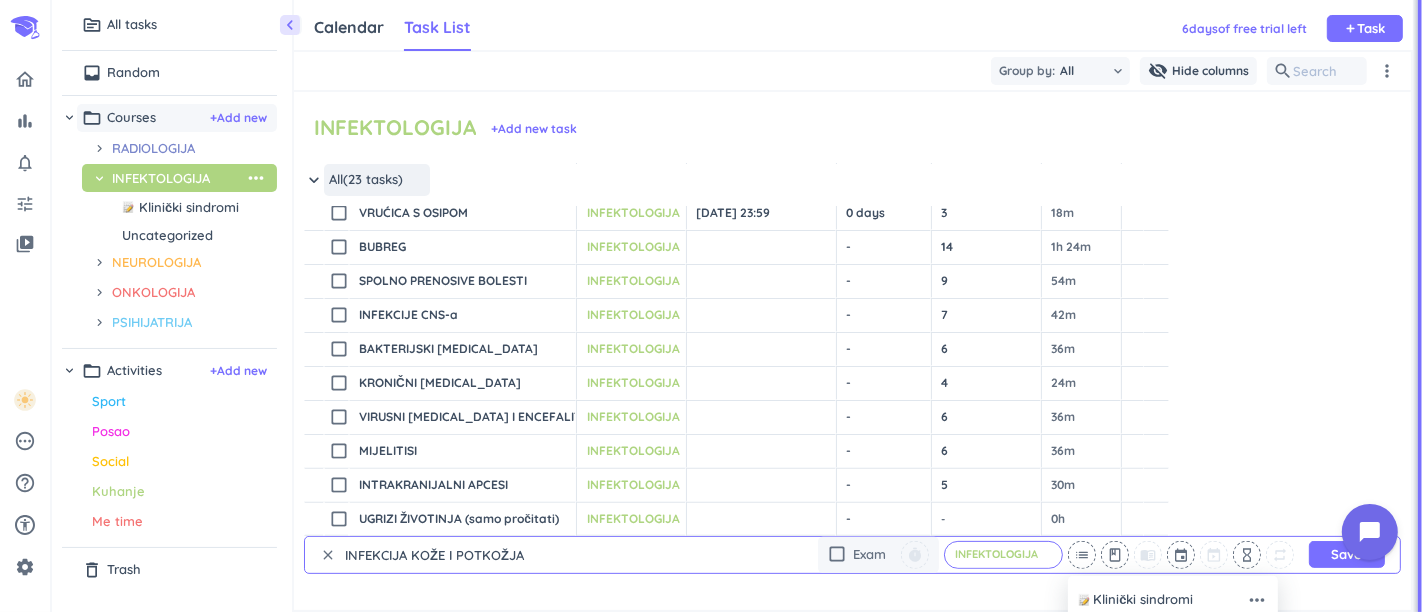 scroll, scrollTop: 0, scrollLeft: 0, axis: both 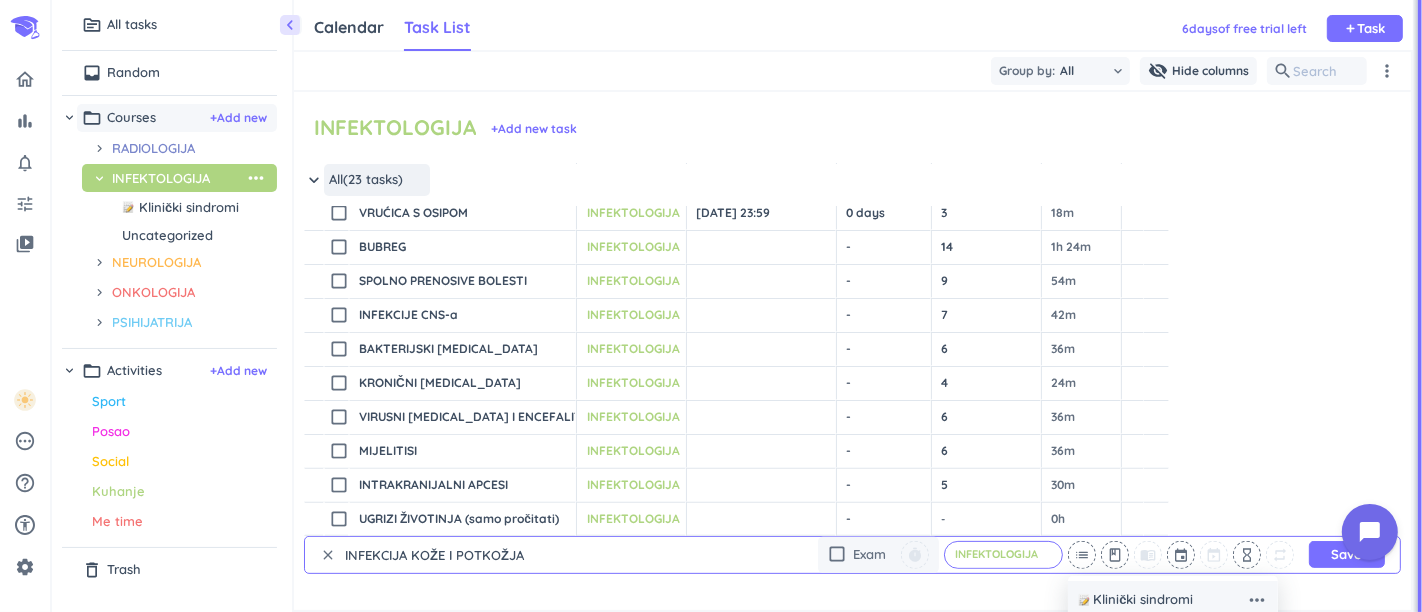 click on "Klinički sindromi" at bounding box center (1143, 600) 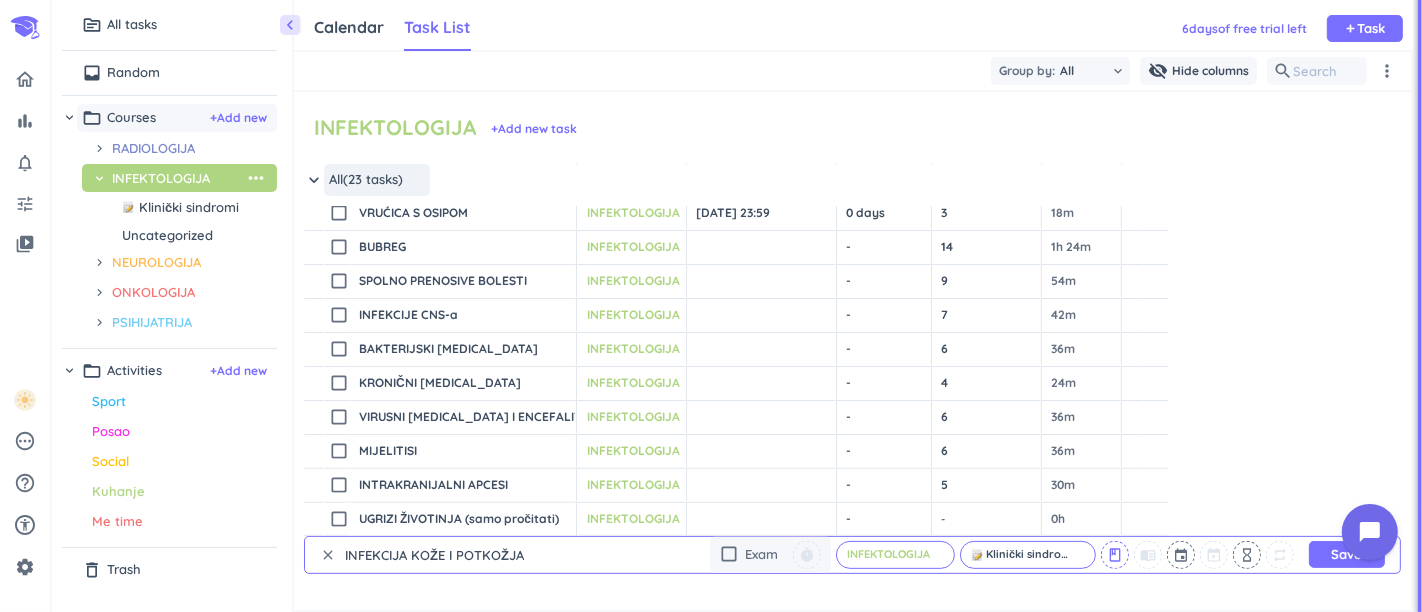 click on "class" at bounding box center (1115, 555) 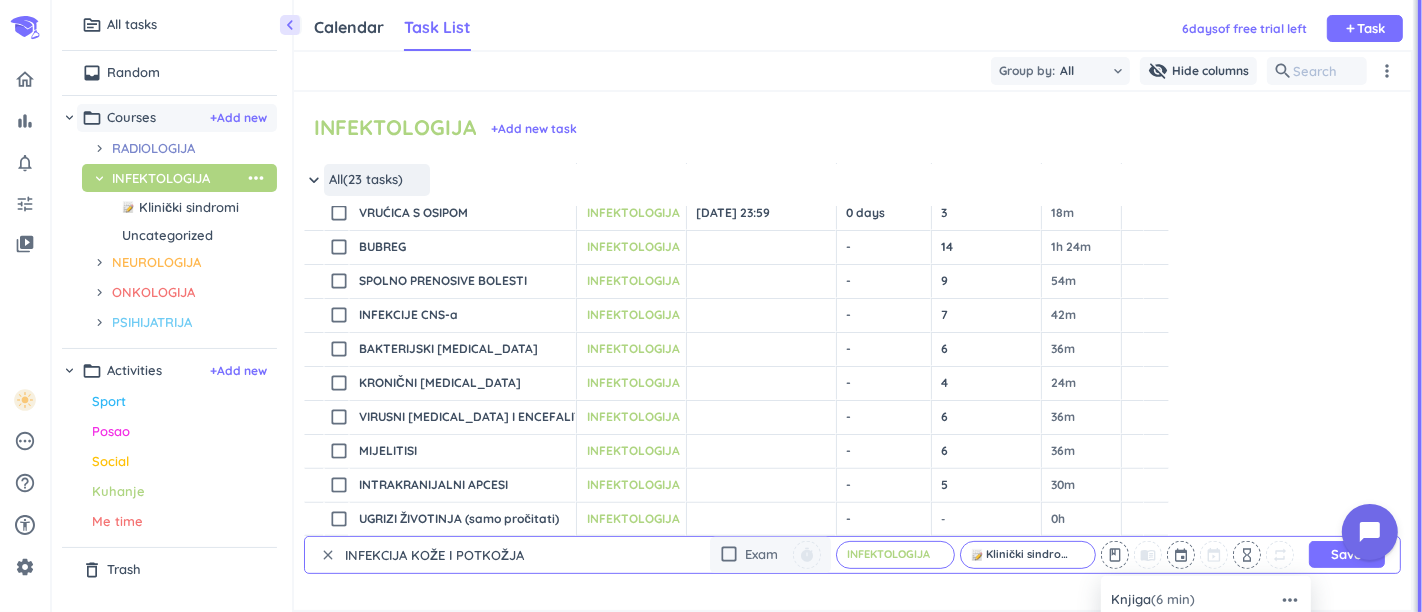 click on "Knjiga  (6 min)" at bounding box center (1153, 600) 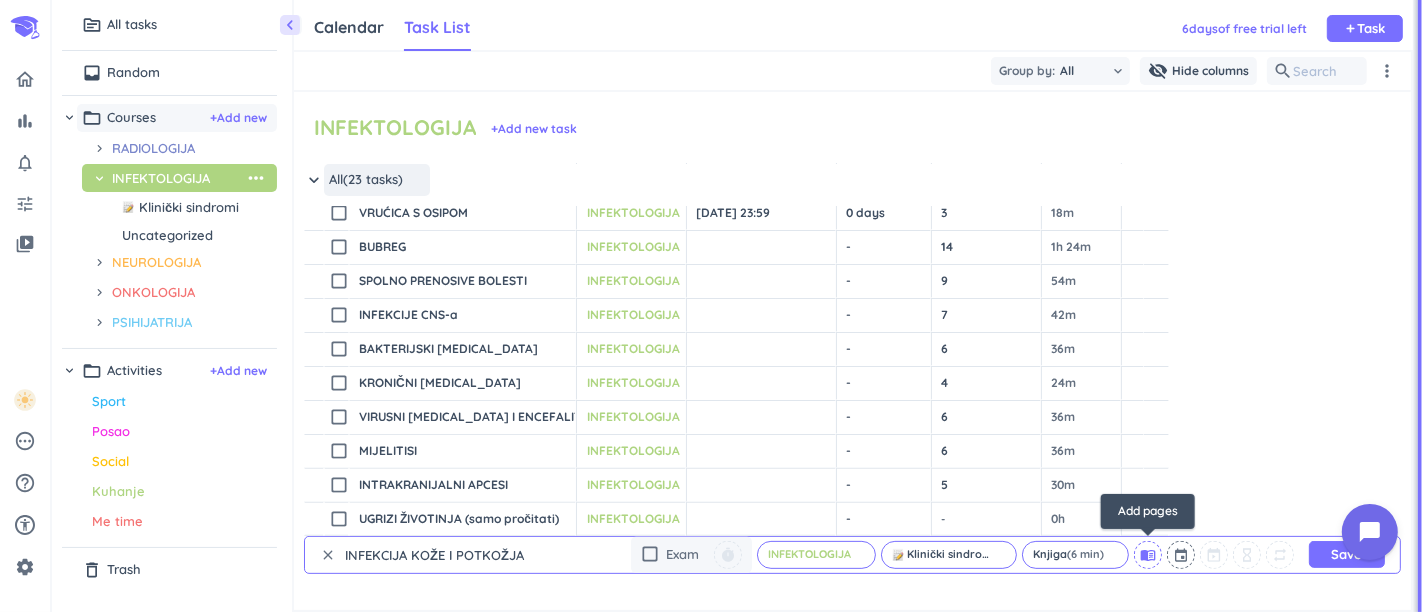 click on "menu_book" at bounding box center [1148, 555] 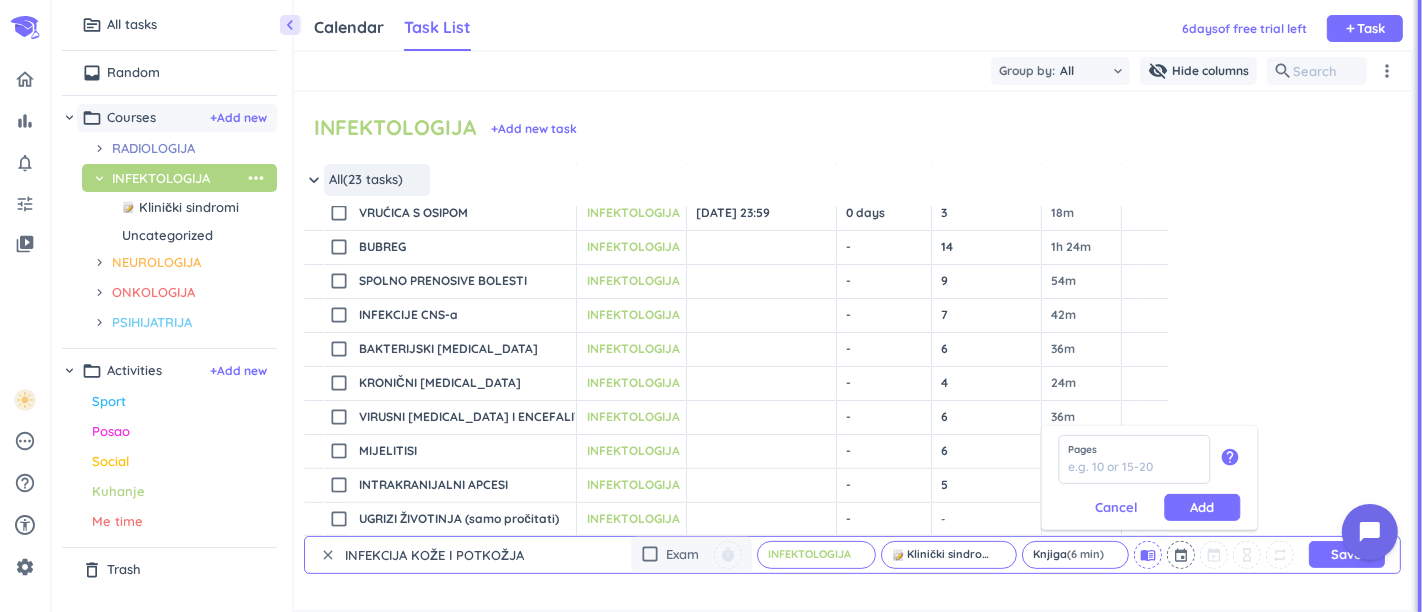 scroll, scrollTop: 0, scrollLeft: 0, axis: both 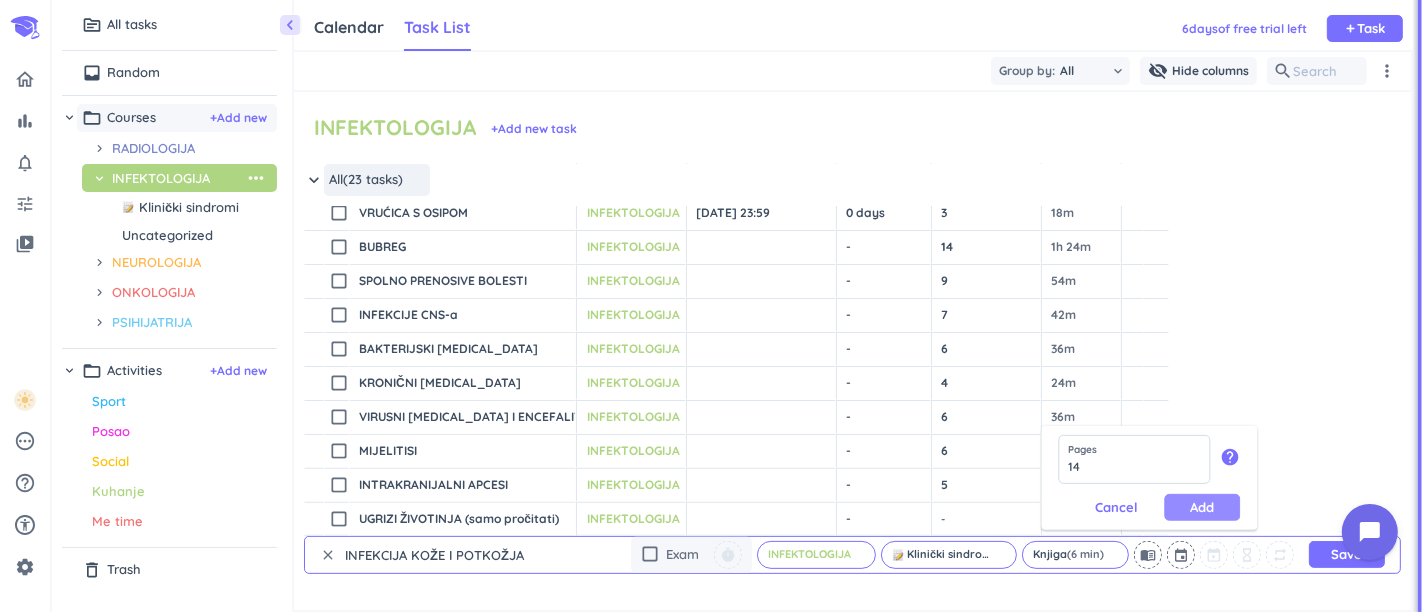 type on "14" 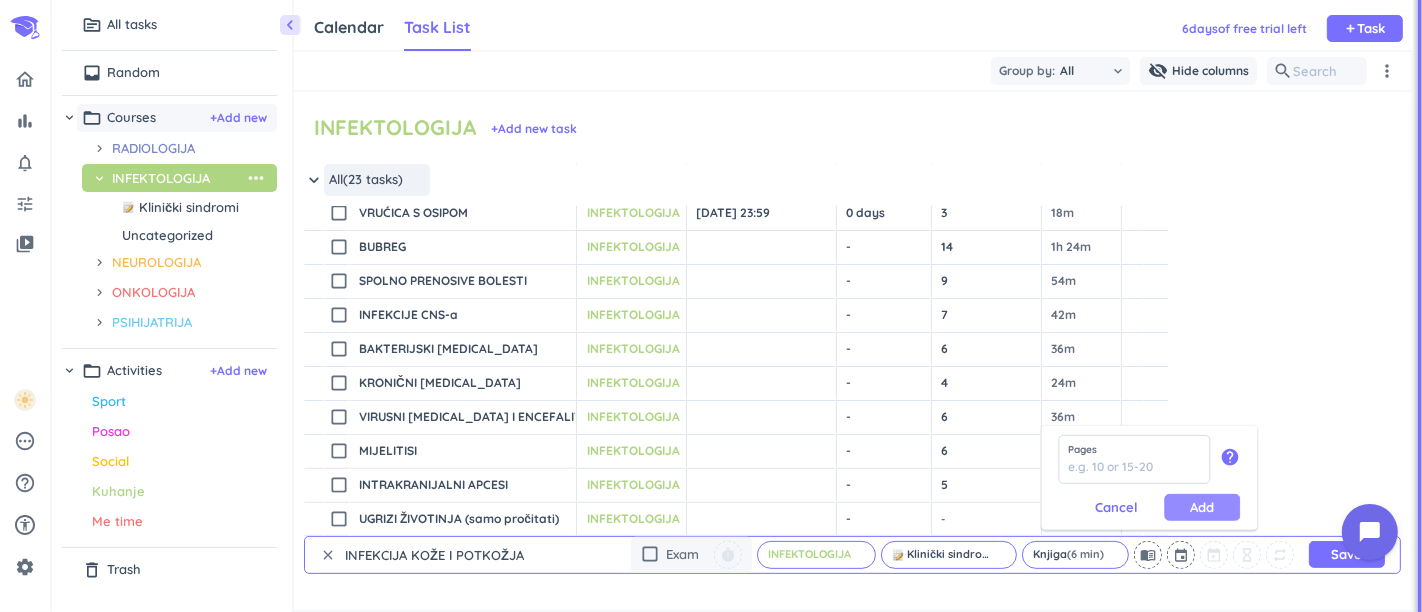 click on "Add" at bounding box center (1202, 507) 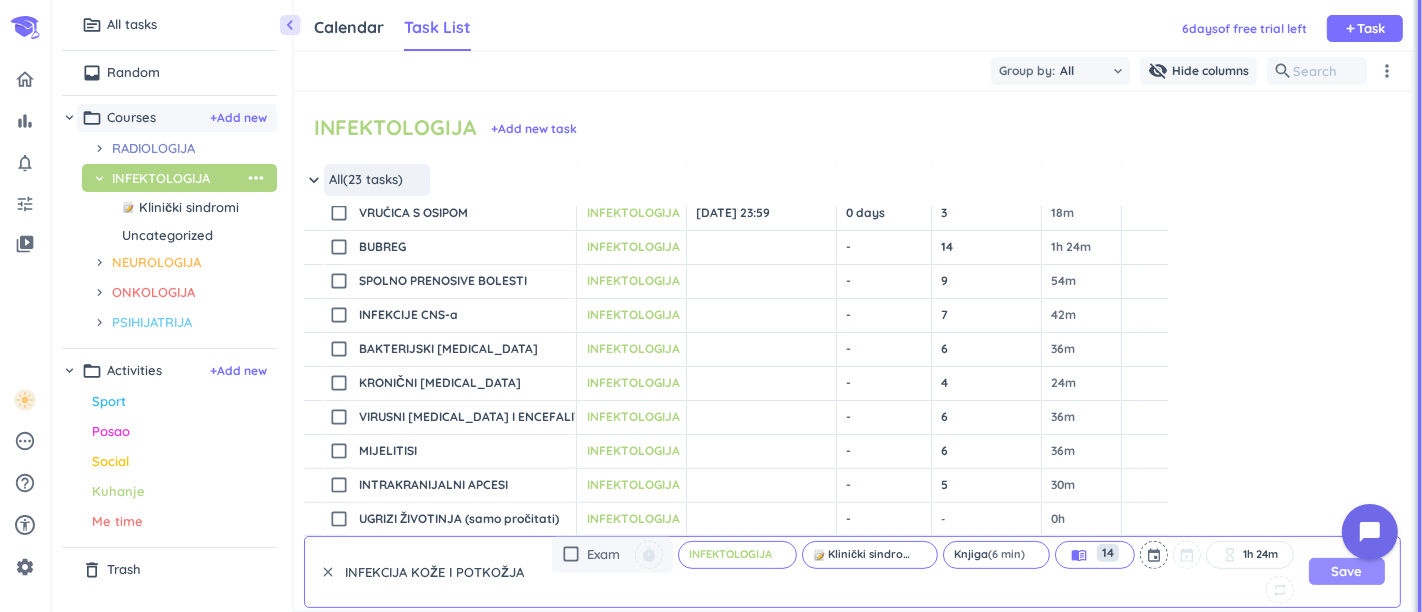 click on "Save" at bounding box center [1347, 571] 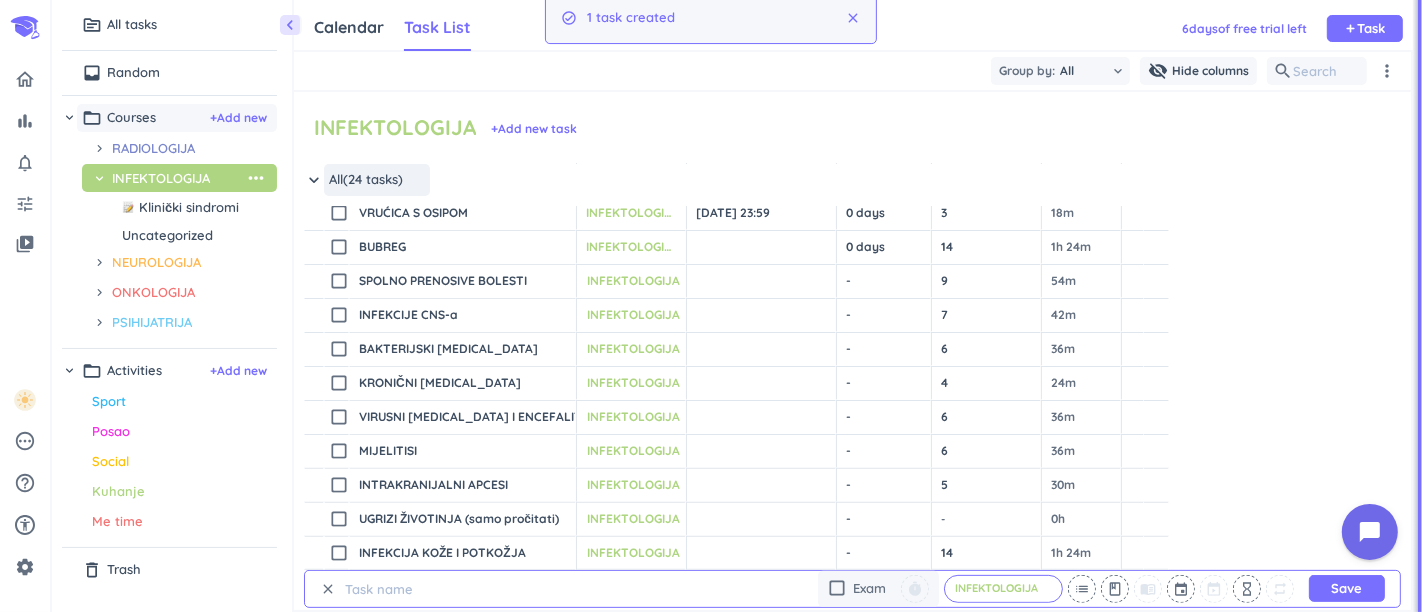 scroll, scrollTop: 625, scrollLeft: 0, axis: vertical 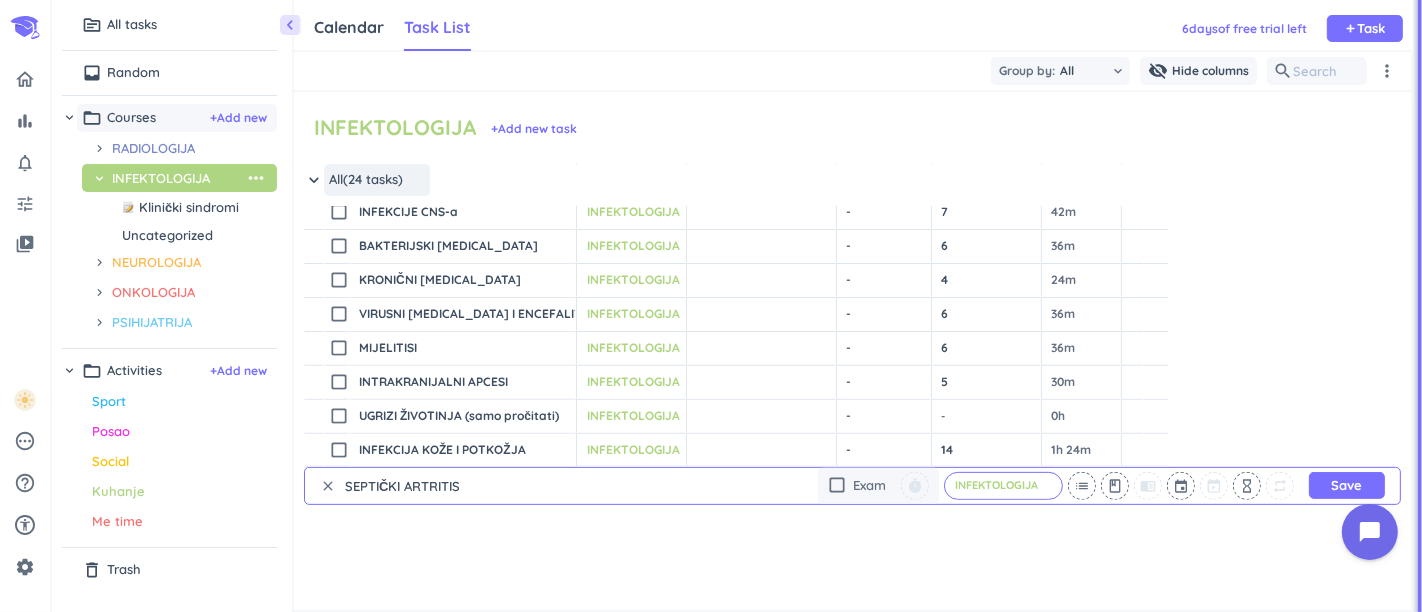 type on "SEPTIČKI ARTRITIS" 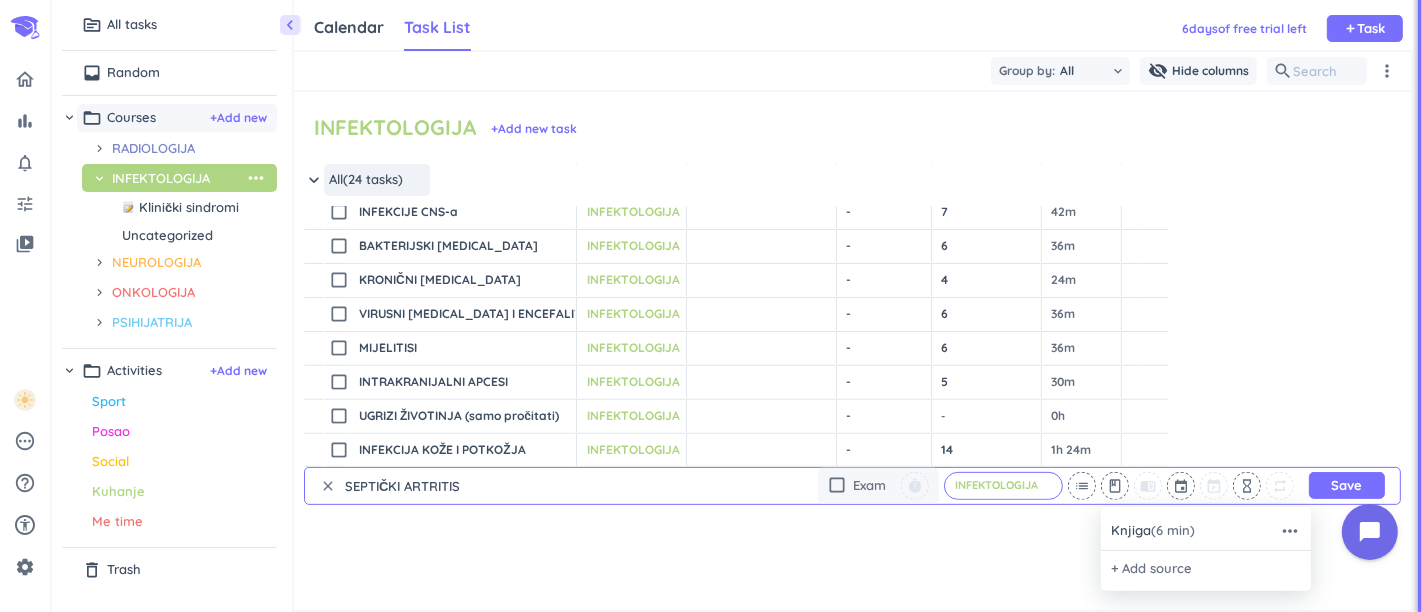 click at bounding box center (711, 306) 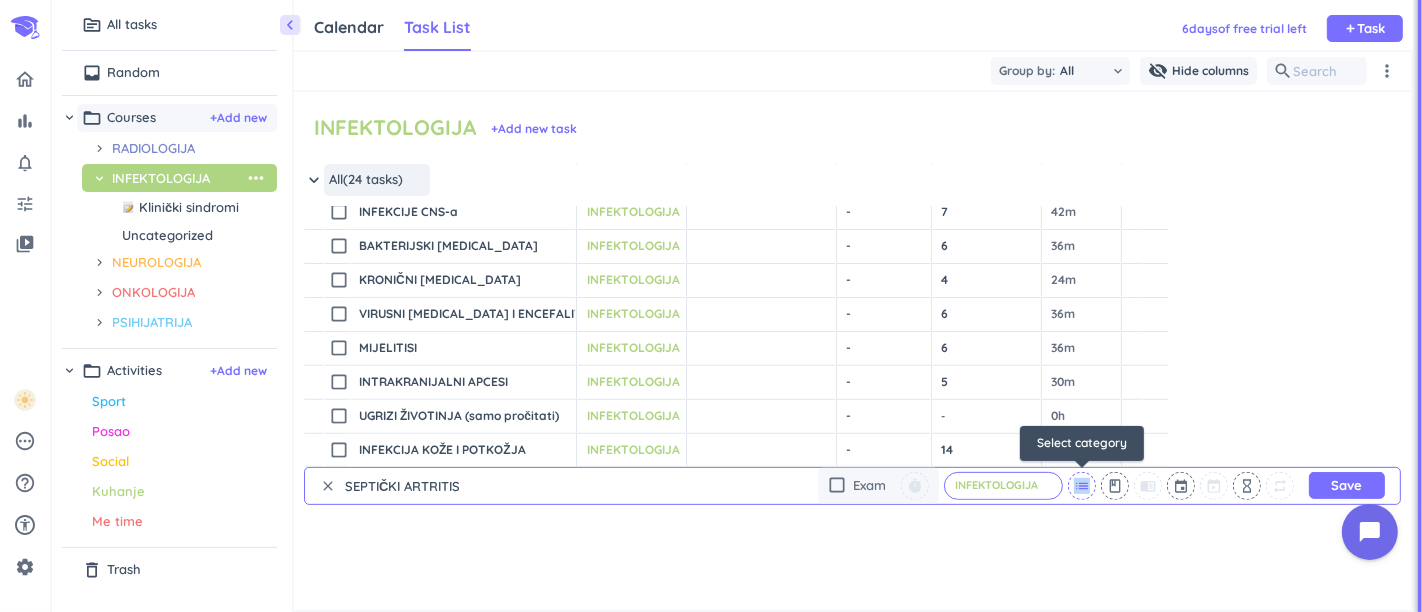 click on "list" at bounding box center [1082, 486] 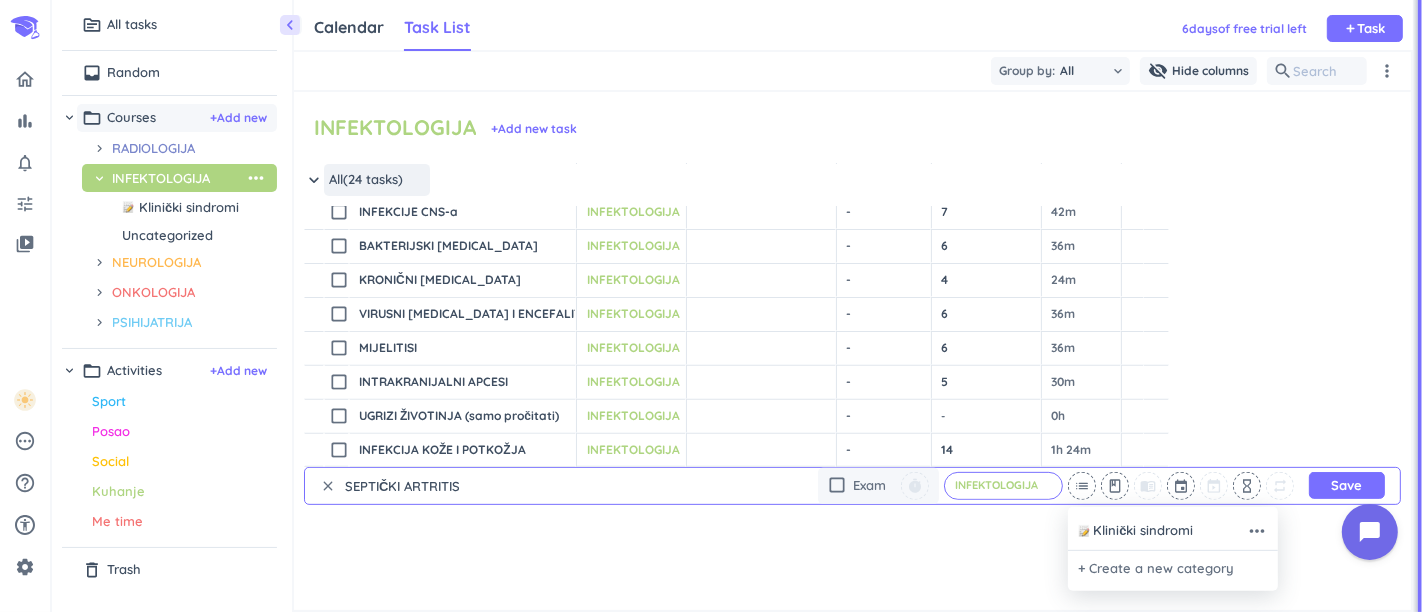 click at bounding box center (711, 306) 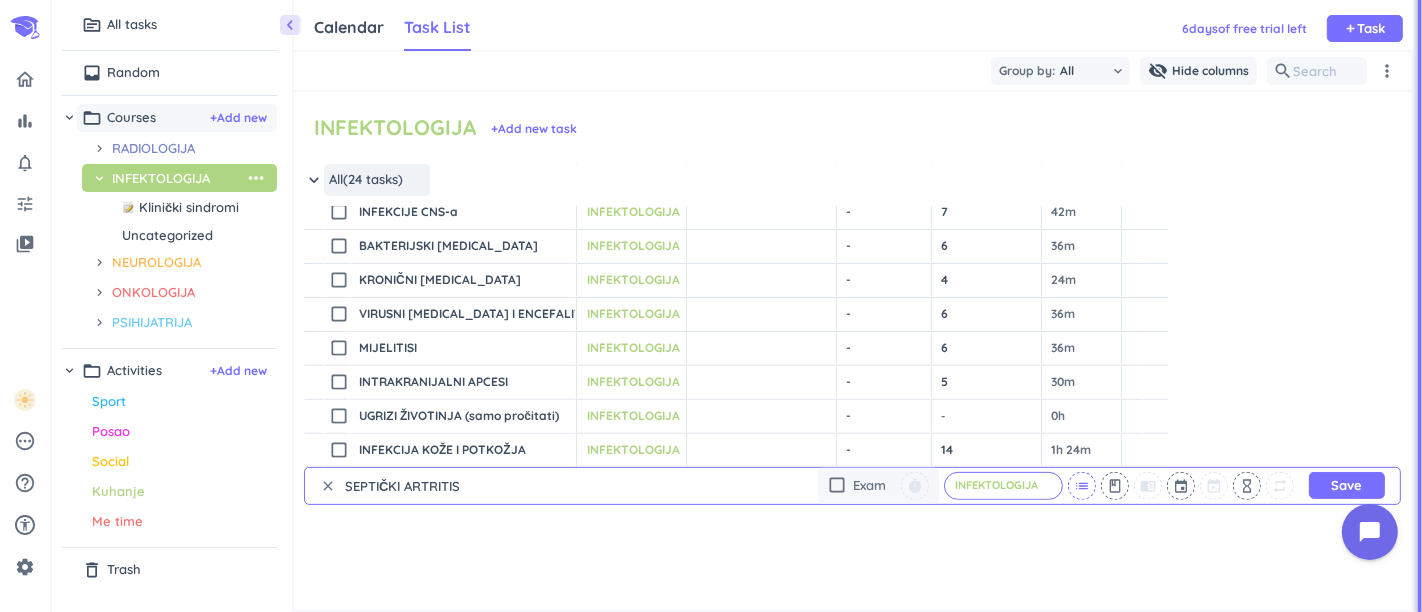 click on "list" at bounding box center (1082, 486) 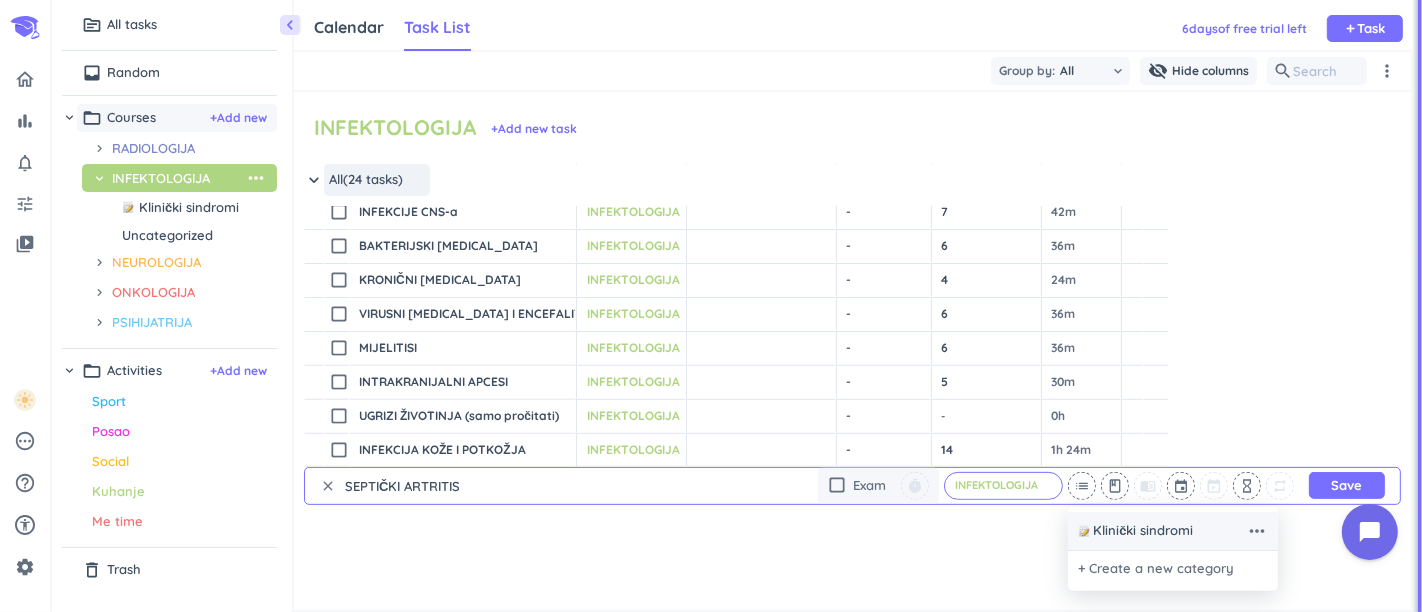 click on "Klinički sindromi" at bounding box center (1162, 531) 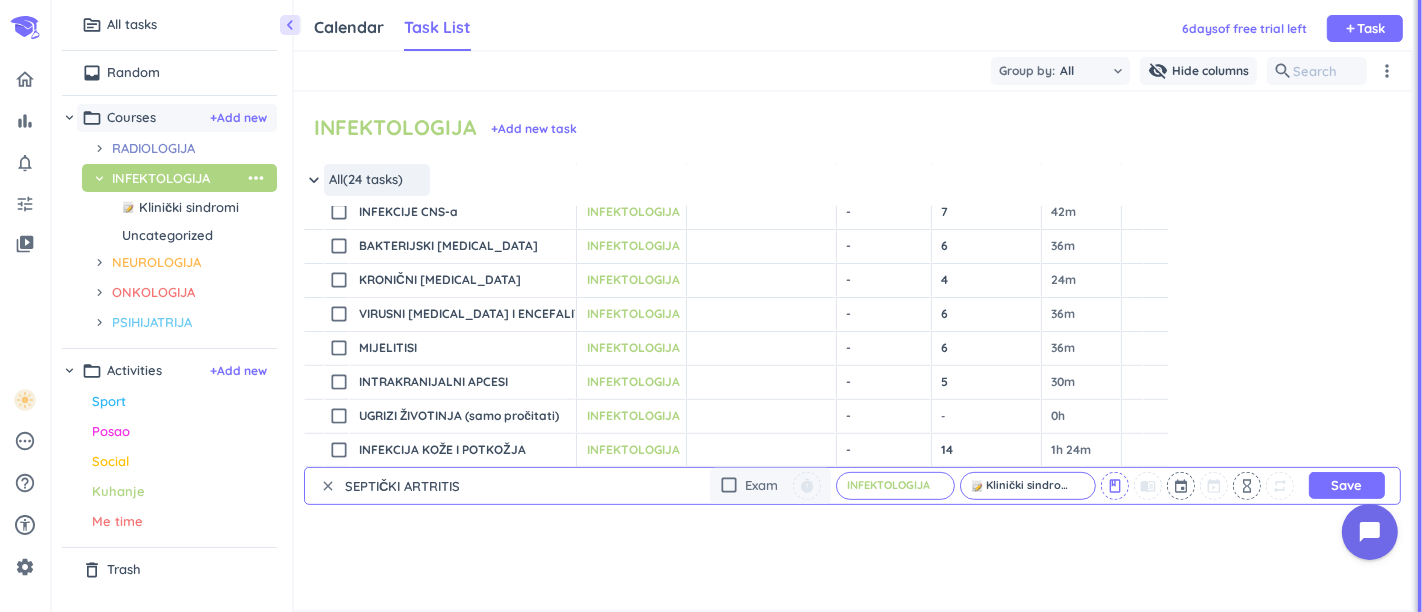 click on "class" at bounding box center [1115, 486] 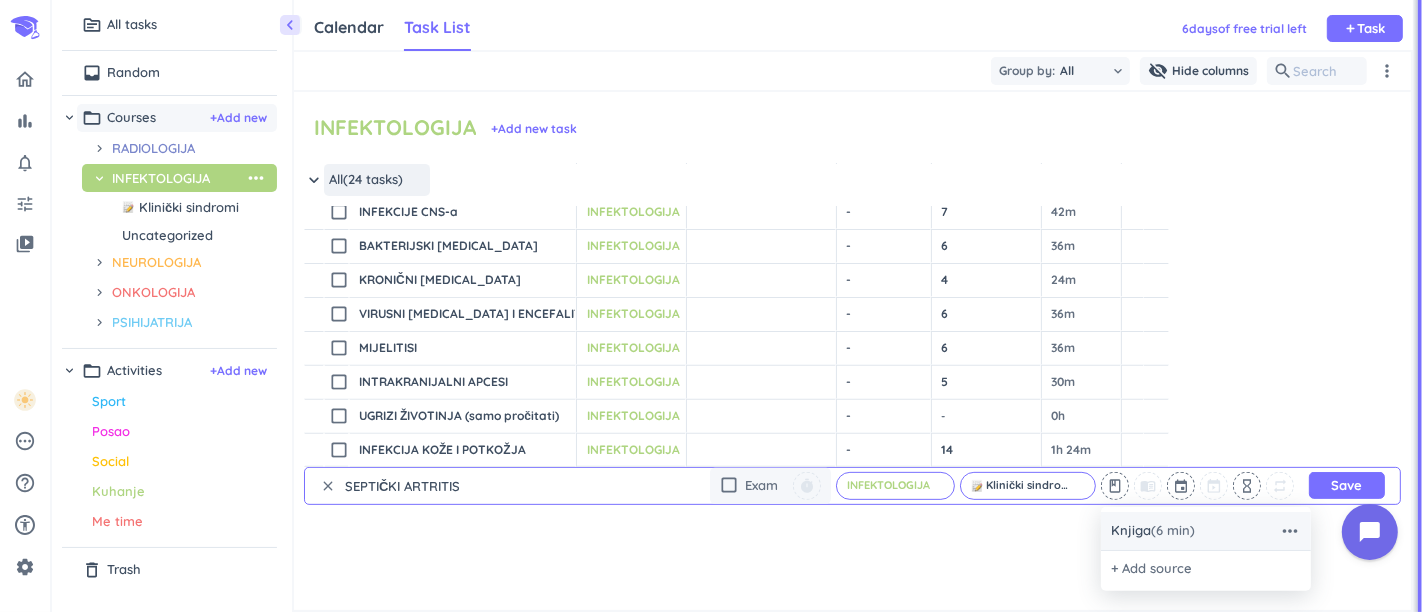 click on "Knjiga  (6 min)" at bounding box center [1153, 531] 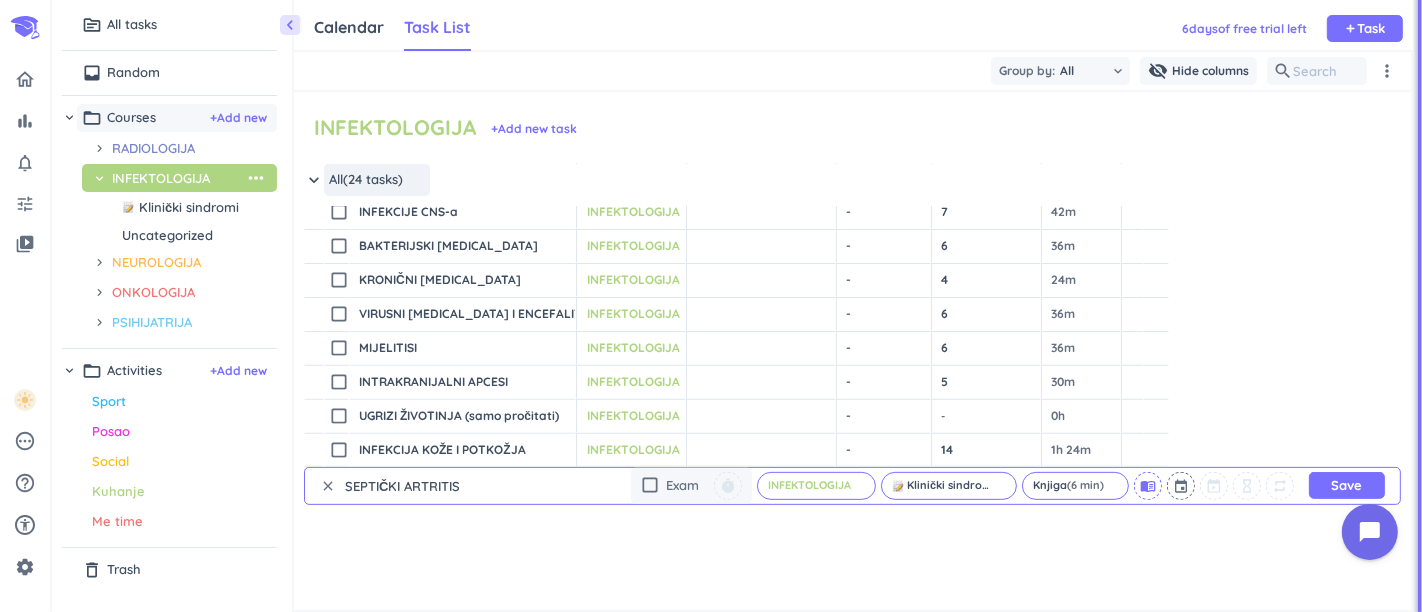click on "menu_book" at bounding box center (1148, 486) 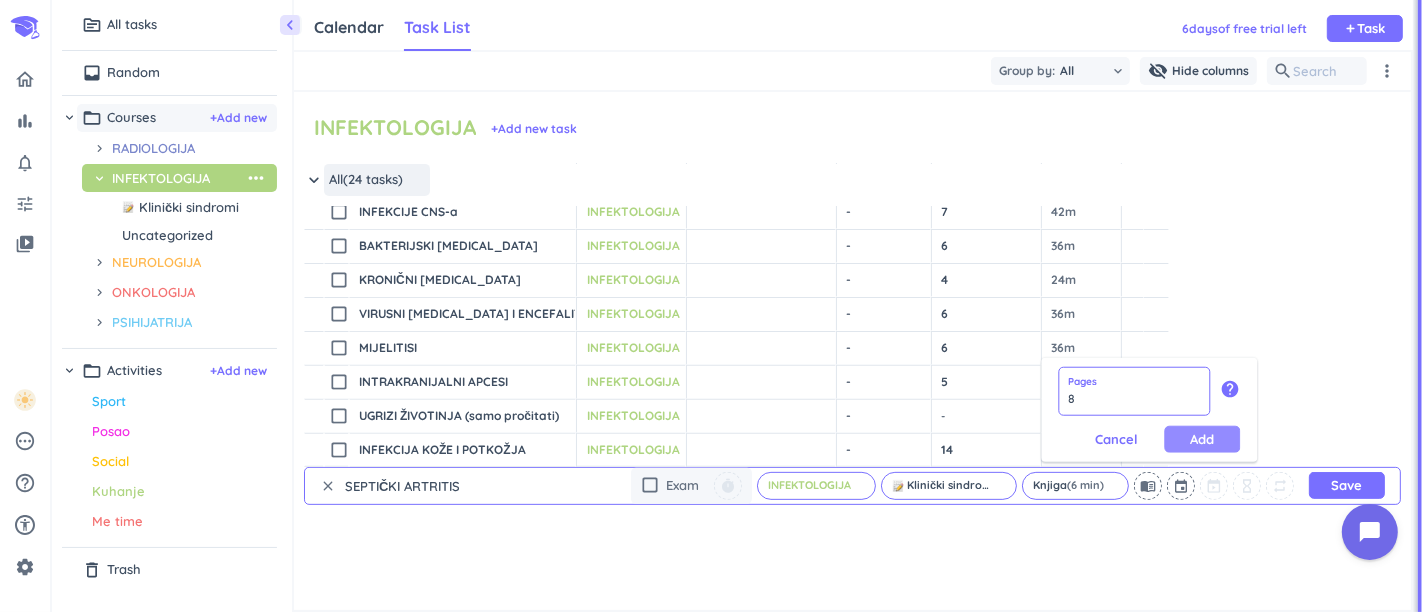type on "8" 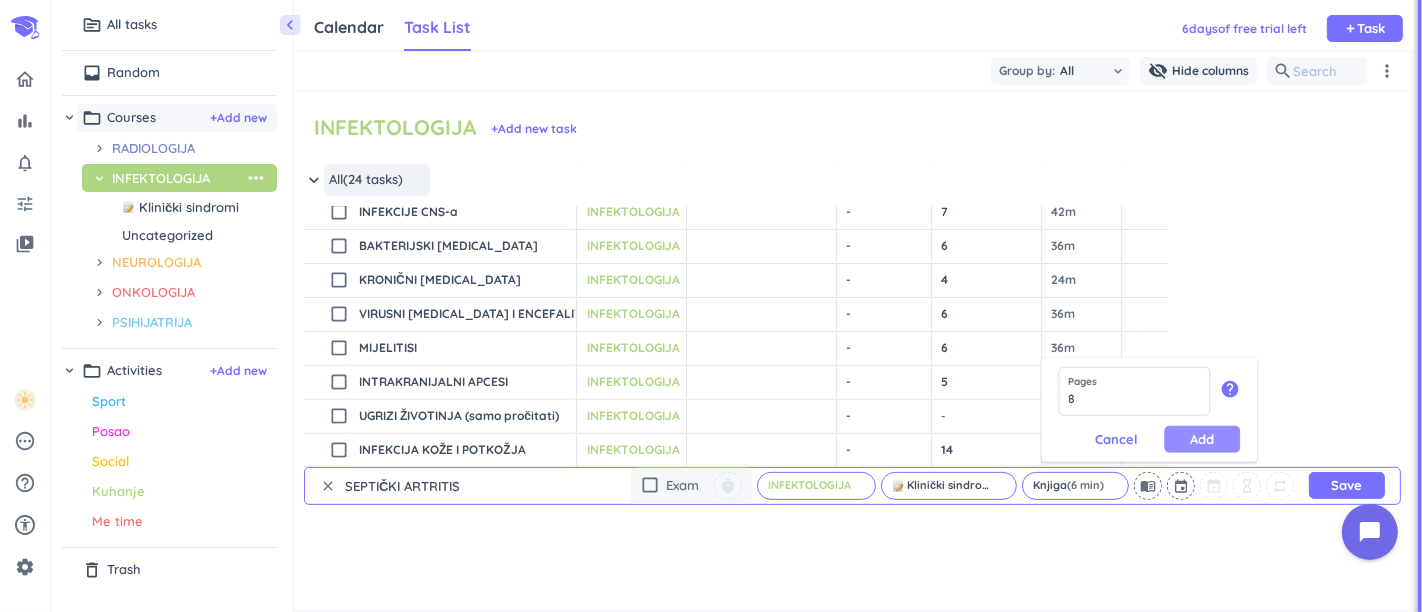 type 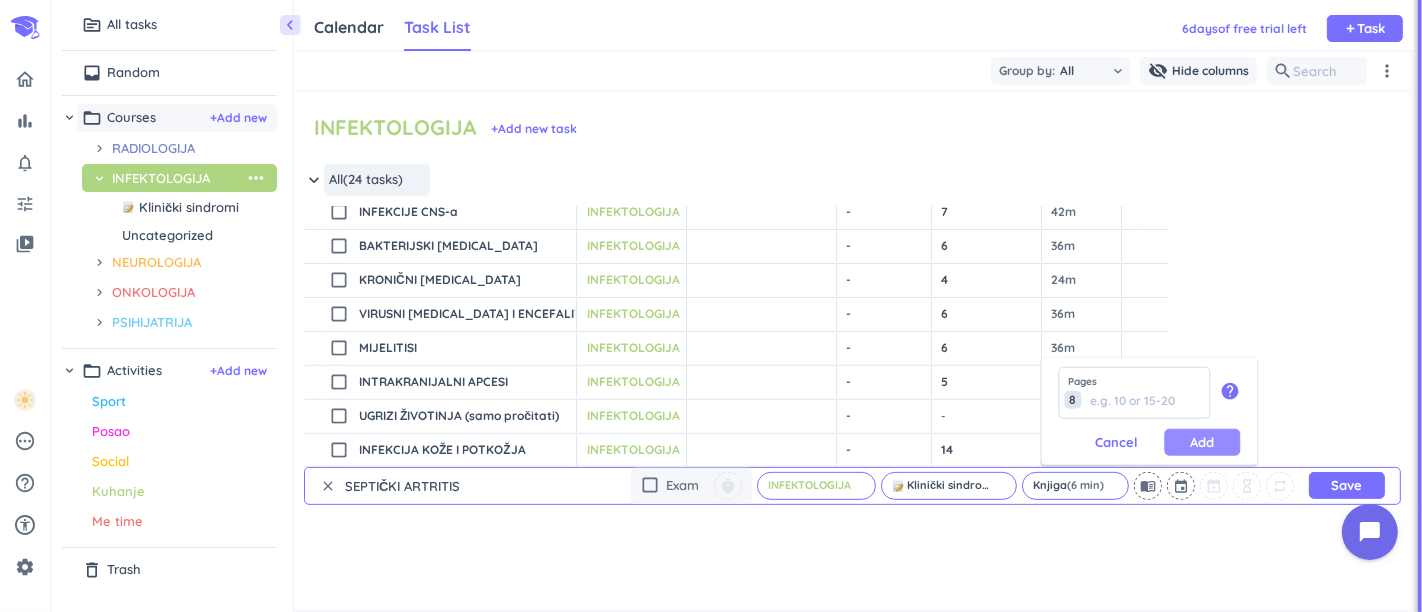 click on "Add" at bounding box center (1202, 442) 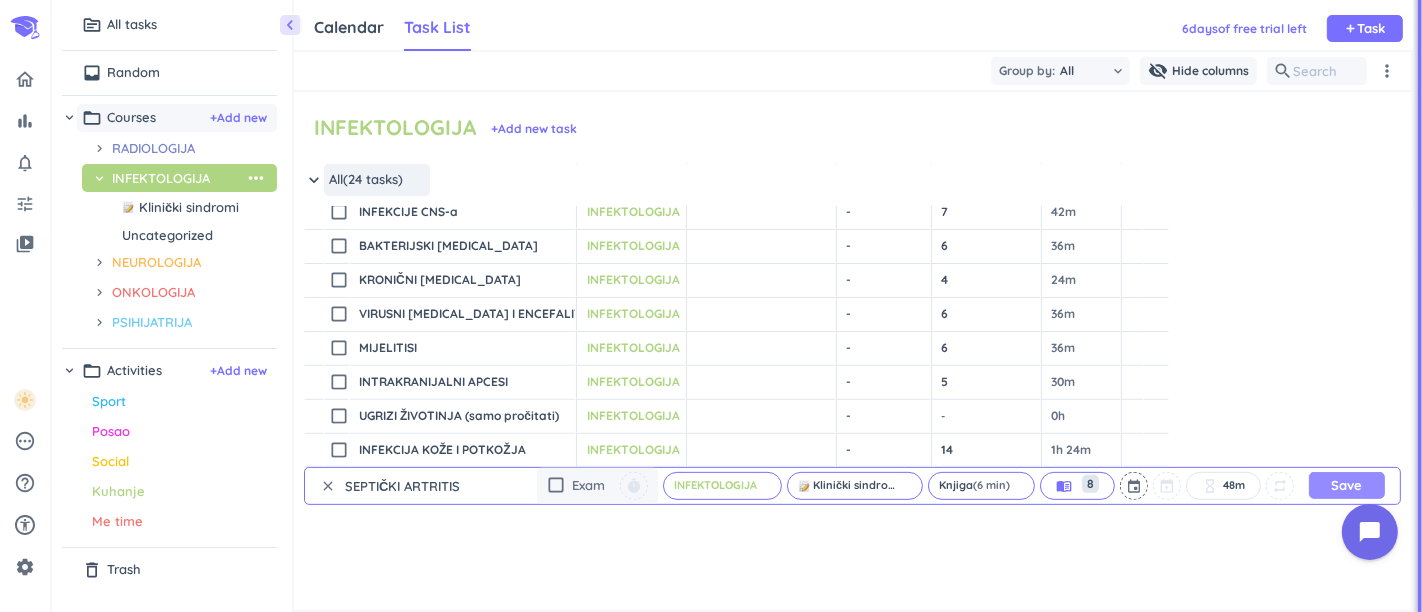 click on "Save" at bounding box center [1347, 485] 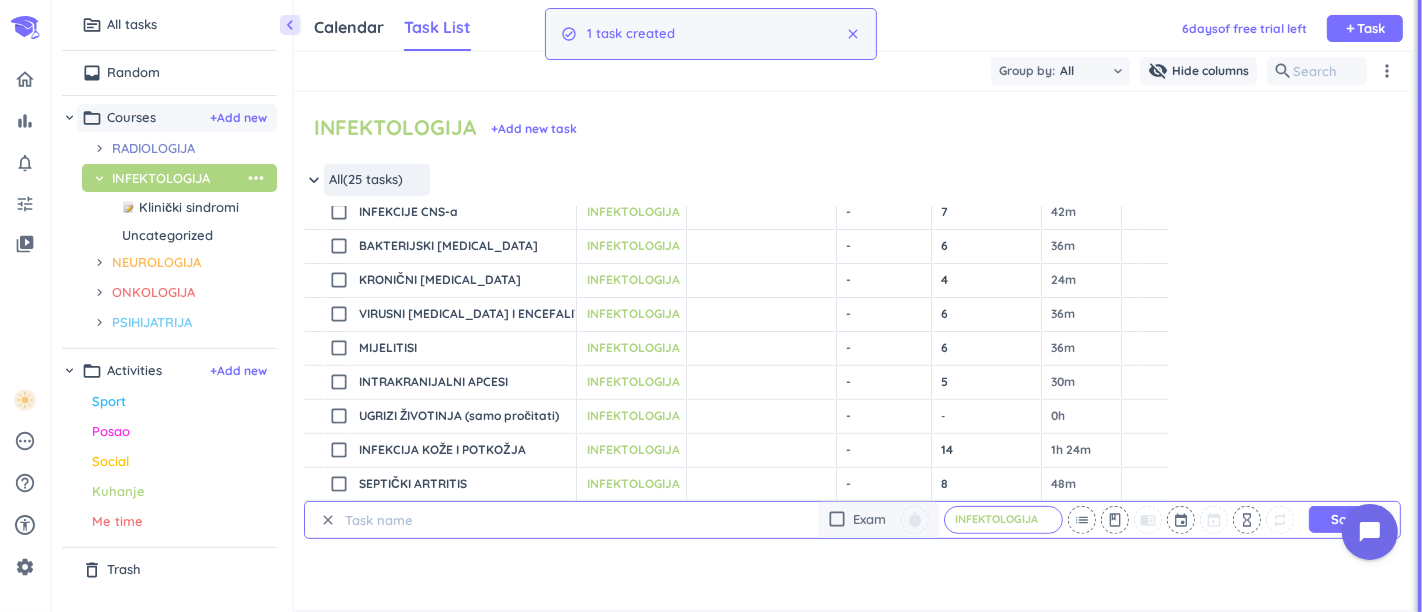 scroll, scrollTop: 0, scrollLeft: 0, axis: both 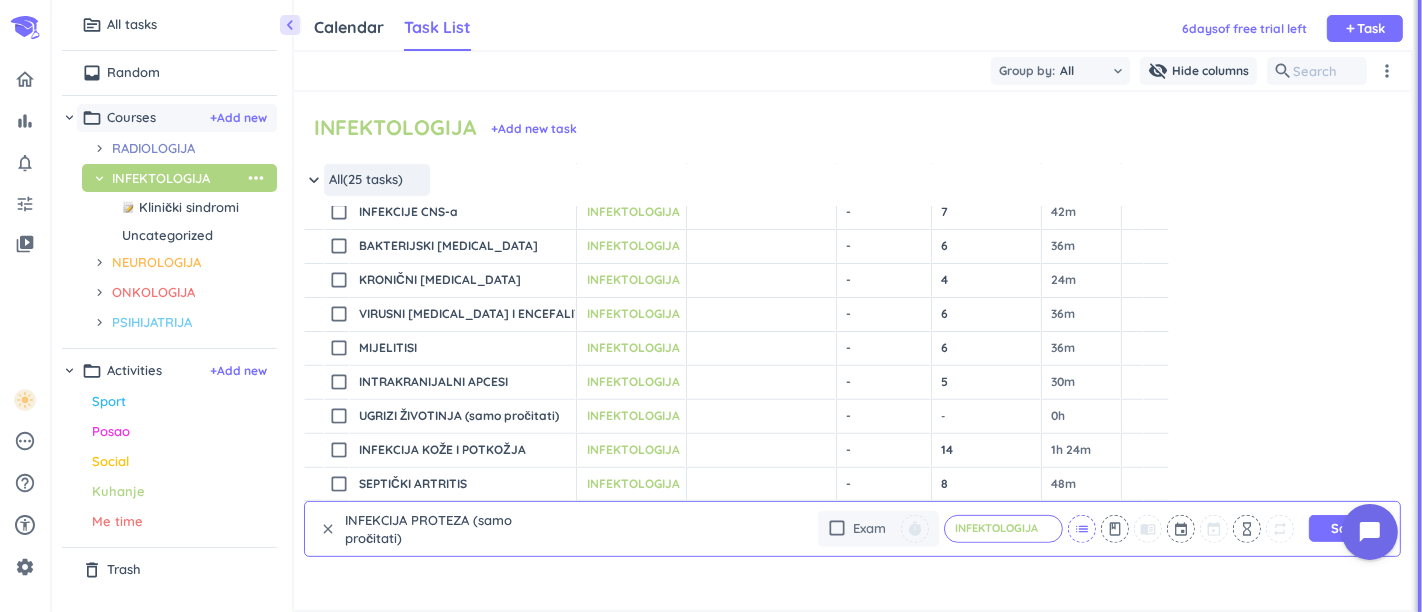 type on "INFEKCIJA PROTEZA (samo pročitati)" 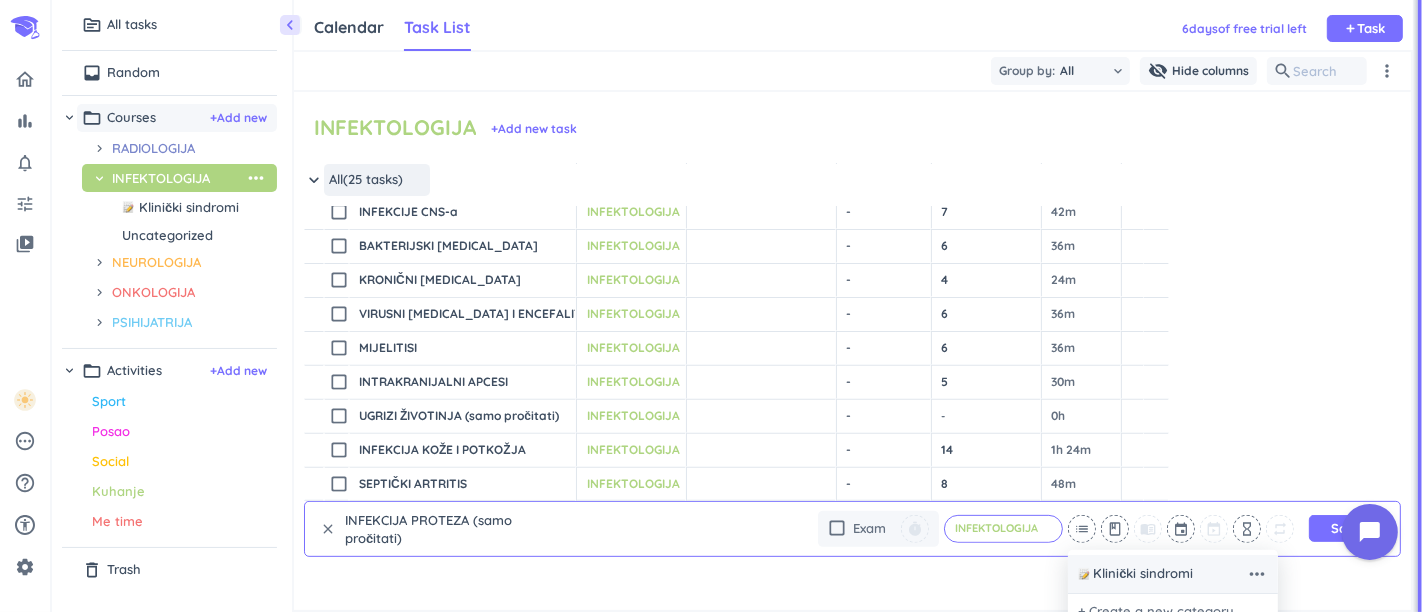 click on "Klinički sindromi" at bounding box center [1143, 574] 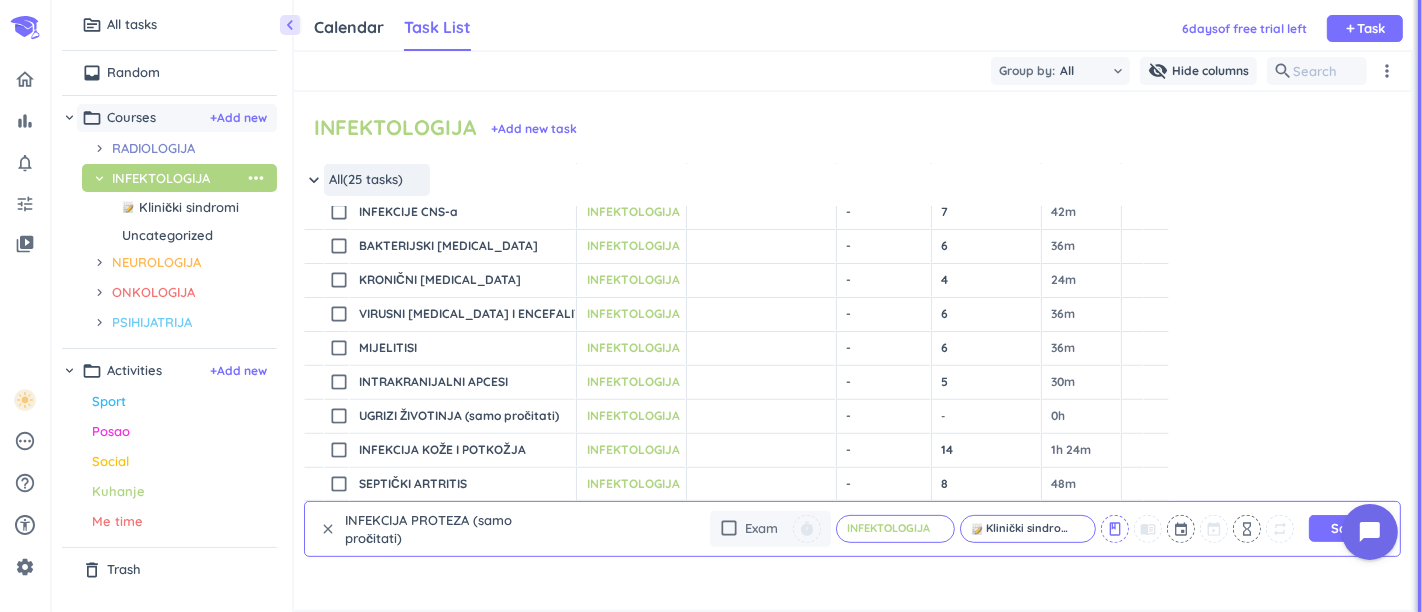 click on "class" at bounding box center [1115, 529] 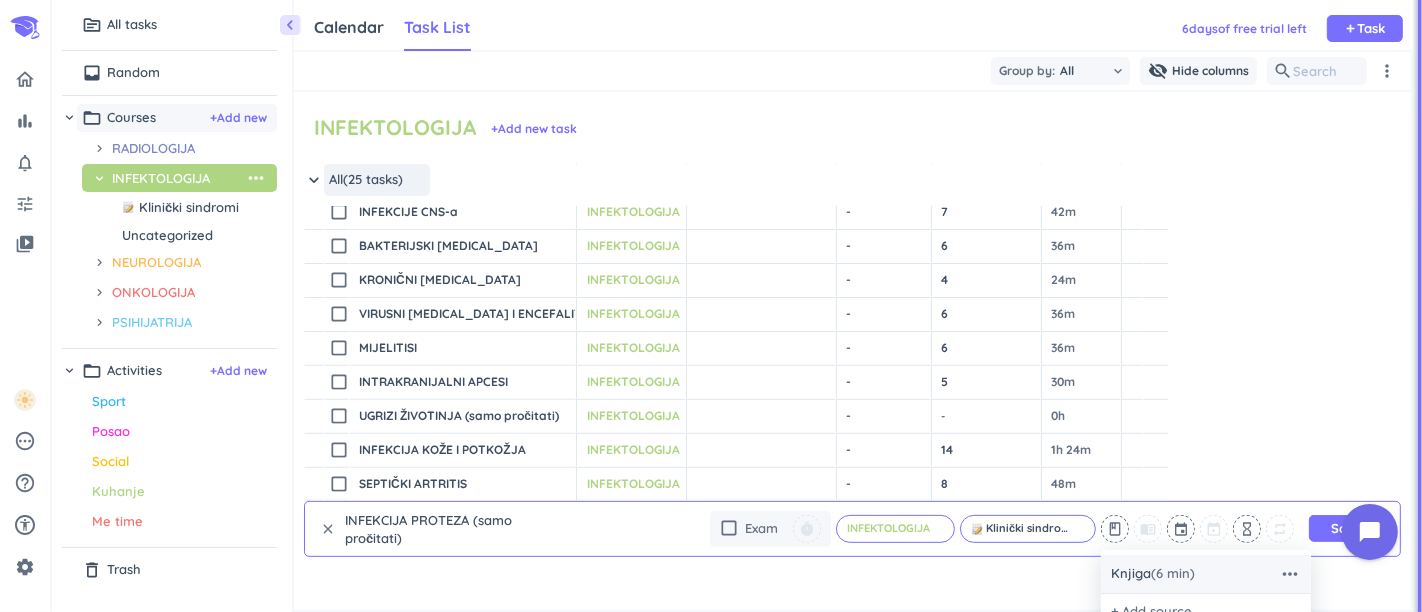 click on "Knjiga  (6 min)" at bounding box center (1153, 574) 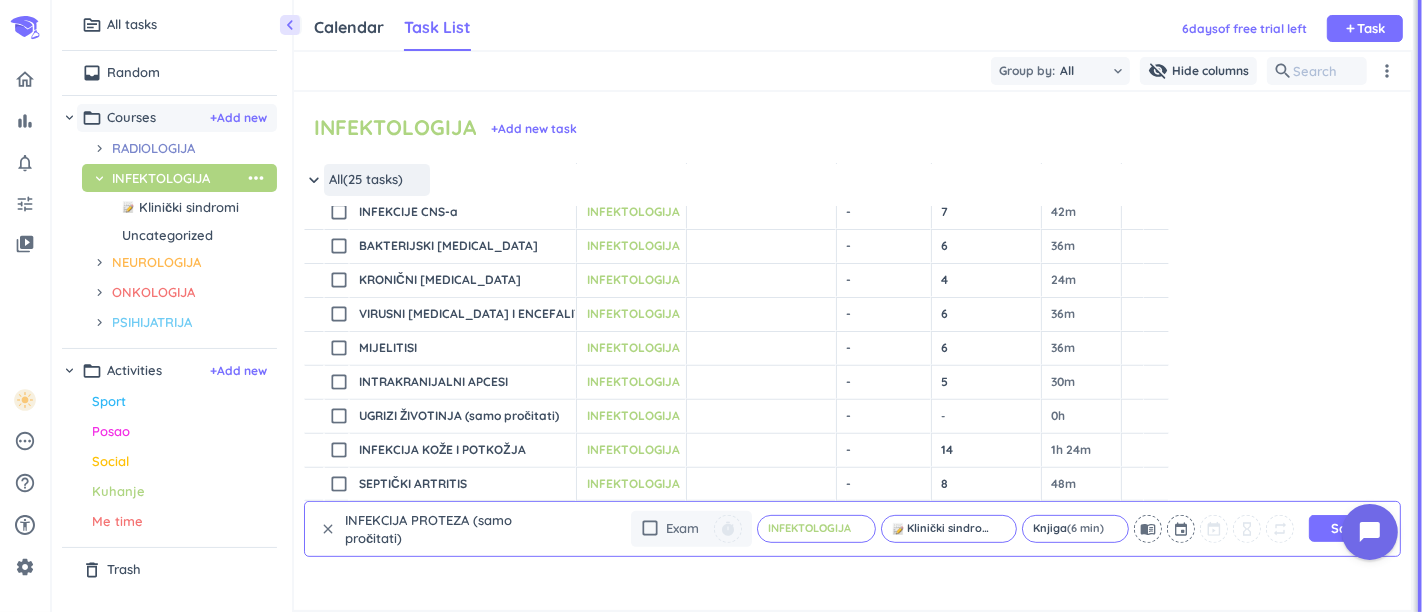 click on "Save" at bounding box center [1347, 528] 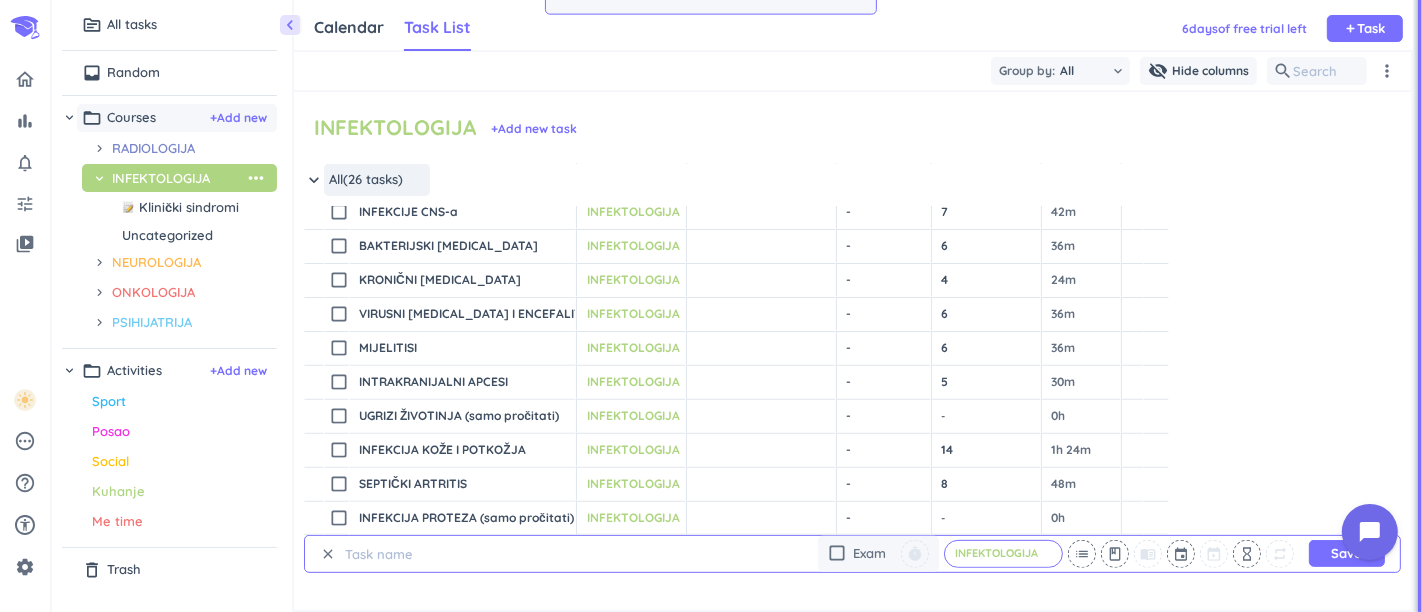 scroll, scrollTop: 0, scrollLeft: 0, axis: both 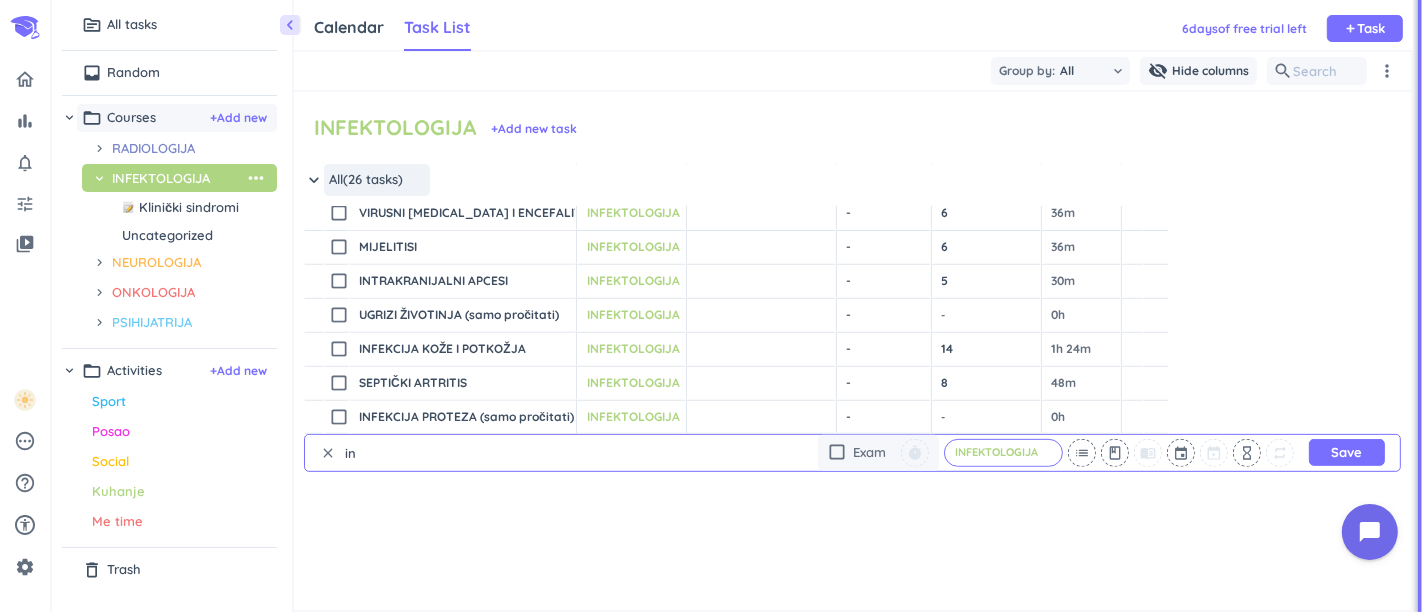 type on "i" 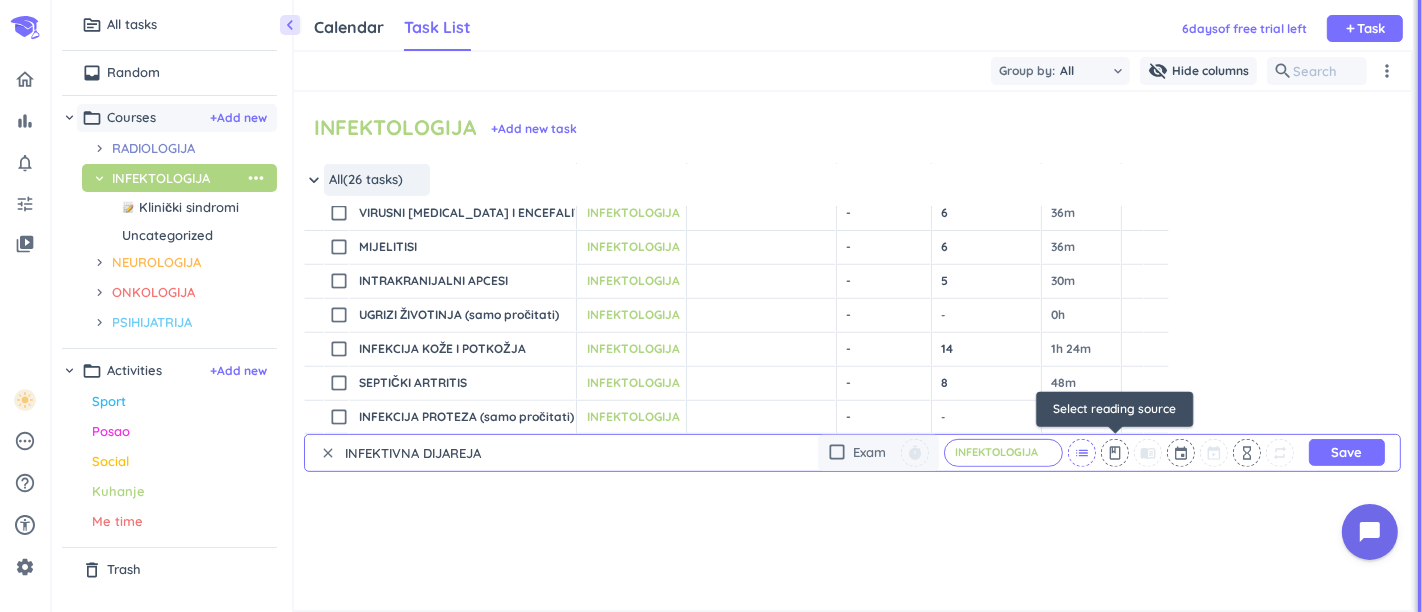 type on "INFEKTIVNA DIJAREJA" 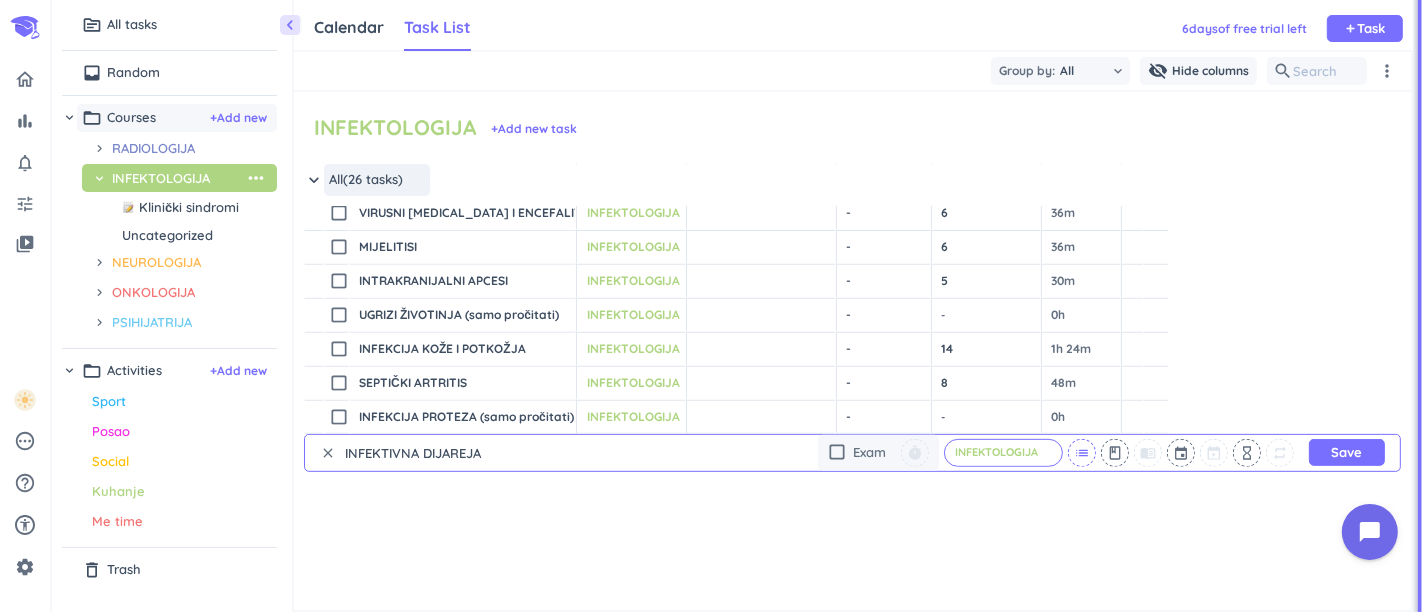 click on "list" at bounding box center [1082, 453] 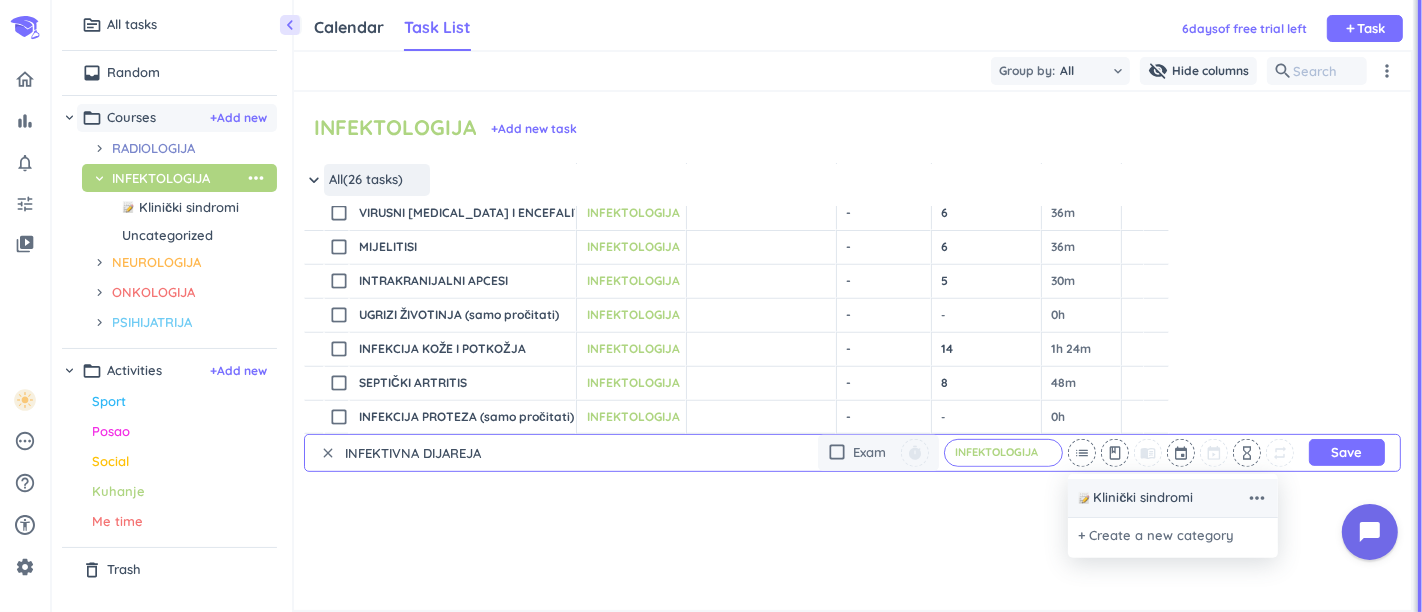 click on "Klinički sindromi" at bounding box center (1162, 498) 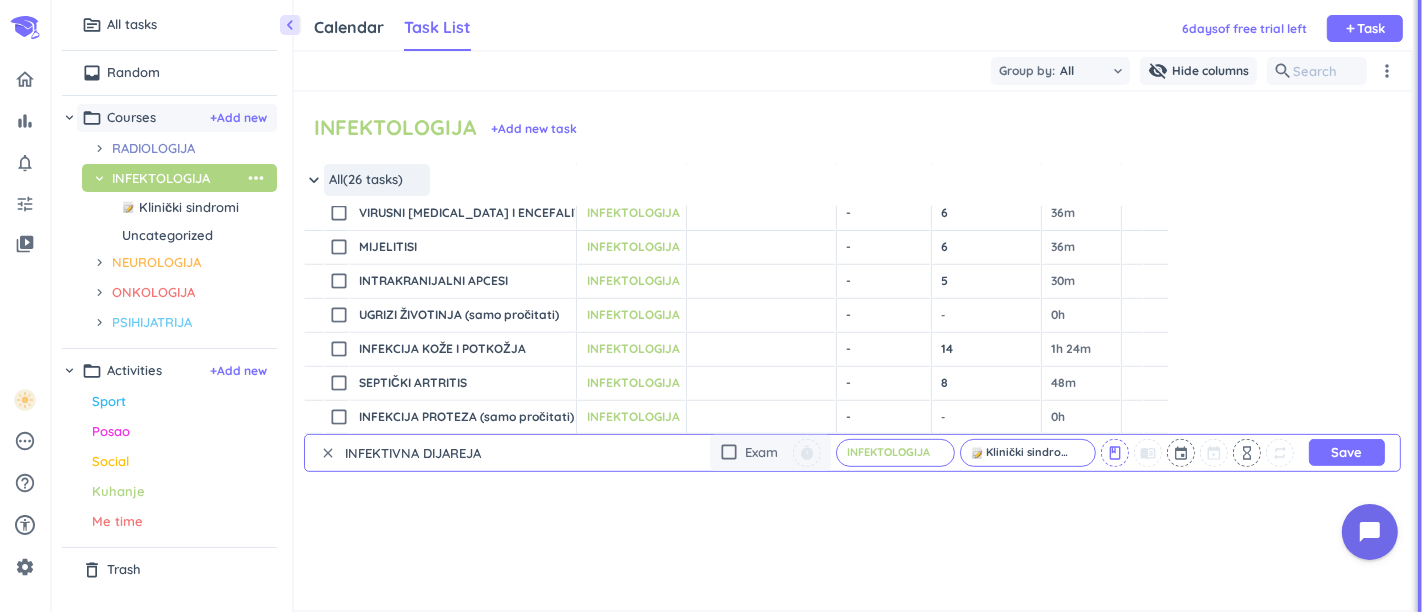 click on "class" at bounding box center (1115, 453) 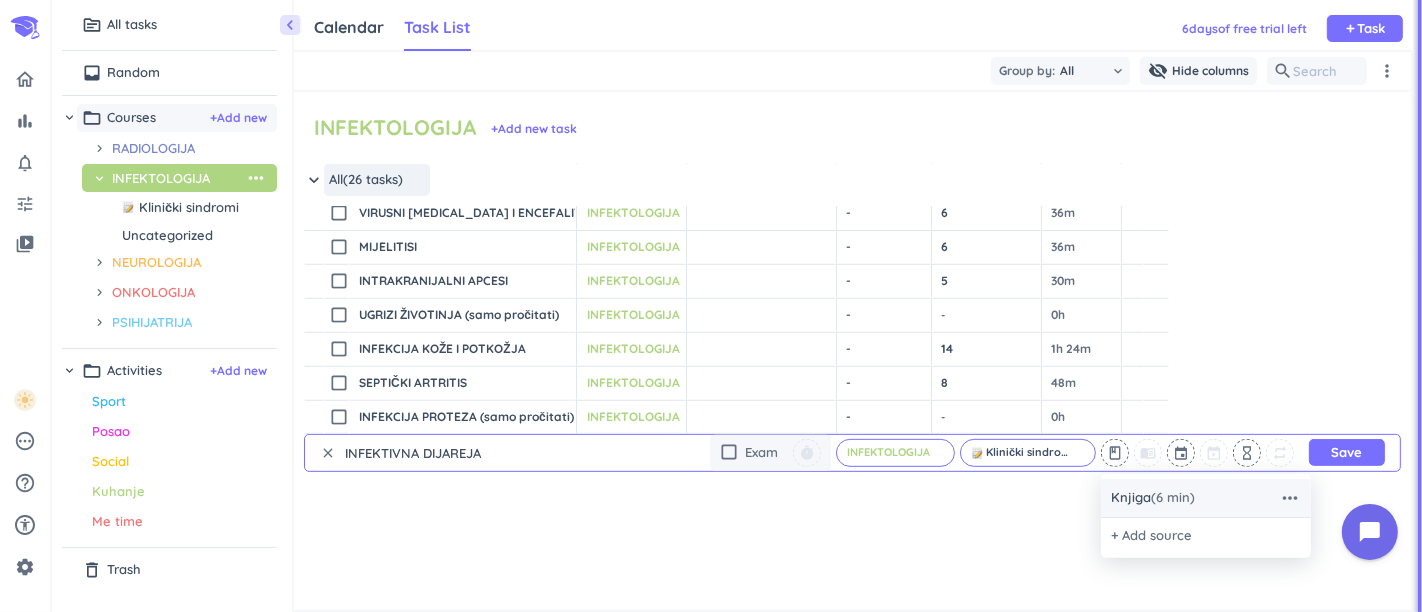 click on "Knjiga  (6 min)" at bounding box center [1153, 498] 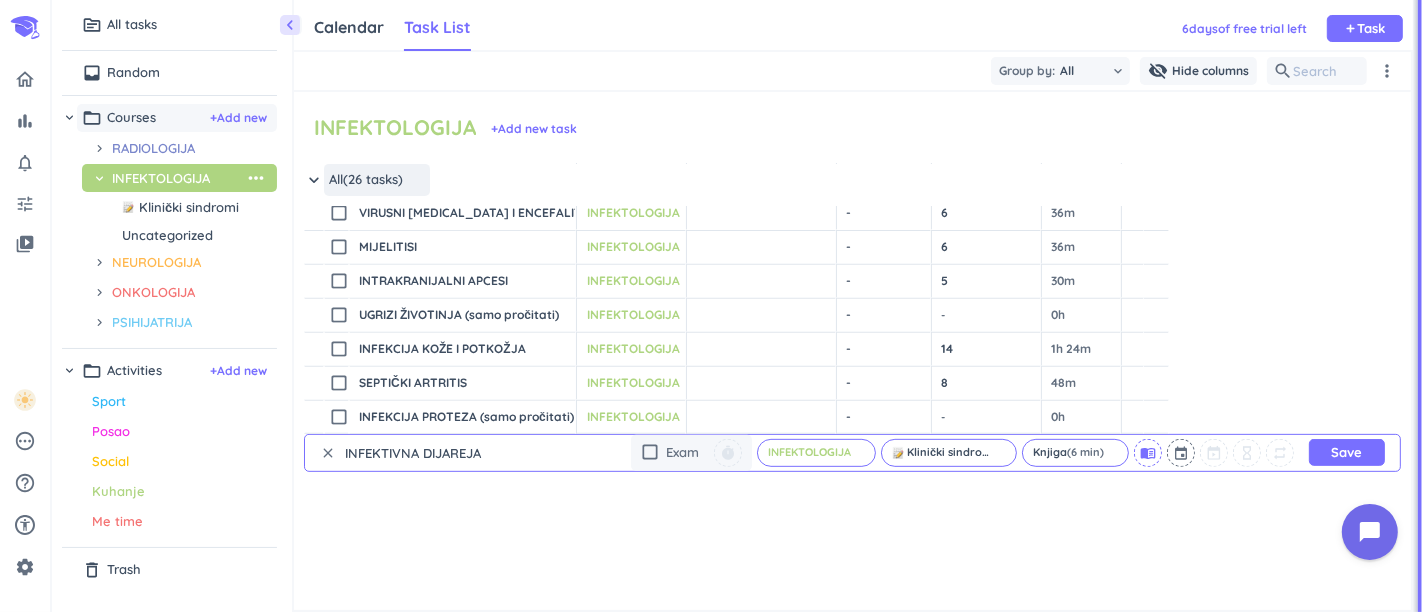 click on "menu_book" at bounding box center [1148, 453] 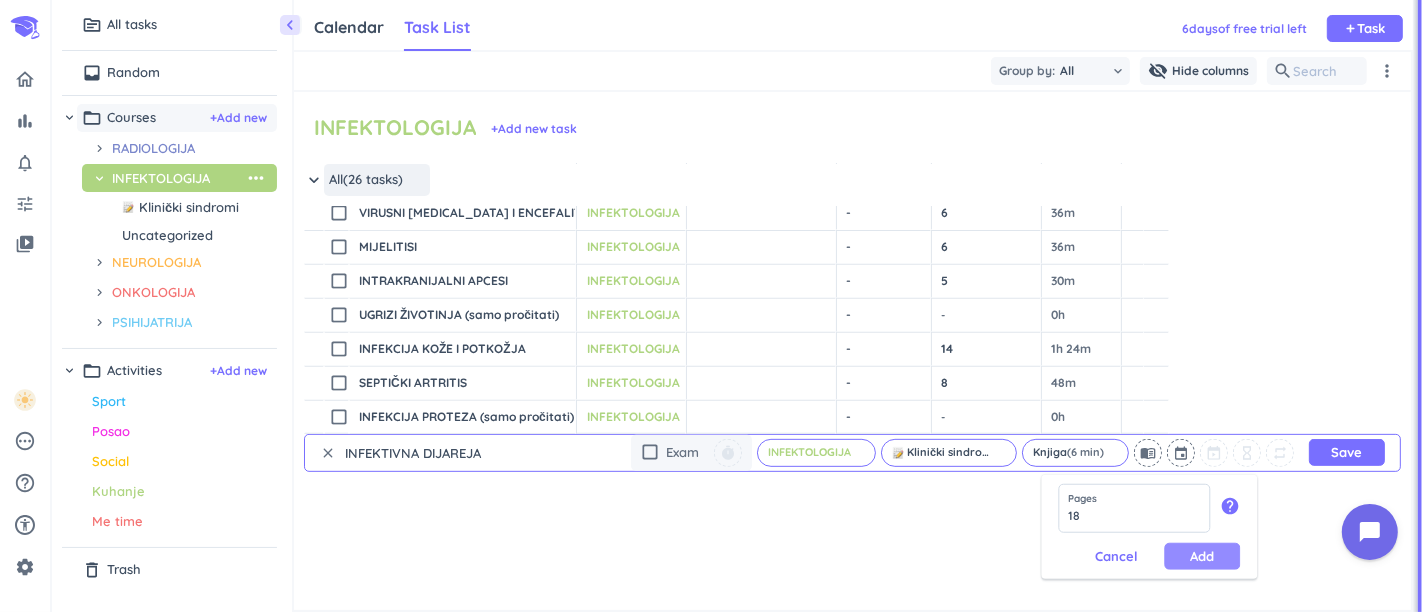 type on "18" 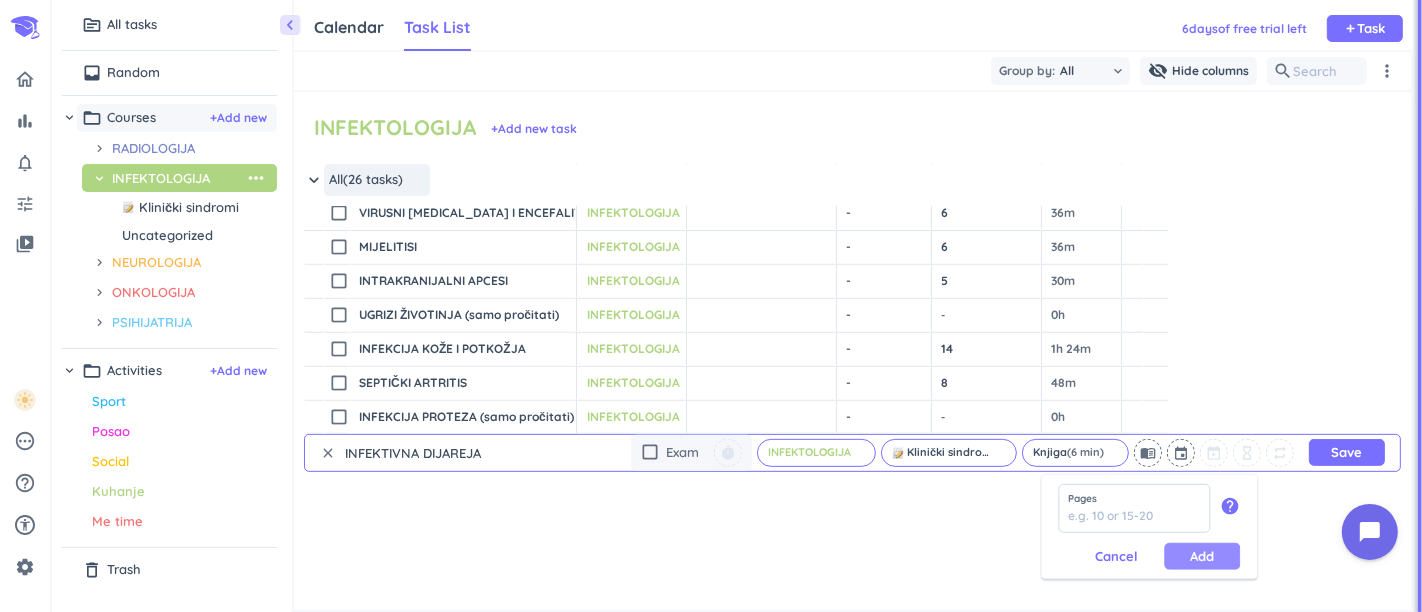 click on "Add" at bounding box center [1202, 556] 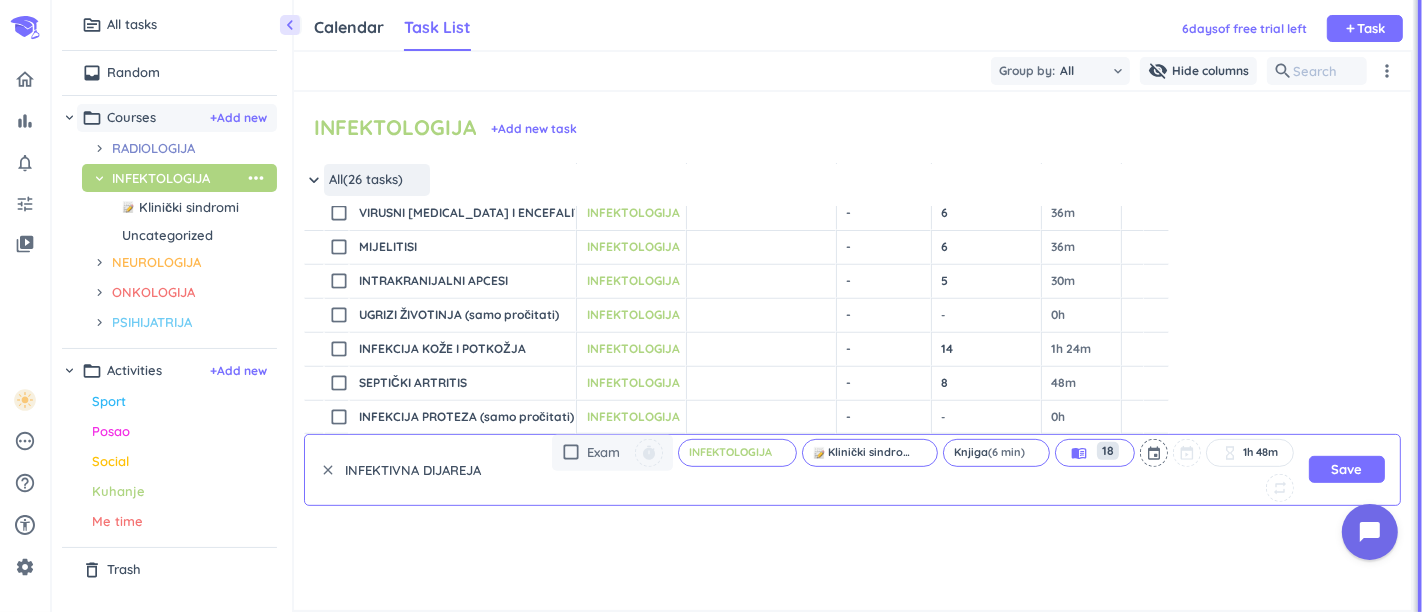 drag, startPoint x: 1334, startPoint y: 456, endPoint x: 1256, endPoint y: 512, distance: 96.02083 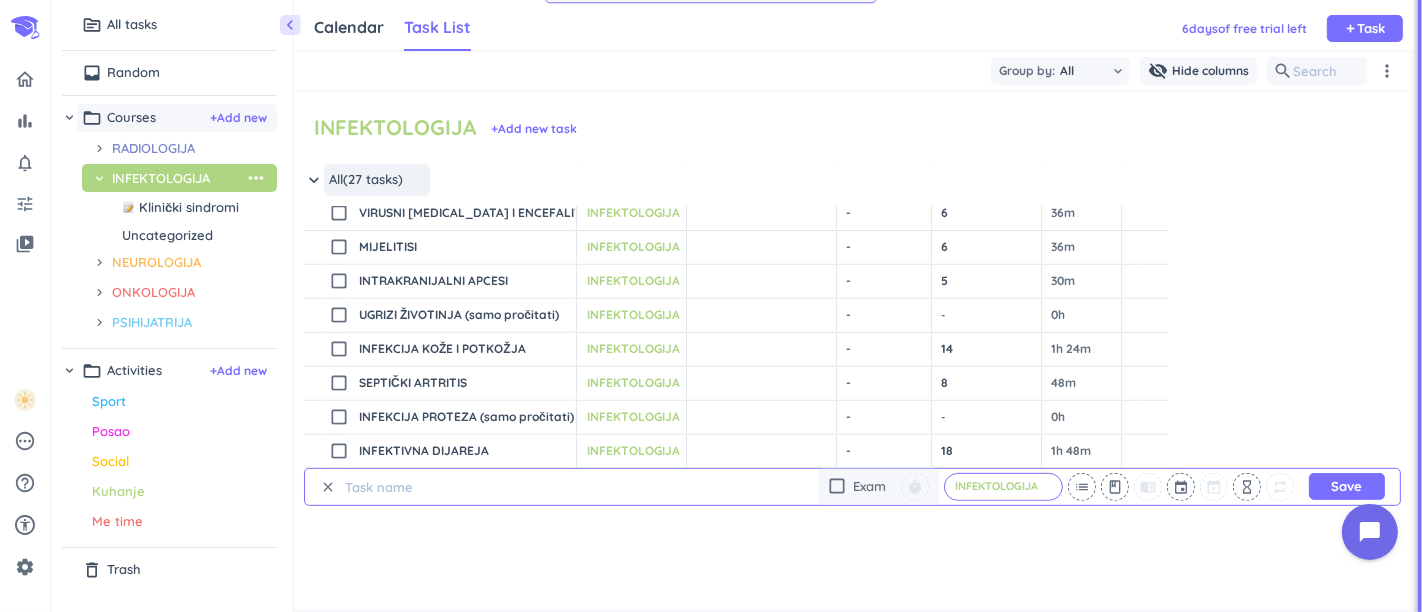 scroll, scrollTop: 0, scrollLeft: 0, axis: both 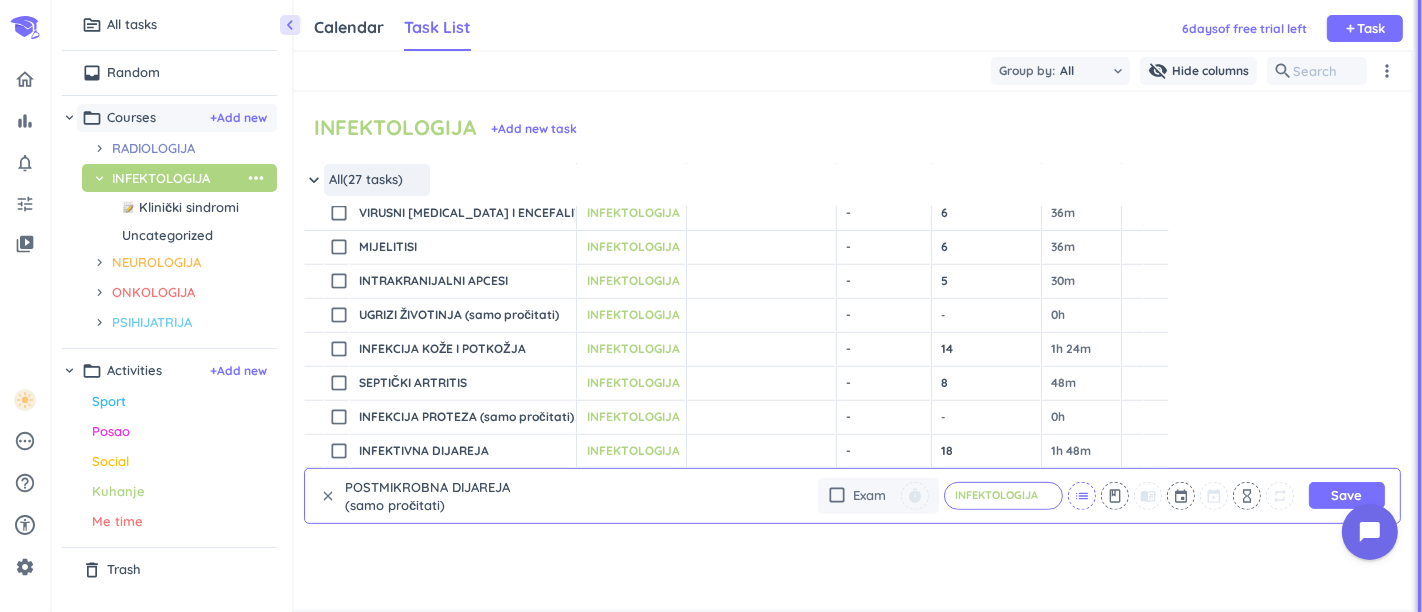 type on "POSTMIKROBNA DIJAREJA (samo pročitati)" 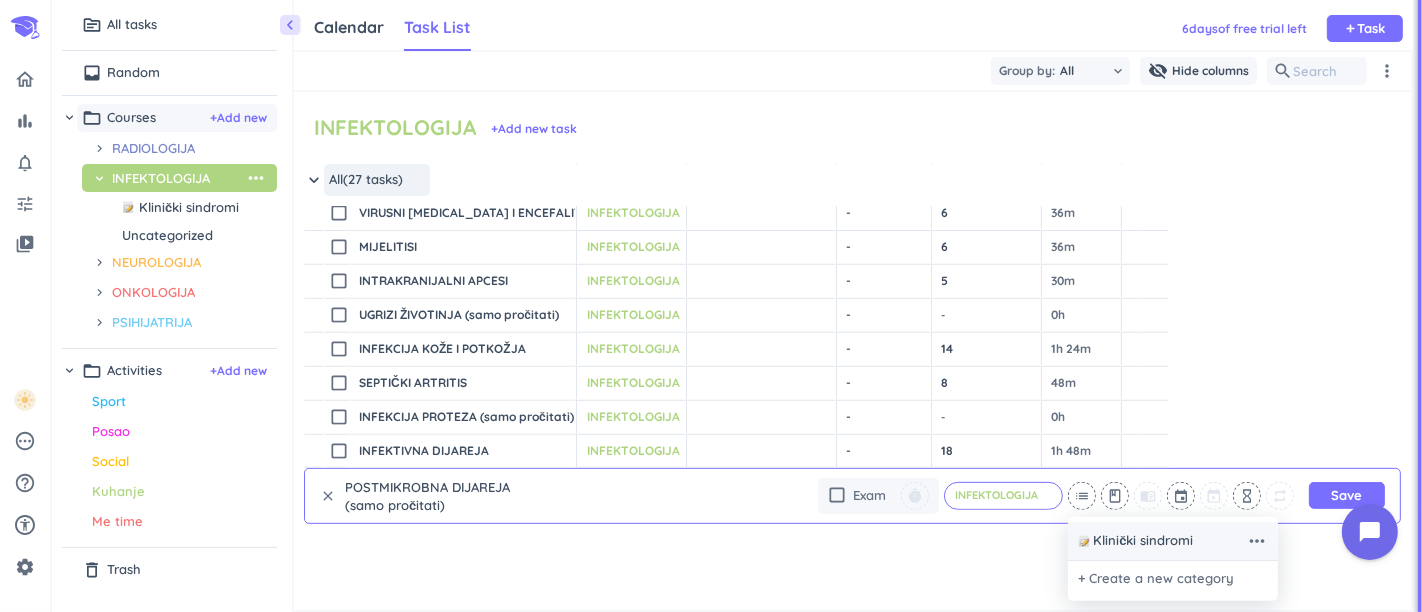 click on "Klinički sindromi" at bounding box center [1143, 541] 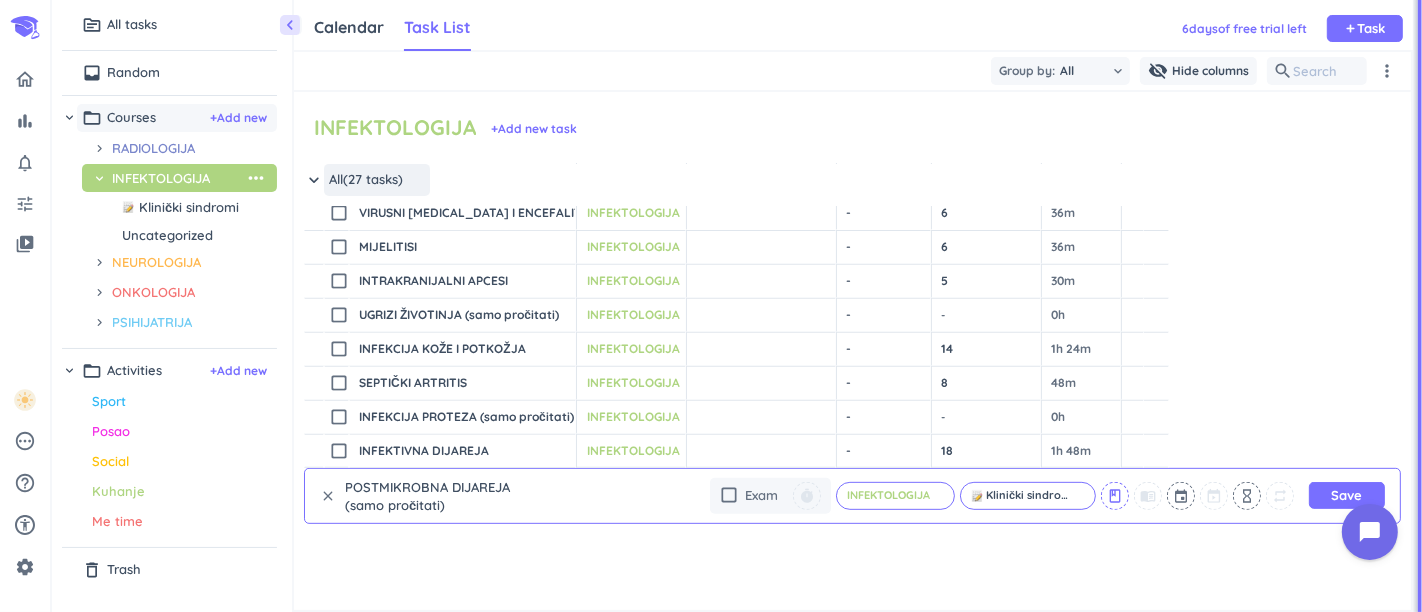 click on "class" at bounding box center [1115, 496] 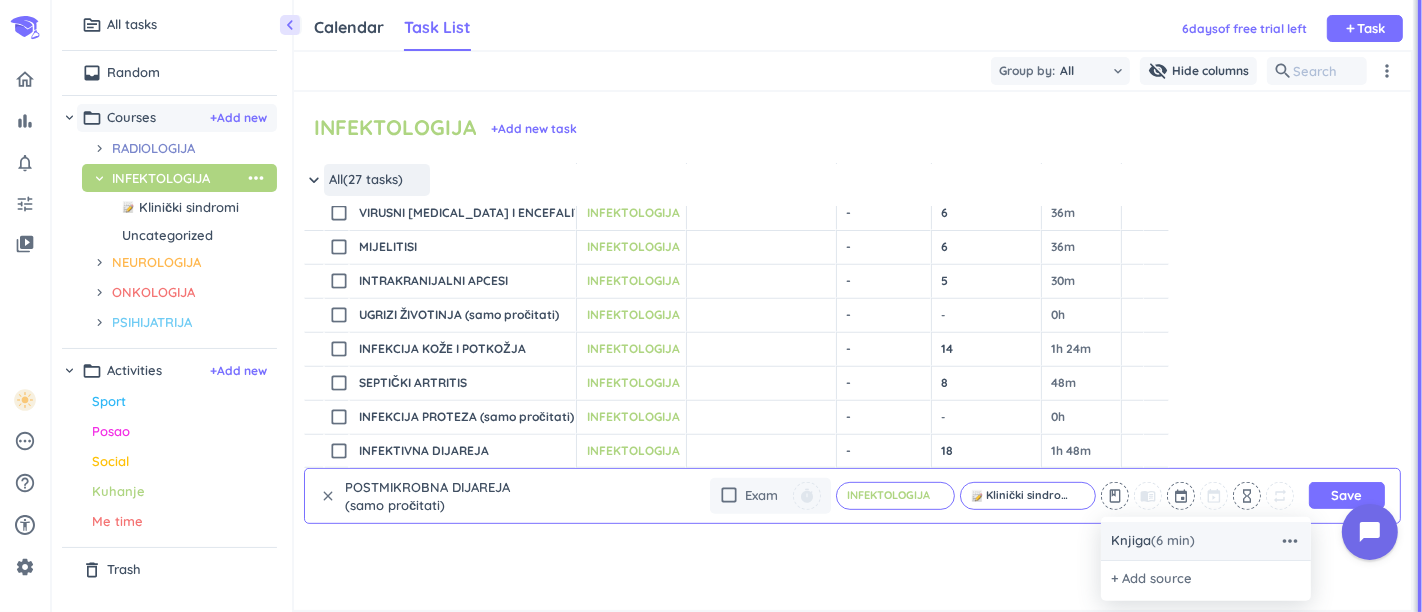 click on "Knjiga  (6 min) more_horiz" at bounding box center (1206, 541) 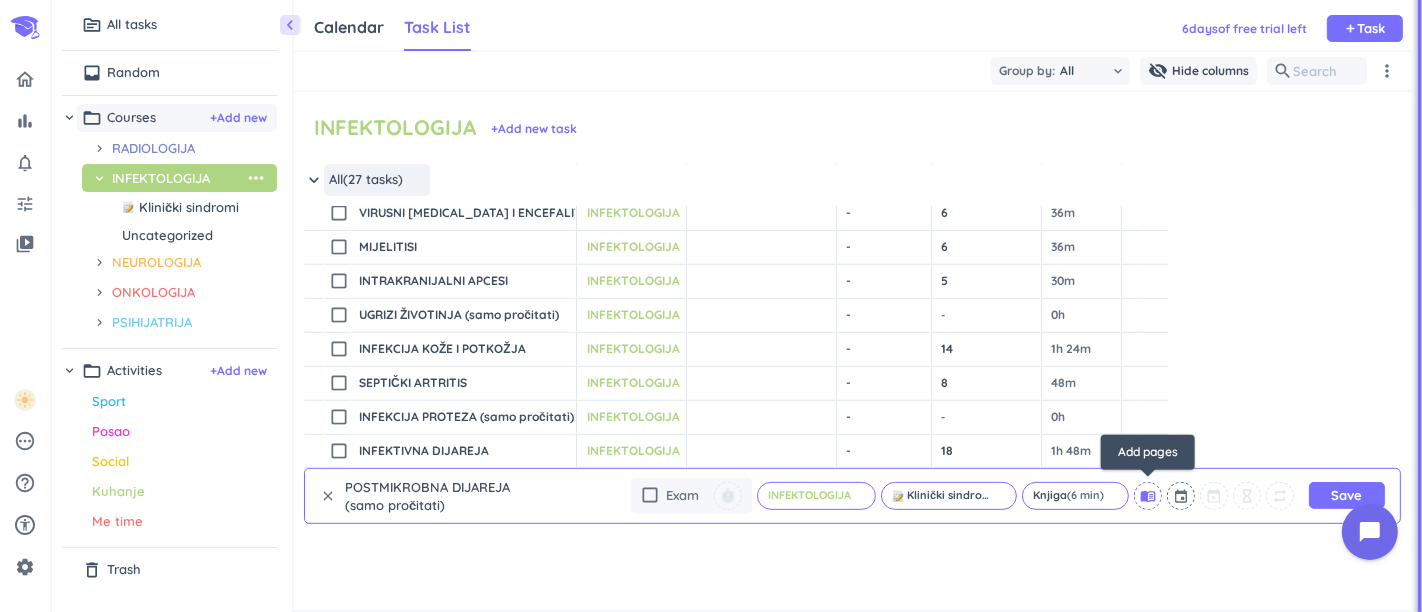 click on "menu_book" at bounding box center (1148, 496) 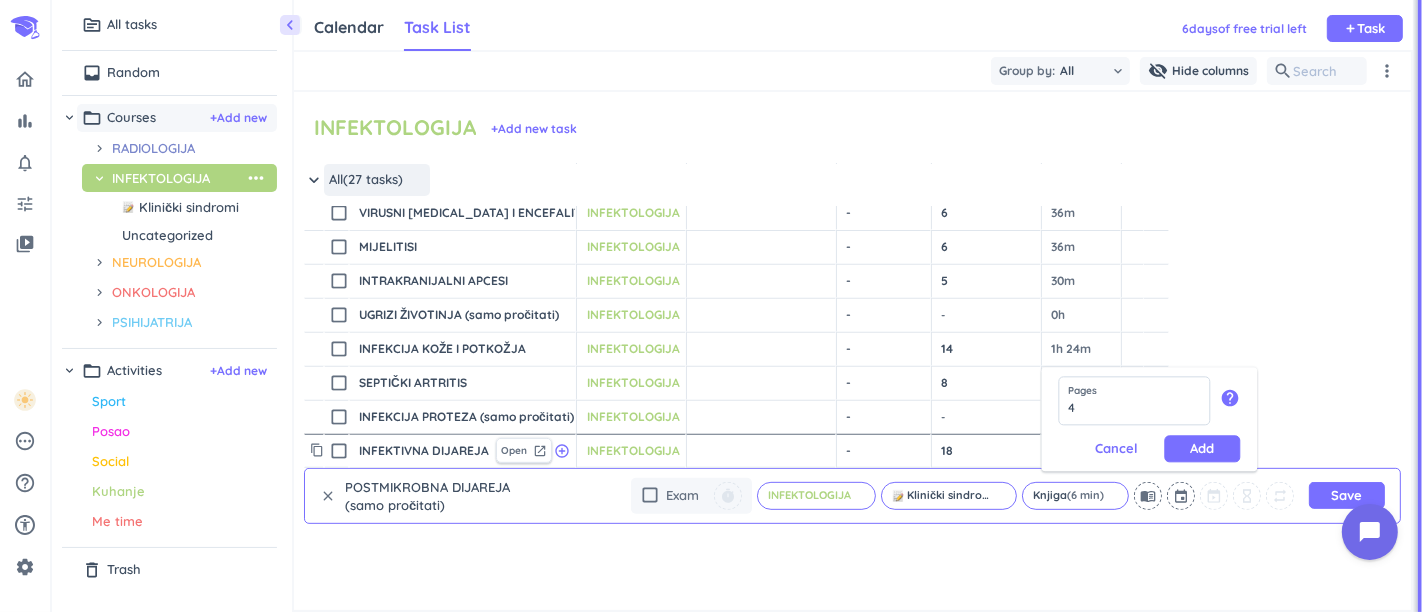 type on "4" 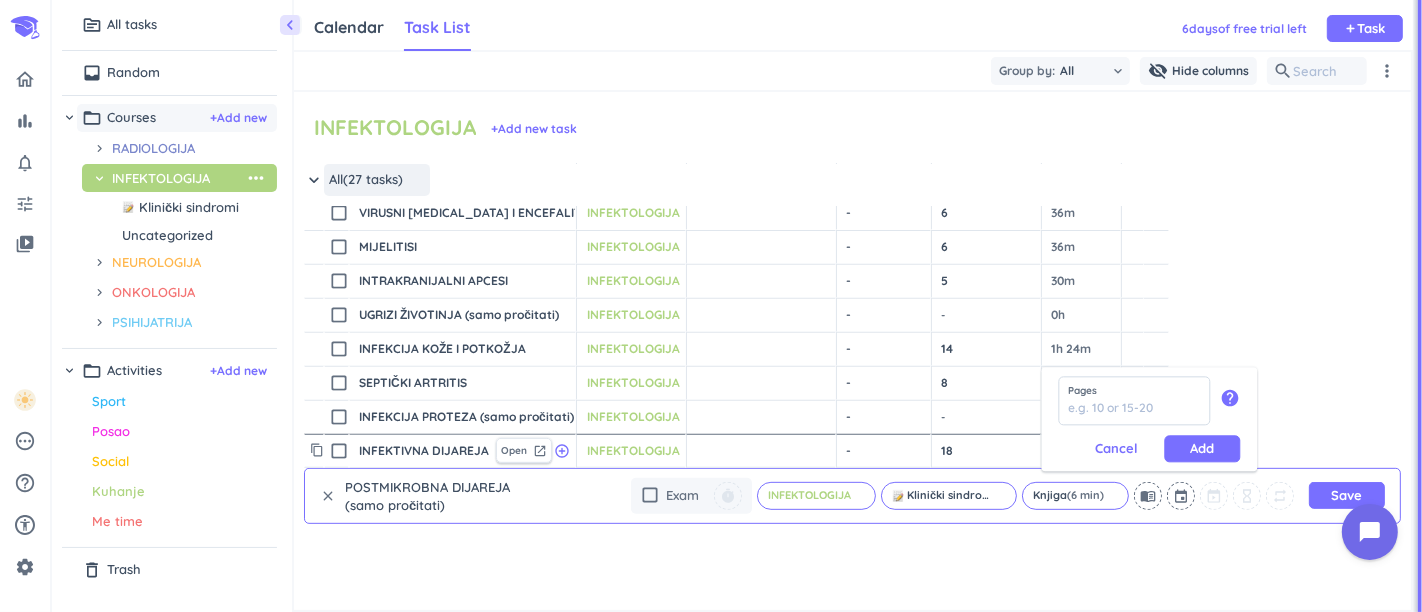 click on "Cancel" at bounding box center [1116, 448] 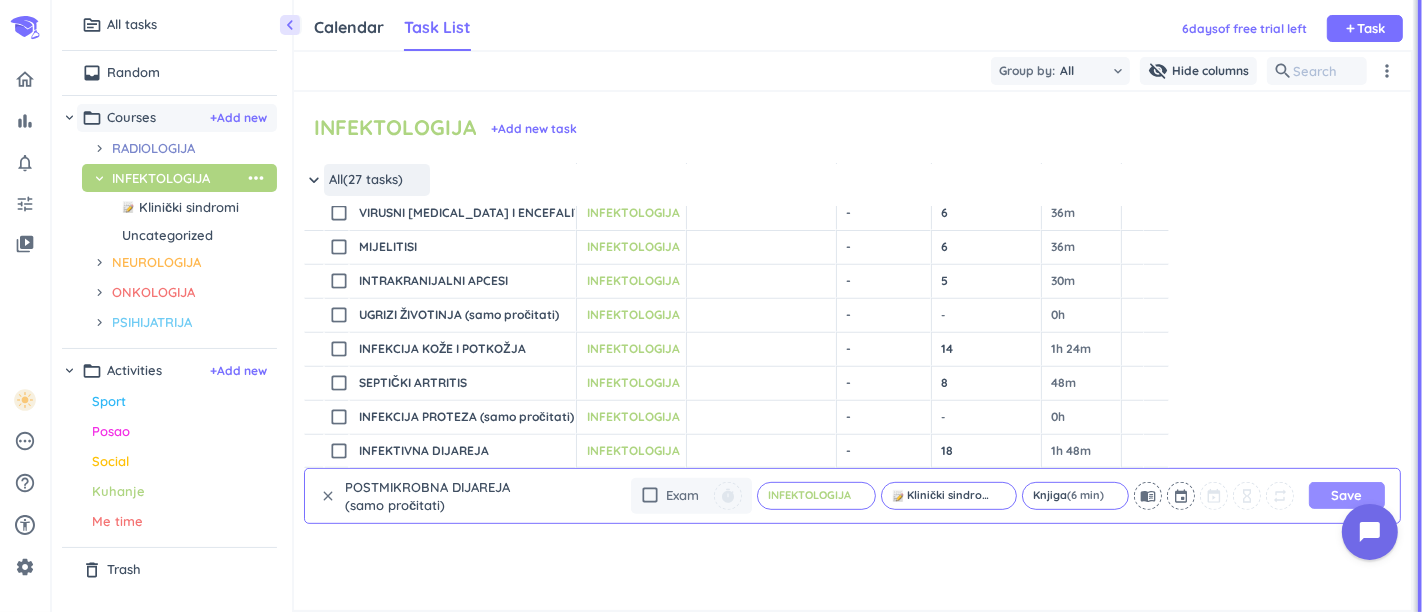 click on "Save" at bounding box center (1347, 495) 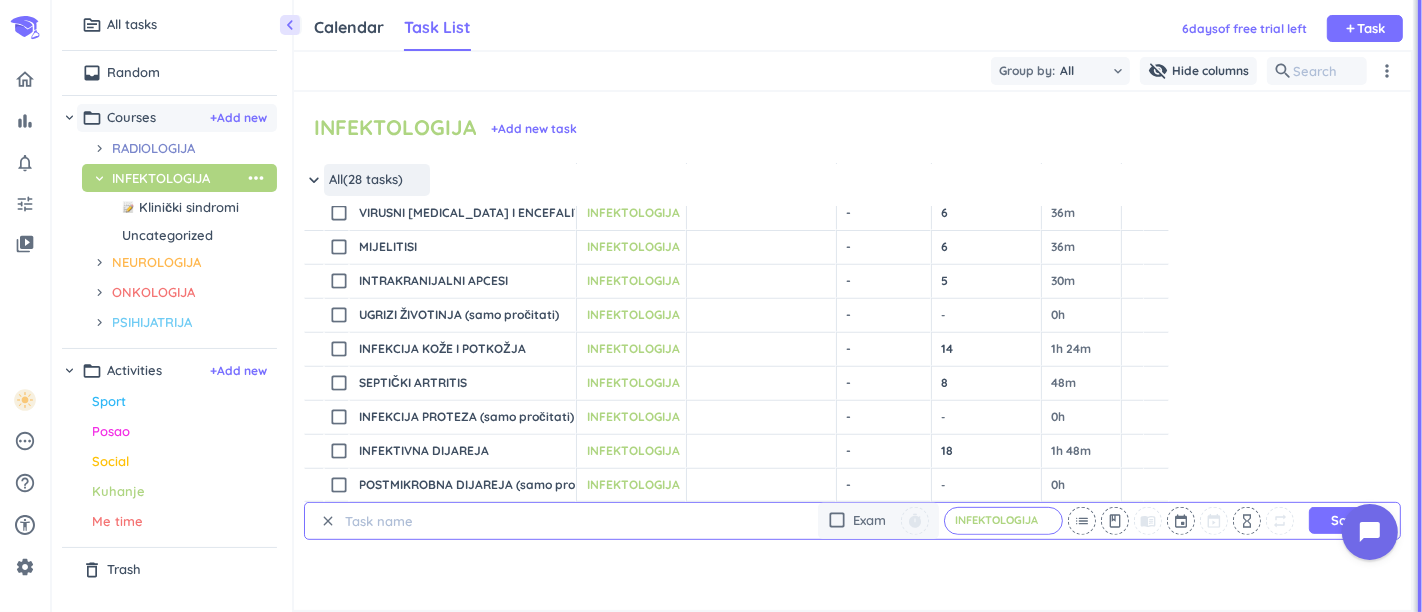 scroll, scrollTop: 0, scrollLeft: 0, axis: both 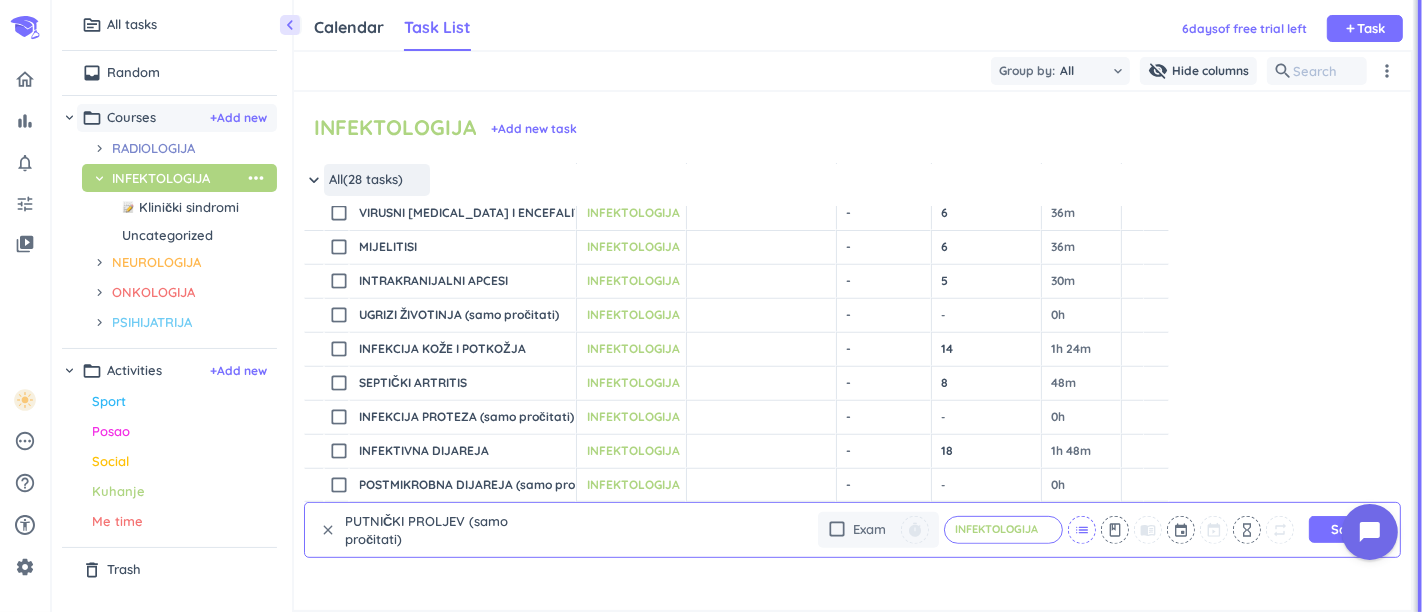 type on "PUTNIČKI PROLJEV (samo pročitati)" 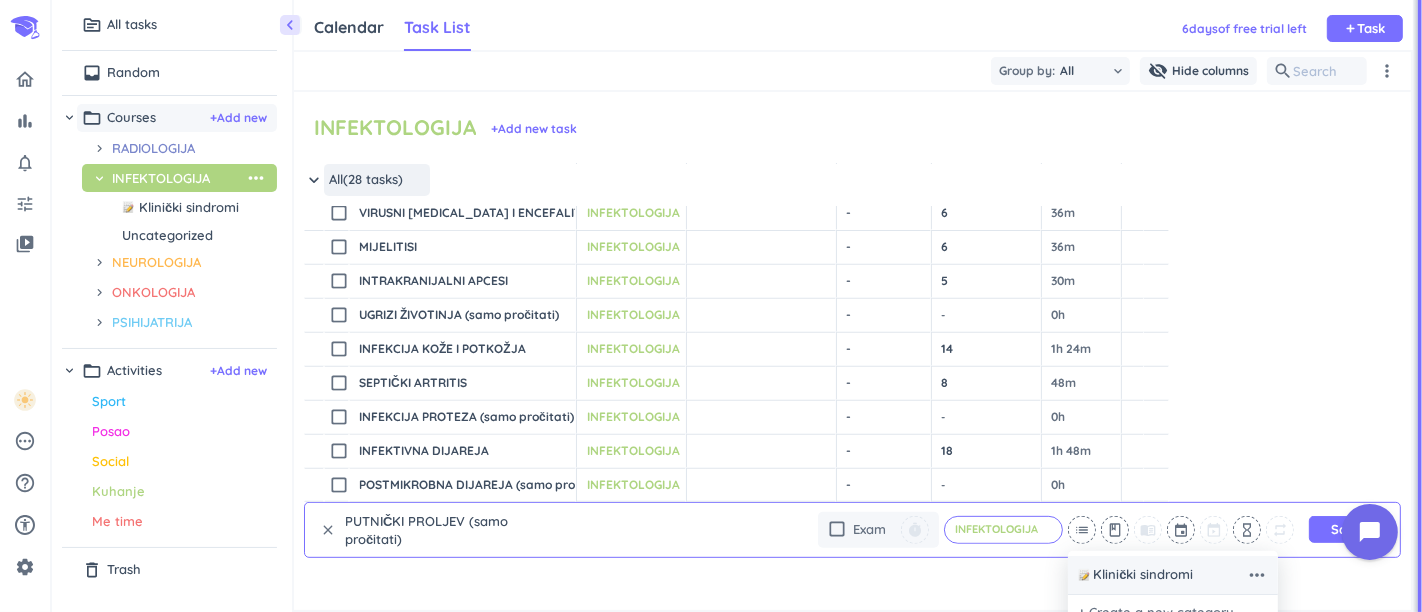 click on "Klinički sindromi" at bounding box center [1143, 575] 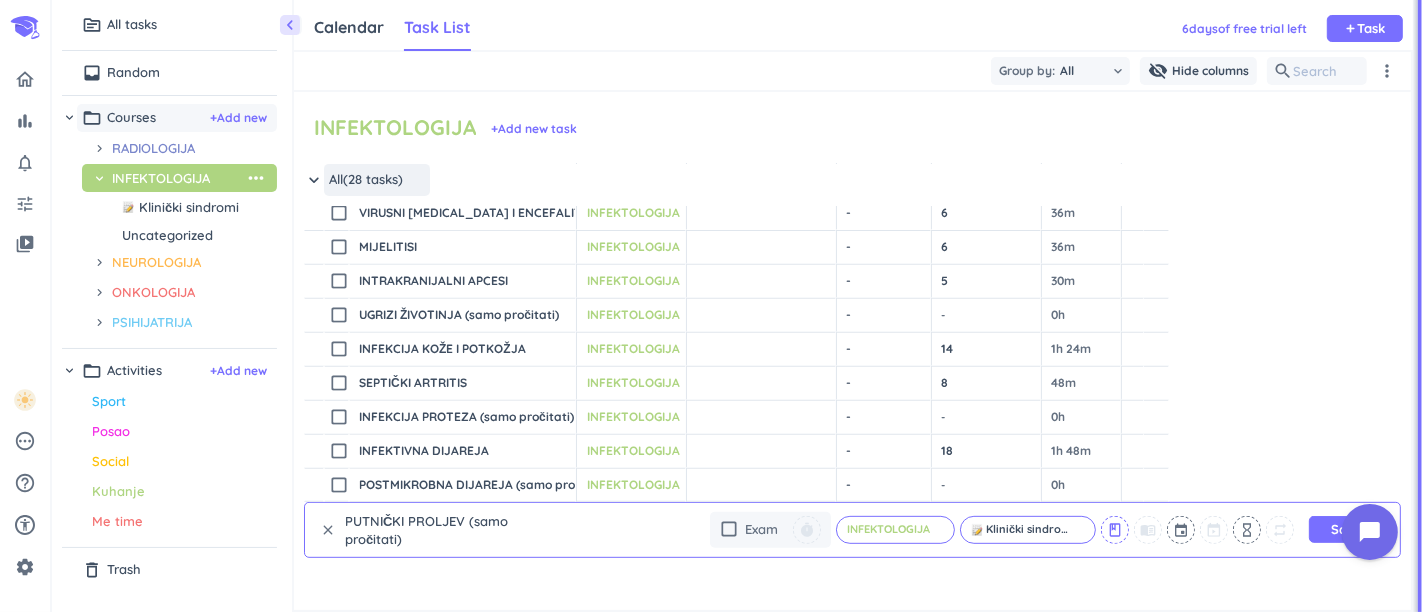 click on "class" at bounding box center (1115, 530) 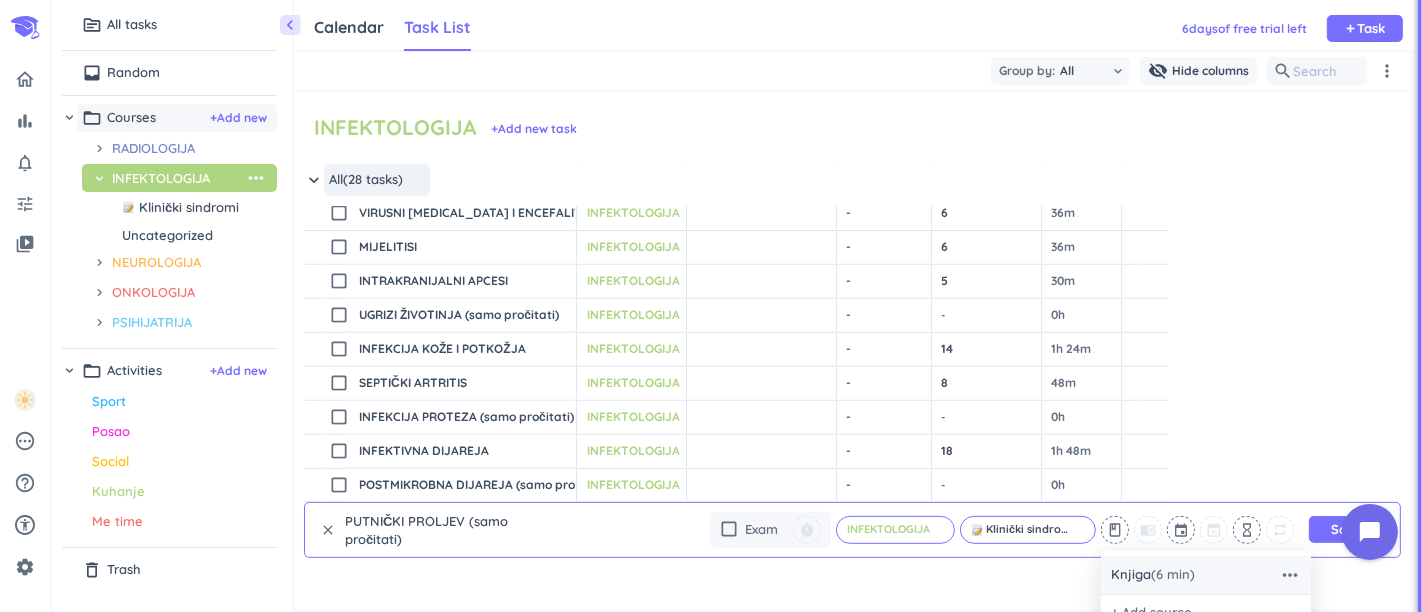 click on "Knjiga  (6 min)" at bounding box center (1153, 575) 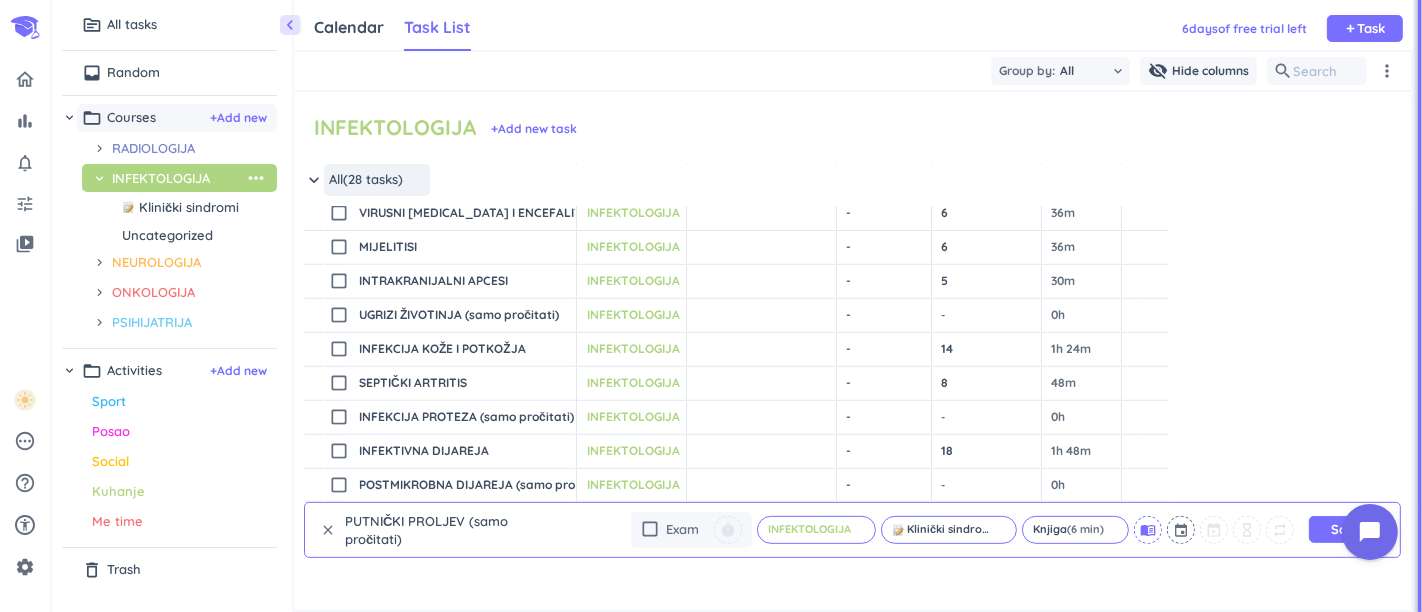 click on "menu_book" at bounding box center [1148, 530] 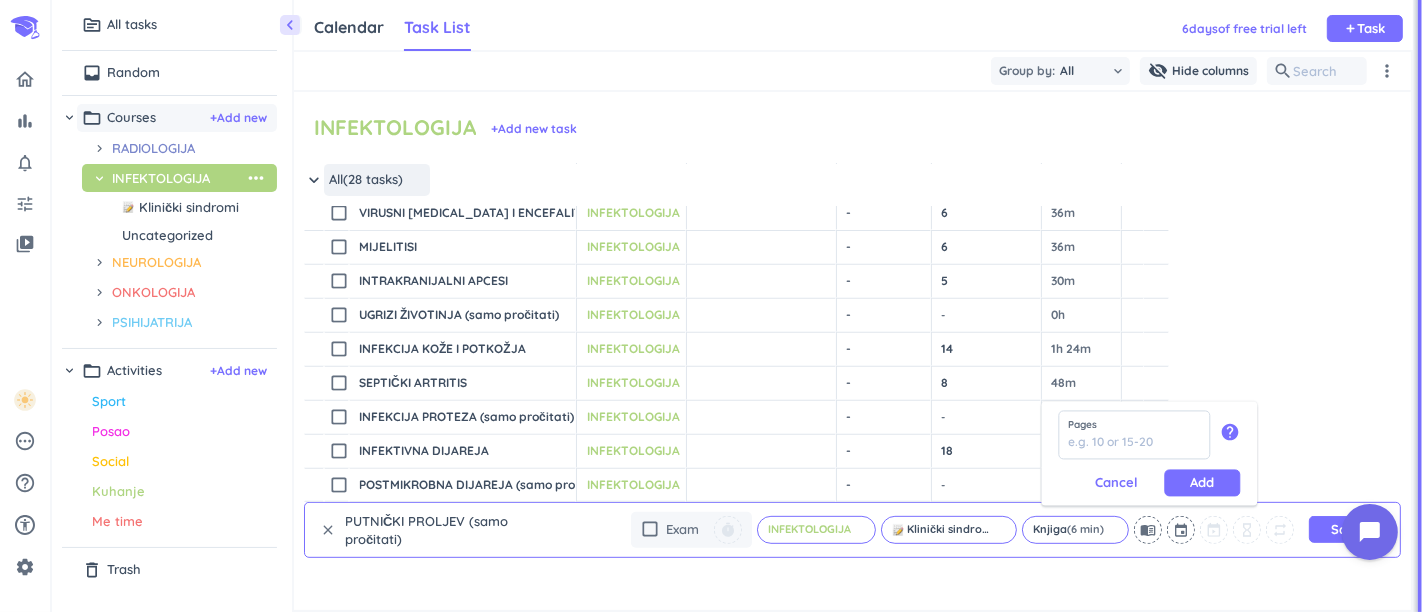 click on "content_copy check_box_outline_blank INFEKTIVNA DIJAREJA Open launch add_circle_outline INFEKTOLOGIJA cancel keyboard_arrow_down  -  18 1h 48m check_circle_outline delete_outline" at bounding box center (852, 451) 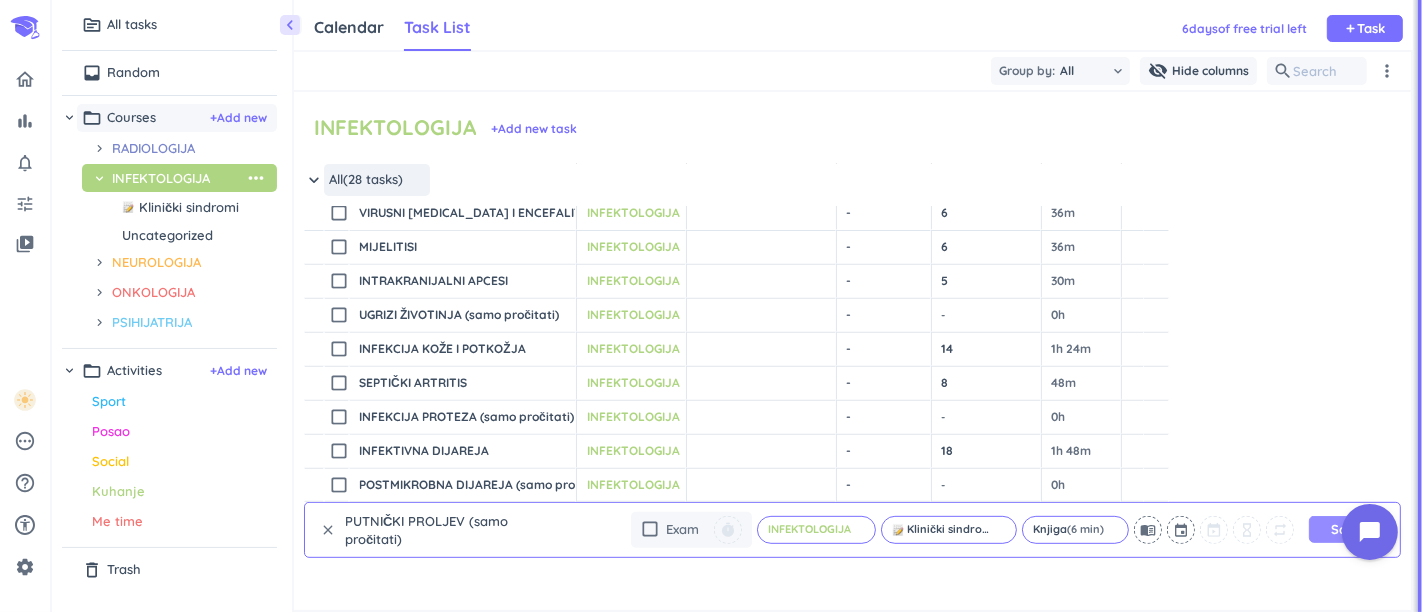 click on "Save" at bounding box center [1347, 529] 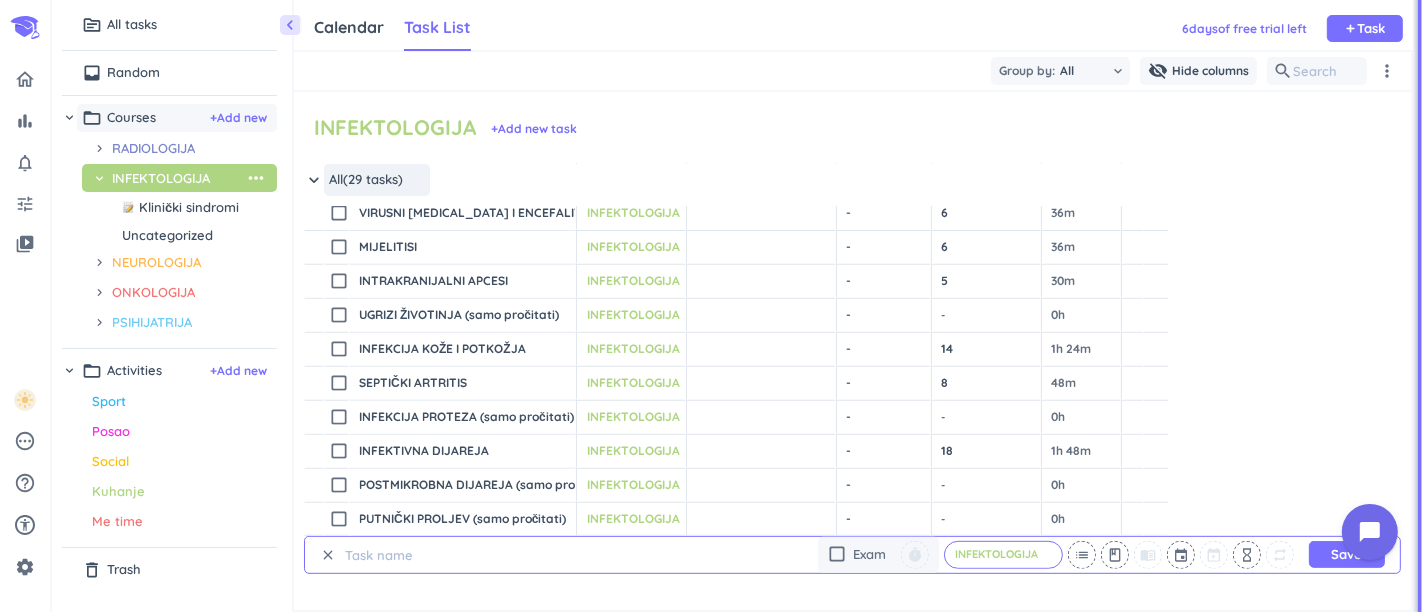 scroll, scrollTop: 0, scrollLeft: 0, axis: both 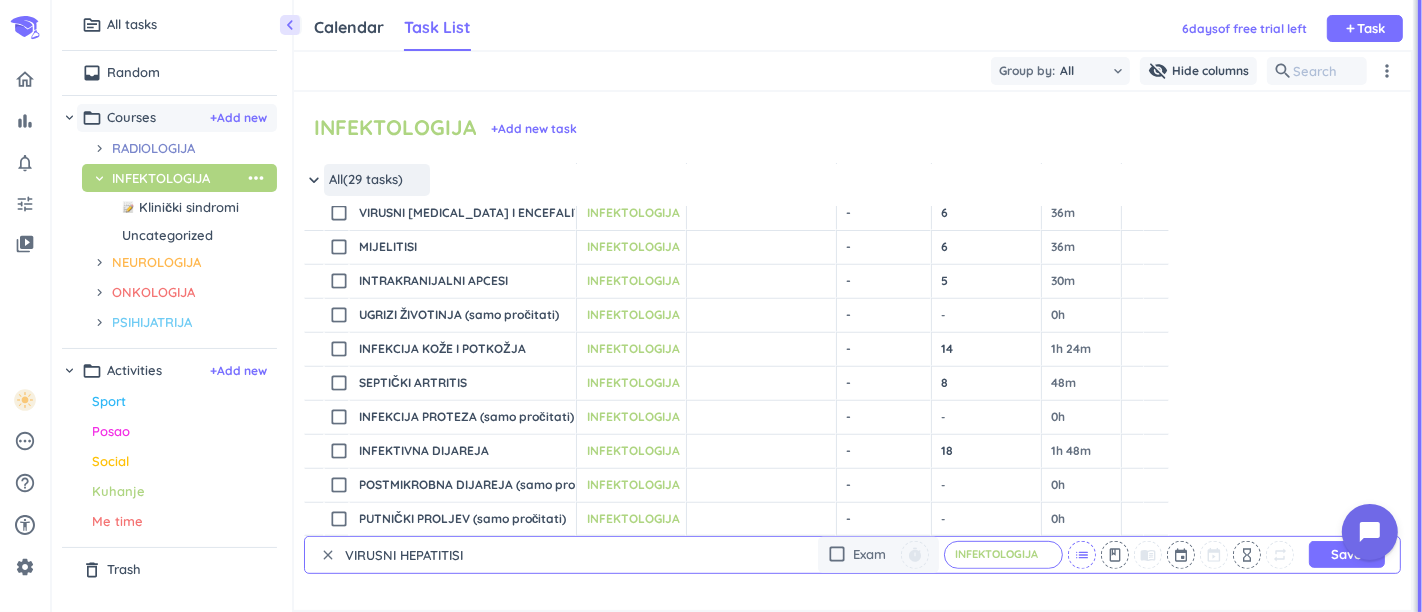 type on "VIRUSNI HEPATITISI" 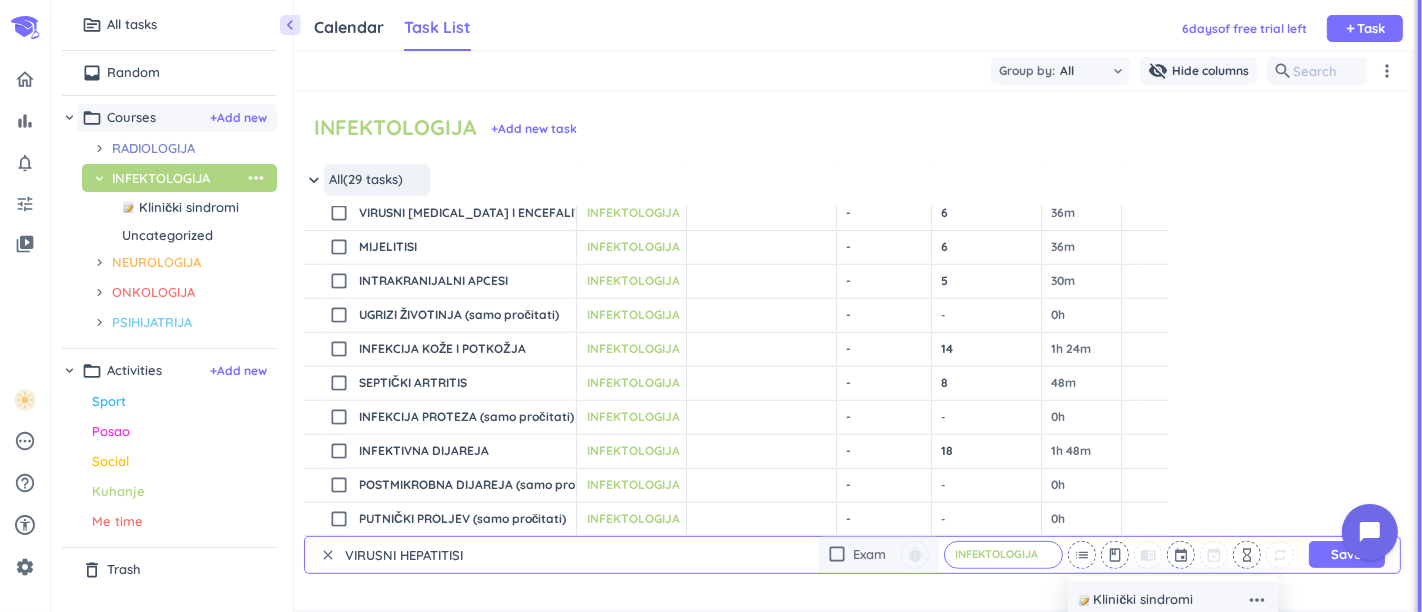click on "Klinički sindromi" at bounding box center [1162, 600] 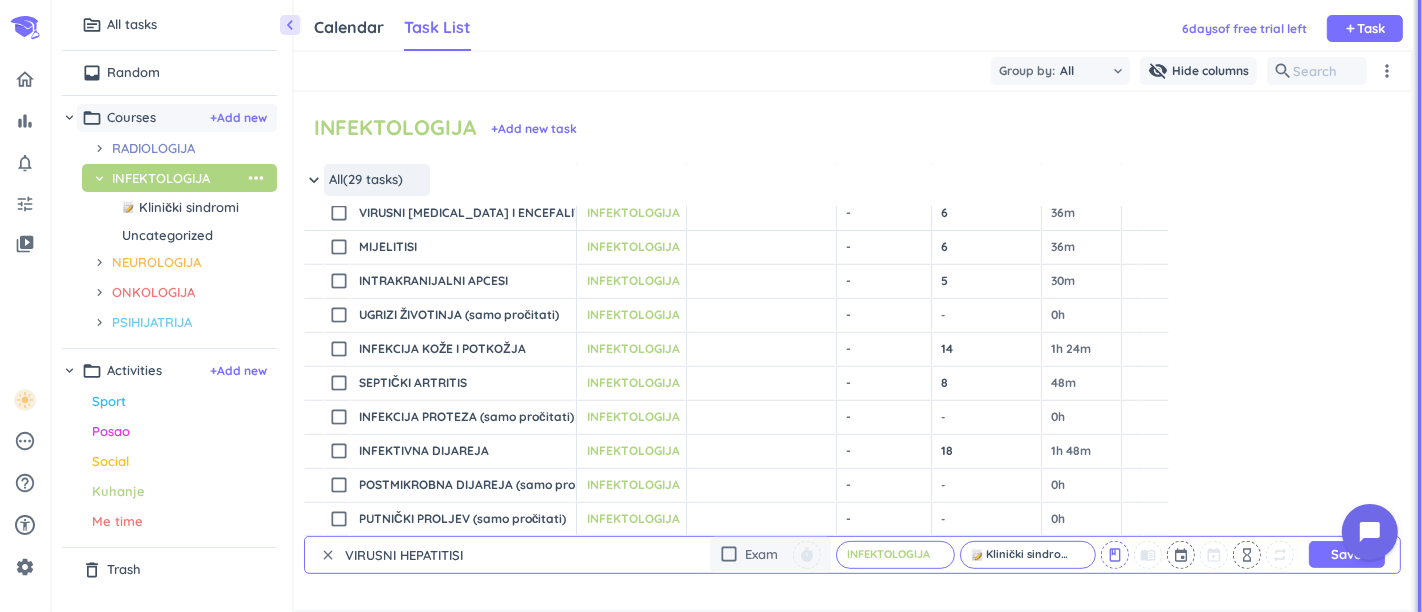 click on "class" at bounding box center (1115, 555) 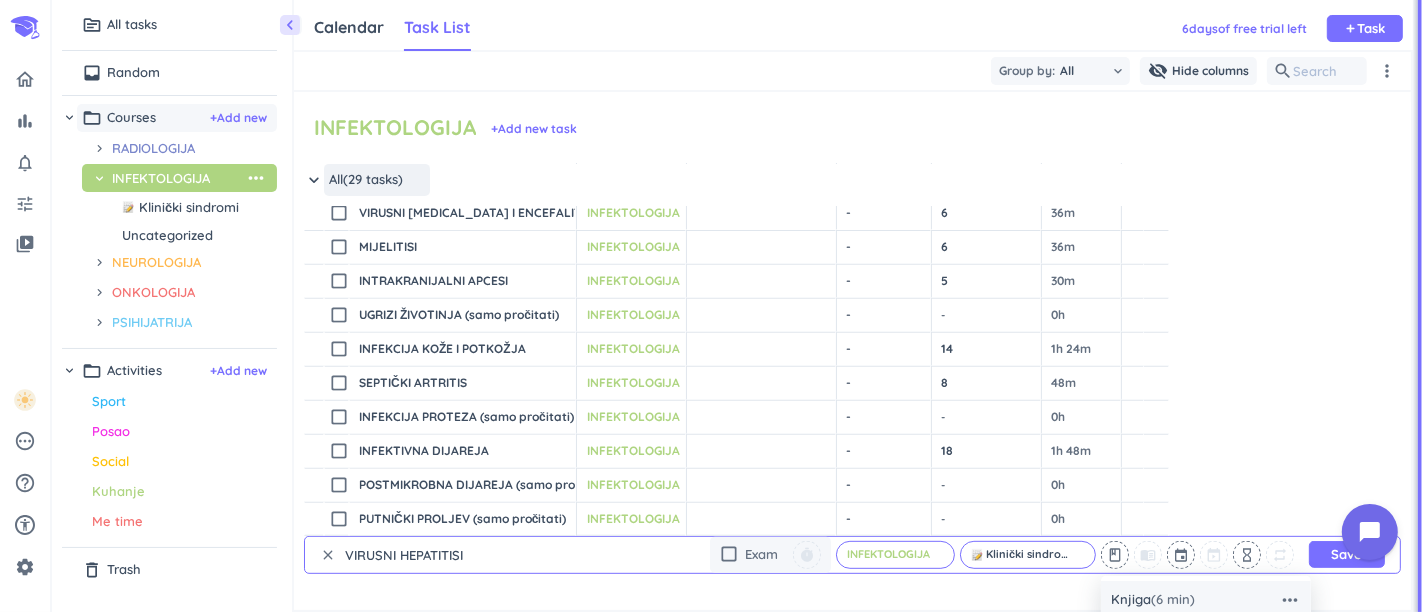 click on "Knjiga  (6 min)" at bounding box center [1153, 600] 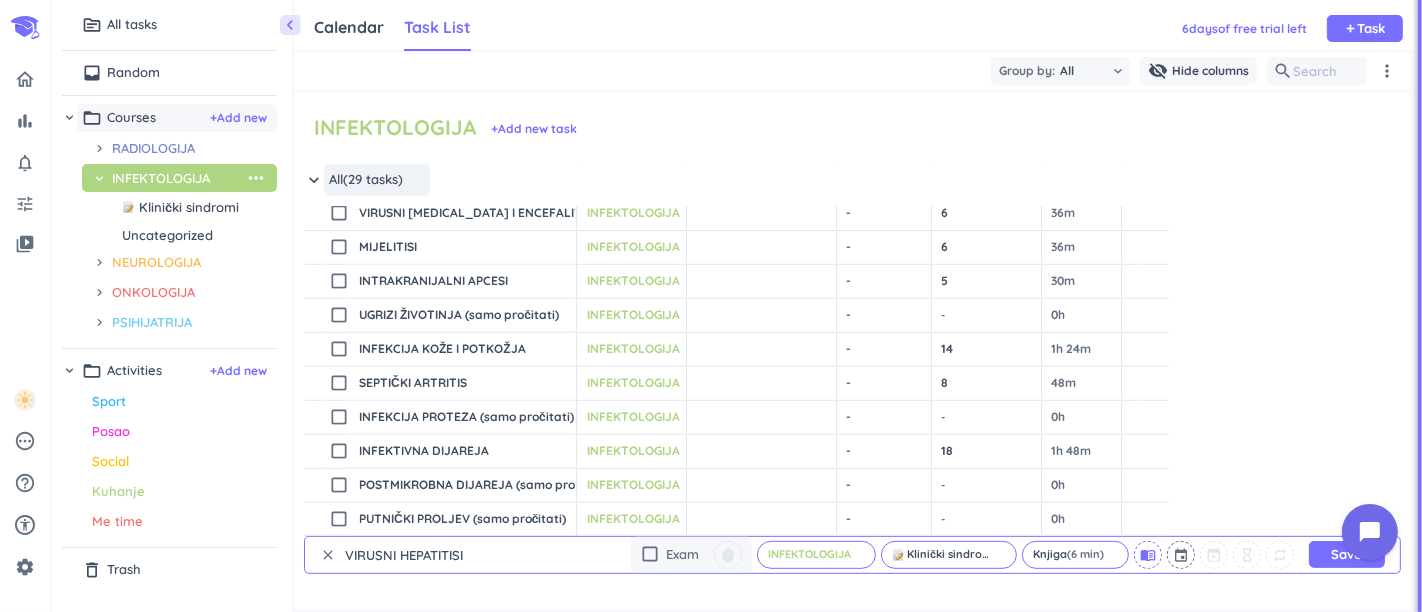 click on "menu_book" at bounding box center [1148, 555] 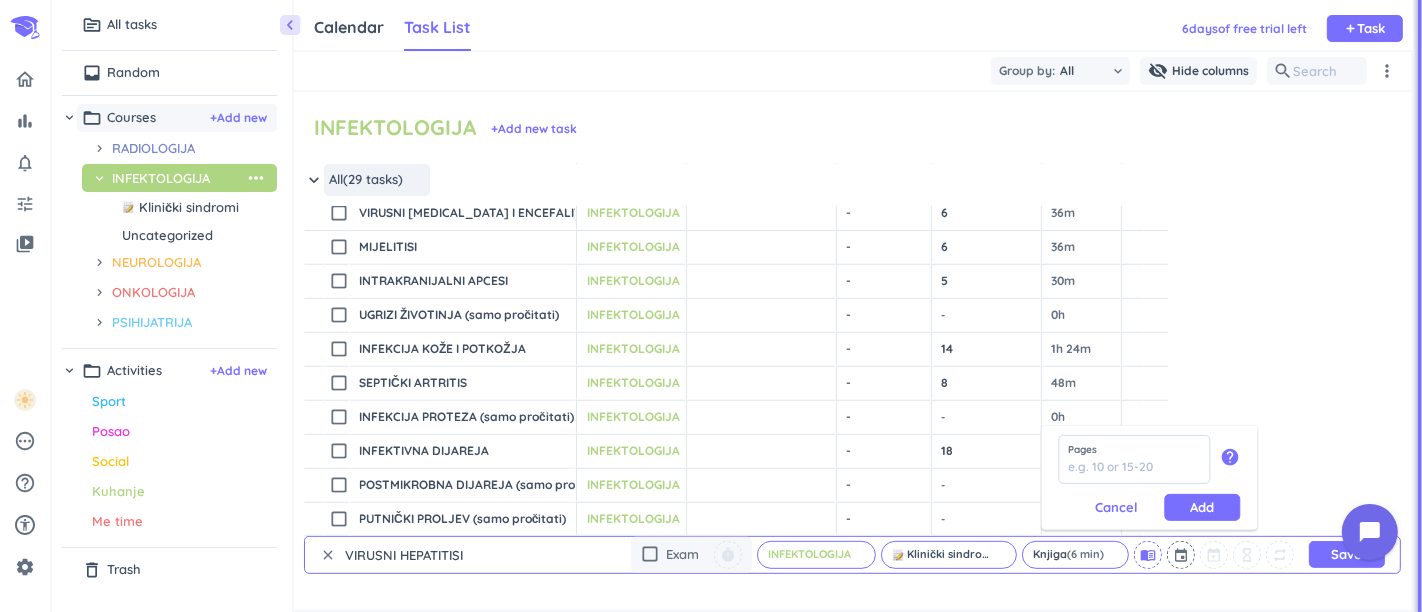 scroll, scrollTop: 0, scrollLeft: 0, axis: both 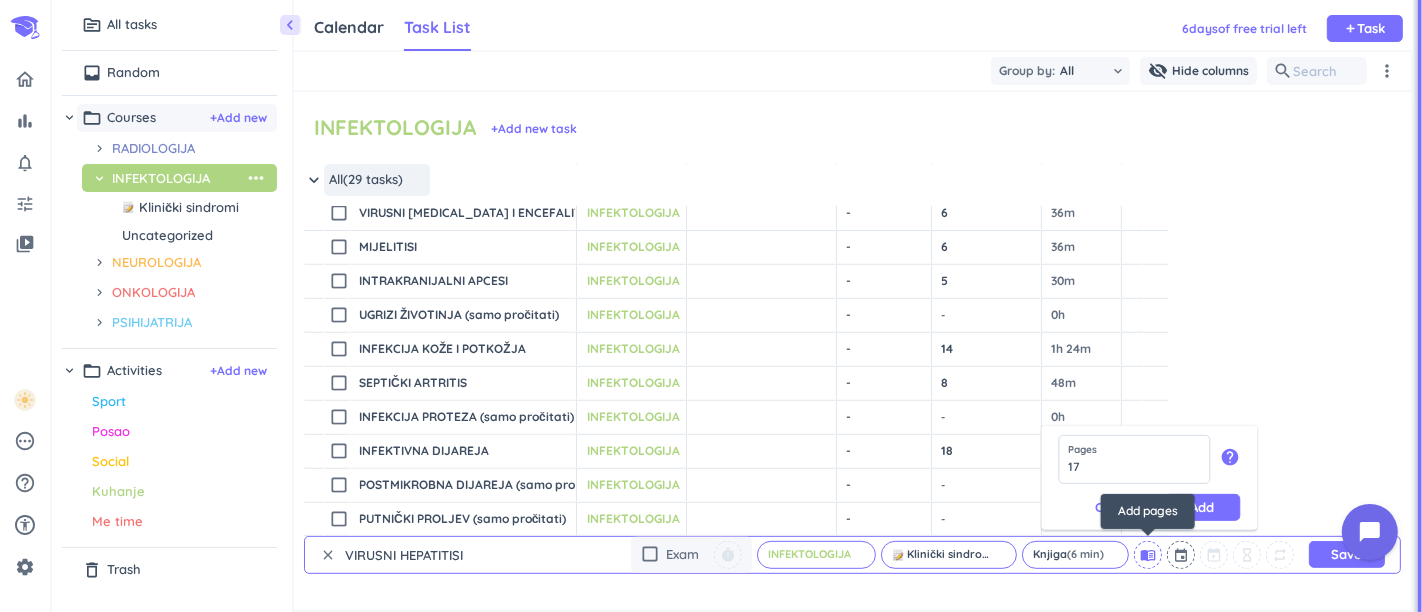 type on "17" 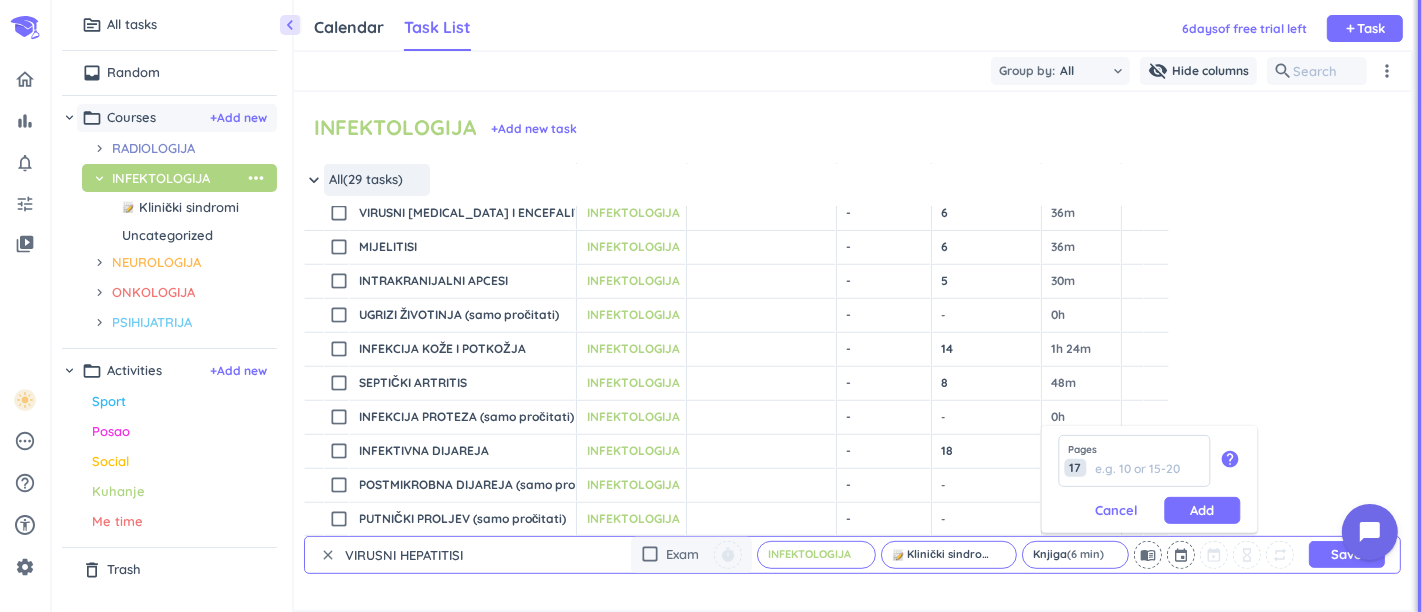 click on "Add" at bounding box center [1202, 510] 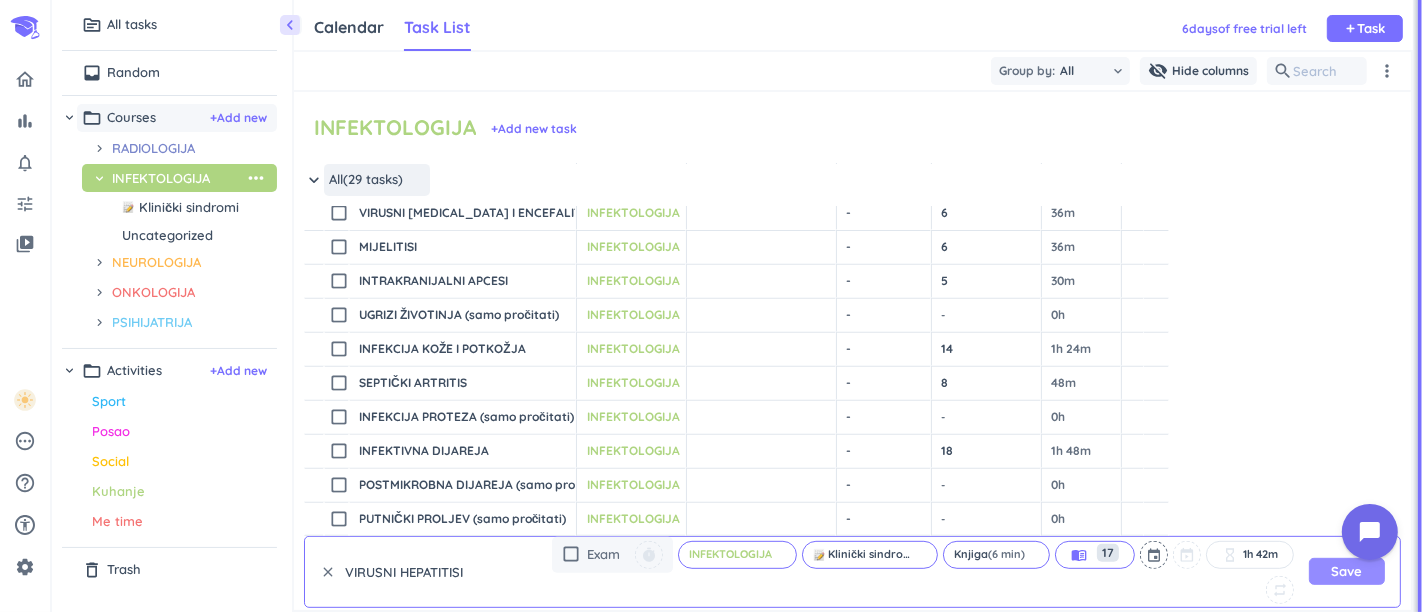 click on "Save" at bounding box center (1347, 571) 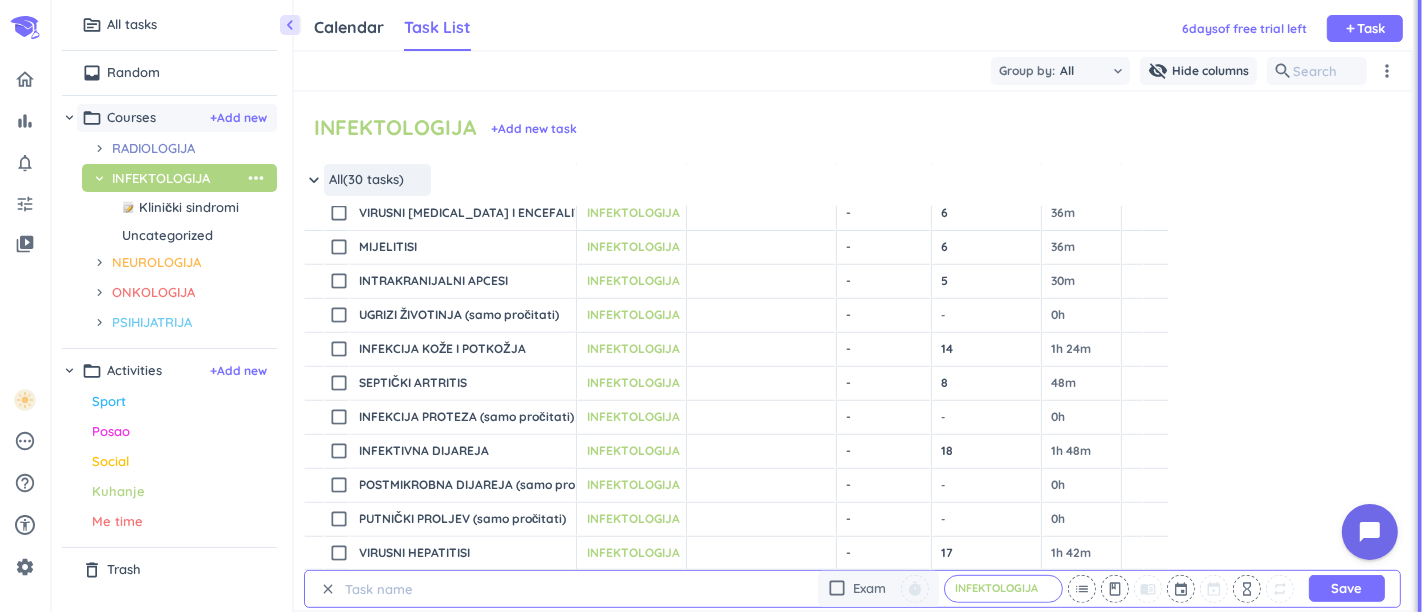 scroll, scrollTop: 0, scrollLeft: 0, axis: both 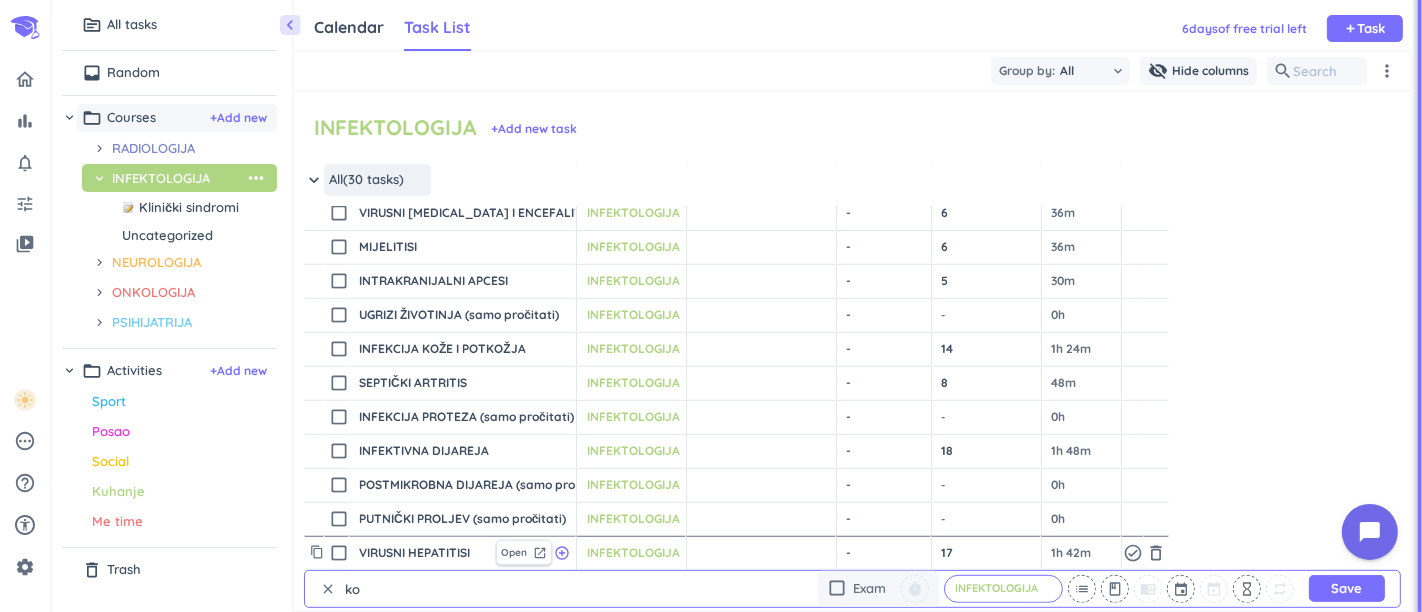 type on "k" 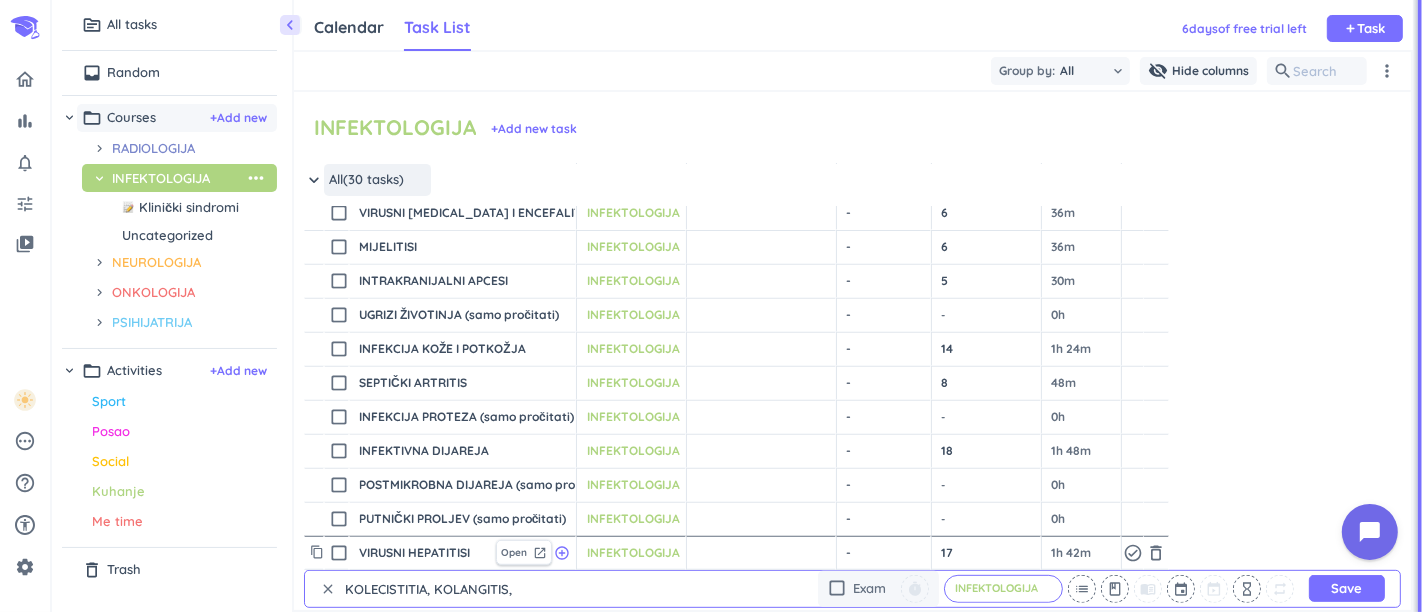 scroll, scrollTop: 0, scrollLeft: 0, axis: both 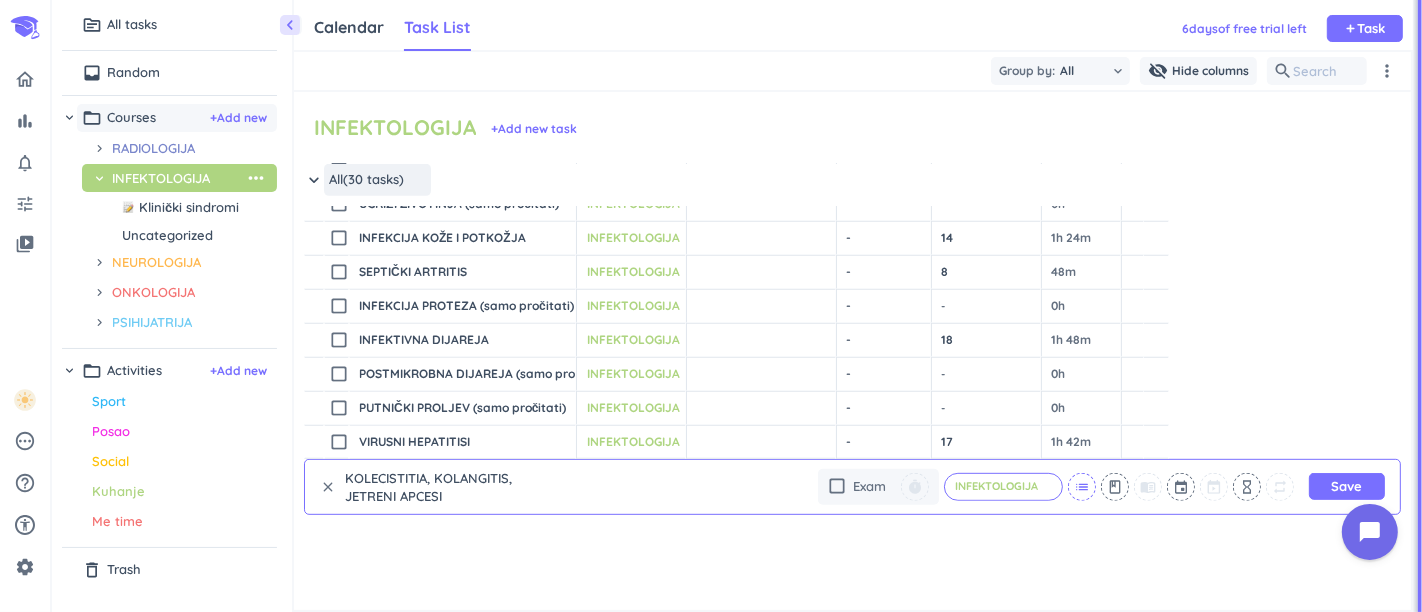 type on "KOLECISTITIA, KOLANGITIS, JETRENI APCESI" 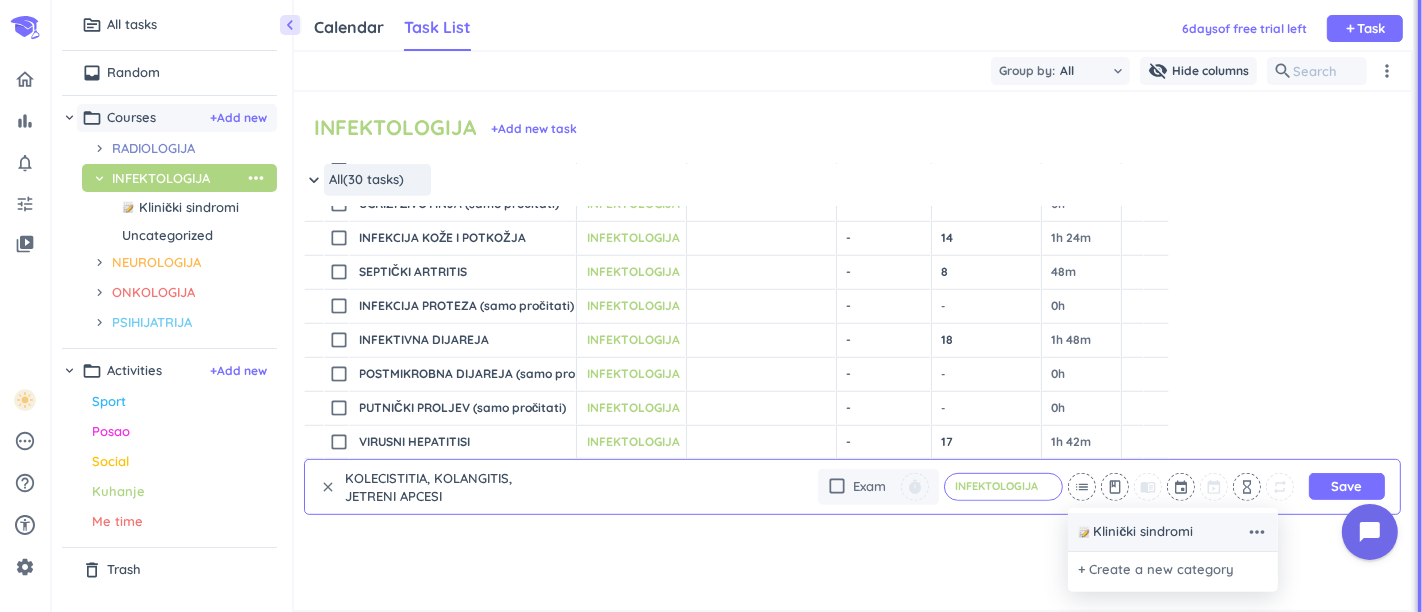 click on "Klinički sindromi" at bounding box center [1162, 532] 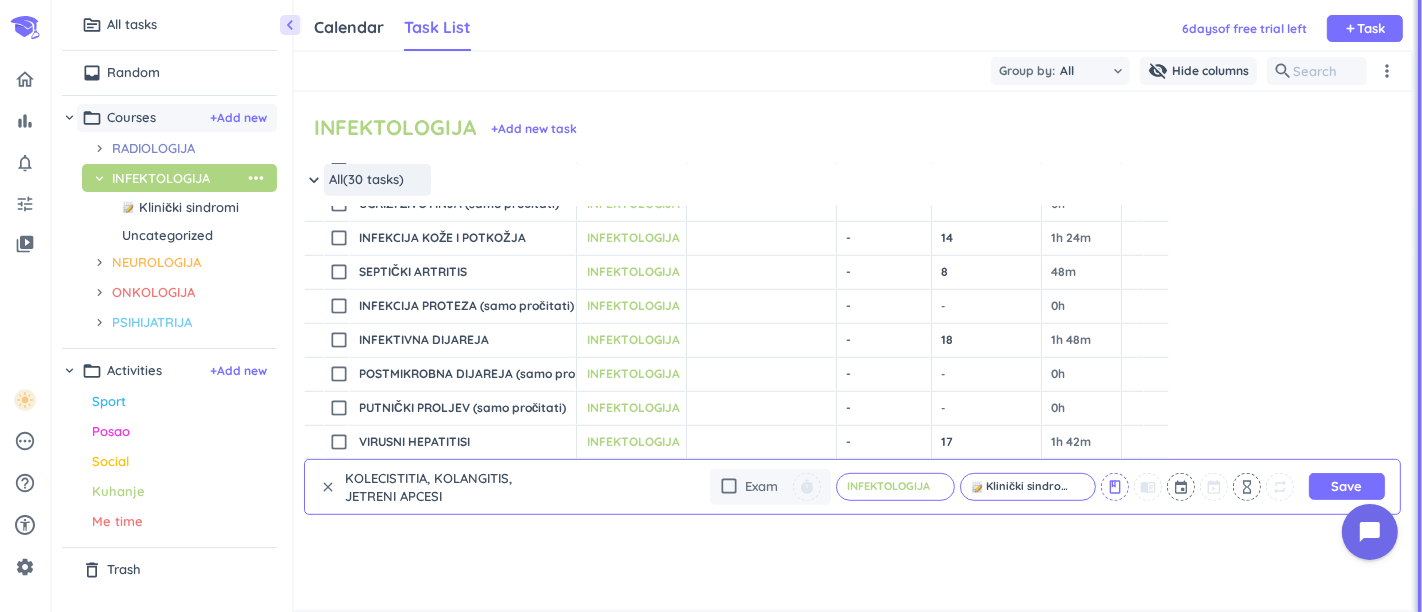 drag, startPoint x: 1111, startPoint y: 468, endPoint x: 1118, endPoint y: 482, distance: 15.652476 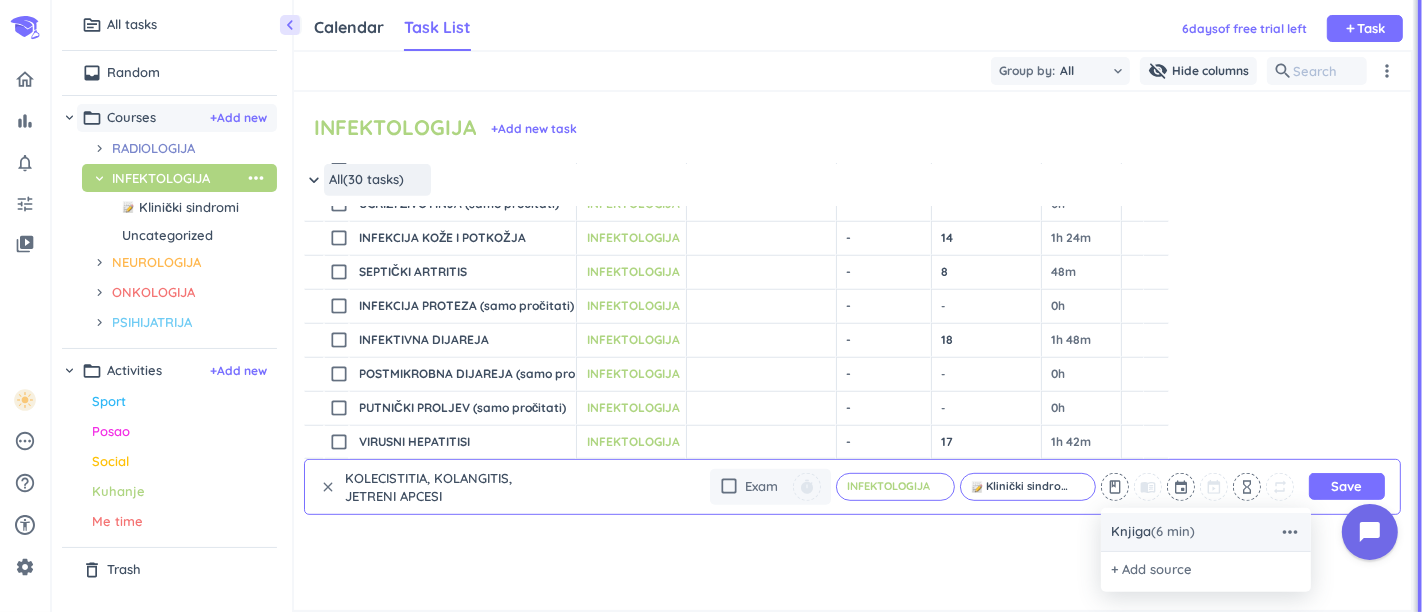 click on "Knjiga  (6 min)" at bounding box center [1153, 532] 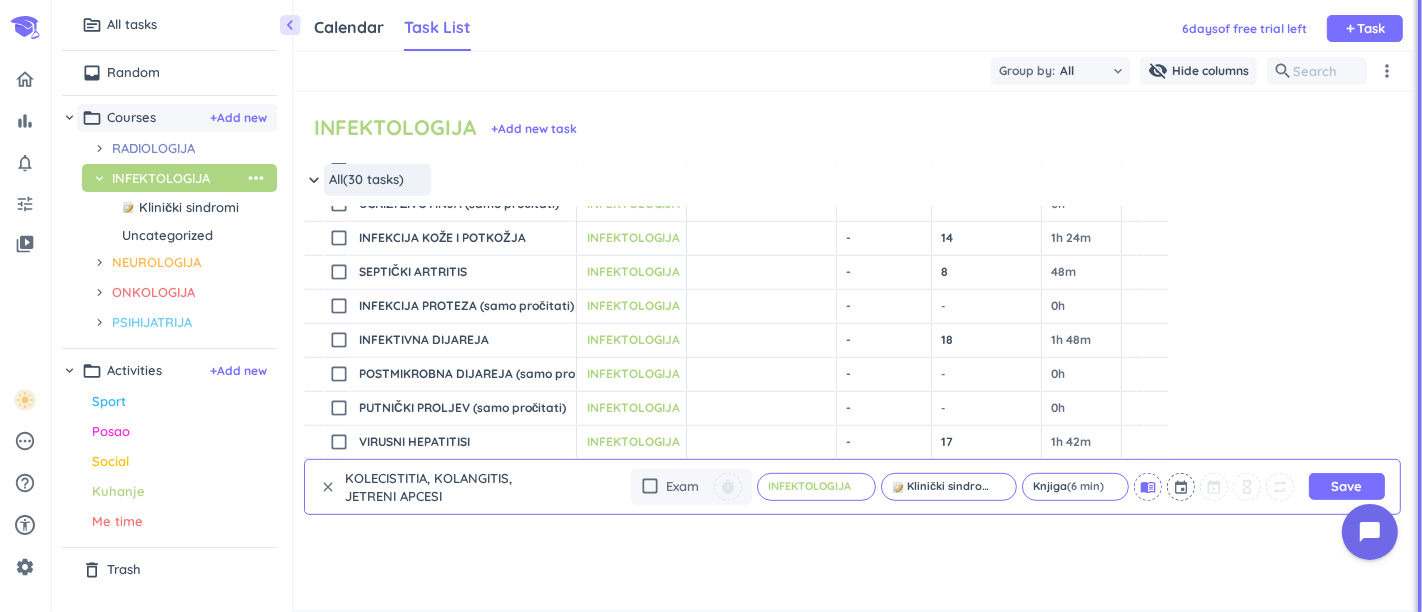click on "menu_book" at bounding box center [1148, 487] 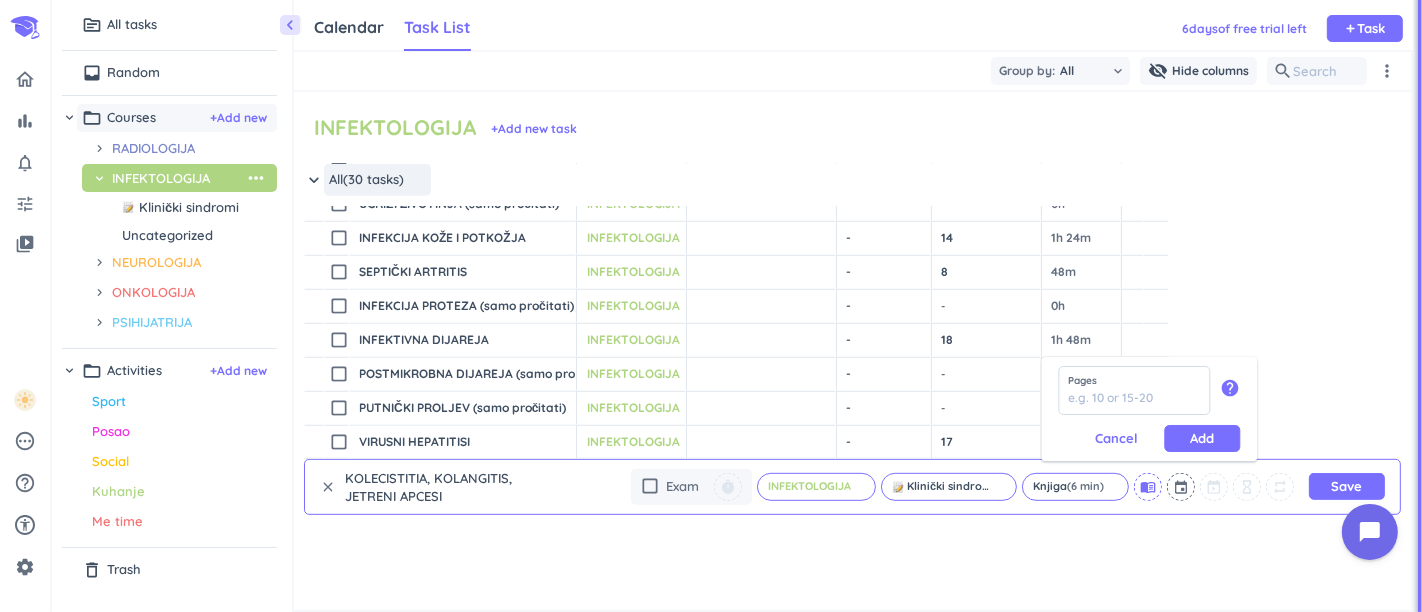type on "3" 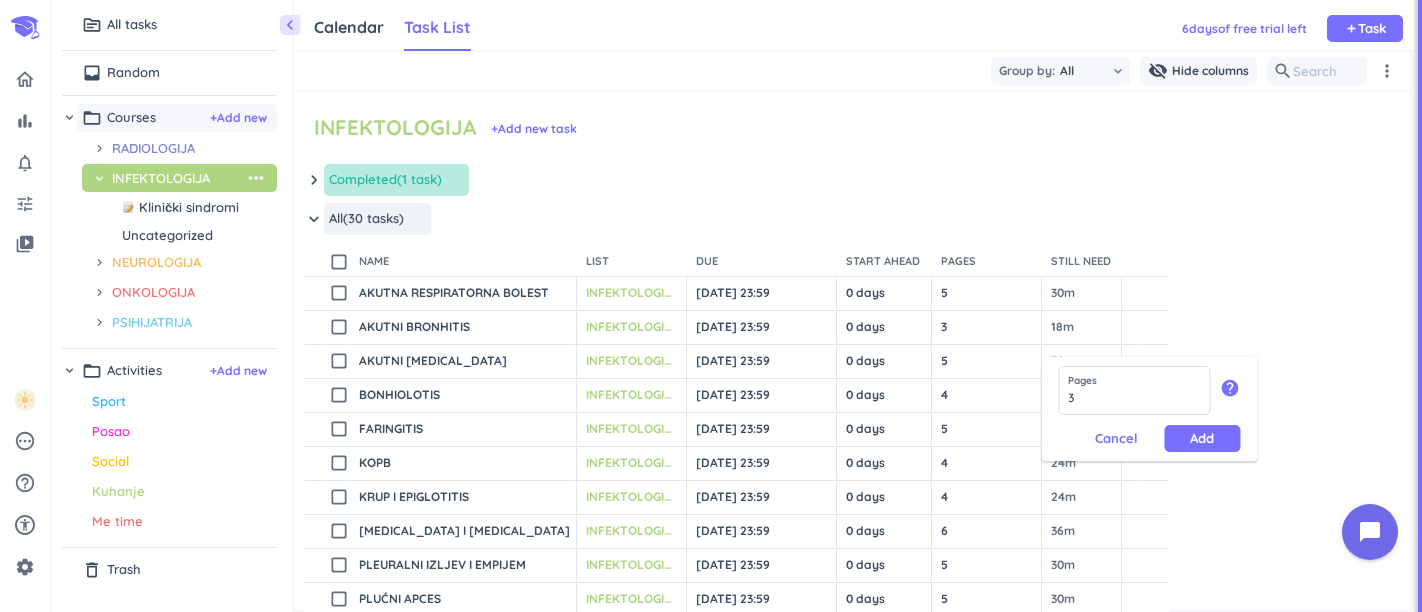 scroll, scrollTop: 0, scrollLeft: 0, axis: both 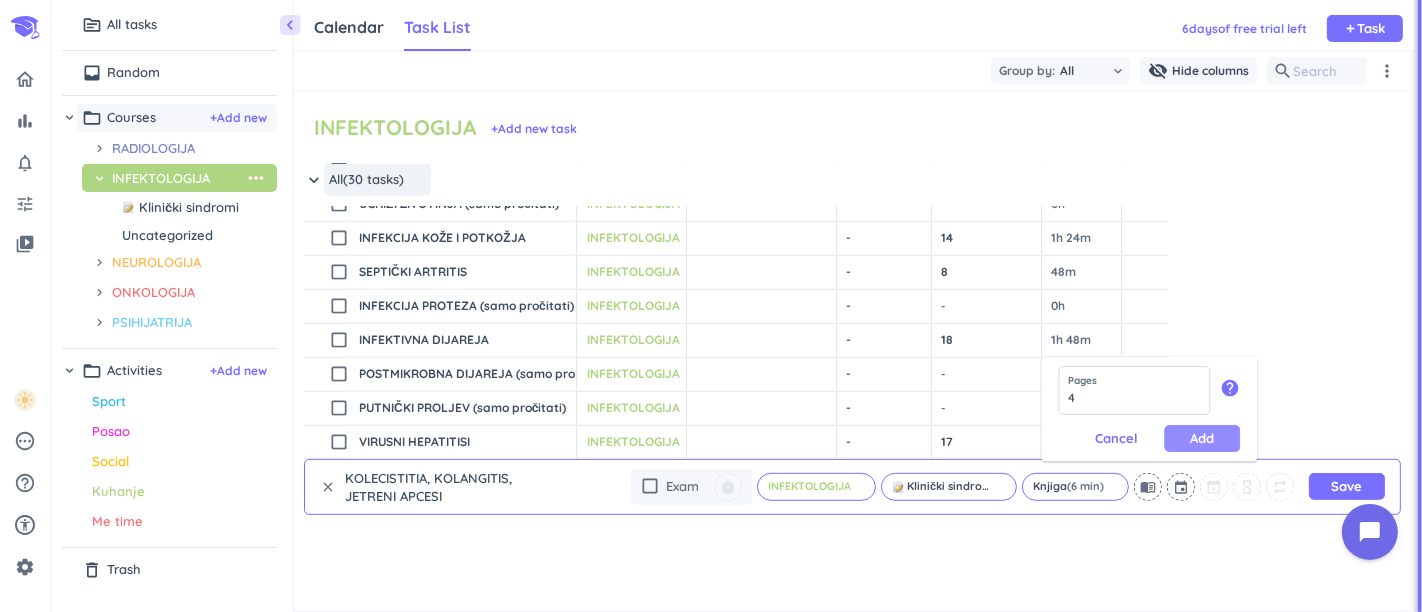 type on "4" 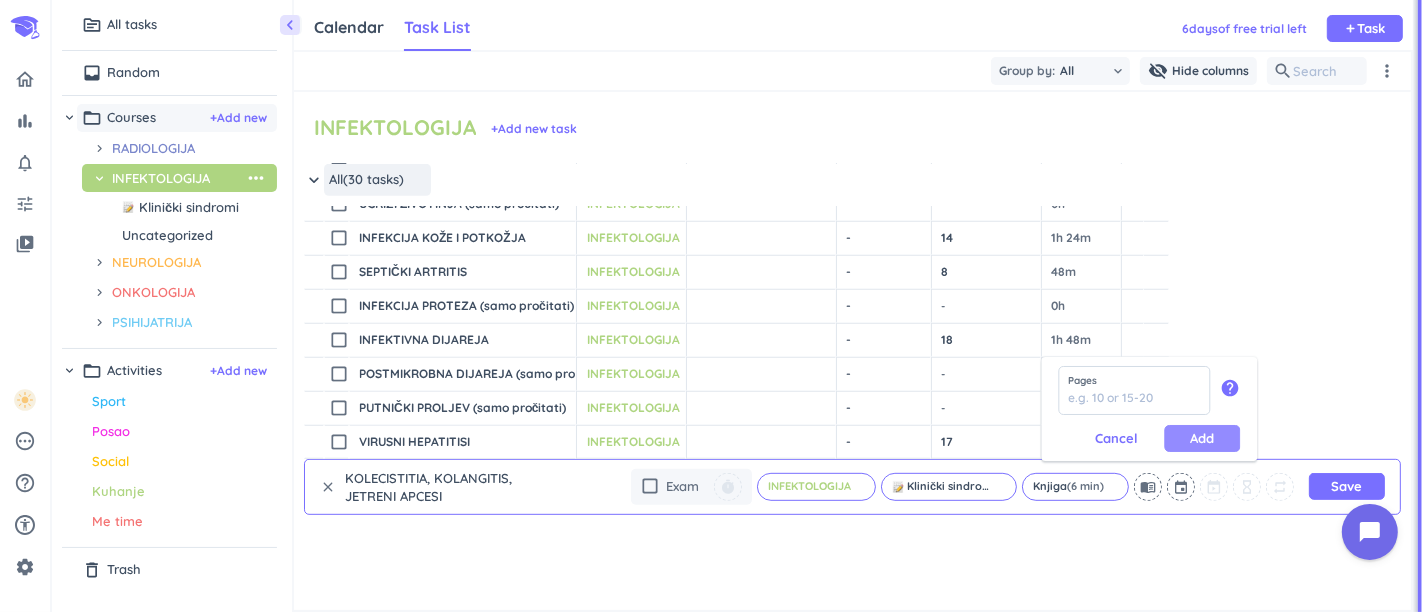 click on "Add" at bounding box center (1202, 438) 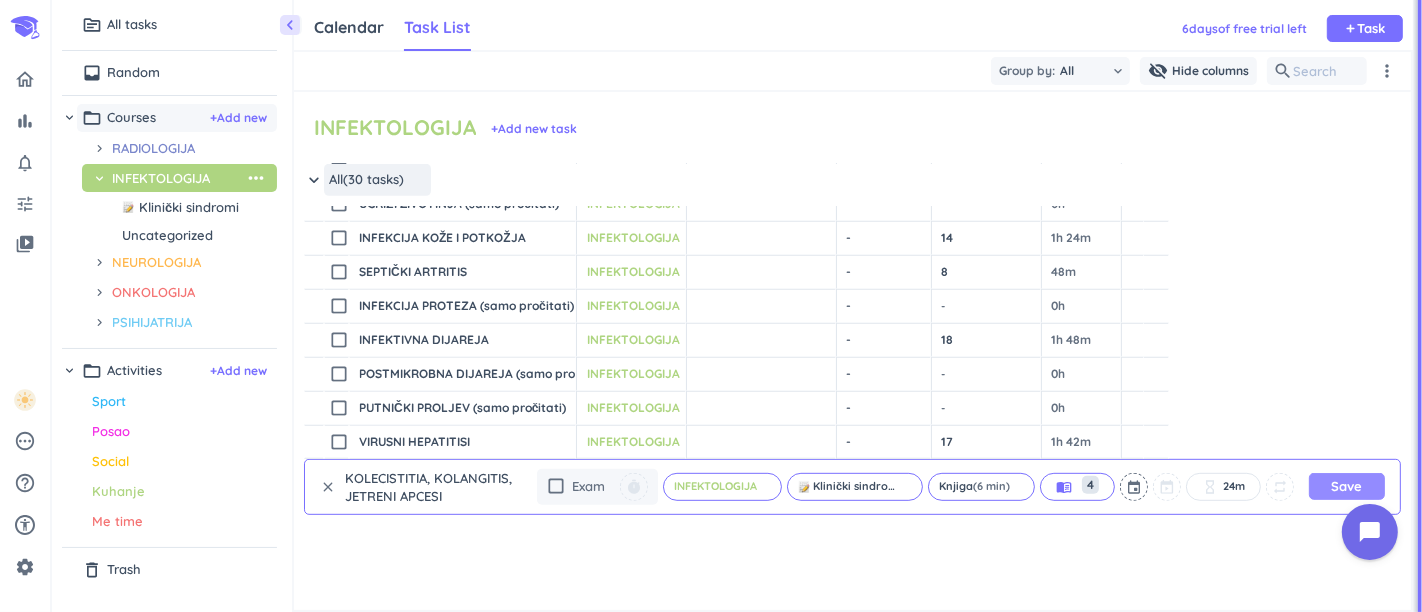 click on "Save" at bounding box center [1347, 486] 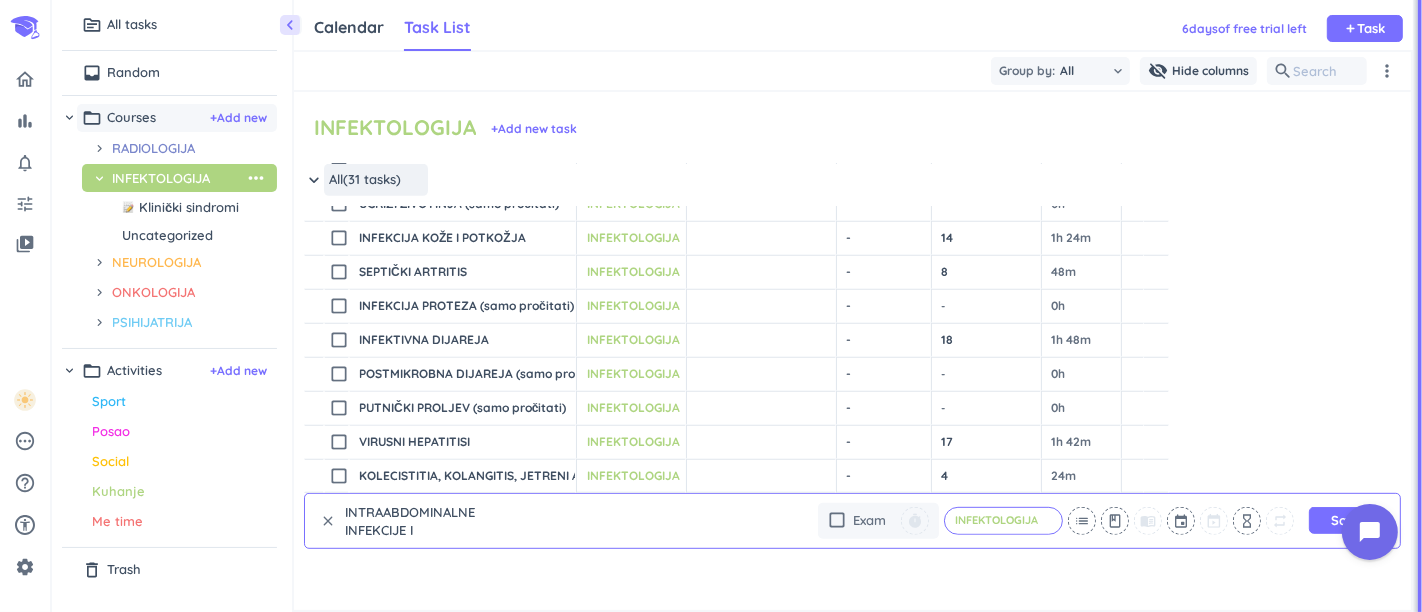 scroll, scrollTop: 0, scrollLeft: 0, axis: both 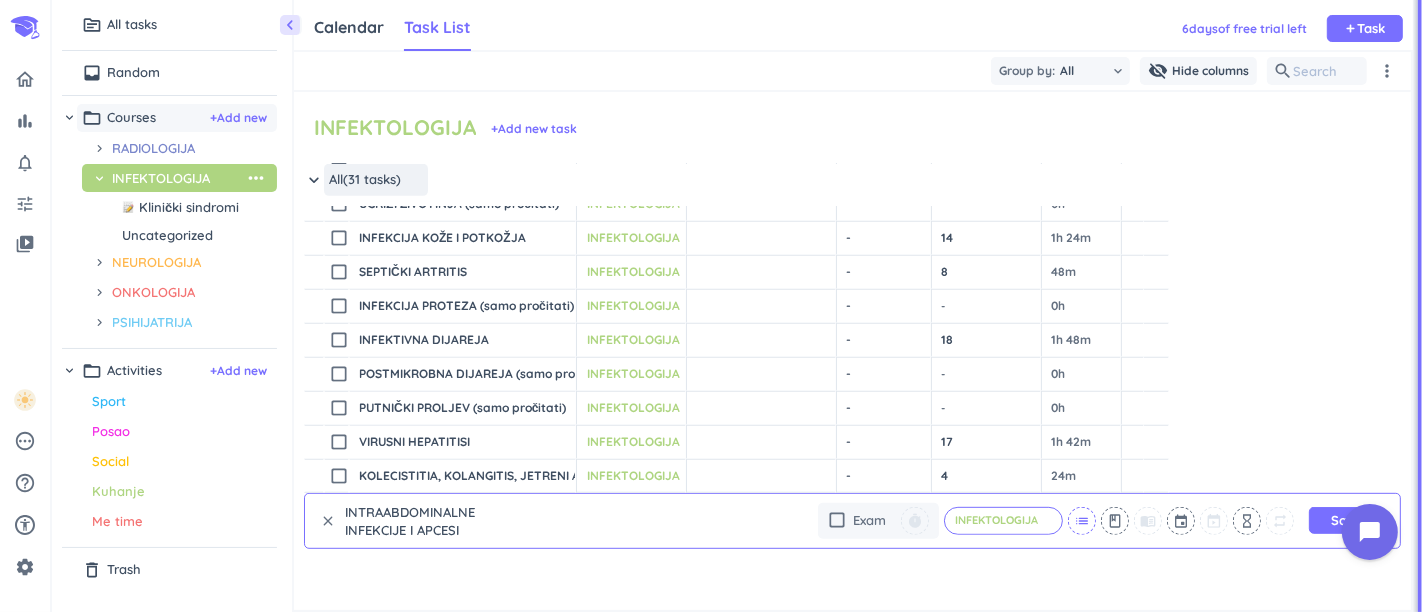 type on "INTRAABDOMINALNE INFEKCIJE I APCESI" 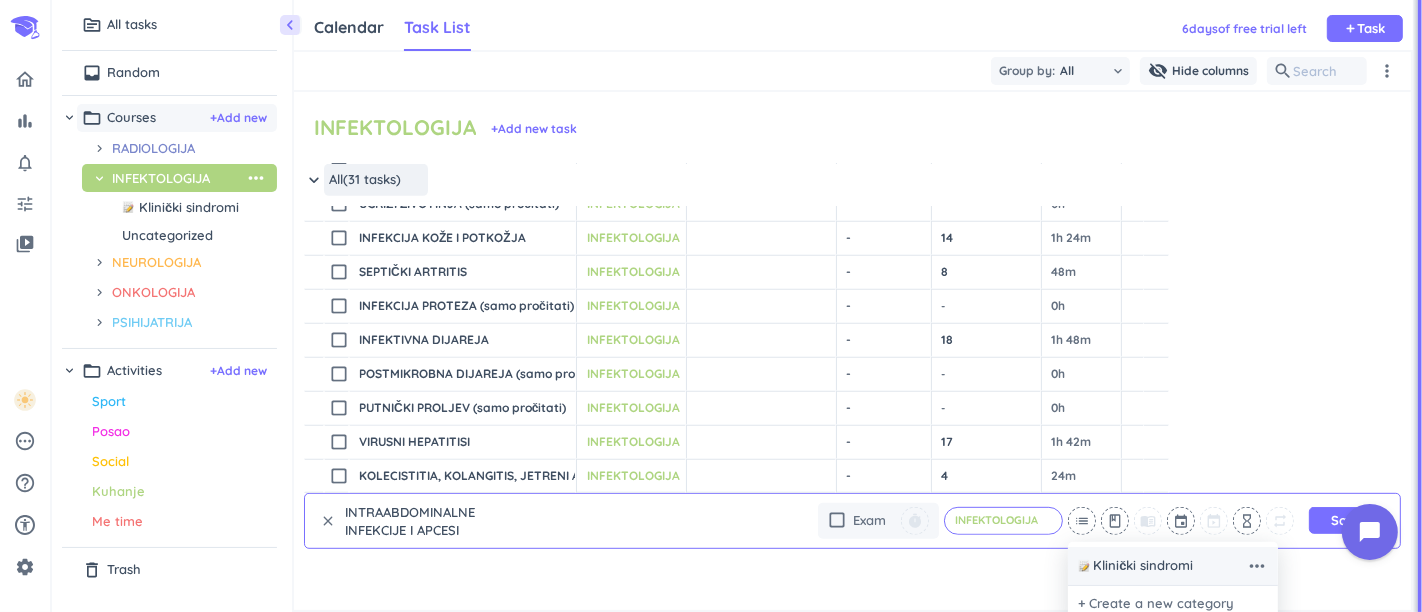 click on "Klinički sindromi" at bounding box center [1143, 566] 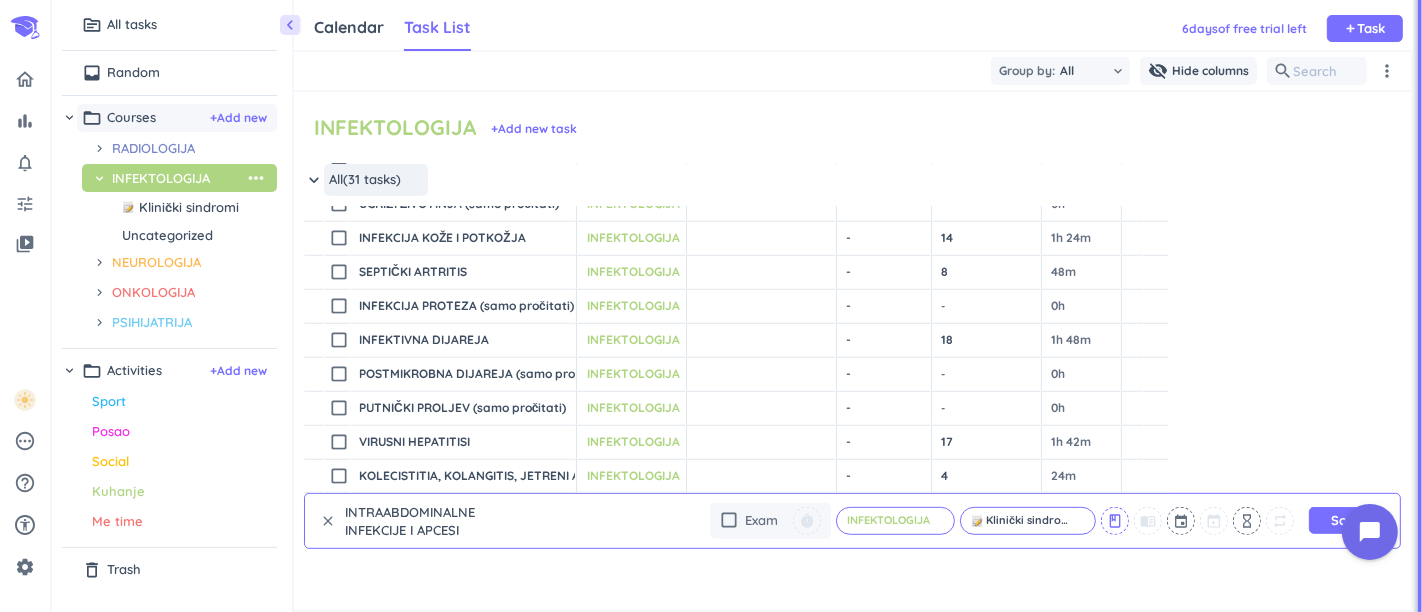 click on "class" at bounding box center (1115, 521) 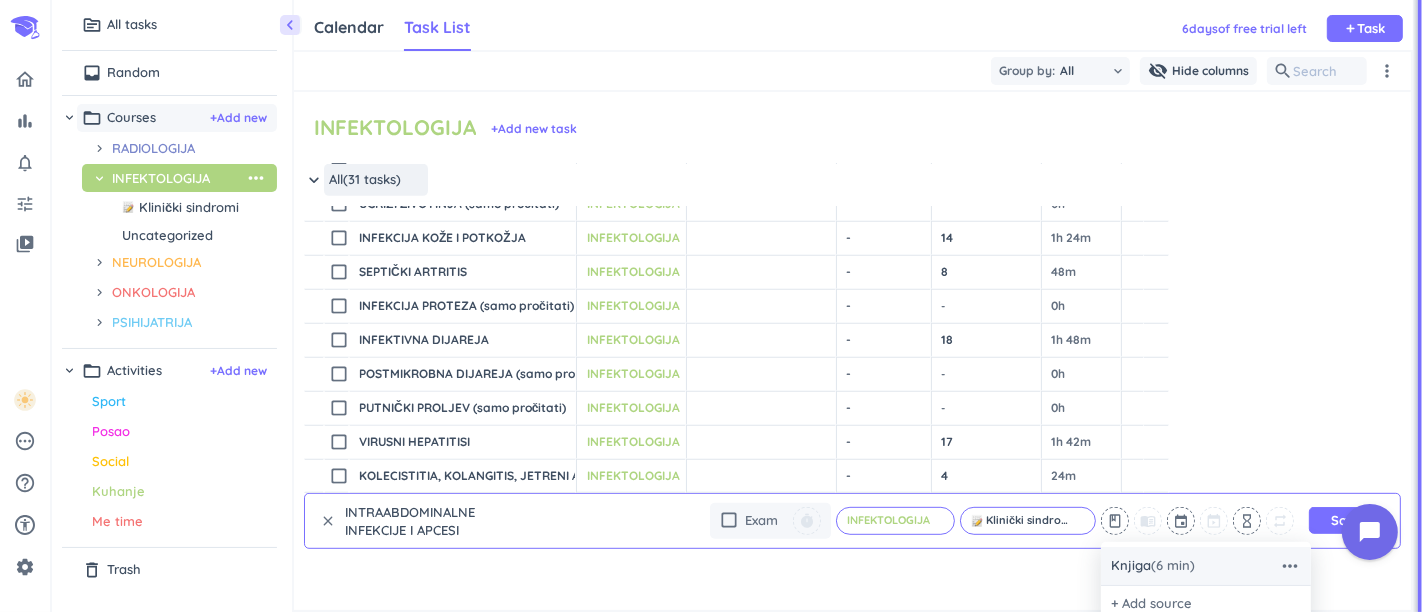 click on "Knjiga  (6 min)" at bounding box center [1153, 566] 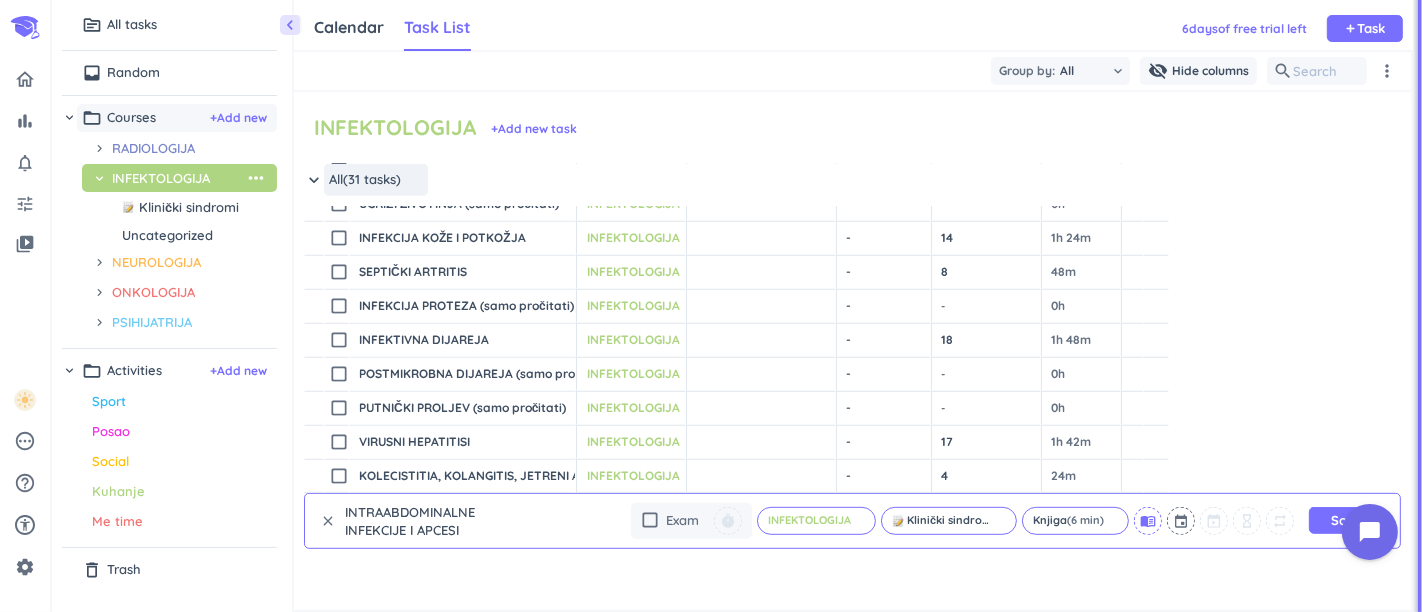 click on "menu_book" at bounding box center [1148, 521] 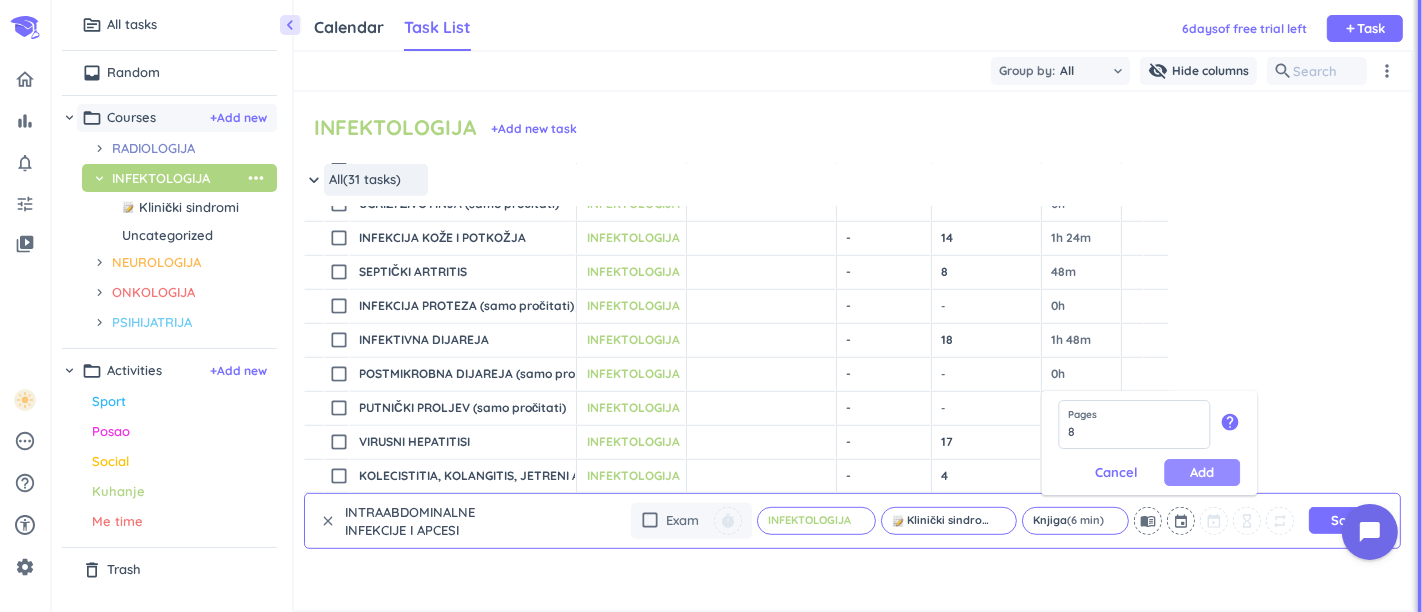 type on "8" 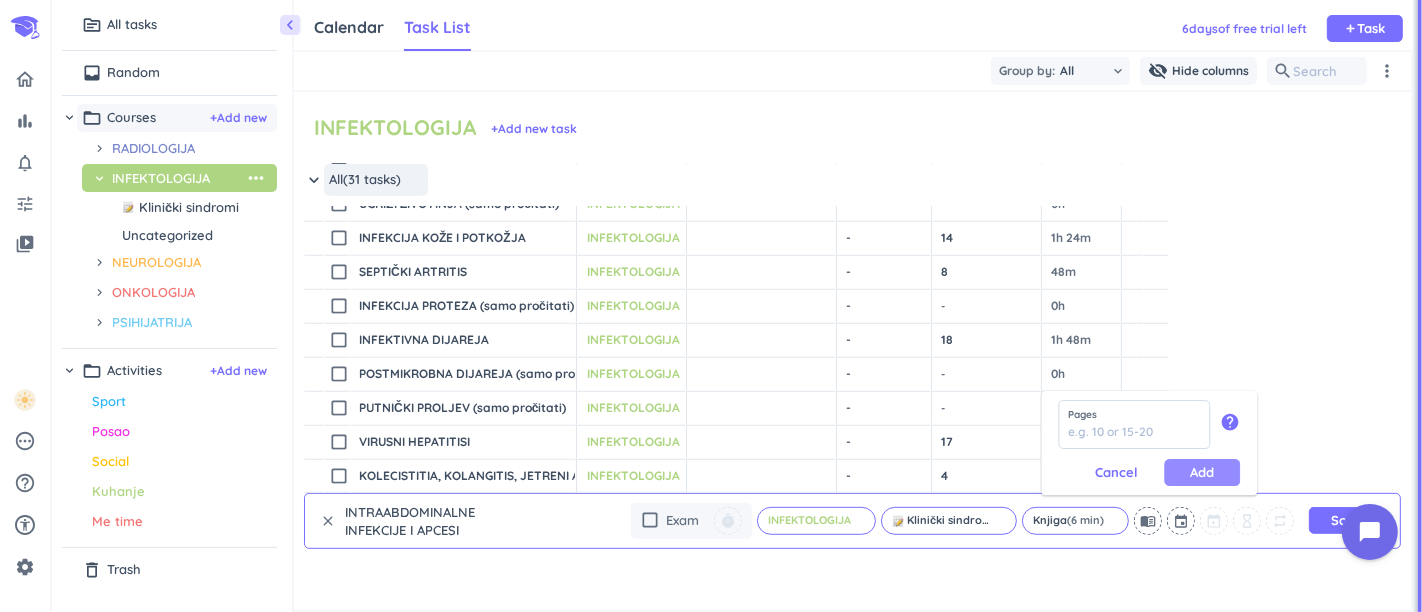 click on "Add" at bounding box center (1202, 472) 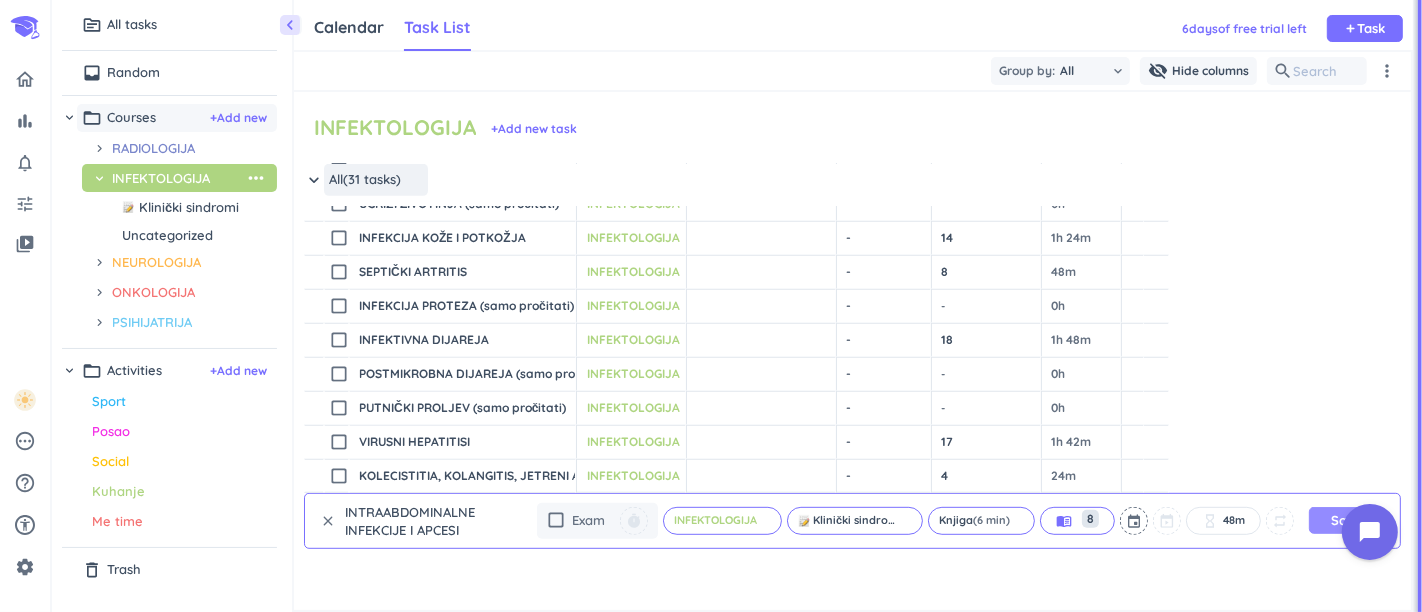 click on "Save" at bounding box center [1347, 520] 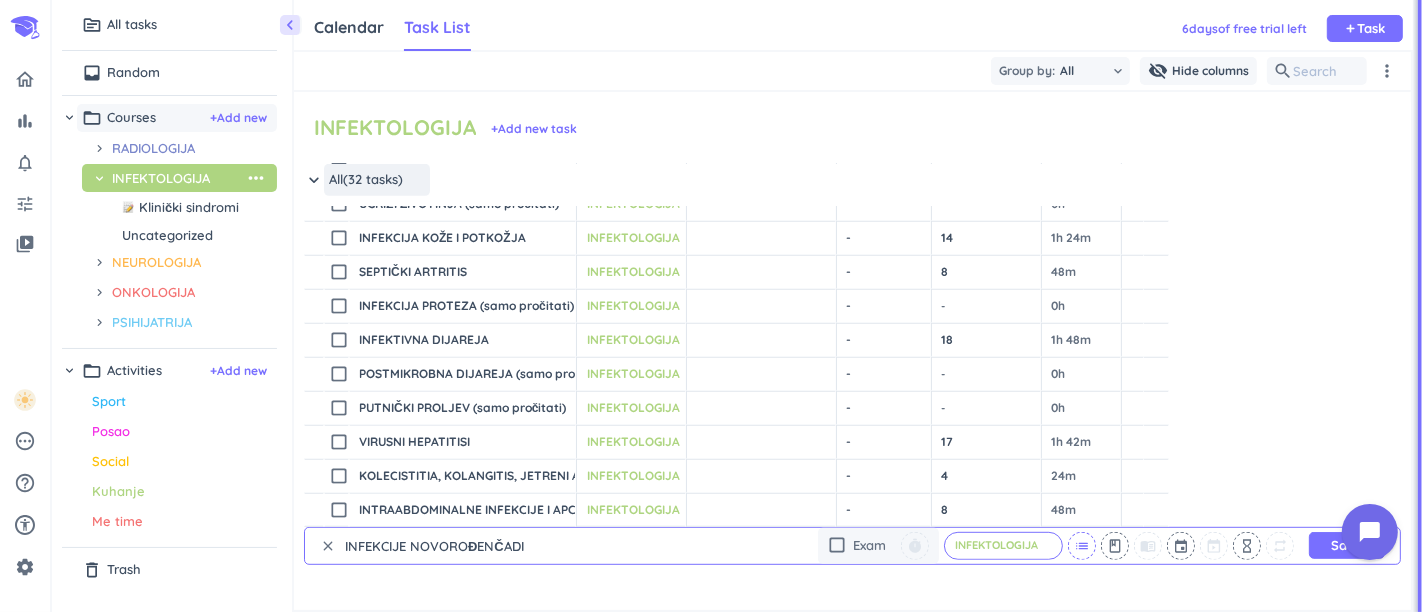 type on "INFEKCIJE NOVOROĐENČADI" 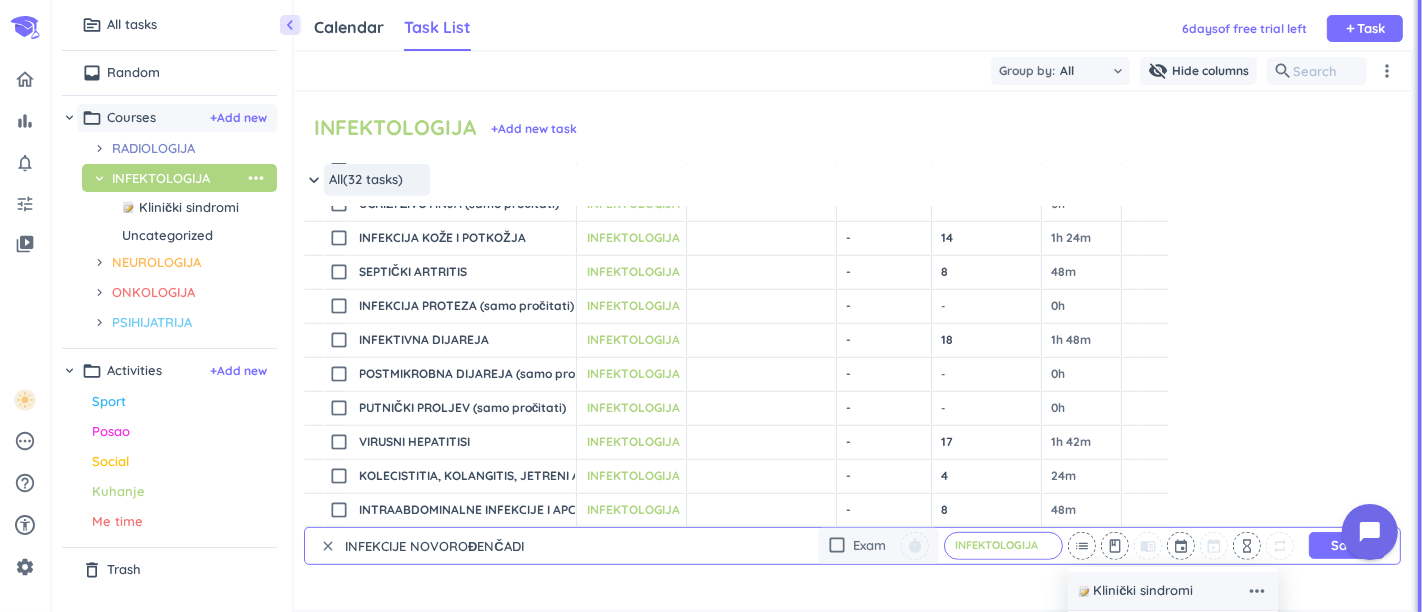 click on "Klinički sindromi" at bounding box center (1143, 591) 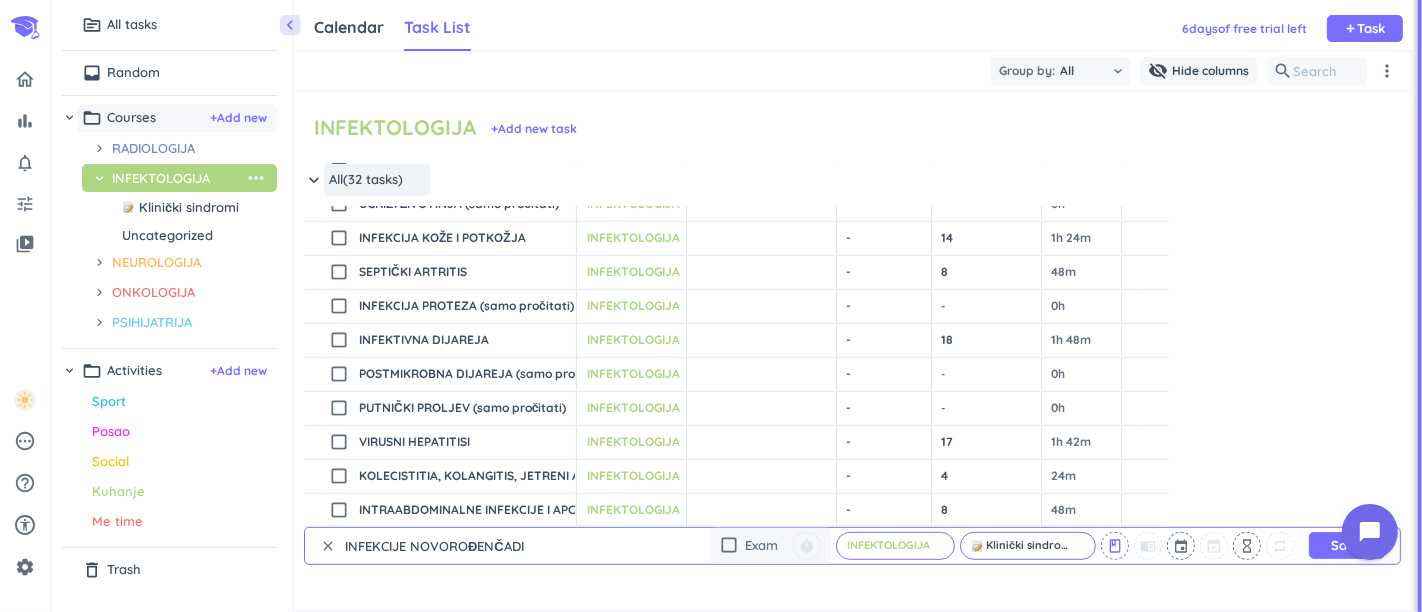 click on "class" at bounding box center [1115, 546] 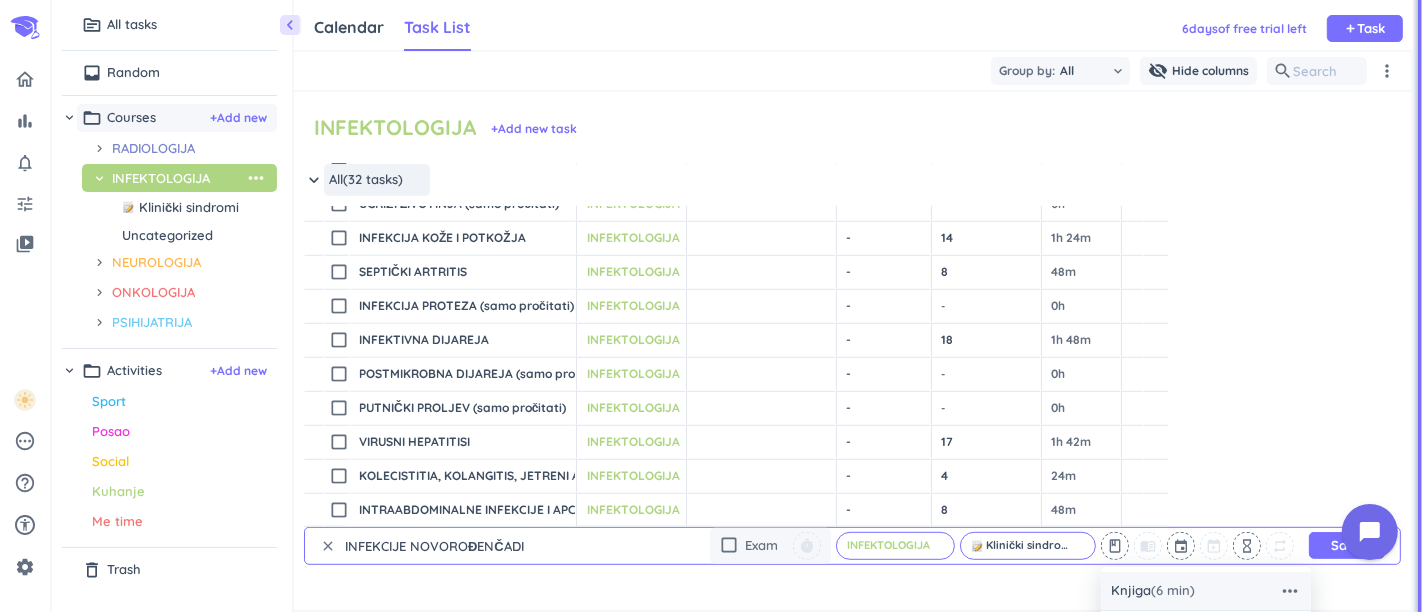 click on "Knjiga  (6 min)" at bounding box center (1153, 591) 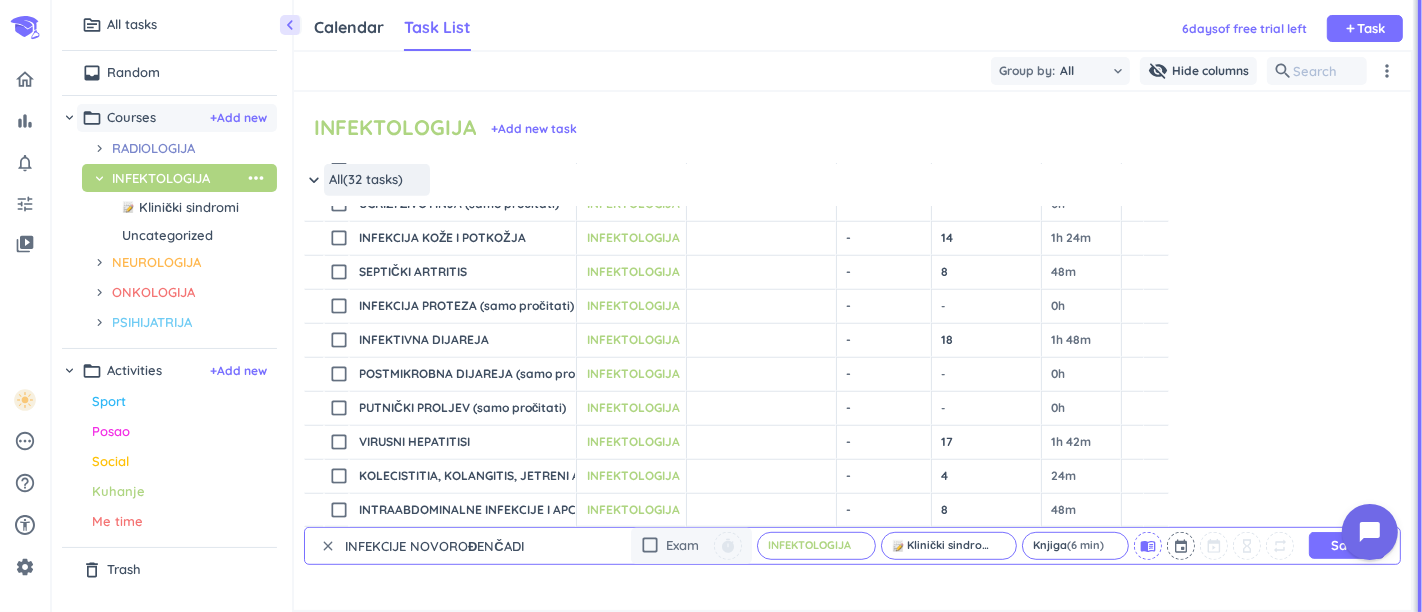 click on "menu_book" at bounding box center [1148, 546] 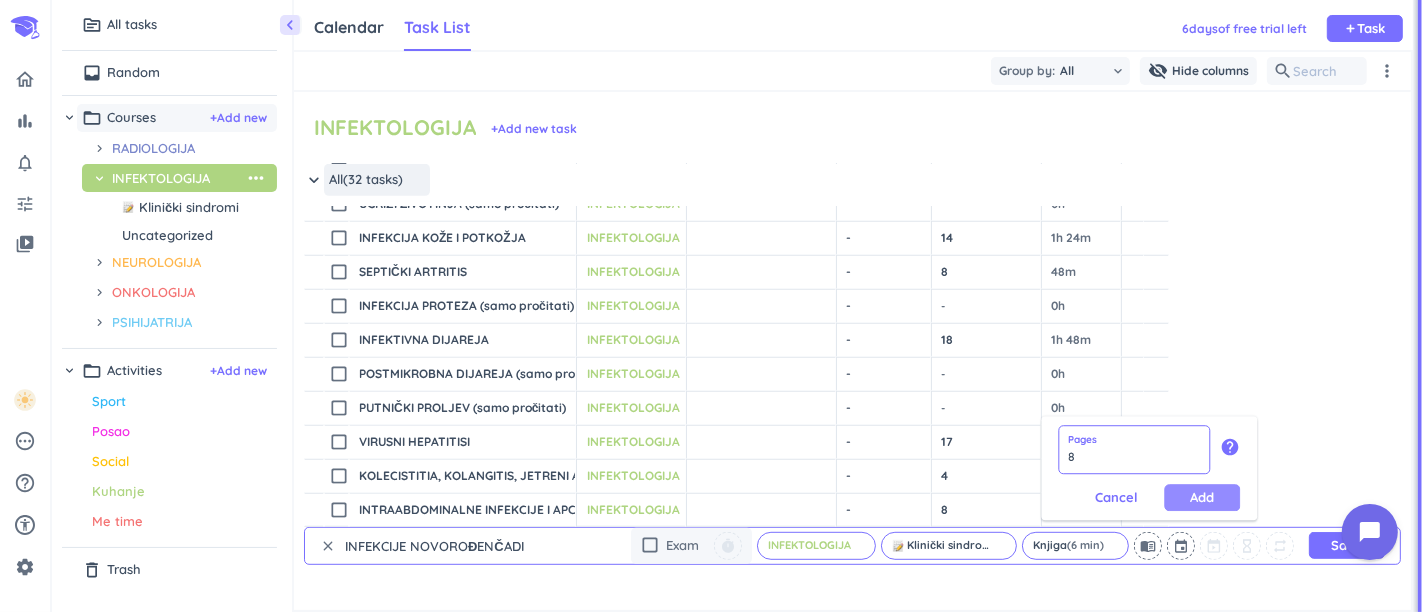 type on "8" 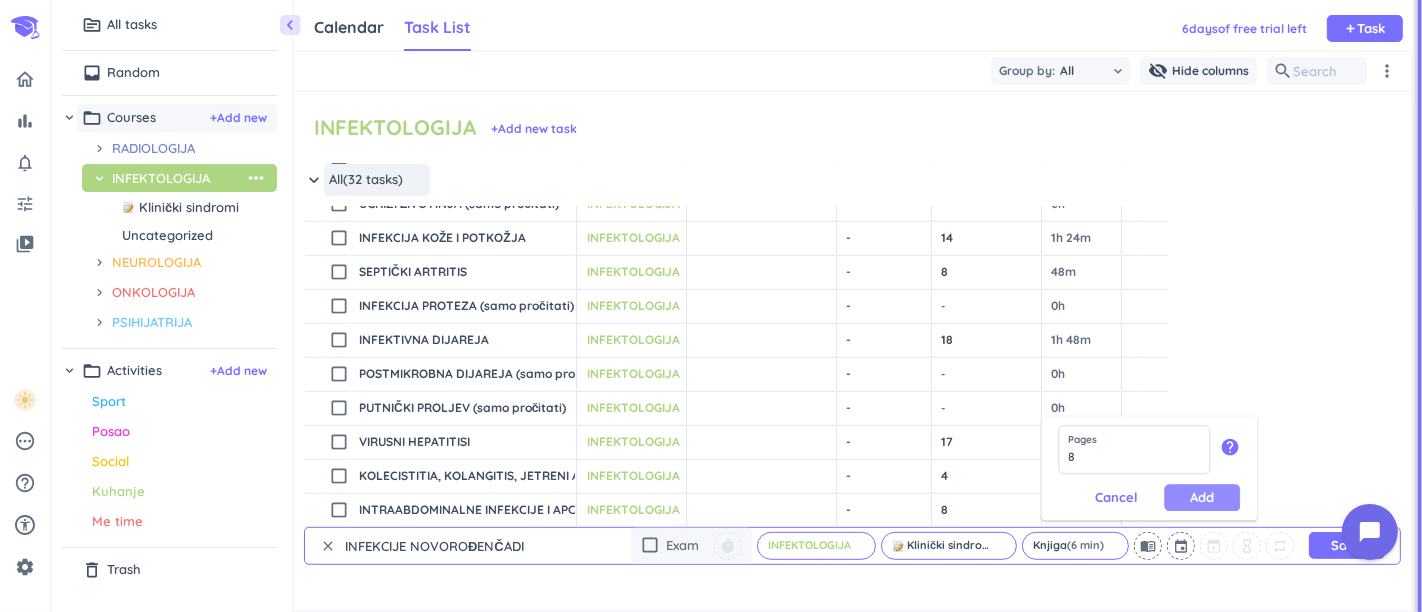 type 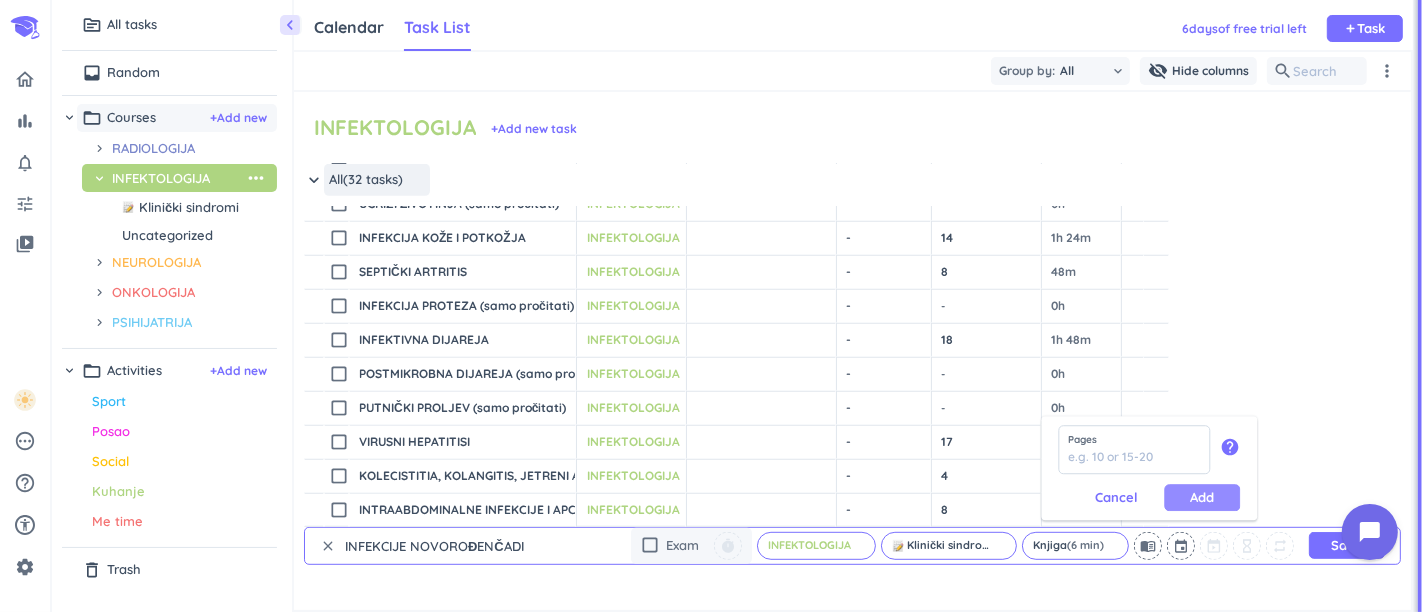 click on "Add" at bounding box center [1202, 497] 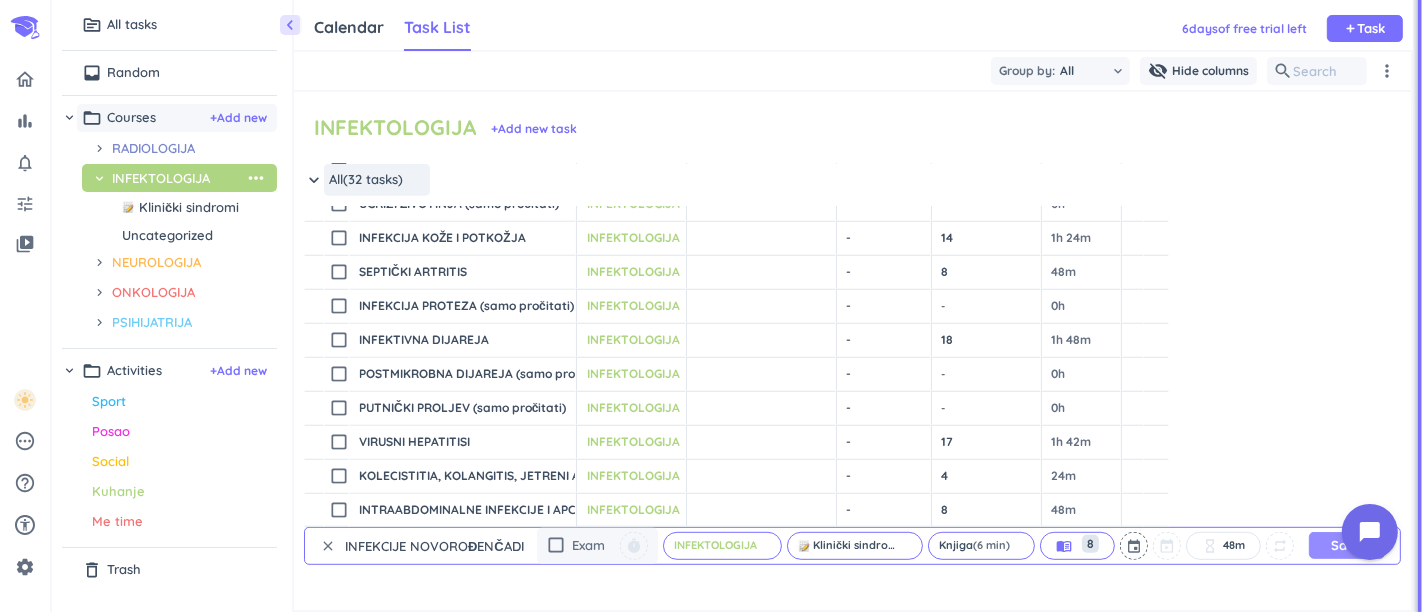 click on "Save" at bounding box center (1347, 545) 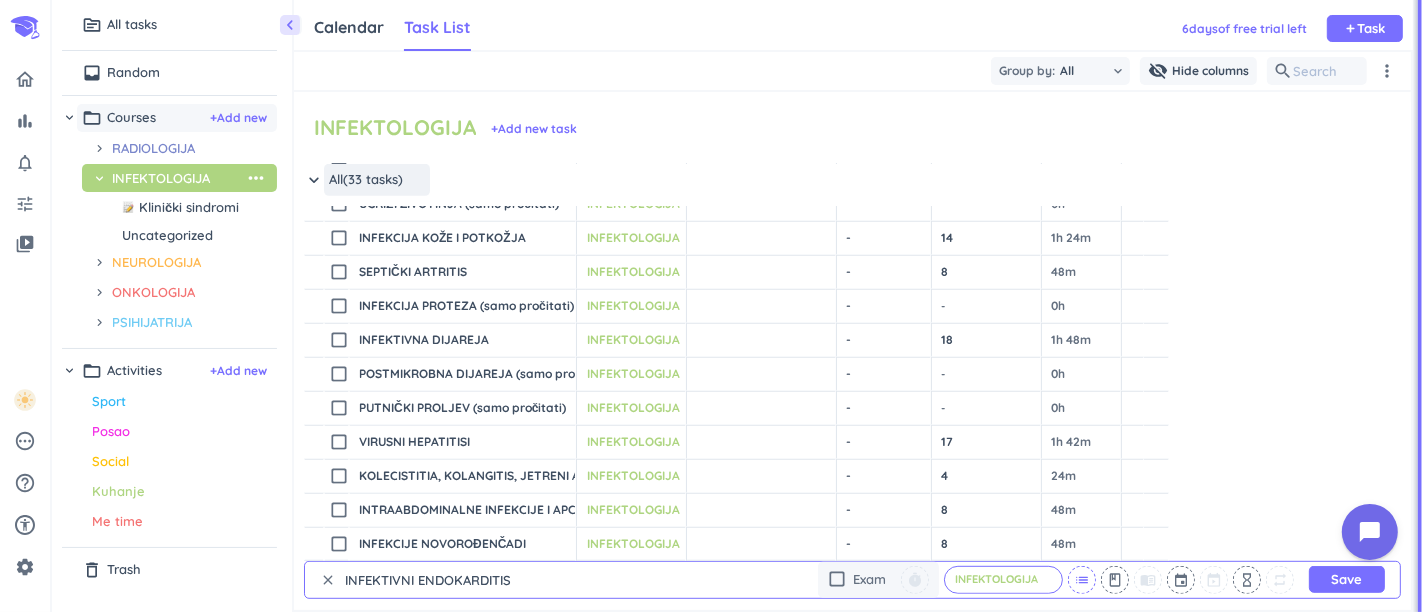 type on "INFEKTIVNI ENDOKARDITIS" 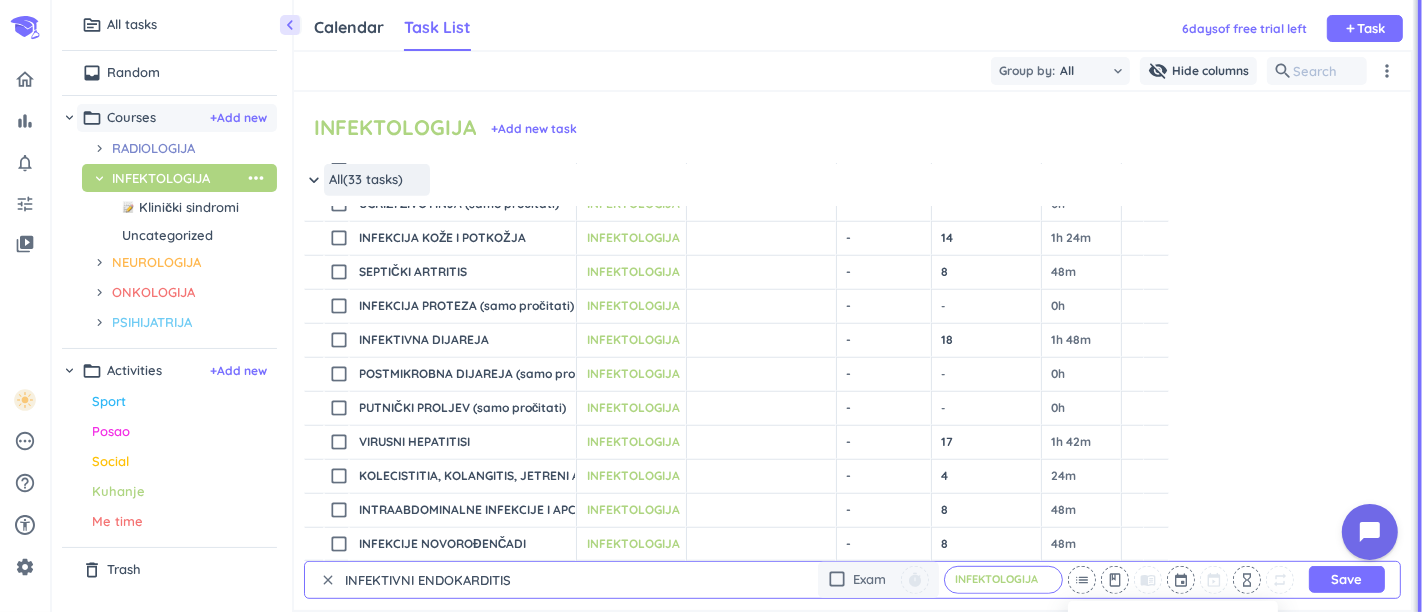 click at bounding box center (711, 306) 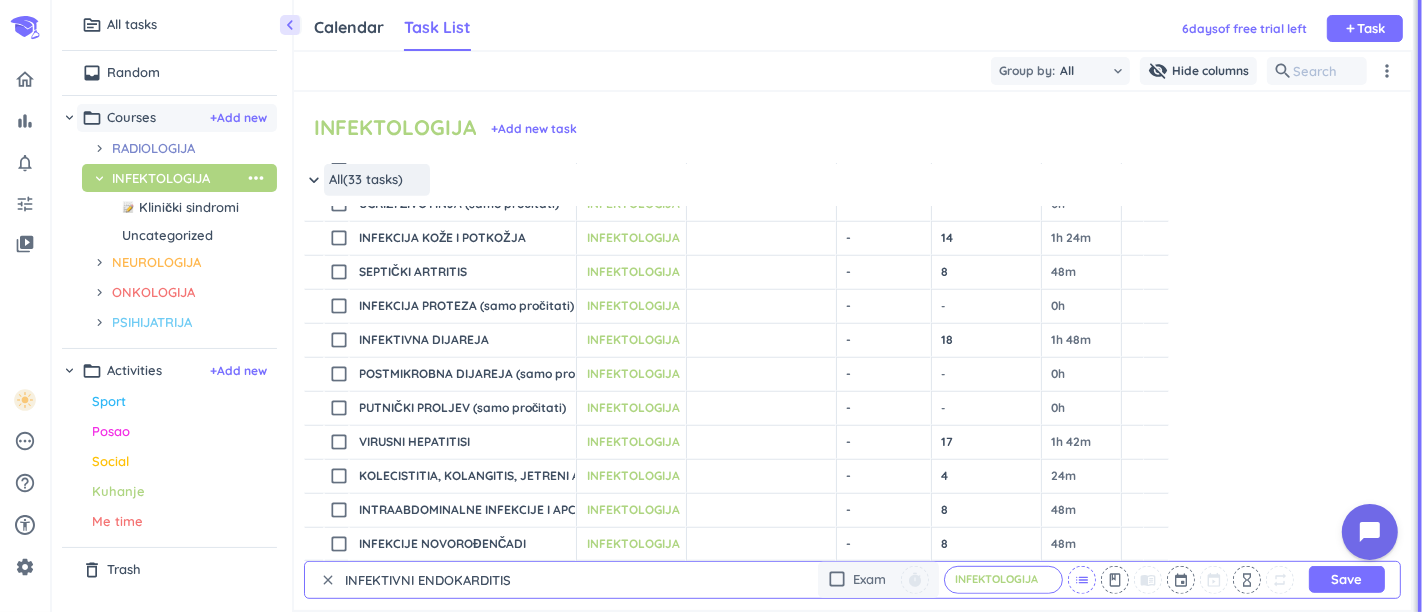 click on "list" at bounding box center [1082, 580] 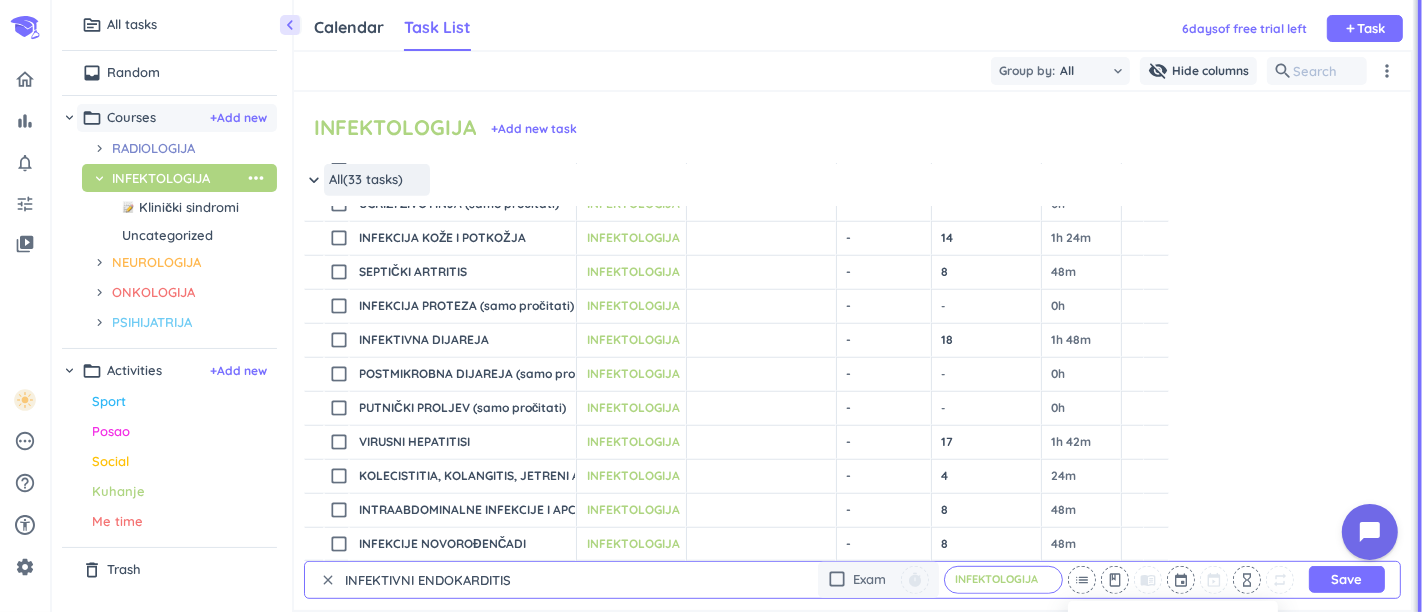 click at bounding box center [711, 306] 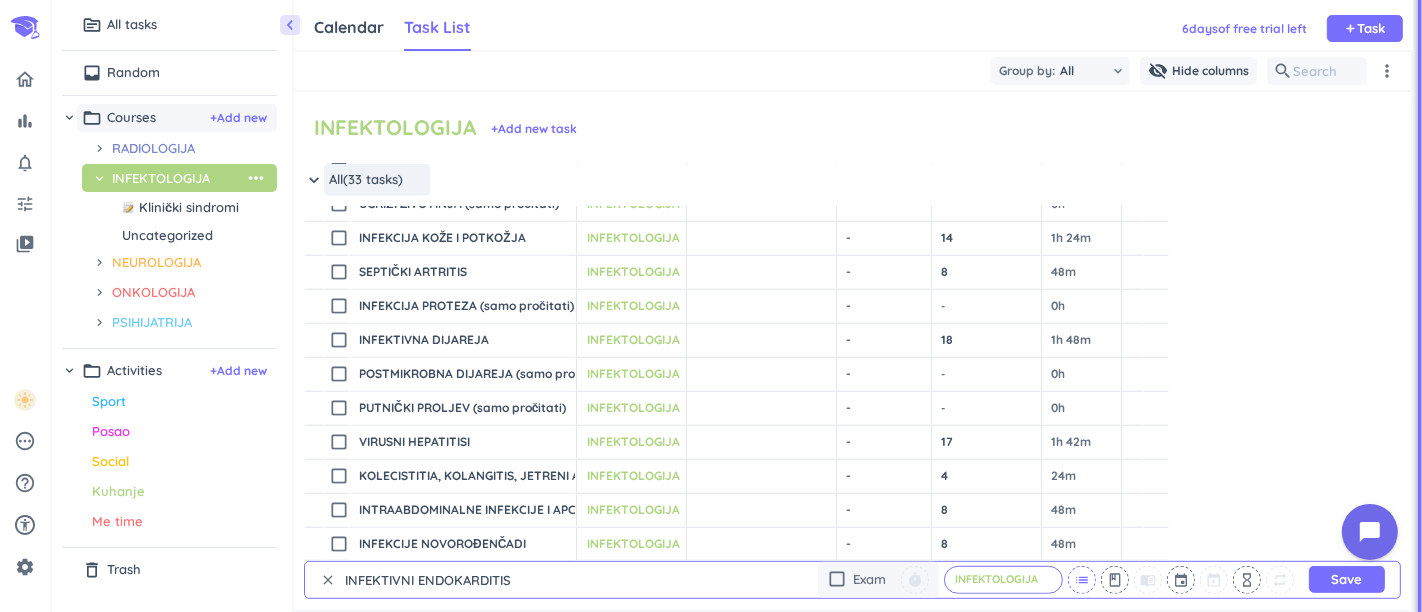 click on "list" at bounding box center (1082, 580) 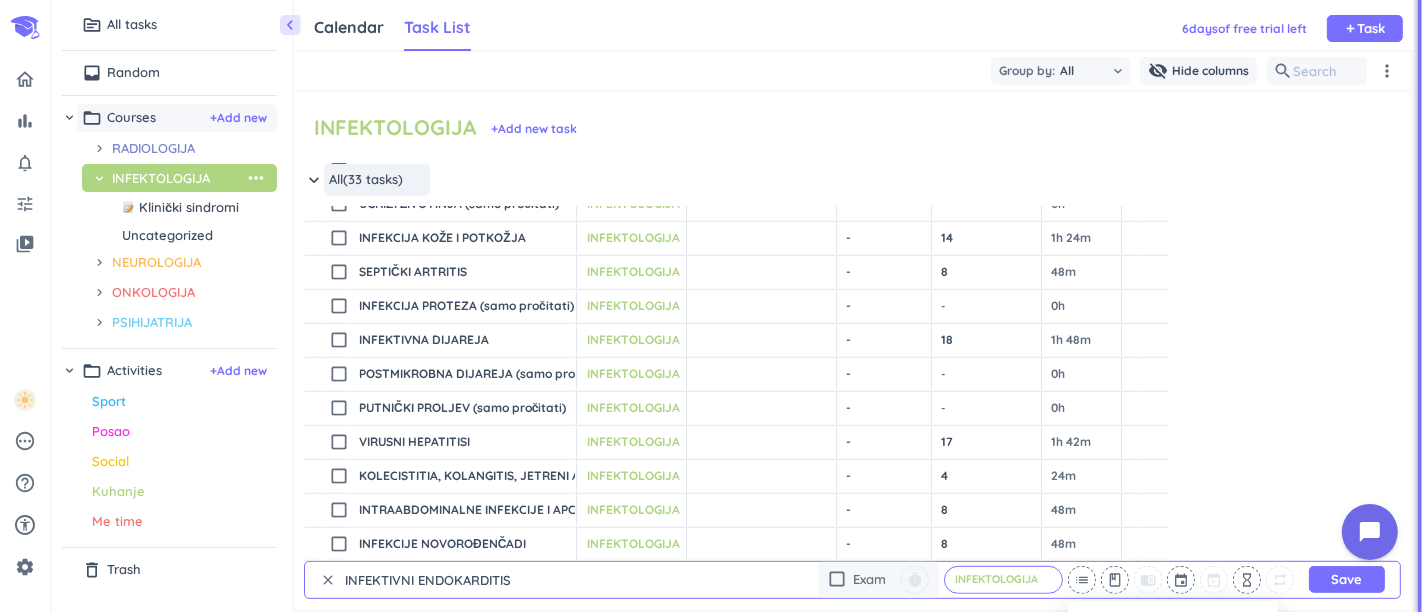 drag, startPoint x: 1403, startPoint y: 485, endPoint x: 1417, endPoint y: 498, distance: 19.104973 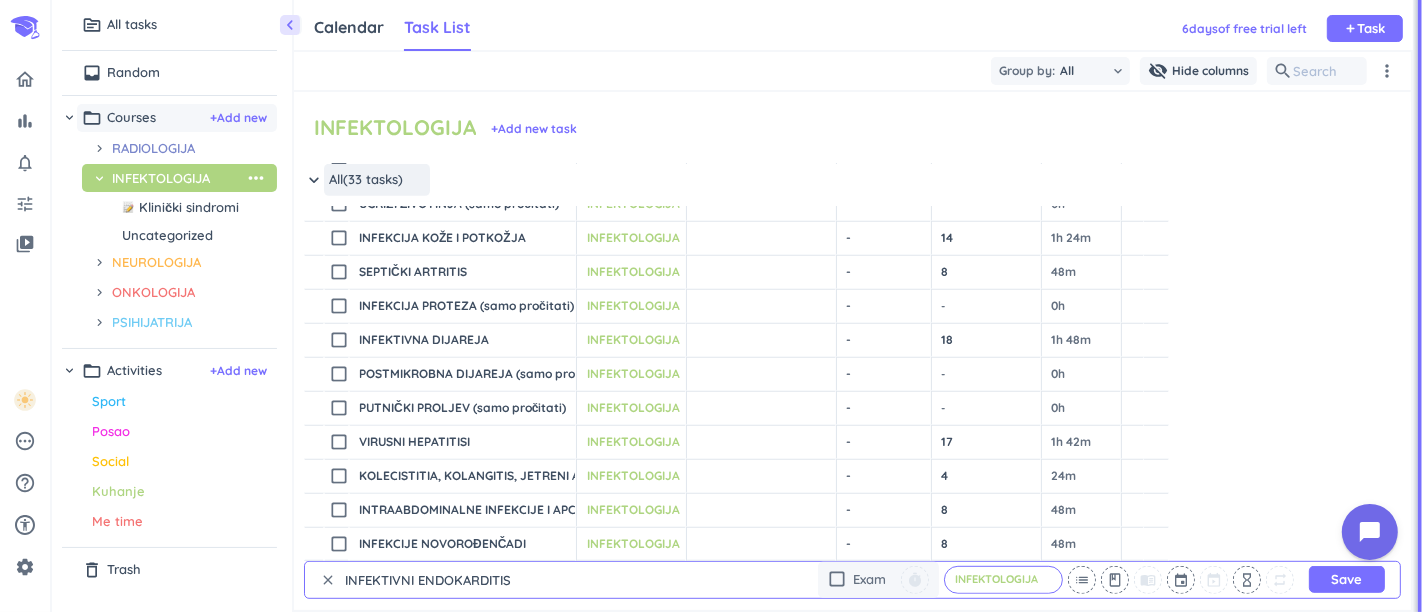 scroll, scrollTop: 965, scrollLeft: 0, axis: vertical 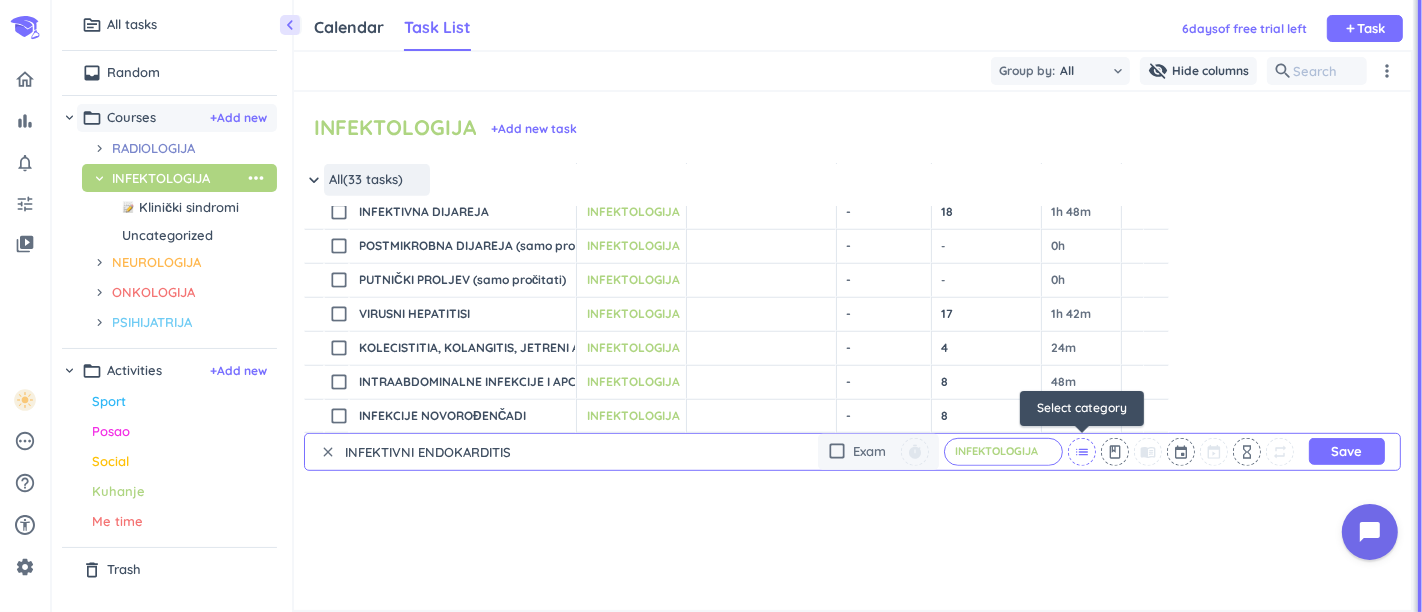 click on "list" at bounding box center [1082, 452] 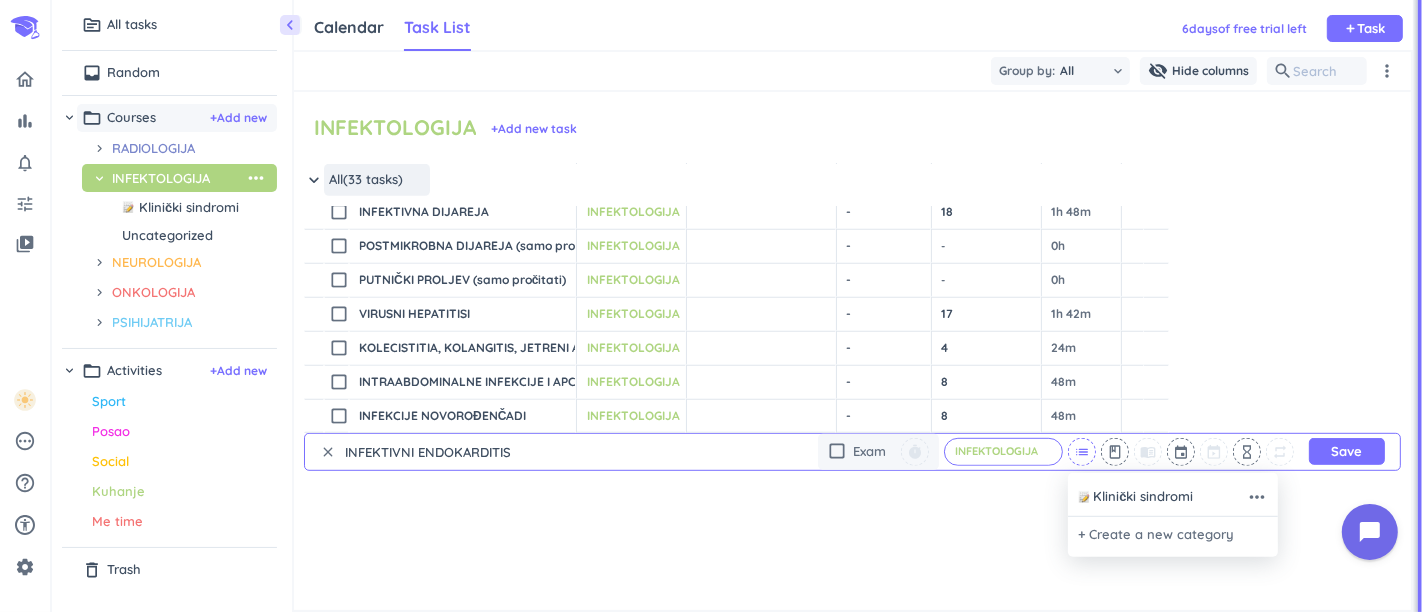 click at bounding box center [1084, 497] 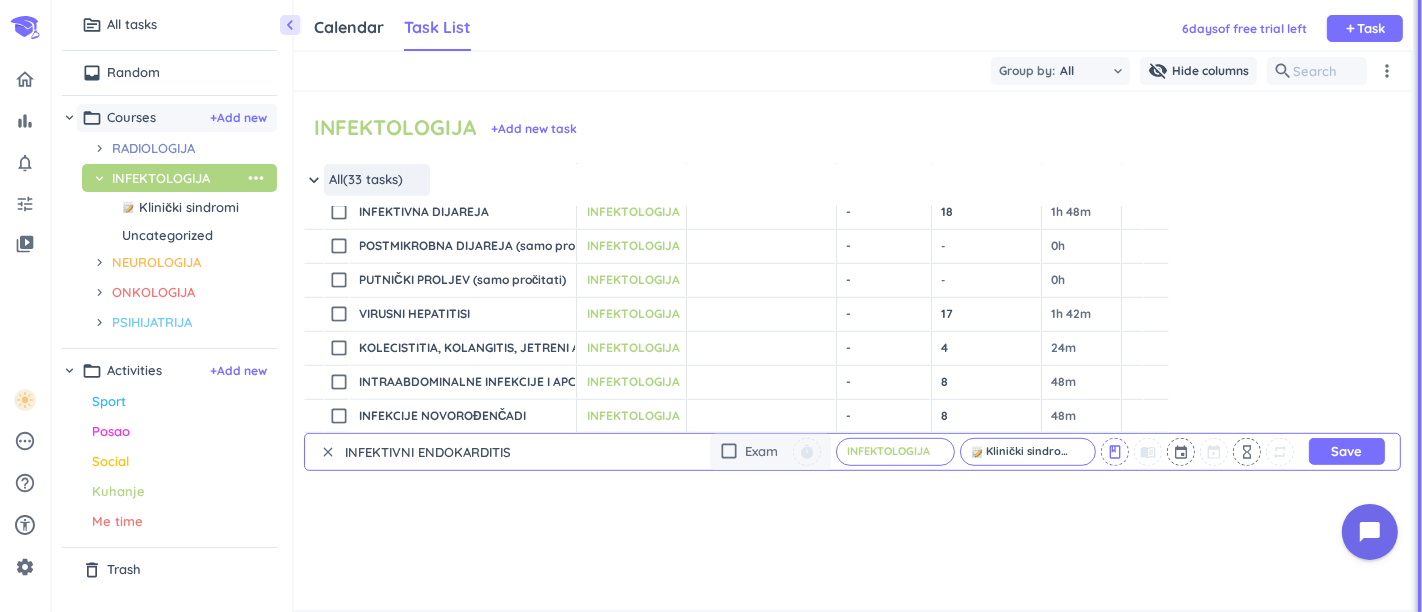 click on "class" at bounding box center (1115, 452) 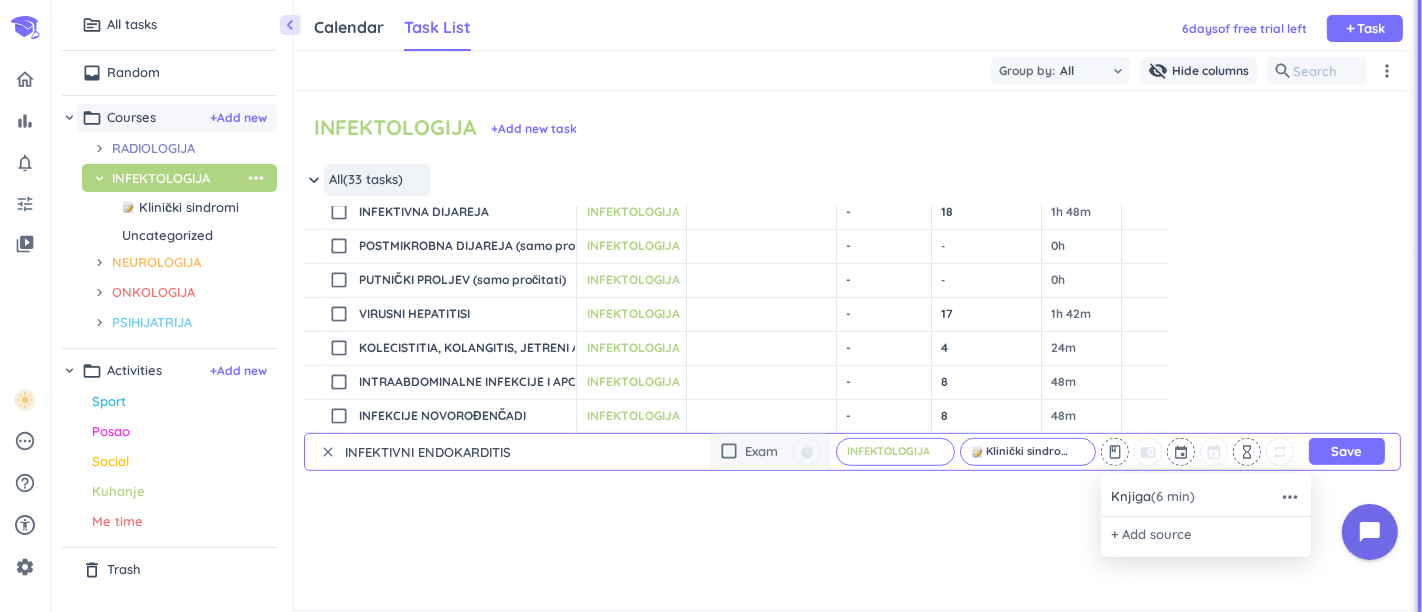 click on "Knjiga  (6 min)" at bounding box center (1153, 497) 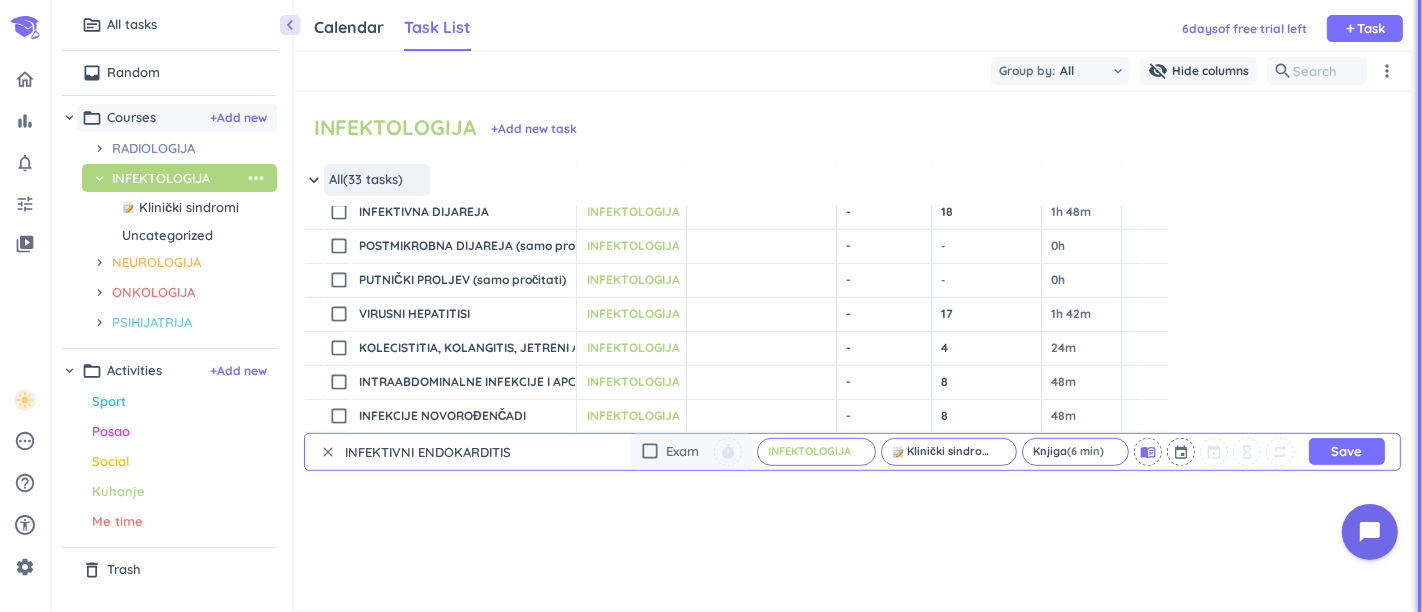 click on "menu_book" at bounding box center [1148, 452] 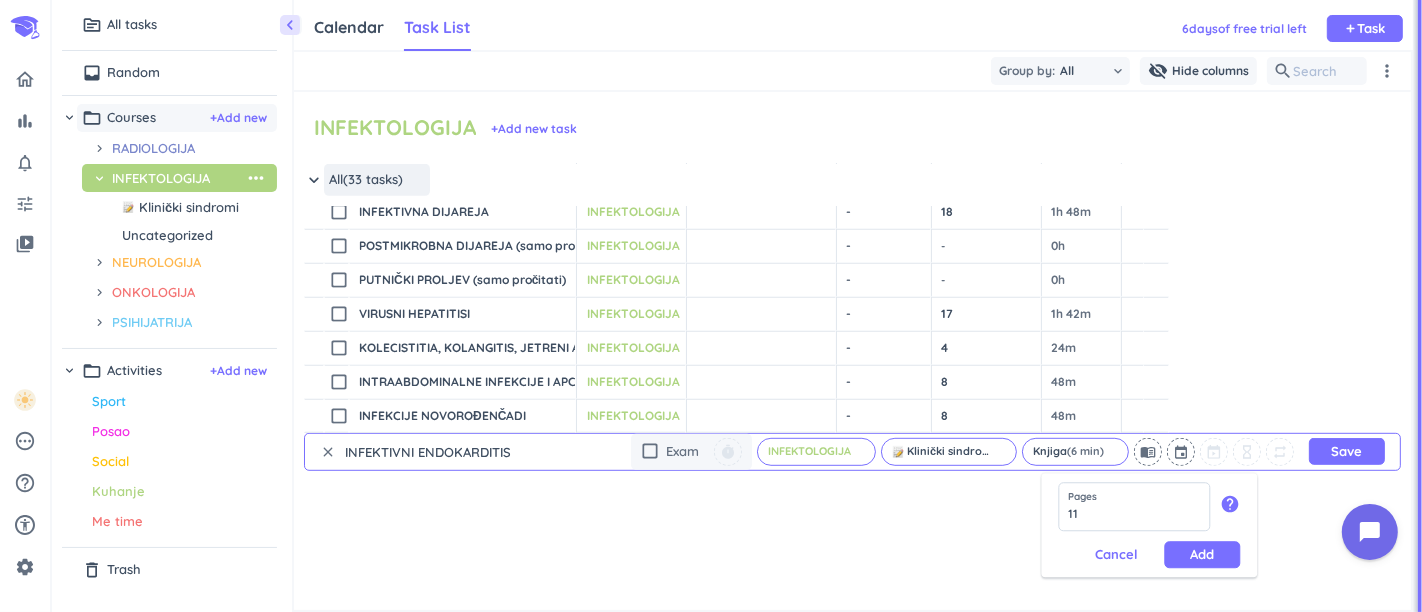 type on "11" 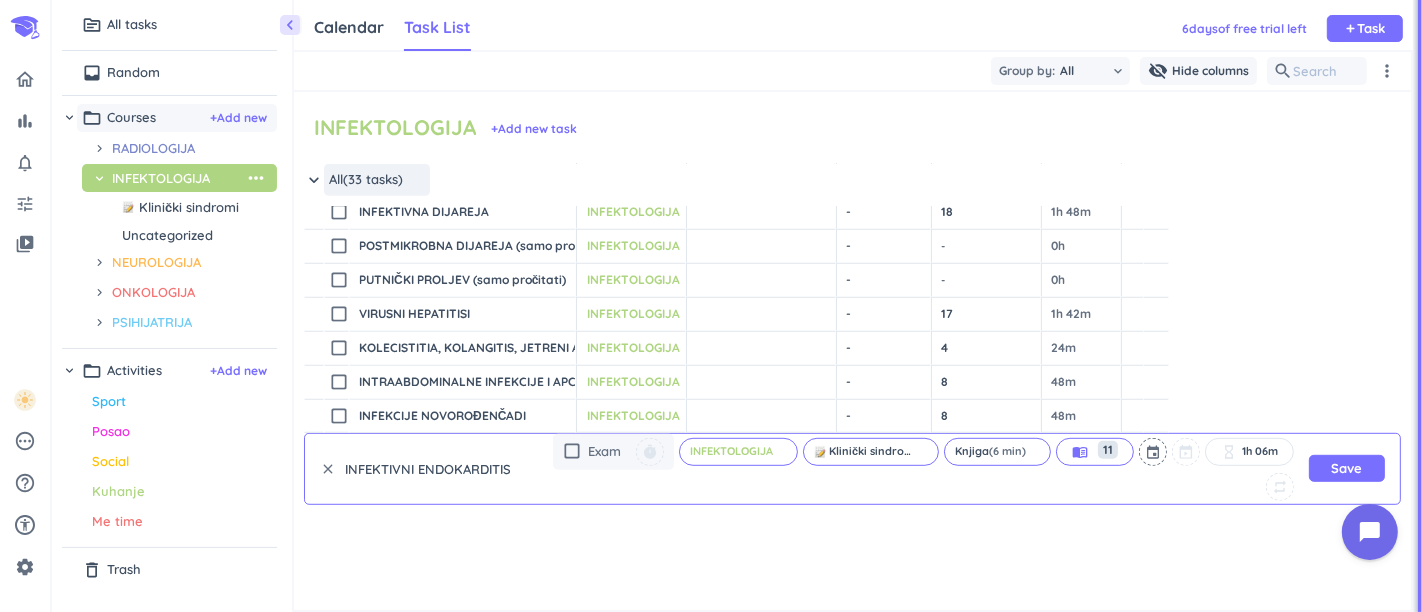 type 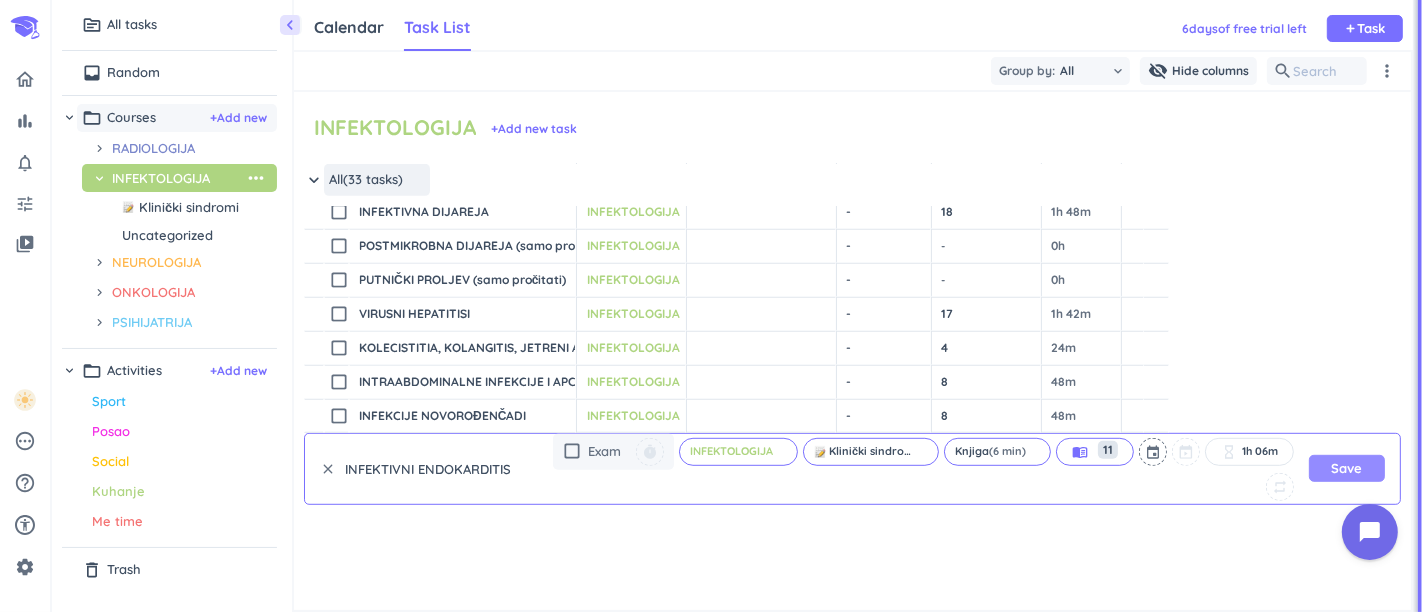 click on "Save" at bounding box center [1347, 468] 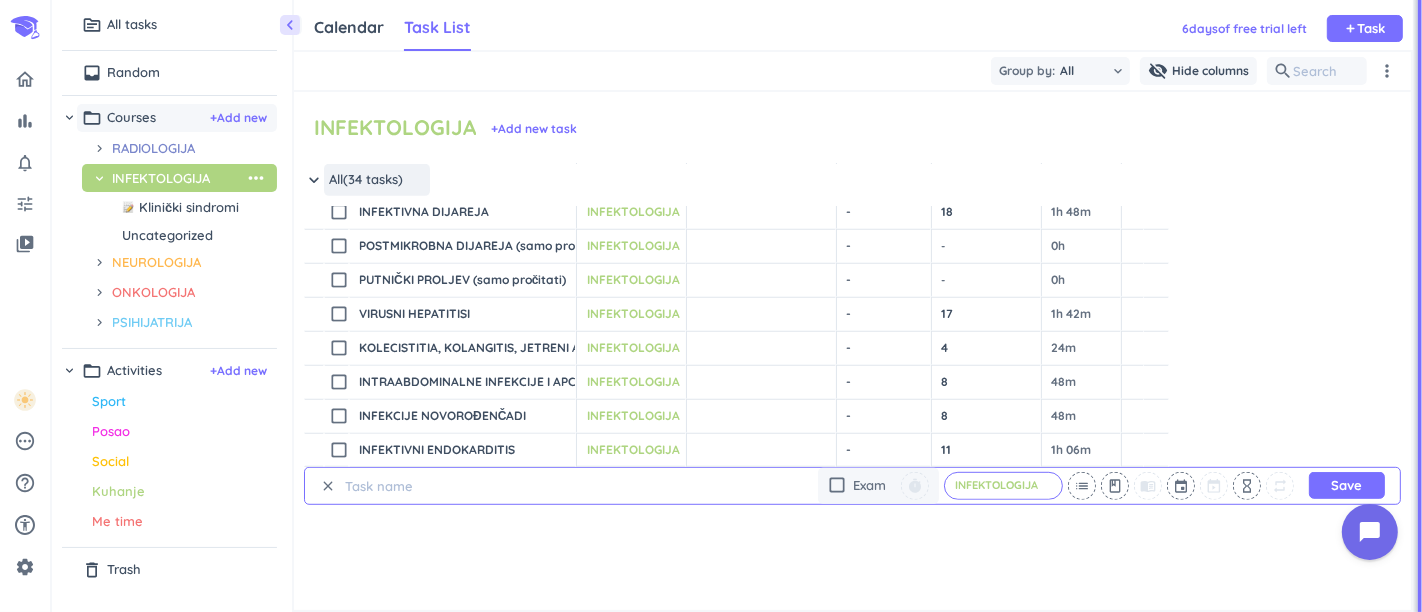 scroll, scrollTop: 0, scrollLeft: 0, axis: both 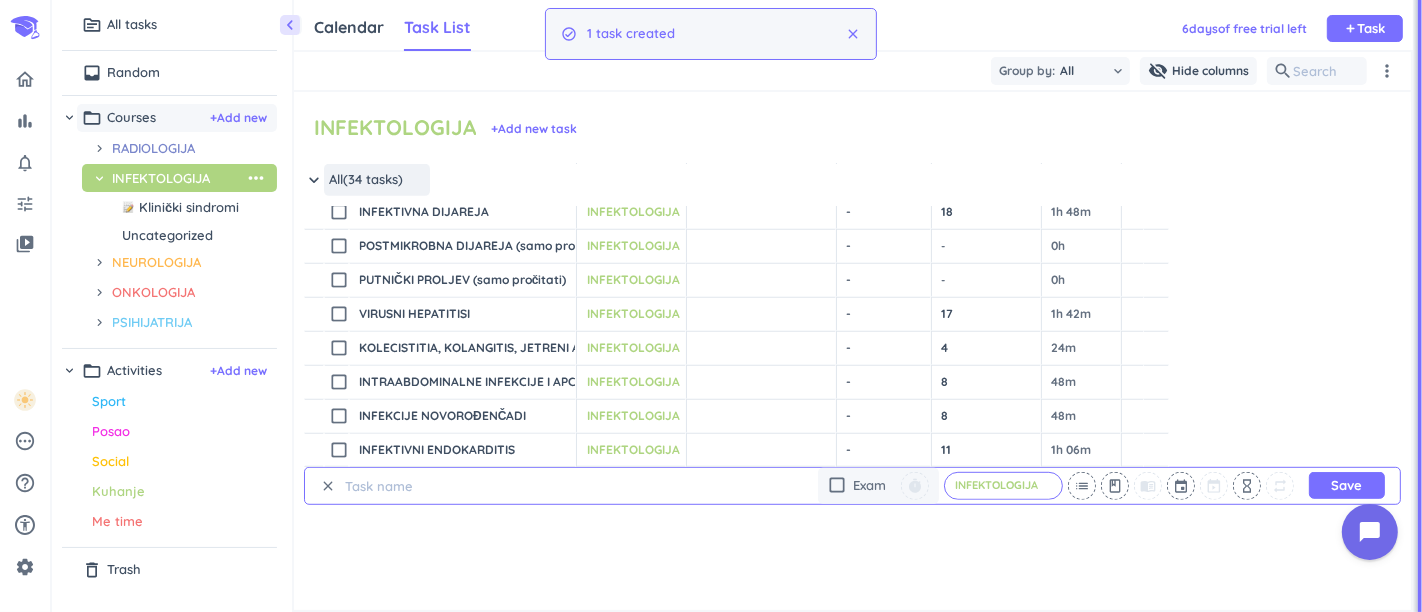 click at bounding box center [436, 486] 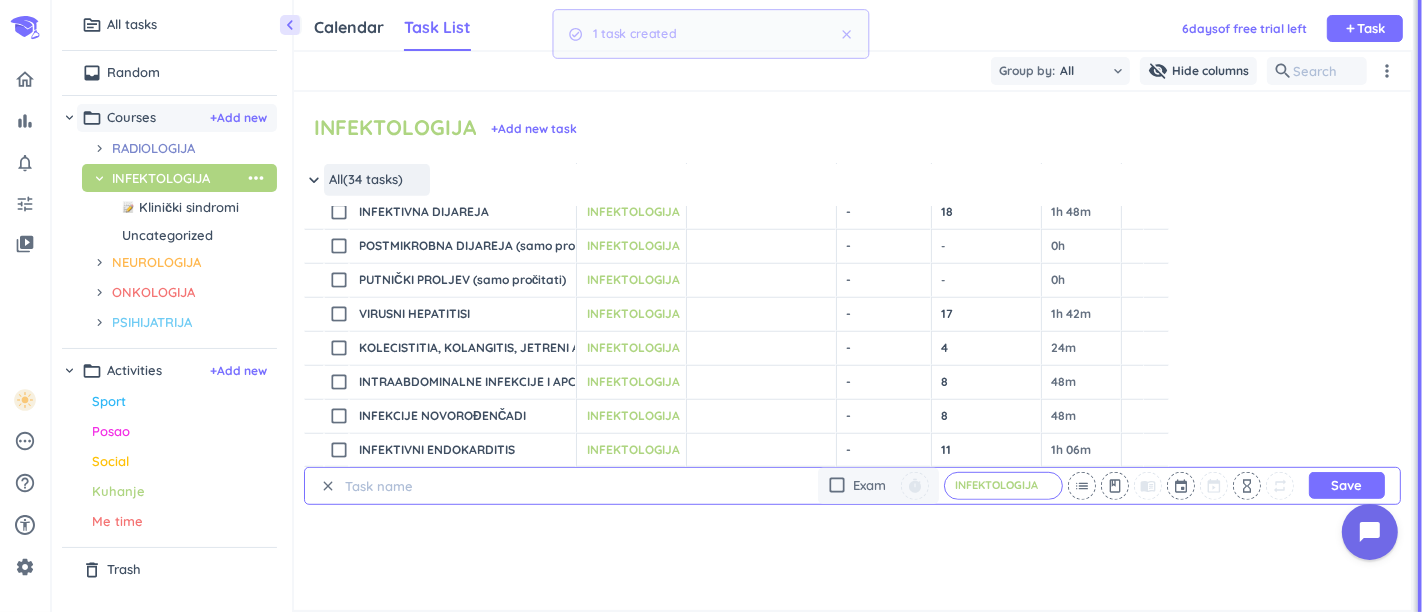 click at bounding box center (436, 486) 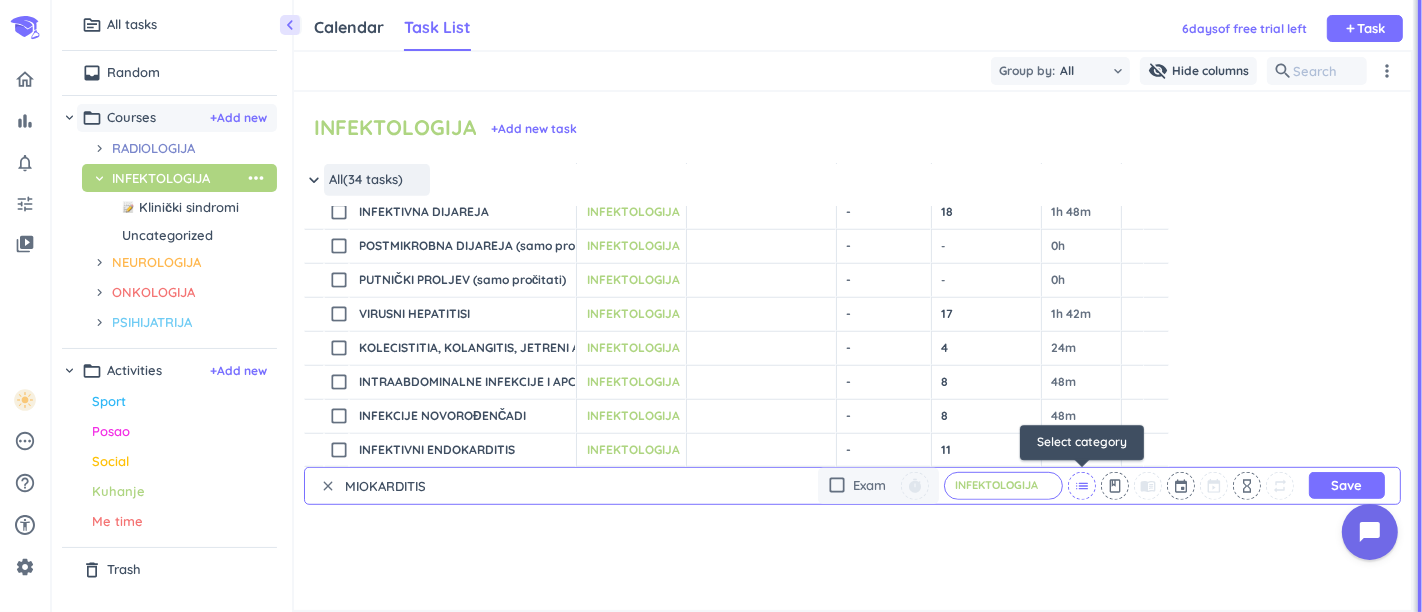 type on "MIOKARDITIS" 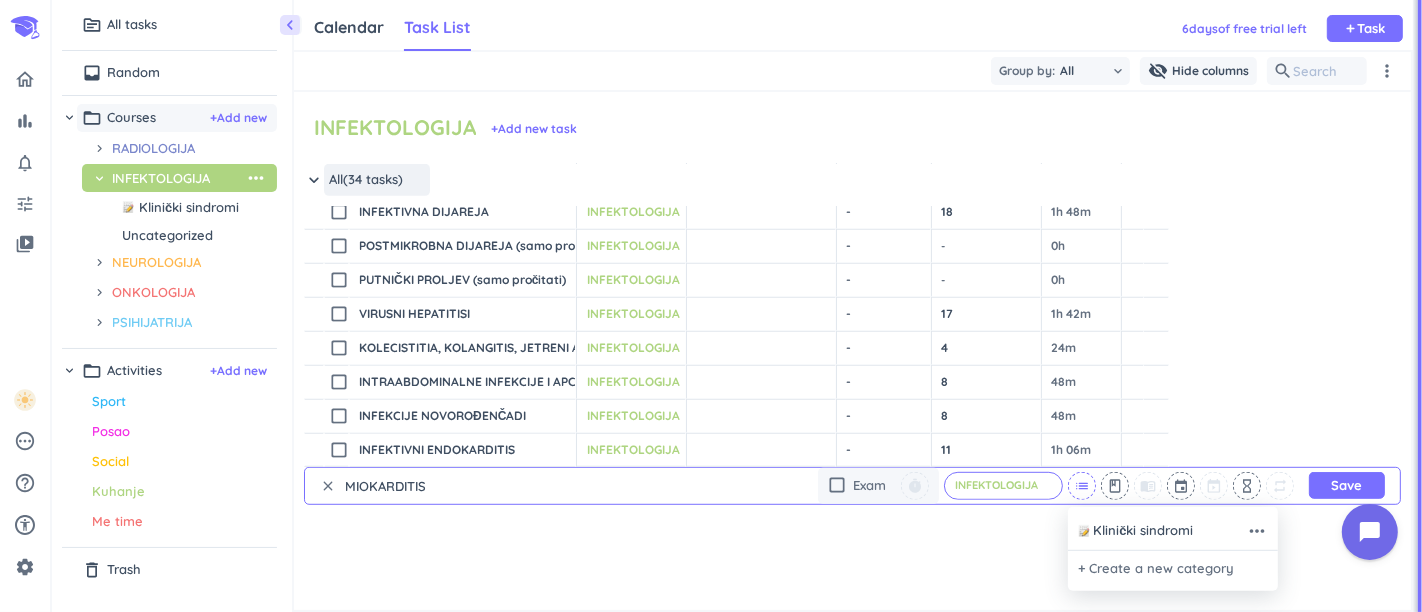 click on "Klinički sindromi" at bounding box center (1143, 531) 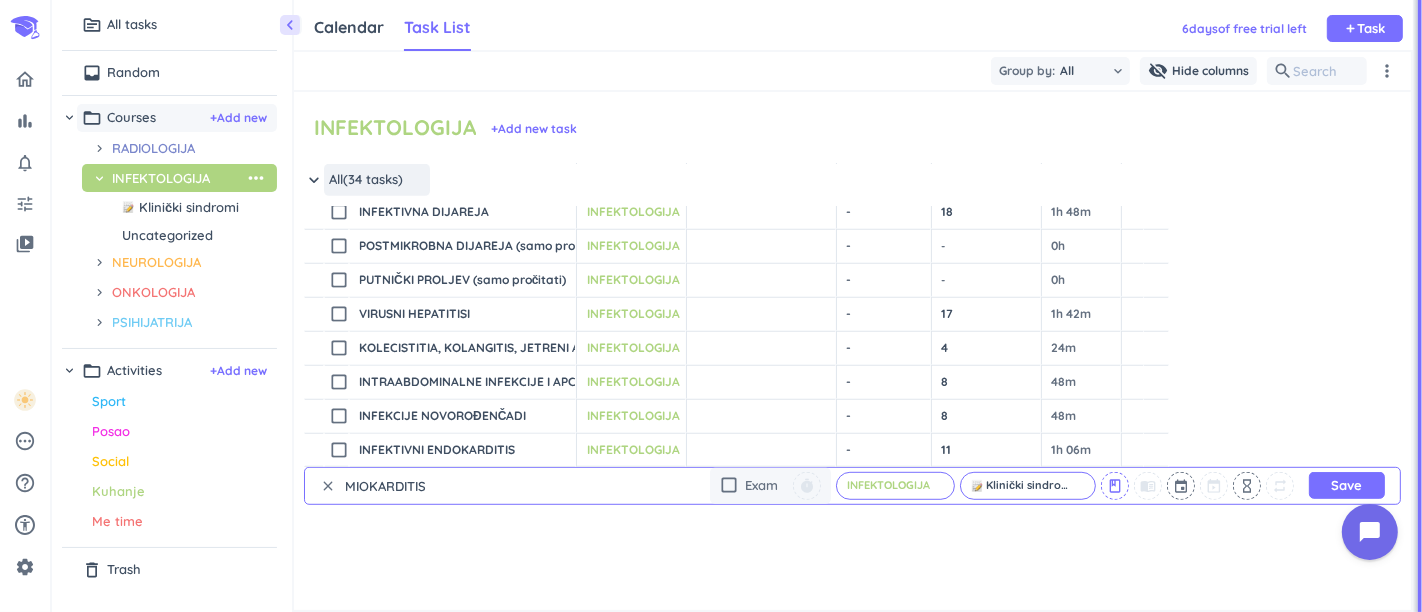 click on "class" at bounding box center (1115, 486) 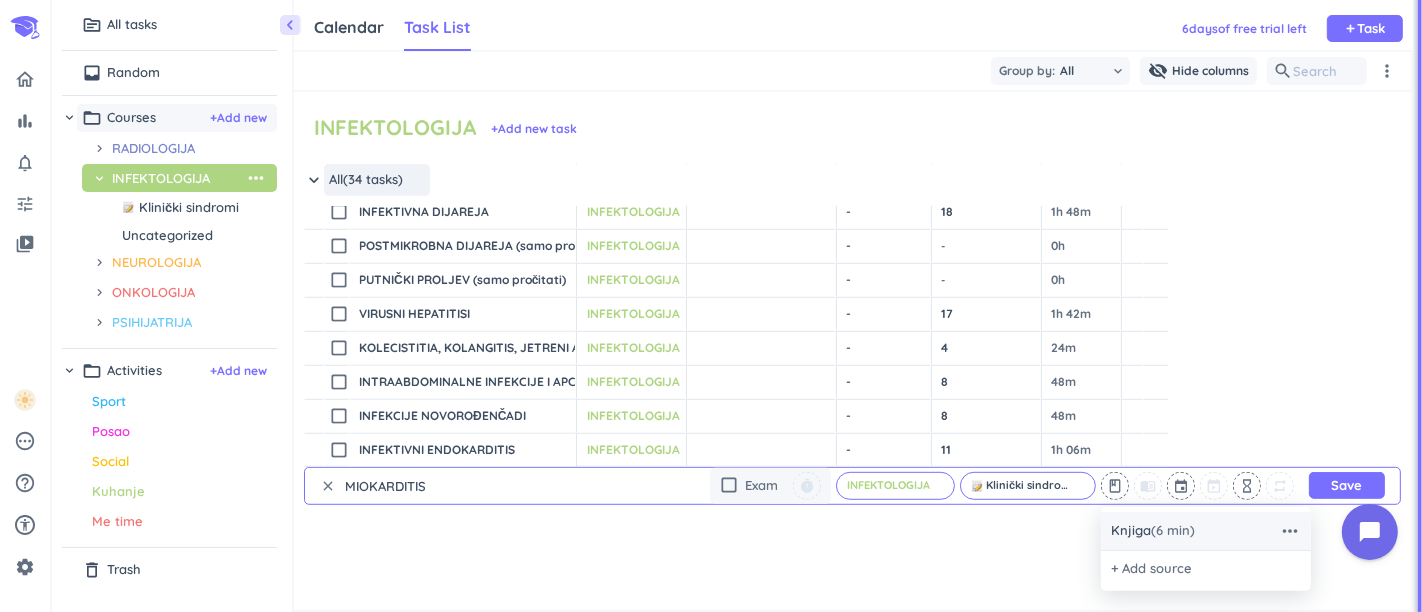 click on "Knjiga  (6 min)" at bounding box center [1153, 531] 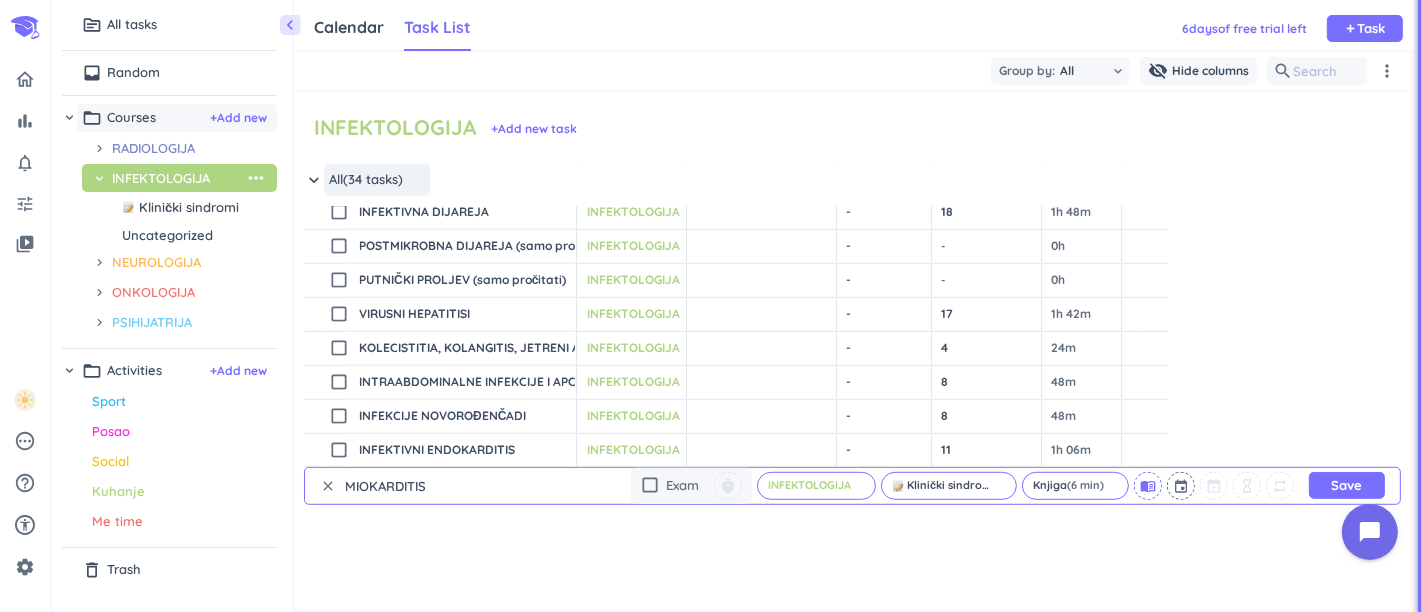 click on "menu_book" at bounding box center [1148, 486] 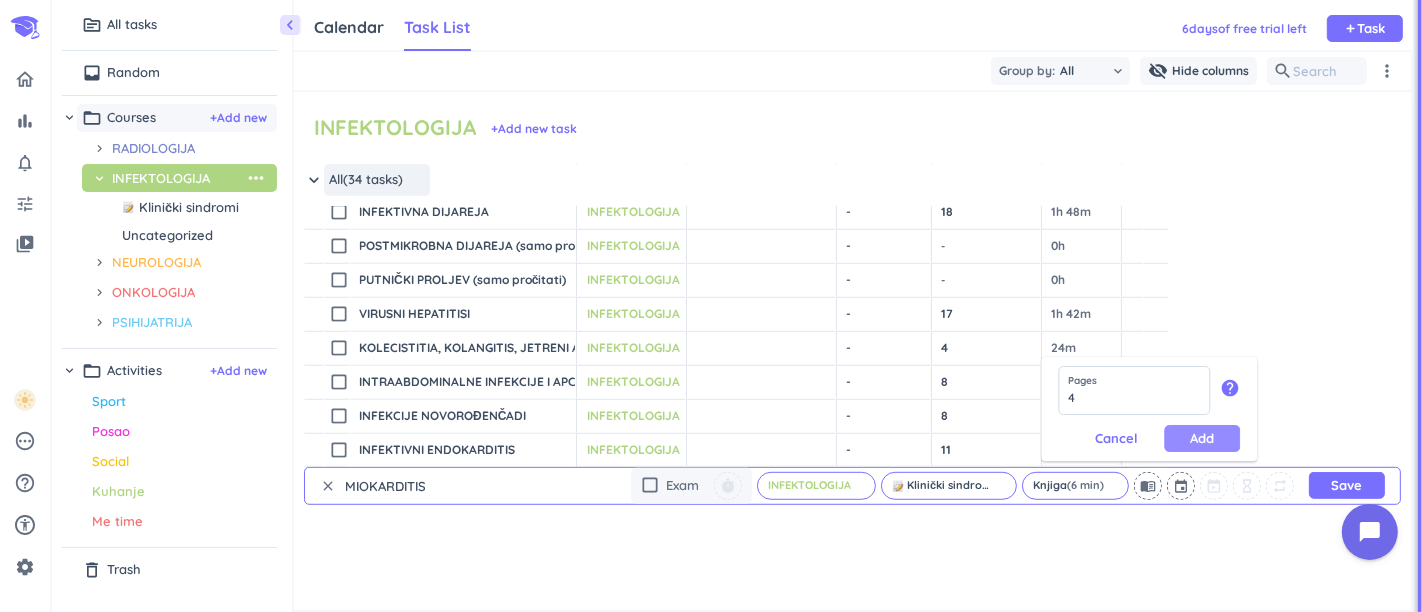 type on "4" 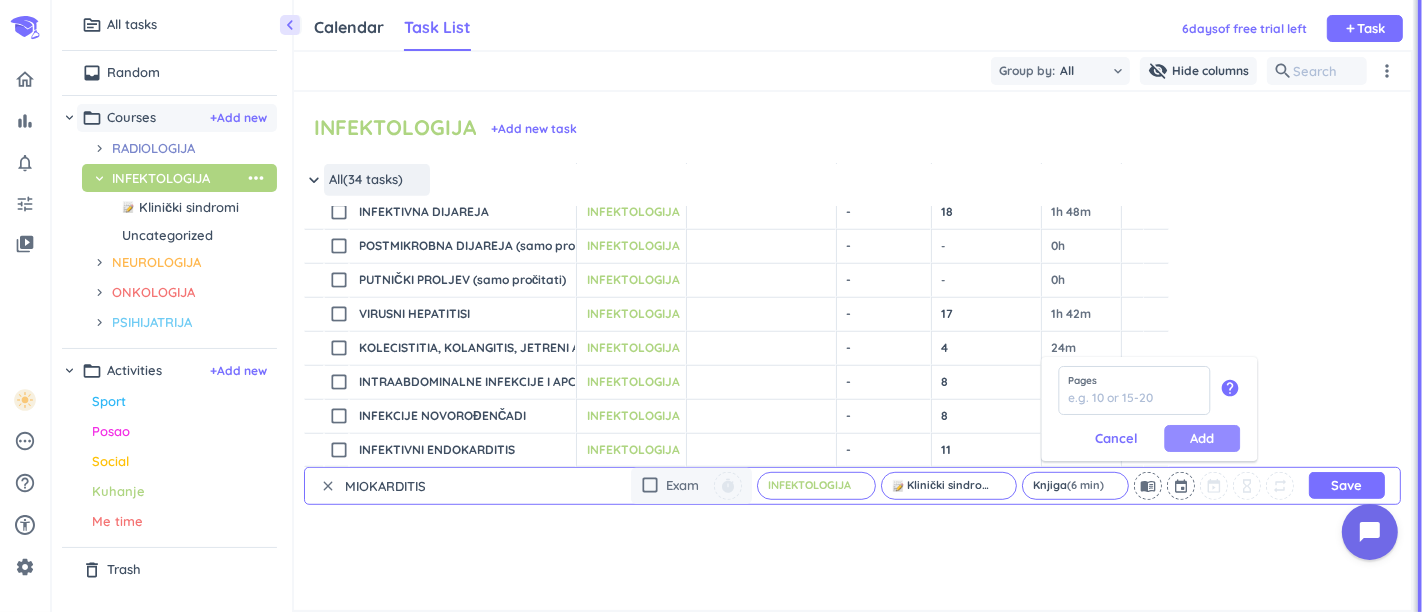 click on "Add" at bounding box center [1202, 438] 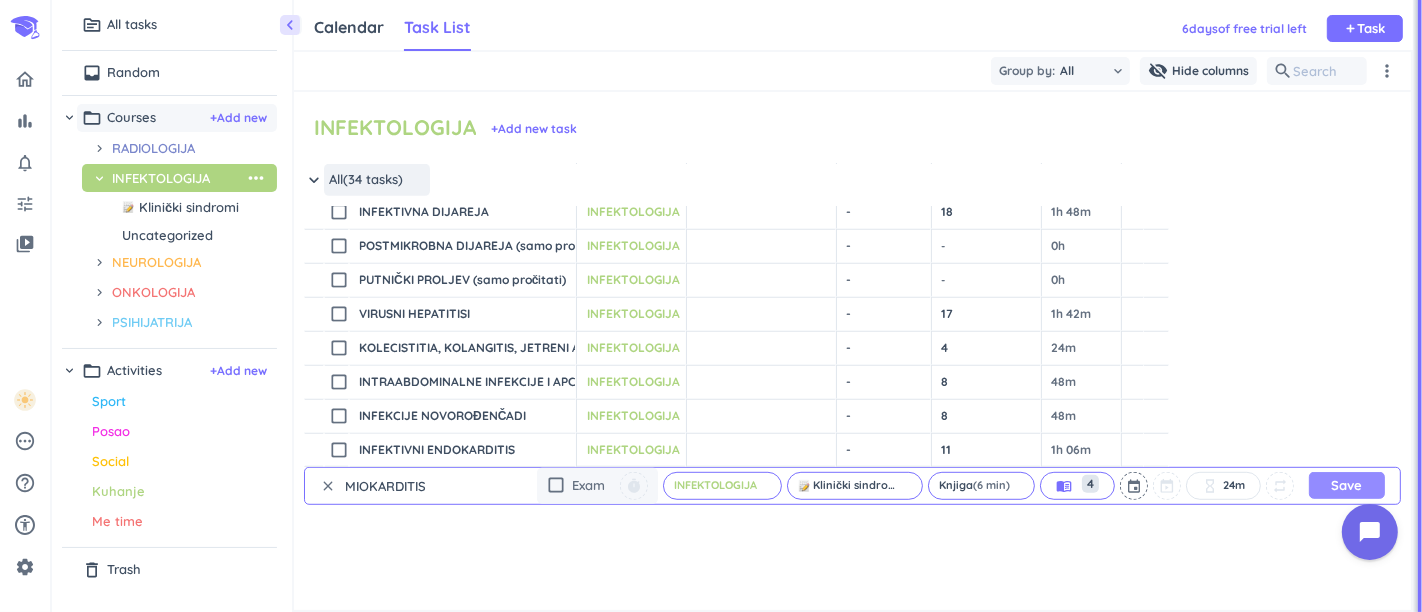 click on "Save" at bounding box center [1347, 485] 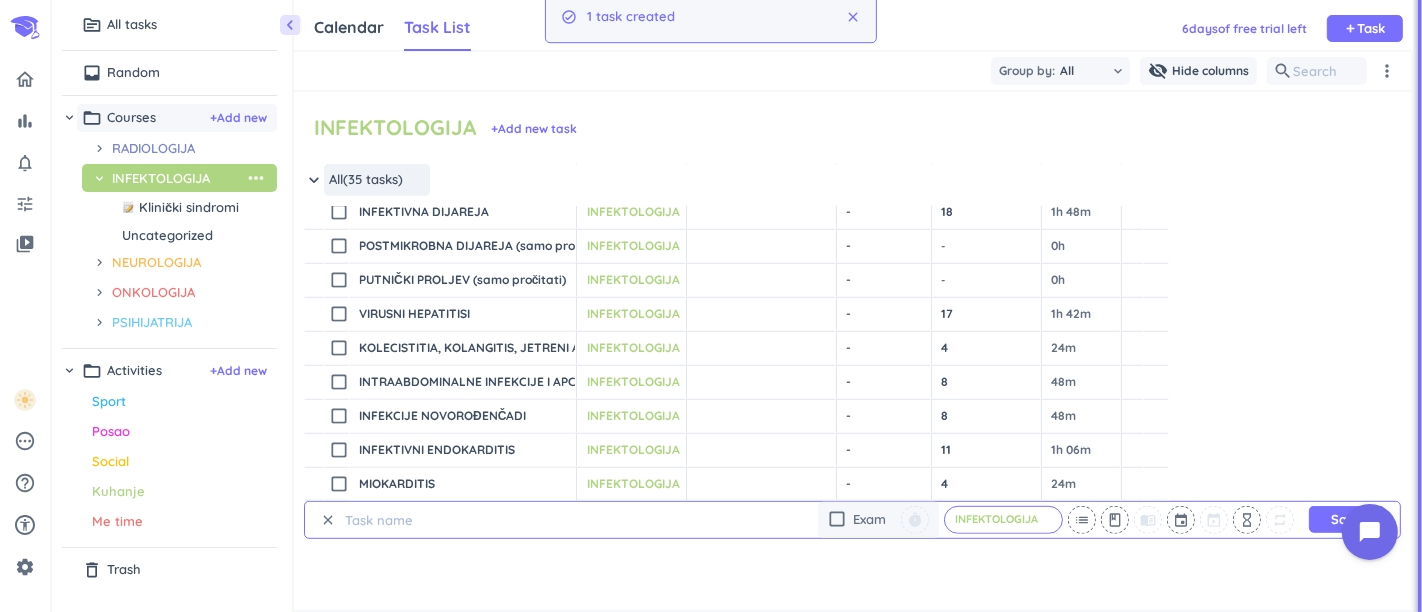 scroll, scrollTop: 0, scrollLeft: 0, axis: both 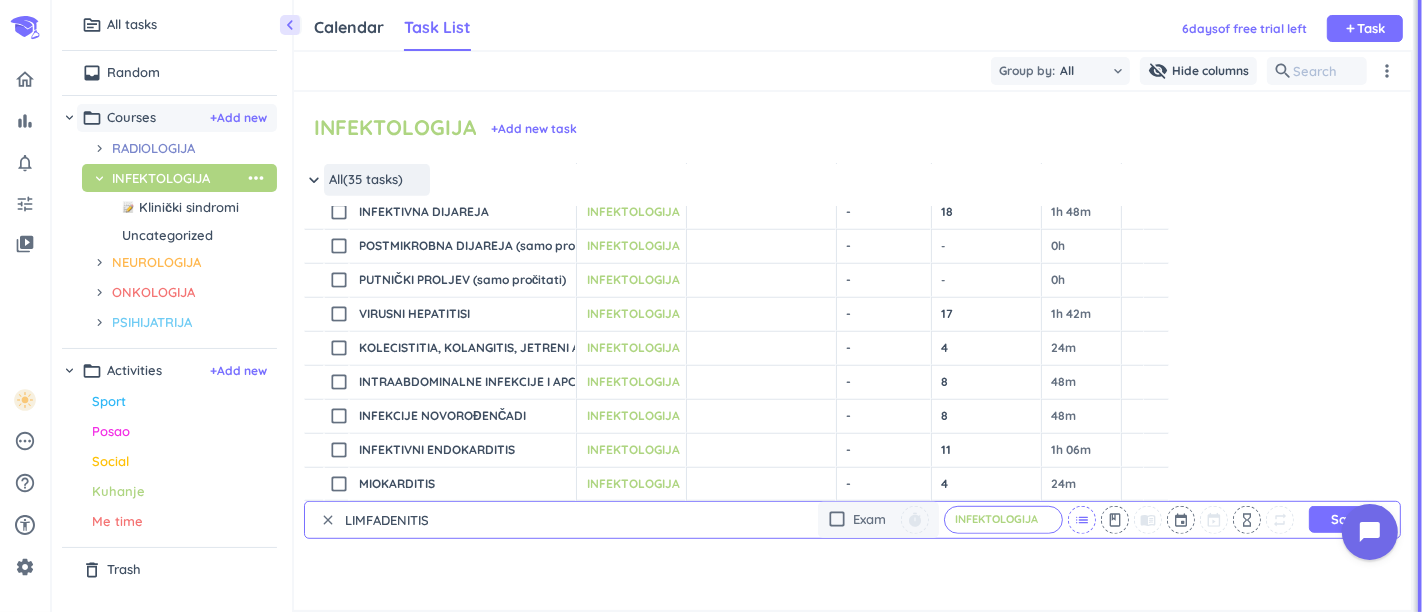 type on "LIMFADENITIS" 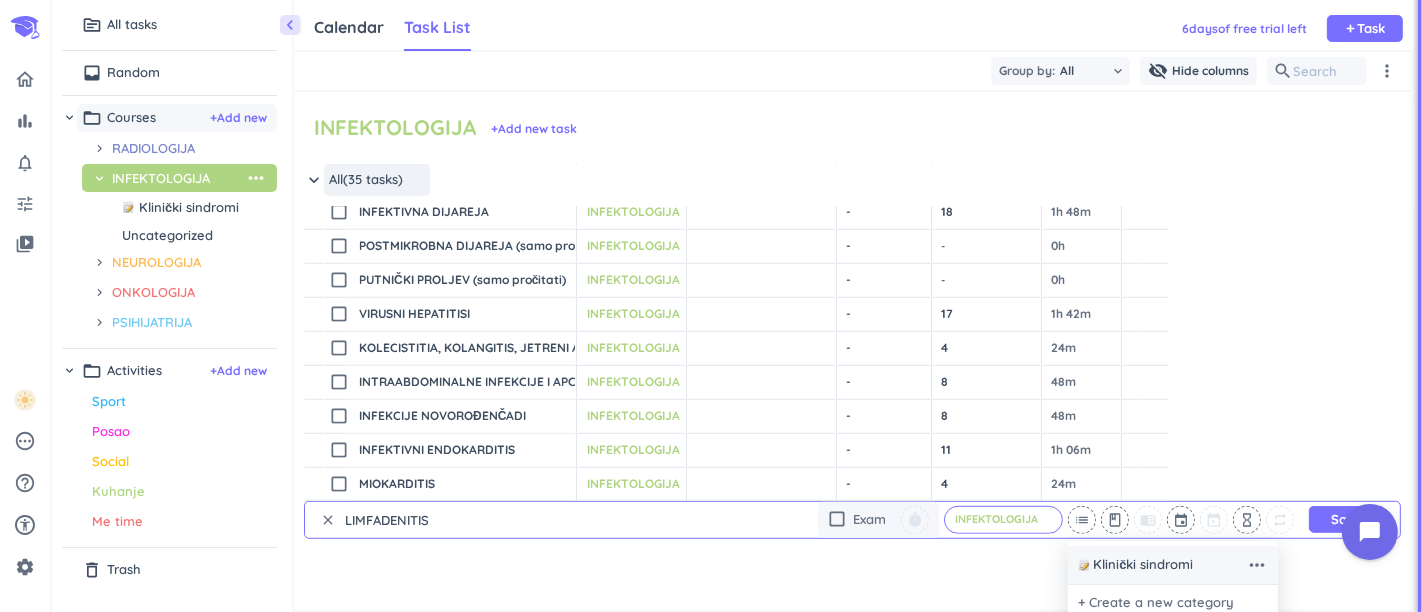 click on "Klinički sindromi" at bounding box center [1162, 565] 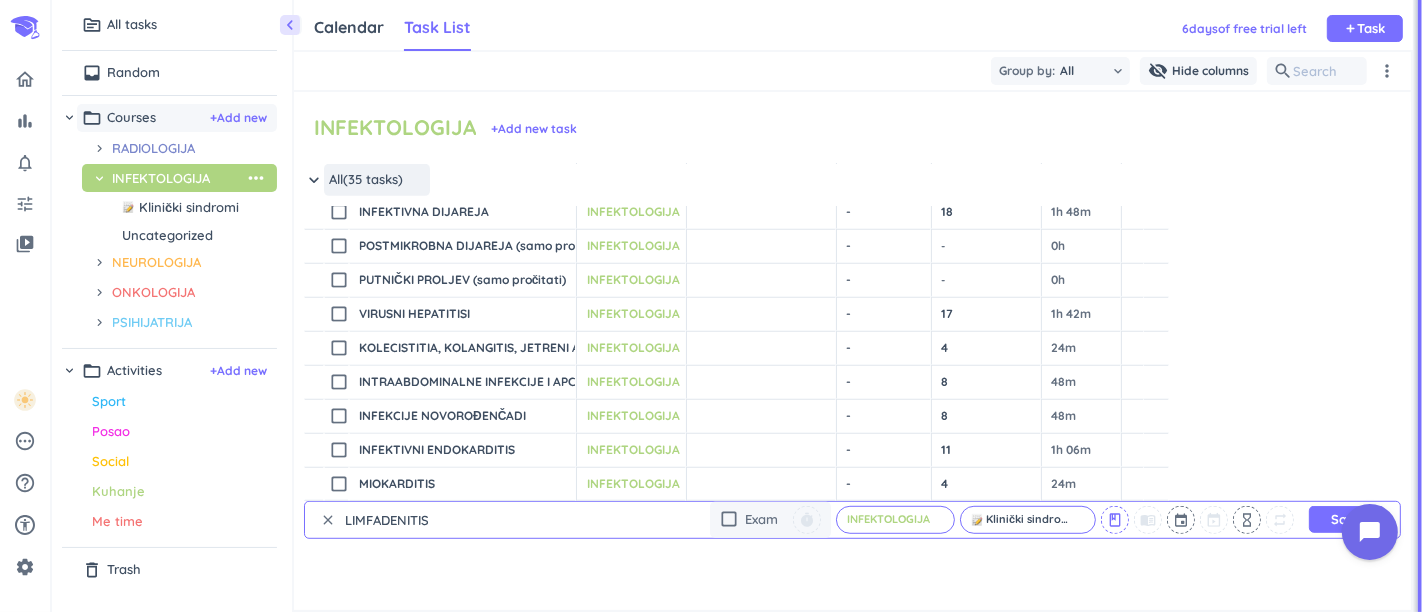 click on "class" at bounding box center (1115, 520) 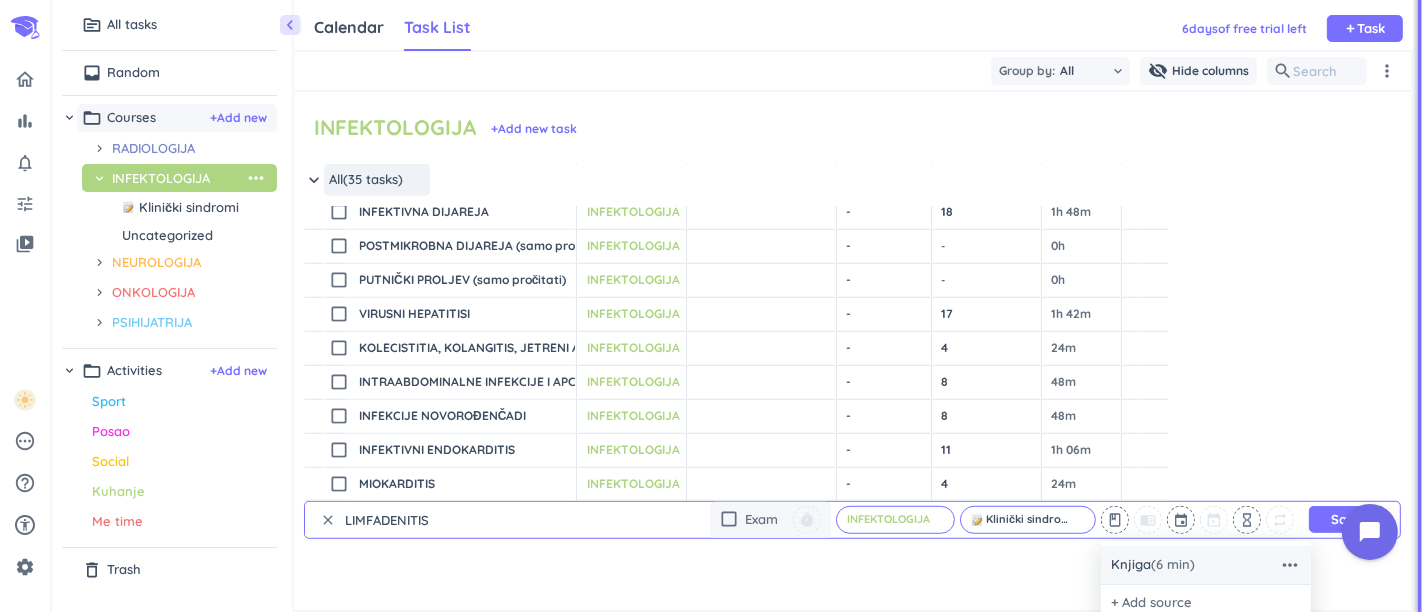 click on "Knjiga  (6 min)" at bounding box center (1153, 565) 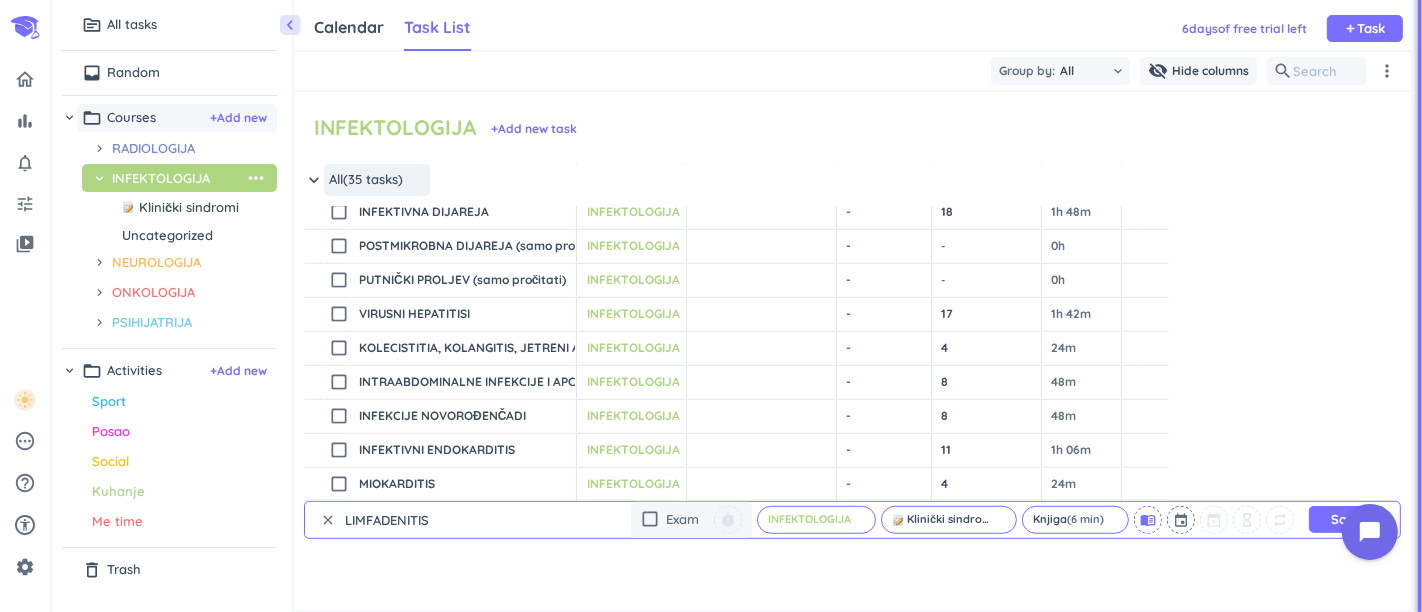 click on "menu_book" at bounding box center (1148, 520) 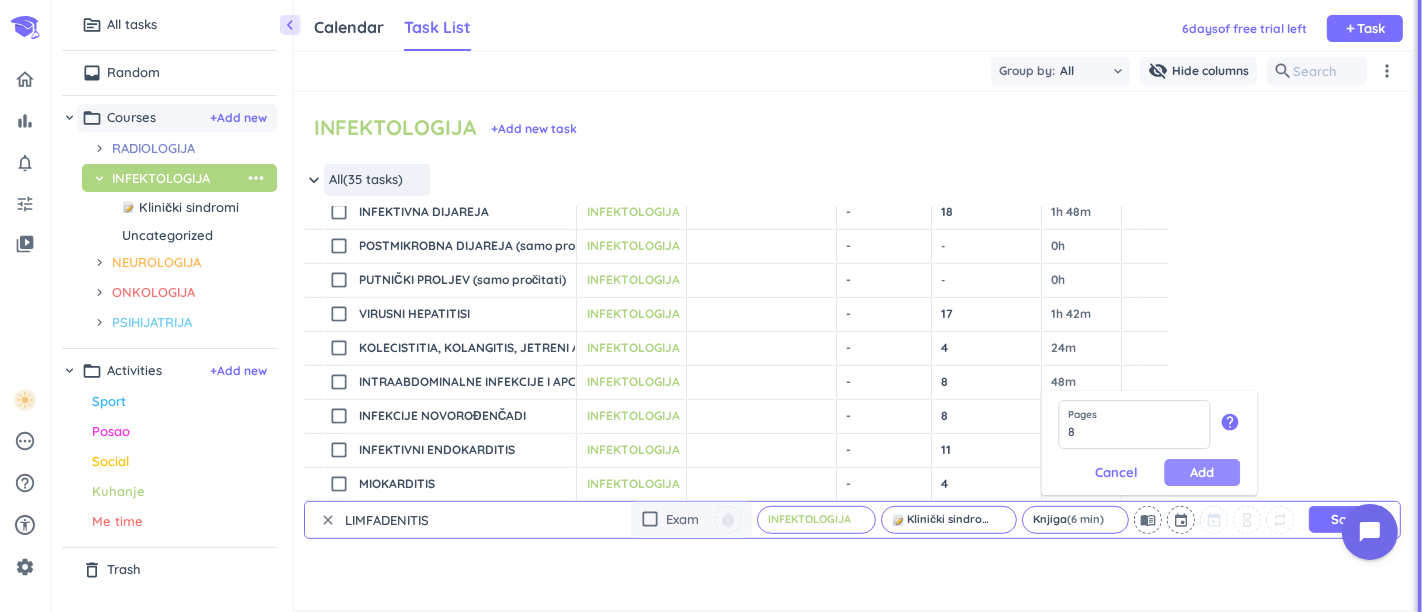 type on "8" 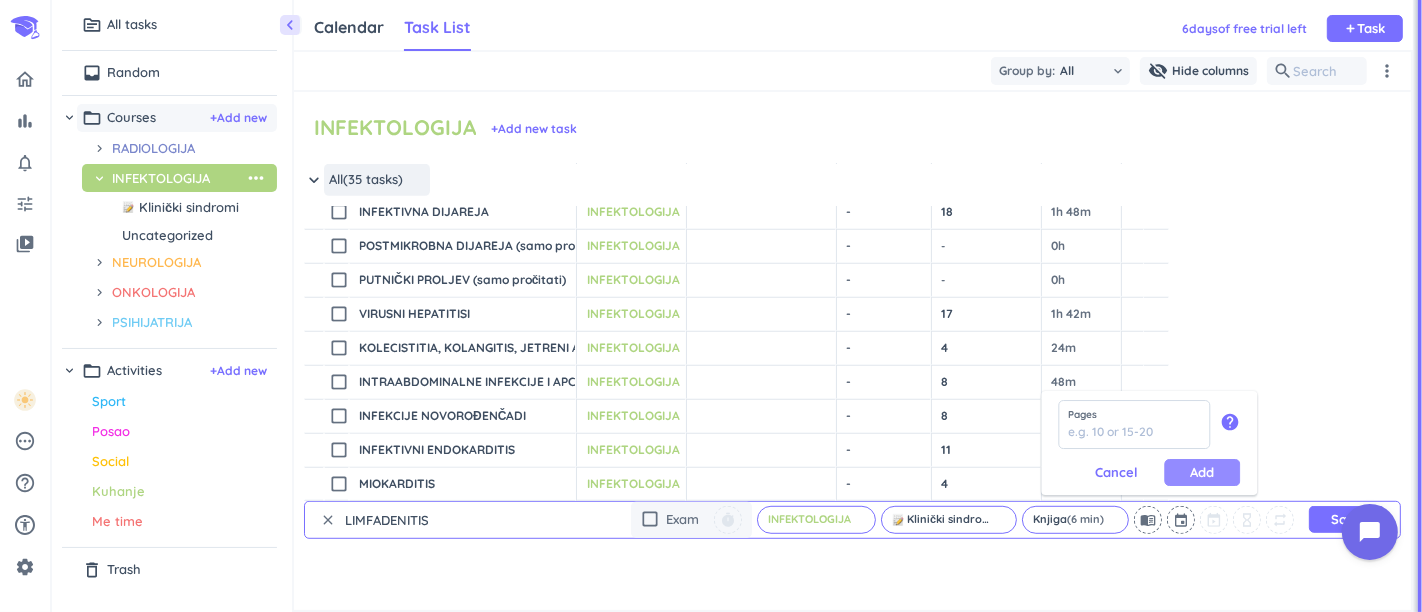 click on "Add" at bounding box center (1202, 472) 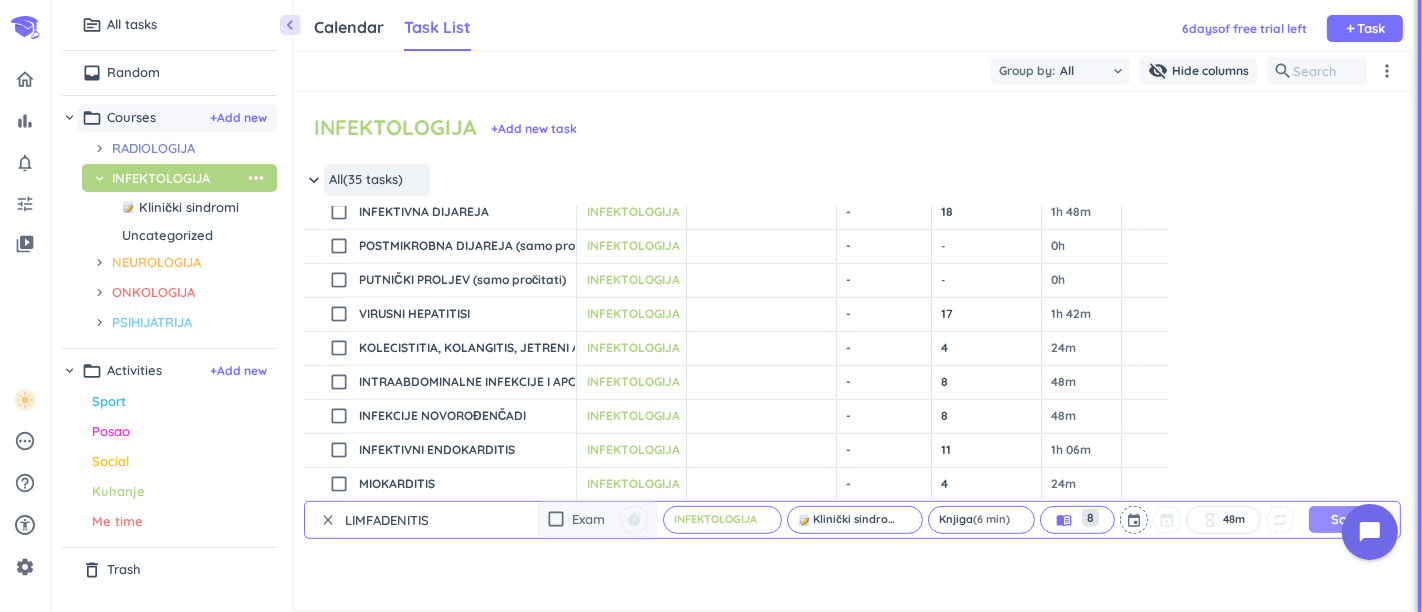 click on "Save" at bounding box center (1347, 519) 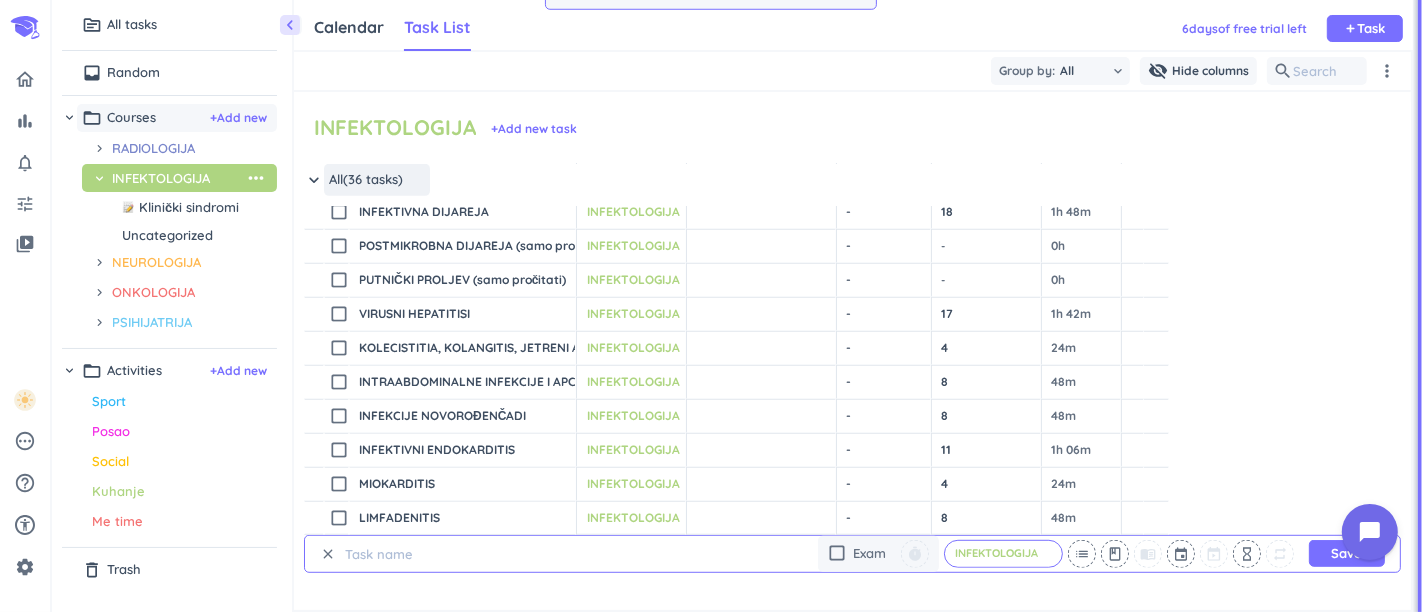 scroll, scrollTop: 0, scrollLeft: 0, axis: both 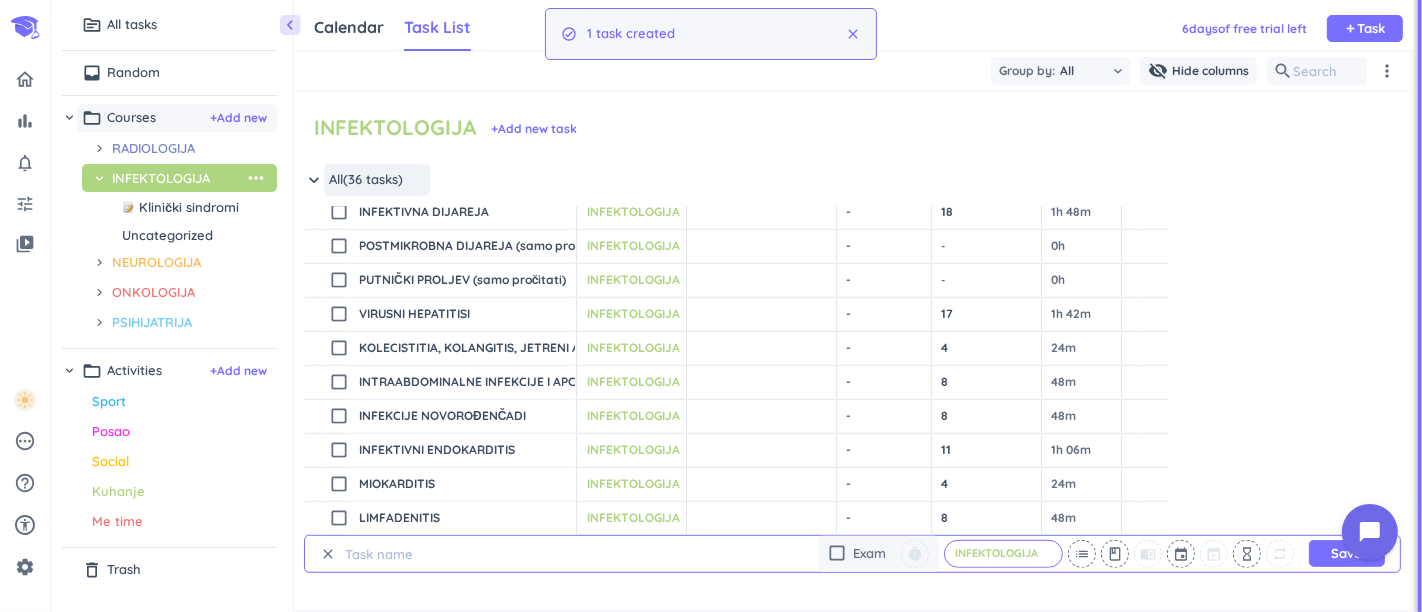 click on "clear" at bounding box center [328, 554] 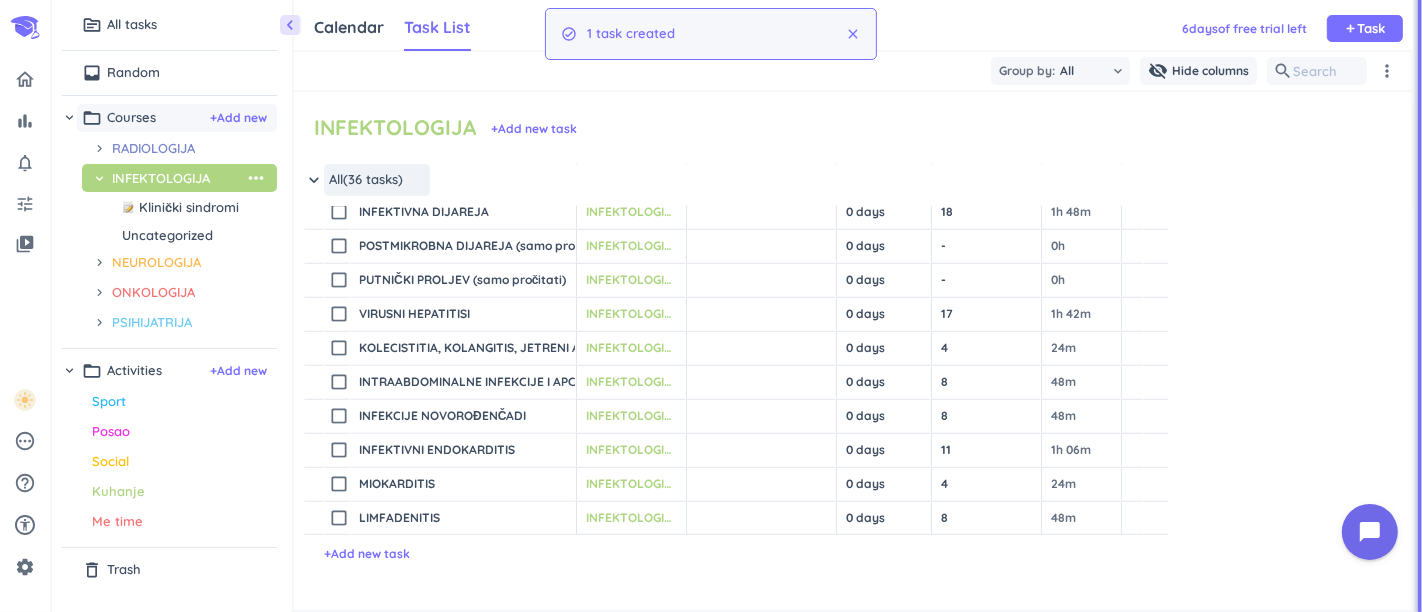 scroll, scrollTop: 0, scrollLeft: 0, axis: both 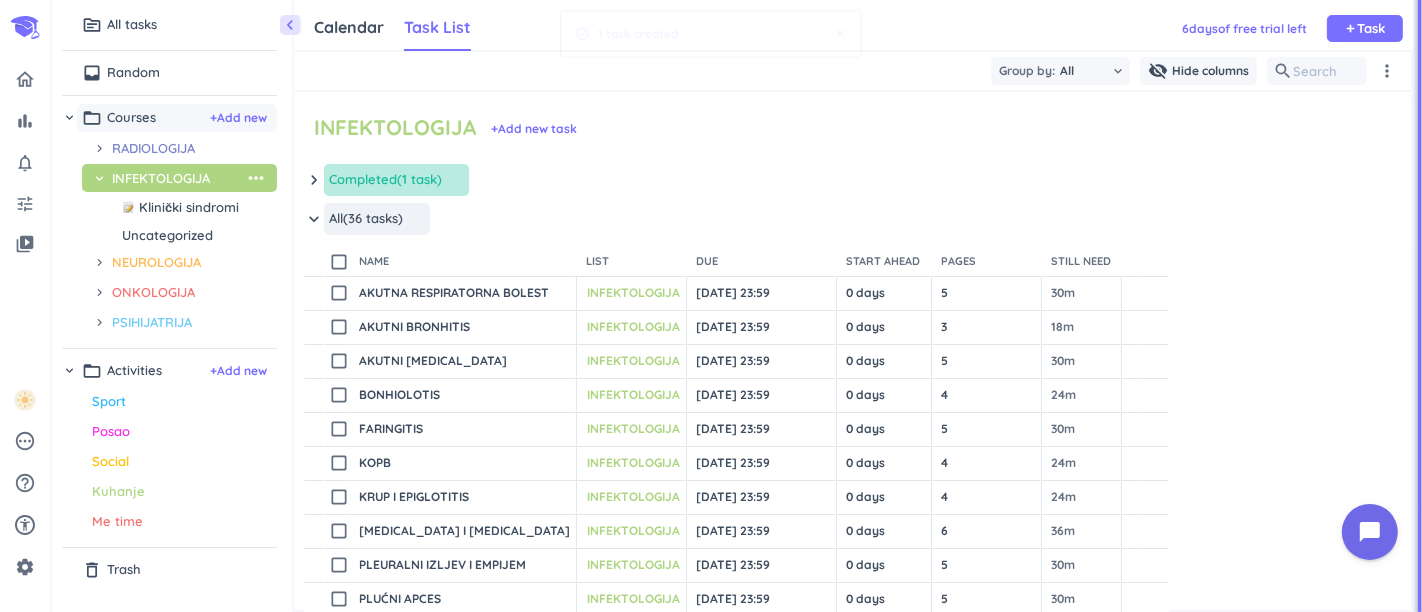 click on "more_vert" at bounding box center [1387, 71] 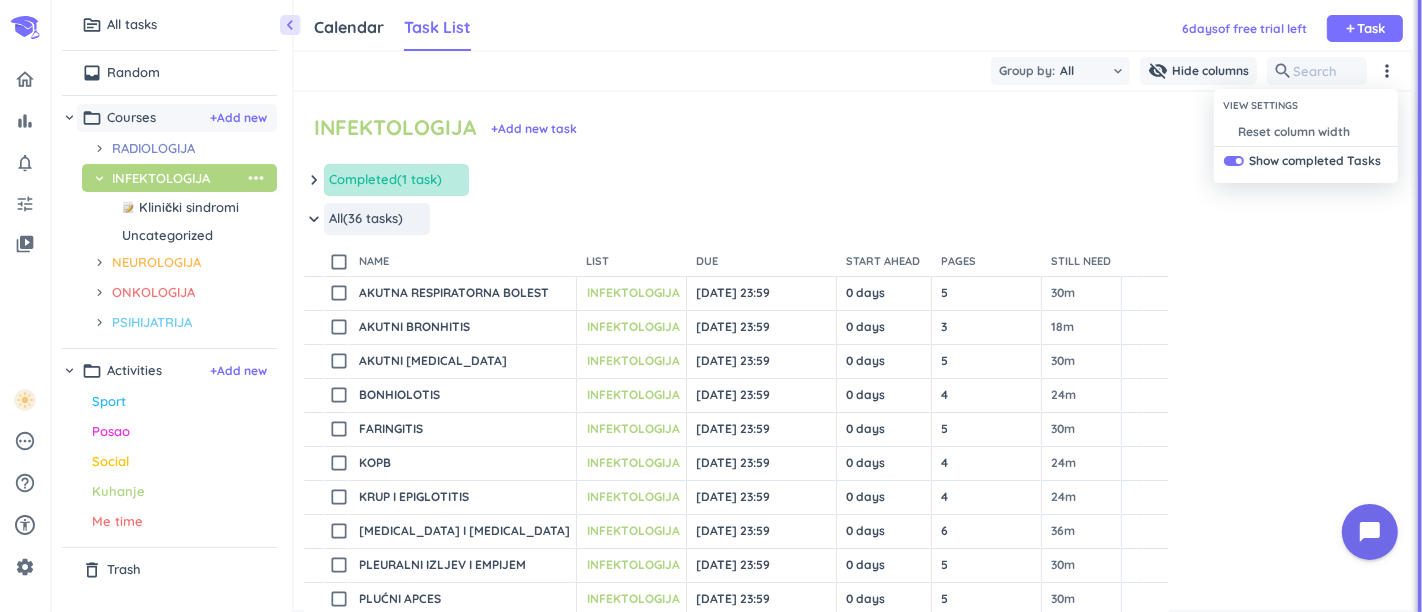 click at bounding box center [711, 306] 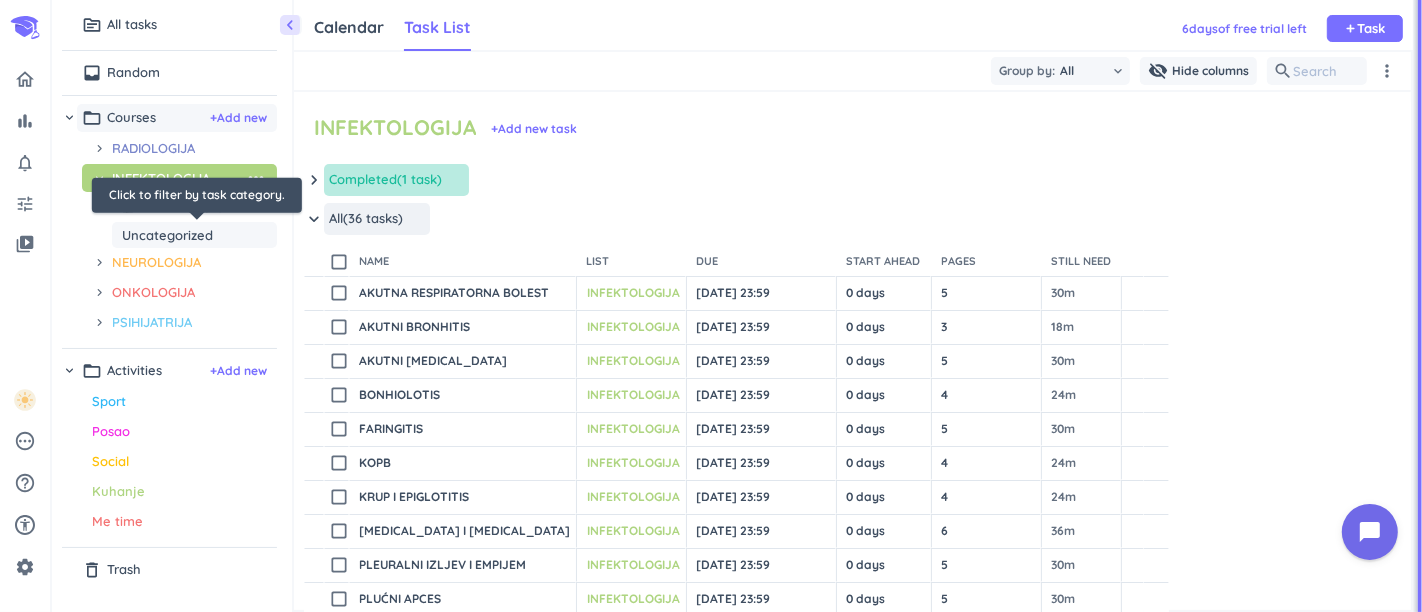 click on "Uncategorized" at bounding box center (197, 235) 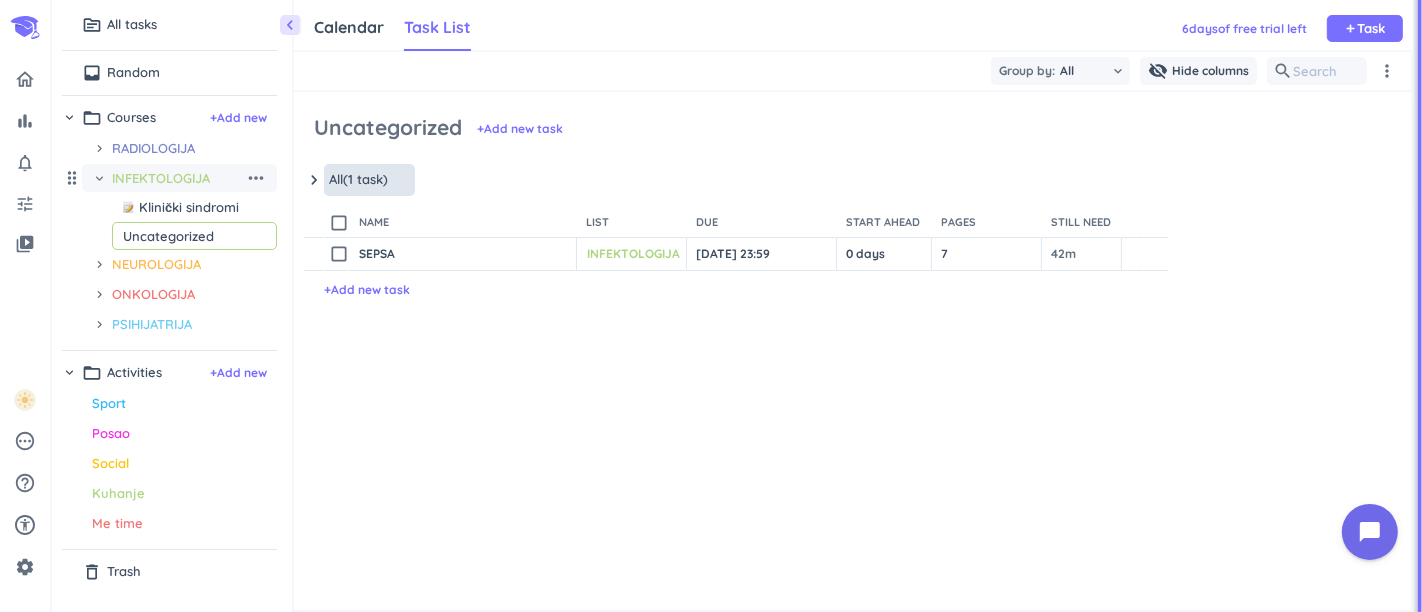 scroll, scrollTop: 0, scrollLeft: 0, axis: both 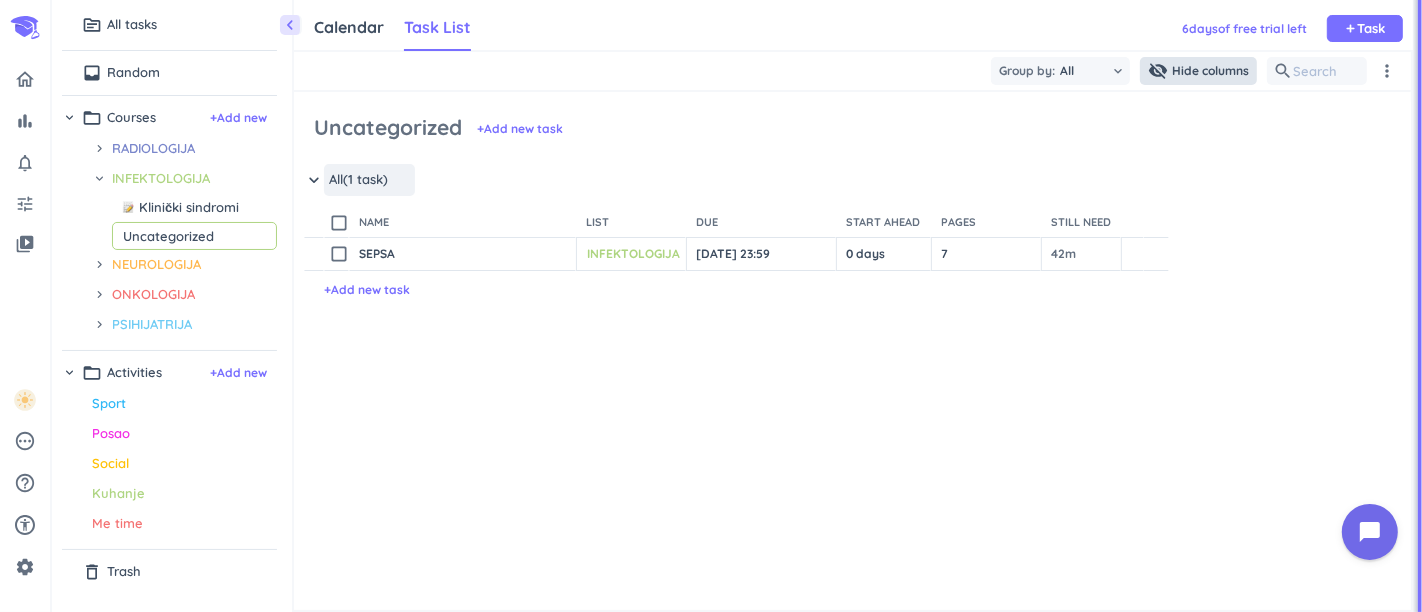 click on "Hide columns" at bounding box center [1210, 71] 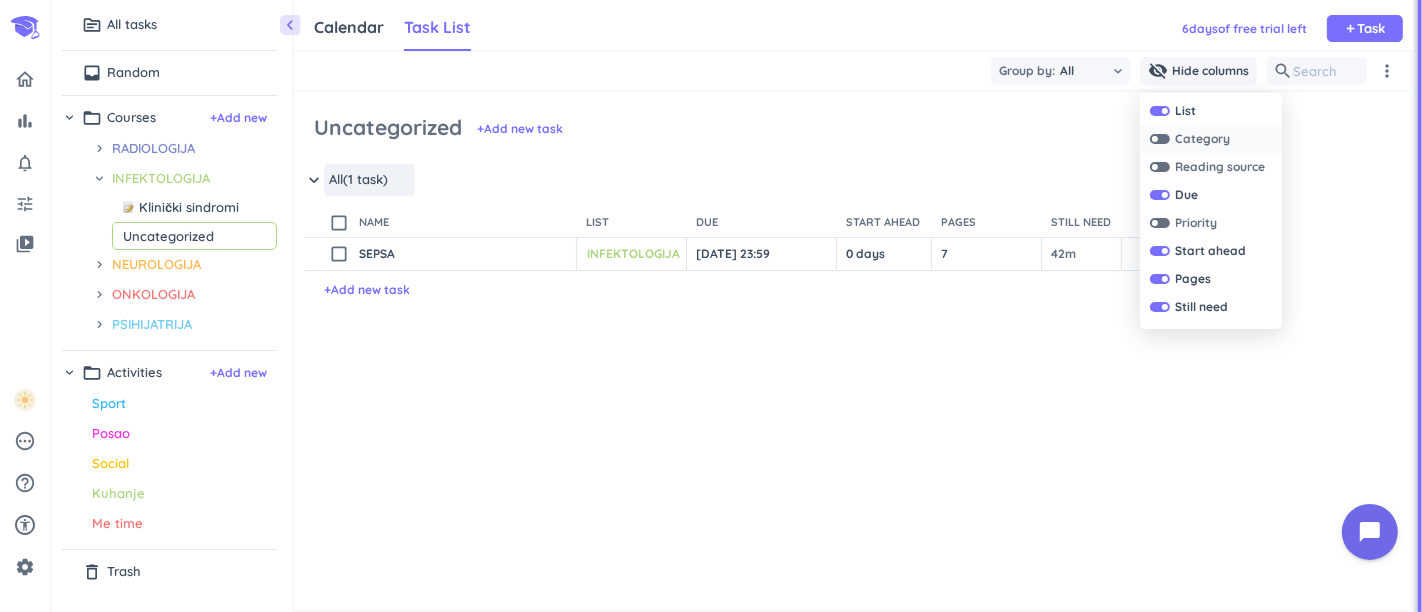 click at bounding box center (1155, 139) 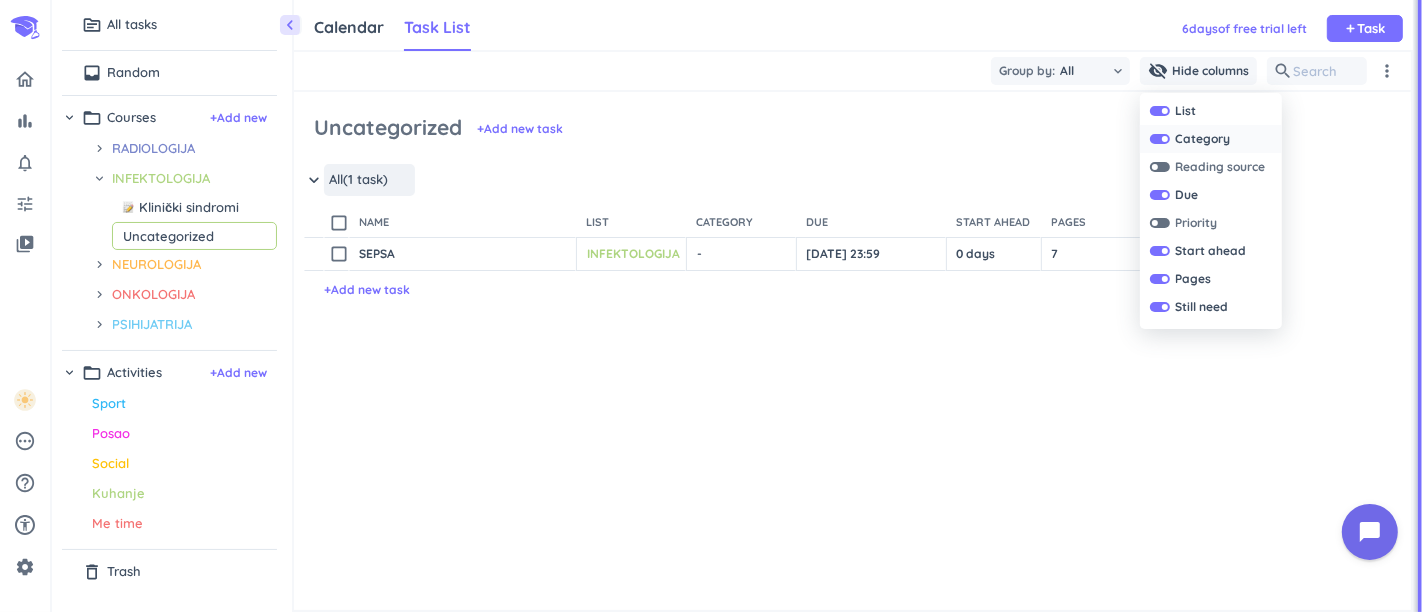 click at bounding box center [1160, 139] 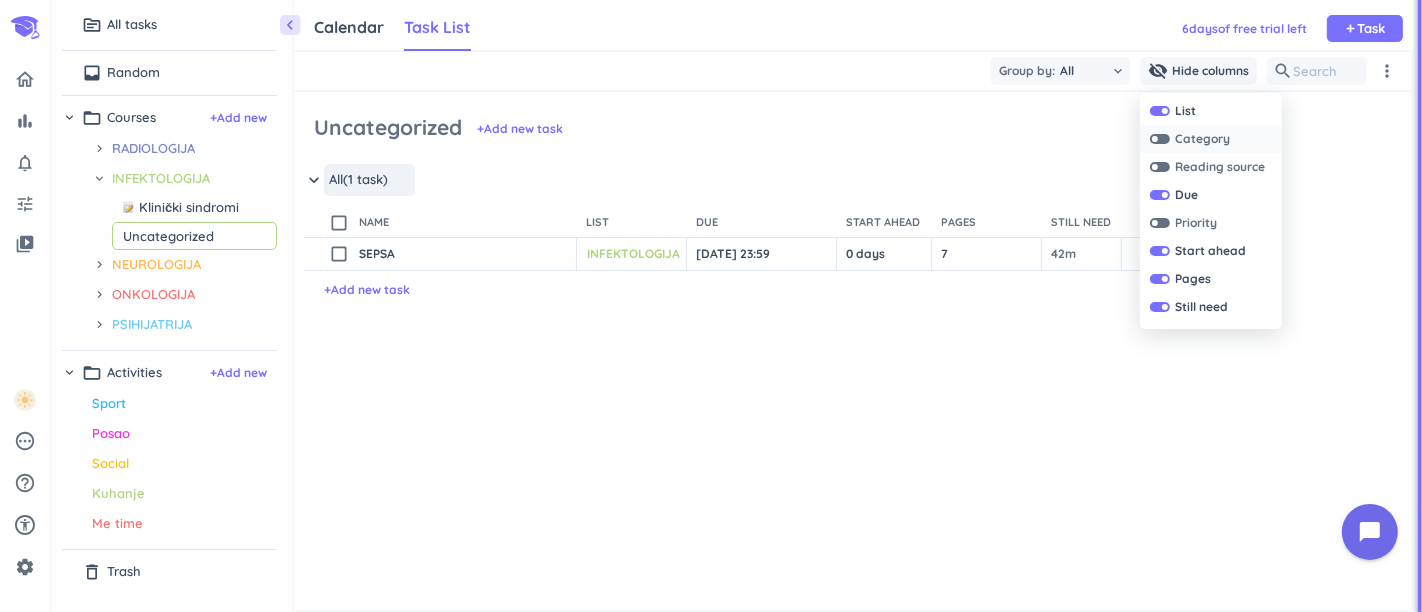 click at bounding box center [1155, 139] 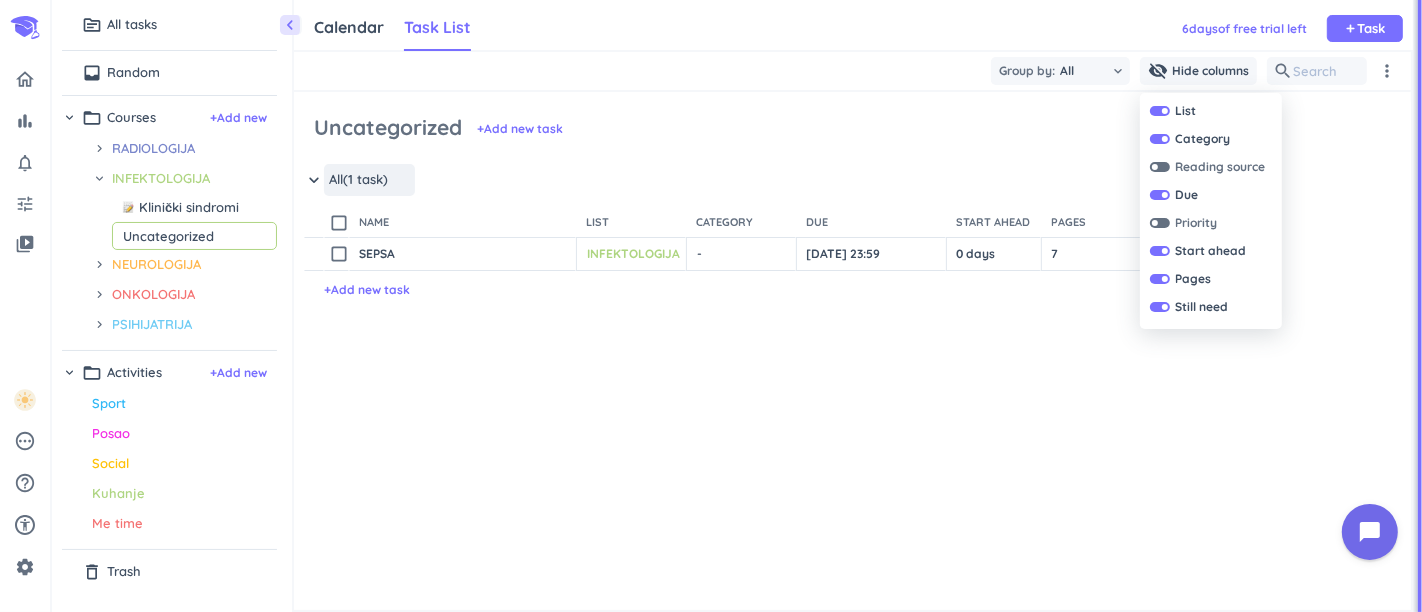 click at bounding box center [711, 306] 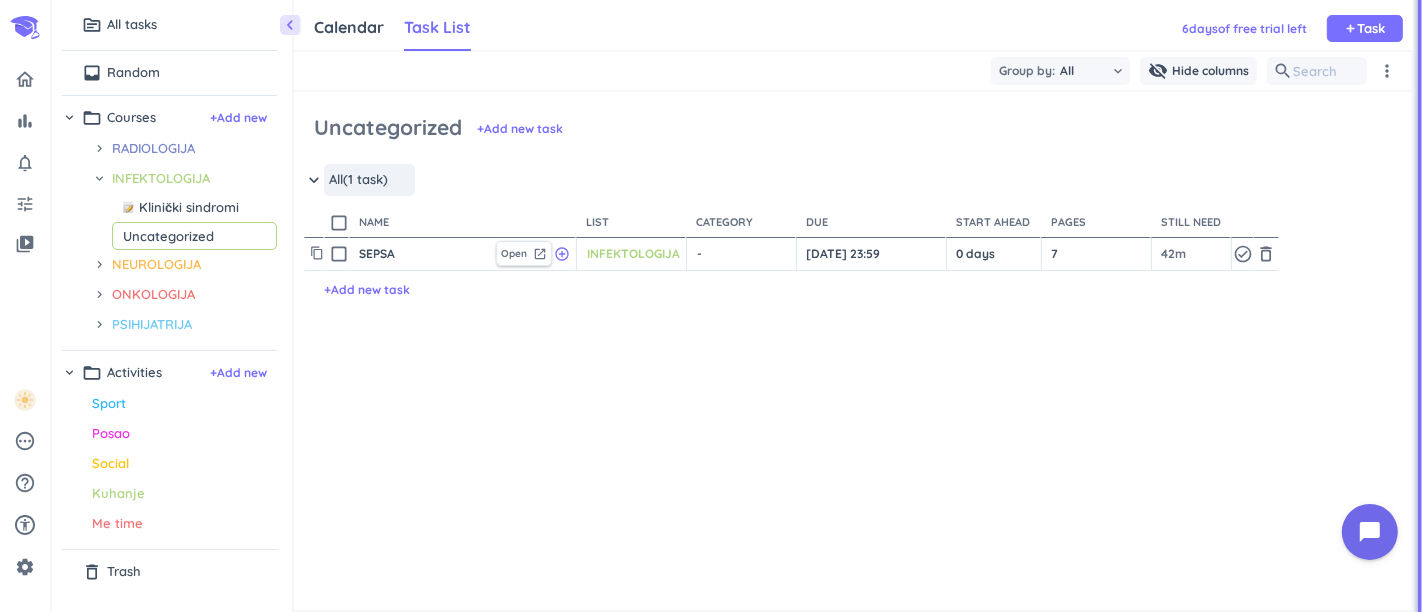 click on "- cancel" at bounding box center (743, 254) 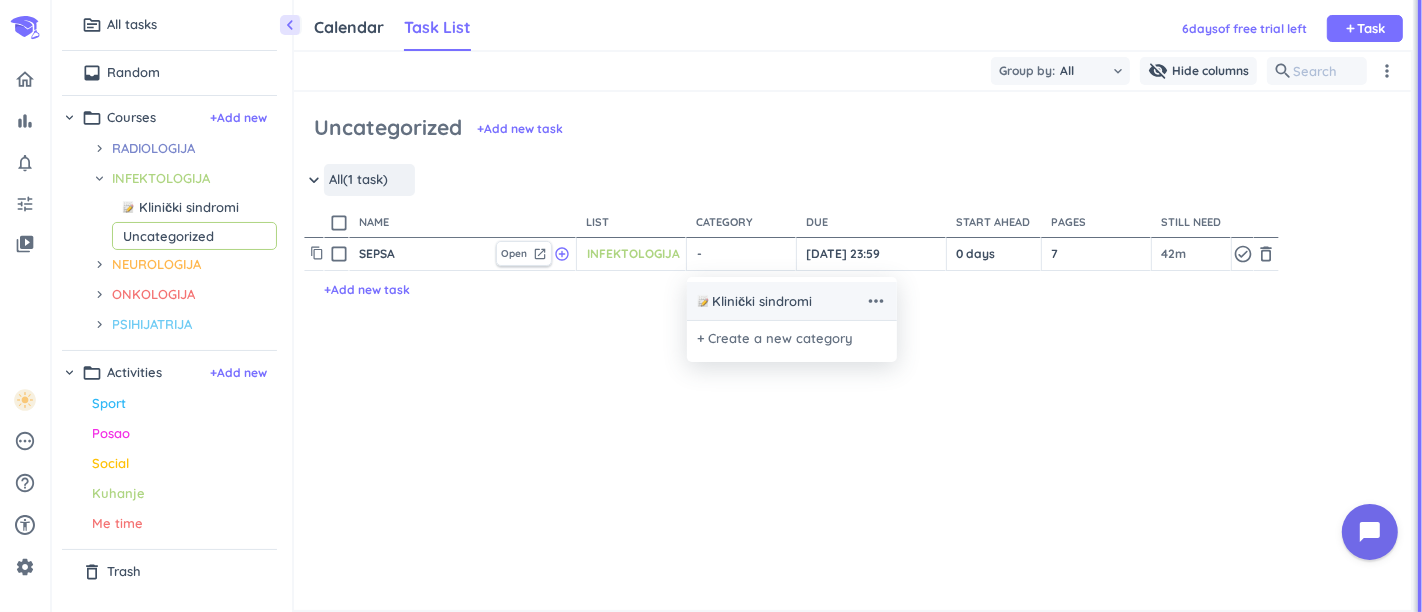 click on "Klinički sindromi" at bounding box center [762, 302] 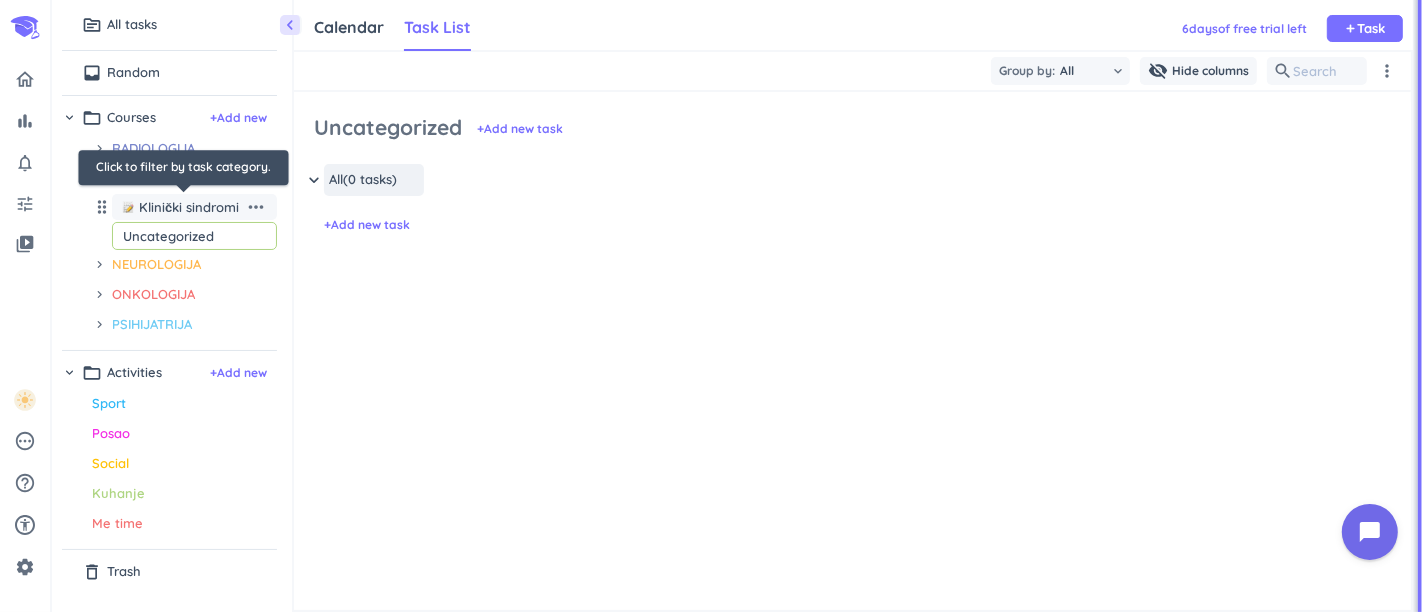 click on "Klinički sindromi" at bounding box center [189, 207] 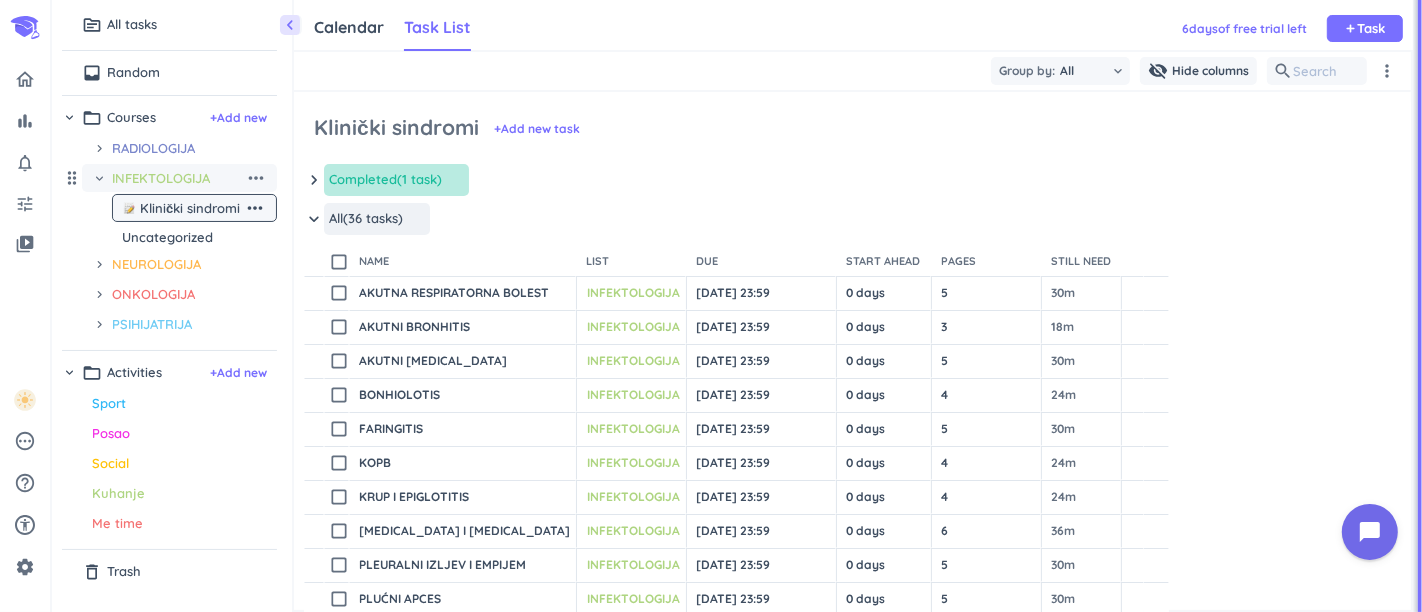 click on "INFEKTOLOGIJA" at bounding box center [178, 178] 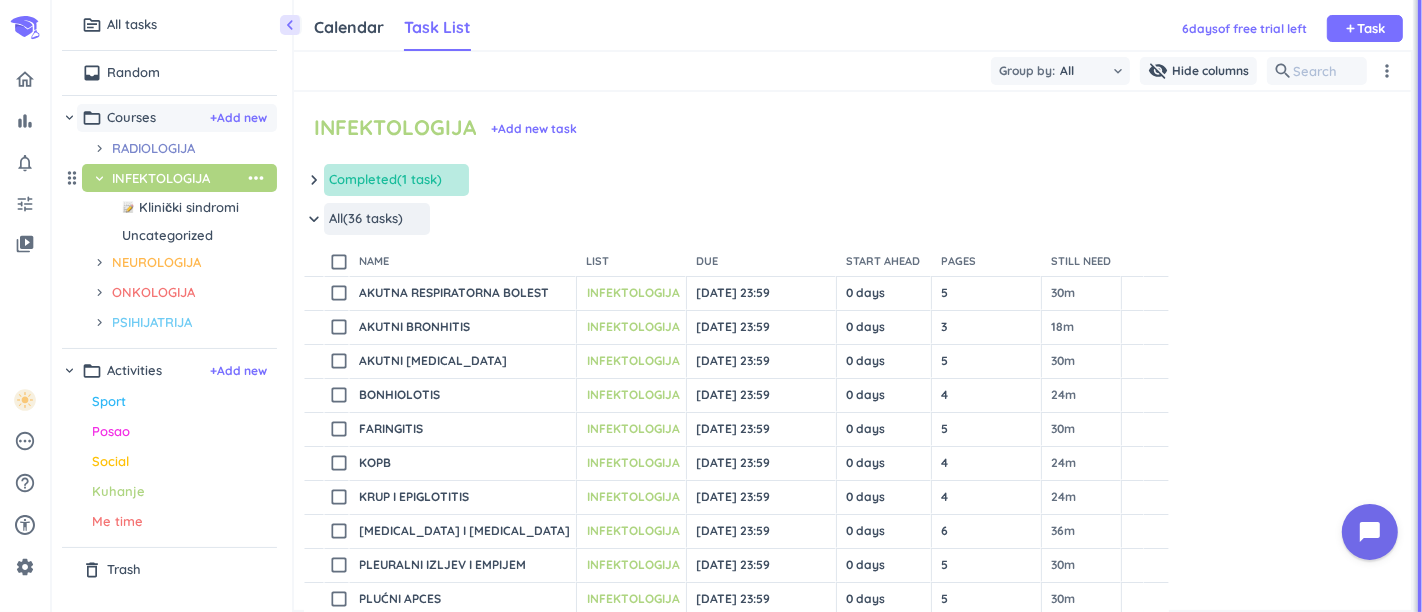 scroll, scrollTop: 8, scrollLeft: 8, axis: both 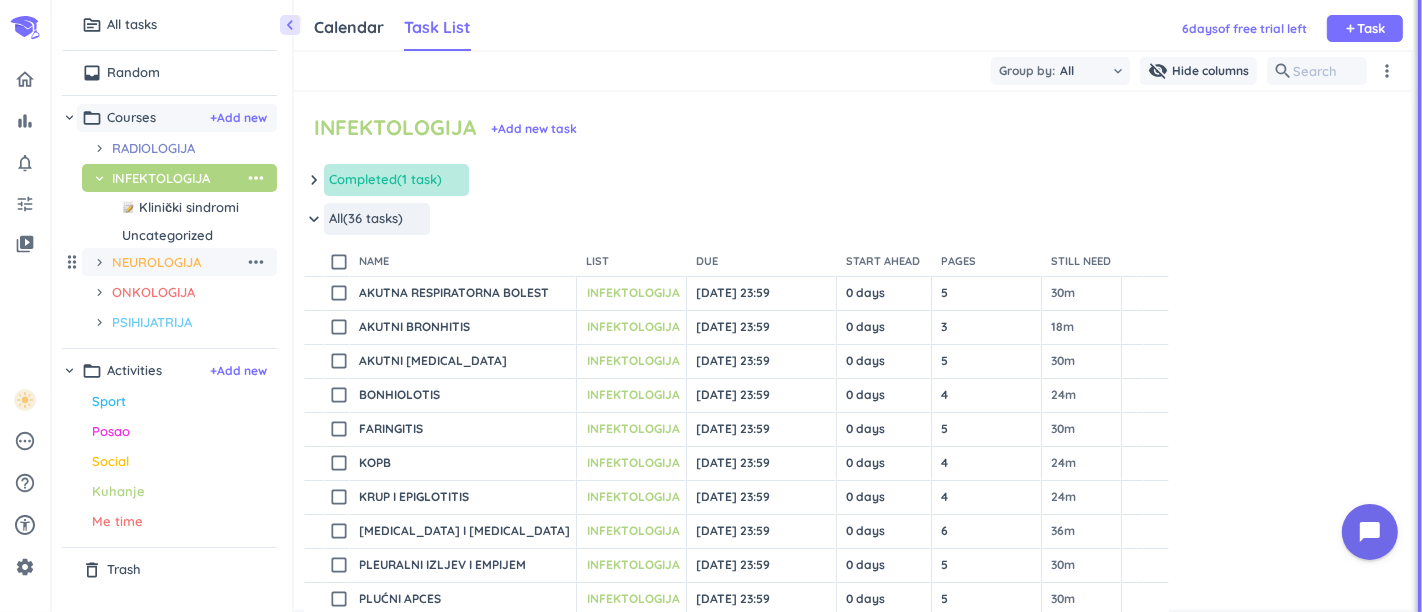 click on "NEUROLOGIJA" at bounding box center [178, 262] 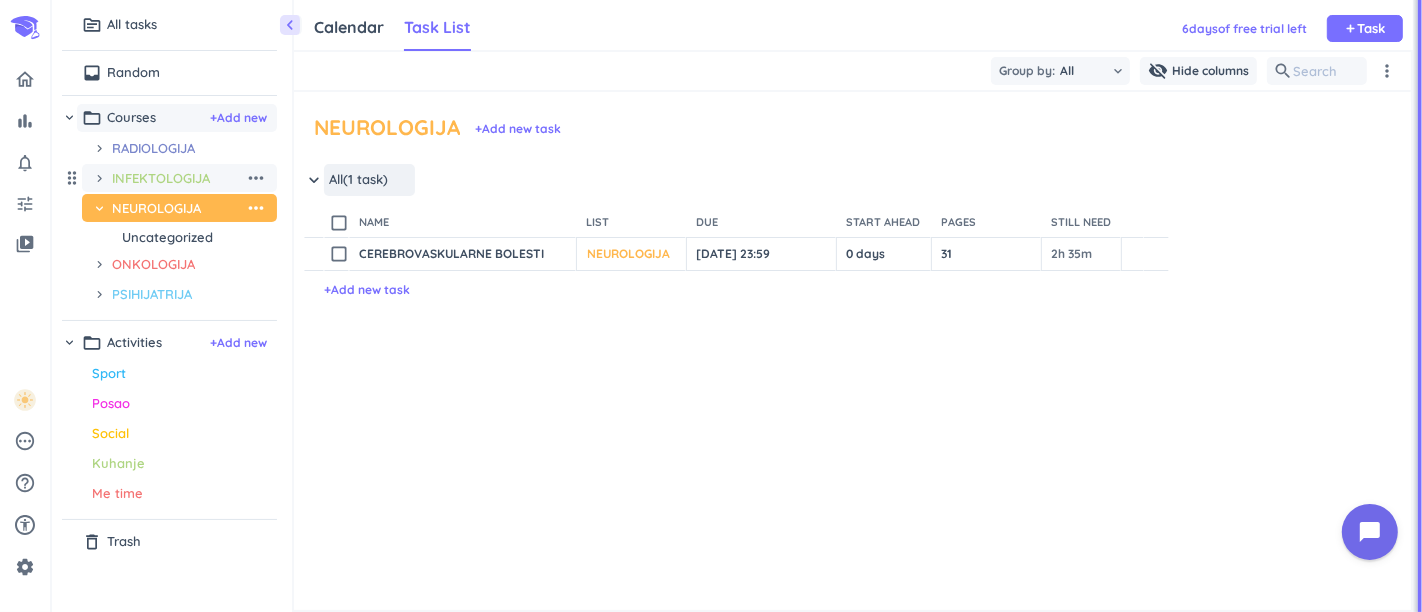 scroll, scrollTop: 8, scrollLeft: 8, axis: both 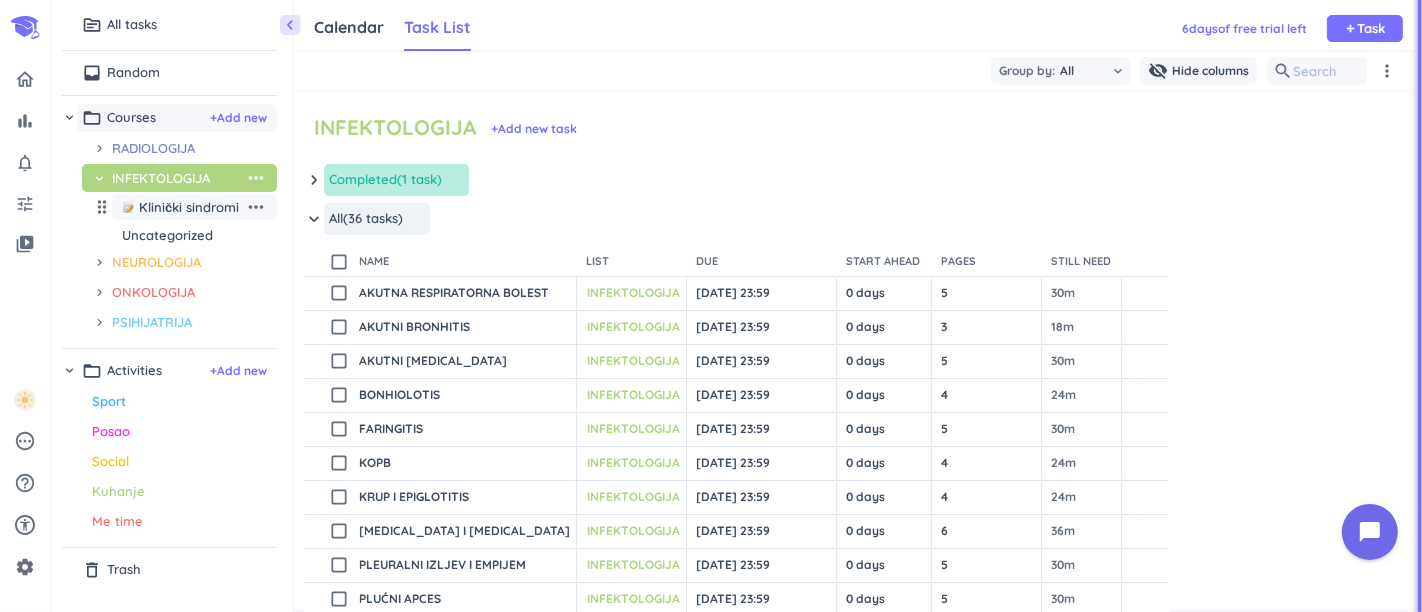 click on "Klinički sindromi" at bounding box center [189, 207] 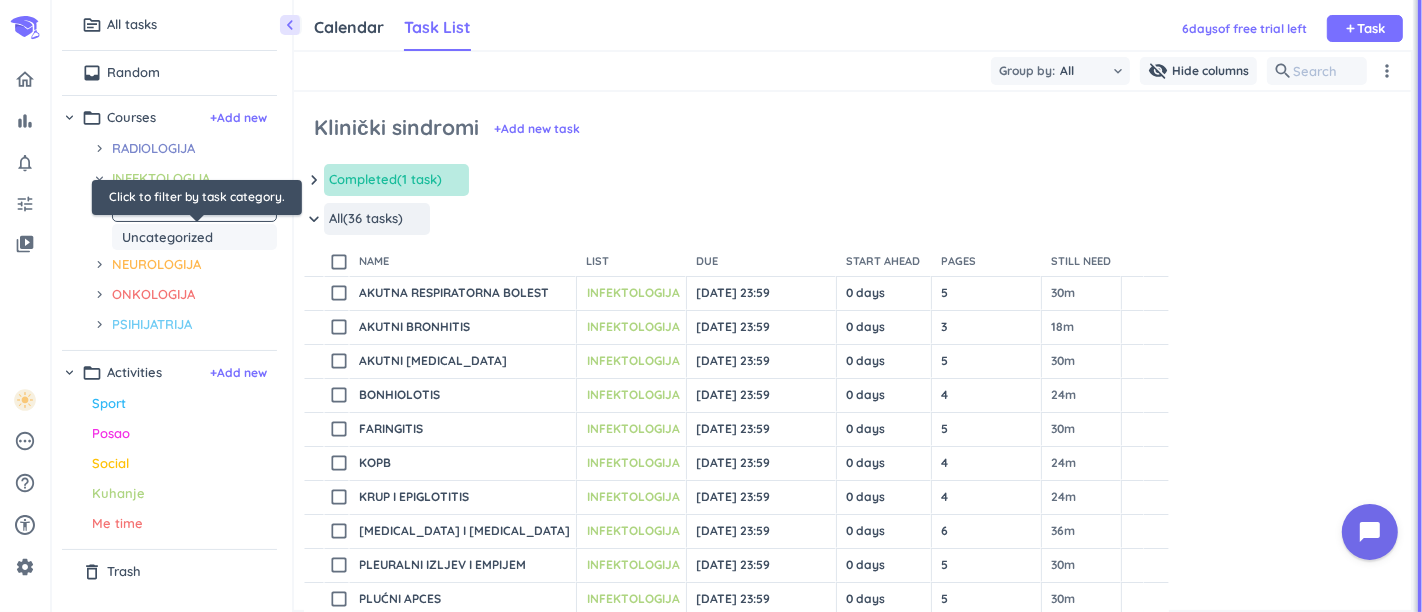 scroll, scrollTop: 8, scrollLeft: 8, axis: both 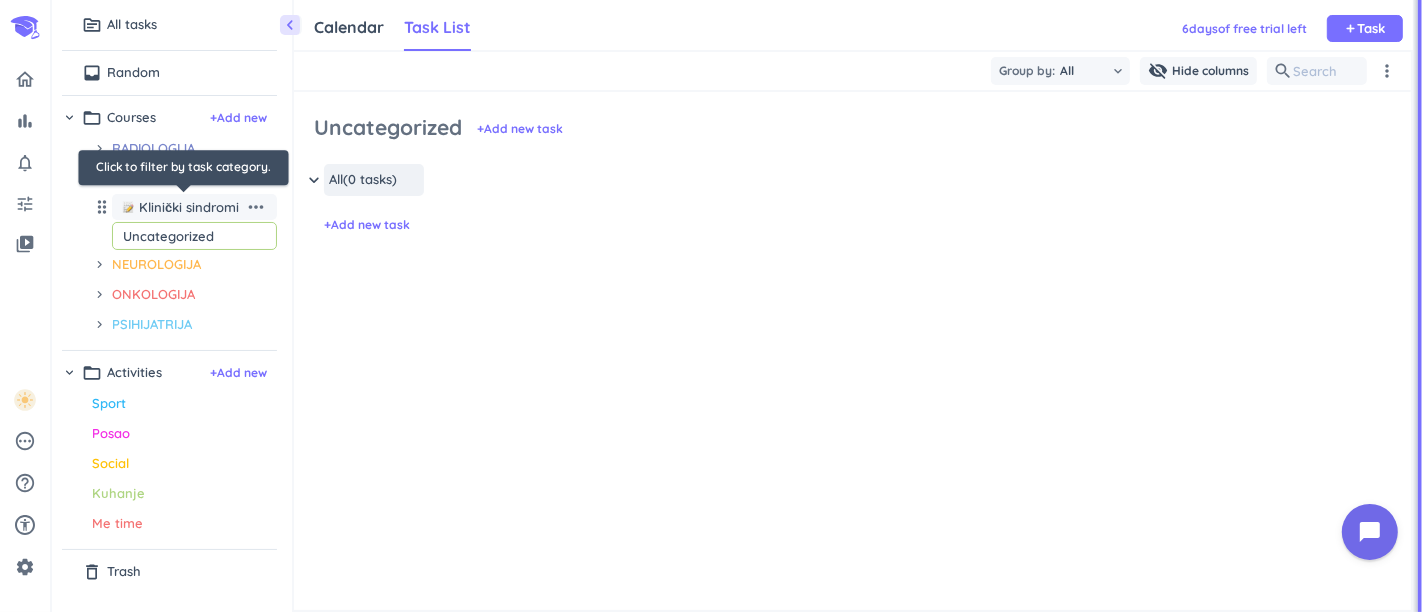 click on "Klinički sindromi" at bounding box center (189, 207) 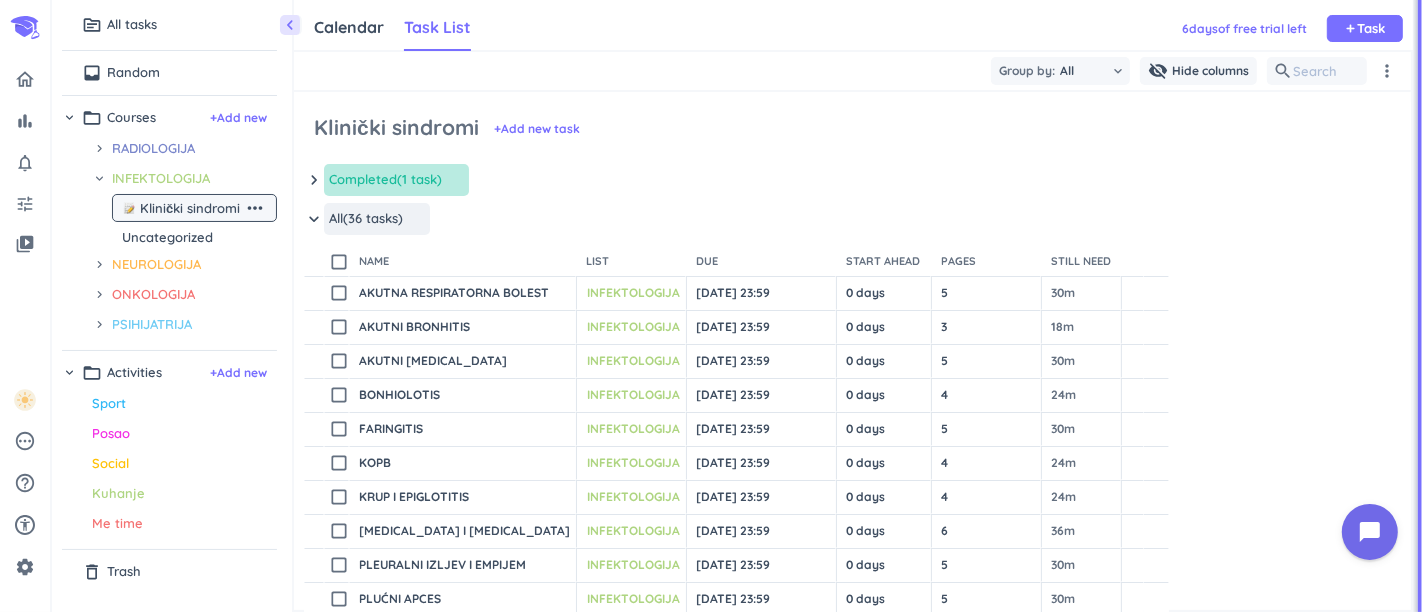 scroll, scrollTop: 8, scrollLeft: 8, axis: both 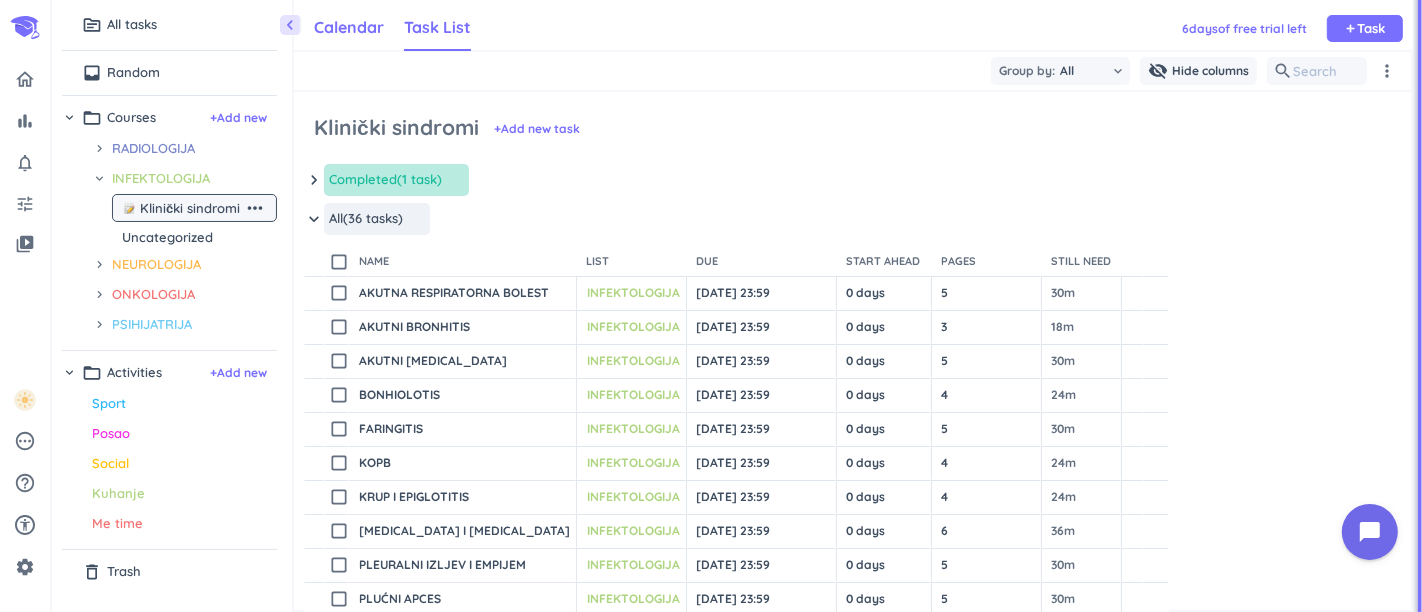 click on "Calendar" at bounding box center (349, 27) 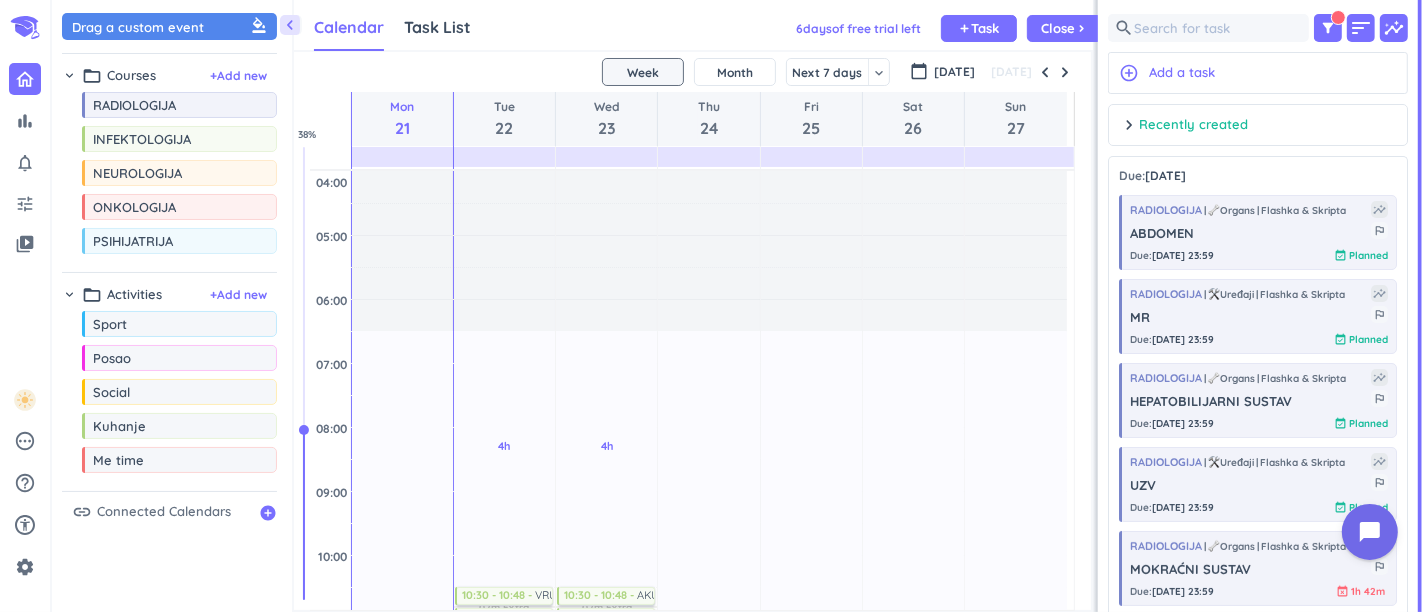 scroll, scrollTop: 8, scrollLeft: 8, axis: both 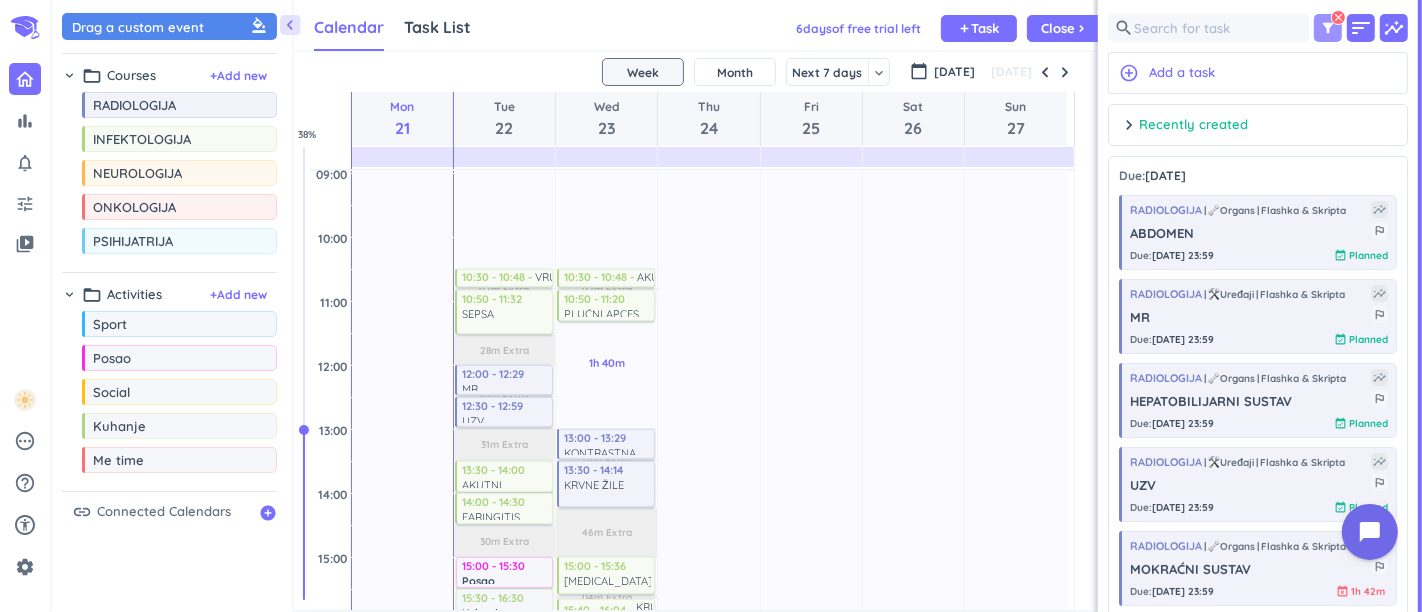 click on "filter_alt clear" at bounding box center [1328, 28] 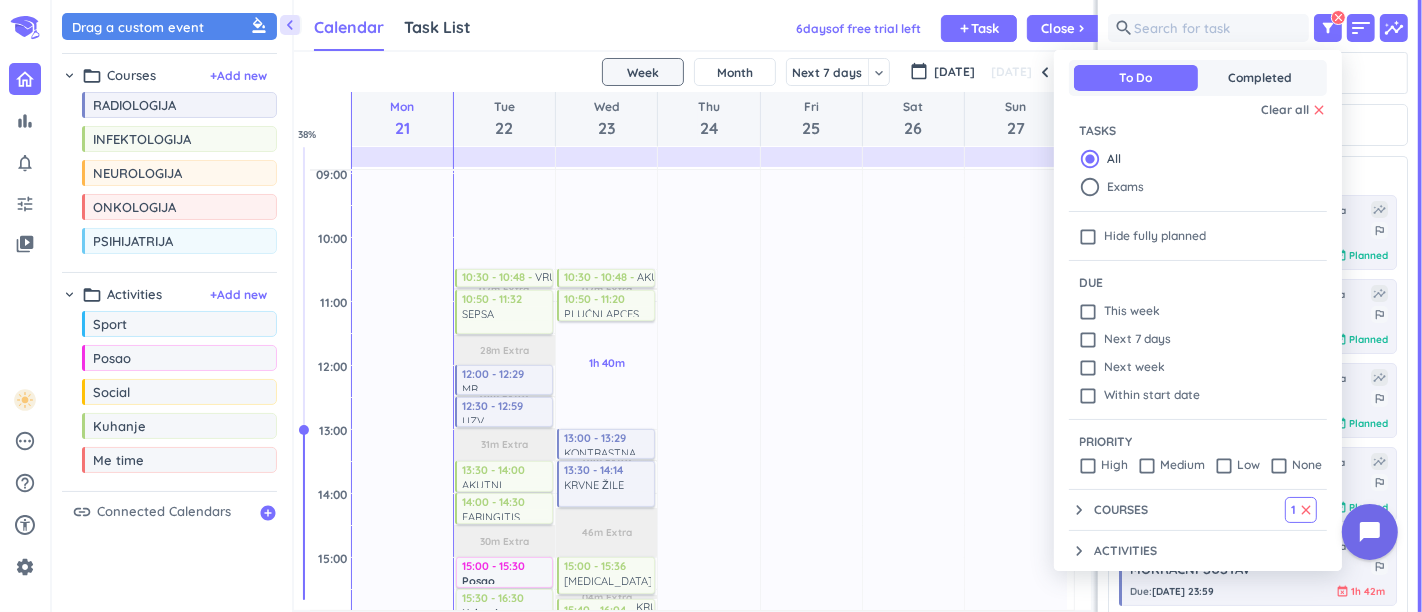 click on "Courses" at bounding box center [1121, 510] 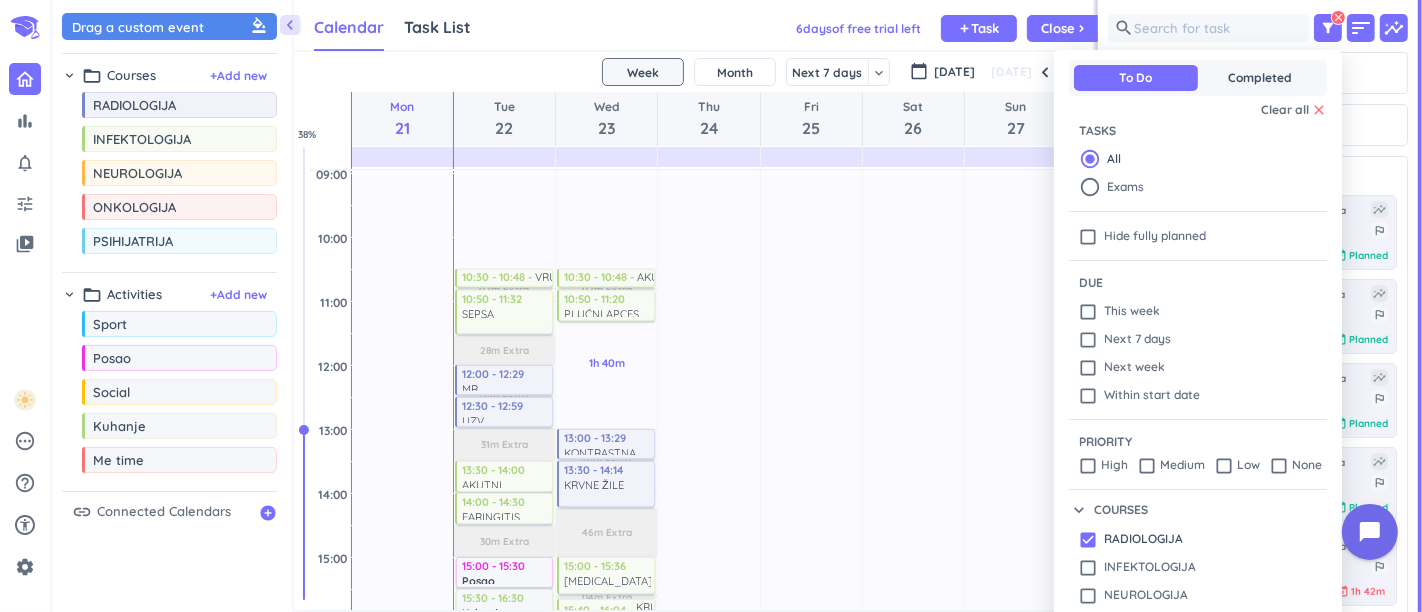 click at bounding box center (711, 306) 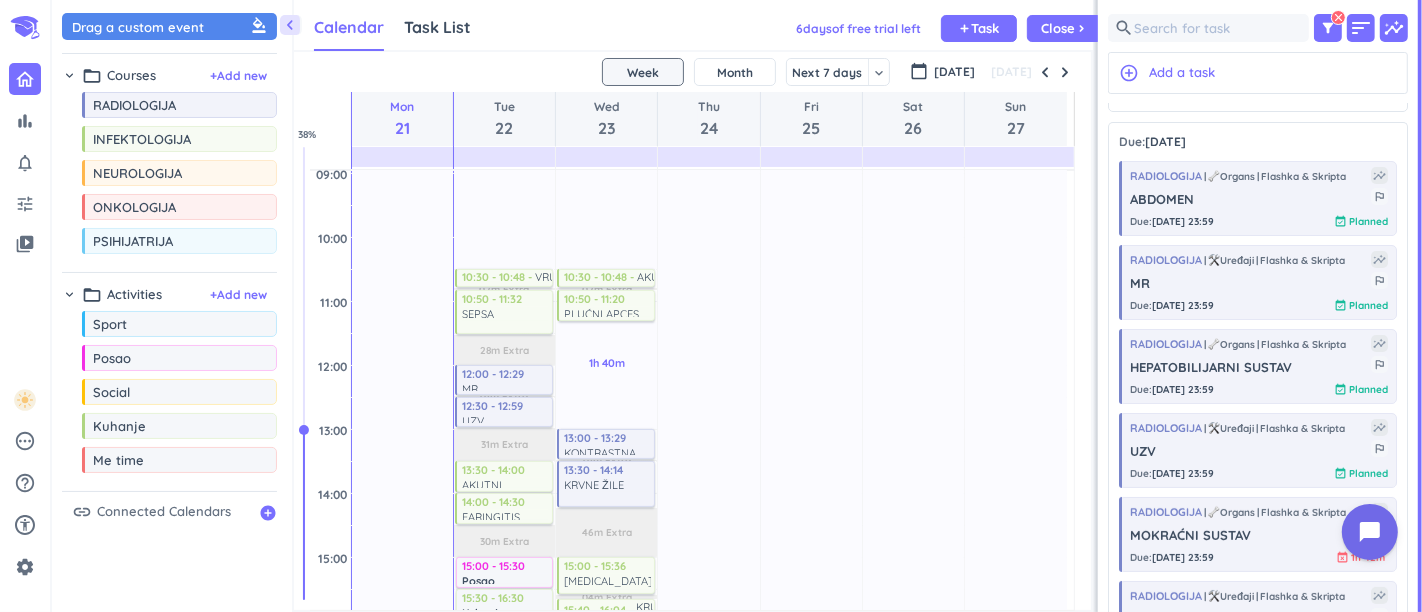 scroll, scrollTop: 0, scrollLeft: 0, axis: both 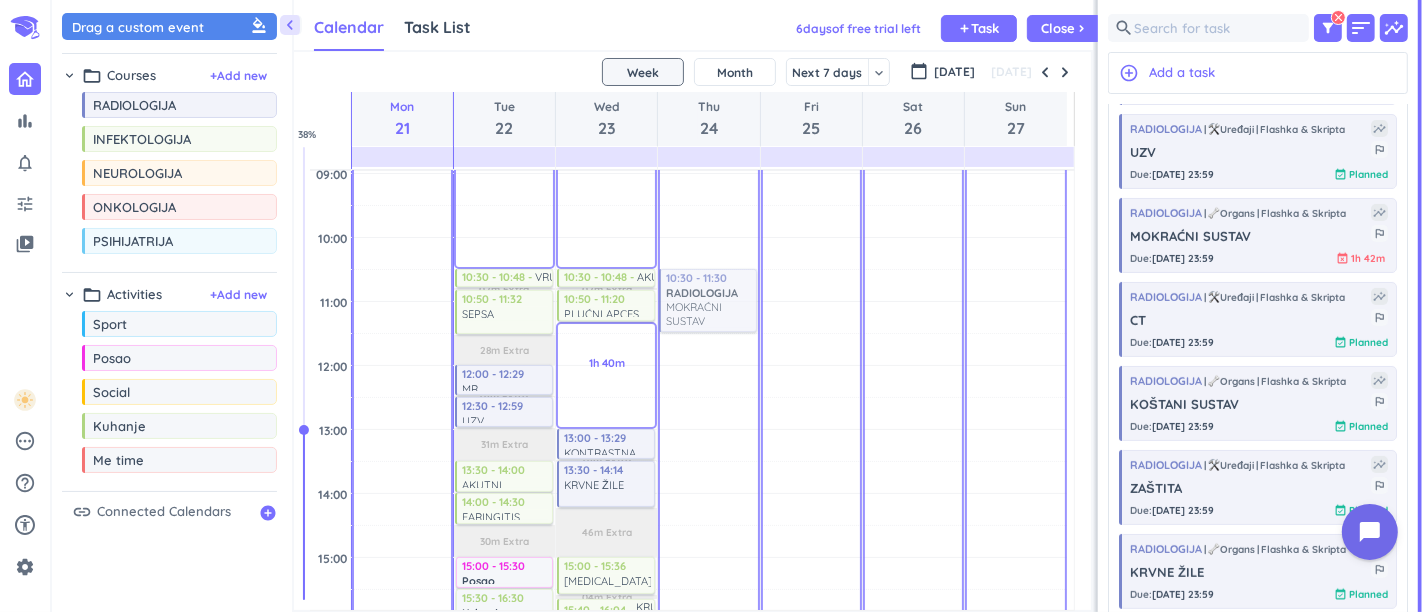 drag, startPoint x: 1244, startPoint y: 231, endPoint x: 709, endPoint y: 283, distance: 537.5212 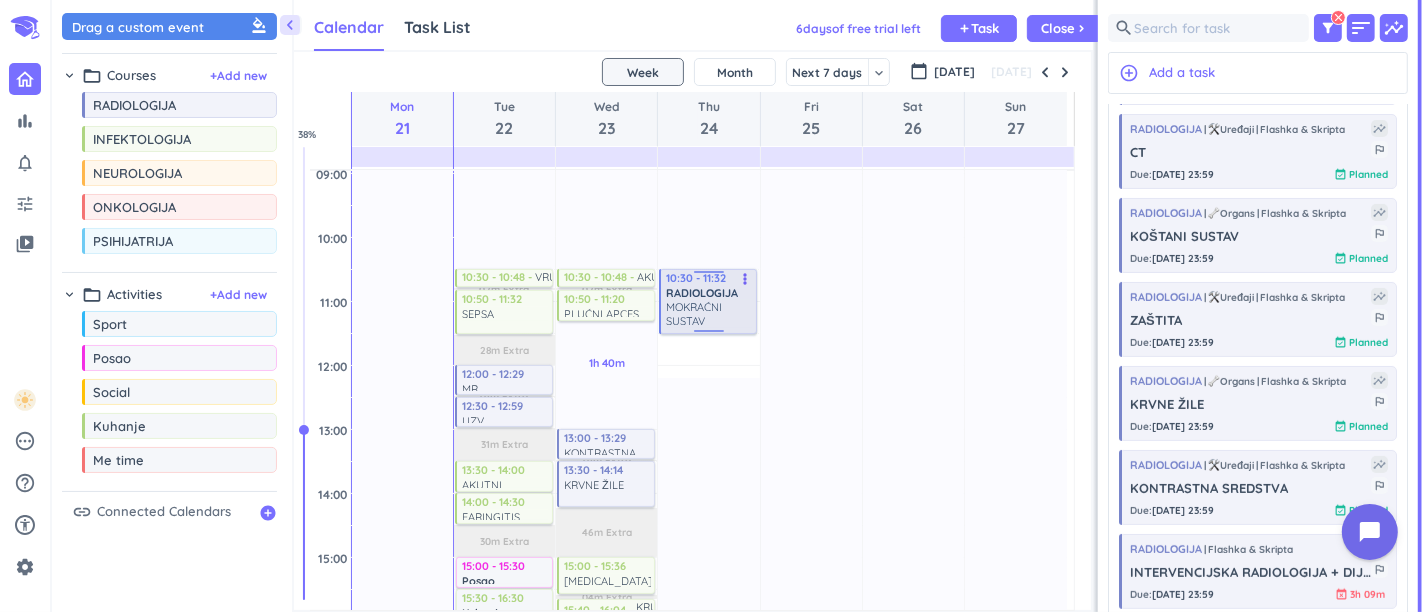 drag, startPoint x: 706, startPoint y: 374, endPoint x: 705, endPoint y: 333, distance: 41.01219 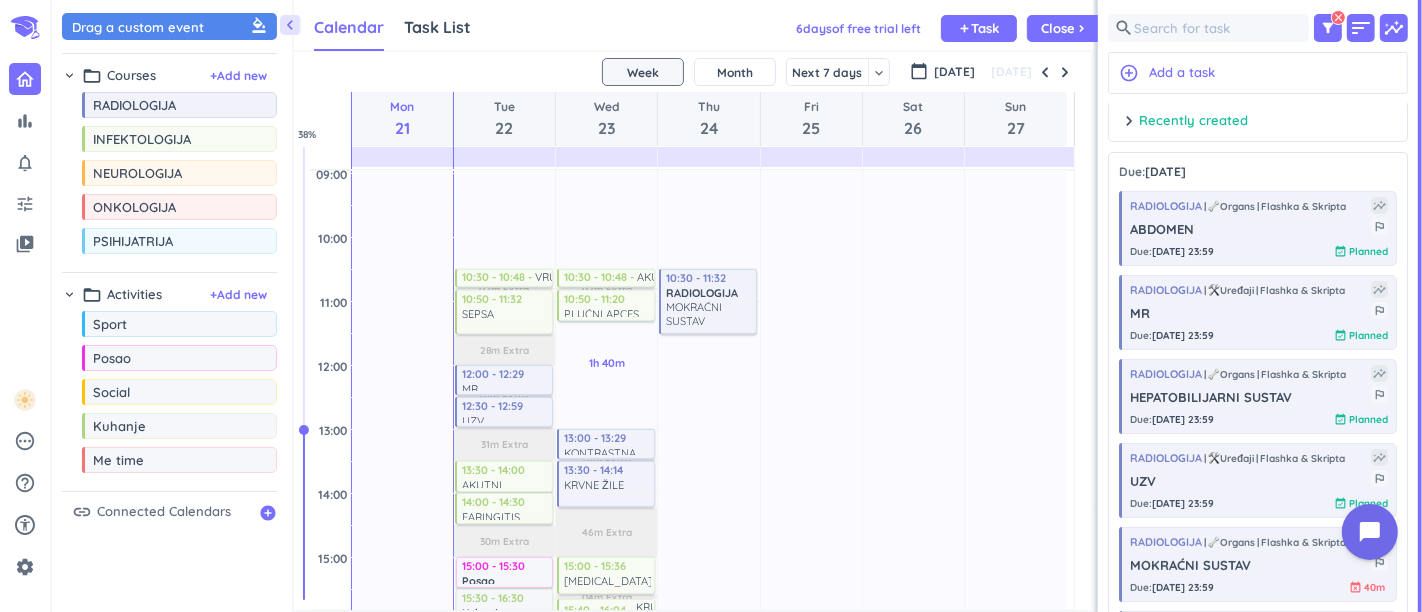 scroll, scrollTop: 0, scrollLeft: 0, axis: both 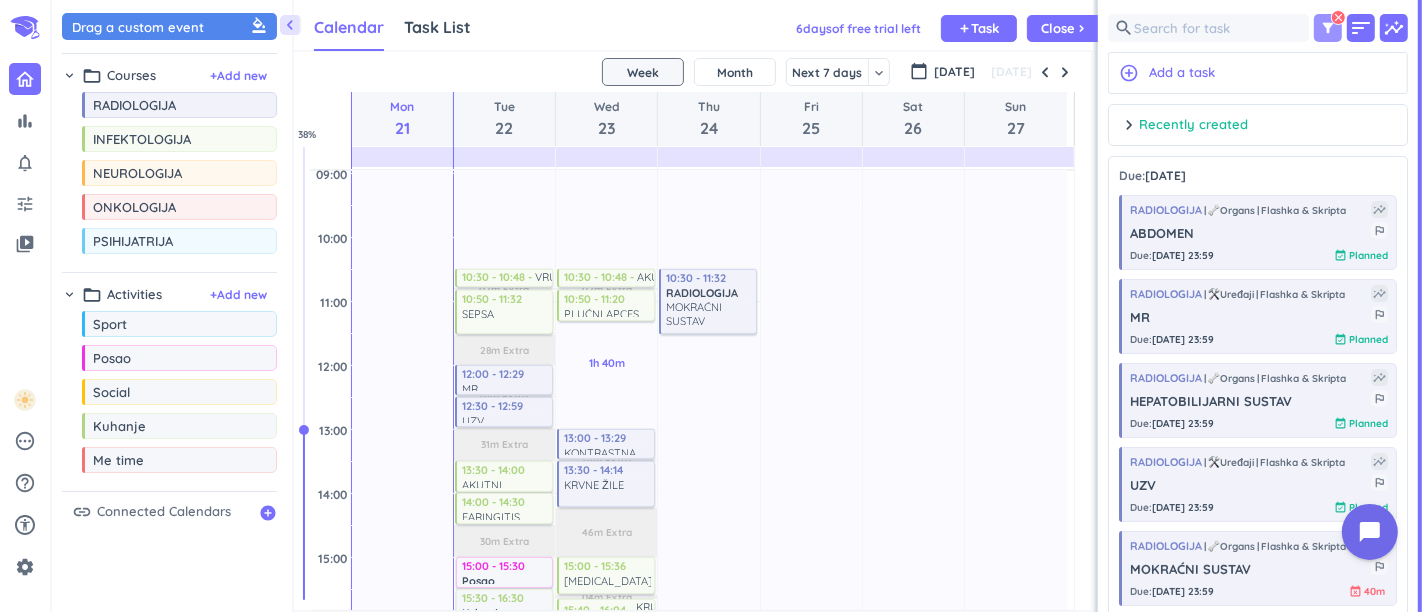 click on "filter_alt" at bounding box center (1328, 28) 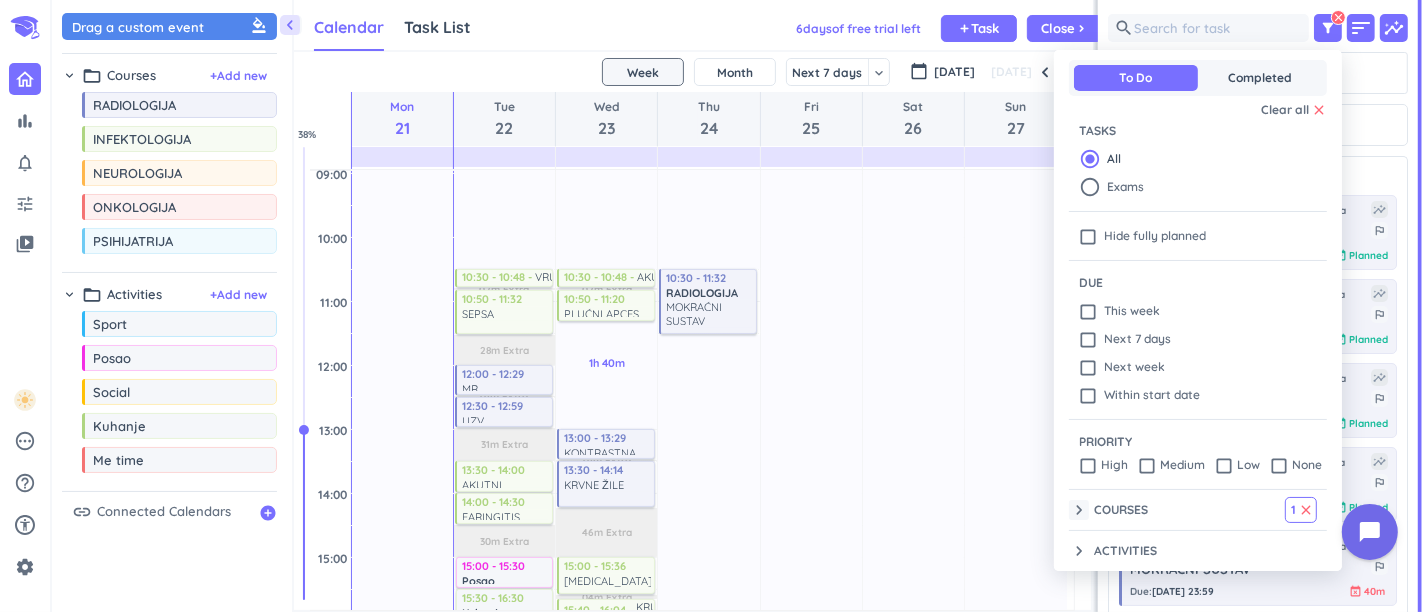click on "keyboard_arrow_down" at bounding box center (1079, 510) 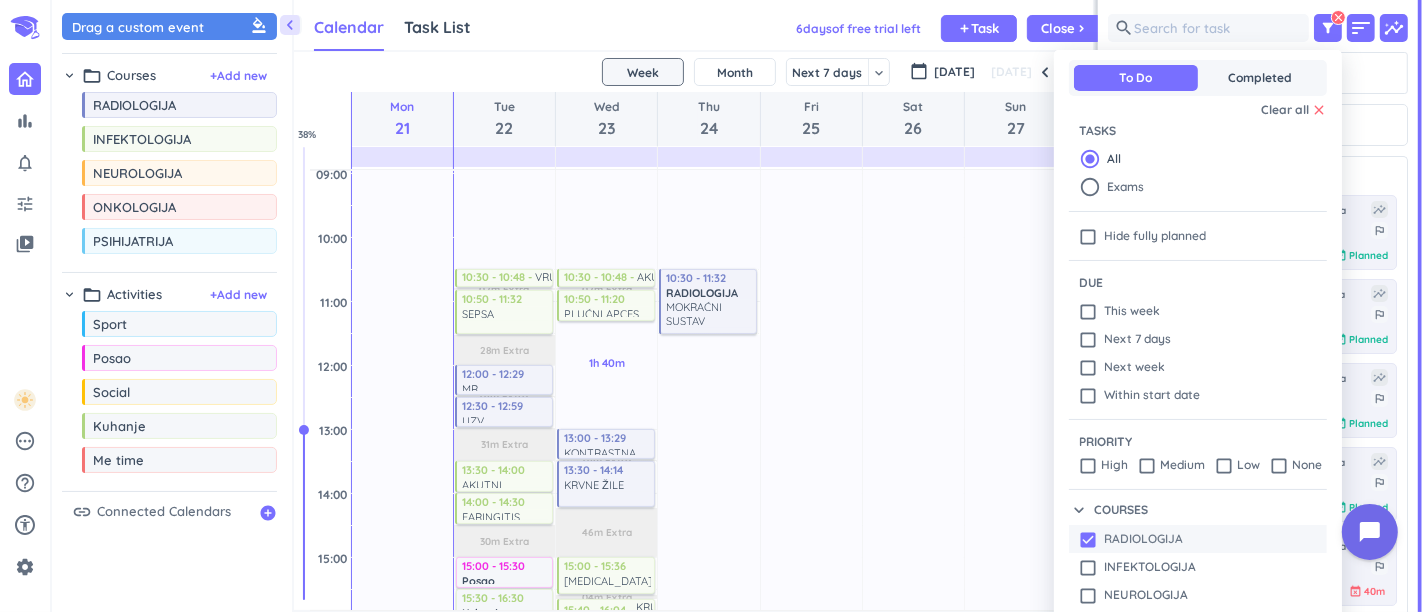 click on "check_box" at bounding box center [1088, 540] 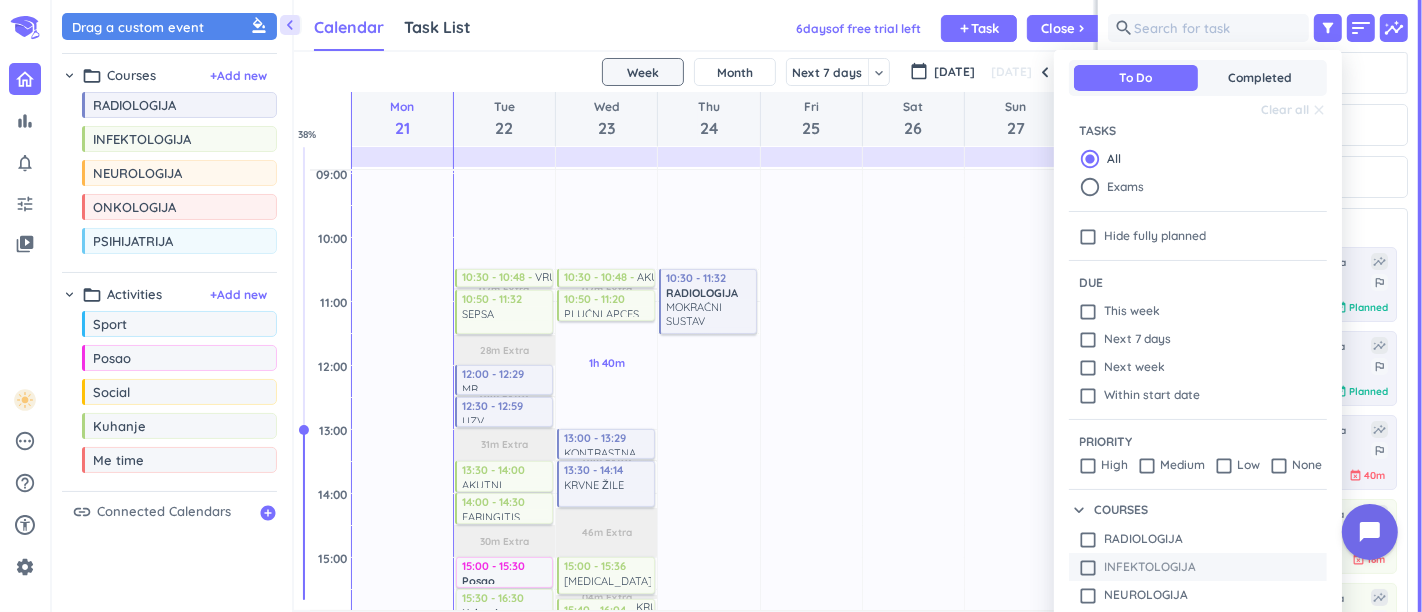 click on "INFEKTOLOGIJA" at bounding box center (1150, 567) 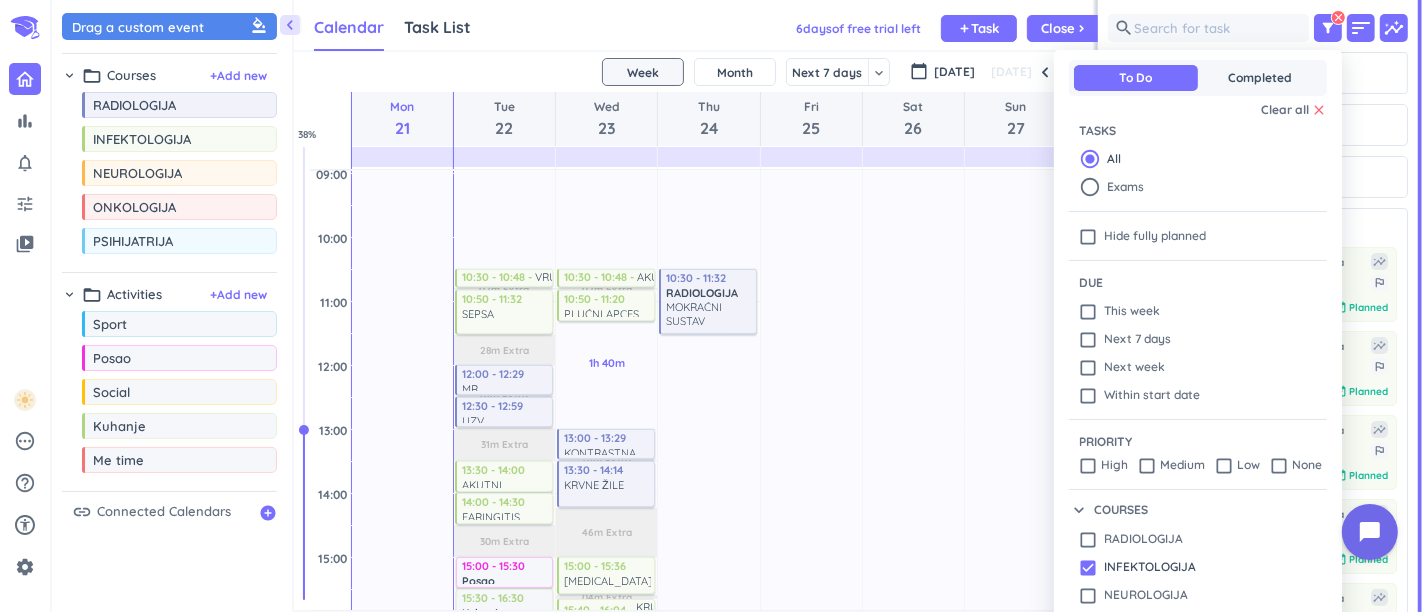 click at bounding box center [711, 306] 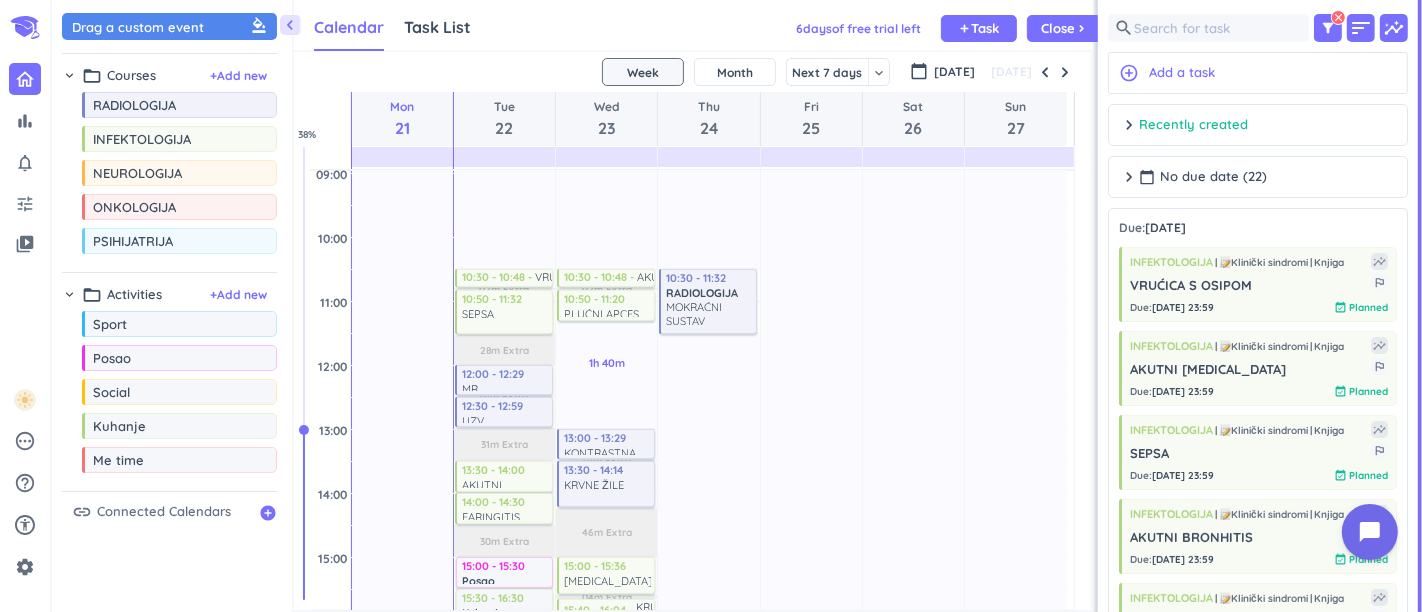 scroll, scrollTop: 333, scrollLeft: 0, axis: vertical 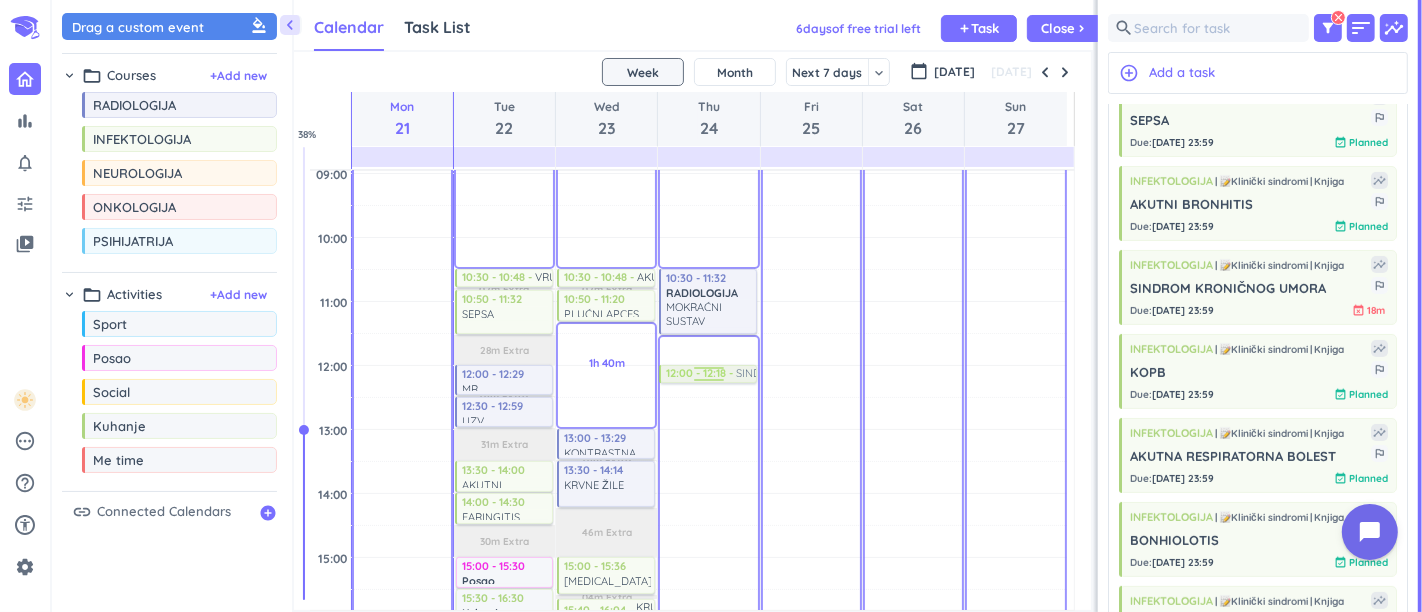 drag, startPoint x: 1251, startPoint y: 303, endPoint x: 721, endPoint y: 367, distance: 533.85016 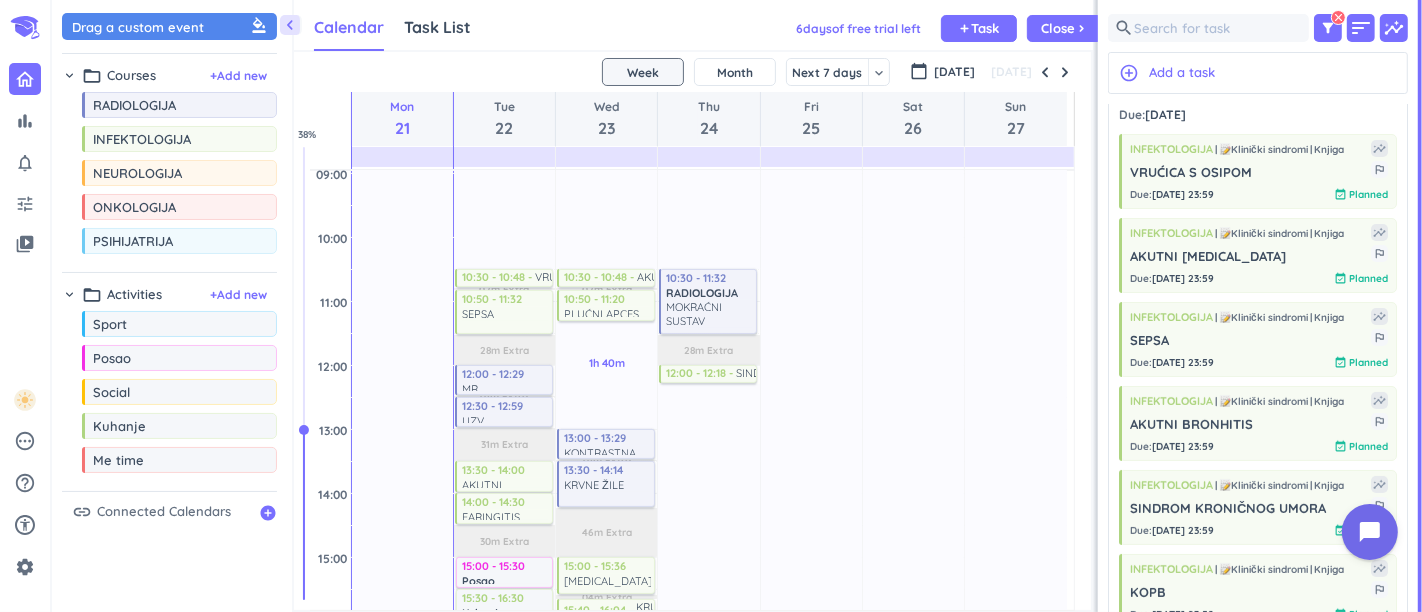 scroll, scrollTop: 0, scrollLeft: 0, axis: both 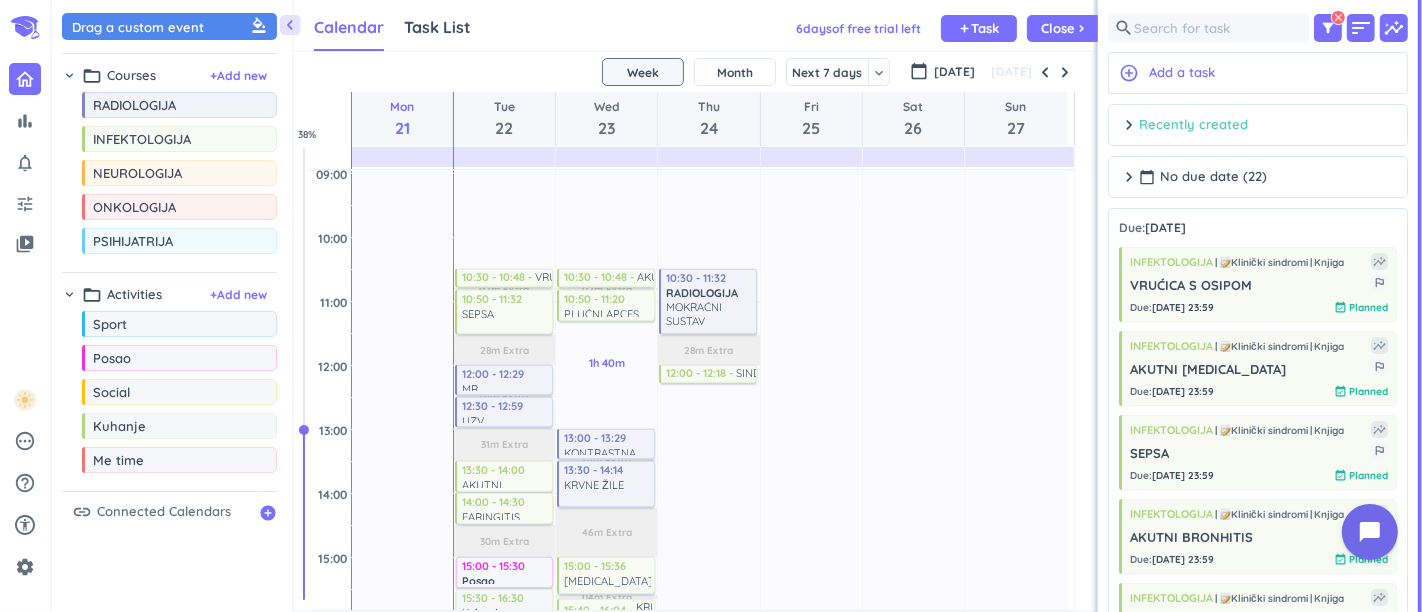 click on "Recently created" at bounding box center [1193, 125] 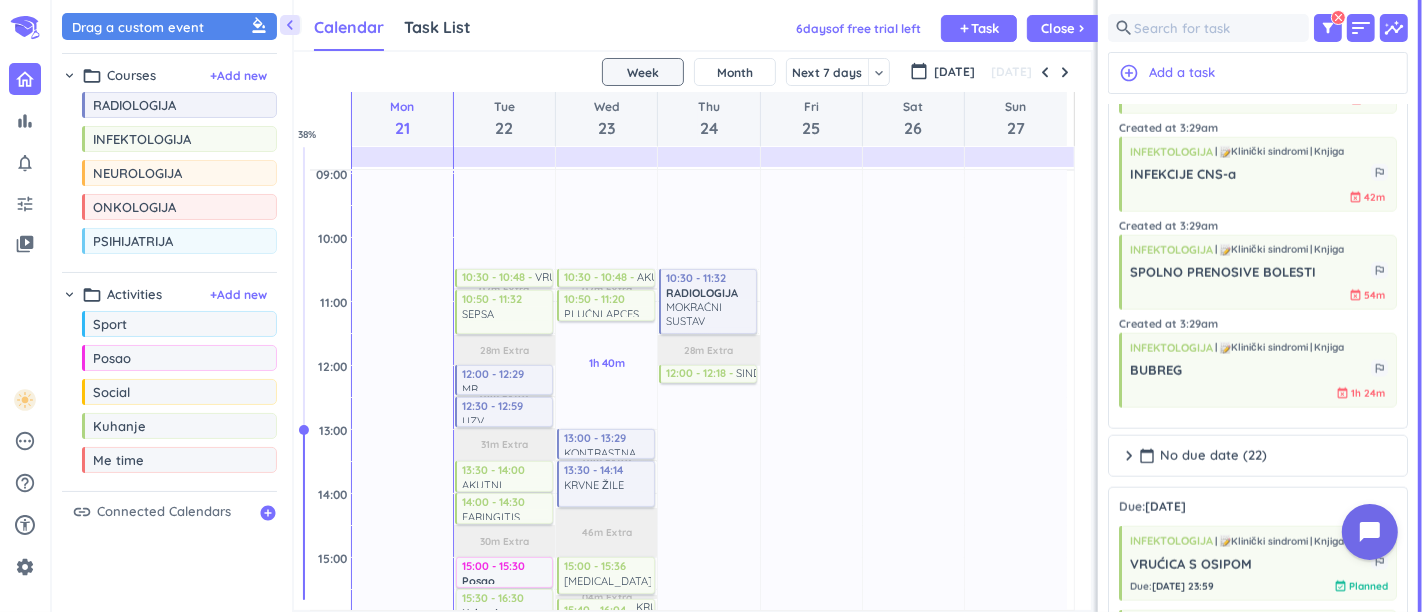 scroll, scrollTop: 1777, scrollLeft: 0, axis: vertical 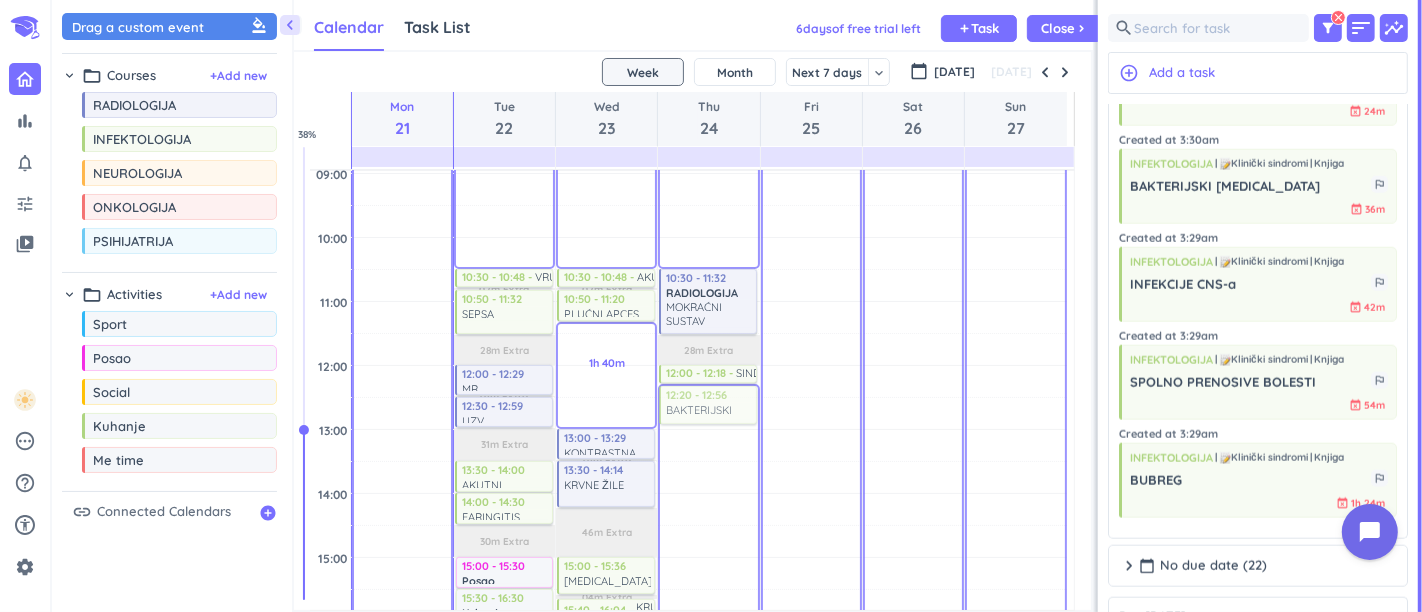 drag, startPoint x: 1216, startPoint y: 198, endPoint x: 696, endPoint y: 395, distance: 556.0657 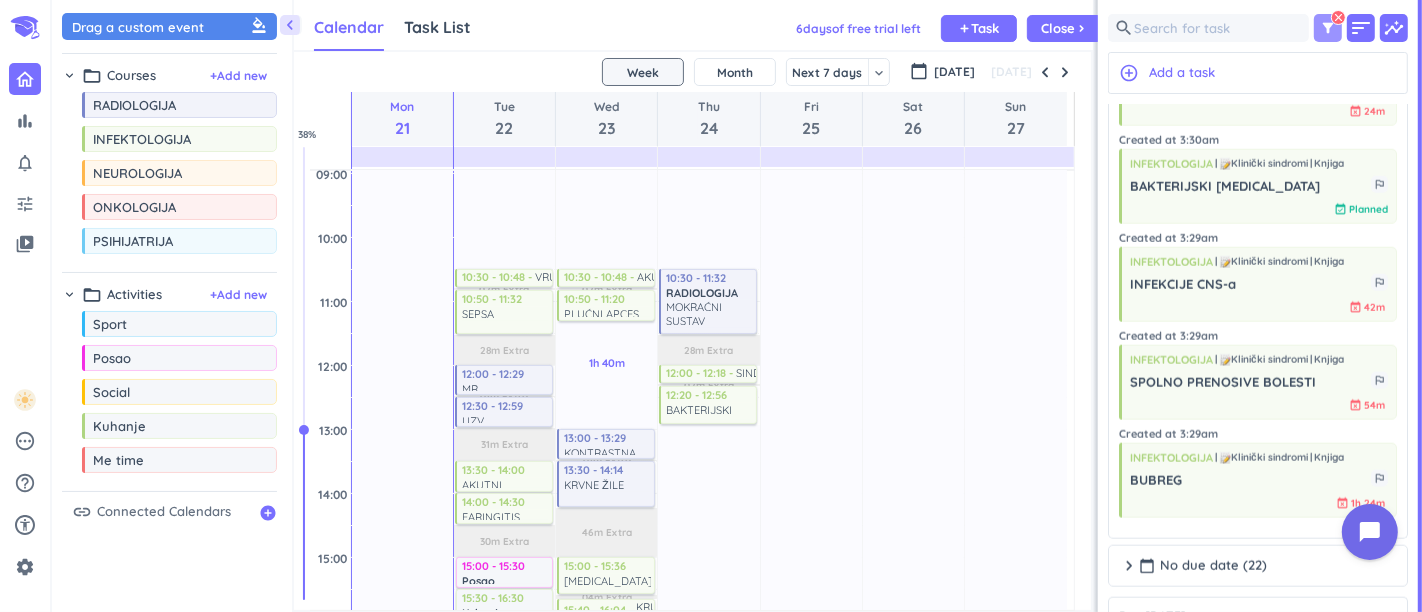 click on "filter_alt clear" at bounding box center [1328, 28] 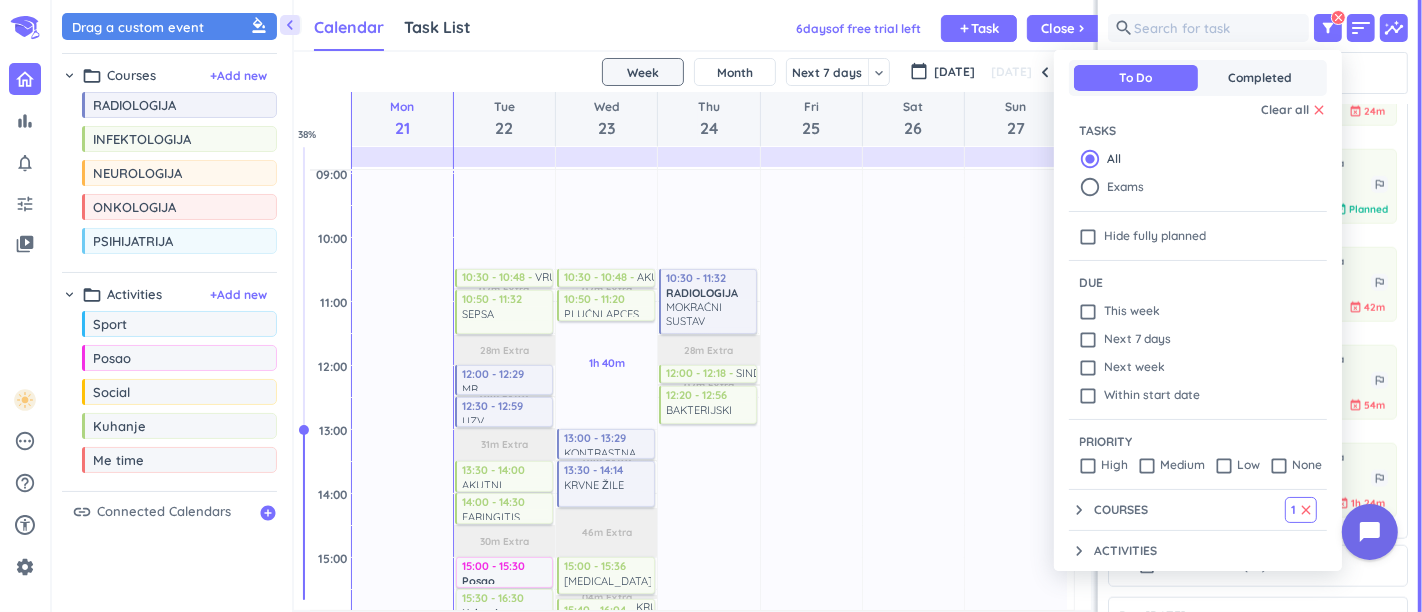click on "keyboard_arrow_down Courses 1 clear check_box_outline_blank RADIOLOGIJA check_box INFEKTOLOGIJA check_box_outline_blank NEUROLOGIJA check_box_outline_blank ONKOLOGIJA check_box_outline_blank PSIHIJATRIJA" at bounding box center [1198, 510] 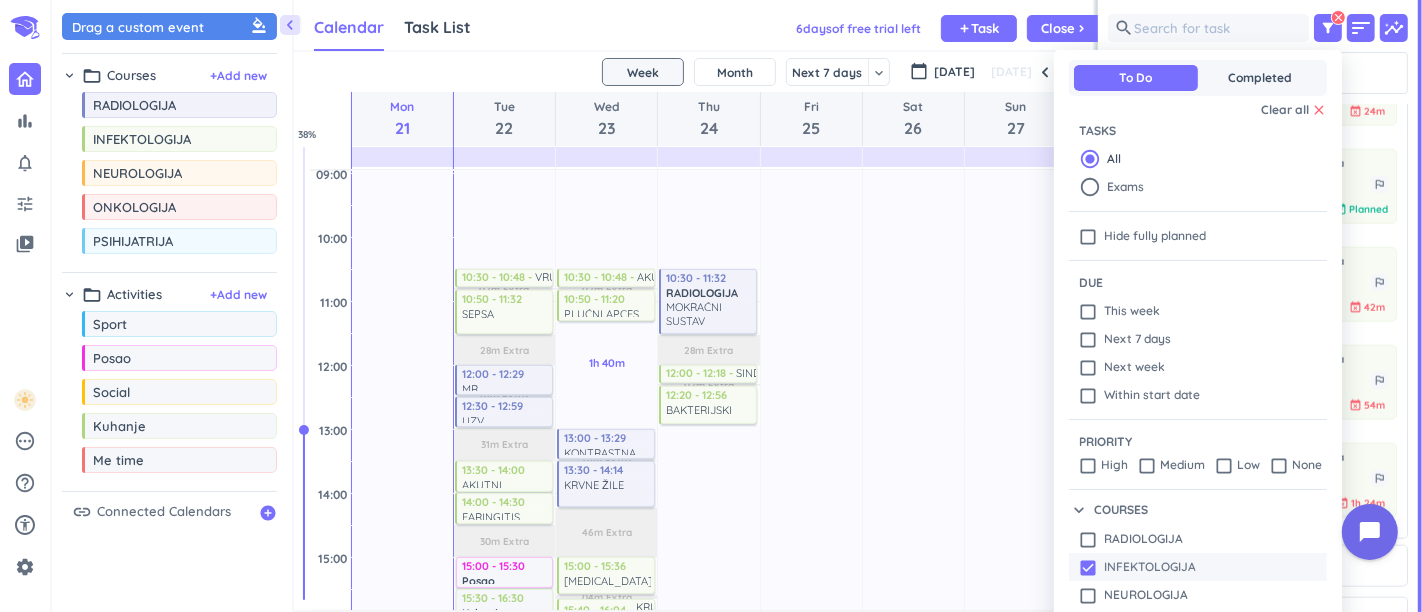 click on "check_box" at bounding box center [1088, 568] 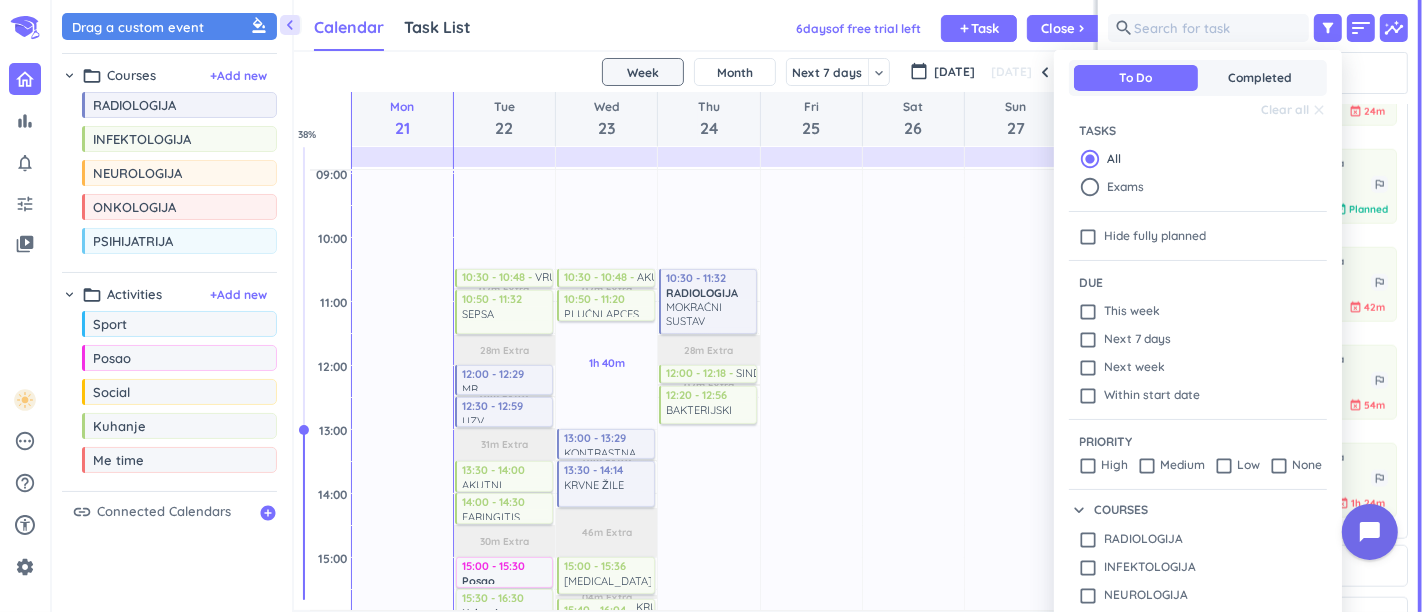 click on "check_box_outline_blank" at bounding box center [1088, 540] 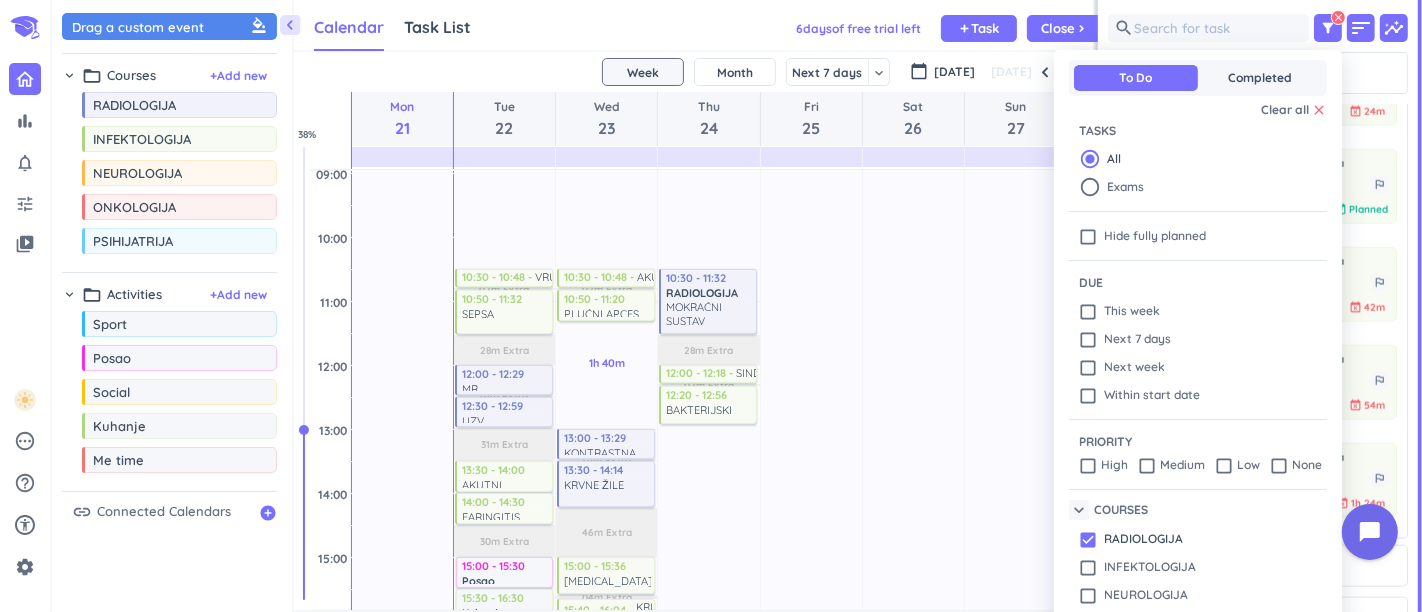 click on "keyboard_arrow_down" at bounding box center (1079, 510) 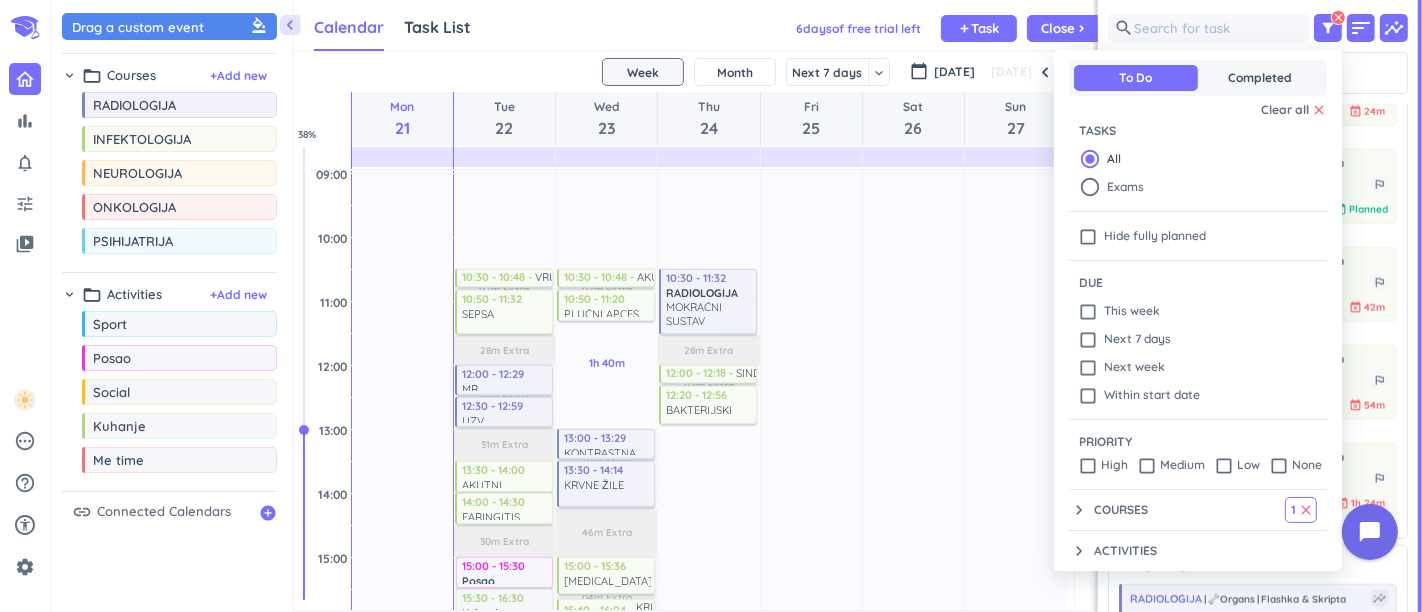 click at bounding box center [711, 306] 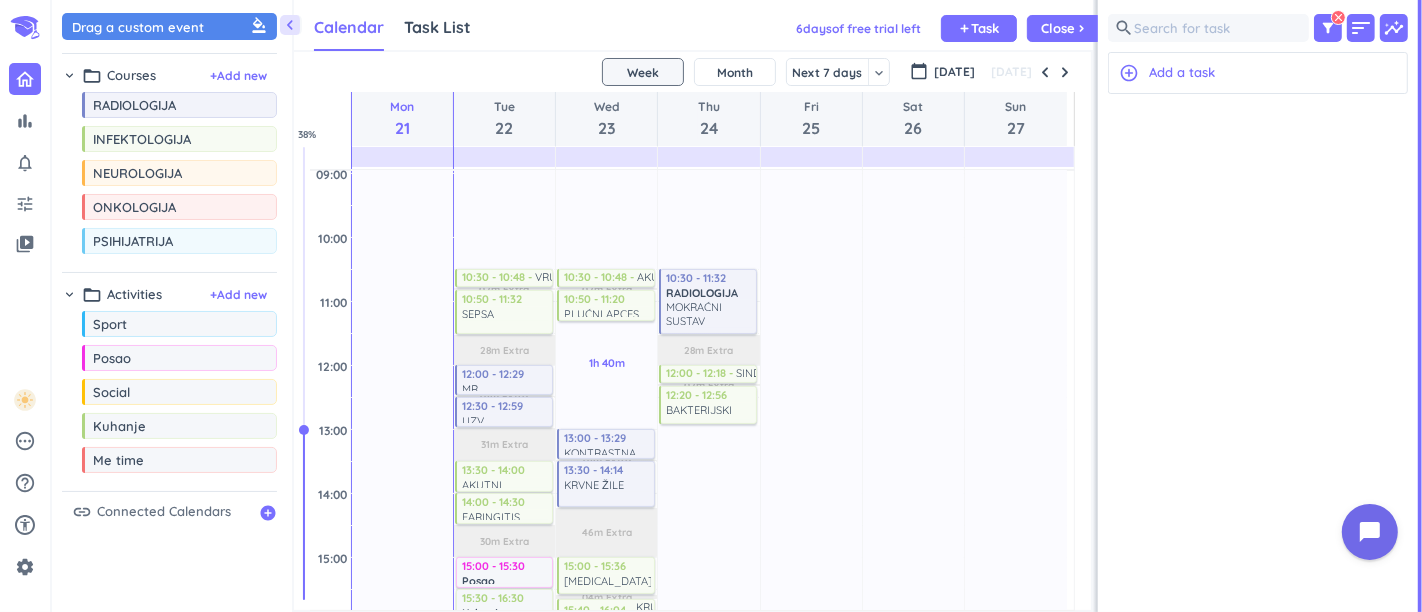 scroll, scrollTop: 0, scrollLeft: 0, axis: both 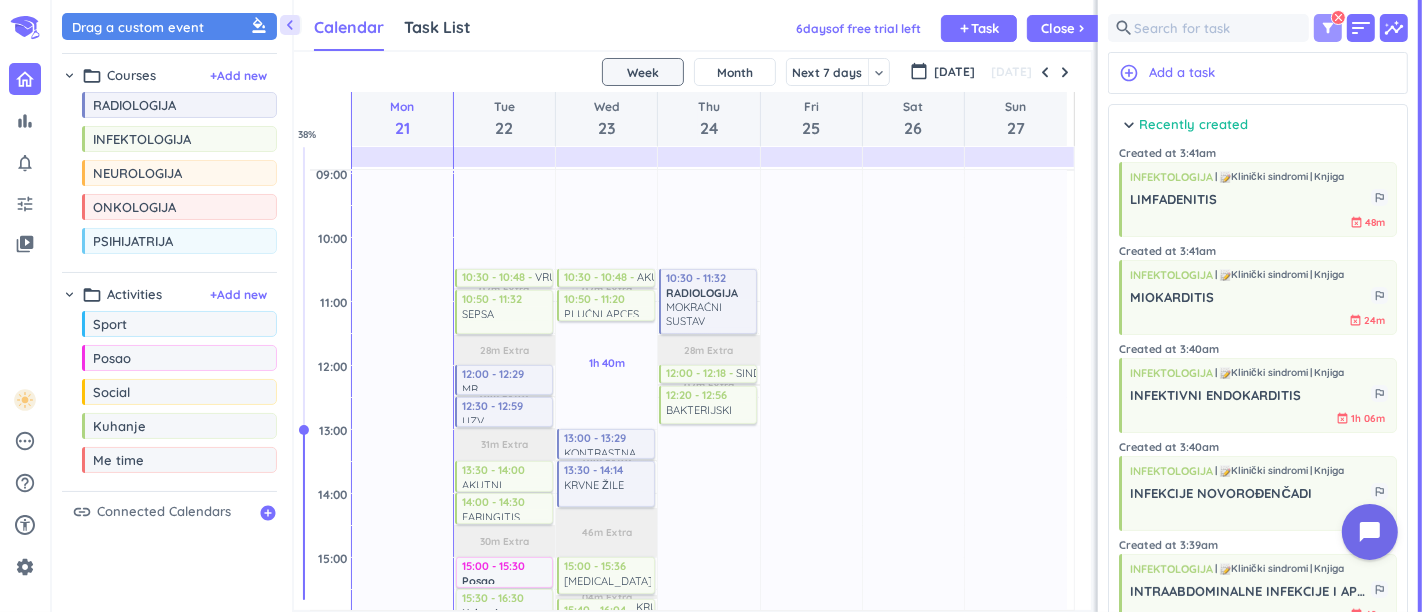 click on "filter_alt" at bounding box center [1328, 28] 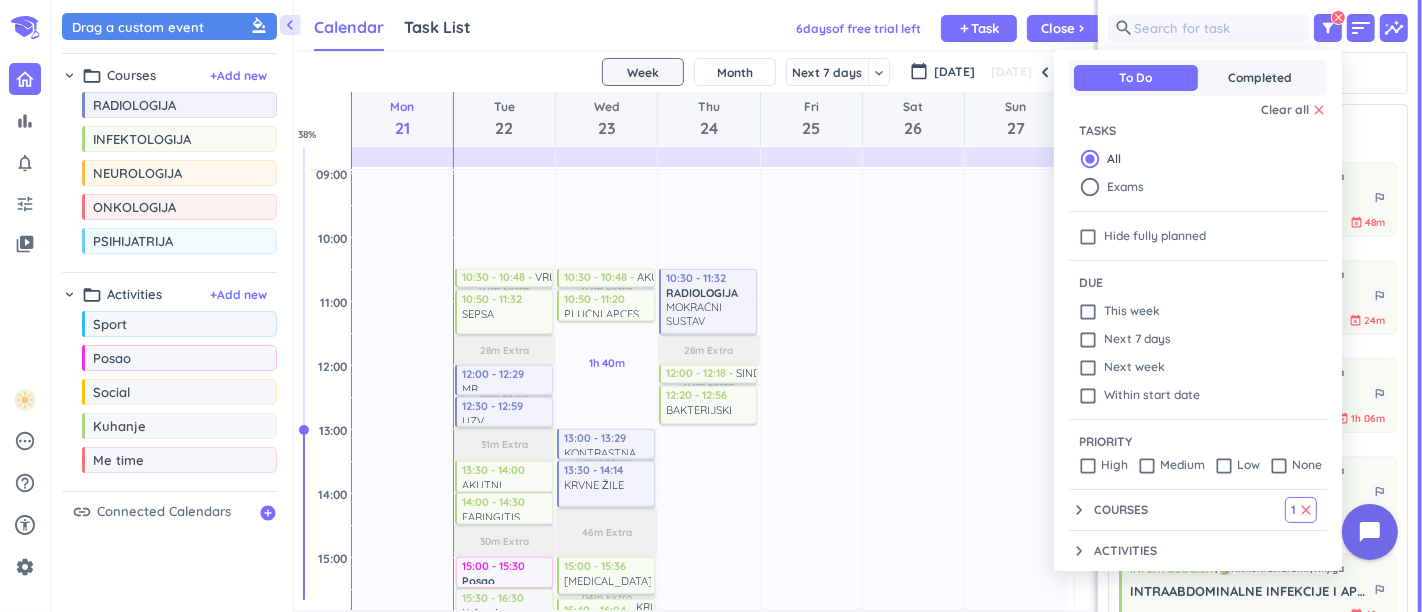 click on "Courses" at bounding box center (1121, 510) 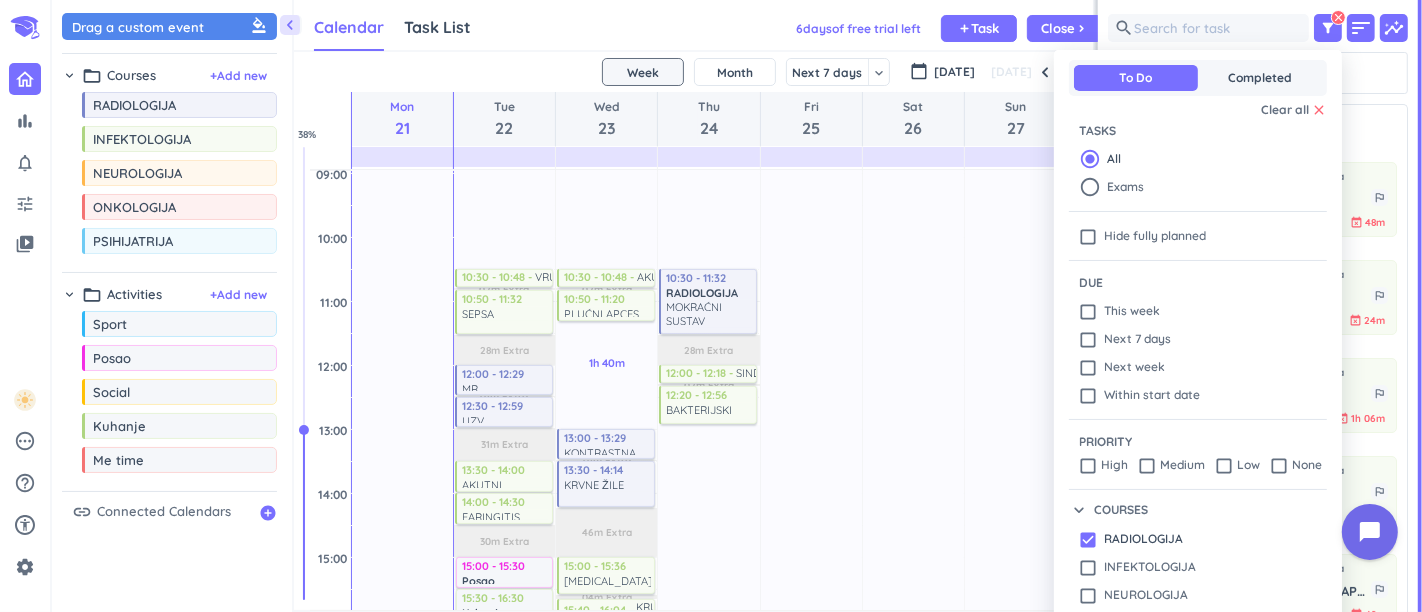 click at bounding box center [711, 306] 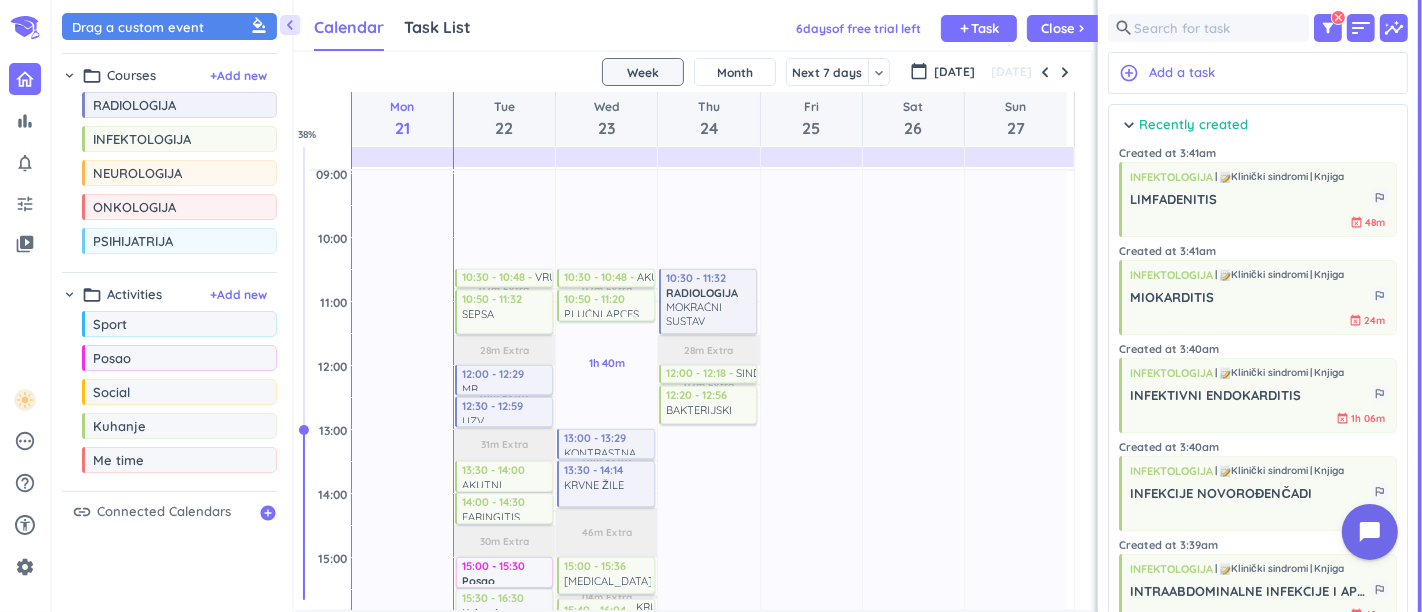click on "chevron_right Recently created done Mark all complete" at bounding box center (1258, 129) 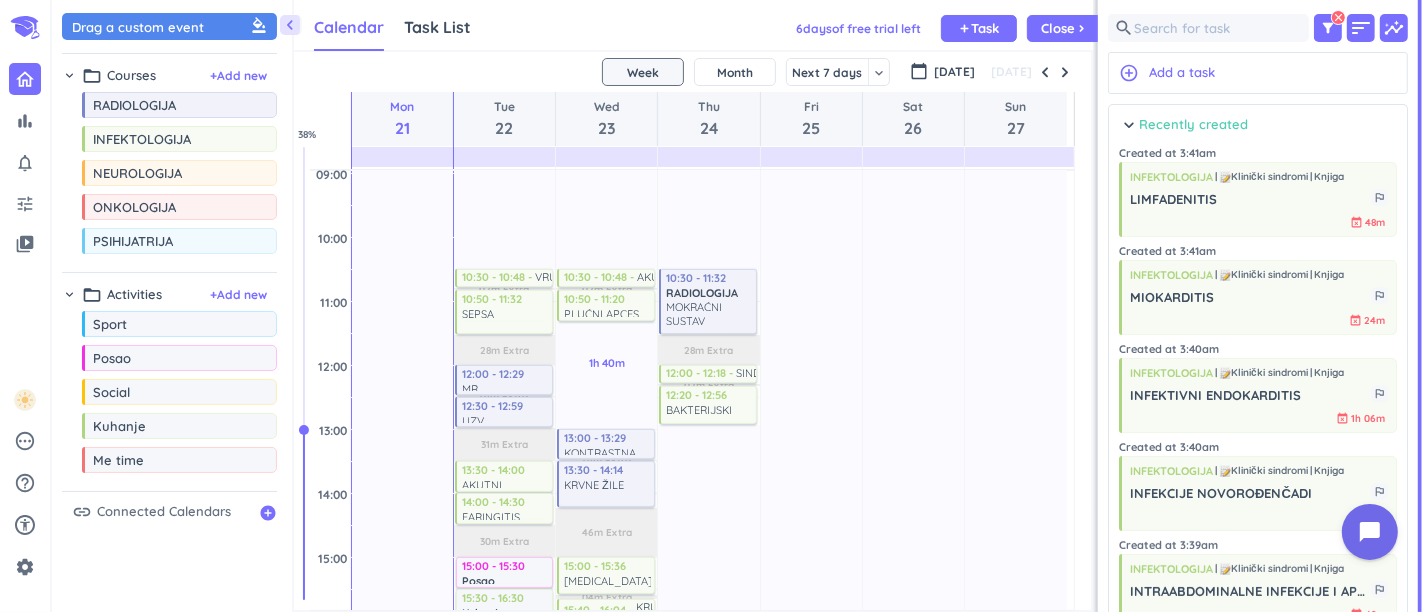 click on "Recently created" at bounding box center (1193, 125) 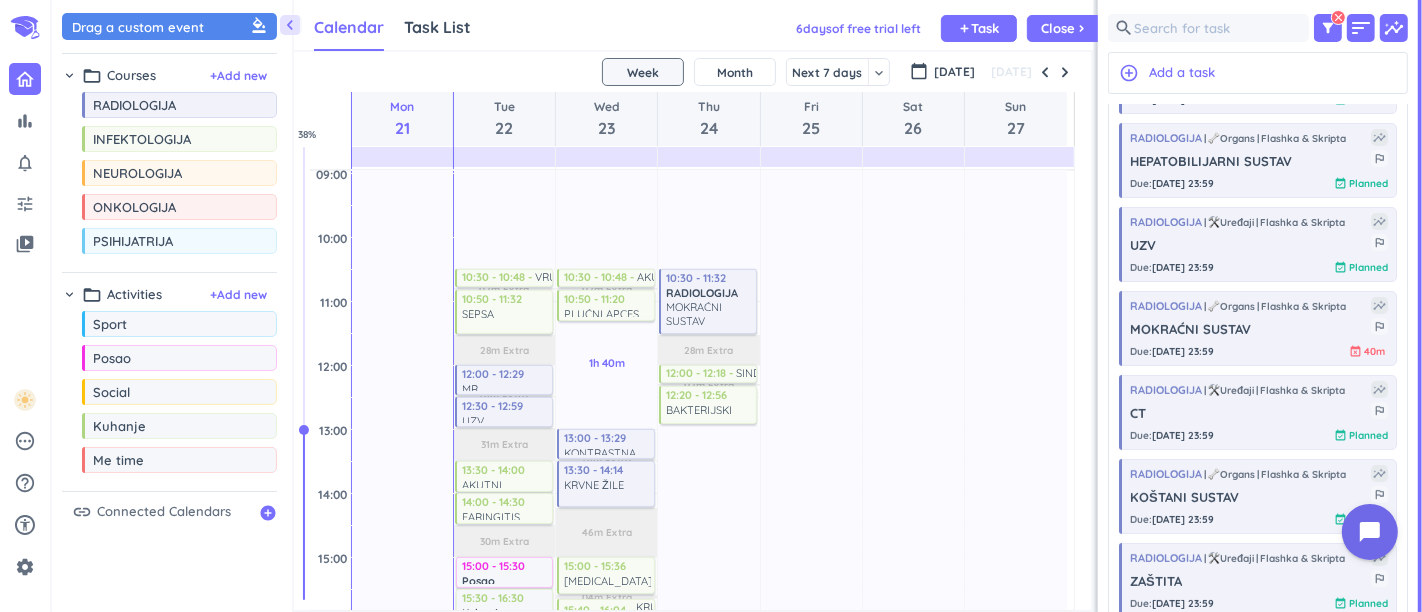 scroll, scrollTop: 333, scrollLeft: 0, axis: vertical 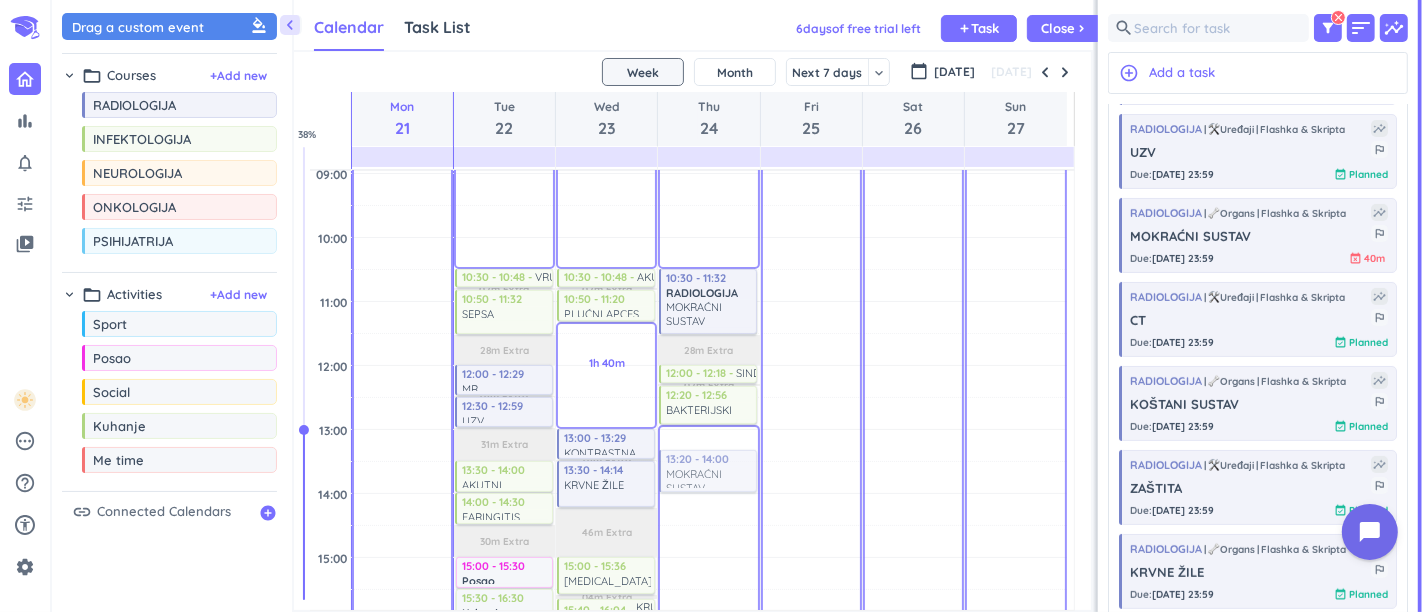 drag, startPoint x: 1246, startPoint y: 248, endPoint x: 725, endPoint y: 454, distance: 560.24725 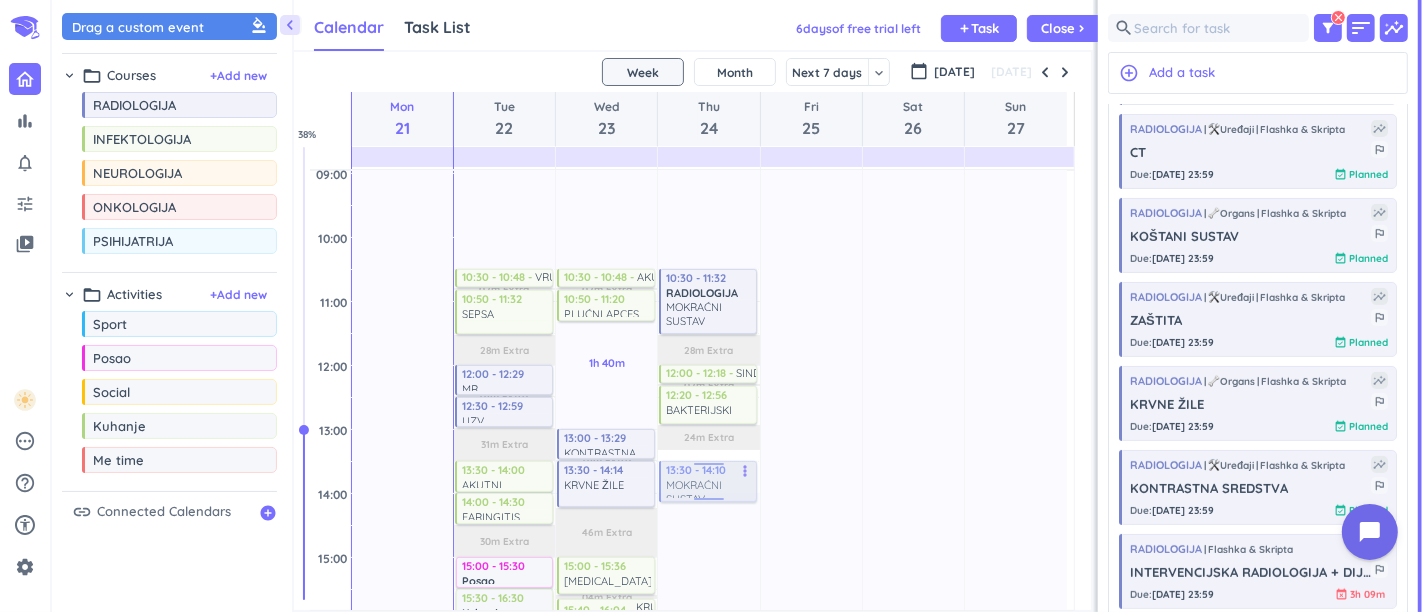 click on "4h  Past due Plan 13h 10m Past due Plan 28m Extra 02m Extra 24m Extra Adjust Awake Time Adjust Awake Time 10:30 - 11:32 RADIOLOGIJA MOKRAĆNI SUSTAV more_vert 12:00 - 12:18 SINDROM KRONIČNOG UMORA more_vert 12:20 - 12:56 BAKTERIJSKI MENINGITIS more_vert 13:20 - 14:00 MOKRAĆNI SUSTAV more_vert 13:30 - 14:10 MOKRAĆNI SUSTAV more_vert" at bounding box center (708, 621) 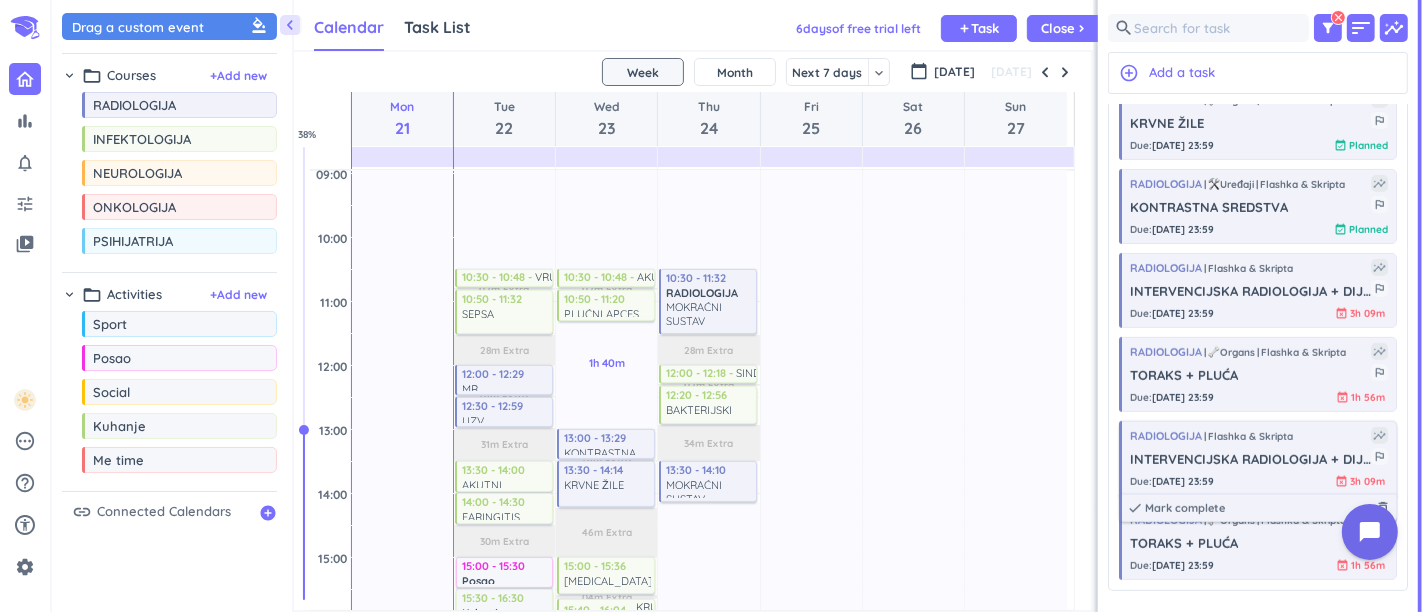scroll, scrollTop: 671, scrollLeft: 0, axis: vertical 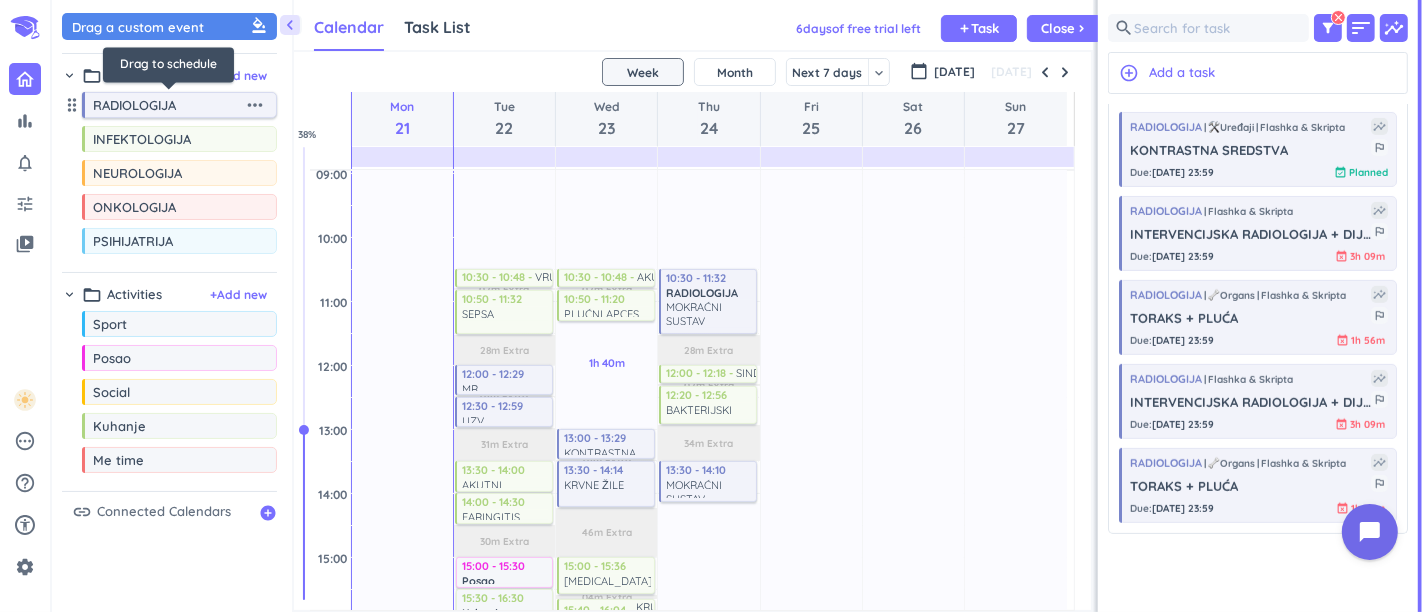 click on "RADIOLOGIJA" at bounding box center [168, 105] 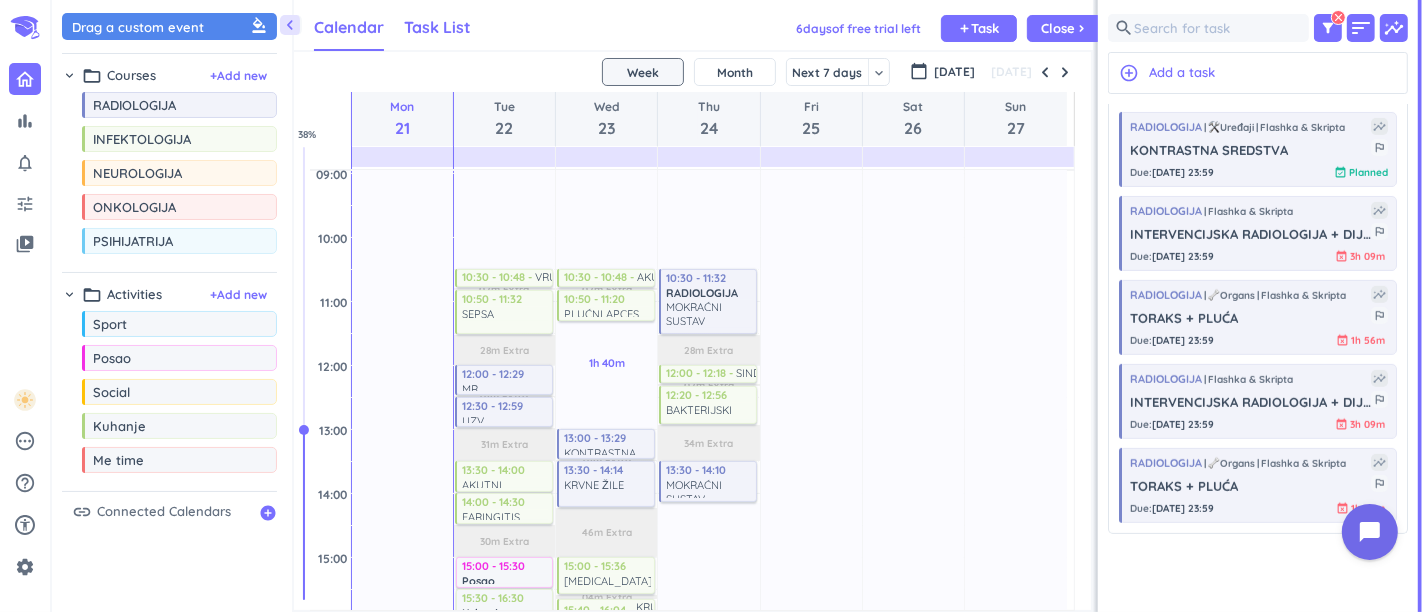 click on "Task List" at bounding box center [437, 28] 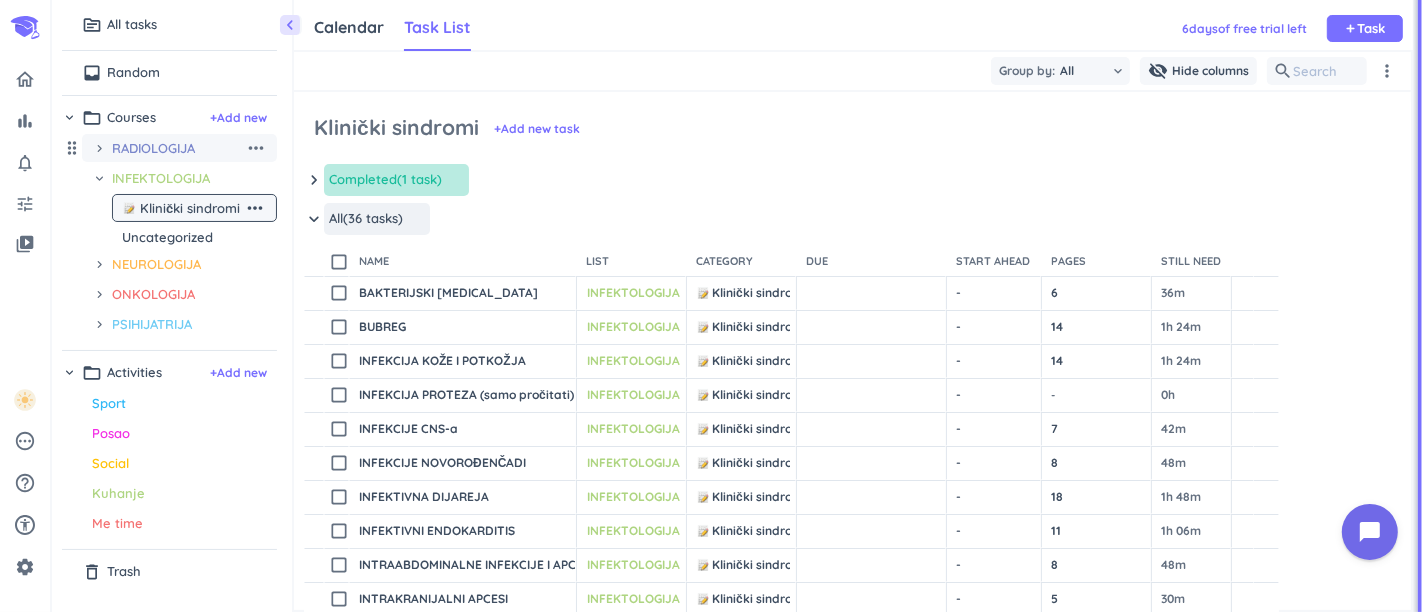 scroll, scrollTop: 8, scrollLeft: 8, axis: both 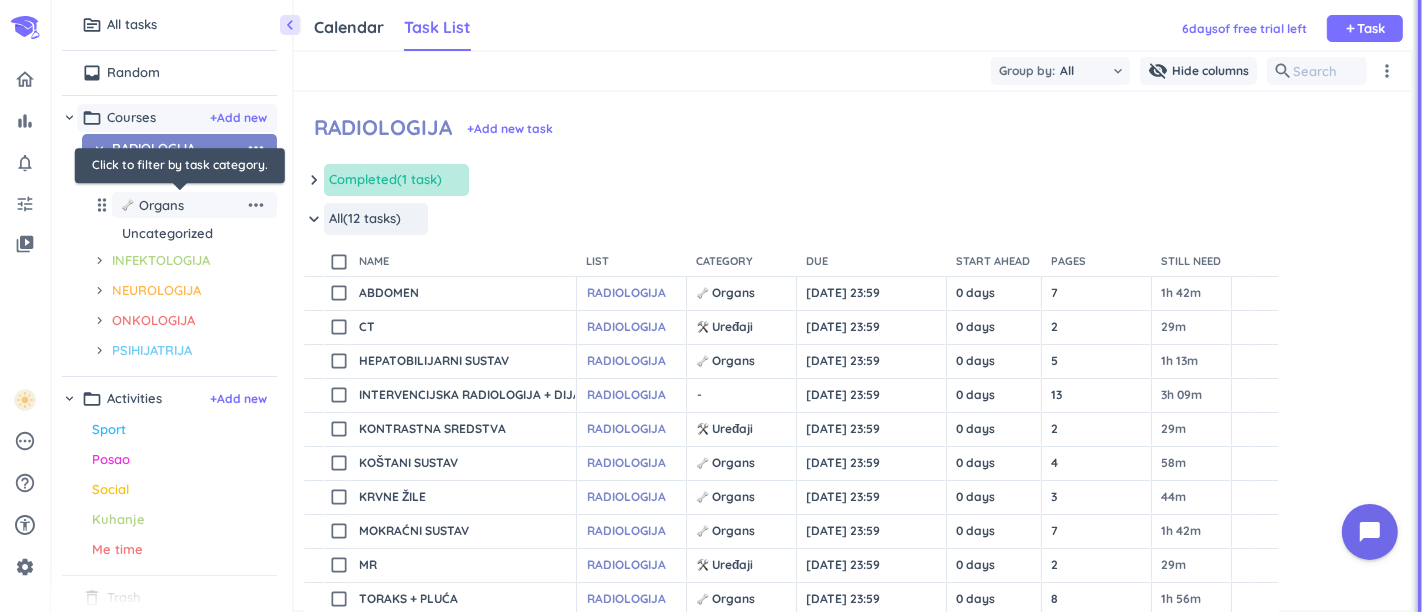 click on "Organs" at bounding box center (161, 205) 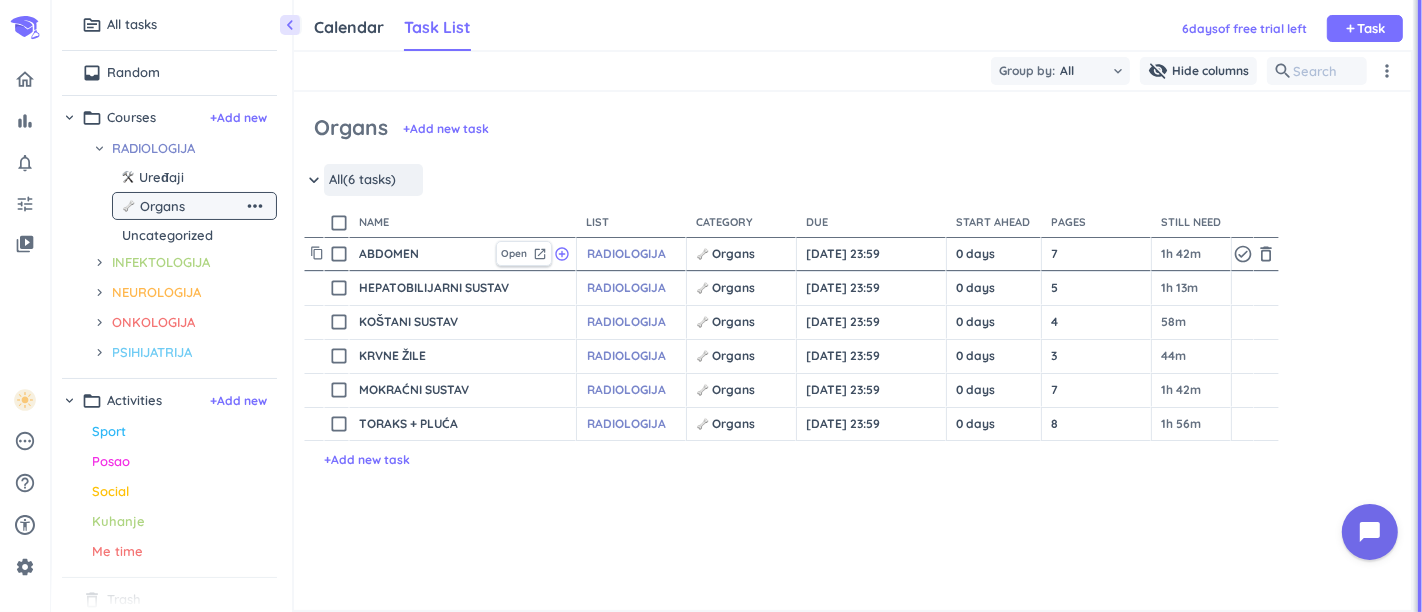 scroll, scrollTop: 8, scrollLeft: 8, axis: both 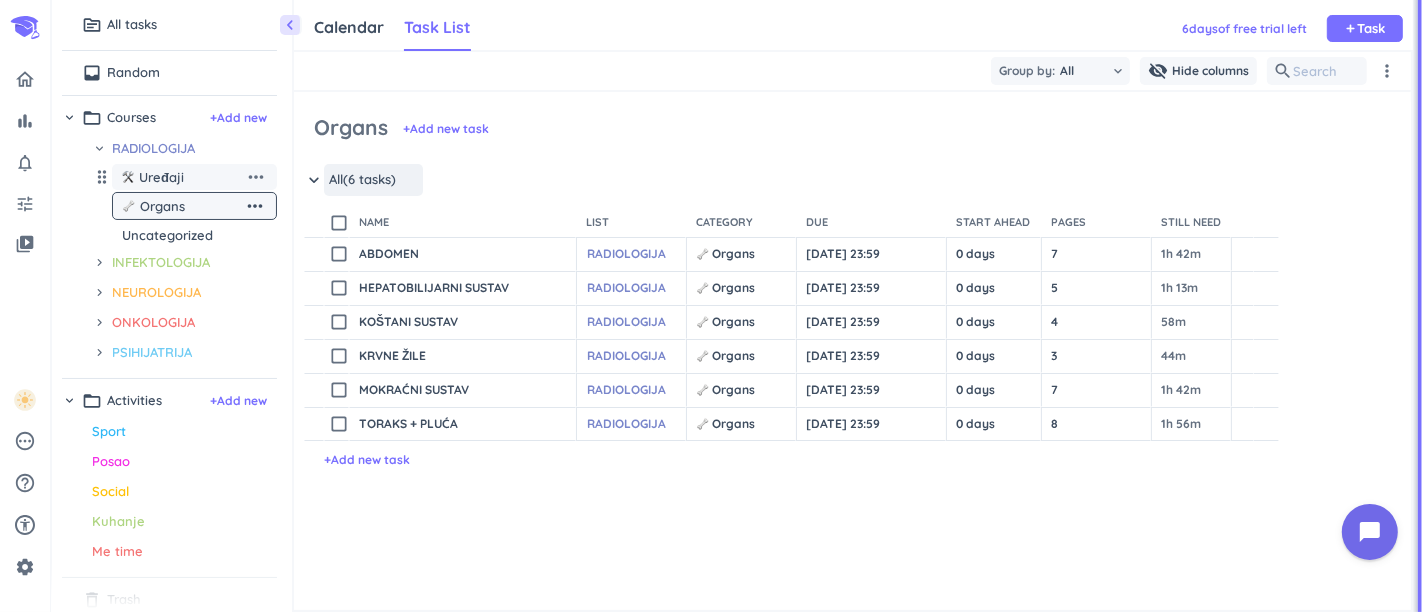 click on "Uređaji" at bounding box center (183, 177) 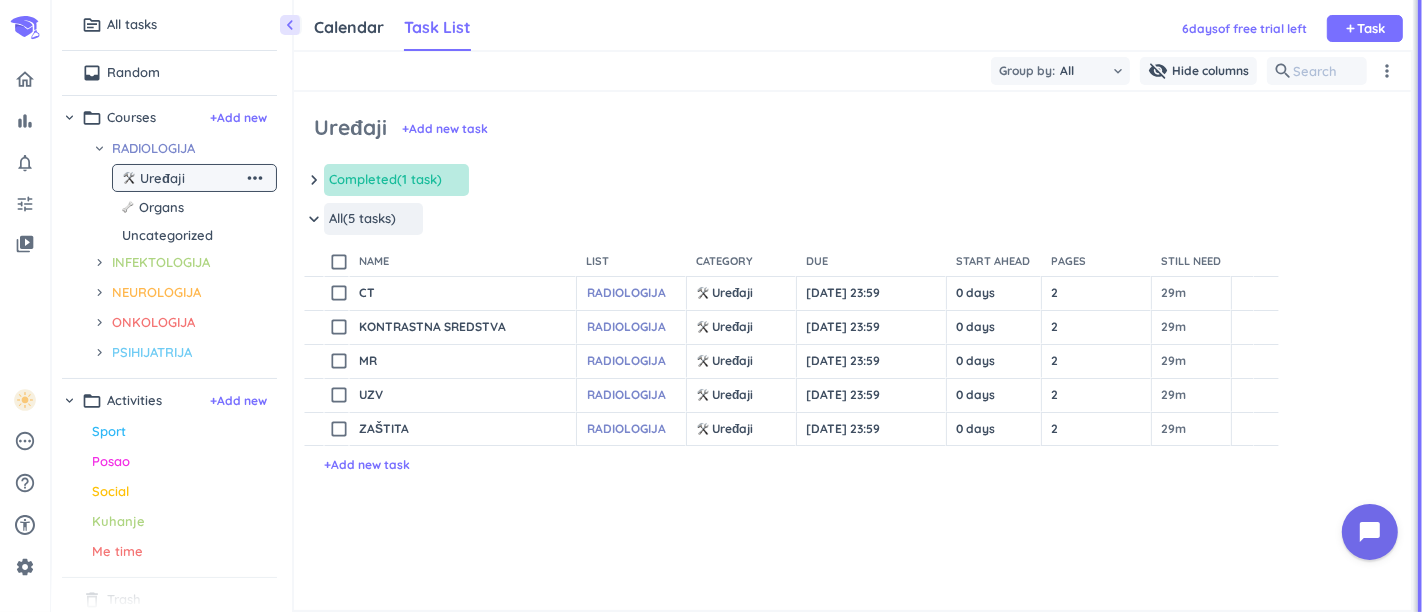 scroll, scrollTop: 8, scrollLeft: 8, axis: both 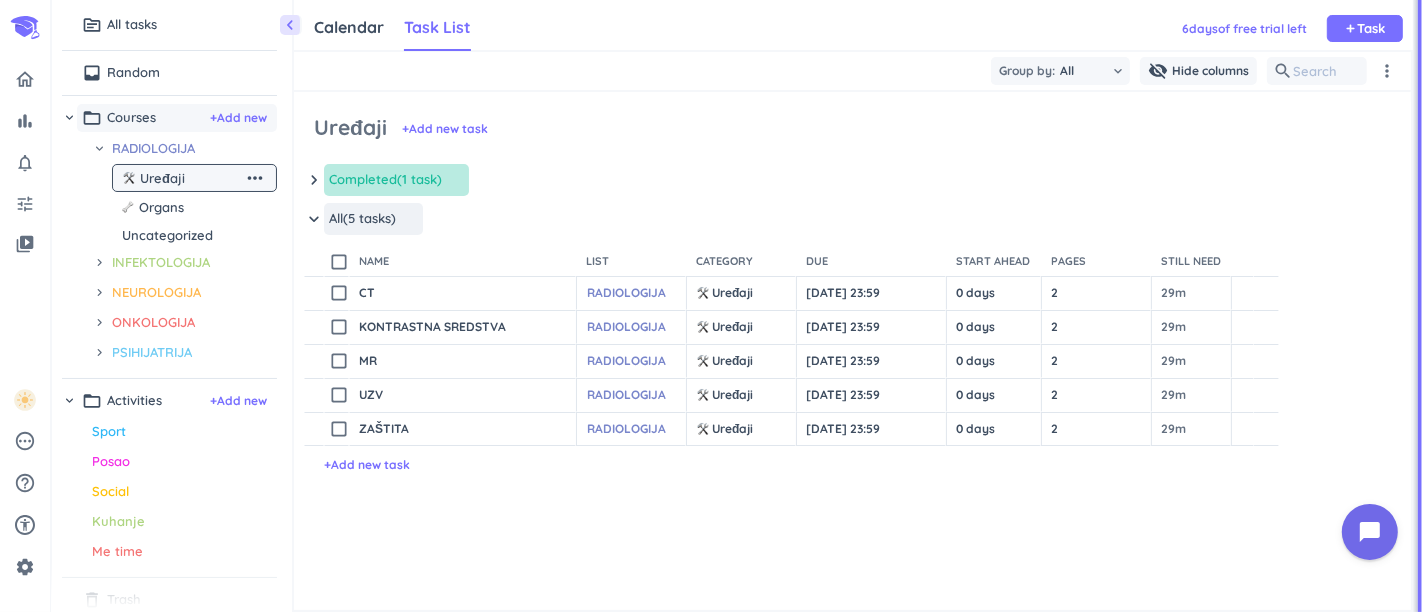 click on "folder_open Courses   +  Add new" at bounding box center [177, 118] 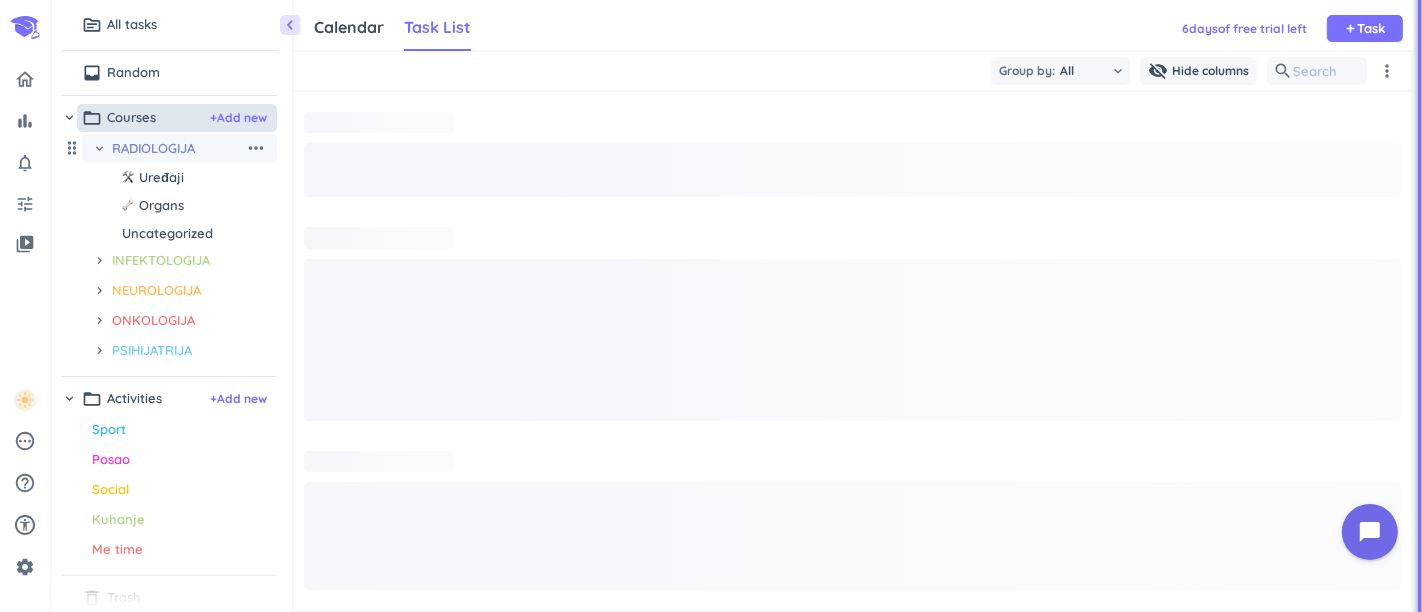 click on "RADIOLOGIJA" at bounding box center (178, 148) 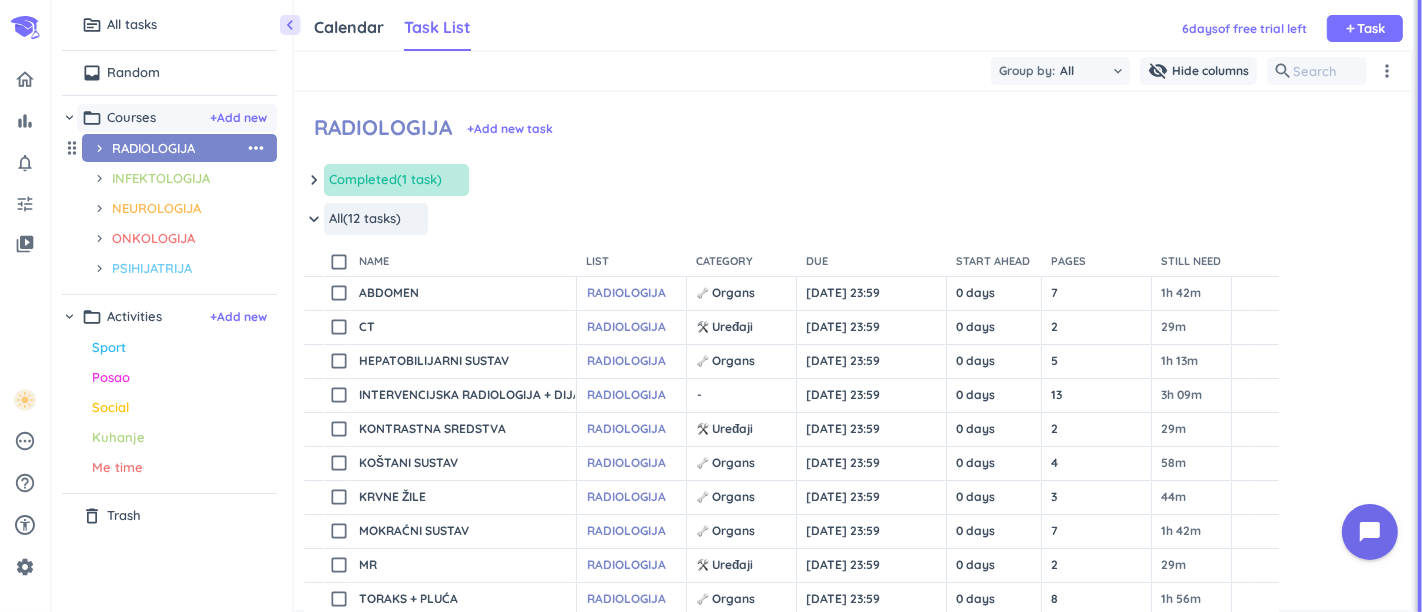 scroll, scrollTop: 8, scrollLeft: 8, axis: both 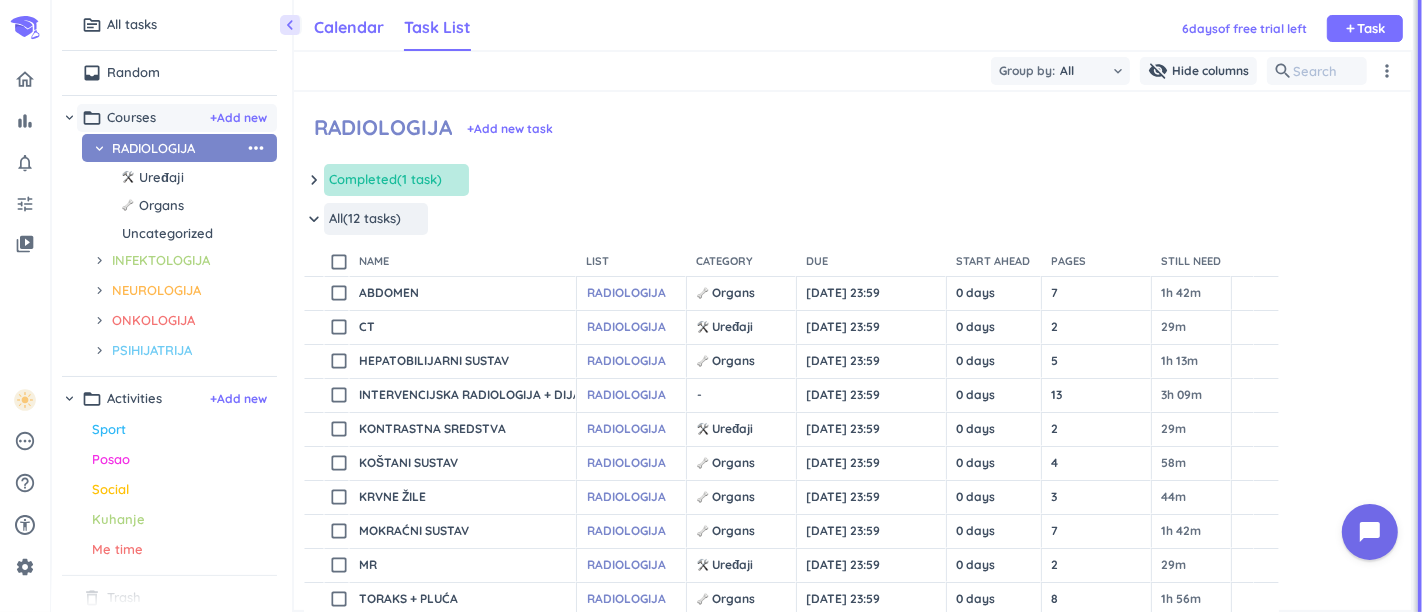 click on "Calendar" at bounding box center (349, 28) 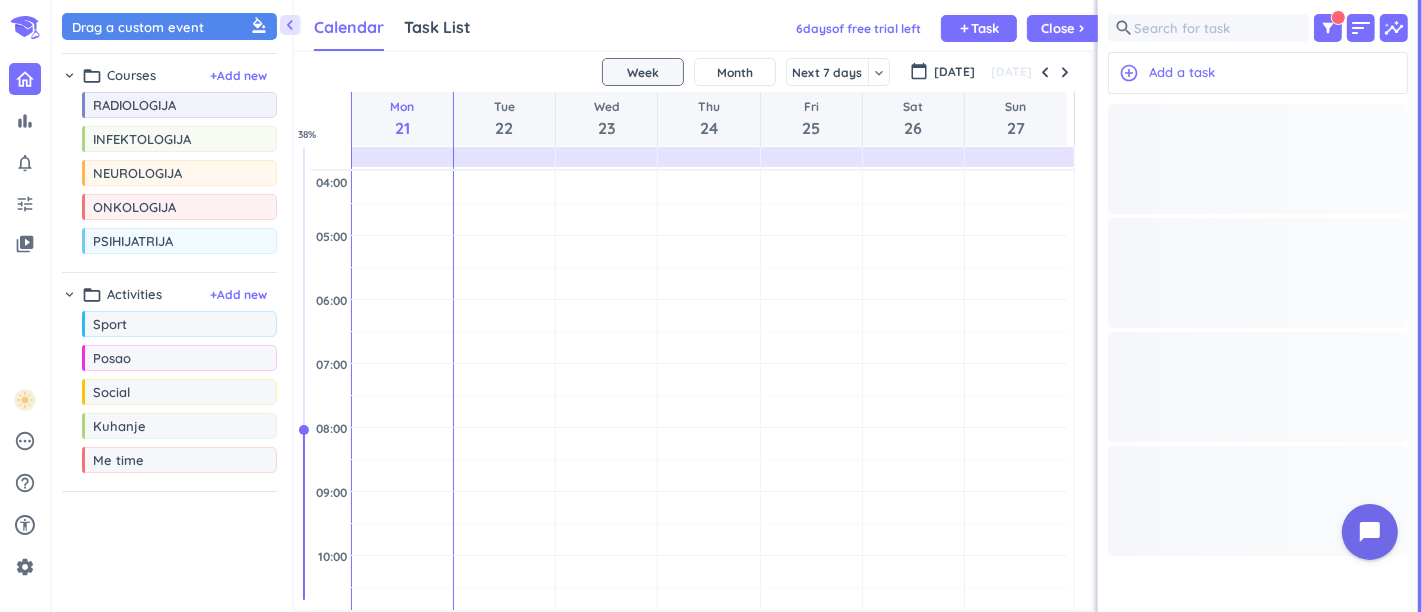 scroll, scrollTop: 8, scrollLeft: 8, axis: both 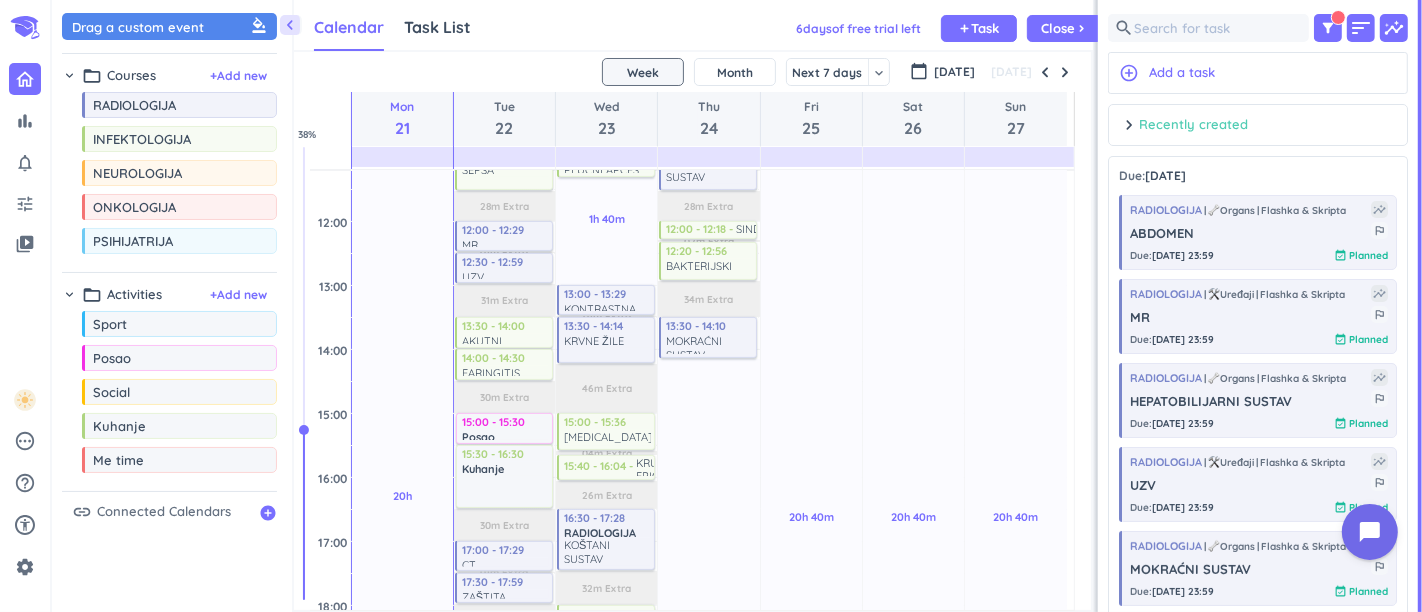 click on "Recently created" at bounding box center [1193, 125] 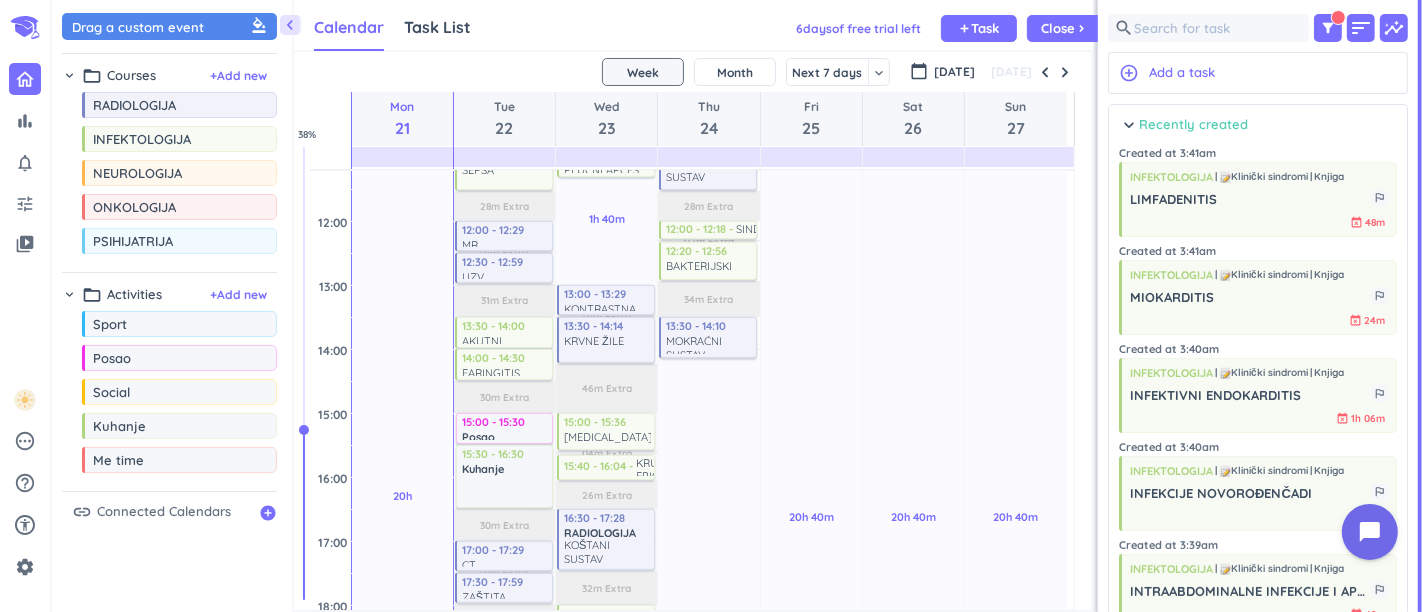 click on "Recently created" at bounding box center (1193, 125) 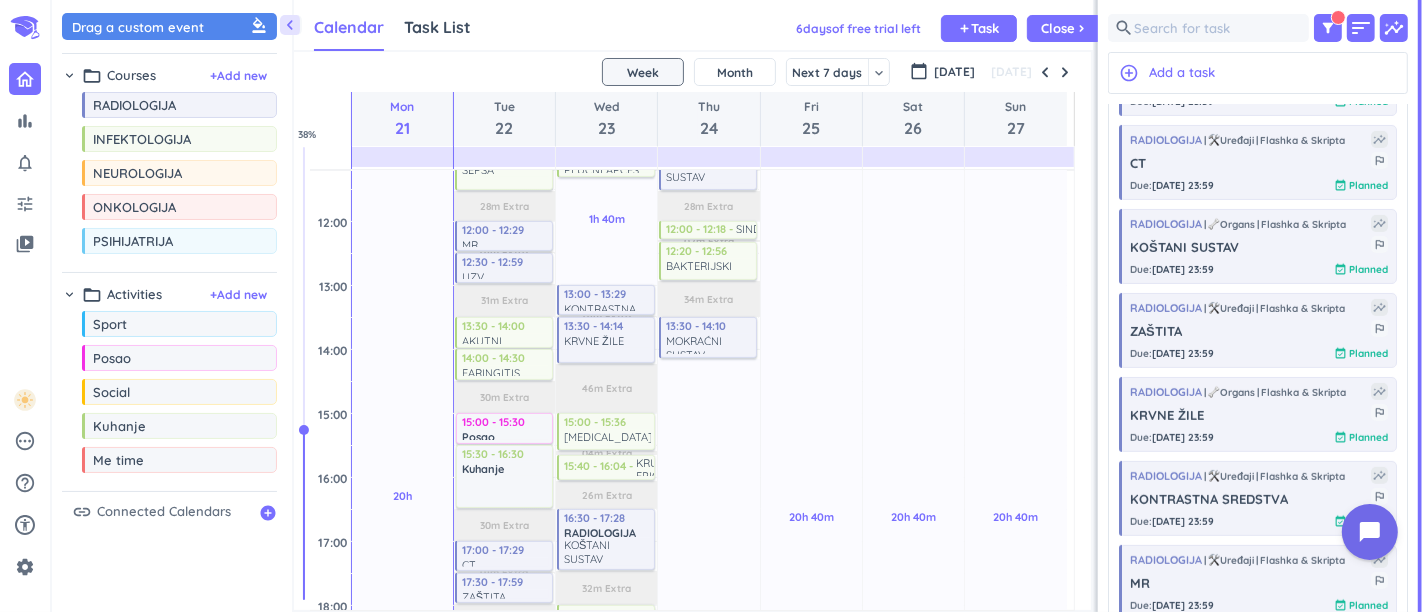scroll, scrollTop: 671, scrollLeft: 0, axis: vertical 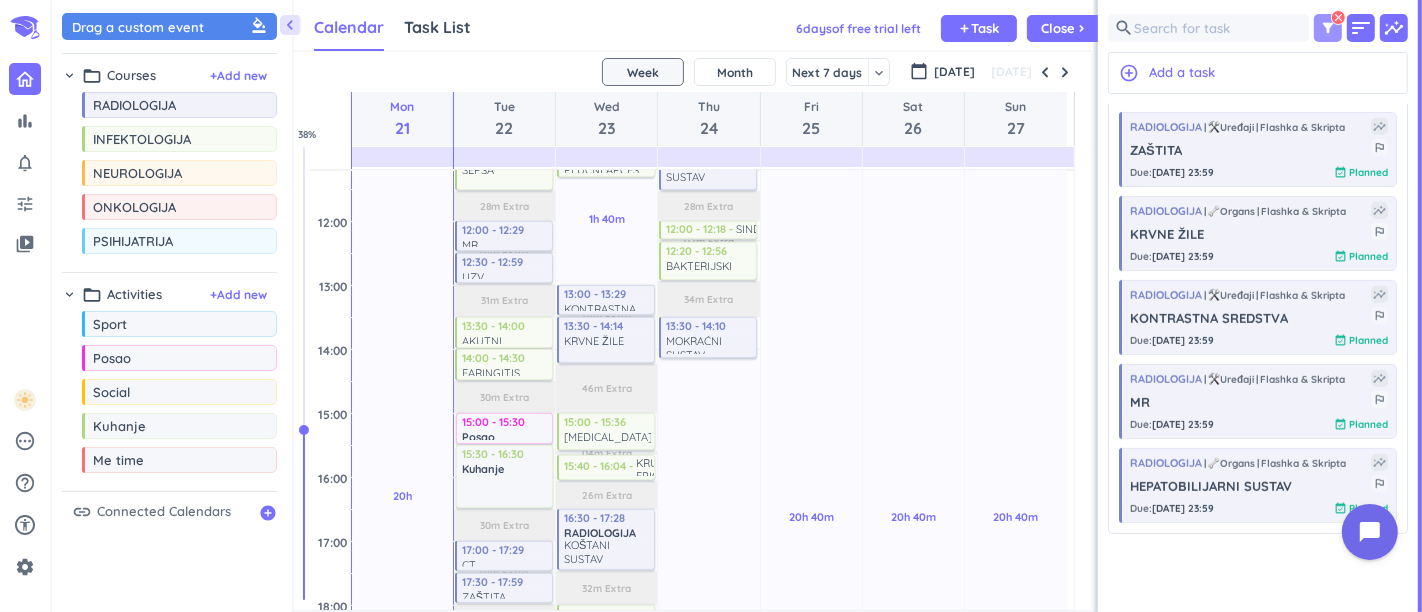 click on "filter_alt" at bounding box center [1328, 28] 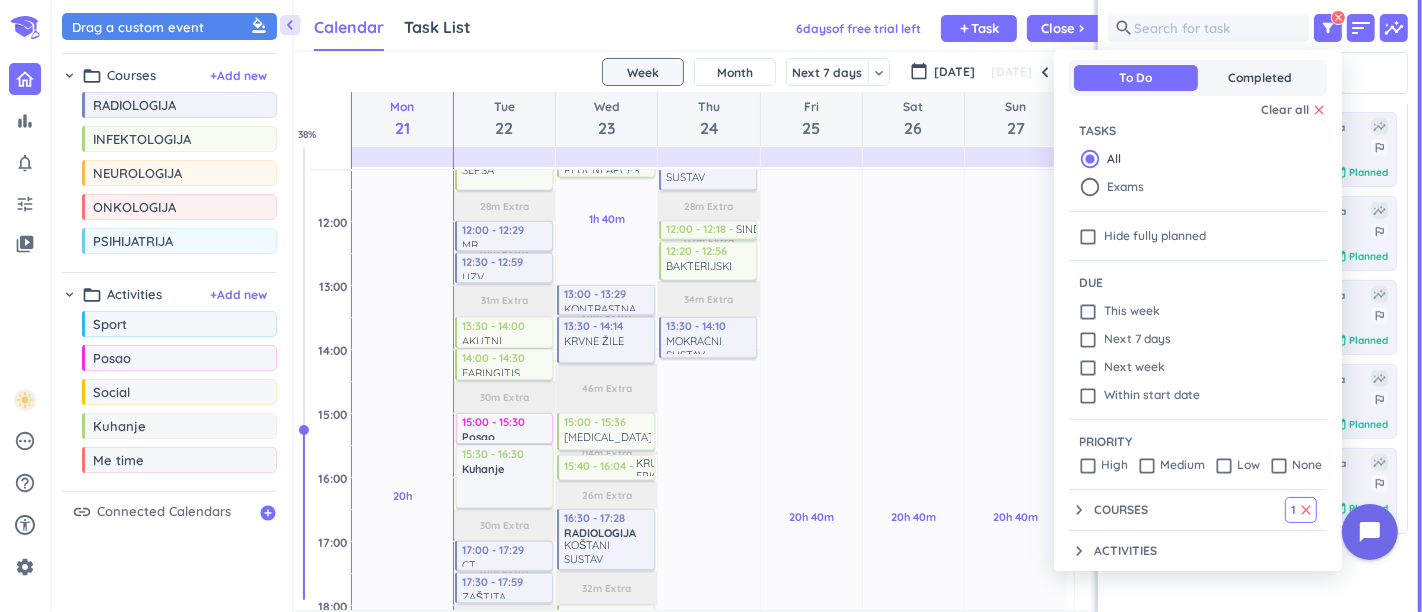 click on "Courses" at bounding box center (1121, 510) 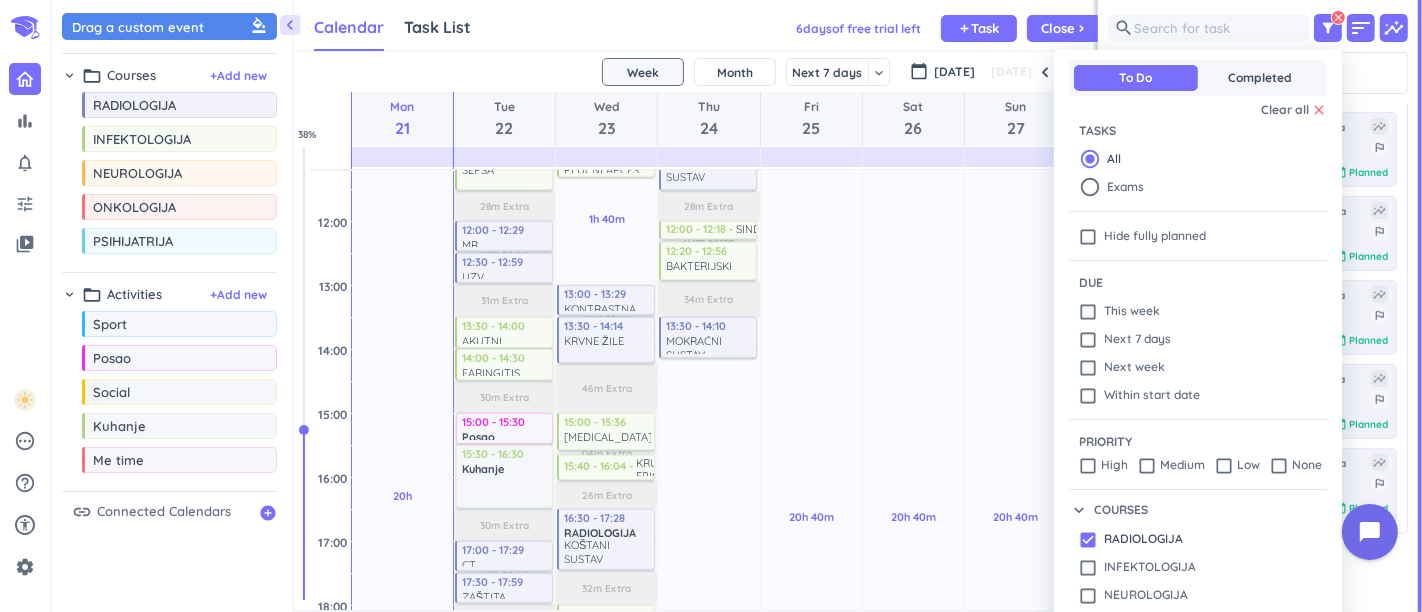 click at bounding box center [711, 306] 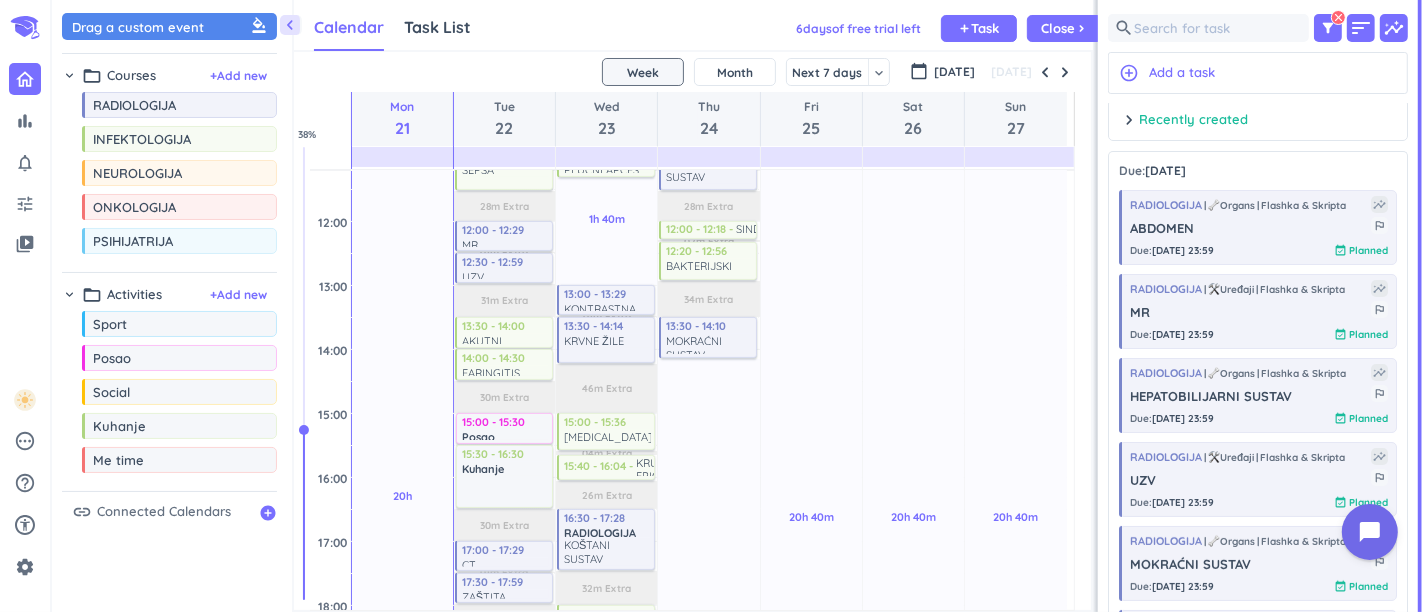 scroll, scrollTop: 0, scrollLeft: 0, axis: both 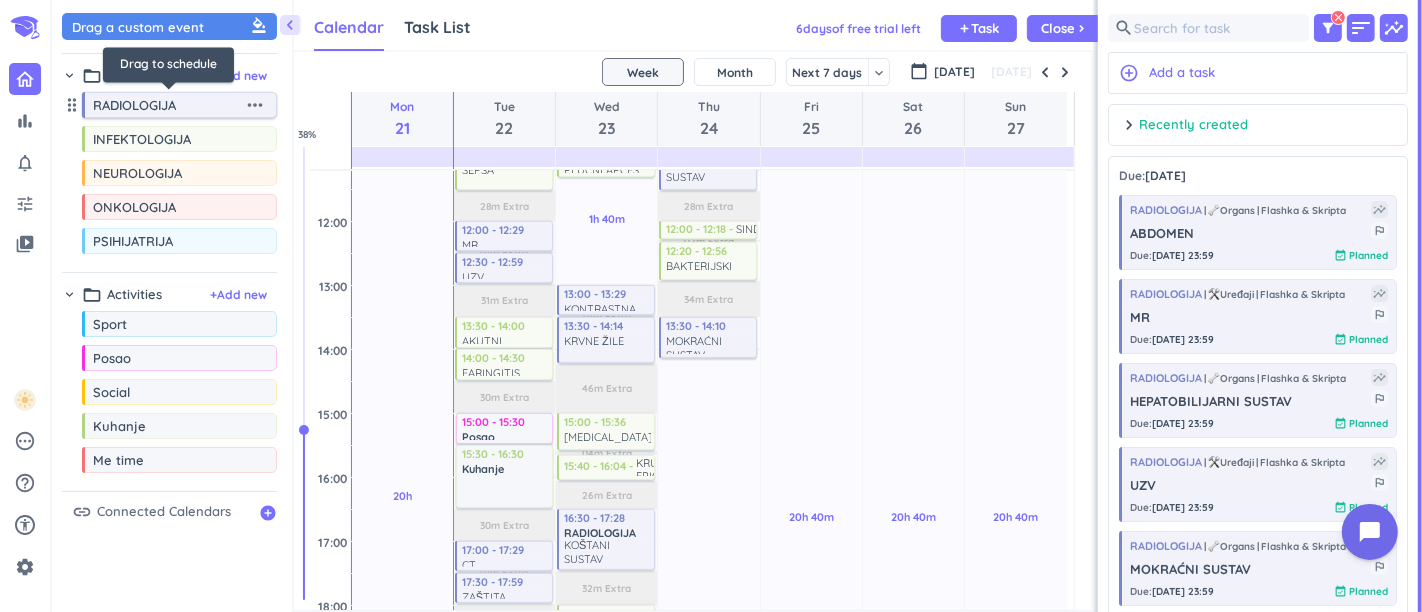 click on "RADIOLOGIJA" at bounding box center [168, 105] 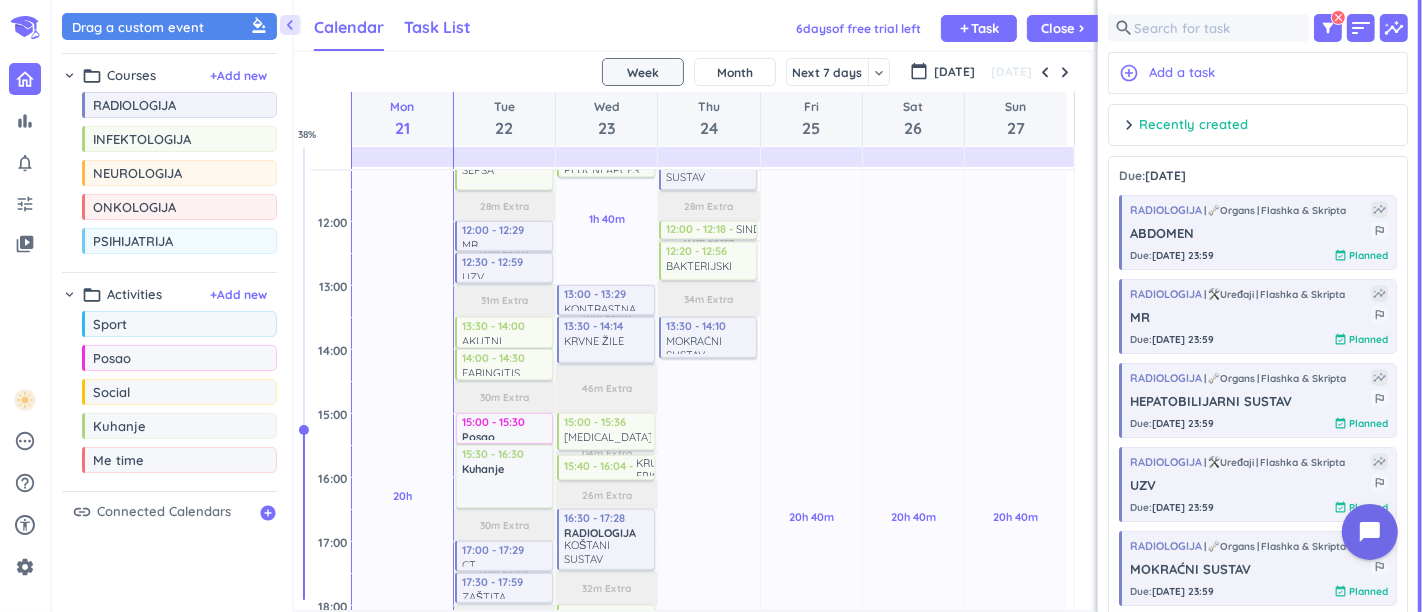click on "Task List" at bounding box center [437, 27] 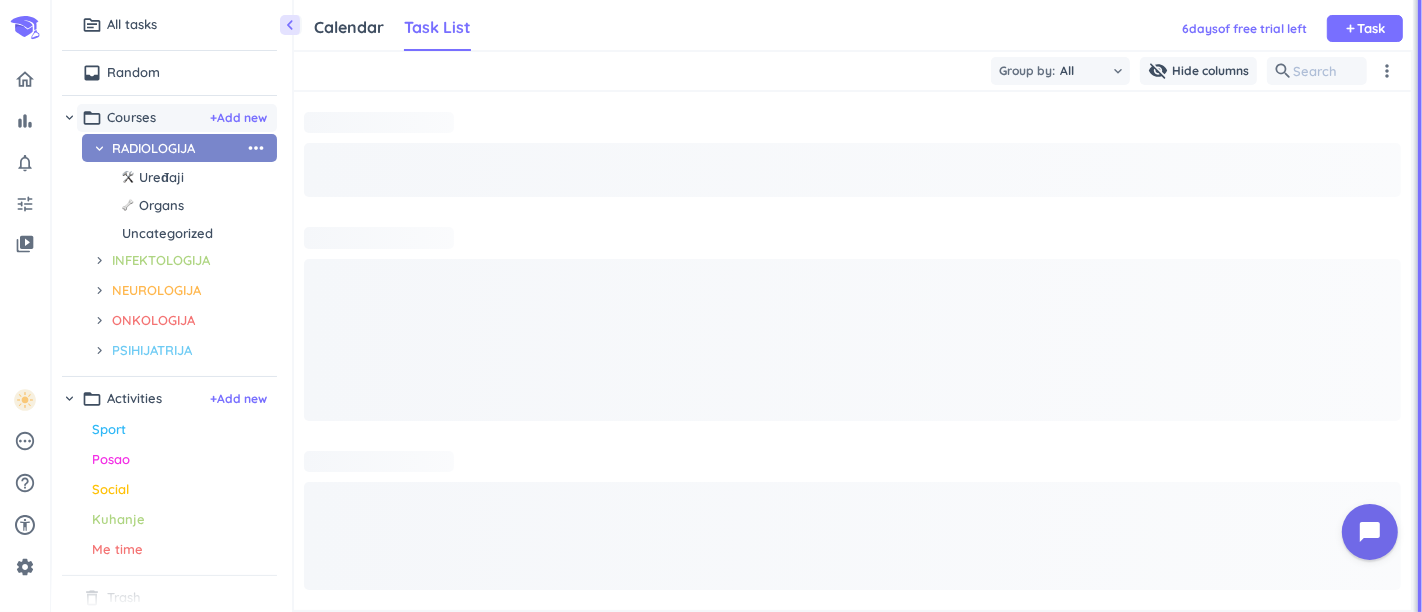 scroll, scrollTop: 8, scrollLeft: 8, axis: both 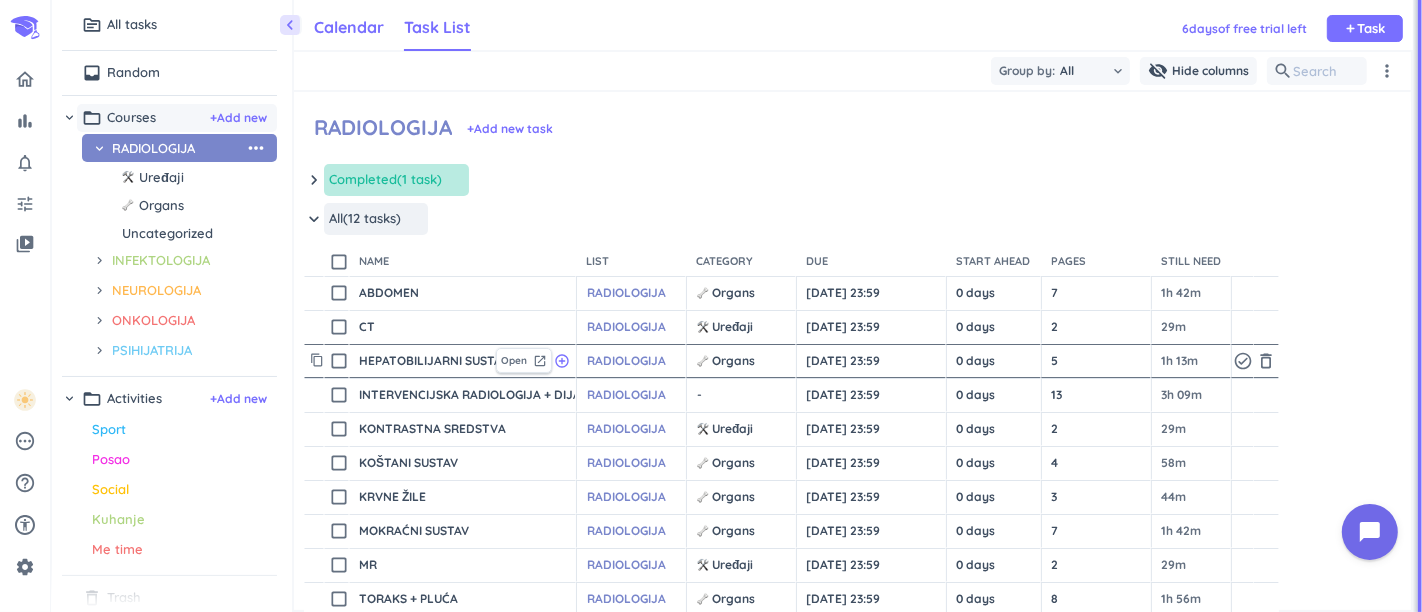 click on "Calendar" at bounding box center (349, 27) 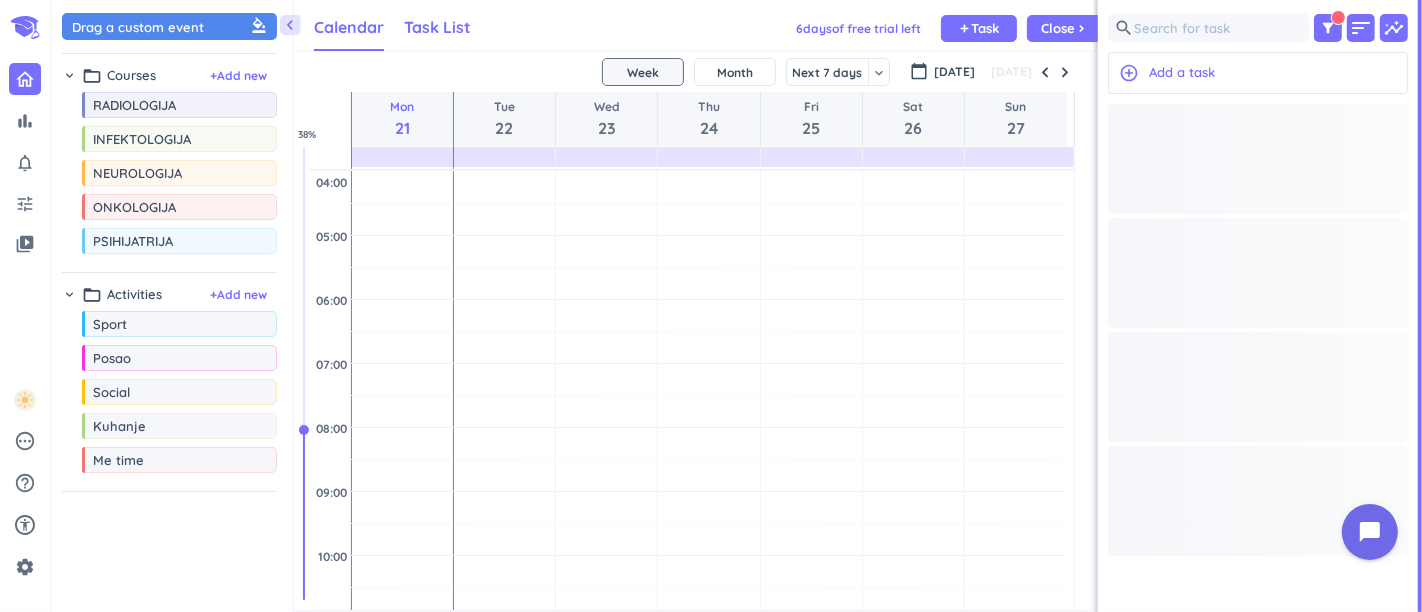 scroll, scrollTop: 8, scrollLeft: 8, axis: both 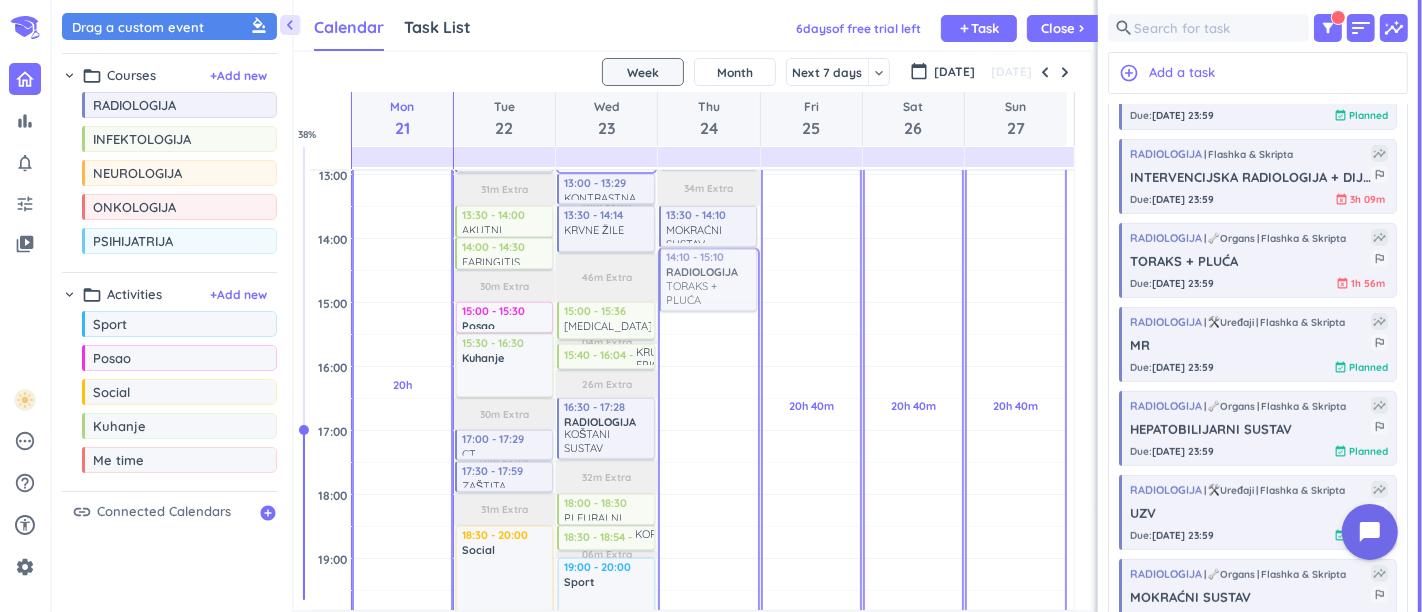 drag, startPoint x: 1204, startPoint y: 275, endPoint x: 724, endPoint y: 253, distance: 480.5039 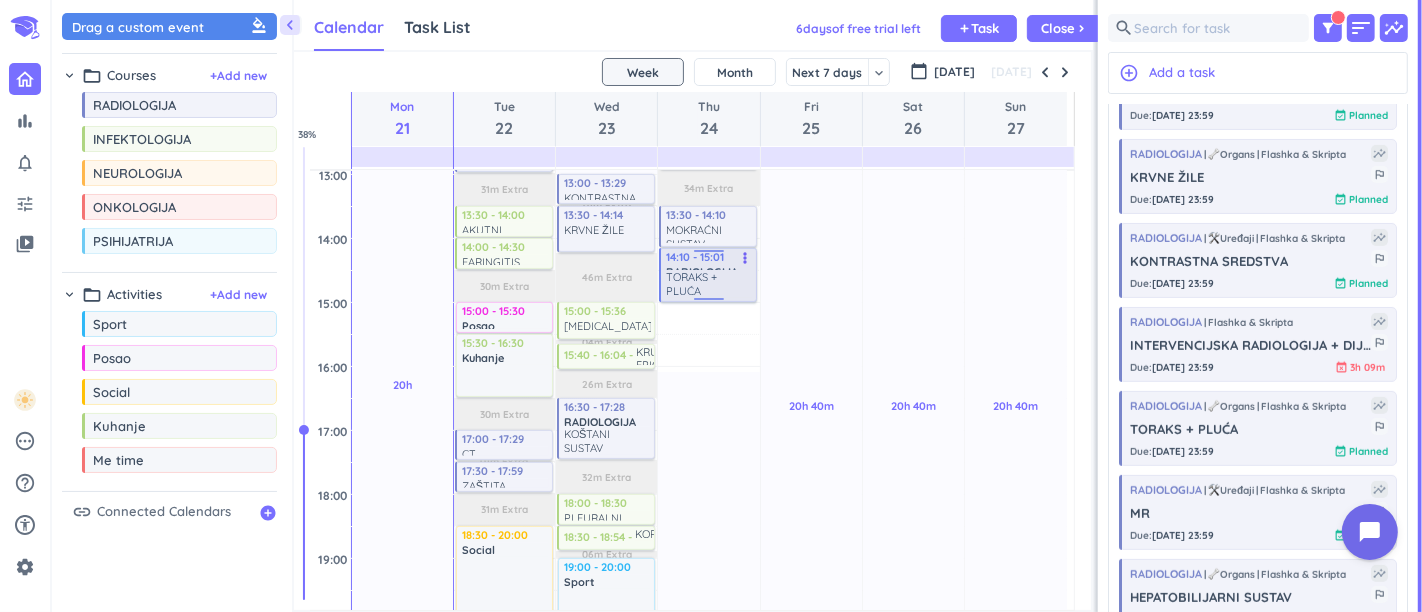 drag, startPoint x: 708, startPoint y: 367, endPoint x: 720, endPoint y: 298, distance: 70.035706 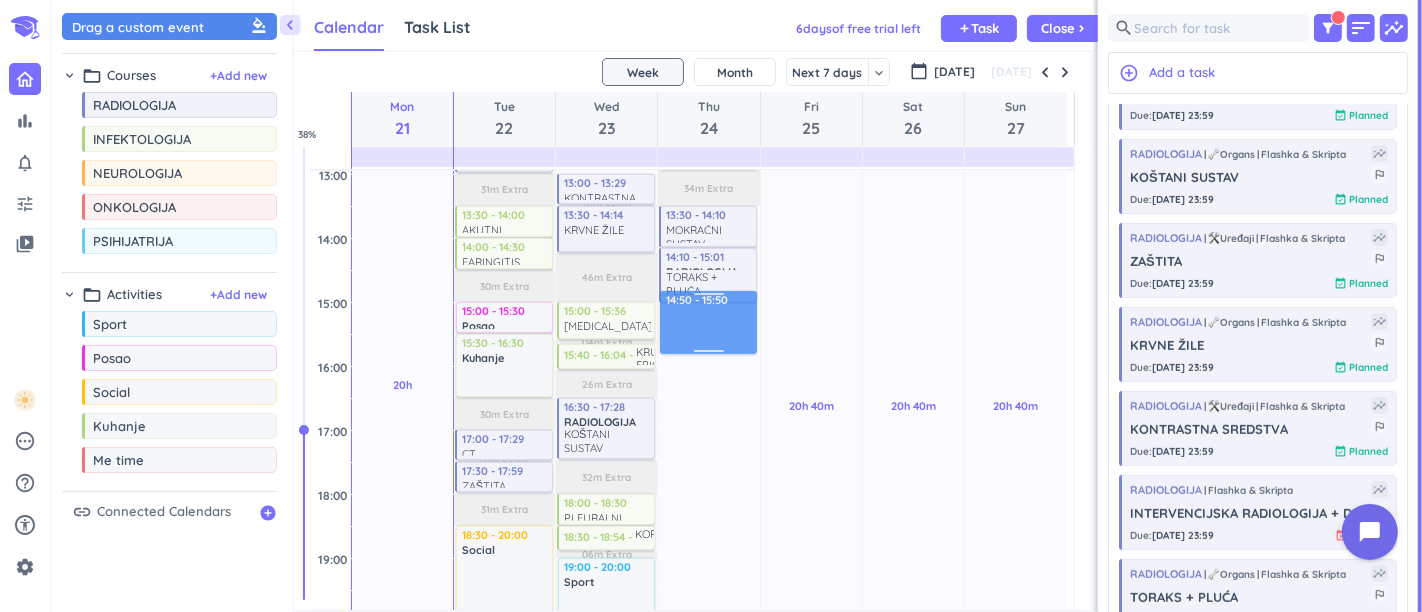 scroll, scrollTop: 501, scrollLeft: 292, axis: both 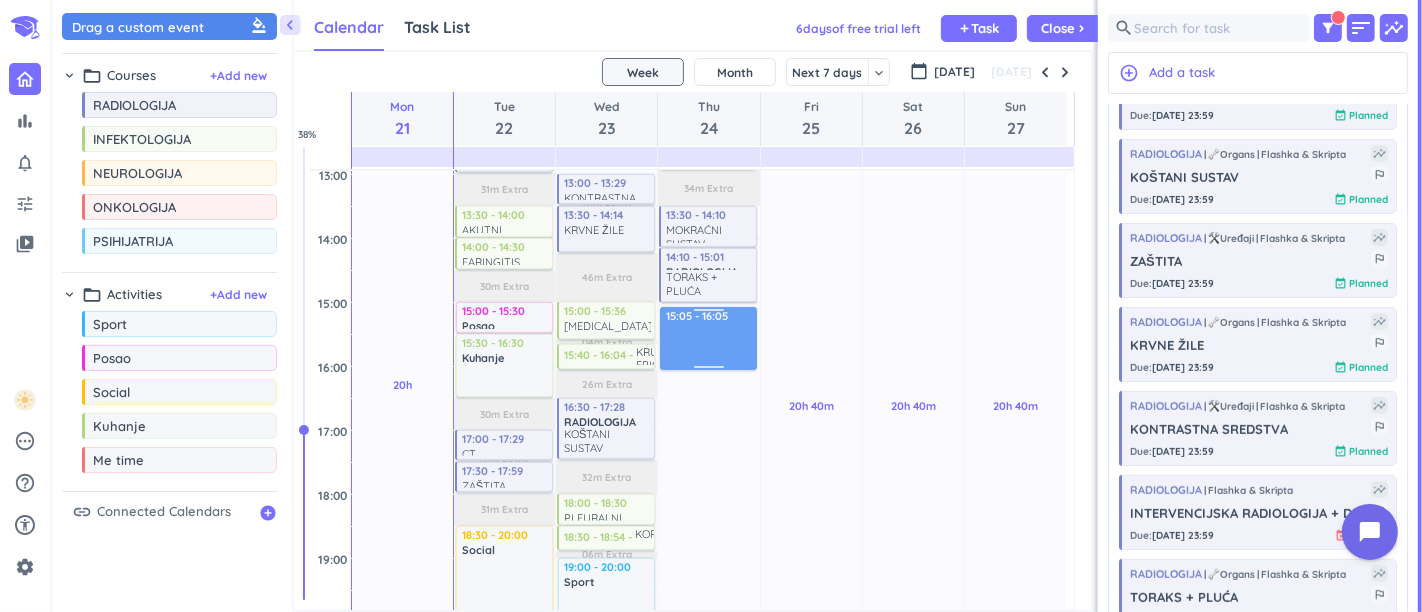 click on "4h  Past due Plan 12h 09m Past due Plan 28m Extra 02m Extra 34m Extra Adjust Awake Time Adjust Awake Time 10:30 - 11:32 RADIOLOGIJA MOKRAĆNI SUSTAV more_vert 12:00 - 12:18 SINDROM KRONIČNOG UMORA more_vert 12:20 - 12:56 BAKTERIJSKI MENINGITIS more_vert 13:30 - 14:10 MOKRAĆNI SUSTAV more_vert 14:10 - 15:01 RADIOLOGIJA TORAKS + PLUĆA more_vert 15:10 - 16:10 15:05 - 16:05" at bounding box center (708, 366) 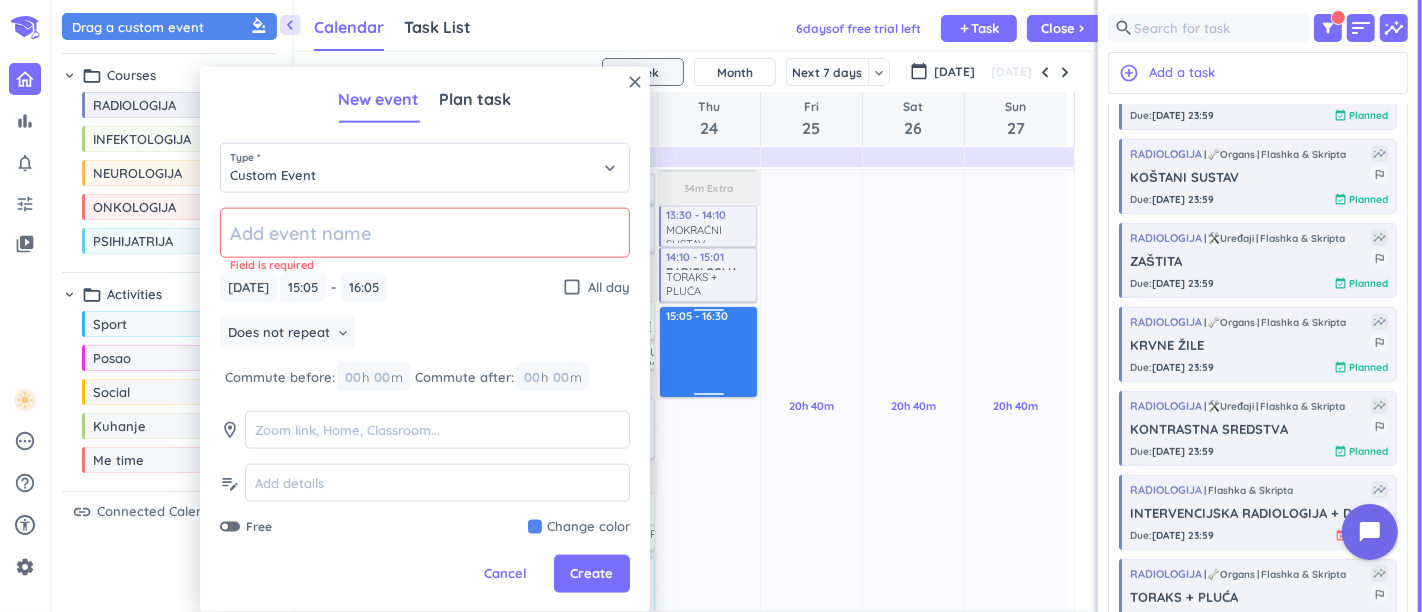 drag, startPoint x: 711, startPoint y: 367, endPoint x: 703, endPoint y: 393, distance: 27.202942 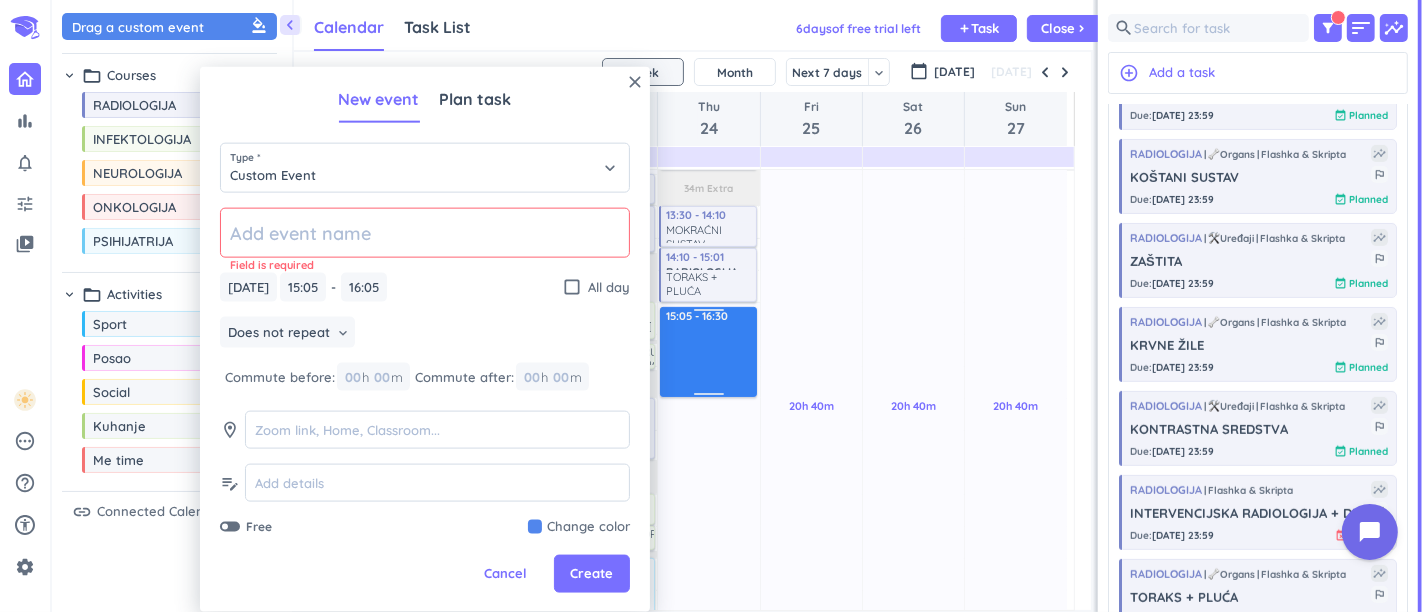 click on "4h  Past due Plan 12h 09m Past due Plan 28m Extra 02m Extra 34m Extra Adjust Awake Time Adjust Awake Time 10:30 - 11:32 RADIOLOGIJA MOKRAĆNI SUSTAV more_vert 12:00 - 12:18 SINDROM KRONIČNOG UMORA more_vert 12:20 - 12:56 BAKTERIJSKI MENINGITIS more_vert 13:30 - 14:10 MOKRAĆNI SUSTAV more_vert 14:10 - 15:01 RADIOLOGIJA TORAKS + PLUĆA more_vert 15:05 - 16:05 15:05 - 16:30" at bounding box center [708, 366] 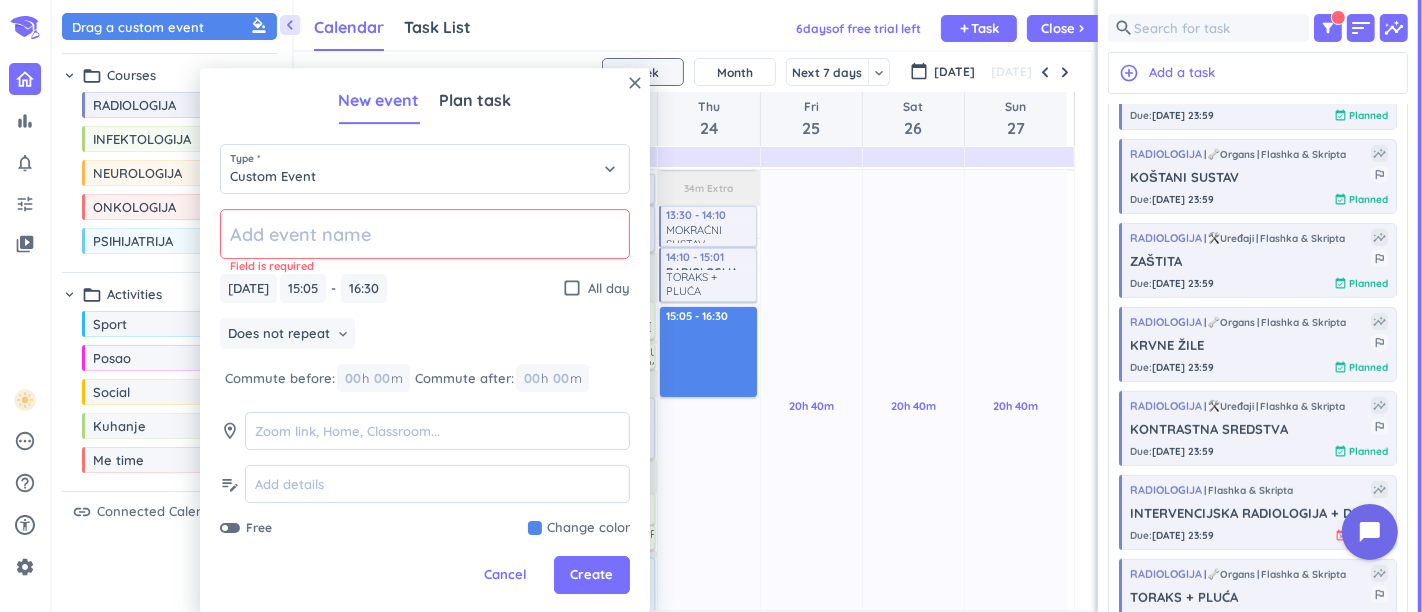 type on "16:30" 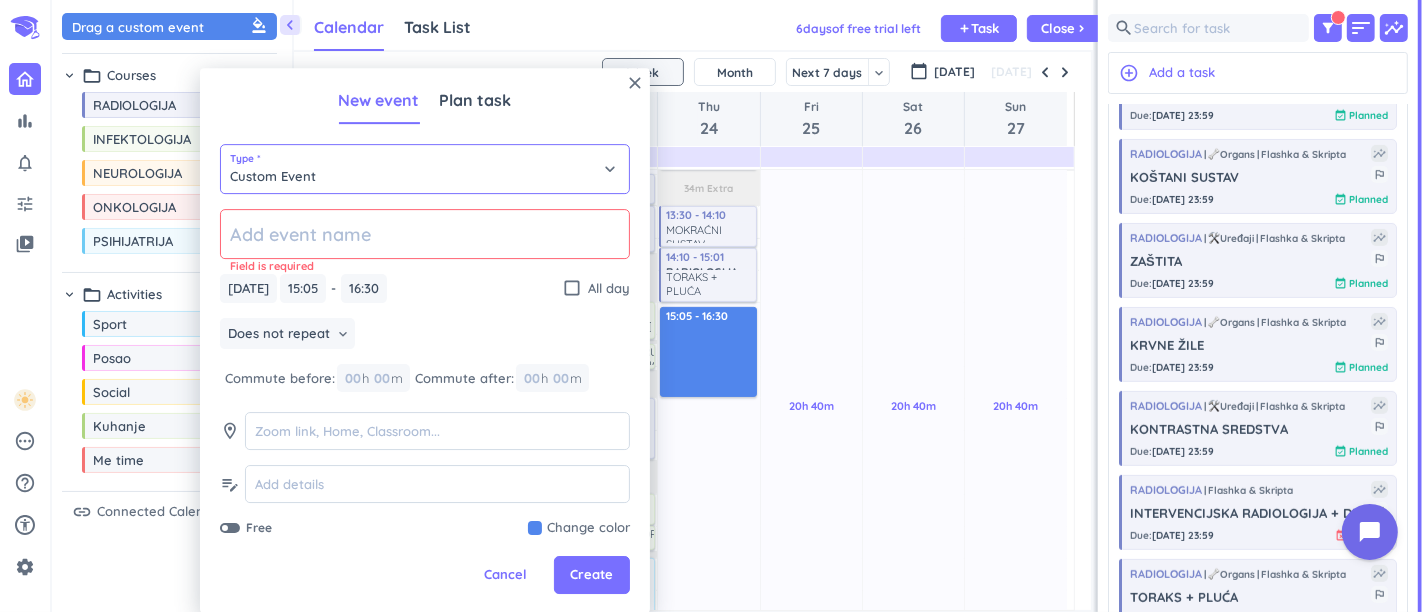 click on "Custom Event" at bounding box center [425, 169] 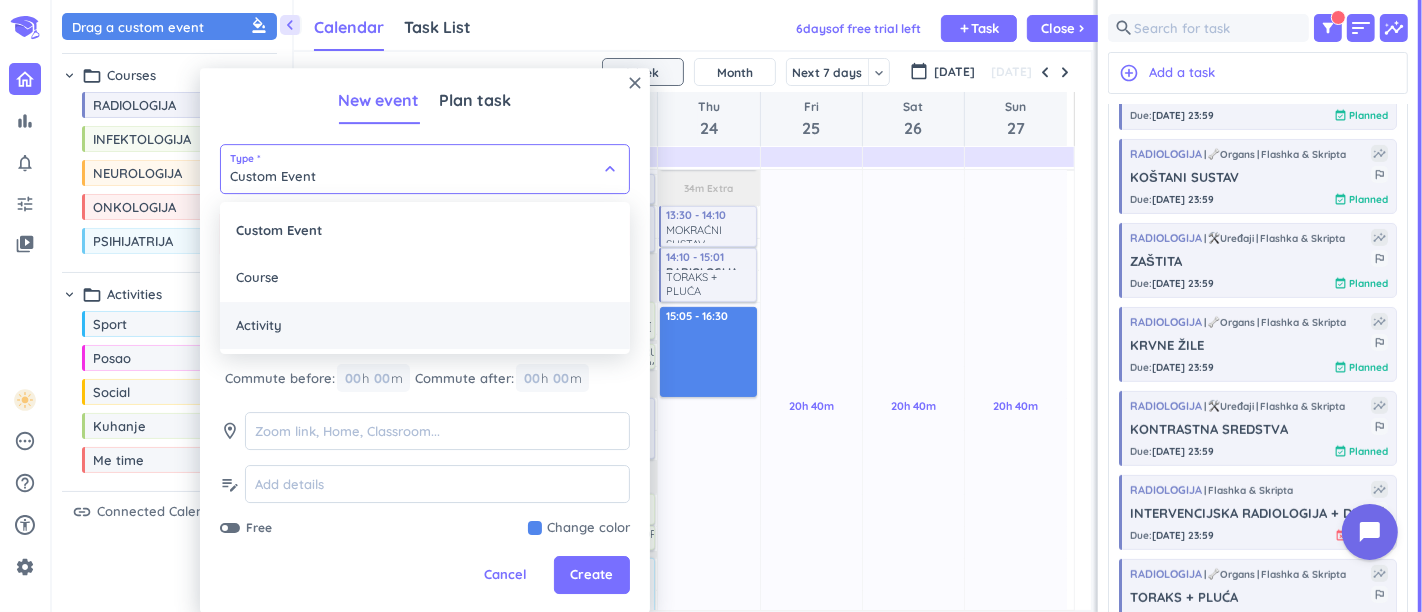 click on "Activity" at bounding box center [425, 326] 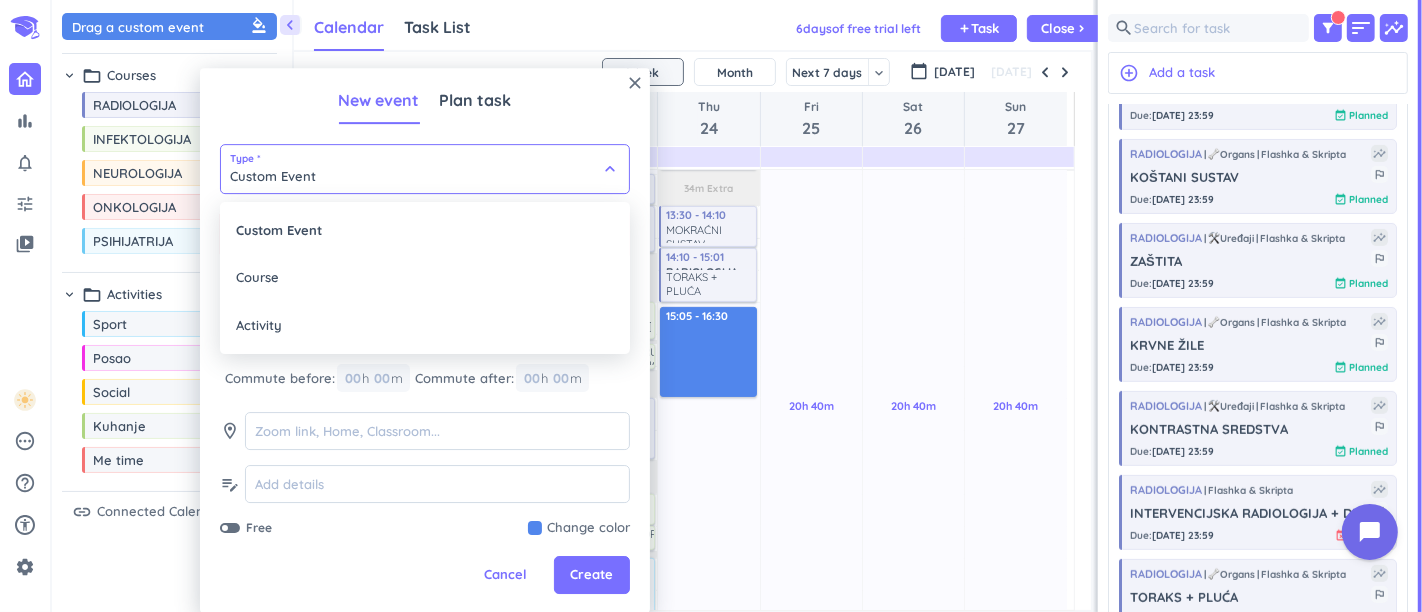 type on "Activity" 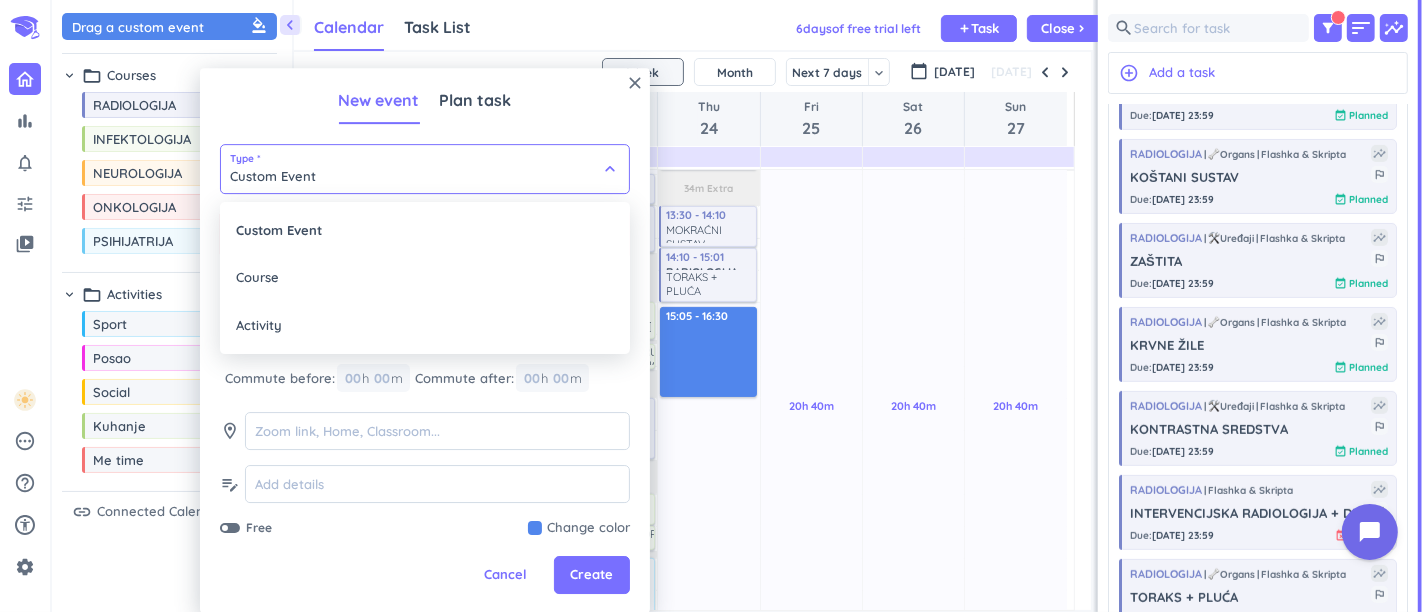 type on "15:10" 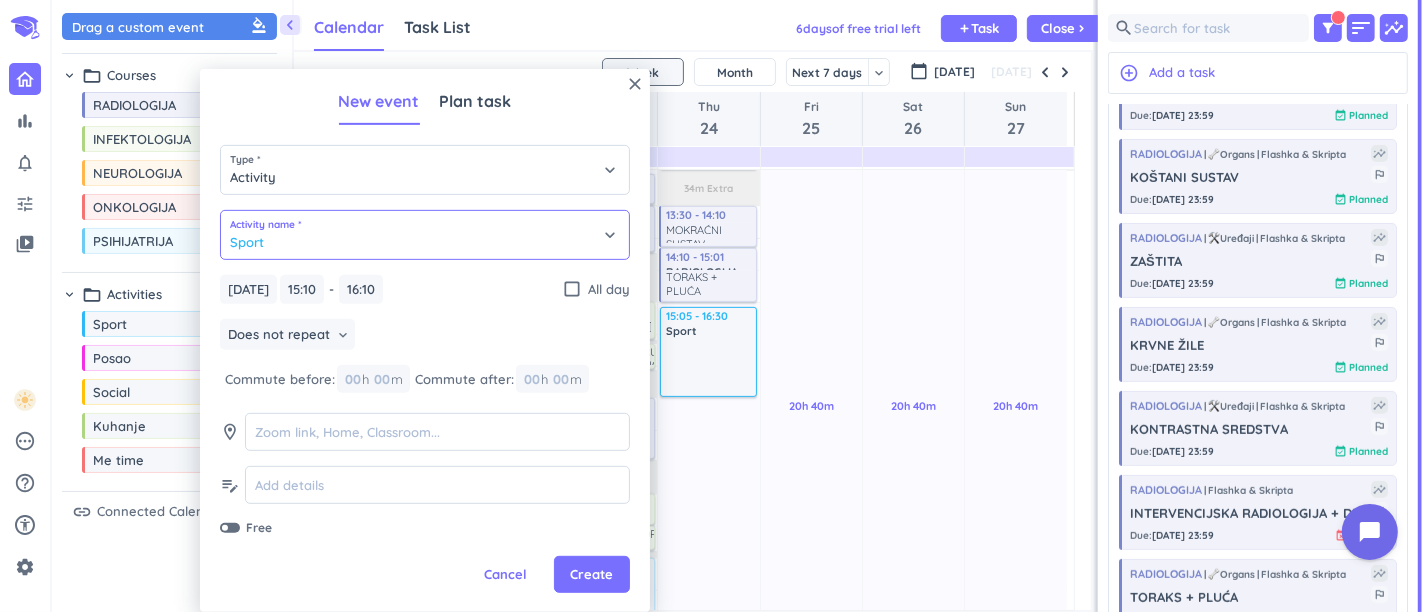 click on "Sport" at bounding box center [425, 235] 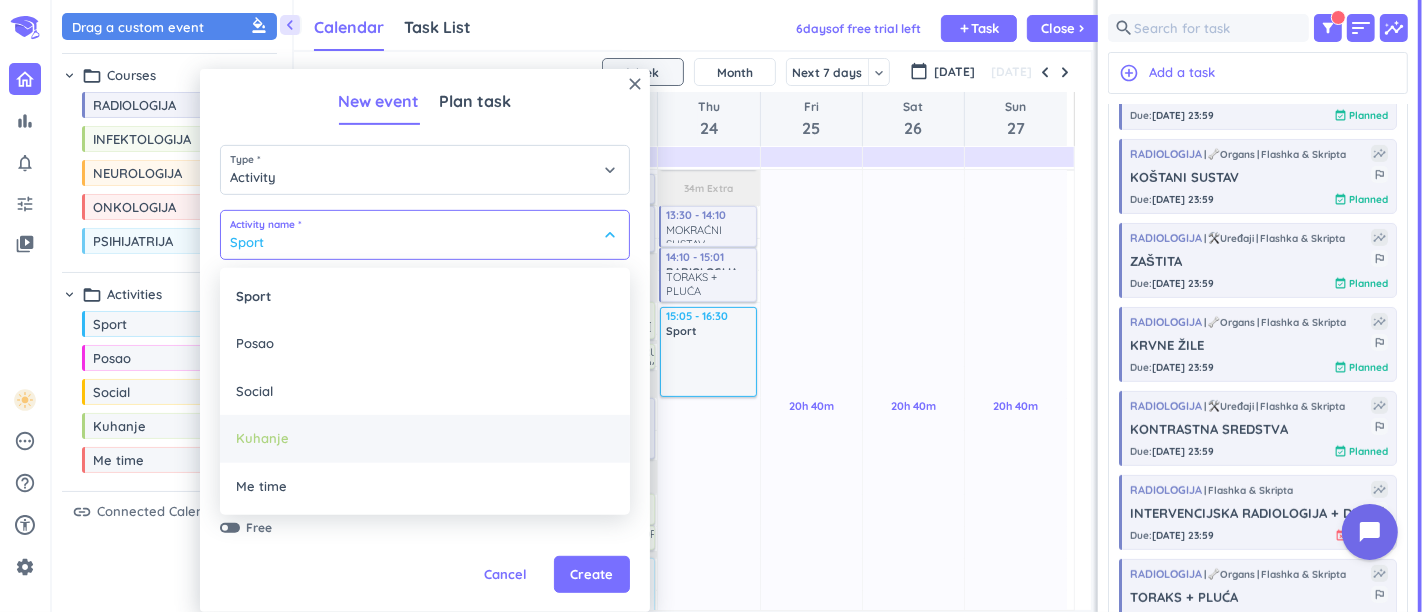 click on "Kuhanje" at bounding box center (425, 439) 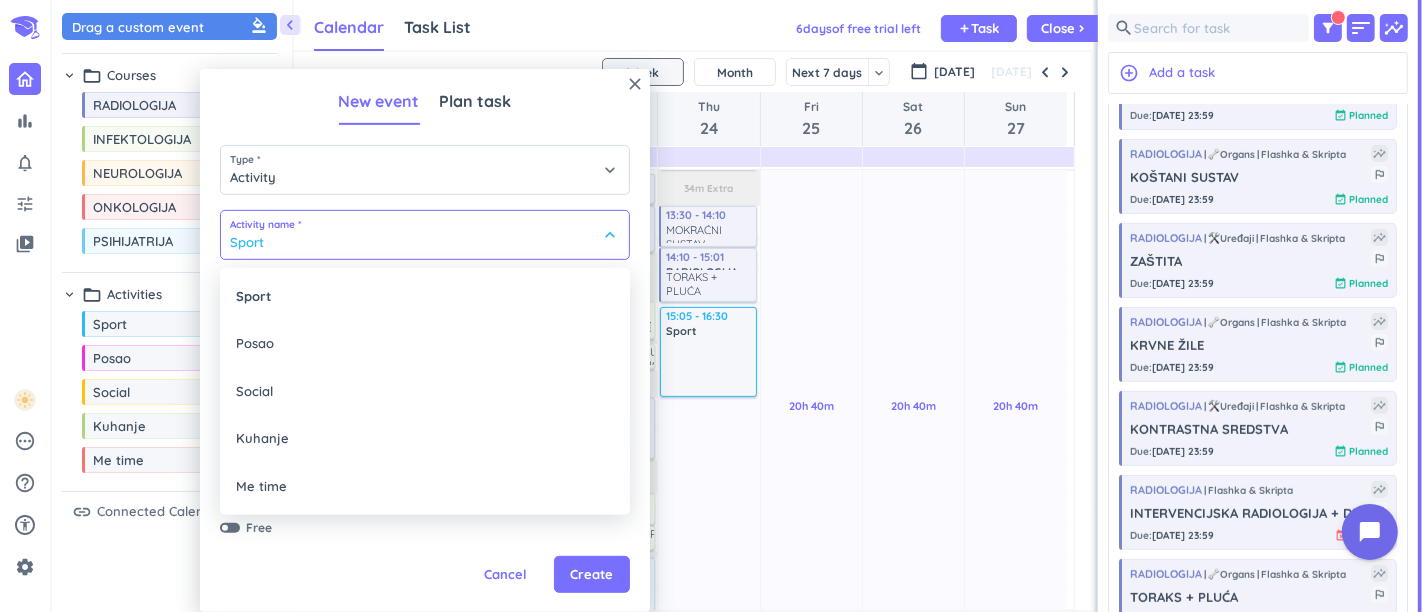 type on "Kuhanje" 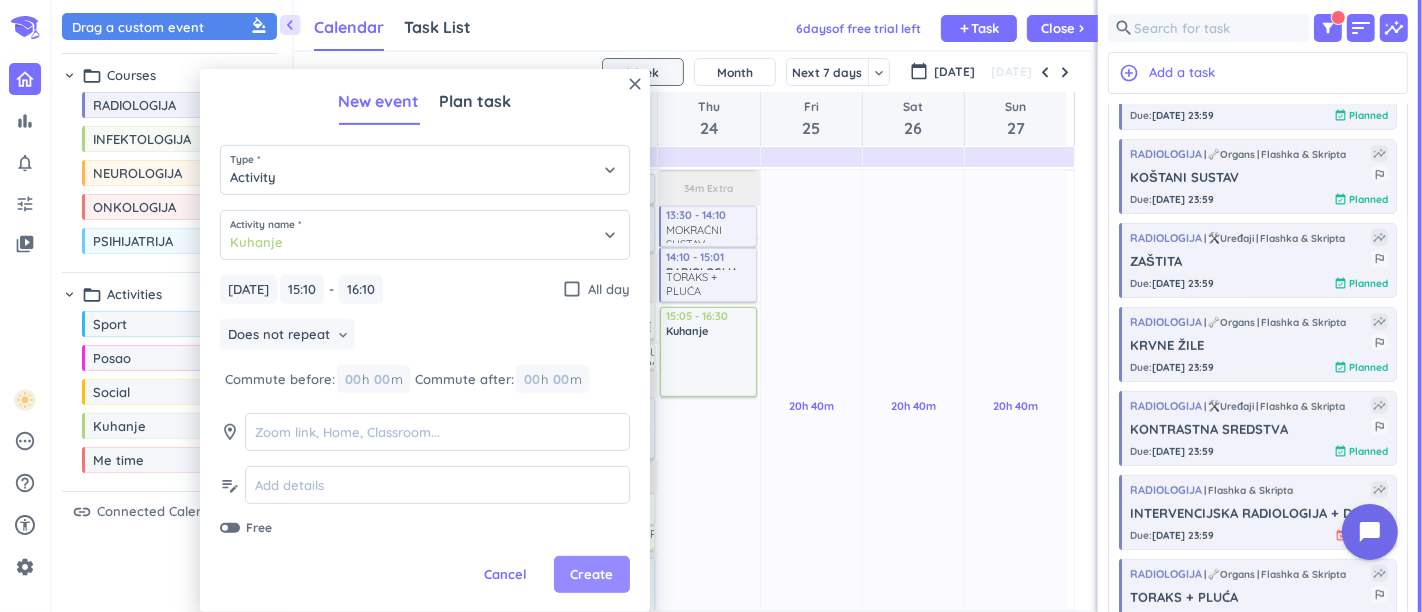 click on "Create" at bounding box center (592, 575) 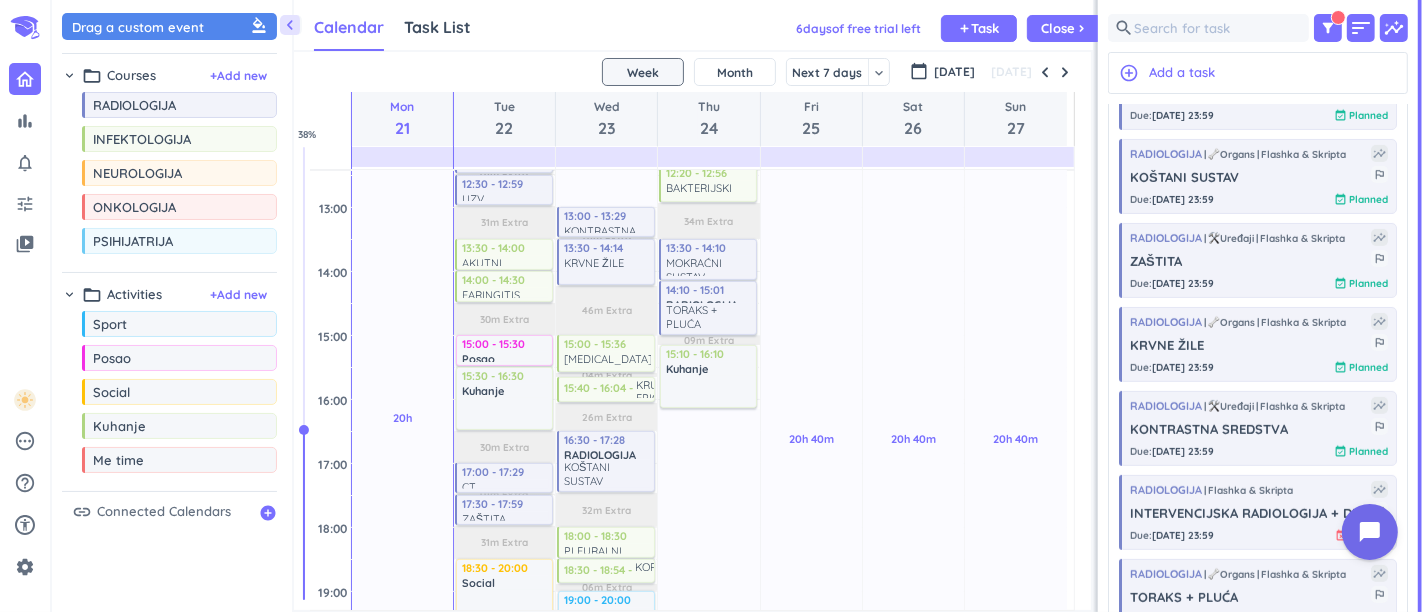 scroll, scrollTop: 318, scrollLeft: 0, axis: vertical 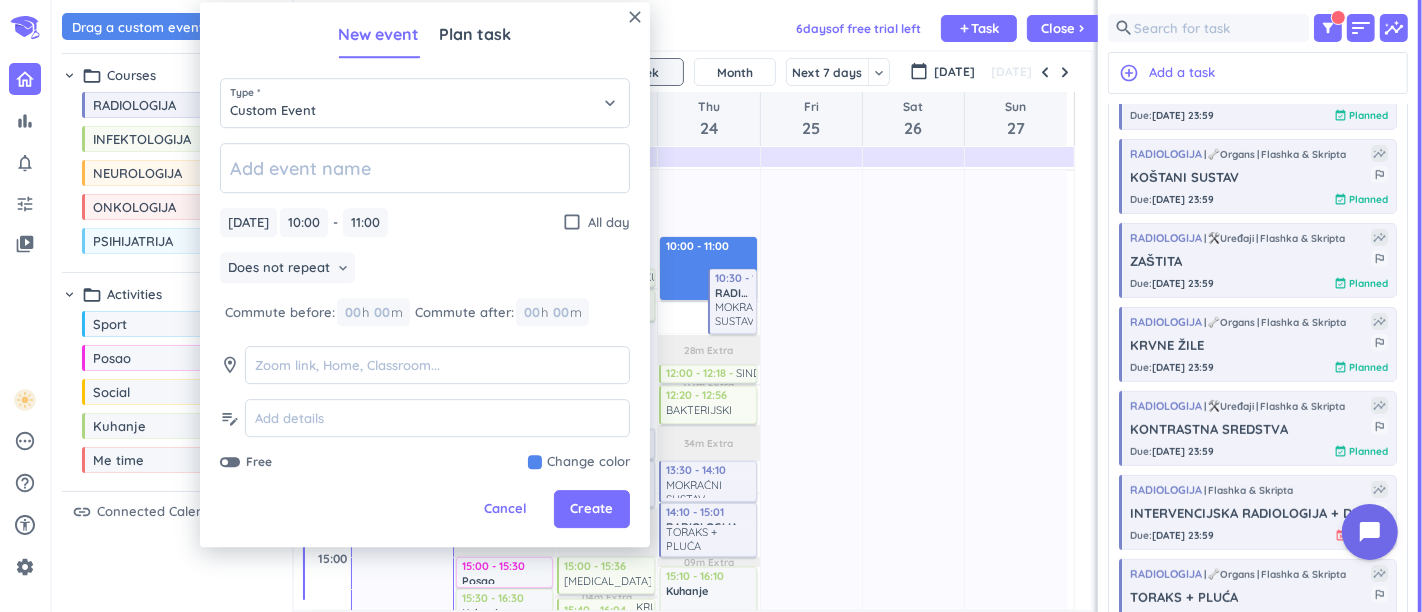 click on "4h  Past due Plan 11h  Past due Plan 28m Extra 02m Extra 34m Extra 09m Extra Adjust Awake Time Adjust Awake Time 10:00 - 11:00 10:30 - 11:32 RADIOLOGIJA MOKRAĆNI SUSTAV more_vert 12:00 - 12:18 SINDROM KRONIČNOG UMORA more_vert 12:20 - 12:56 BAKTERIJSKI MENINGITIS more_vert 13:30 - 14:10 MOKRAĆNI SUSTAV more_vert 14:10 - 15:01 RADIOLOGIJA TORAKS + PLUĆA more_vert 15:10 - 16:10 Kuhanje delete_outline" at bounding box center (708, 621) 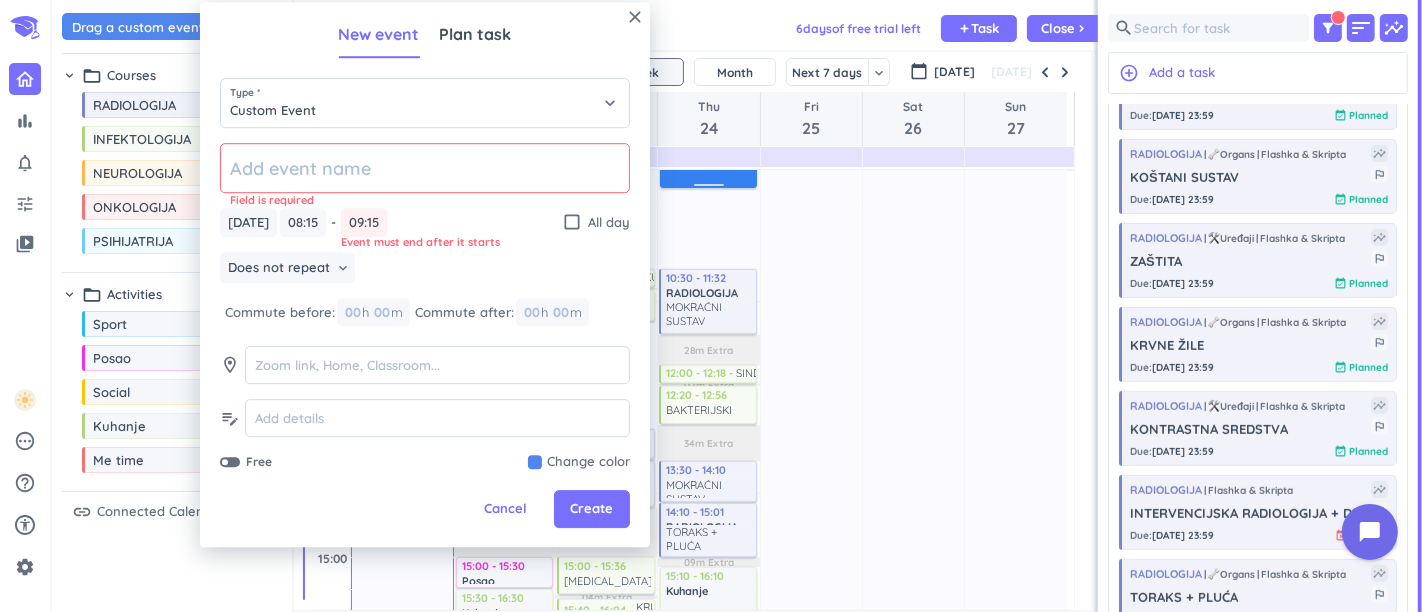 scroll, scrollTop: 501, scrollLeft: 292, axis: both 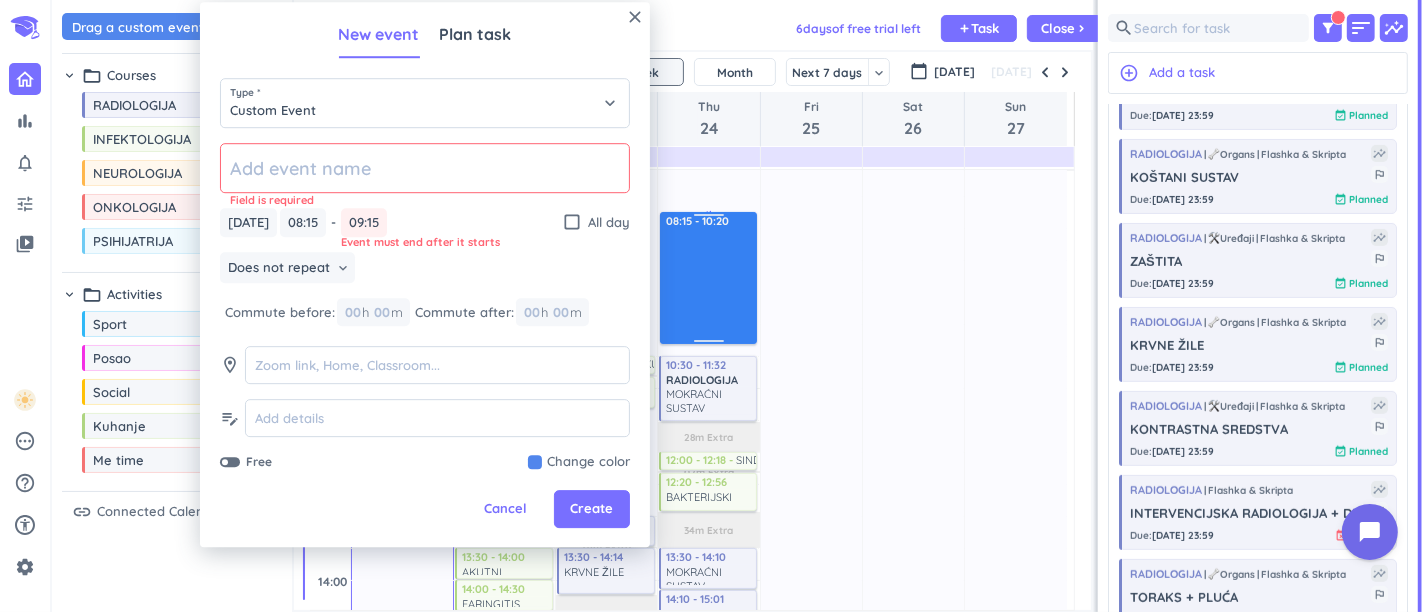 drag, startPoint x: 703, startPoint y: 271, endPoint x: 702, endPoint y: 347, distance: 76.00658 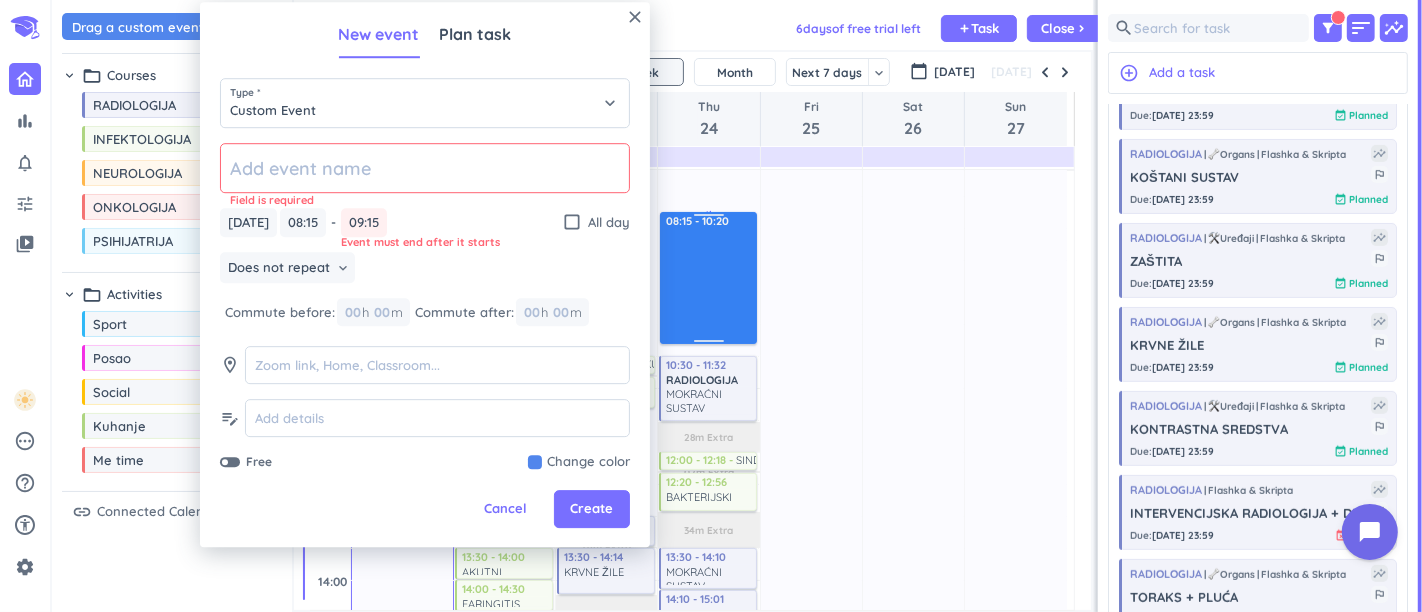 click on "4h  Past due Plan 11h  Past due Plan 28m Extra 02m Extra 34m Extra 09m Extra Adjust Awake Time Adjust Awake Time 08:15 - 09:15 10:30 - 11:32 RADIOLOGIJA MOKRAĆNI SUSTAV more_vert 12:00 - 12:18 SINDROM KRONIČNOG UMORA more_vert 12:20 - 12:56 BAKTERIJSKI MENINGITIS more_vert 13:30 - 14:10 MOKRAĆNI SUSTAV more_vert 14:10 - 15:01 RADIOLOGIJA TORAKS + PLUĆA more_vert 15:10 - 16:10 Kuhanje delete_outline 08:15 - 10:20" at bounding box center [708, 708] 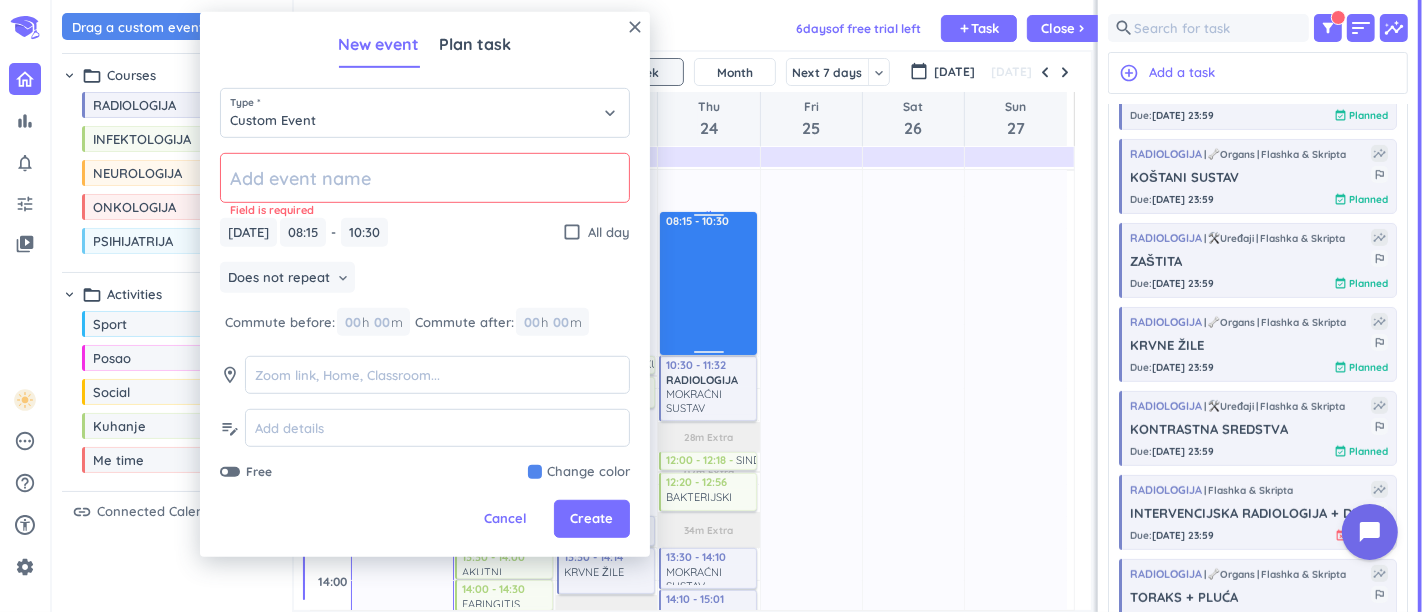 type on "10:30" 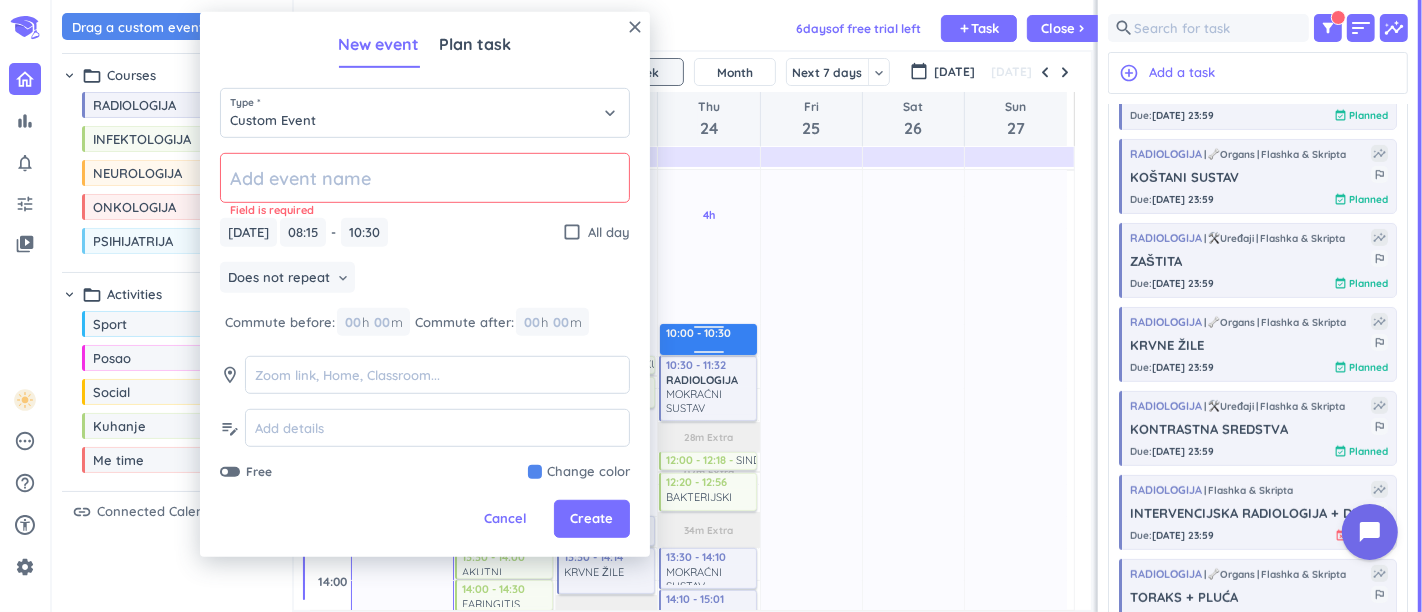 drag, startPoint x: 714, startPoint y: 217, endPoint x: 706, endPoint y: 329, distance: 112.28535 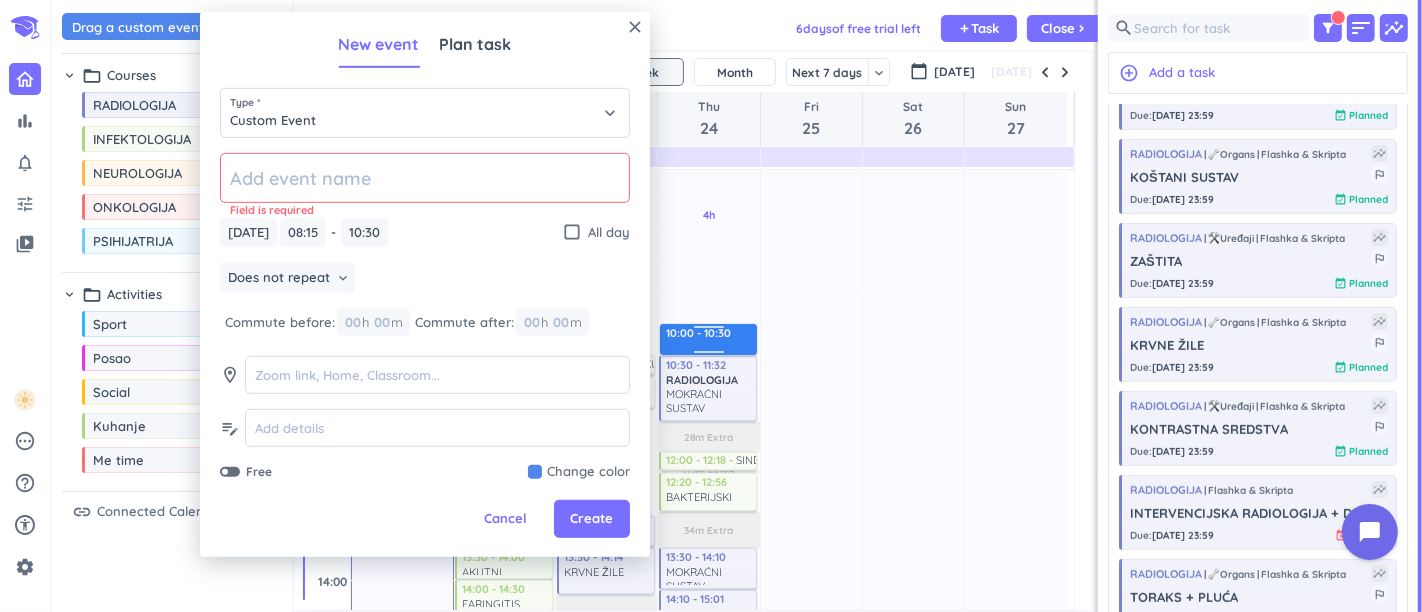 click on "4h  Past due Plan 11h  Past due Plan 28m Extra 02m Extra 34m Extra 09m Extra Adjust Awake Time Adjust Awake Time 08:15 - 10:30 10:30 - 11:32 RADIOLOGIJA MOKRAĆNI SUSTAV more_vert 12:00 - 12:18 SINDROM KRONIČNOG UMORA more_vert 12:20 - 12:56 BAKTERIJSKI MENINGITIS more_vert 13:30 - 14:10 MOKRAĆNI SUSTAV more_vert 14:10 - 15:01 RADIOLOGIJA TORAKS + PLUĆA more_vert 15:10 - 16:10 Kuhanje delete_outline 10:00 - 10:30" at bounding box center (708, 708) 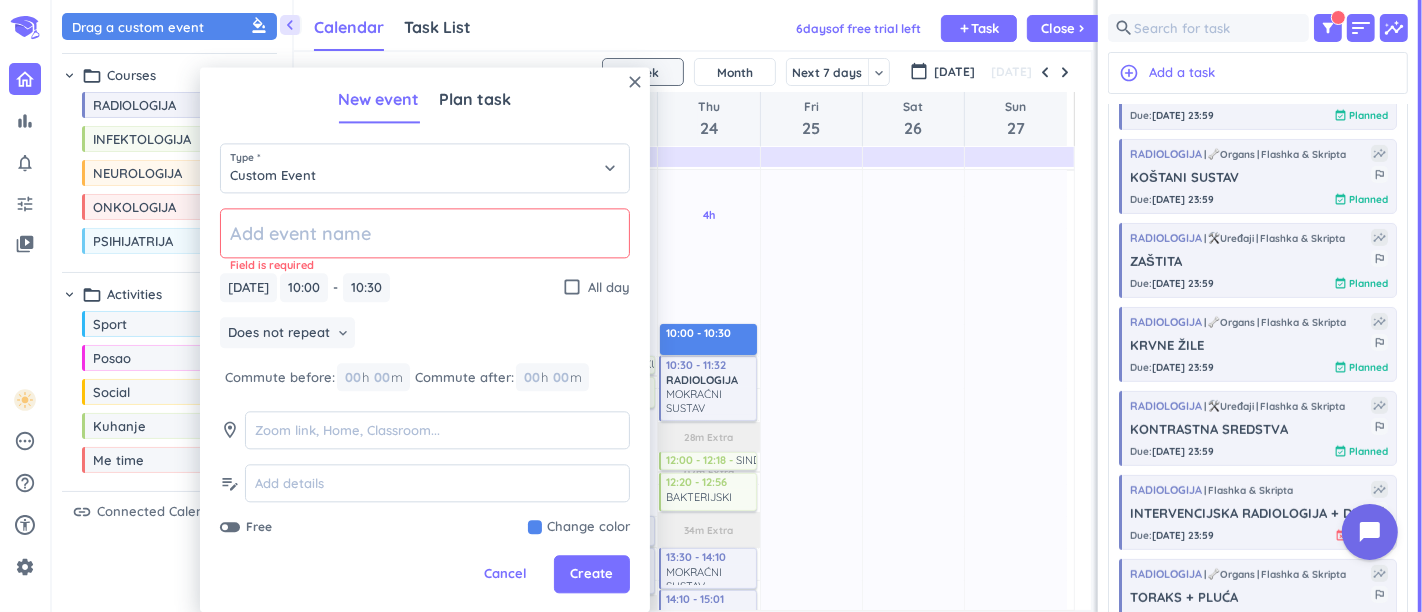 type on "10:00" 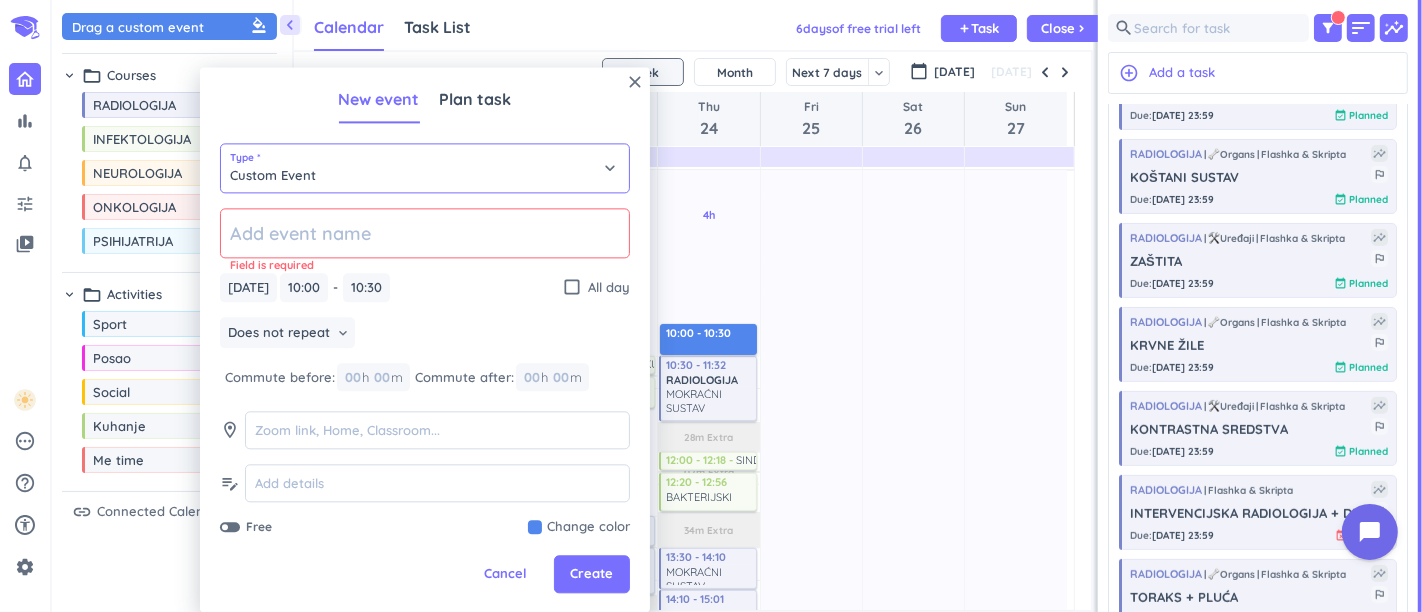 click on "Custom Event" at bounding box center (425, 168) 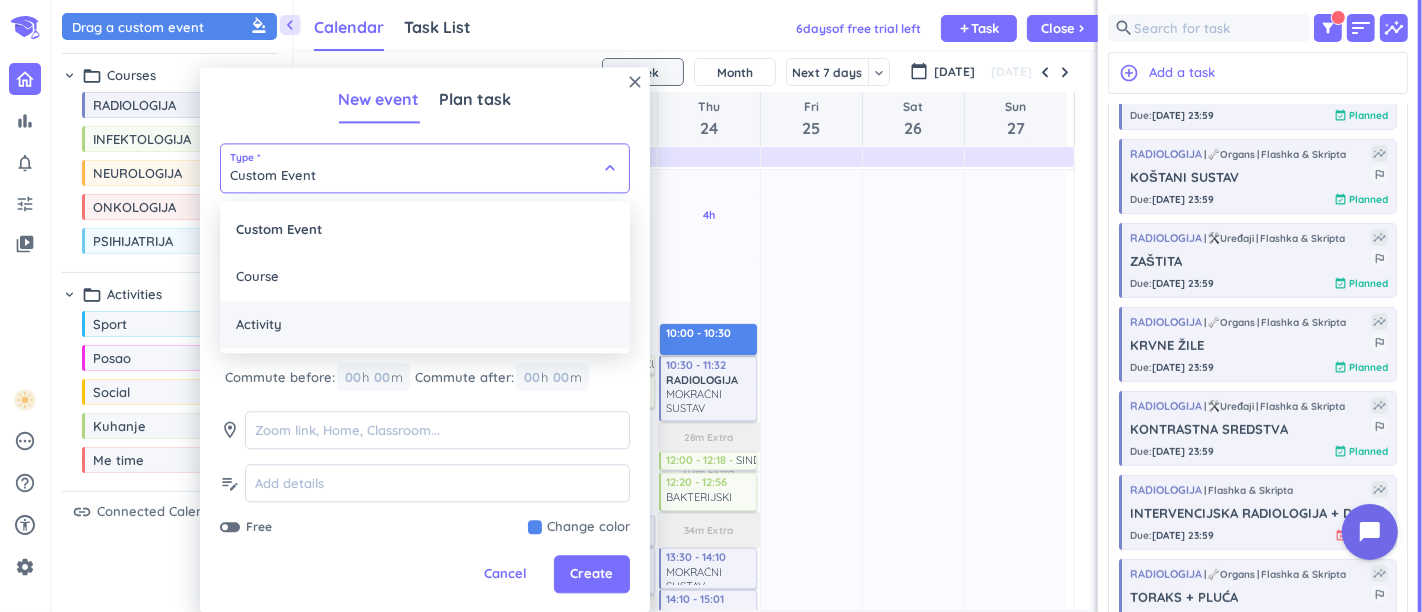click on "Activity" at bounding box center (425, 325) 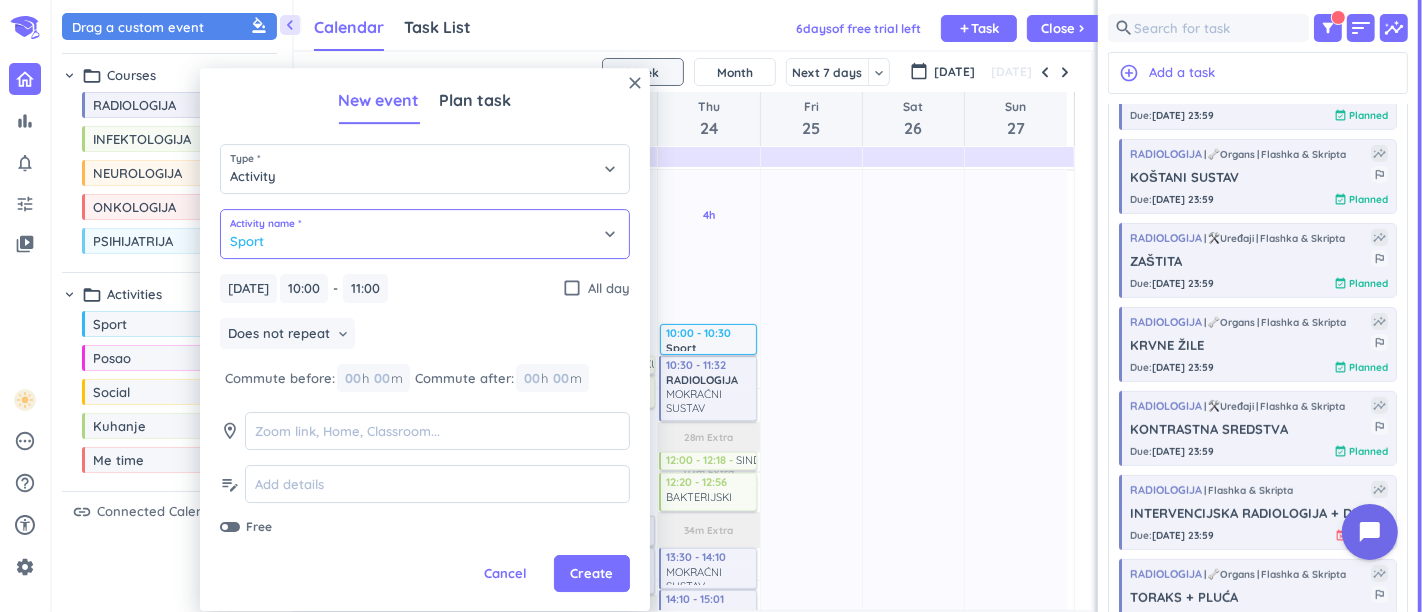 click on "Sport" at bounding box center [425, 234] 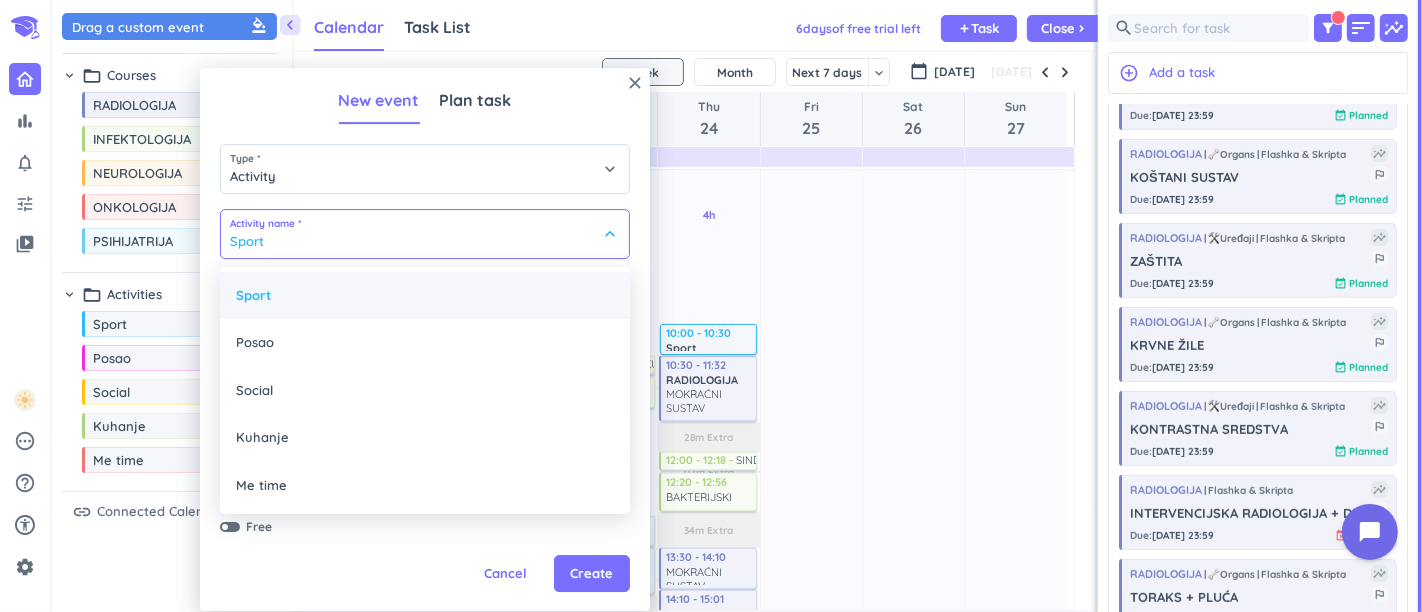 click on "Sport" at bounding box center [425, 296] 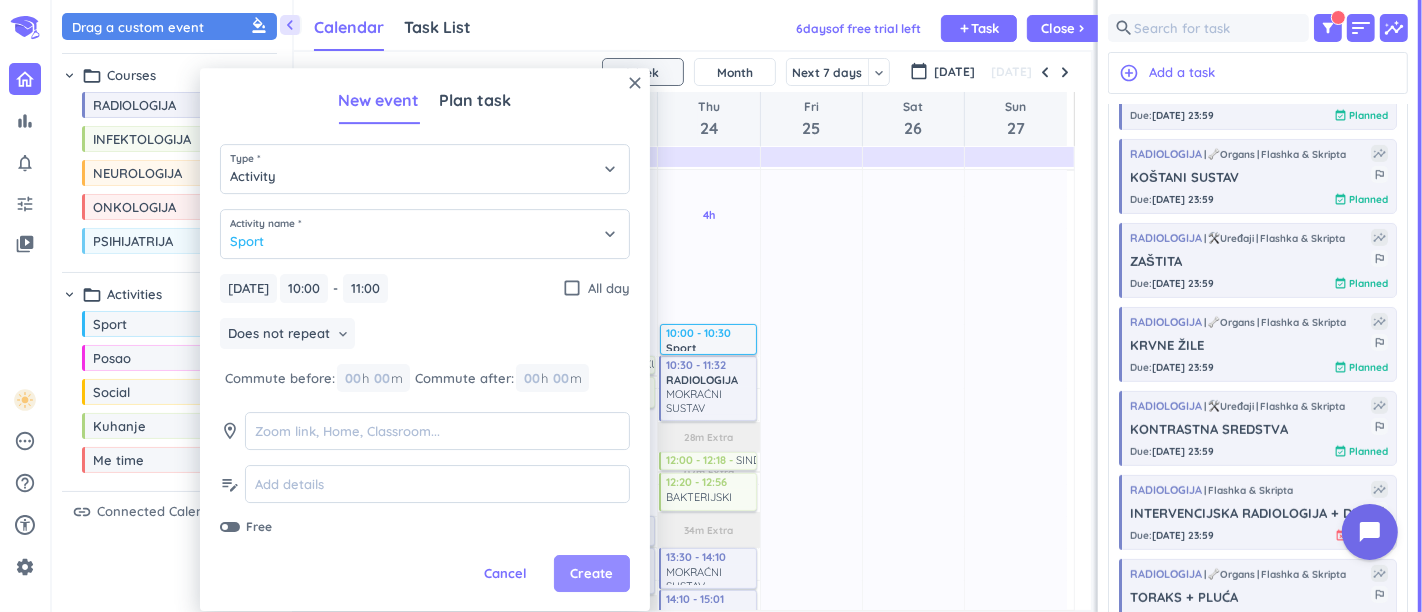click on "Create" at bounding box center (592, 574) 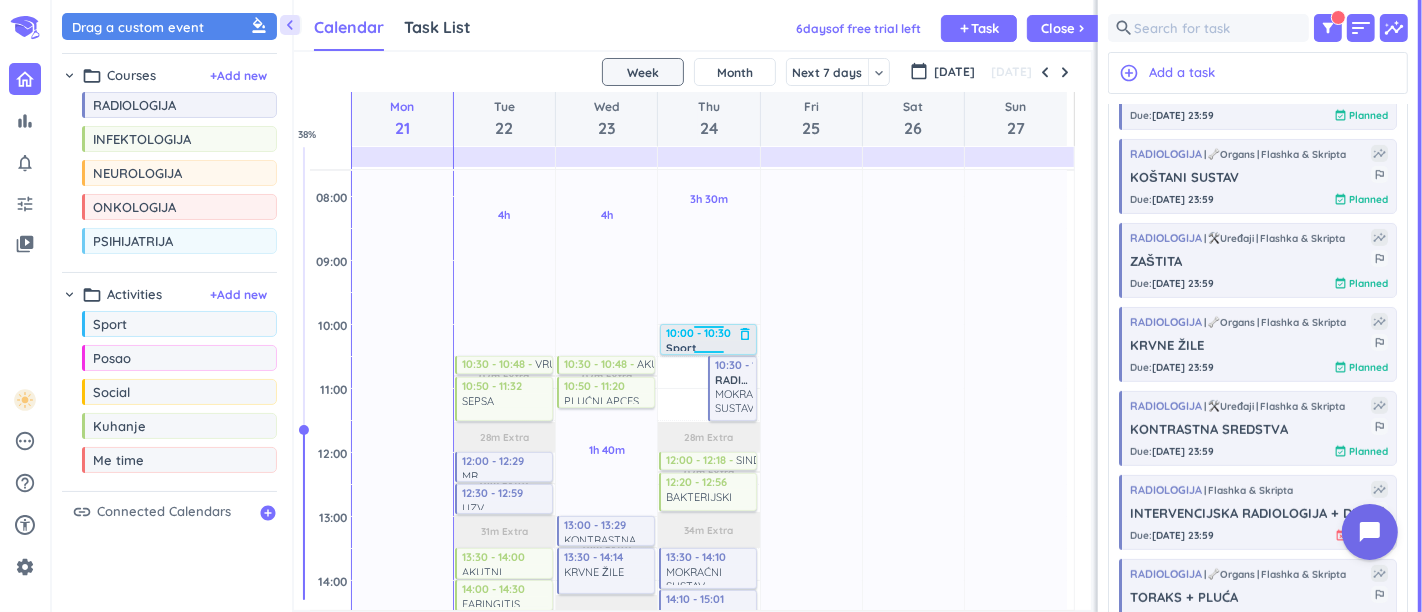 drag, startPoint x: 677, startPoint y: 384, endPoint x: 685, endPoint y: 352, distance: 32.984844 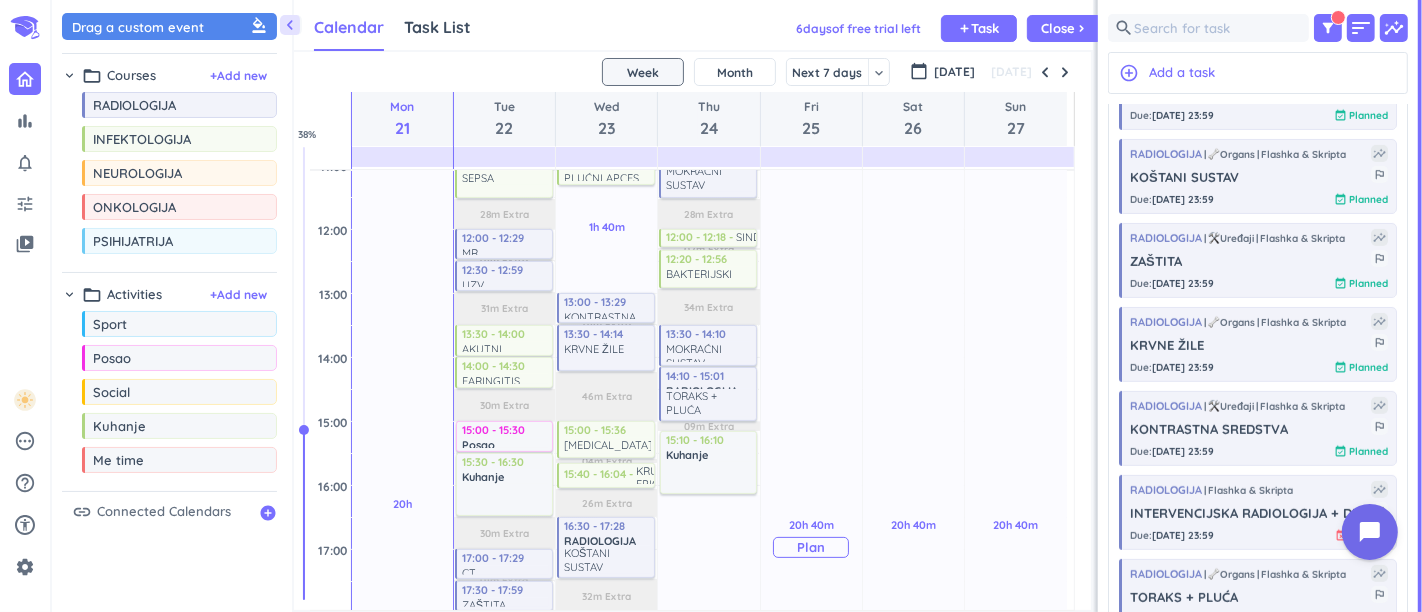 scroll, scrollTop: 453, scrollLeft: 0, axis: vertical 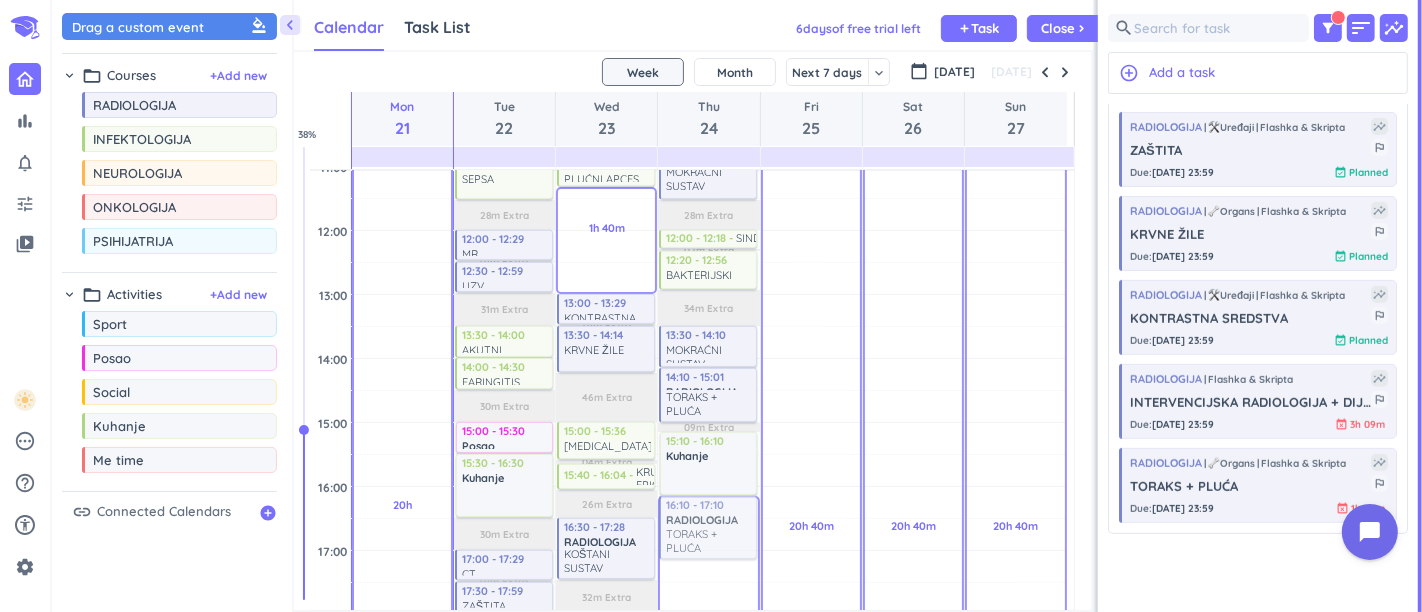drag, startPoint x: 1248, startPoint y: 487, endPoint x: 725, endPoint y: 501, distance: 523.1873 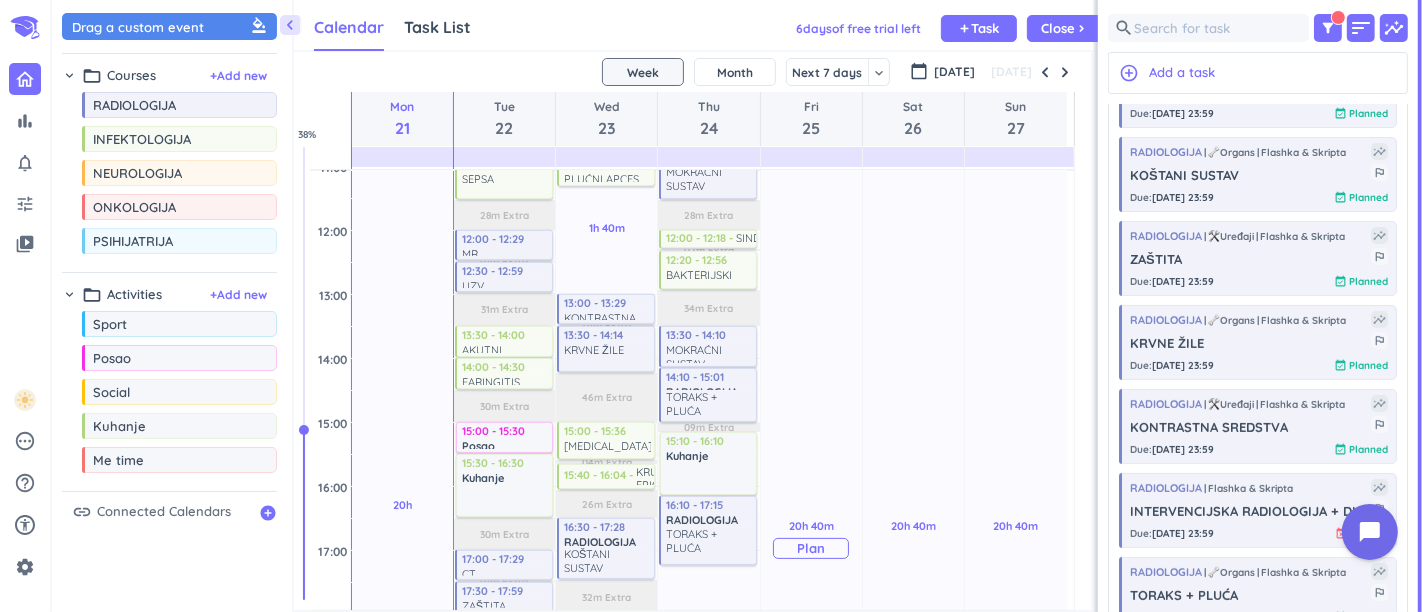 scroll, scrollTop: 337, scrollLeft: 0, axis: vertical 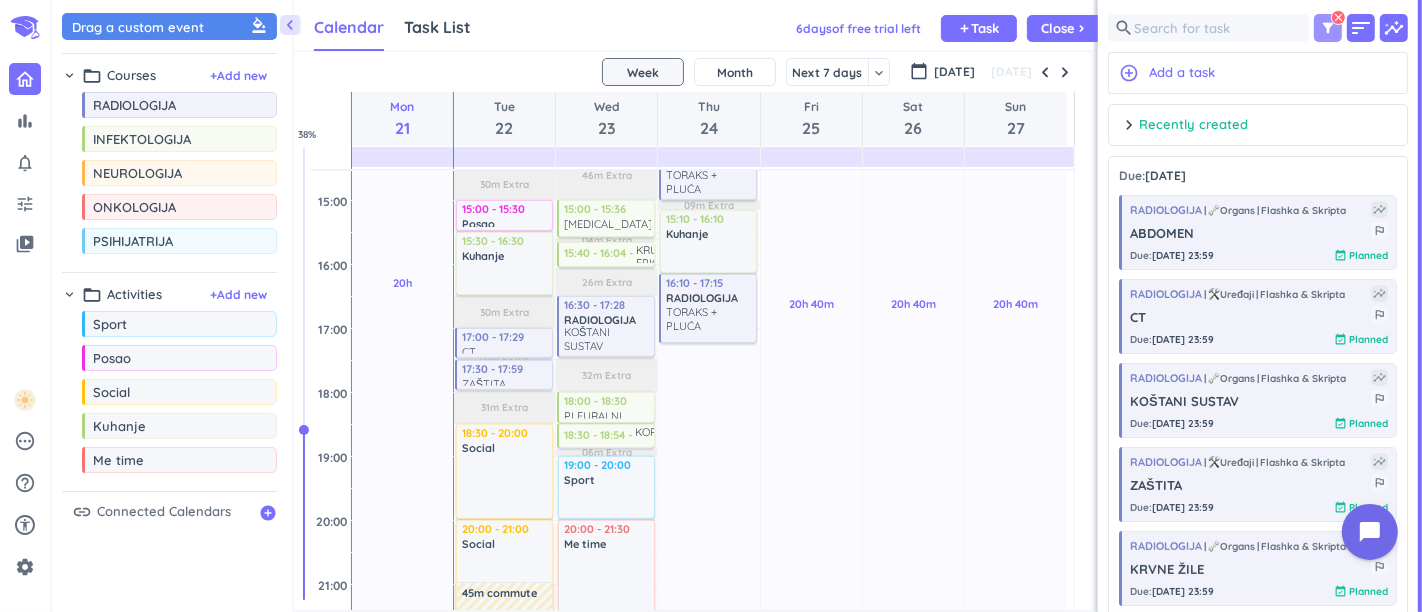 click on "filter_alt" at bounding box center (1328, 28) 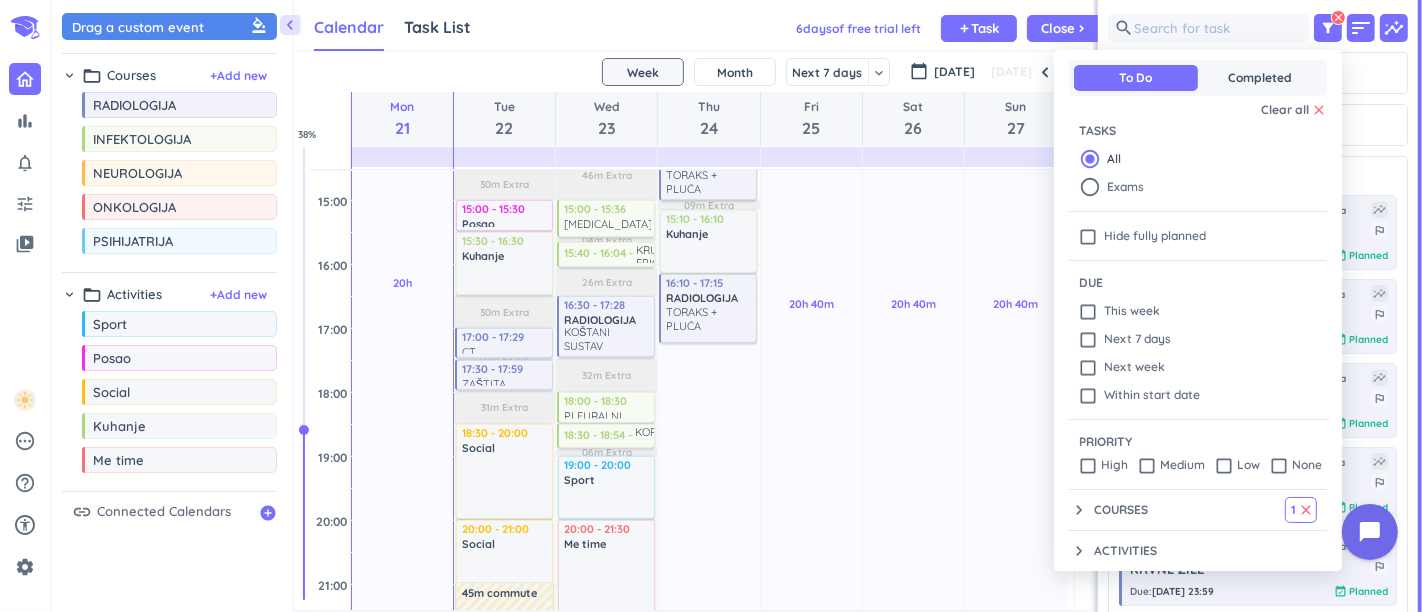 click on "Courses" at bounding box center [1121, 510] 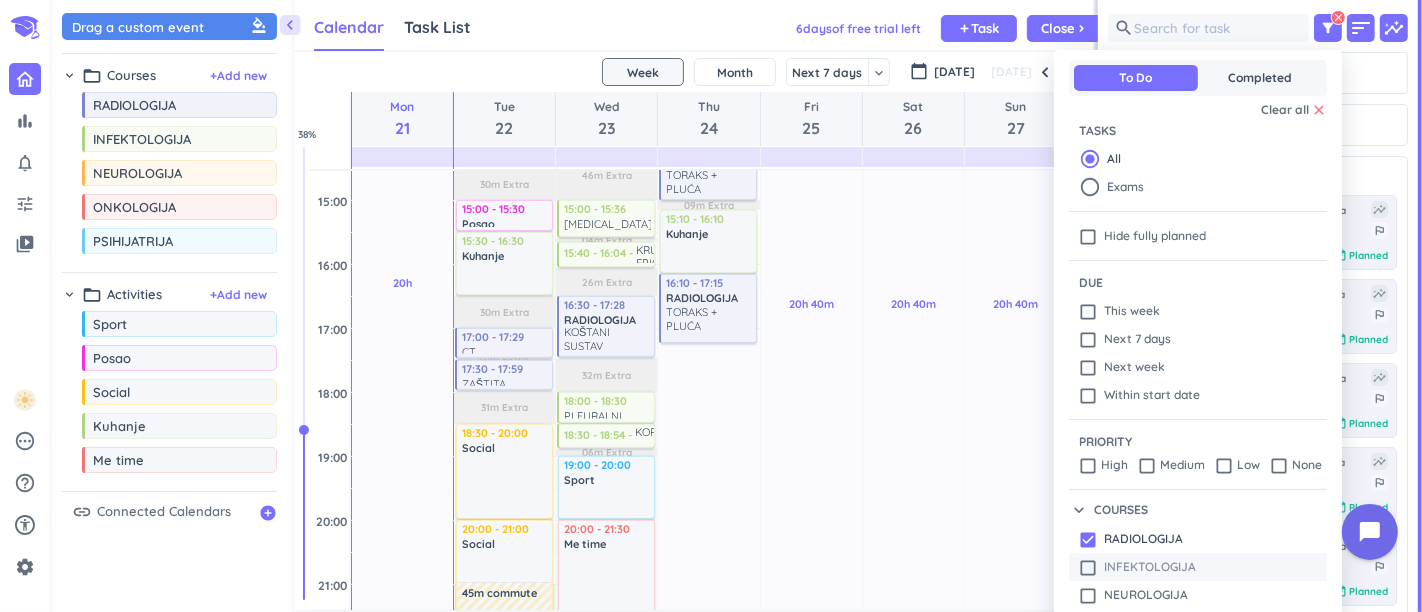 click on "INFEKTOLOGIJA" at bounding box center [1150, 567] 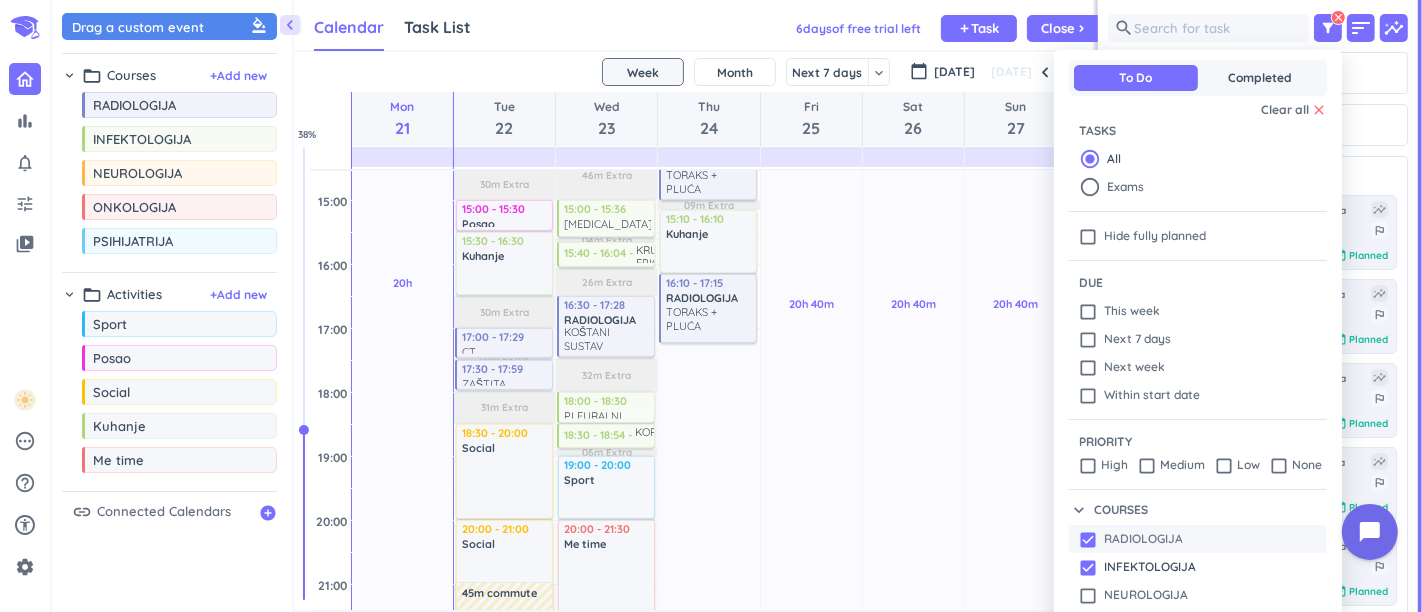 click on "check_box RADIOLOGIJA" at bounding box center [1131, 539] 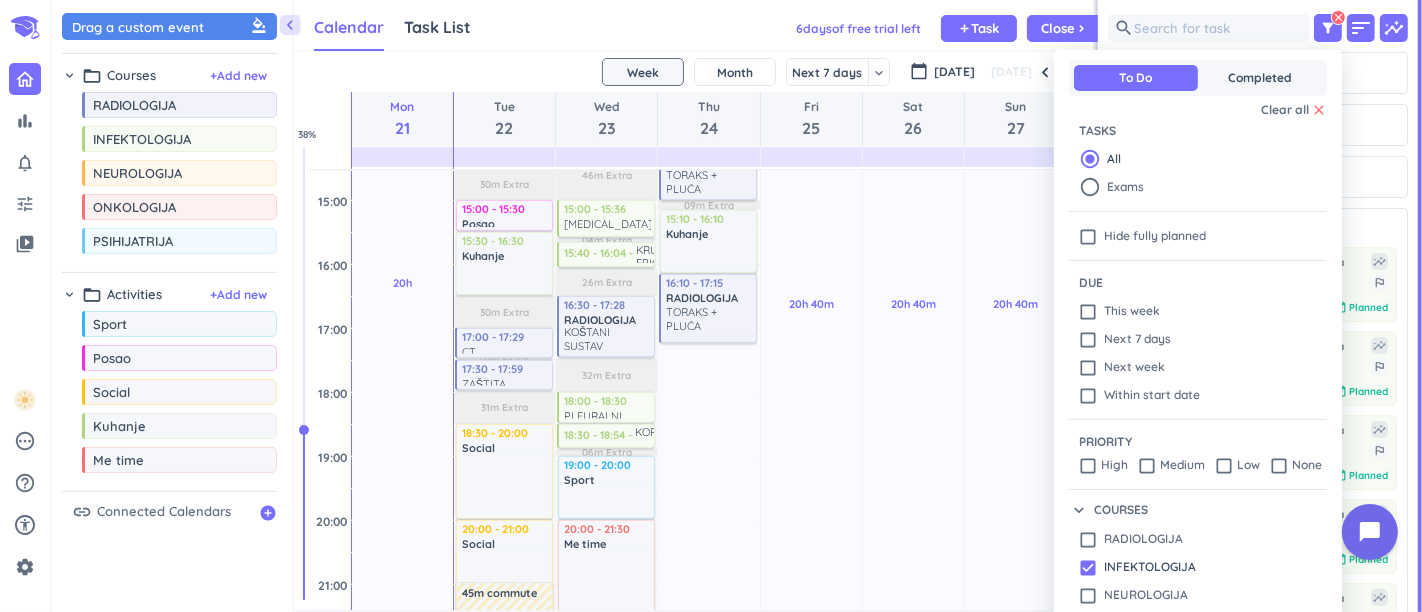 click at bounding box center (711, 306) 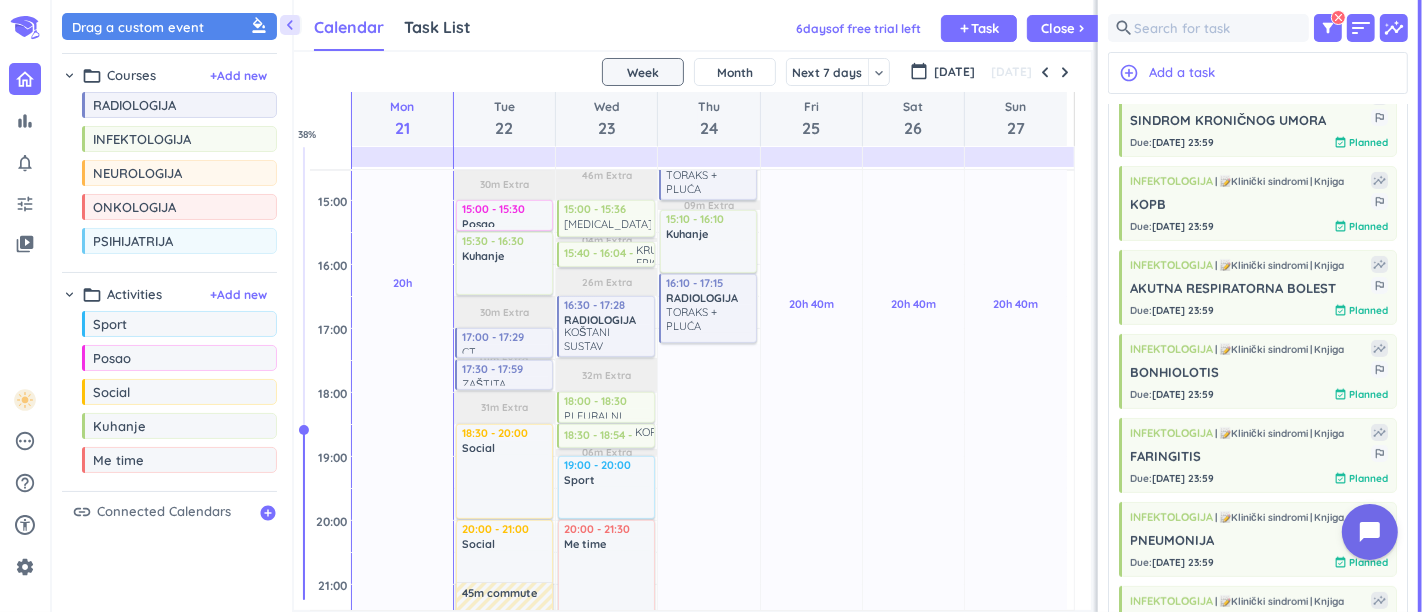 scroll, scrollTop: 554, scrollLeft: 0, axis: vertical 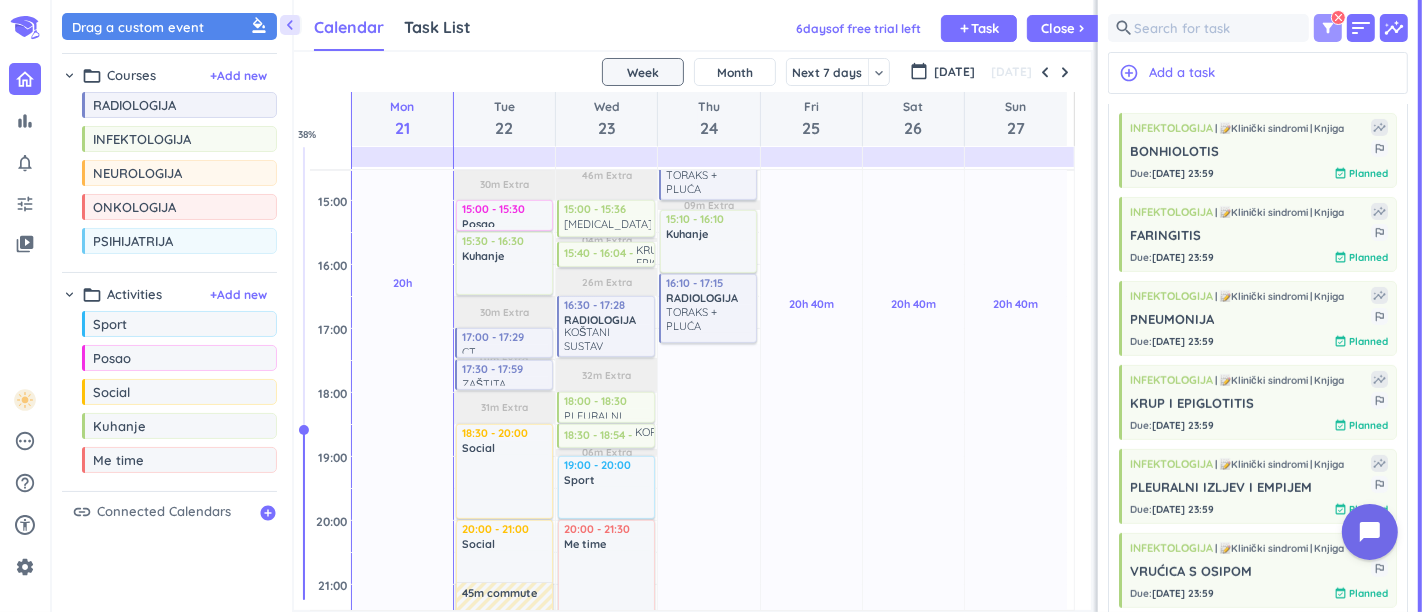 click on "filter_alt" at bounding box center (1328, 28) 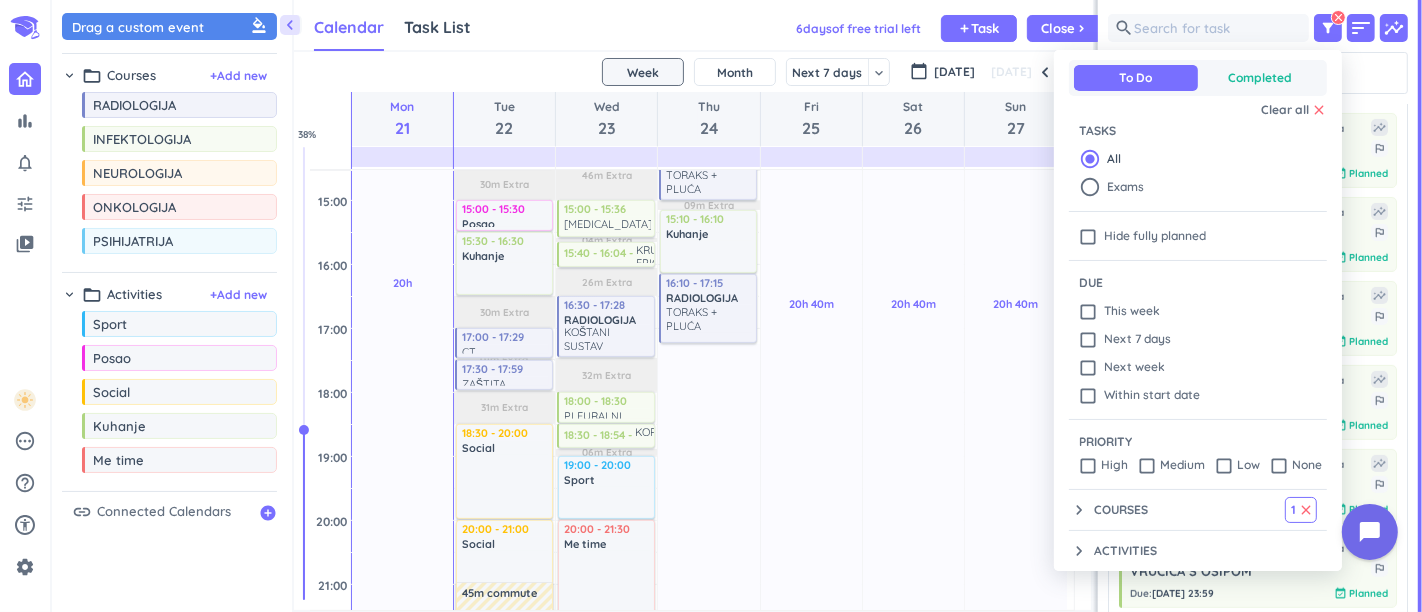 click on "Completed" at bounding box center [1260, 78] 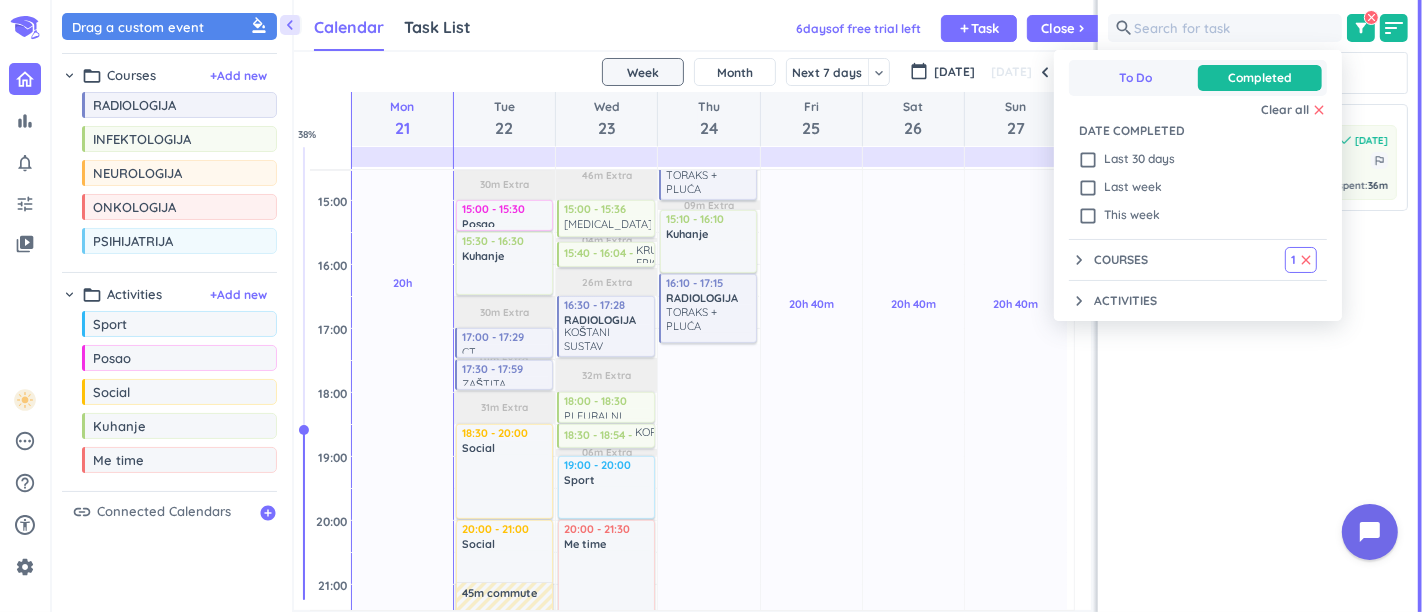 scroll, scrollTop: 8, scrollLeft: 8, axis: both 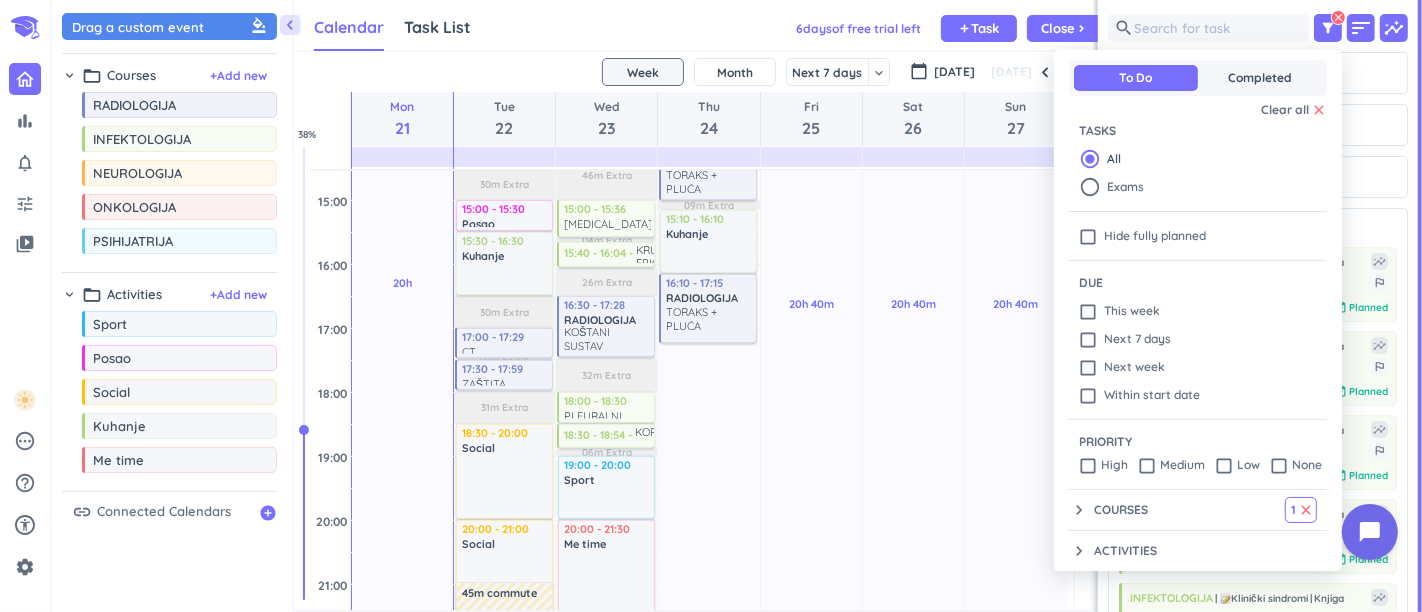 click at bounding box center (711, 306) 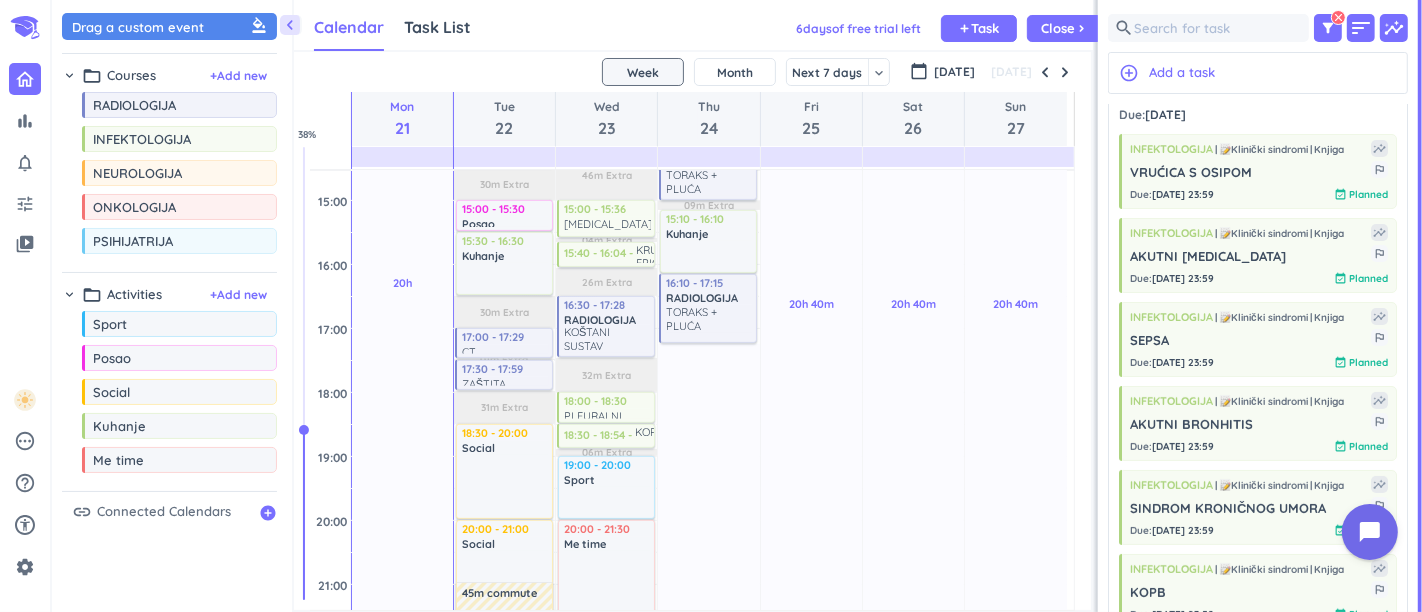 scroll, scrollTop: 0, scrollLeft: 0, axis: both 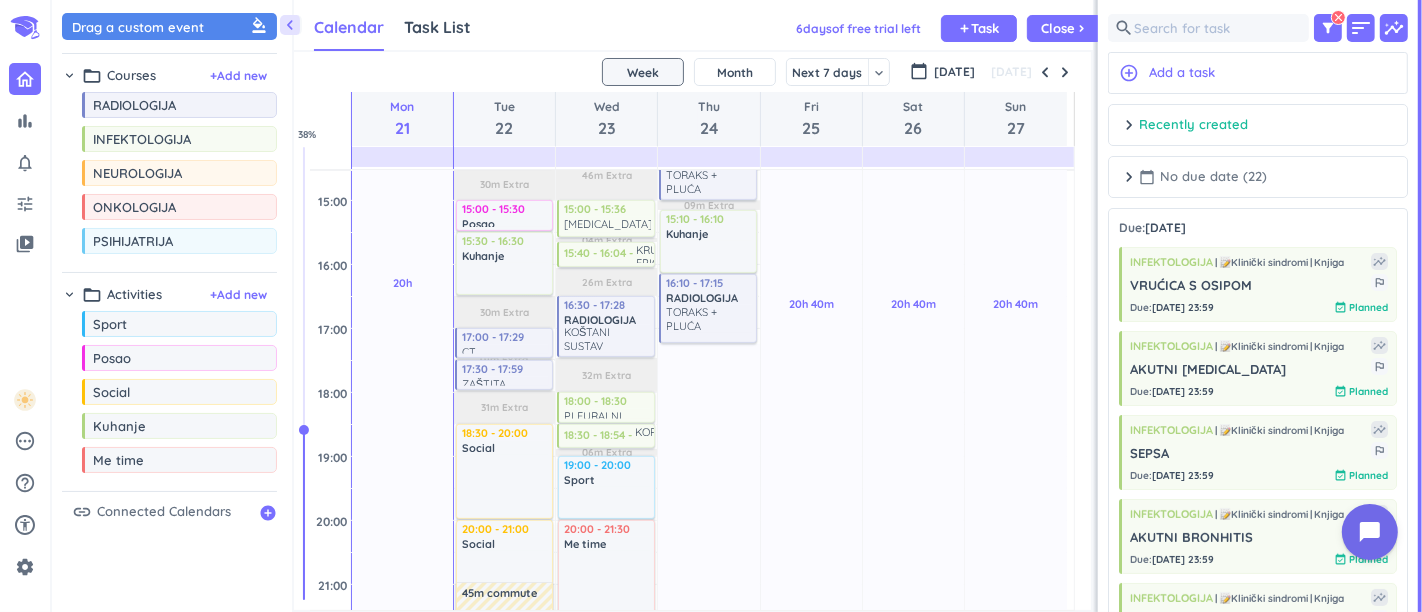 click on "calendar_today No due date (22)" at bounding box center (1203, 177) 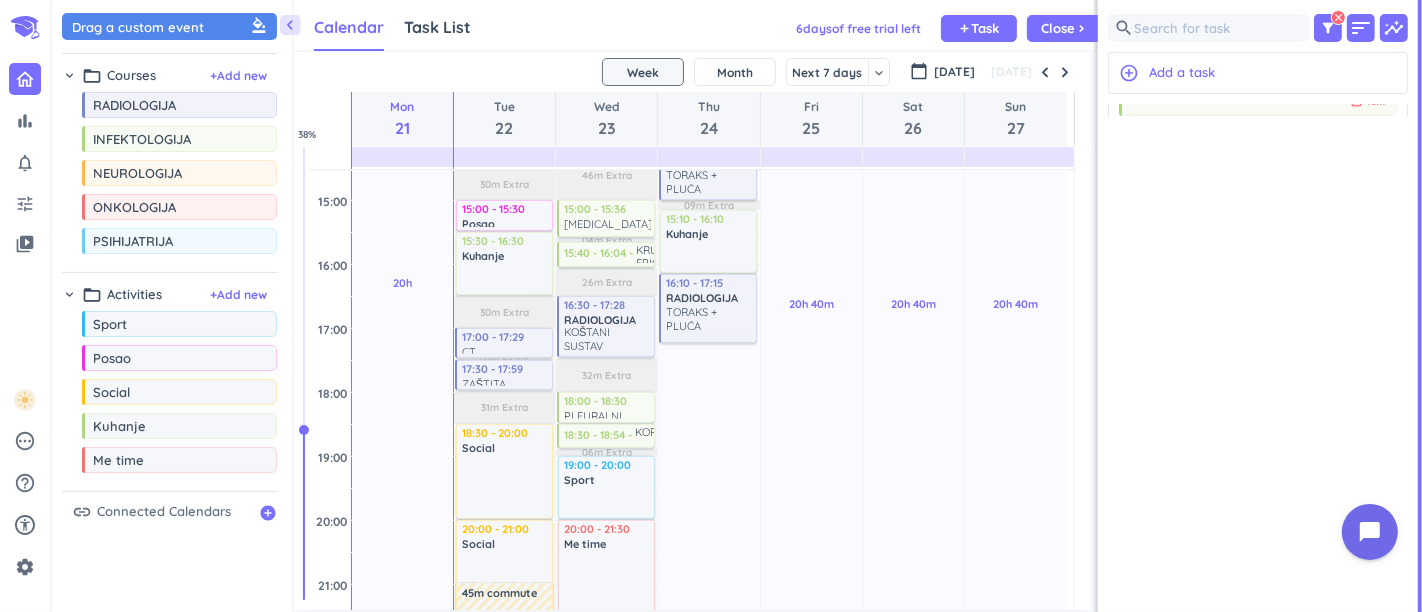 scroll, scrollTop: 0, scrollLeft: 0, axis: both 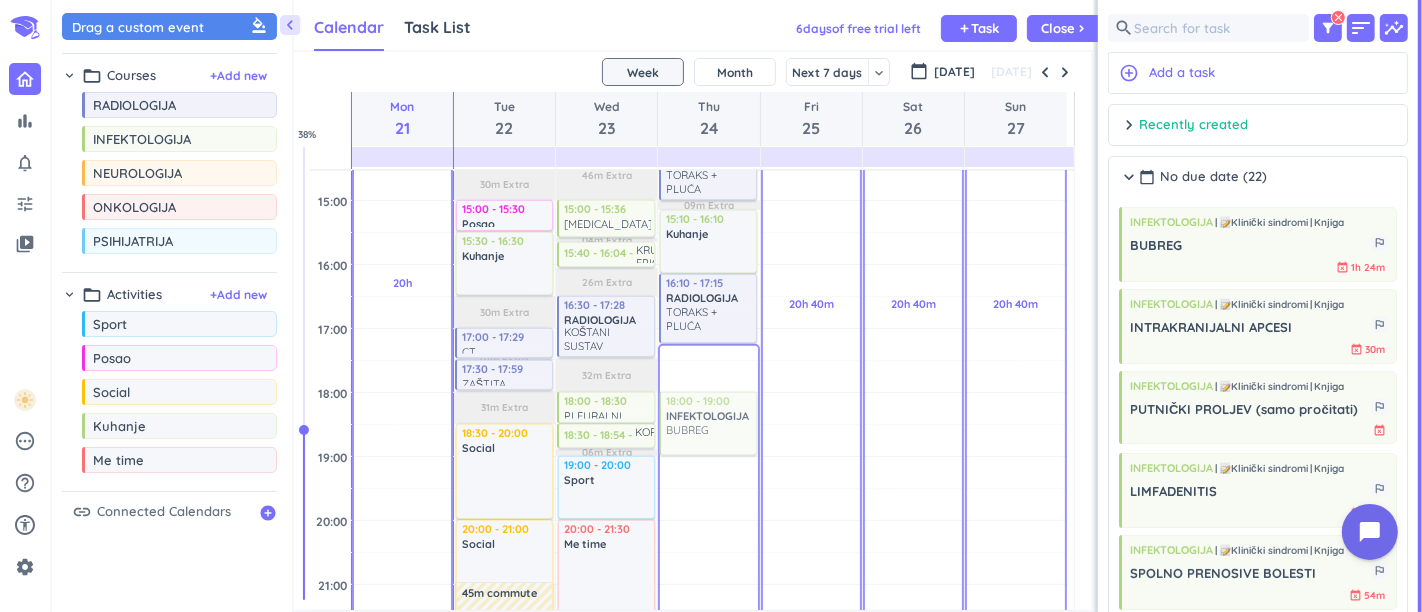 drag, startPoint x: 1195, startPoint y: 267, endPoint x: 711, endPoint y: 391, distance: 499.63187 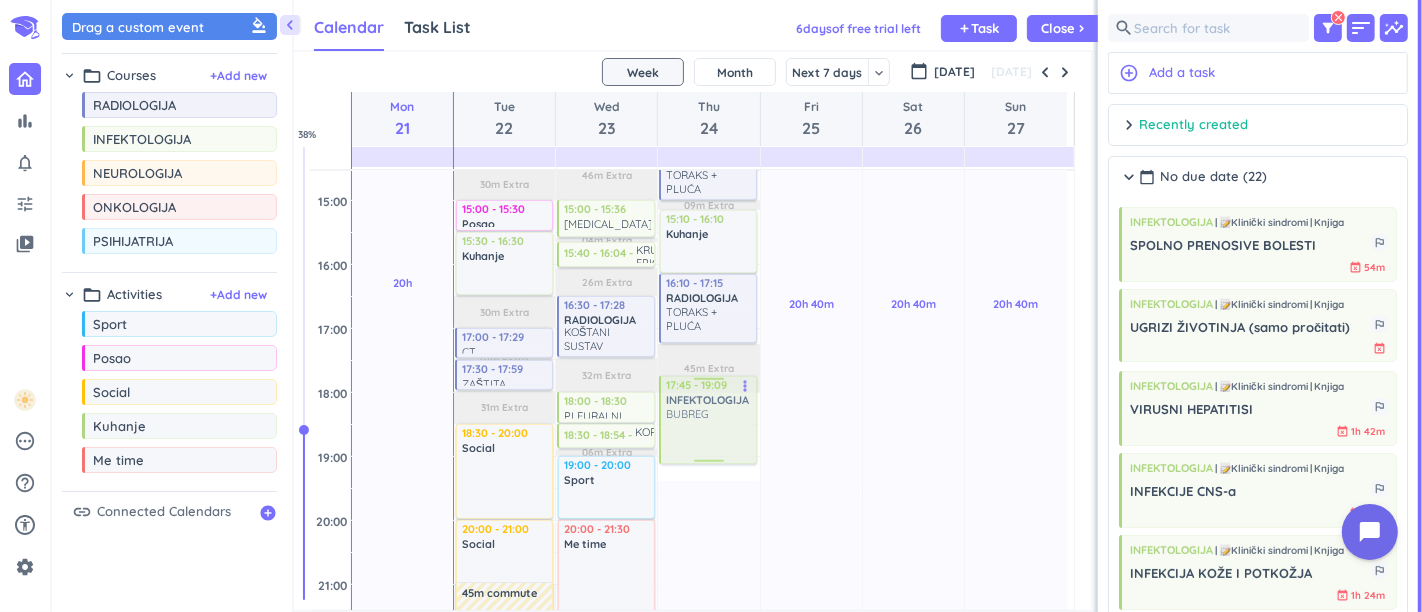 drag, startPoint x: 709, startPoint y: 427, endPoint x: 712, endPoint y: 400, distance: 27.166155 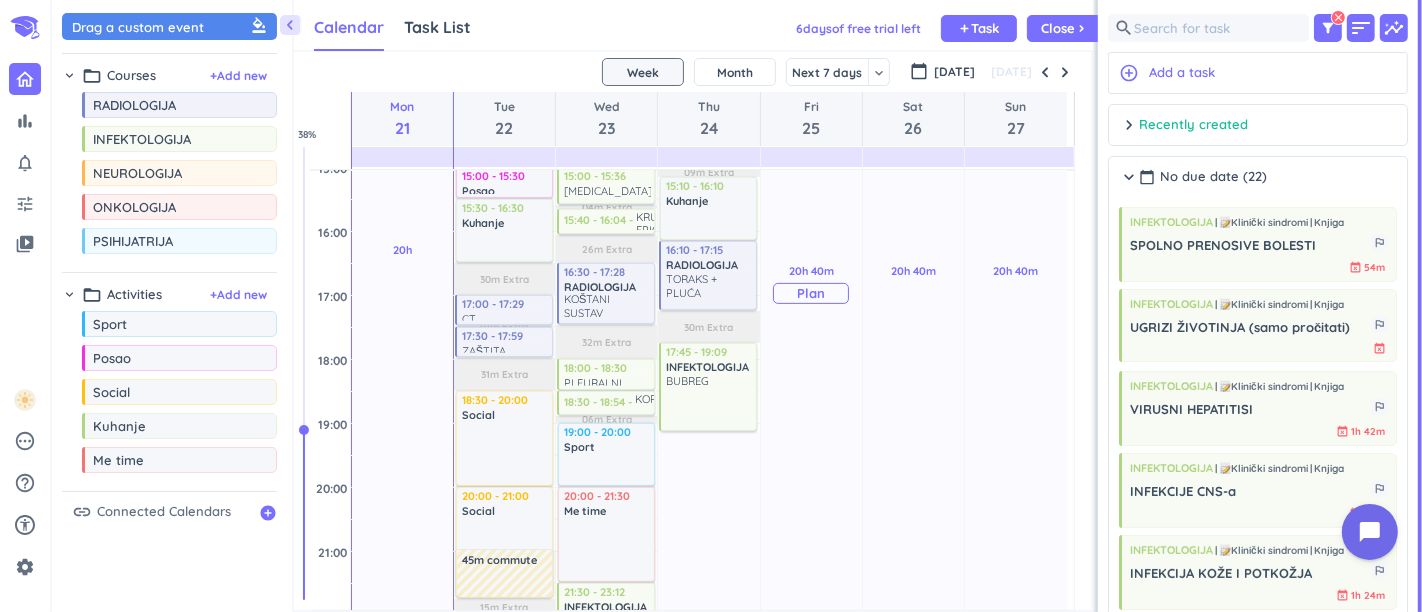 scroll, scrollTop: 897, scrollLeft: 0, axis: vertical 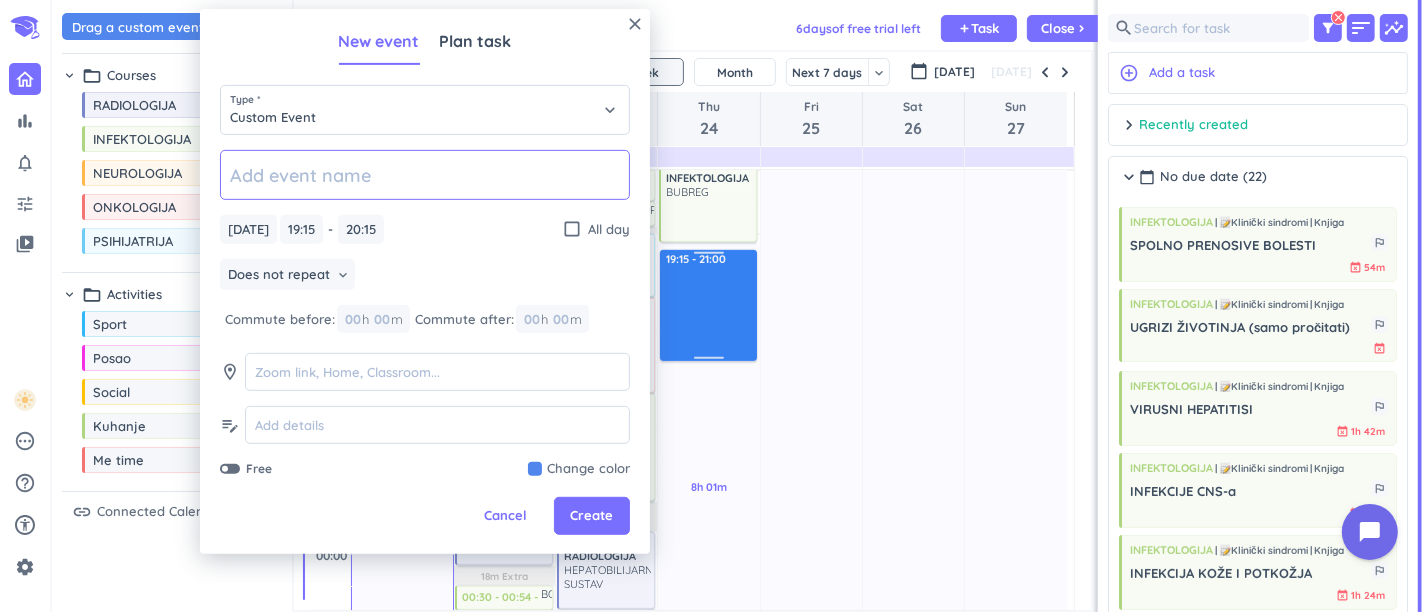 drag, startPoint x: 715, startPoint y: 310, endPoint x: 708, endPoint y: 358, distance: 48.507732 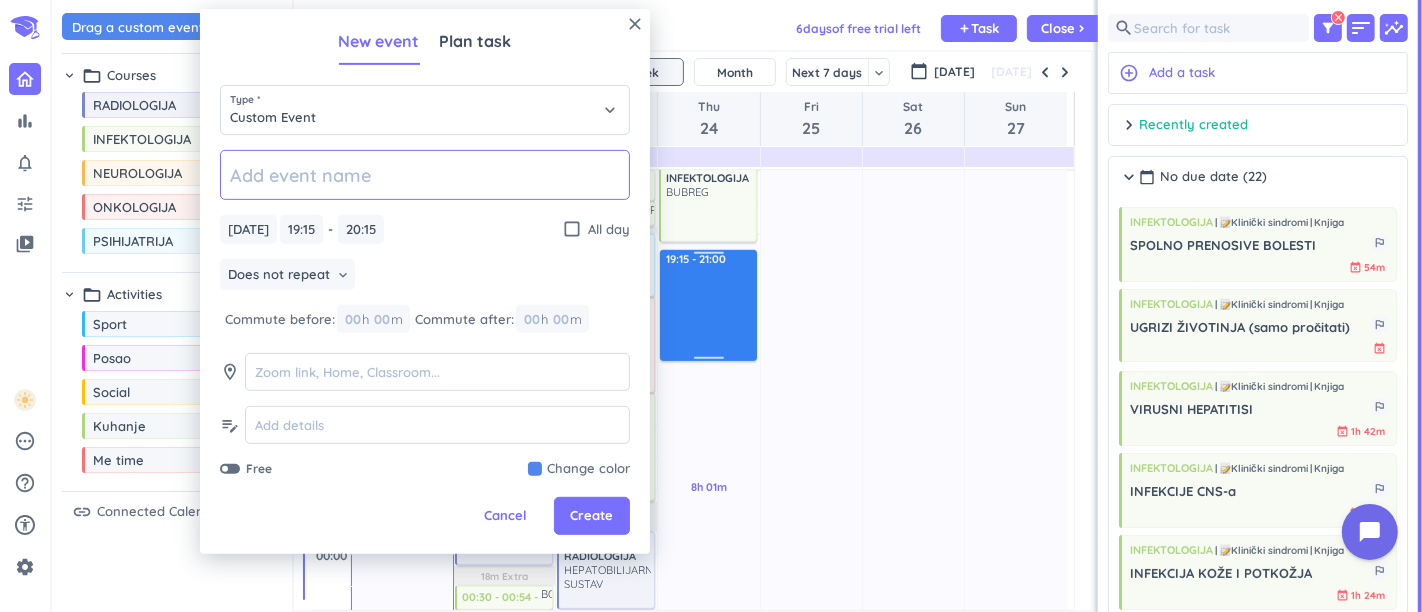 click on "3h 30m Past due Plan 8h 01m Past due Plan 28m Extra 02m Extra 34m Extra 09m Extra 30m Extra Adjust Awake Time Adjust Awake Time 10:00 - 10:30 Sport delete_outline 10:30 - 11:32 RADIOLOGIJA MOKRAĆNI SUSTAV more_vert 12:00 - 12:18 SINDROM KRONIČNOG UMORA more_vert 12:20 - 12:56 BAKTERIJSKI MENINGITIS more_vert 13:30 - 14:10 MOKRAĆNI SUSTAV more_vert 14:10 - 15:01 RADIOLOGIJA TORAKS + PLUĆA more_vert 15:10 - 16:10 Kuhanje delete_outline 16:10 - 17:15 RADIOLOGIJA TORAKS + PLUĆA more_vert 17:45 - 19:09 INFEKTOLOGIJA BUBREG more_vert 19:15 - 20:15 19:15 - 21:00" at bounding box center [708, 42] 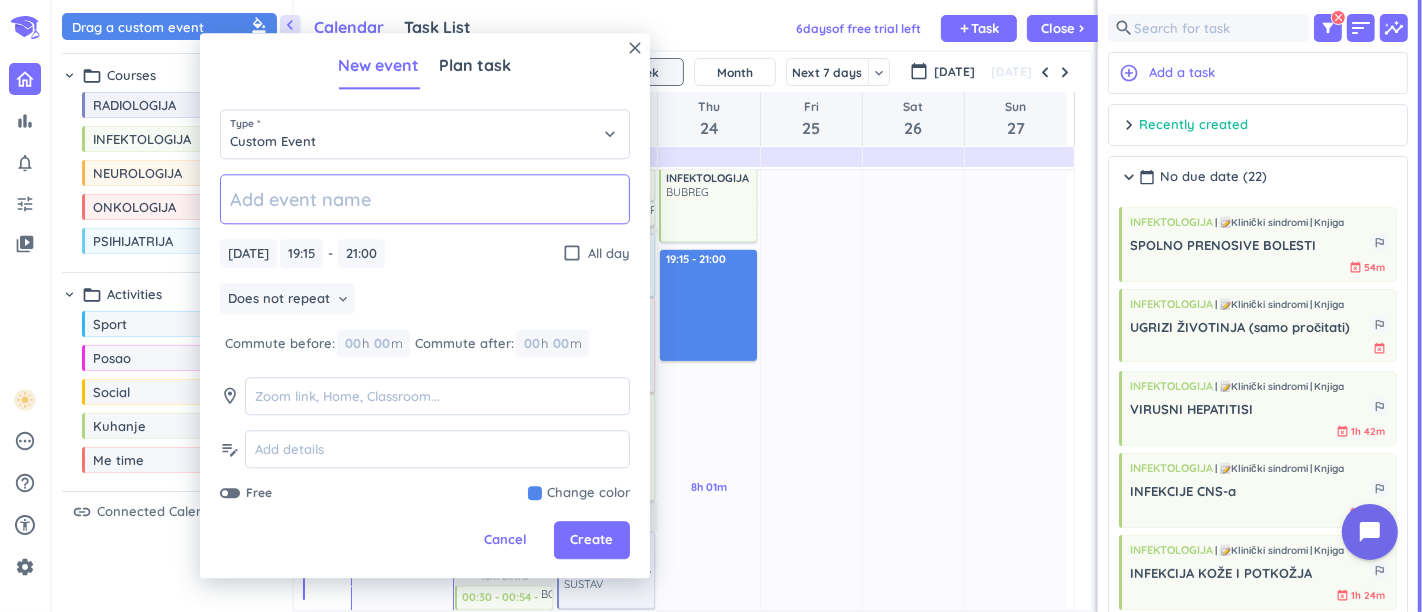 type on "21:00" 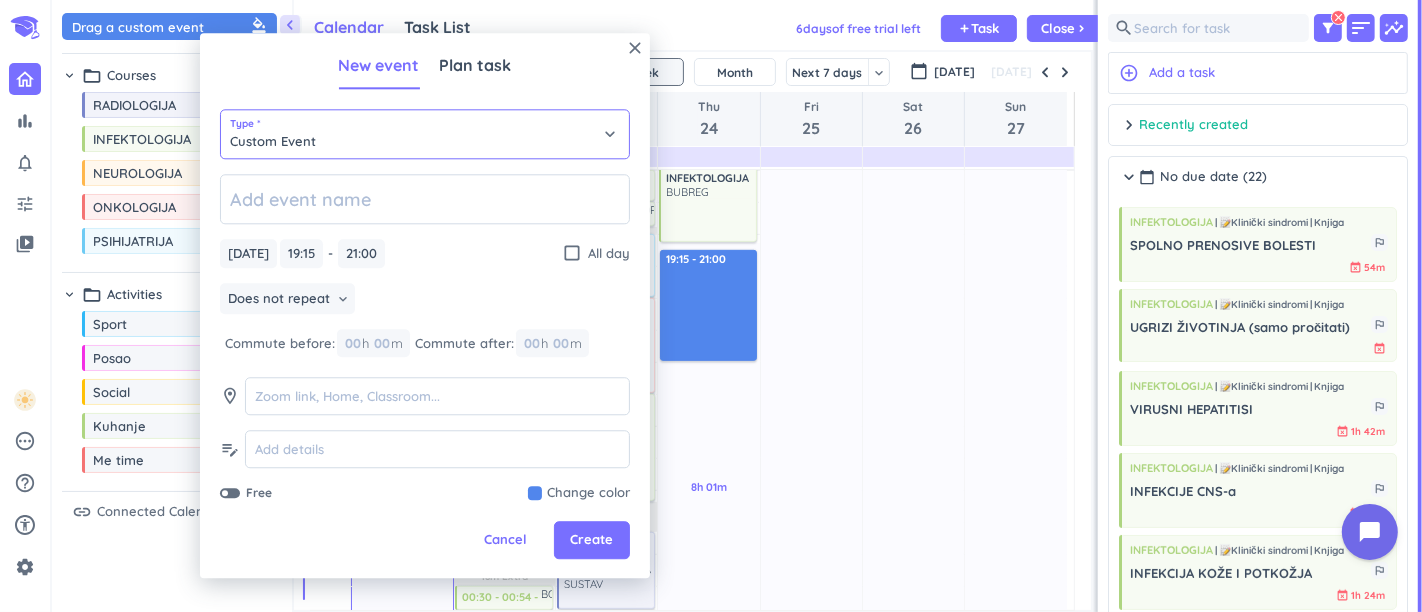 click on "Custom Event" at bounding box center (425, 134) 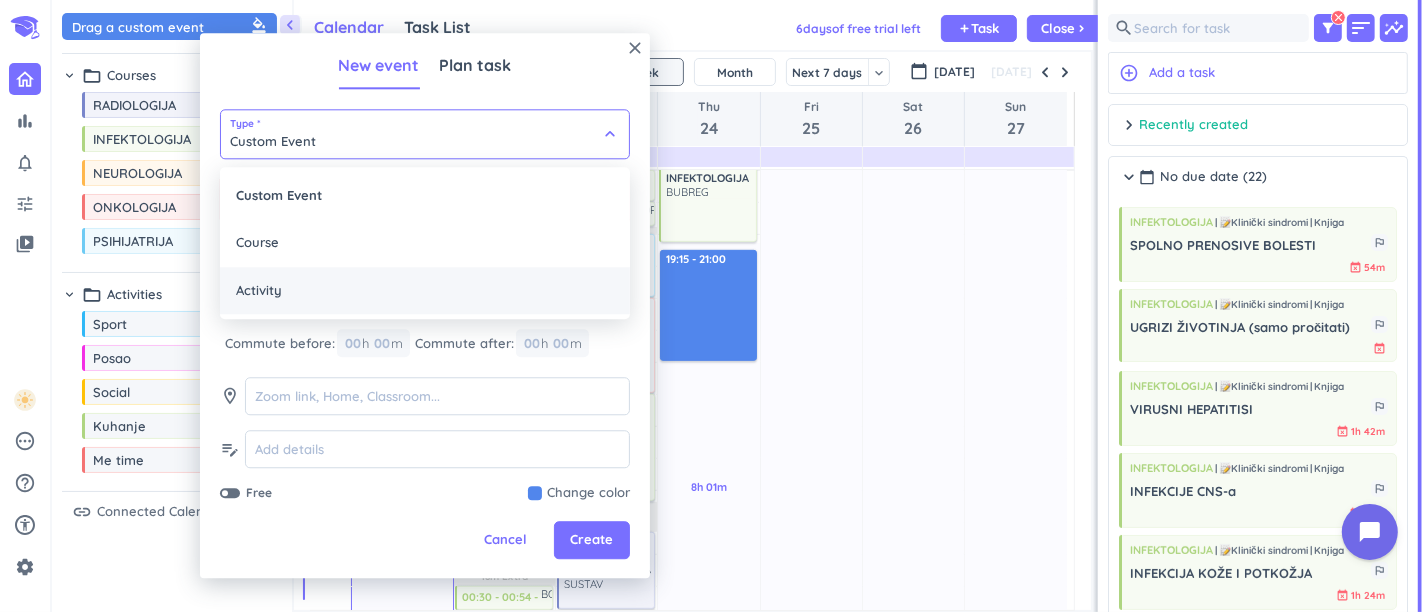 click on "Activity" at bounding box center (425, 291) 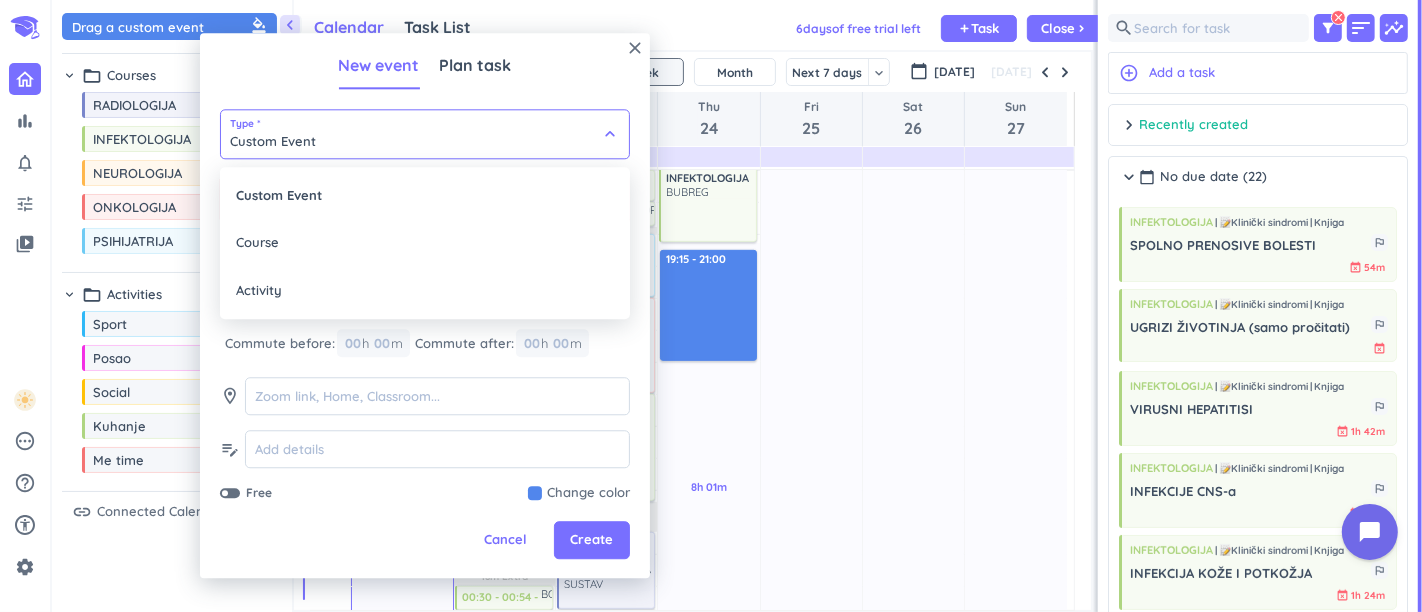 type on "Activity" 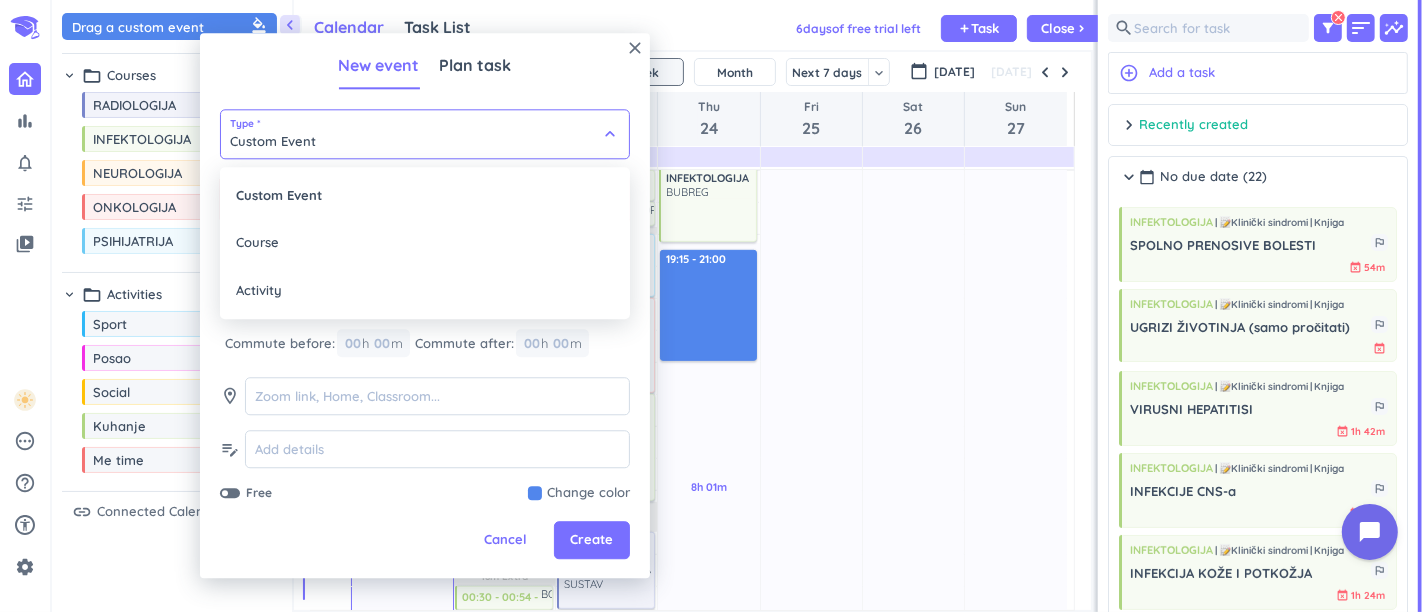 type on "20:15" 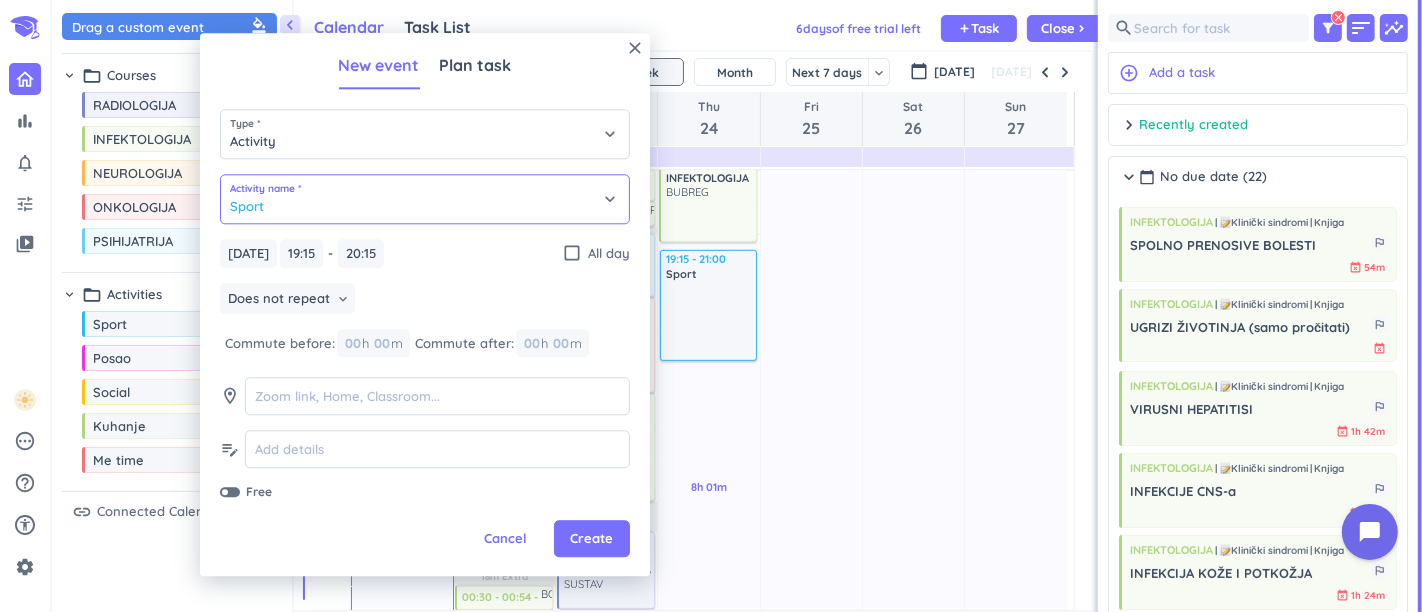 click on "Sport" at bounding box center [425, 199] 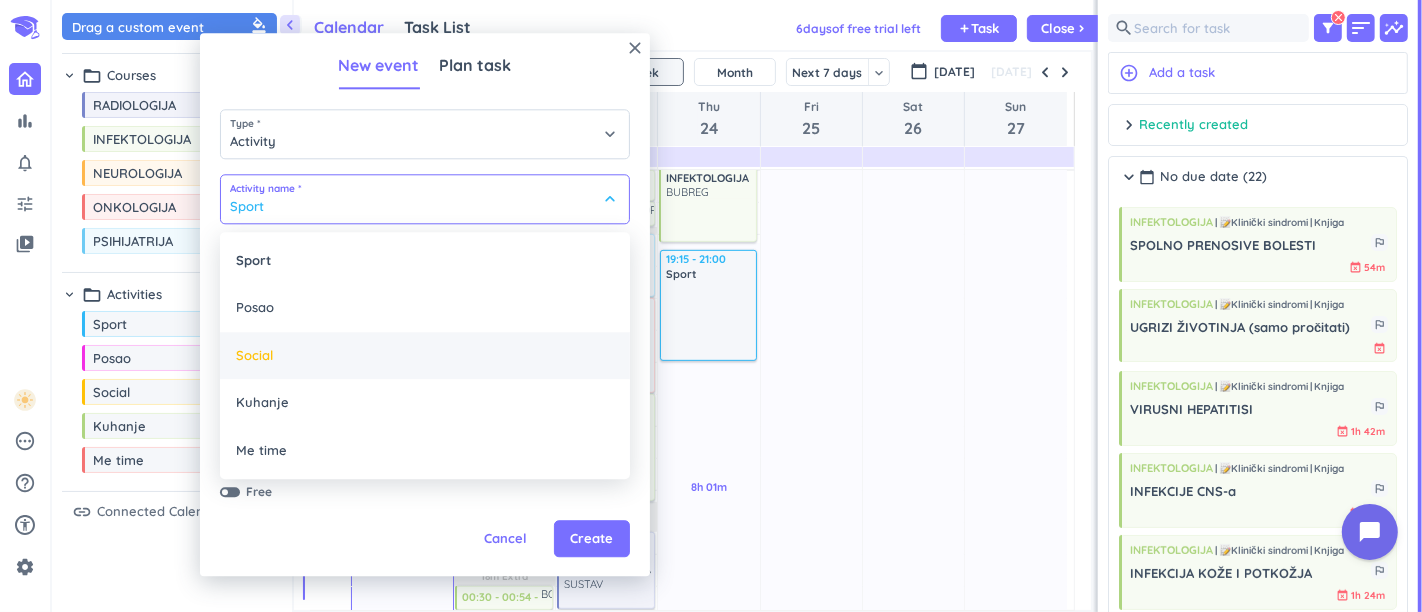 click on "Social" at bounding box center (425, 356) 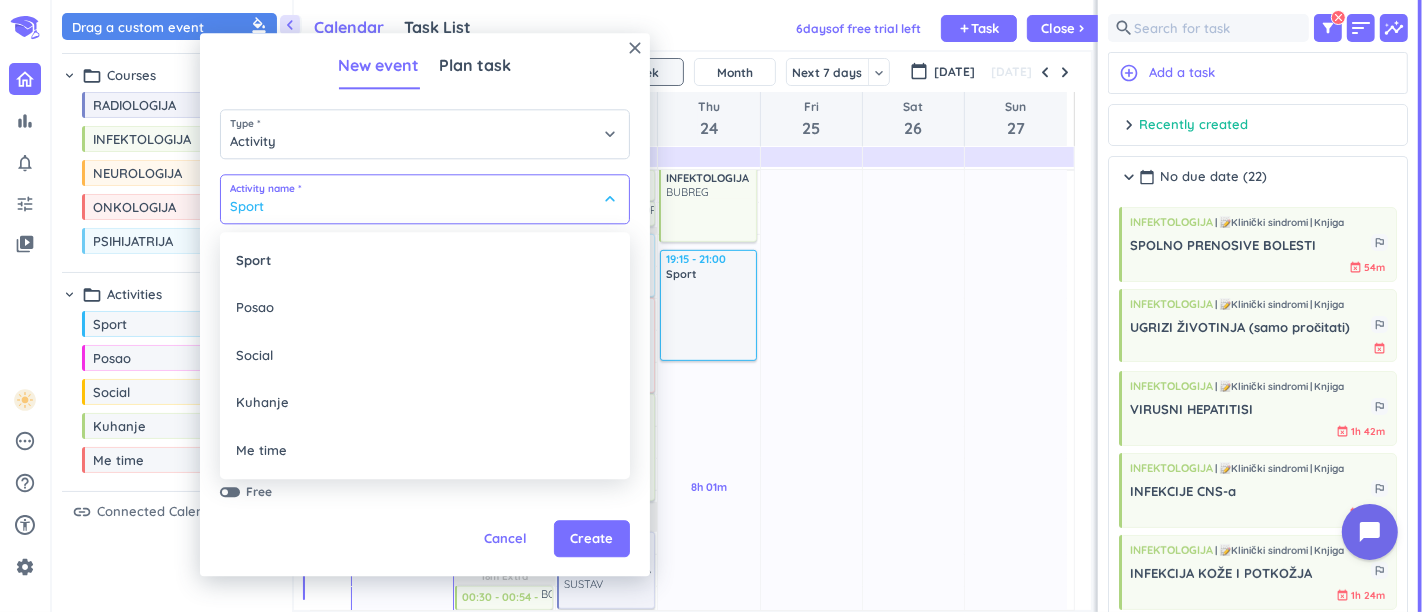 type on "Social" 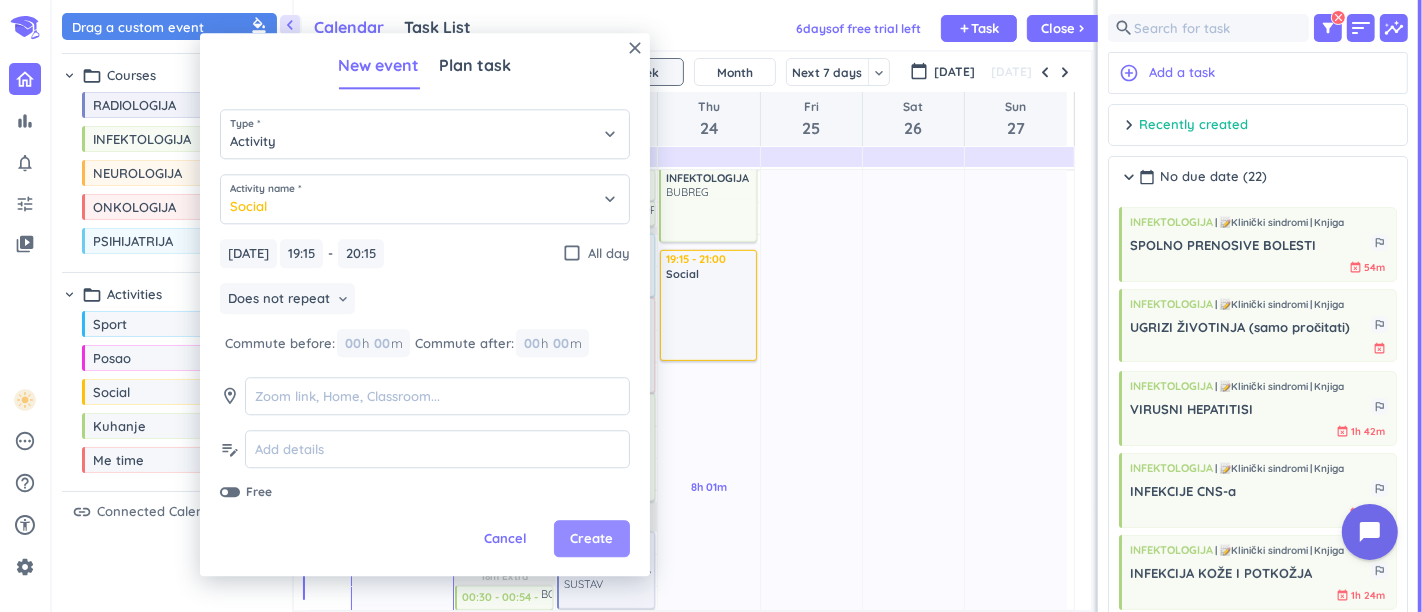 click on "Create" at bounding box center [592, 539] 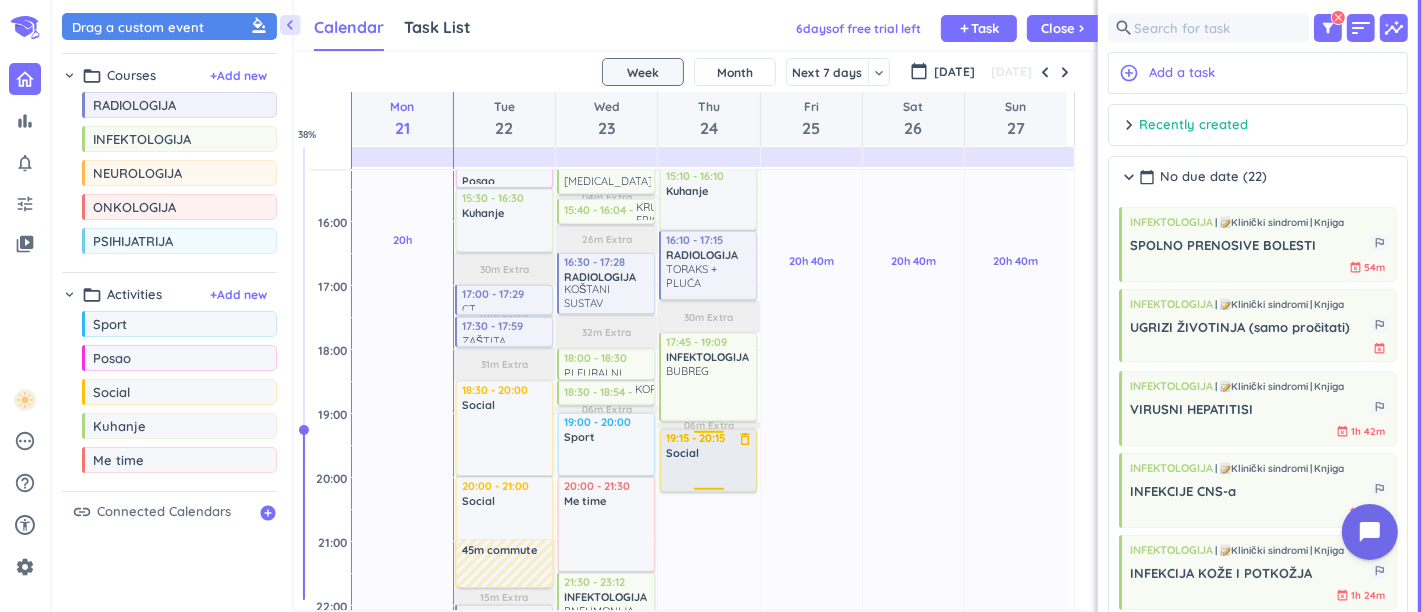 scroll, scrollTop: 786, scrollLeft: 0, axis: vertical 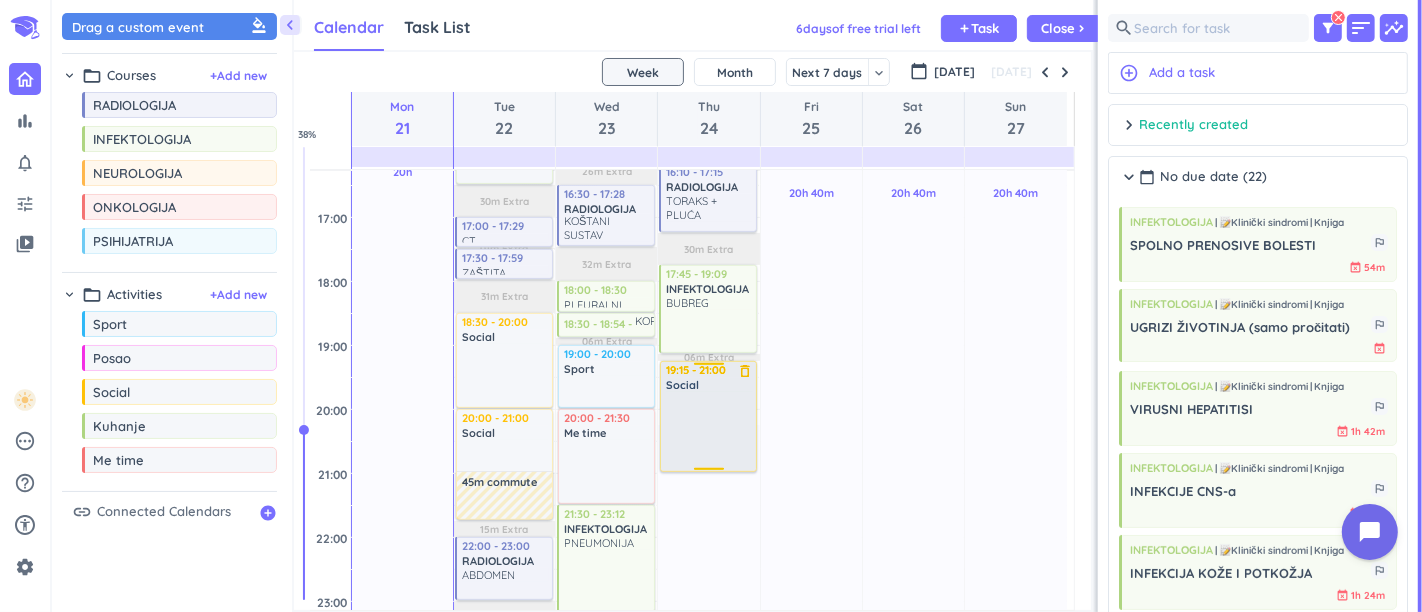 drag, startPoint x: 703, startPoint y: 421, endPoint x: 703, endPoint y: 467, distance: 46 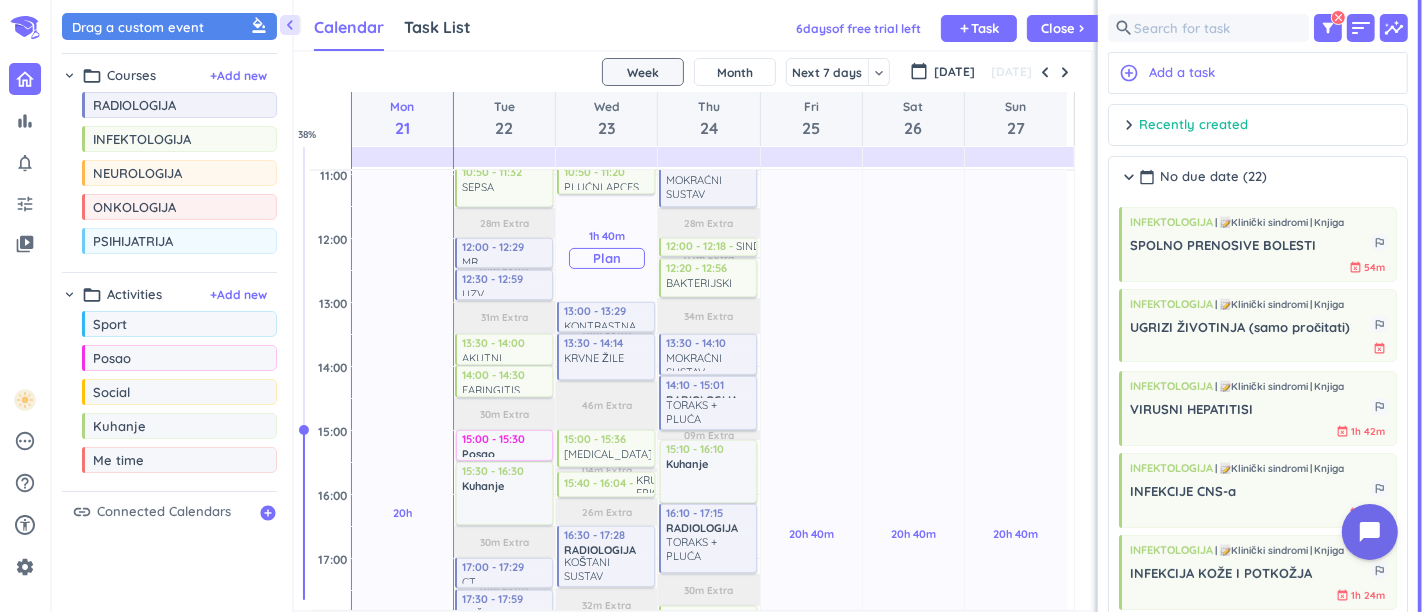 scroll, scrollTop: 342, scrollLeft: 0, axis: vertical 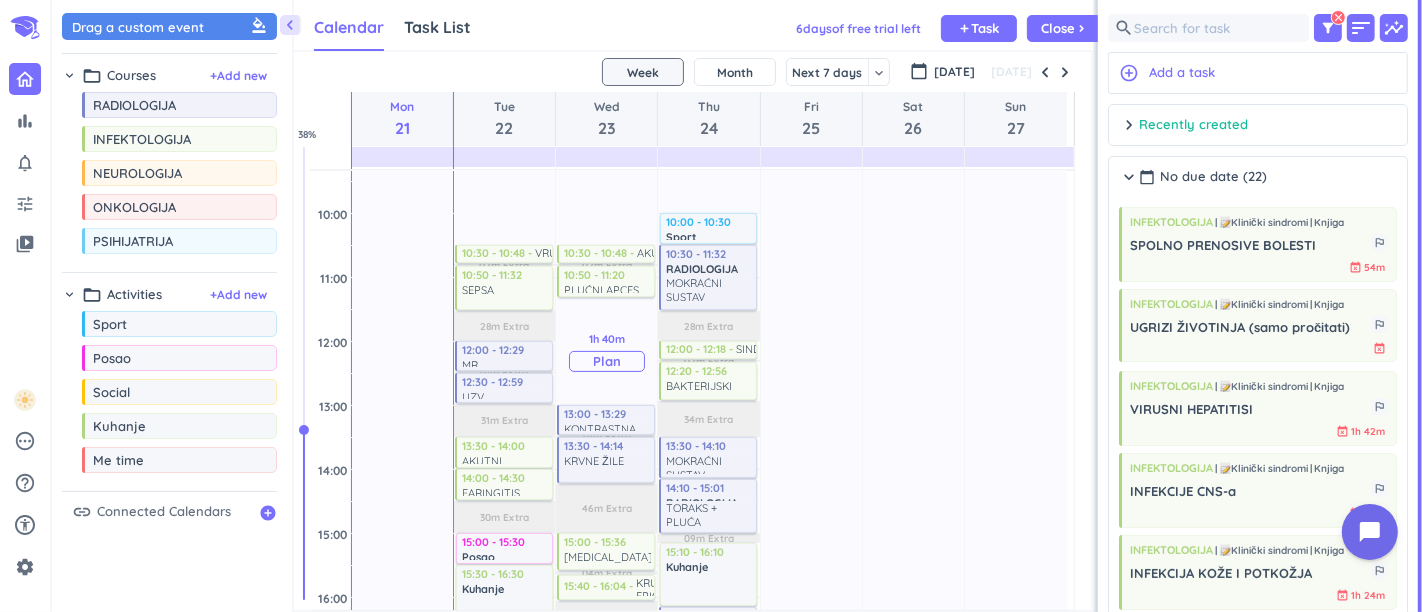 click on "Plan" at bounding box center (607, 361) 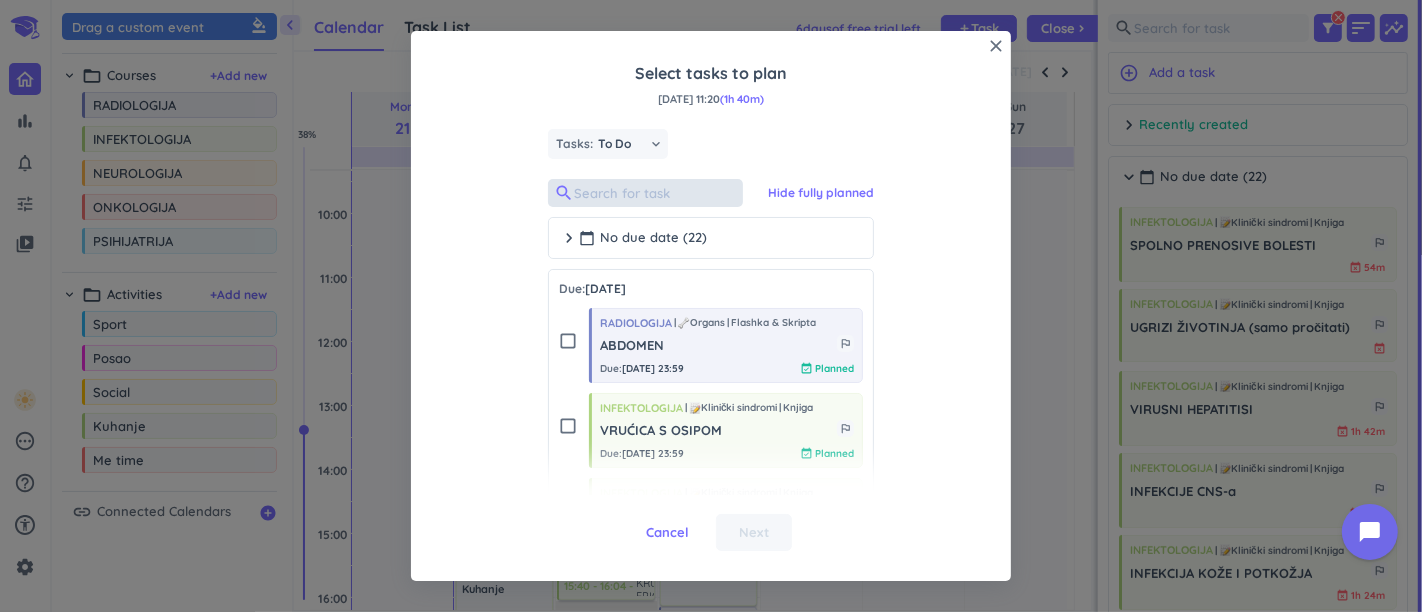 click at bounding box center (645, 193) 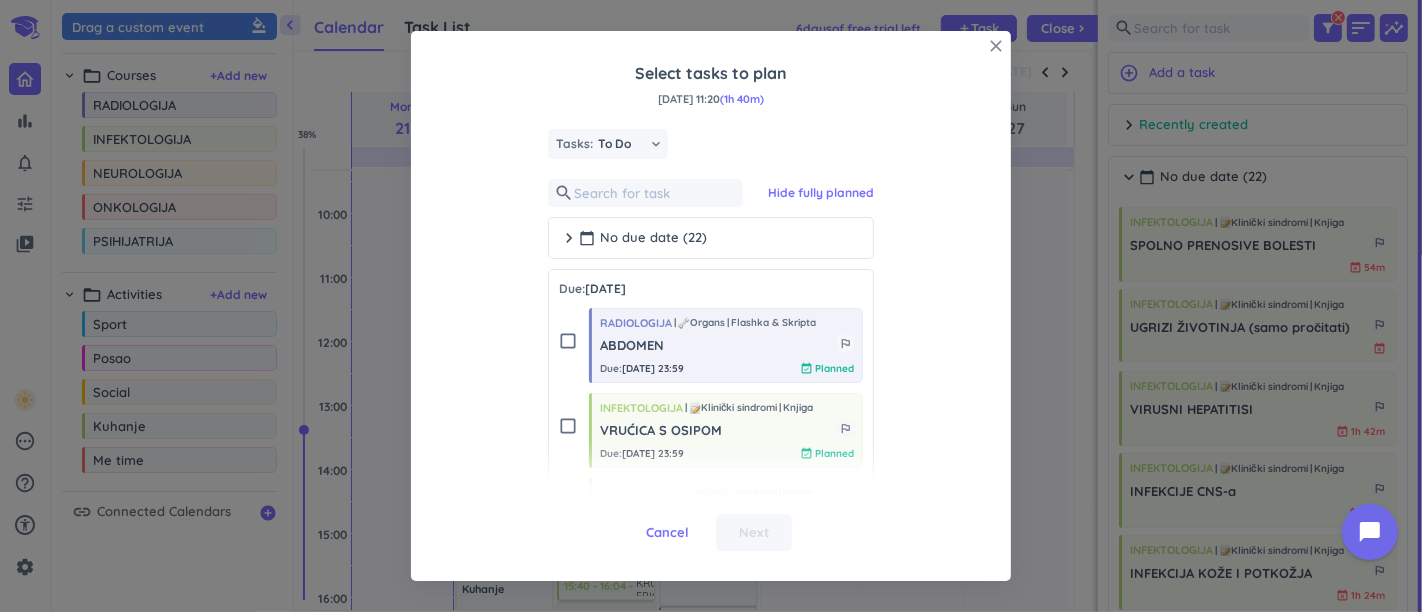 click on "close" at bounding box center [996, 46] 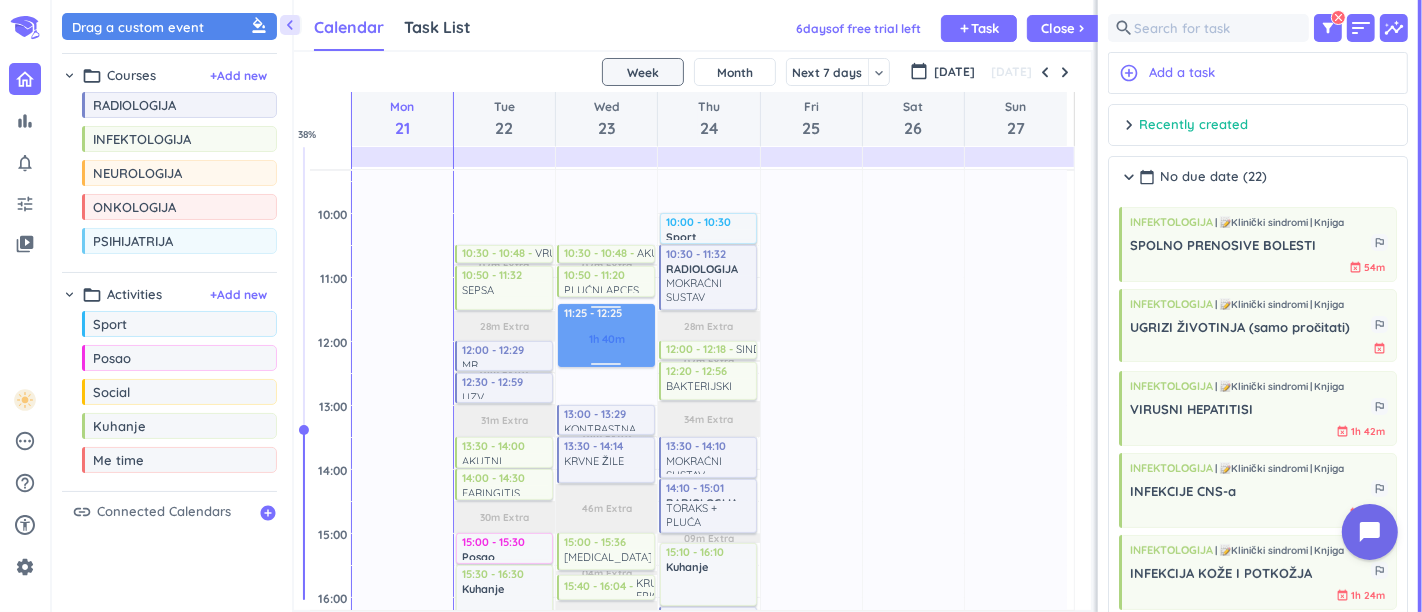scroll, scrollTop: 501, scrollLeft: 292, axis: both 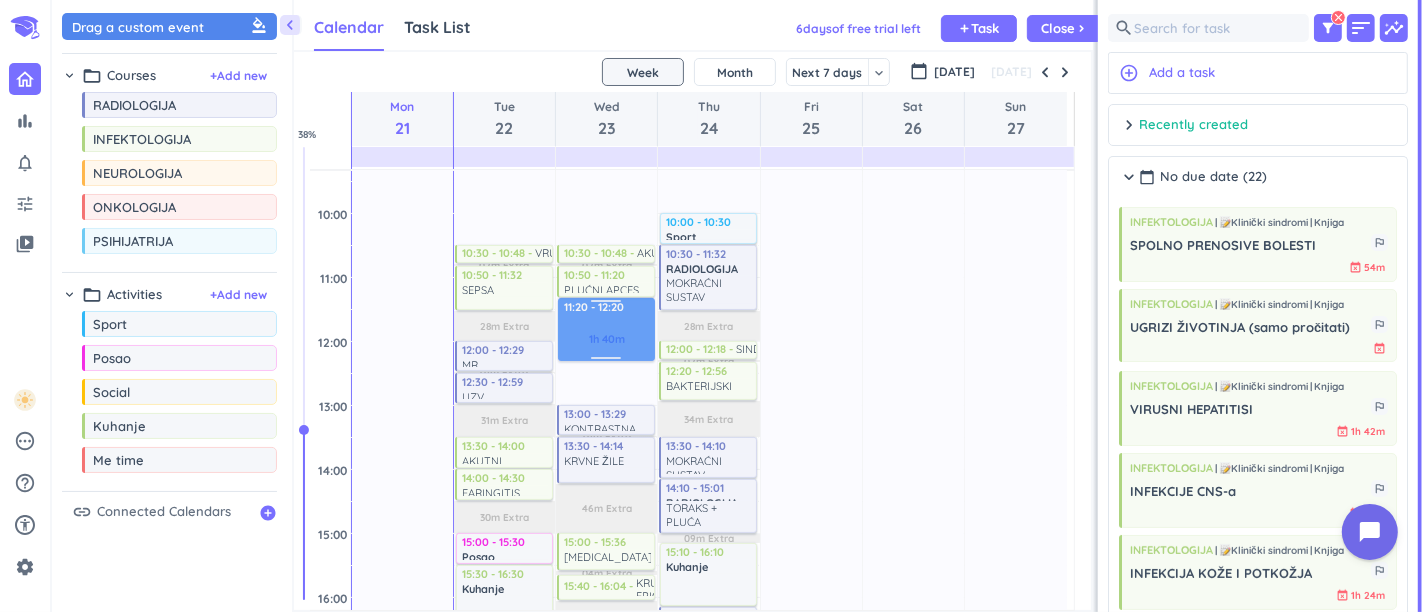 drag, startPoint x: 608, startPoint y: 342, endPoint x: 628, endPoint y: 310, distance: 37.735924 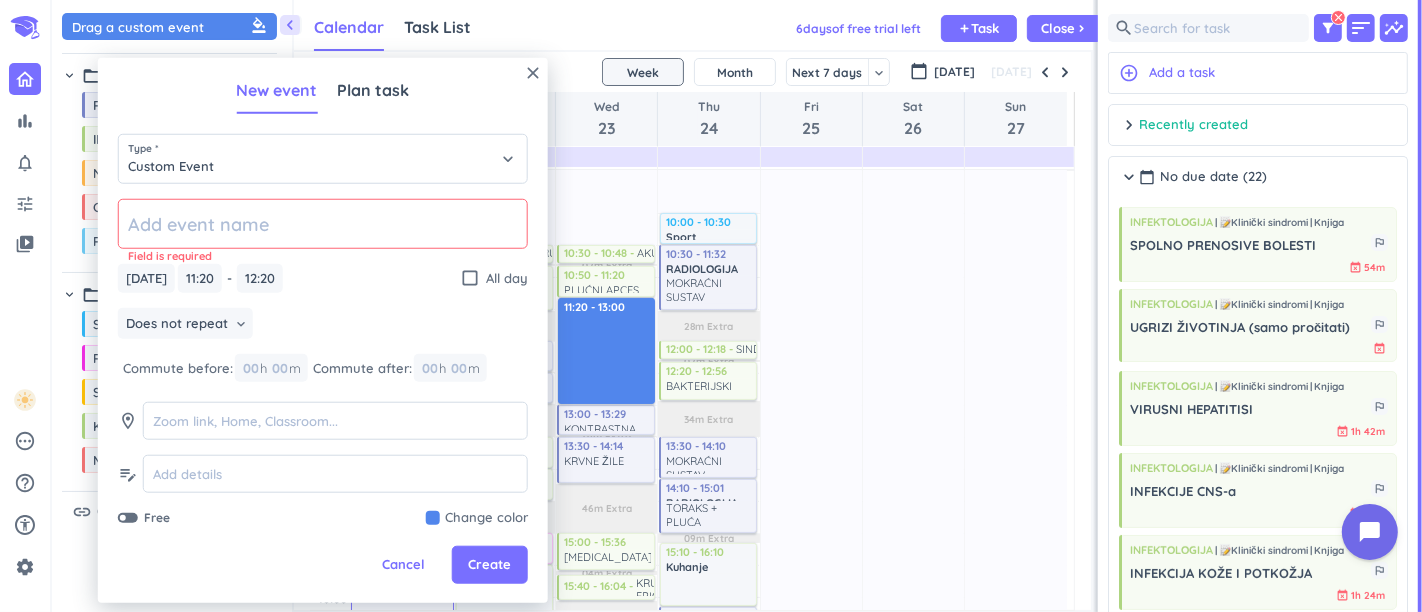 click on "4h  Past due Plan 1h 40m Past due Plan 2h 17m Past due Plan 02m Extra 01m Extra 46m Extra 04m Extra 26m Extra 32m Extra 06m Extra 28m Extra Adjust Awake Time Adjust Awake Time 10:30 - 10:48 AKUTNI BRONHITIS more_vert 10:50 - 11:20 PLUĆNI APCES more_vert 11:20 - 12:20 13:00 - 13:29 KONTRASTNA SREDSTVA more_vert 13:30 - 14:14 KRVNE ŽILE more_vert 15:00 - 15:36 OTITIS I MASTOIDITIS more_vert 15:40 - 16:04 KRUP I EPIGLOTITIS more_vert 16:30 - 17:28 RADIOLOGIJA KOŠTANI SUSTAV  more_vert 18:00 - 18:30 PLEURALNI IZLJEV I EMPIJEM more_vert 18:30 - 18:54 KOPB more_vert 19:00 - 20:00 Sport delete_outline 20:00 - 21:30 Me time delete_outline 21:30 - 23:12 INFEKTOLOGIJA PNEUMONIJA more_vert 23:40 - 00:53 RADIOLOGIJA HEPATOBILIJARNI SUSTAV more_vert 11:20 - 13:00" at bounding box center (606, 597) 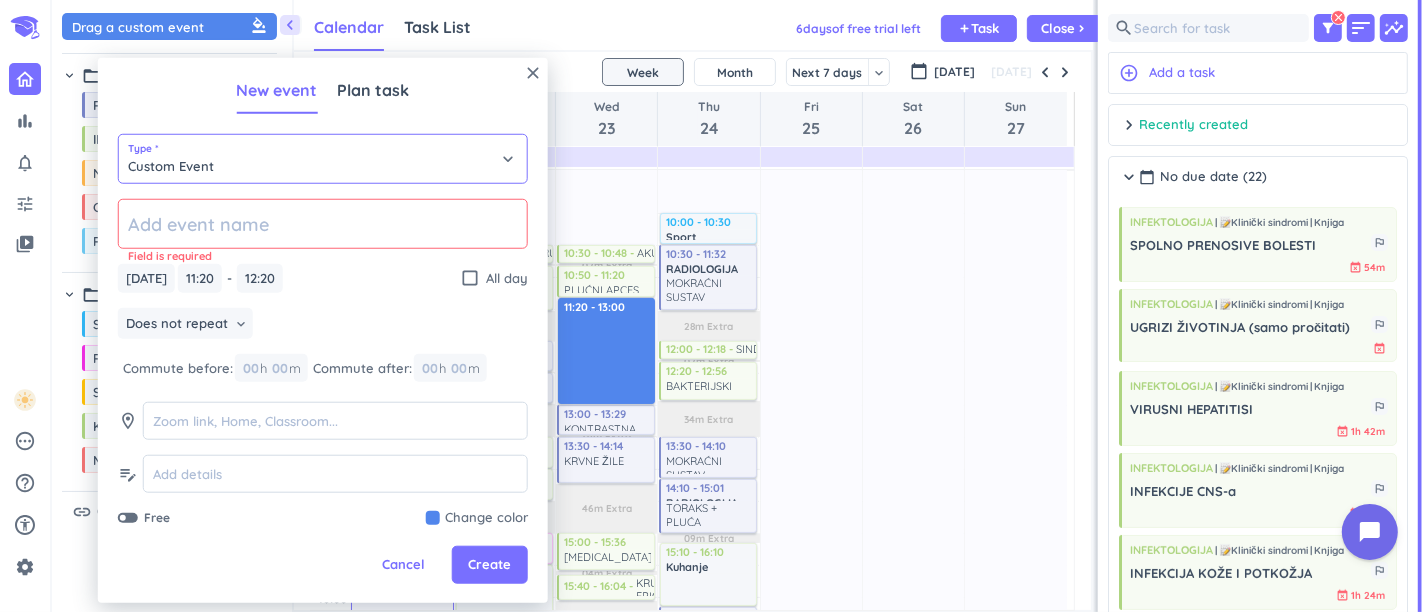 click on "Custom Event" at bounding box center [323, 159] 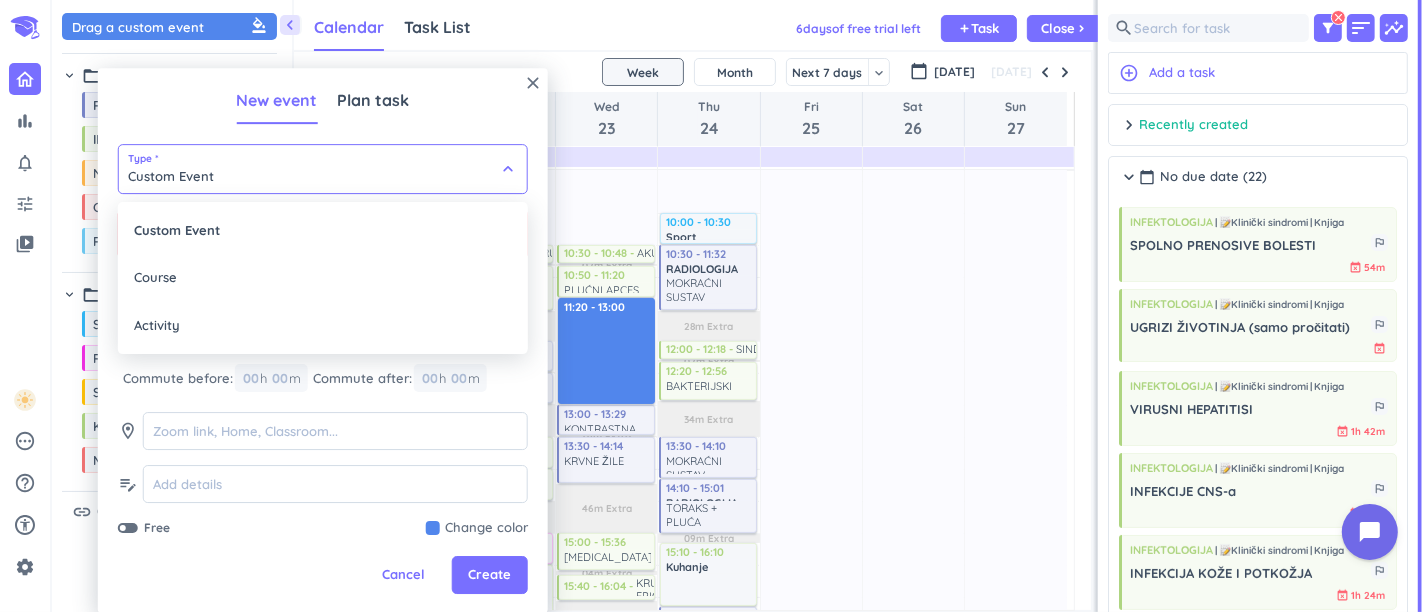 type on "13:00" 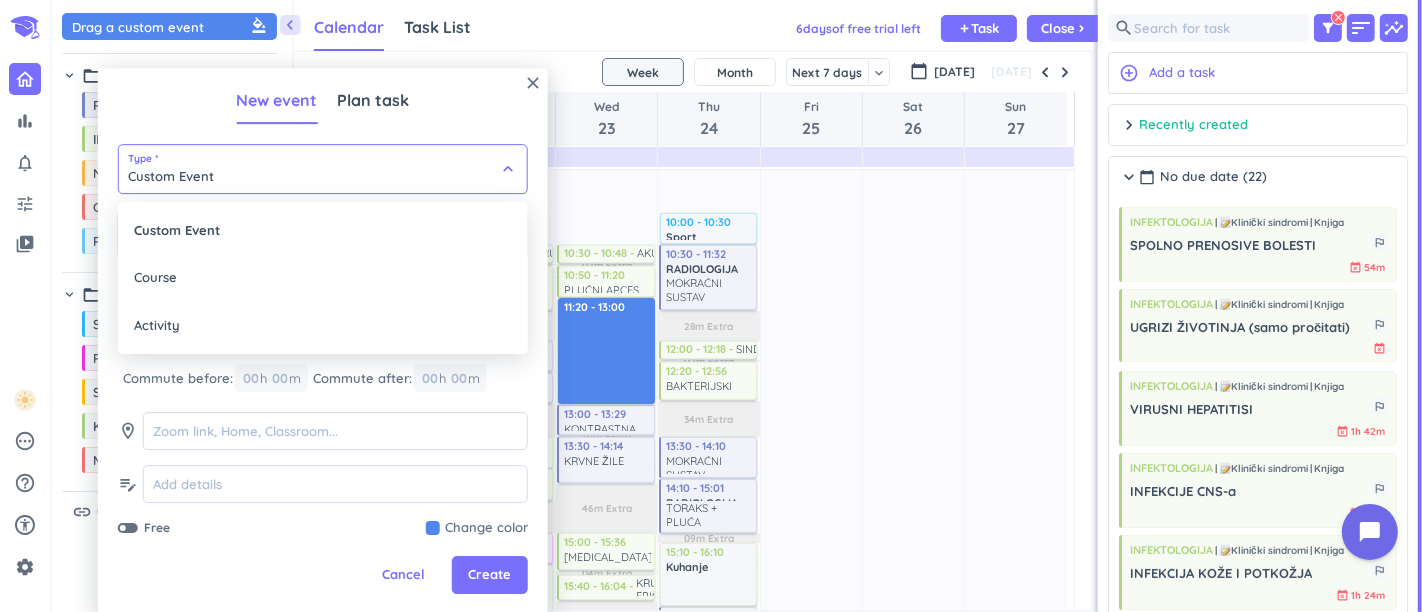 click on "Activity" at bounding box center [323, 326] 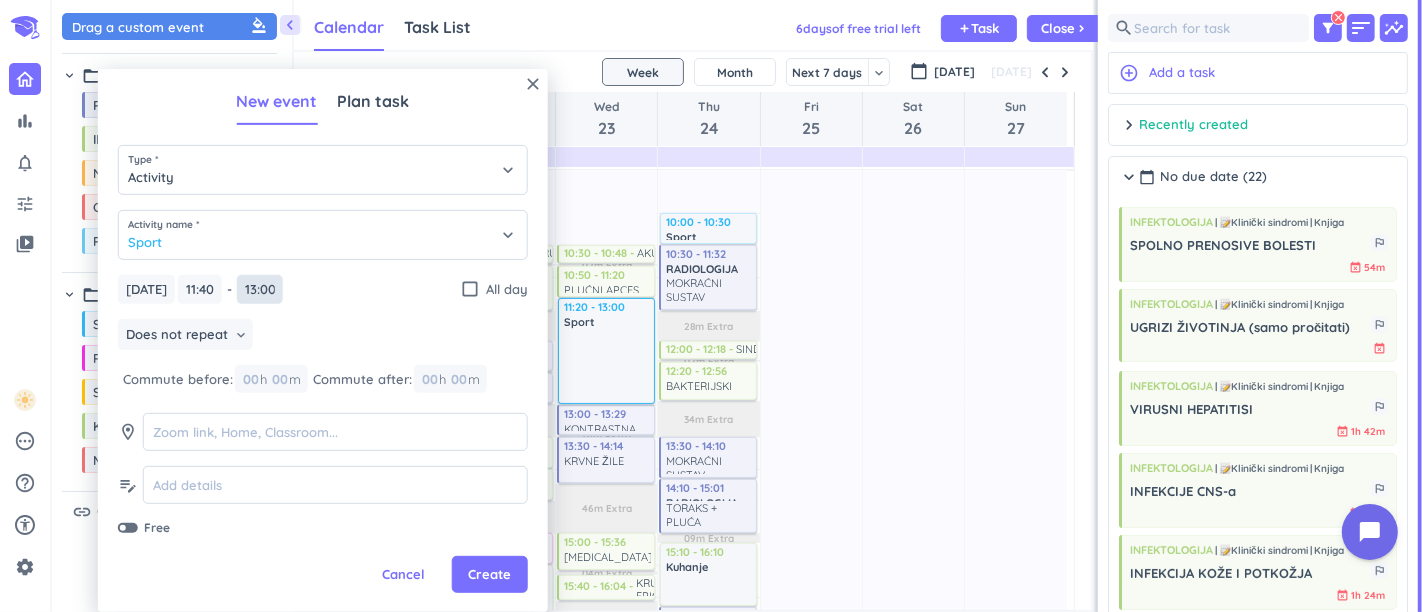 type on "Activity" 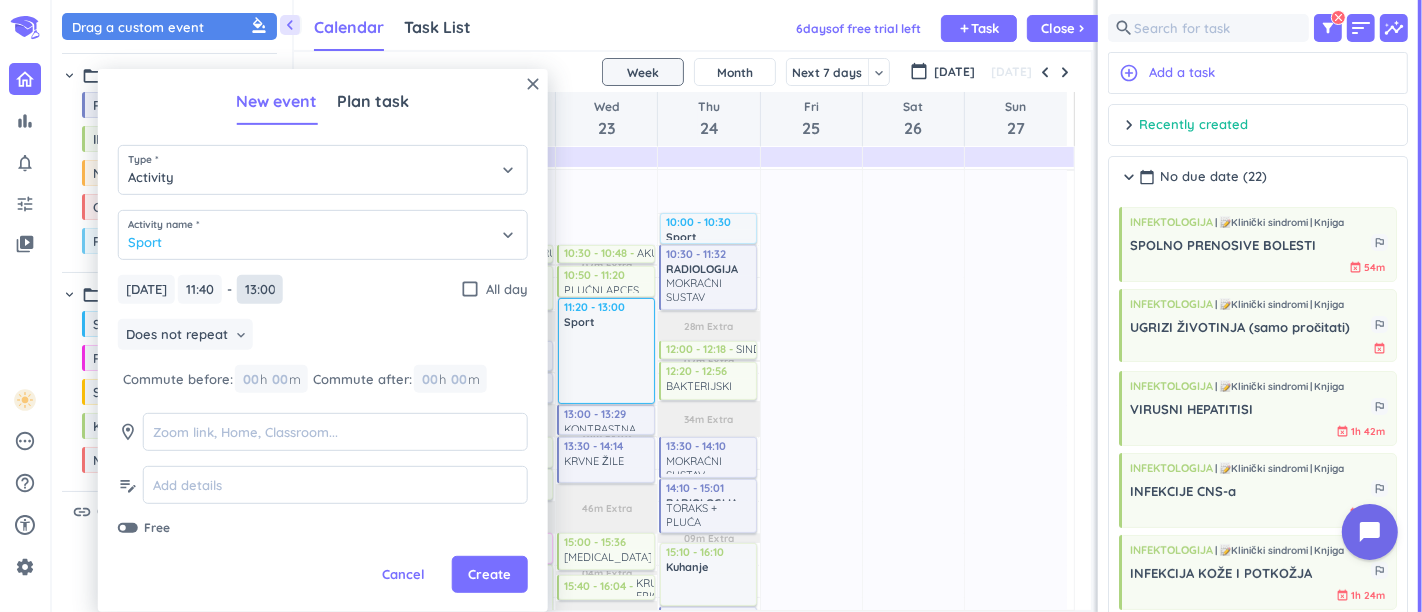 type on "11:40" 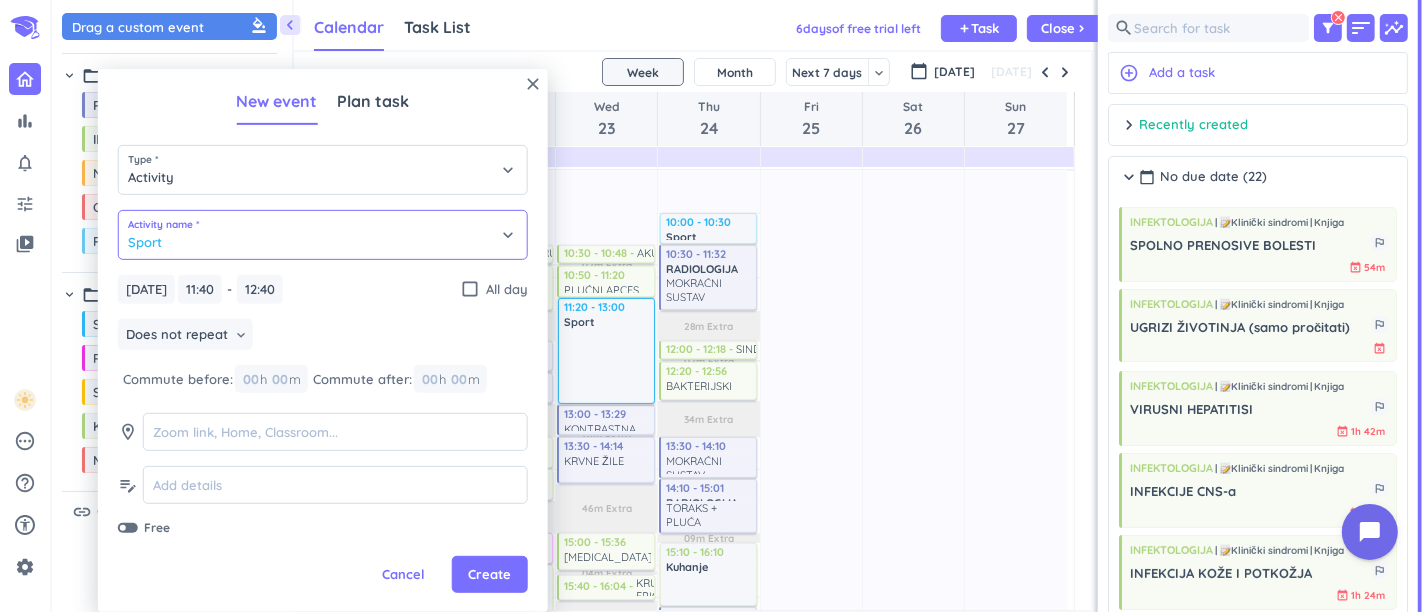 click on "Sport" at bounding box center (323, 235) 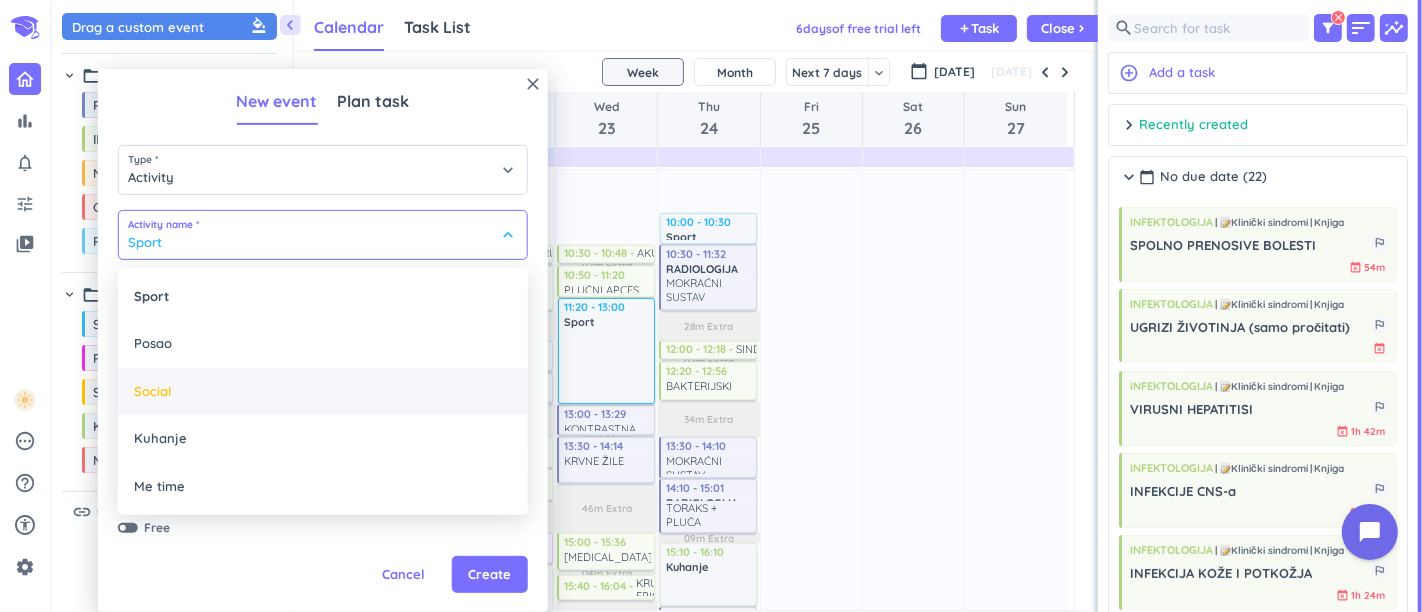 click on "Social" at bounding box center (323, 392) 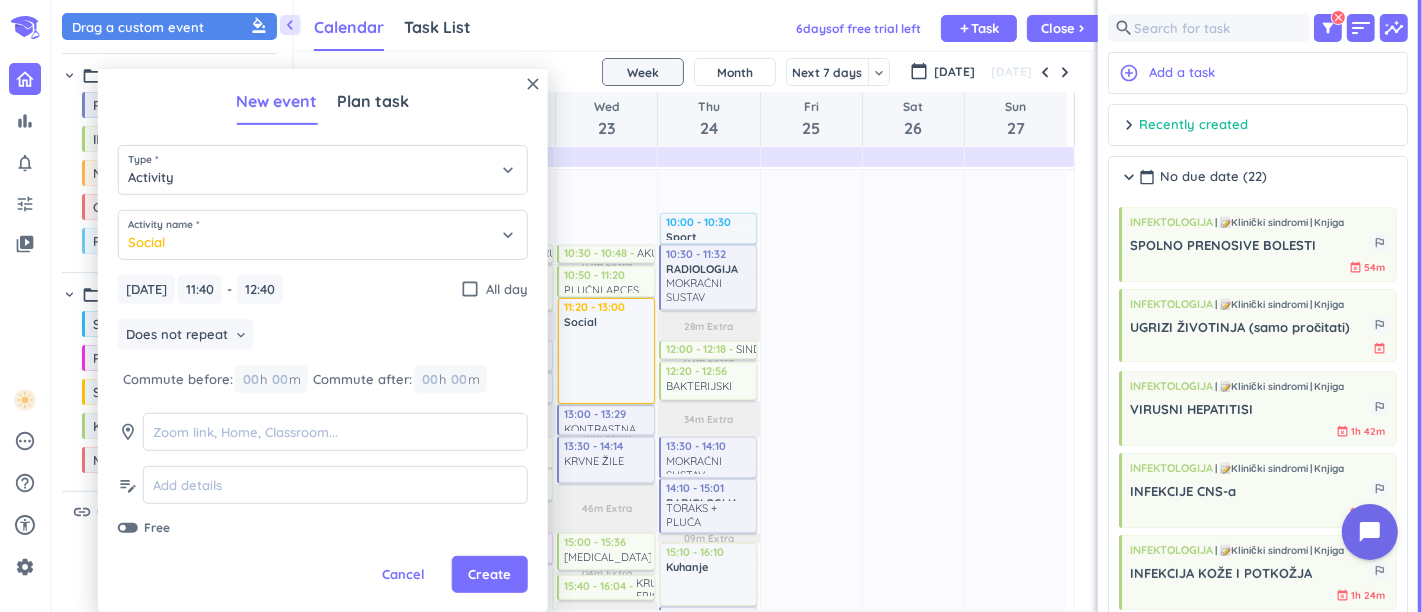 type on "Social" 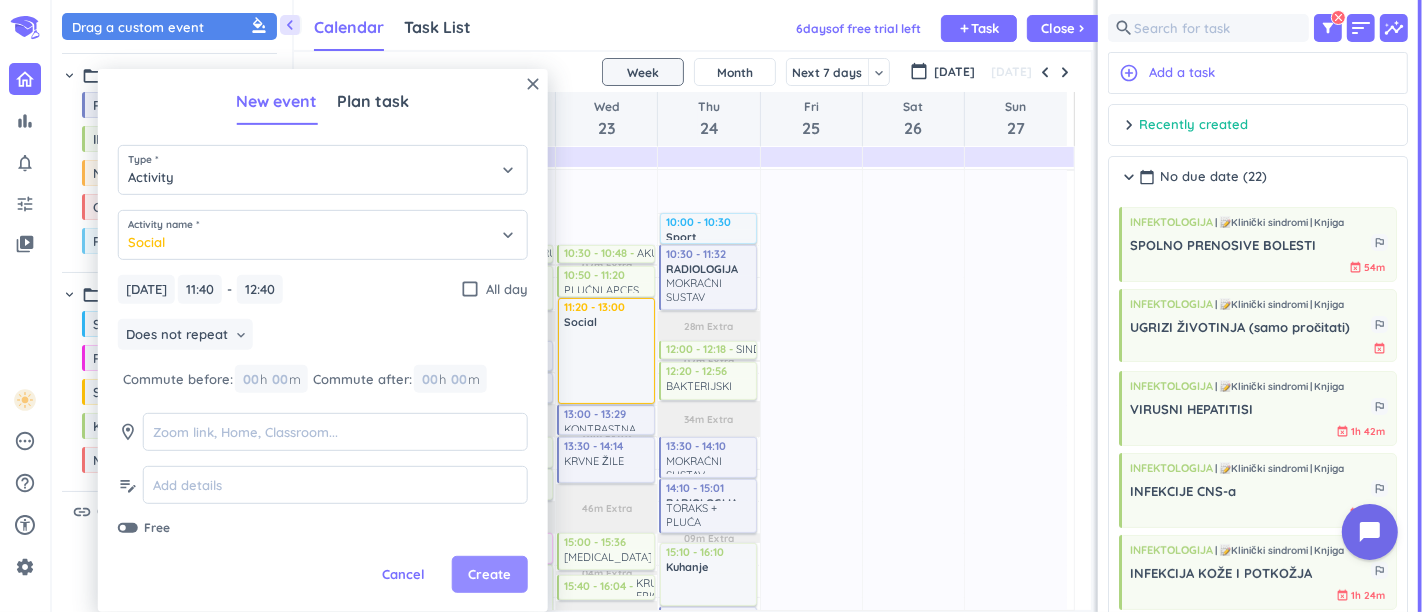 click on "Create" at bounding box center [489, 575] 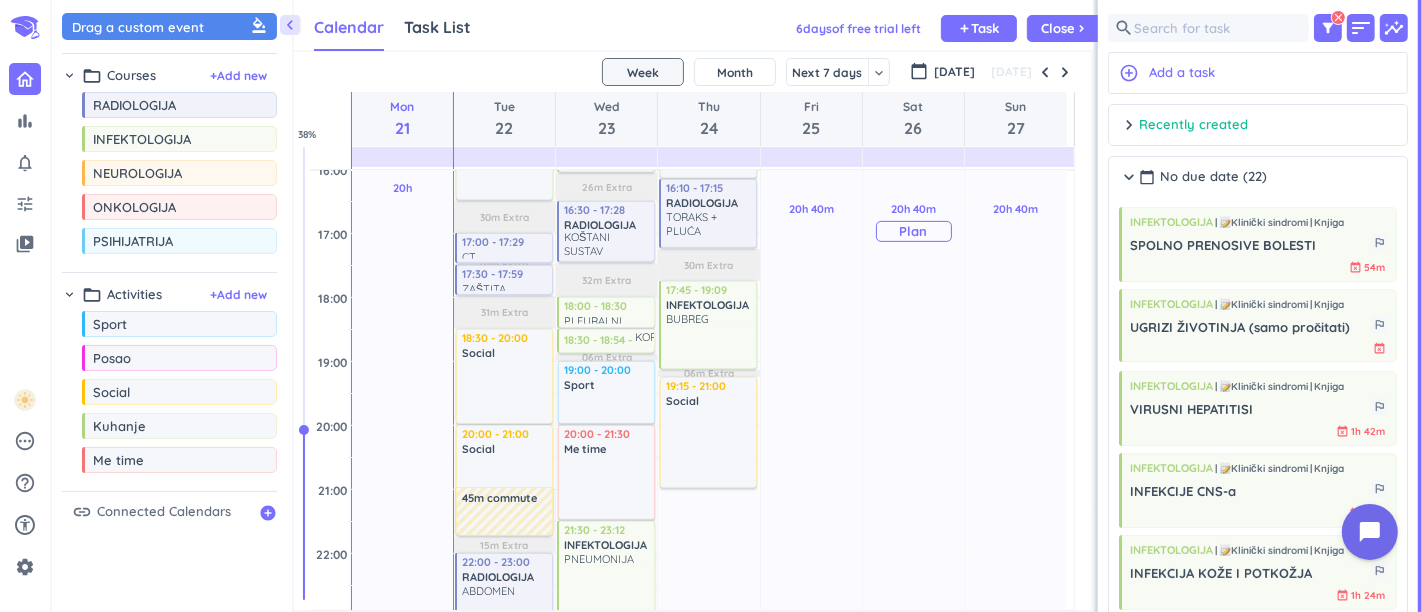 scroll, scrollTop: 897, scrollLeft: 0, axis: vertical 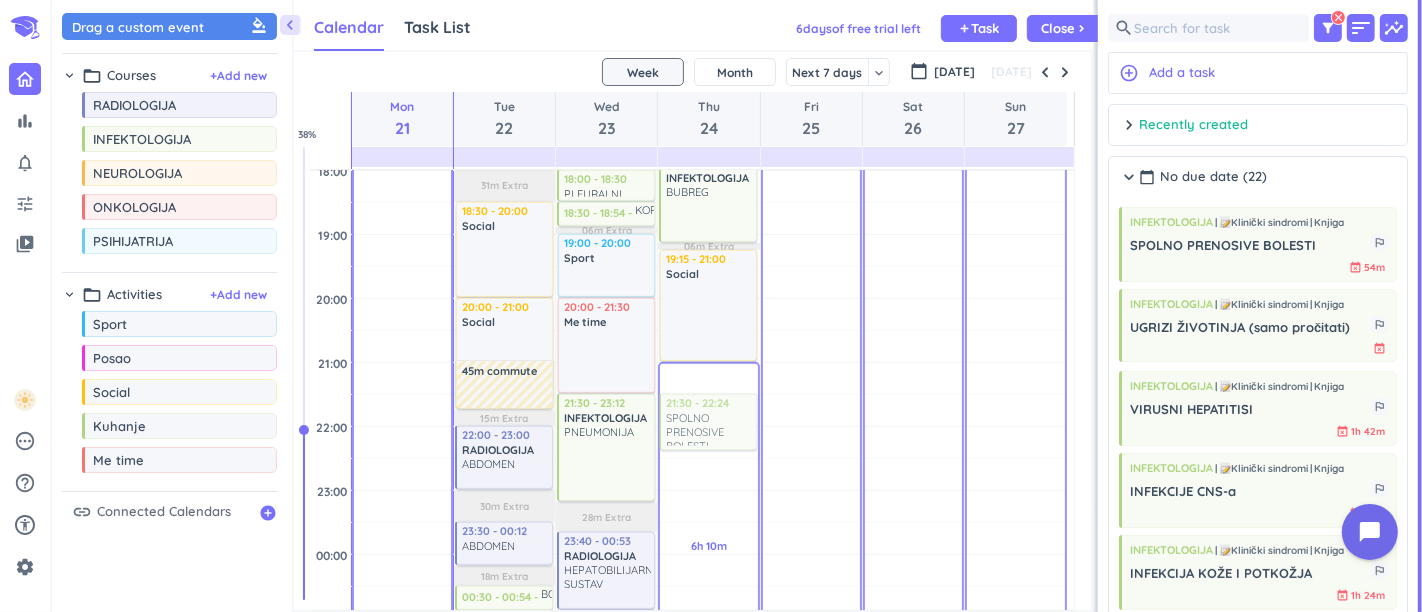 drag, startPoint x: 1207, startPoint y: 255, endPoint x: 709, endPoint y: 397, distance: 517.8494 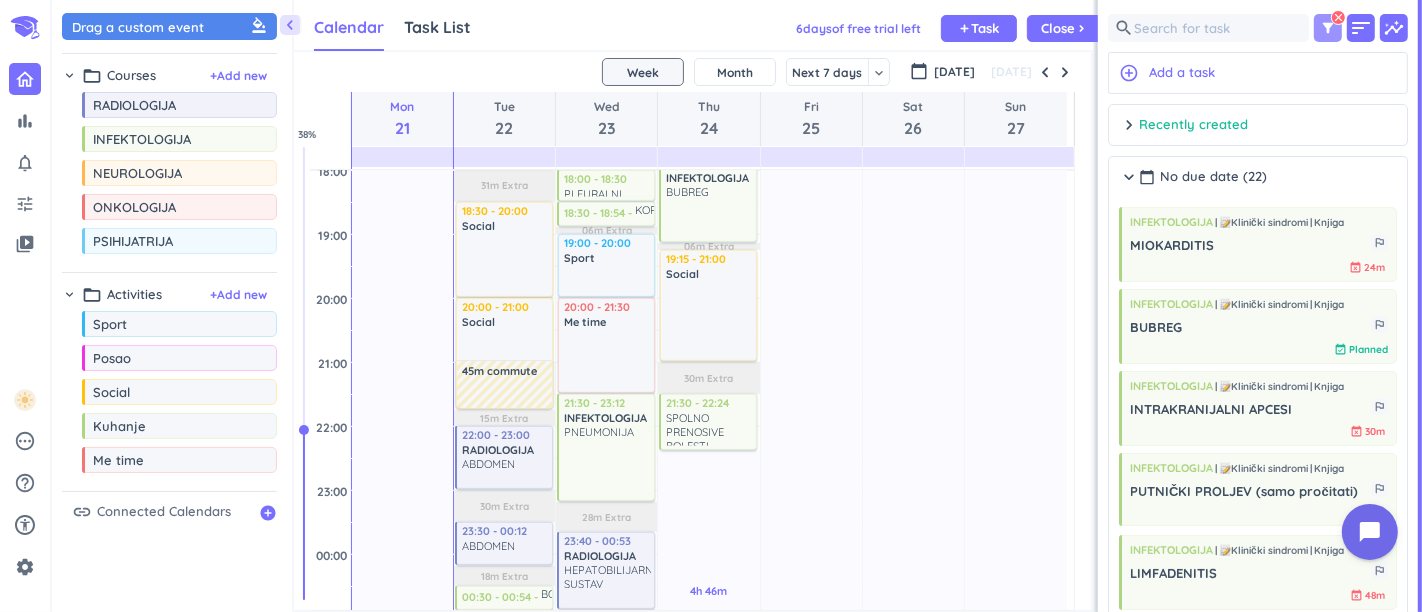 click on "filter_alt" at bounding box center (1328, 28) 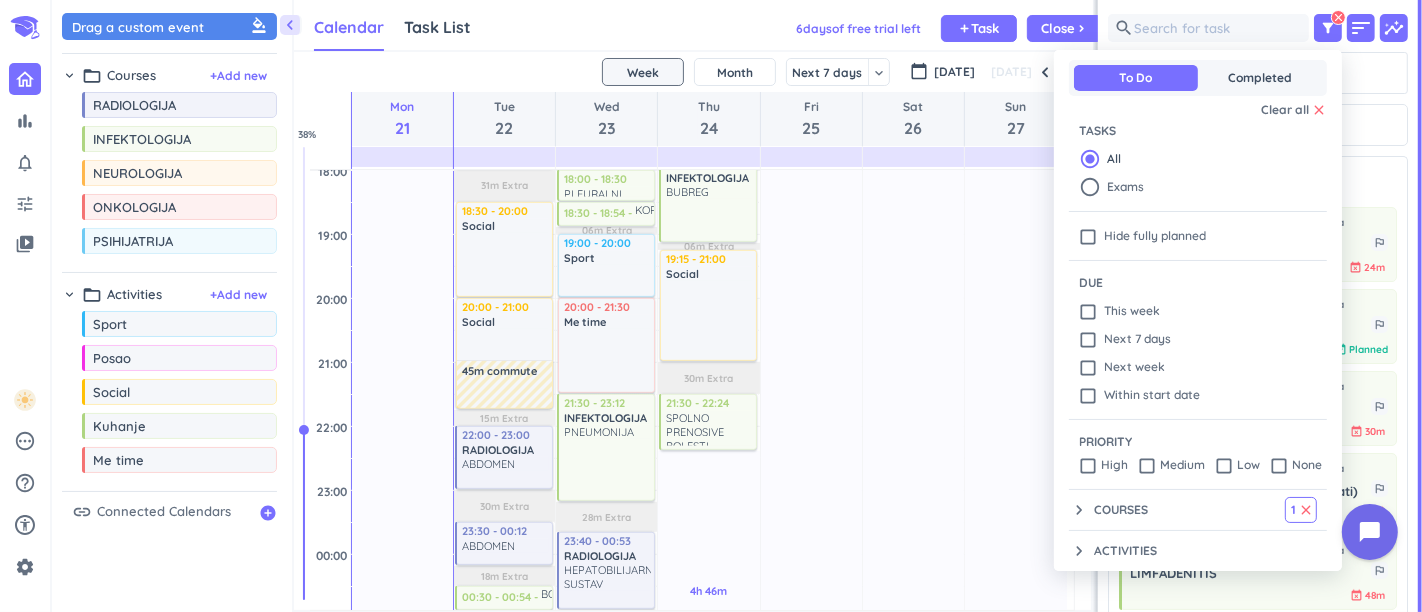 click on "keyboard_arrow_down Courses 1 clear" at bounding box center (1193, 510) 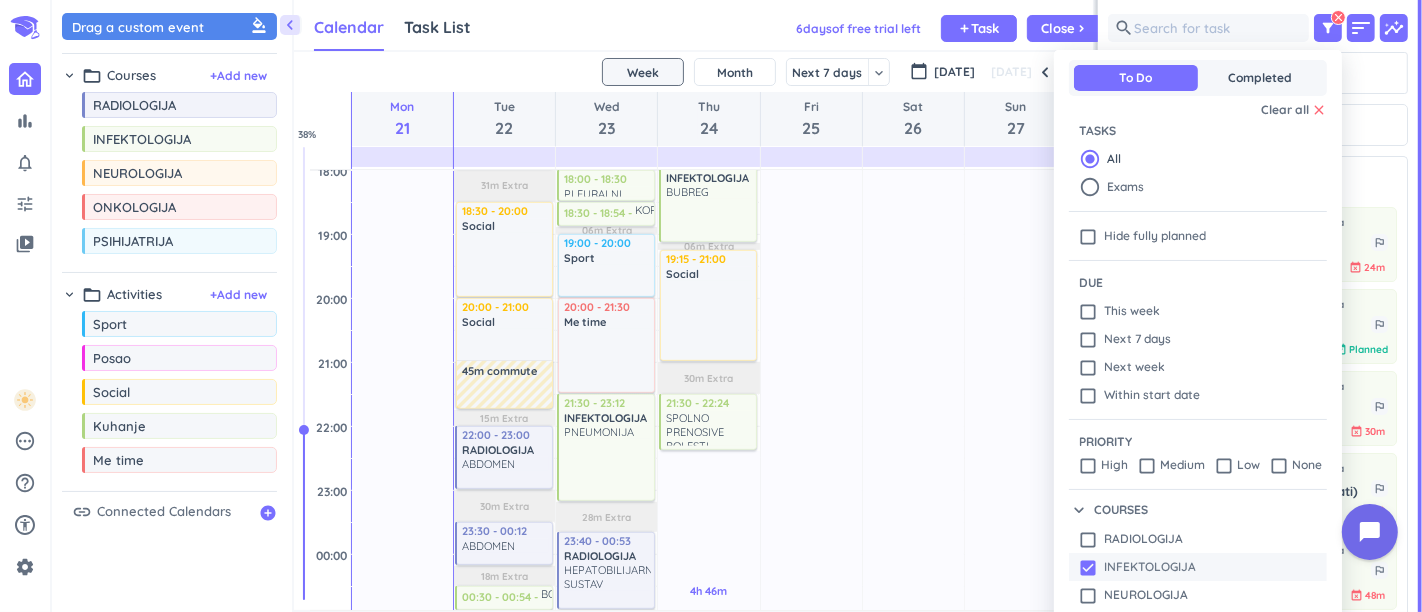 click on "check_box" at bounding box center (1088, 568) 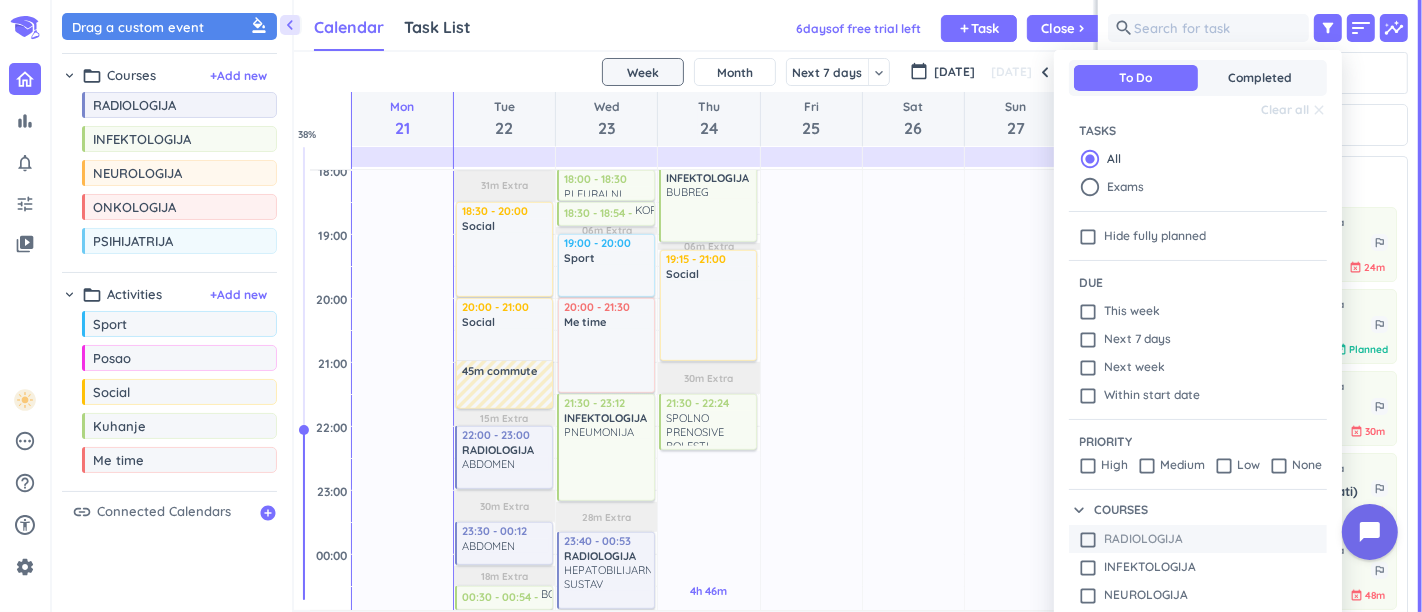 click on "check_box_outline_blank" at bounding box center [1088, 540] 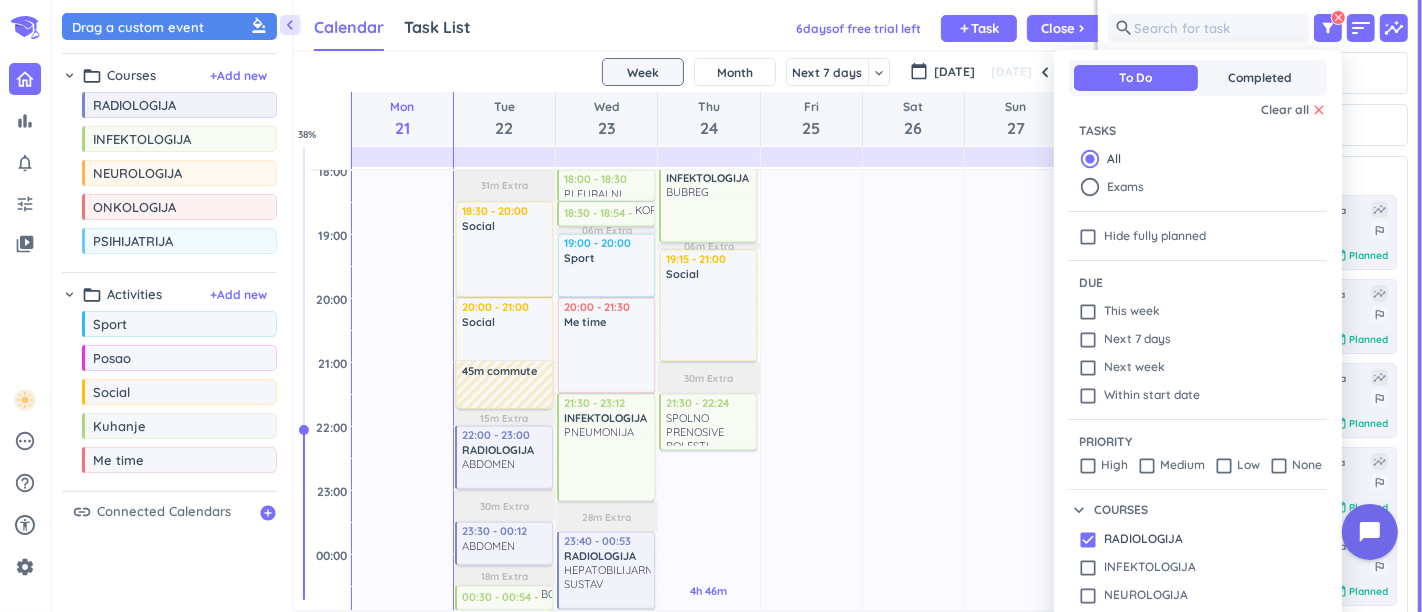 click at bounding box center [711, 306] 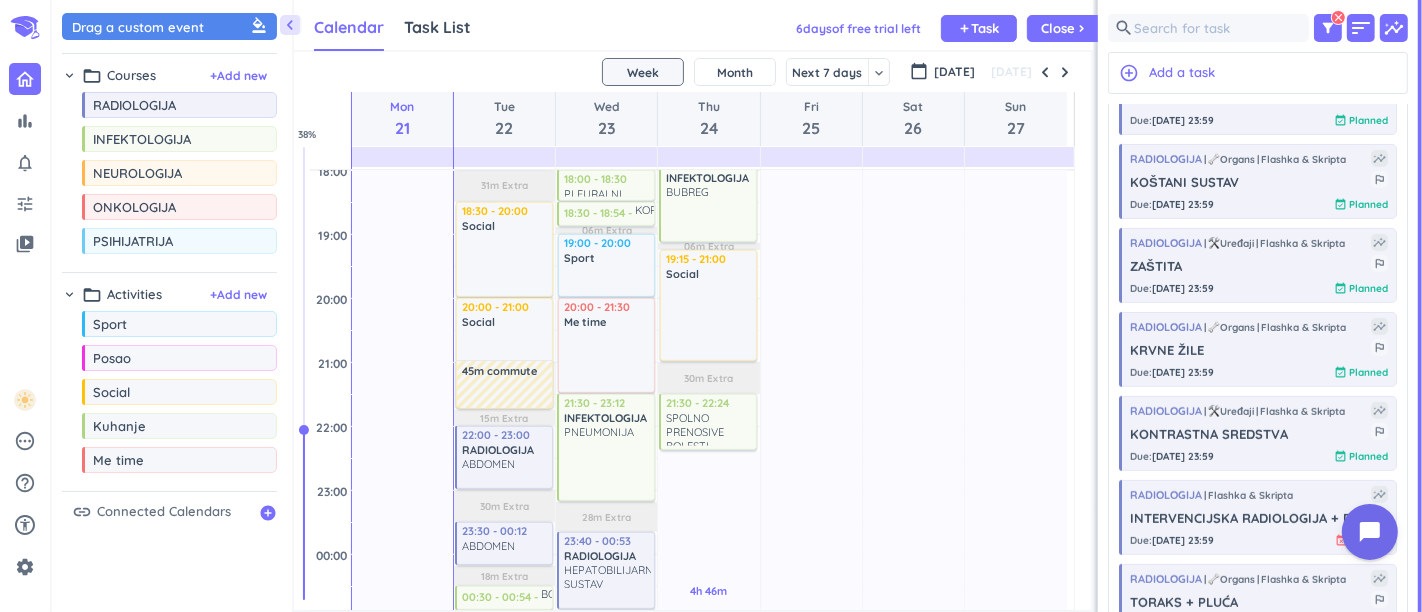 scroll, scrollTop: 671, scrollLeft: 0, axis: vertical 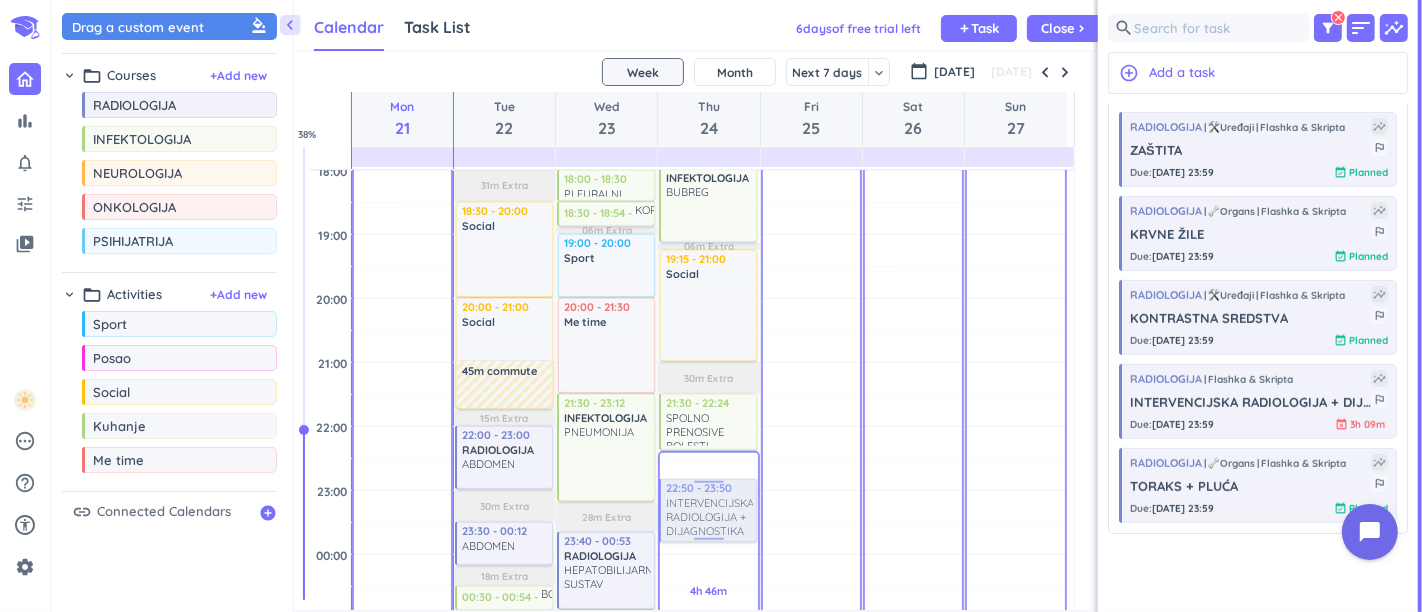 drag, startPoint x: 1203, startPoint y: 412, endPoint x: 728, endPoint y: 481, distance: 479.9854 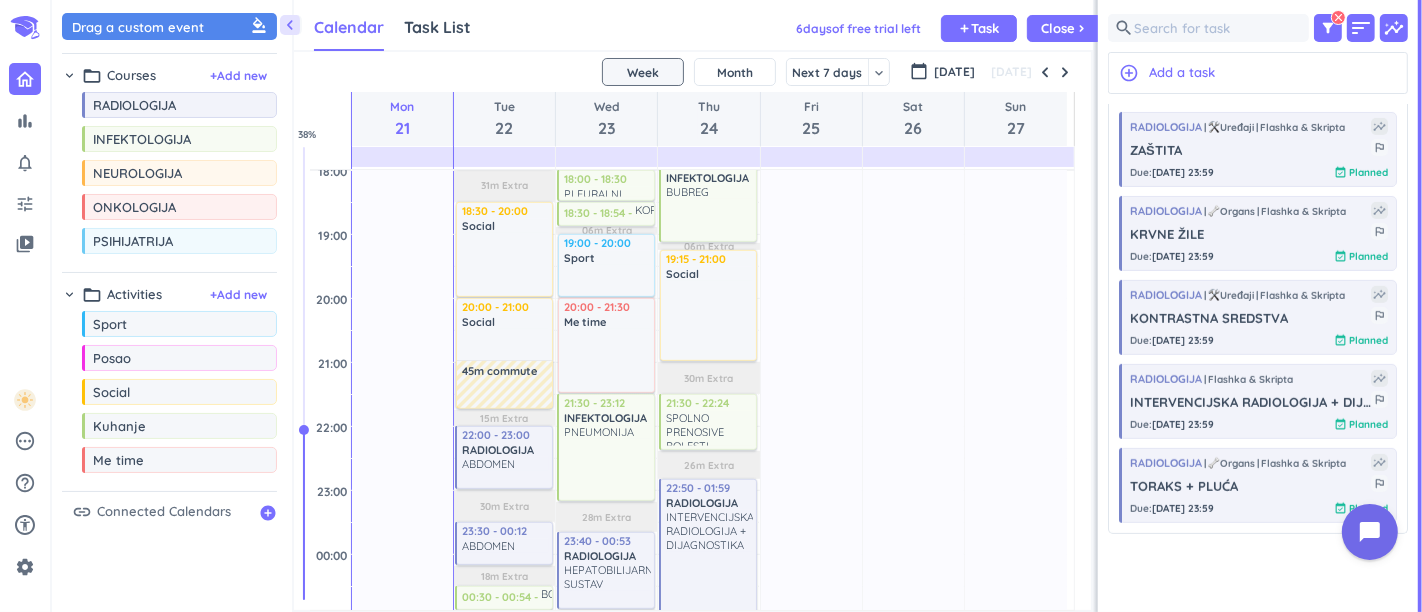 scroll, scrollTop: 1096, scrollLeft: 0, axis: vertical 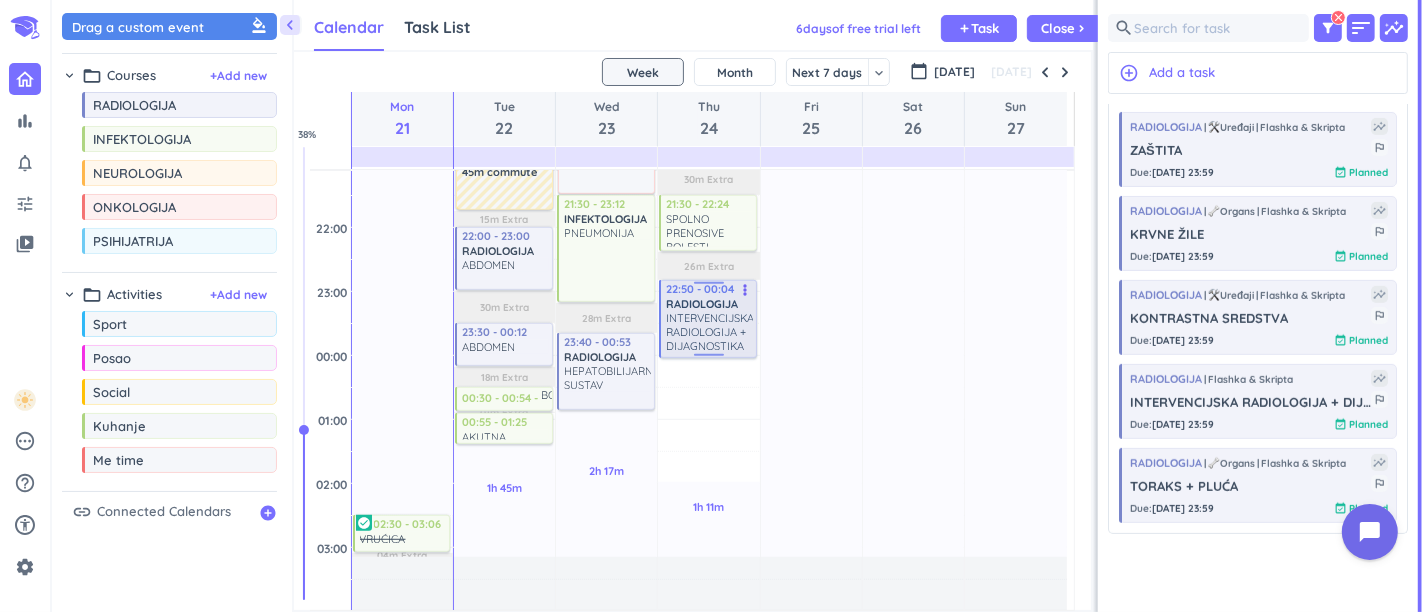 drag, startPoint x: 714, startPoint y: 480, endPoint x: 721, endPoint y: 357, distance: 123.19903 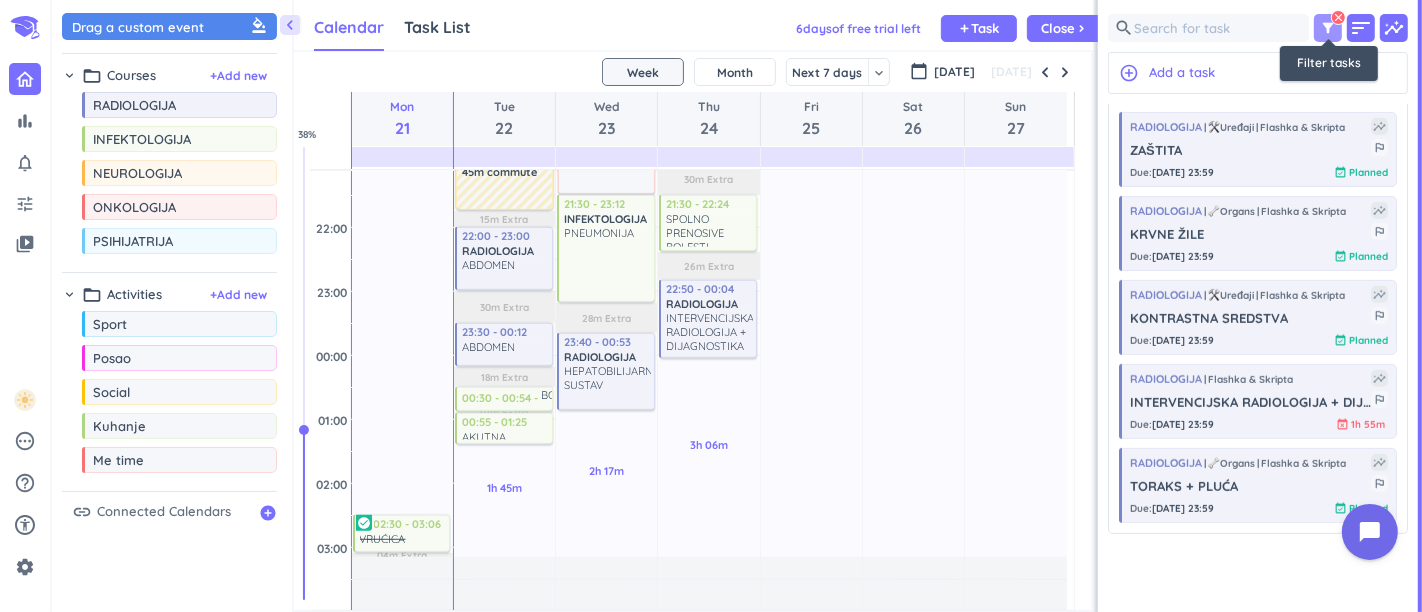 click on "filter_alt" at bounding box center [1328, 28] 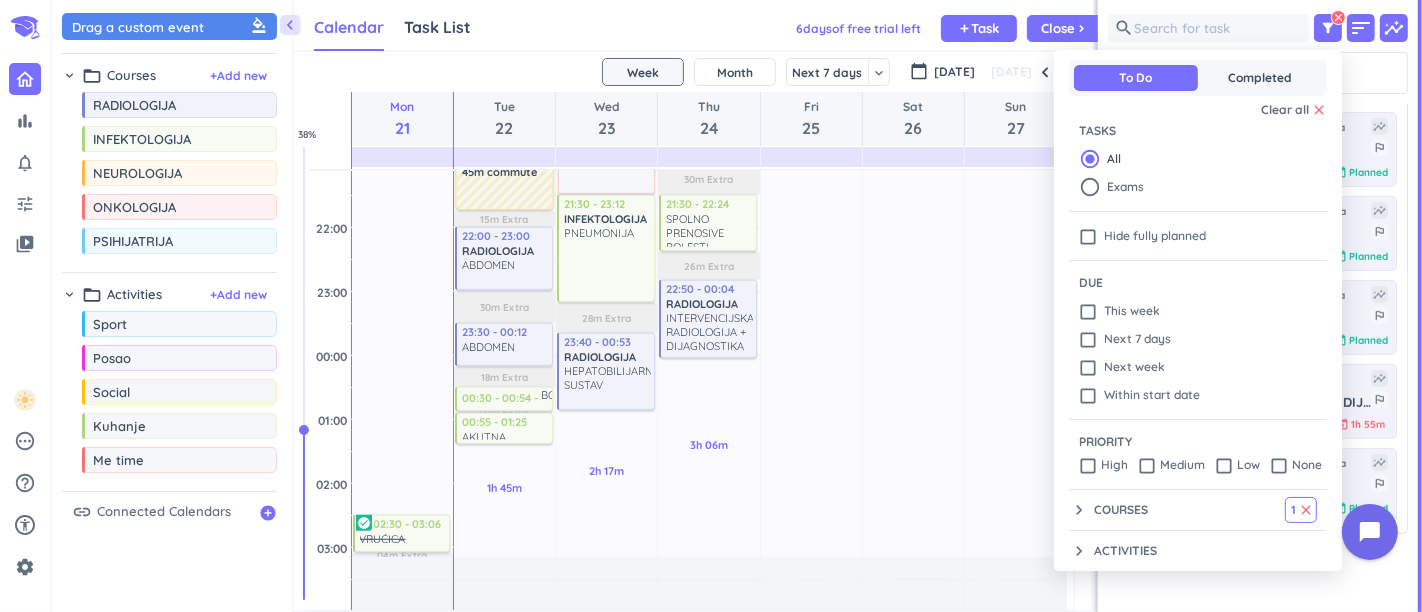 click on "Courses" at bounding box center (1121, 510) 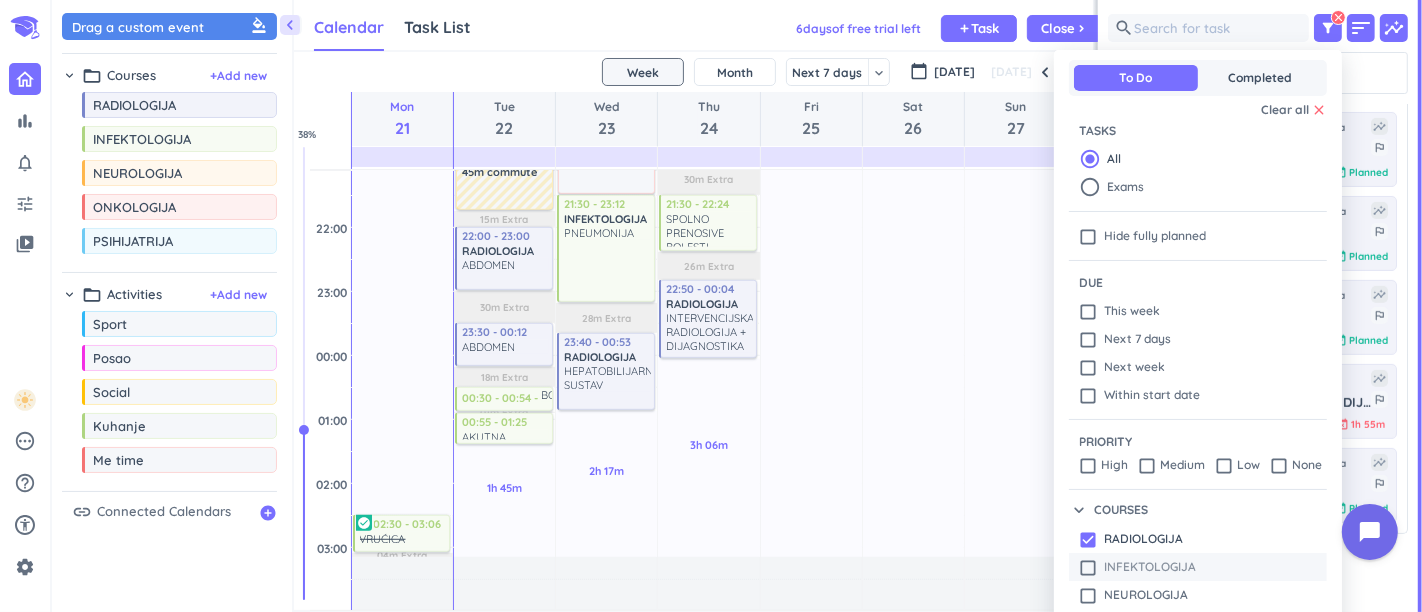 click on "check_box_outline_blank INFEKTOLOGIJA" at bounding box center [1137, 567] 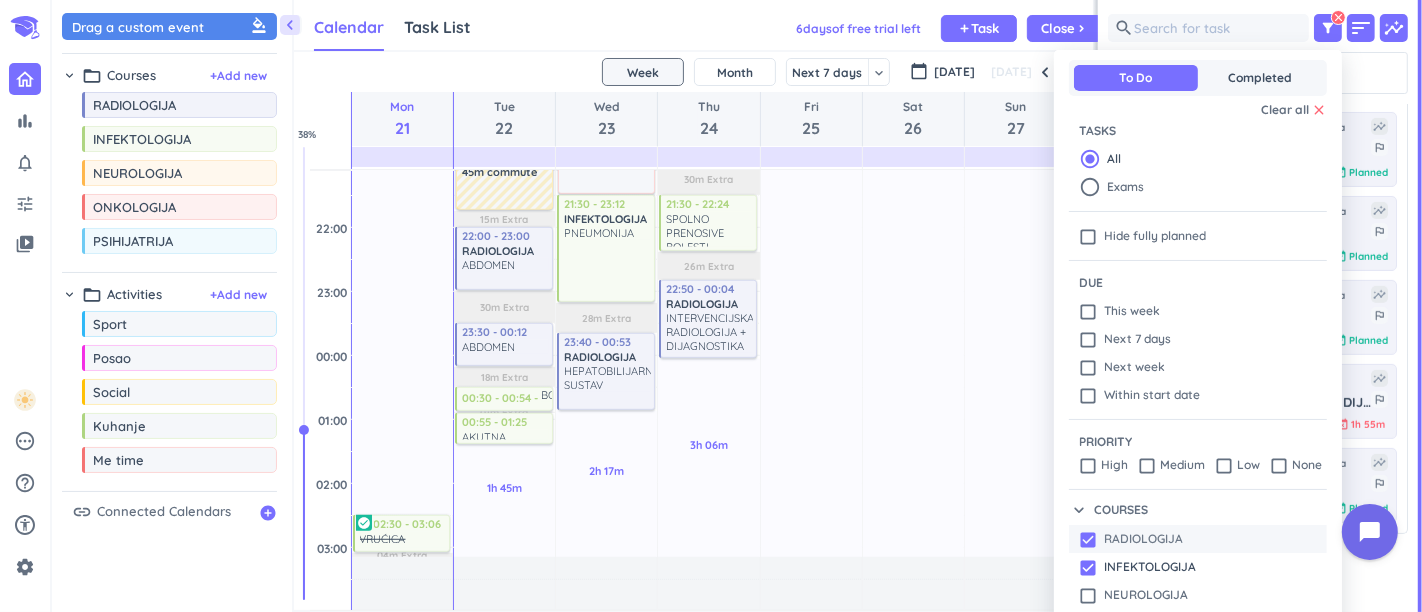 click on "check_box" at bounding box center [1088, 540] 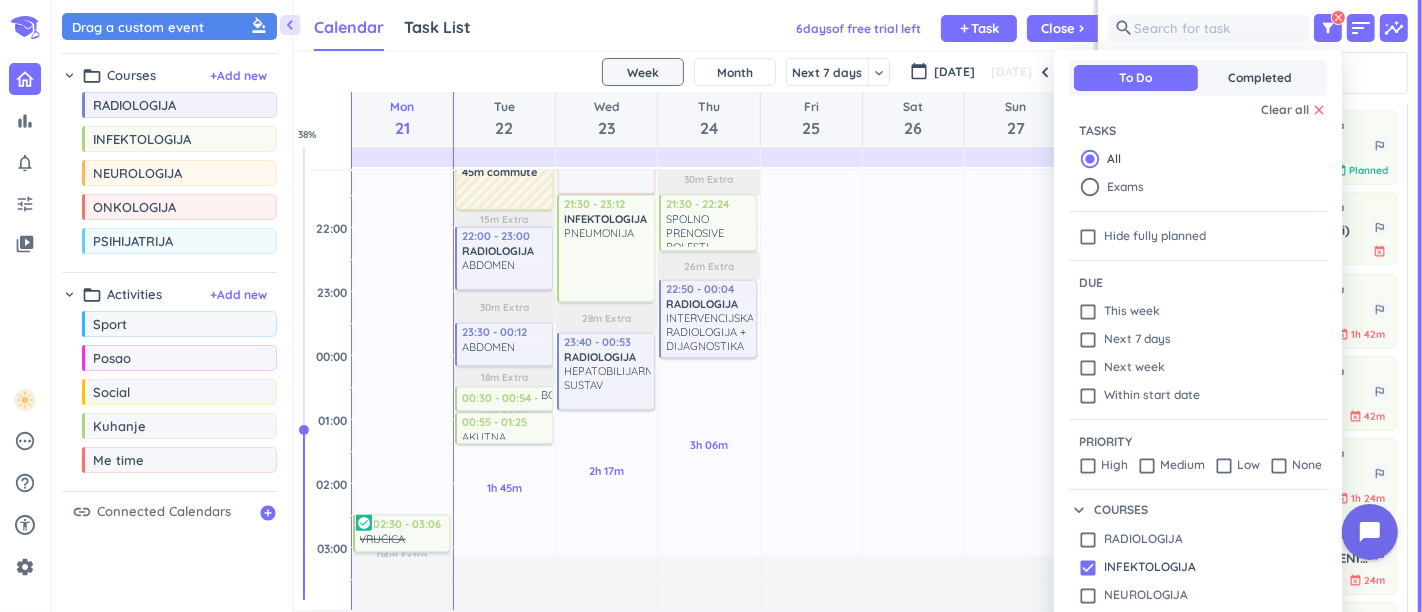 click at bounding box center [711, 306] 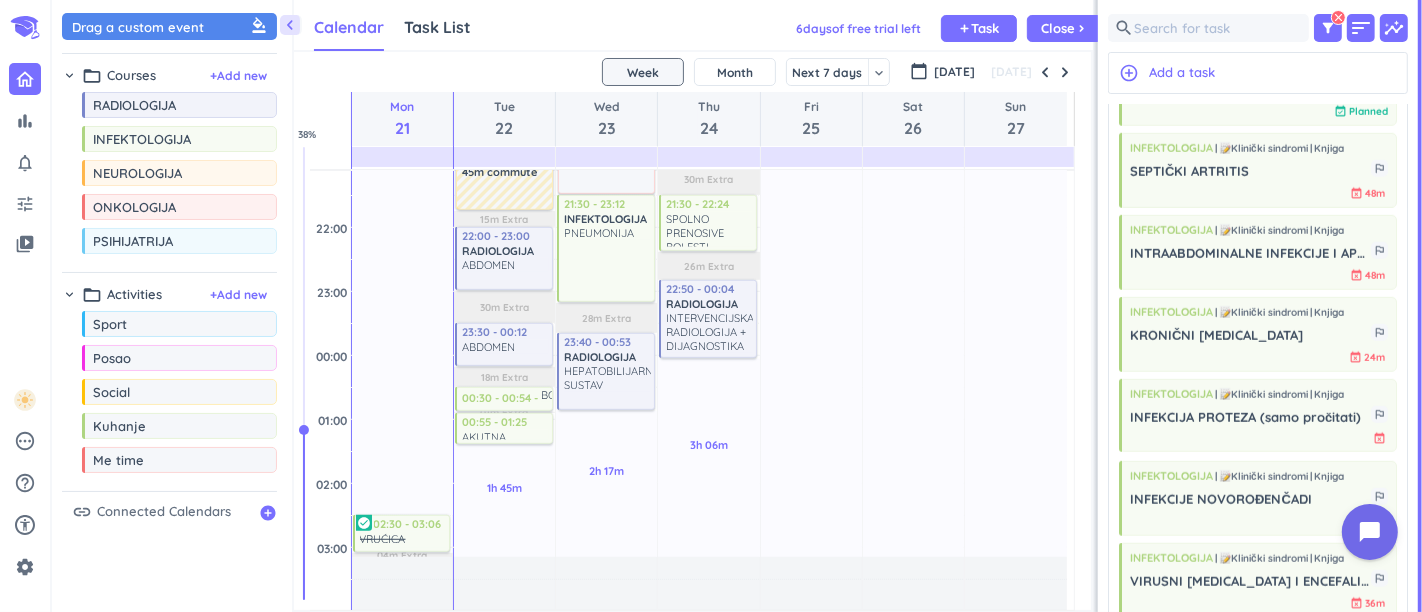 scroll, scrollTop: 1555, scrollLeft: 0, axis: vertical 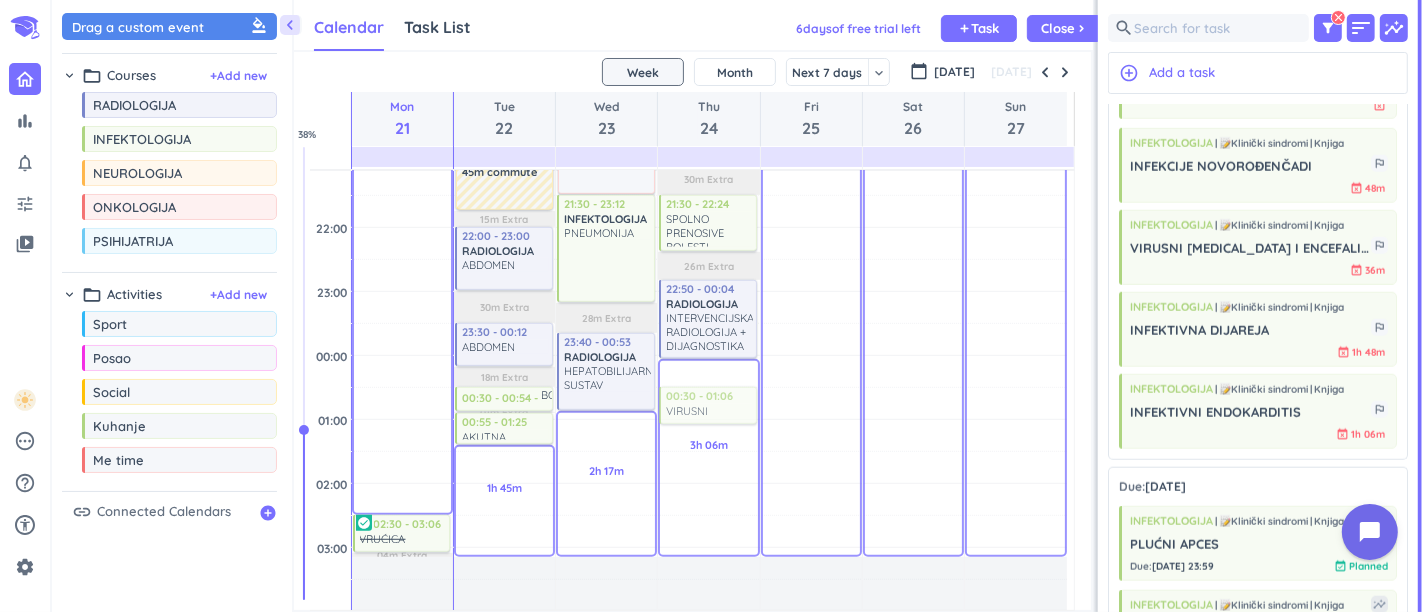 drag, startPoint x: 1251, startPoint y: 257, endPoint x: 731, endPoint y: 391, distance: 536.9879 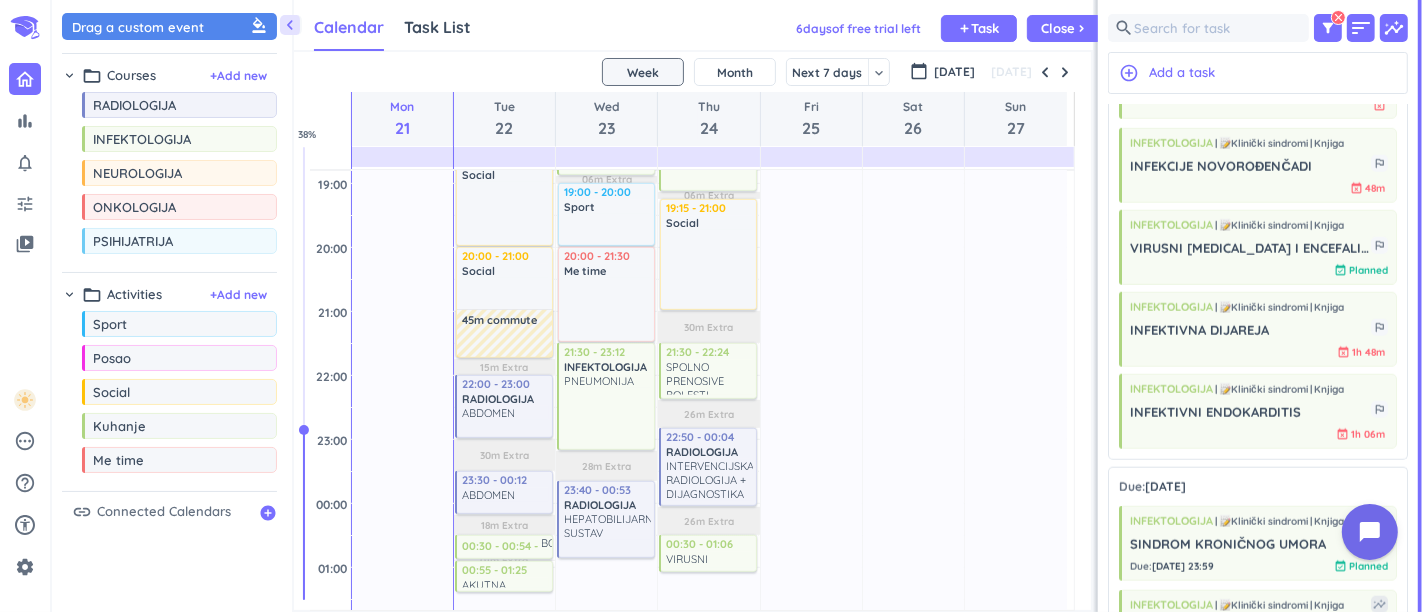 scroll, scrollTop: 1000, scrollLeft: 0, axis: vertical 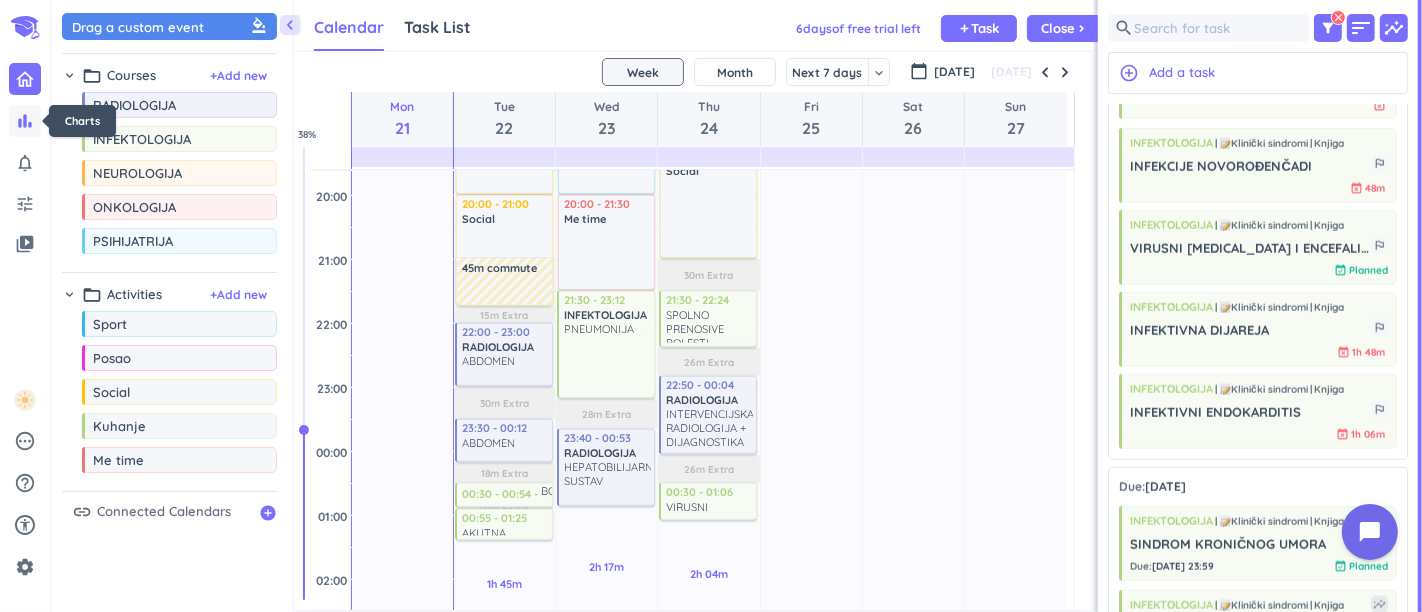 click on "bar_chart" at bounding box center (25, 121) 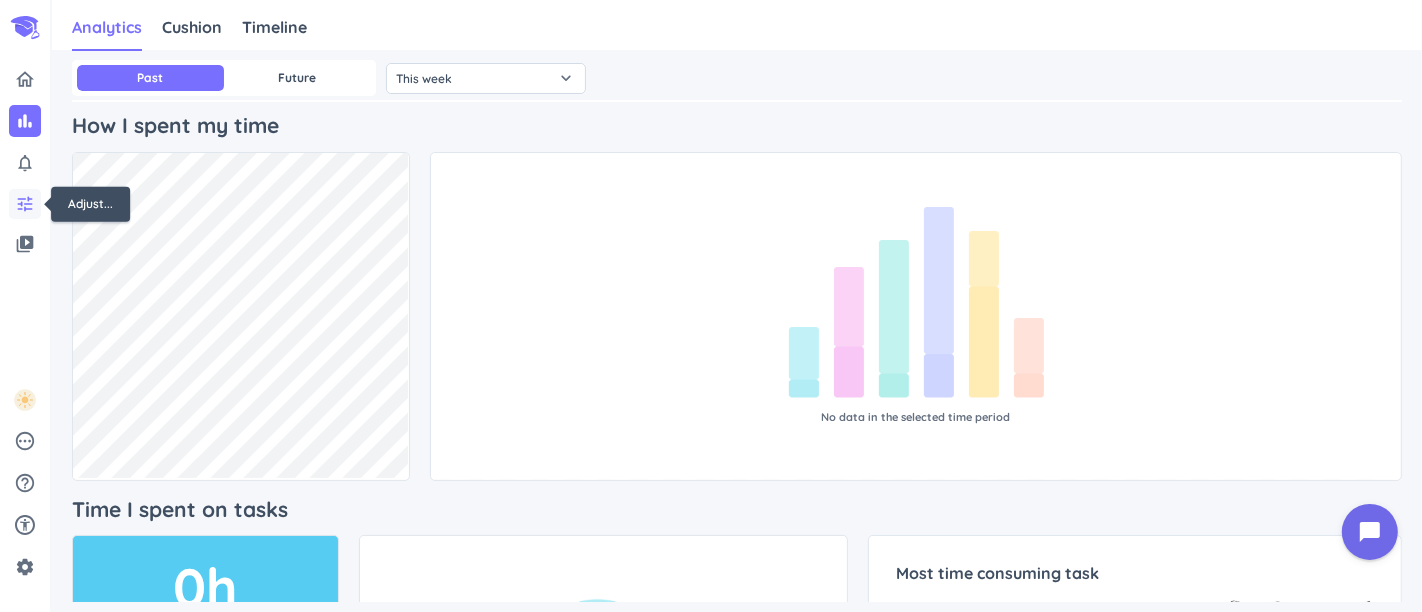 click on "tune" at bounding box center [25, 204] 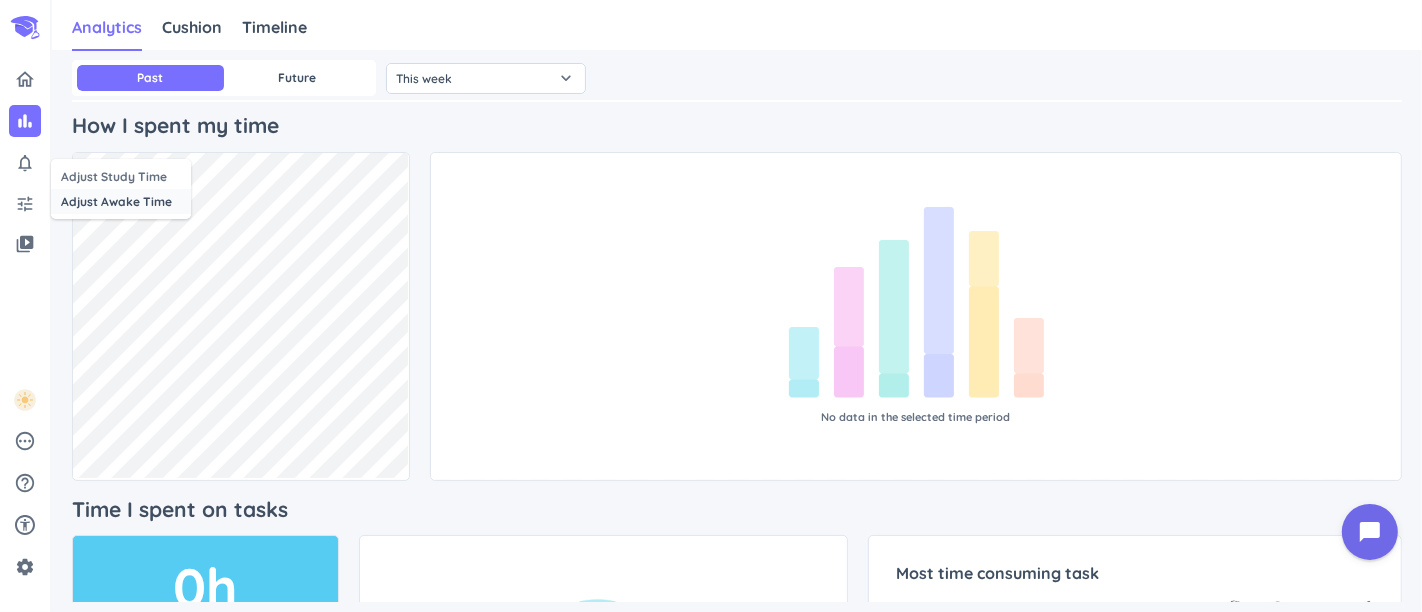 click on "Adjust Awake Time" at bounding box center [121, 201] 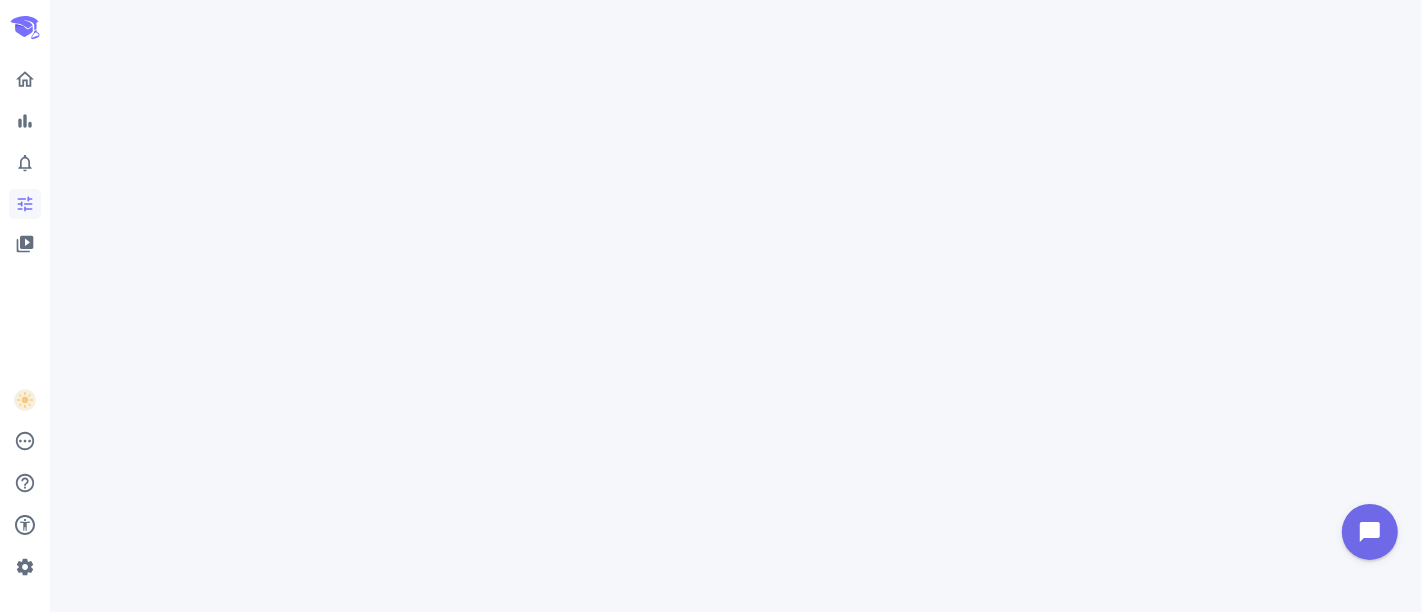 click on "tune" at bounding box center [25, 204] 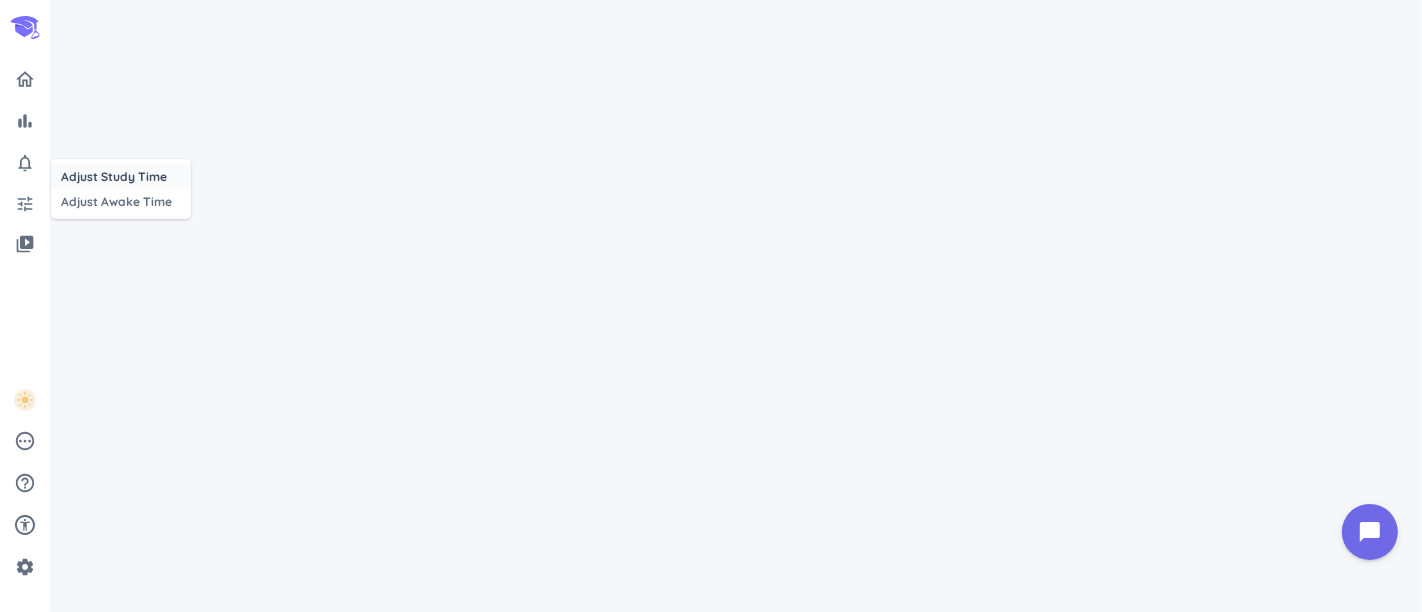 click on "Adjust Study Time" at bounding box center (121, 176) 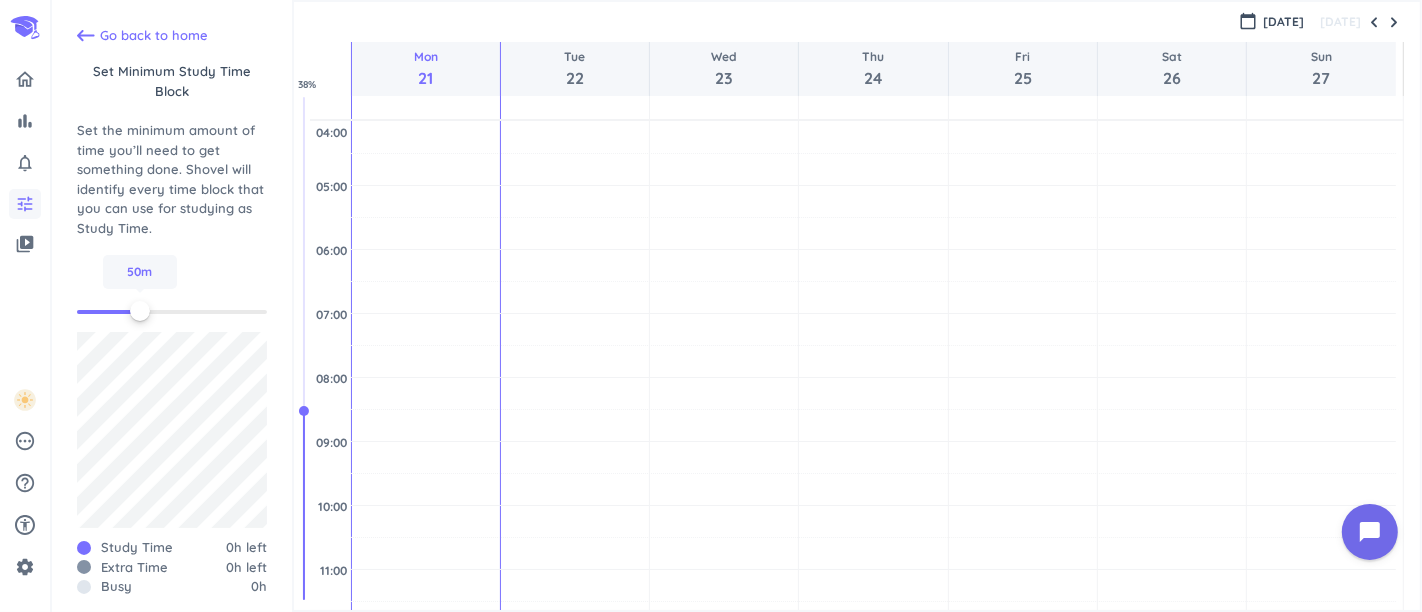 click on "tune" at bounding box center (25, 204) 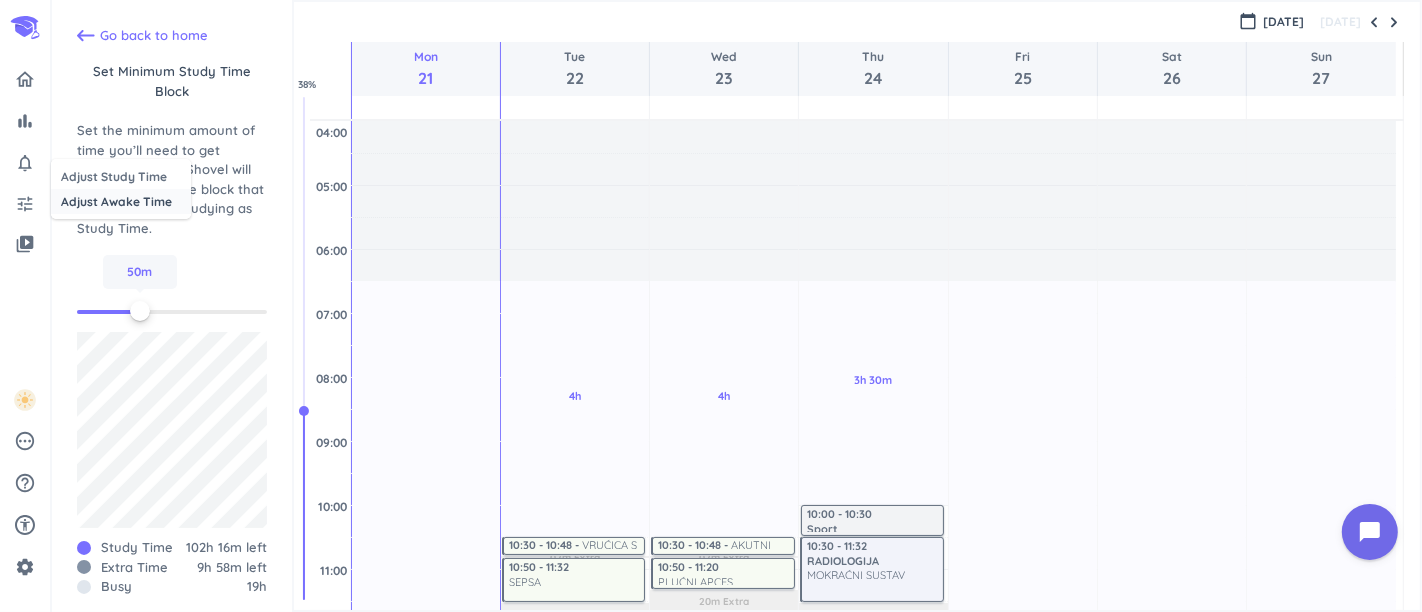 scroll, scrollTop: 128, scrollLeft: 0, axis: vertical 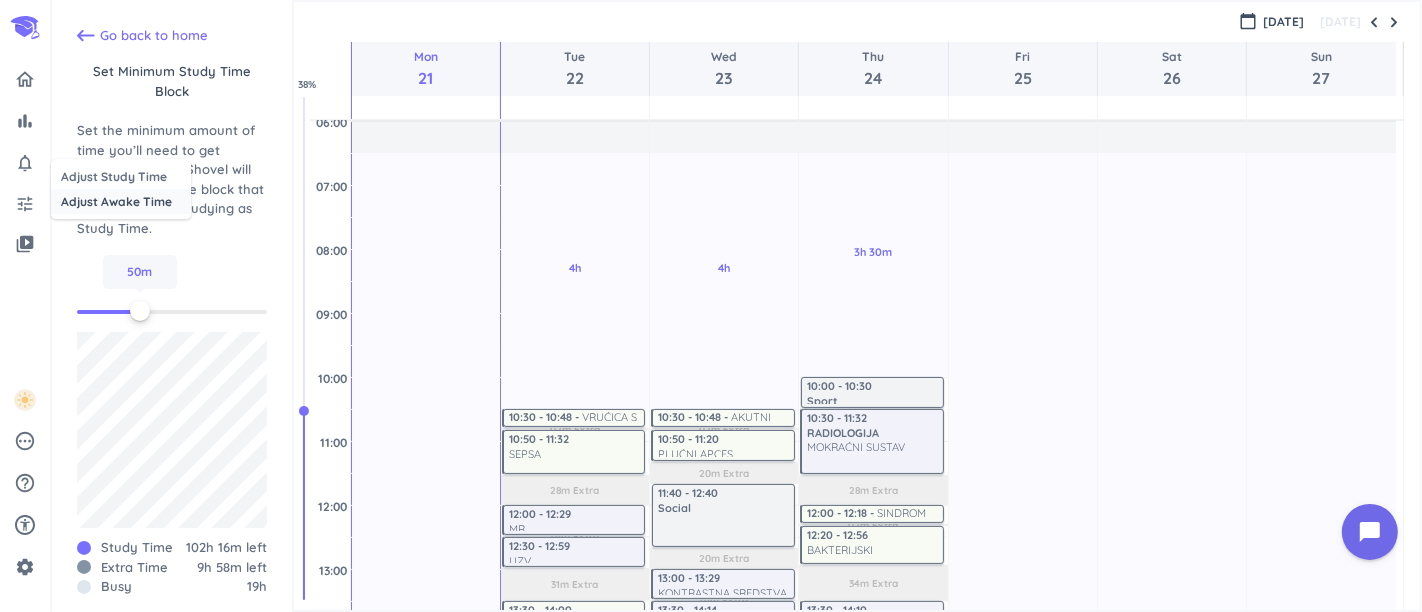 click on "Adjust Awake Time" at bounding box center [121, 201] 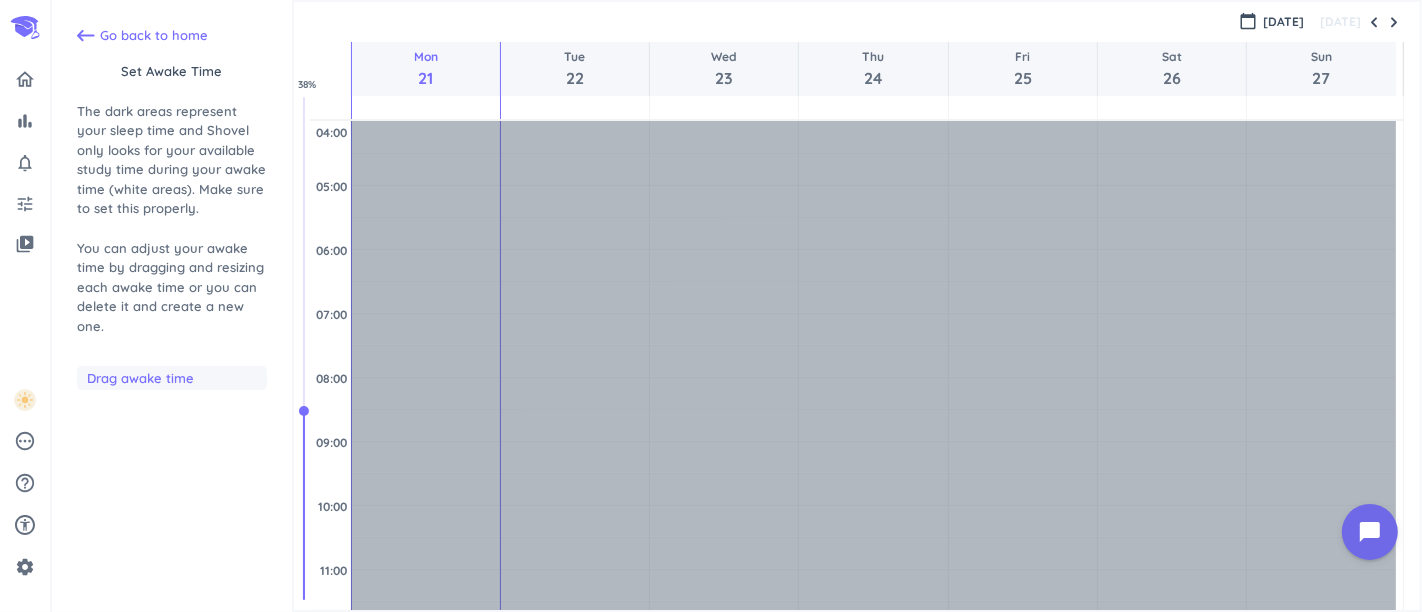 scroll, scrollTop: 128, scrollLeft: 0, axis: vertical 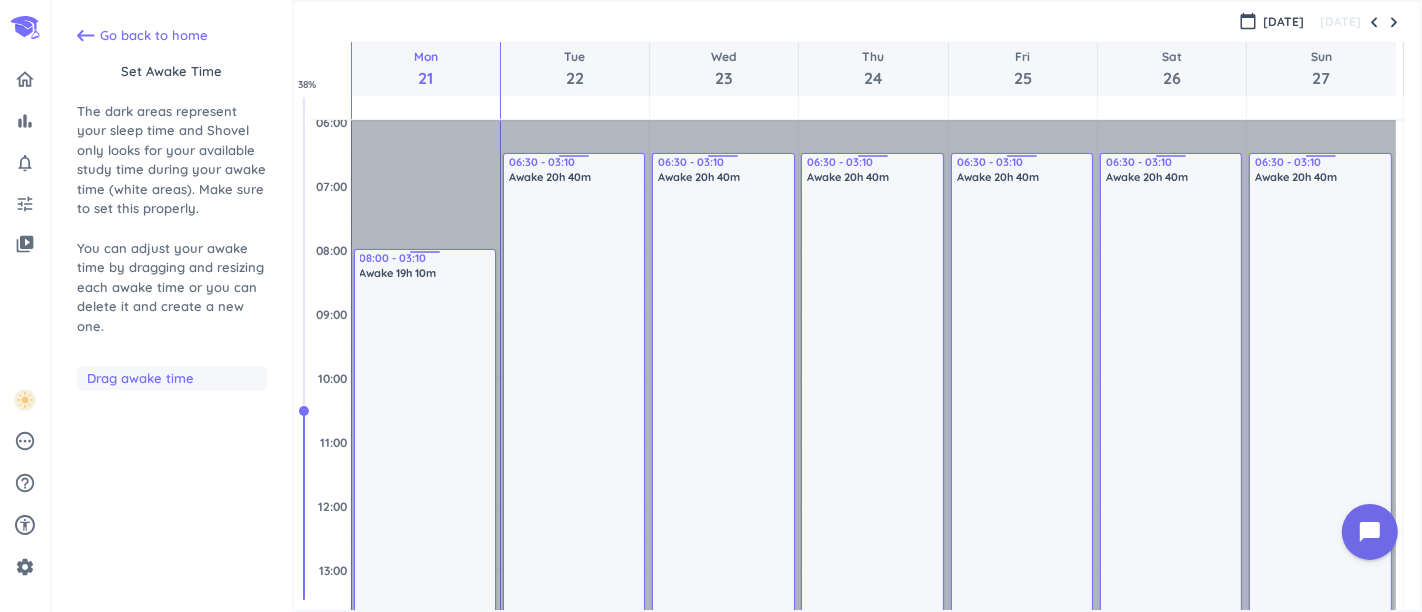 drag, startPoint x: 421, startPoint y: 153, endPoint x: 425, endPoint y: 250, distance: 97.082436 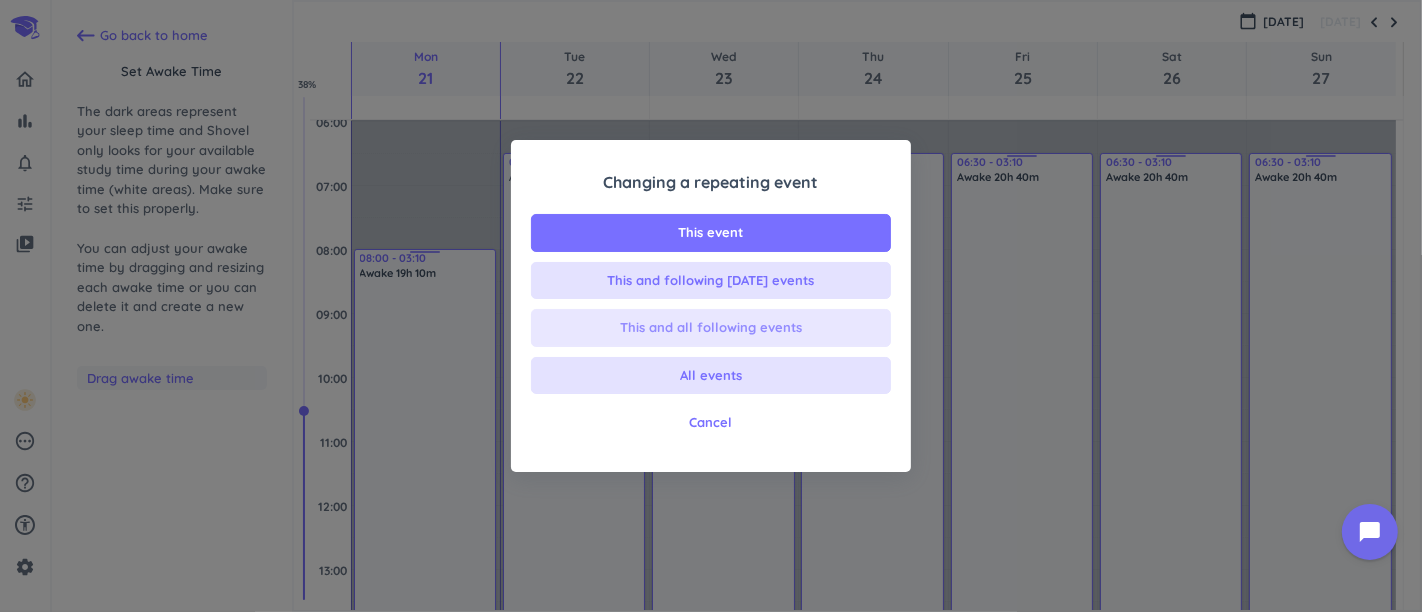 click on "This and all following events" at bounding box center [711, 328] 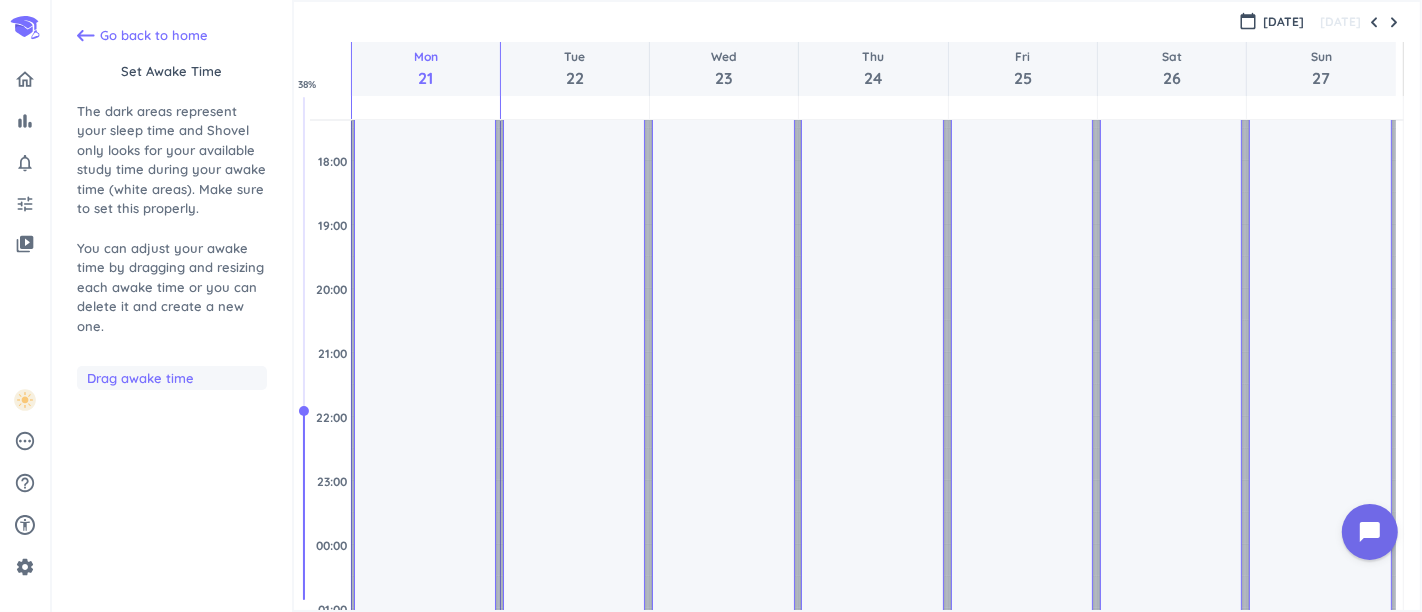 scroll, scrollTop: 1045, scrollLeft: 0, axis: vertical 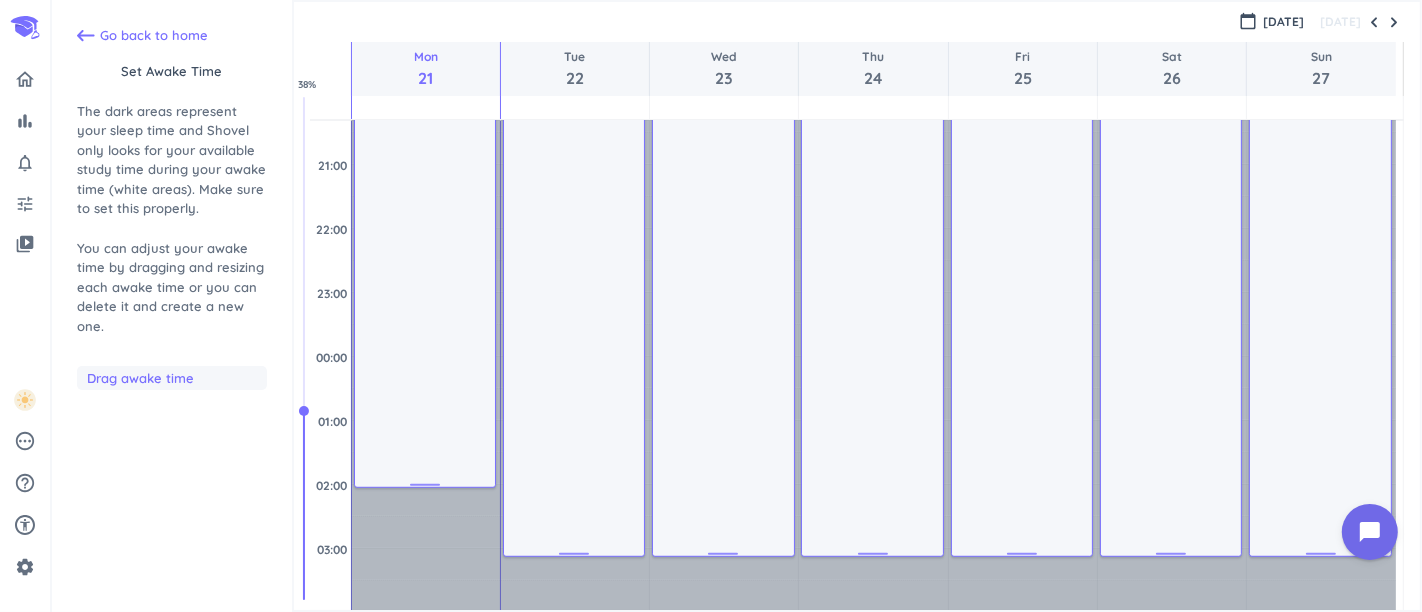 drag, startPoint x: 420, startPoint y: 553, endPoint x: 429, endPoint y: 485, distance: 68.593 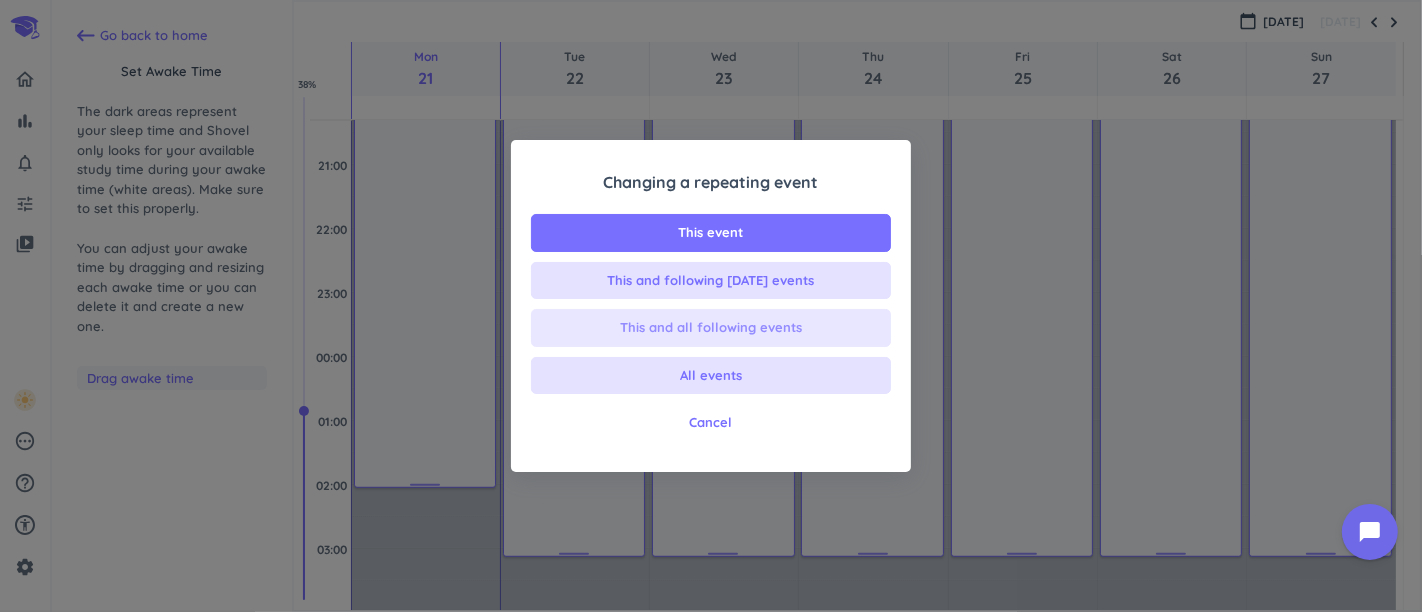 click on "This and all following events" at bounding box center [711, 328] 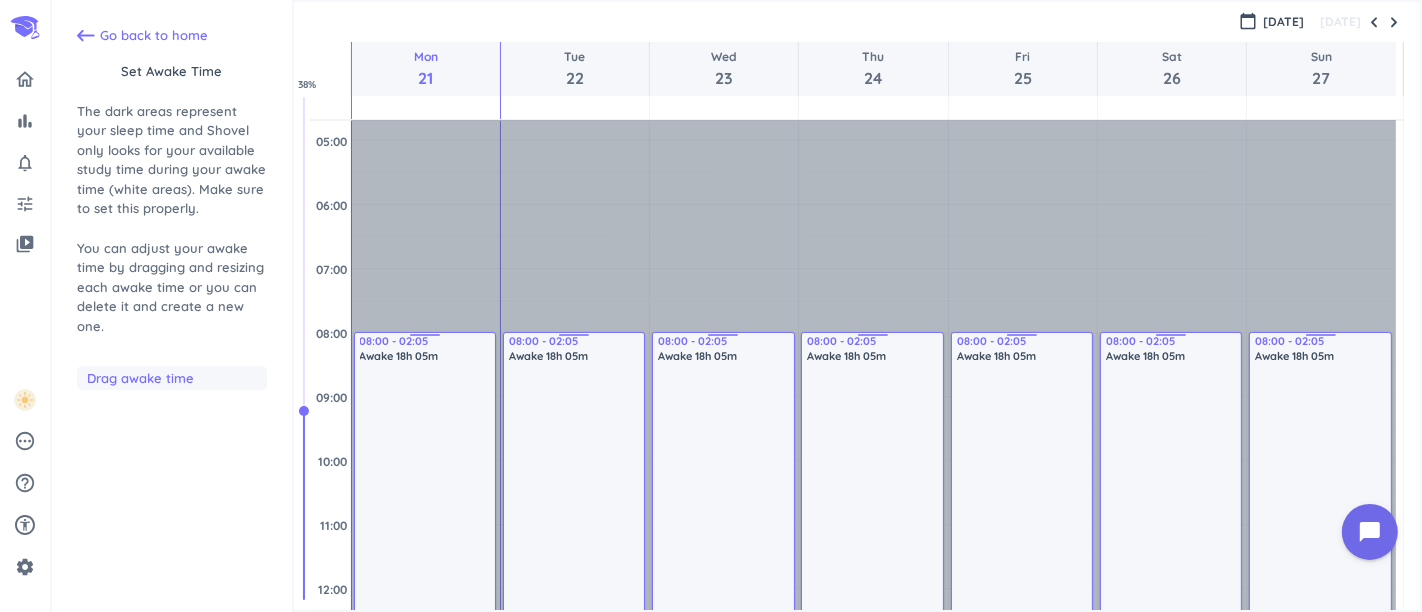 scroll, scrollTop: 0, scrollLeft: 0, axis: both 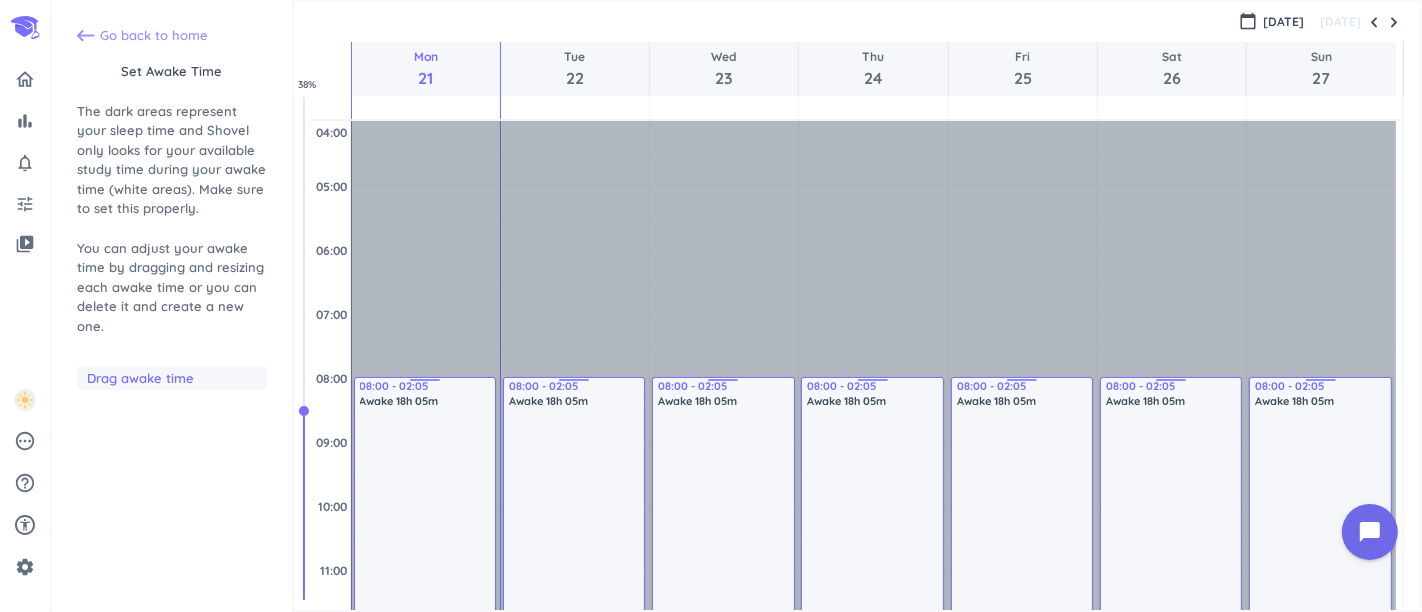 click on "Go back to home" at bounding box center [154, 36] 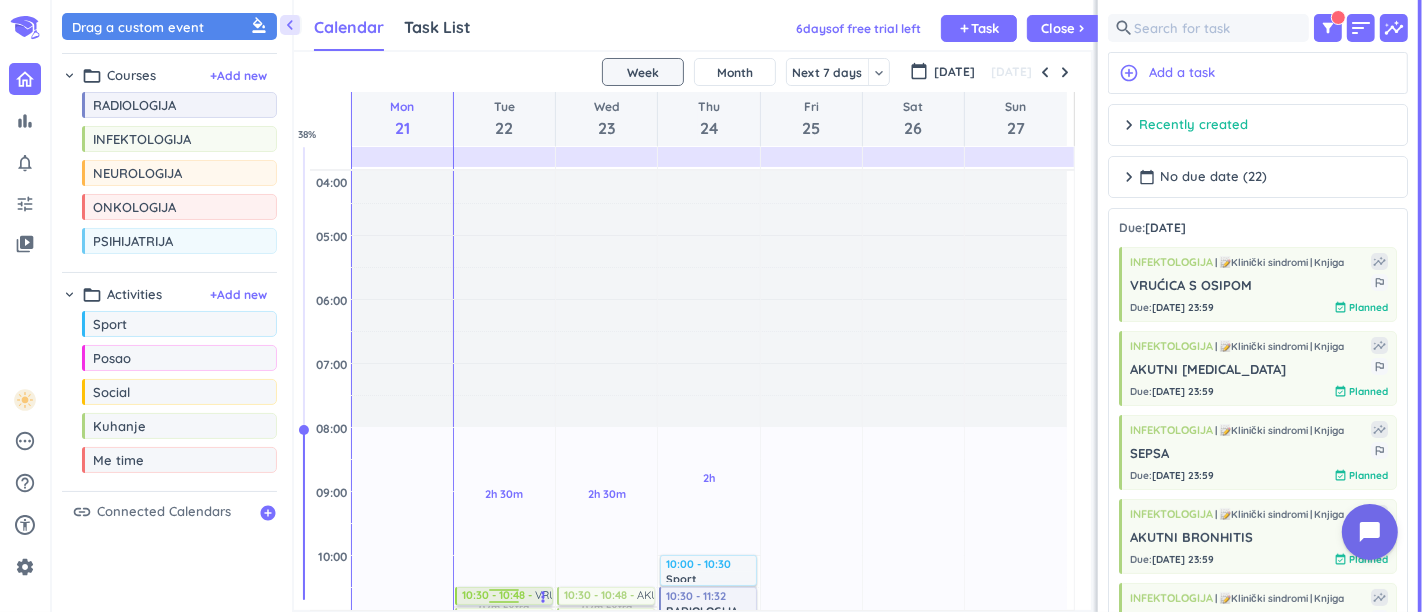scroll, scrollTop: 8, scrollLeft: 8, axis: both 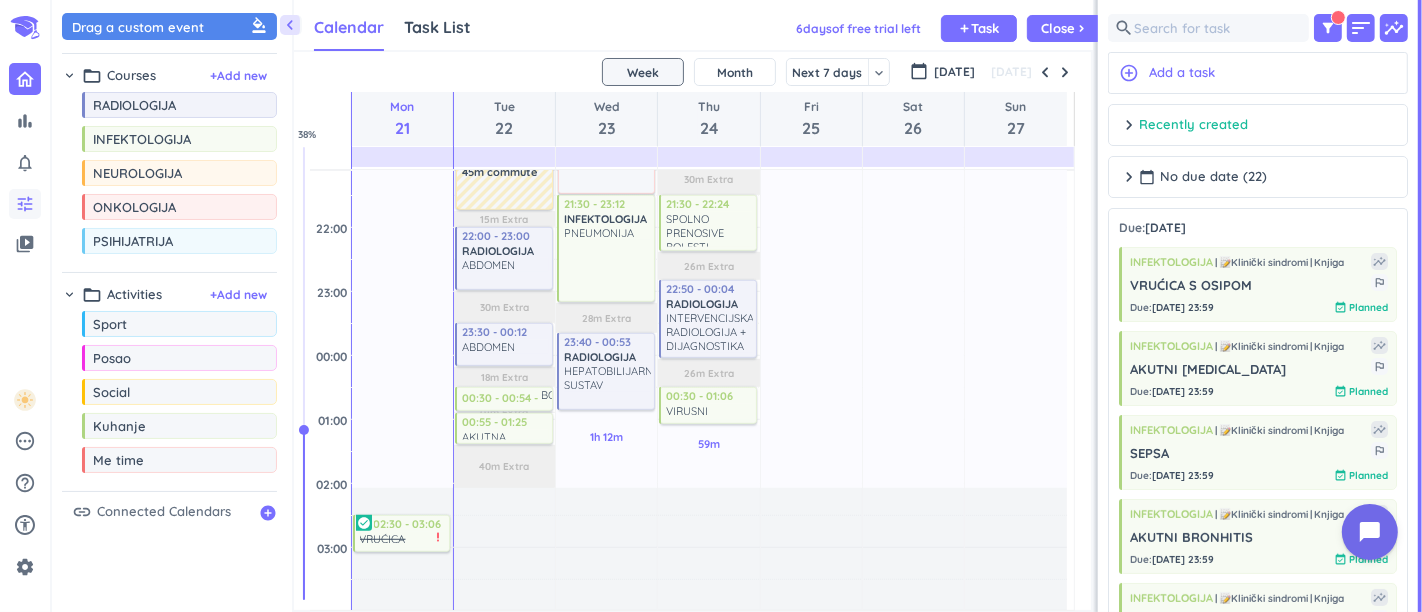 click on "tune" at bounding box center (25, 204) 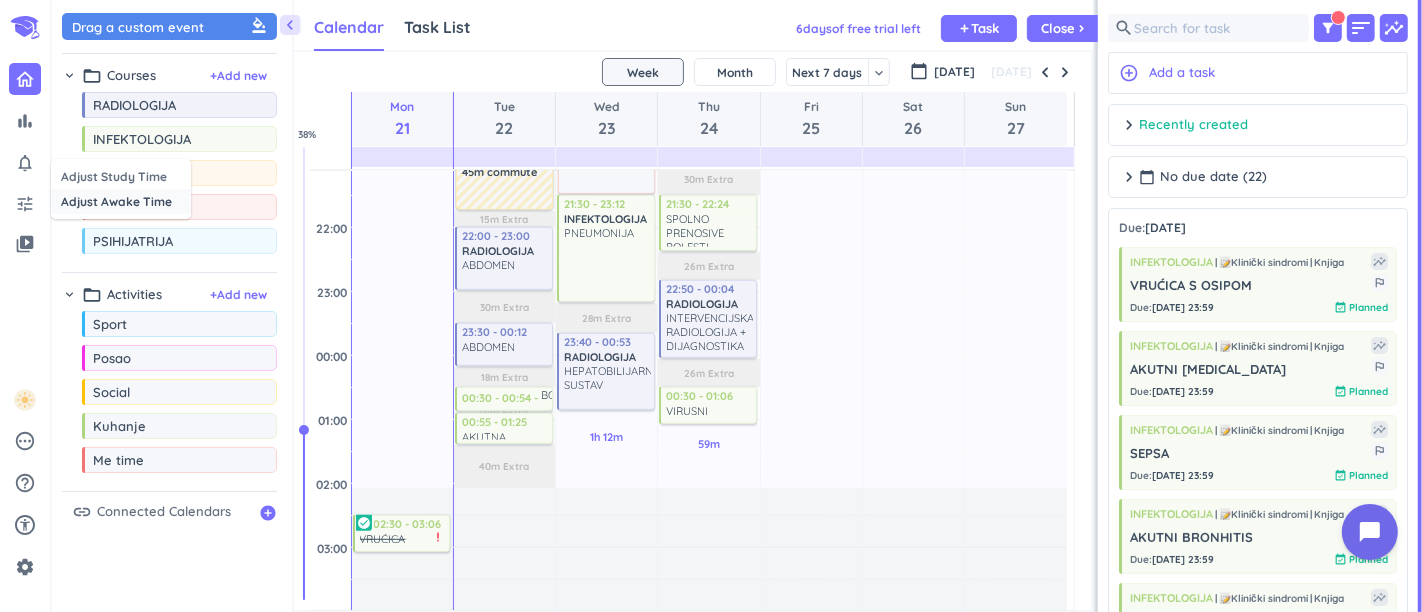 click on "Adjust Awake Time" at bounding box center (121, 201) 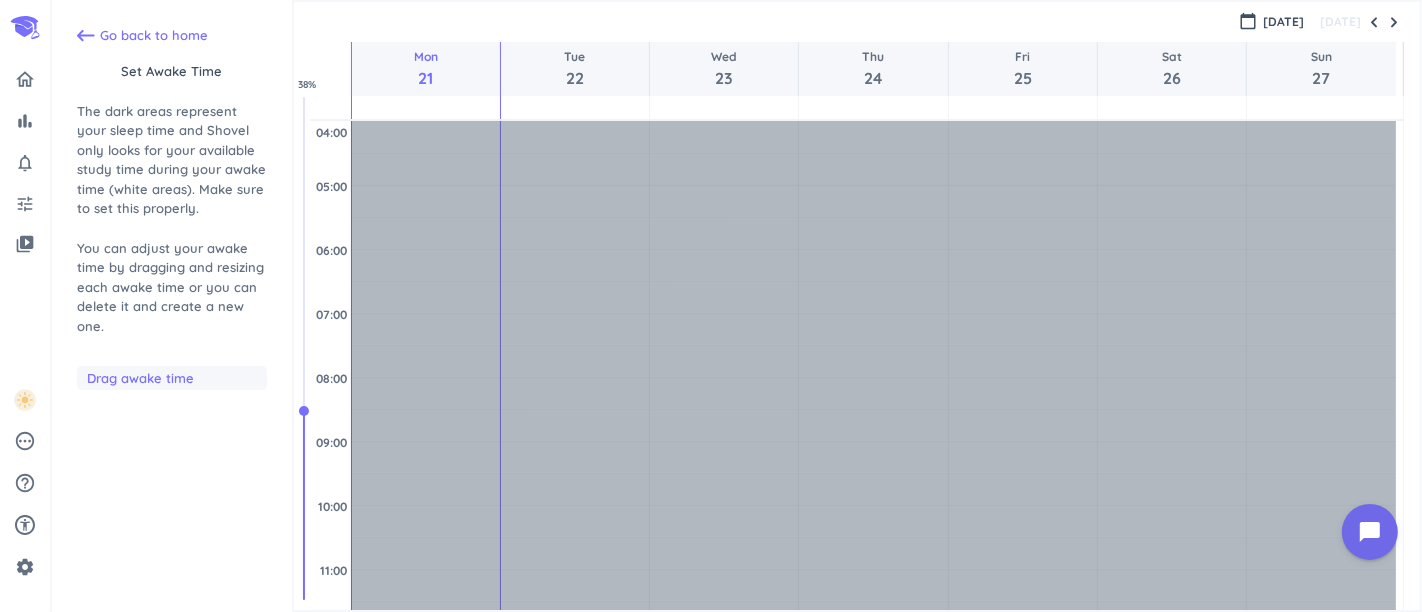 scroll, scrollTop: 128, scrollLeft: 0, axis: vertical 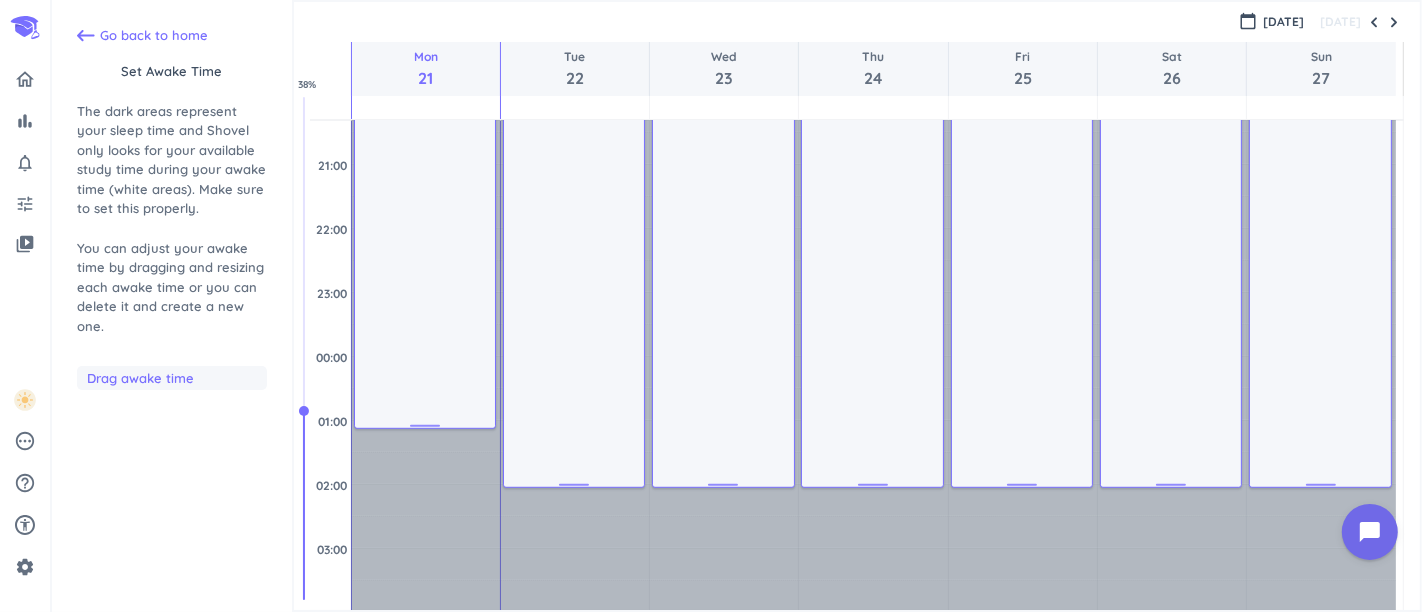 drag, startPoint x: 419, startPoint y: 482, endPoint x: 422, endPoint y: 423, distance: 59.07622 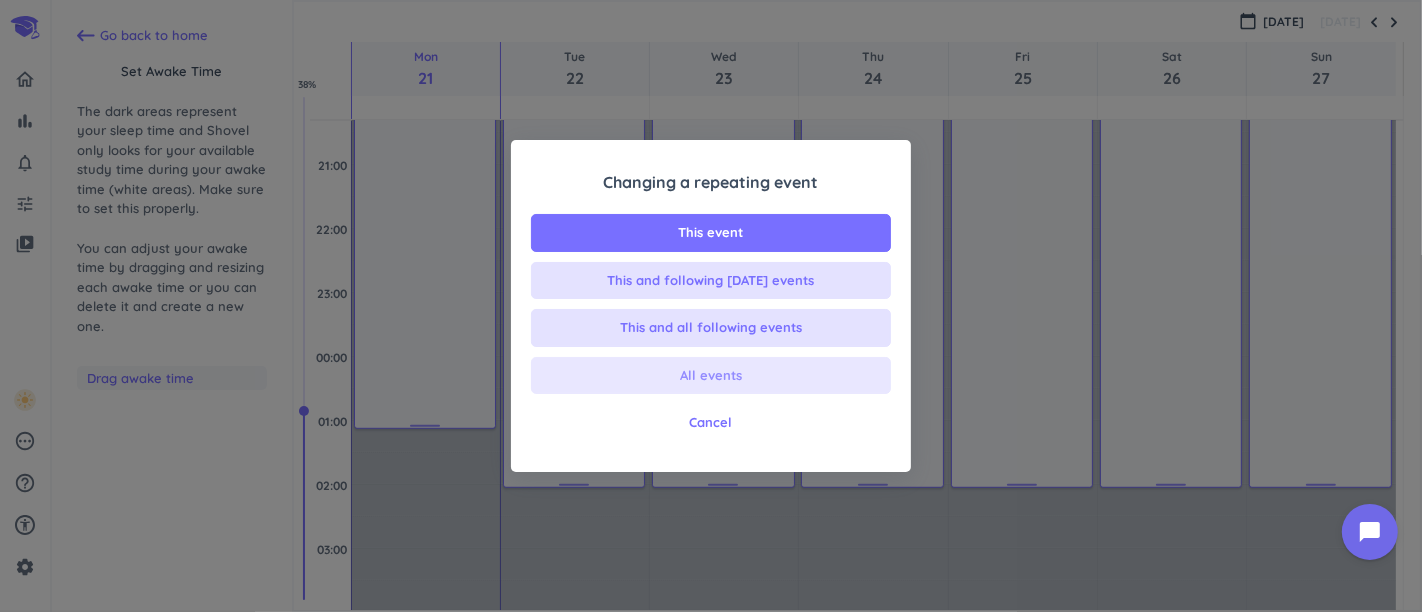click on "All events" at bounding box center (711, 376) 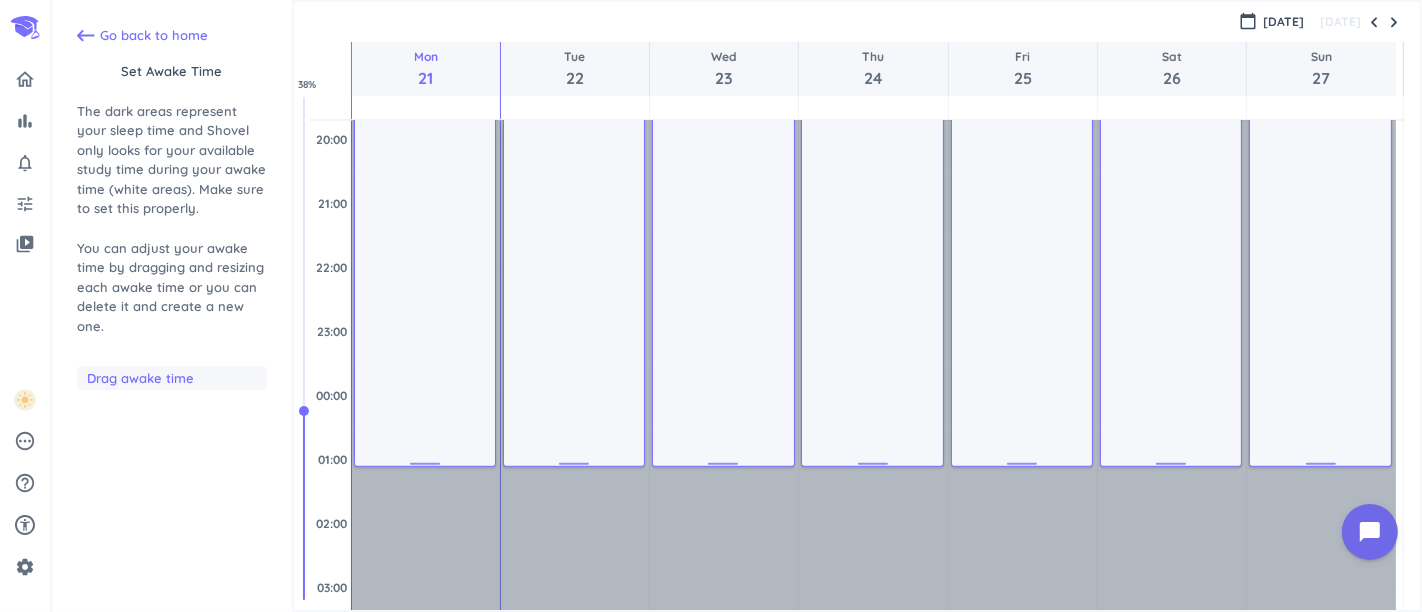 scroll, scrollTop: 1045, scrollLeft: 0, axis: vertical 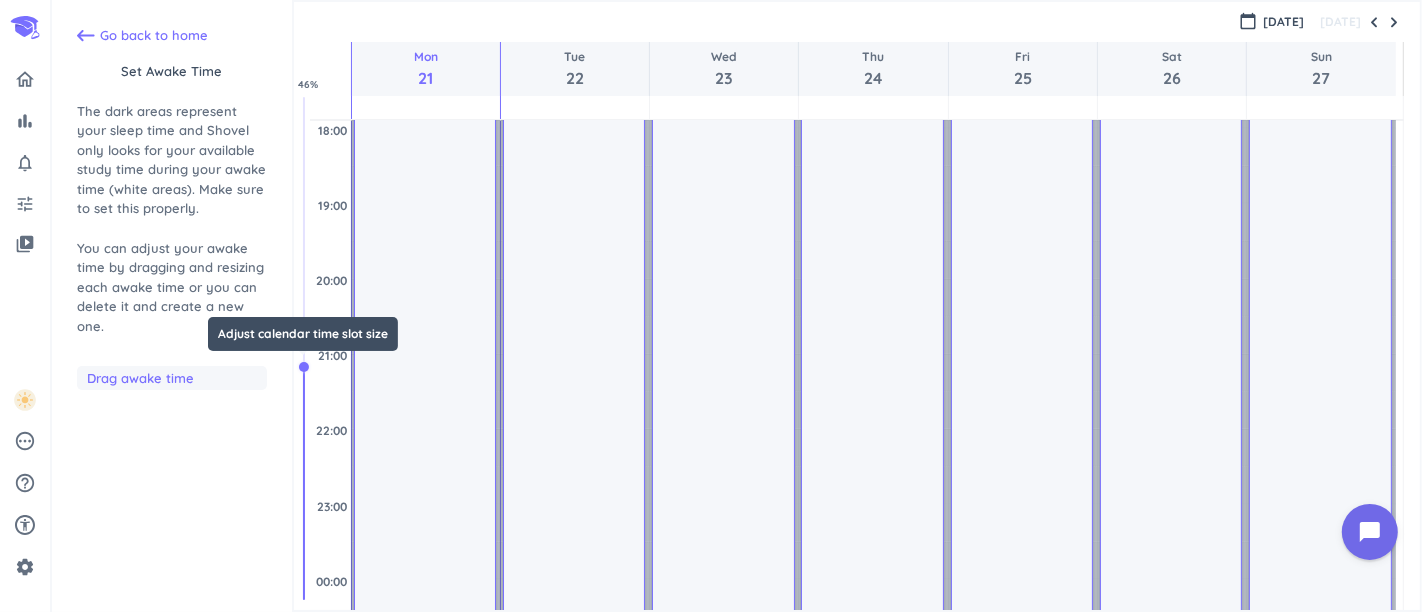 drag, startPoint x: 307, startPoint y: 412, endPoint x: 306, endPoint y: 367, distance: 45.01111 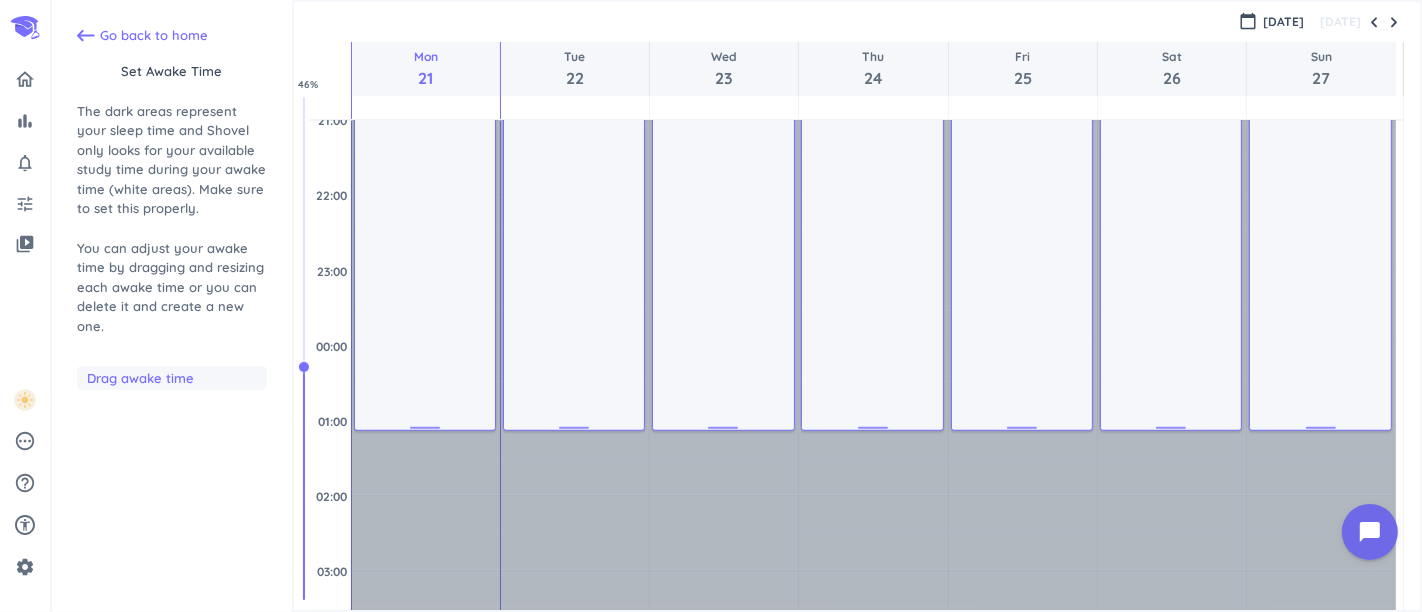 scroll, scrollTop: 1314, scrollLeft: 0, axis: vertical 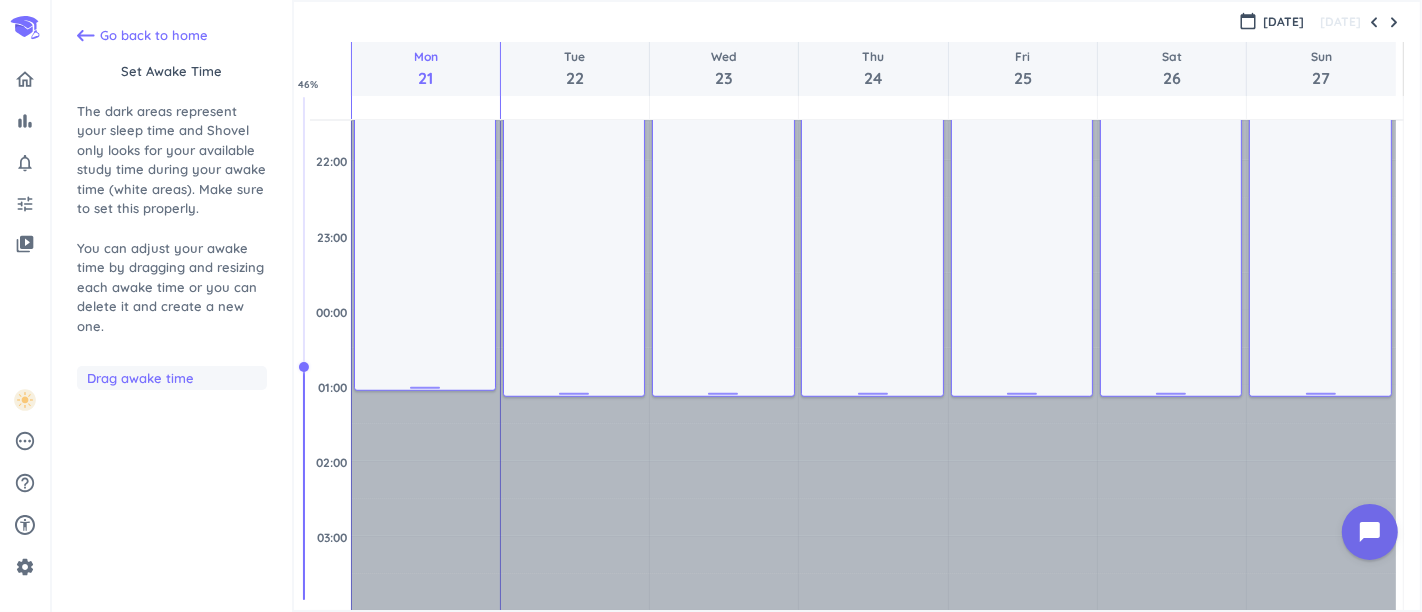 click on "08:00 - 01:10 Awake   17h 10m 08:00 - 01:05 Awake   17h 05m" at bounding box center (426, -291) 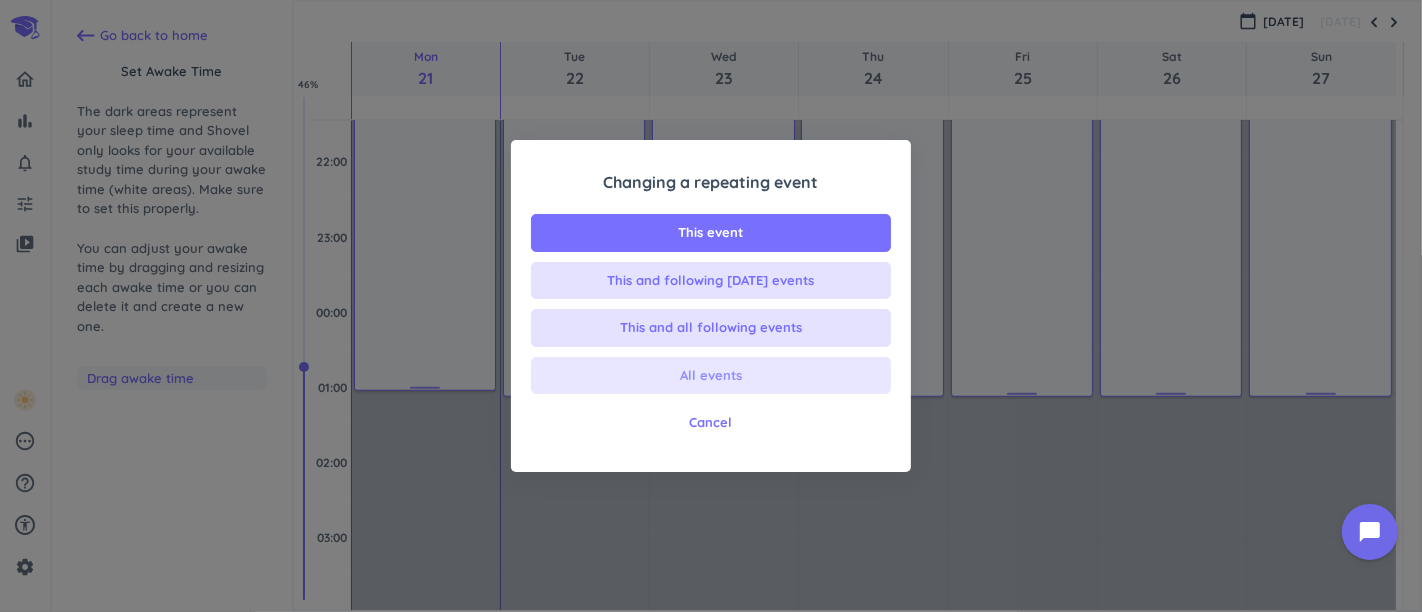 click on "All events" at bounding box center [711, 376] 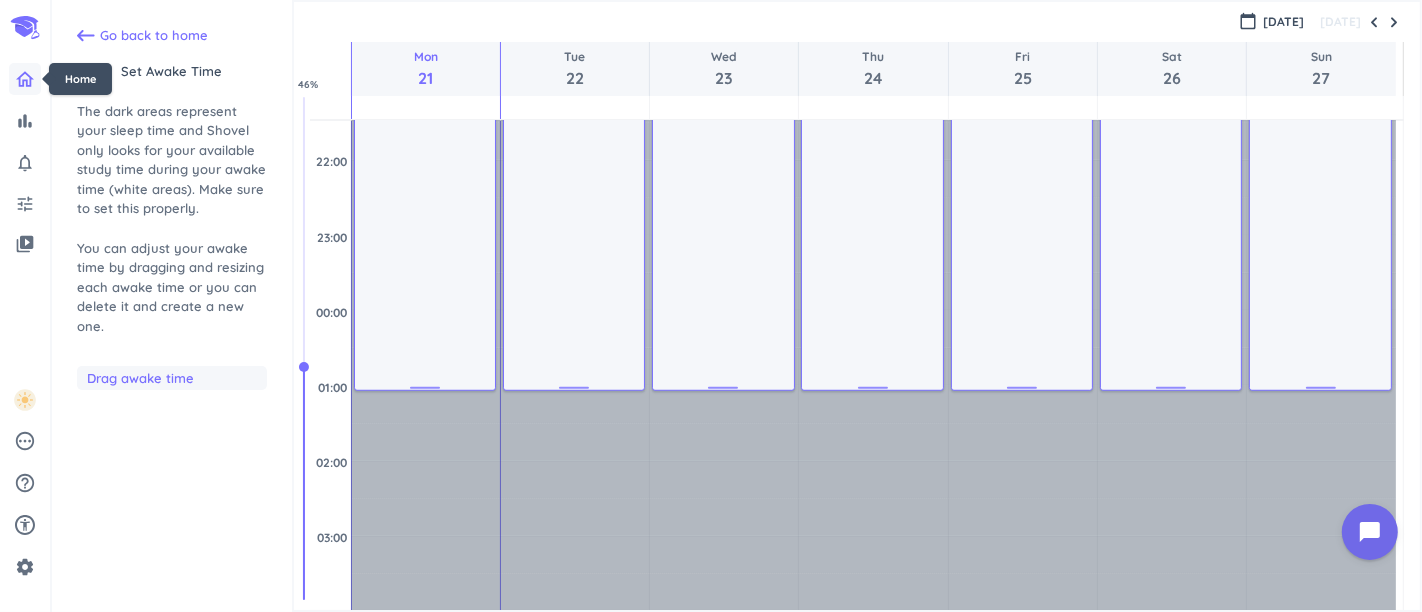 click 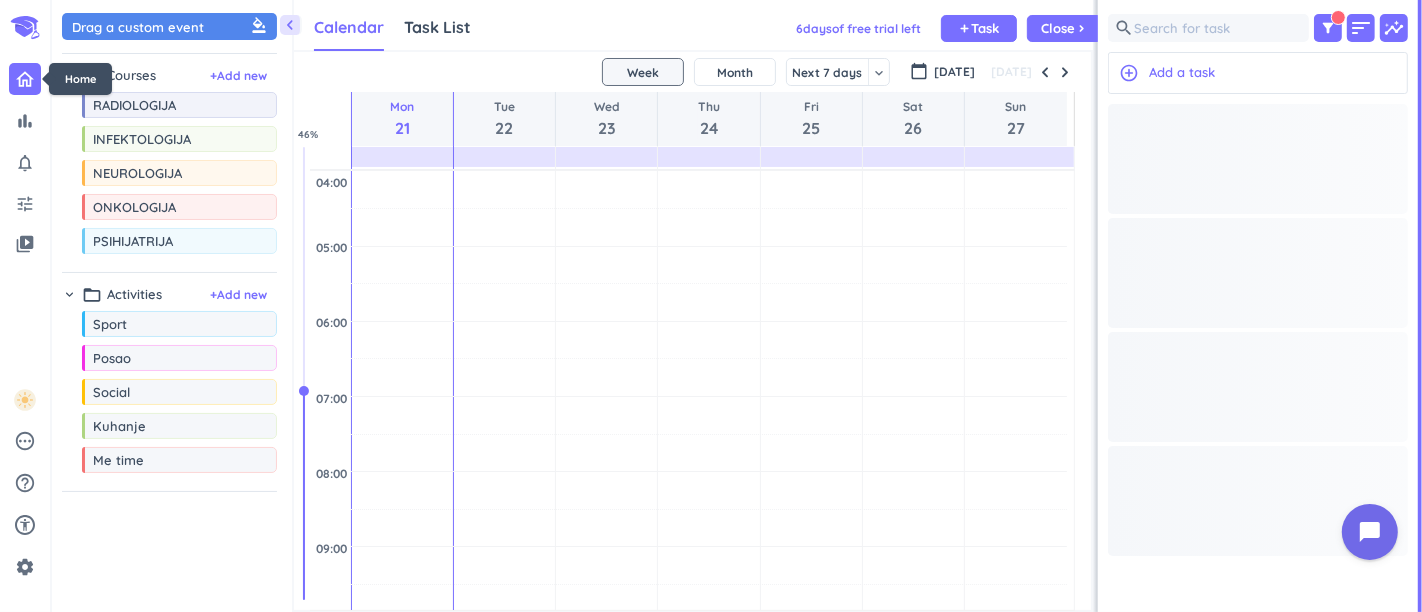 scroll, scrollTop: 8, scrollLeft: 8, axis: both 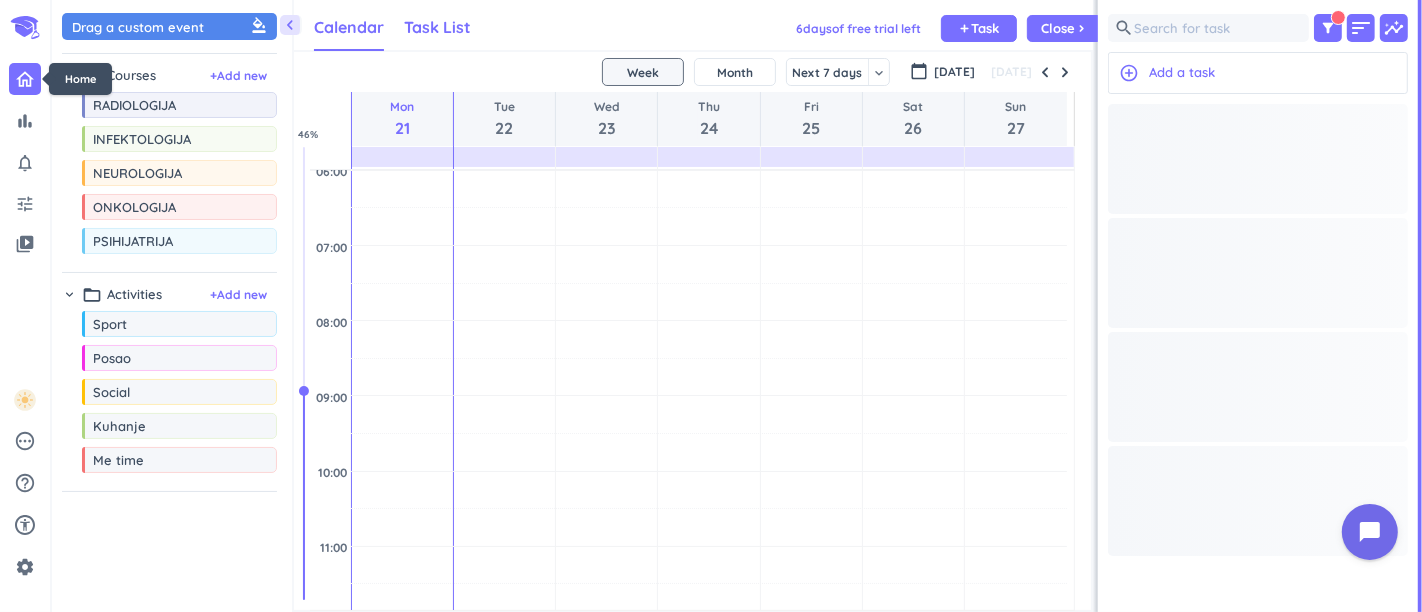 click on "Task List" at bounding box center (437, 27) 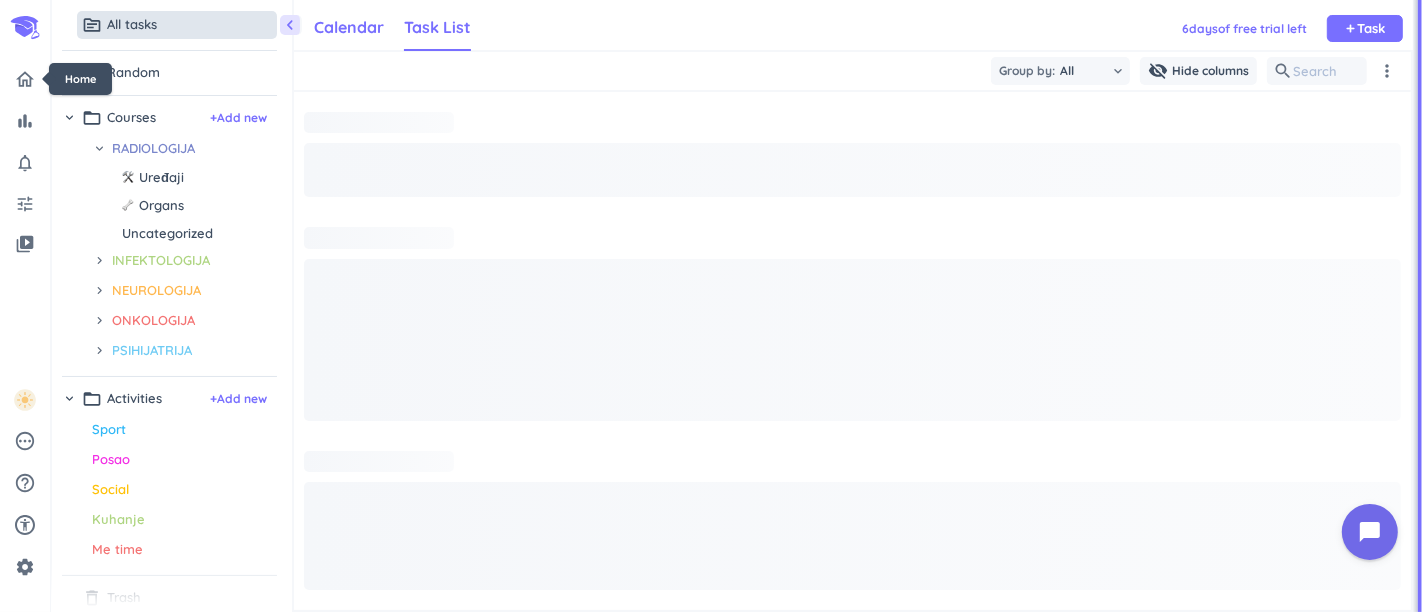 click on "Calendar" at bounding box center [349, 27] 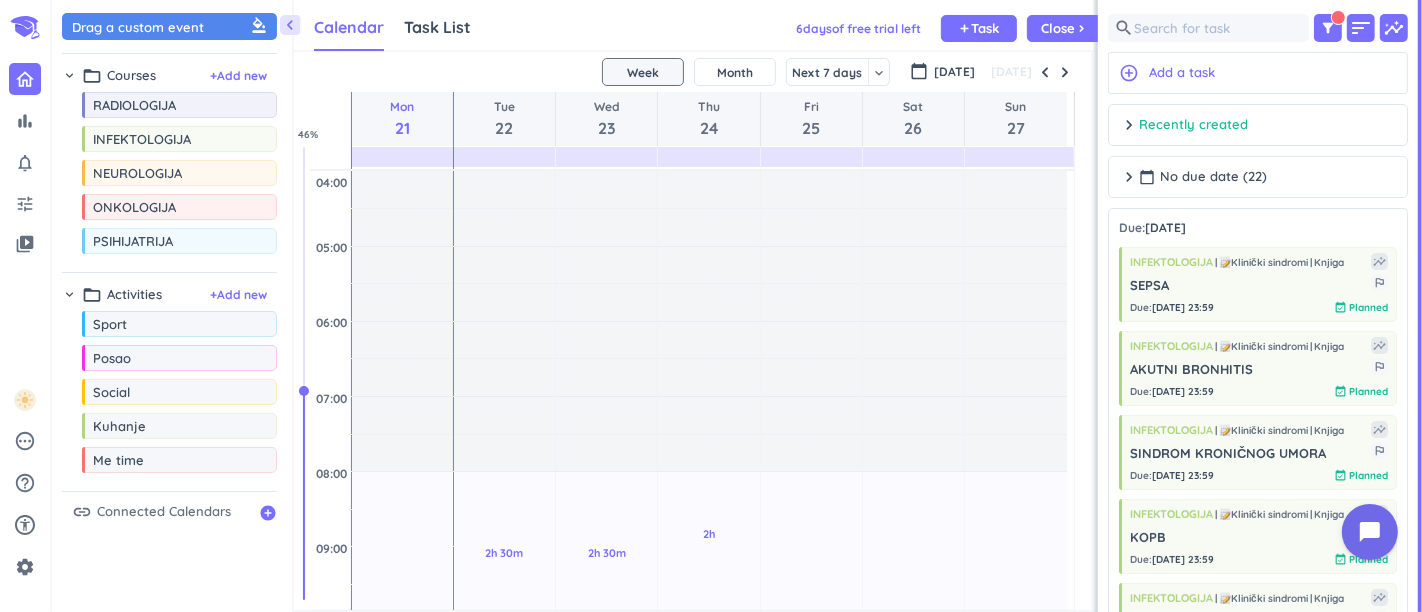 scroll, scrollTop: 1364, scrollLeft: 0, axis: vertical 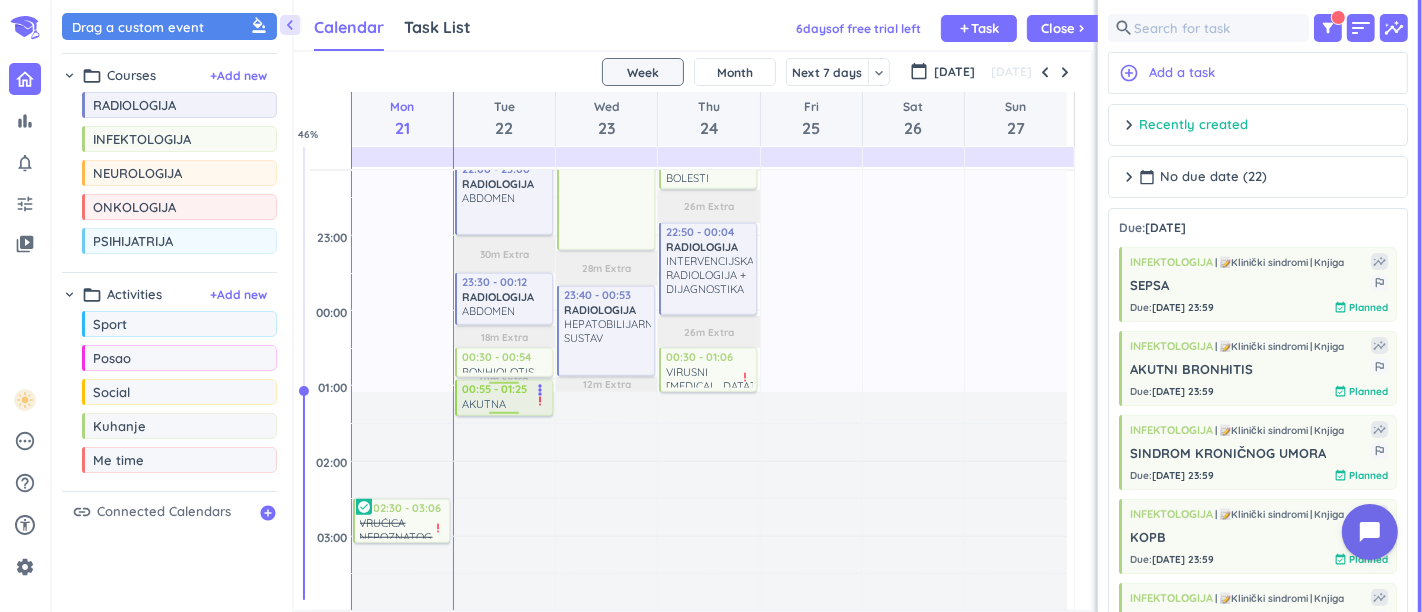 click on "priority_high" at bounding box center [541, 401] 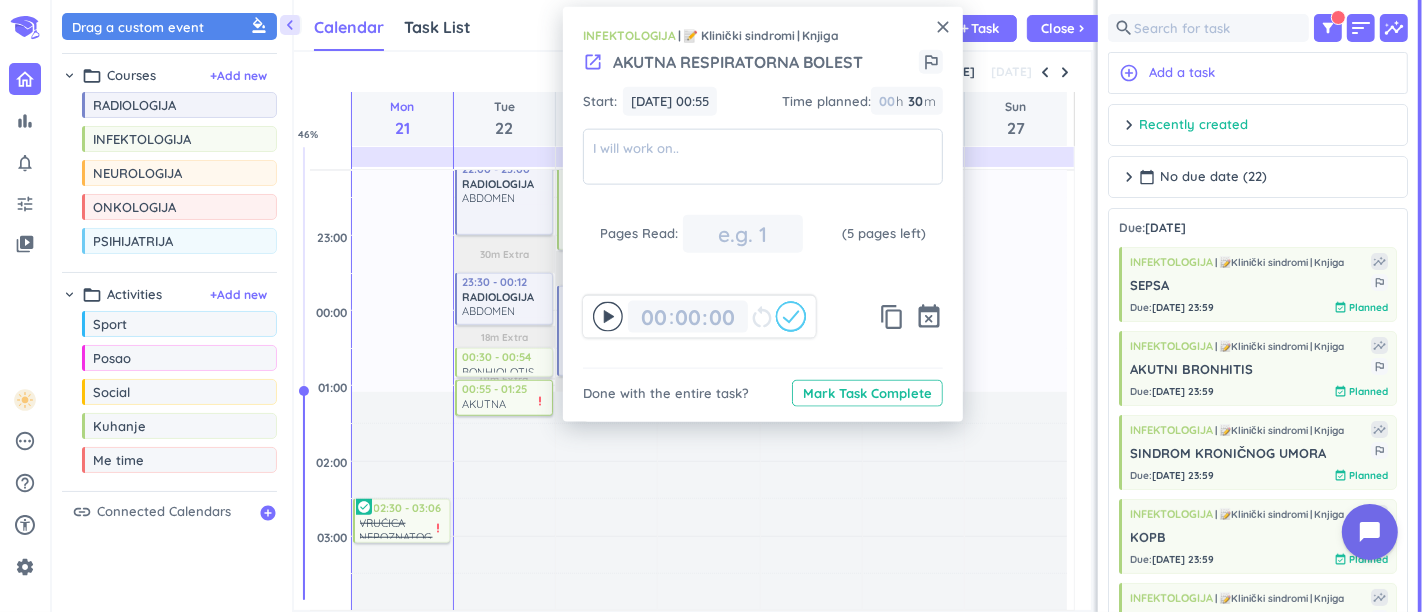 click on "close" at bounding box center (943, 27) 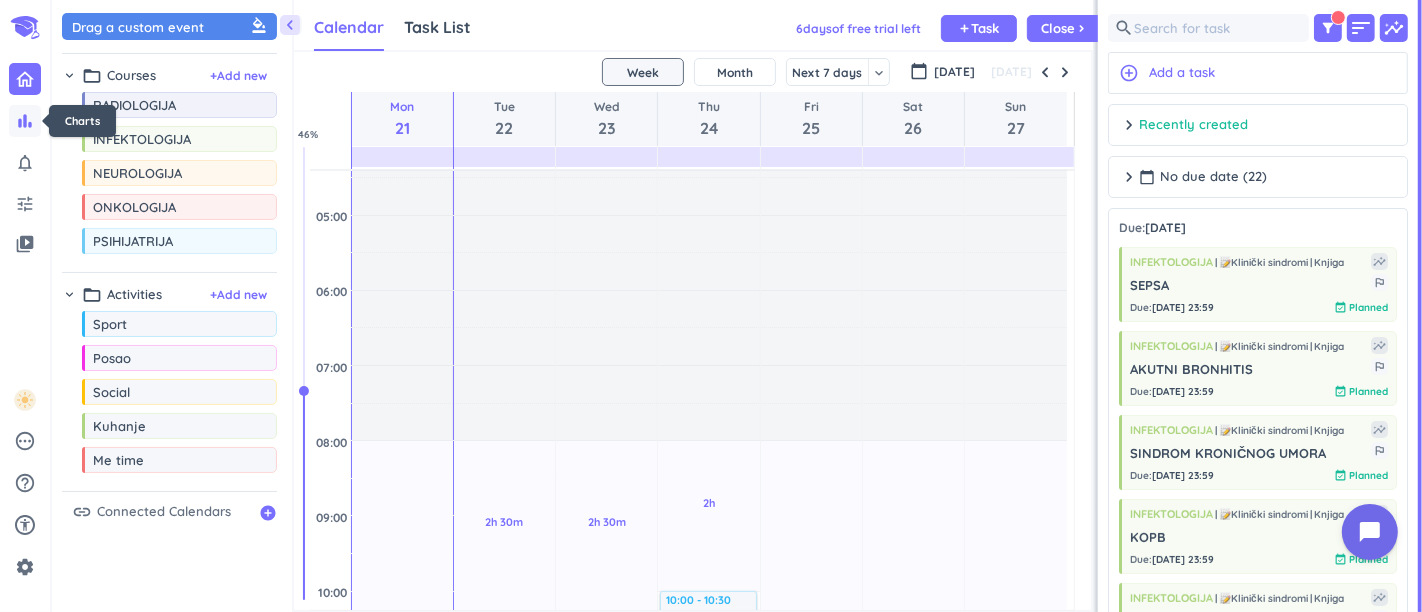 click on "bar_chart" at bounding box center (25, 121) 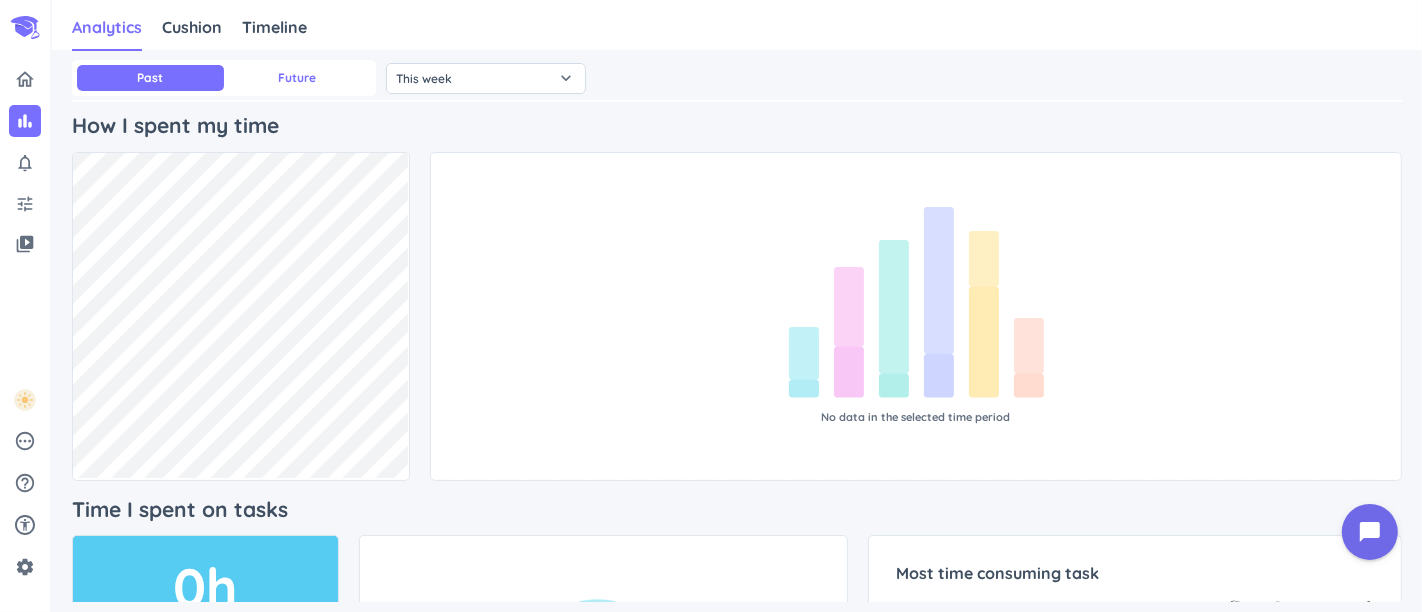 click on "Future" at bounding box center [297, 78] 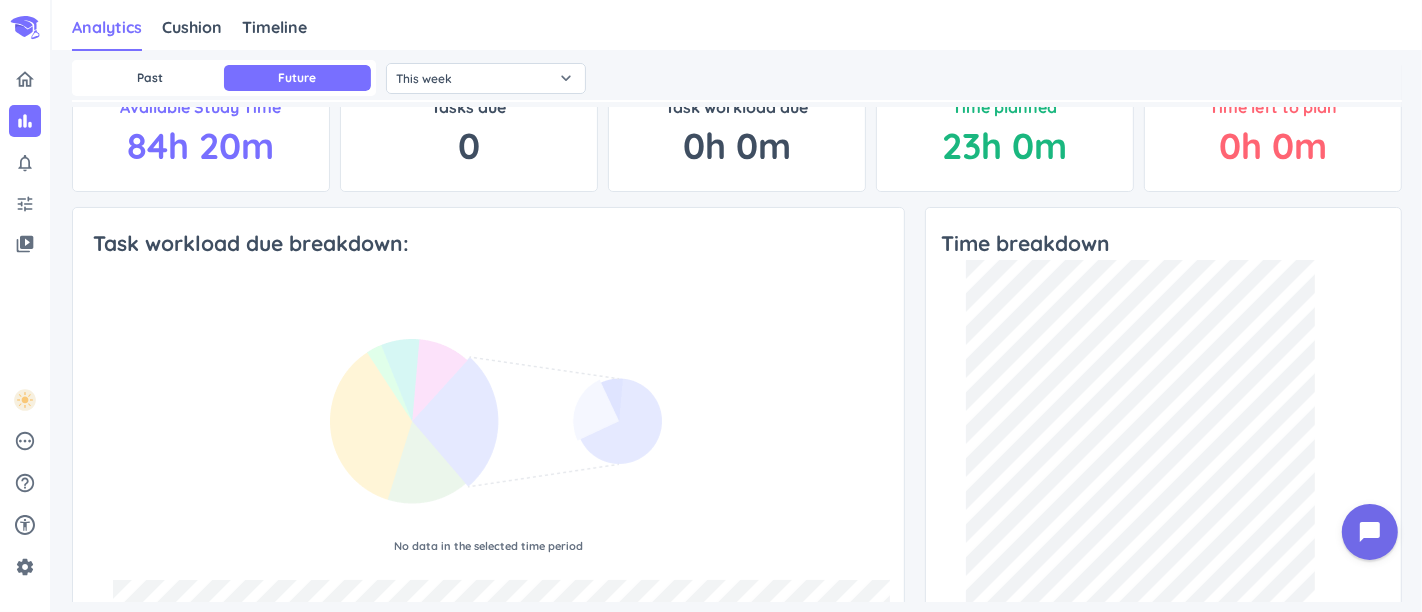 scroll, scrollTop: 0, scrollLeft: 0, axis: both 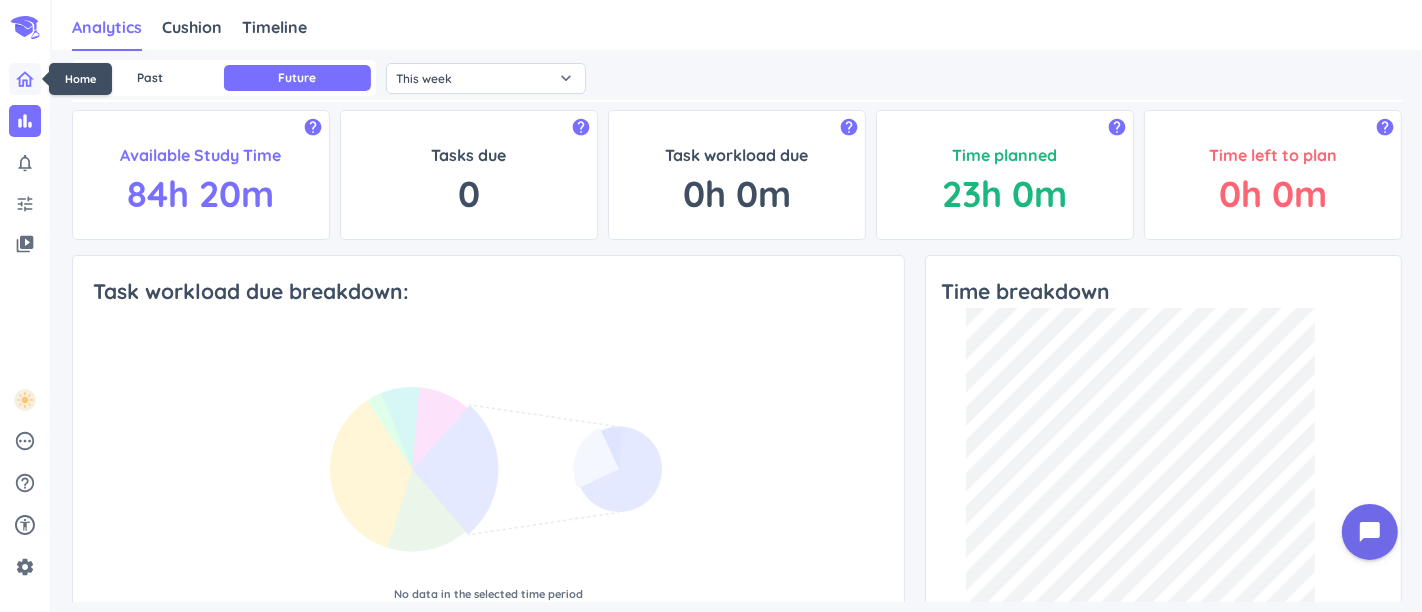 click 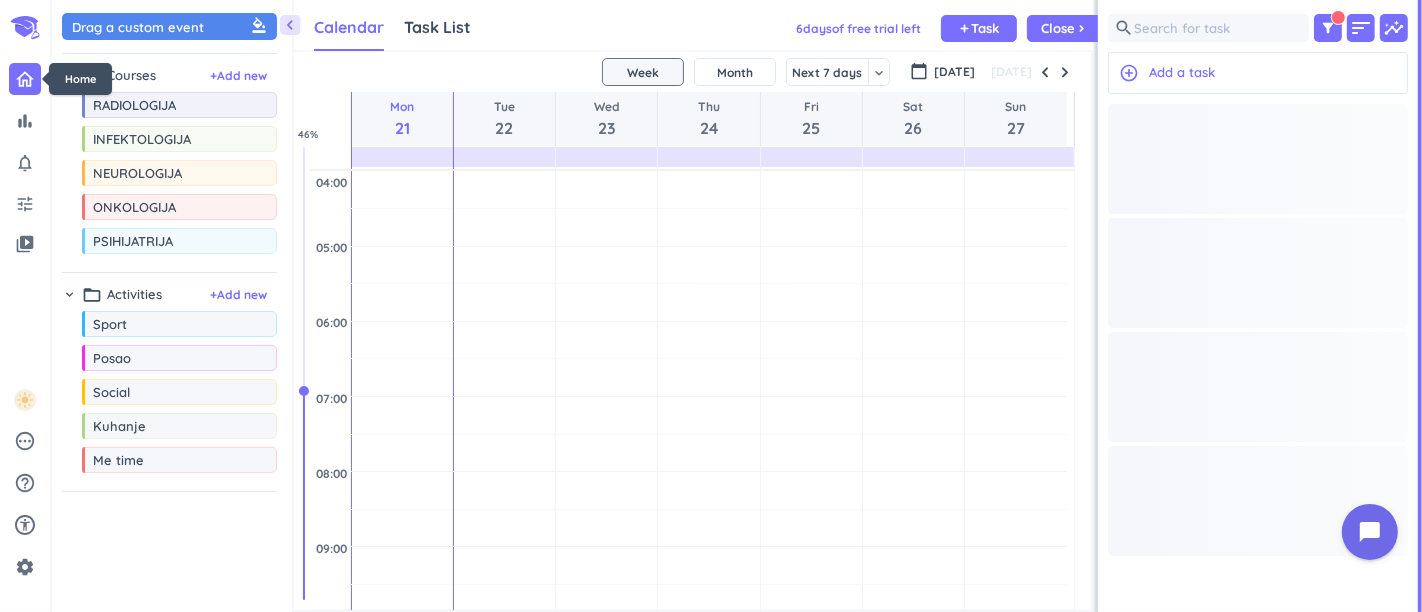 scroll, scrollTop: 8, scrollLeft: 8, axis: both 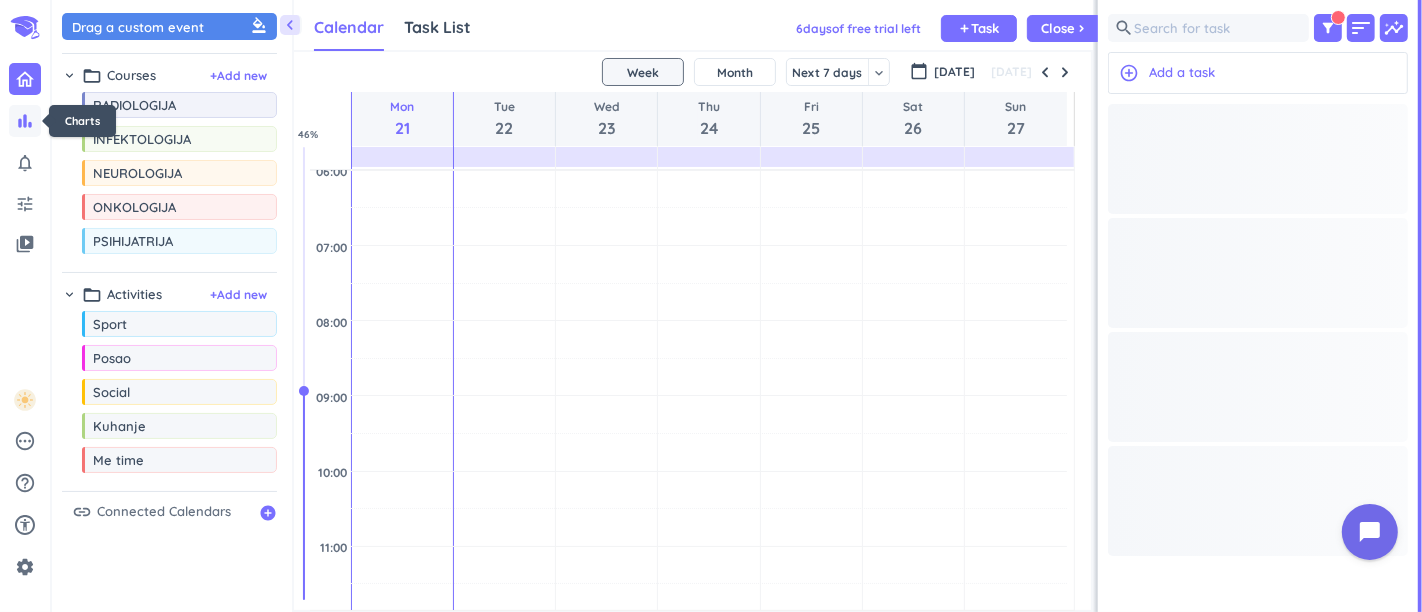 click on "bar_chart" at bounding box center (25, 121) 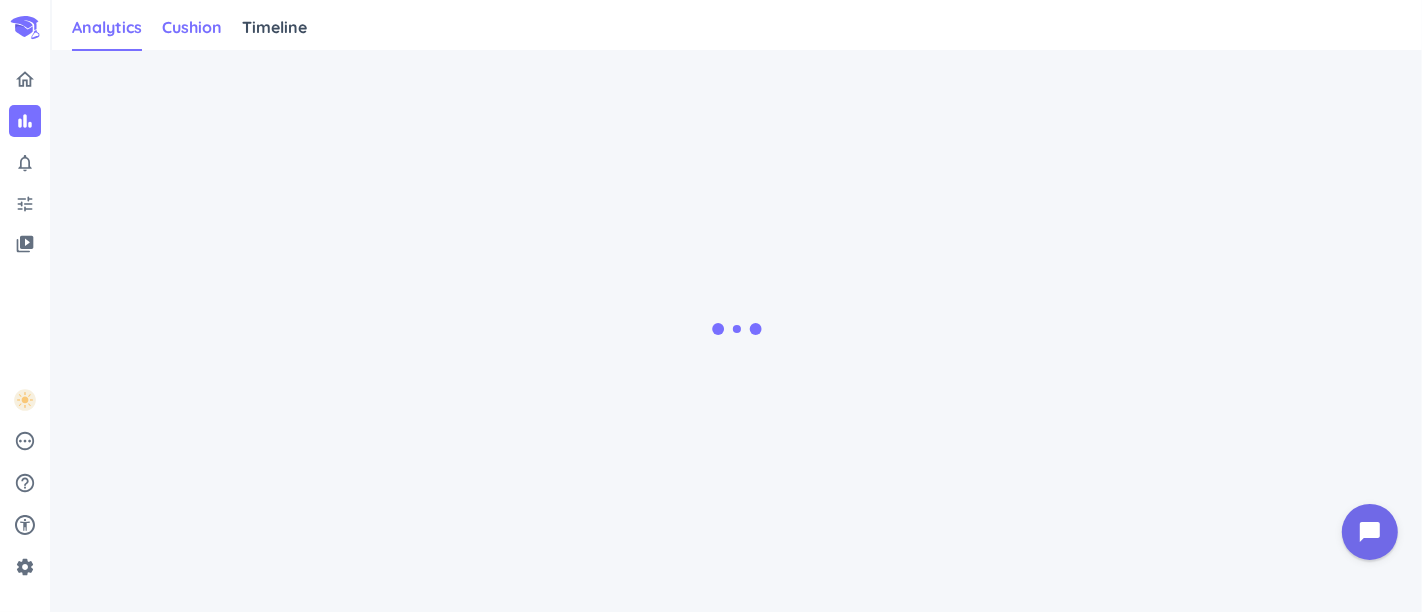 click on "Cushion" at bounding box center (192, 27) 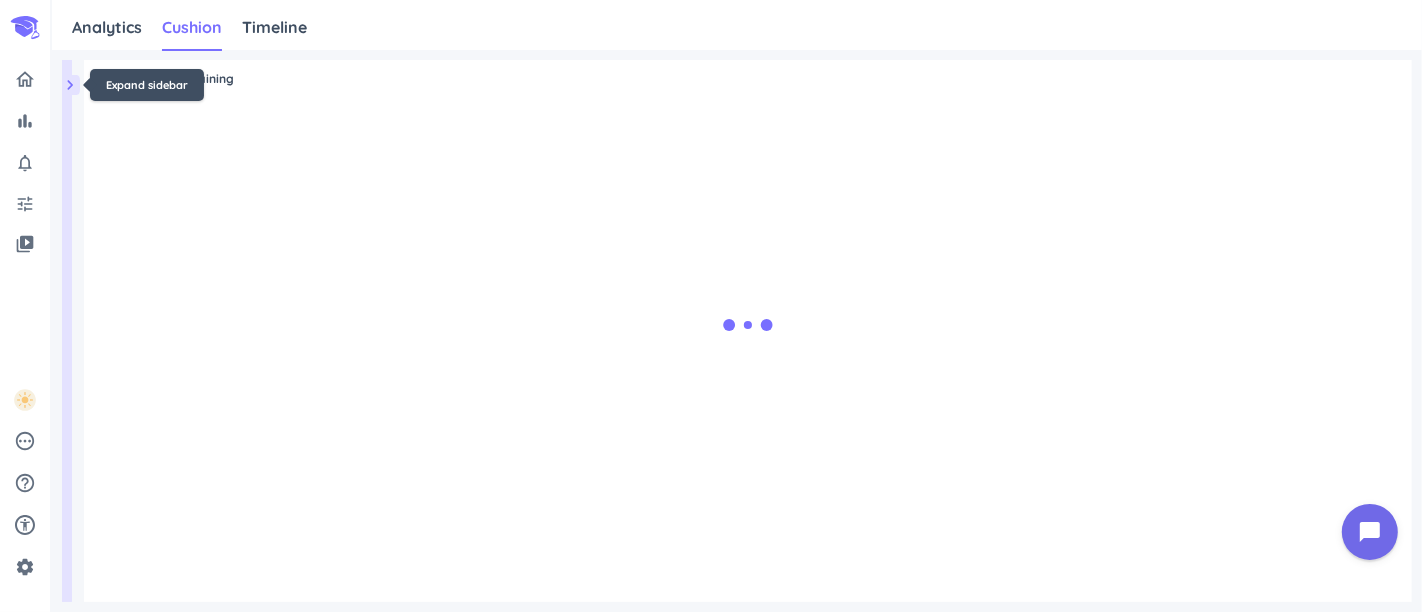 click on "chevron_right Expand sidebar Do you have enough time get everything done? Time Available - Time Needed = The Cushion time for each task.
If Cushion is ZERO, you have enough time to get a task done, but you cannot waste a single second. You have more time than you need. You are starting to run out of extra study time. You don't have enough time to get the task done. Adjust your schedule. 40 40 % help_outline Turn my Cushion yellow when the Cushion of a task = 40% of the time needed to complete the task. 👉️ 27   tasks remaining" at bounding box center (737, 331) 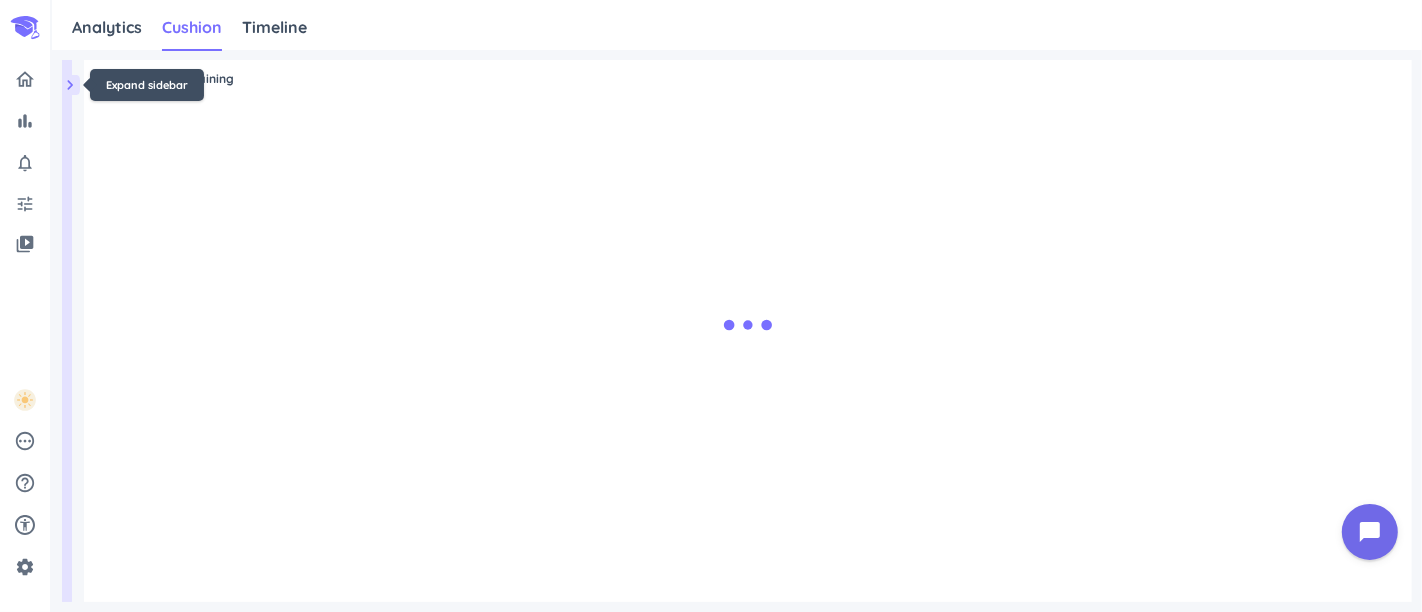 click on "chevron_right" at bounding box center [70, 85] 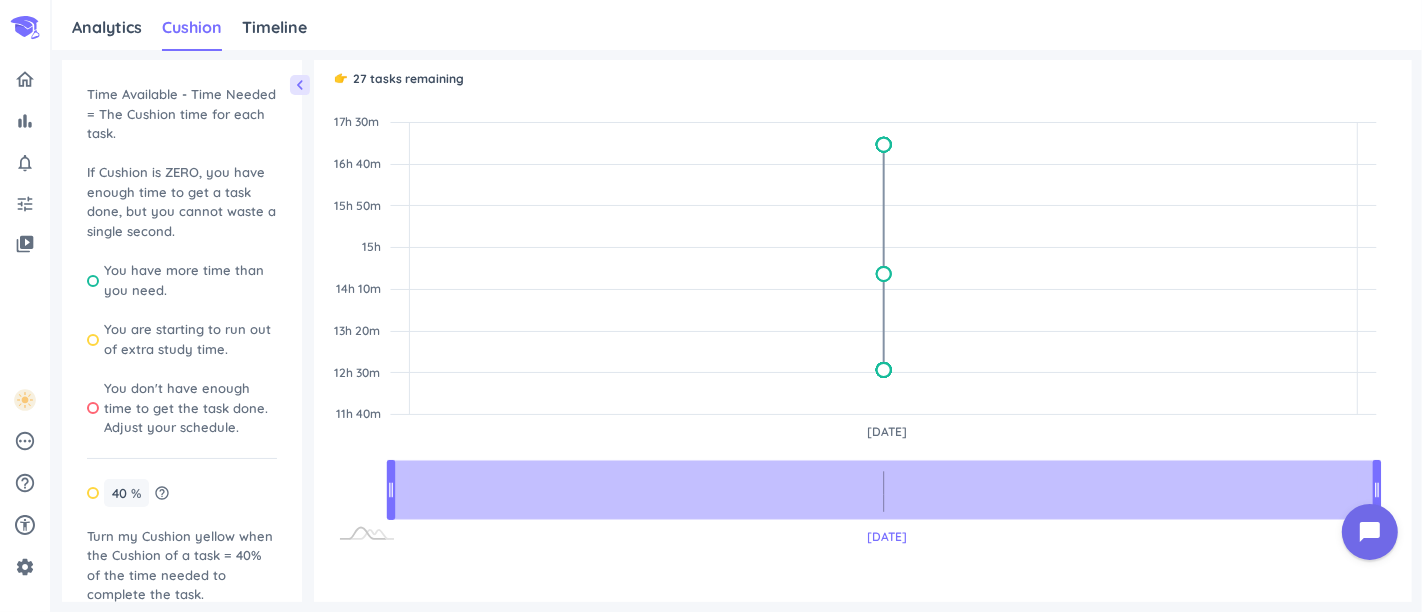 scroll, scrollTop: 82, scrollLeft: 0, axis: vertical 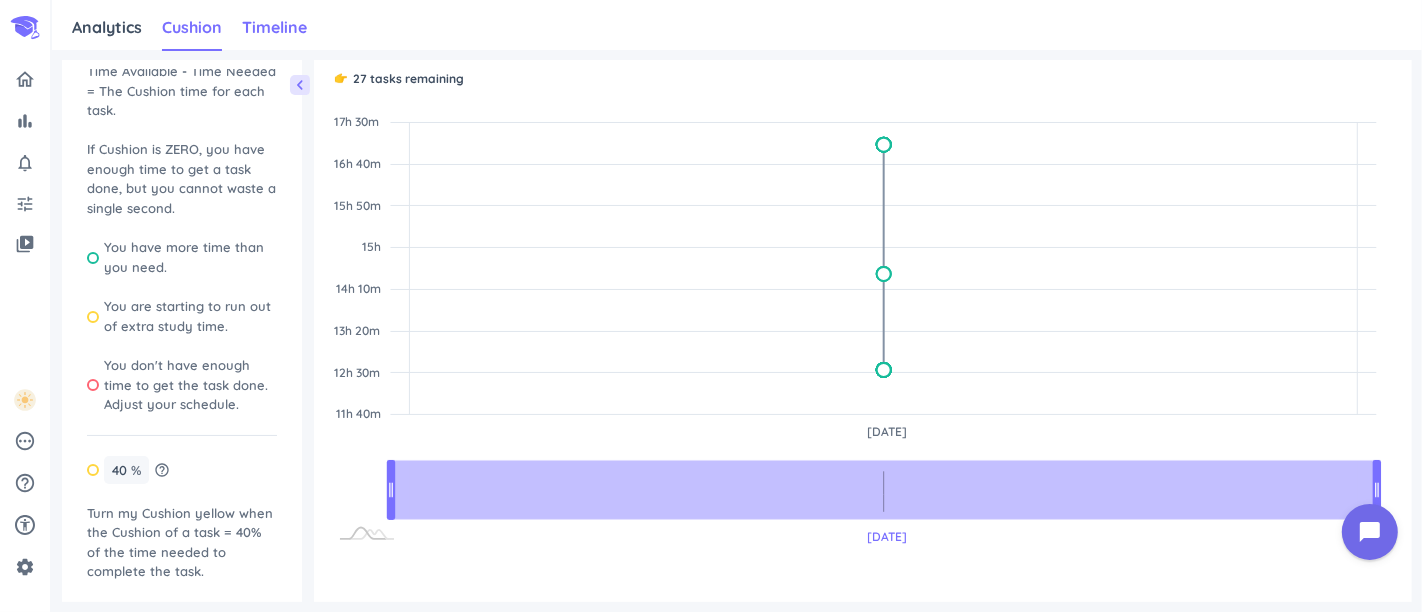 click on "Timeline" at bounding box center (274, 27) 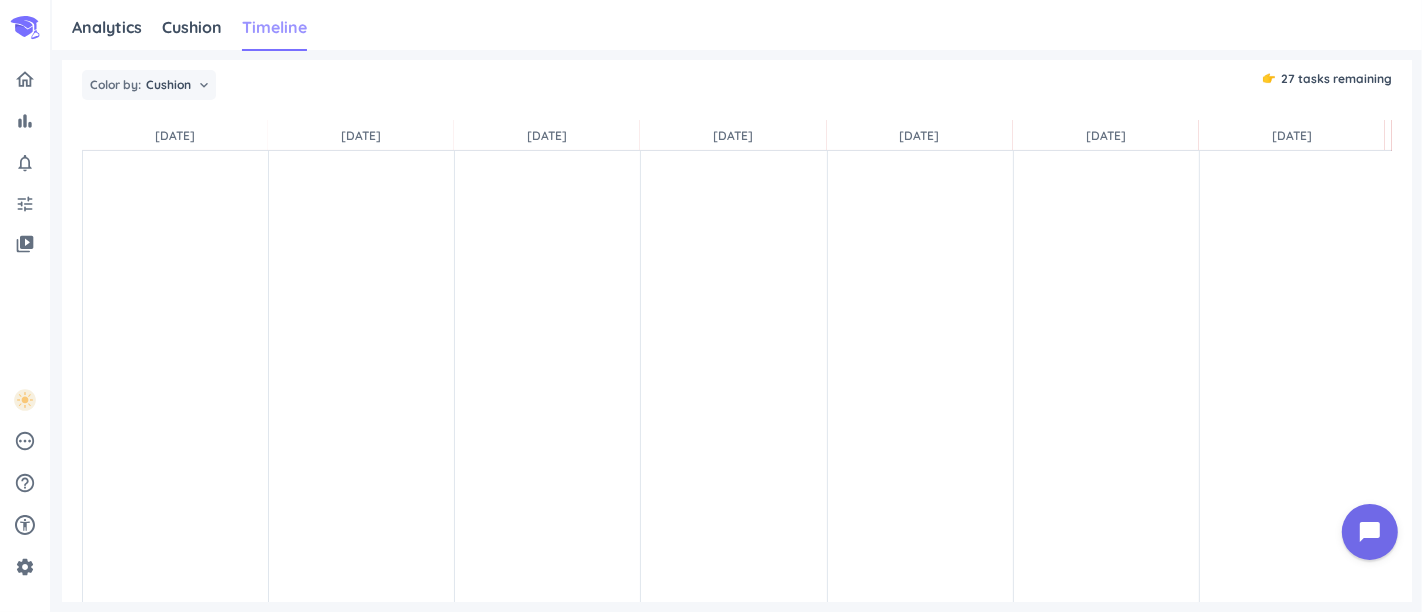 scroll, scrollTop: 0, scrollLeft: 1302, axis: horizontal 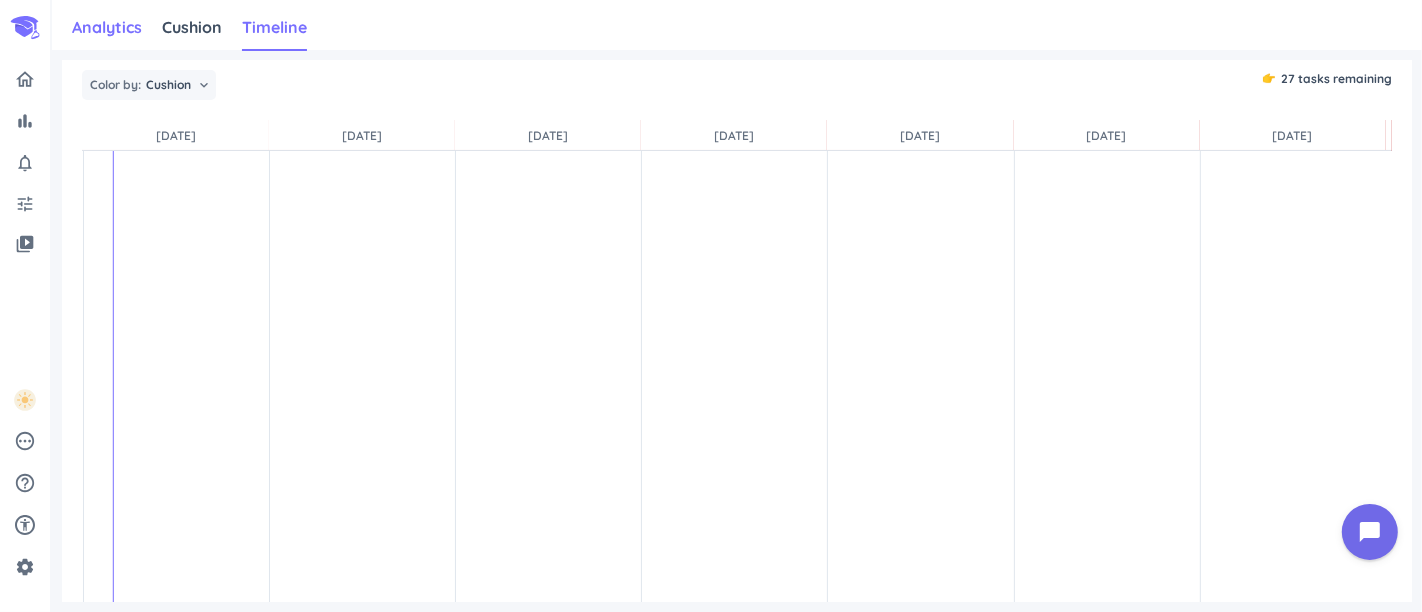click on "Analytics" at bounding box center [107, 28] 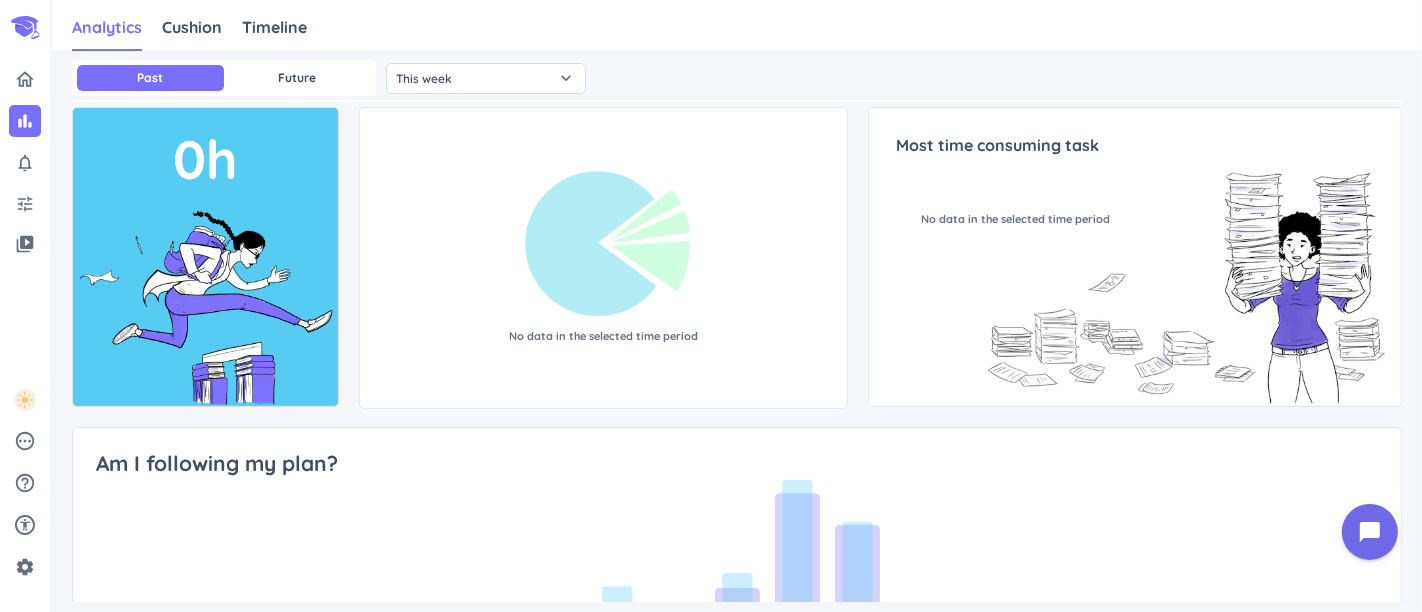 scroll, scrollTop: 444, scrollLeft: 0, axis: vertical 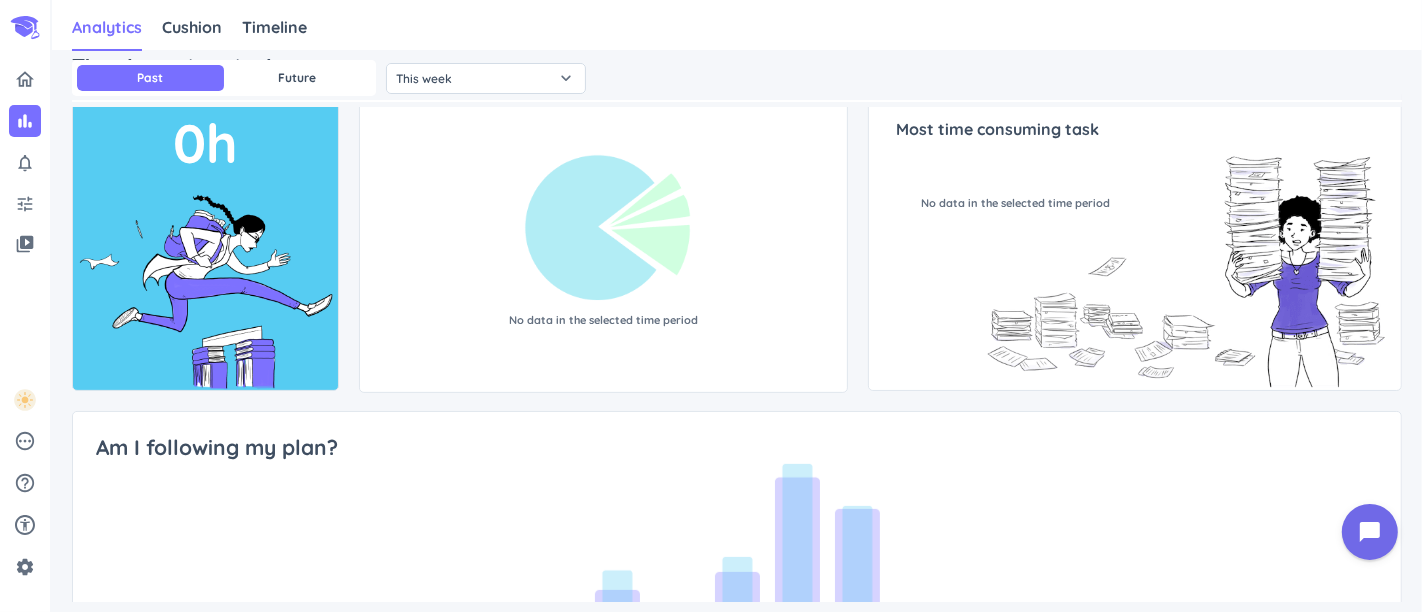 click on "0h" at bounding box center [205, 241] 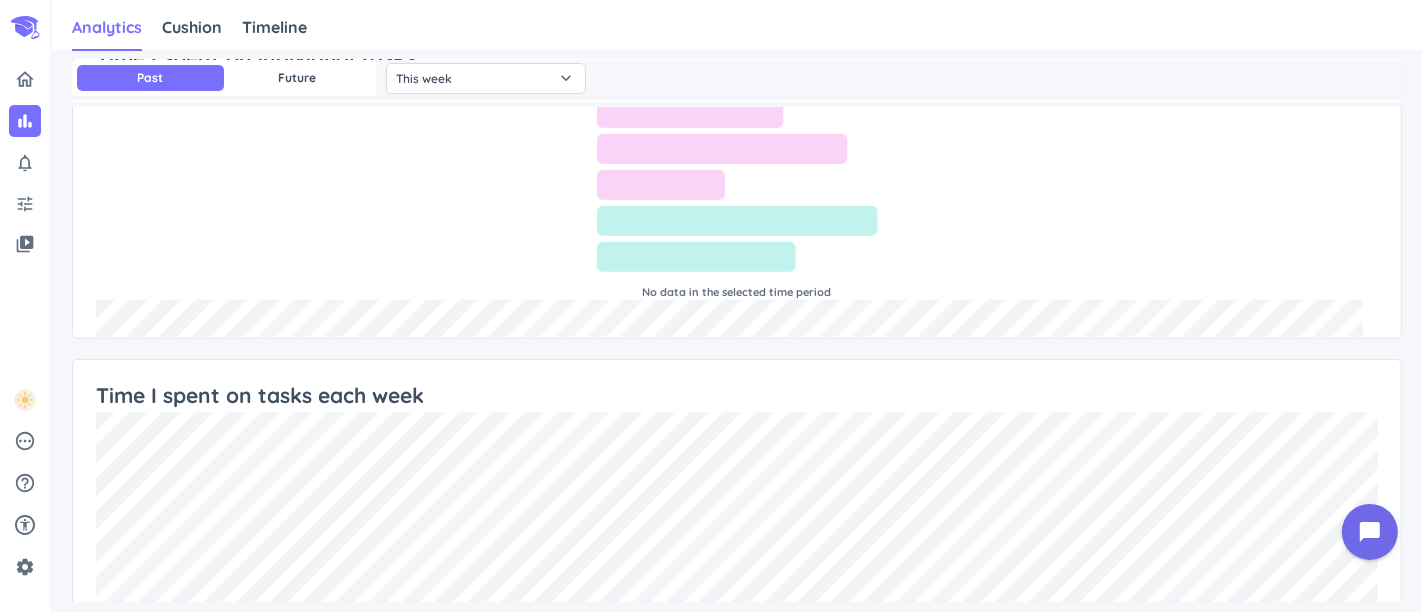 scroll, scrollTop: 1222, scrollLeft: 0, axis: vertical 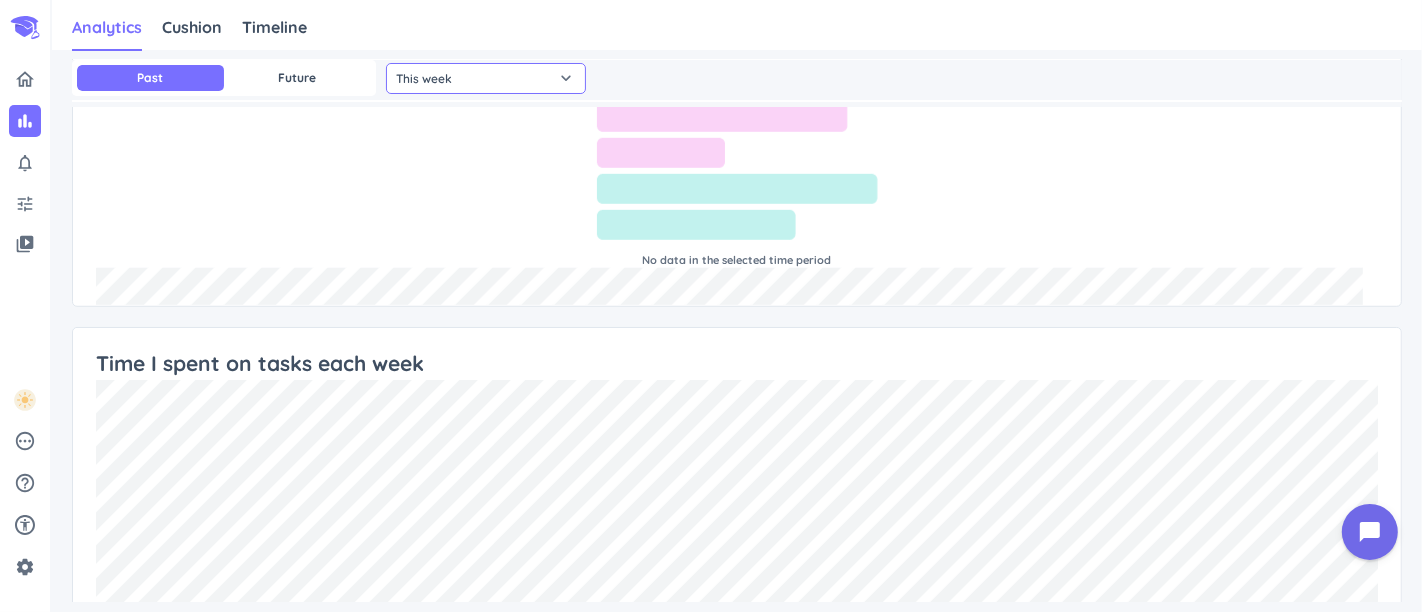 click on "This week" 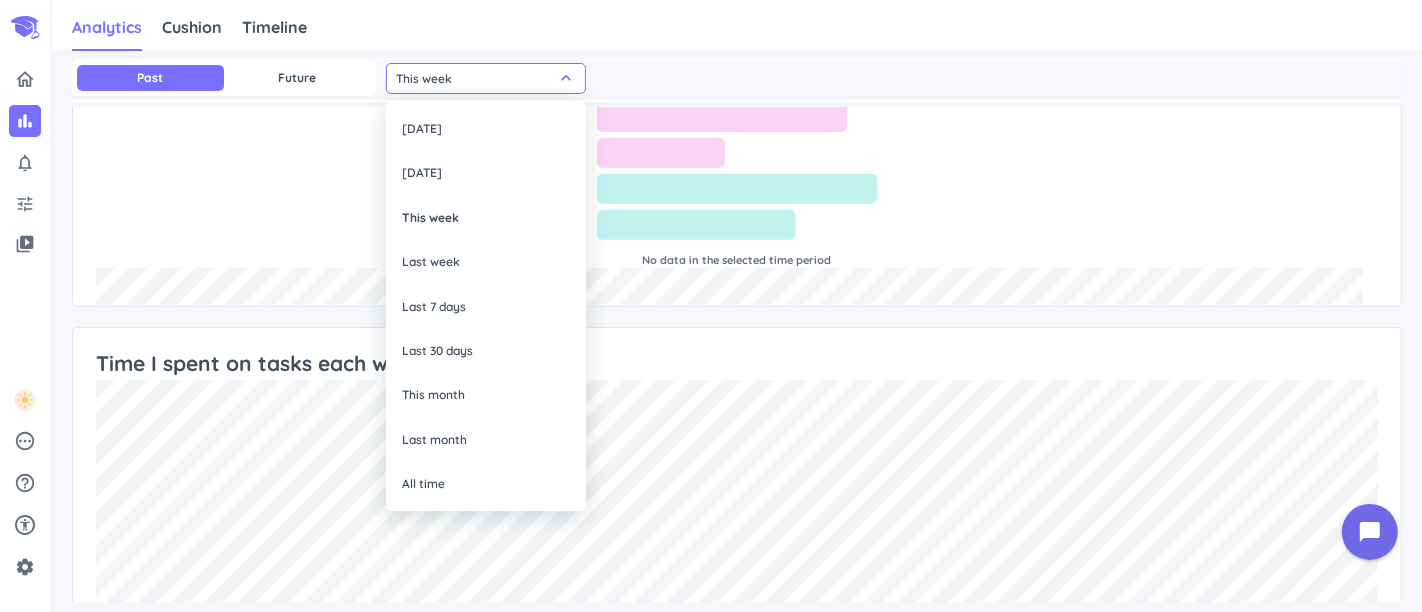click on "[DATE]" at bounding box center (486, 128) 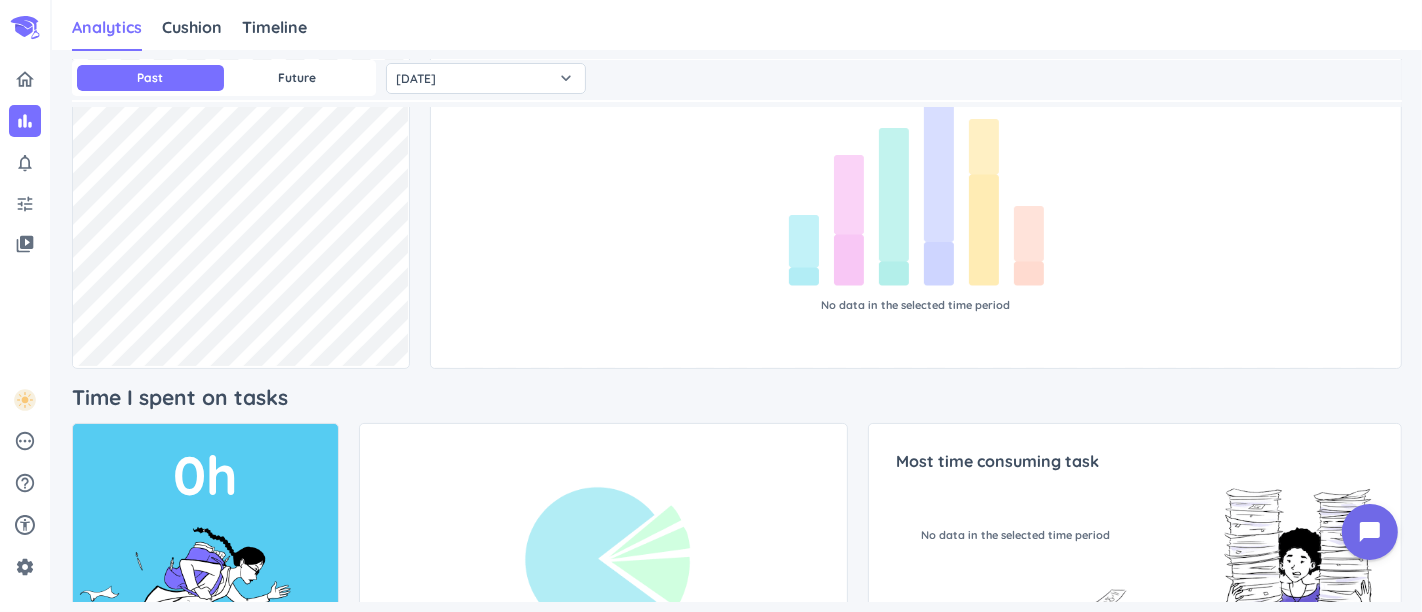 scroll, scrollTop: 111, scrollLeft: 0, axis: vertical 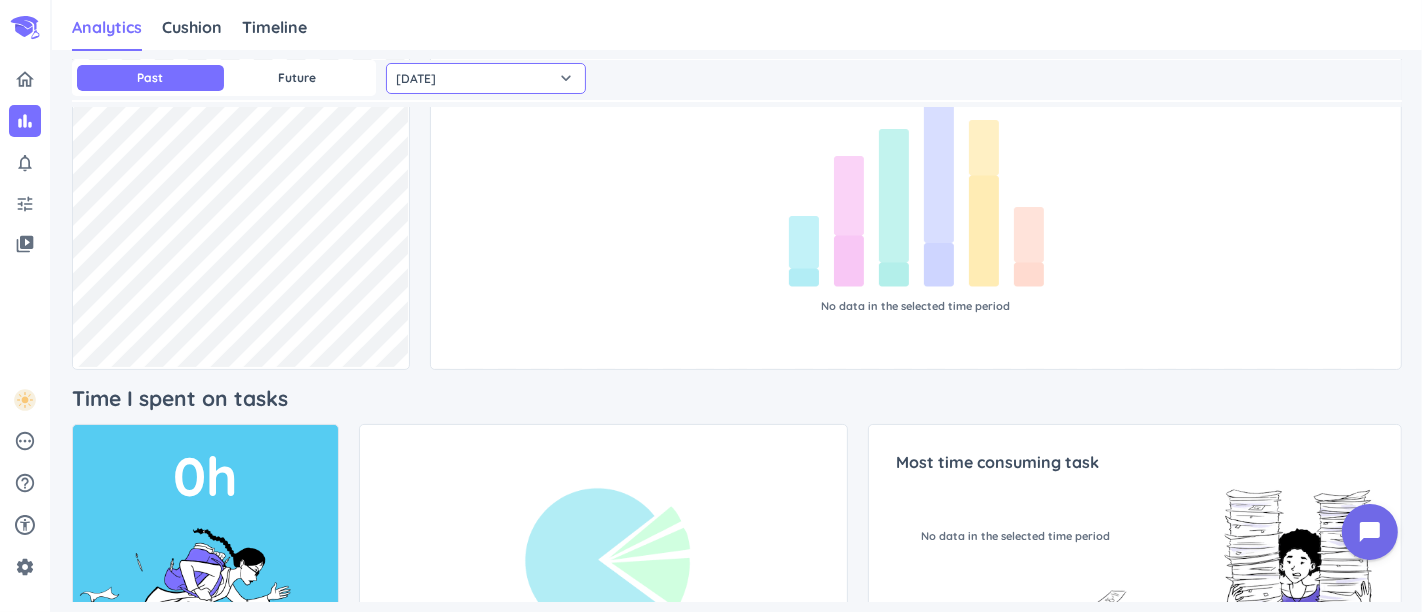 click on "[DATE]" 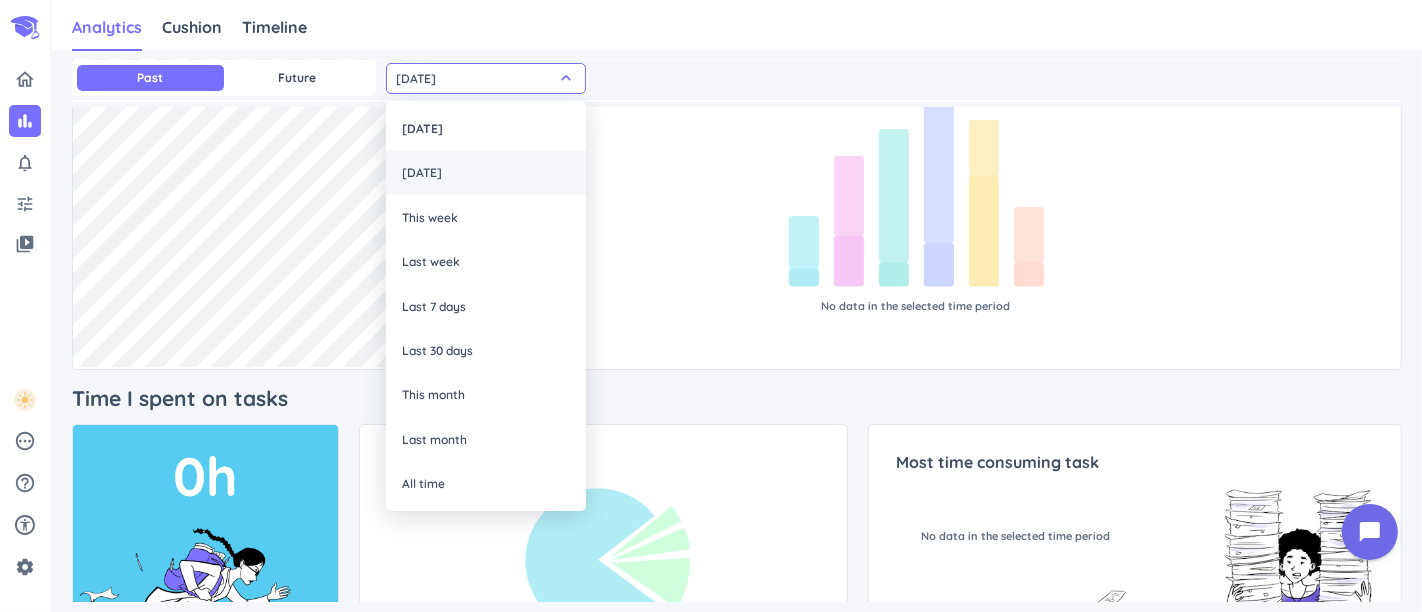 click on "[DATE]" at bounding box center [486, 172] 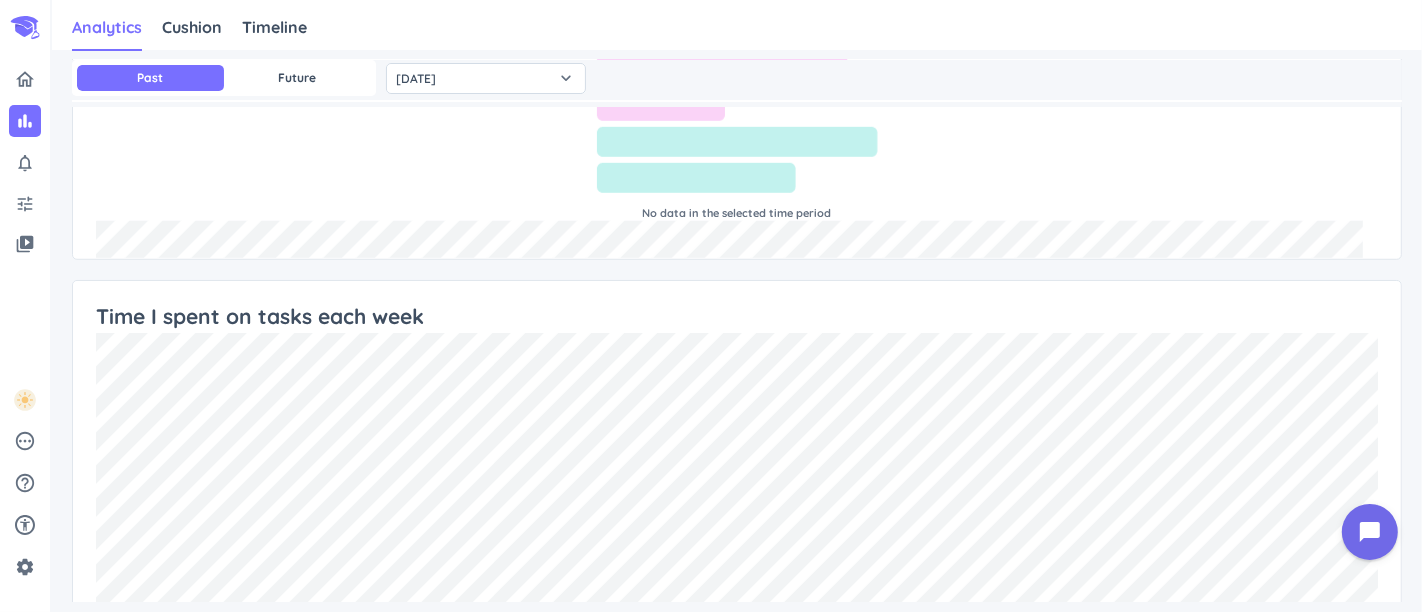 scroll, scrollTop: 1444, scrollLeft: 0, axis: vertical 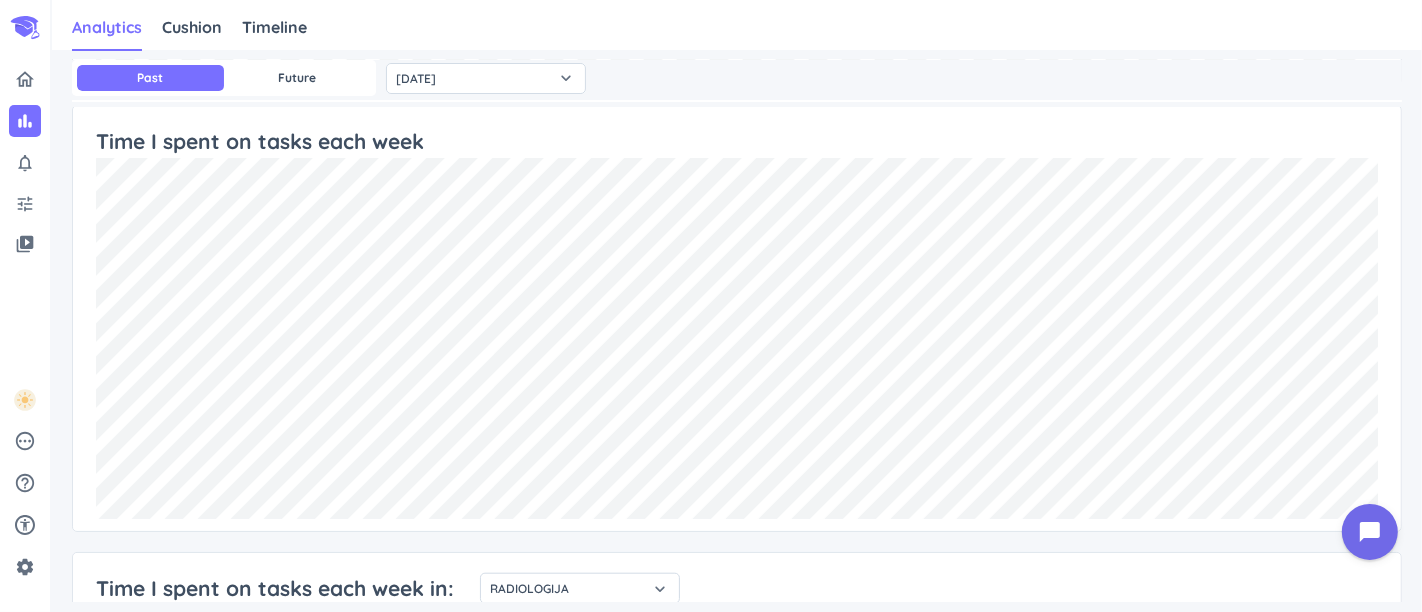 click 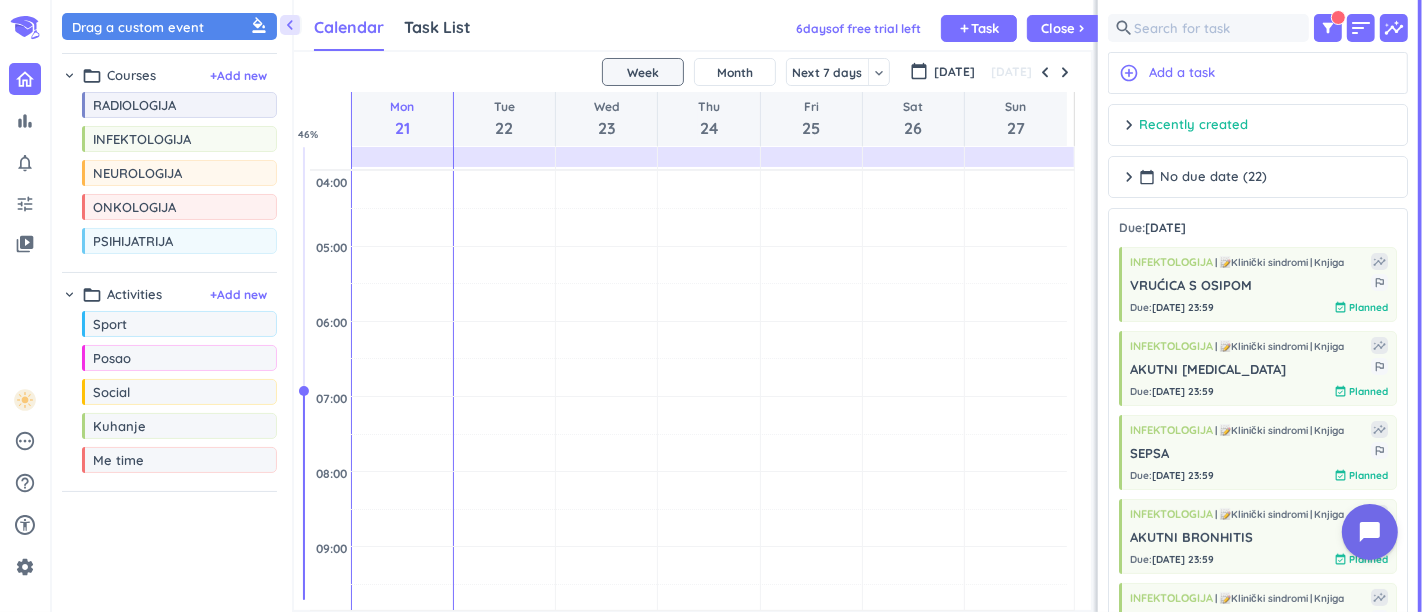 scroll, scrollTop: 1364, scrollLeft: 0, axis: vertical 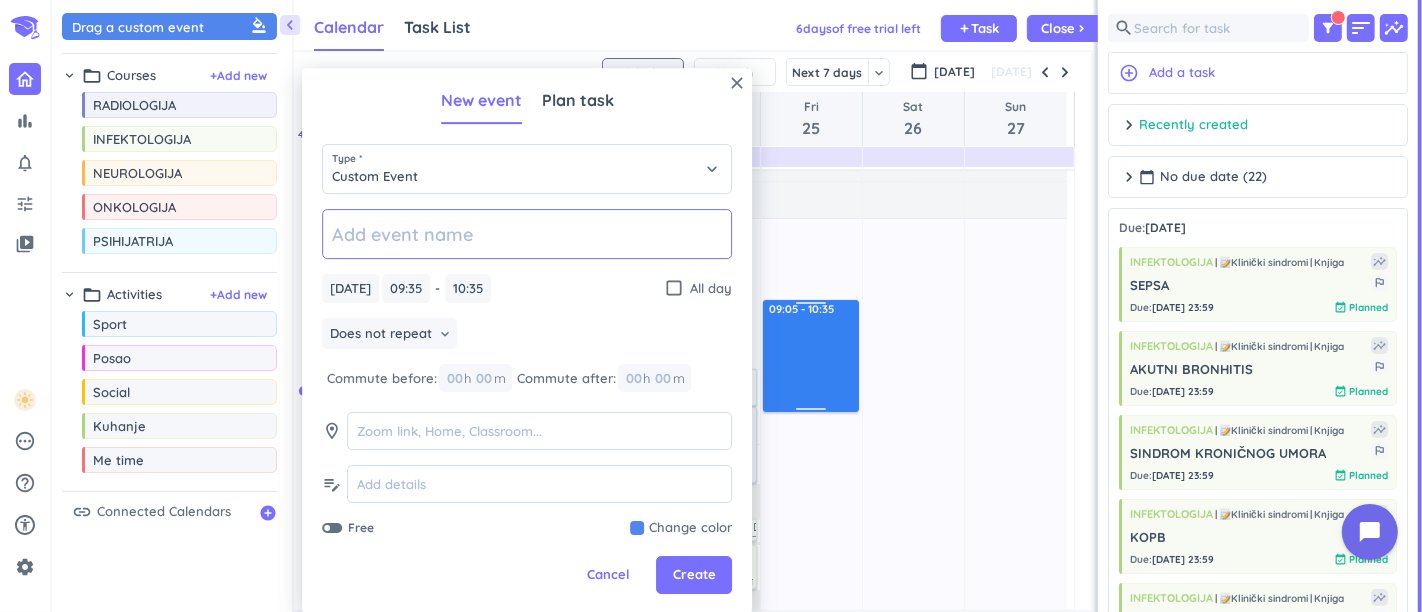 drag, startPoint x: 808, startPoint y: 341, endPoint x: 825, endPoint y: 301, distance: 43.462627 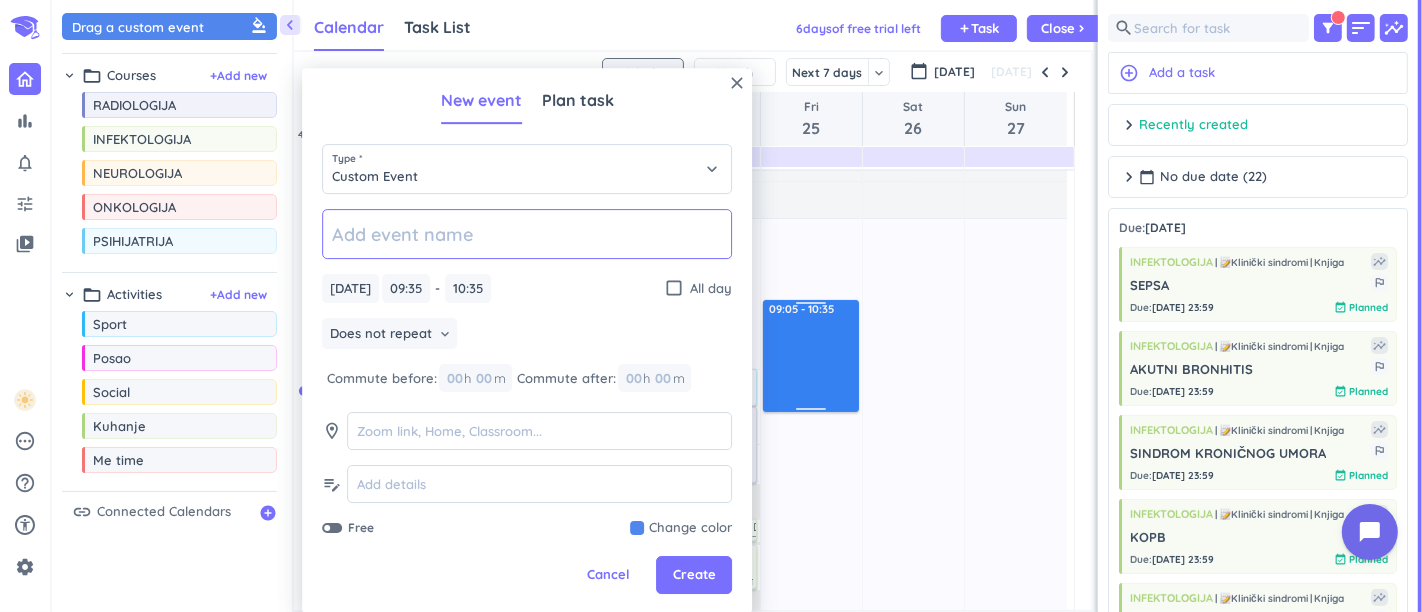 click on "17h 05m Past due Plan Adjust Awake Time Adjust Awake Time 09:35 - 10:35 09:05 - 10:35" at bounding box center [811, 820] 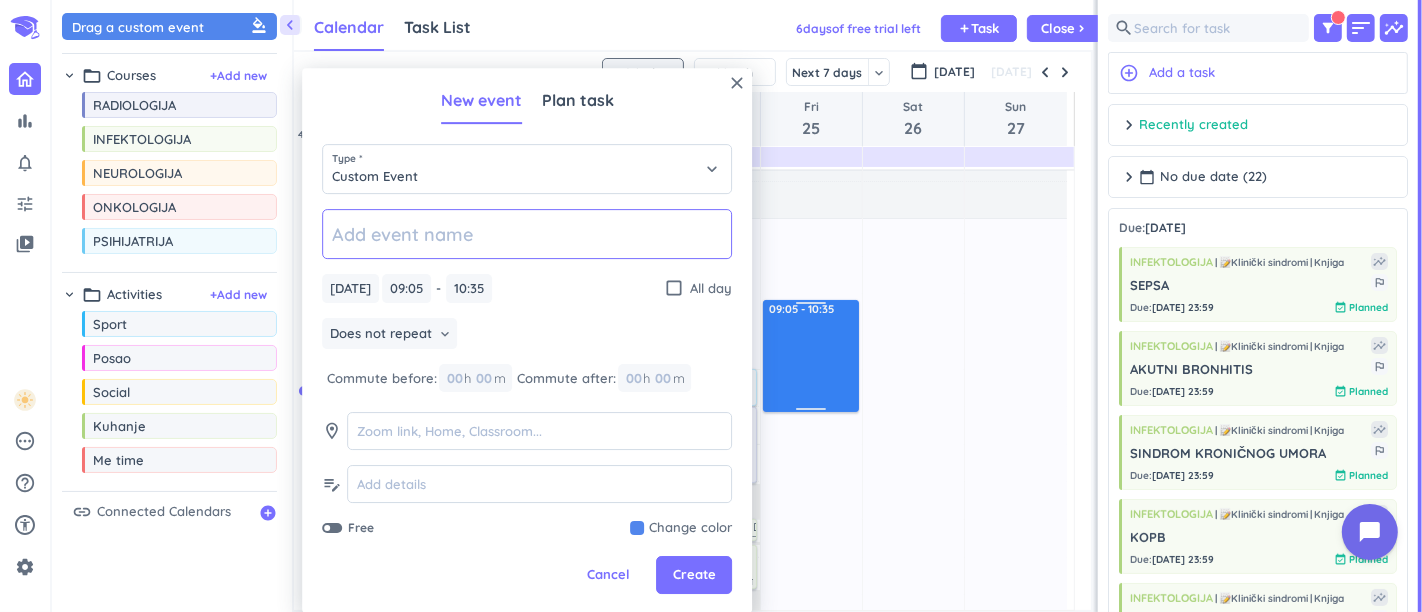type on "09:05" 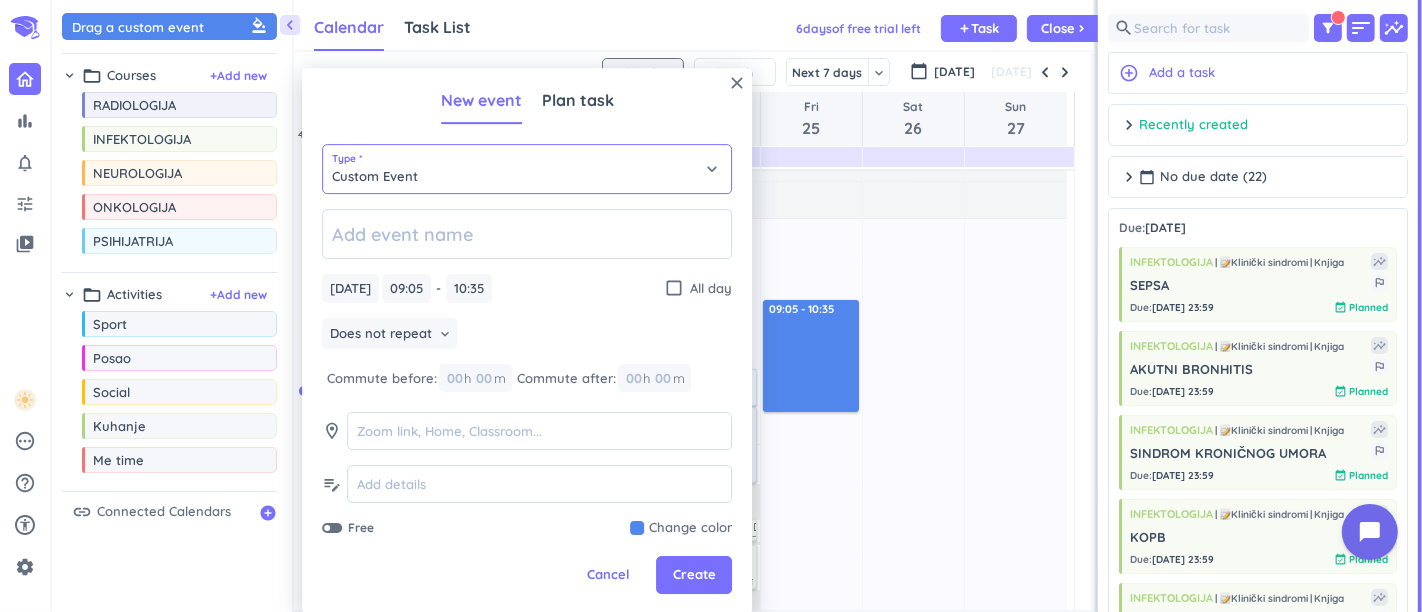 click on "Custom Event" at bounding box center [527, 169] 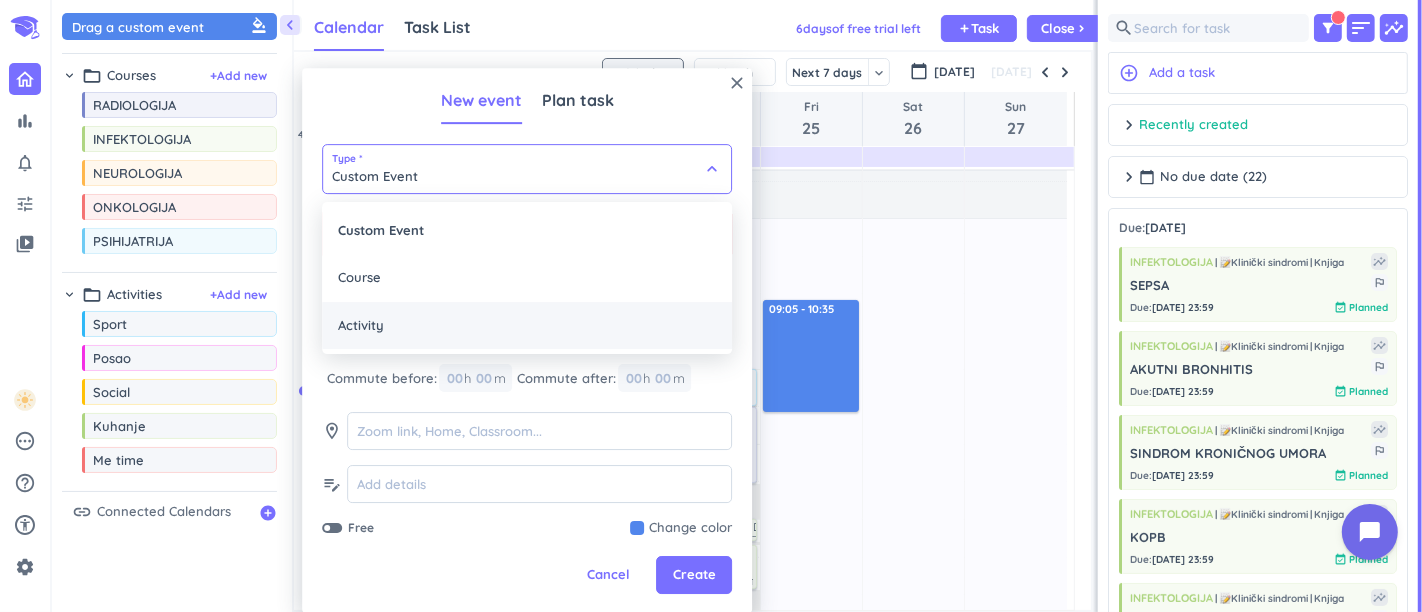 click on "Activity" at bounding box center [527, 326] 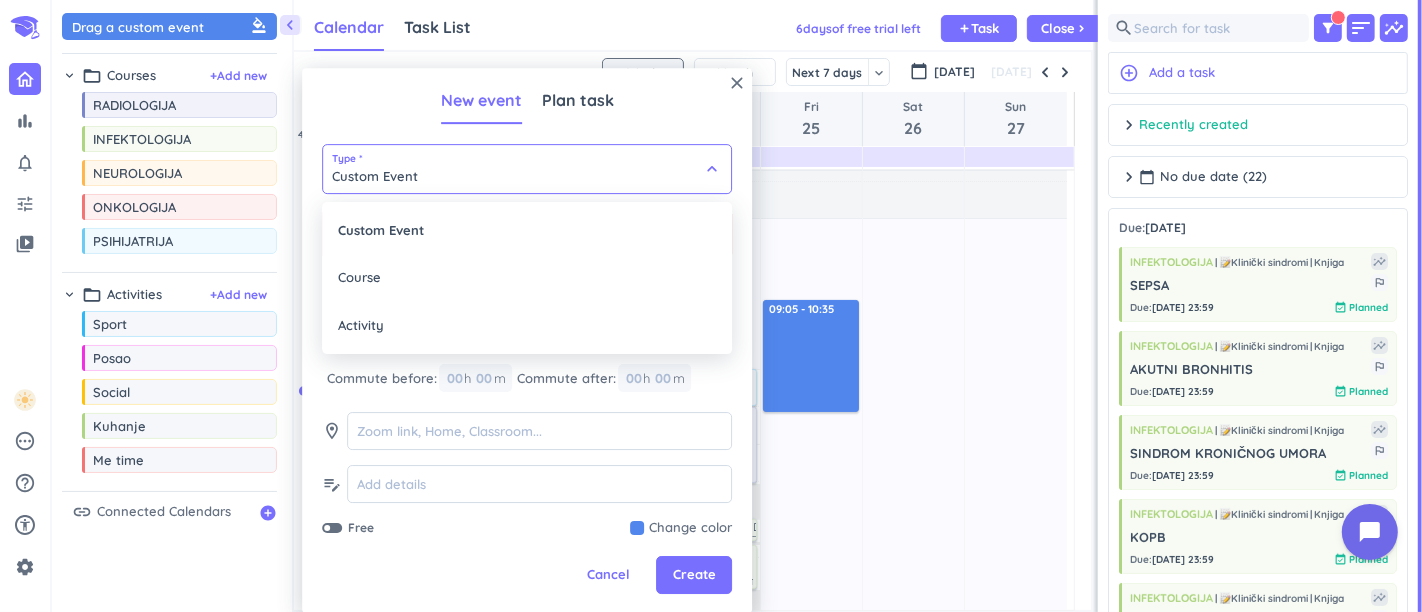 type on "Activity" 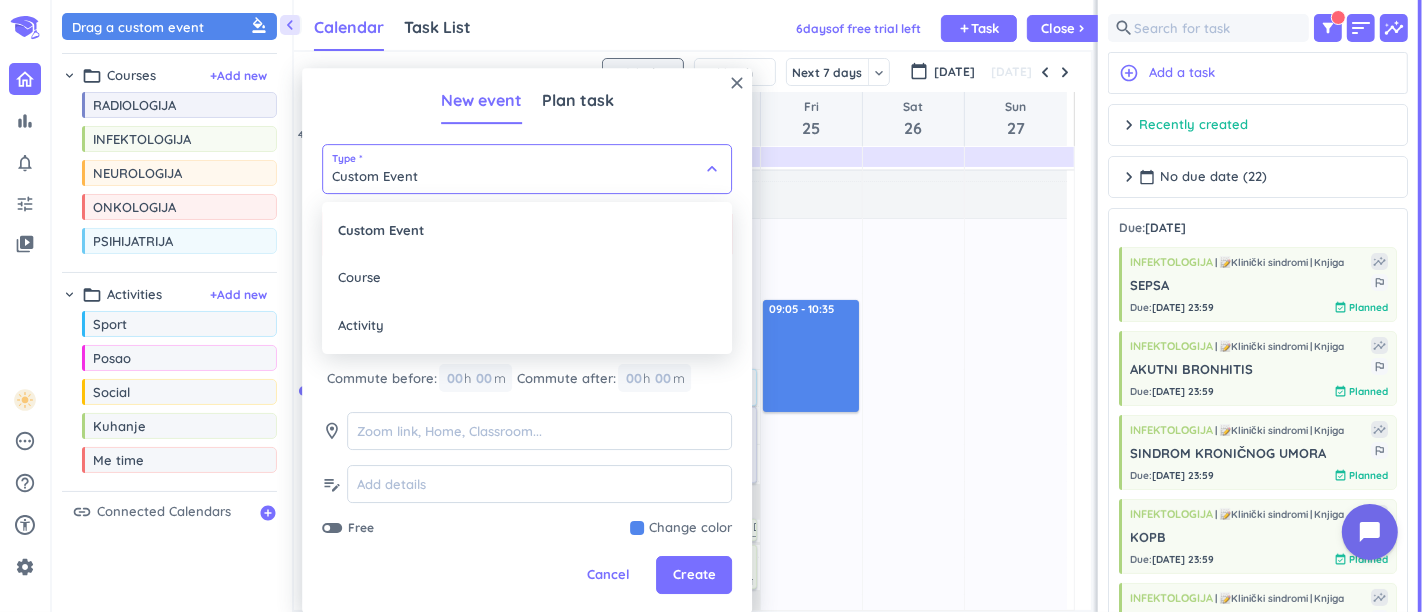 type on "09:35" 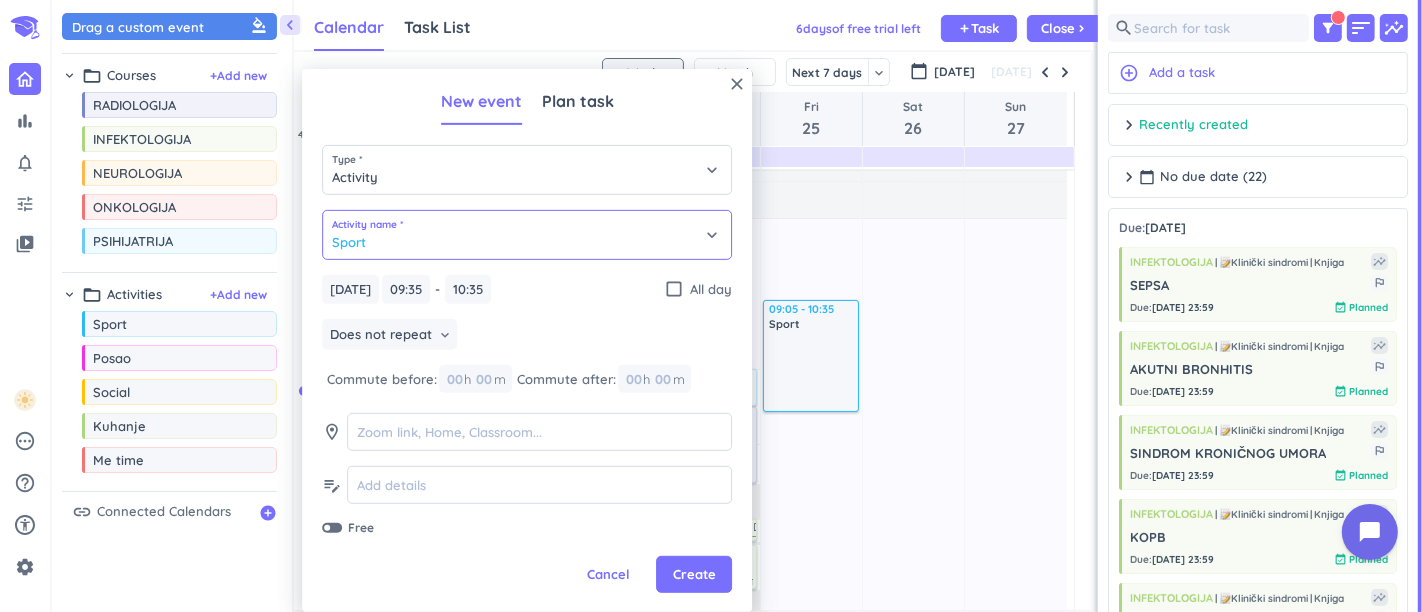 click on "Sport" at bounding box center (527, 235) 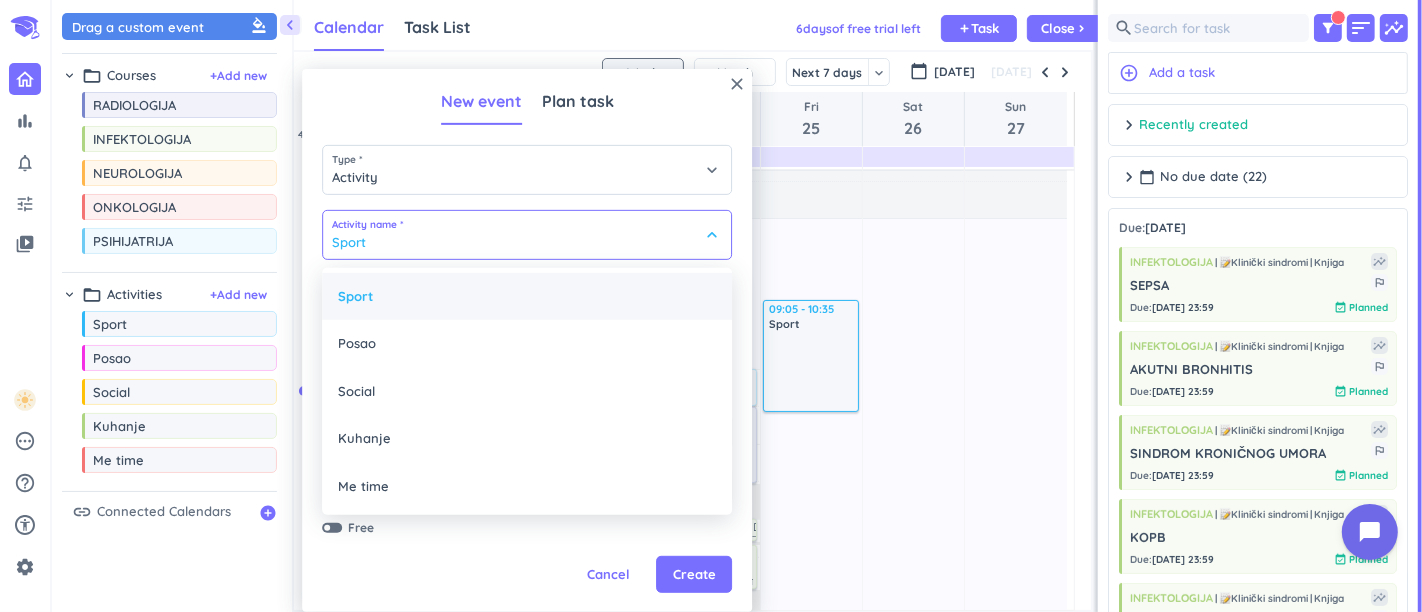 click on "Sport" at bounding box center [527, 297] 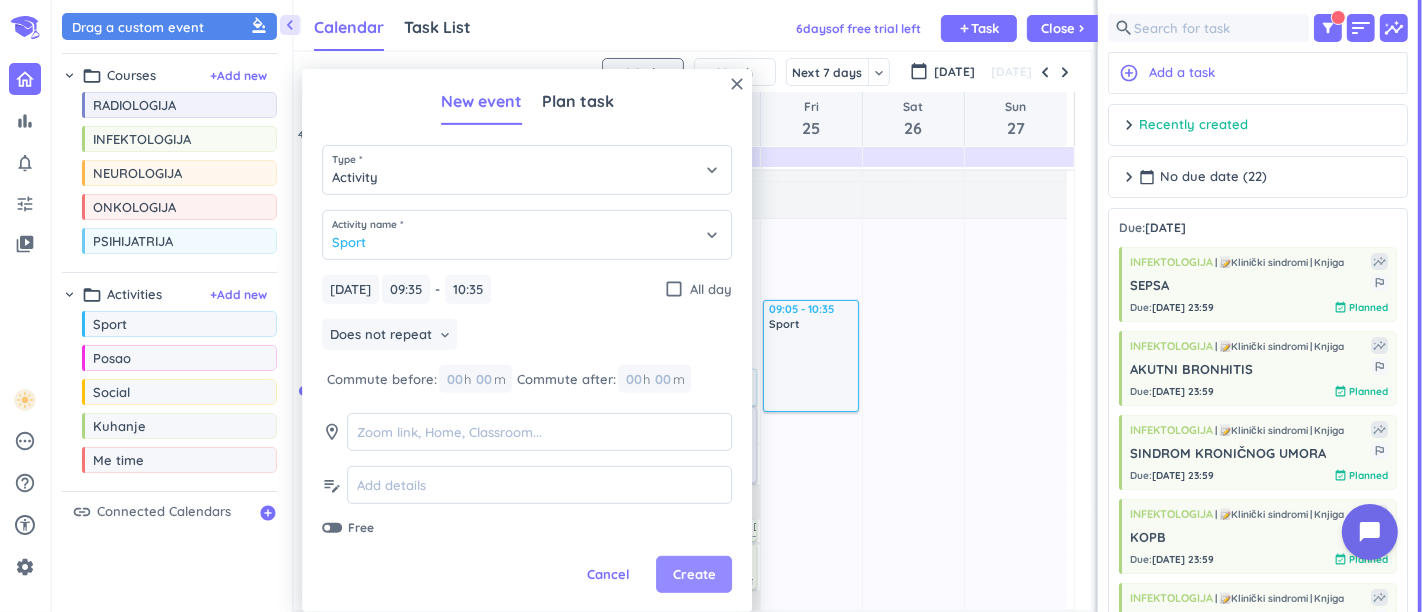 click on "Create" at bounding box center (694, 575) 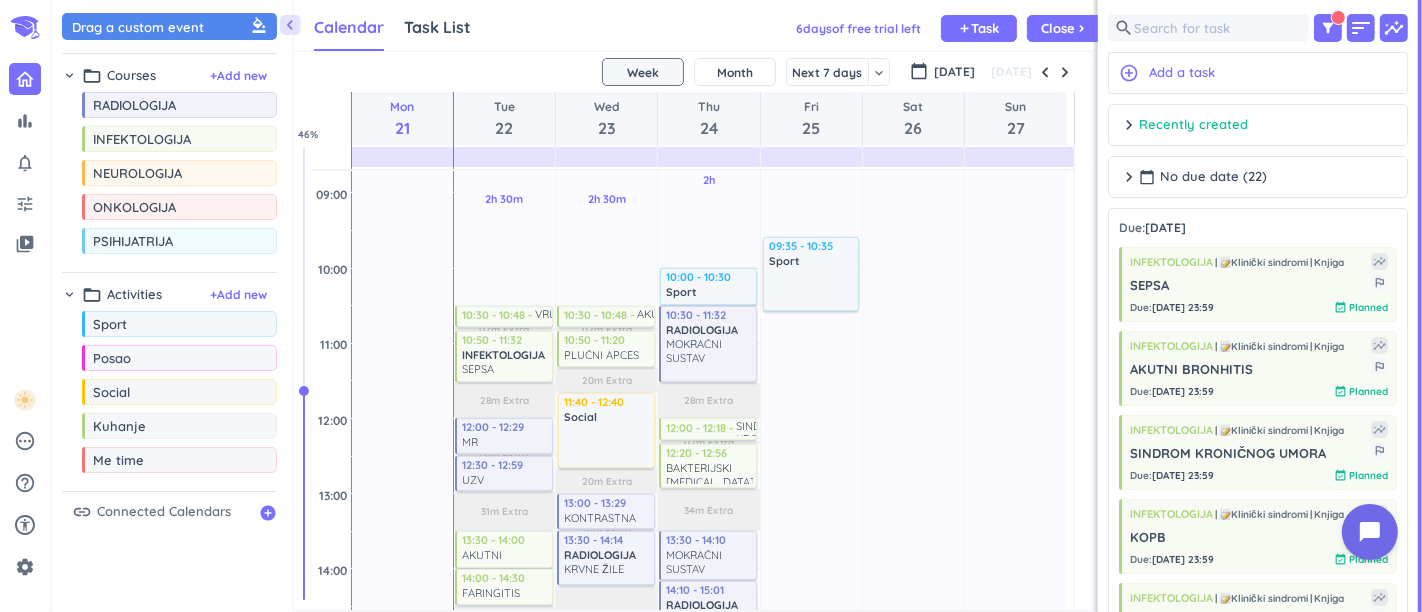 scroll, scrollTop: 364, scrollLeft: 0, axis: vertical 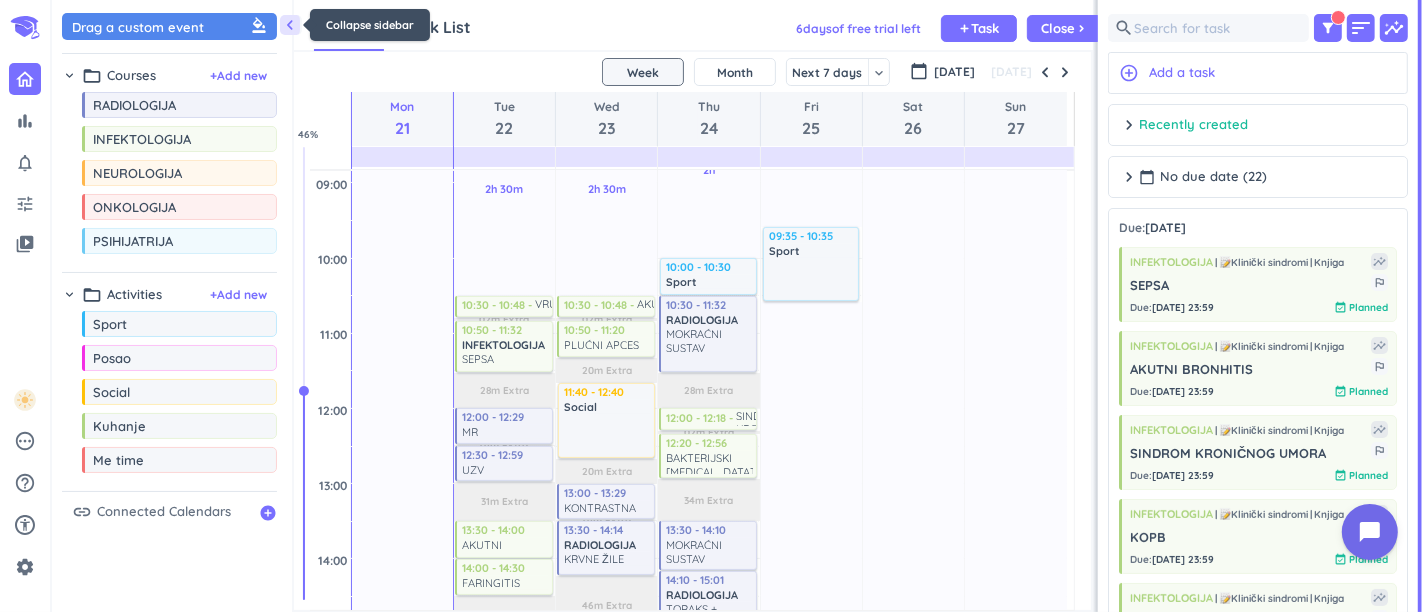 click on "chevron_left" at bounding box center [290, 25] 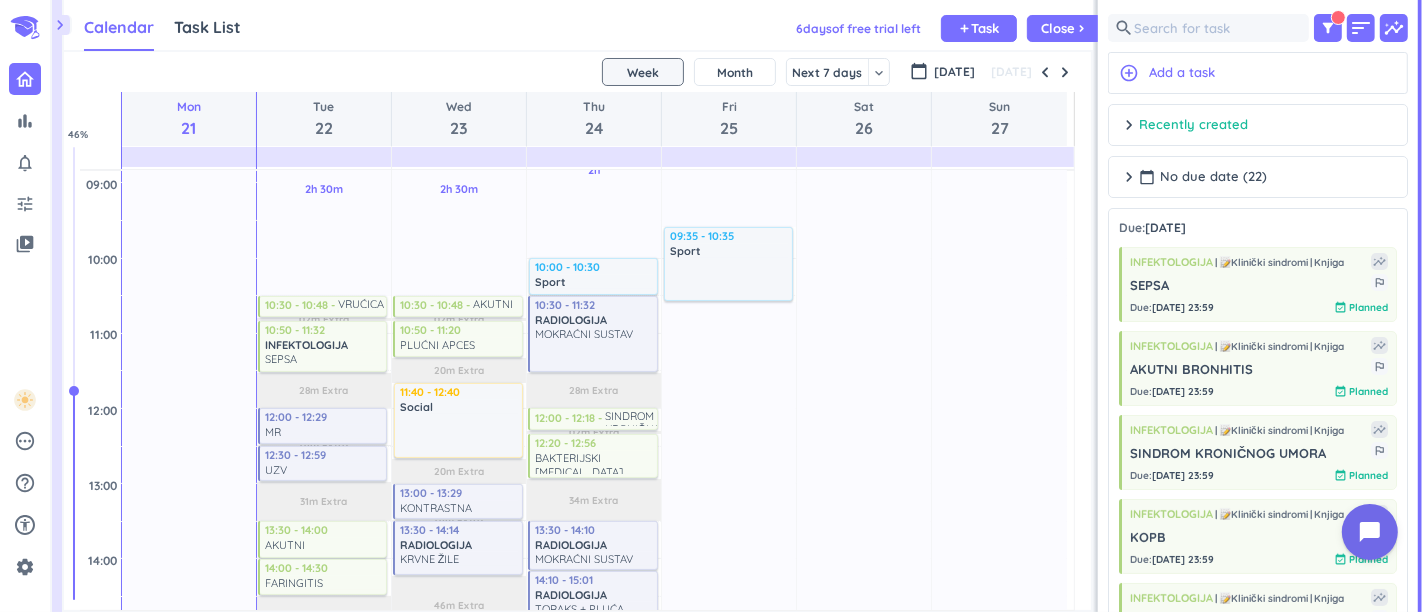 scroll, scrollTop: 8, scrollLeft: 7, axis: both 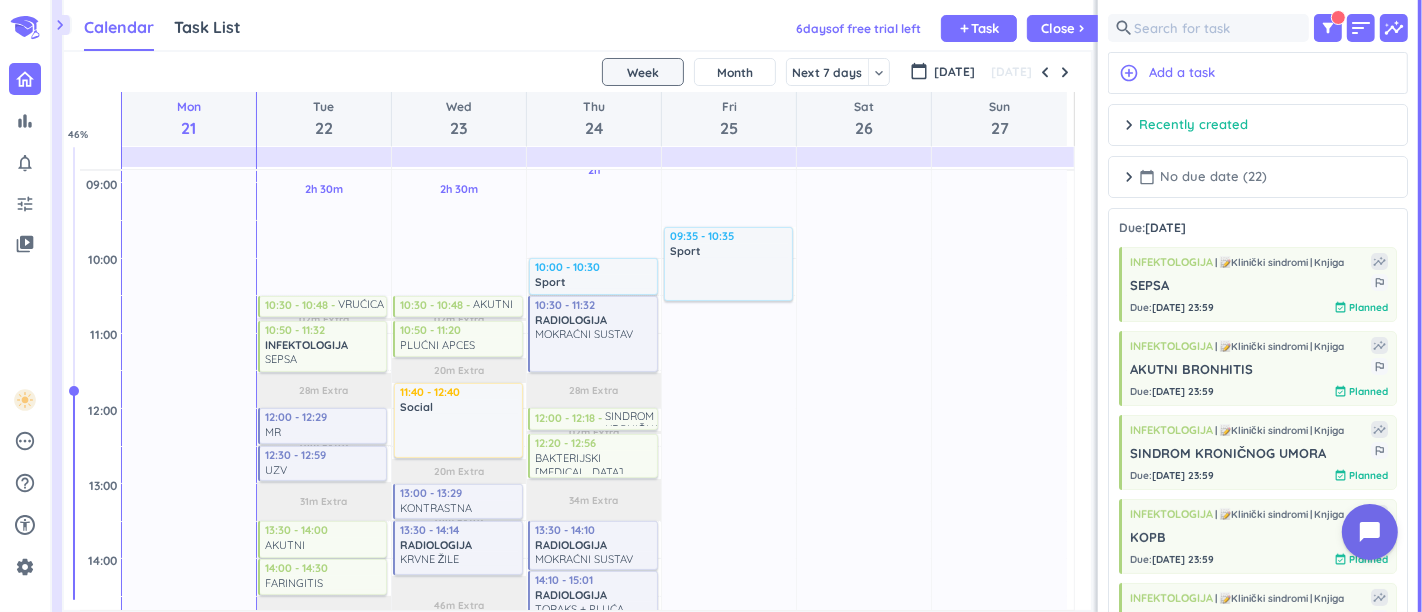 click on "calendar_today No due date (22)" at bounding box center (1203, 177) 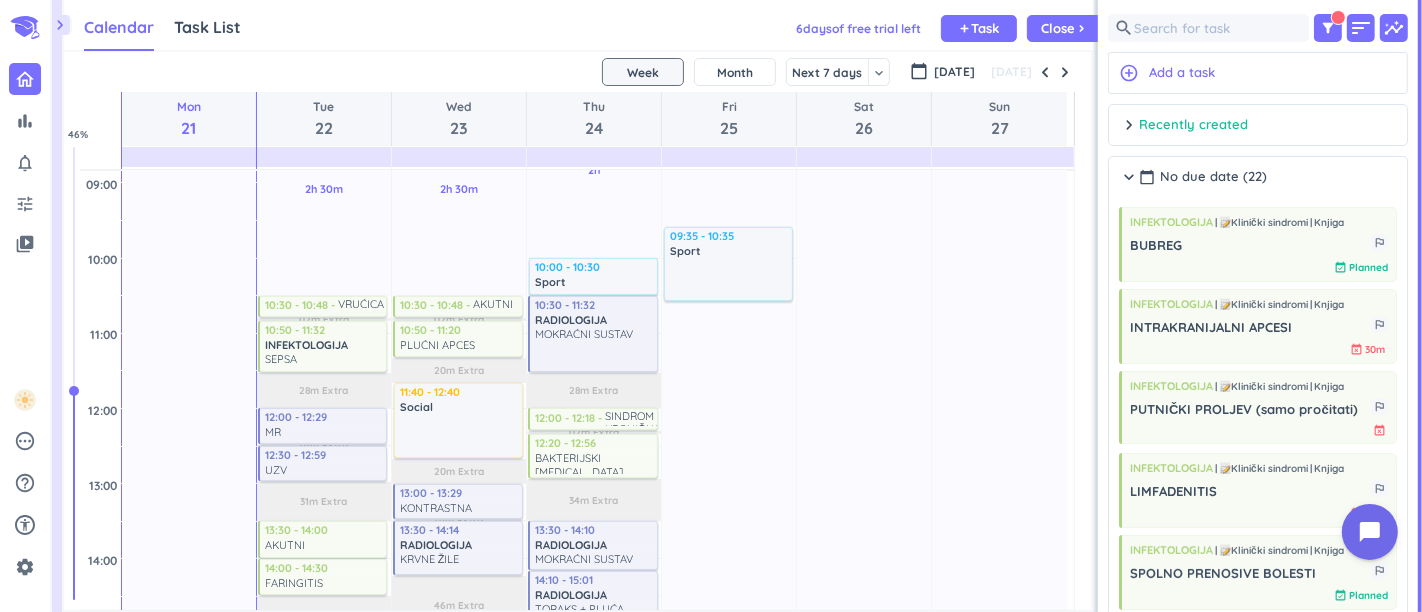 scroll, scrollTop: 111, scrollLeft: 0, axis: vertical 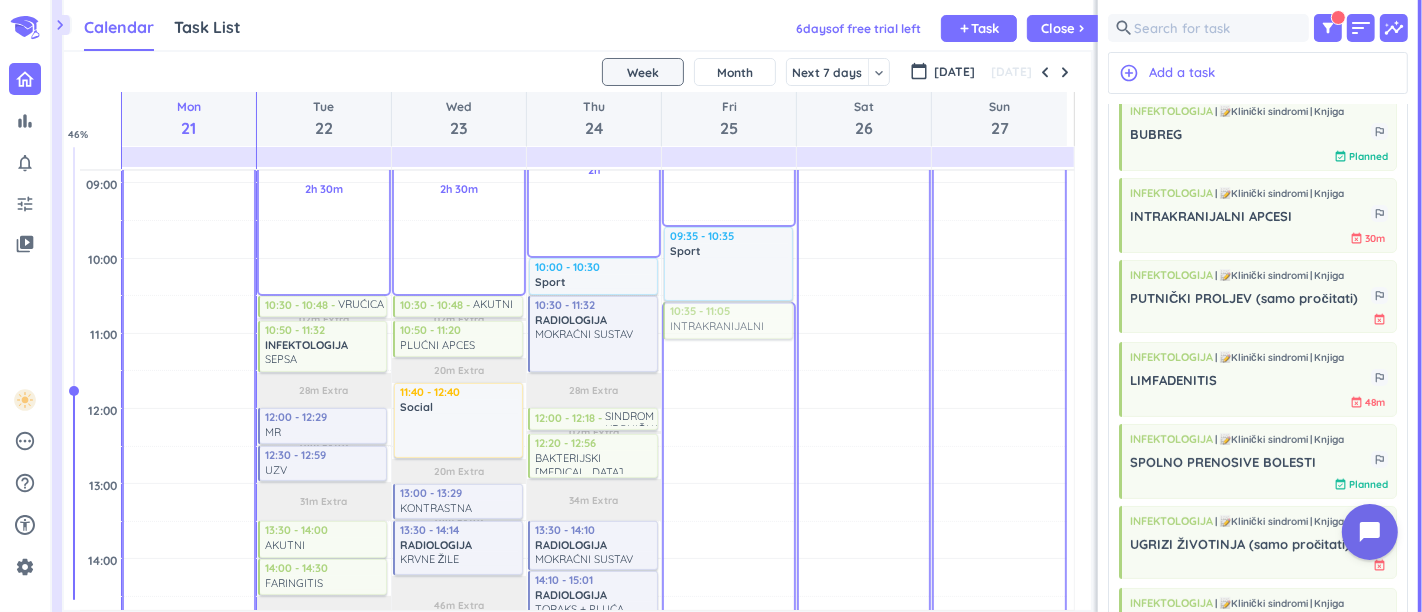 drag, startPoint x: 1230, startPoint y: 220, endPoint x: 741, endPoint y: 310, distance: 497.21323 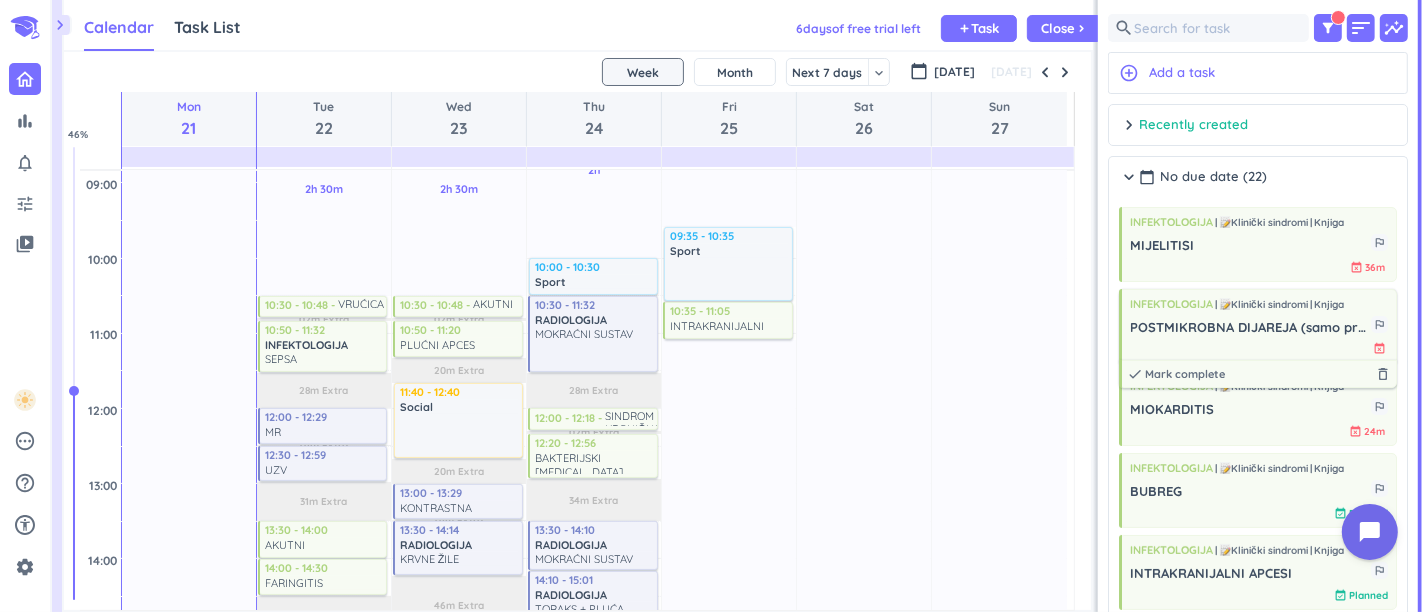 scroll, scrollTop: 111, scrollLeft: 0, axis: vertical 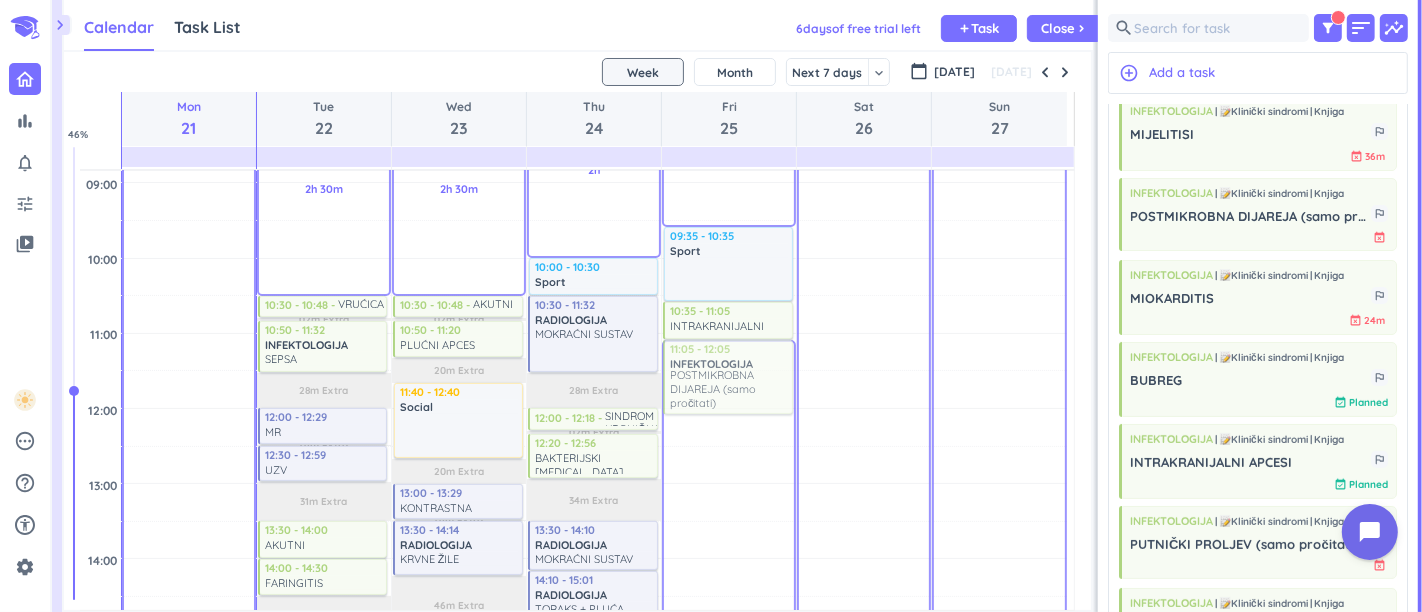 drag, startPoint x: 1253, startPoint y: 219, endPoint x: 733, endPoint y: 343, distance: 534.5802 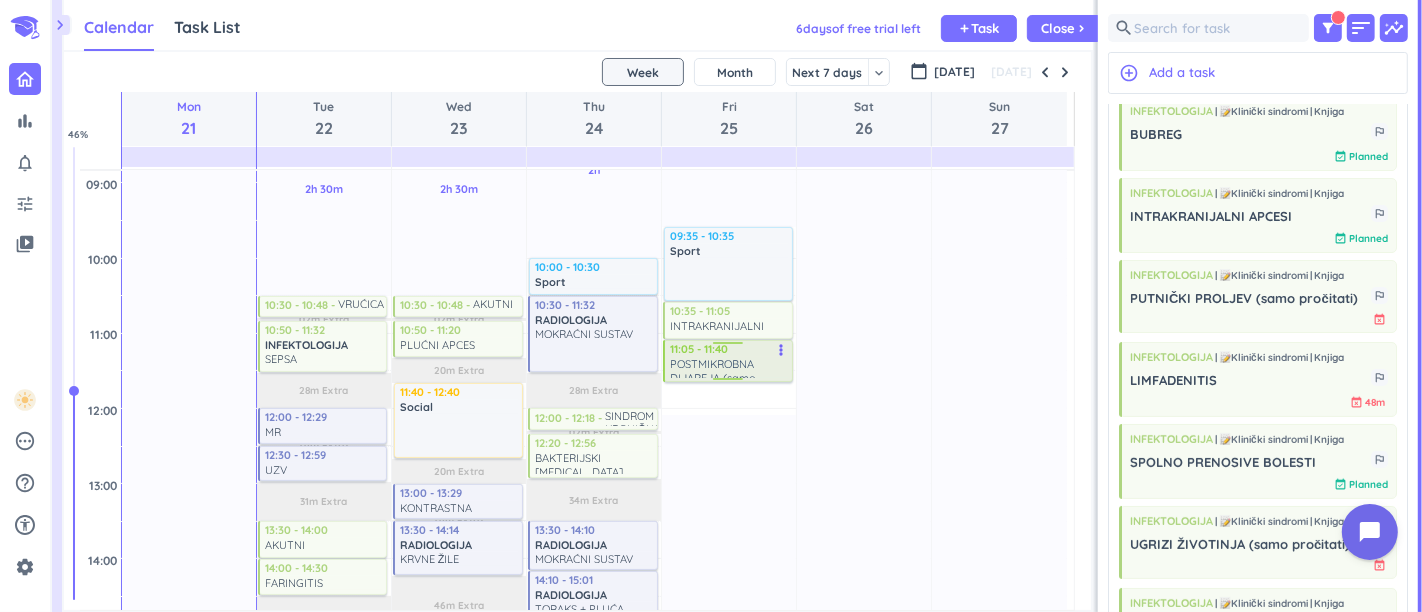 drag, startPoint x: 726, startPoint y: 407, endPoint x: 740, endPoint y: 378, distance: 32.202484 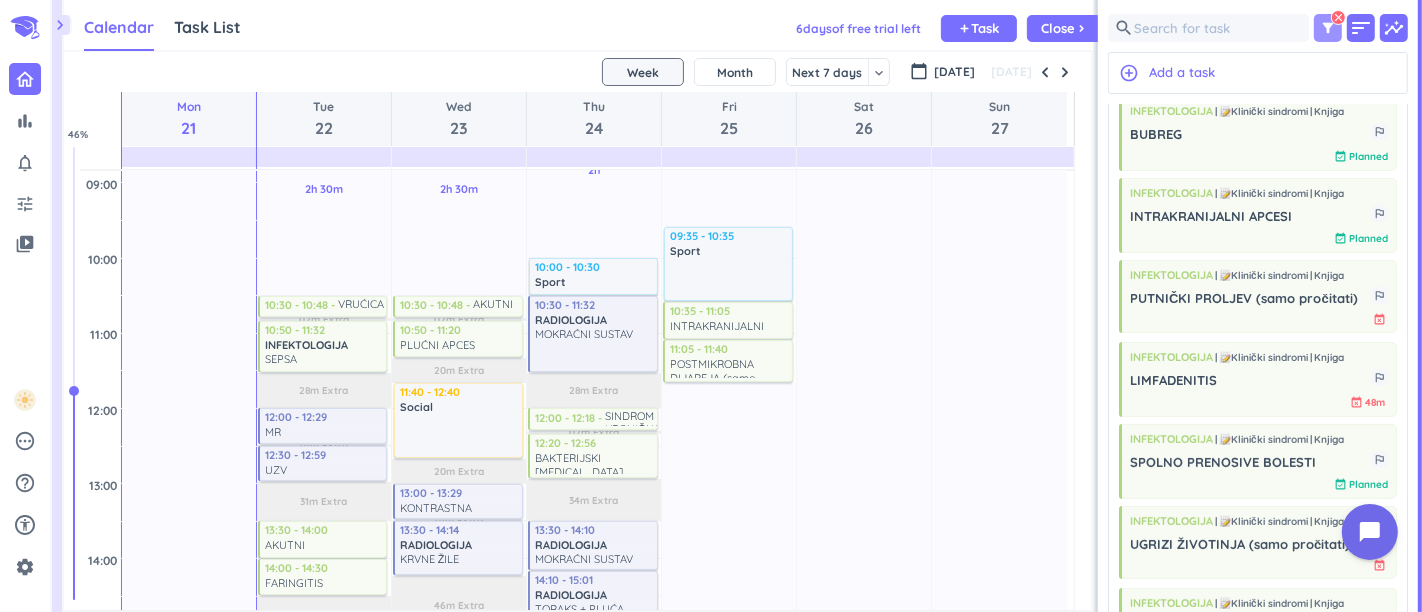 click on "filter_alt clear" at bounding box center (1328, 28) 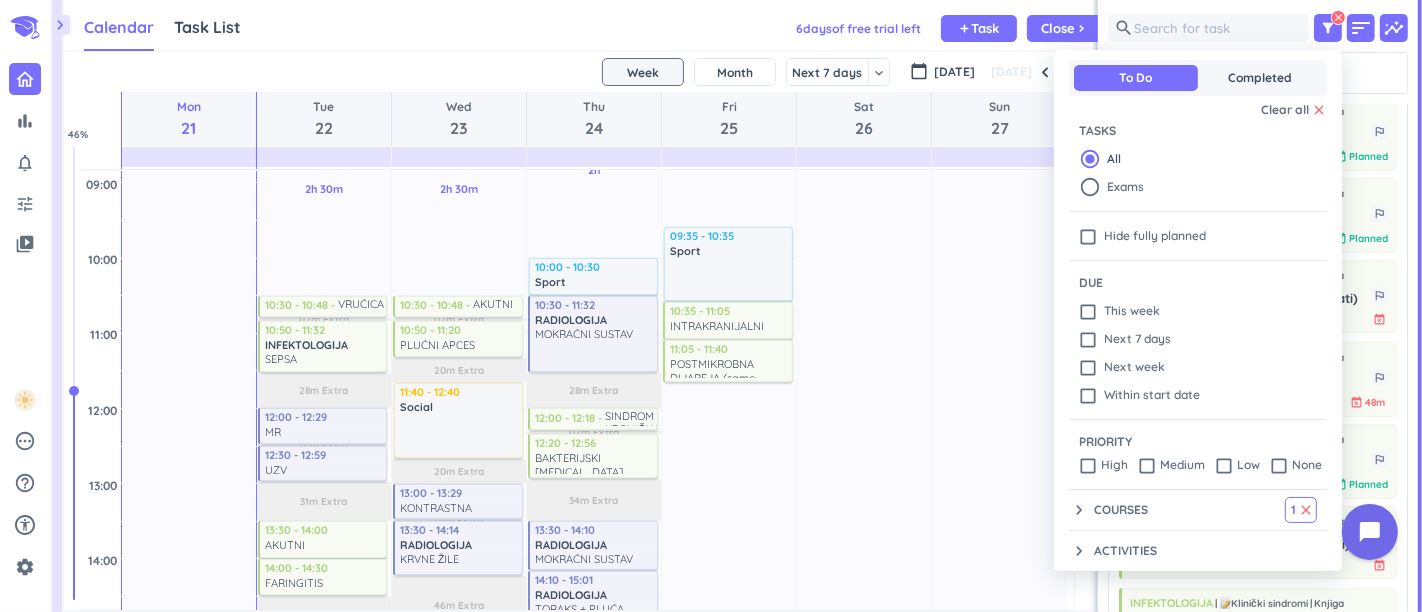 click on "Courses" at bounding box center [1121, 510] 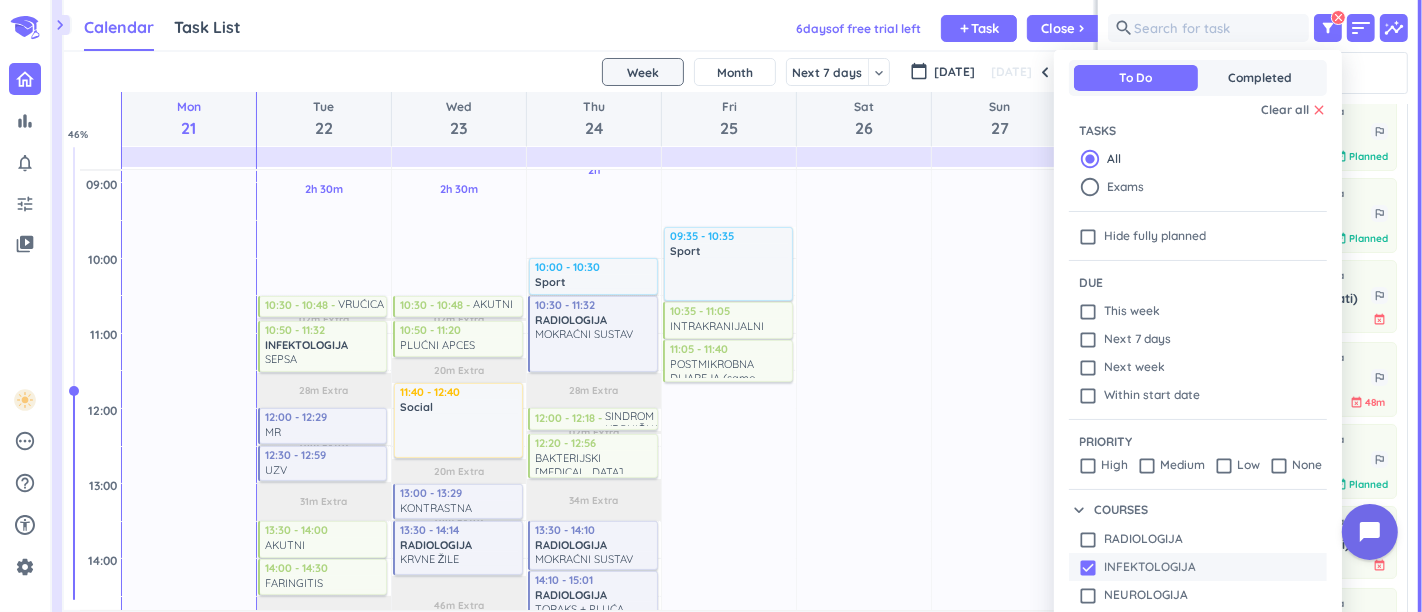 click on "INFEKTOLOGIJA" at bounding box center [1150, 567] 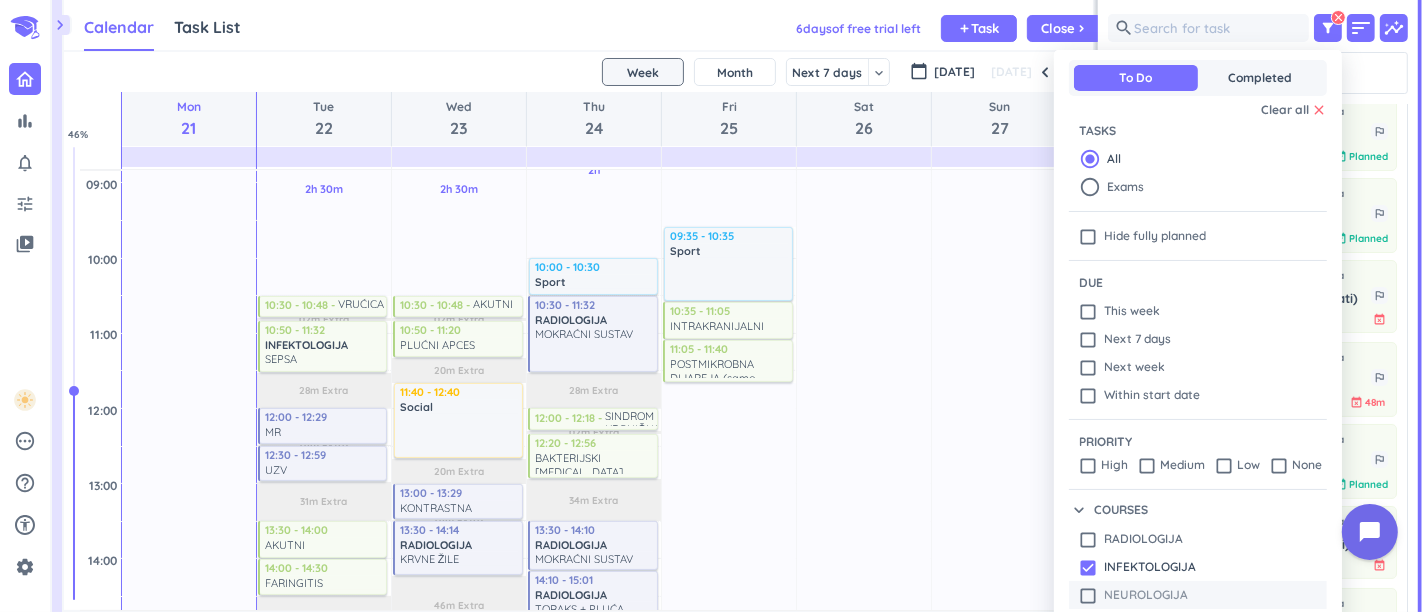 click on "NEUROLOGIJA" at bounding box center [1146, 595] 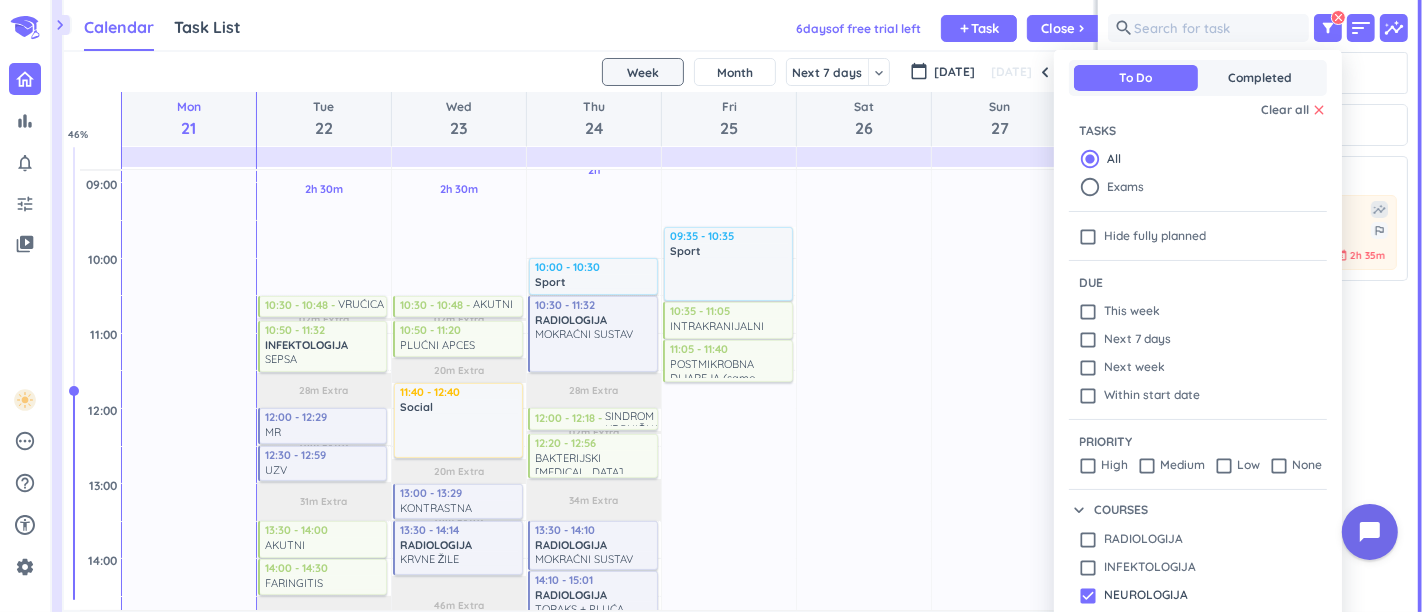 scroll, scrollTop: 0, scrollLeft: 0, axis: both 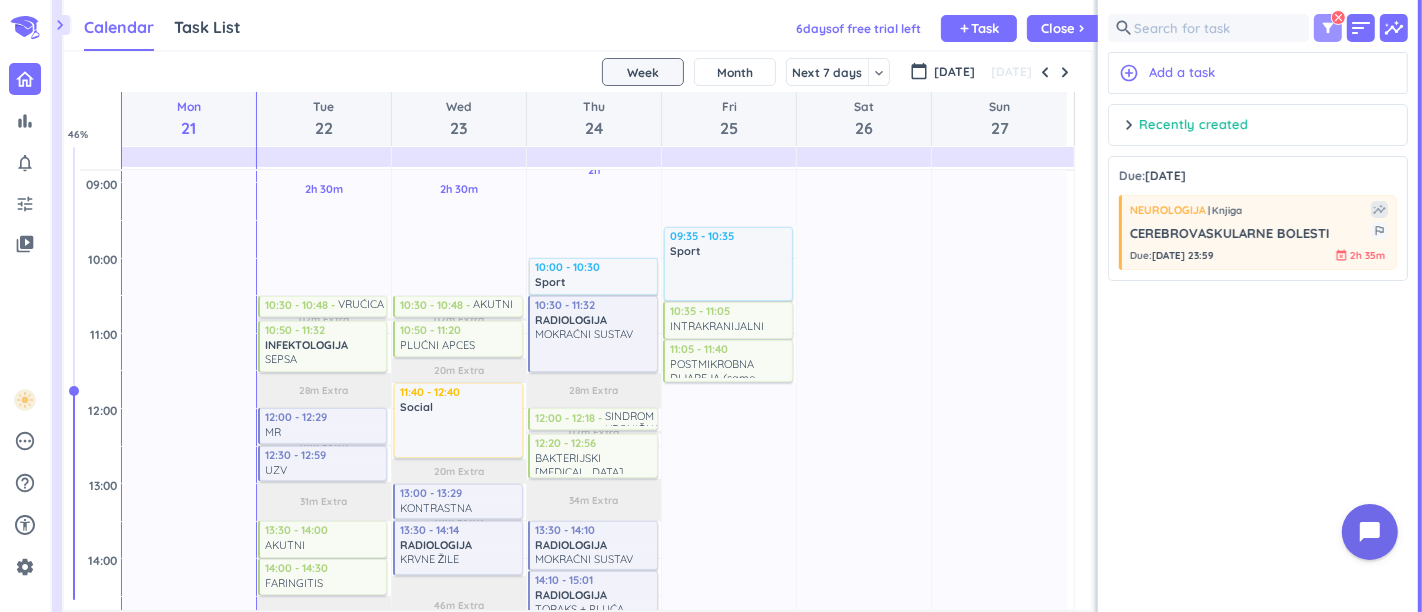 click on "filter_alt" at bounding box center [1328, 28] 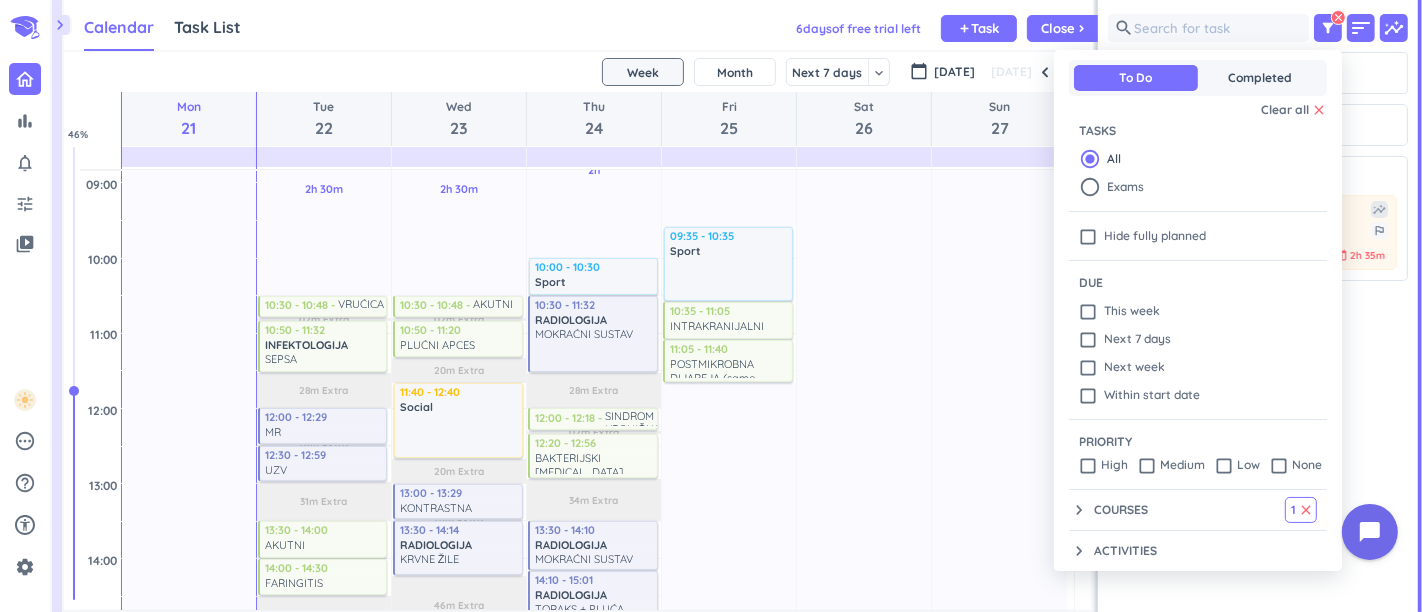 click on "Courses" at bounding box center [1121, 510] 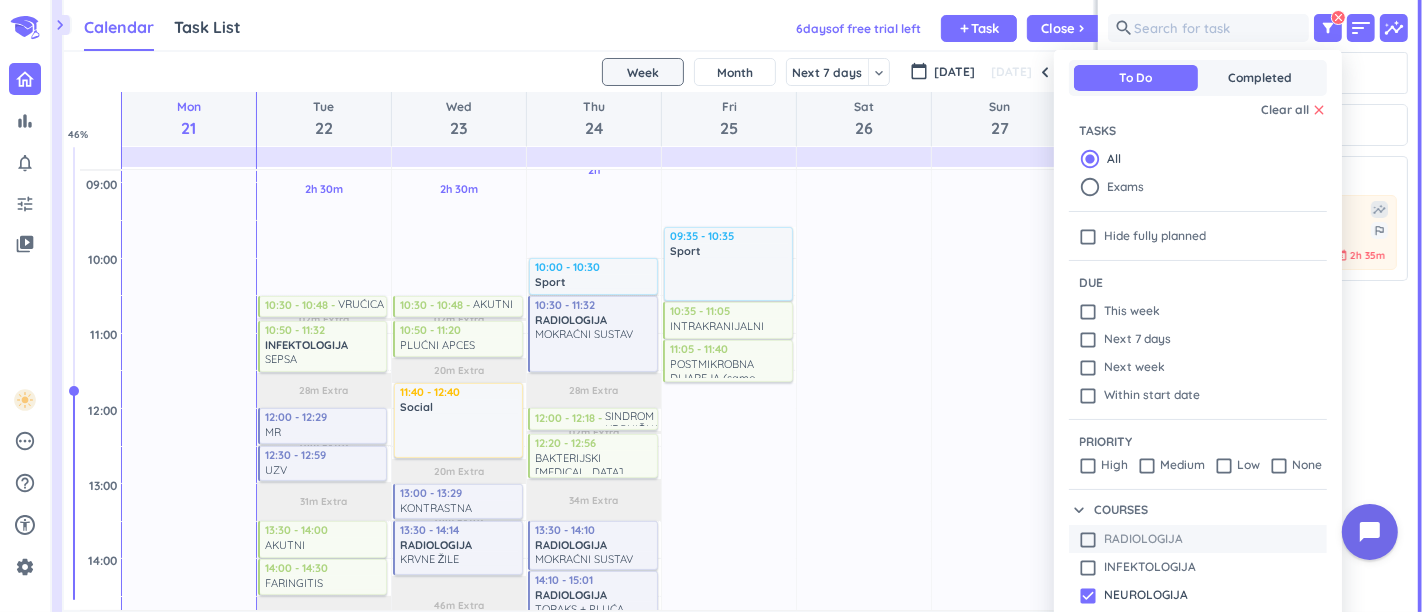 click on "RADIOLOGIJA" at bounding box center [1143, 539] 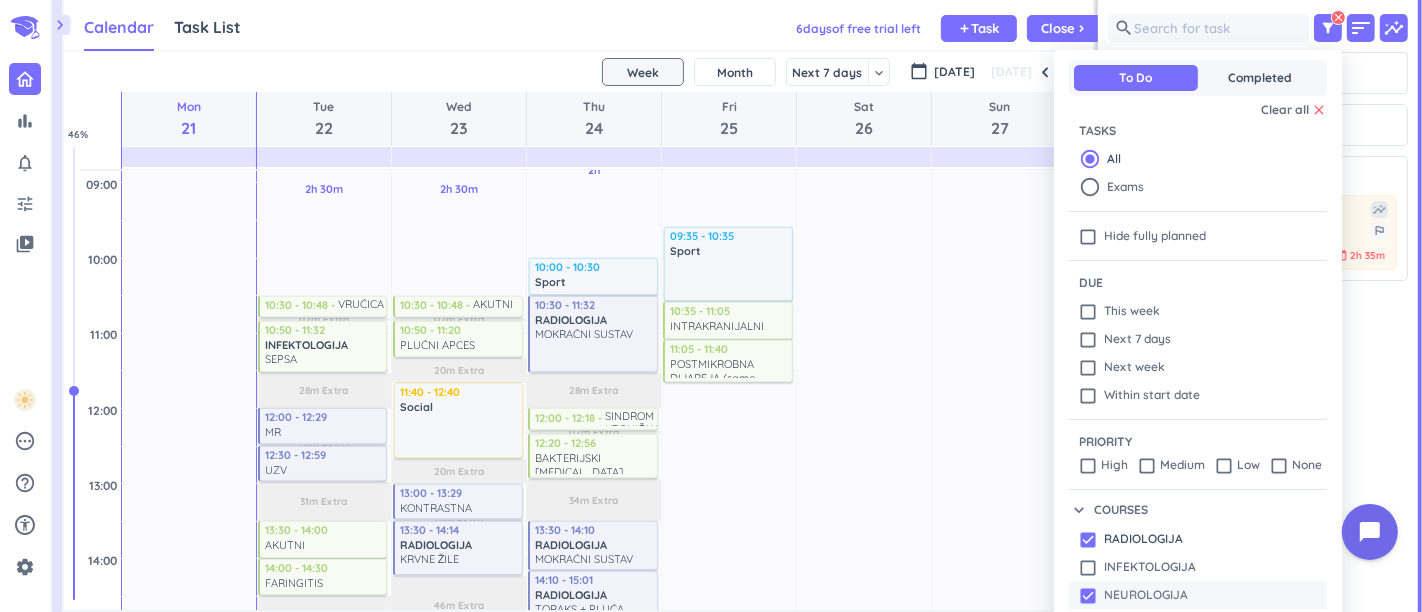 click on "NEUROLOGIJA" at bounding box center (1146, 595) 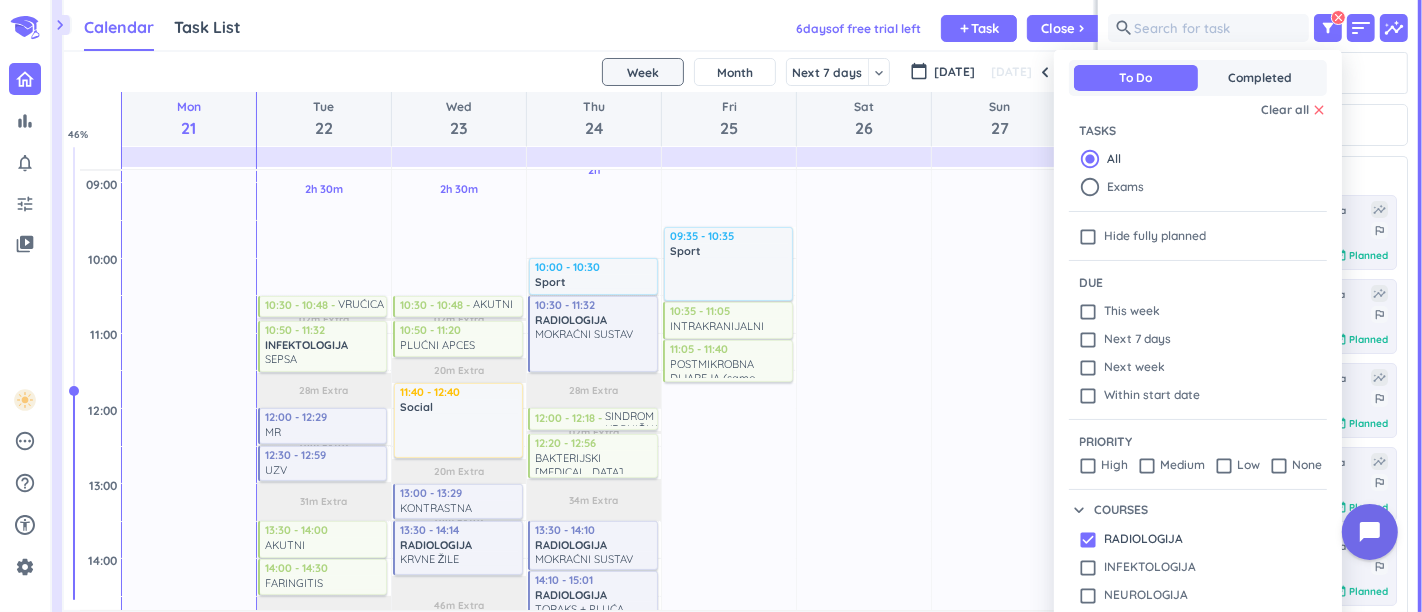 click at bounding box center [711, 306] 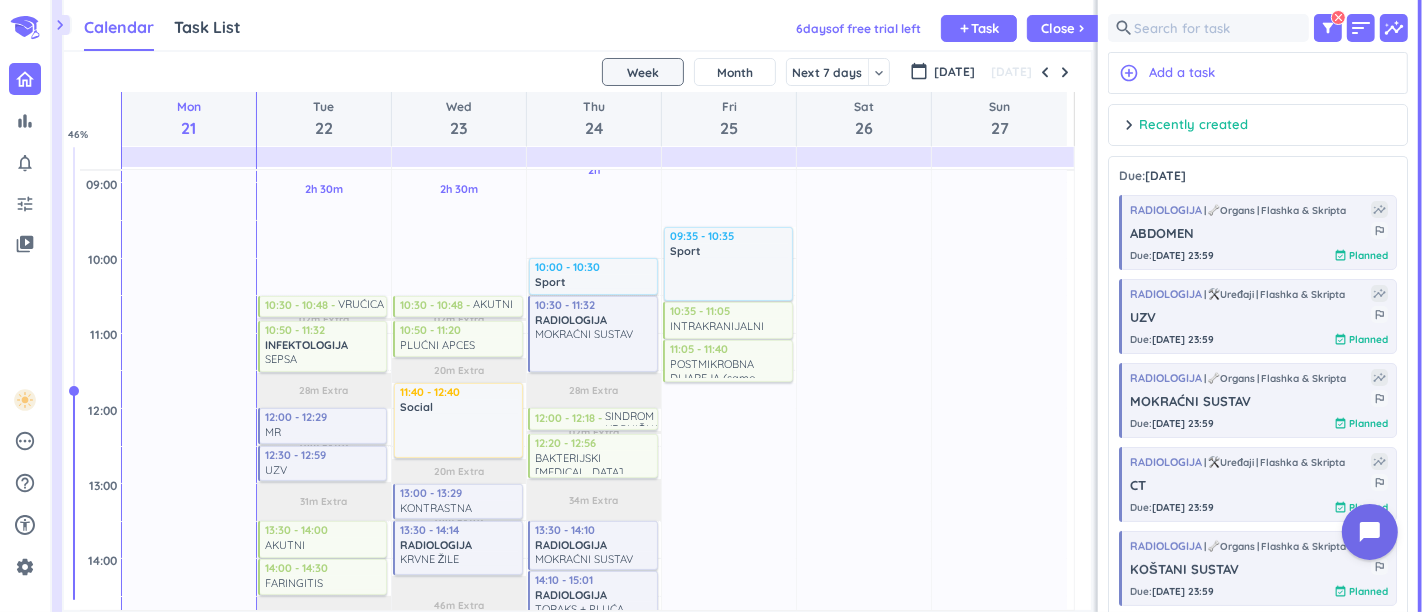 scroll, scrollTop: 502, scrollLeft: 0, axis: vertical 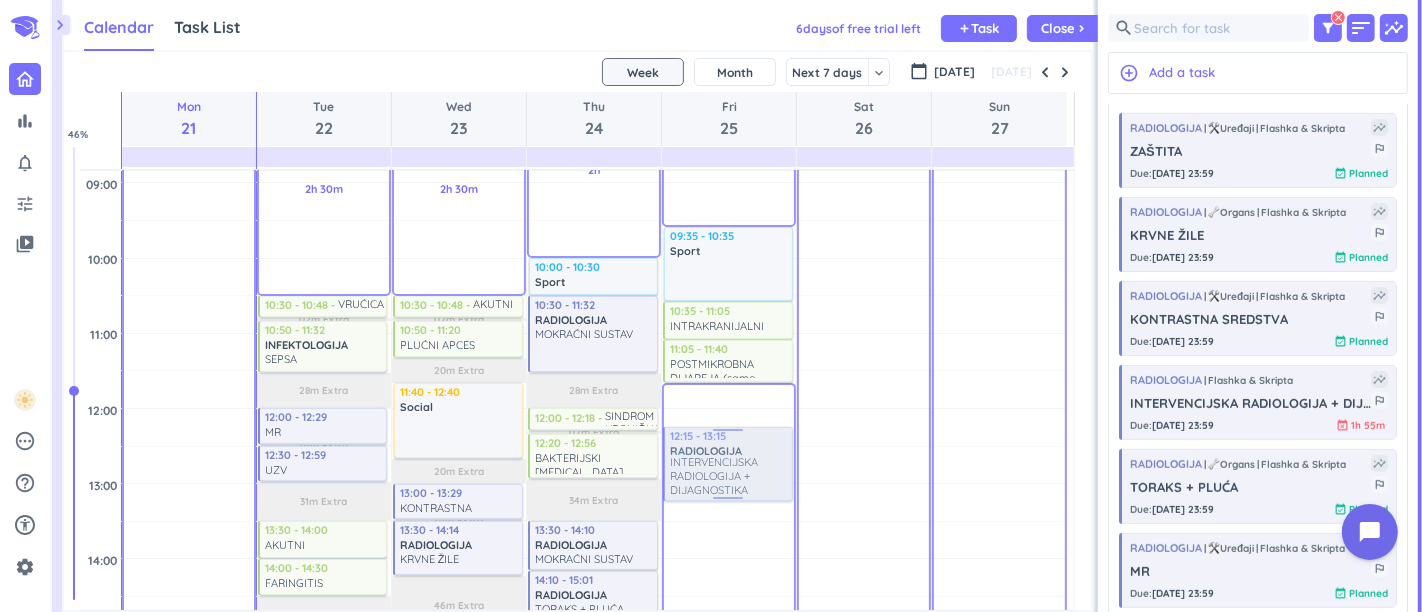 drag, startPoint x: 1245, startPoint y: 410, endPoint x: 724, endPoint y: 432, distance: 521.4643 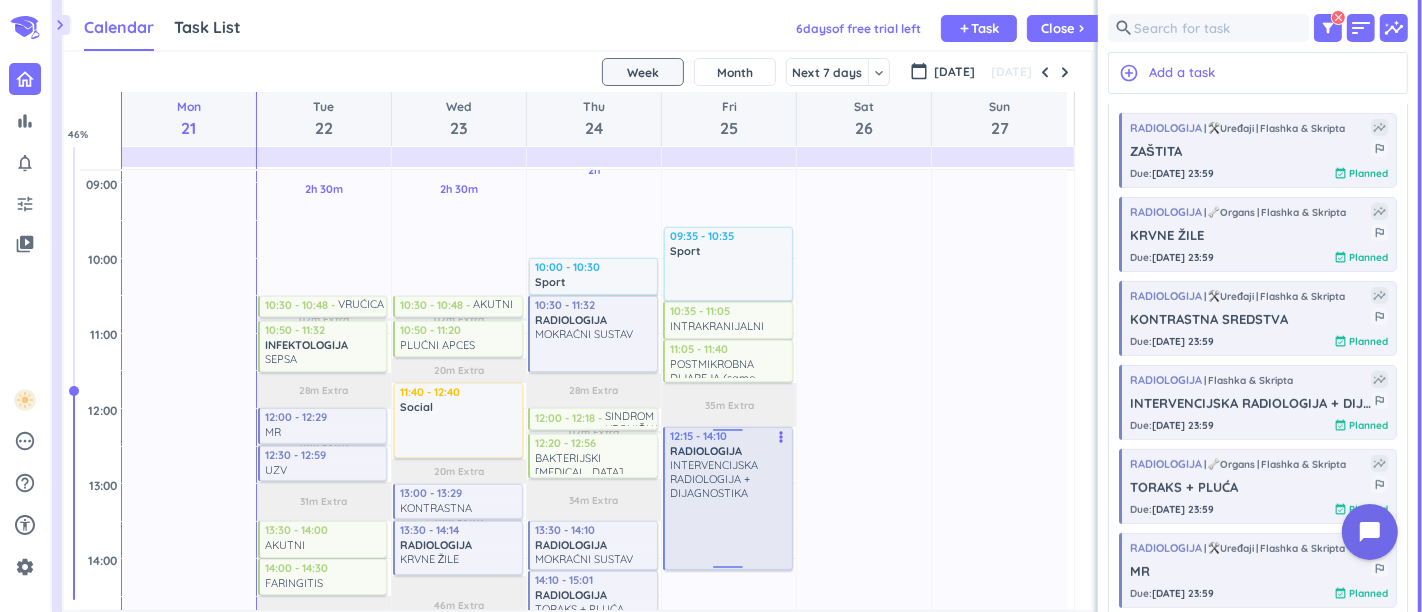 scroll, scrollTop: 475, scrollLeft: 0, axis: vertical 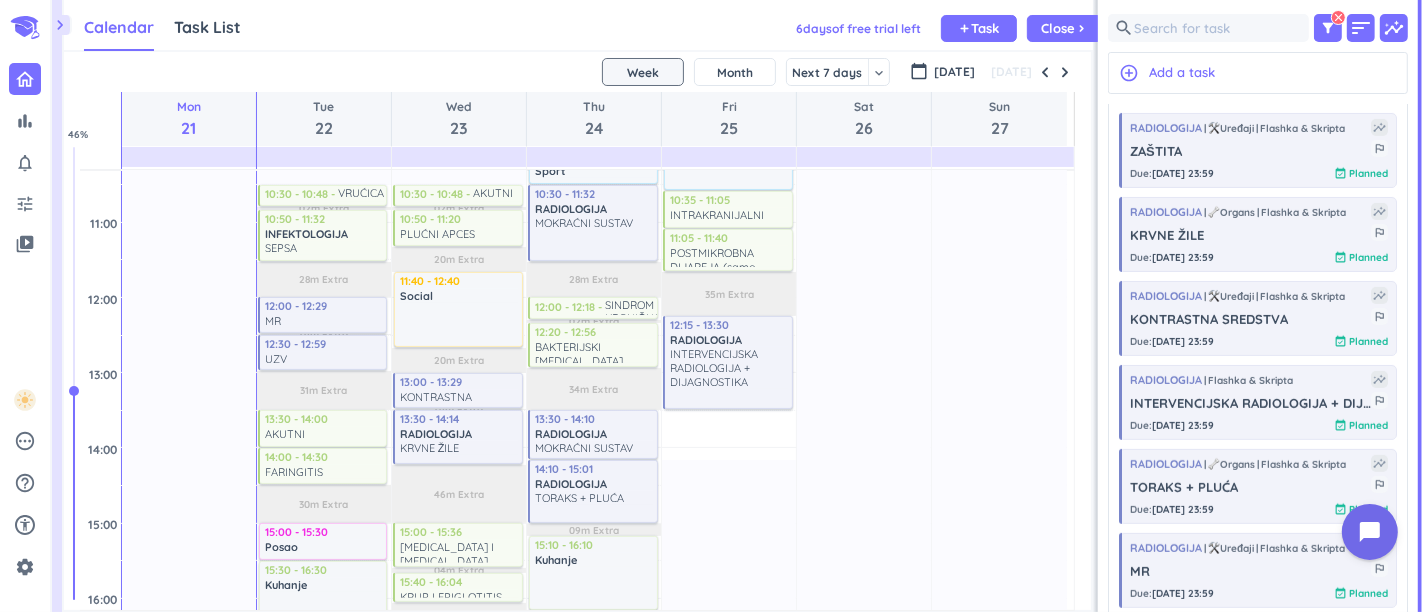 drag, startPoint x: 731, startPoint y: 460, endPoint x: 734, endPoint y: 415, distance: 45.099888 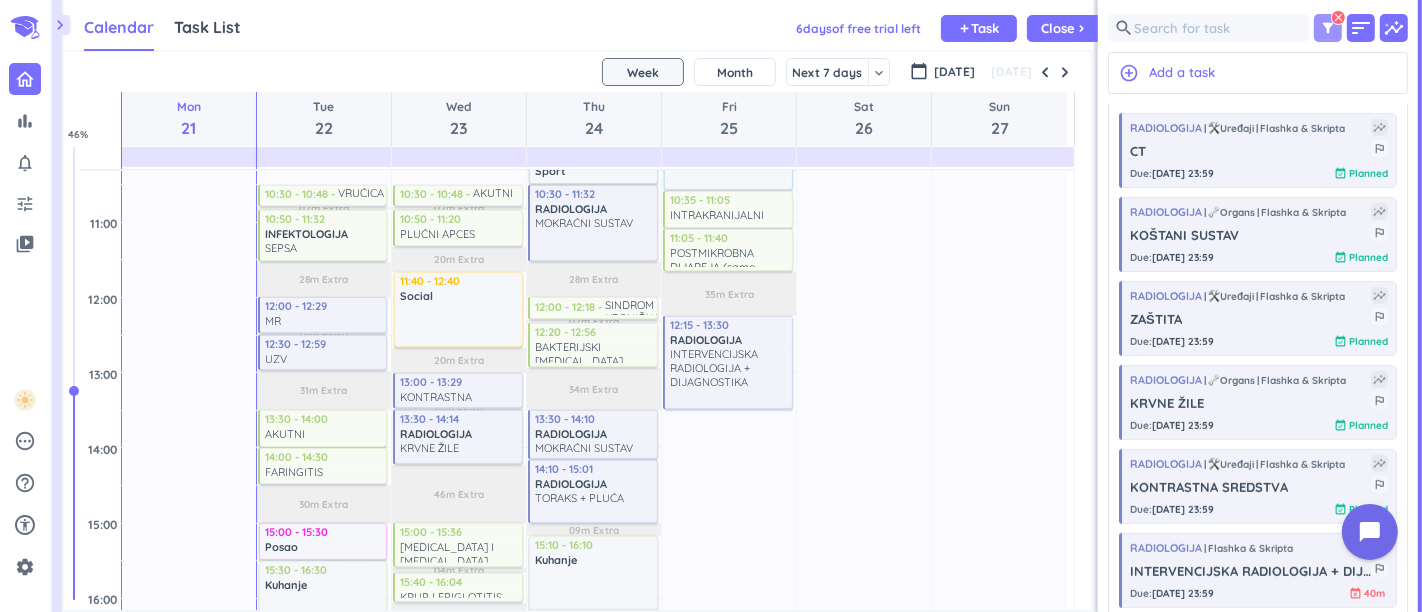 click on "filter_alt clear" at bounding box center (1328, 28) 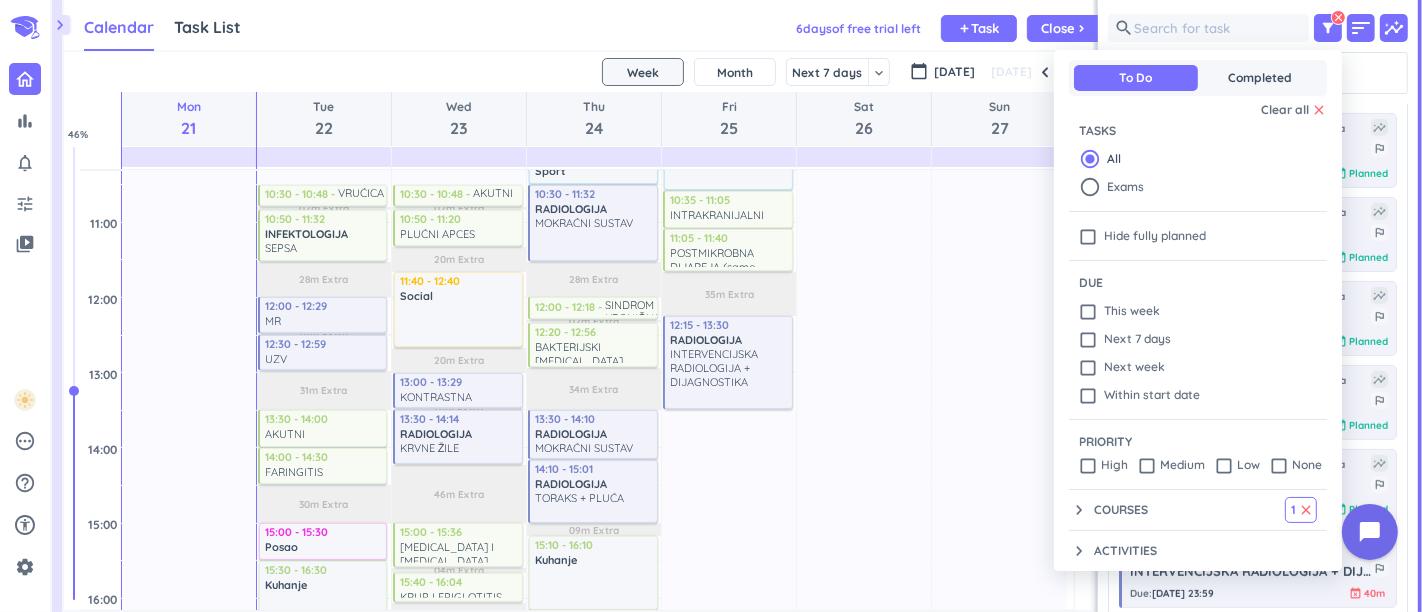 click on "Courses" at bounding box center [1121, 510] 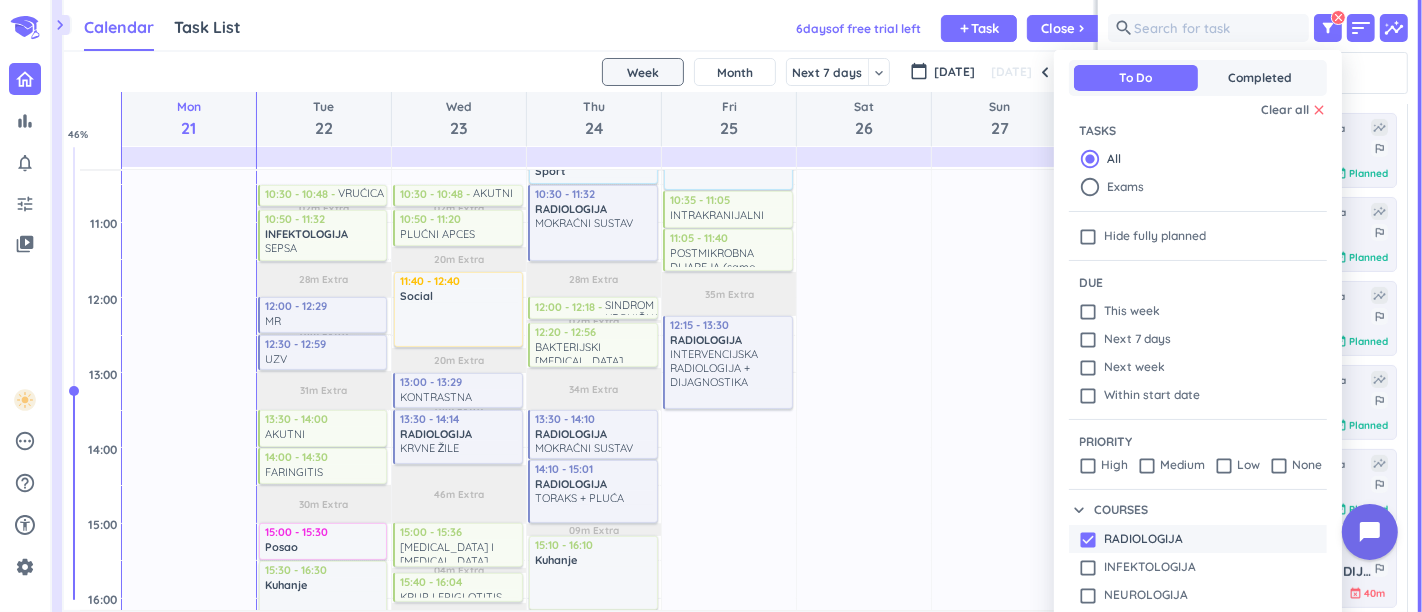 click on "check_box RADIOLOGIJA" at bounding box center (1198, 539) 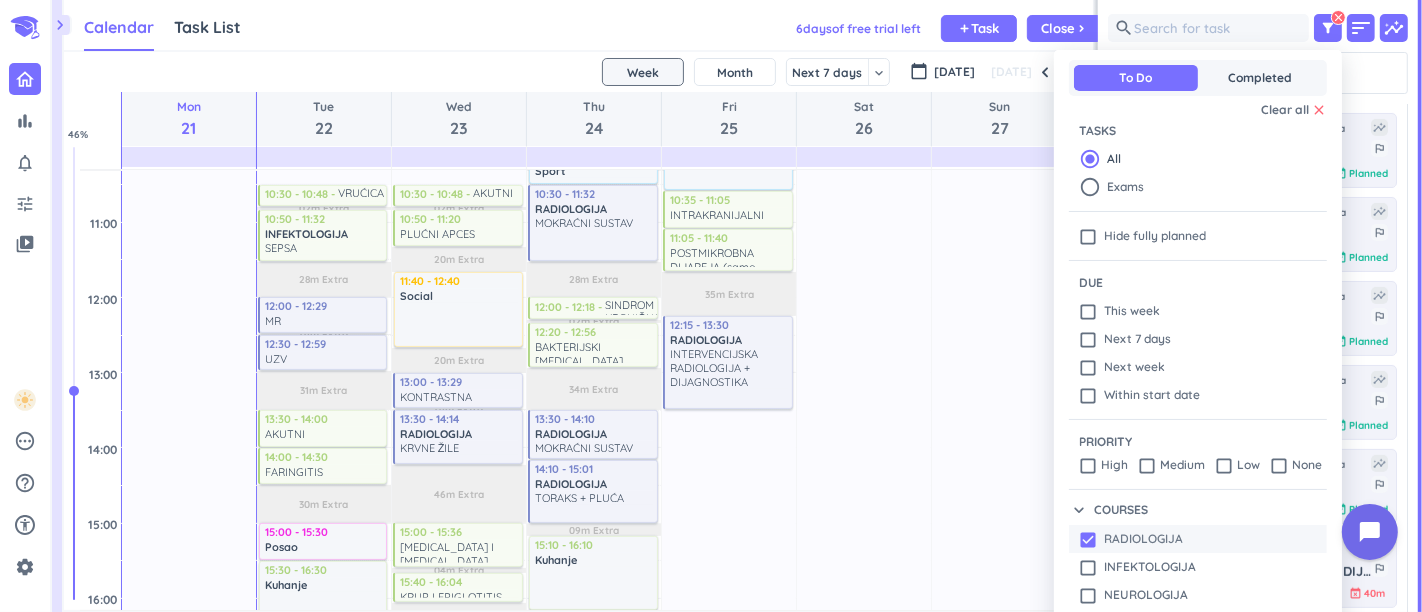click on "check_box" at bounding box center (1088, 540) 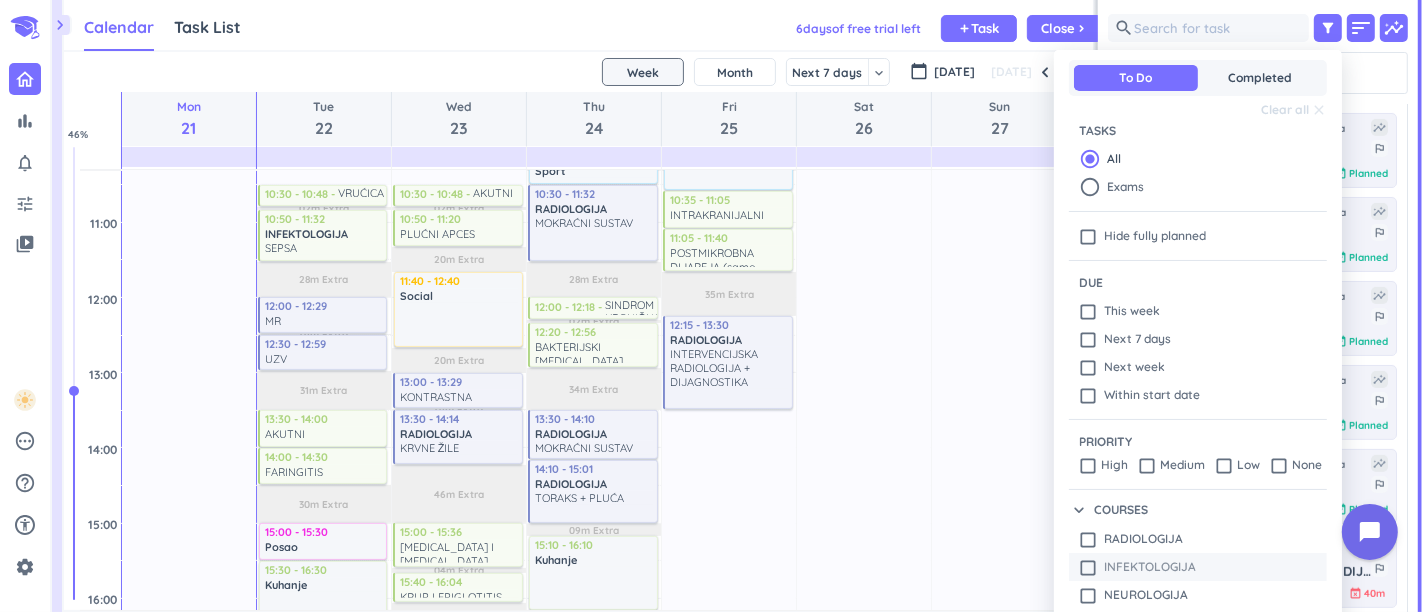 click on "check_box_outline_blank" at bounding box center [1088, 568] 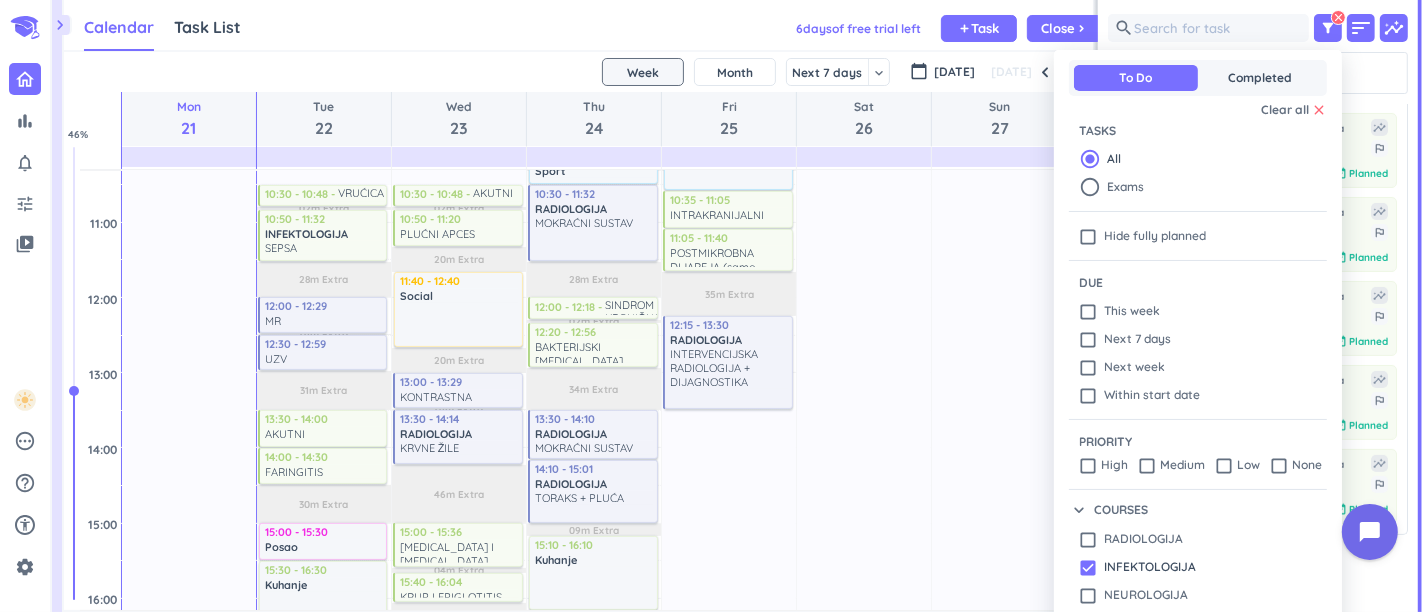 click at bounding box center (711, 306) 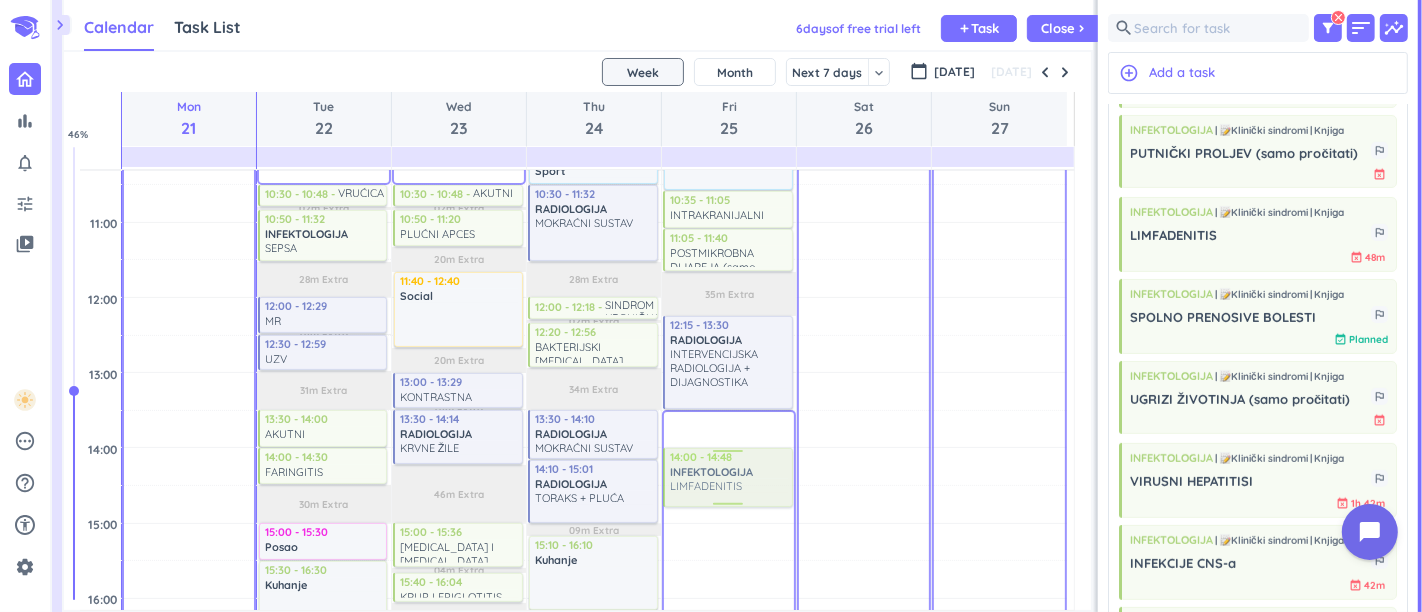drag, startPoint x: 1263, startPoint y: 241, endPoint x: 740, endPoint y: 451, distance: 563.5858 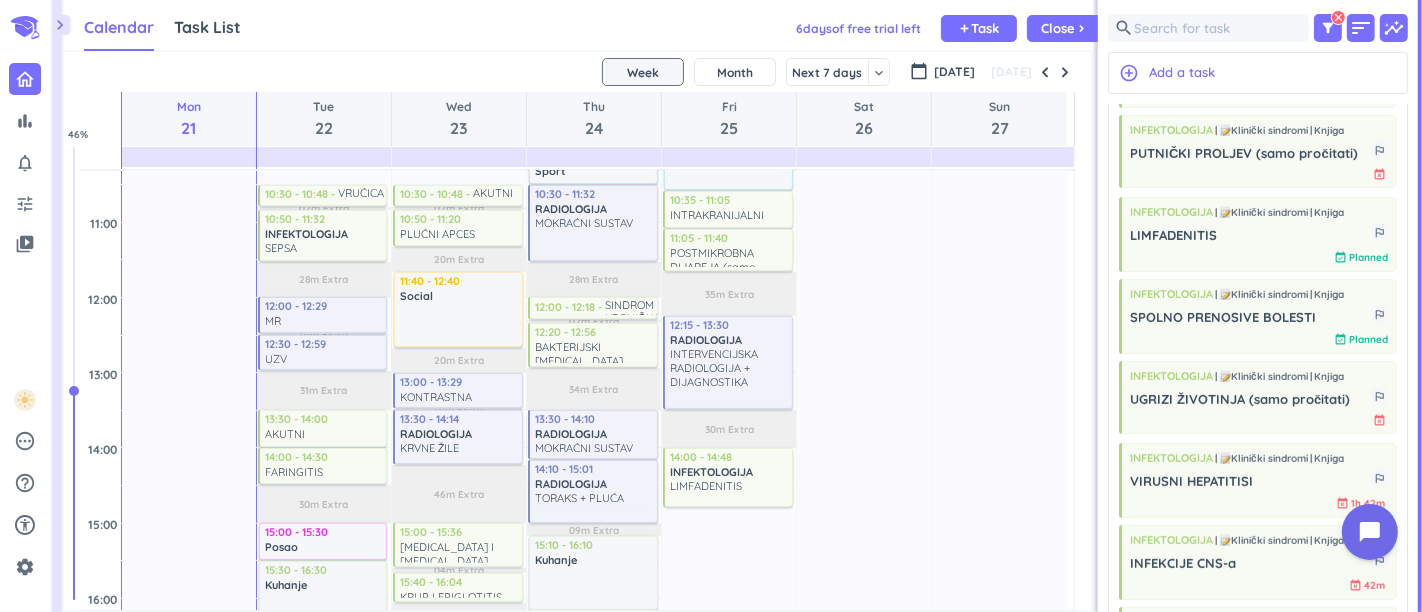 scroll, scrollTop: 586, scrollLeft: 0, axis: vertical 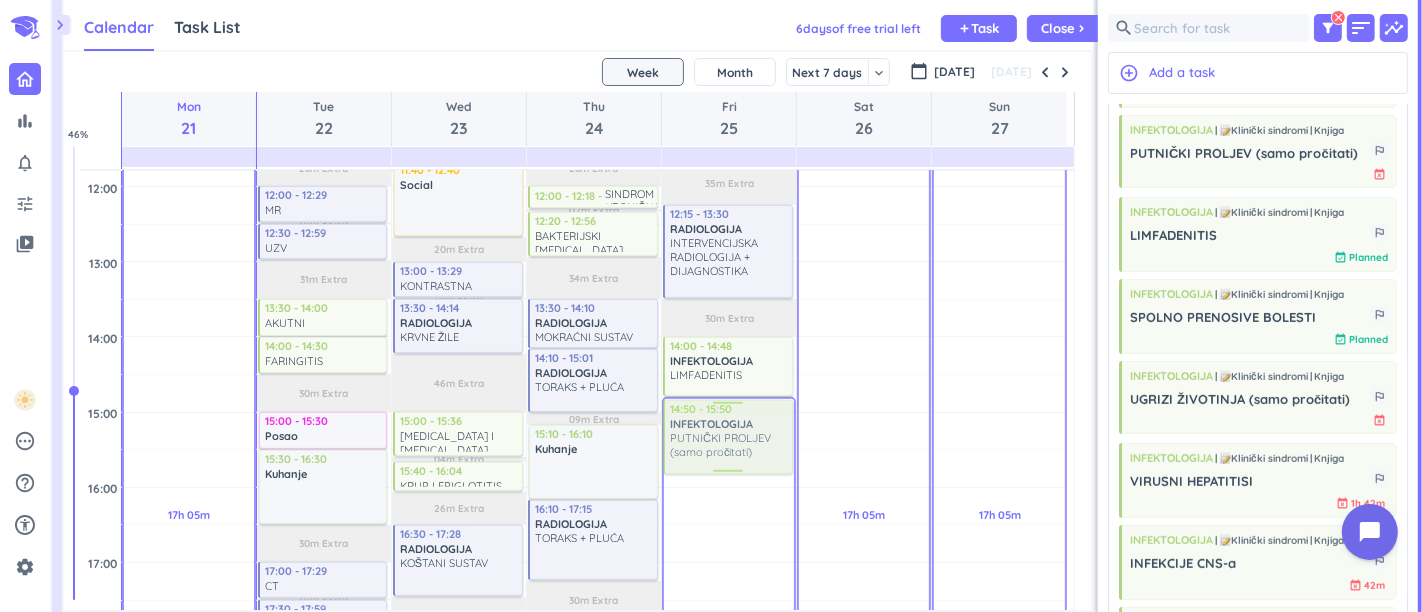 drag, startPoint x: 1213, startPoint y: 164, endPoint x: 748, endPoint y: 403, distance: 522.825 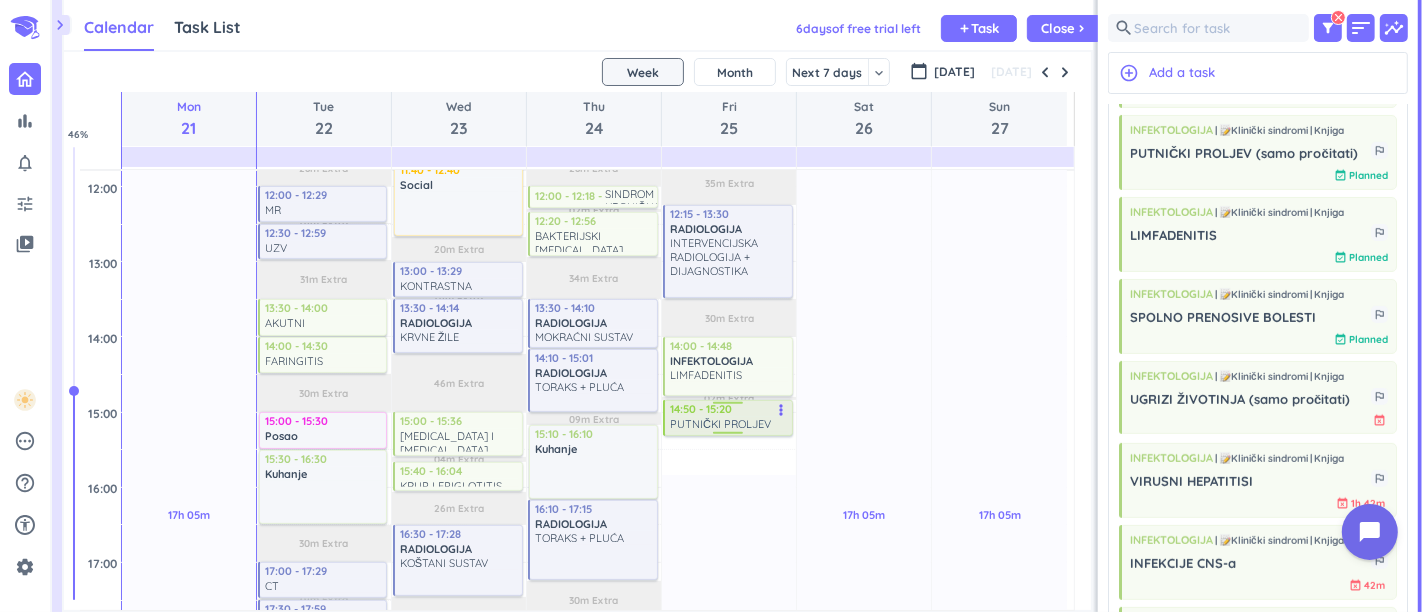 drag, startPoint x: 734, startPoint y: 469, endPoint x: 747, endPoint y: 433, distance: 38.27532 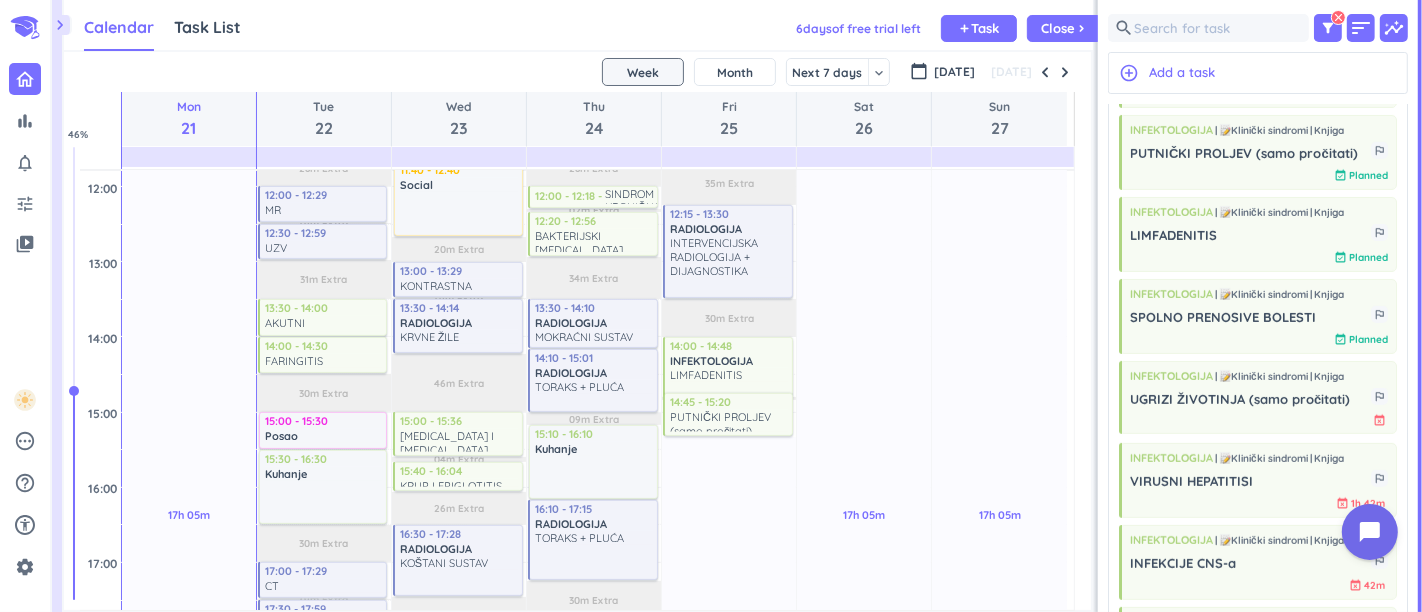 click on "1h 35m Past due Plan 9h 45m Past due Plan 35m Extra 30m Extra 02m Extra Adjust Awake Time Adjust Awake Time 09:35 - 10:35 Sport delete_outline 10:35 - 11:05 INTRAKRANIJALNI APCESI more_vert 11:05 - 11:40 POSTMIKROBNA DIJAREJA (samo pročitati) more_vert 12:15 - 13:30 RADIOLOGIJA INTERVENCIJSKA RADIOLOGIJA + DIJAGNOSTIKA more_vert 14:00 - 14:48 INFEKTOLOGIJA LIMFADENITIS more_vert 14:50 - 15:20 PUTNIČKI PROLJEV (samo pročitati) more_vert 14:45 - 15:20 PUTNIČKI PROLJEV (samo pročitati) more_vert" at bounding box center [729, 487] 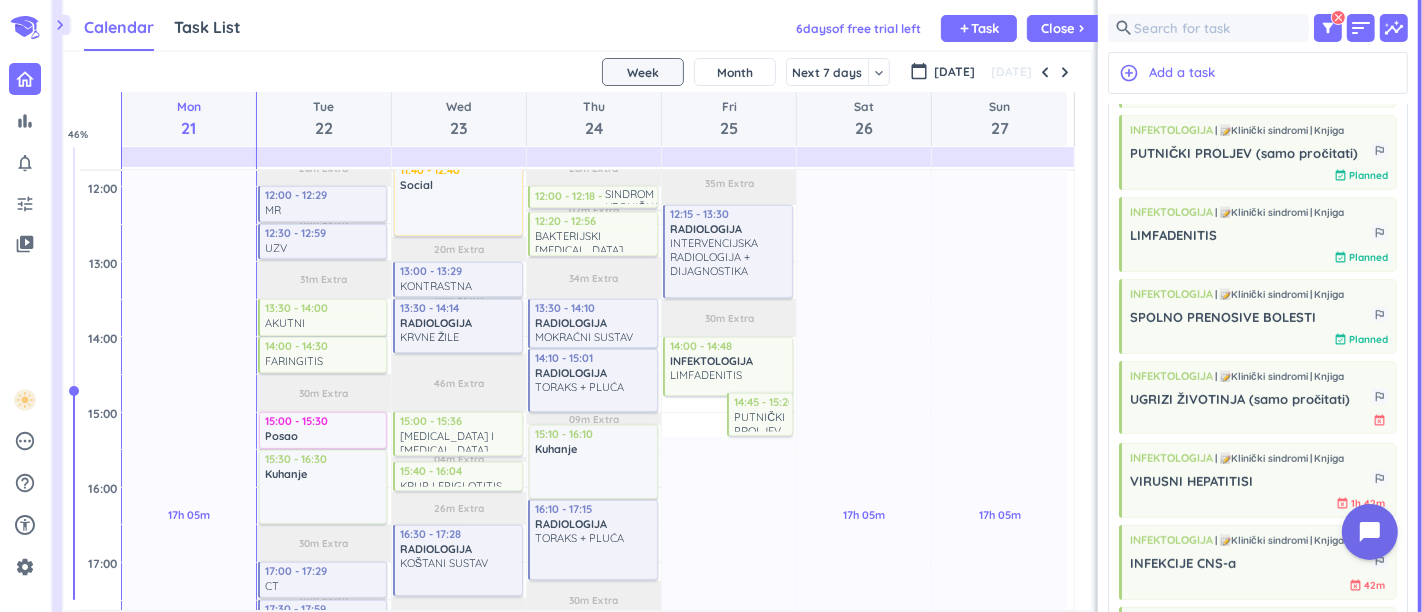 click at bounding box center (0, 0) 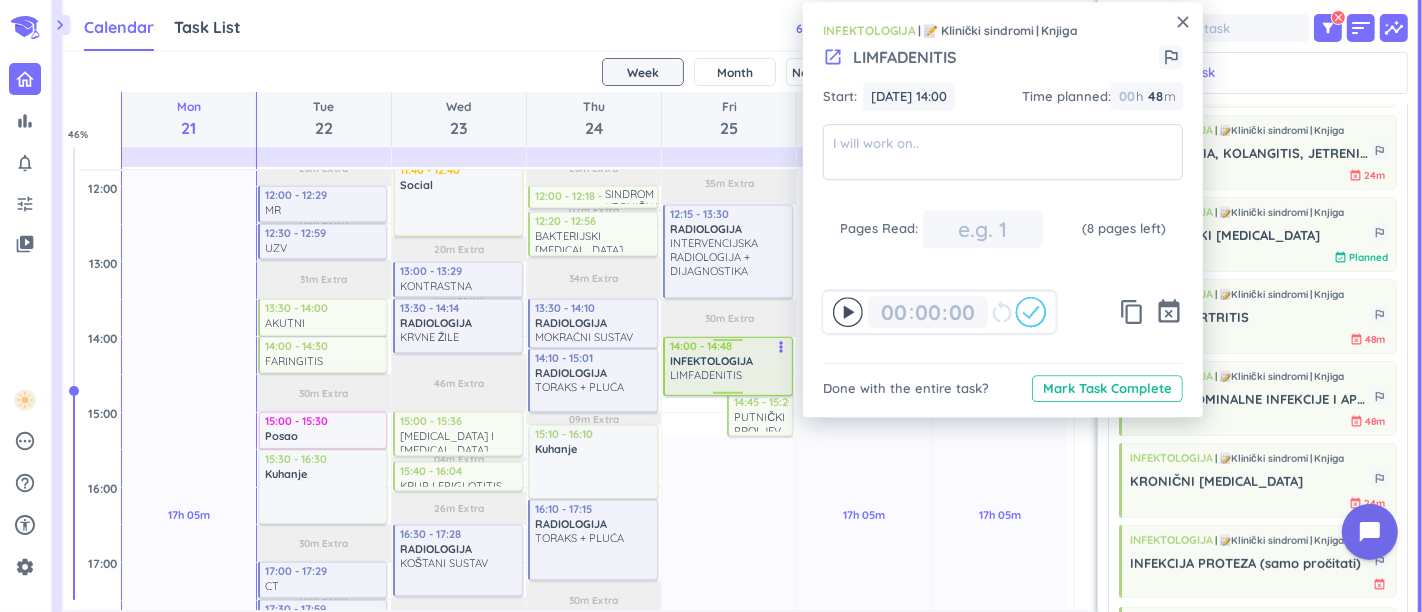 click on "1h 35m Past due Plan 9h 45m Past due Plan 35m Extra 30m Extra Adjust Awake Time Adjust Awake Time 14:00 - 14:48 INFEKTOLOGIJA LIMFADENITIS more_vert 14:45 - 15:20 PUTNIČKI PROLJEV (samo pročitati) more_vert 09:35 - 10:35 Sport delete_outline 10:35 - 11:05 INTRAKRANIJALNI APCESI more_vert 11:05 - 11:40 POSTMIKROBNA DIJAREJA (samo pročitati) more_vert 12:15 - 13:30 RADIOLOGIJA INTERVENCIJSKA RADIOLOGIJA + DIJAGNOSTIKA more_vert 14:00 - 14:48 INFEKTOLOGIJA LIMFADENITIS more_vert" at bounding box center [729, 487] 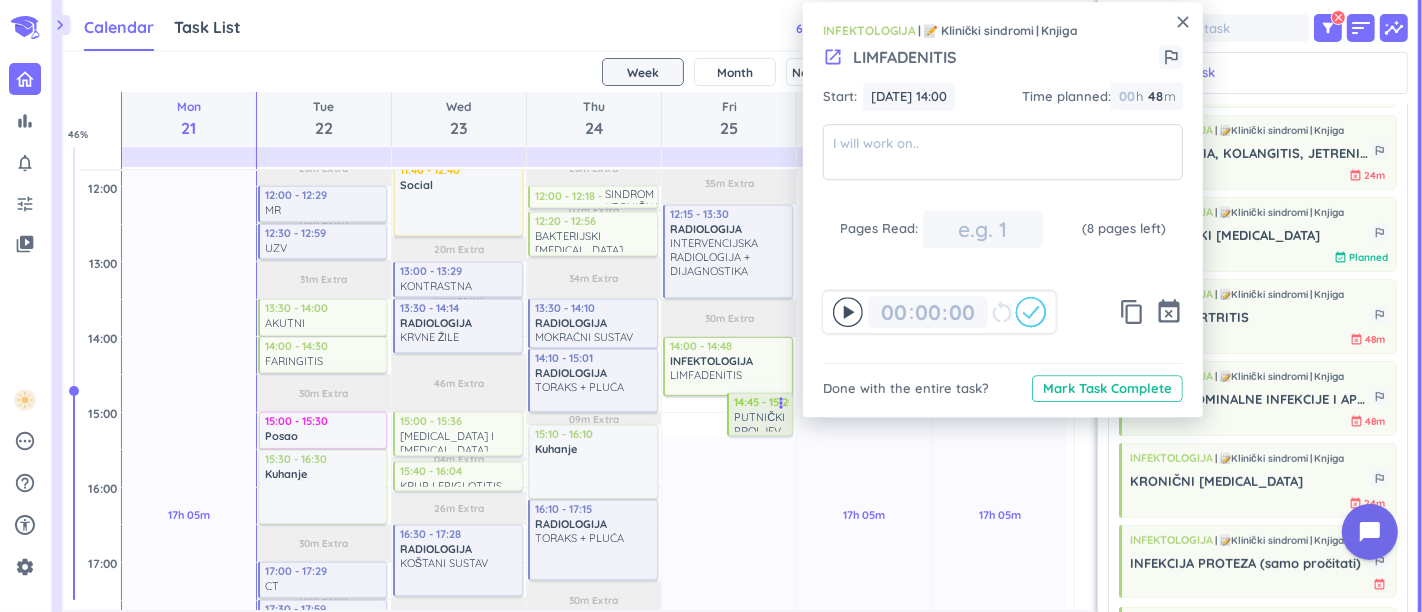 click on "PUTNIČKI PROLJEV (samo pročitati)" at bounding box center [761, 421] 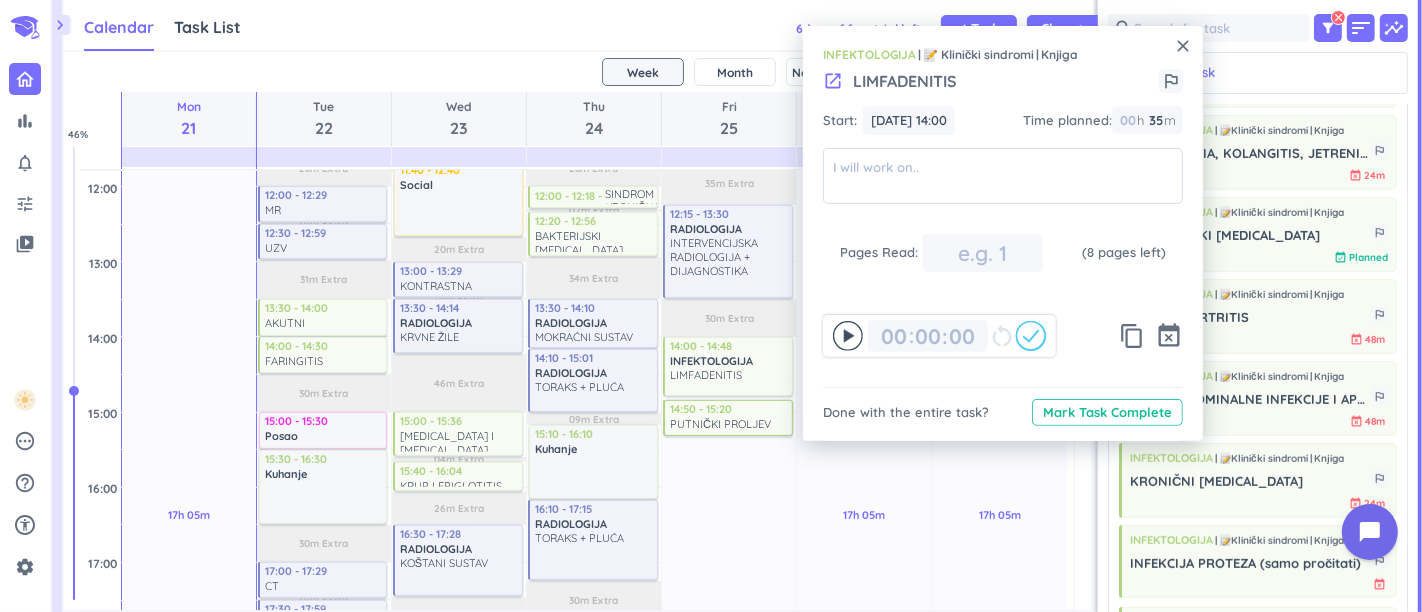 click on "1h 35m Past due Plan 9h 45m Past due Plan 35m Extra 30m Extra Adjust Awake Time Adjust Awake Time 14:00 - 14:48 INFEKTOLOGIJA LIMFADENITIS more_vert 14:45 - 15:20 PUTNIČKI PROLJEV (samo pročitati) more_vert 09:35 - 10:35 Sport delete_outline 10:35 - 11:05 INTRAKRANIJALNI APCESI more_vert 11:05 - 11:40 POSTMIKROBNA DIJAREJA (samo pročitati) more_vert 12:15 - 13:30 RADIOLOGIJA INTERVENCIJSKA RADIOLOGIJA + DIJAGNOSTIKA more_vert 14:50 - 15:20 PUTNIČKI PROLJEV (samo pročitati) more_vert" at bounding box center [729, 487] 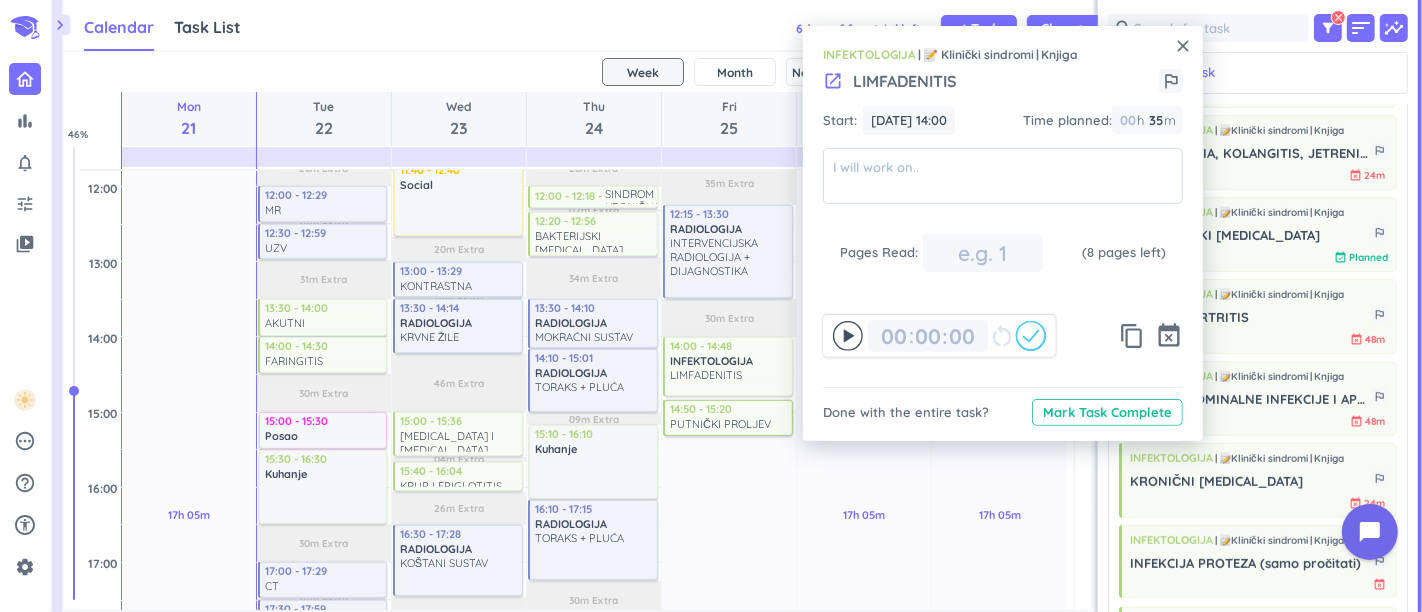 click on "close" at bounding box center (1183, 46) 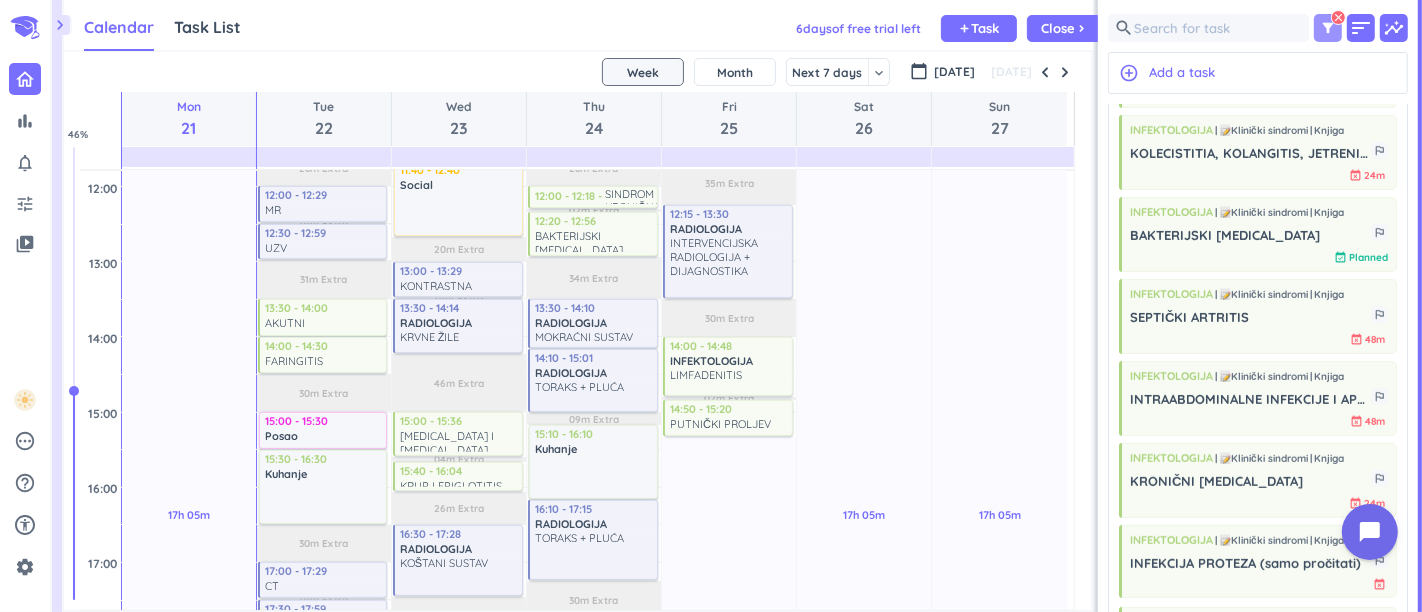 click on "filter_alt" at bounding box center [1328, 28] 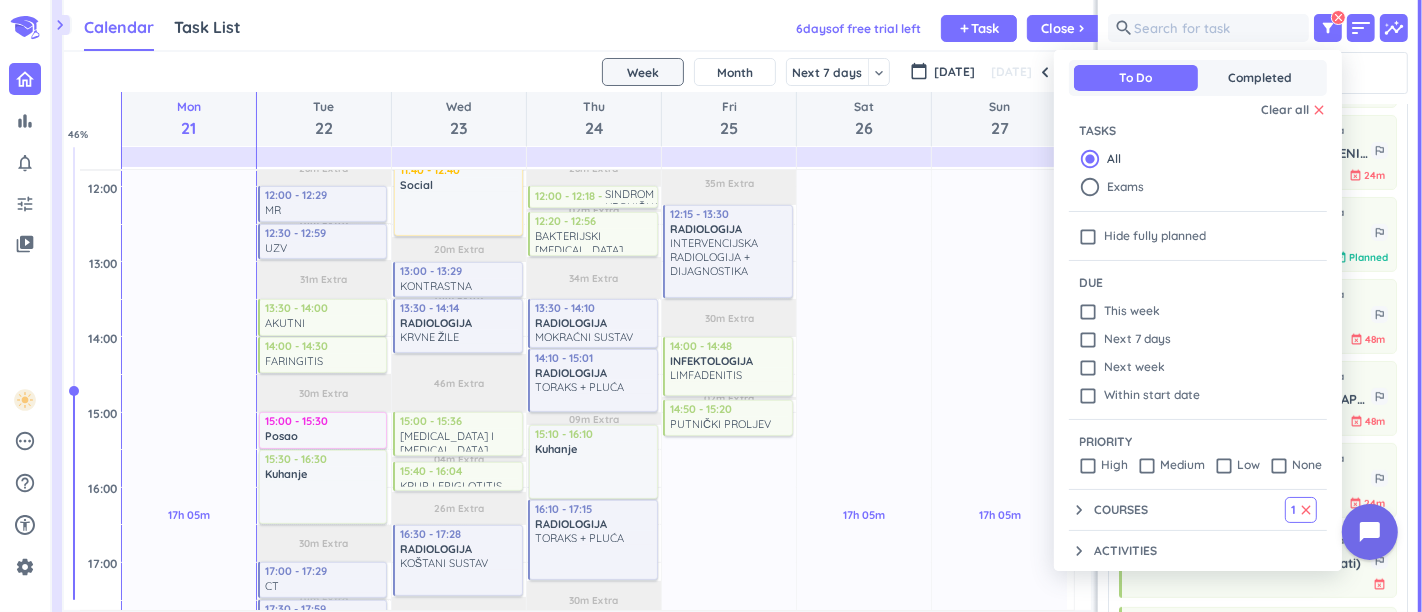 click on "Courses" at bounding box center [1121, 510] 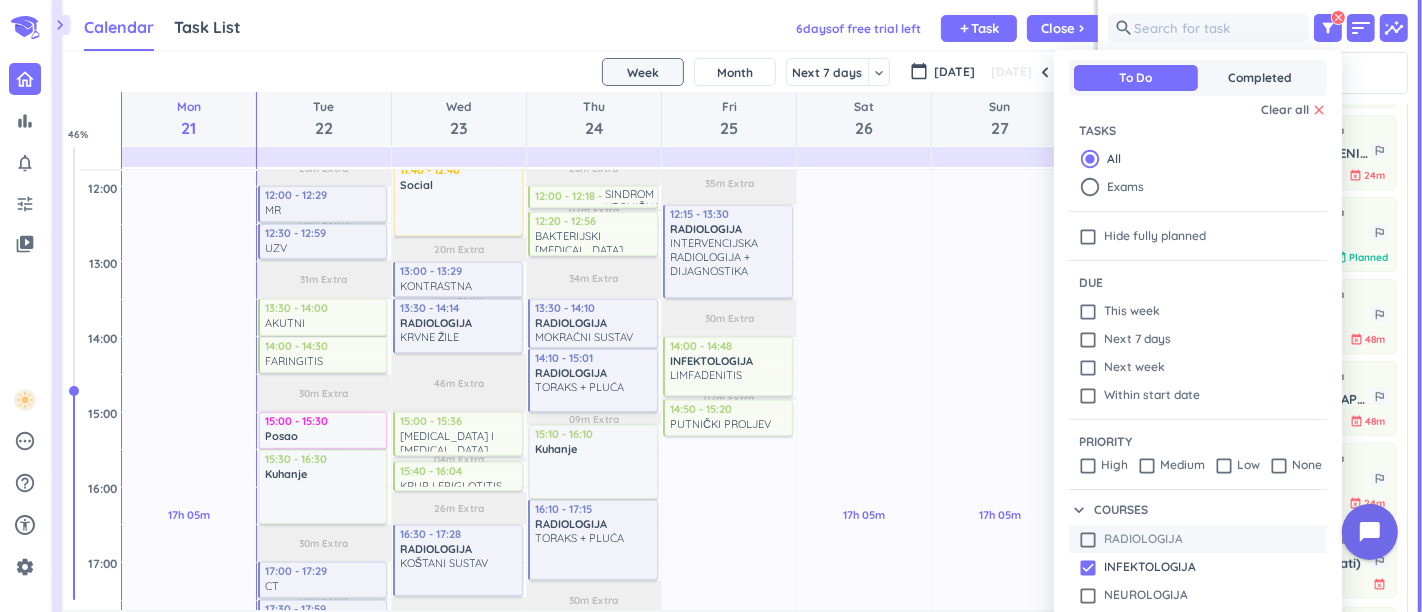click on "check_box_outline_blank" at bounding box center (1088, 540) 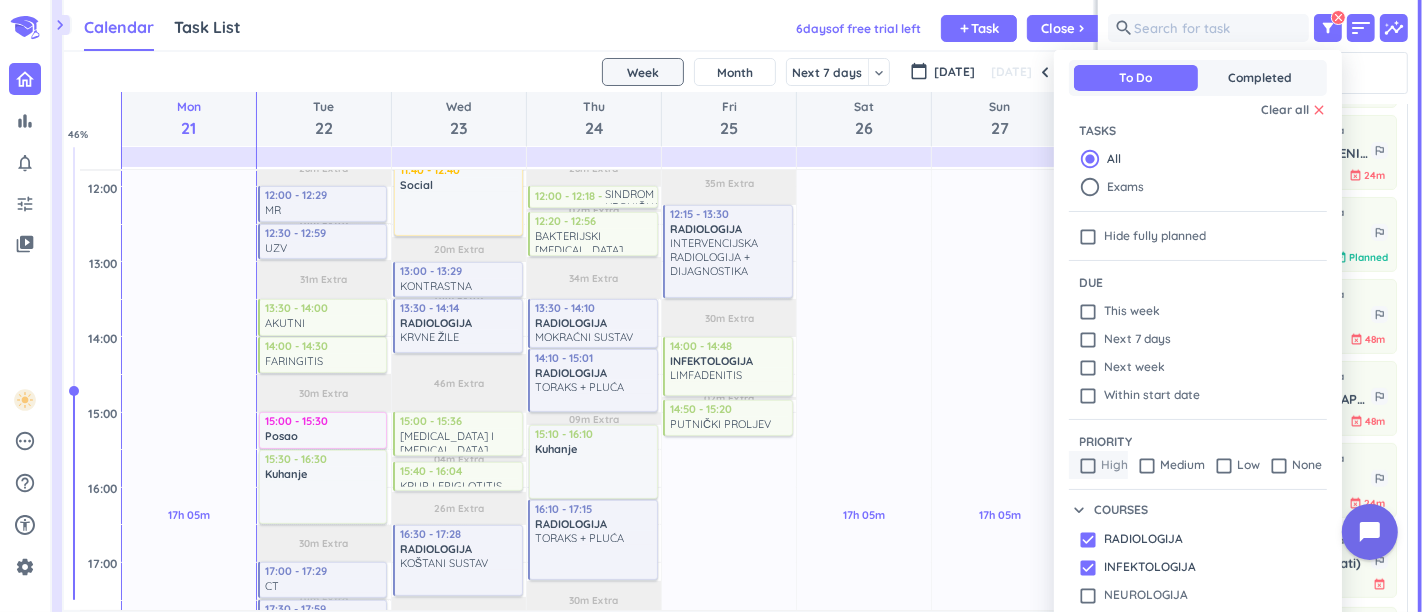 click on "check_box" at bounding box center (1088, 568) 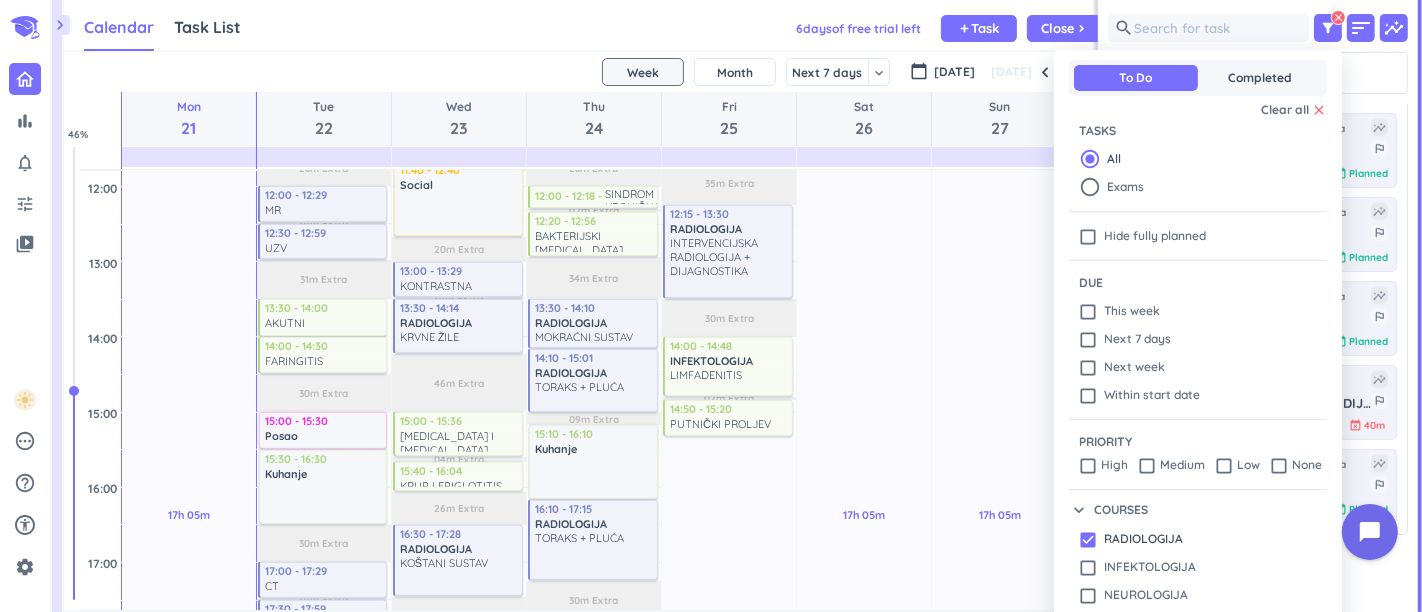 click at bounding box center (711, 306) 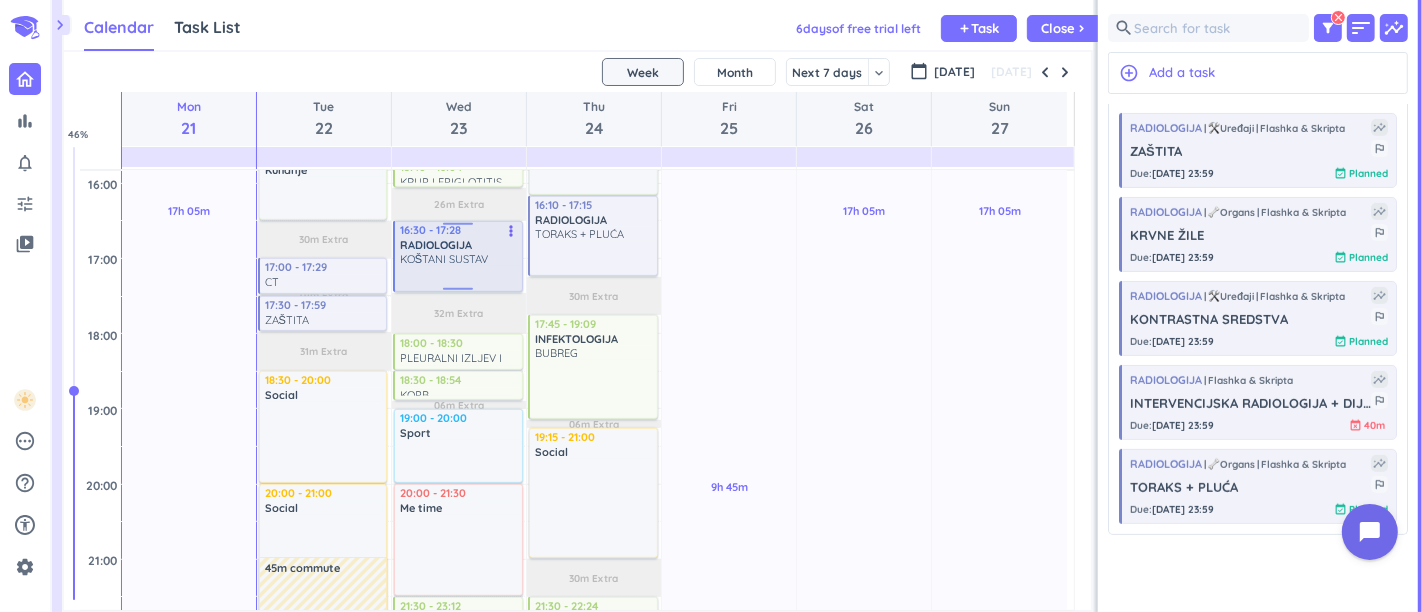 scroll, scrollTop: 920, scrollLeft: 0, axis: vertical 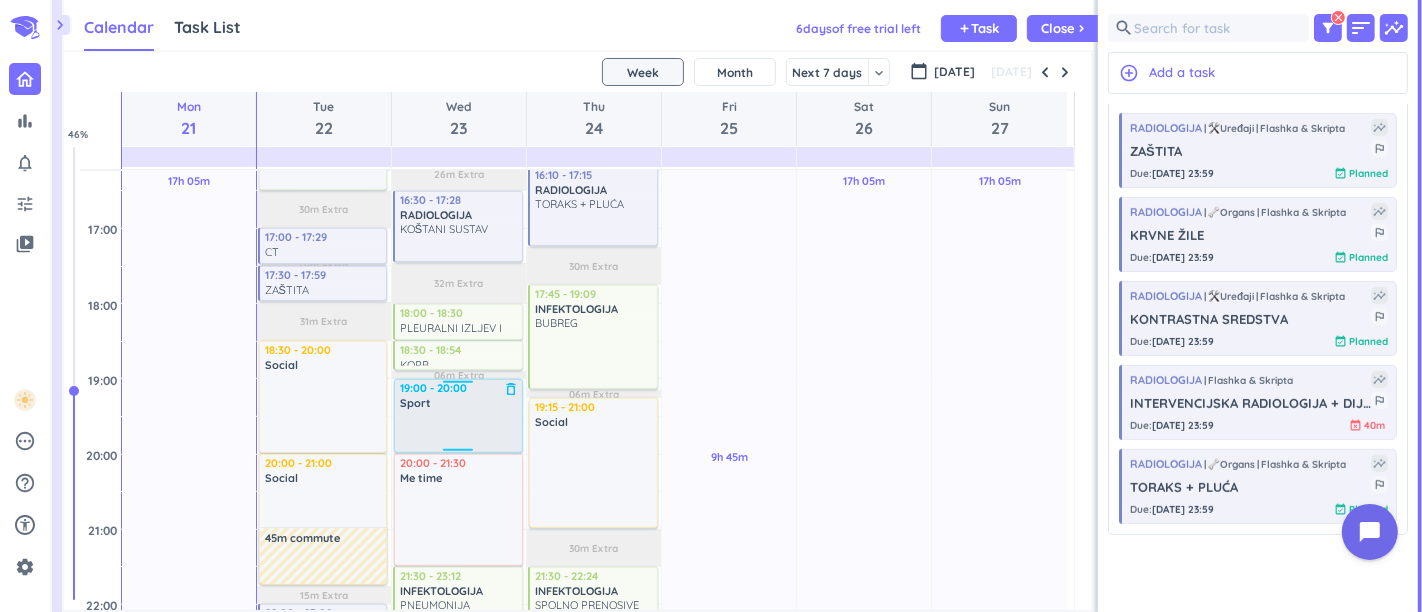 click on "Sport delete_outline" at bounding box center (459, 422) 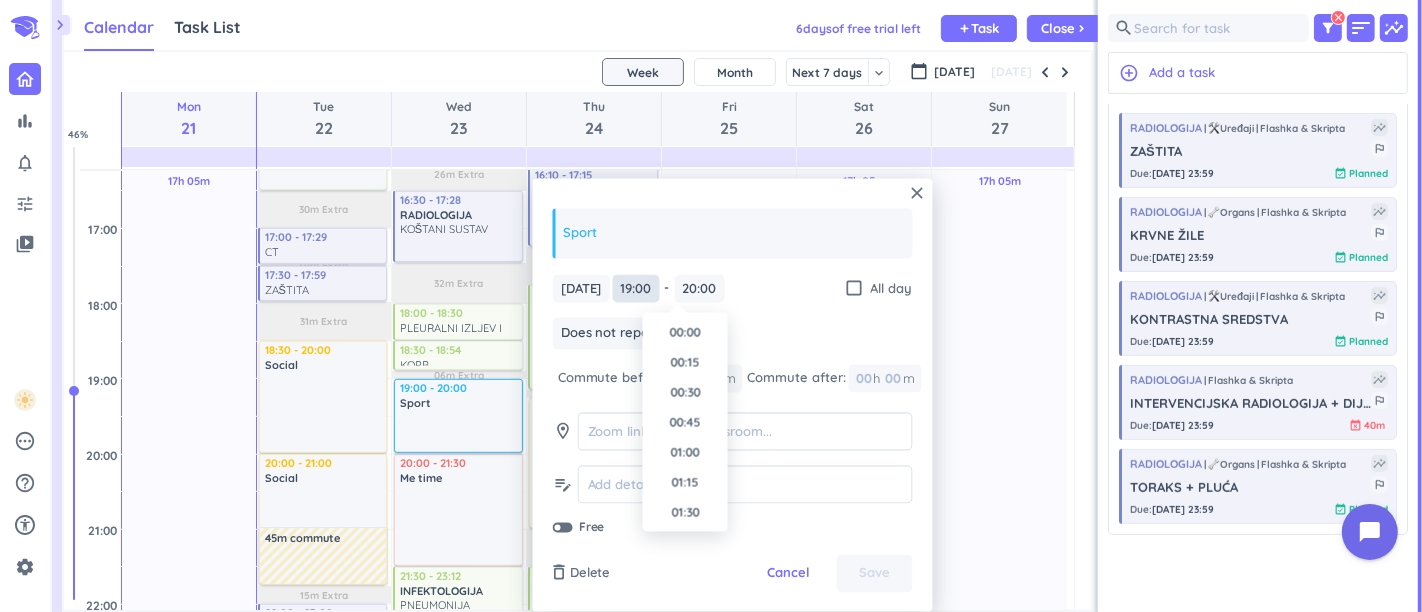click on "19:00" at bounding box center (636, 288) 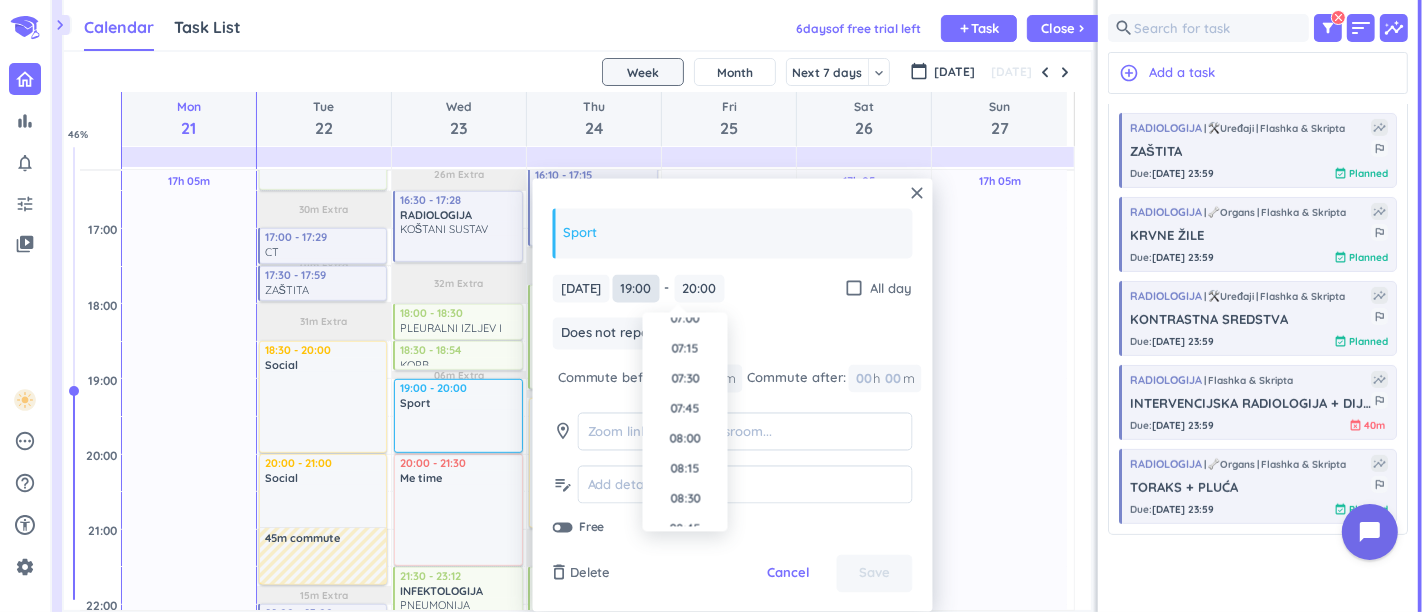 scroll, scrollTop: 854, scrollLeft: 0, axis: vertical 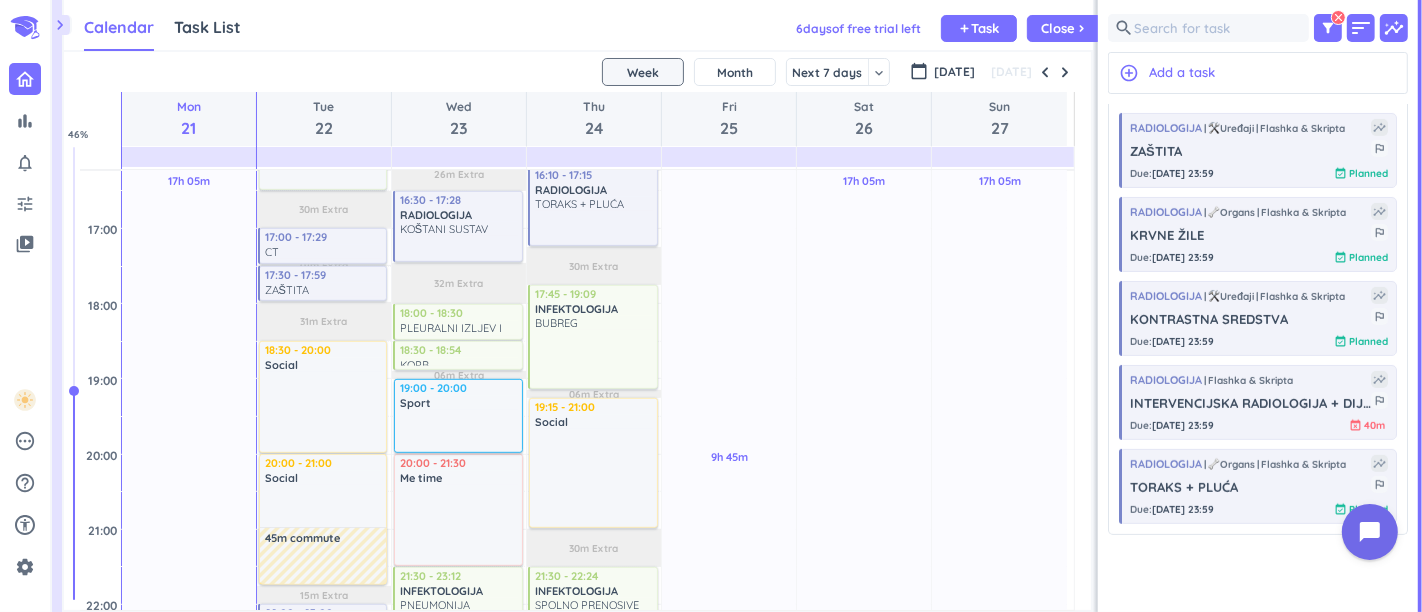 type on "09:00" 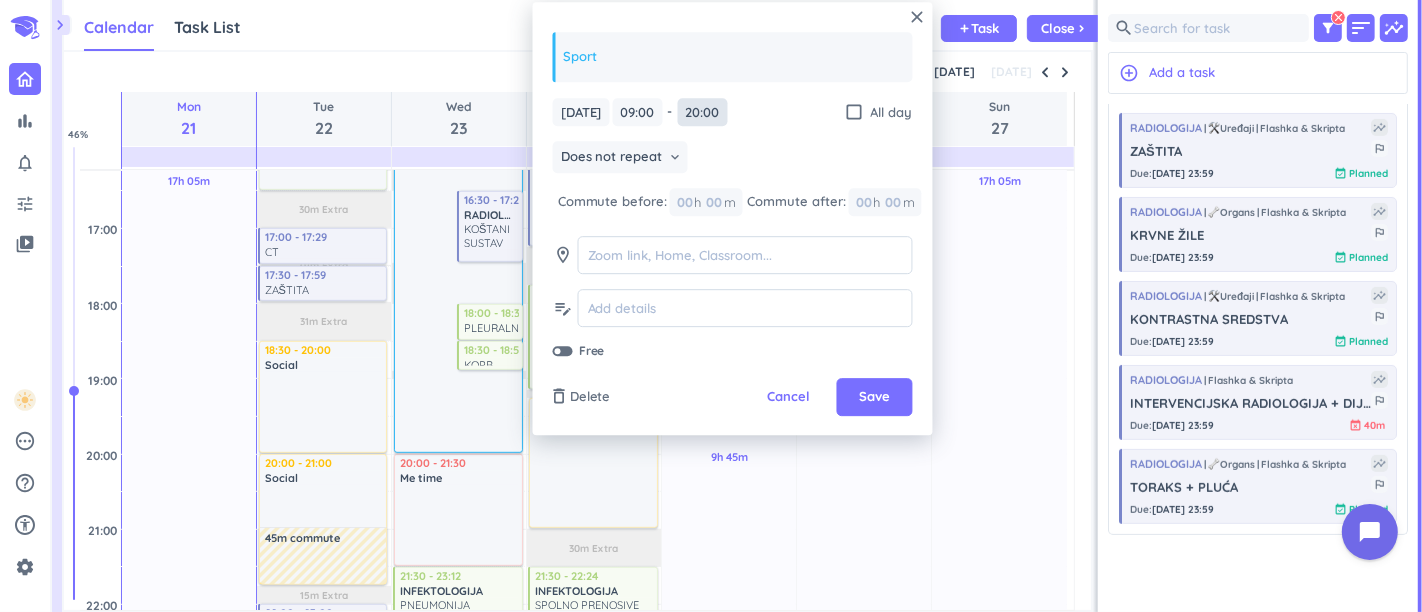 click on "20:00" at bounding box center [703, 112] 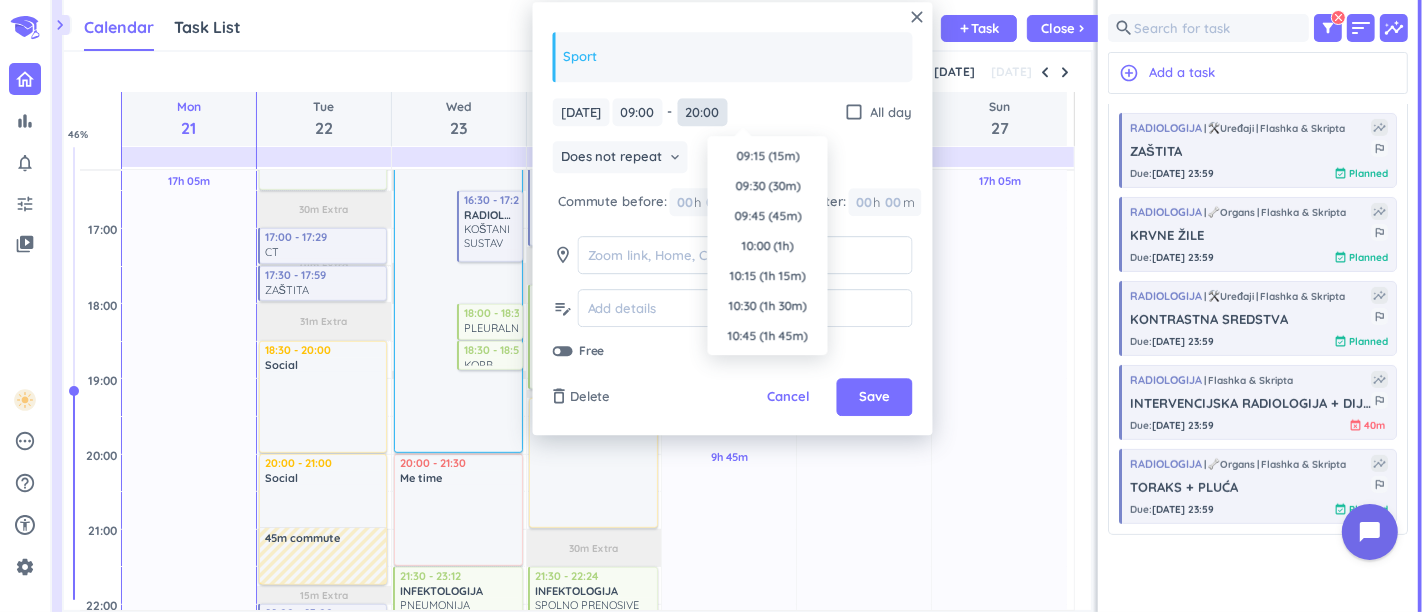 scroll, scrollTop: 1288, scrollLeft: 0, axis: vertical 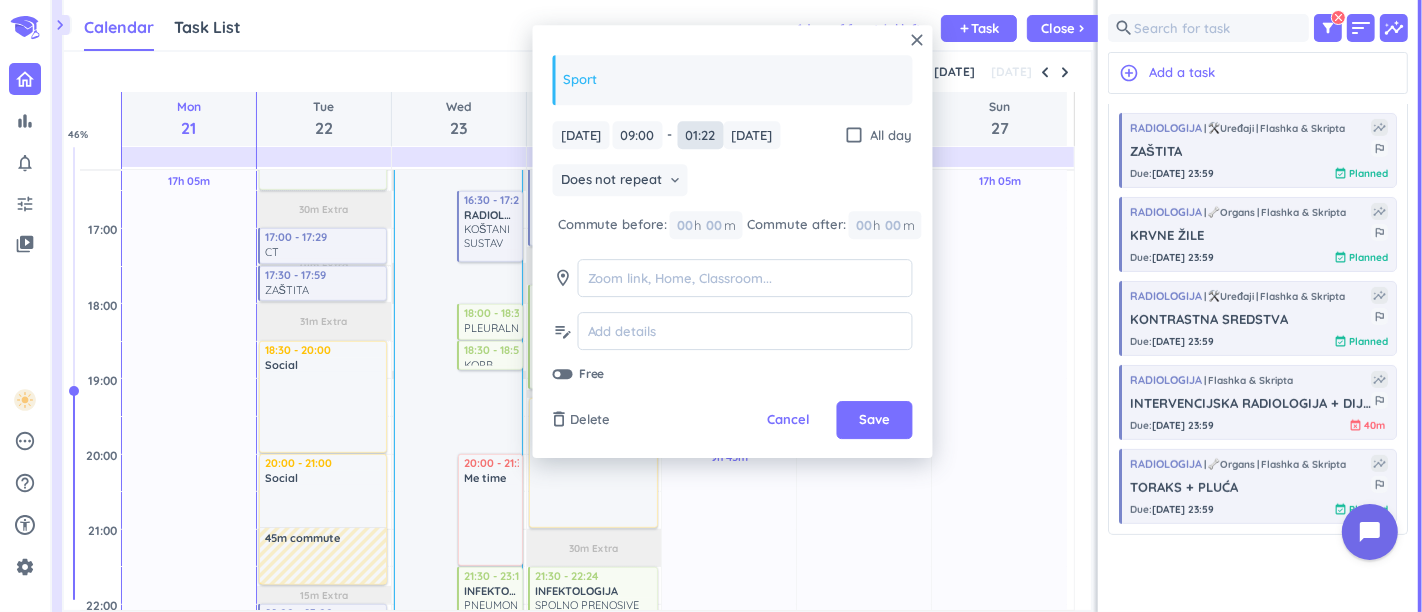 click on "01:22" at bounding box center (701, 135) 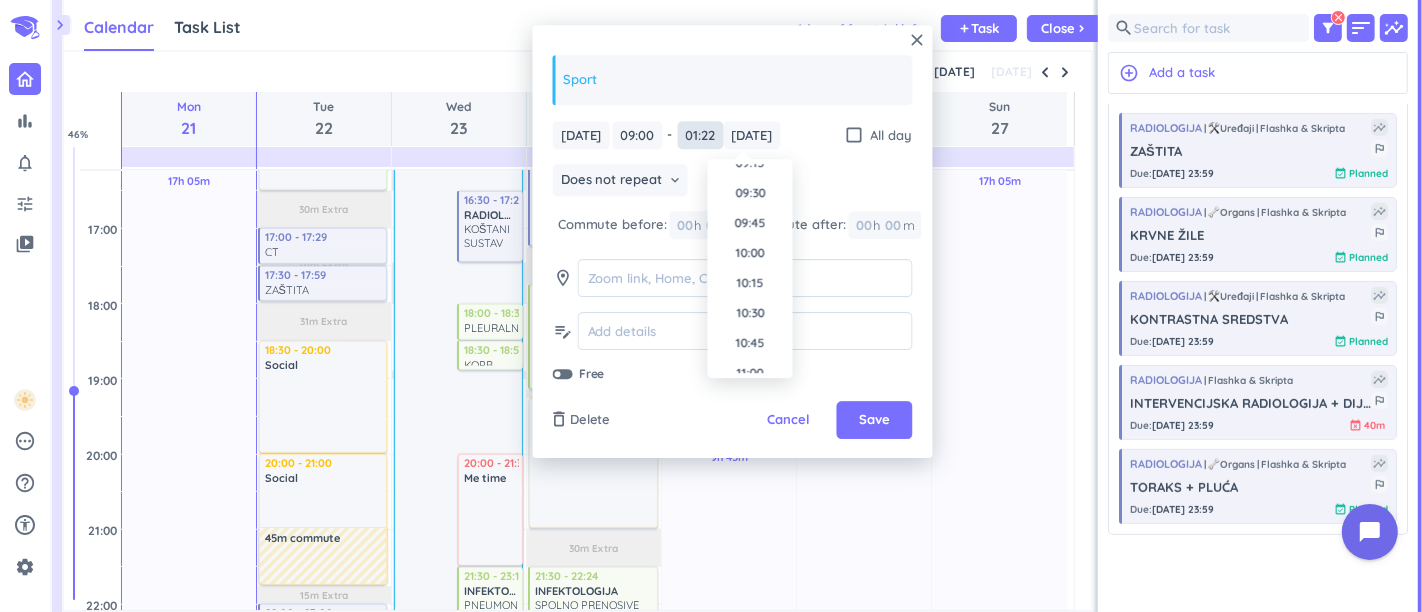 scroll, scrollTop: 1171, scrollLeft: 0, axis: vertical 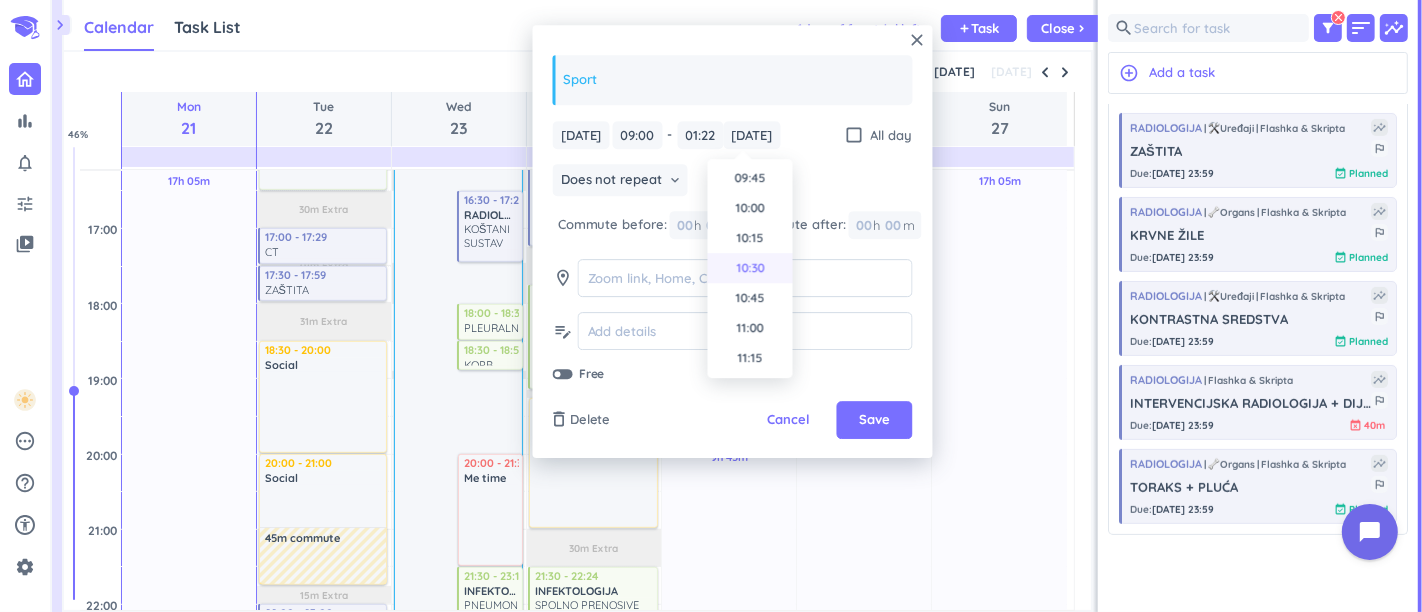 click on "10:30" at bounding box center [750, 268] 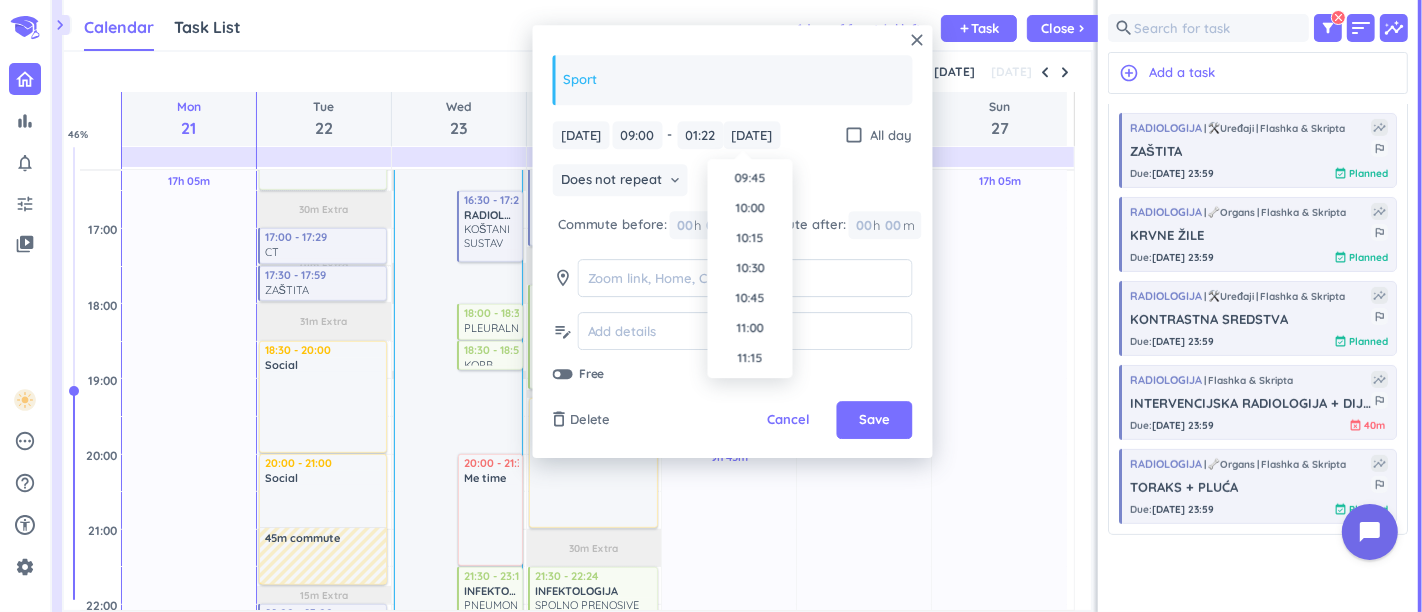 type on "10:30" 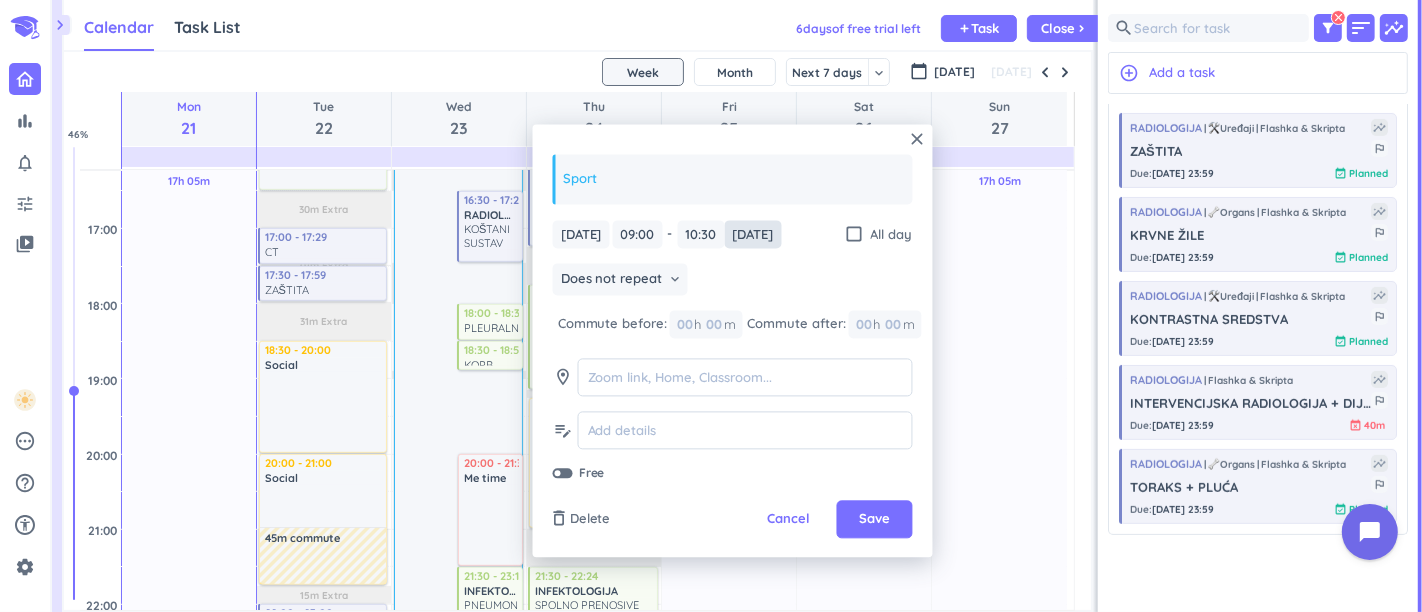 click on "[DATE]" at bounding box center [753, 234] 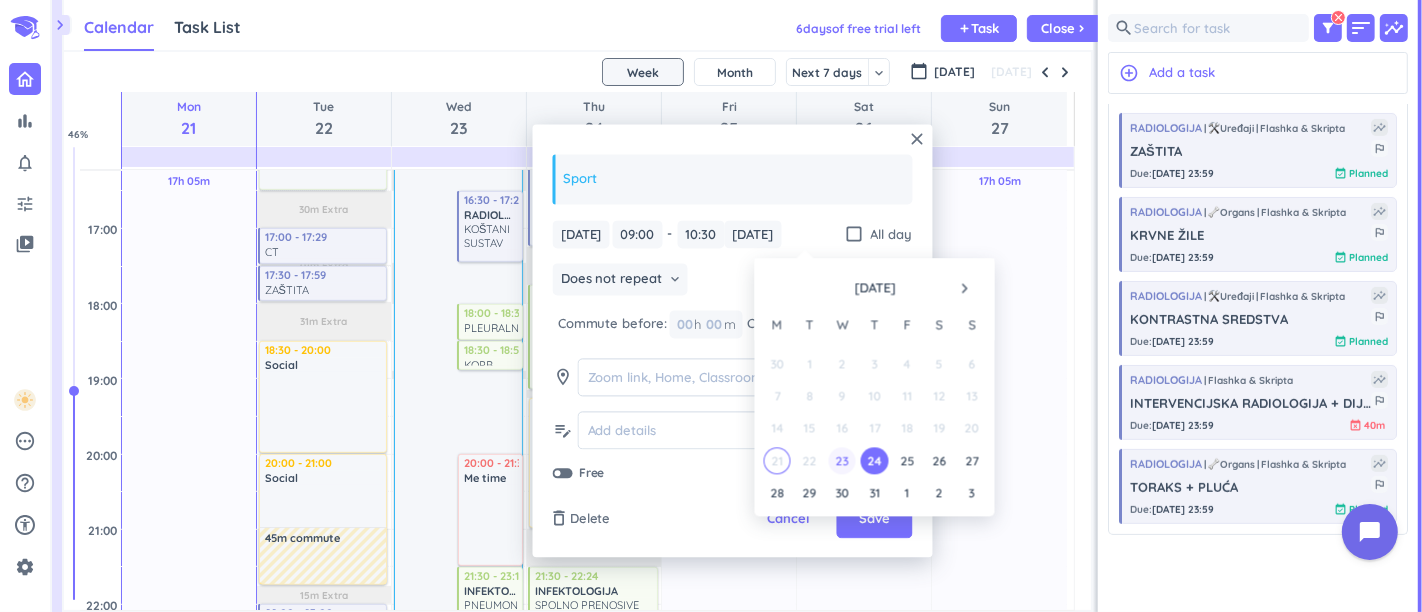 click on "23" at bounding box center (842, 460) 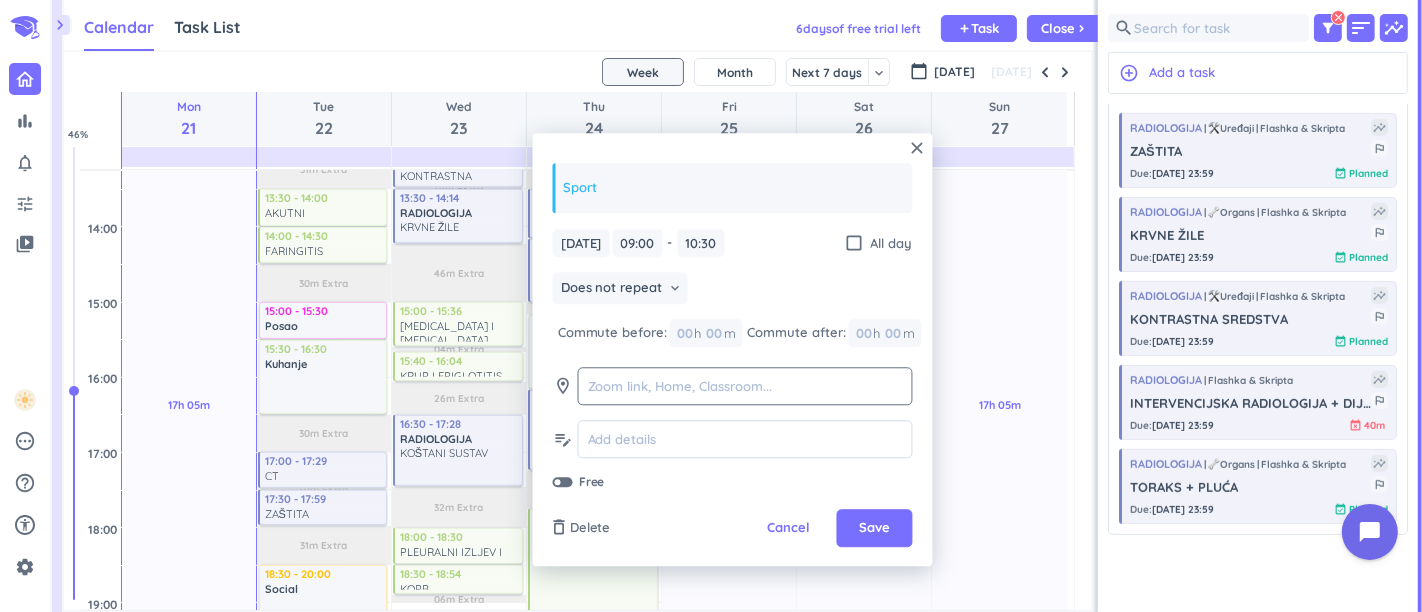 scroll, scrollTop: 253, scrollLeft: 0, axis: vertical 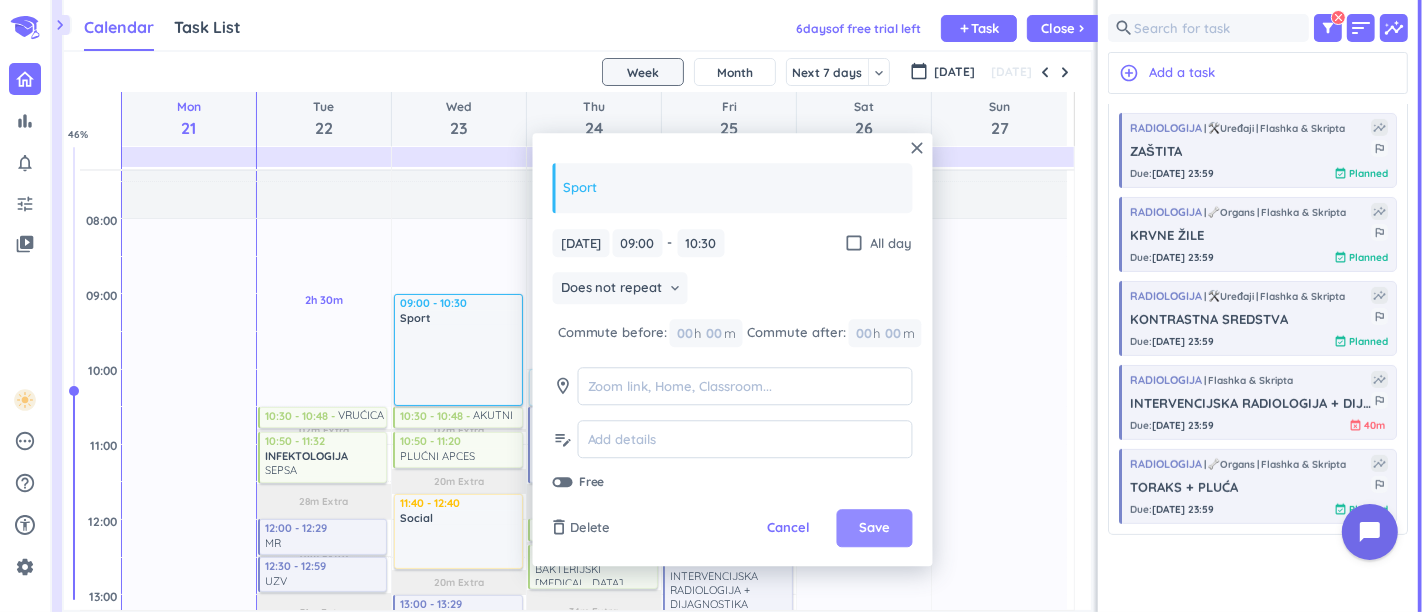 click on "Save" at bounding box center [874, 529] 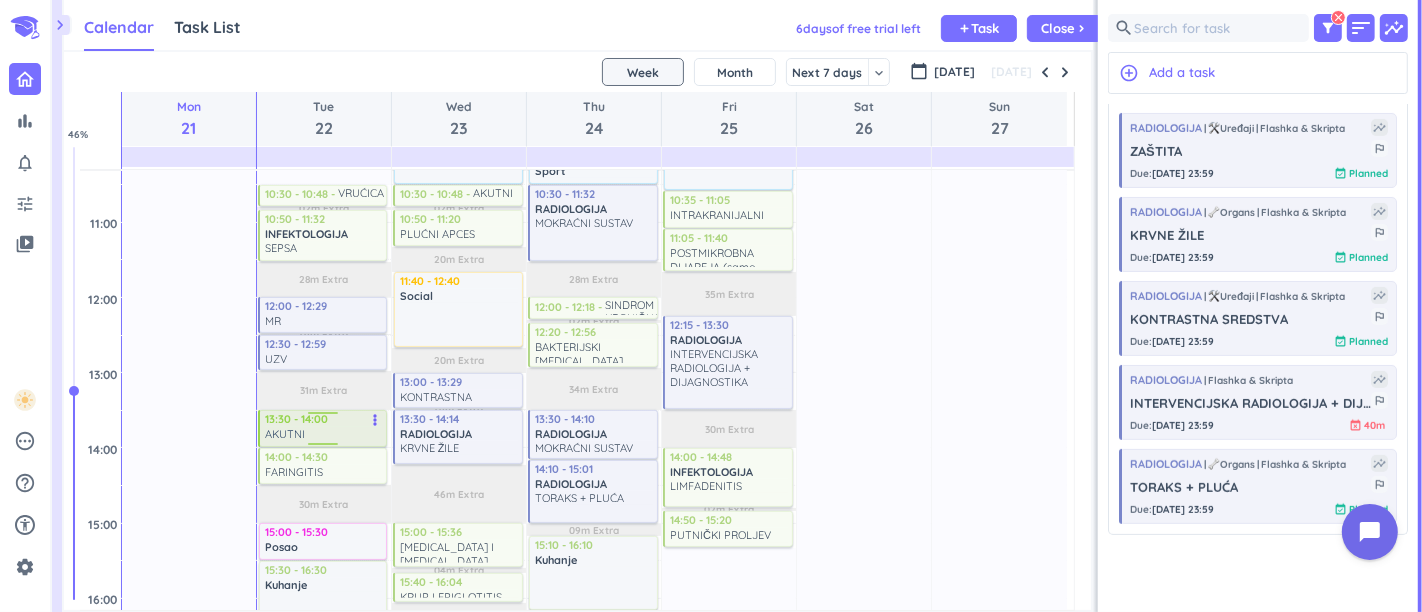 scroll, scrollTop: 364, scrollLeft: 0, axis: vertical 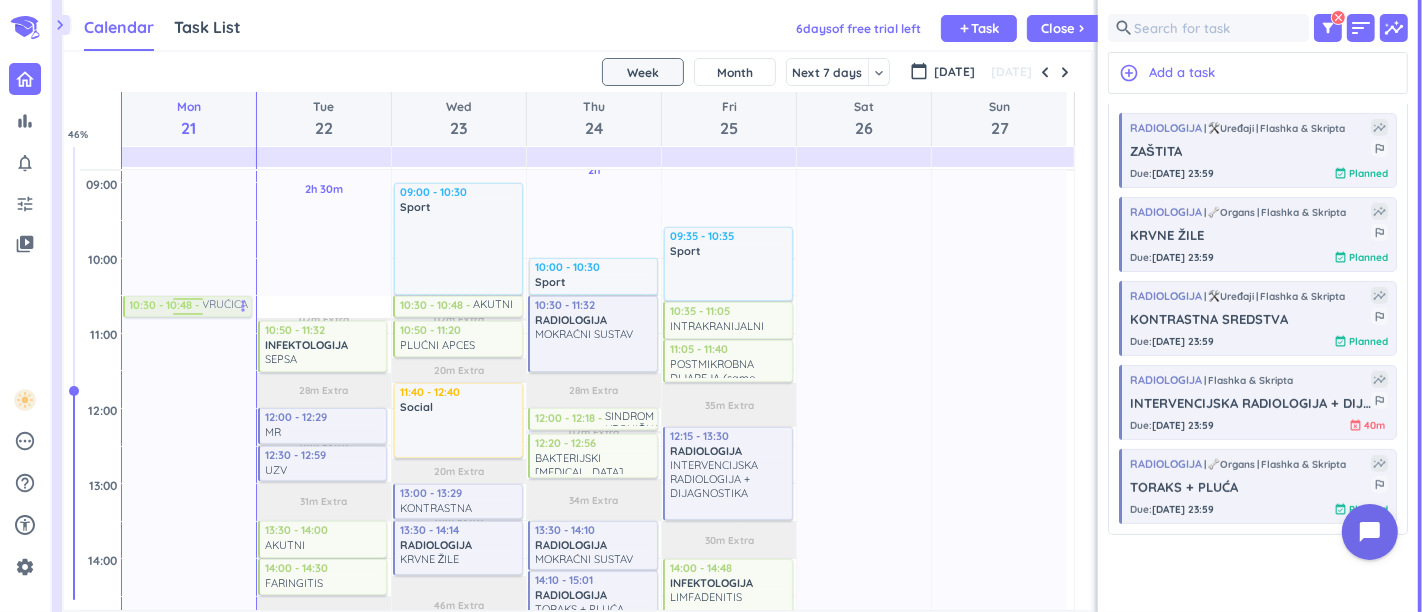 drag, startPoint x: 271, startPoint y: 307, endPoint x: 151, endPoint y: 315, distance: 120.26637 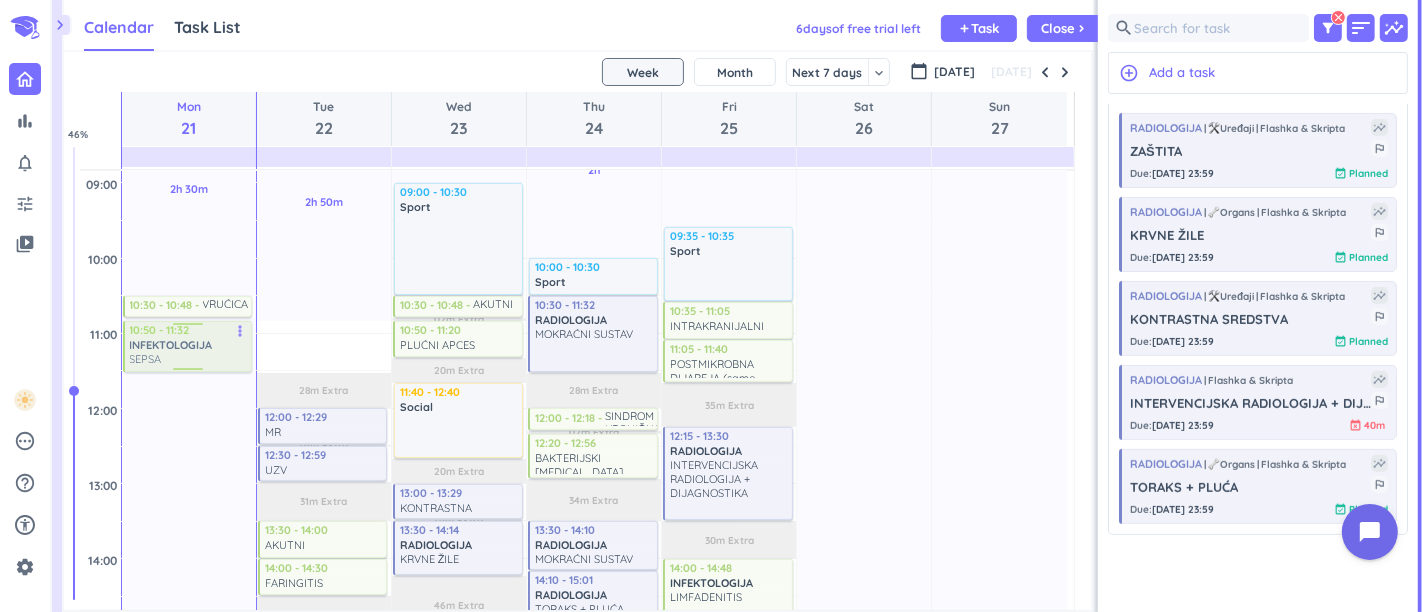 drag, startPoint x: 257, startPoint y: 340, endPoint x: 169, endPoint y: 332, distance: 88.362885 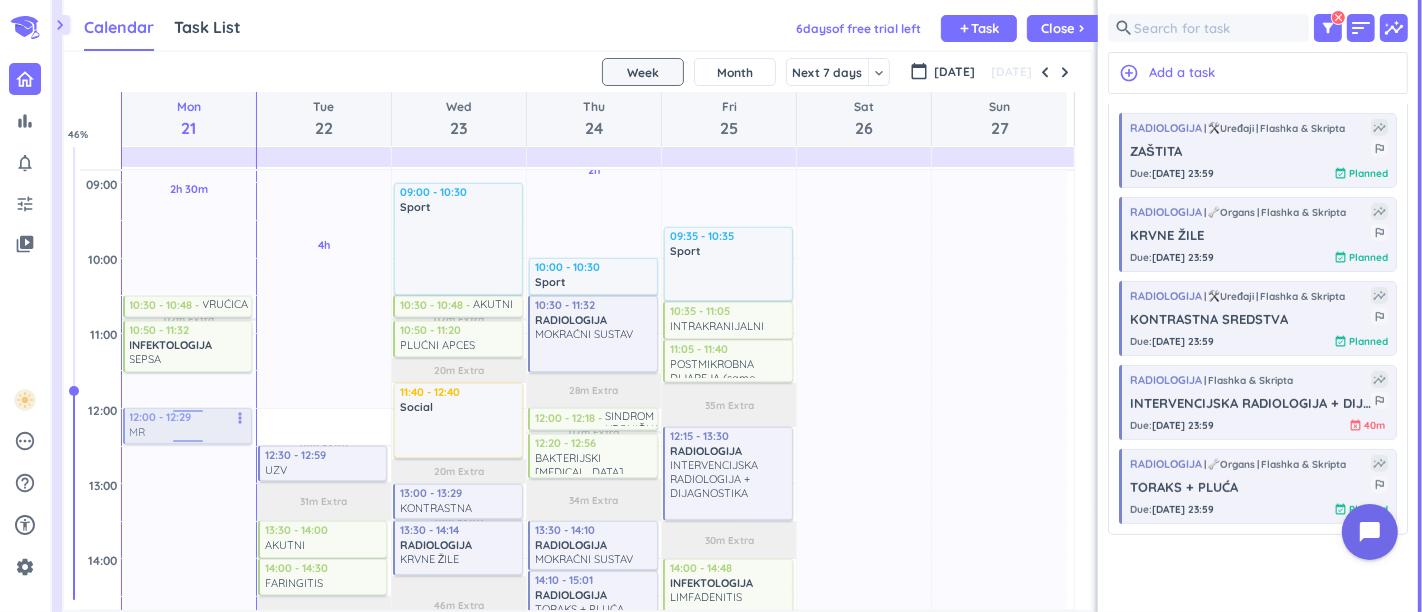 drag, startPoint x: 289, startPoint y: 422, endPoint x: 157, endPoint y: 418, distance: 132.0606 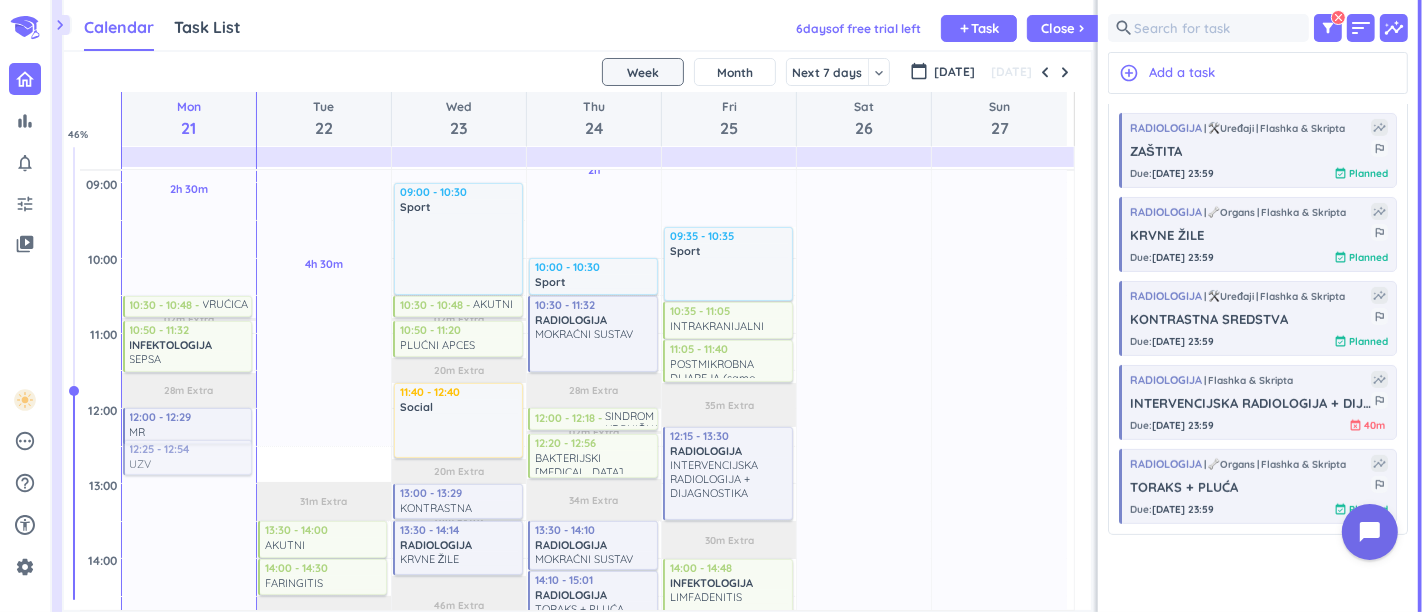 click on "2h 30m Past due Plan 12h 36m Past due Plan 02m Extra 28m Extra Adjust Awake Time Adjust Awake Time 10:30 - 10:48 VRUĆICA S OSIPOM more_vert 10:50 - 11:32 INFEKTOLOGIJA SEPSA more_vert 12:00 - 12:29 MR more_vert 02:30 - 03:06 VRUĆICA NEPOZNATOG UZROKA more_vert priority_high check_circle   12:25 - 12:54 UZV more_vert 4h 30m Past due Plan 31m Extra 30m Extra 30m Extra 01m Extra 31m Extra 15m Extra 30m Extra 18m Extra 01m Extra Adjust Awake Time Adjust Awake Time 12:30 - 12:59 UZV more_vert 13:30 - 14:00 AKUTNI SINUSITIS more_vert 14:00 - 14:30 FARINGITIS more_vert 15:00 - 15:30 Posao delete_outline 15:30 - 16:30 Kuhanje delete_outline 17:00 - 17:29 CT more_vert 17:30 - 17:59 ZAŠTITA more_vert 18:30 - 20:00 Social delete_outline 20:00 - 21:00 Social delete_outline 45m commute 22:00 - 23:00 RADIOLOGIJA ABDOMEN more_vert 23:30 - 00:12 RADIOLOGIJA ABDOMEN more_vert 00:30 - 00:54 BONHIOLOTIS more_vert 00:55 - 01:25 AKUTNA RESPIRATORNA BOLEST more_vert priority_high 1h  Past due Plan 1h 06m Past due Plan Sport" at bounding box center [573, 709] 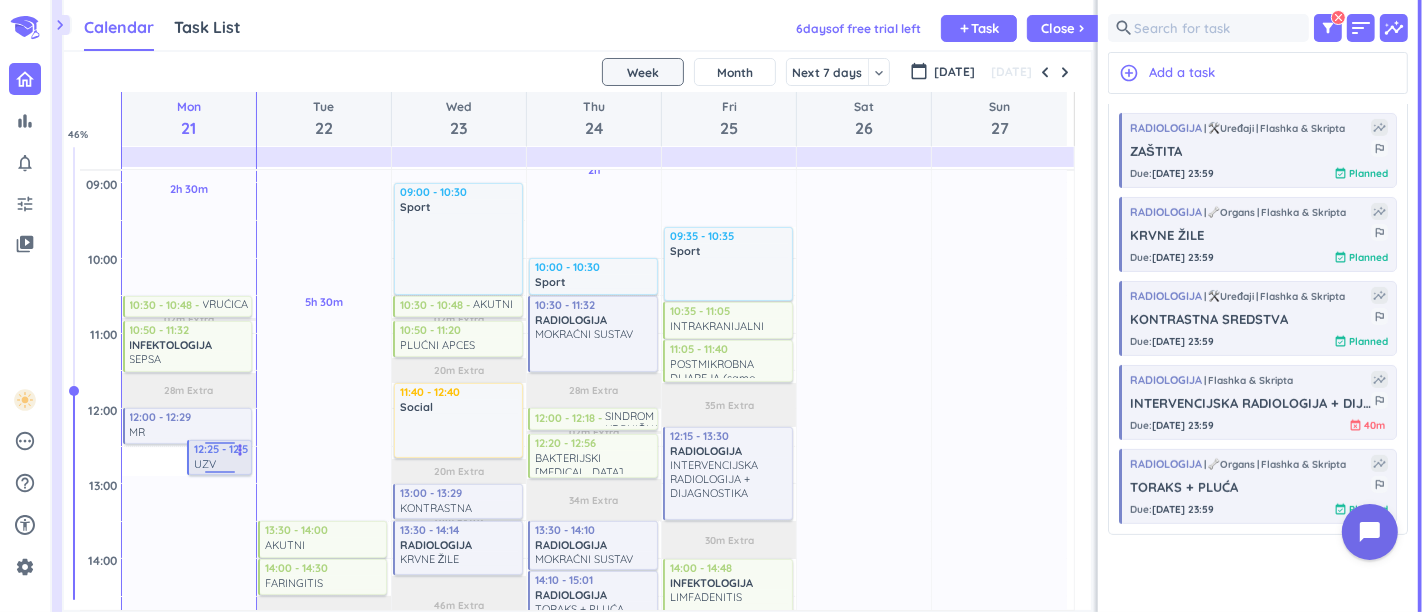 scroll, scrollTop: 475, scrollLeft: 0, axis: vertical 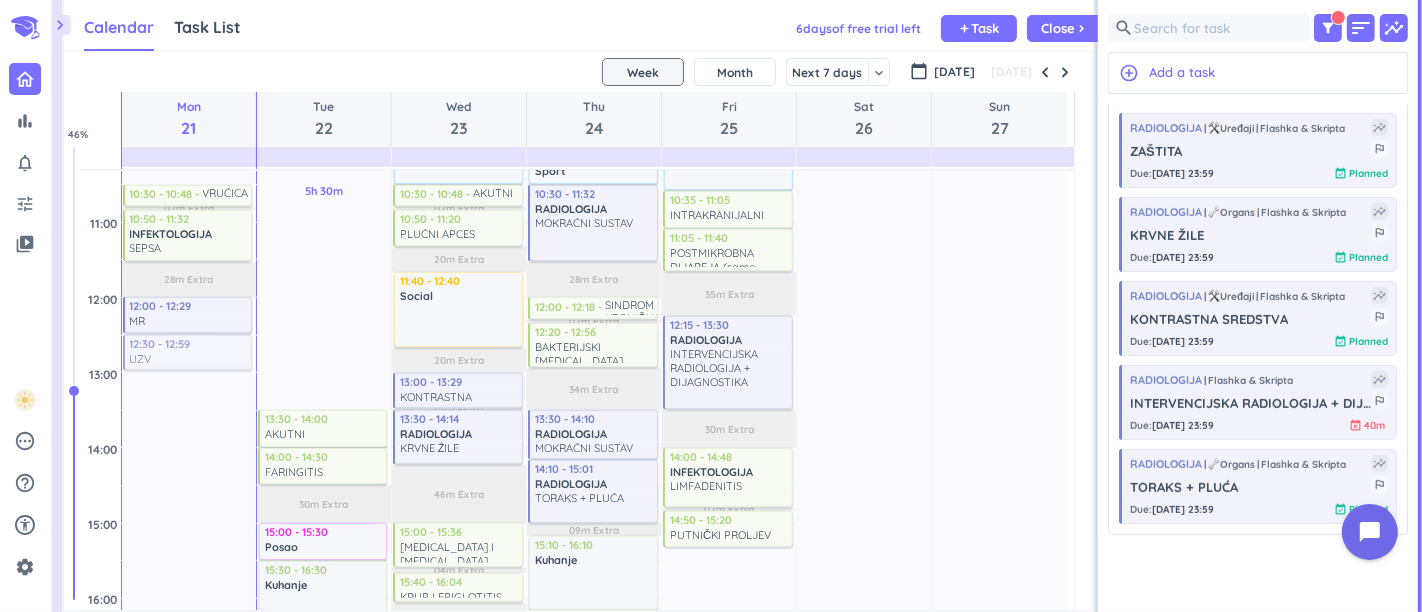 click on "2h 30m Past due Plan 12h 11m Past due Plan 02m Extra 28m Extra Adjust Awake Time Adjust Awake Time 12:00 - 12:29 MR more_vert 12:25 - 12:54 UZV more_vert 10:30 - 10:48 VRUĆICA S OSIPOM more_vert 10:50 - 11:32 INFEKTOLOGIJA SEPSA more_vert 02:30 - 03:06 VRUĆICA NEPOZNATOG UZROKA more_vert priority_high check_circle   12:30 - 12:59 UZV more_vert" at bounding box center (189, 598) 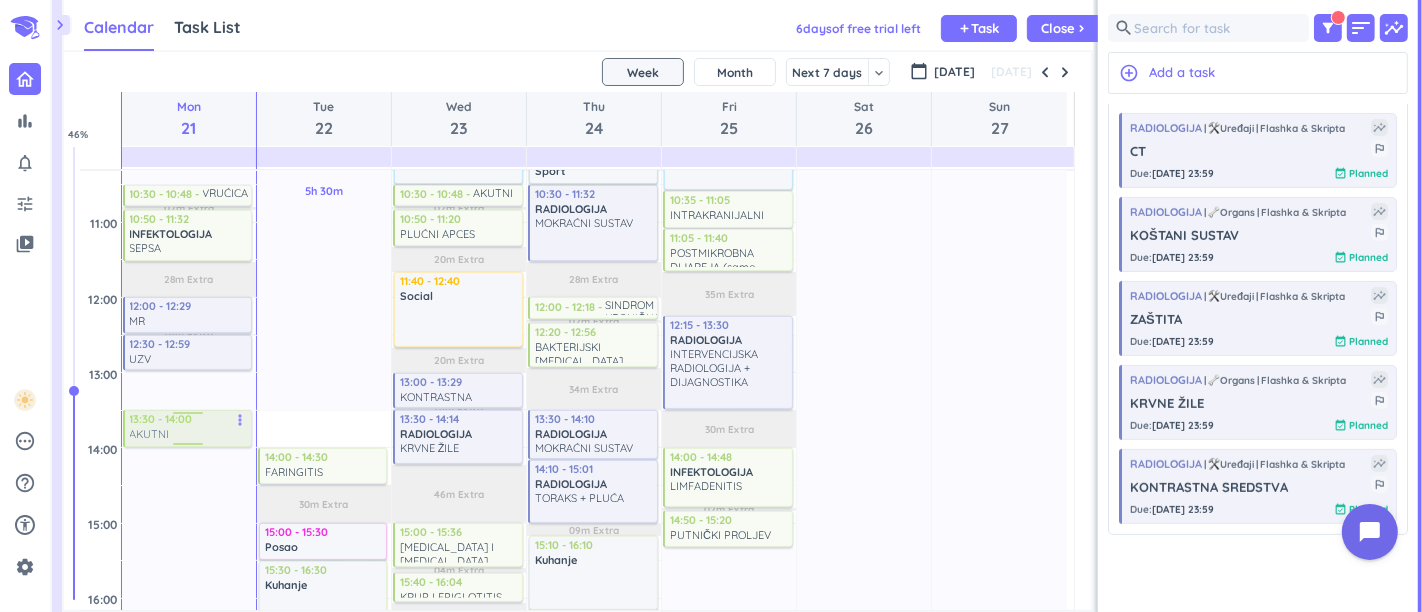 drag, startPoint x: 288, startPoint y: 424, endPoint x: 171, endPoint y: 419, distance: 117.10679 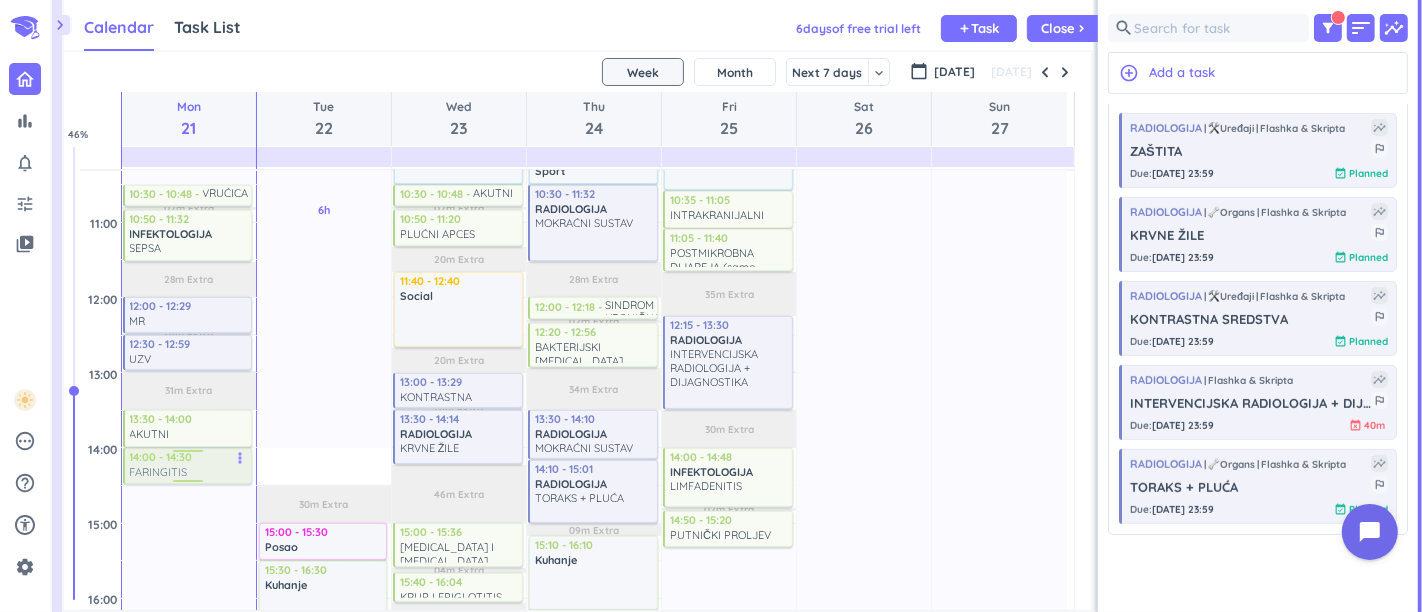 drag, startPoint x: 285, startPoint y: 461, endPoint x: 189, endPoint y: 457, distance: 96.0833 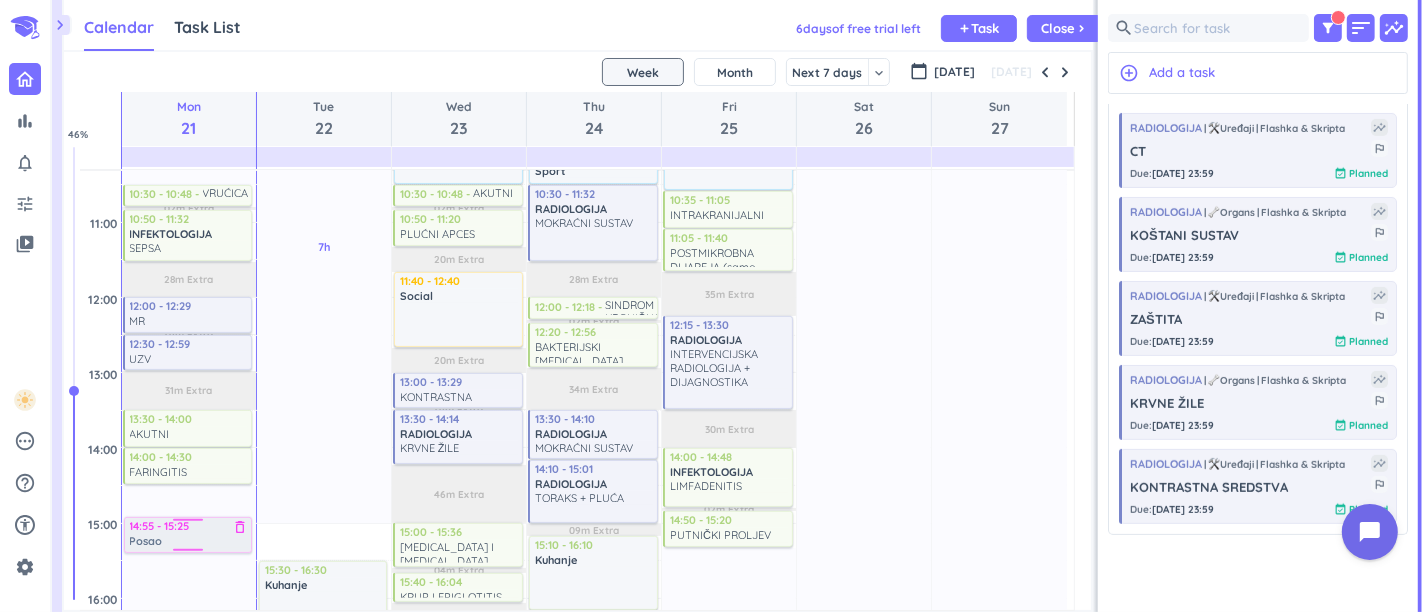 scroll, scrollTop: 586, scrollLeft: 0, axis: vertical 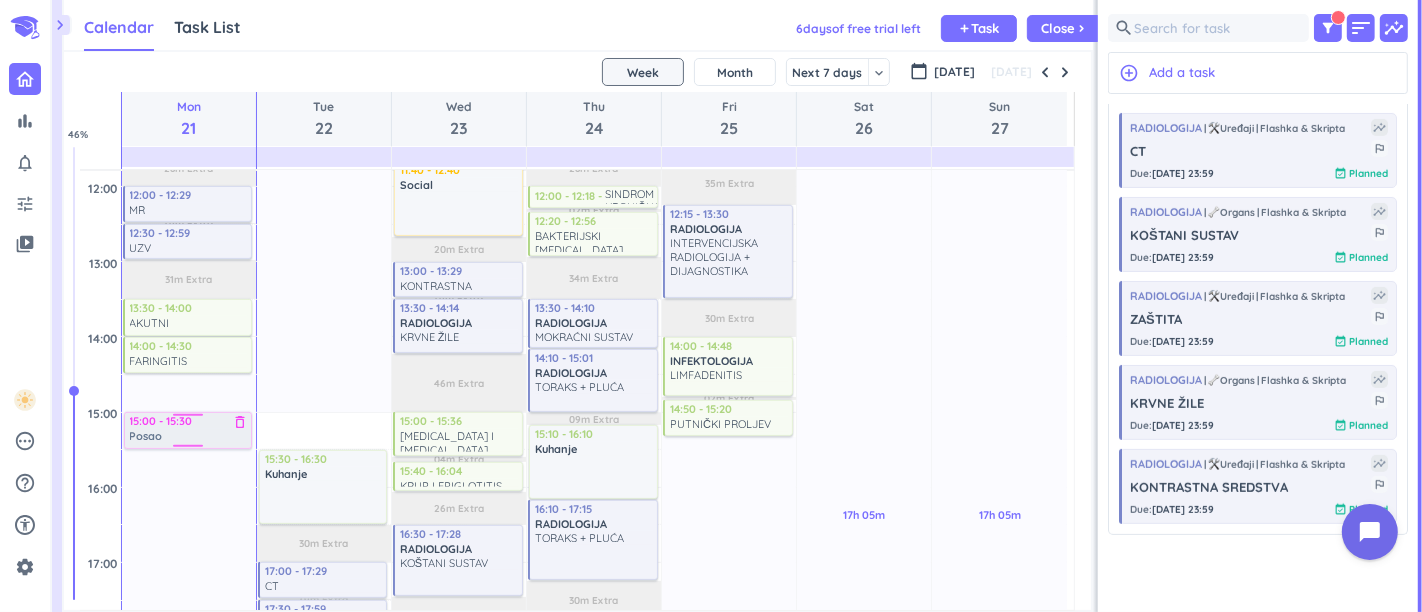drag, startPoint x: 289, startPoint y: 429, endPoint x: 179, endPoint y: 424, distance: 110.11358 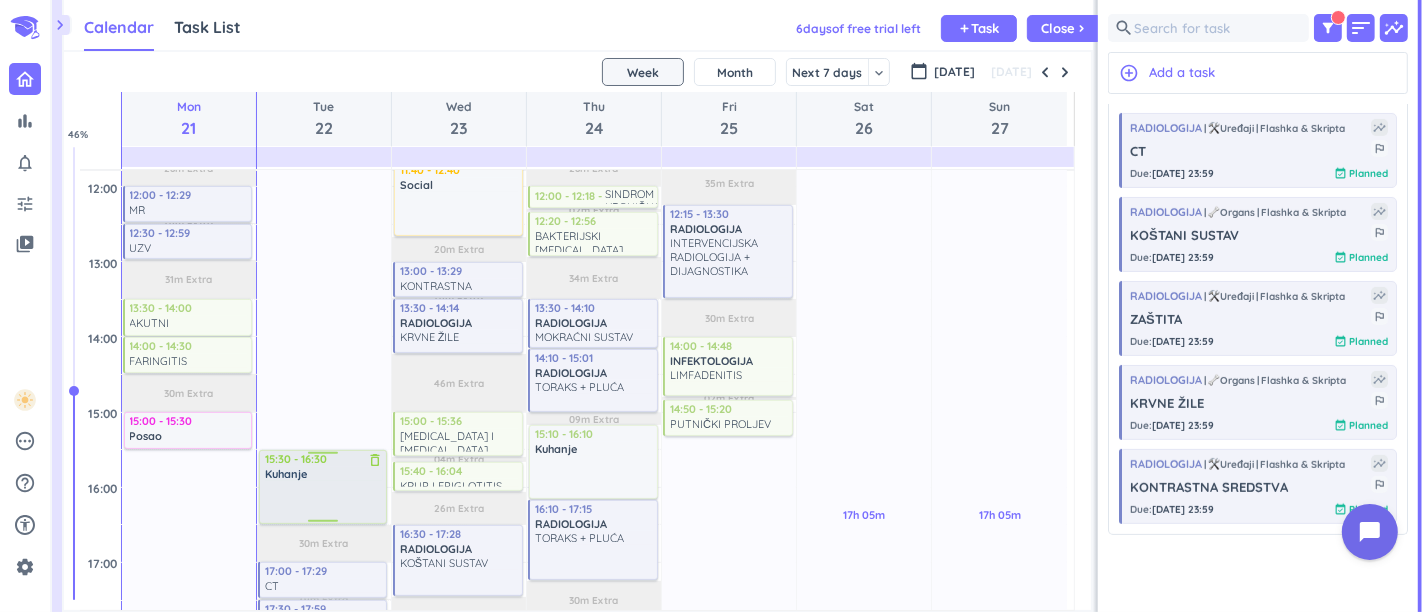 scroll, scrollTop: 697, scrollLeft: 0, axis: vertical 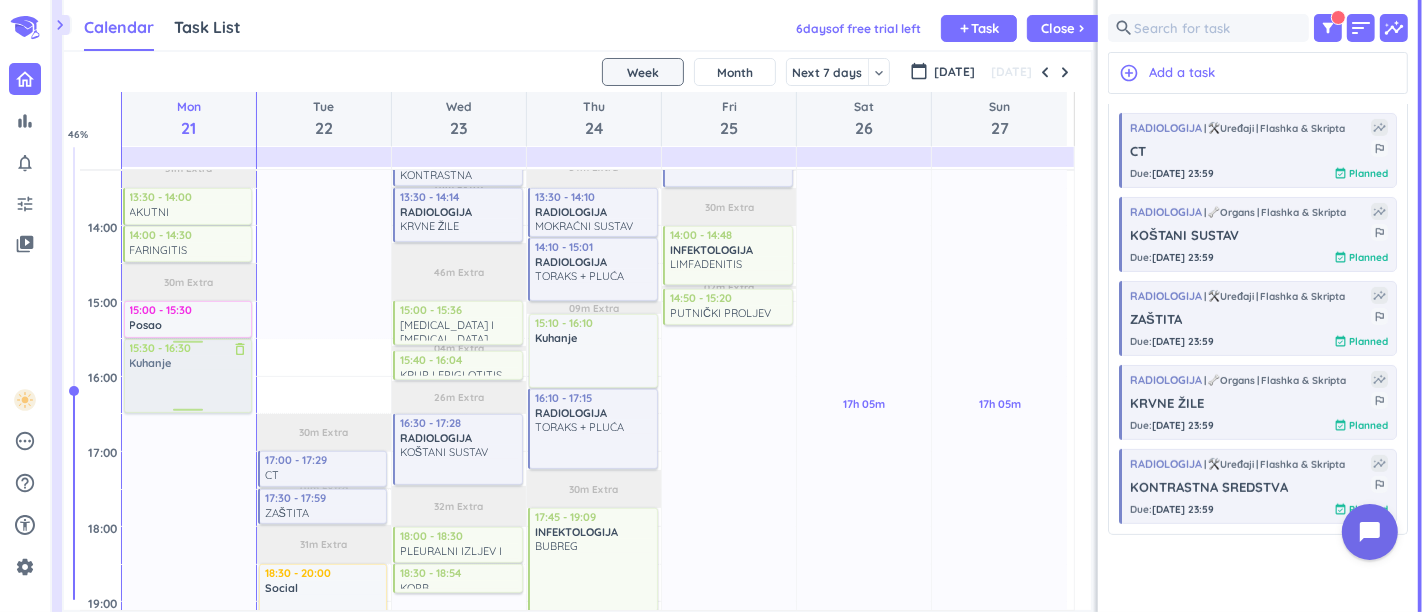 drag, startPoint x: 291, startPoint y: 366, endPoint x: 172, endPoint y: 376, distance: 119.419426 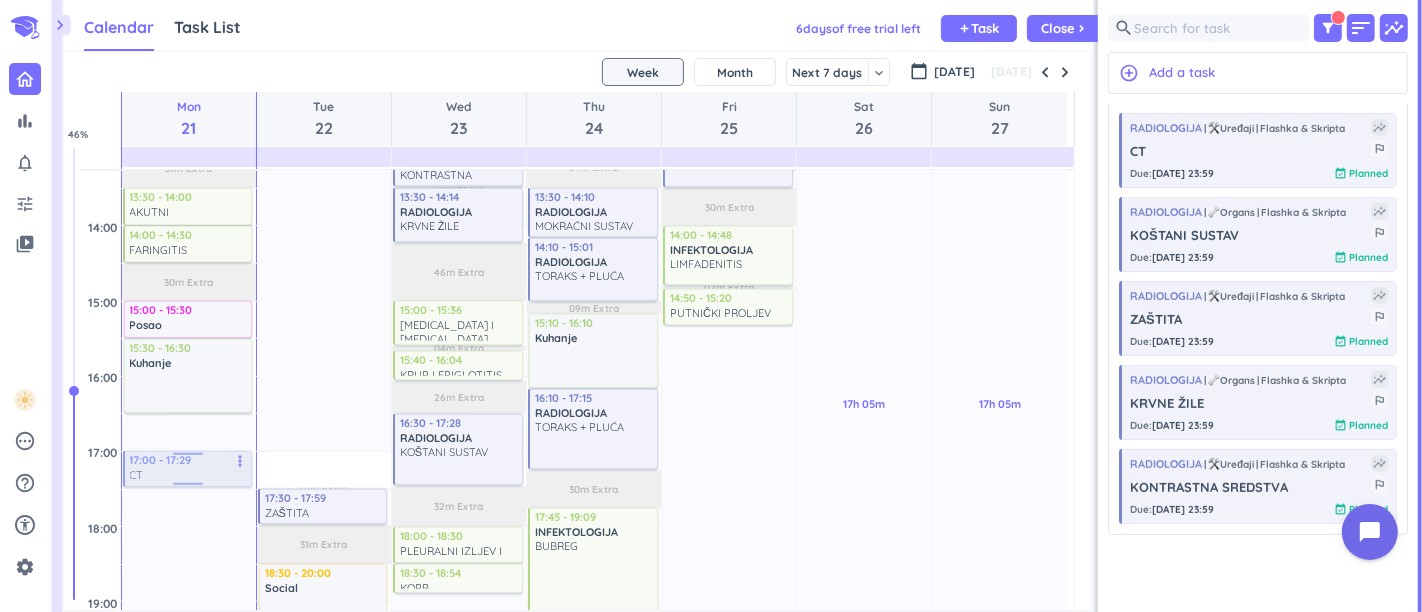 drag, startPoint x: 284, startPoint y: 466, endPoint x: 197, endPoint y: 462, distance: 87.0919 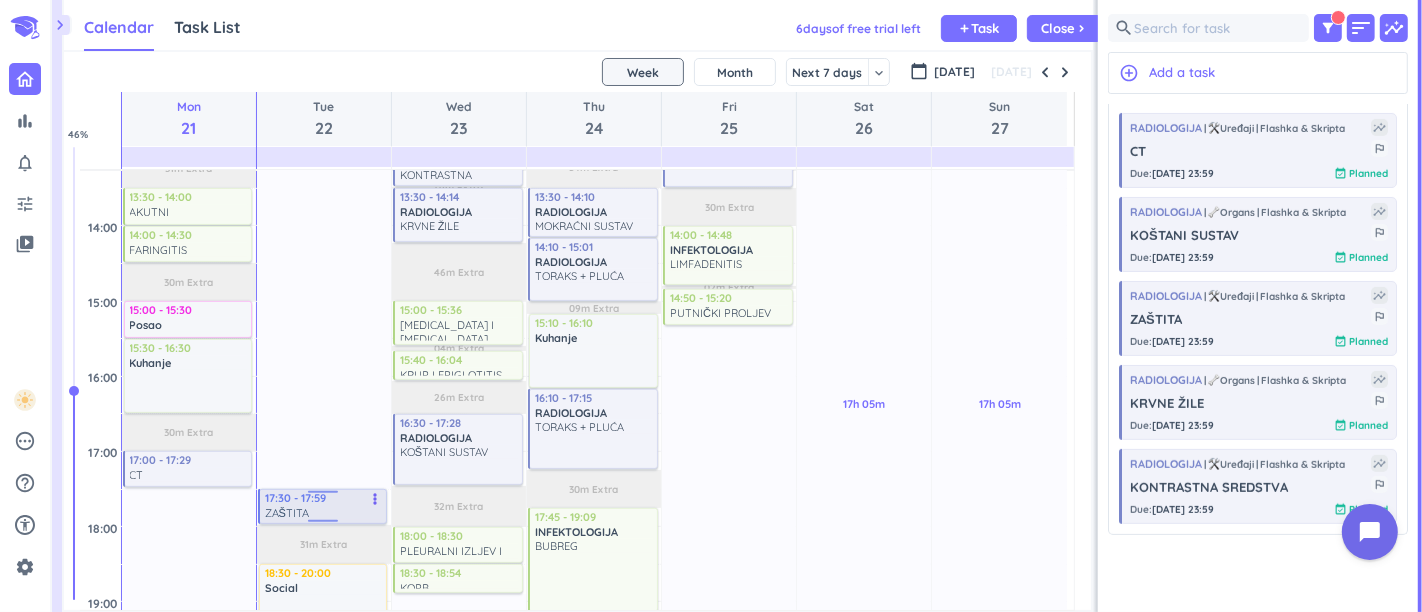 scroll, scrollTop: 808, scrollLeft: 0, axis: vertical 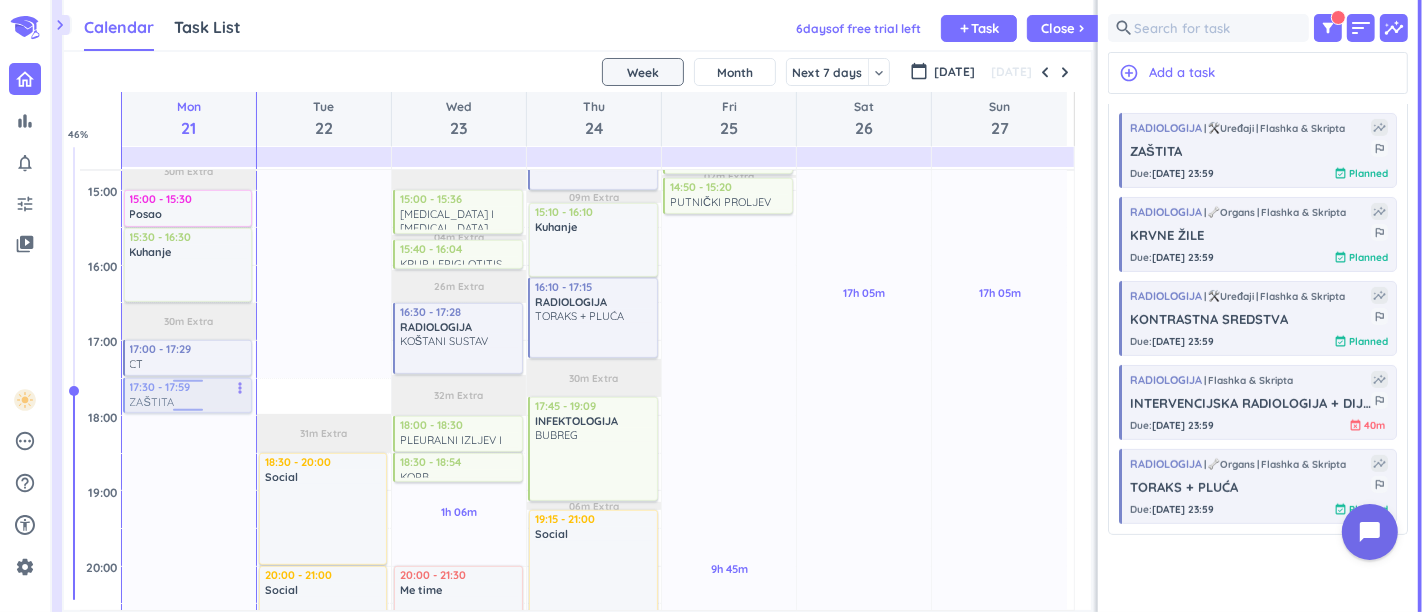drag, startPoint x: 293, startPoint y: 392, endPoint x: 196, endPoint y: 392, distance: 97 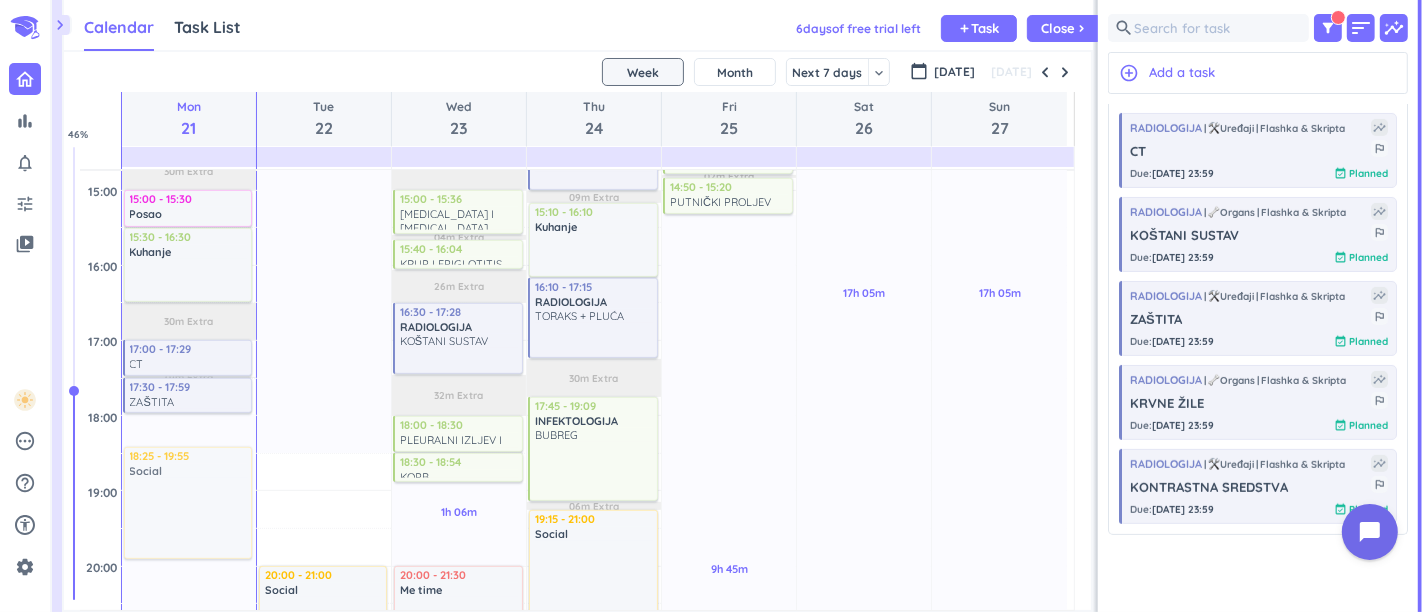 scroll, scrollTop: 920, scrollLeft: 0, axis: vertical 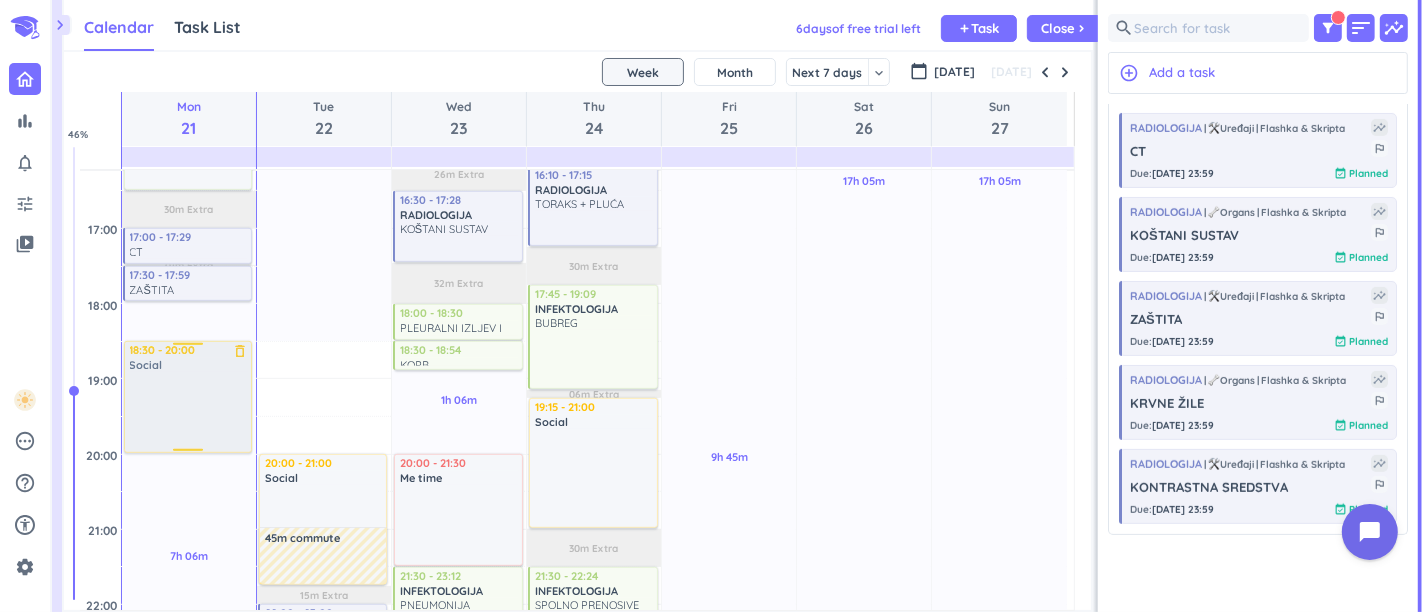 drag, startPoint x: 184, startPoint y: 370, endPoint x: 170, endPoint y: 377, distance: 15.652476 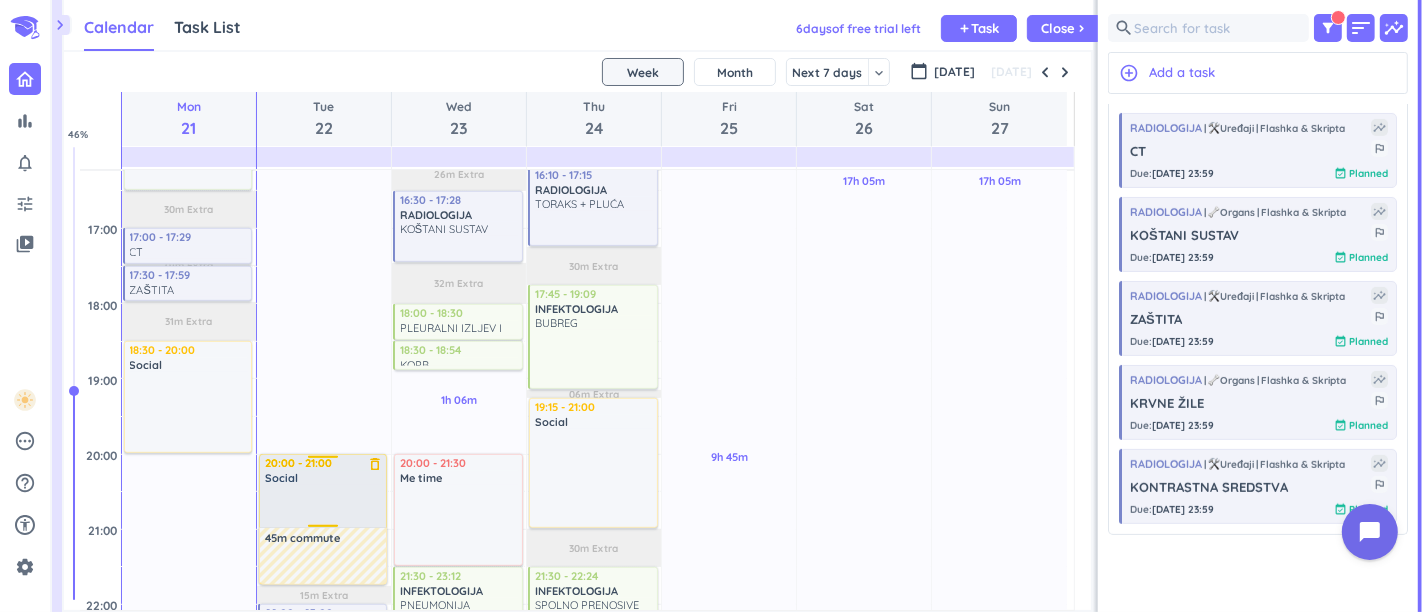 scroll, scrollTop: 1031, scrollLeft: 0, axis: vertical 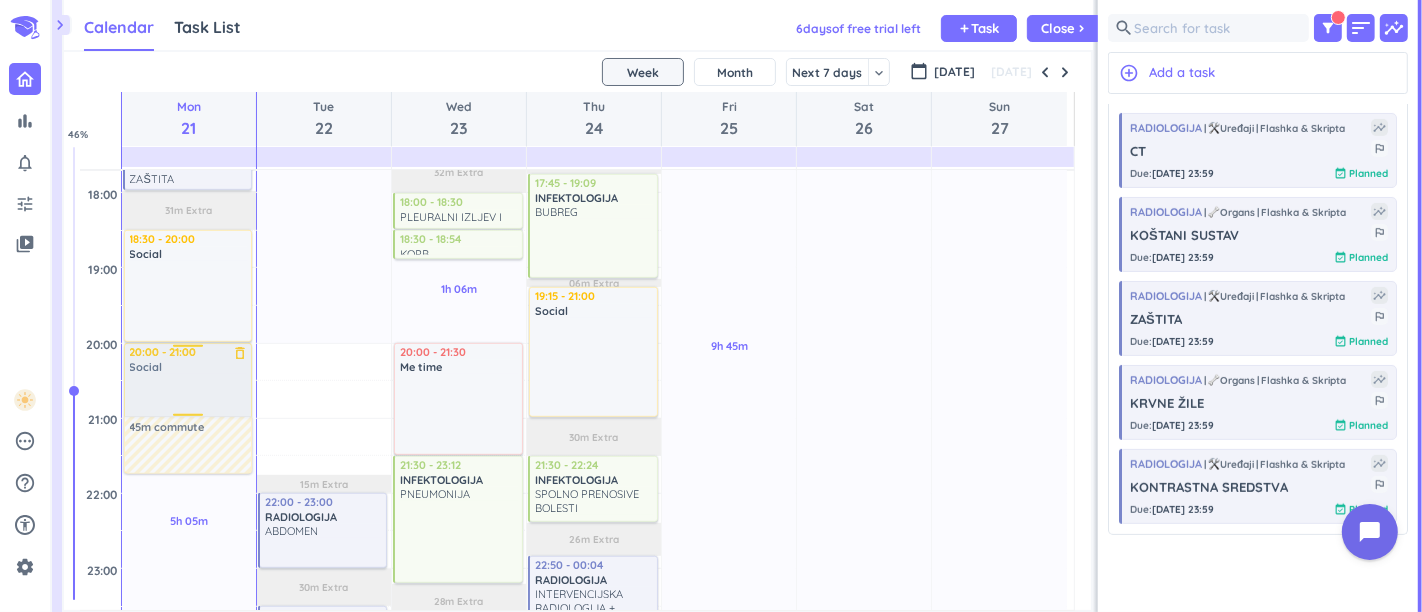 drag, startPoint x: 314, startPoint y: 370, endPoint x: 206, endPoint y: 381, distance: 108.55874 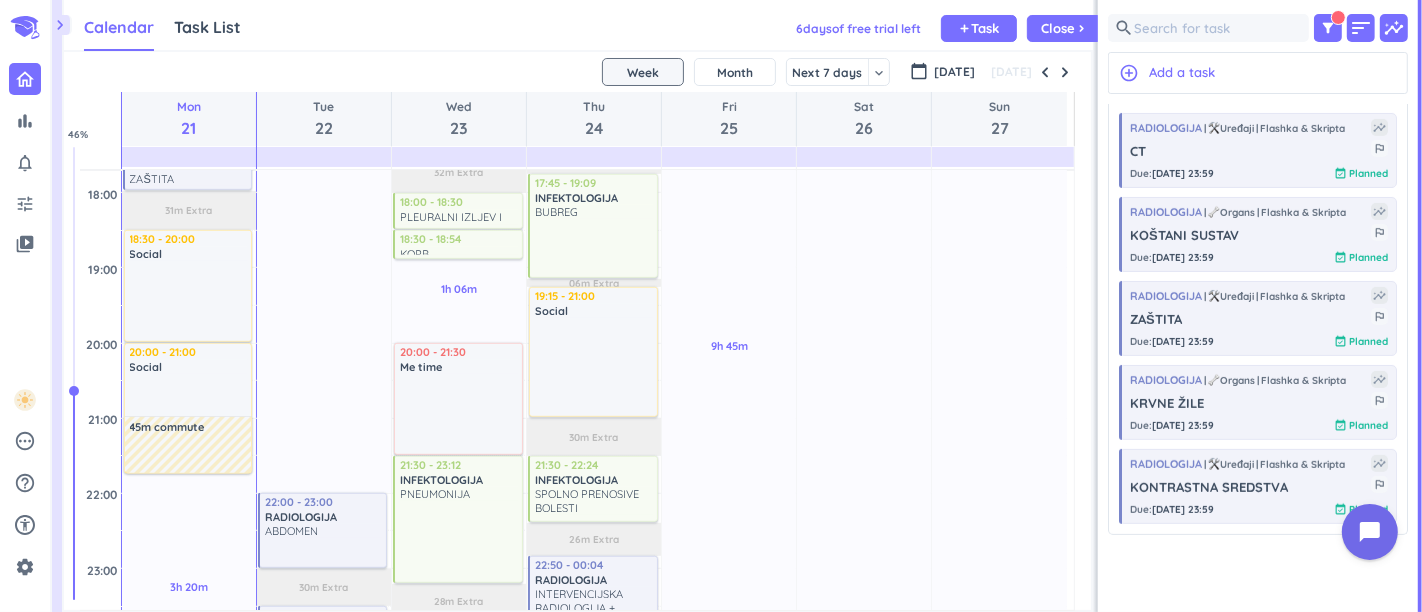 scroll, scrollTop: 1253, scrollLeft: 0, axis: vertical 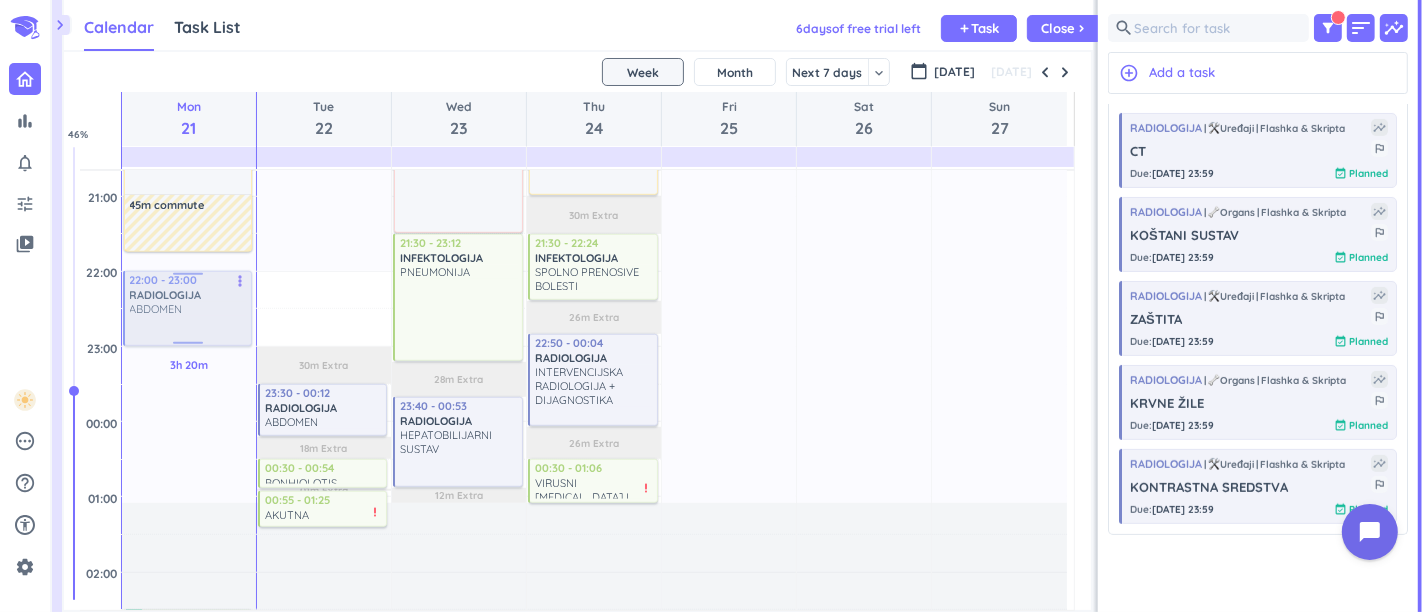 drag, startPoint x: 312, startPoint y: 305, endPoint x: 194, endPoint y: 321, distance: 119.0798 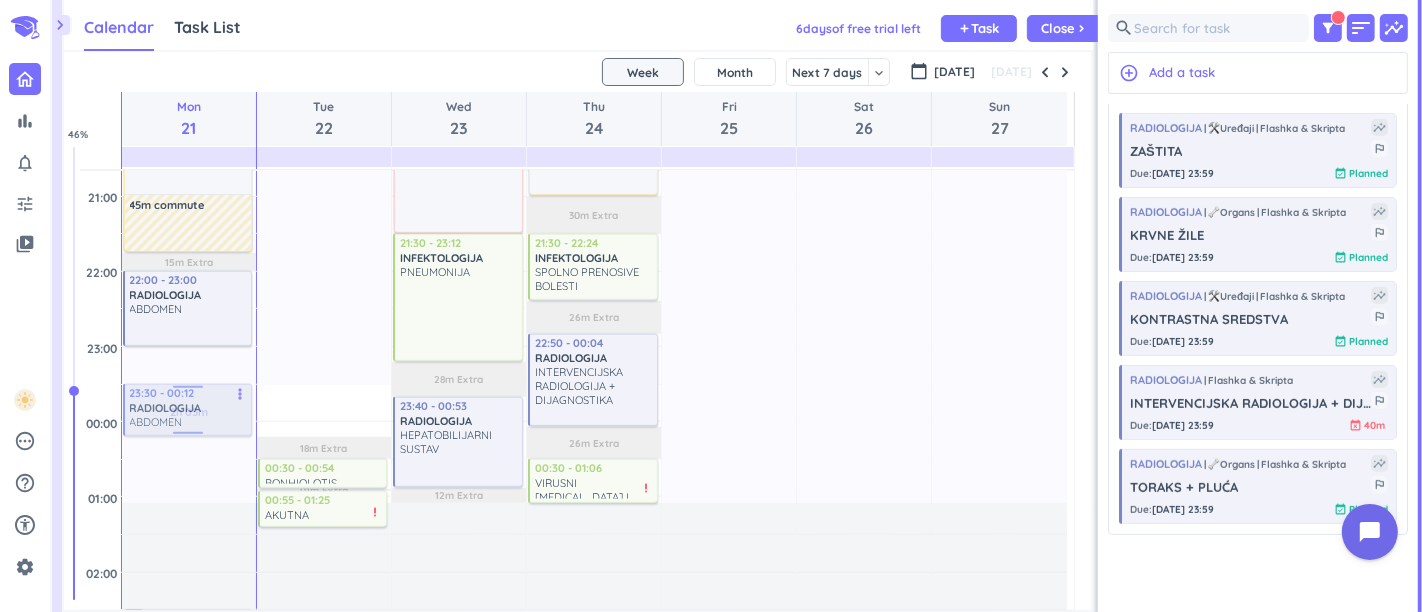 drag, startPoint x: 297, startPoint y: 407, endPoint x: 199, endPoint y: 409, distance: 98.02041 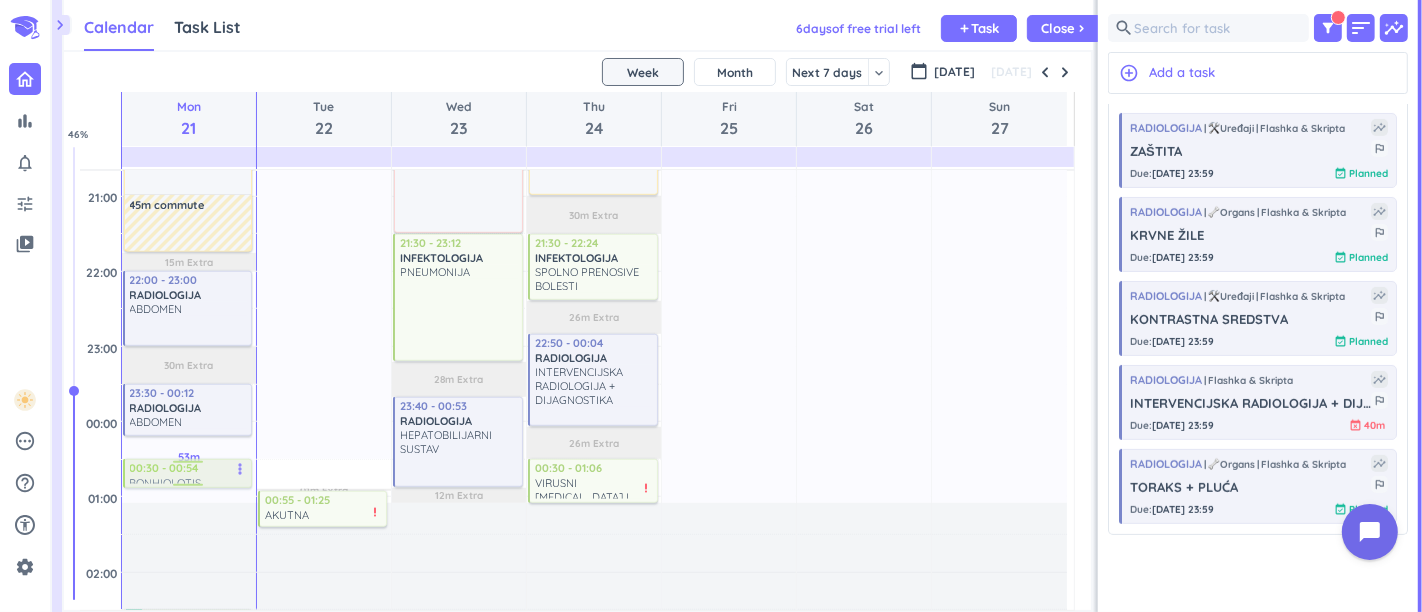 drag, startPoint x: 286, startPoint y: 470, endPoint x: 214, endPoint y: 463, distance: 72.33948 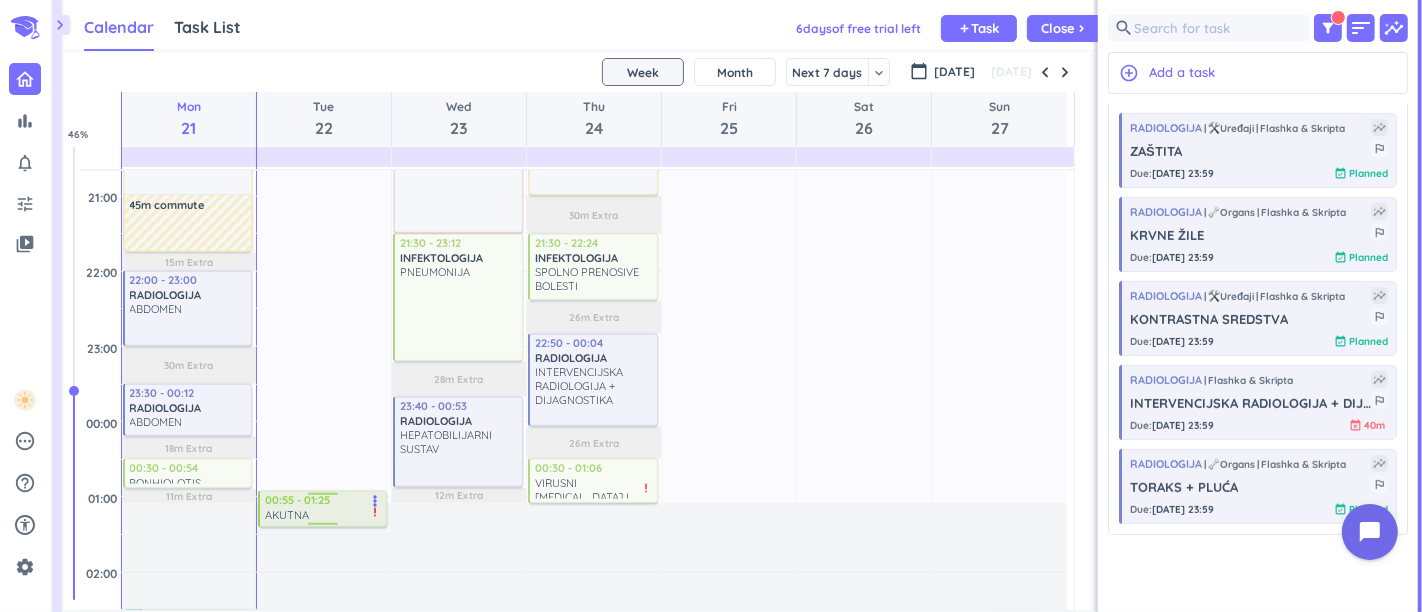 scroll, scrollTop: 1364, scrollLeft: 0, axis: vertical 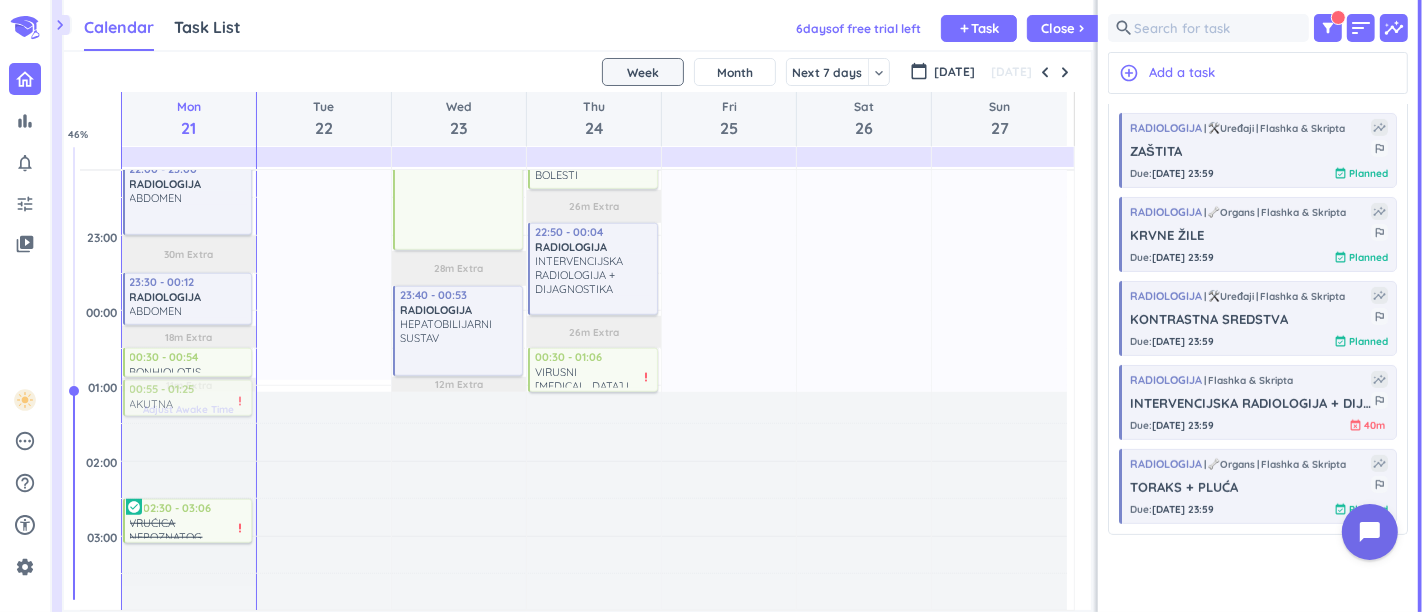 drag, startPoint x: 291, startPoint y: 394, endPoint x: 223, endPoint y: 392, distance: 68.0294 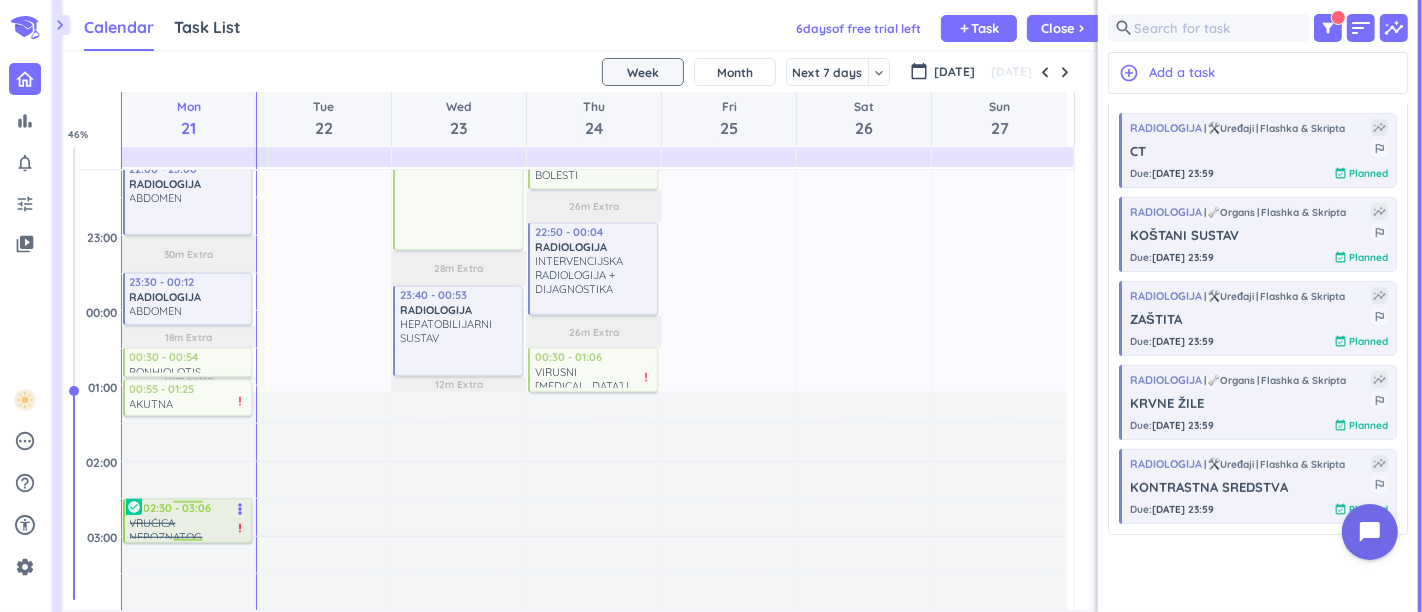 click on "VRUĆICA NEPOZNATOG UZROKA" at bounding box center [189, 527] 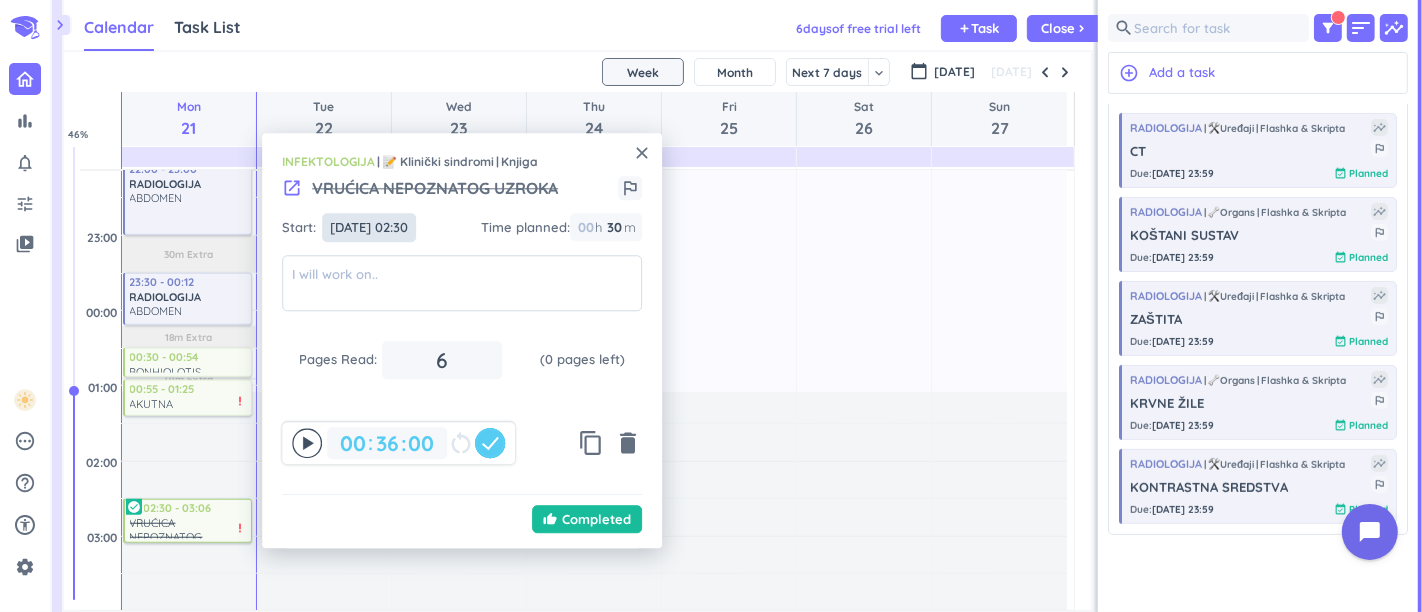 click on "[DATE] 02:30" at bounding box center [369, 227] 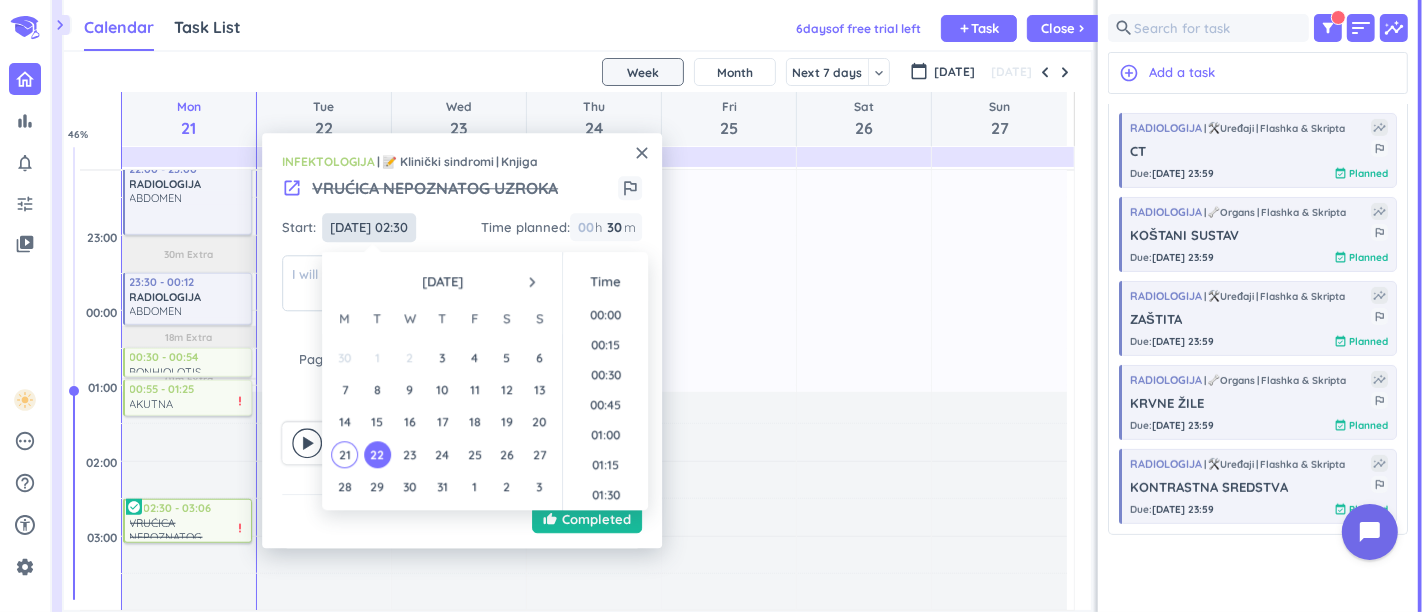 scroll, scrollTop: 209, scrollLeft: 0, axis: vertical 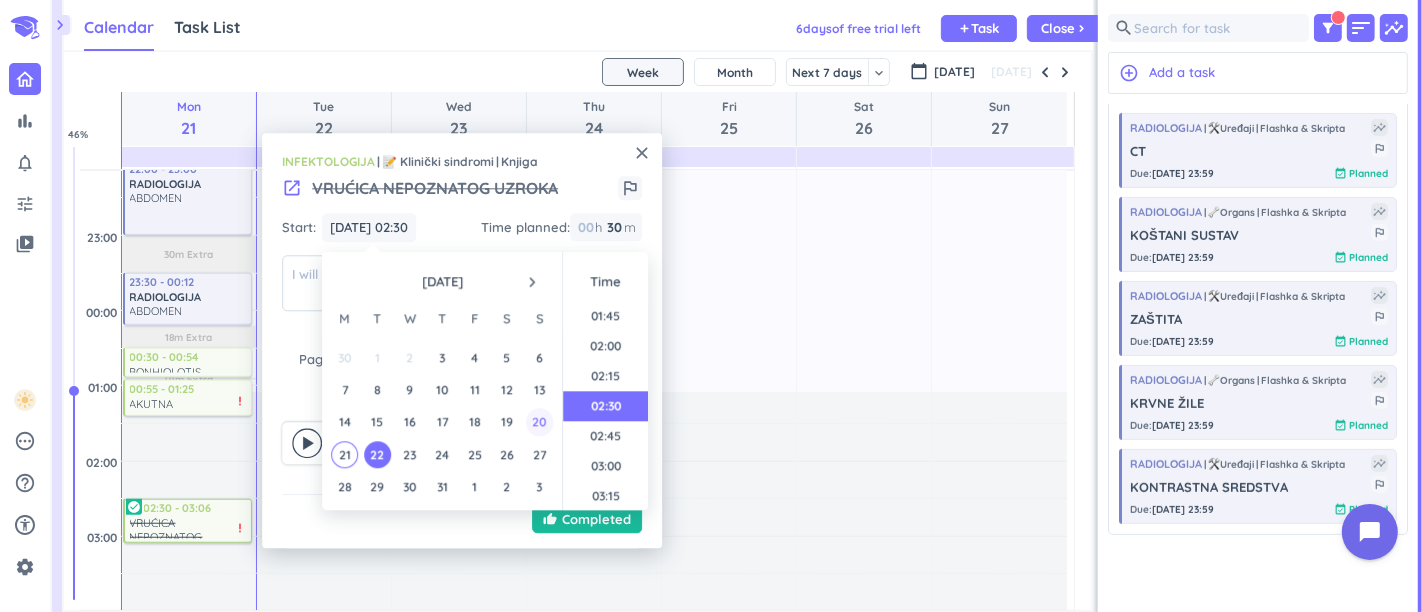 click on "20" at bounding box center [539, 422] 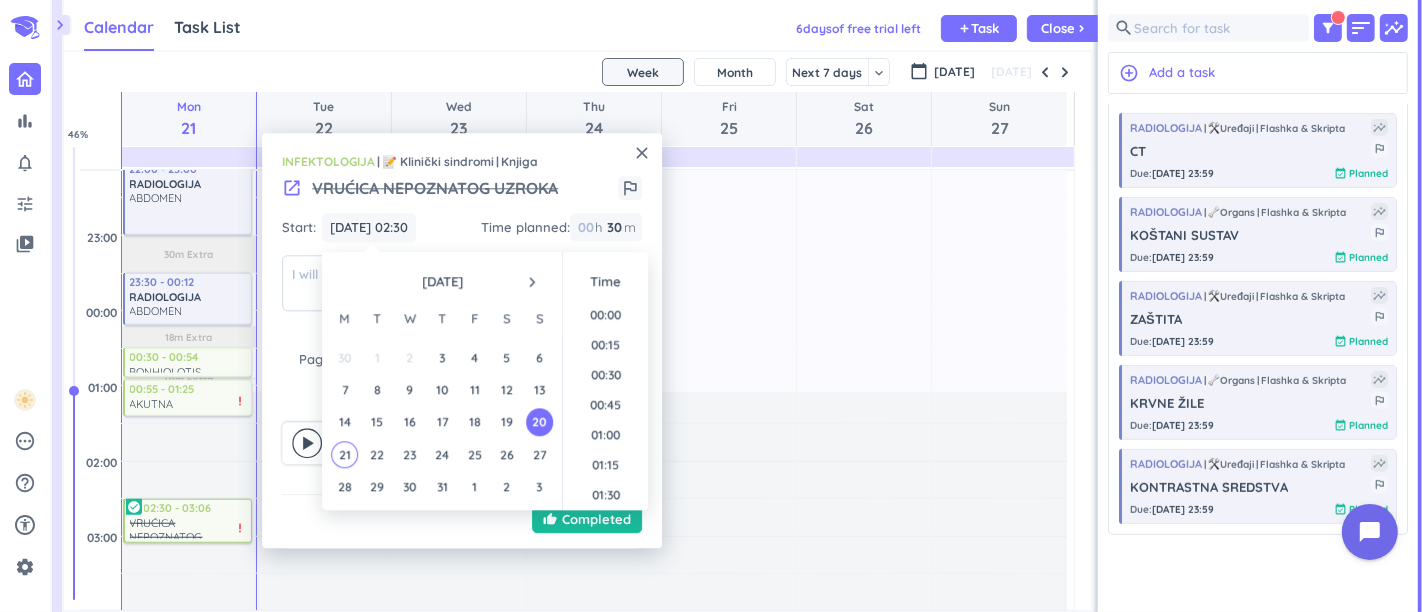 scroll, scrollTop: 209, scrollLeft: 0, axis: vertical 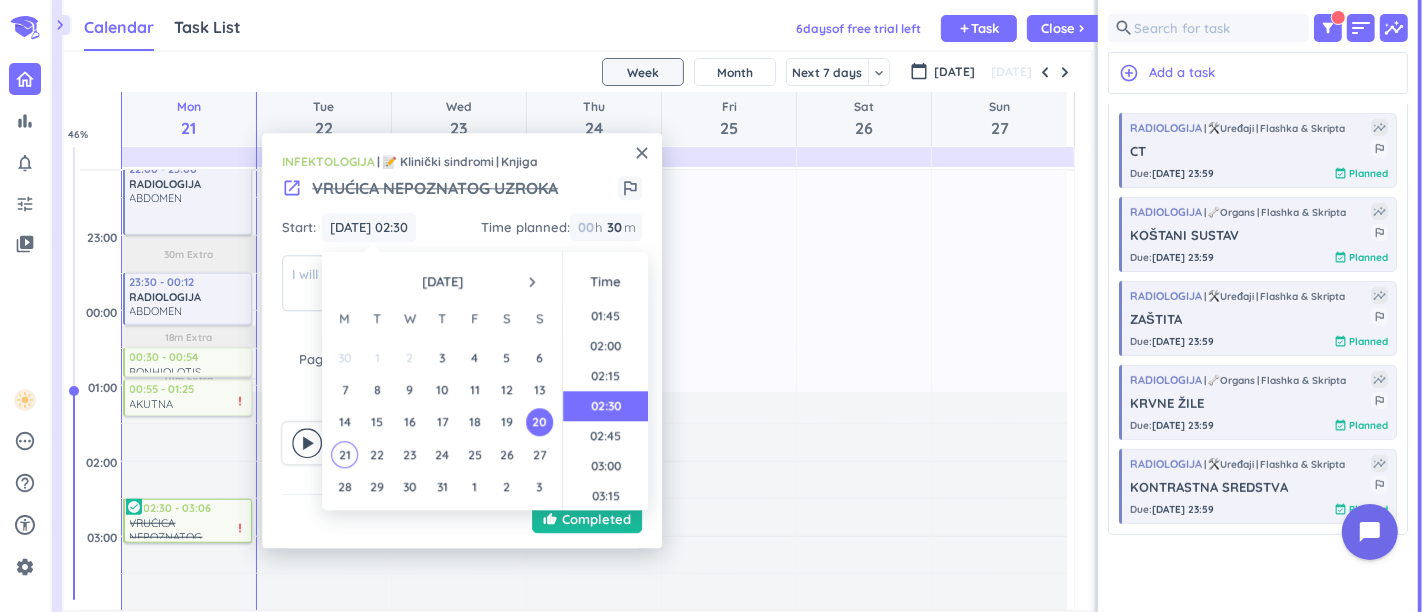 click on "close" at bounding box center [642, 153] 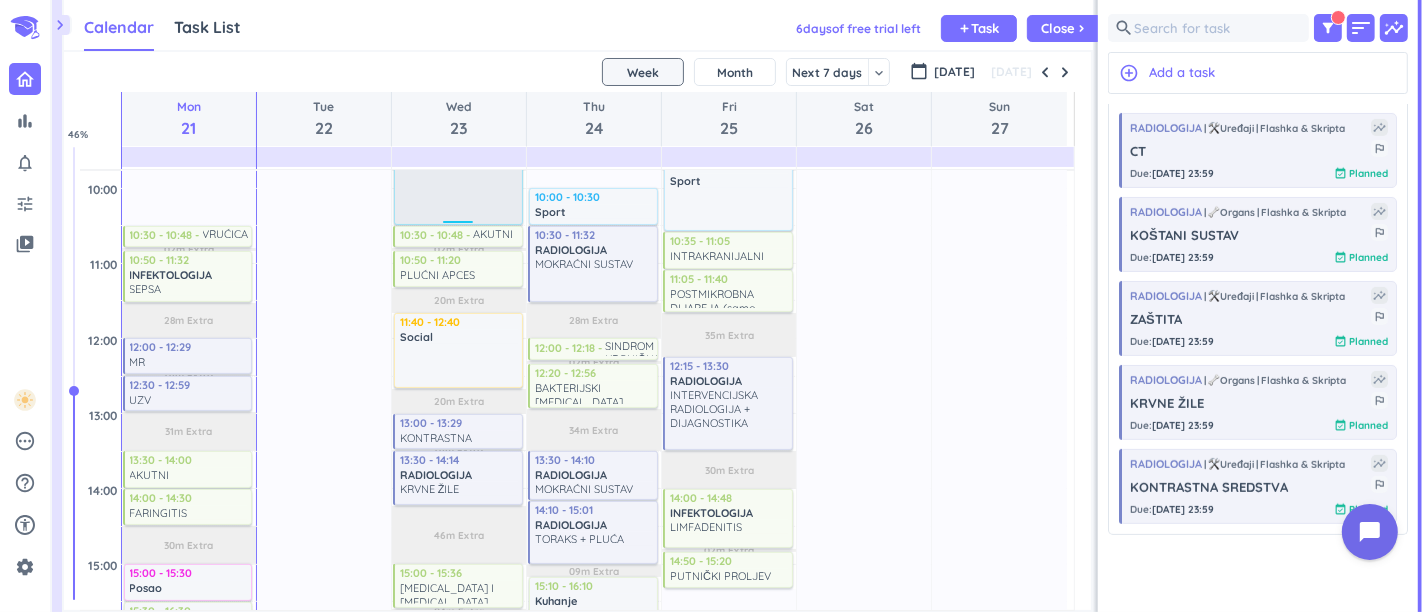 scroll, scrollTop: 333, scrollLeft: 0, axis: vertical 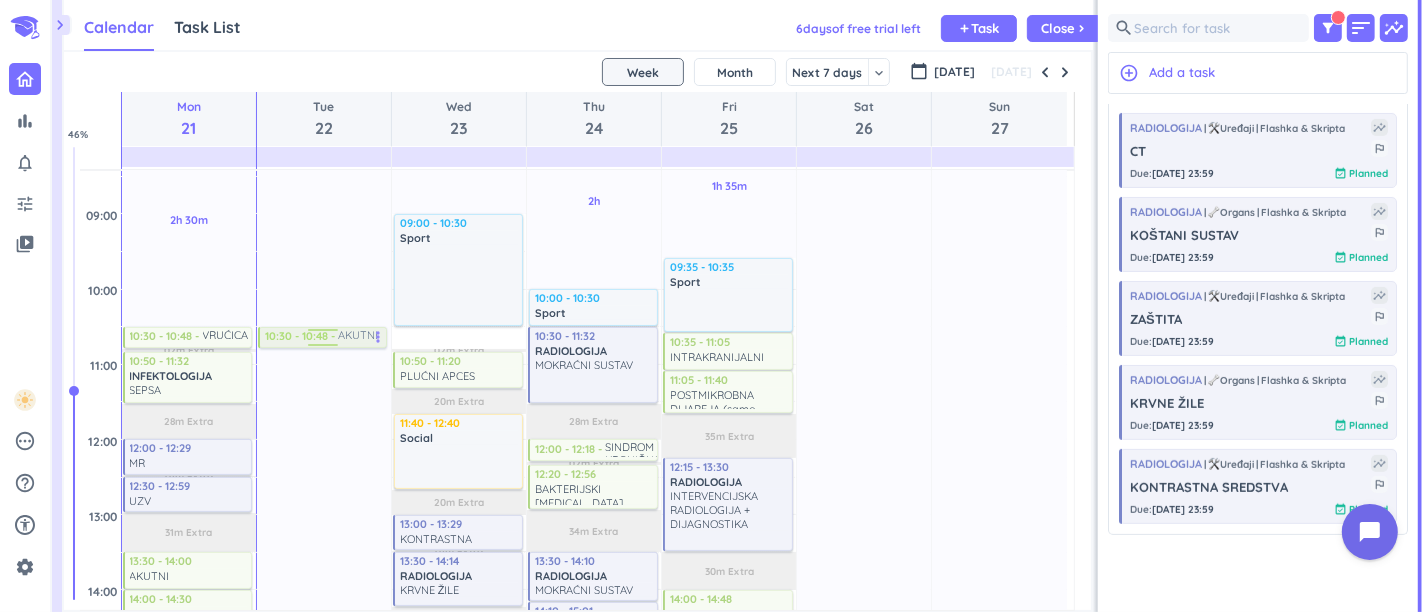 drag, startPoint x: 480, startPoint y: 337, endPoint x: 360, endPoint y: 335, distance: 120.01666 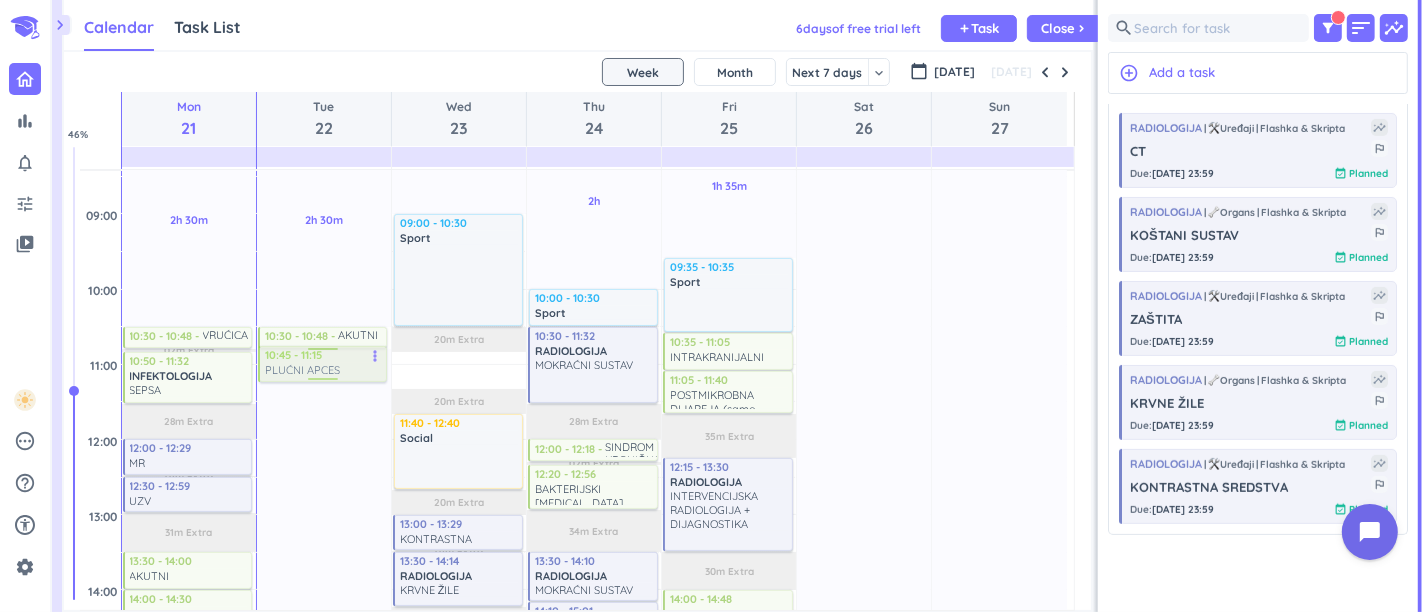 drag, startPoint x: 479, startPoint y: 364, endPoint x: 368, endPoint y: 352, distance: 111.64677 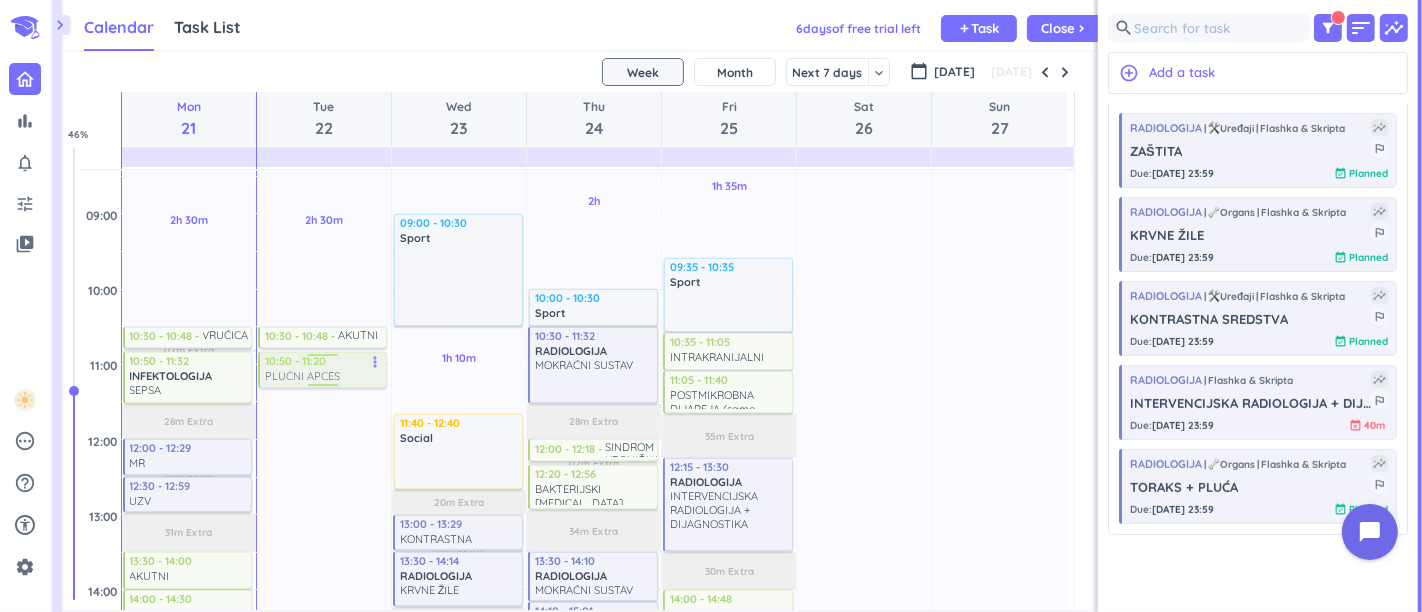 click on "2h 30m Past due Plan 13h 50m Past due Plan Adjust Awake Time Adjust Awake Time 10:30 - 10:48 AKUTNI BRONHITIS more_vert 10:45 - 11:15 PLUĆNI APCES more_vert 10:50 - 11:20 PLUĆNI APCES more_vert" at bounding box center [324, 740] 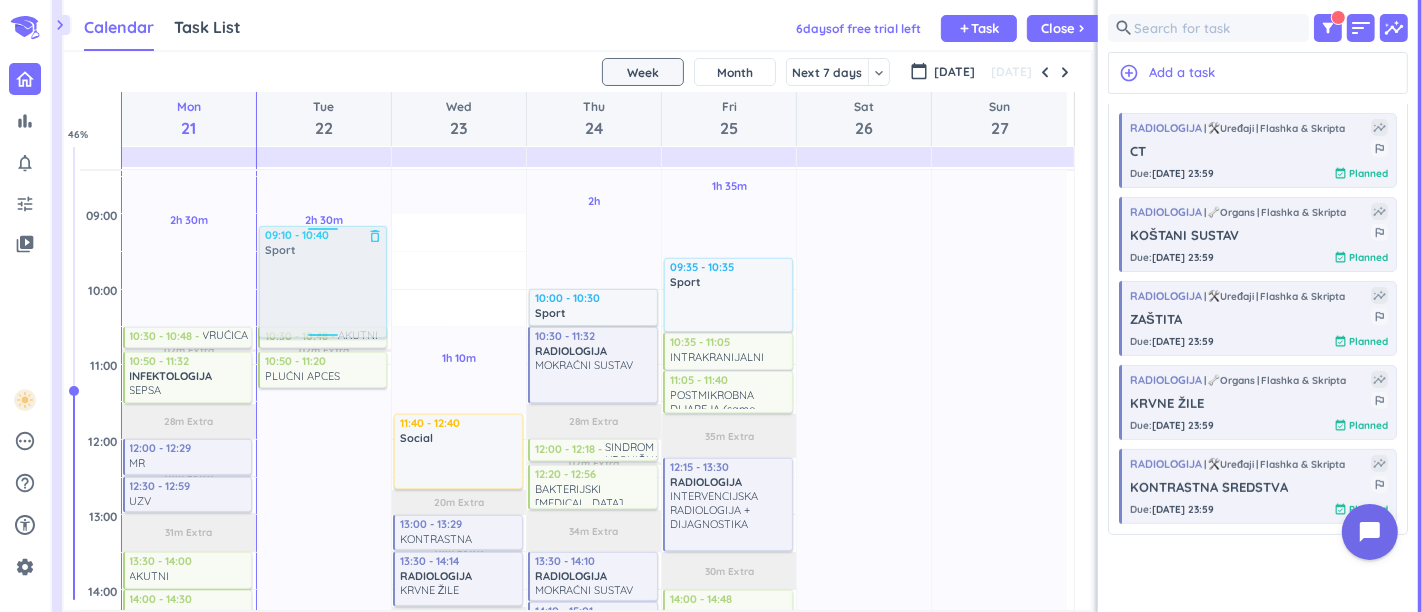 drag, startPoint x: 354, startPoint y: 366, endPoint x: 340, endPoint y: 290, distance: 77.27872 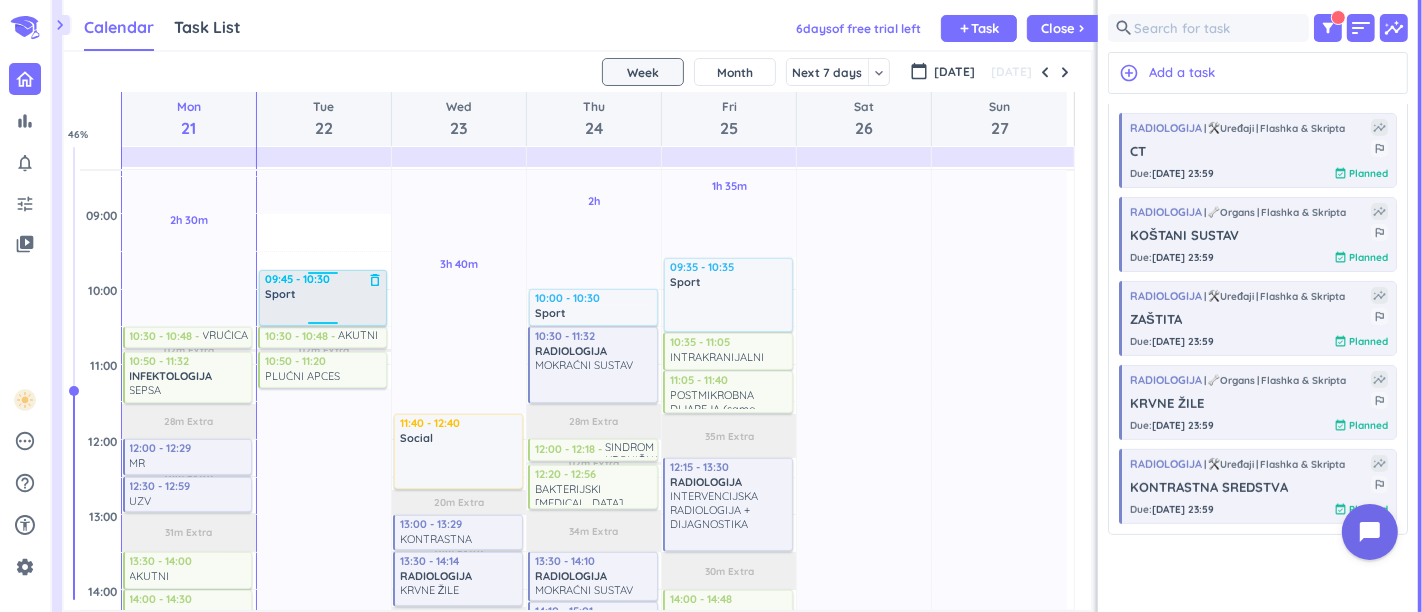 drag, startPoint x: 331, startPoint y: 215, endPoint x: 323, endPoint y: 275, distance: 60.530983 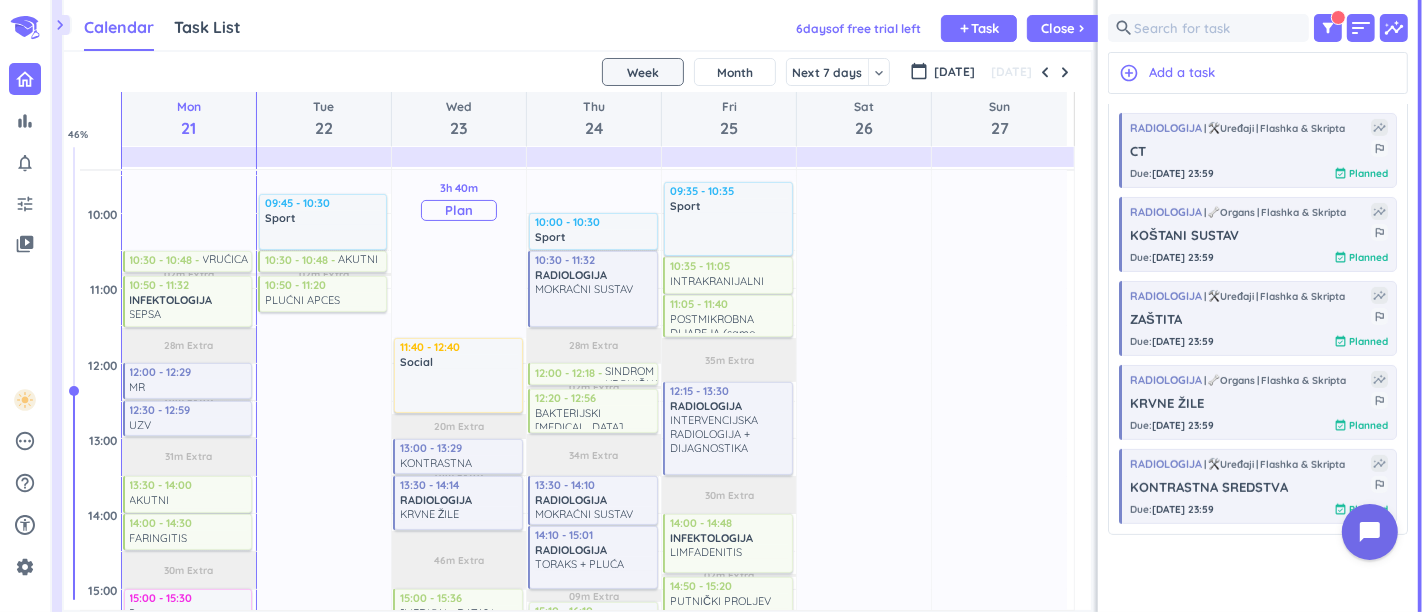 scroll, scrollTop: 444, scrollLeft: 0, axis: vertical 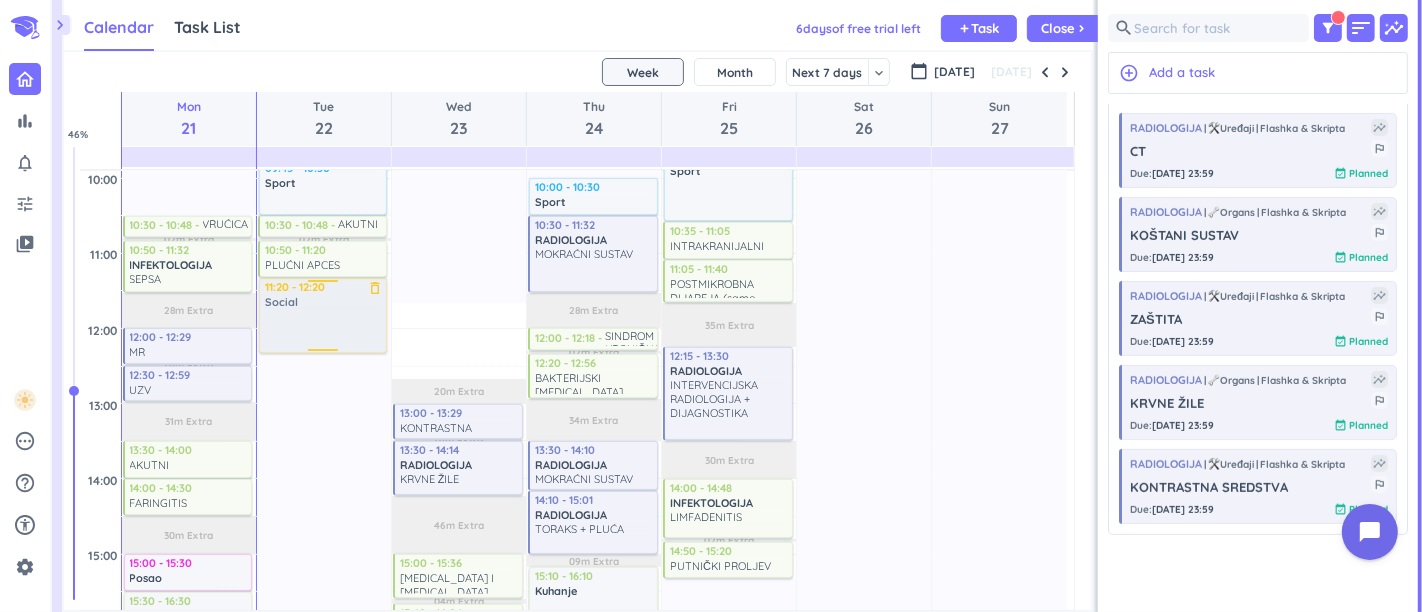 drag, startPoint x: 459, startPoint y: 332, endPoint x: 345, endPoint y: 292, distance: 120.8139 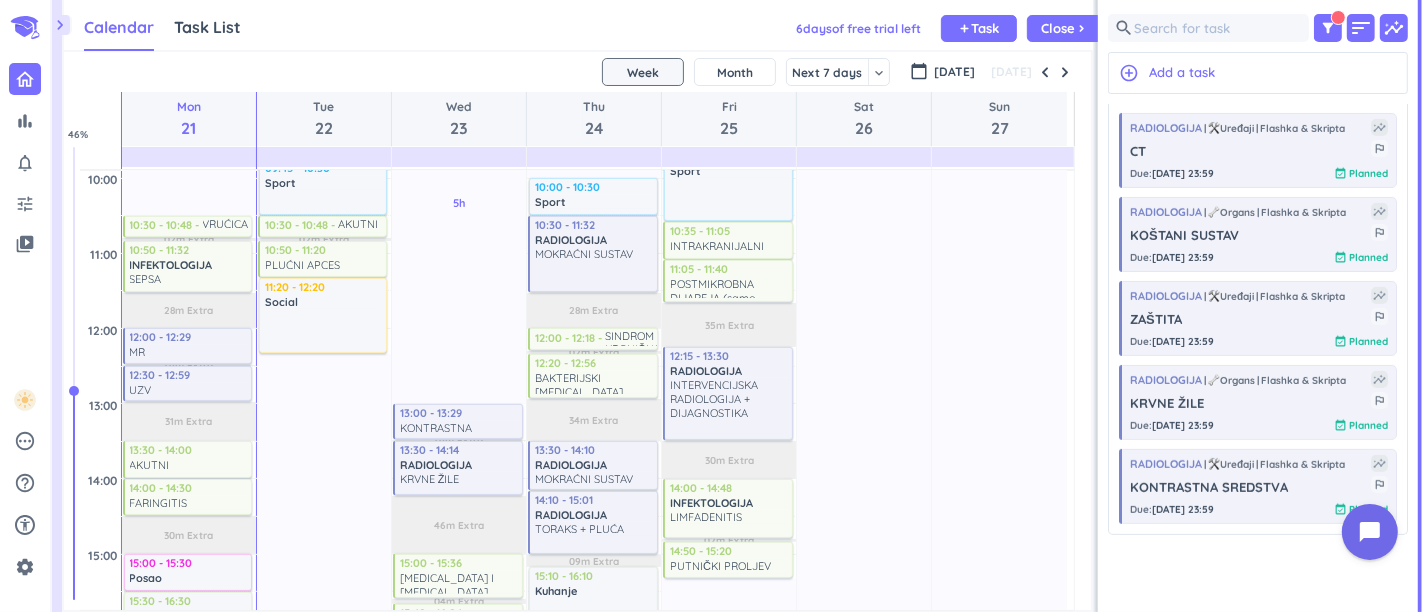 click at bounding box center [0, 0] 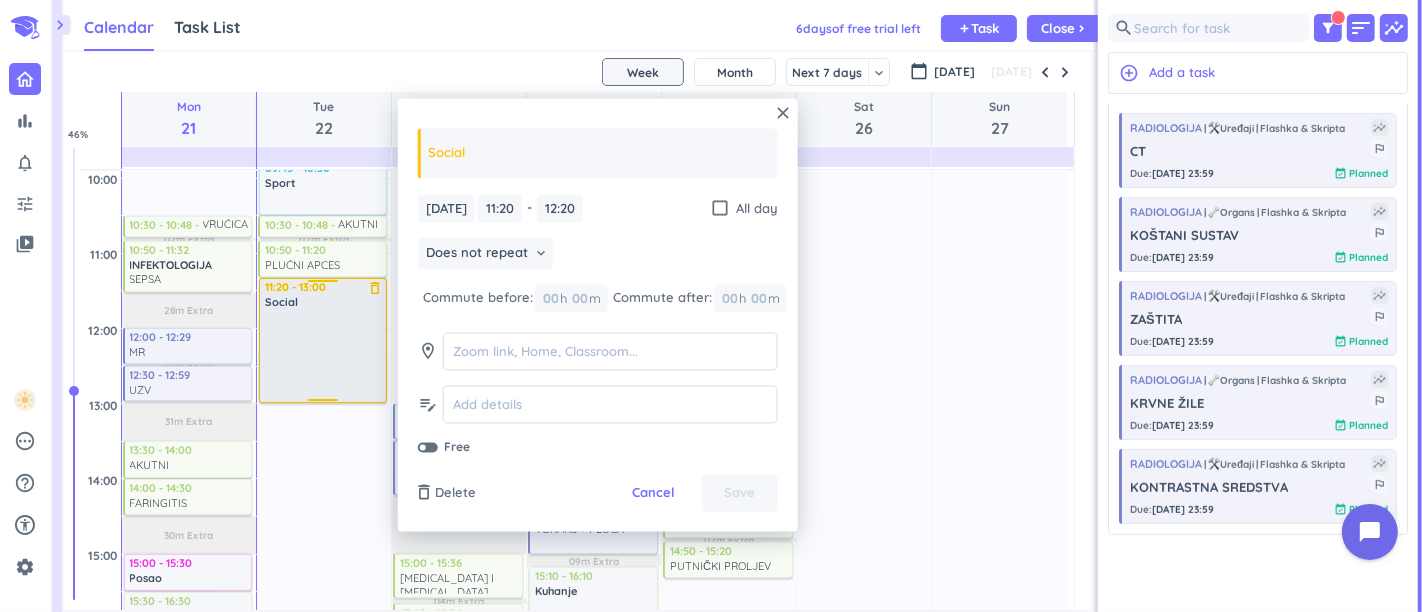 drag, startPoint x: 314, startPoint y: 352, endPoint x: 309, endPoint y: 401, distance: 49.25444 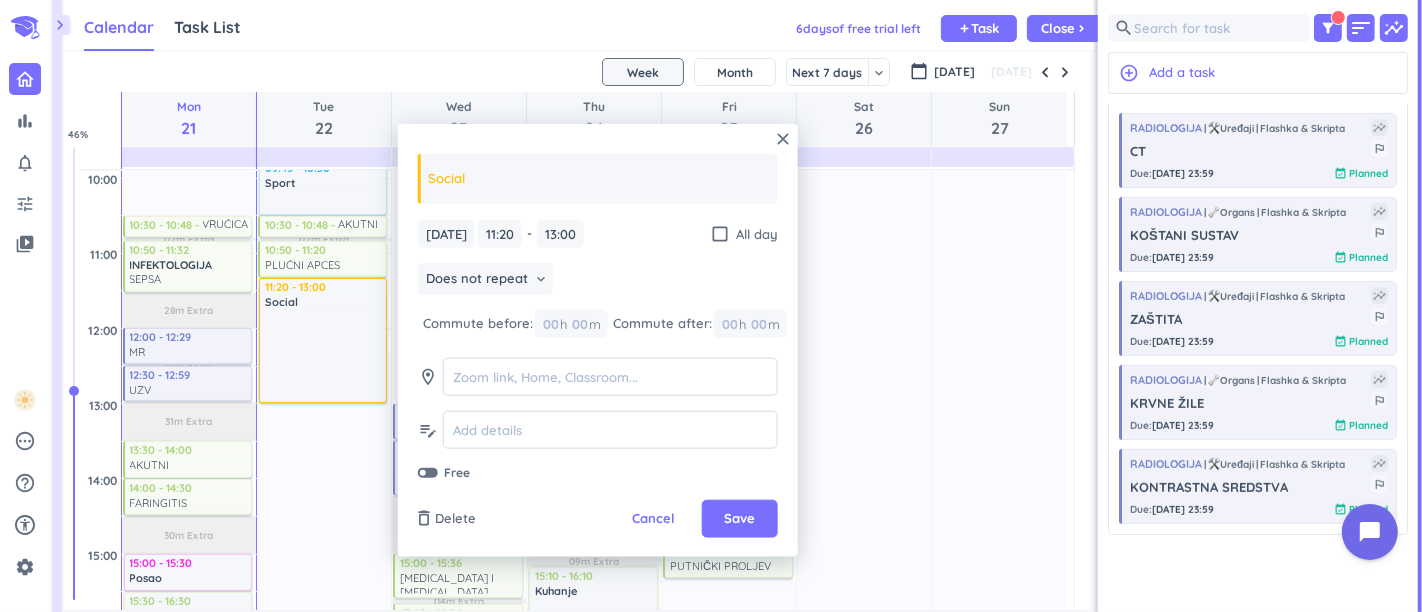 type on "13:00" 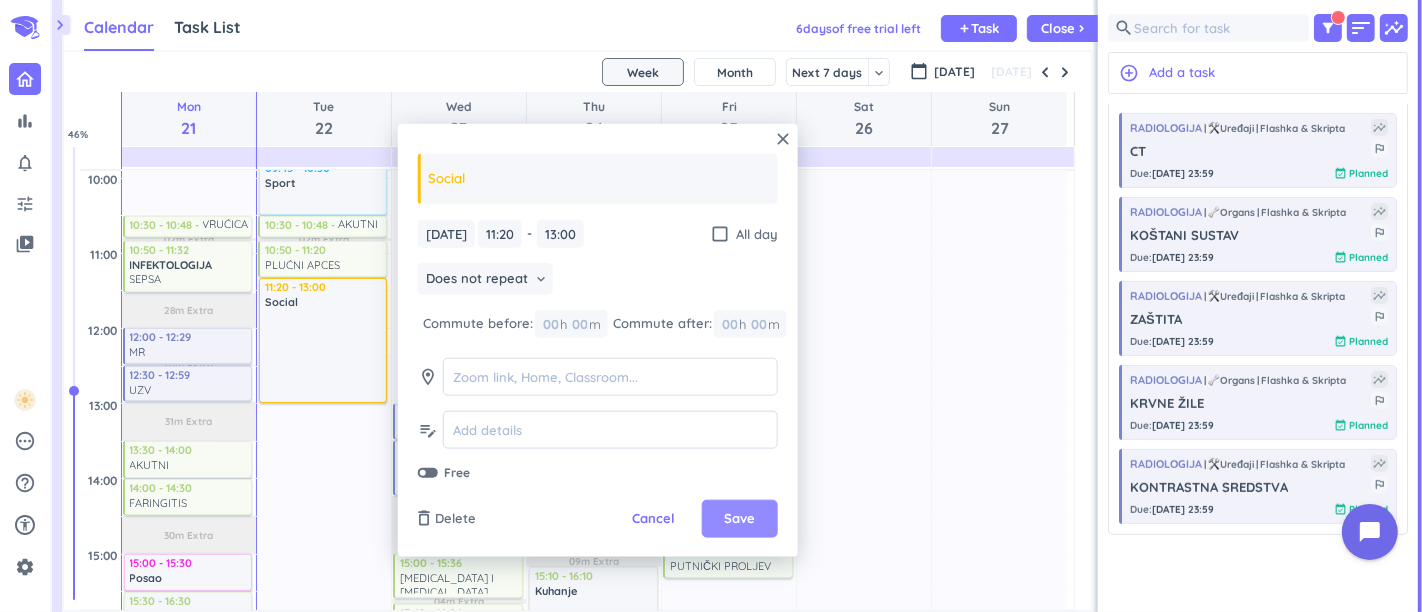 click on "Save" at bounding box center (740, 518) 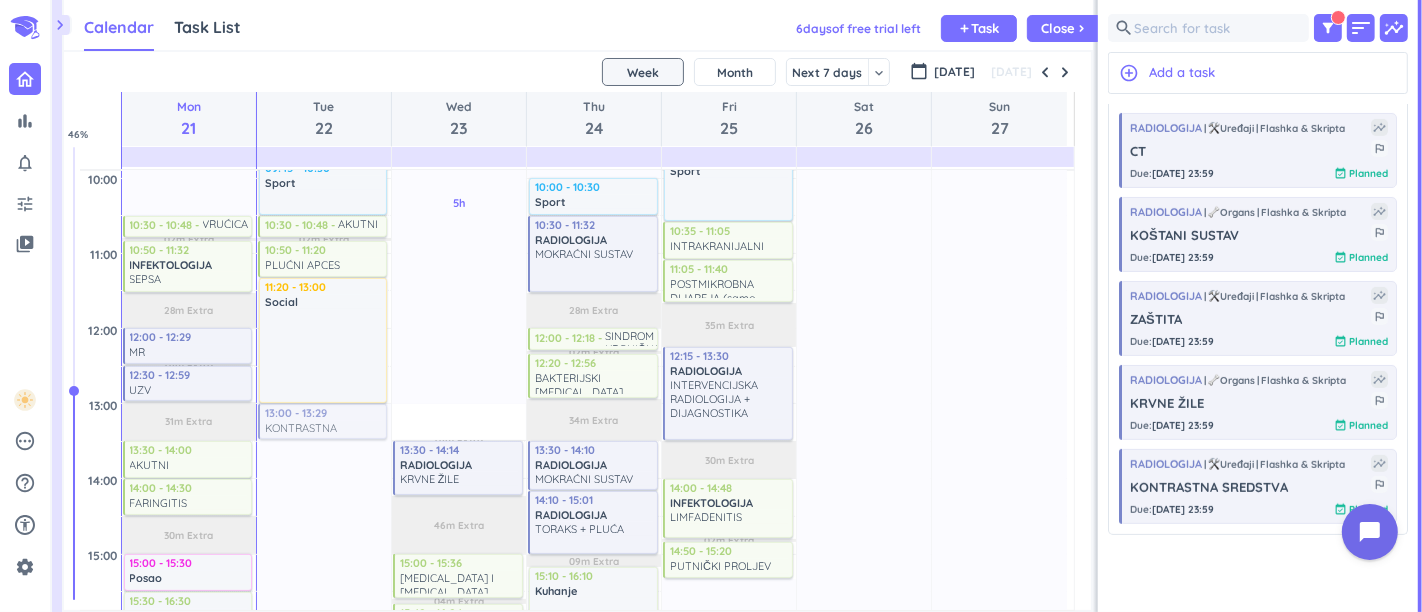 drag, startPoint x: 435, startPoint y: 416, endPoint x: 368, endPoint y: 418, distance: 67.02985 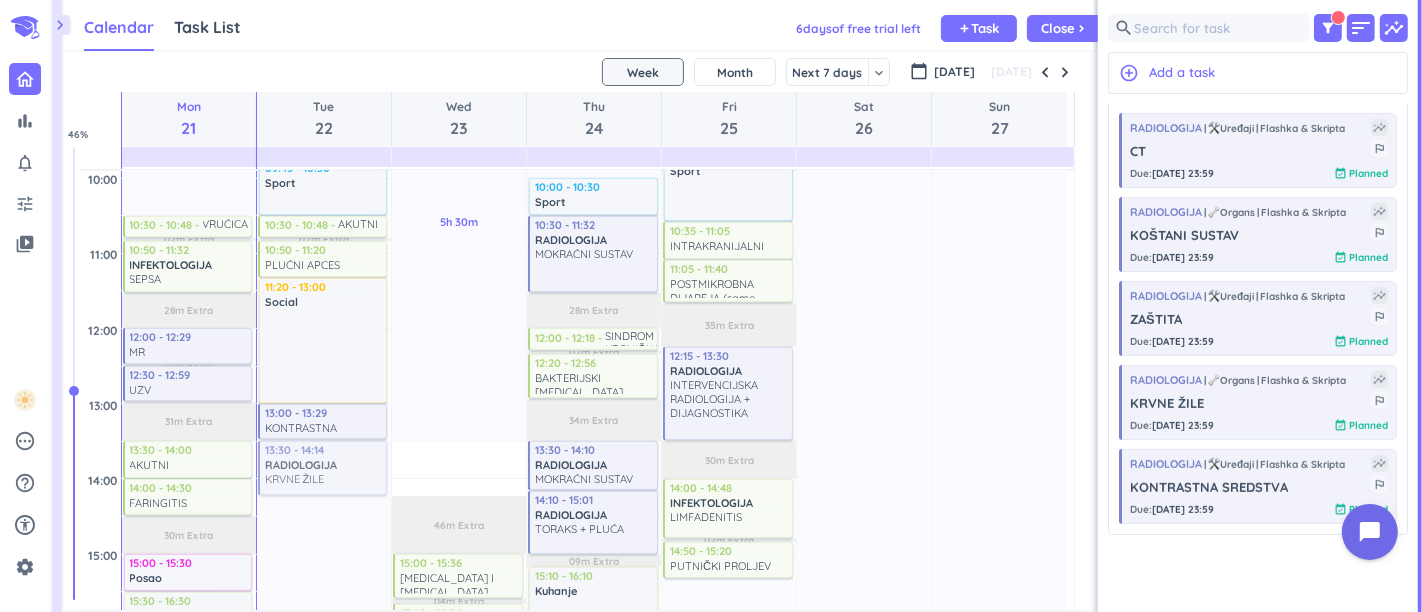 drag, startPoint x: 428, startPoint y: 456, endPoint x: 358, endPoint y: 454, distance: 70.028564 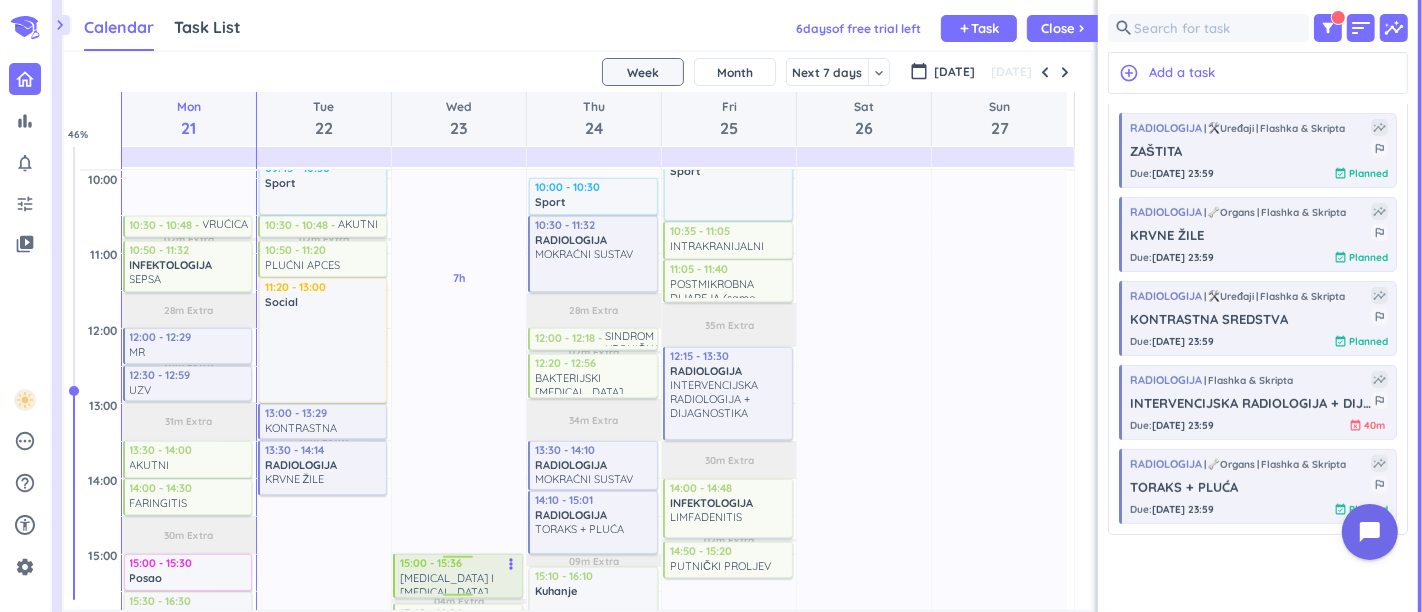 scroll, scrollTop: 666, scrollLeft: 0, axis: vertical 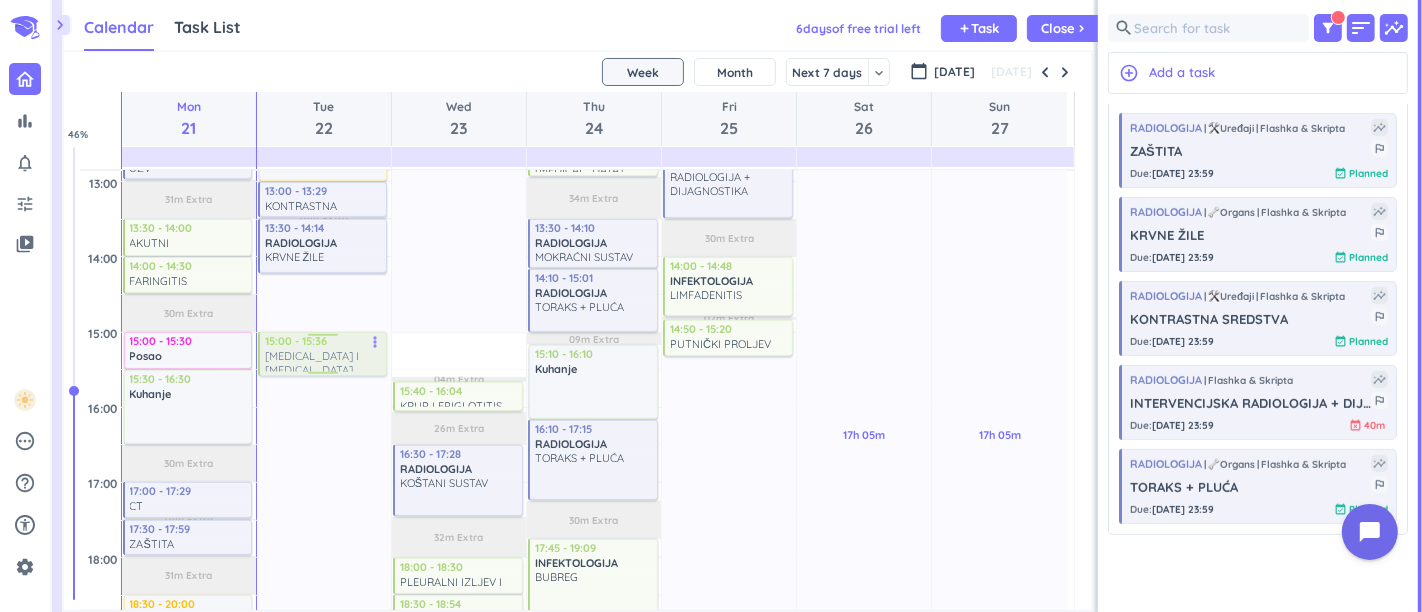 drag, startPoint x: 425, startPoint y: 341, endPoint x: 302, endPoint y: 329, distance: 123.58398 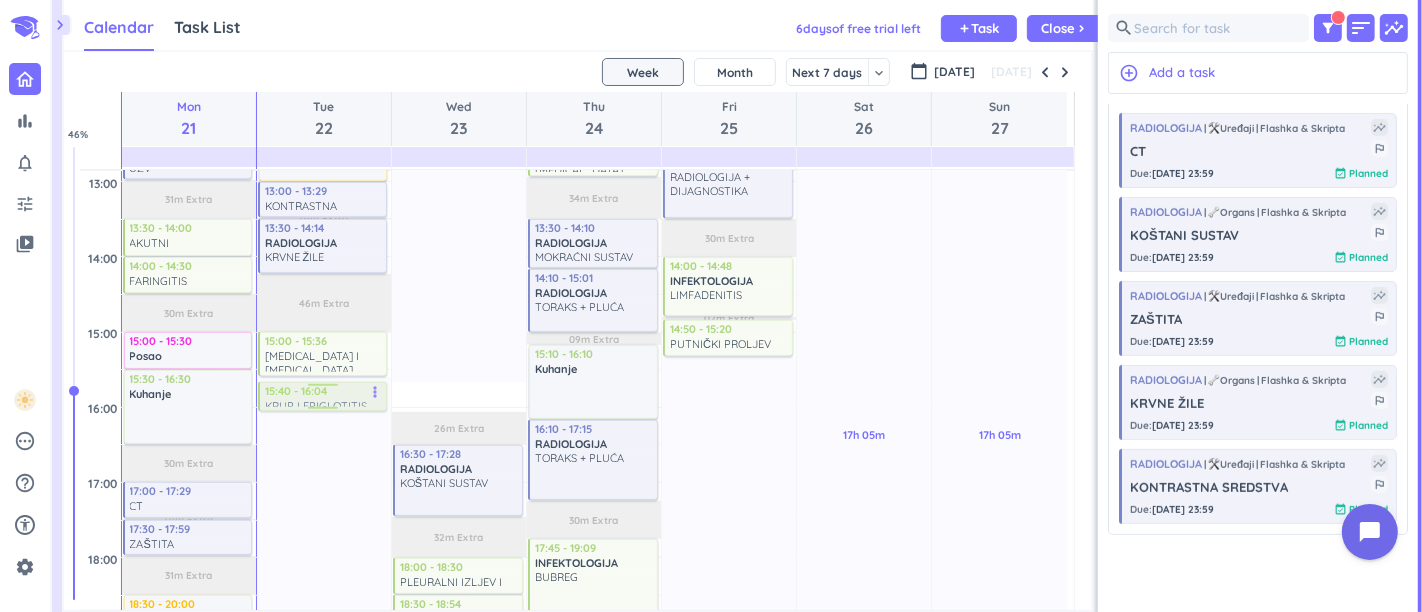 drag, startPoint x: 424, startPoint y: 391, endPoint x: 315, endPoint y: 387, distance: 109.07337 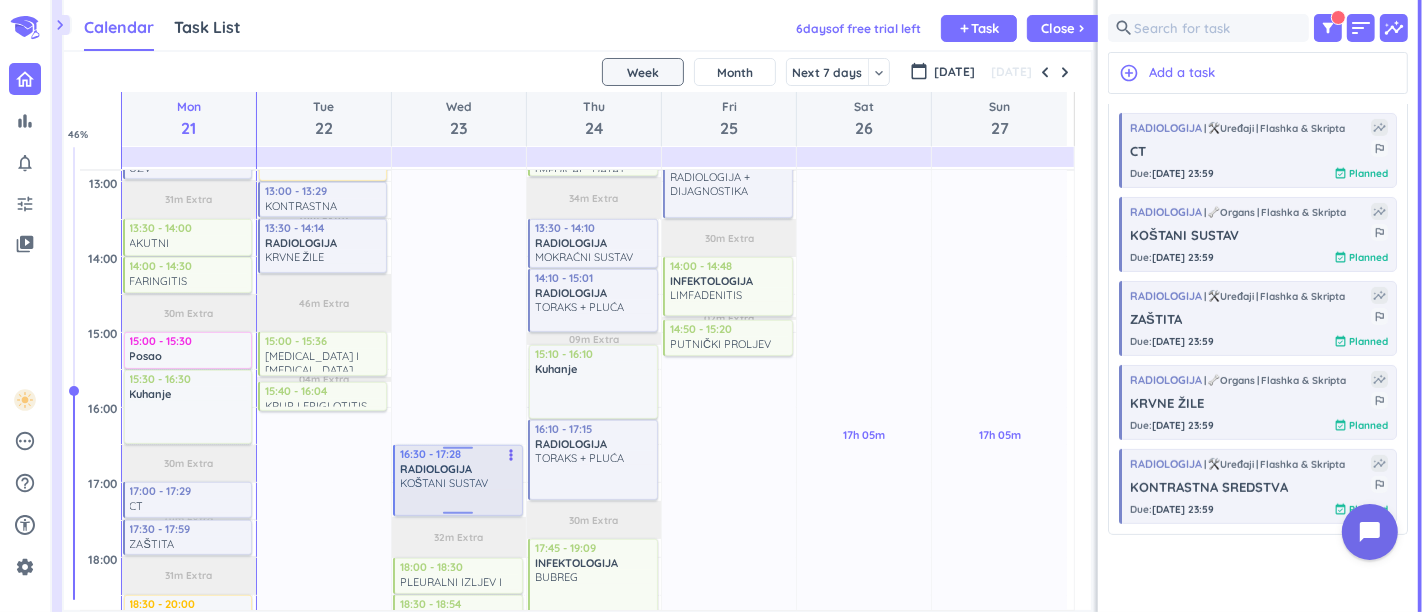 scroll, scrollTop: 777, scrollLeft: 0, axis: vertical 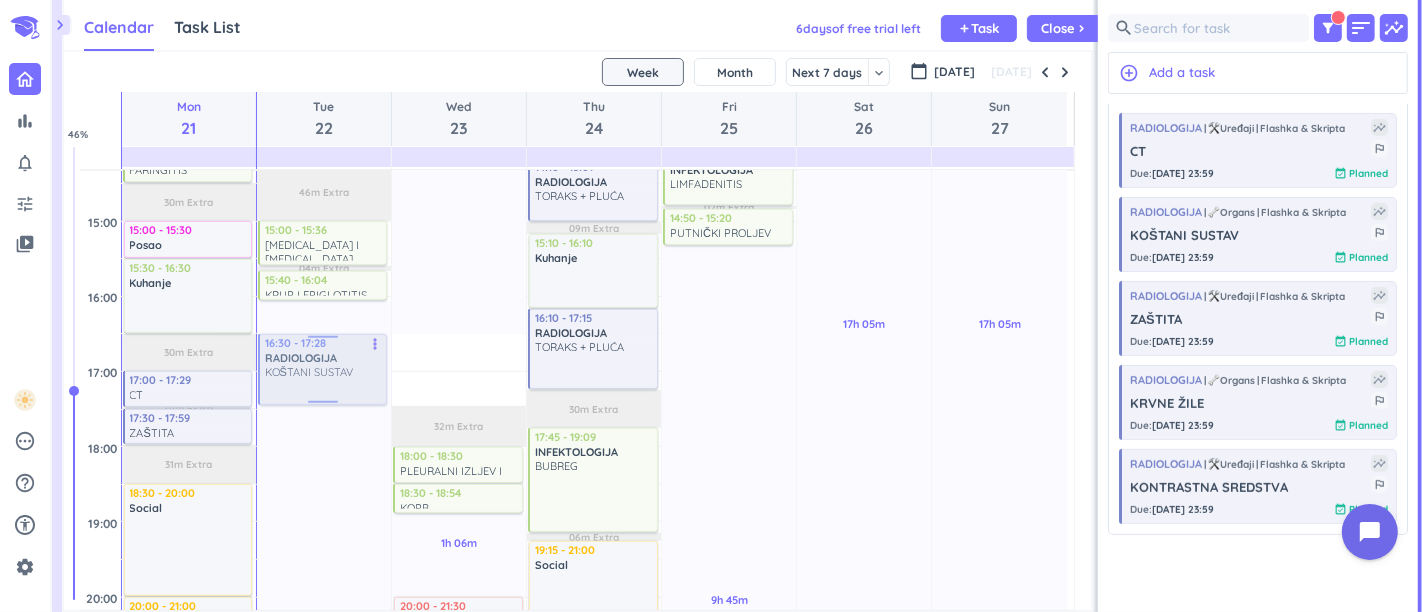 drag, startPoint x: 448, startPoint y: 359, endPoint x: 309, endPoint y: 367, distance: 139.23003 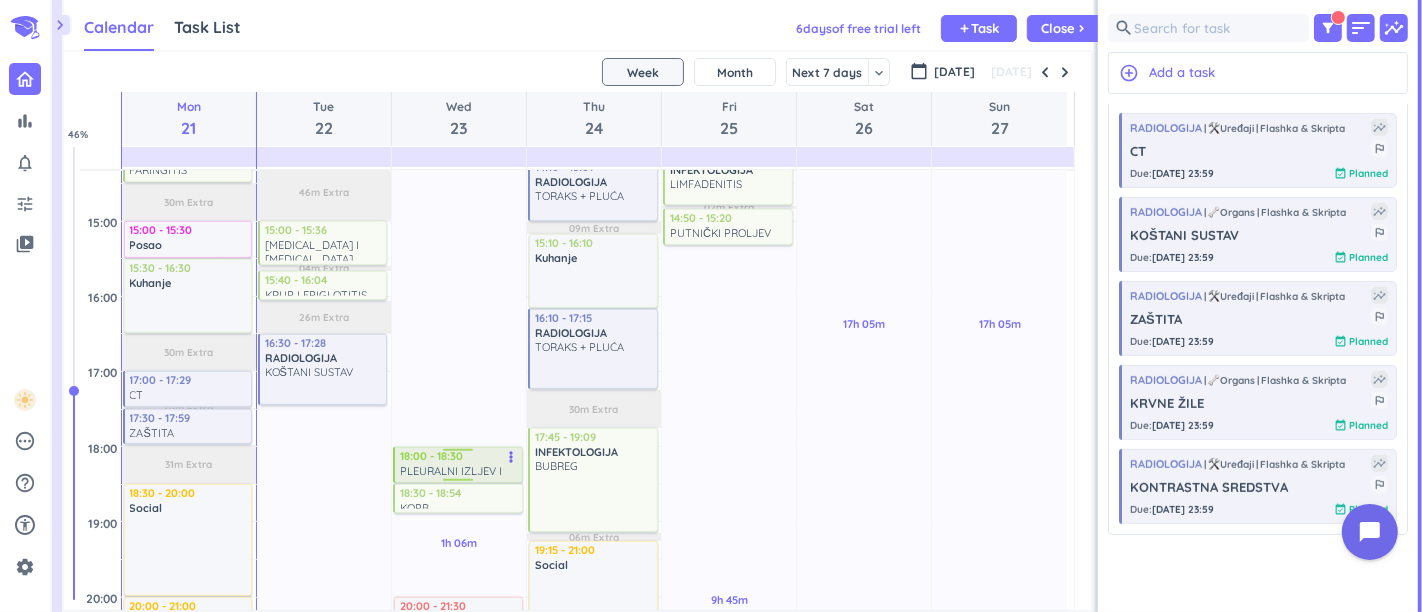 scroll, scrollTop: 888, scrollLeft: 0, axis: vertical 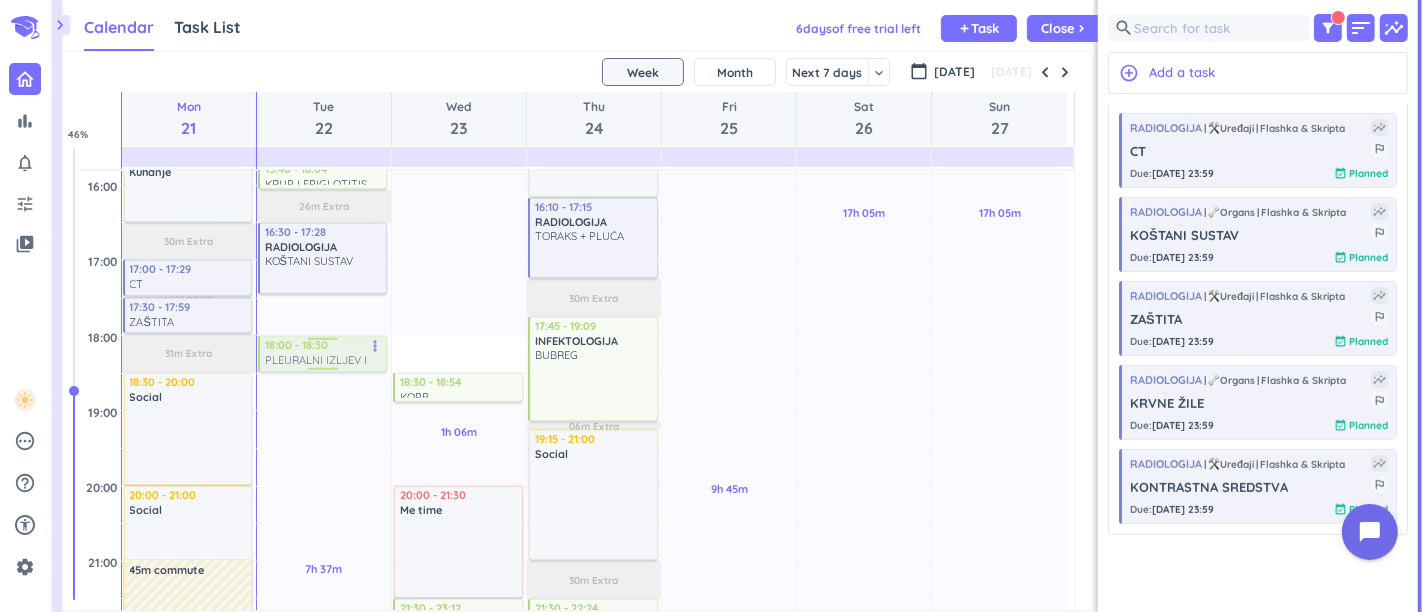 drag, startPoint x: 430, startPoint y: 350, endPoint x: 314, endPoint y: 347, distance: 116.03879 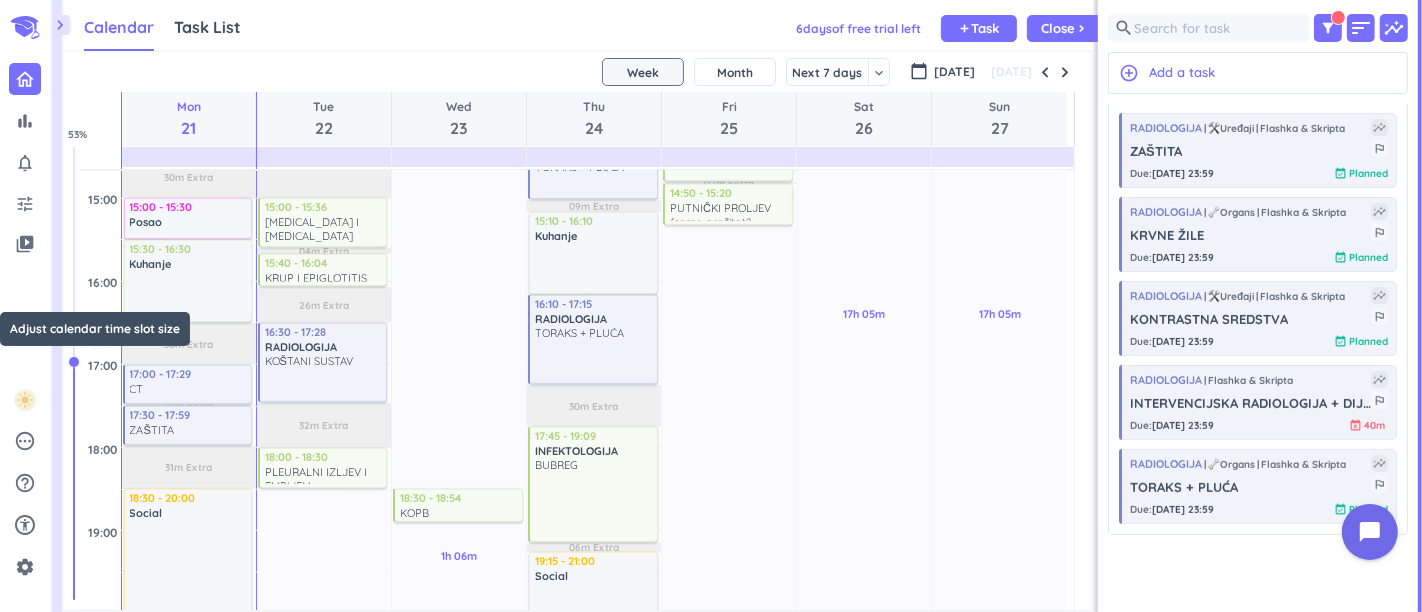 drag, startPoint x: 71, startPoint y: 389, endPoint x: 72, endPoint y: 360, distance: 29.017237 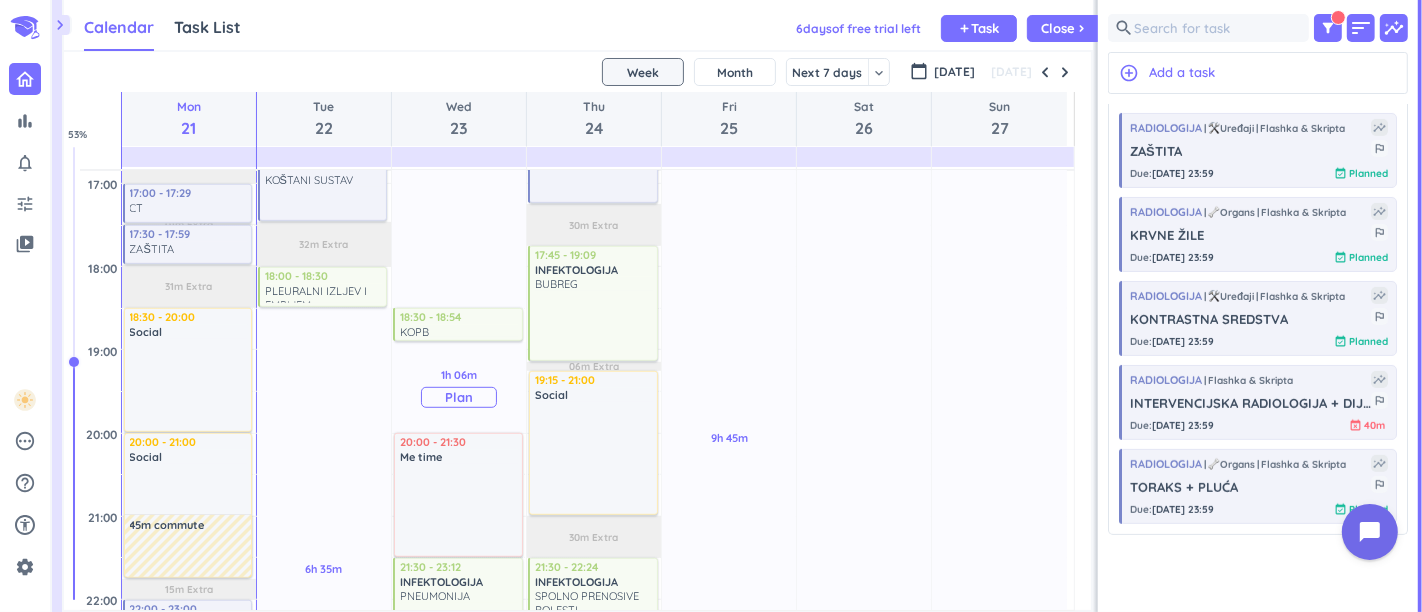 scroll, scrollTop: 1111, scrollLeft: 0, axis: vertical 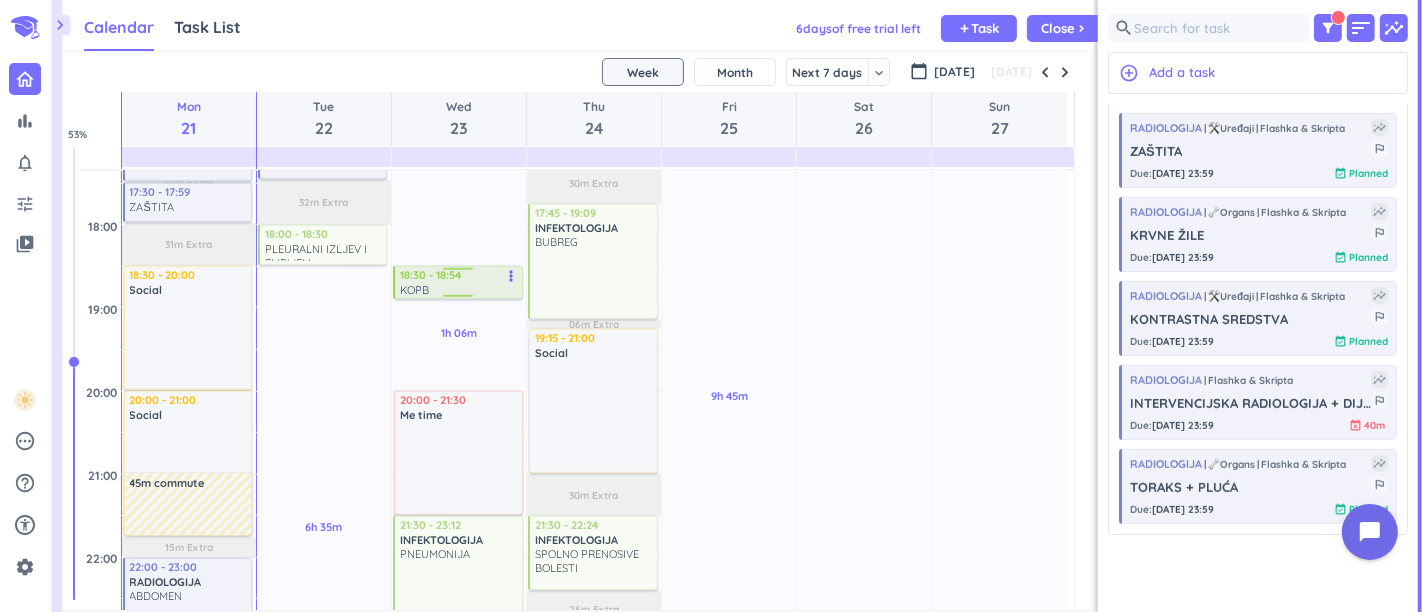 click on "10h 30m Past due Plan 1h 06m Past due Plan 28m Extra 12m Extra Adjust Awake Time Adjust Awake Time 18:30 - 18:54 KOPB more_vert 20:00 - 21:30 Me time delete_outline 21:30 - 23:12 INFEKTOLOGIJA PNEUMONIJA more_vert 23:40 - 00:53 RADIOLOGIJA HEPATOBILIJARNI SUSTAV more_vert" at bounding box center [459, 58] 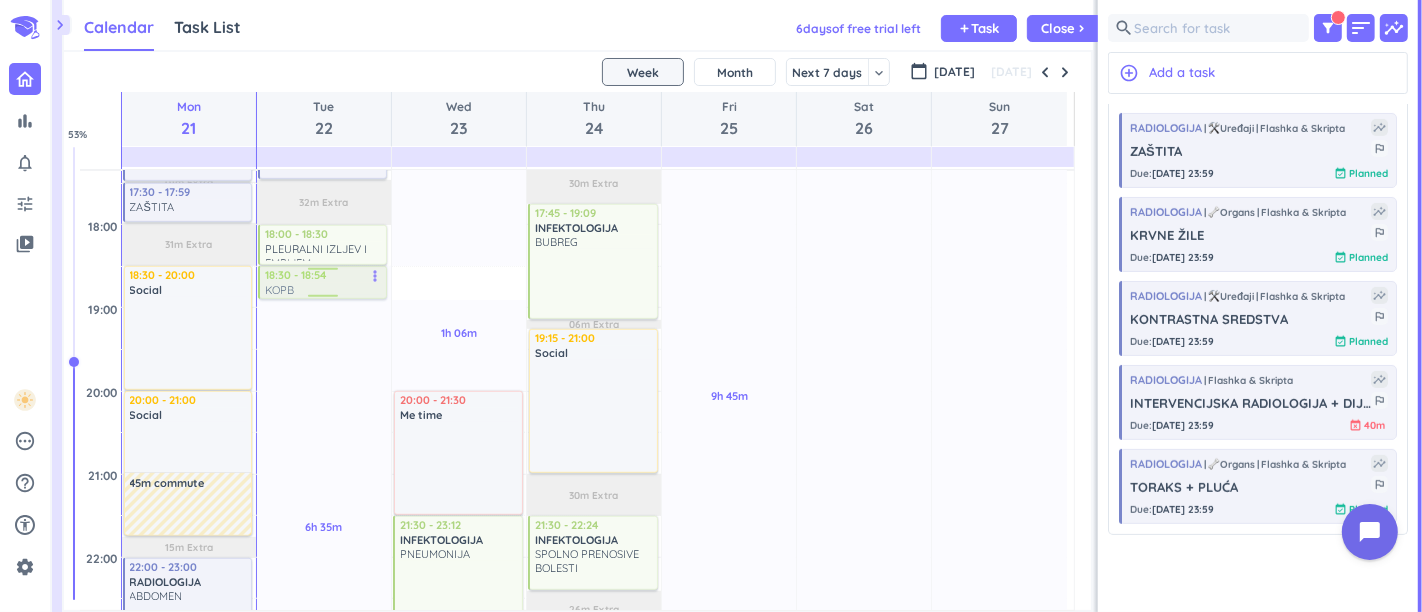 drag, startPoint x: 391, startPoint y: 280, endPoint x: 316, endPoint y: 287, distance: 75.32596 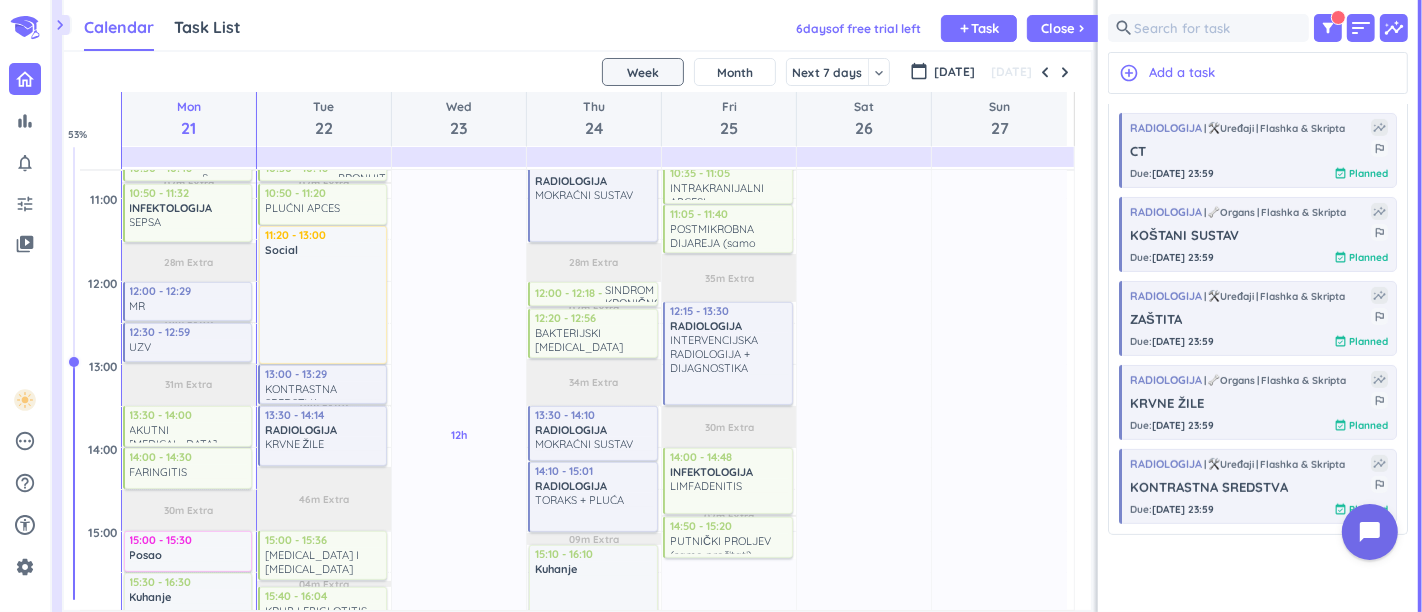 scroll, scrollTop: 444, scrollLeft: 0, axis: vertical 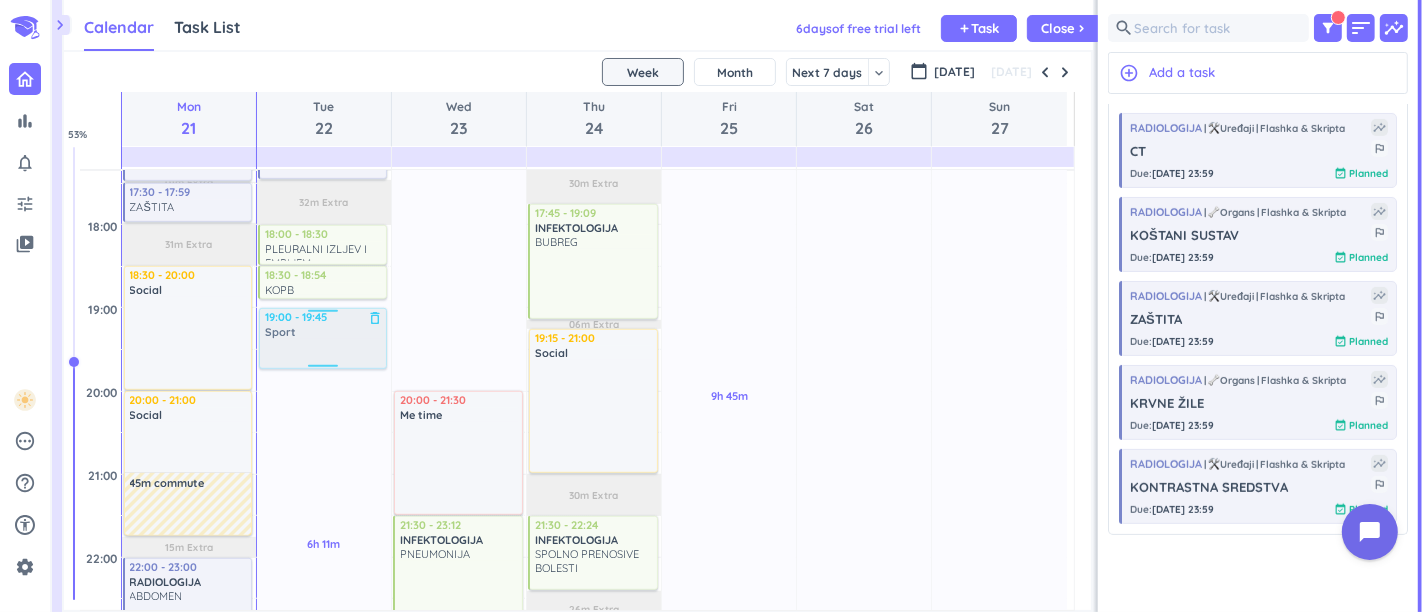 drag, startPoint x: 337, startPoint y: 228, endPoint x: 313, endPoint y: 316, distance: 91.214035 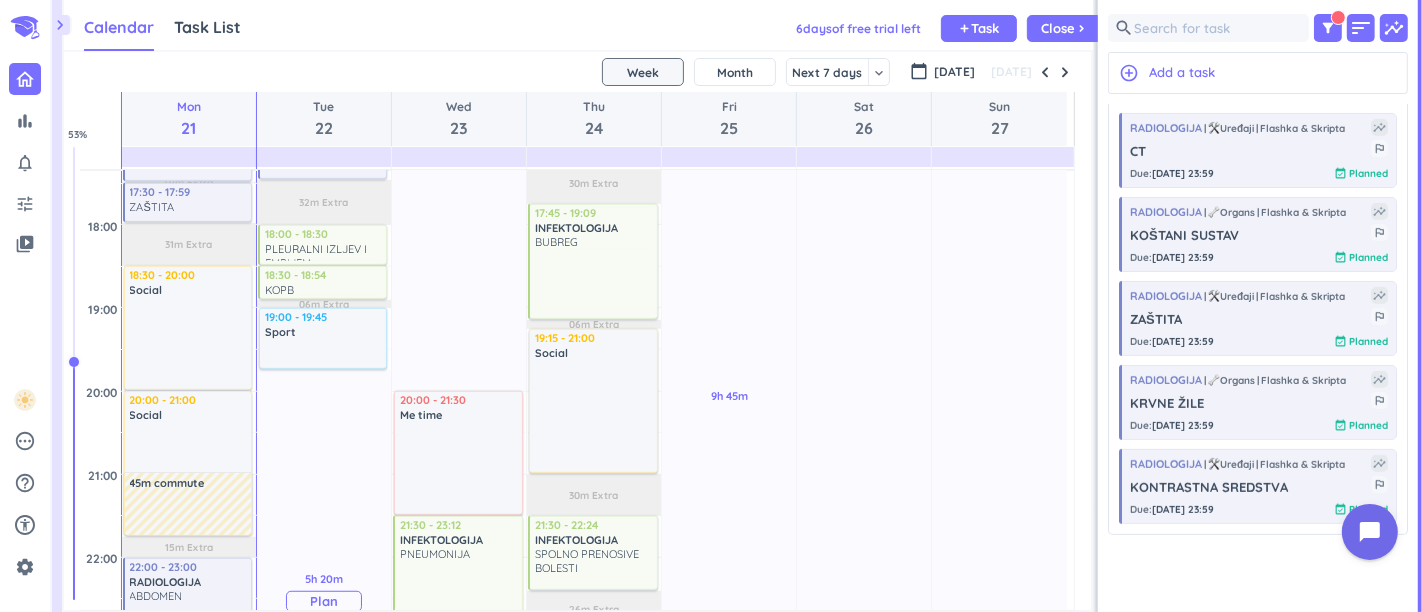 drag, startPoint x: 454, startPoint y: 435, endPoint x: 273, endPoint y: 417, distance: 181.89282 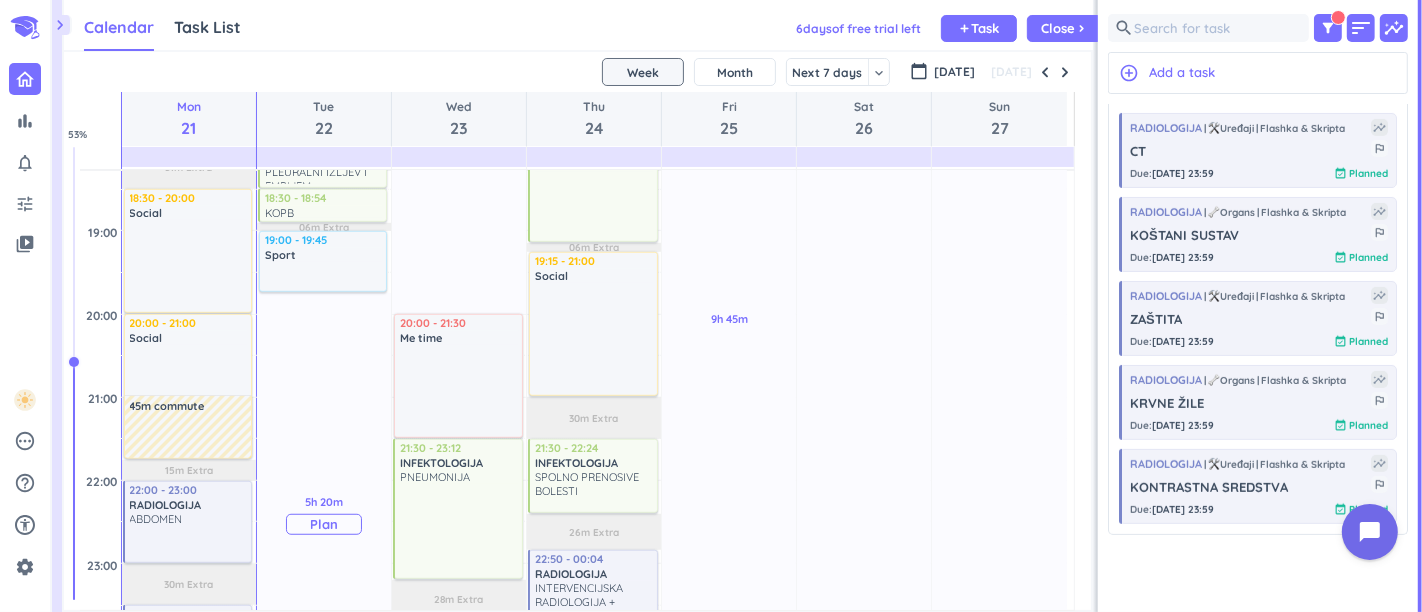 scroll, scrollTop: 1222, scrollLeft: 0, axis: vertical 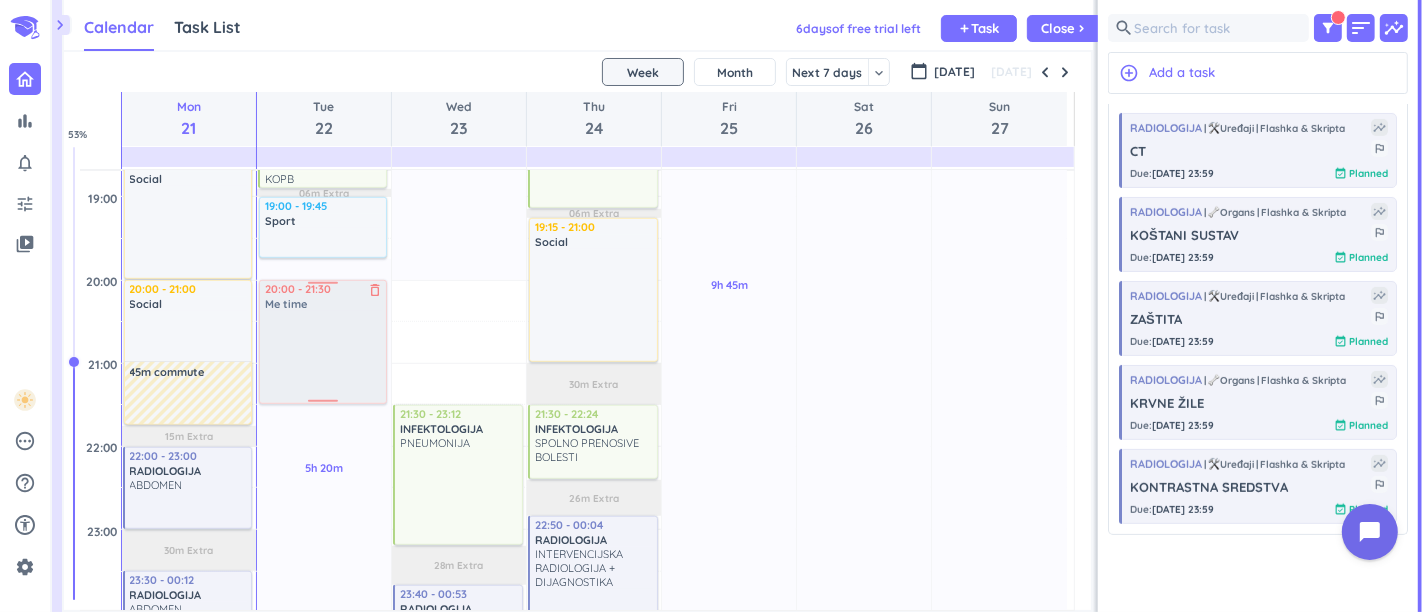 drag, startPoint x: 442, startPoint y: 332, endPoint x: 331, endPoint y: 324, distance: 111.28792 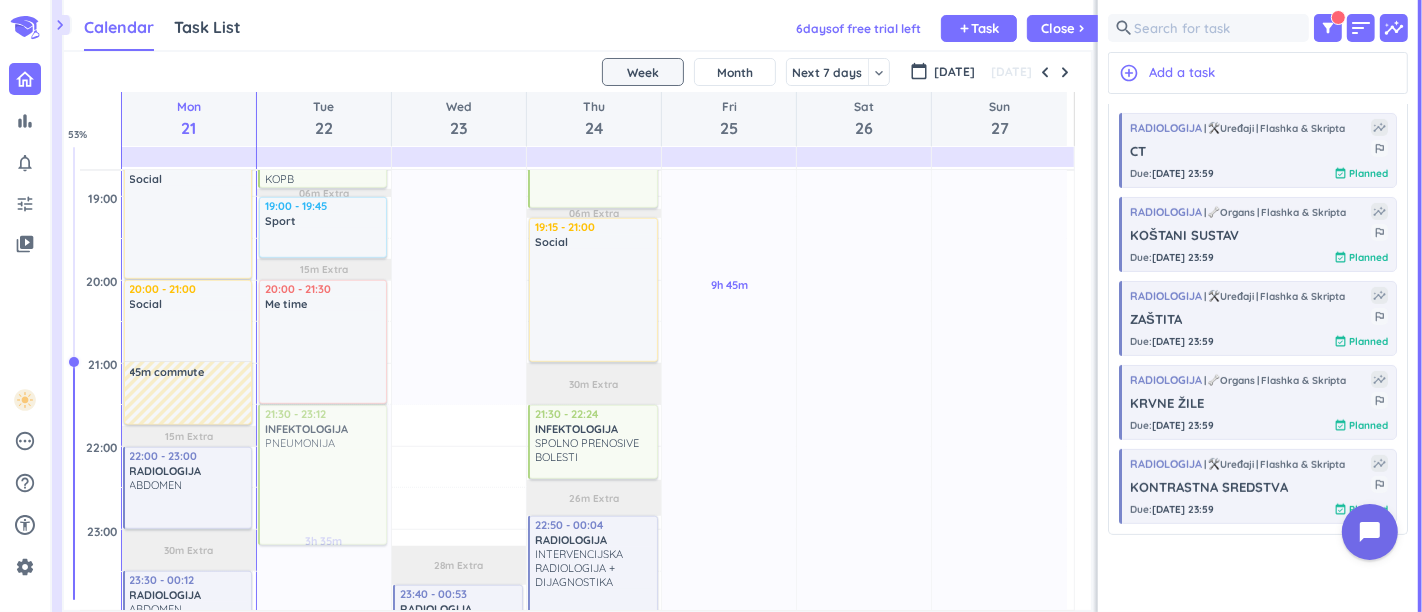 drag, startPoint x: 468, startPoint y: 463, endPoint x: 392, endPoint y: 462, distance: 76.00658 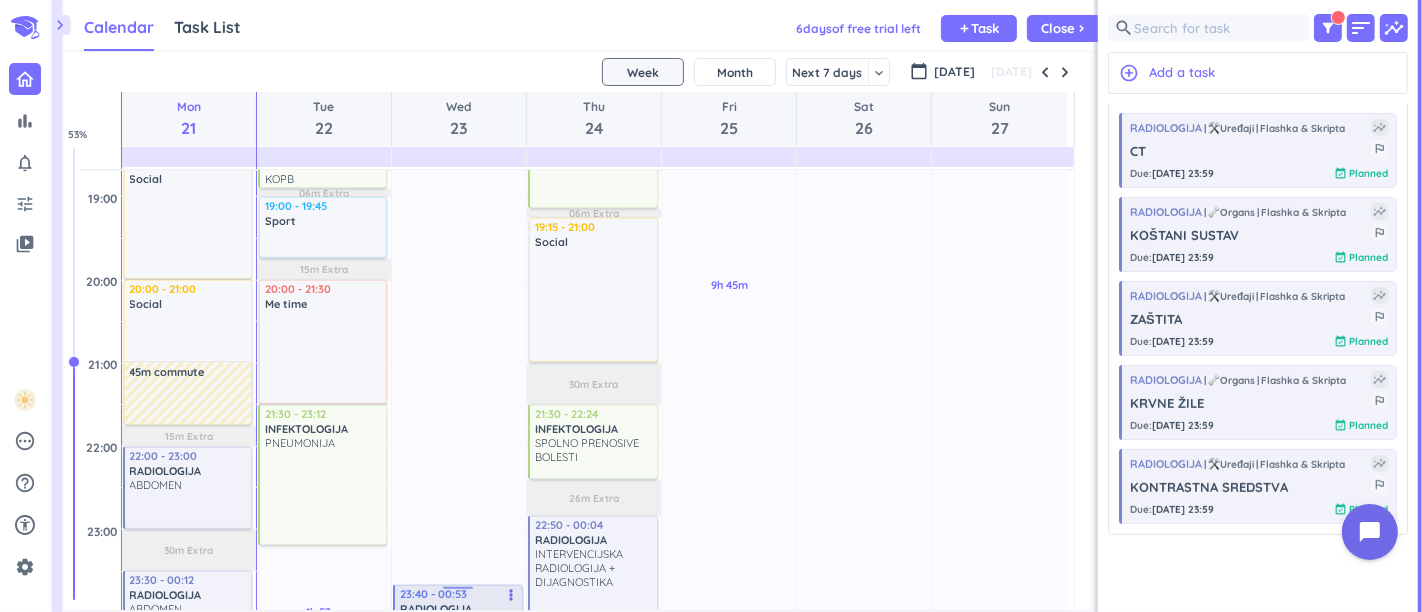 scroll, scrollTop: 1444, scrollLeft: 0, axis: vertical 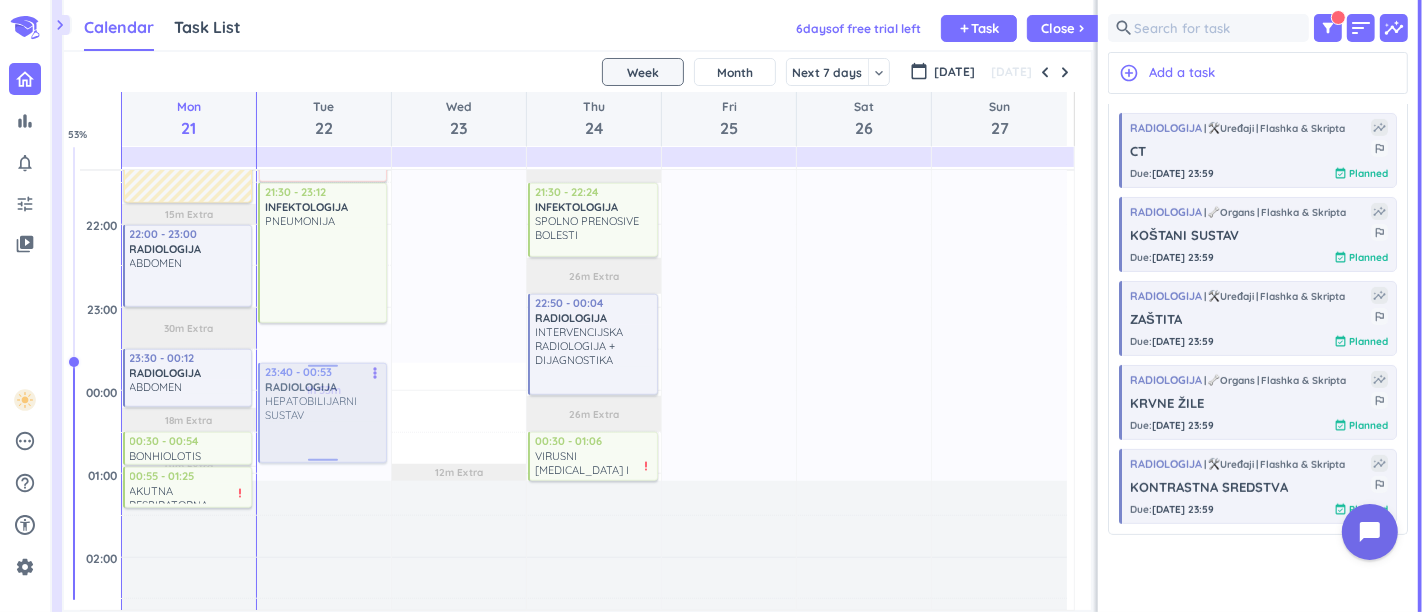 drag, startPoint x: 451, startPoint y: 398, endPoint x: 340, endPoint y: 390, distance: 111.28792 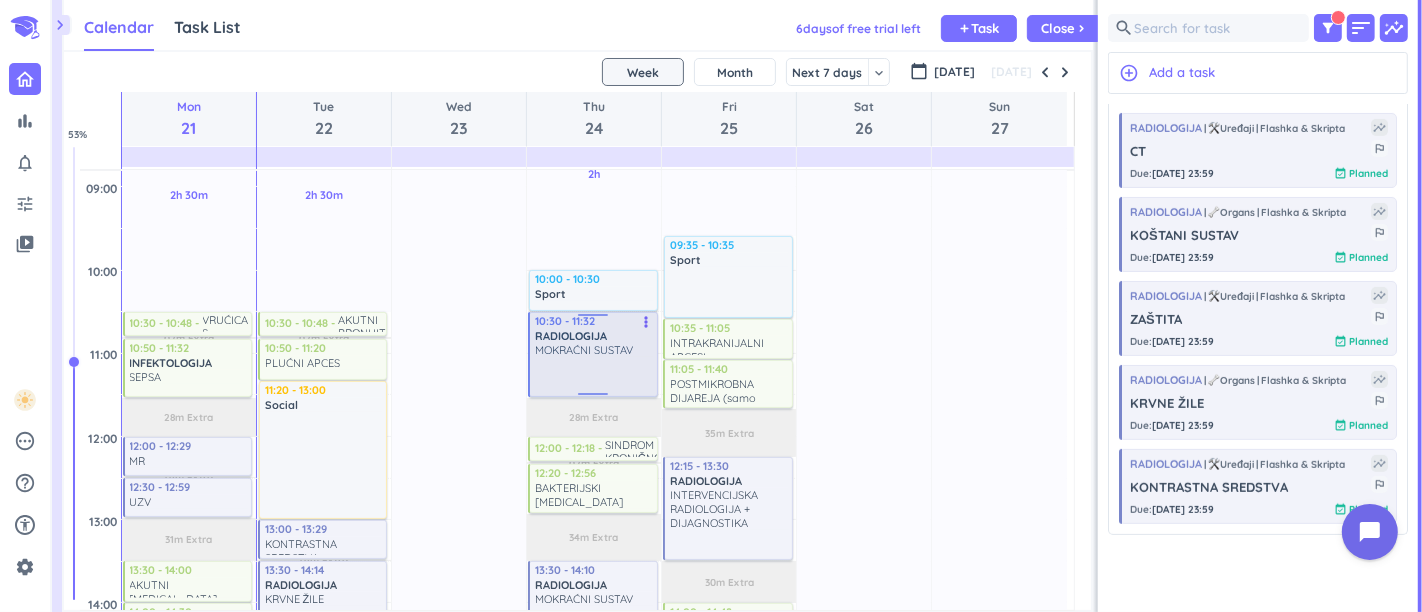 scroll, scrollTop: 333, scrollLeft: 0, axis: vertical 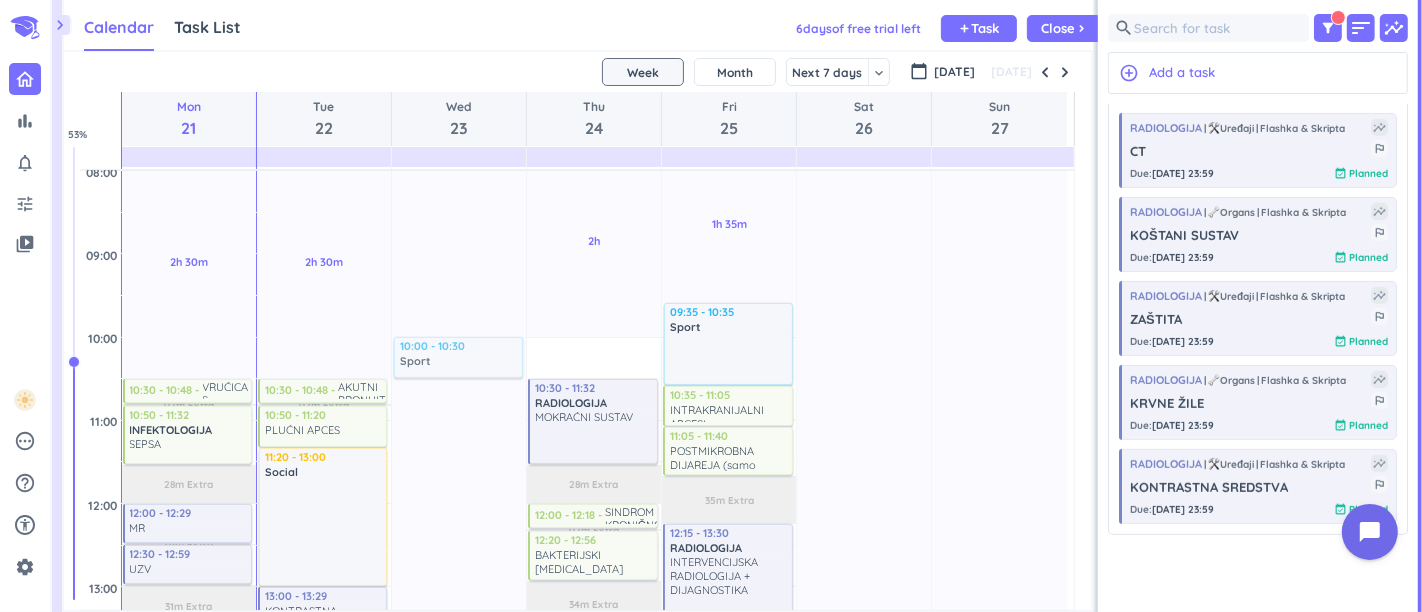 click on "2h 30m Past due Plan 02m Extra 28m Extra 01m Extra 31m Extra 30m Extra 30m Extra 01m Extra 31m Extra 15m Extra 30m Extra 18m Extra 01m Extra Adjust Awake Time Adjust Awake Time 10:30 - 10:48 VRUĆICA S OSIPOM more_vert 10:50 - 11:32 INFEKTOLOGIJA SEPSA more_vert 12:00 - 12:29 MR more_vert 12:30 - 12:59 UZV more_vert 13:30 - 14:00 AKUTNI SINUSITIS more_vert 14:00 - 14:30 FARINGITIS more_vert 15:00 - 15:30 Posao delete_outline 15:30 - 16:30 Kuhanje delete_outline 17:00 - 17:29 CT more_vert 17:30 - 17:59 ZAŠTITA more_vert 18:30 - 20:00 Social delete_outline 20:00 - 21:00 Social delete_outline 45m commute 22:00 - 23:00 RADIOLOGIJA ABDOMEN more_vert 23:30 - 00:12 RADIOLOGIJA ABDOMEN more_vert 00:30 - 00:54 BONHIOLOTIS more_vert 00:55 - 01:25 AKUTNA RESPIRATORNA BOLEST more_vert priority_high 2h 30m Past due Plan 02m Extra 01m Extra 46m Extra 04m Extra 26m Extra 32m Extra 06m Extra 15m Extra 28m Extra 12m Extra Adjust Awake Time Adjust Awake Time 10:30 - 10:48 AKUTNI BRONHITIS more_vert 10:50 - 11:20 PLUĆNI APCES" at bounding box center (573, 836) 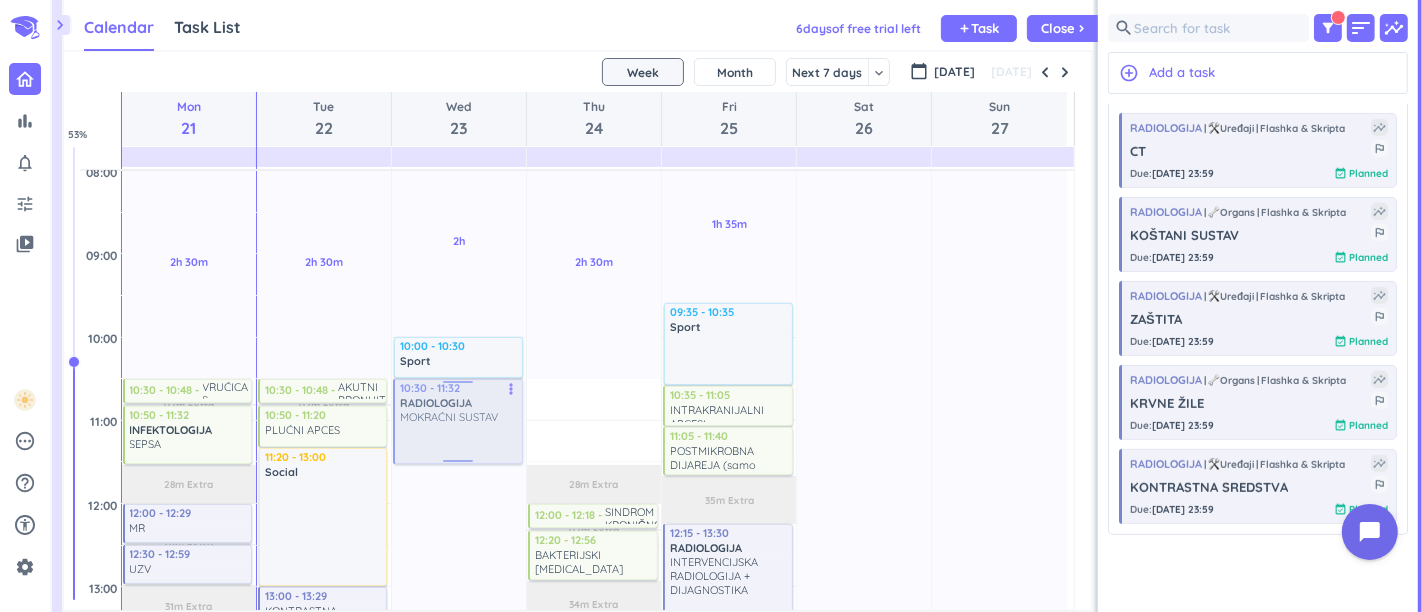 drag, startPoint x: 581, startPoint y: 423, endPoint x: 446, endPoint y: 404, distance: 136.33047 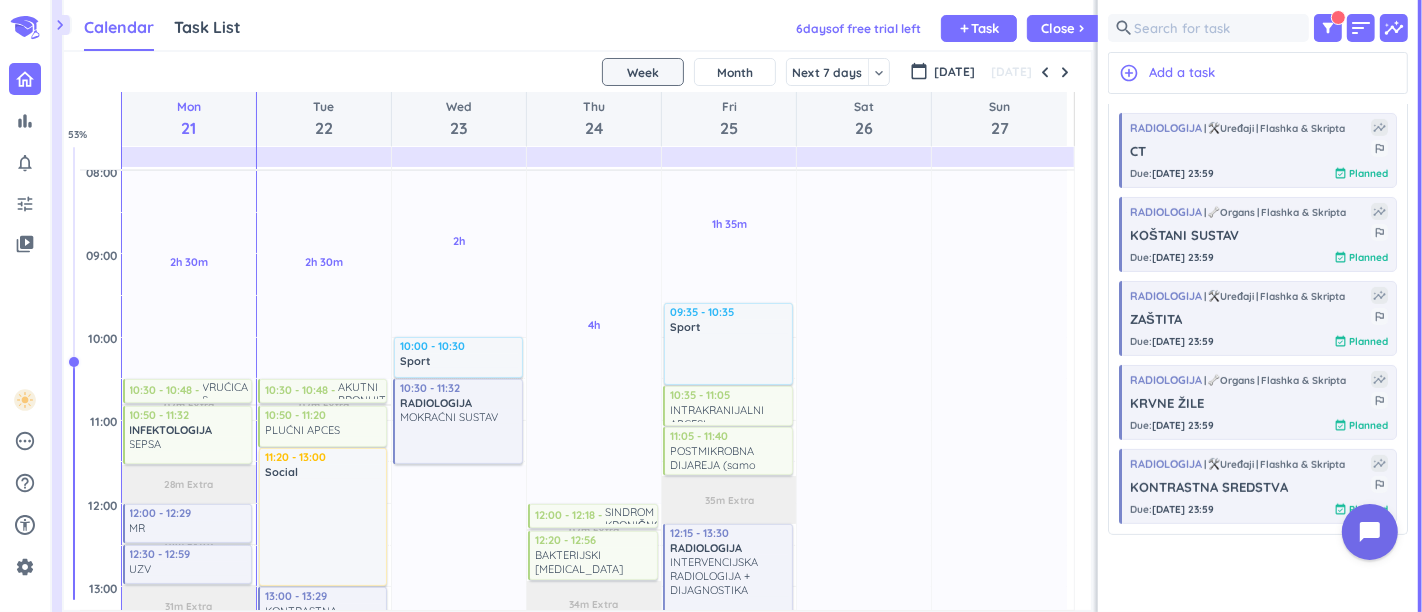 scroll, scrollTop: 555, scrollLeft: 0, axis: vertical 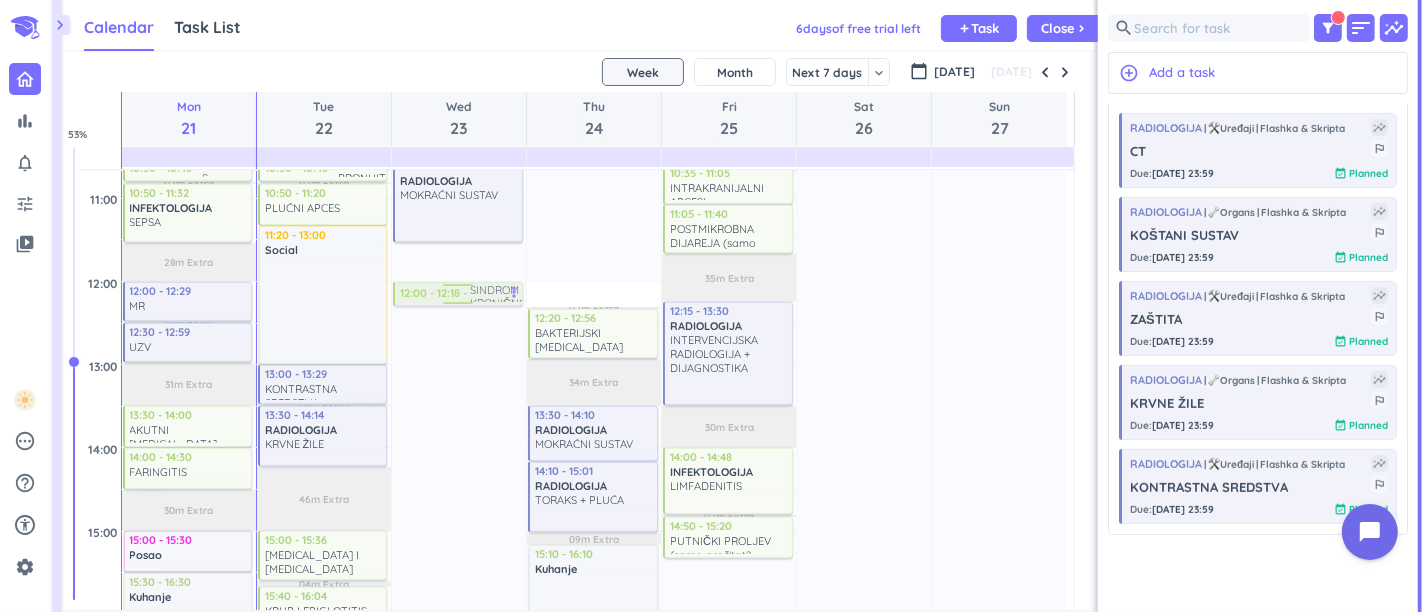 drag, startPoint x: 572, startPoint y: 292, endPoint x: 427, endPoint y: 290, distance: 145.0138 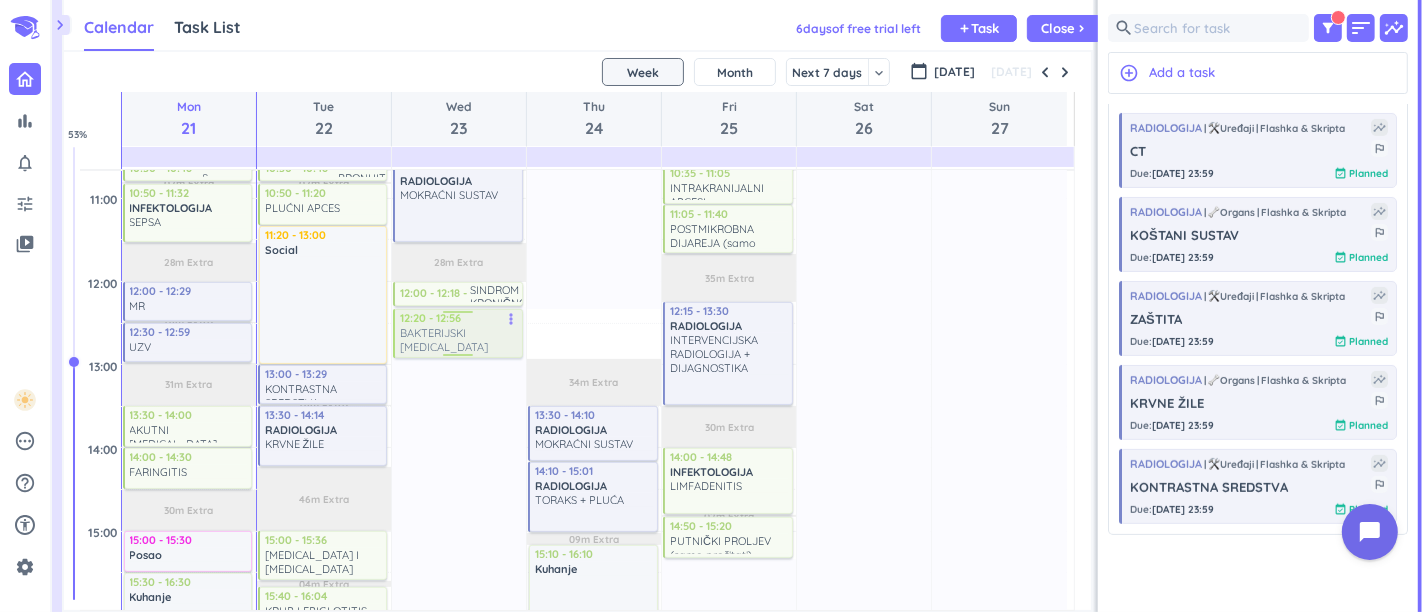 drag, startPoint x: 574, startPoint y: 324, endPoint x: 472, endPoint y: 312, distance: 102.70345 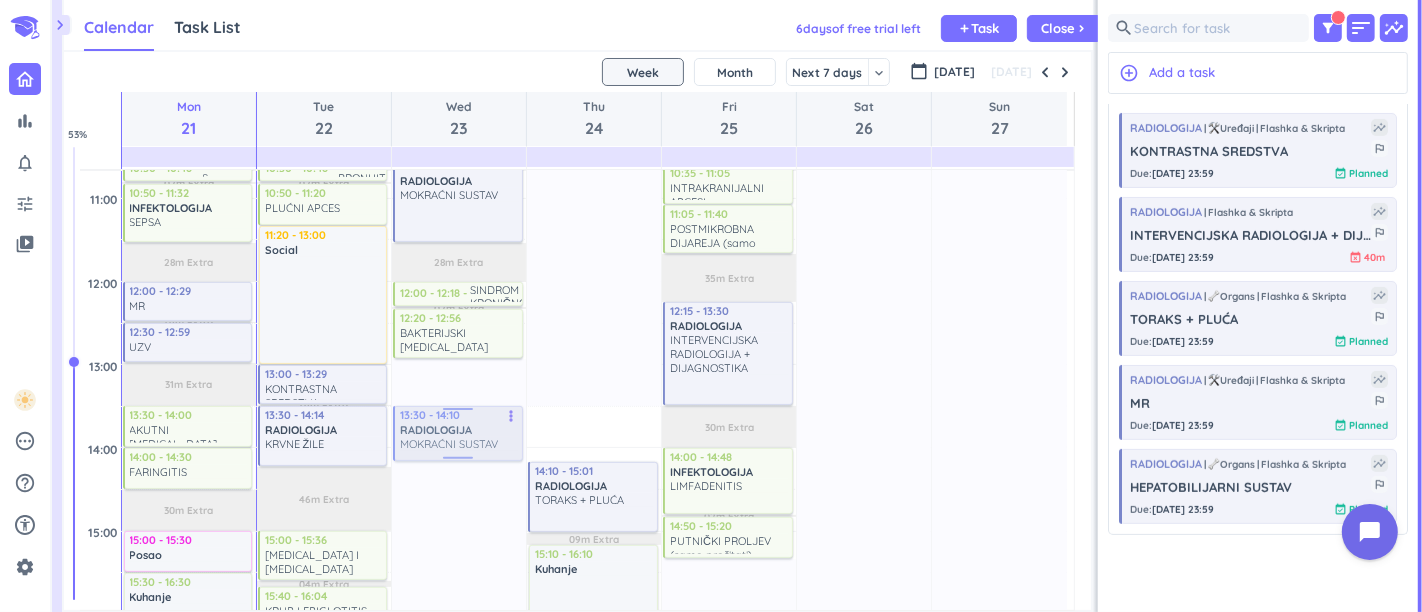 drag, startPoint x: 565, startPoint y: 423, endPoint x: 450, endPoint y: 420, distance: 115.03912 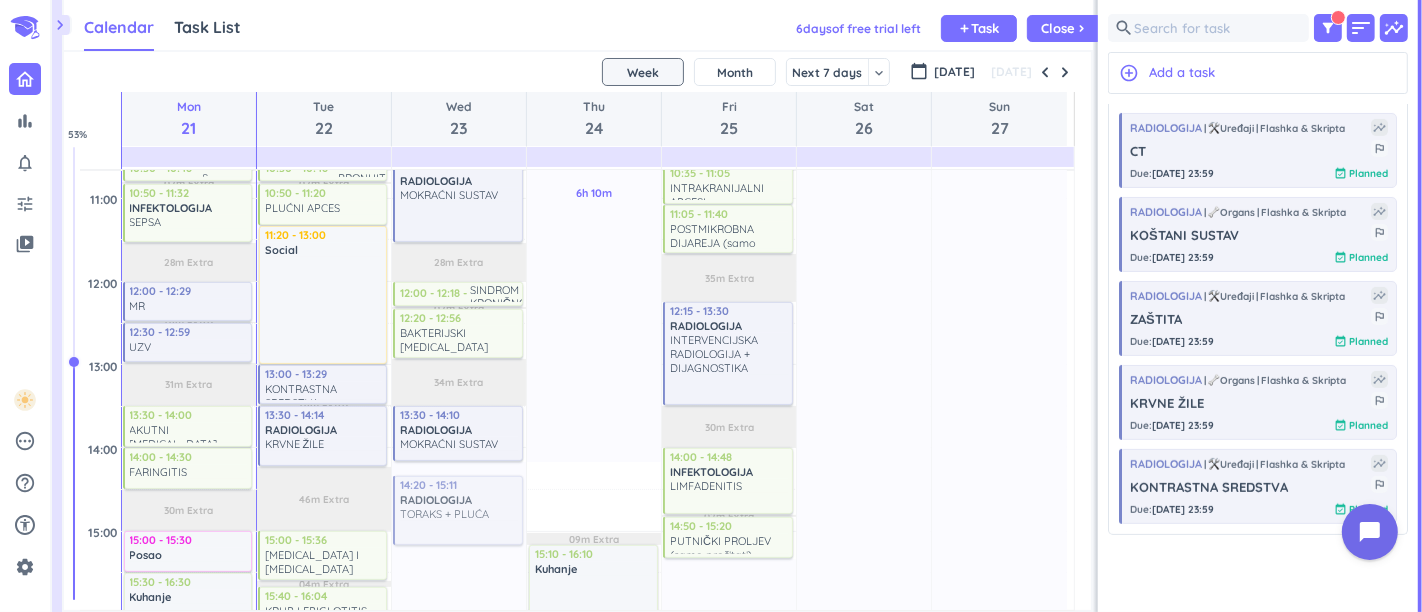 scroll, scrollTop: 666, scrollLeft: 0, axis: vertical 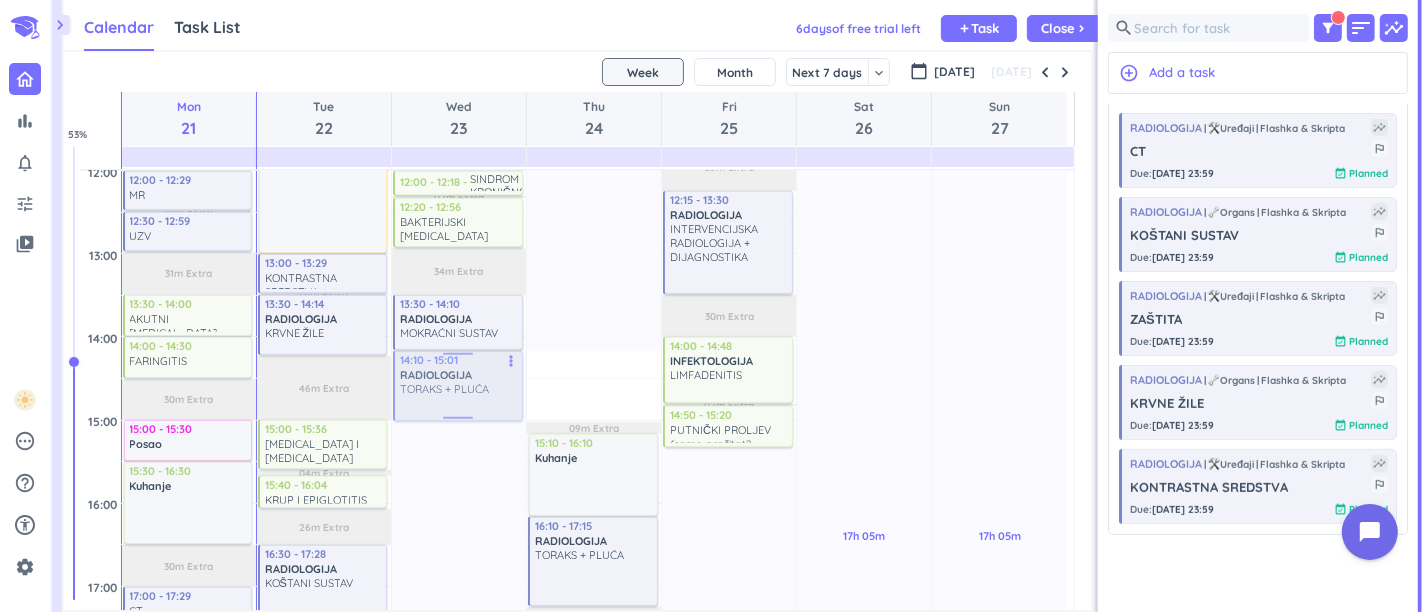 drag, startPoint x: 526, startPoint y: 381, endPoint x: 471, endPoint y: 361, distance: 58.5235 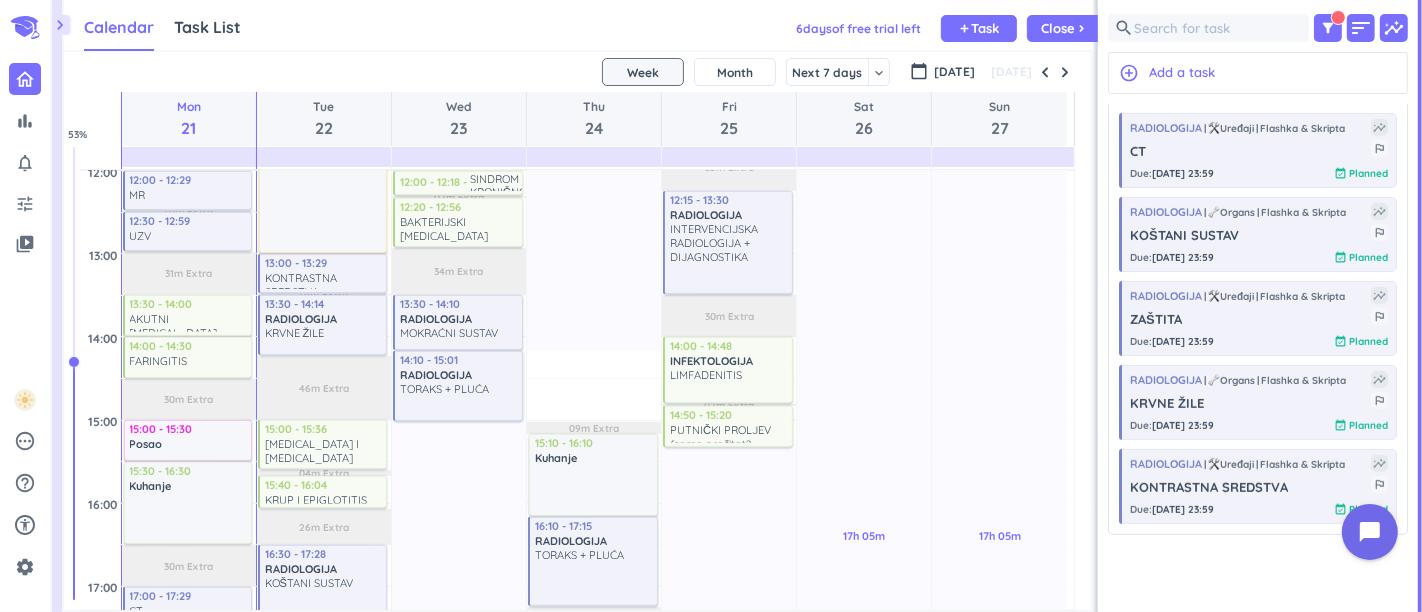 scroll, scrollTop: 777, scrollLeft: 0, axis: vertical 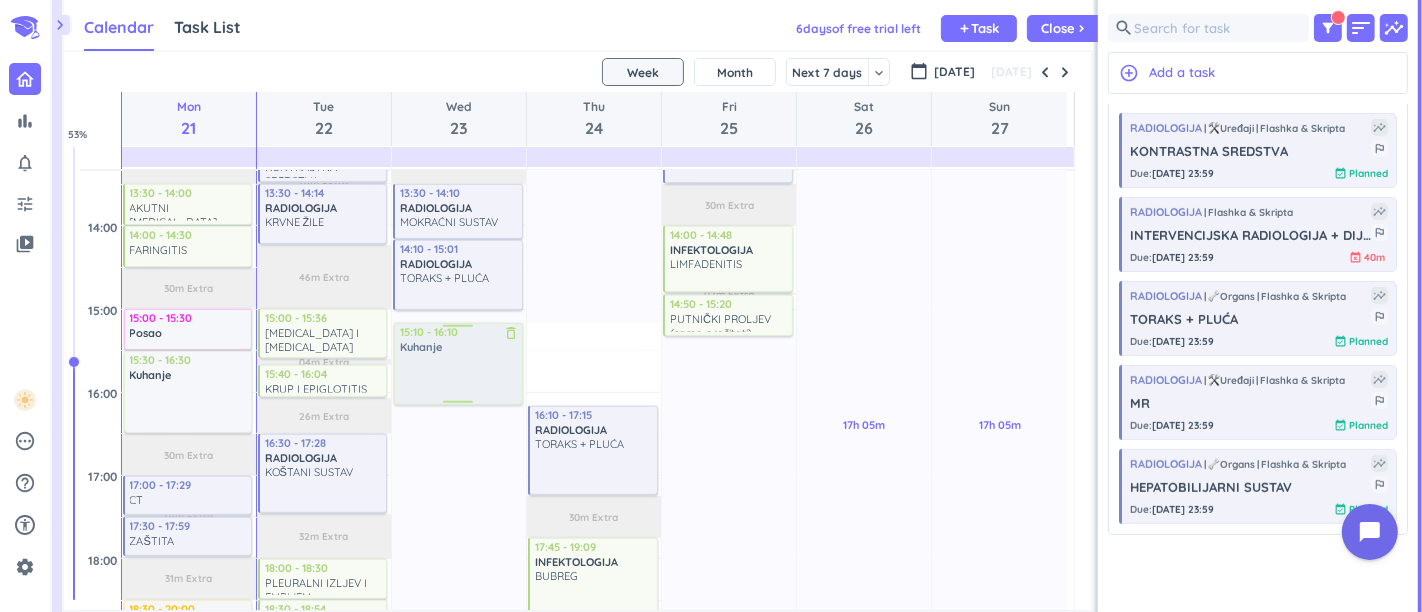 drag, startPoint x: 565, startPoint y: 360, endPoint x: 460, endPoint y: 352, distance: 105.30432 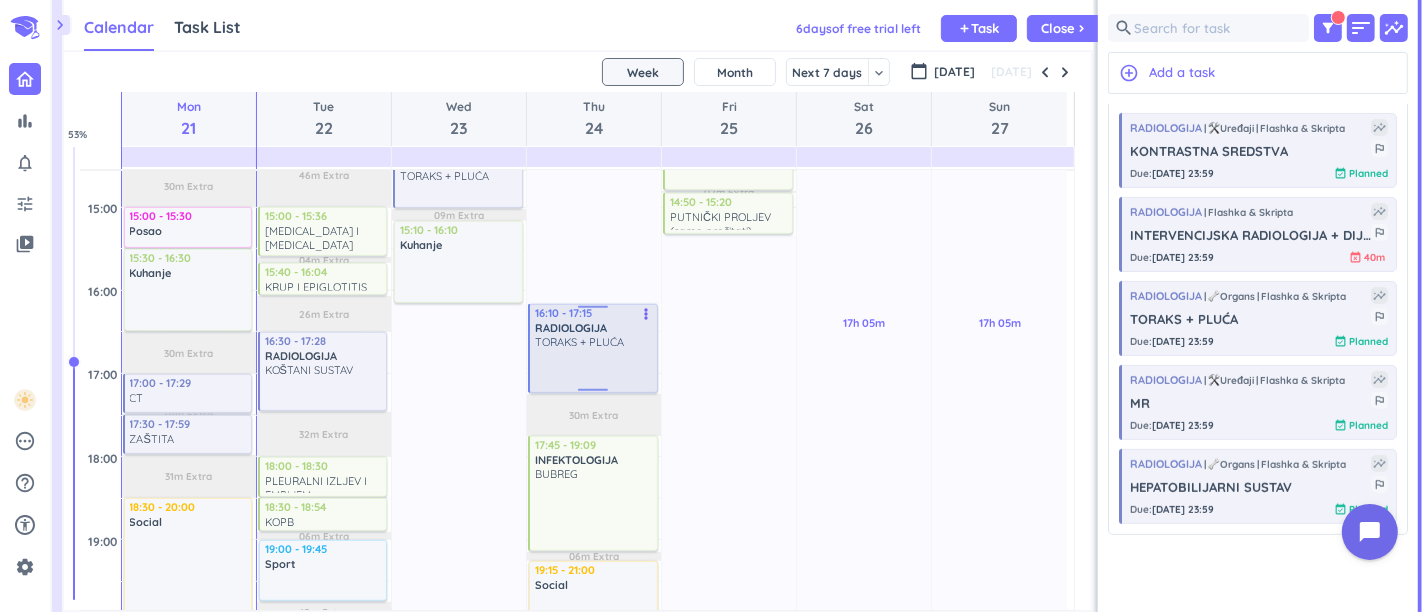 scroll, scrollTop: 888, scrollLeft: 0, axis: vertical 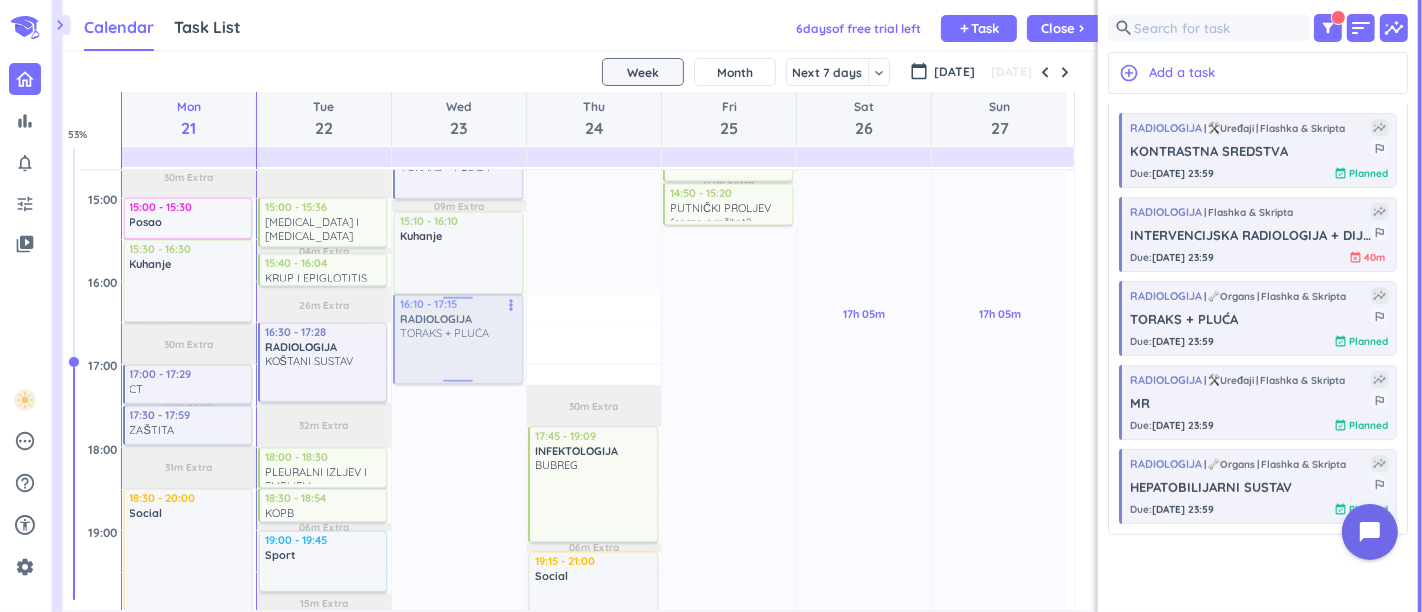 drag, startPoint x: 582, startPoint y: 340, endPoint x: 456, endPoint y: 337, distance: 126.035706 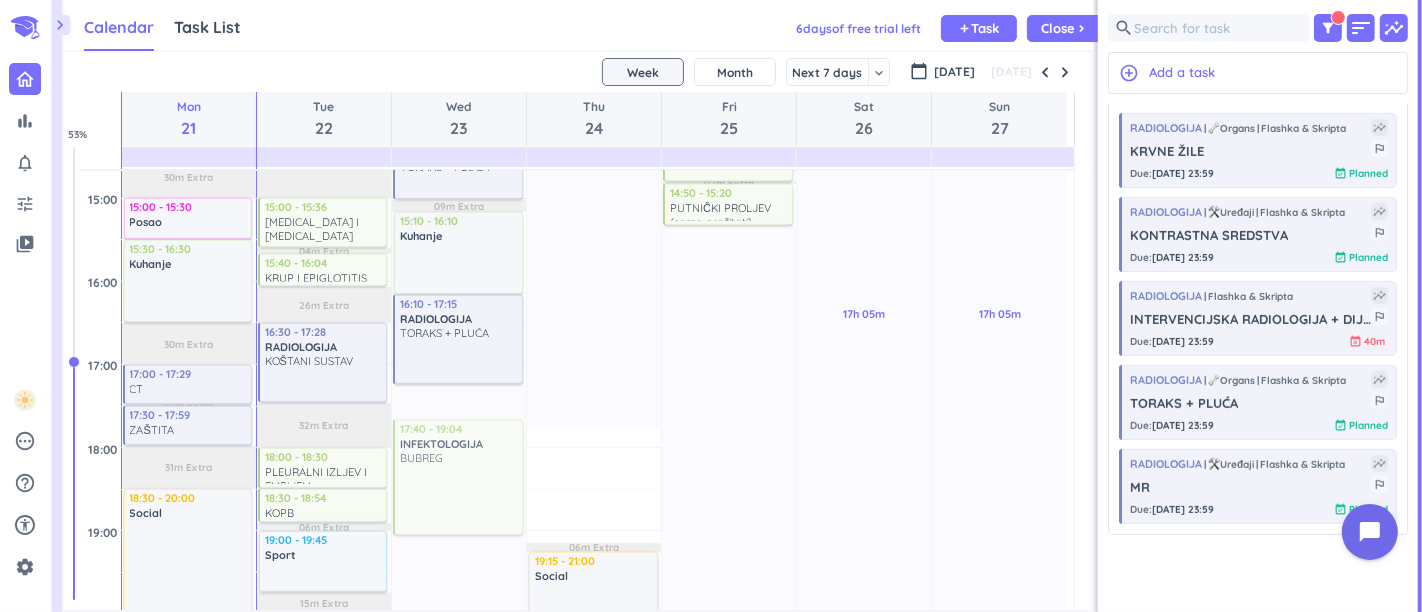 scroll, scrollTop: 1000, scrollLeft: 0, axis: vertical 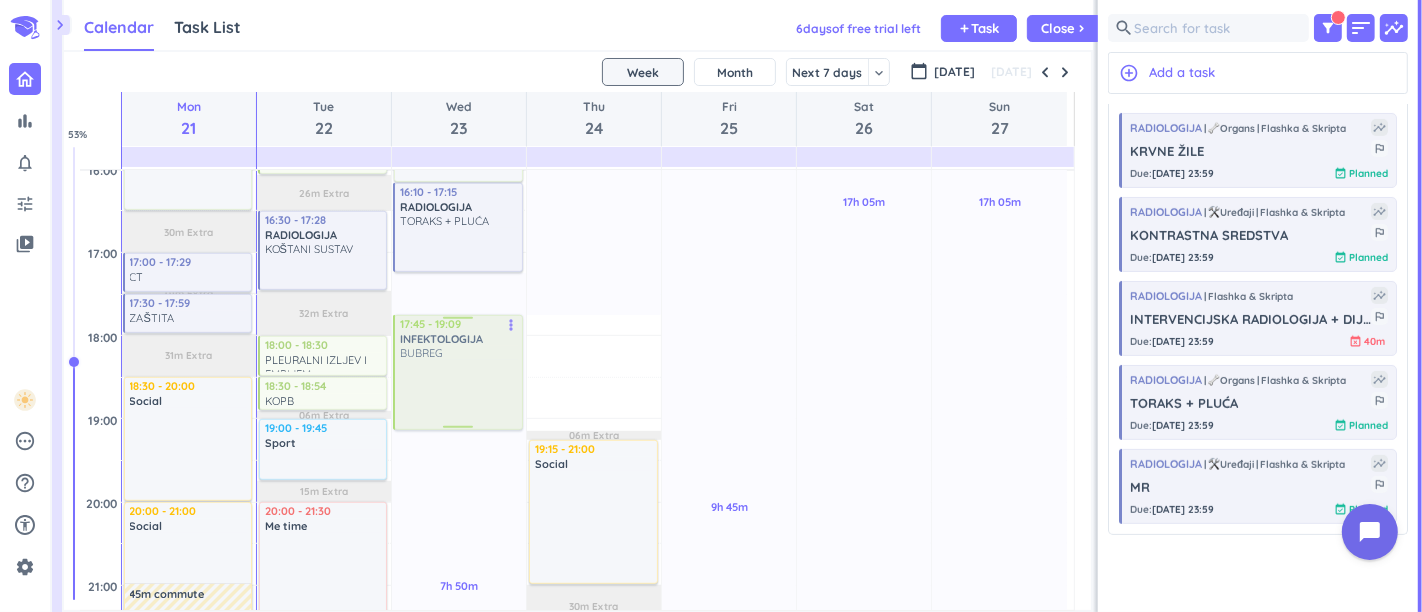 drag, startPoint x: 528, startPoint y: 349, endPoint x: 468, endPoint y: 351, distance: 60.033325 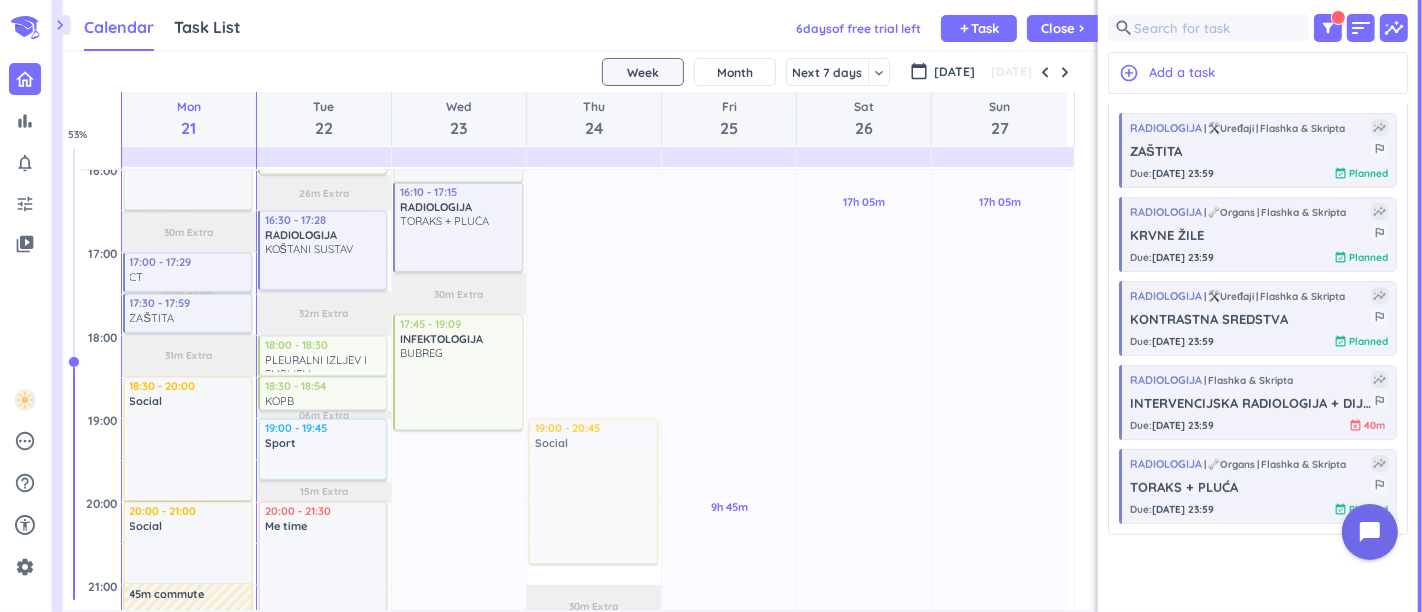 scroll, scrollTop: 1111, scrollLeft: 0, axis: vertical 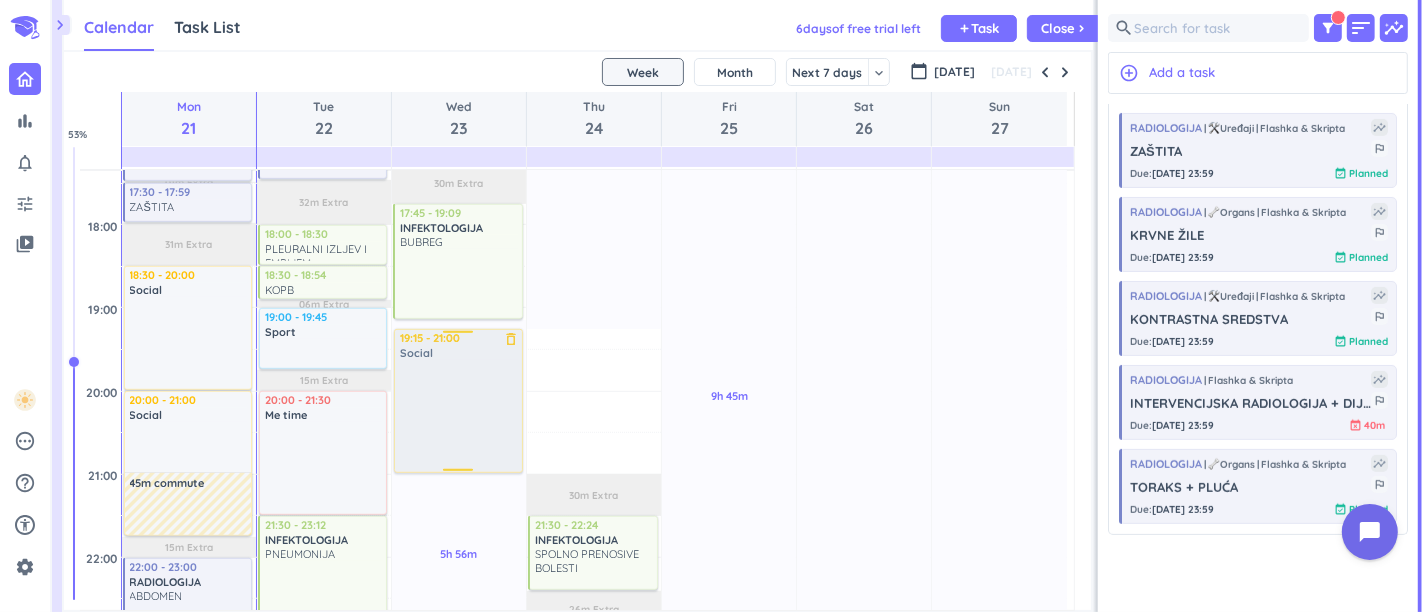 drag, startPoint x: 555, startPoint y: 377, endPoint x: 460, endPoint y: 392, distance: 96.17692 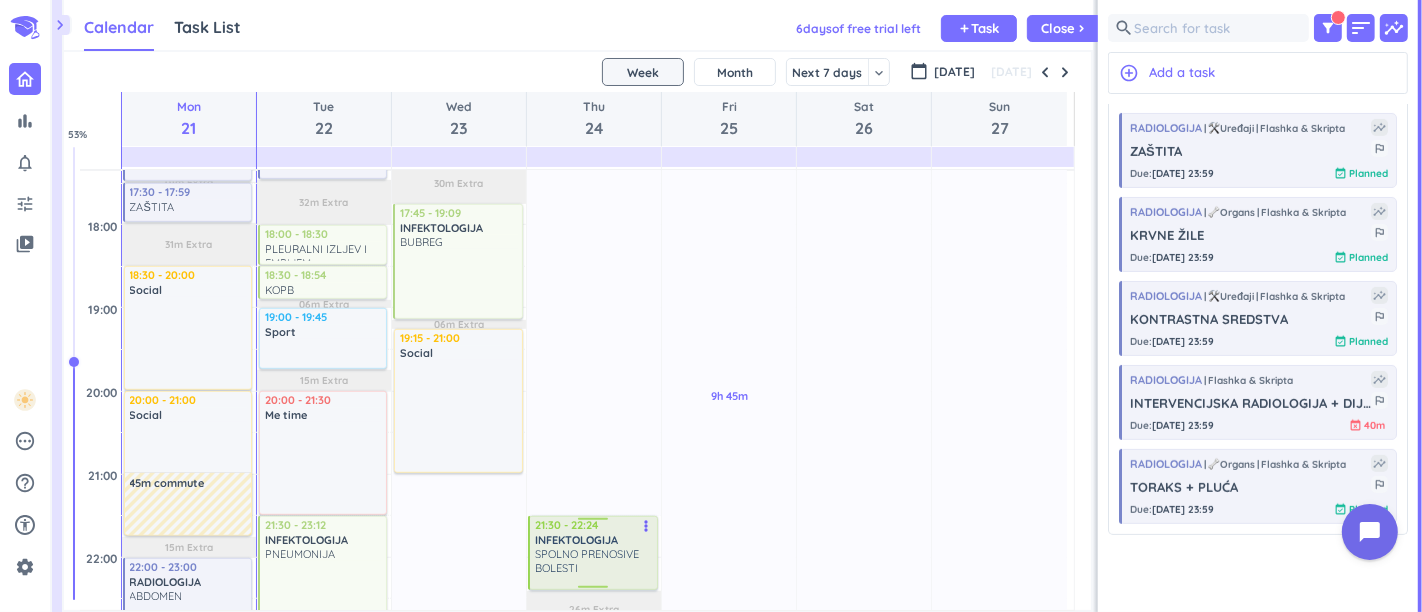 scroll, scrollTop: 1222, scrollLeft: 0, axis: vertical 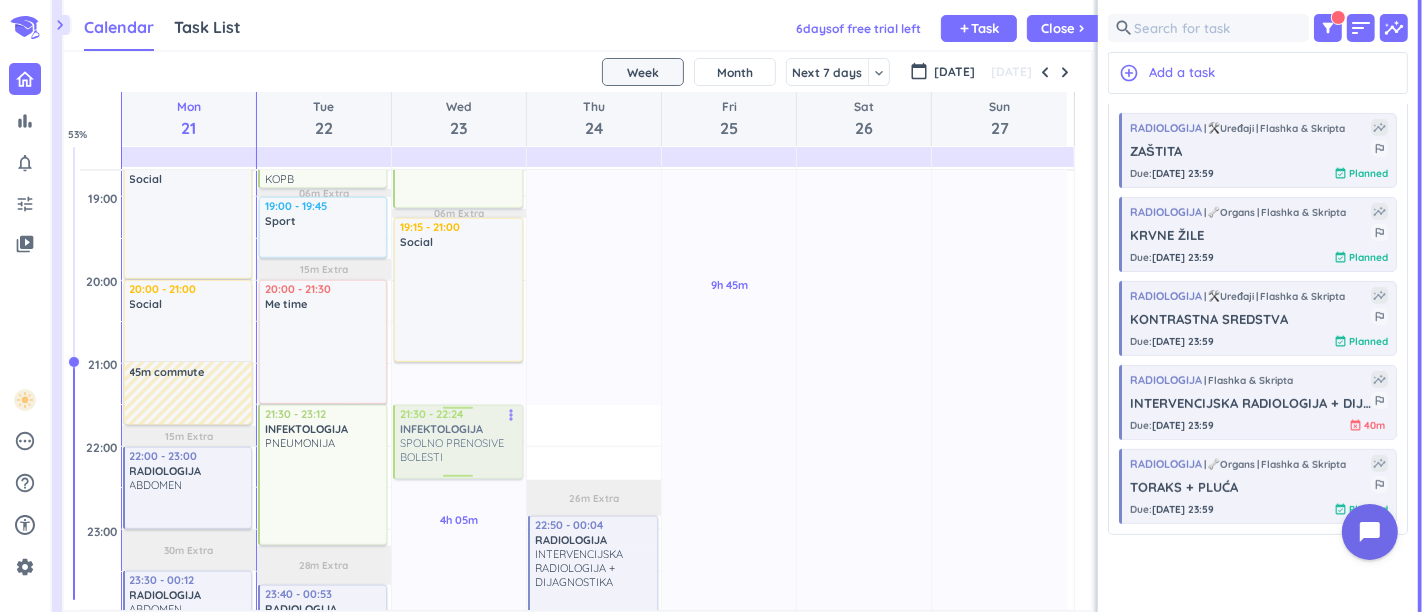 drag, startPoint x: 573, startPoint y: 438, endPoint x: 454, endPoint y: 448, distance: 119.419426 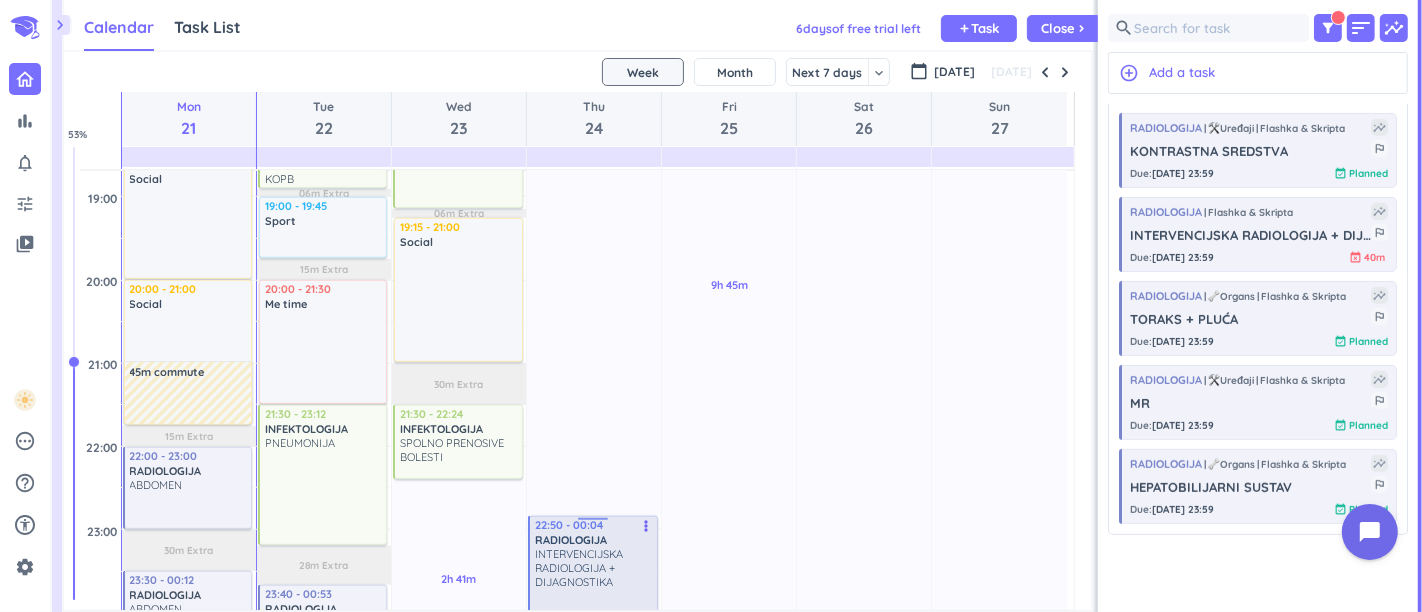 scroll, scrollTop: 1444, scrollLeft: 0, axis: vertical 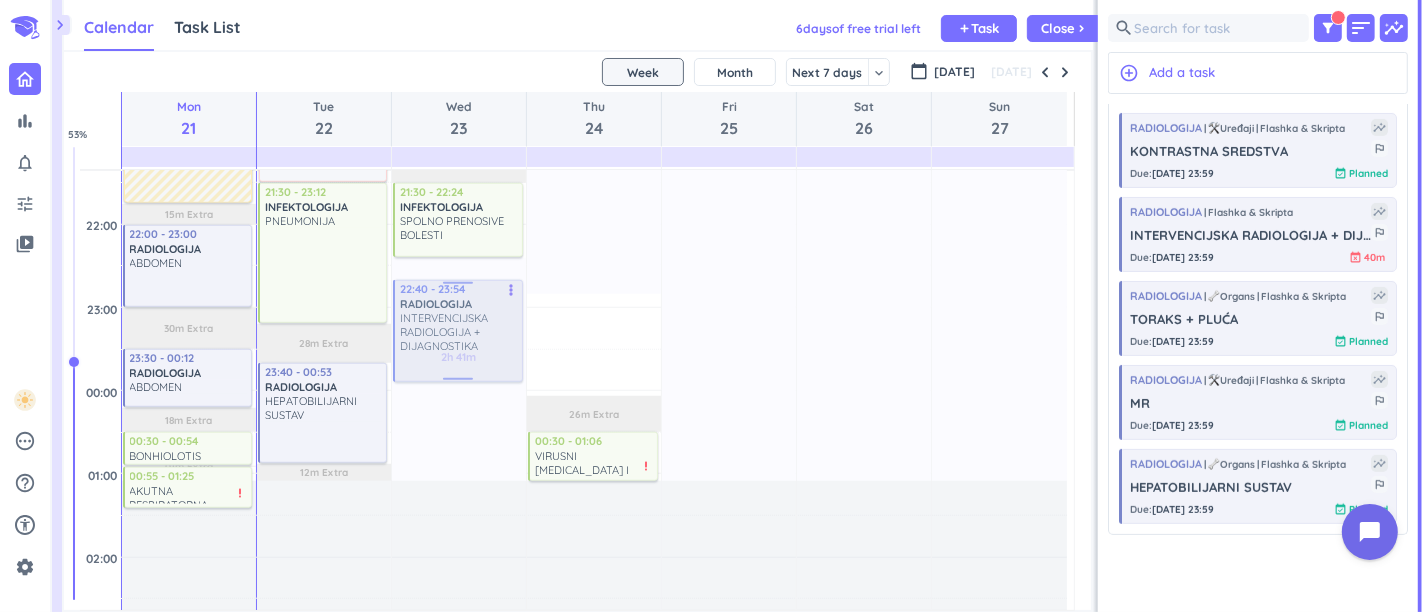 drag, startPoint x: 592, startPoint y: 329, endPoint x: 448, endPoint y: 336, distance: 144.17004 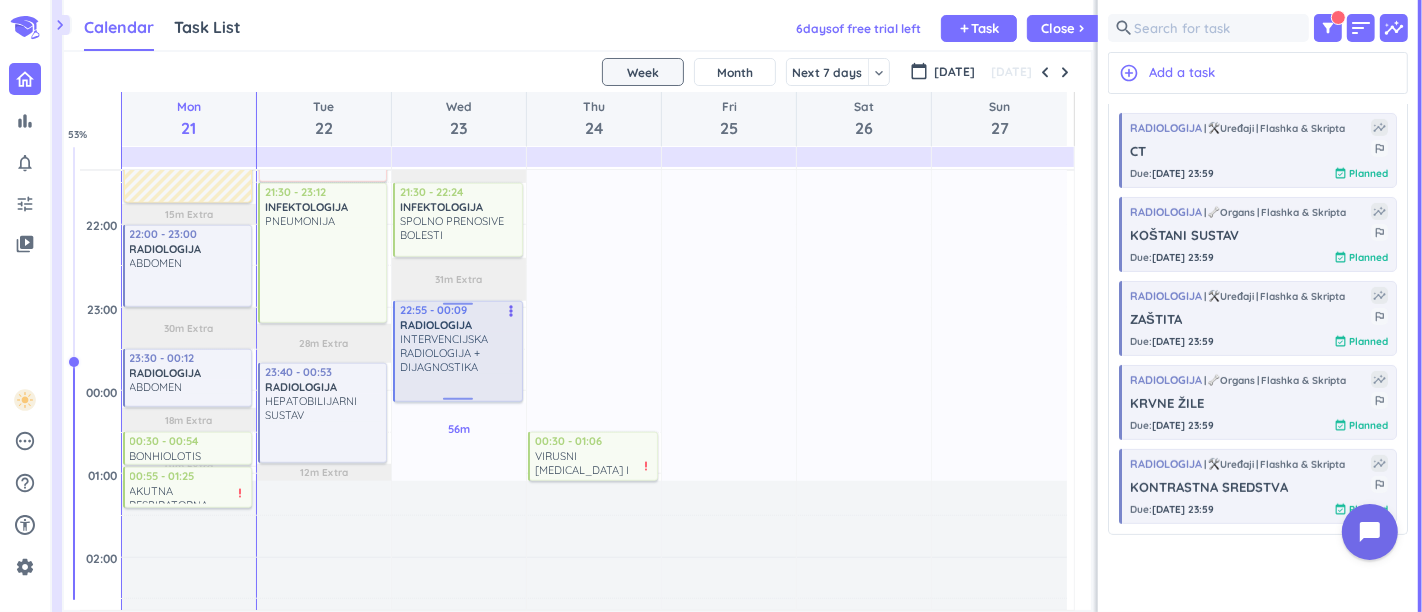 click on "INTERVENCIJSKA RADIOLOGIJA + DIJAGNOSTIKA" at bounding box center (459, 353) 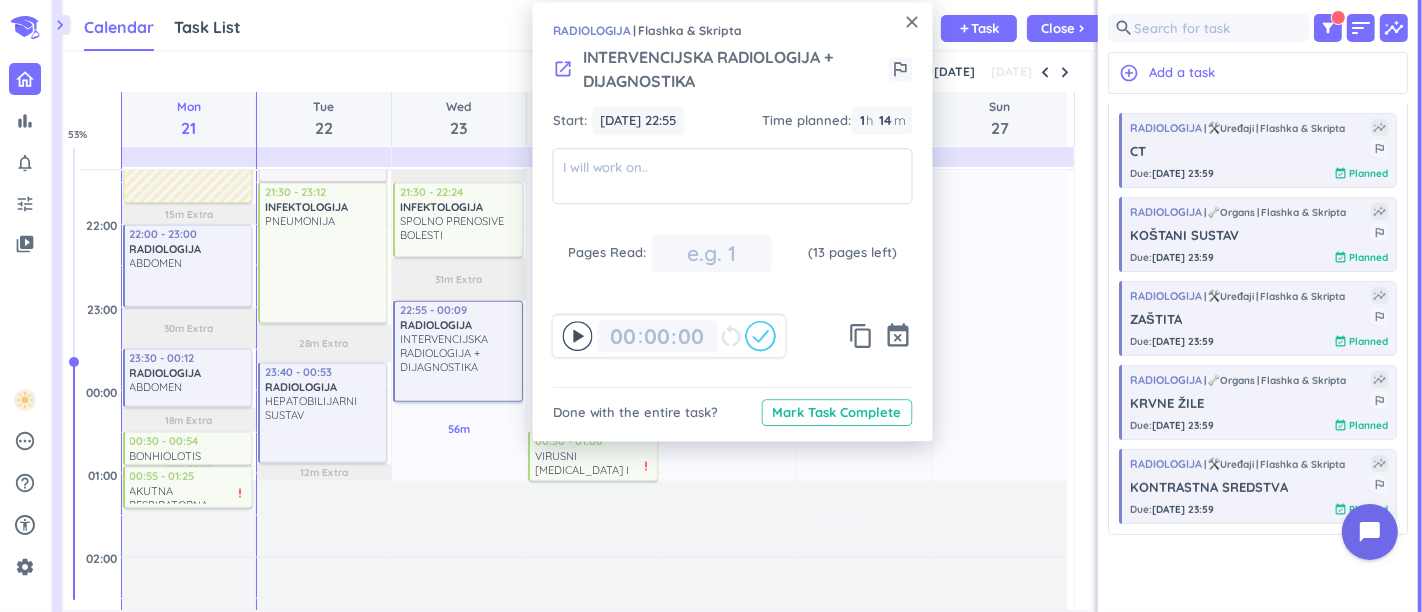 click on "9h 45m Past due Plan" at bounding box center [729, 75] 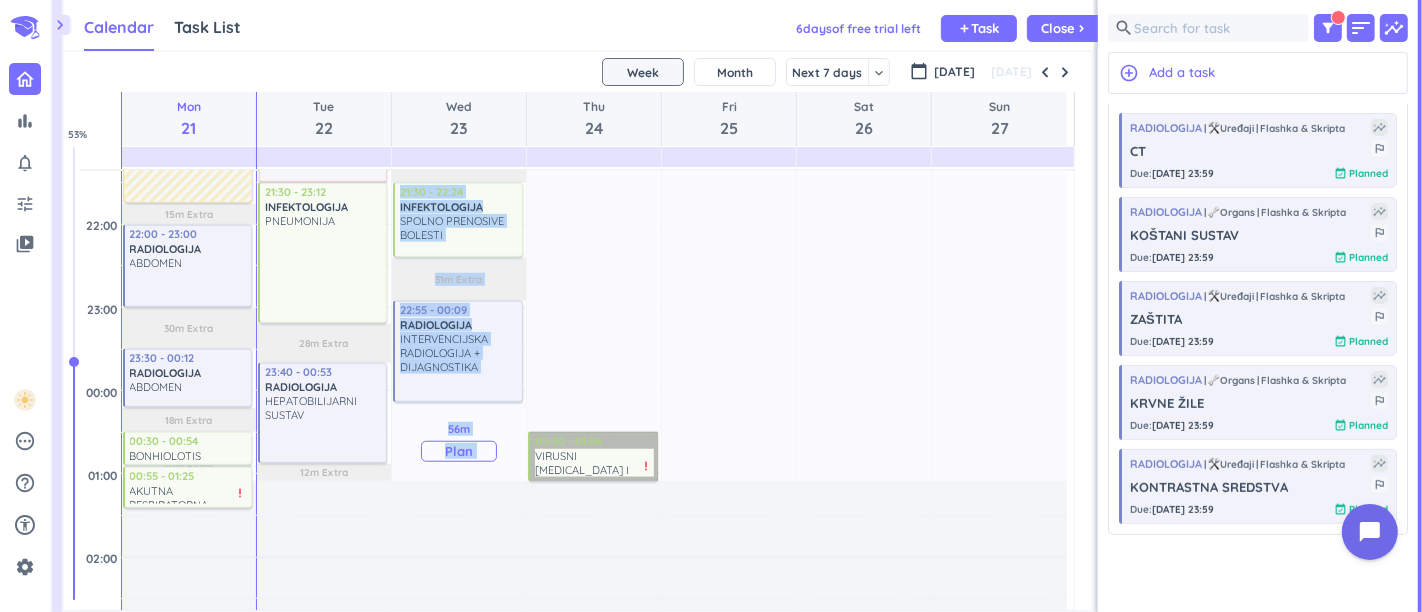 drag, startPoint x: 575, startPoint y: 453, endPoint x: 446, endPoint y: 435, distance: 130.24976 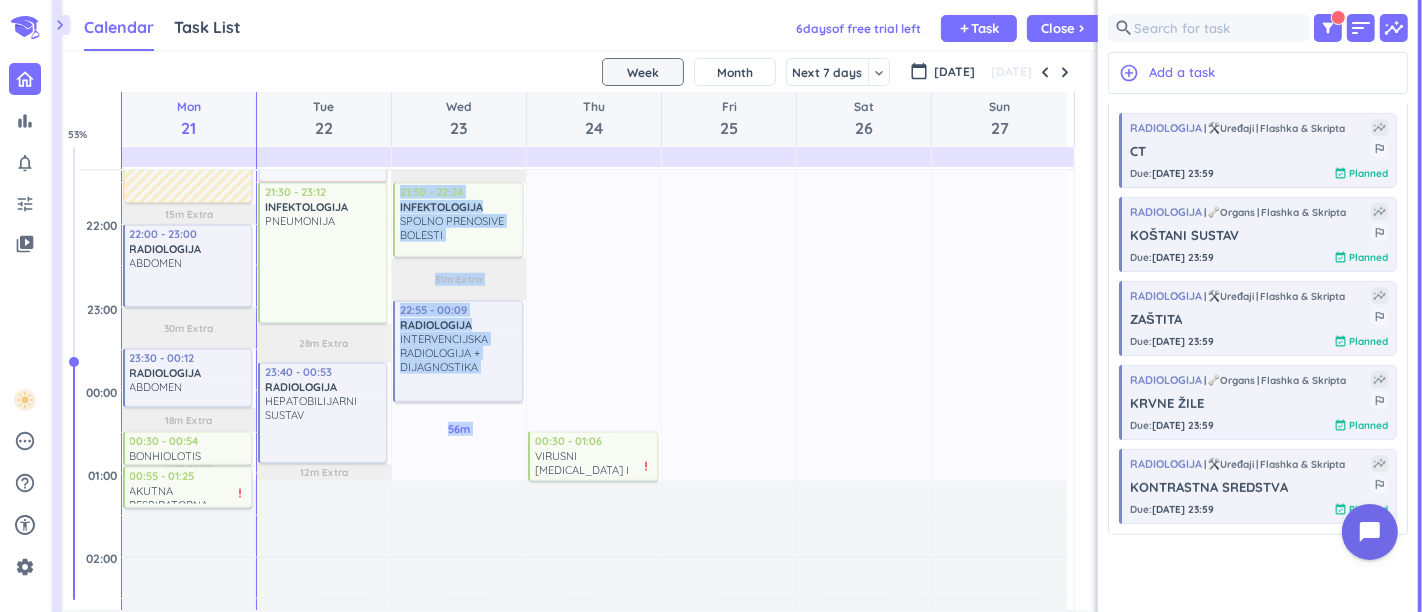 click on "16h 30m Past due Plan" at bounding box center [594, -254] 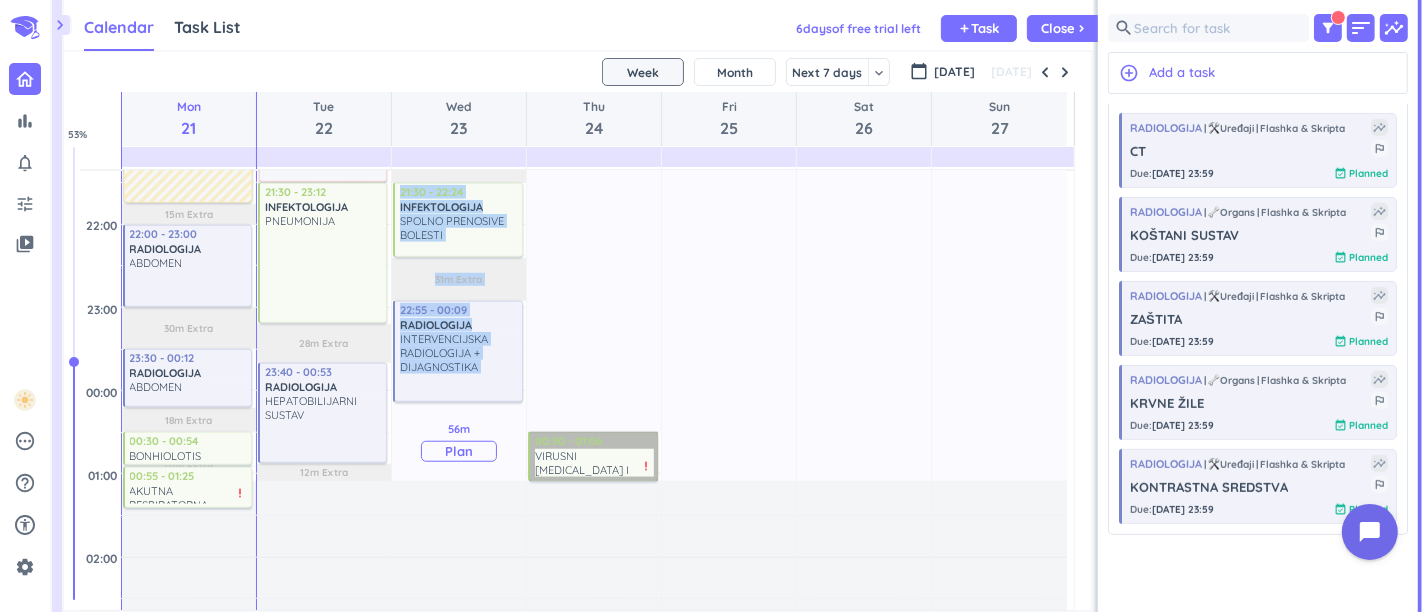 drag, startPoint x: 576, startPoint y: 455, endPoint x: 475, endPoint y: 448, distance: 101.24229 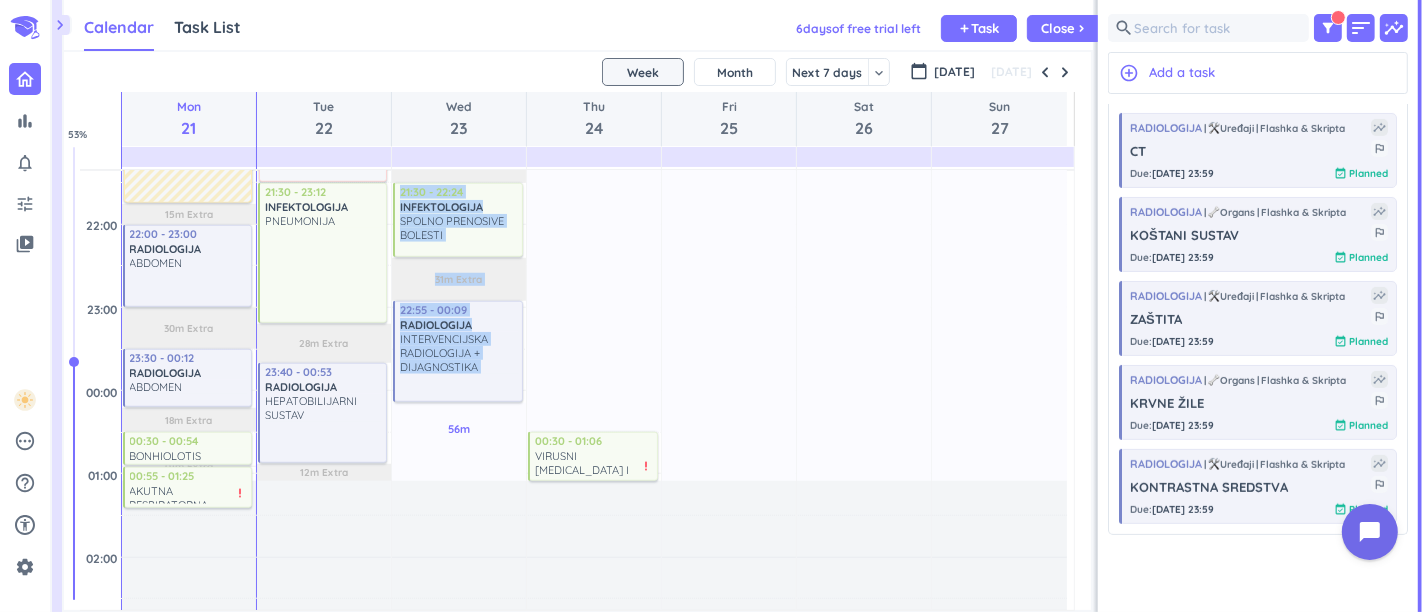 click on "16h 30m Past due Plan" at bounding box center [594, -254] 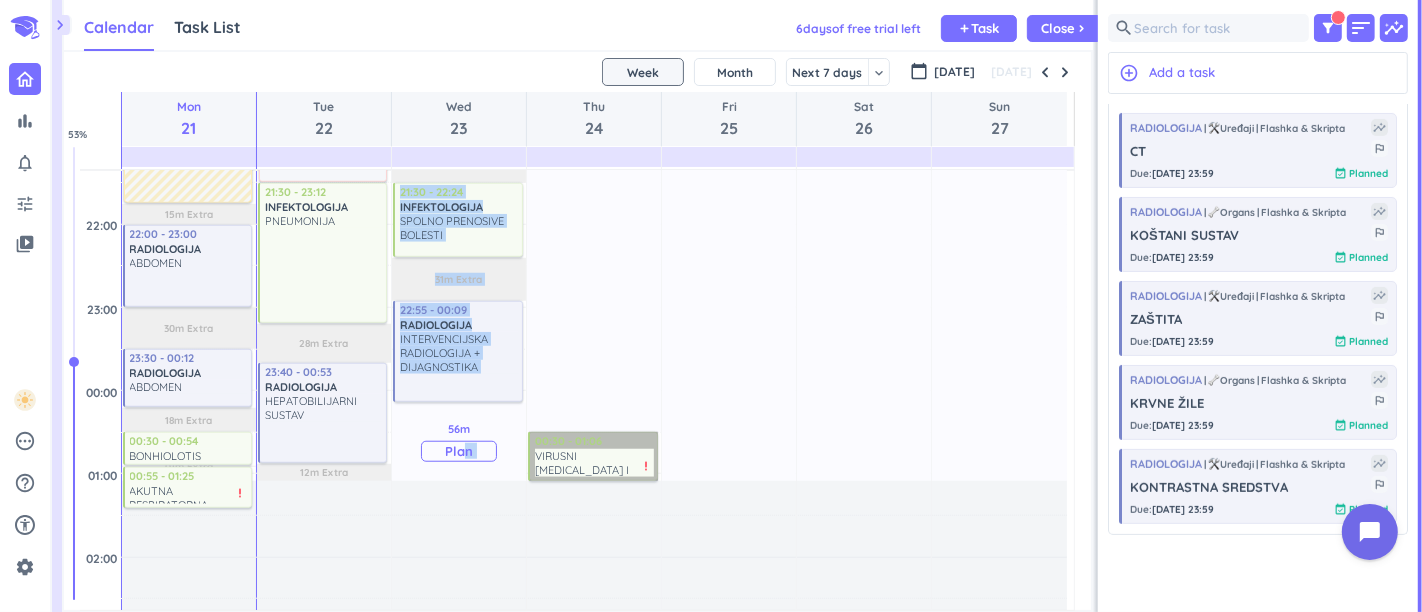 drag, startPoint x: 588, startPoint y: 455, endPoint x: 468, endPoint y: 441, distance: 120.8139 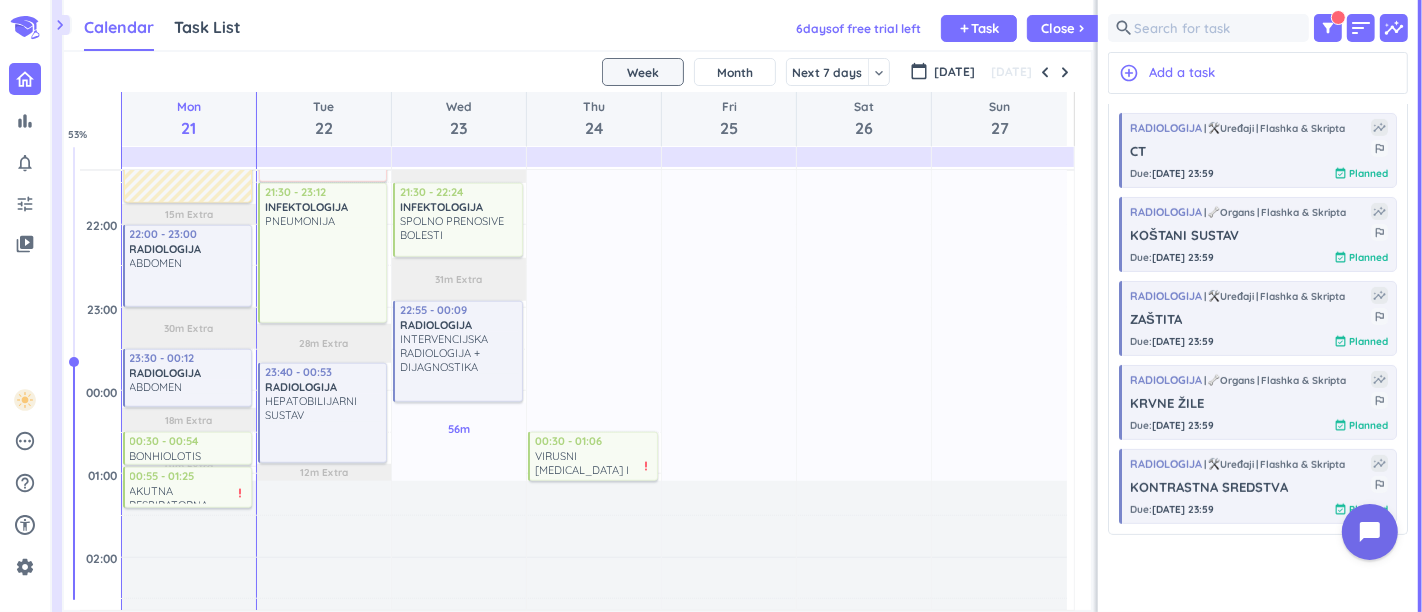 click on "9h 45m Past due Plan" at bounding box center (729, 75) 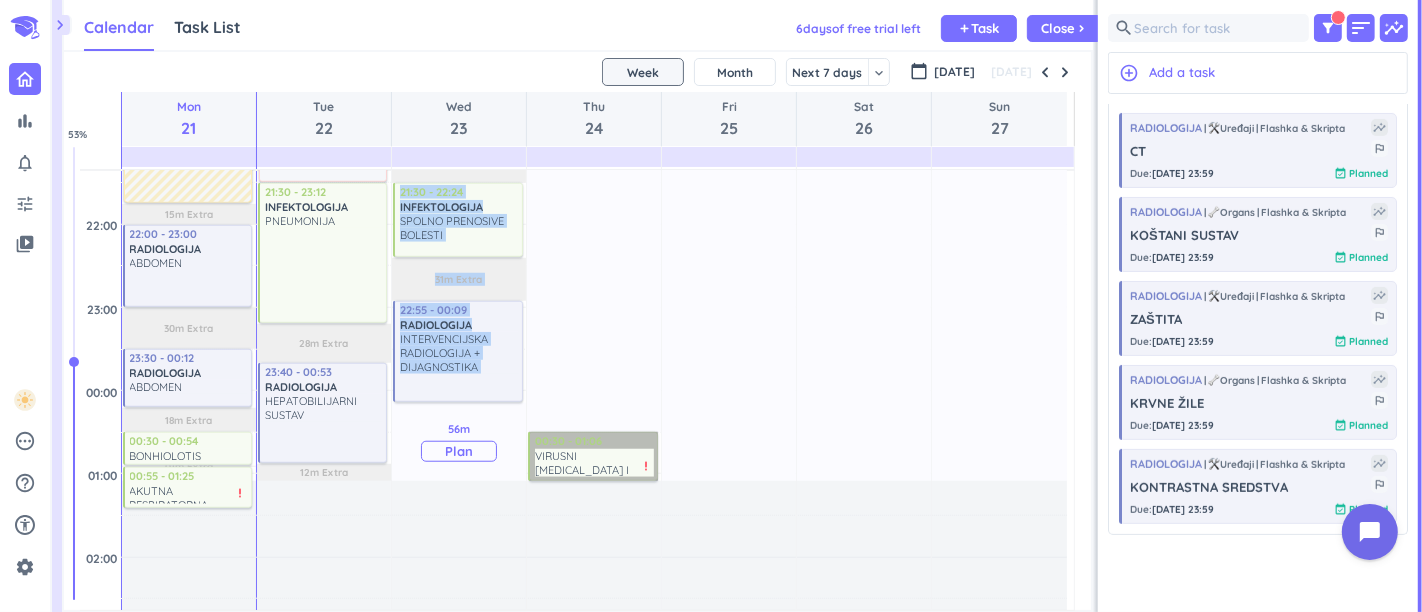 drag, startPoint x: 614, startPoint y: 455, endPoint x: 481, endPoint y: 443, distance: 133.54025 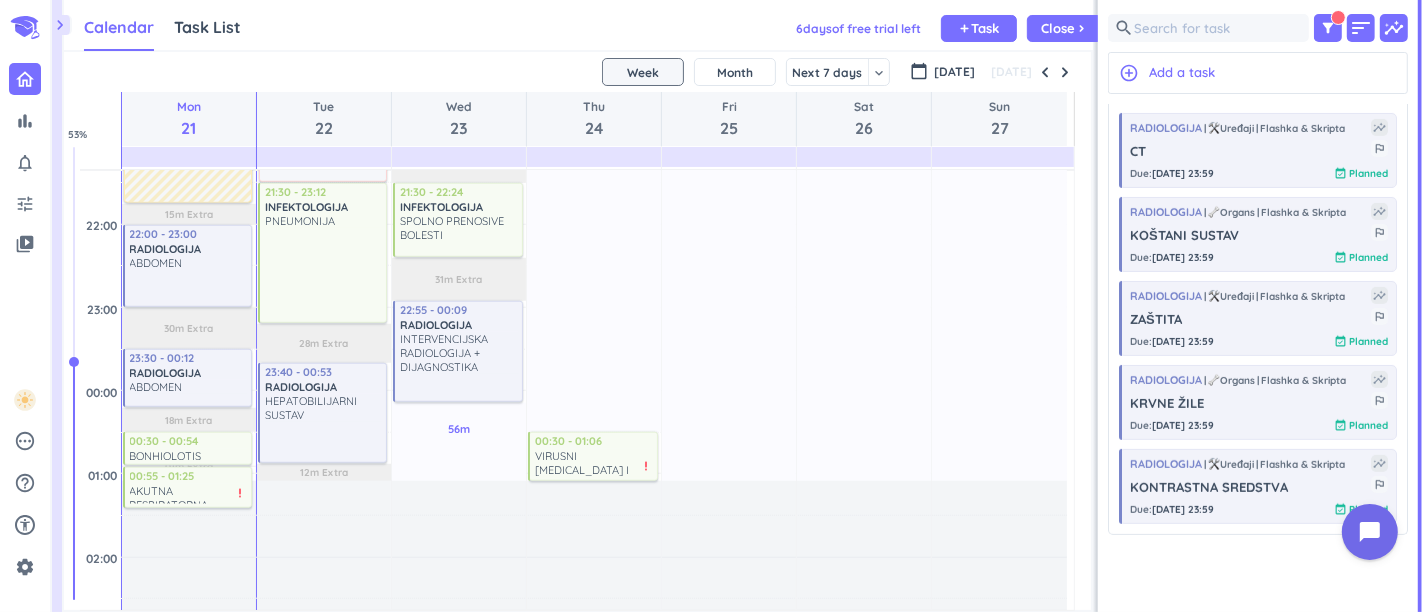 click on "9h 45m Past due Plan" at bounding box center (729, 75) 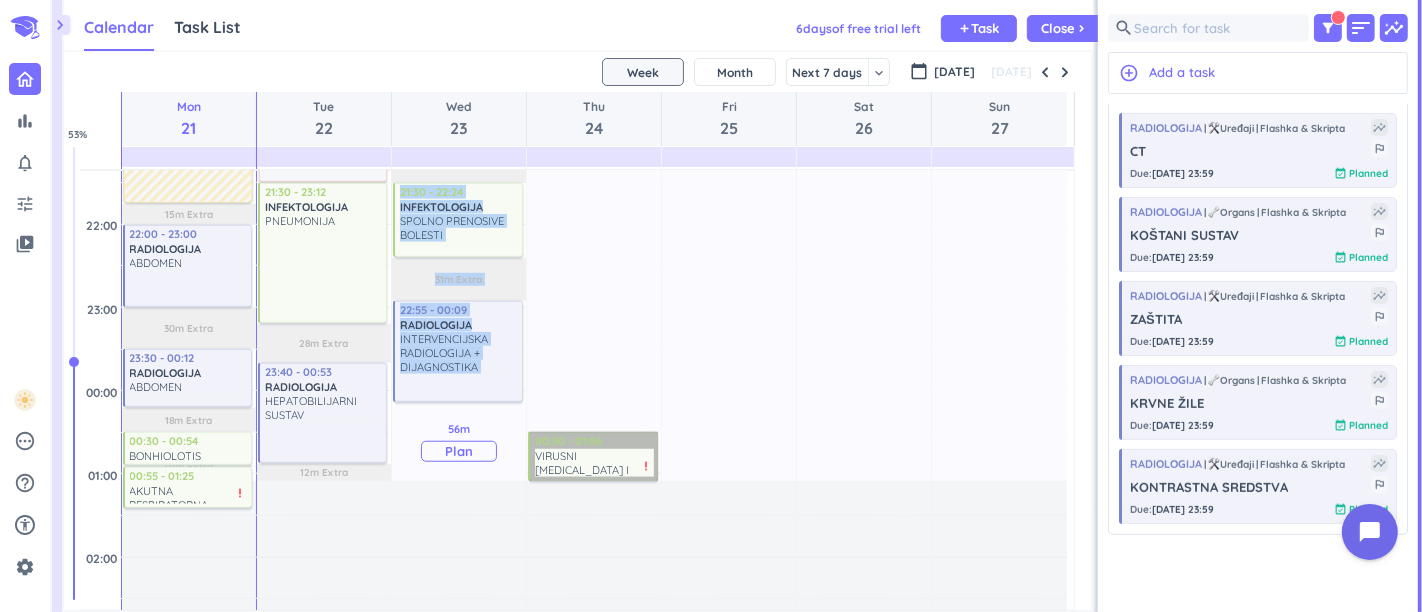 drag, startPoint x: 587, startPoint y: 451, endPoint x: 524, endPoint y: 437, distance: 64.53681 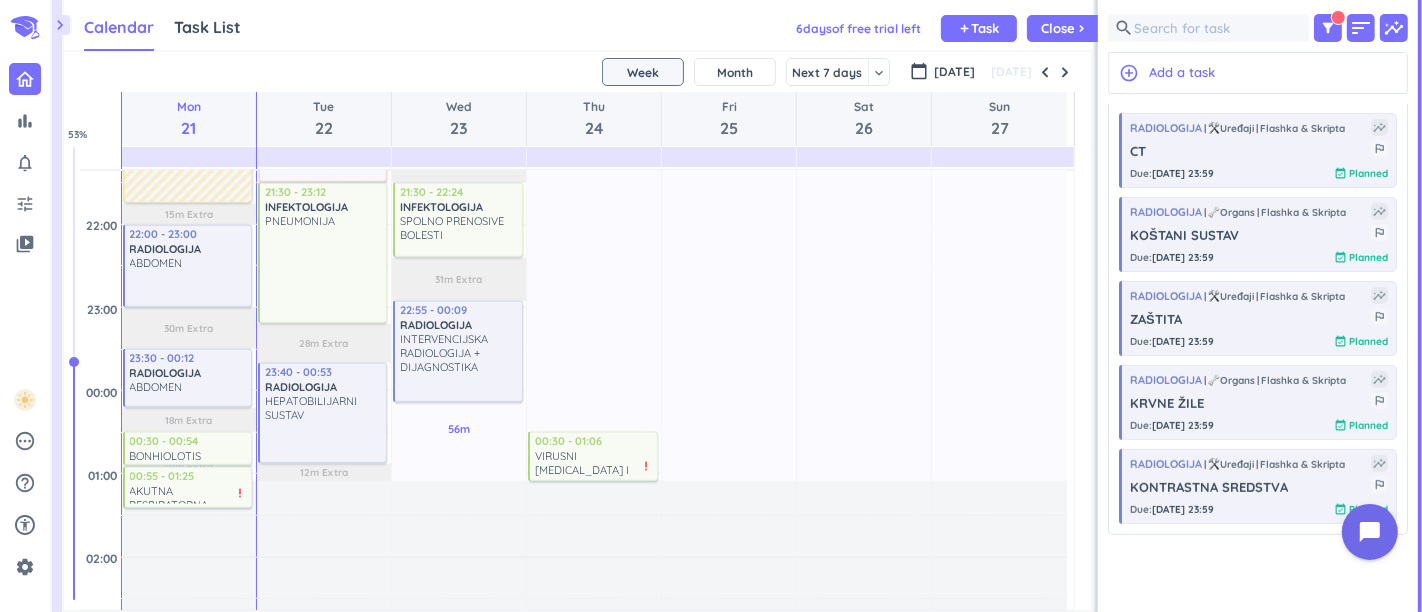 click on "9h 45m Past due Plan" at bounding box center (729, 75) 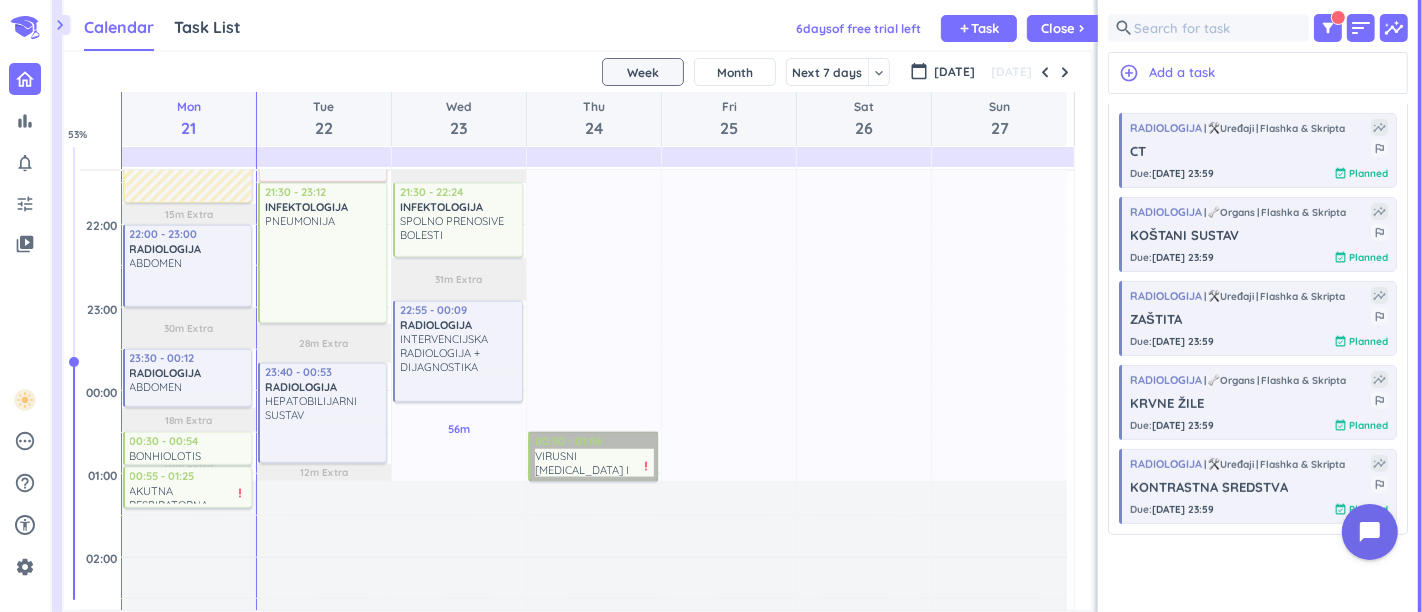 drag, startPoint x: 597, startPoint y: 452, endPoint x: 594, endPoint y: 381, distance: 71.063354 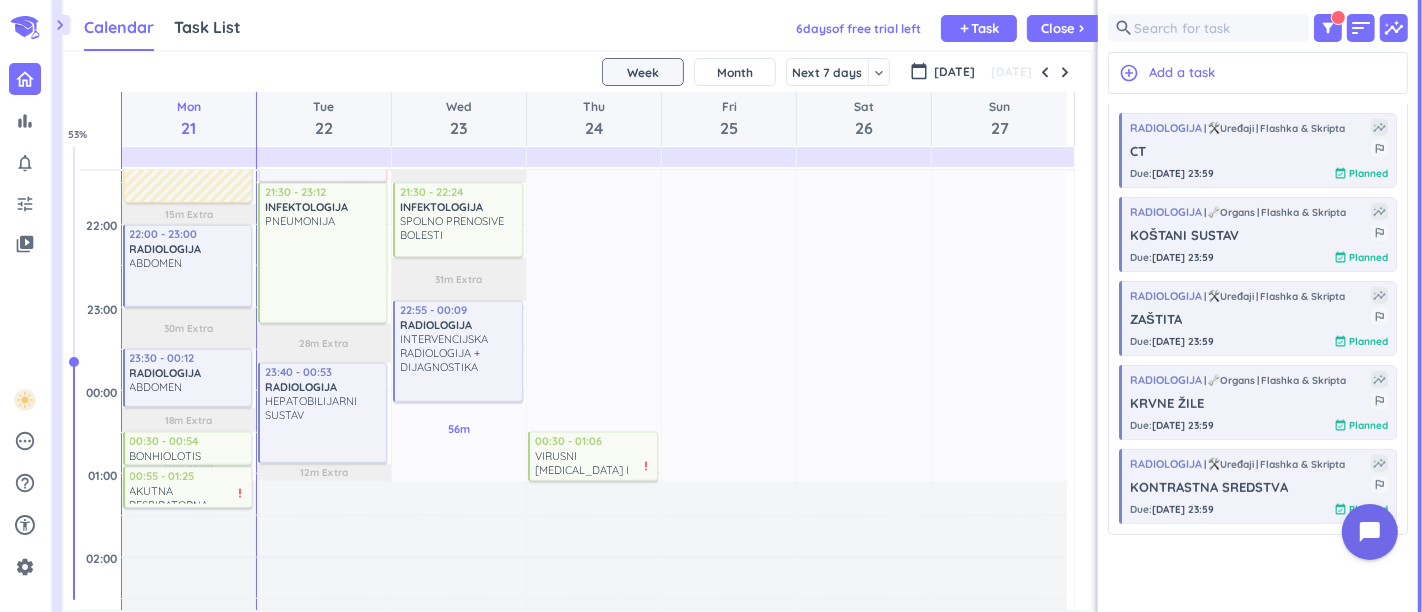 click on "16h 30m Past due Plan" at bounding box center (594, -254) 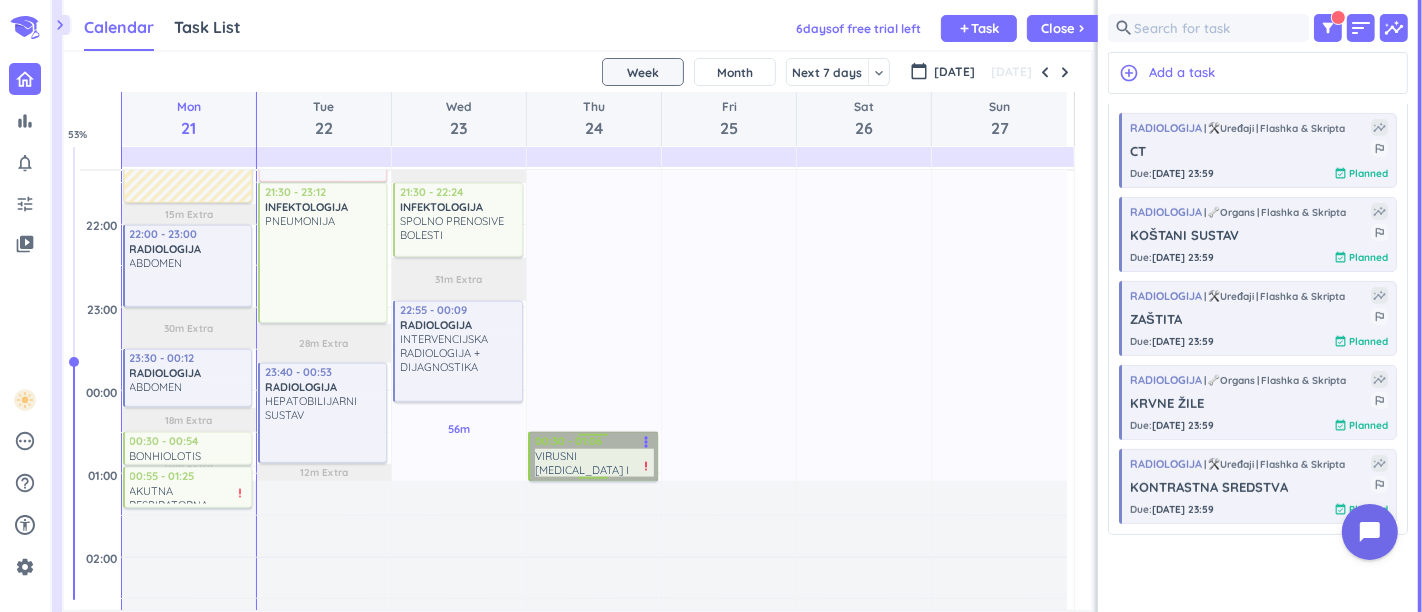 click on "00:30 - 01:06 INFEKTOLOGIJA VIRUSNI MENINGITIS I ENCEFALITIS more_vert priority_high" at bounding box center (593, 456) 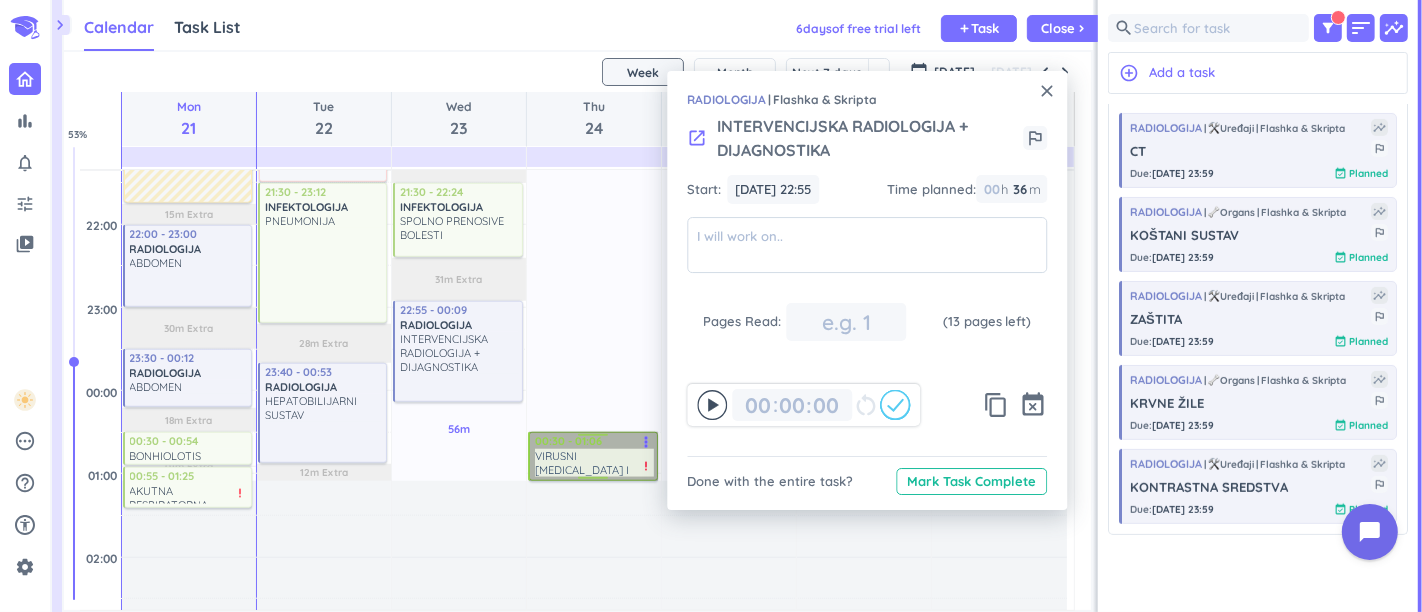 click at bounding box center [593, 438] 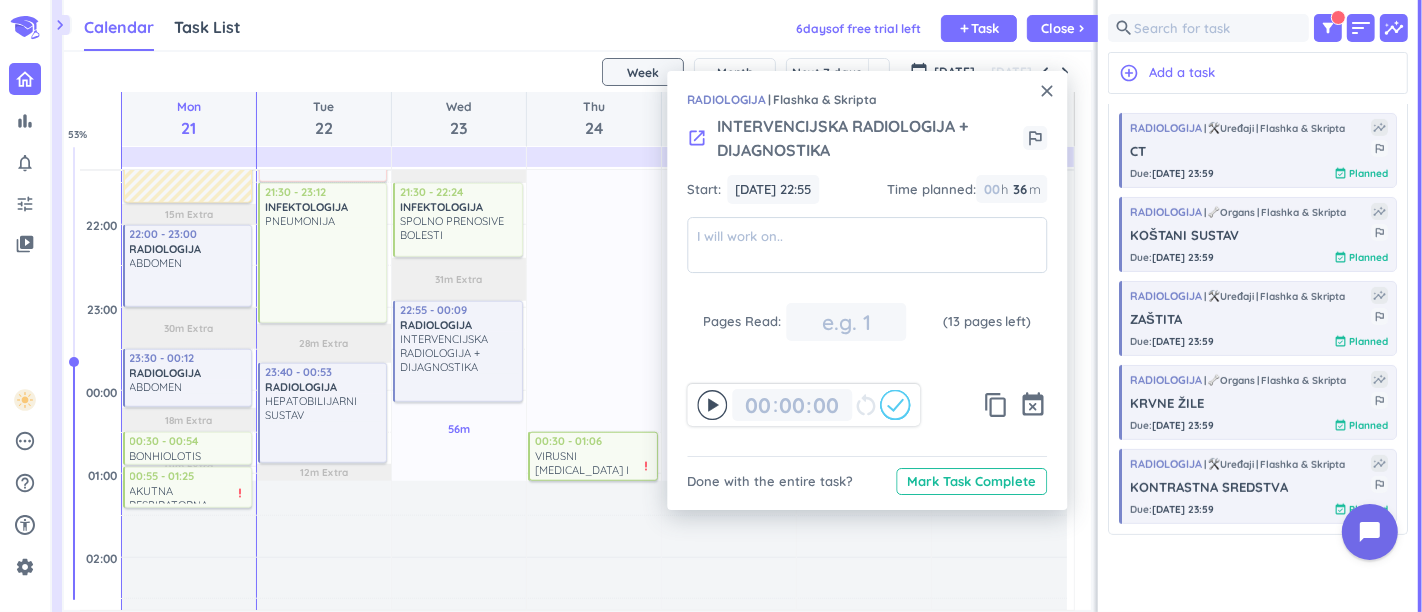click on "16h 30m Past due Plan" at bounding box center (594, -254) 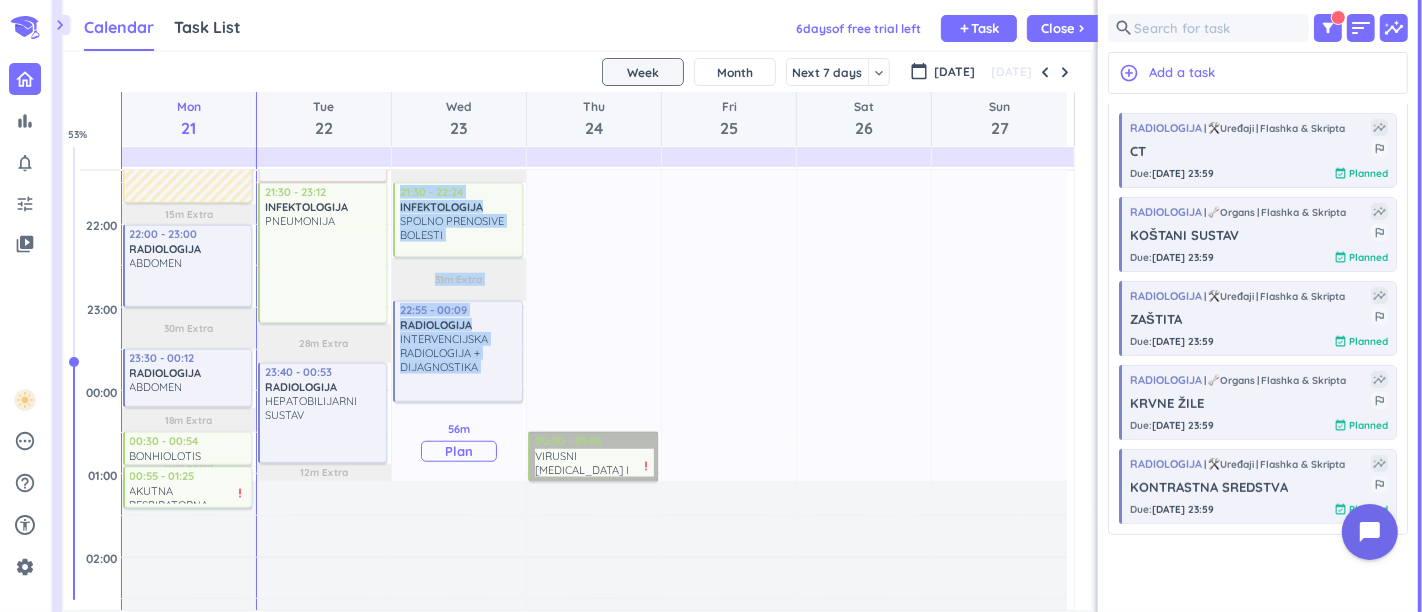 drag, startPoint x: 616, startPoint y: 451, endPoint x: 474, endPoint y: 448, distance: 142.0317 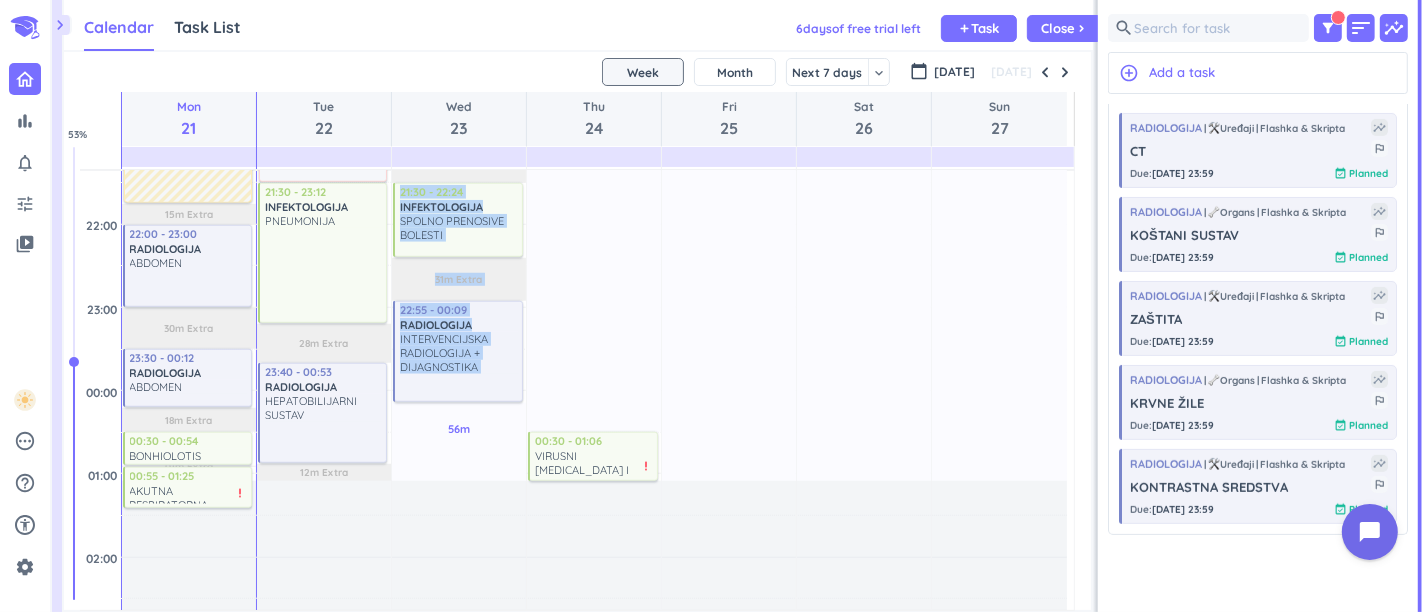 click on "16h 30m Past due Plan" at bounding box center (594, -254) 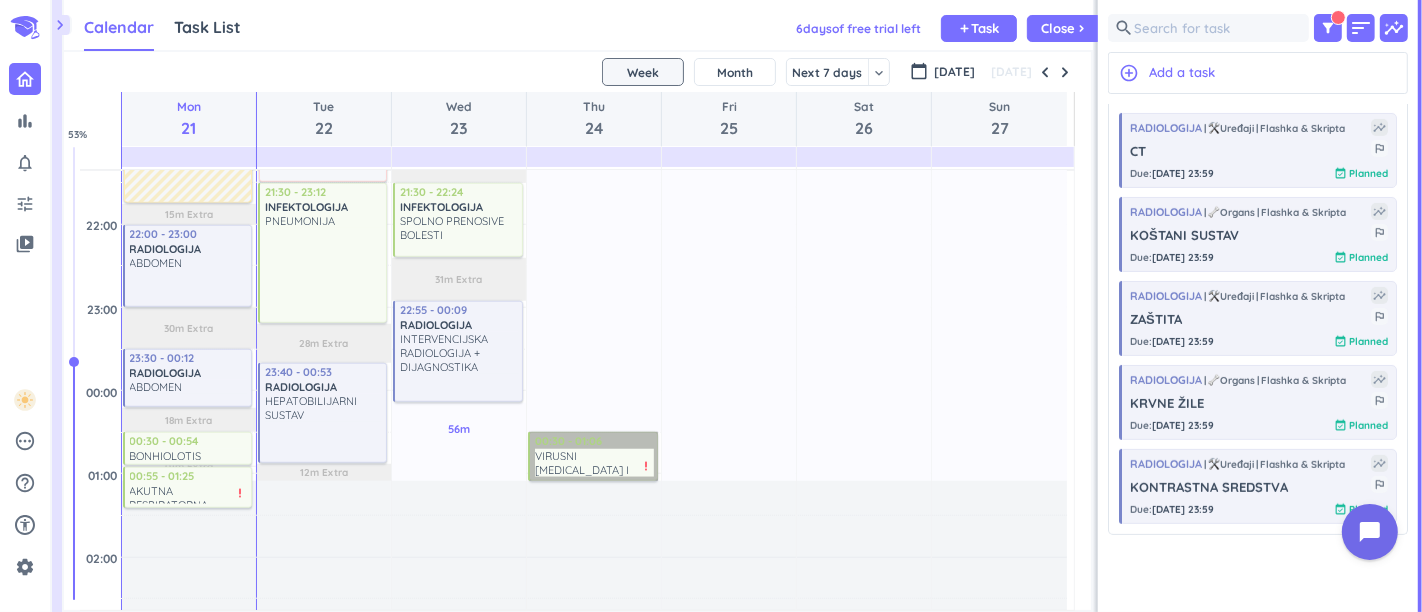 drag, startPoint x: 620, startPoint y: 441, endPoint x: 611, endPoint y: 287, distance: 154.26276 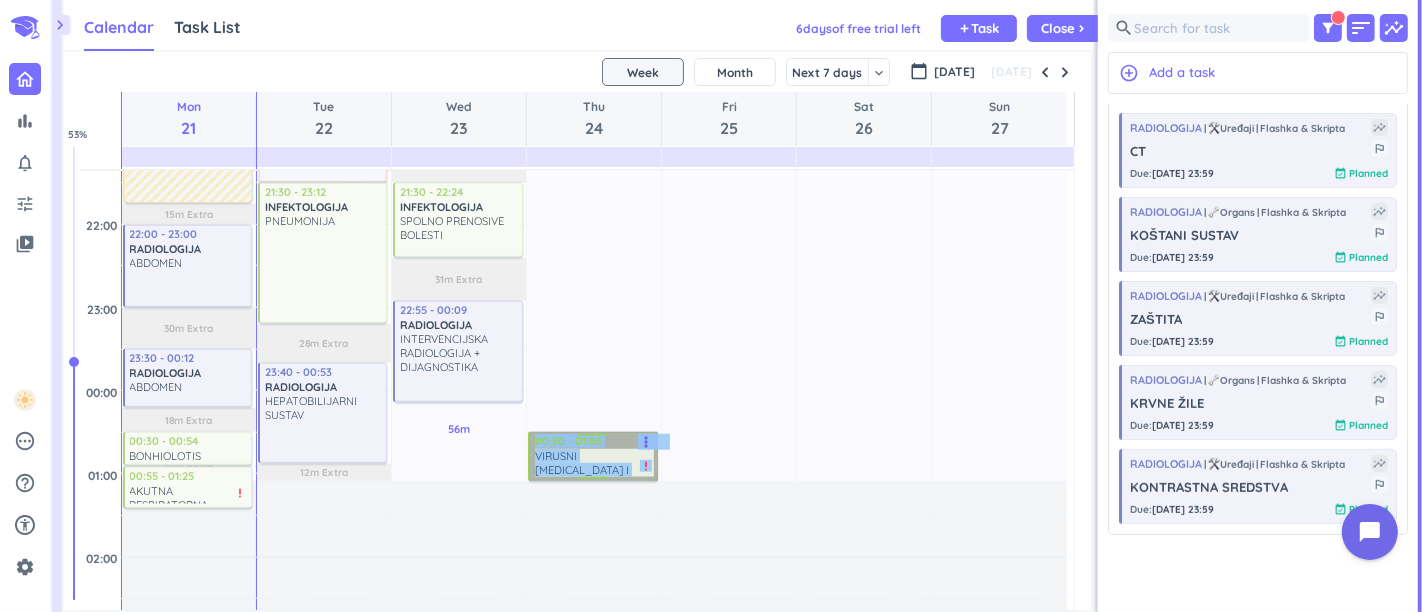 drag, startPoint x: 587, startPoint y: 481, endPoint x: 588, endPoint y: 470, distance: 11.045361 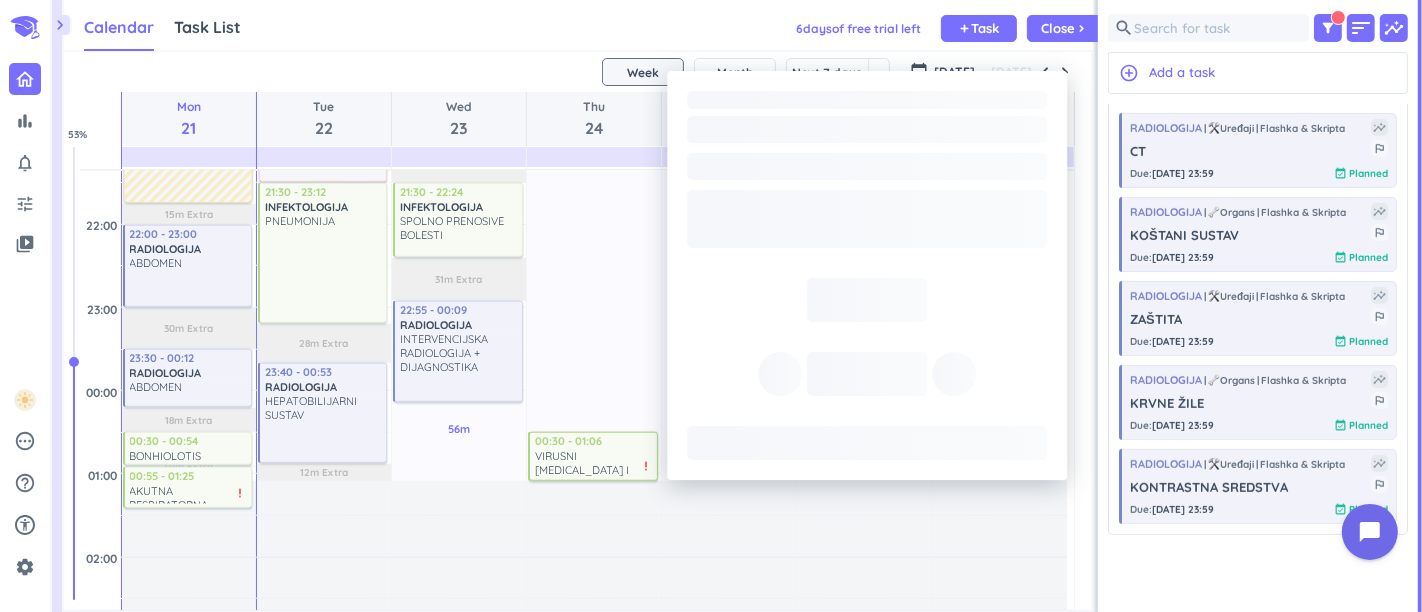 click on "16h 30m Past due Plan" at bounding box center (594, -254) 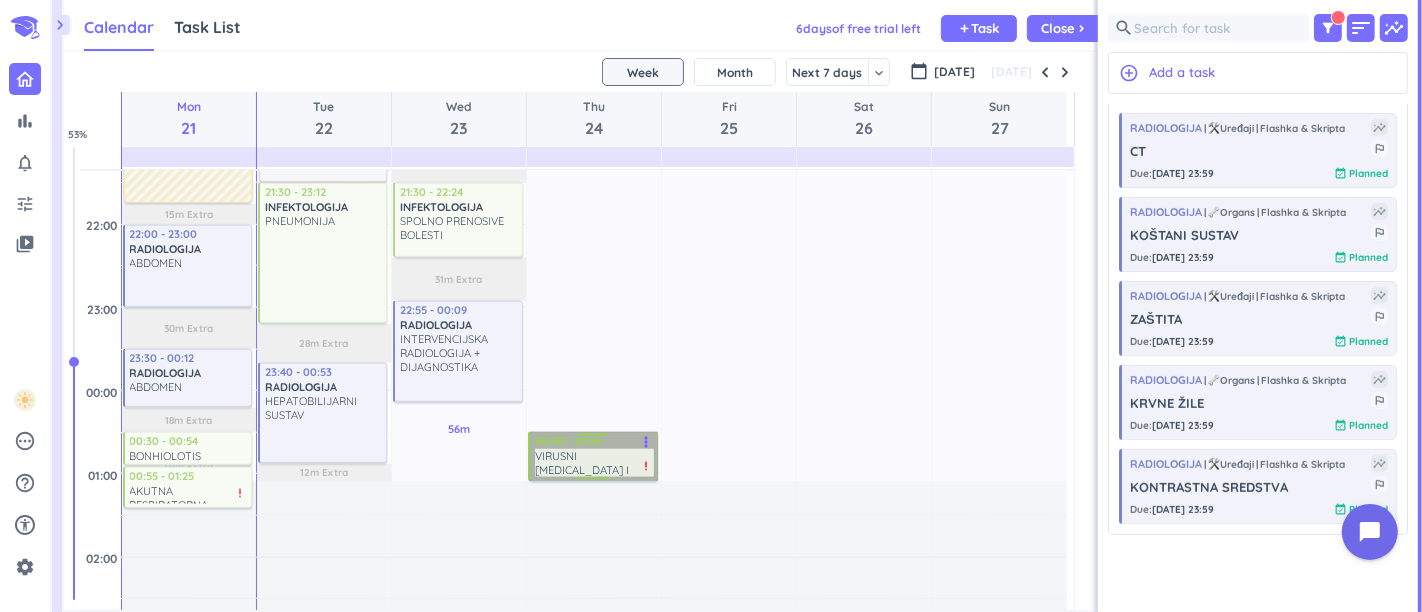 click on "00:30 - 01:06 INFEKTOLOGIJA VIRUSNI MENINGITIS I ENCEFALITIS more_vert priority_high" at bounding box center (593, 456) 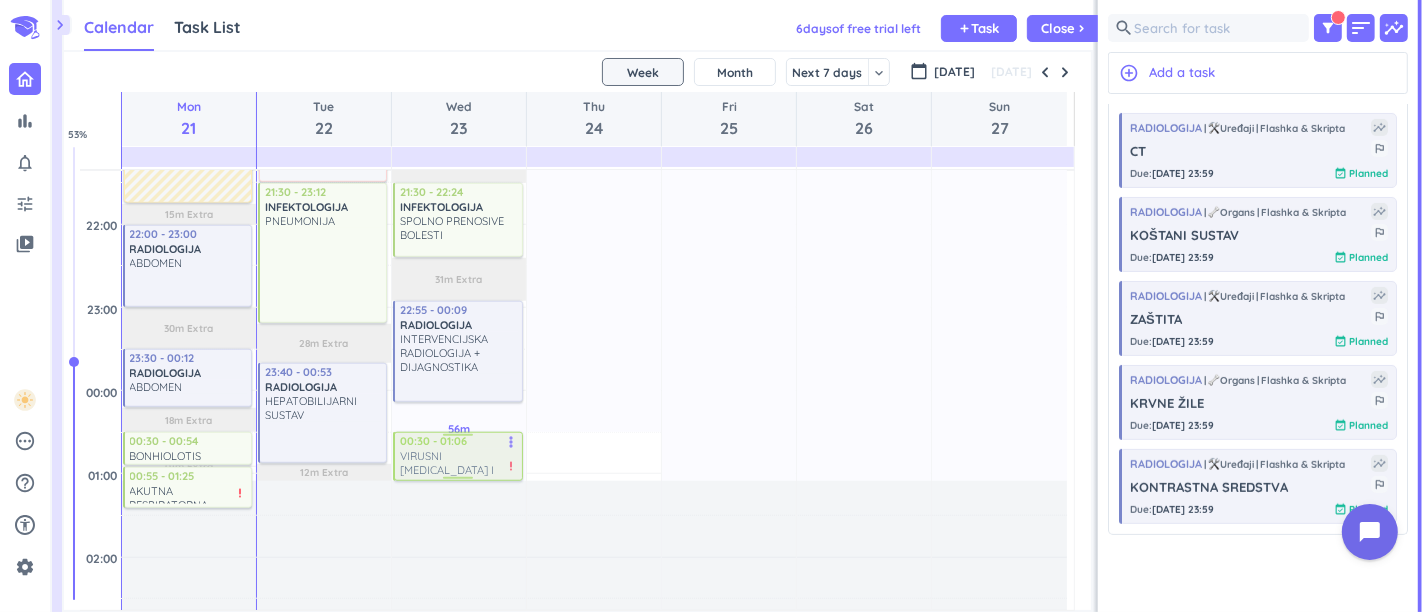 drag, startPoint x: 606, startPoint y: 456, endPoint x: 461, endPoint y: 459, distance: 145.03104 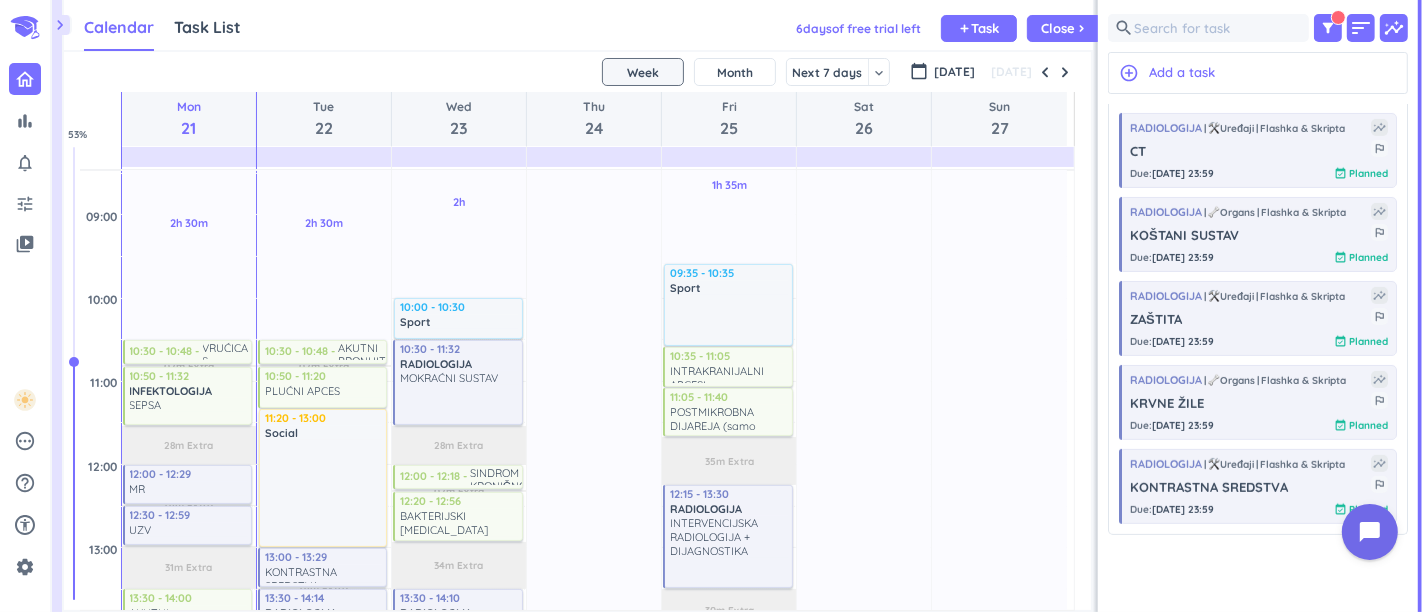 scroll, scrollTop: 333, scrollLeft: 0, axis: vertical 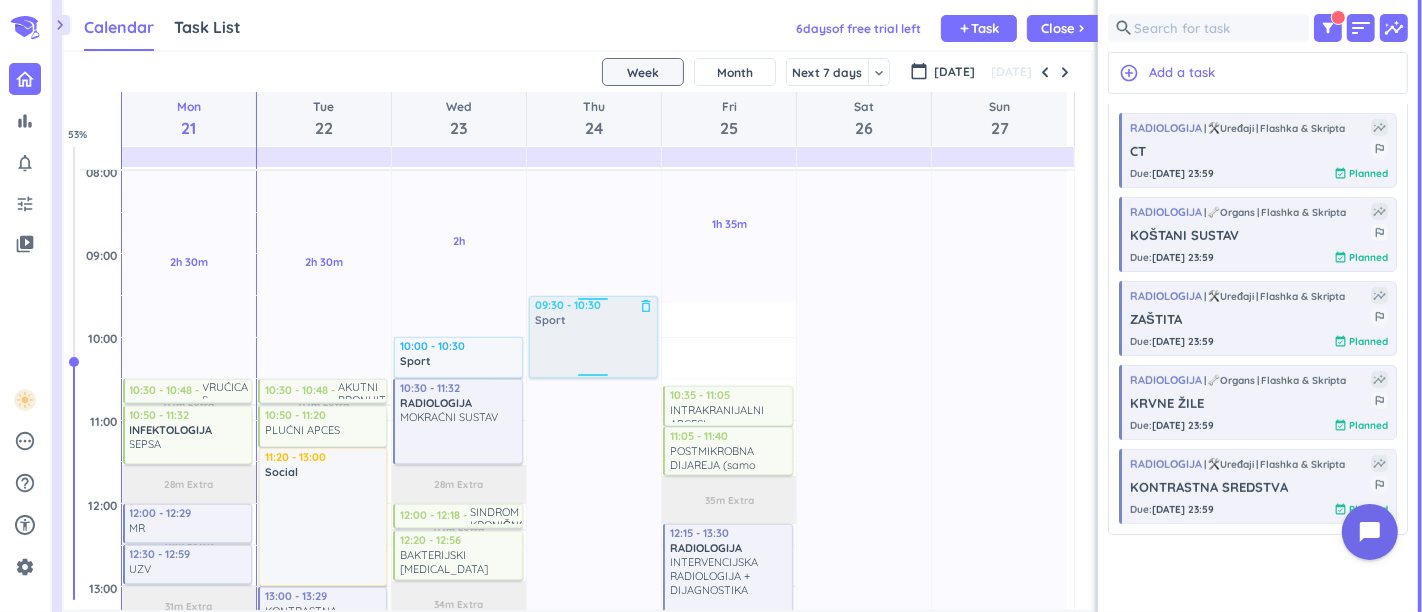 drag, startPoint x: 751, startPoint y: 333, endPoint x: 591, endPoint y: 341, distance: 160.19987 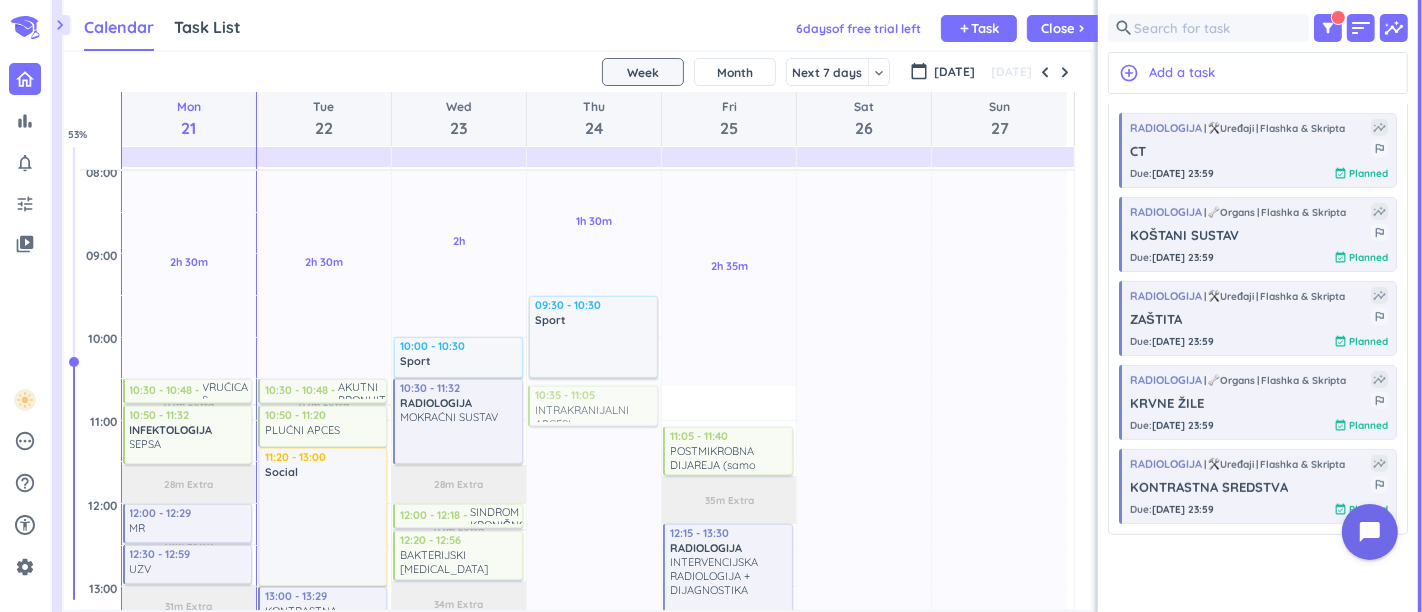 click on "2h 30m Past due Plan 02m Extra 28m Extra 01m Extra 31m Extra 30m Extra 30m Extra 01m Extra 31m Extra 15m Extra 30m Extra 18m Extra 01m Extra Adjust Awake Time Adjust Awake Time 10:30 - 10:48 VRUĆICA S OSIPOM more_vert 10:50 - 11:32 INFEKTOLOGIJA SEPSA more_vert 12:00 - 12:29 MR more_vert 12:30 - 12:59 UZV more_vert 13:30 - 14:00 AKUTNI SINUSITIS more_vert 14:00 - 14:30 FARINGITIS more_vert 15:00 - 15:30 Posao delete_outline 15:30 - 16:30 Kuhanje delete_outline 17:00 - 17:29 CT more_vert 17:30 - 17:59 ZAŠTITA more_vert 18:30 - 20:00 Social delete_outline 20:00 - 21:00 Social delete_outline 45m commute 22:00 - 23:00 RADIOLOGIJA ABDOMEN more_vert 23:30 - 00:12 RADIOLOGIJA ABDOMEN more_vert 00:30 - 00:54 BONHIOLOTIS more_vert 00:55 - 01:25 AKUTNA RESPIRATORNA BOLEST more_vert priority_high 2h 30m Past due Plan 02m Extra 01m Extra 46m Extra 04m Extra 26m Extra 32m Extra 06m Extra 15m Extra 28m Extra 12m Extra Adjust Awake Time Adjust Awake Time 10:30 - 10:48 AKUTNI BRONHITIS more_vert 10:50 - 11:20 PLUĆNI APCES" at bounding box center (573, 836) 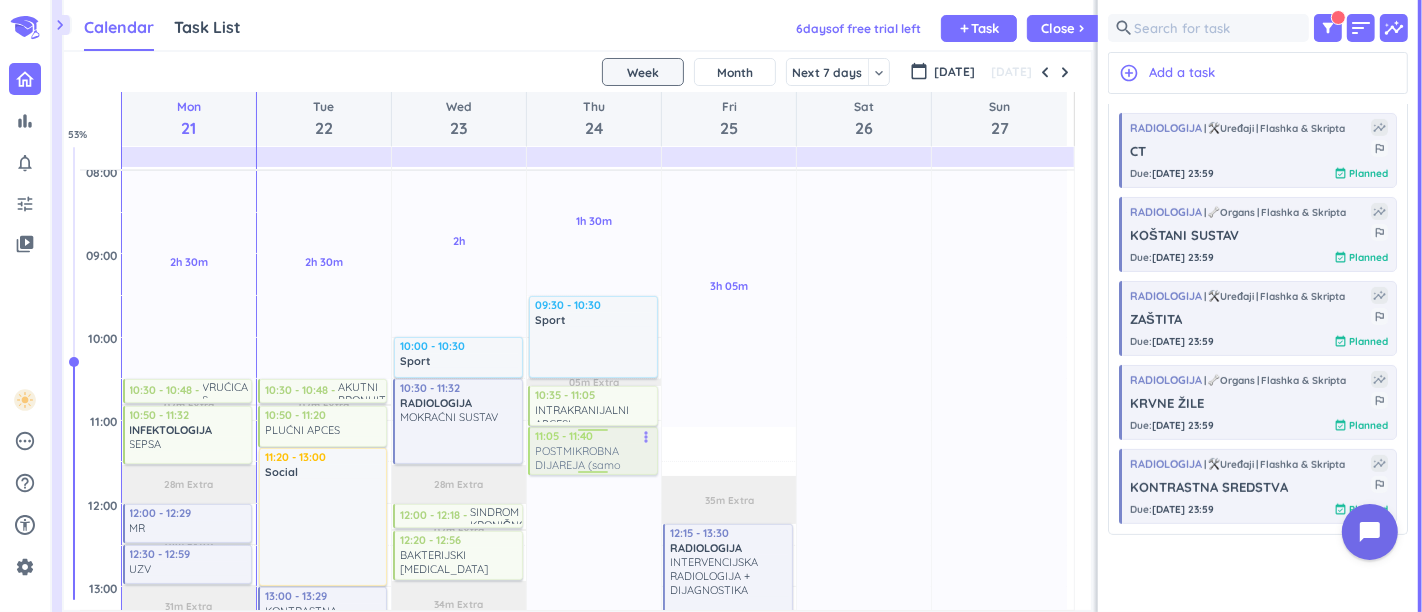 drag, startPoint x: 715, startPoint y: 450, endPoint x: 611, endPoint y: 457, distance: 104.23531 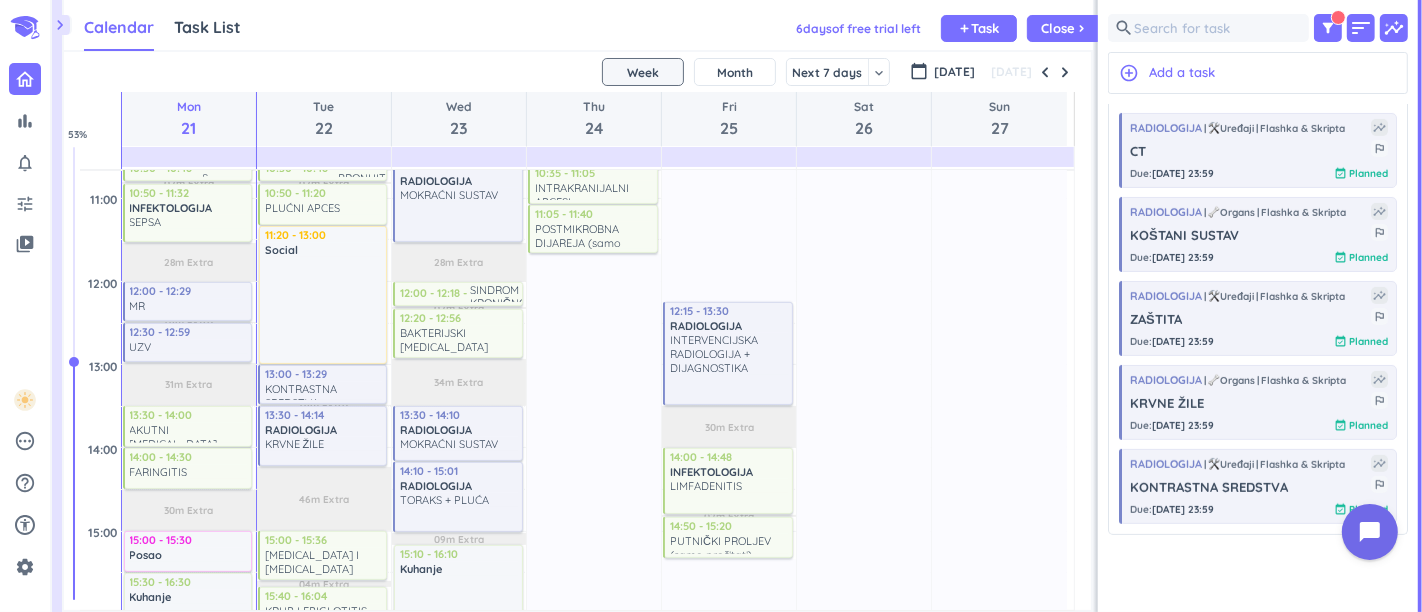 scroll, scrollTop: 444, scrollLeft: 0, axis: vertical 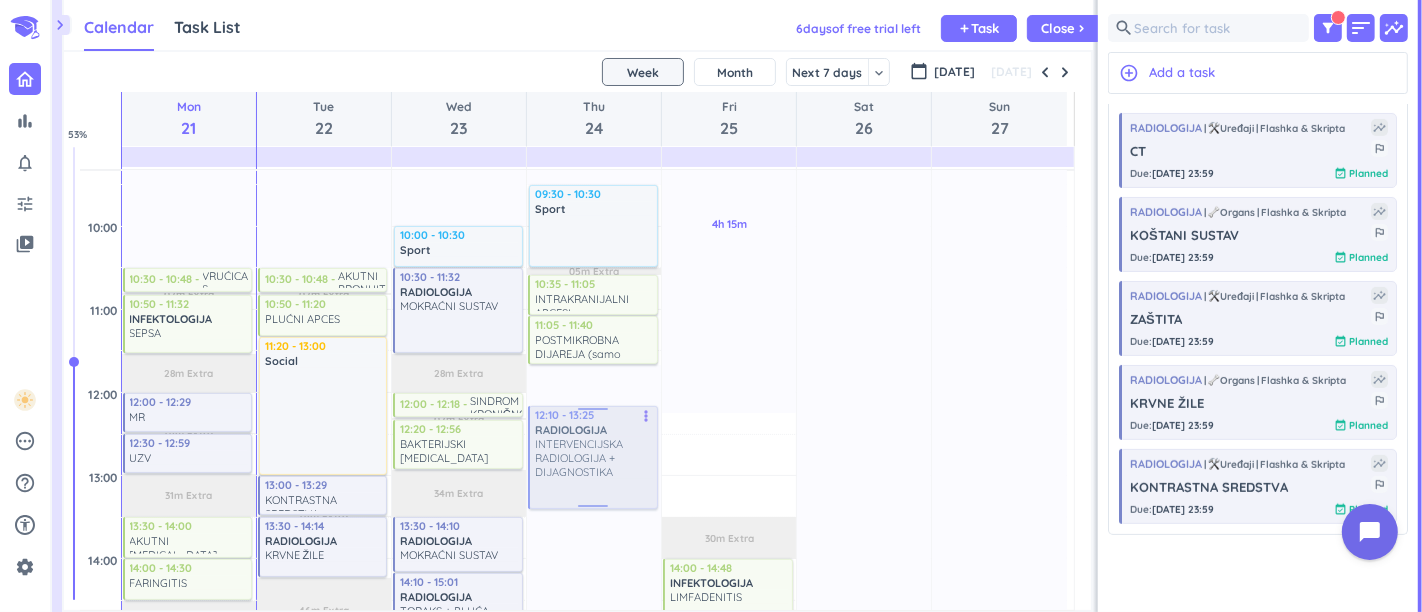 drag, startPoint x: 720, startPoint y: 452, endPoint x: 602, endPoint y: 441, distance: 118.511604 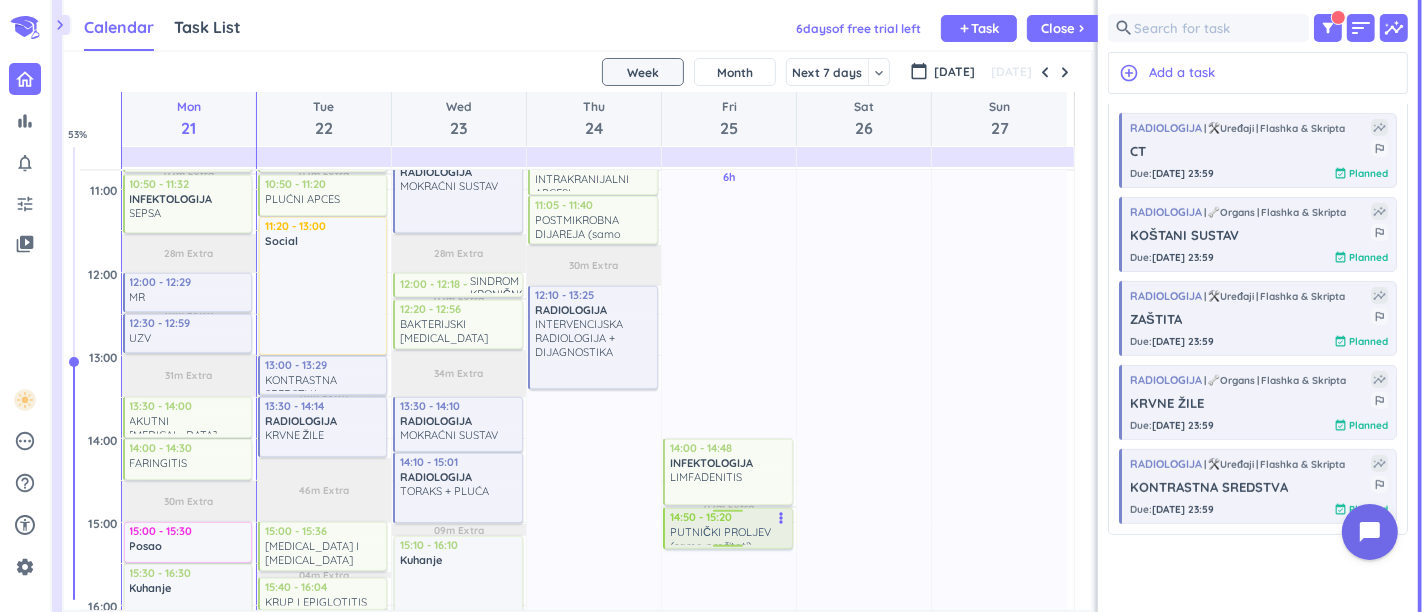 scroll, scrollTop: 555, scrollLeft: 0, axis: vertical 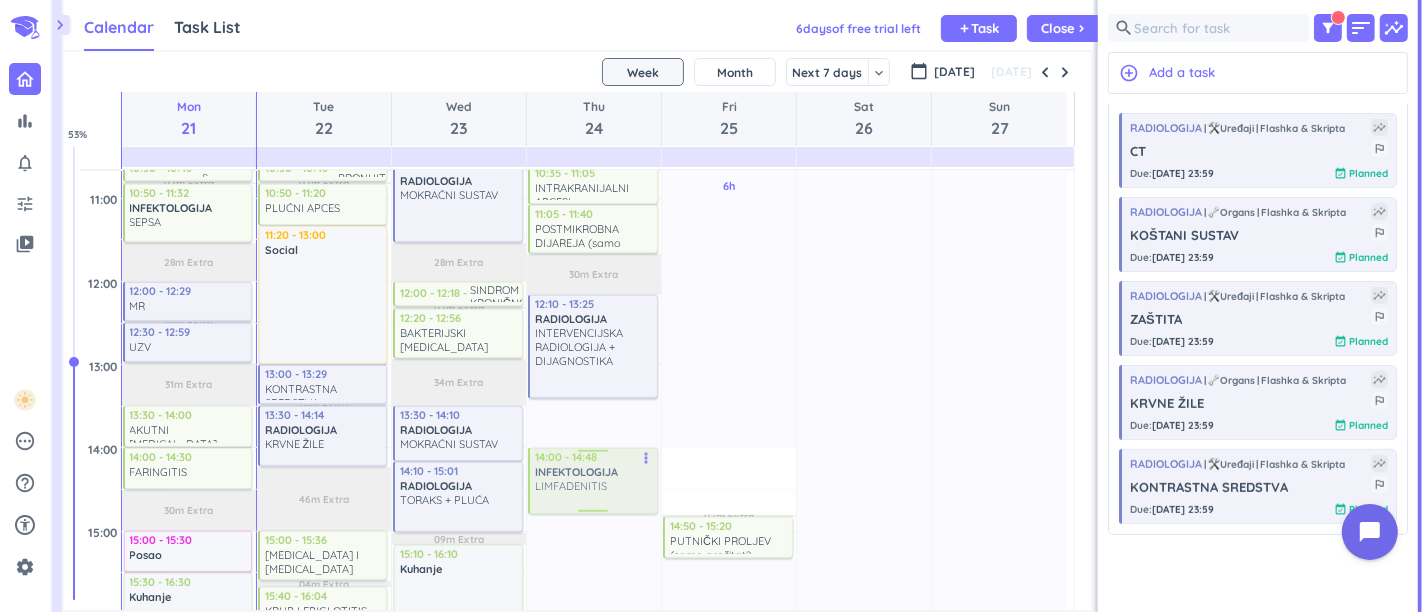 drag, startPoint x: 713, startPoint y: 474, endPoint x: 568, endPoint y: 475, distance: 145.00345 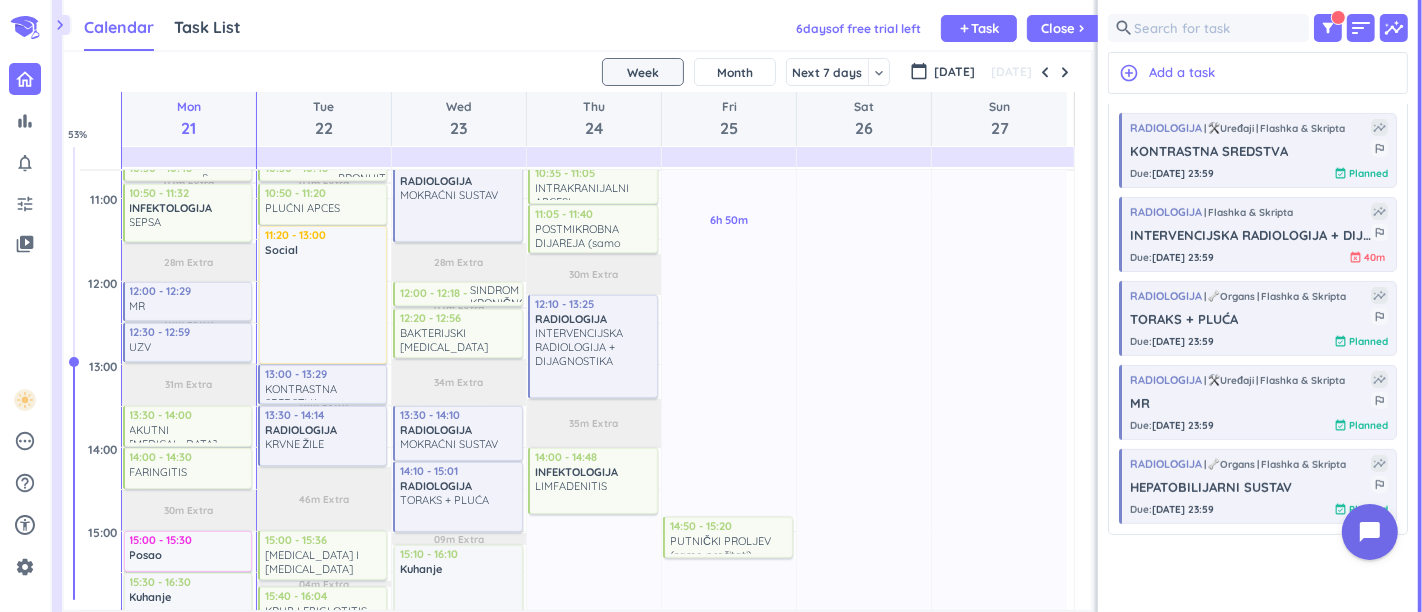 scroll, scrollTop: 666, scrollLeft: 0, axis: vertical 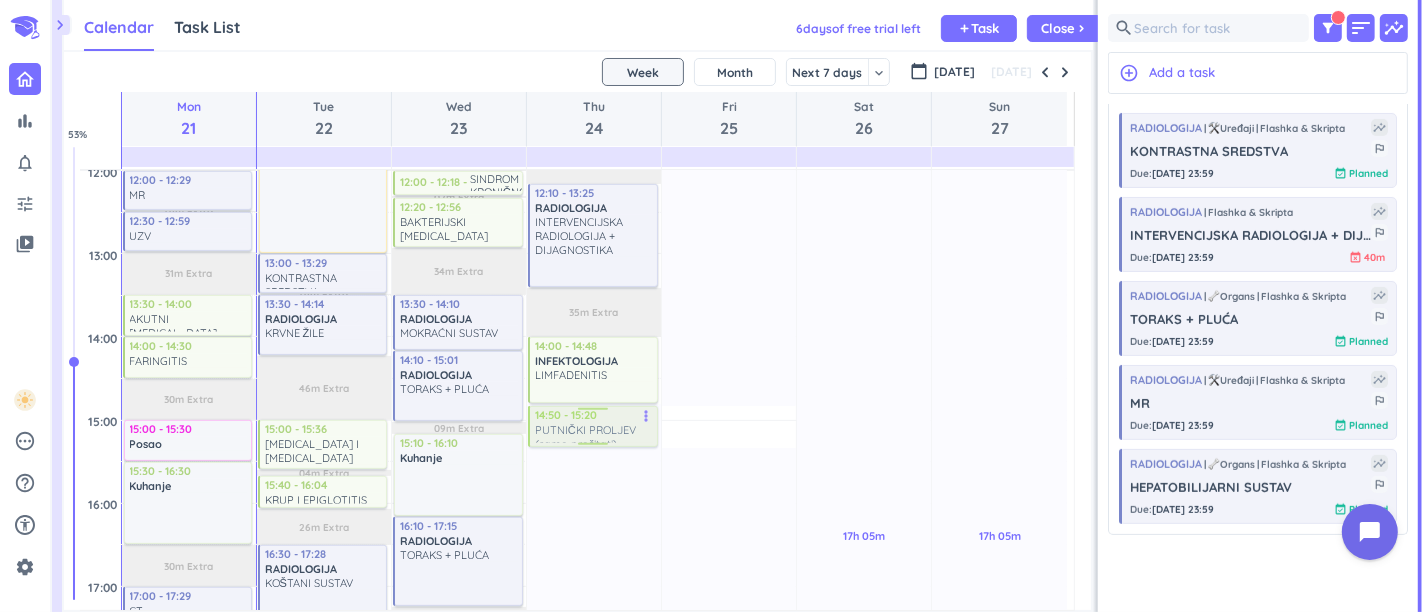drag, startPoint x: 660, startPoint y: 424, endPoint x: 610, endPoint y: 411, distance: 51.662365 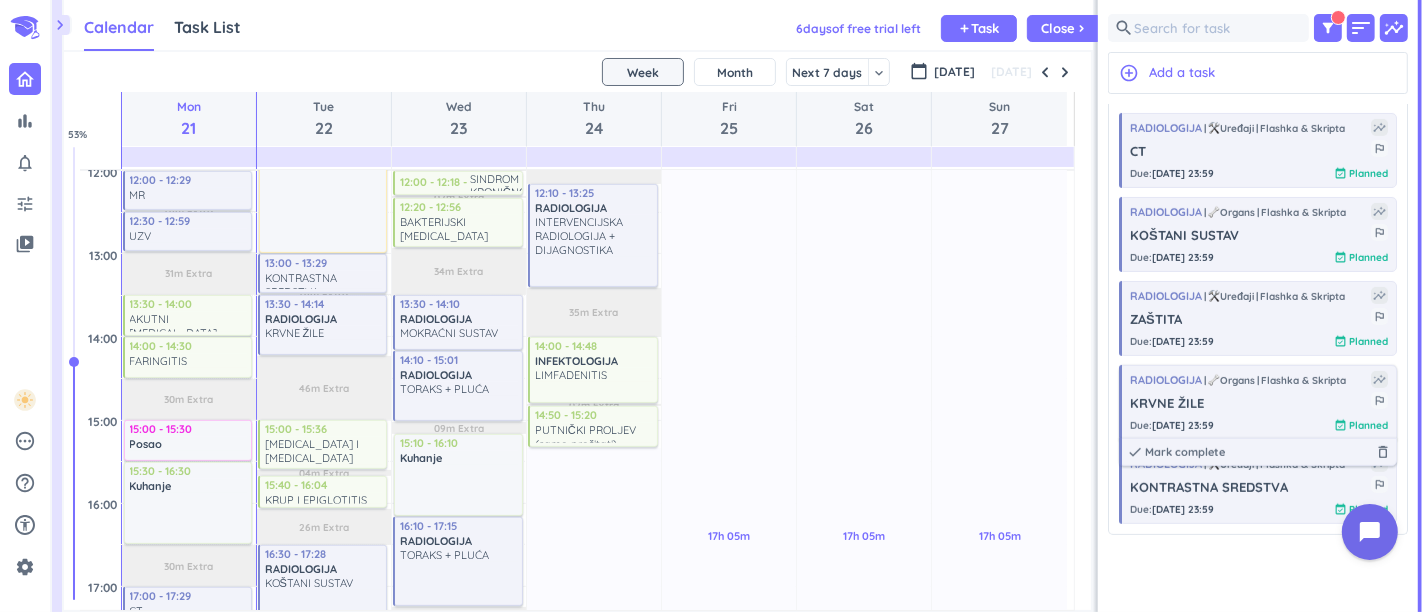 scroll, scrollTop: 444, scrollLeft: 0, axis: vertical 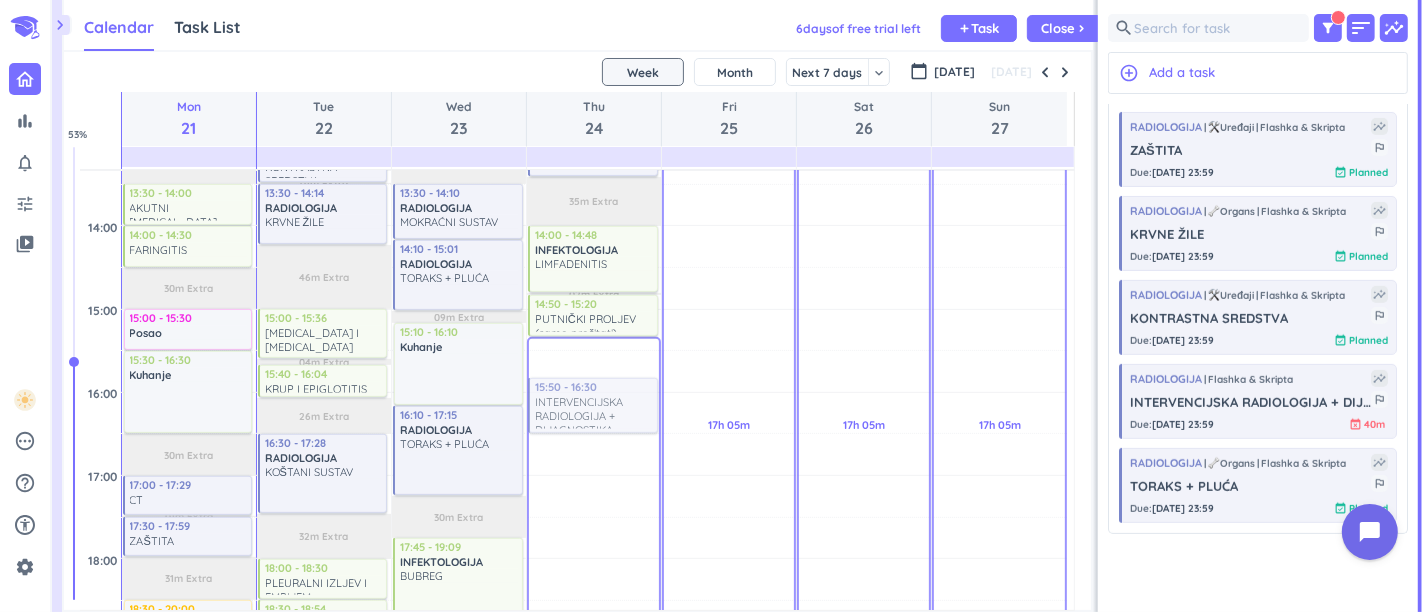 drag, startPoint x: 1134, startPoint y: 408, endPoint x: 585, endPoint y: 384, distance: 549.52435 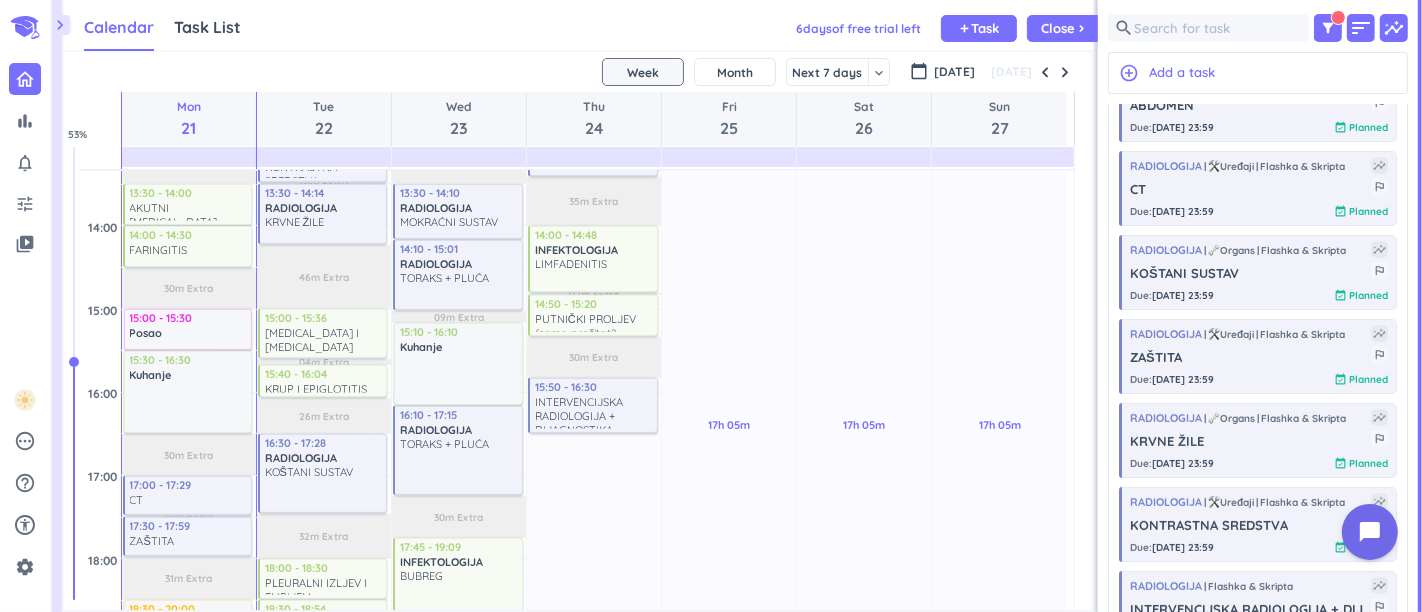scroll, scrollTop: 0, scrollLeft: 0, axis: both 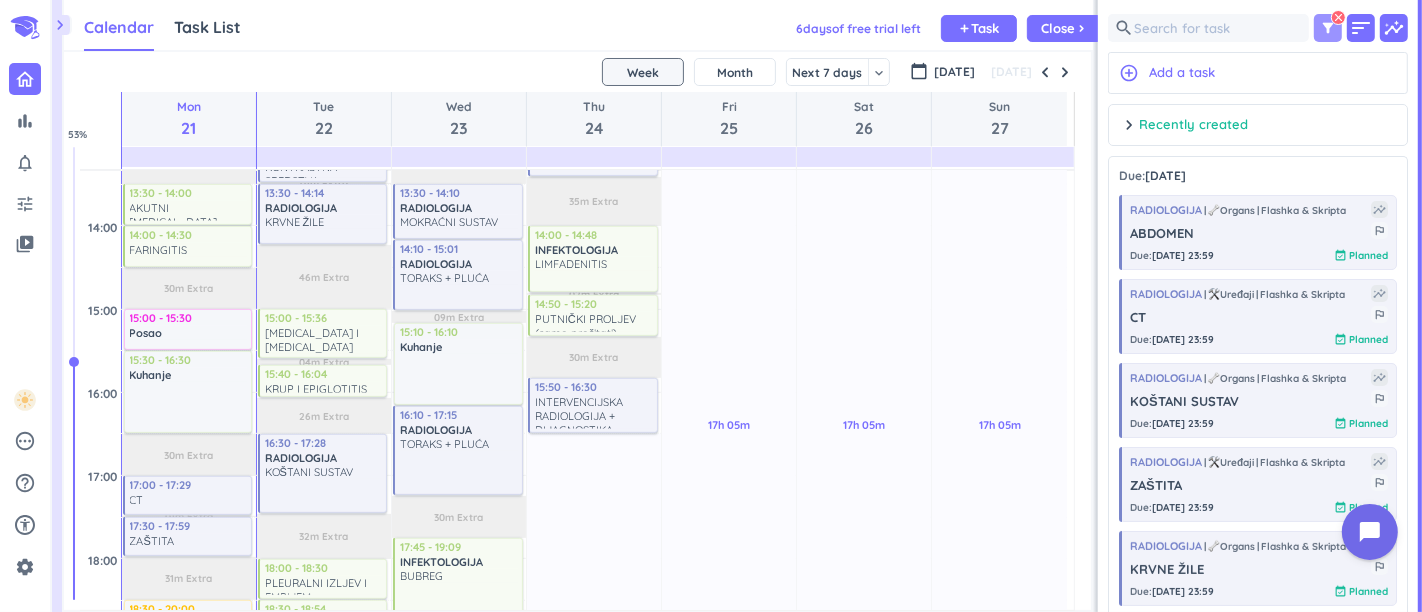 click on "filter_alt" at bounding box center (1328, 28) 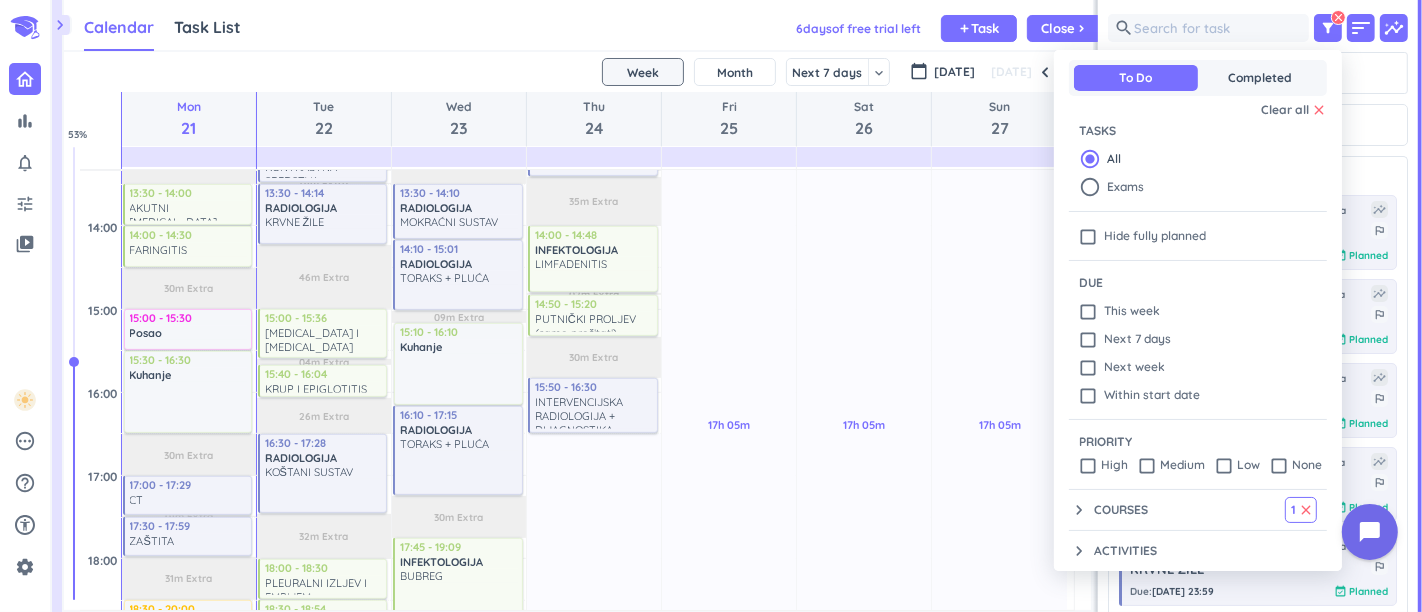 click on "Courses" at bounding box center (1121, 510) 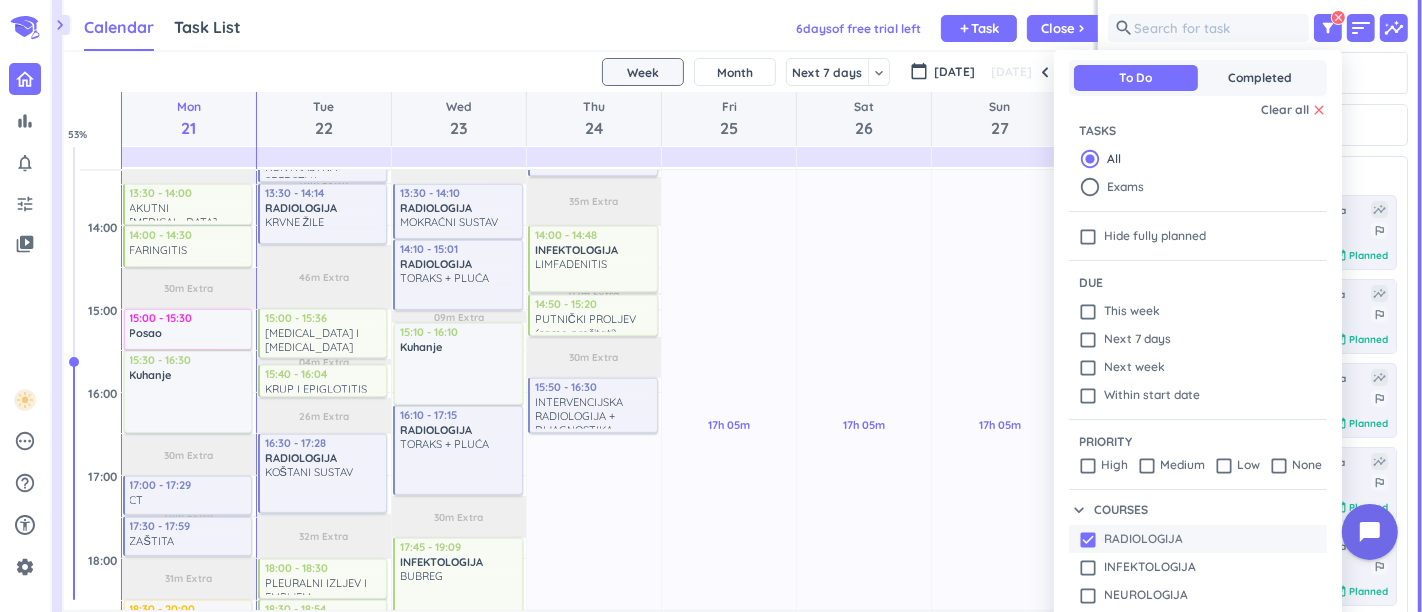 click on "check_box RADIOLOGIJA" at bounding box center [1131, 539] 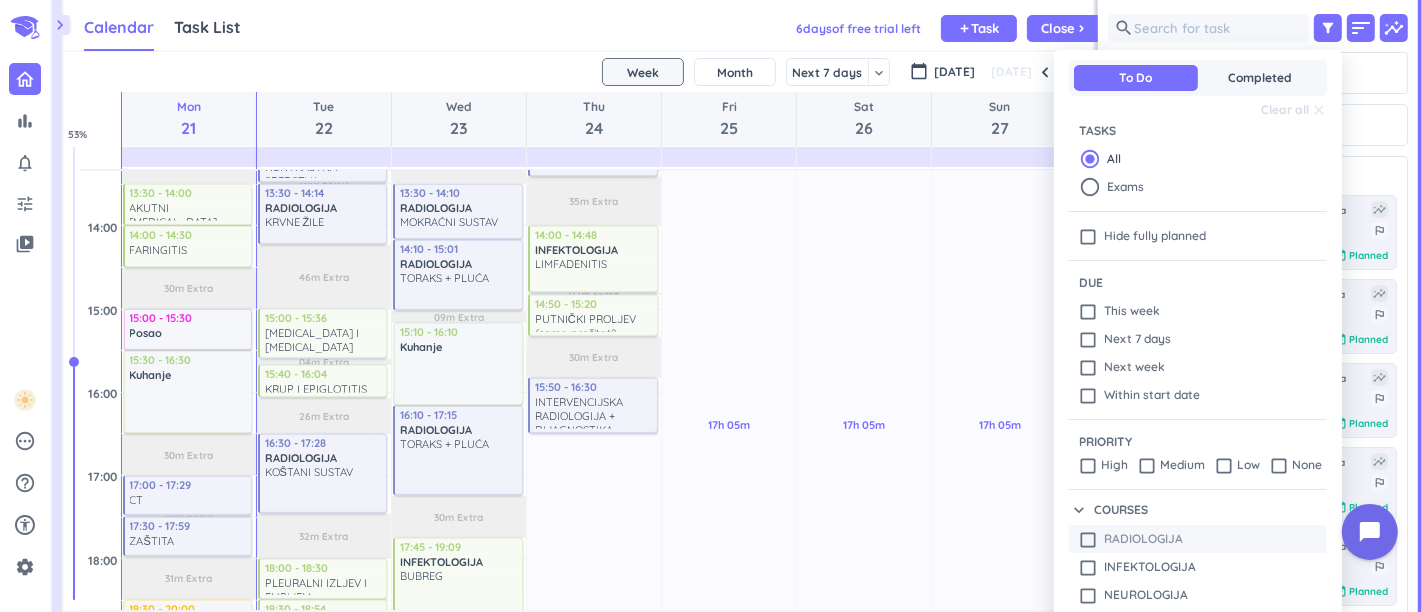 click on "check_box_outline_blank INFEKTOLOGIJA" at bounding box center (1137, 567) 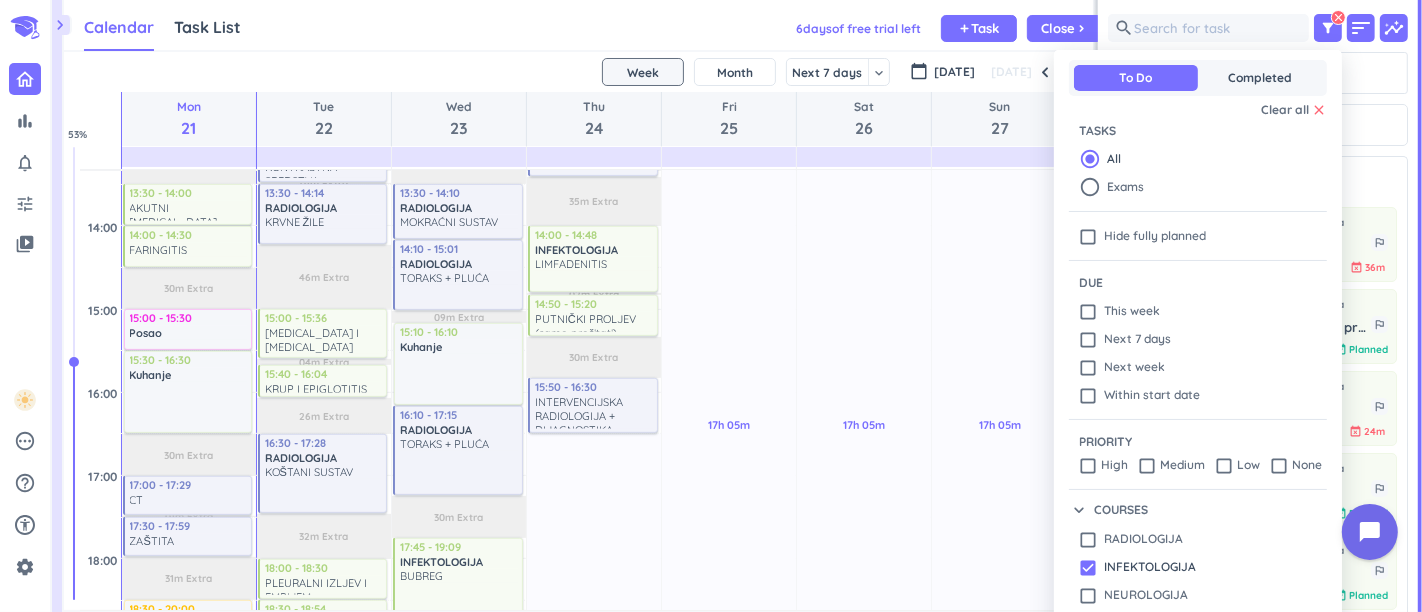 click at bounding box center [711, 306] 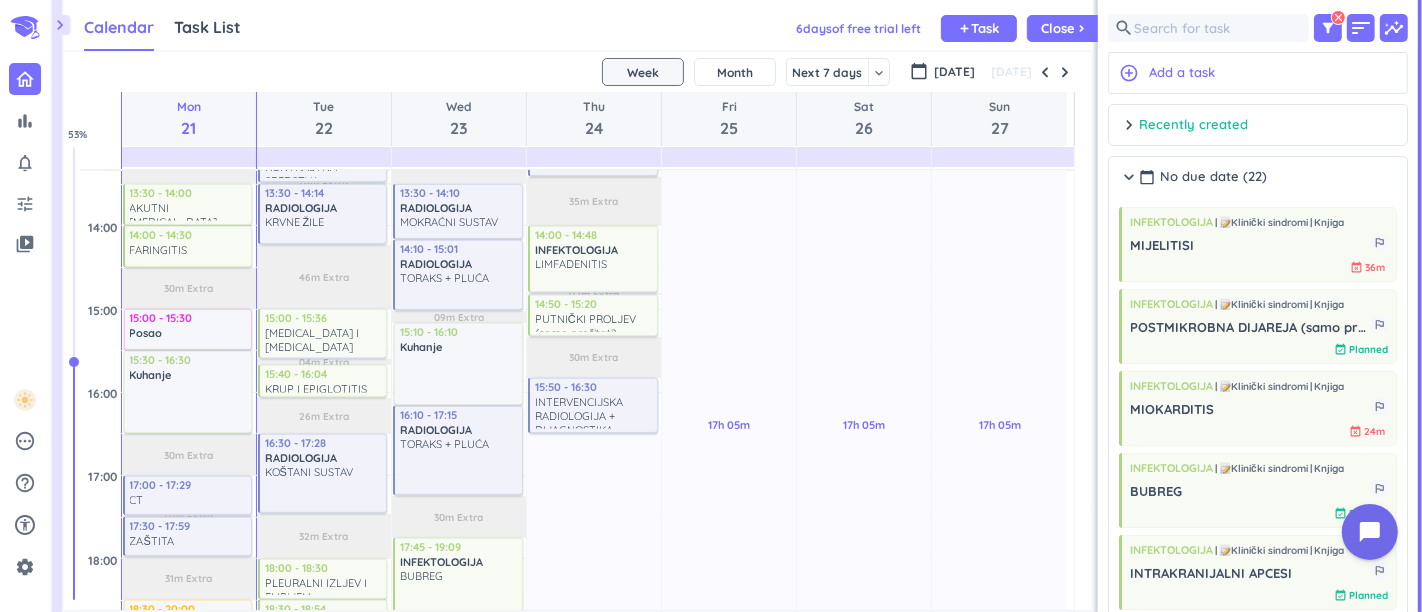 click on "filter_alt" at bounding box center [1328, 28] 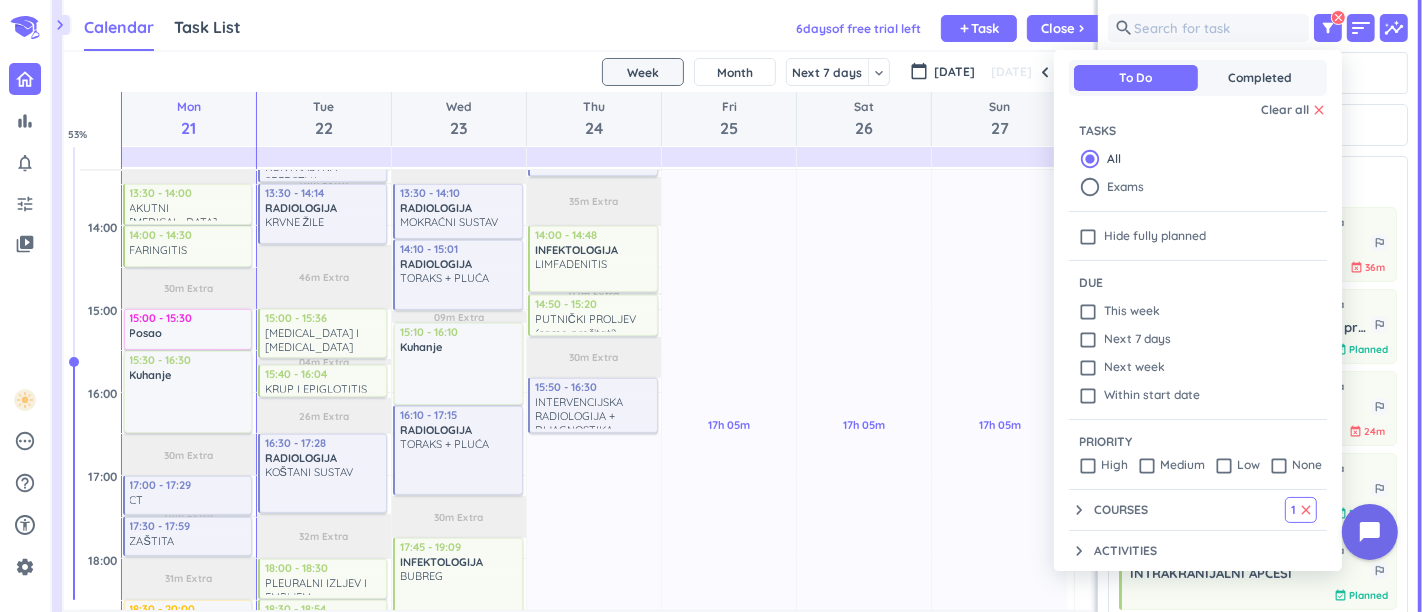 click on "Courses" at bounding box center [1121, 510] 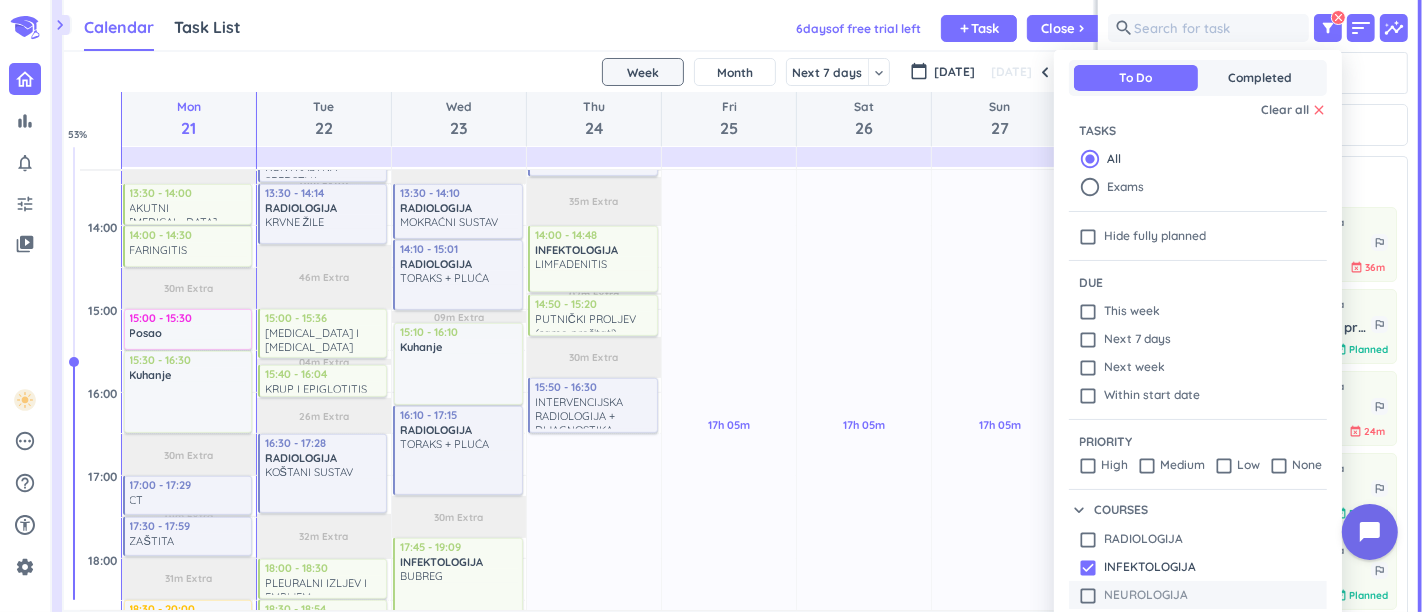 click on "NEUROLOGIJA" at bounding box center [1146, 595] 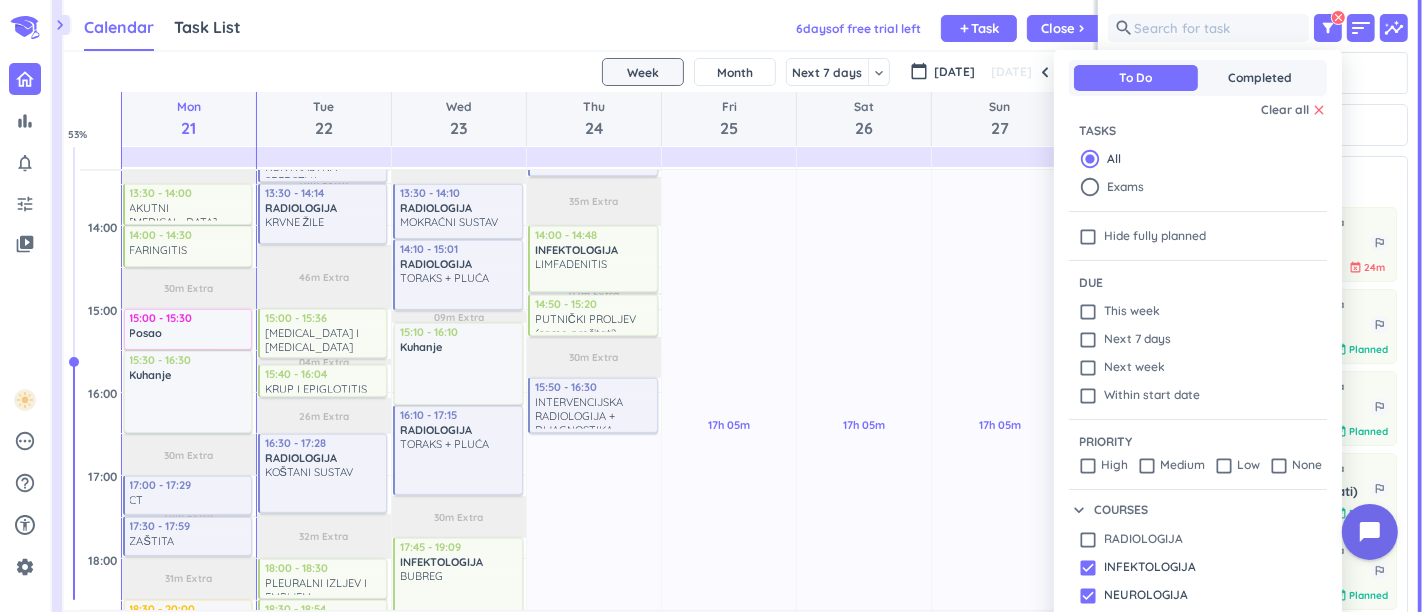 click at bounding box center [711, 306] 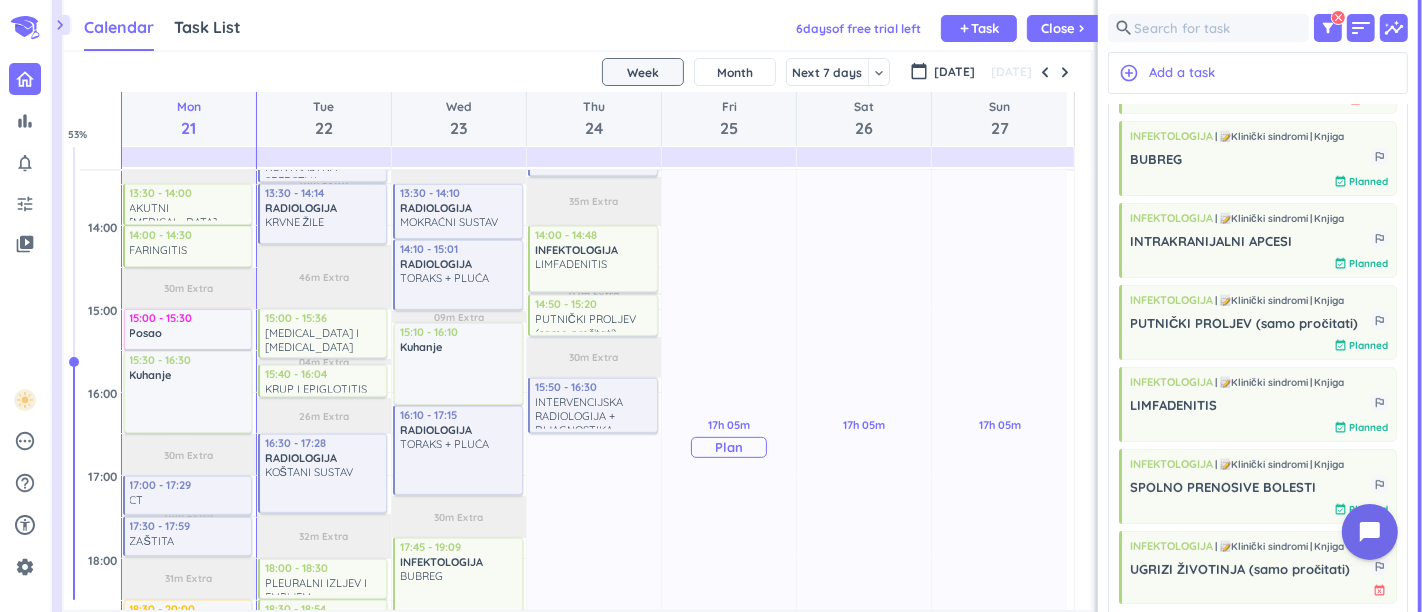 scroll, scrollTop: 222, scrollLeft: 0, axis: vertical 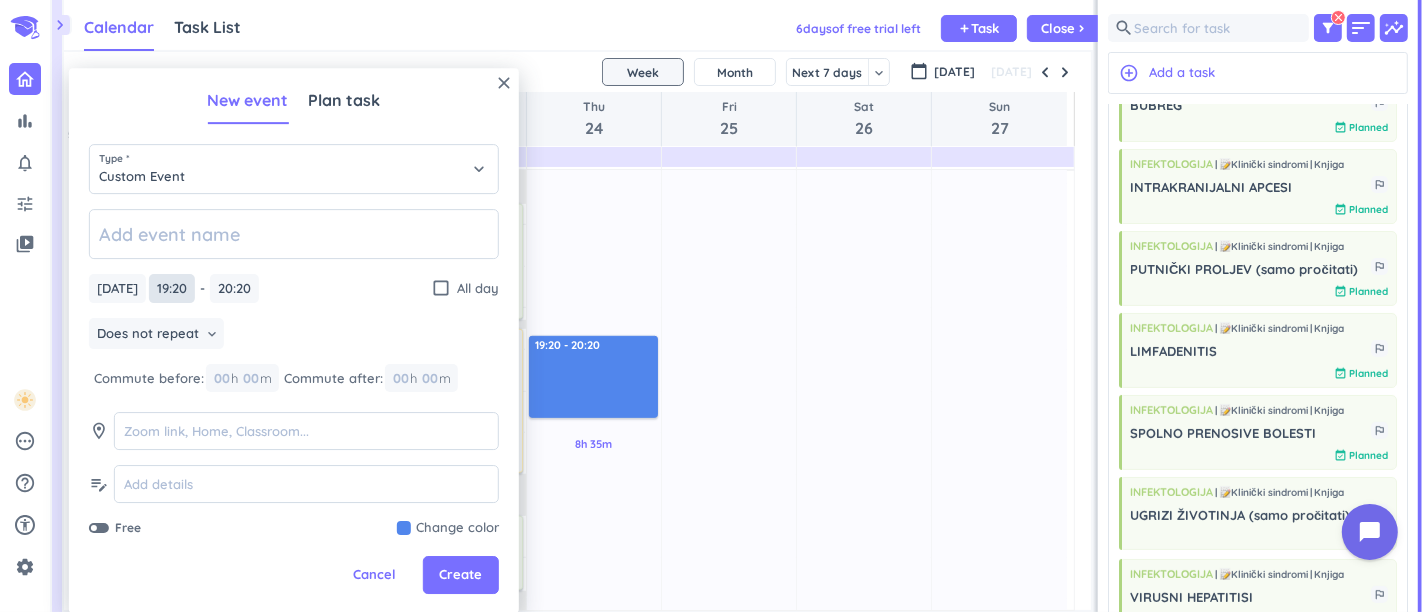 click on "19:20" at bounding box center [172, 288] 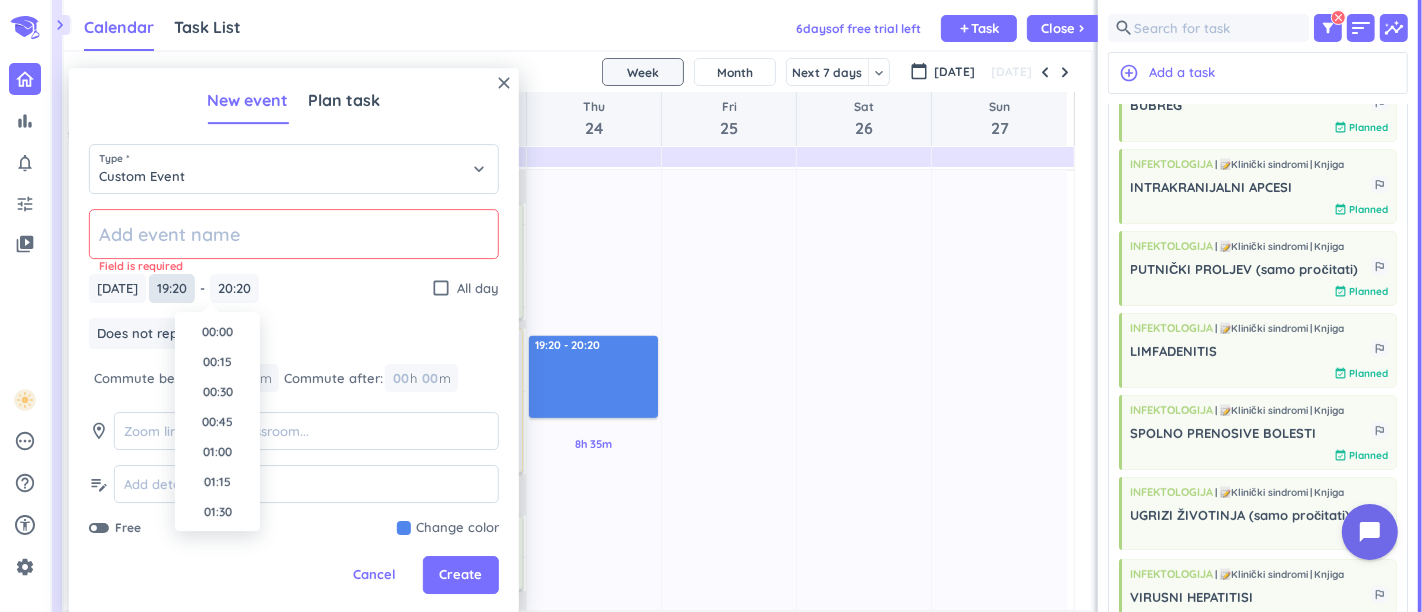 scroll, scrollTop: 2217, scrollLeft: 0, axis: vertical 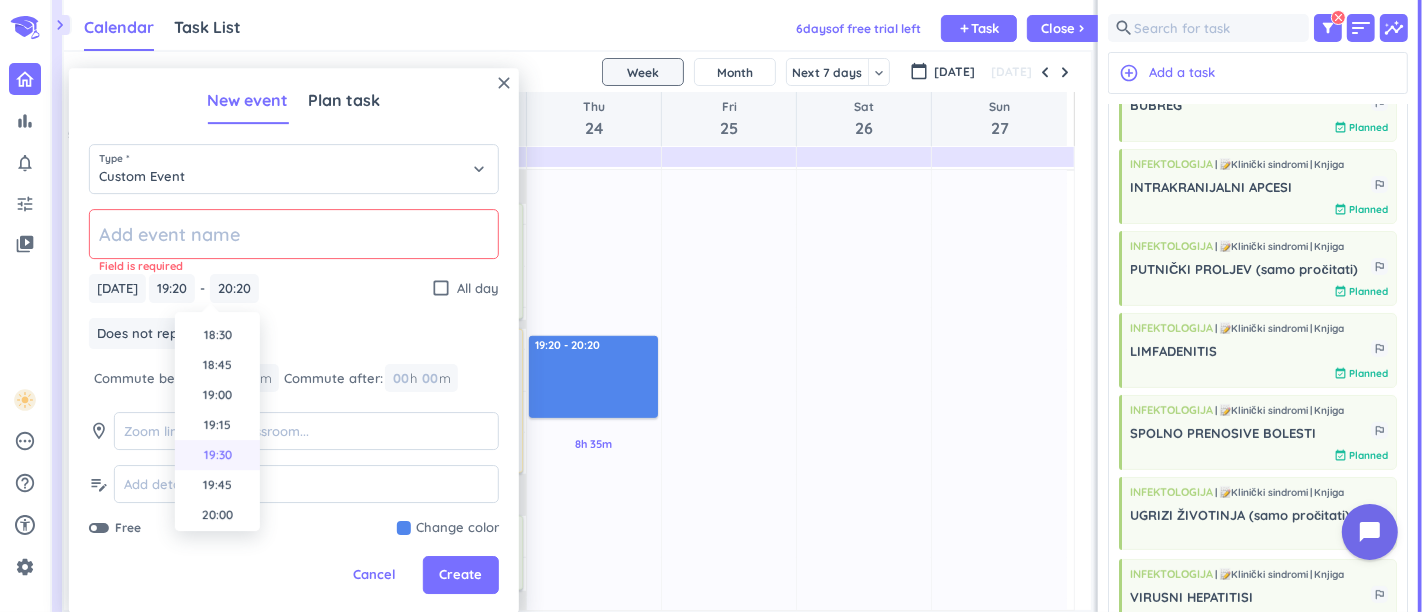 click on "19:30" at bounding box center (217, 455) 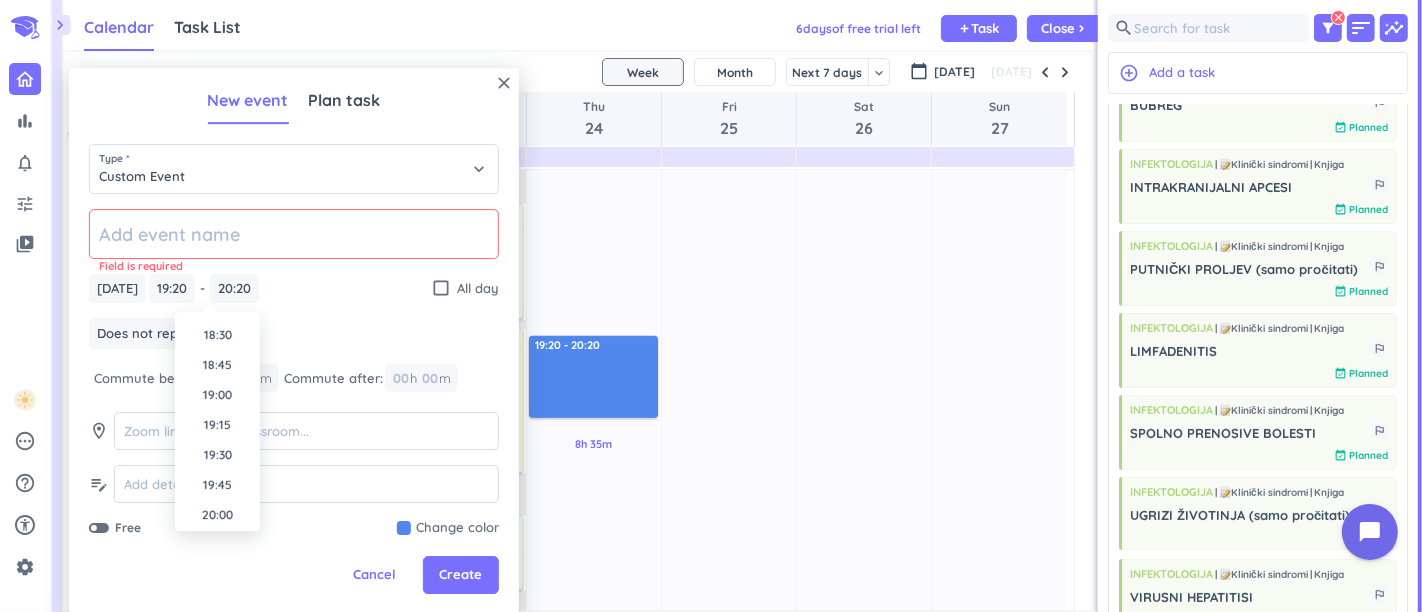 type on "19:30" 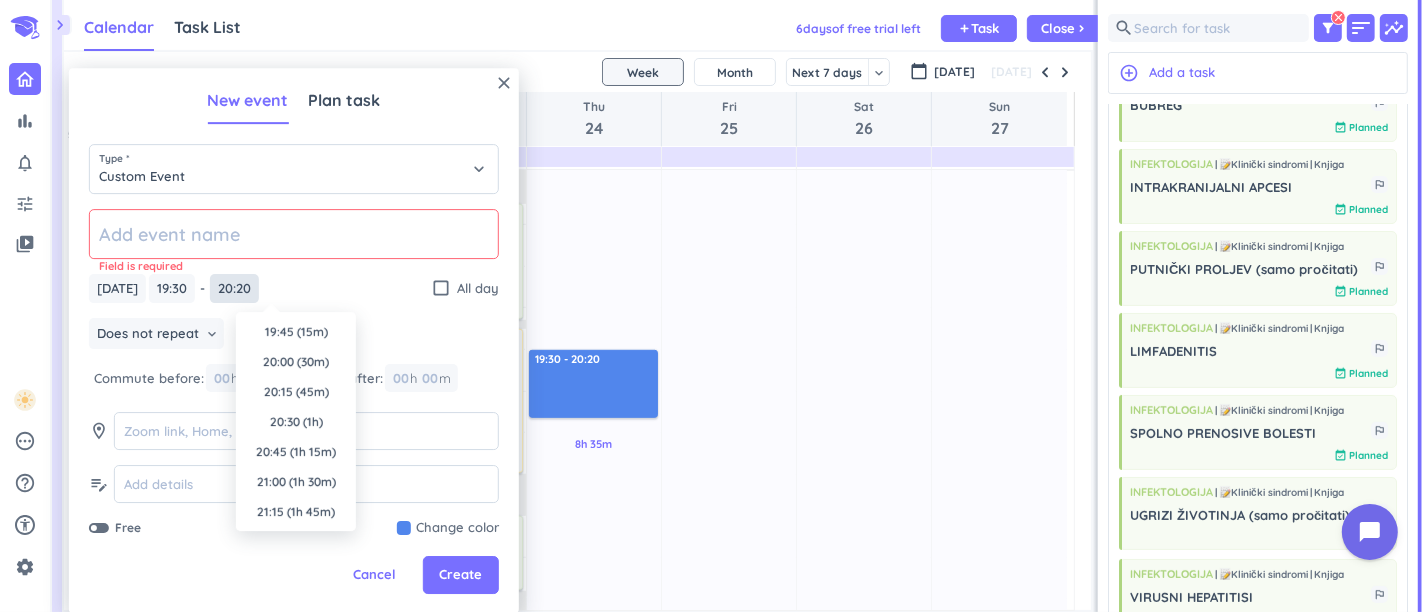 click on "20:20" at bounding box center [234, 288] 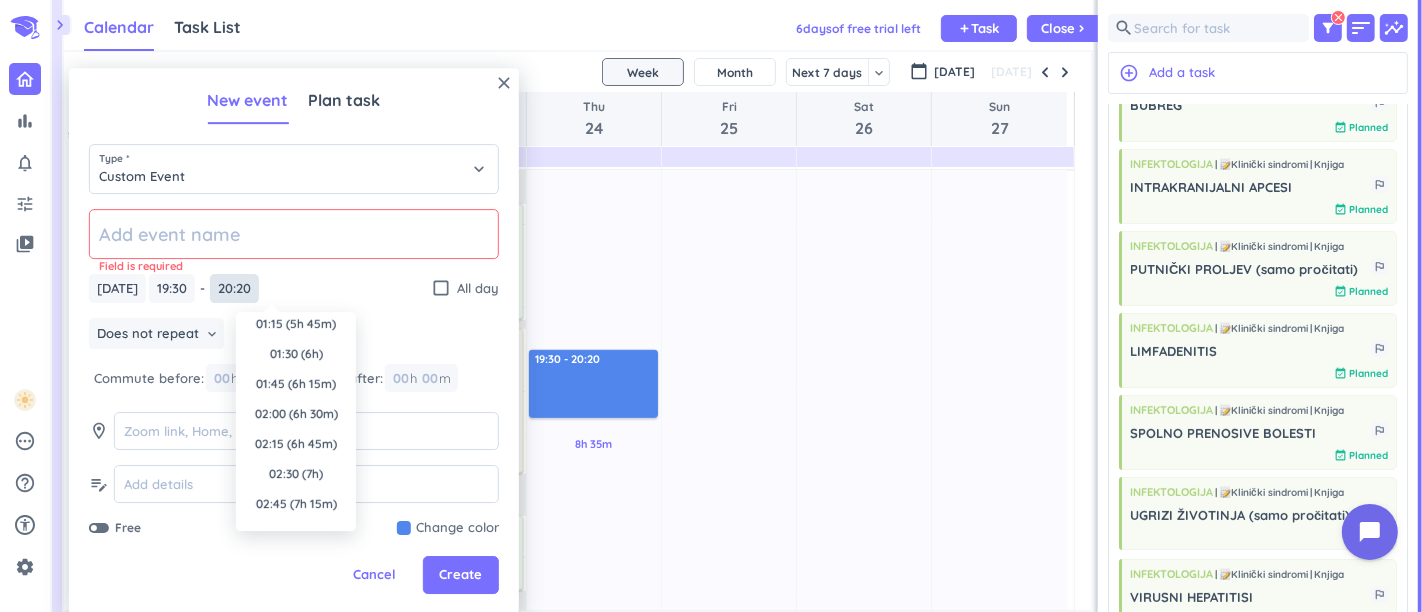 scroll, scrollTop: 0, scrollLeft: 0, axis: both 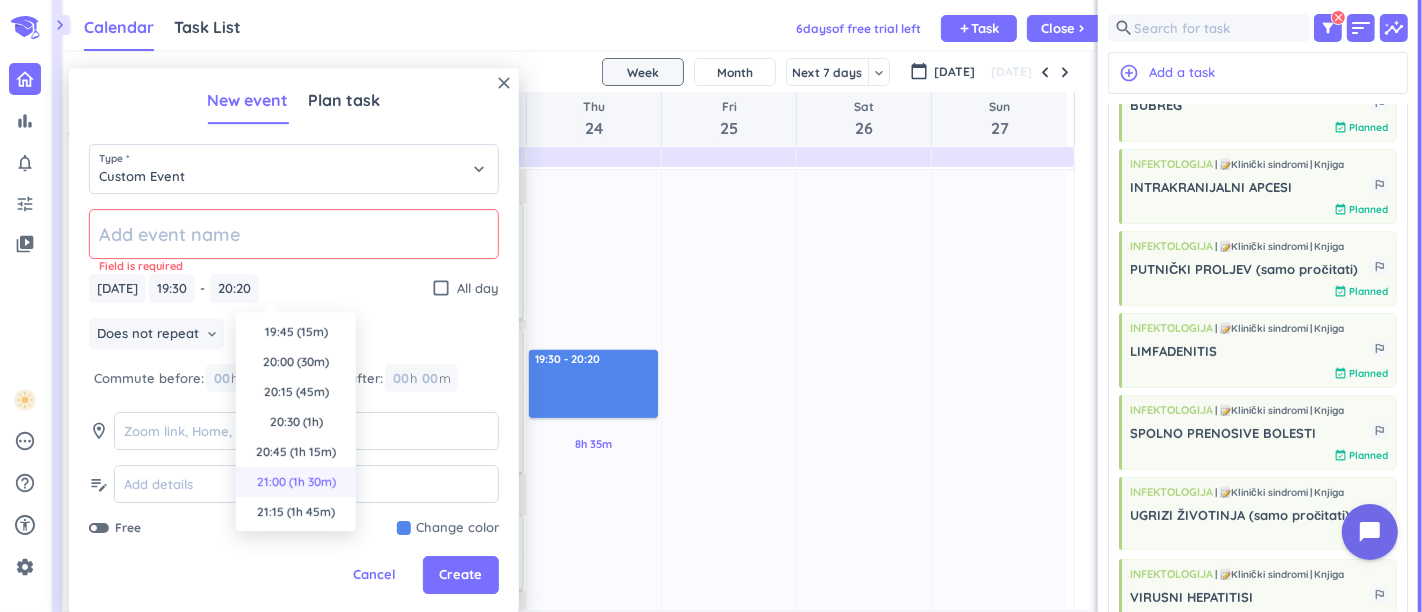 click on "21:00 (1h 30m)" at bounding box center (296, 482) 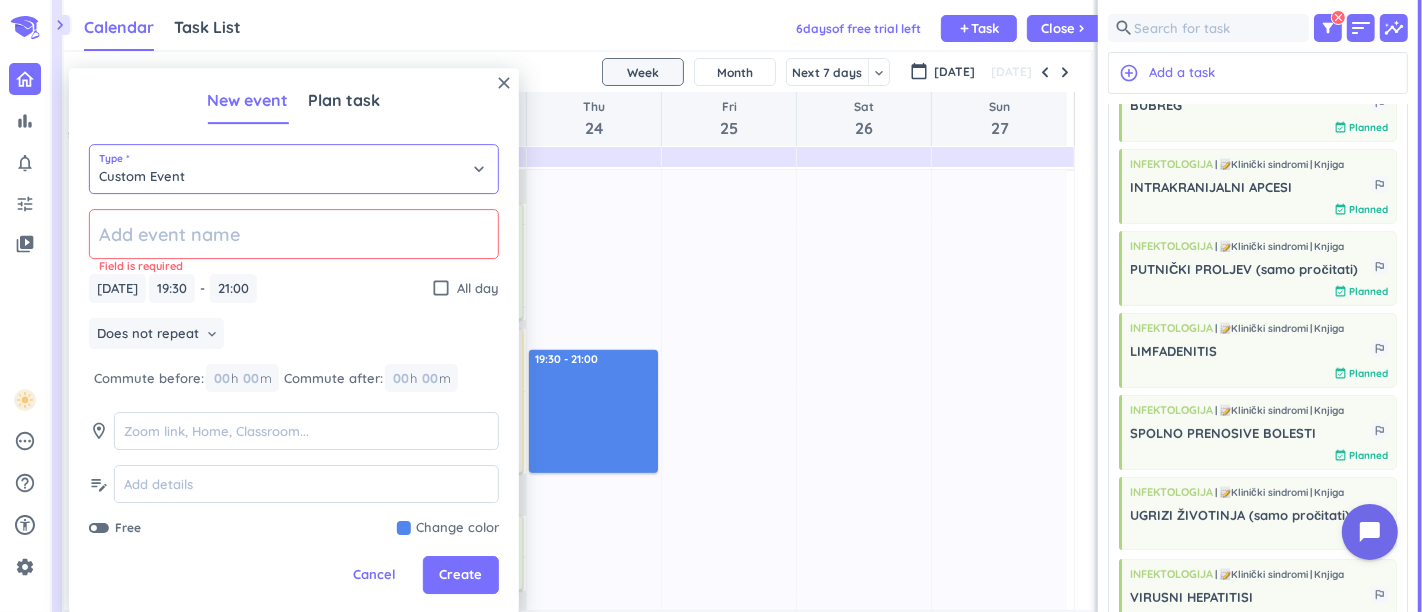 click on "Custom Event" at bounding box center (294, 169) 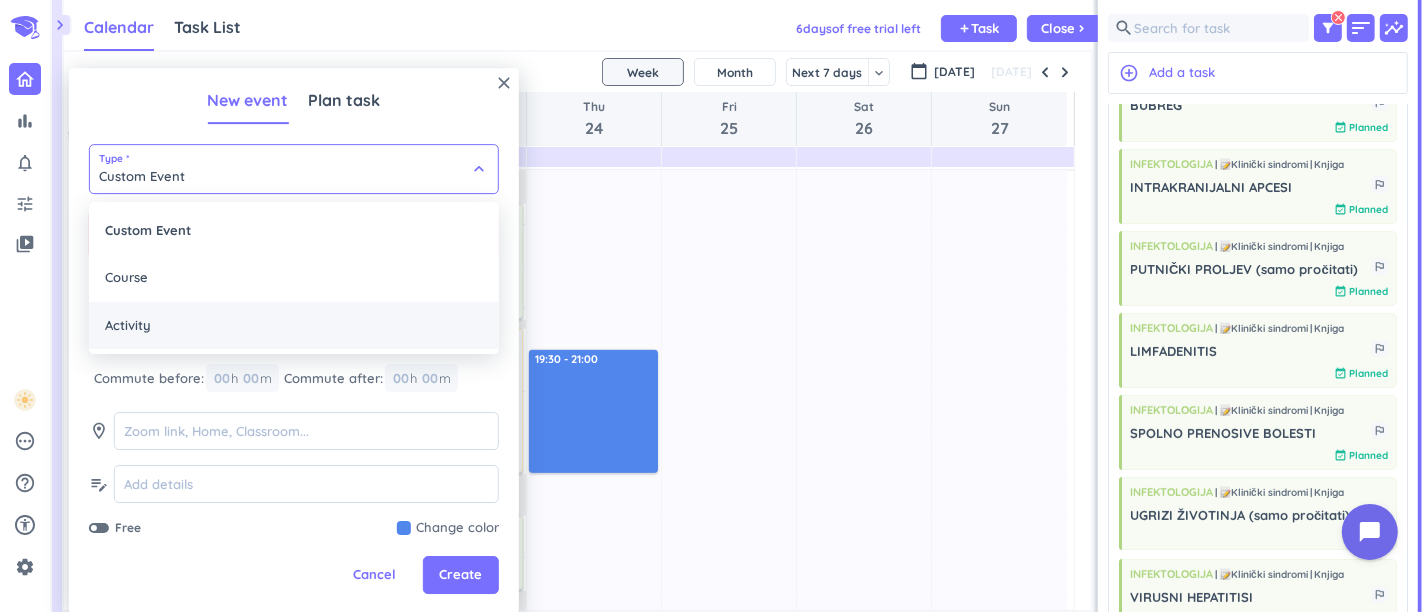click on "Activity" at bounding box center (294, 326) 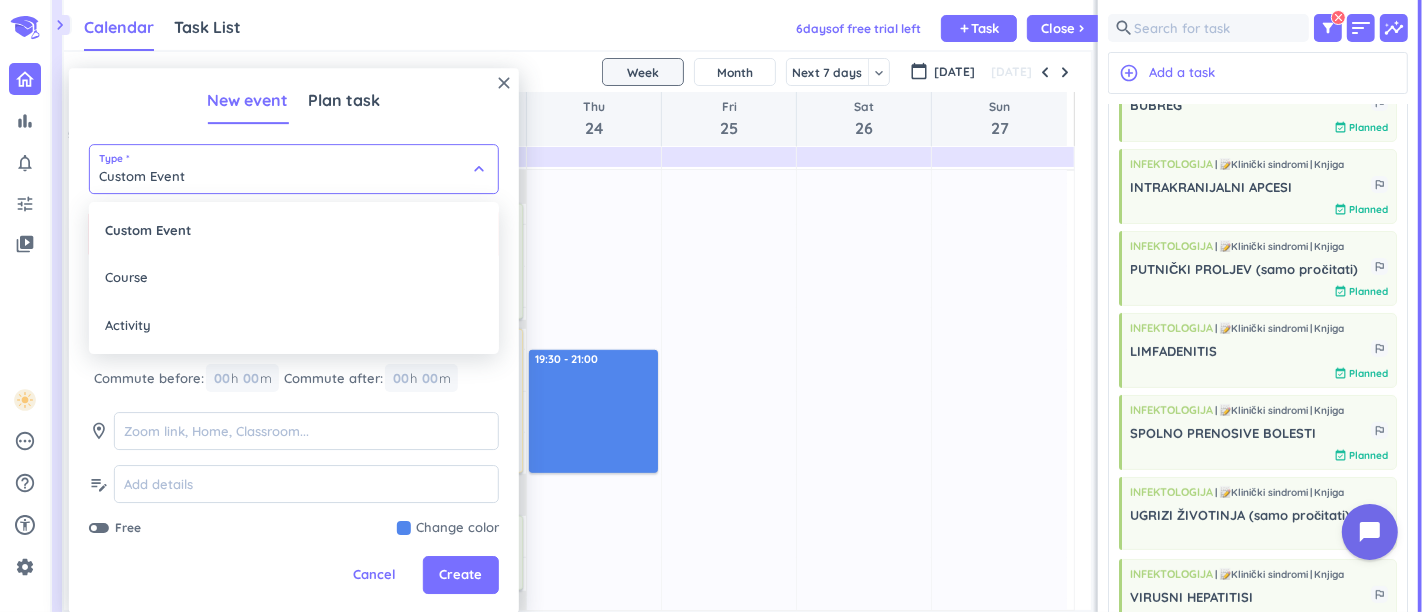 type on "Activity" 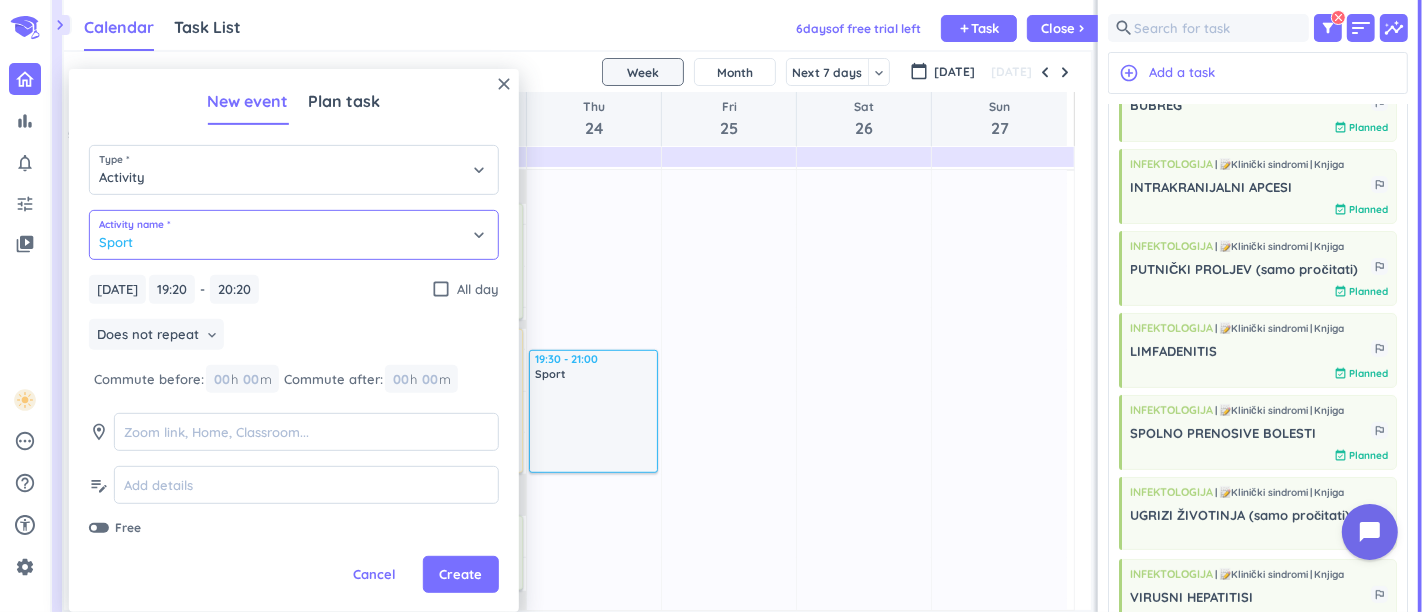 click on "Sport" at bounding box center [294, 235] 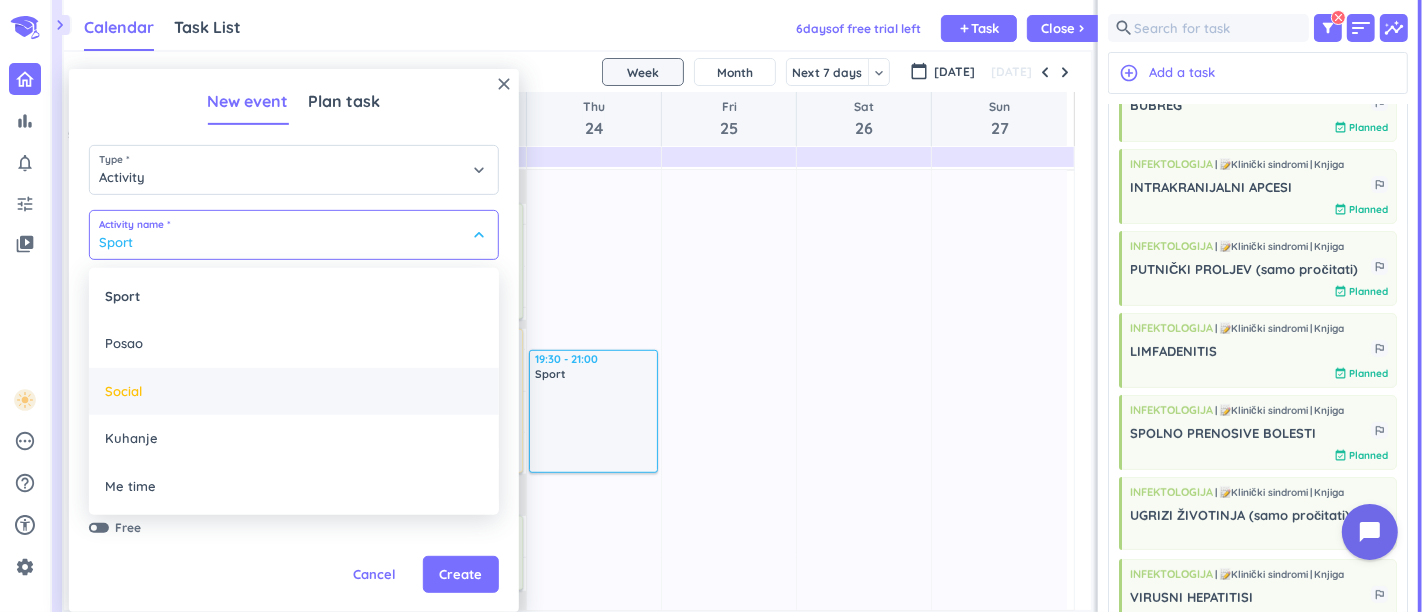 click on "Social" at bounding box center (294, 392) 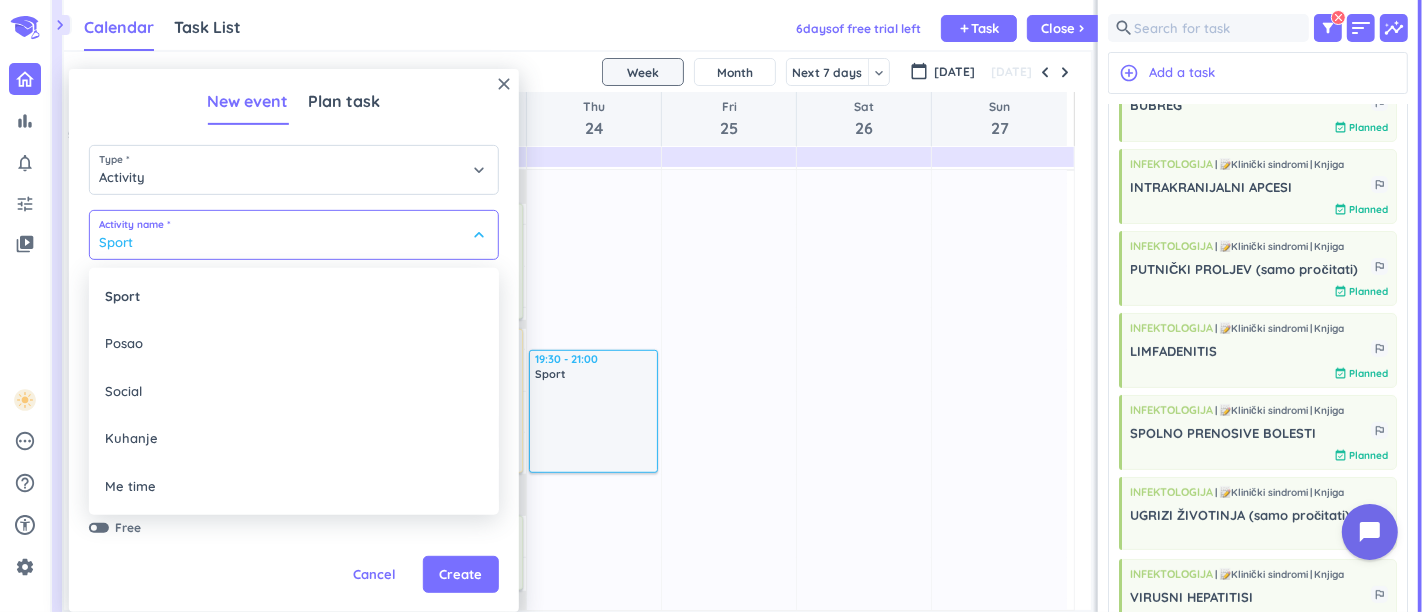 type on "Social" 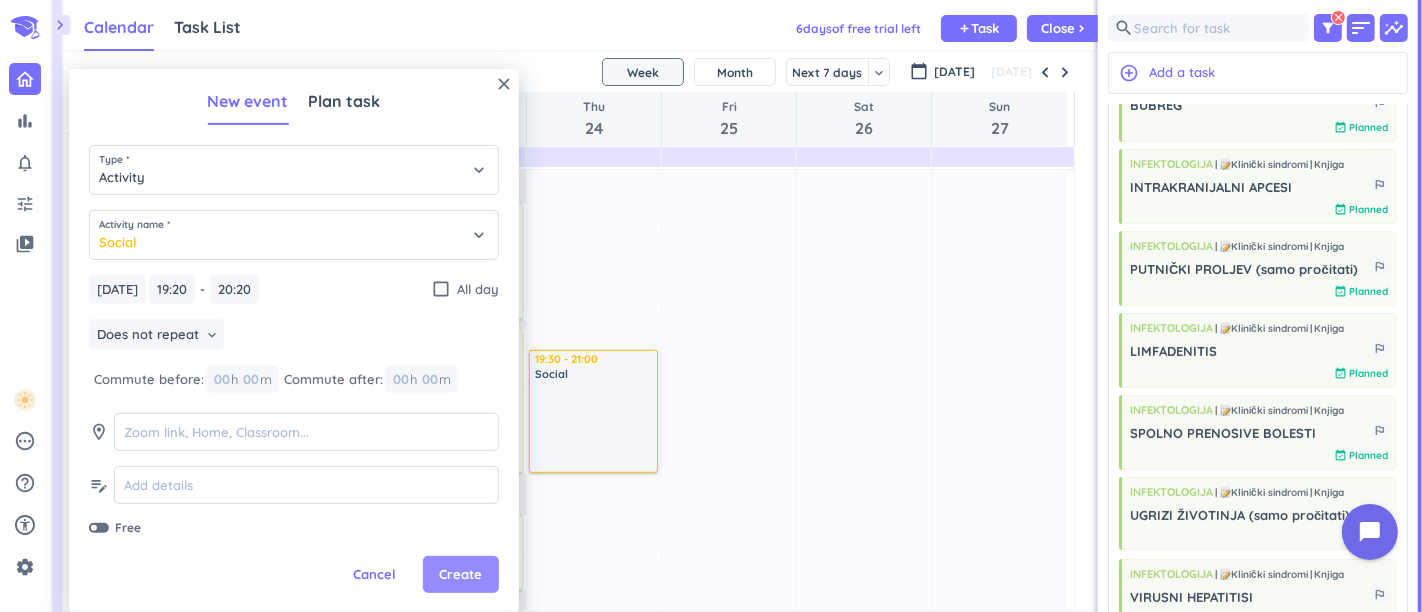 click on "Create" at bounding box center (460, 575) 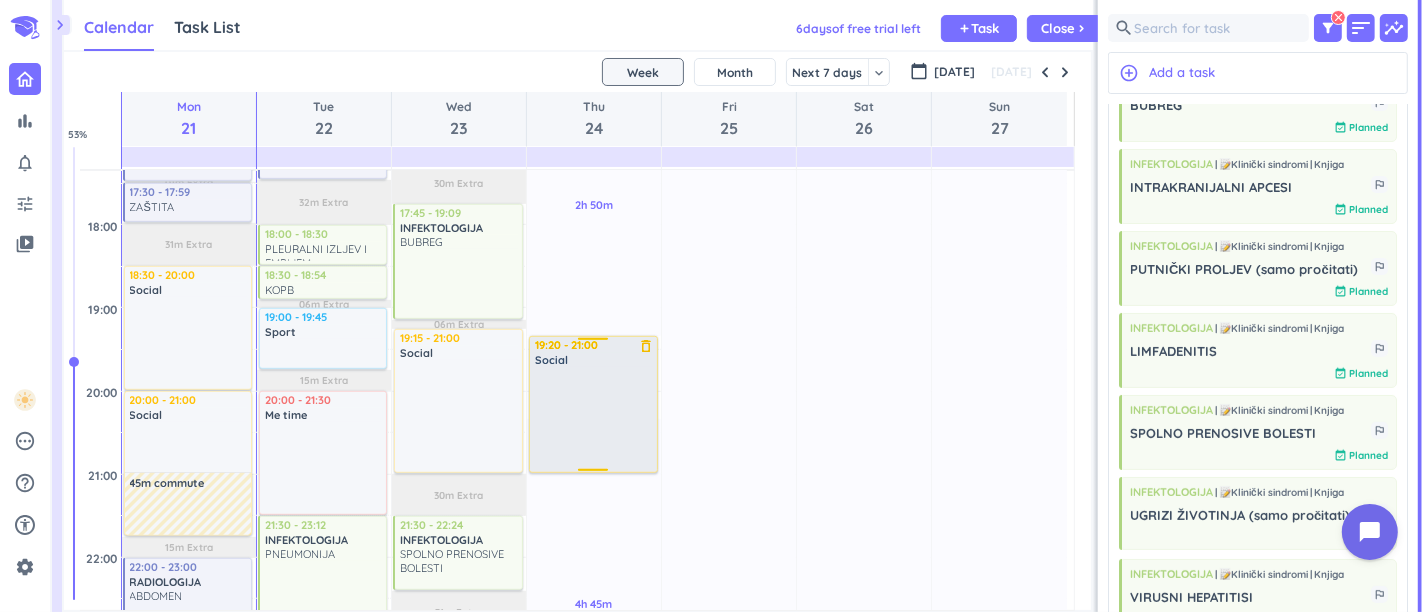 drag, startPoint x: 589, startPoint y: 414, endPoint x: 581, endPoint y: 472, distance: 58.549126 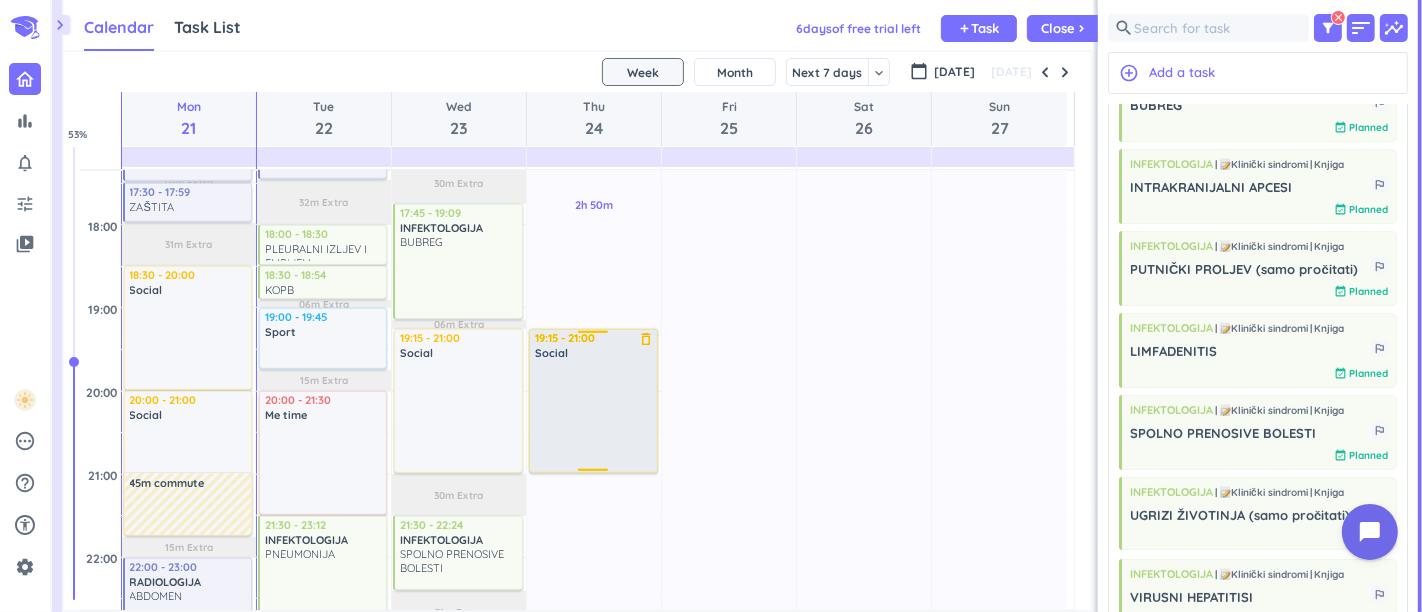 click on "1h 30m Past due Plan 2h 50m Past due Plan 4h 05m Past due Plan 05m Extra 30m Extra 35m Extra 02m Extra 30m Extra Adjust Awake Time Adjust Awake Time 09:30 - 10:30 Sport delete_outline 10:35 - 11:05 INTRAKRANIJALNI APCESI more_vert 11:05 - 11:40 INFEKTOLOGIJA POSTMIKROBNA DIJAREJA (samo pročitati) more_vert 12:10 - 13:25 RADIOLOGIJA INTERVENCIJSKA RADIOLOGIJA + DIJAGNOSTIKA more_vert 14:00 - 14:48 INFEKTOLOGIJA LIMFADENITIS more_vert 14:50 - 15:20 PUTNIČKI PROLJEV (samo pročitati) more_vert 15:50 - 16:30 RADIOLOGIJA INTERVENCIJSKA RADIOLOGIJA + DIJAGNOSTIKA more_vert 19:20 - 21:00 Social delete_outline 19:15 - 21:00 Social delete_outline" at bounding box center (594, 58) 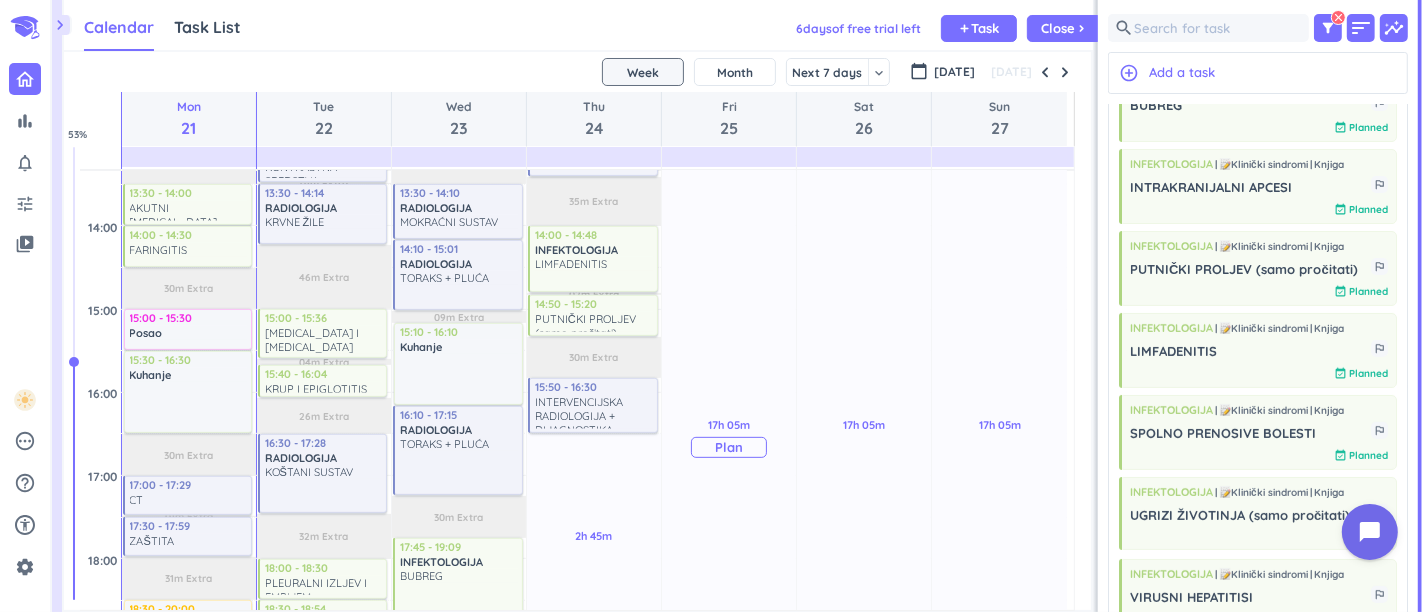scroll, scrollTop: 888, scrollLeft: 0, axis: vertical 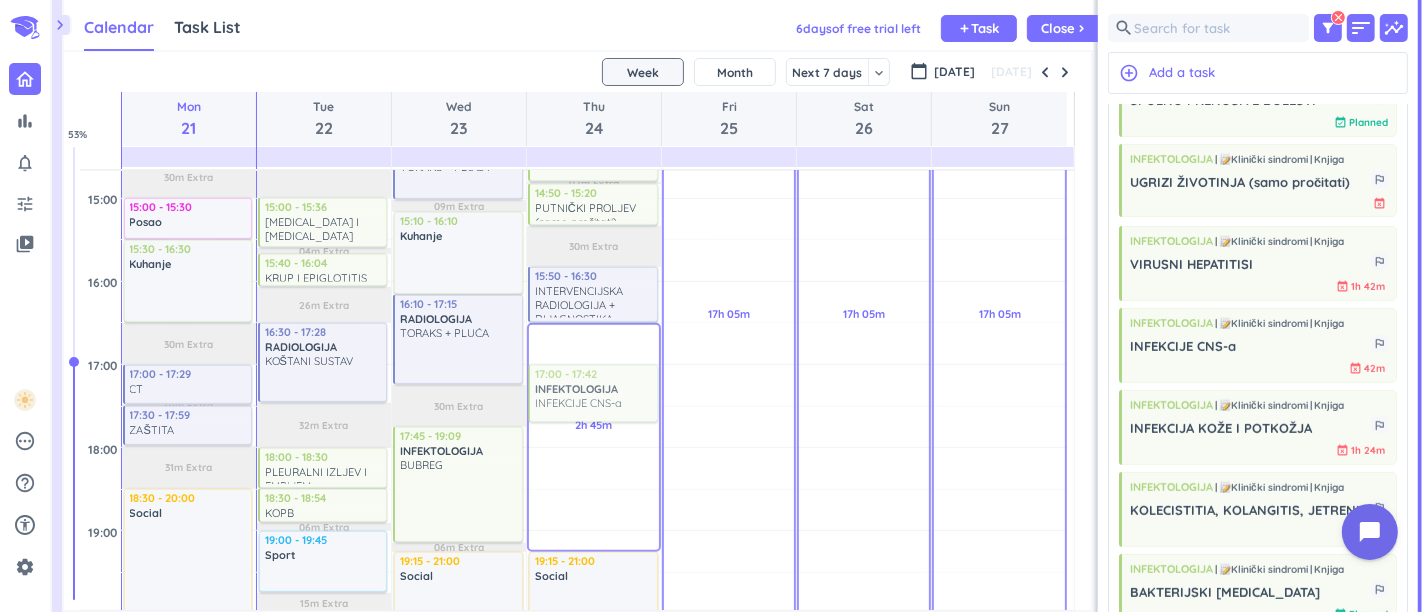 drag, startPoint x: 1237, startPoint y: 358, endPoint x: 614, endPoint y: 370, distance: 623.11554 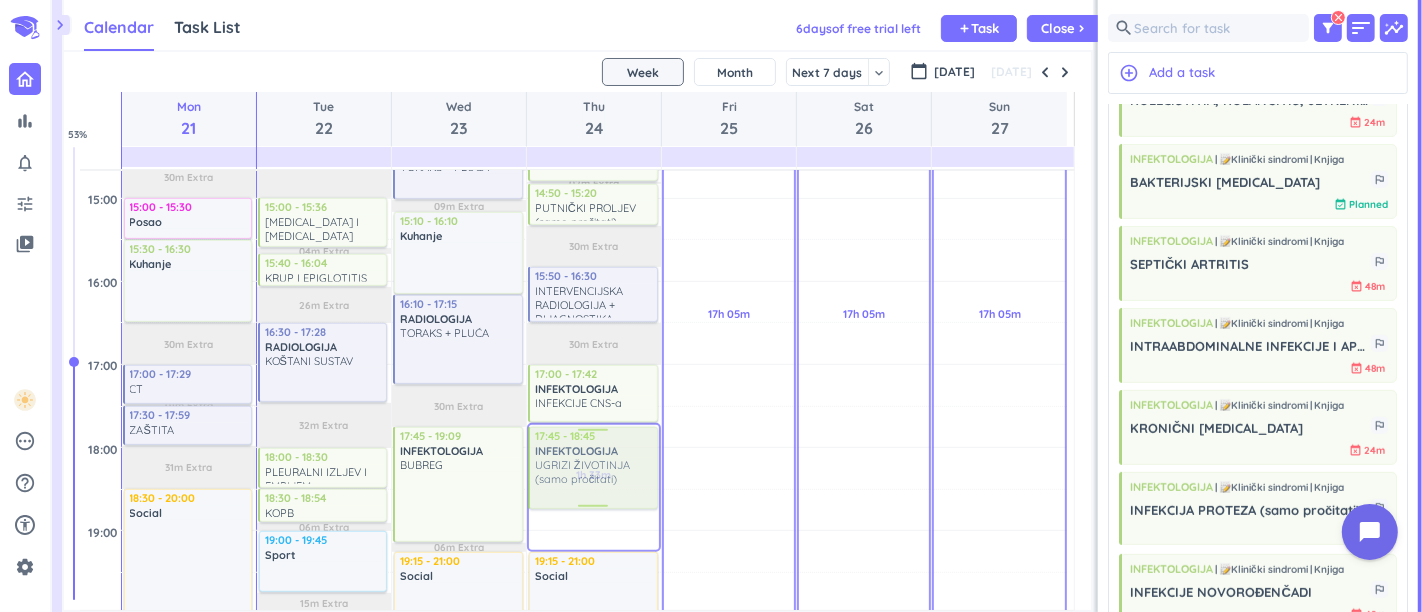 drag, startPoint x: 1227, startPoint y: 196, endPoint x: 596, endPoint y: 427, distance: 671.95386 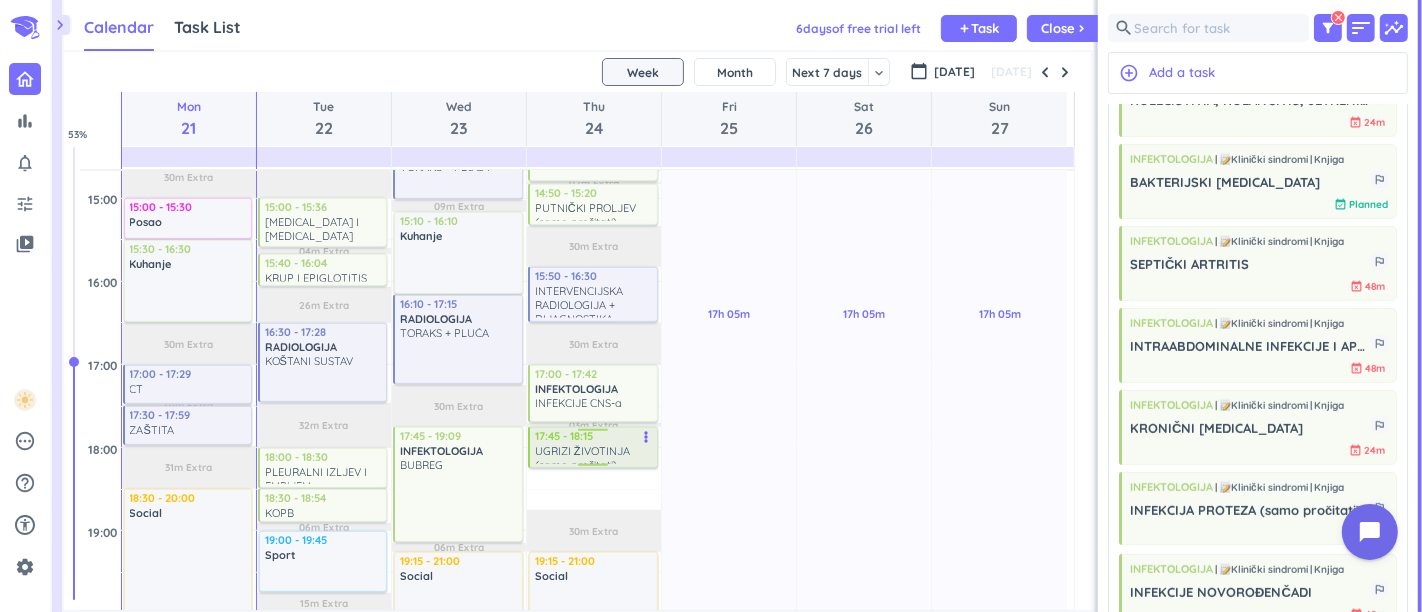 drag, startPoint x: 585, startPoint y: 507, endPoint x: 588, endPoint y: 466, distance: 41.109608 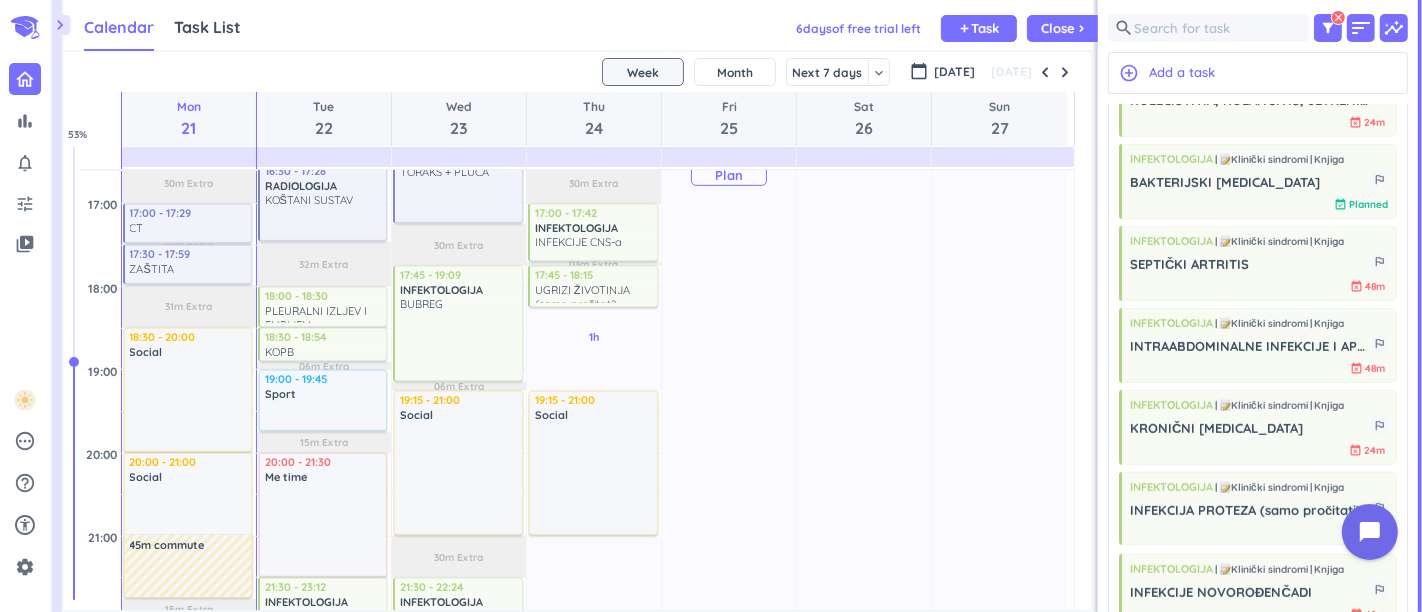 scroll, scrollTop: 1000, scrollLeft: 0, axis: vertical 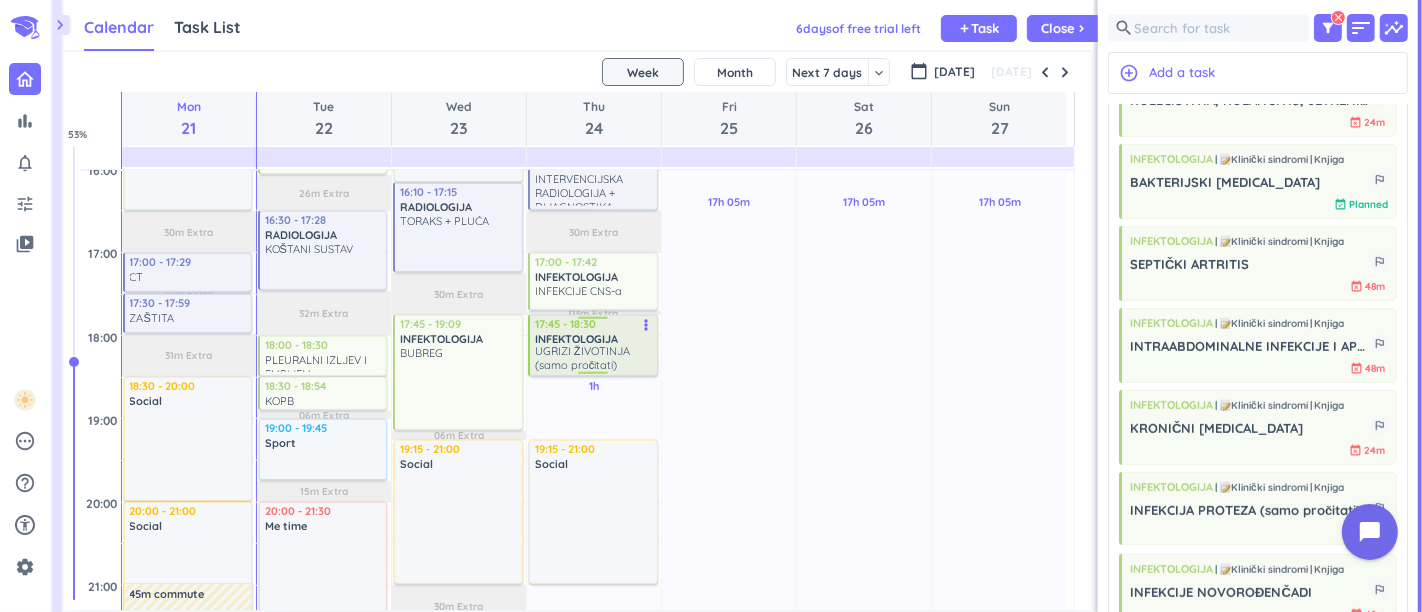 drag, startPoint x: 604, startPoint y: 352, endPoint x: 601, endPoint y: 372, distance: 20.22375 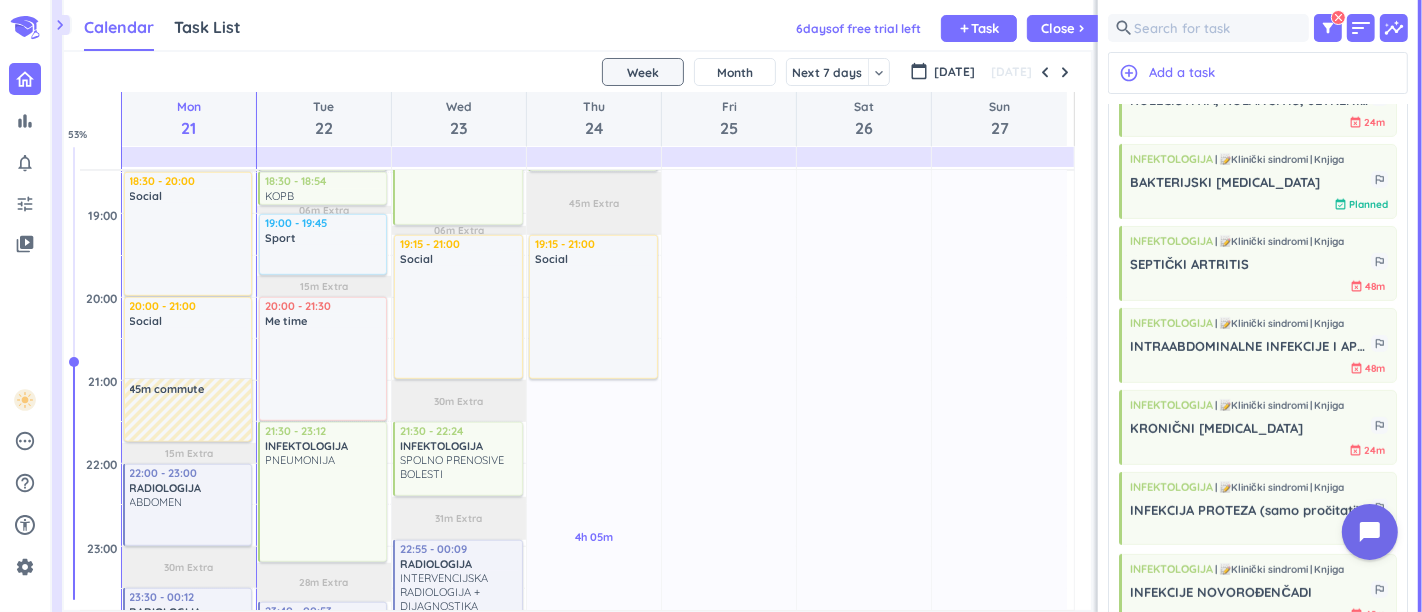 scroll, scrollTop: 1222, scrollLeft: 0, axis: vertical 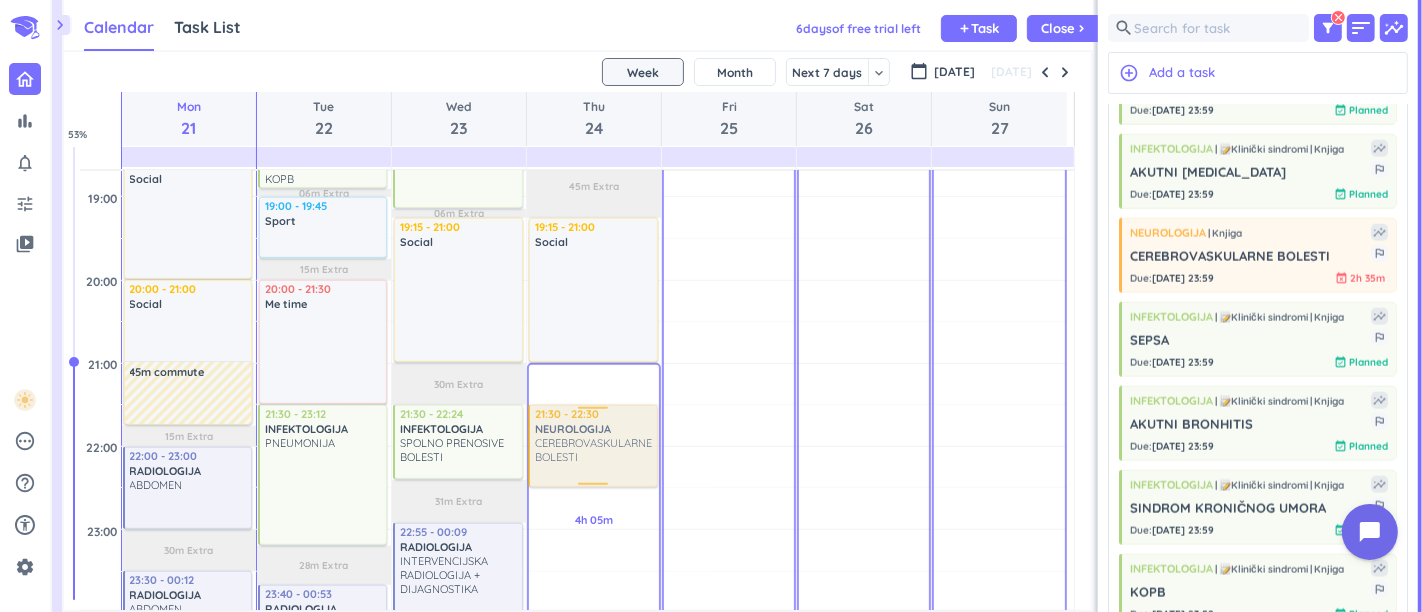 drag, startPoint x: 1251, startPoint y: 260, endPoint x: 594, endPoint y: 407, distance: 673.2444 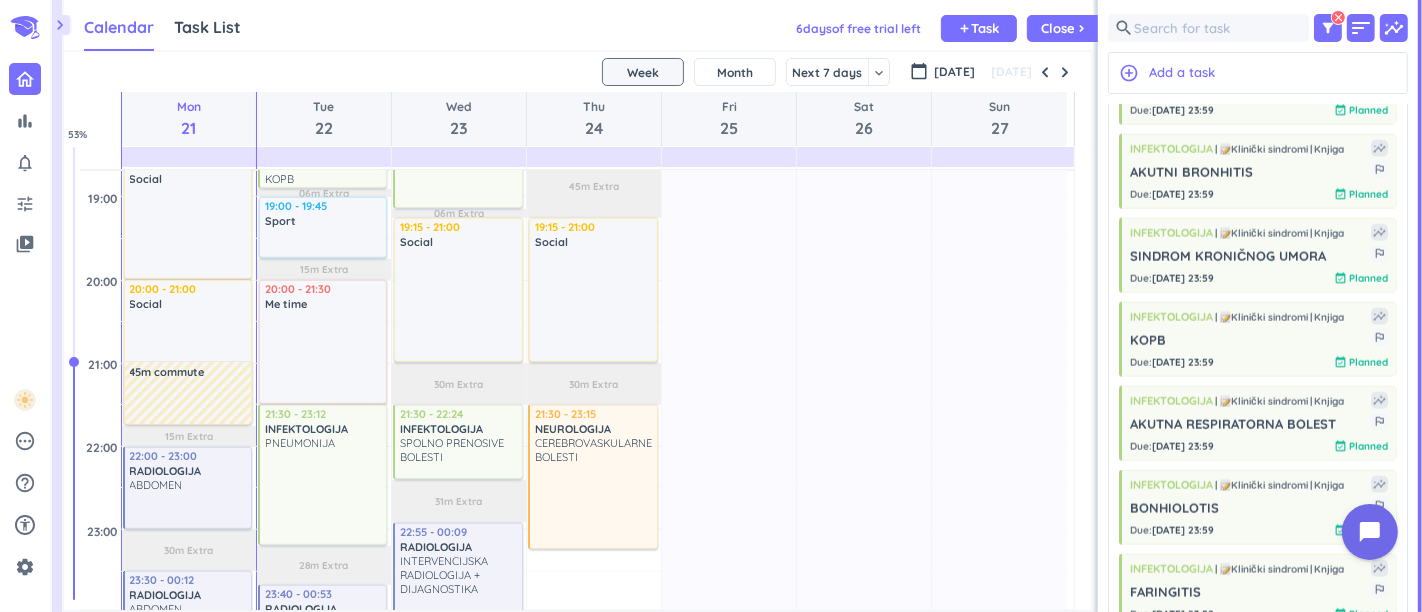 scroll, scrollTop: 1333, scrollLeft: 0, axis: vertical 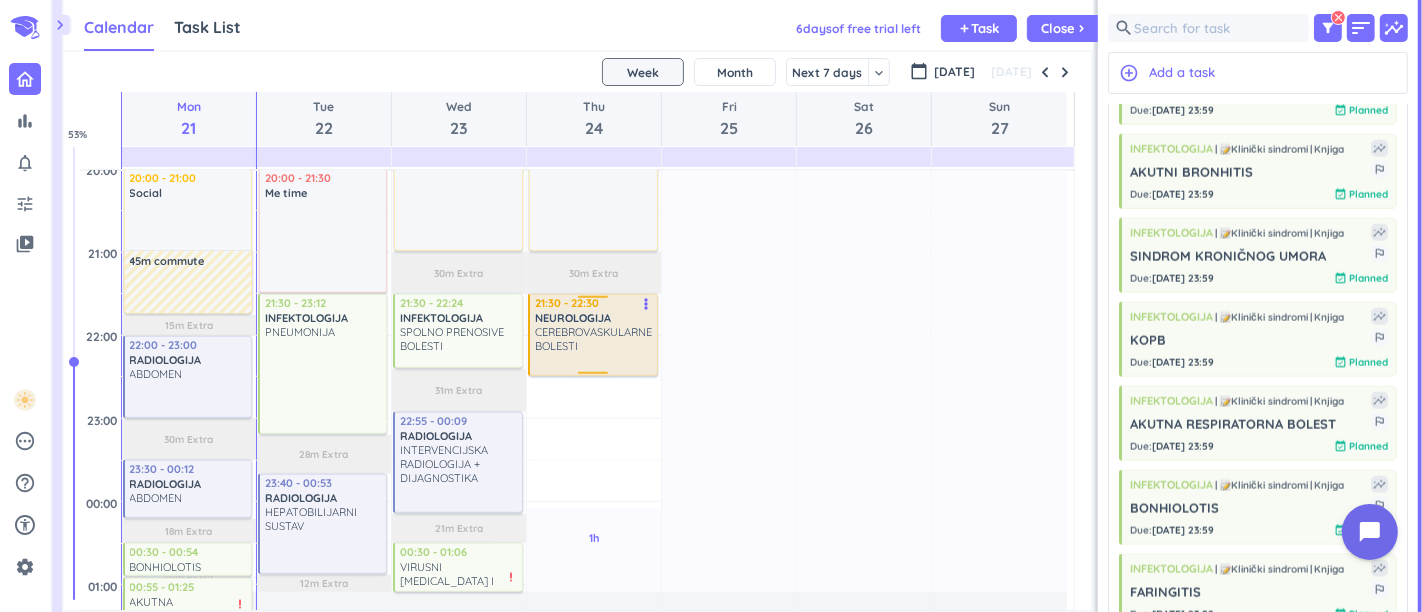 drag, startPoint x: 588, startPoint y: 508, endPoint x: 608, endPoint y: 373, distance: 136.47343 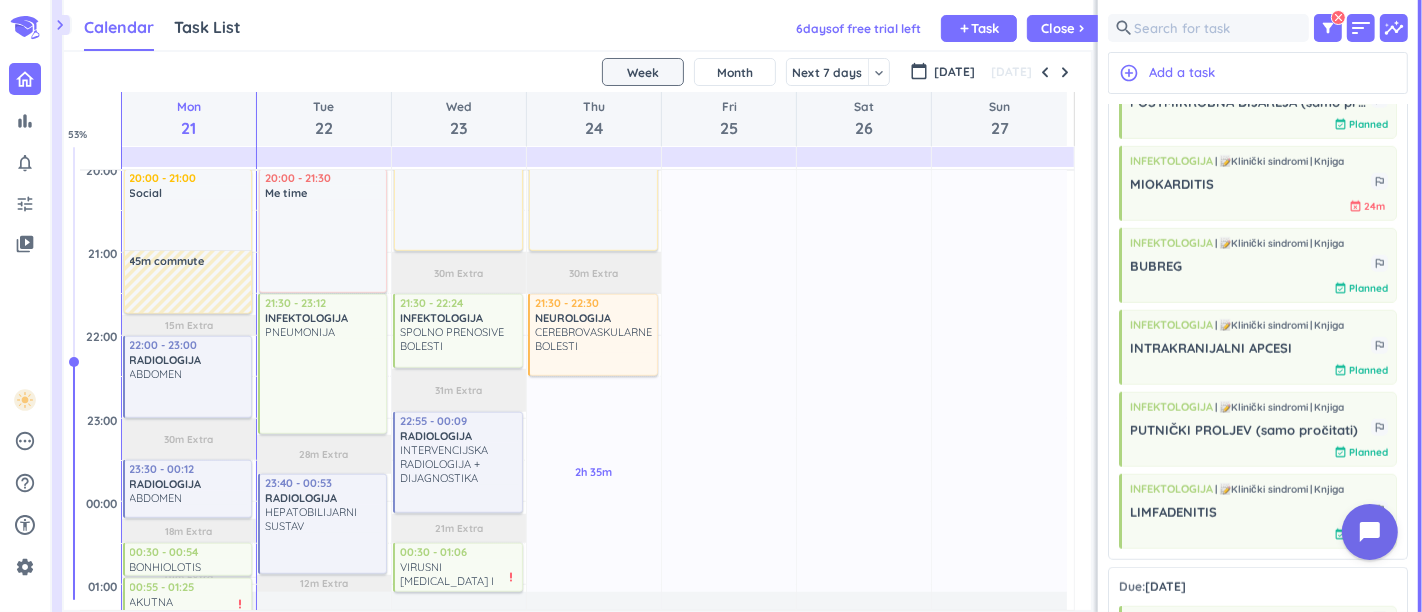 scroll, scrollTop: 1344, scrollLeft: 0, axis: vertical 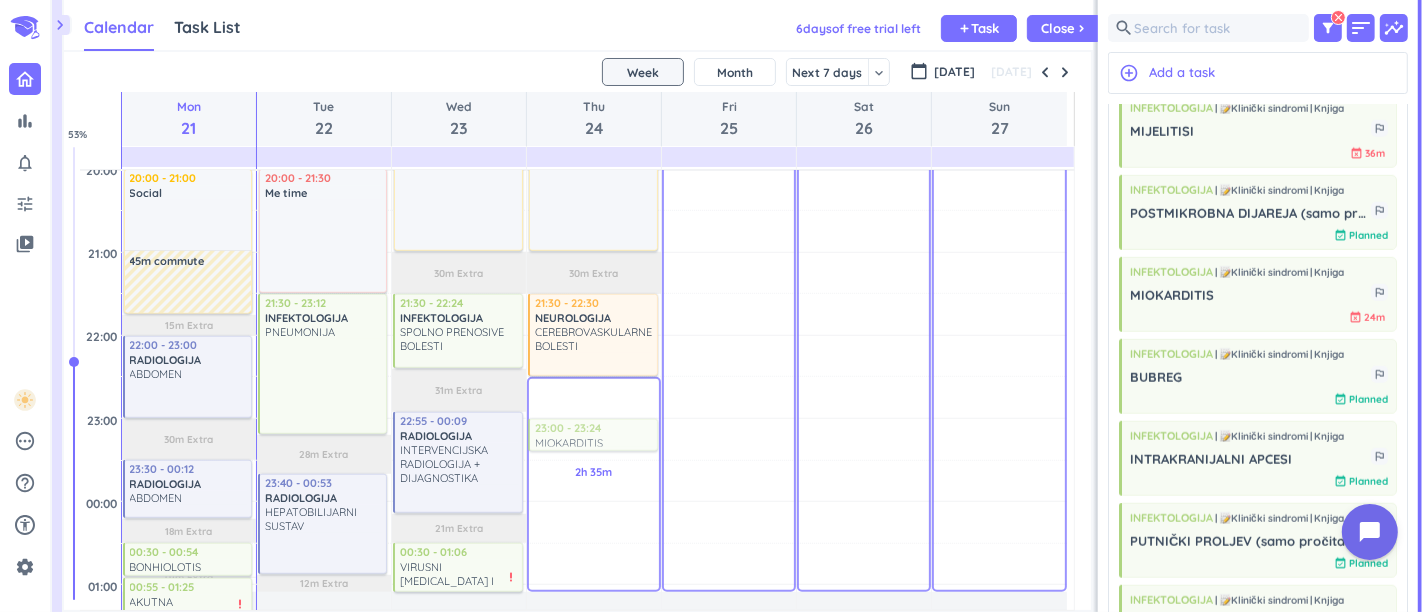 drag, startPoint x: 1268, startPoint y: 306, endPoint x: 618, endPoint y: 418, distance: 659.5787 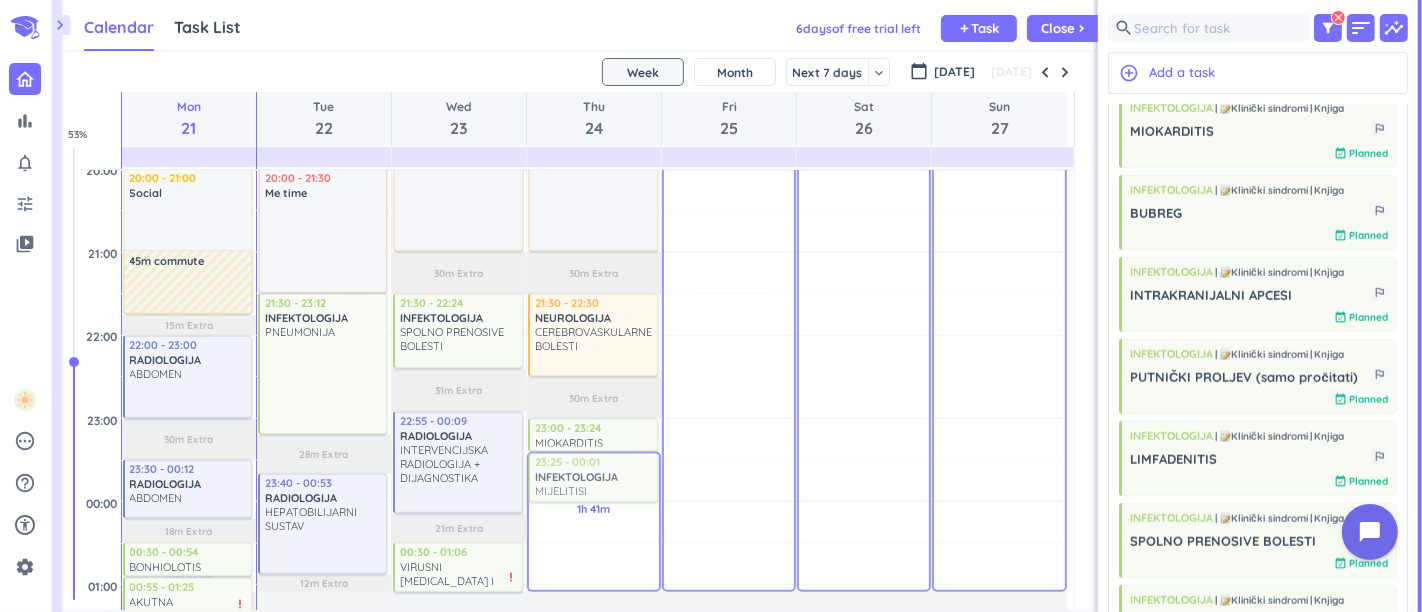 drag, startPoint x: 1230, startPoint y: 147, endPoint x: 609, endPoint y: 453, distance: 692.29834 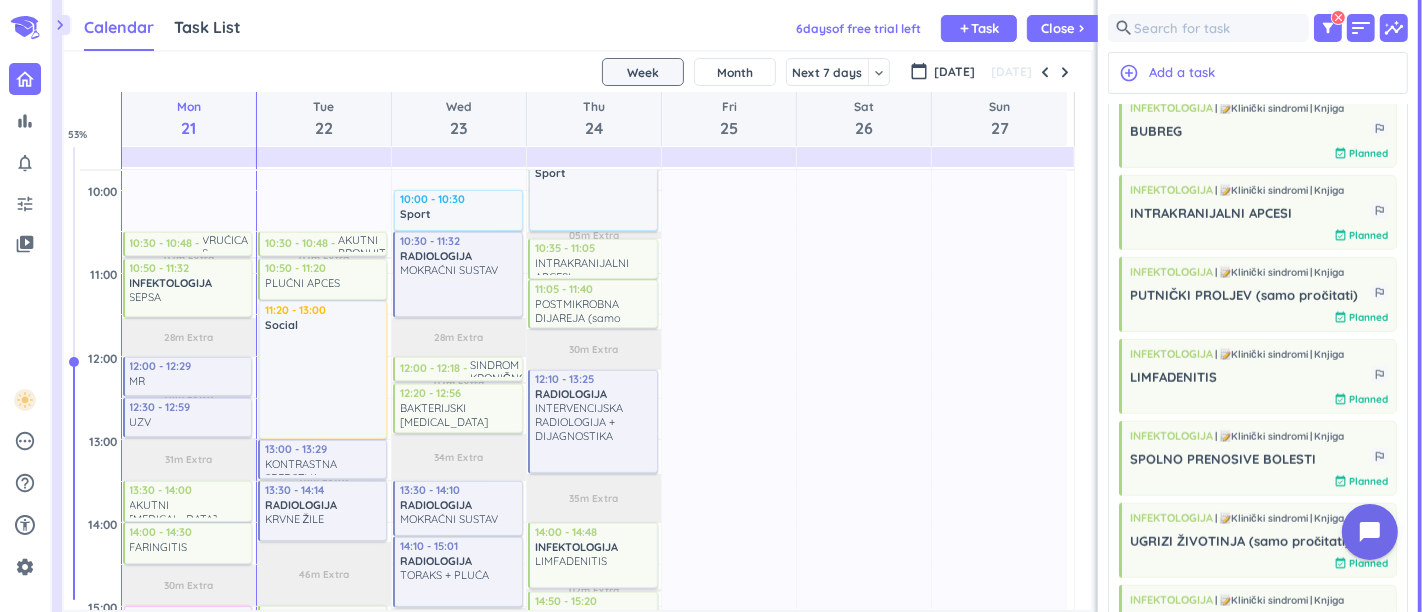 scroll, scrollTop: 445, scrollLeft: 0, axis: vertical 